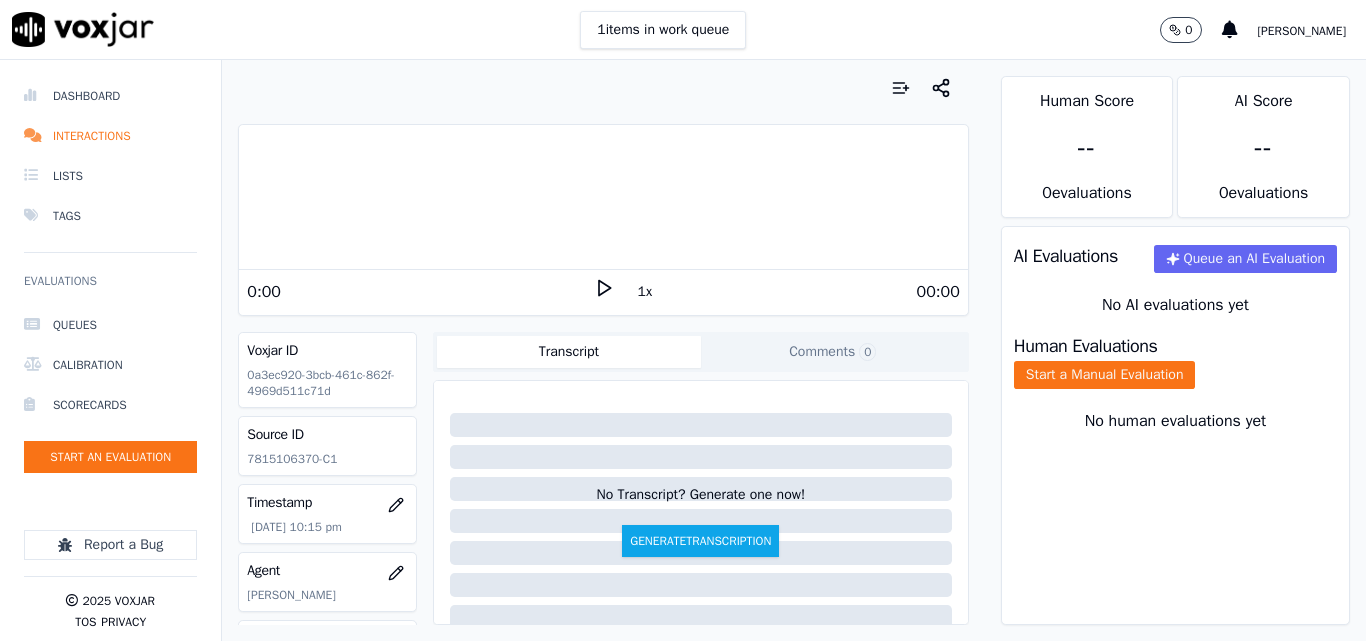 scroll, scrollTop: 0, scrollLeft: 0, axis: both 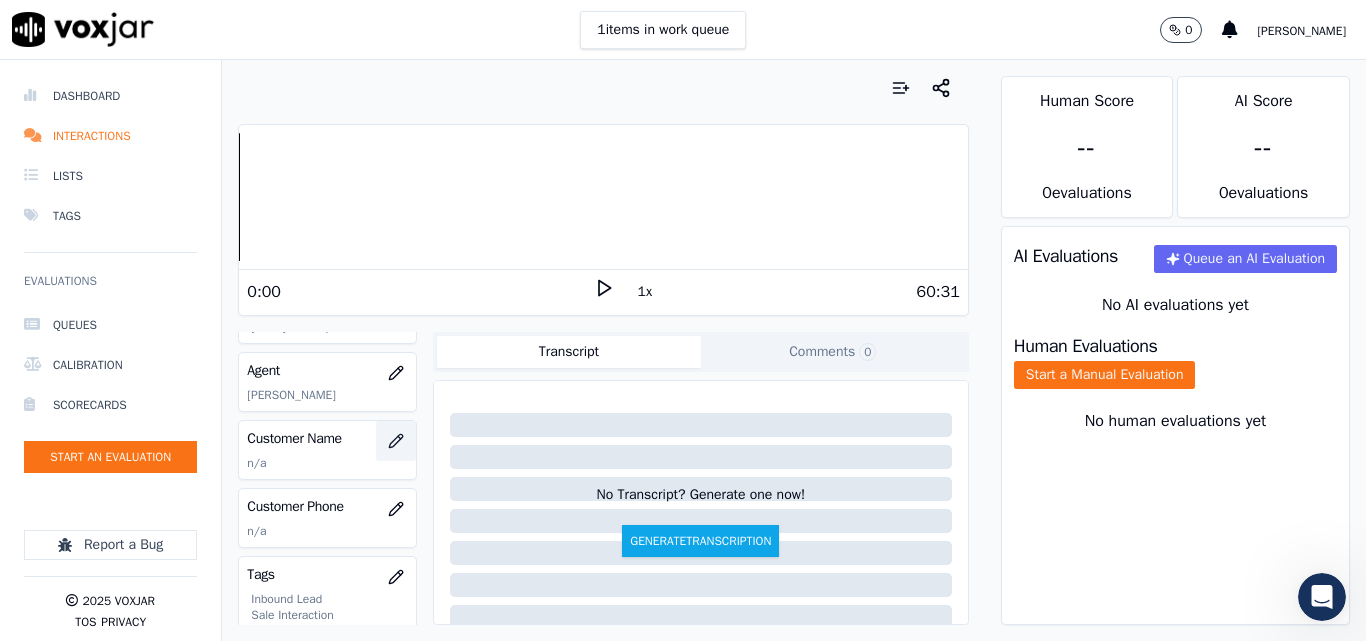 click 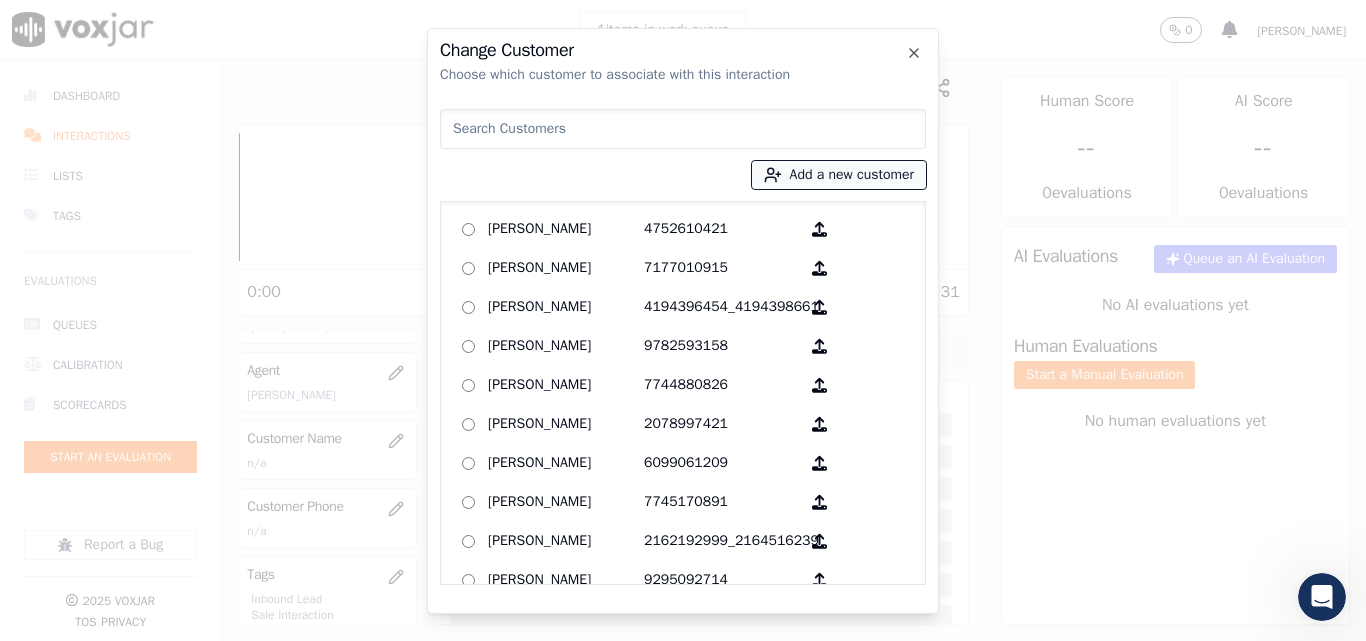 click on "Add a new customer" at bounding box center (839, 175) 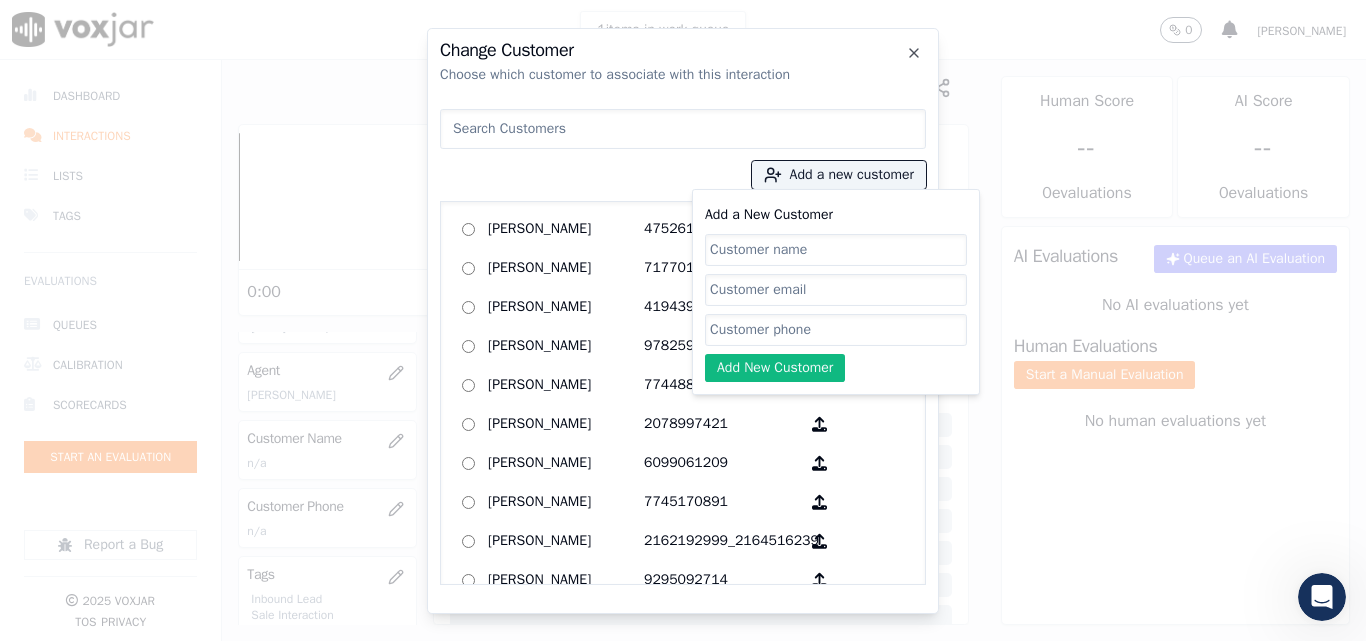 click on "Add a New Customer" 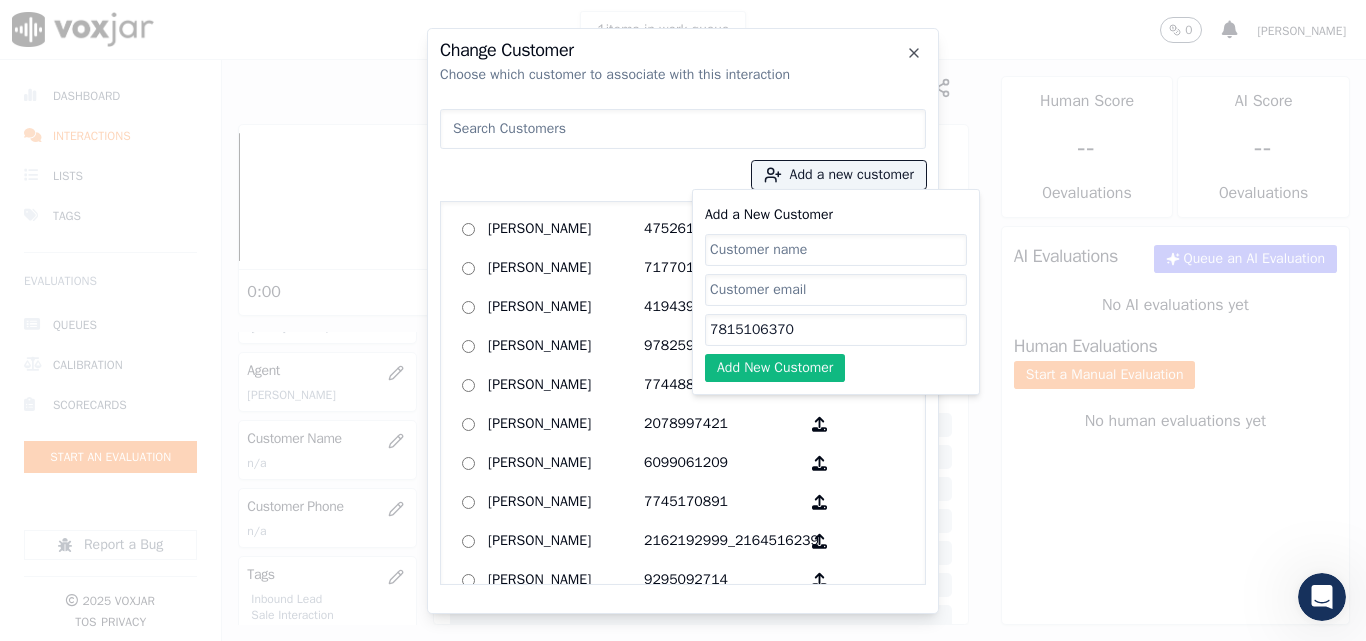 type on "7815106370" 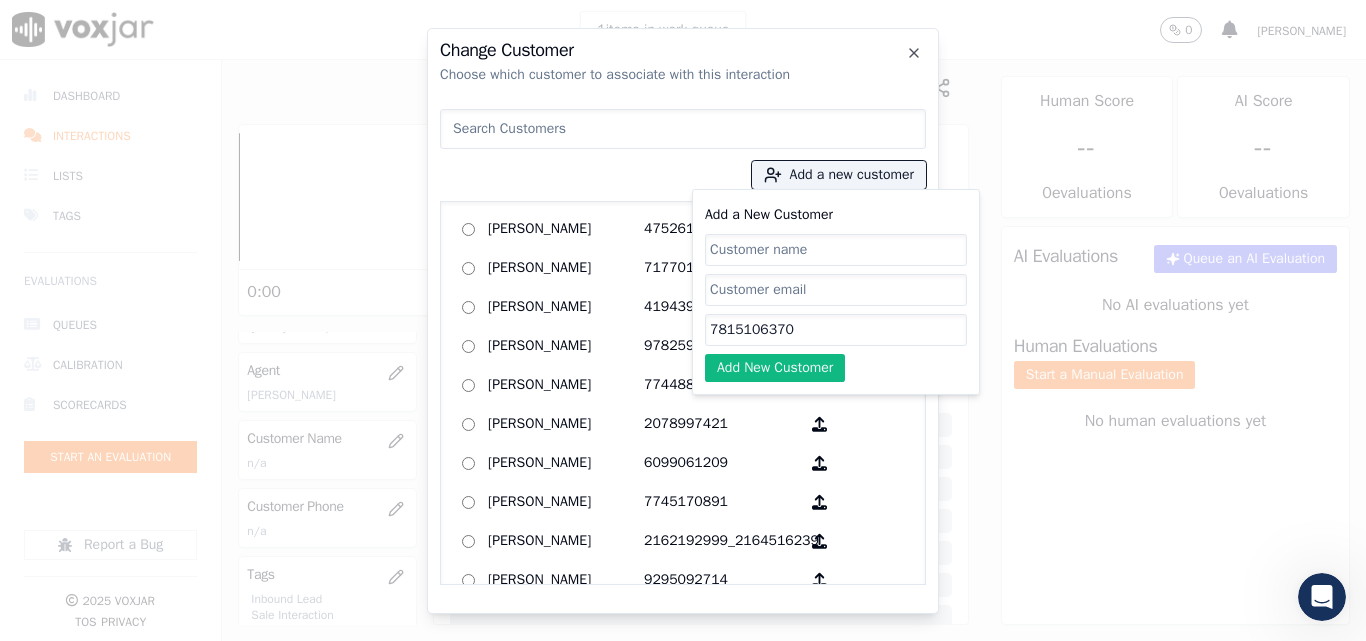 paste on "[PERSON_NAME]" 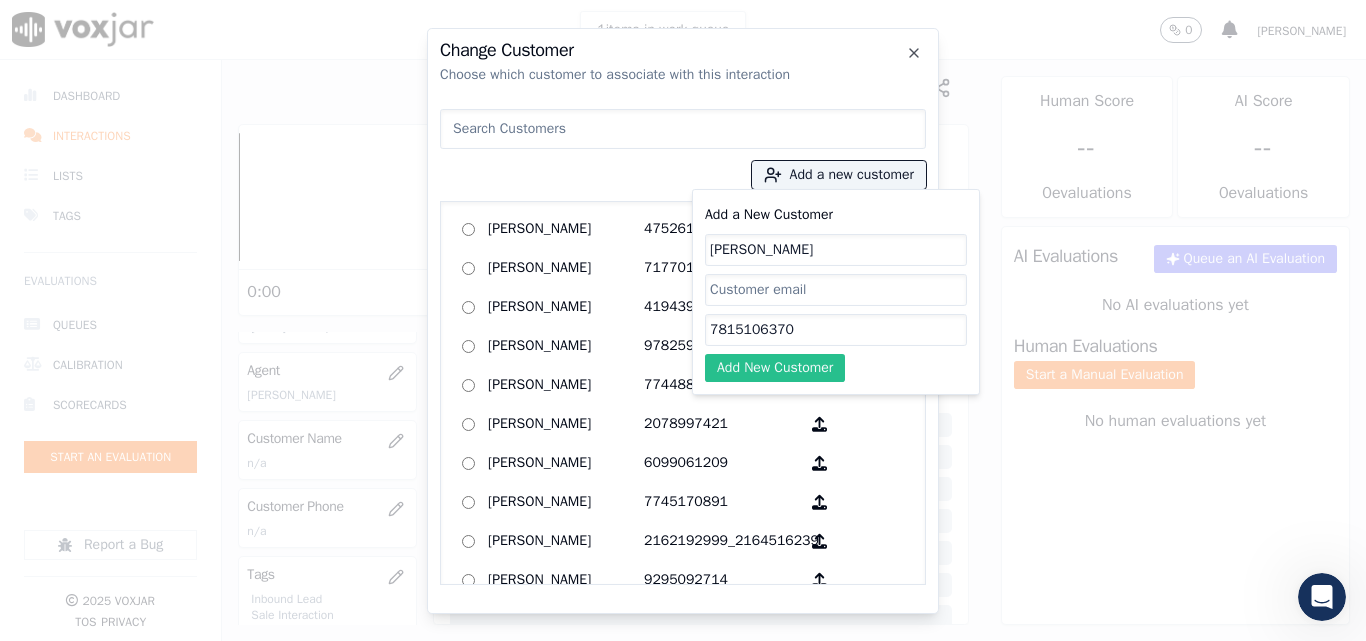 type on "[PERSON_NAME]" 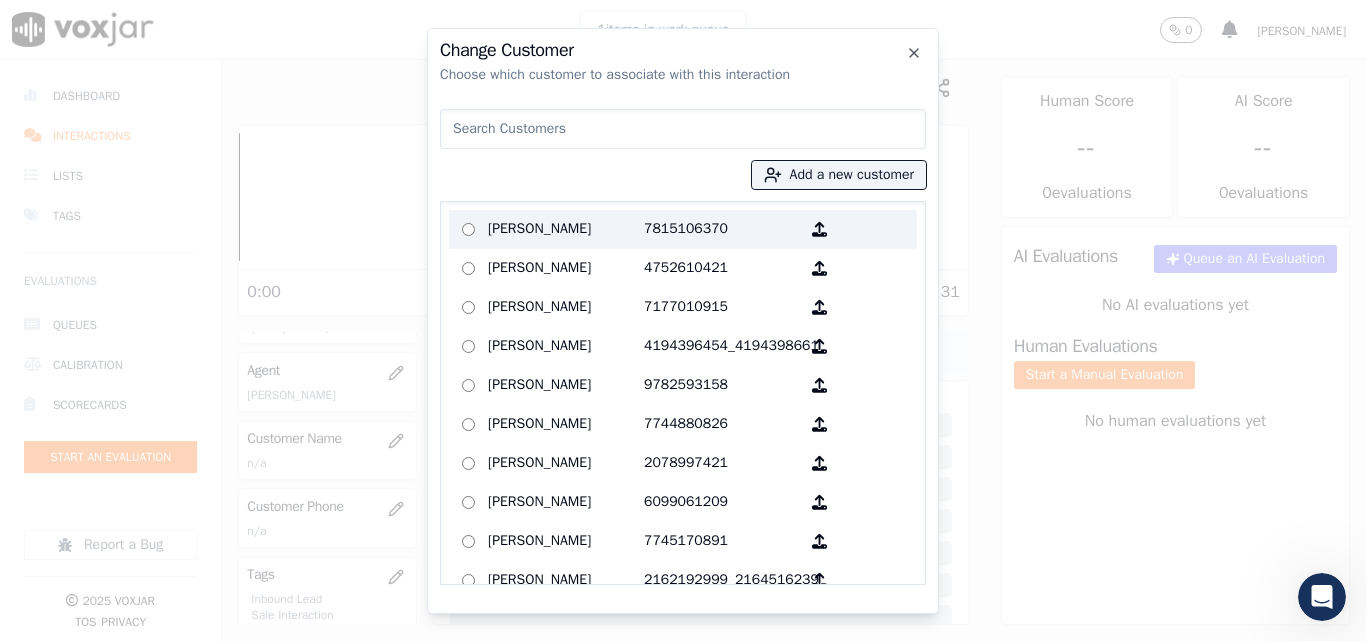 click on "[PERSON_NAME]" at bounding box center (566, 229) 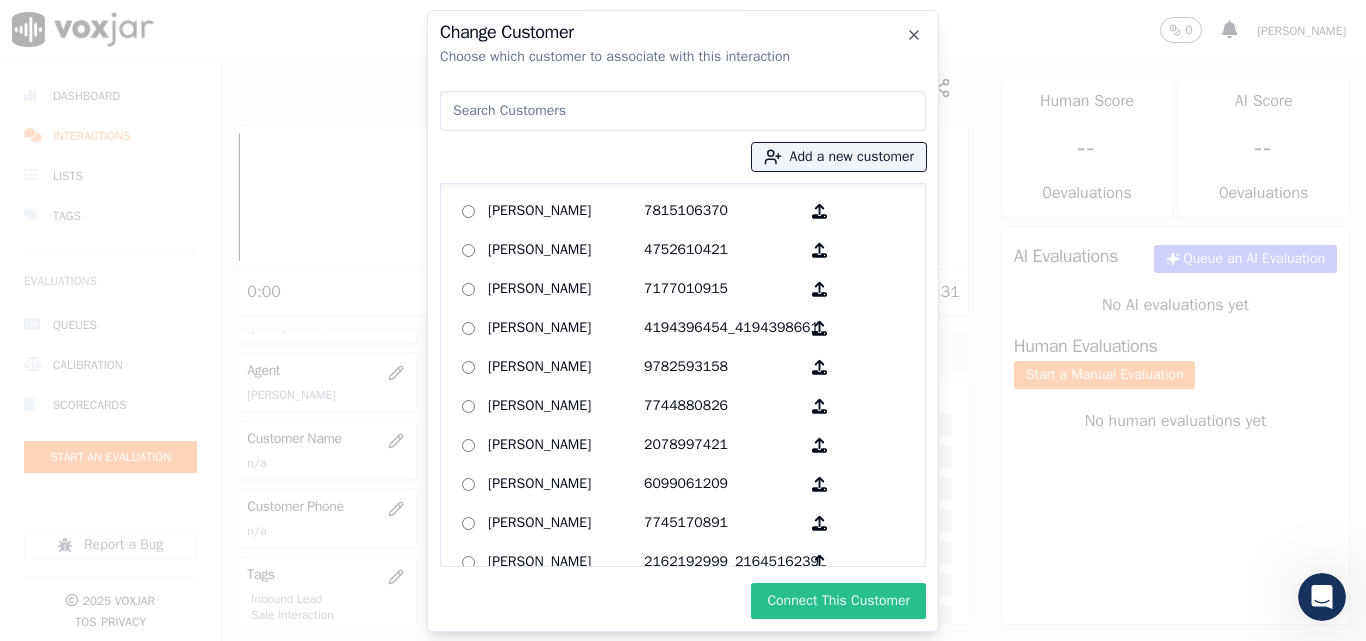 click on "Connect This Customer" at bounding box center (838, 601) 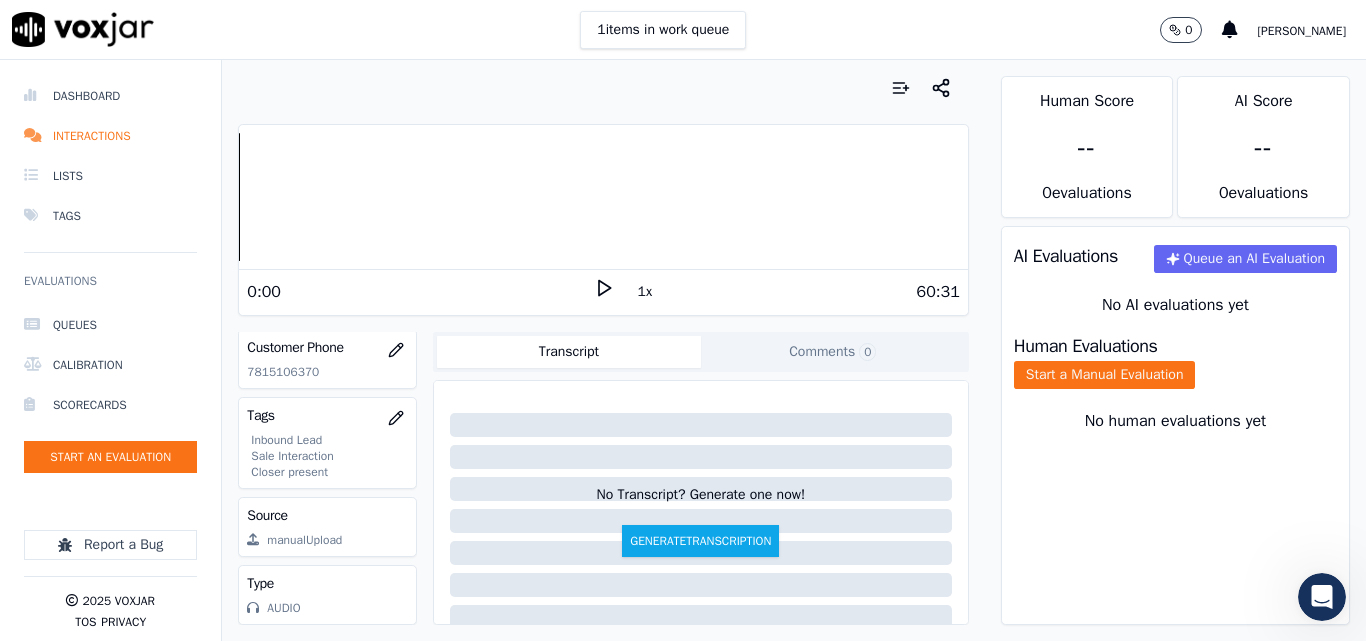 scroll, scrollTop: 404, scrollLeft: 0, axis: vertical 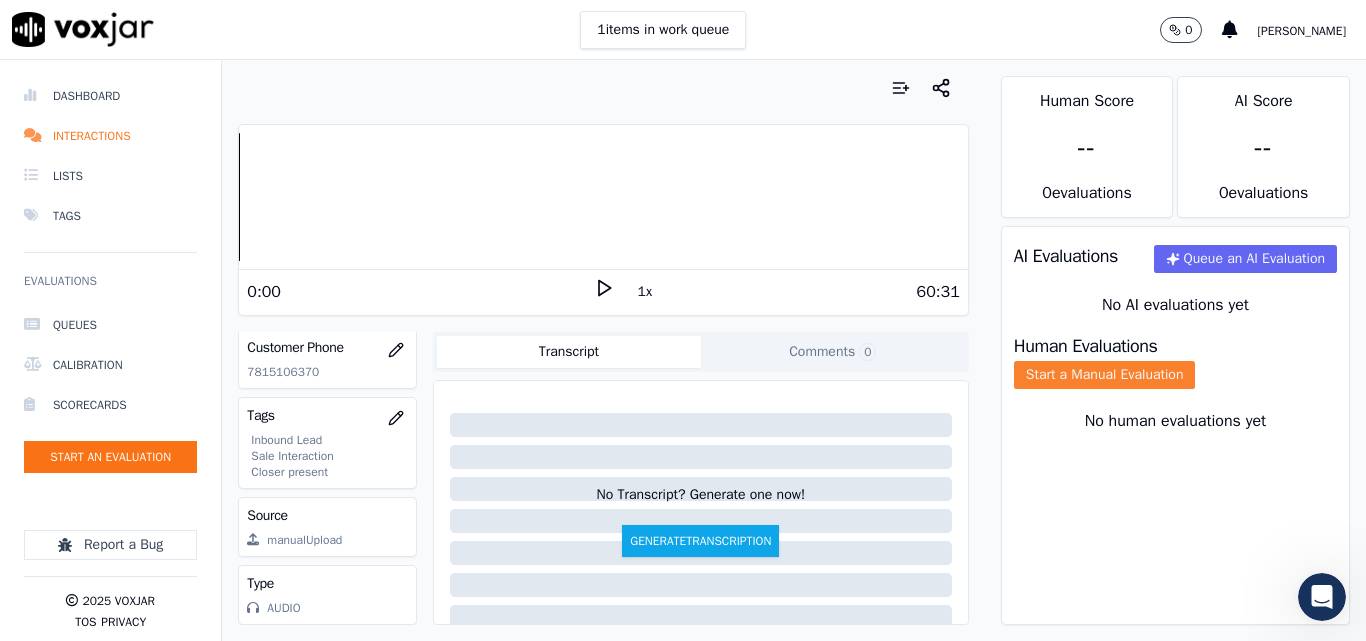 click on "Start a Manual Evaluation" 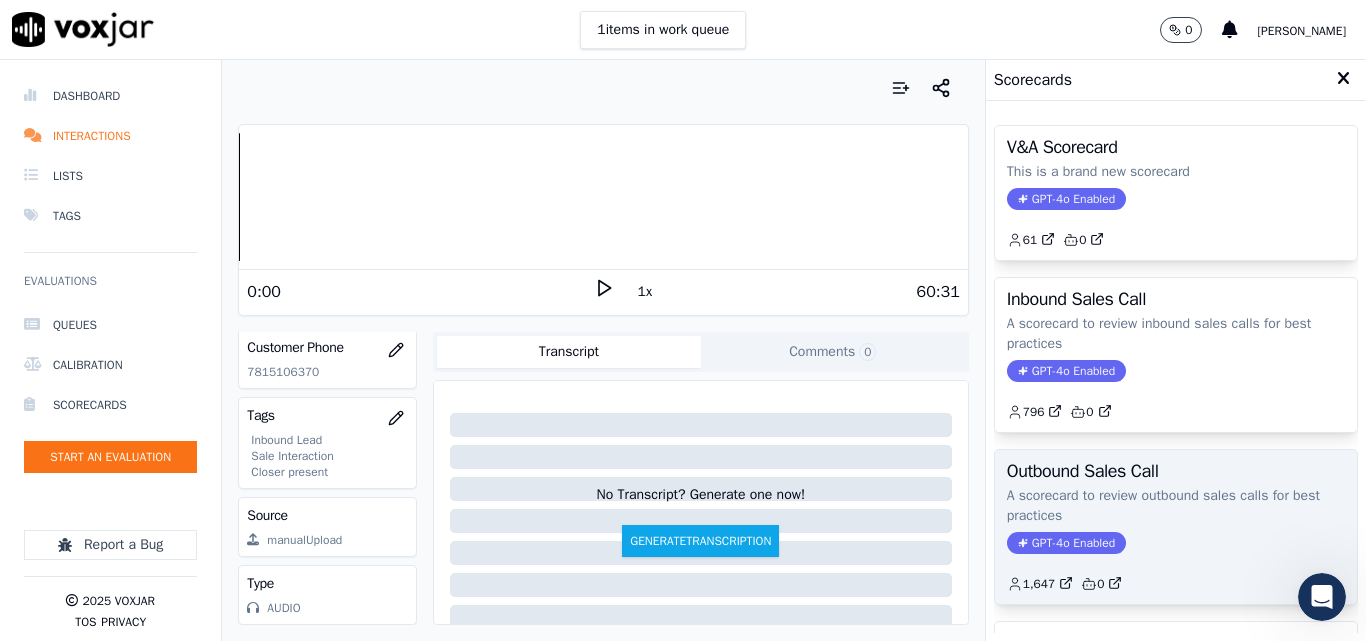 click on "GPT-4o Enabled" 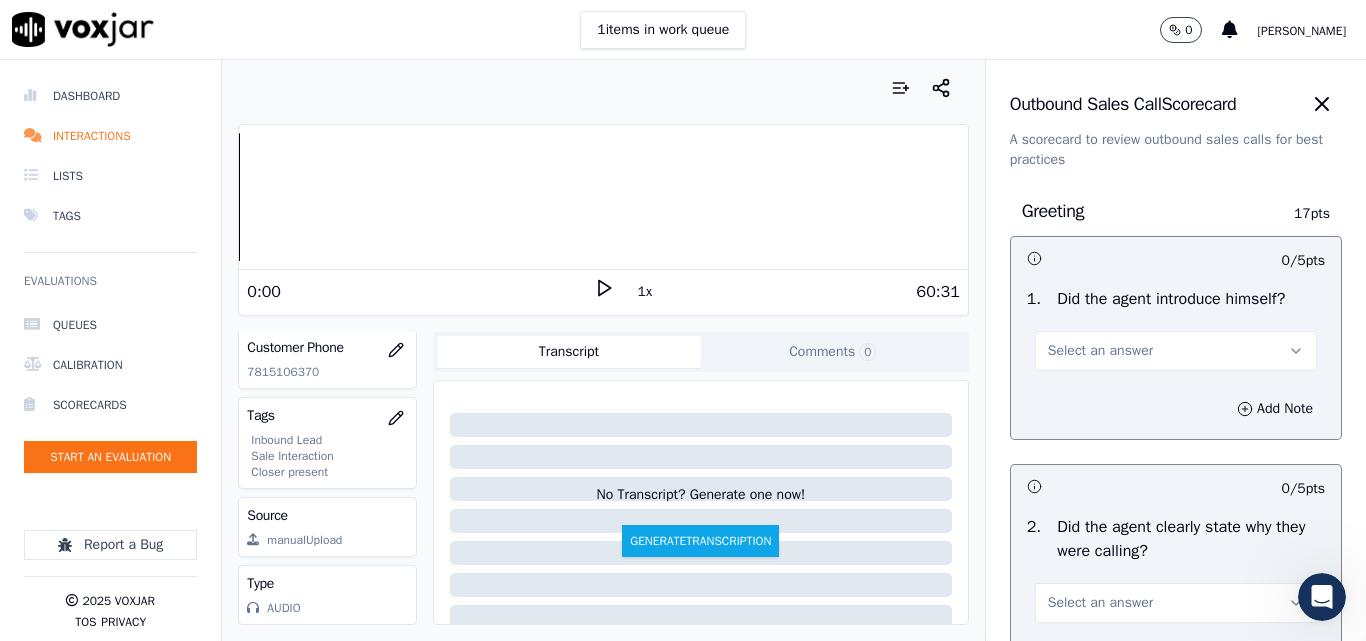drag, startPoint x: 1279, startPoint y: 104, endPoint x: 1184, endPoint y: 253, distance: 176.7088 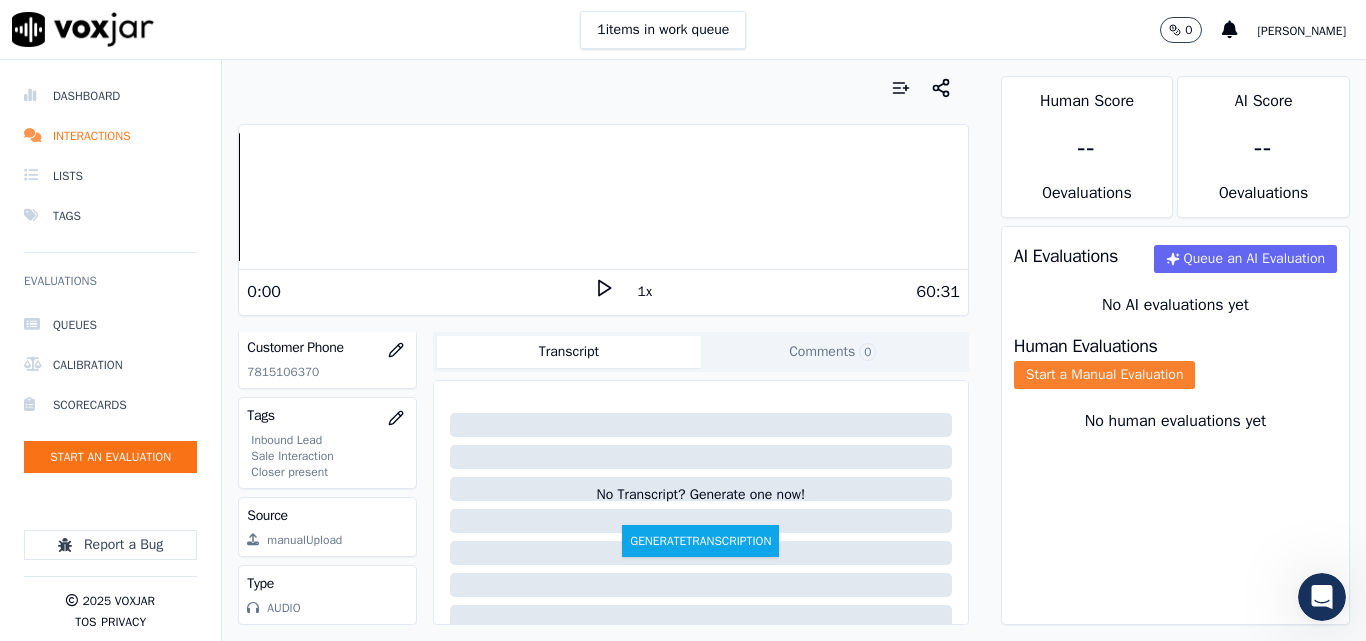 click on "Start a Manual Evaluation" 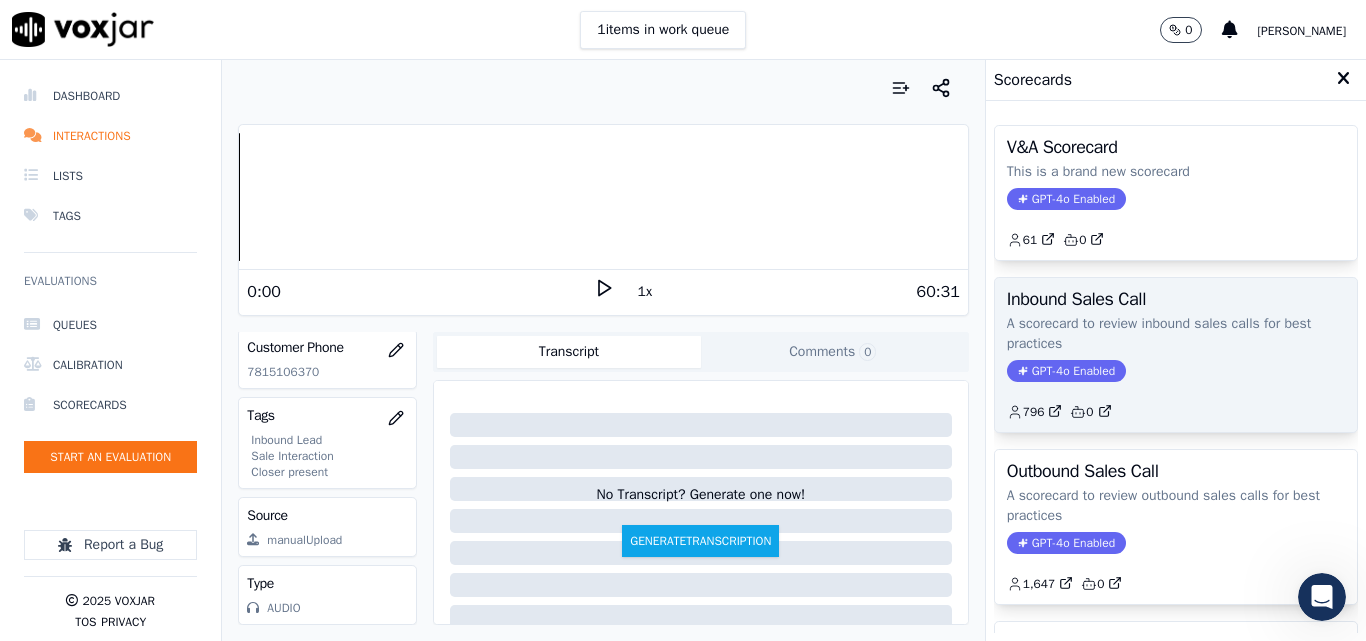 click on "A scorecard to review inbound sales calls for best practices" 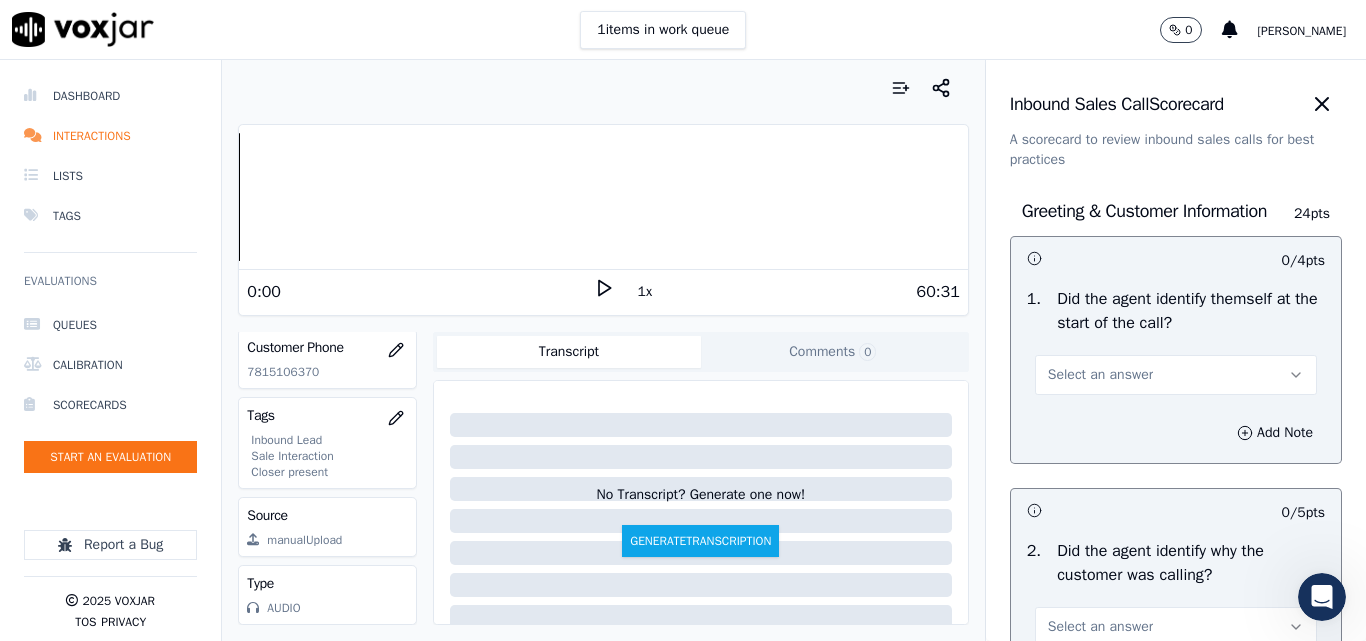 click on "Select an answer" at bounding box center [1100, 375] 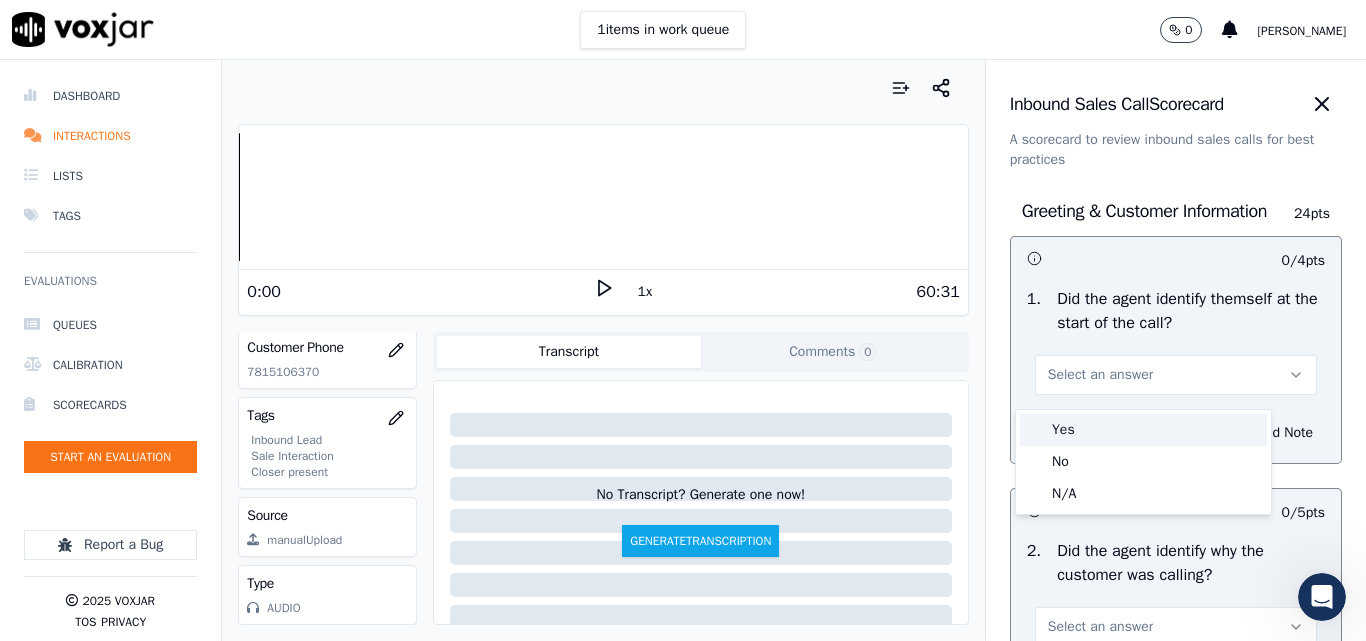 click on "Yes" at bounding box center [1143, 430] 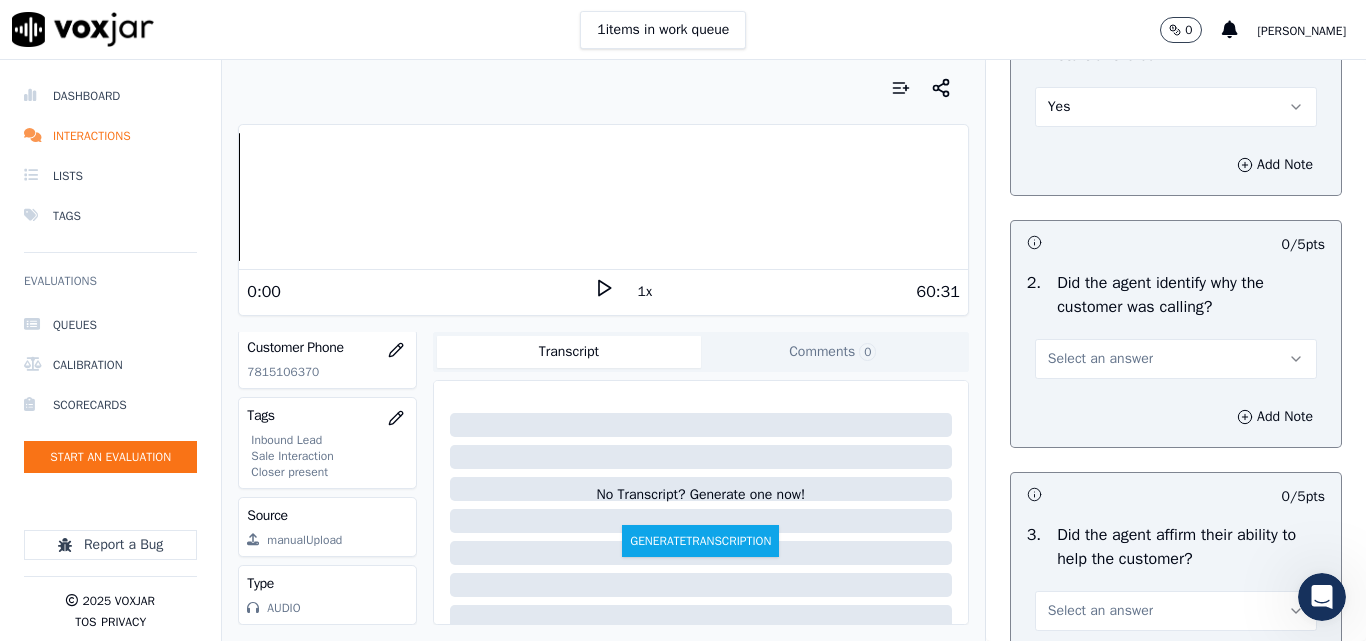 scroll, scrollTop: 300, scrollLeft: 0, axis: vertical 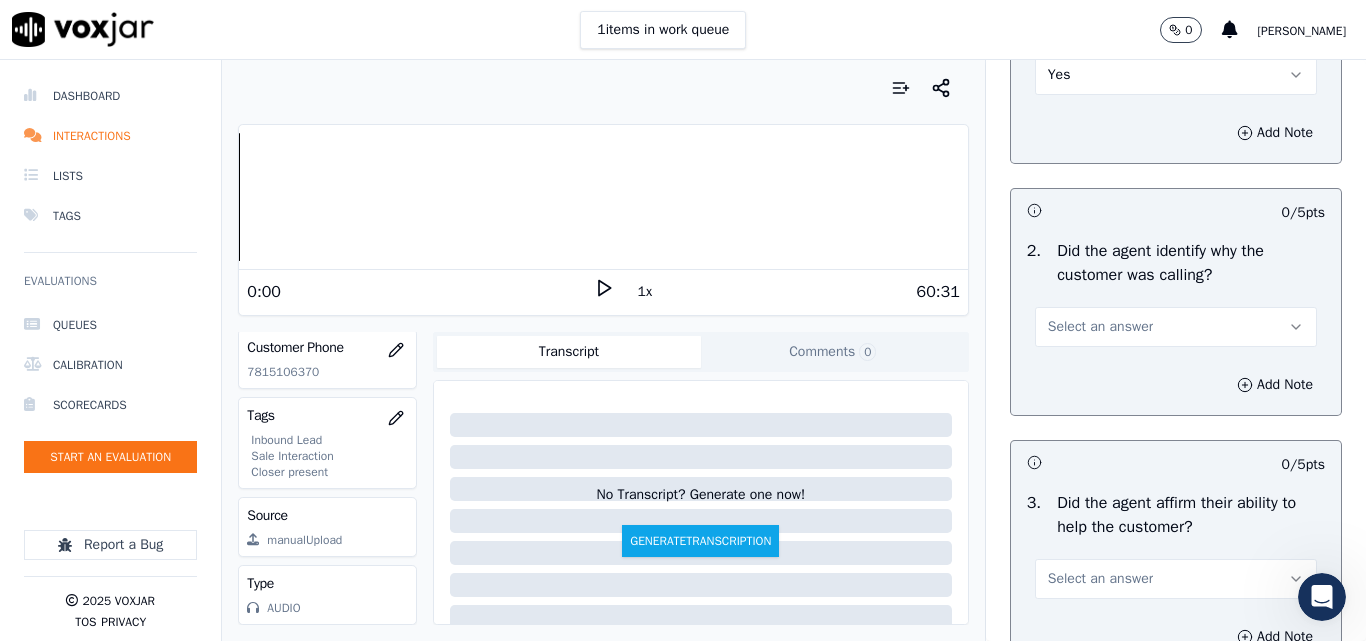 click on "Select an answer" at bounding box center [1100, 327] 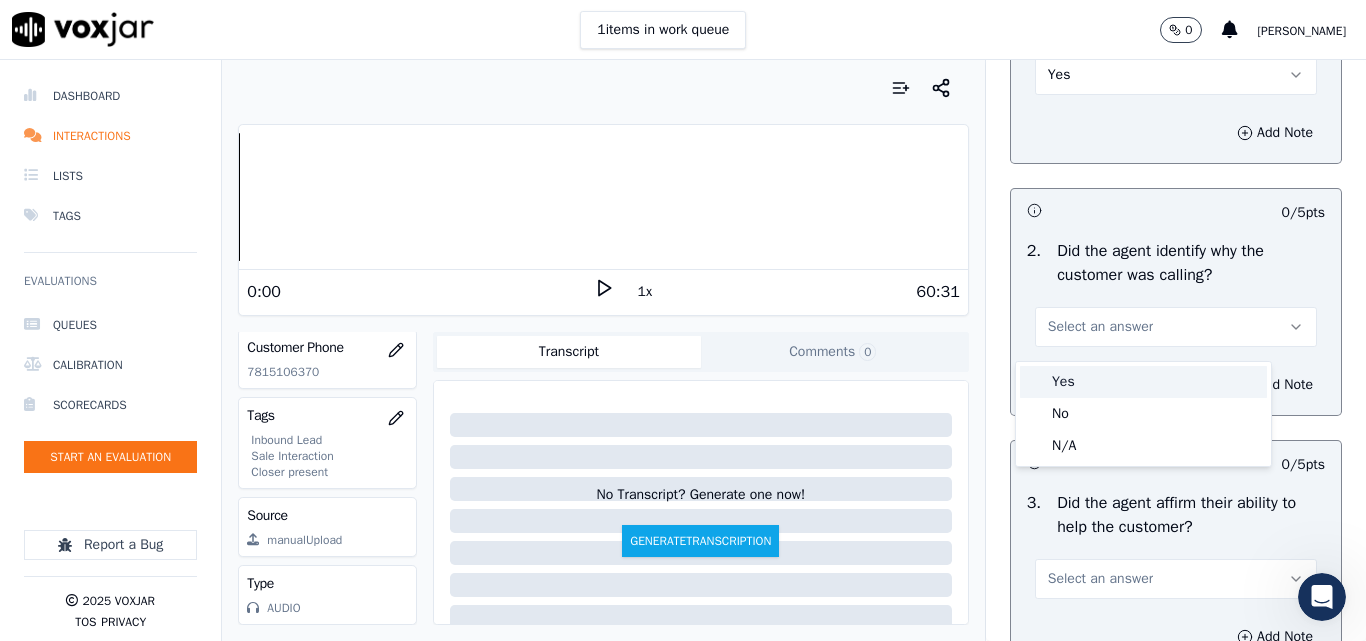 click on "Yes" at bounding box center [1143, 382] 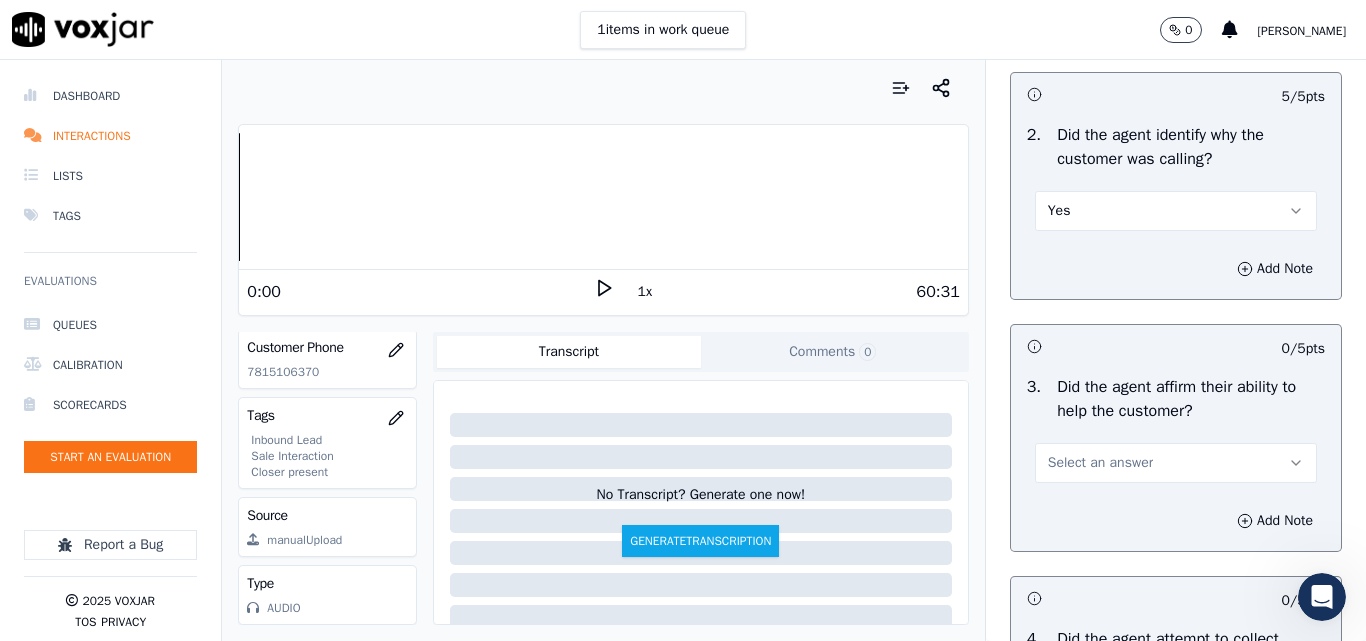 scroll, scrollTop: 500, scrollLeft: 0, axis: vertical 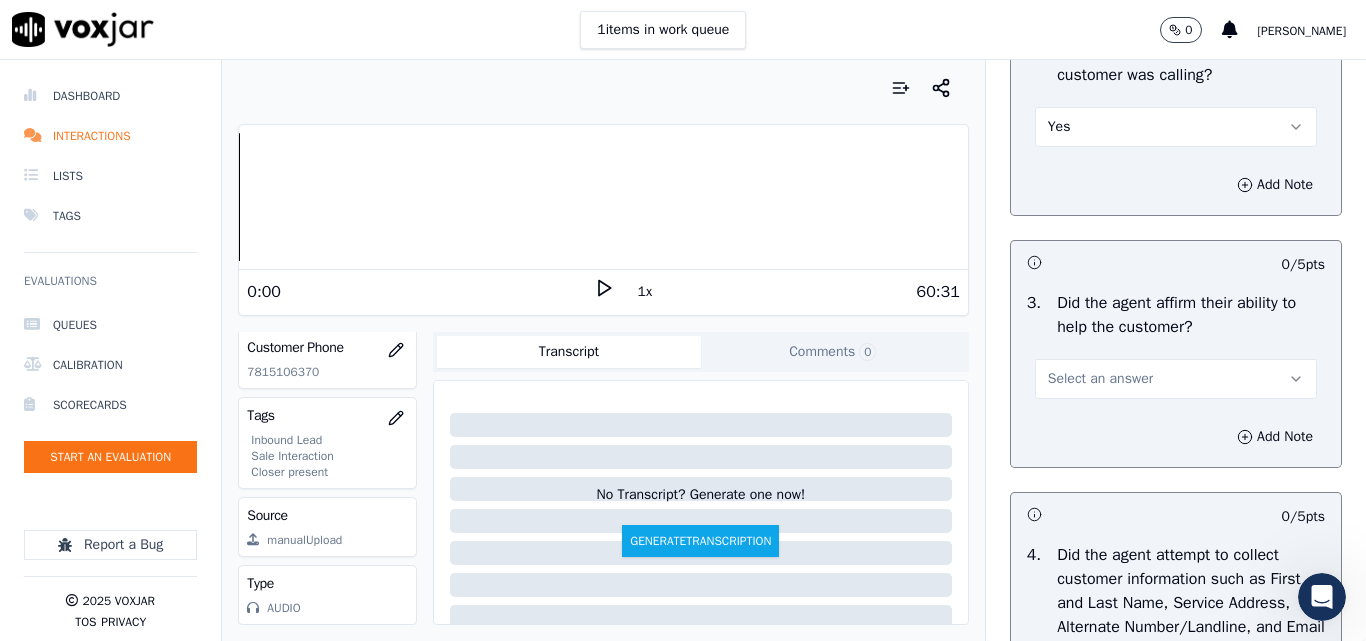 click on "Select an answer" at bounding box center (1100, 379) 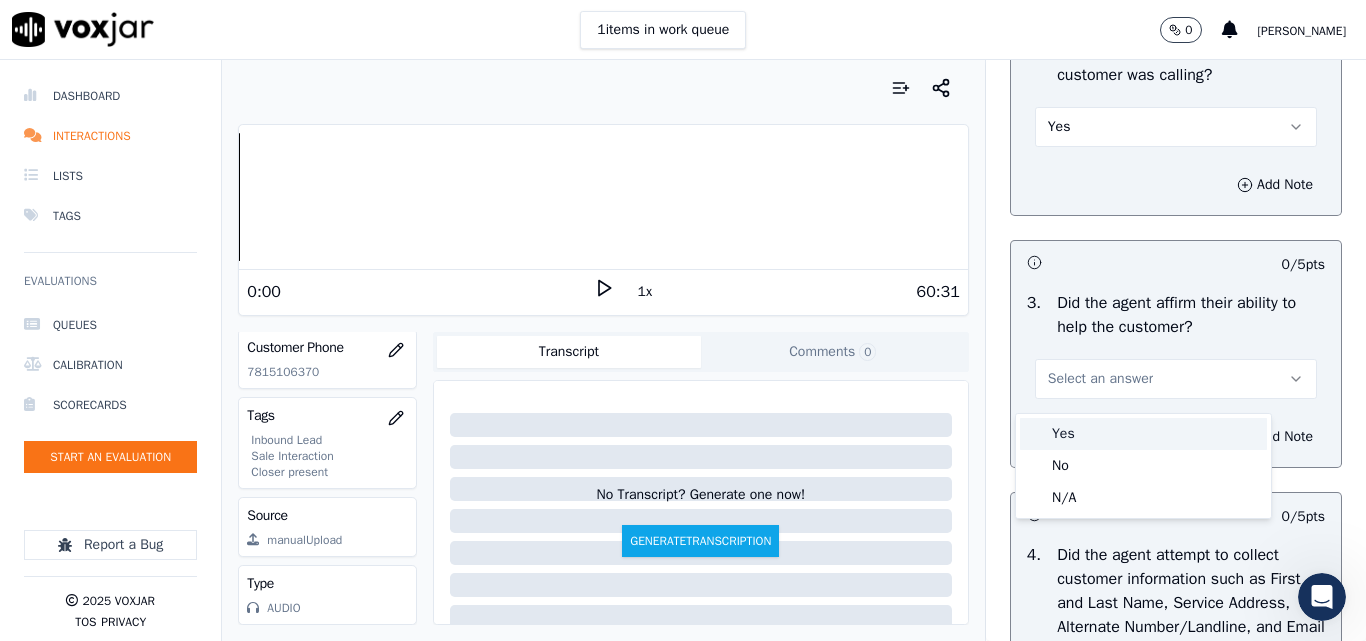 click on "Yes" at bounding box center (1143, 434) 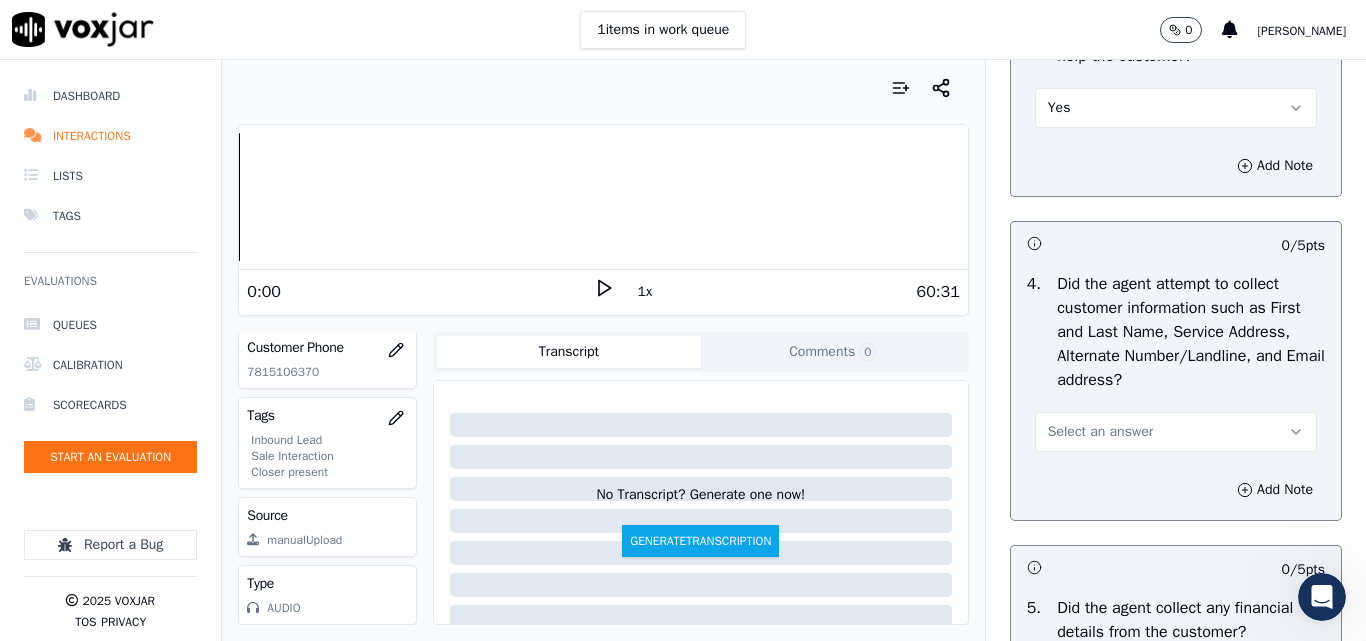 scroll, scrollTop: 800, scrollLeft: 0, axis: vertical 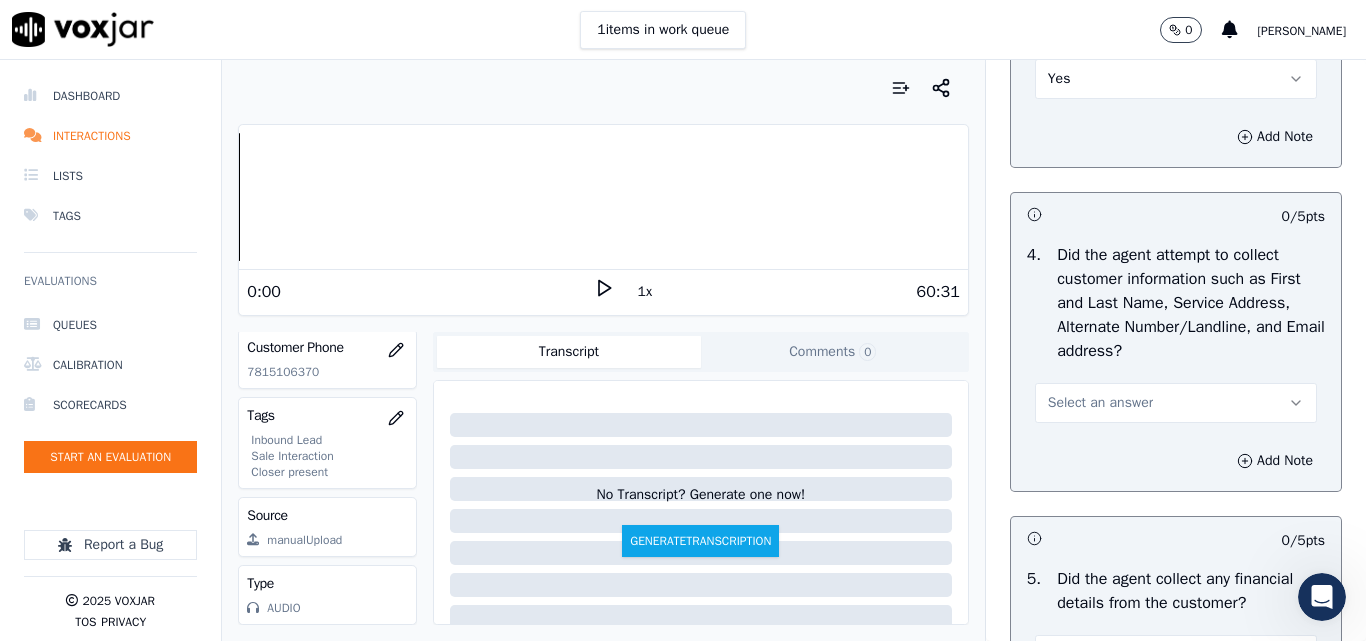 drag, startPoint x: 1079, startPoint y: 407, endPoint x: 1073, endPoint y: 430, distance: 23.769728 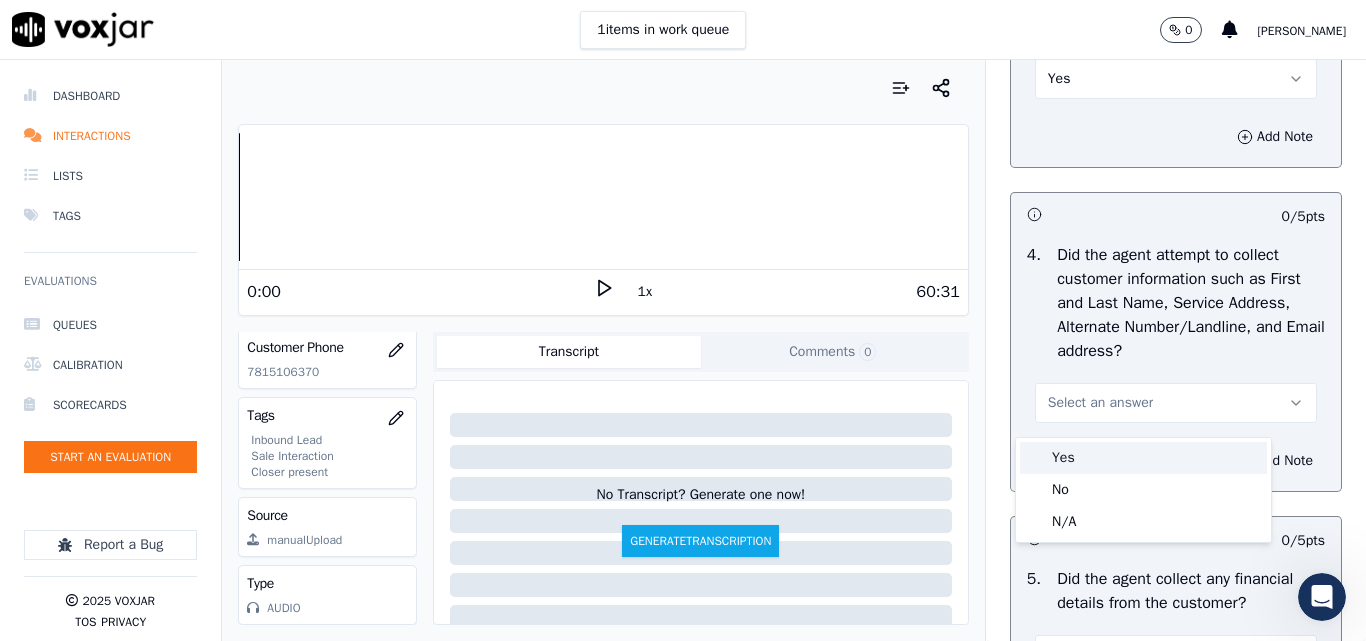 click on "Yes" at bounding box center [1143, 458] 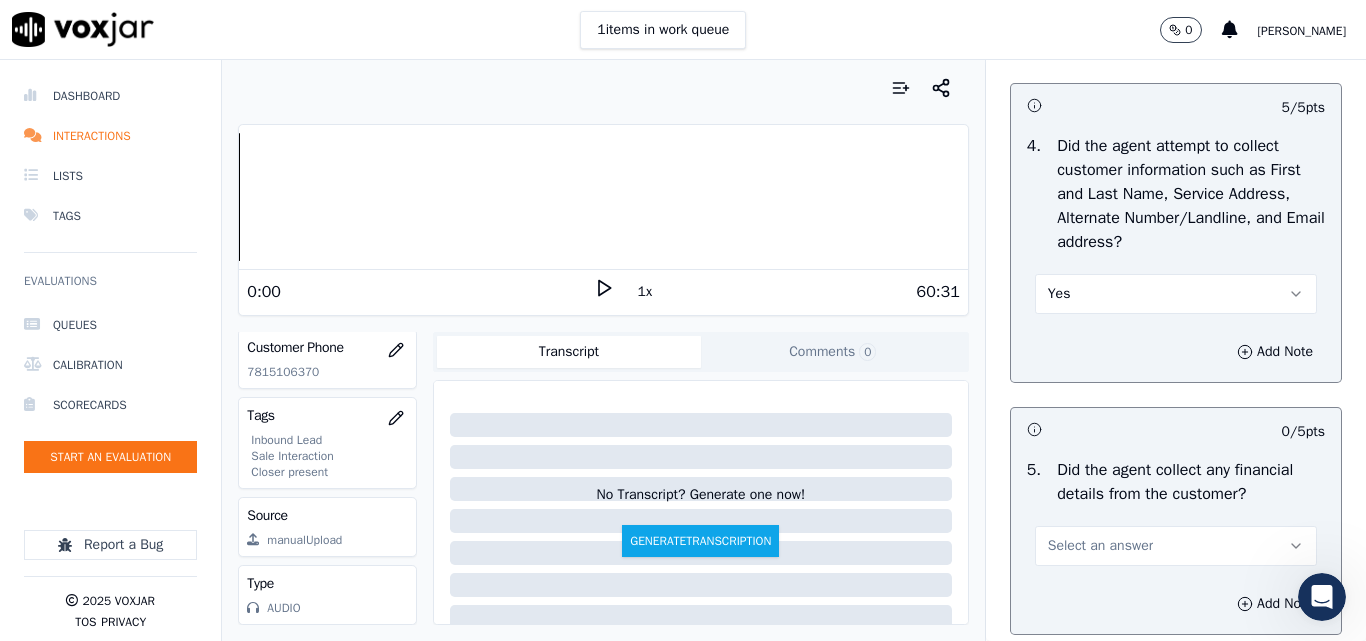 scroll, scrollTop: 1000, scrollLeft: 0, axis: vertical 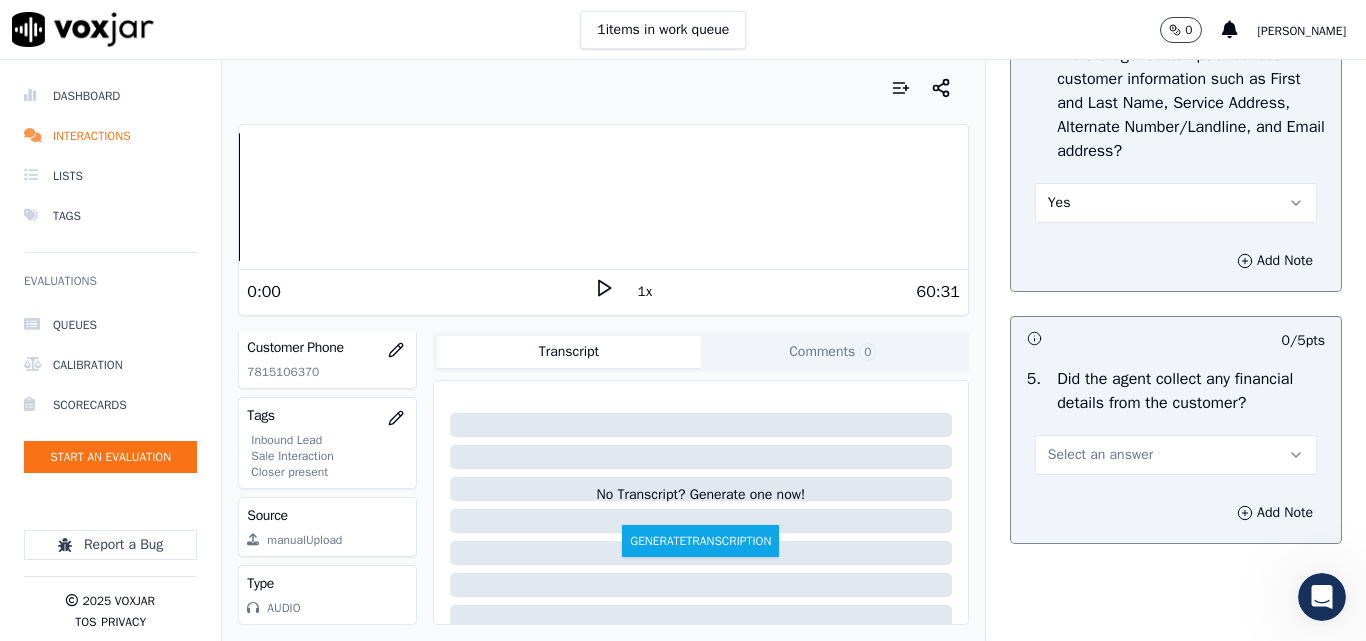 click on "Select an answer" at bounding box center [1100, 455] 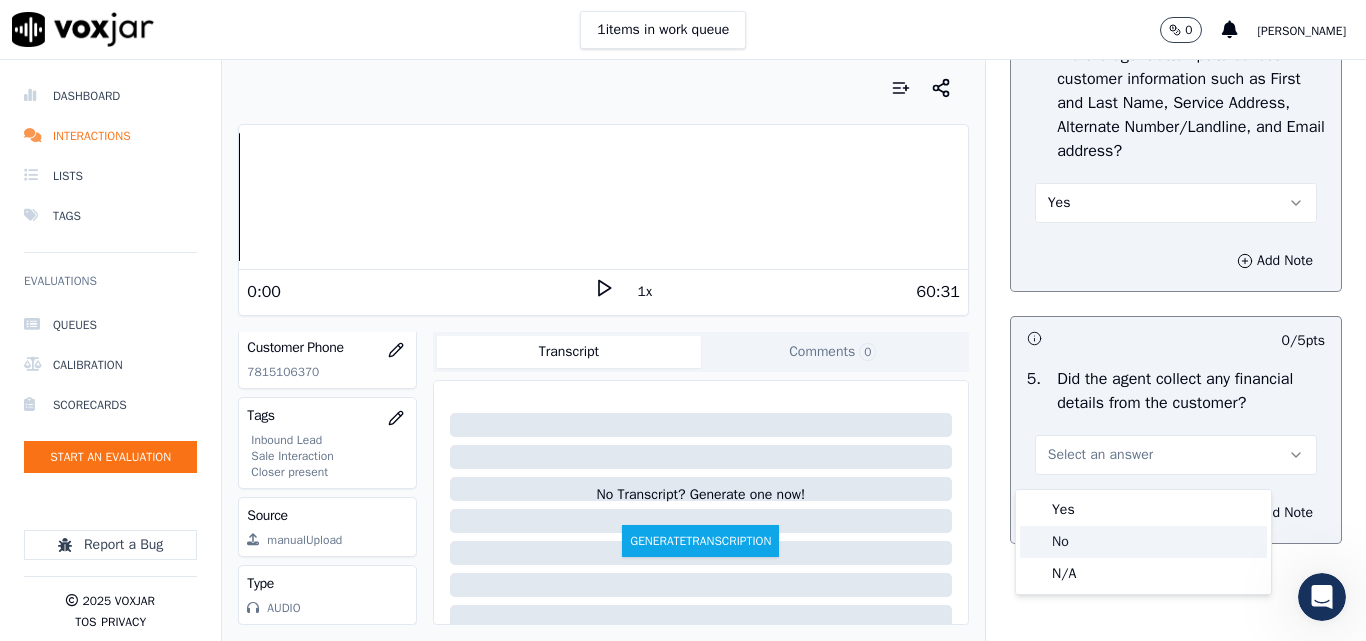 click on "No" 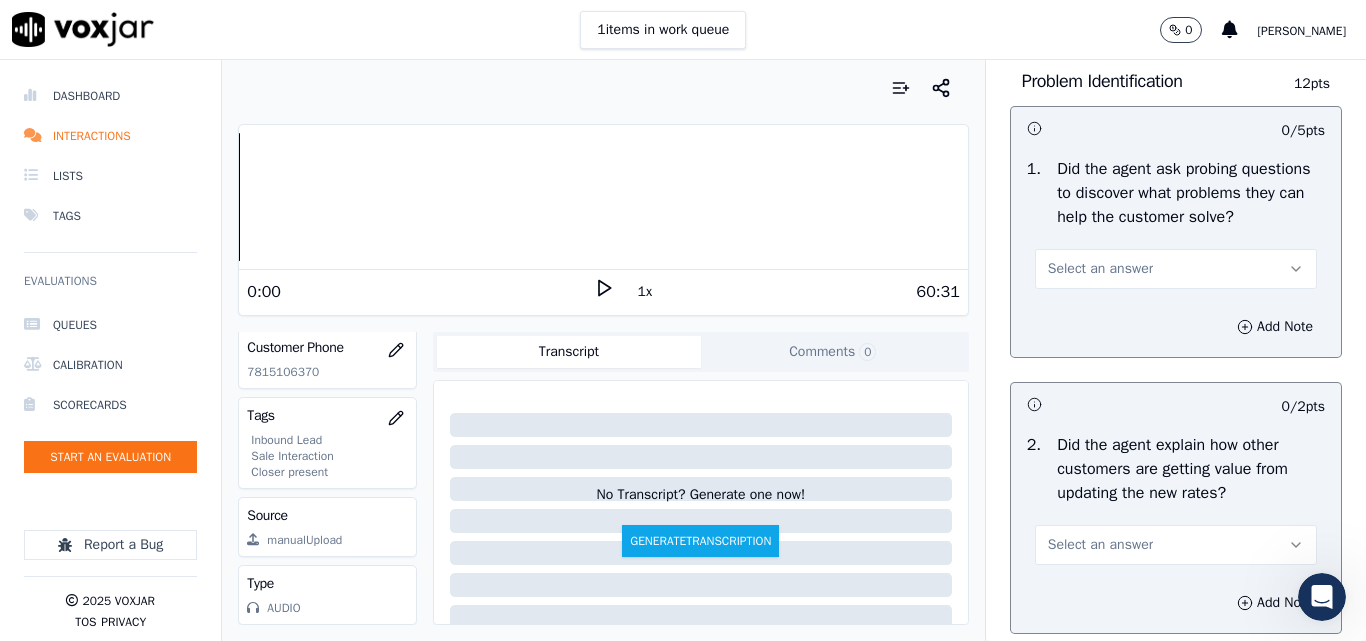 scroll, scrollTop: 1700, scrollLeft: 0, axis: vertical 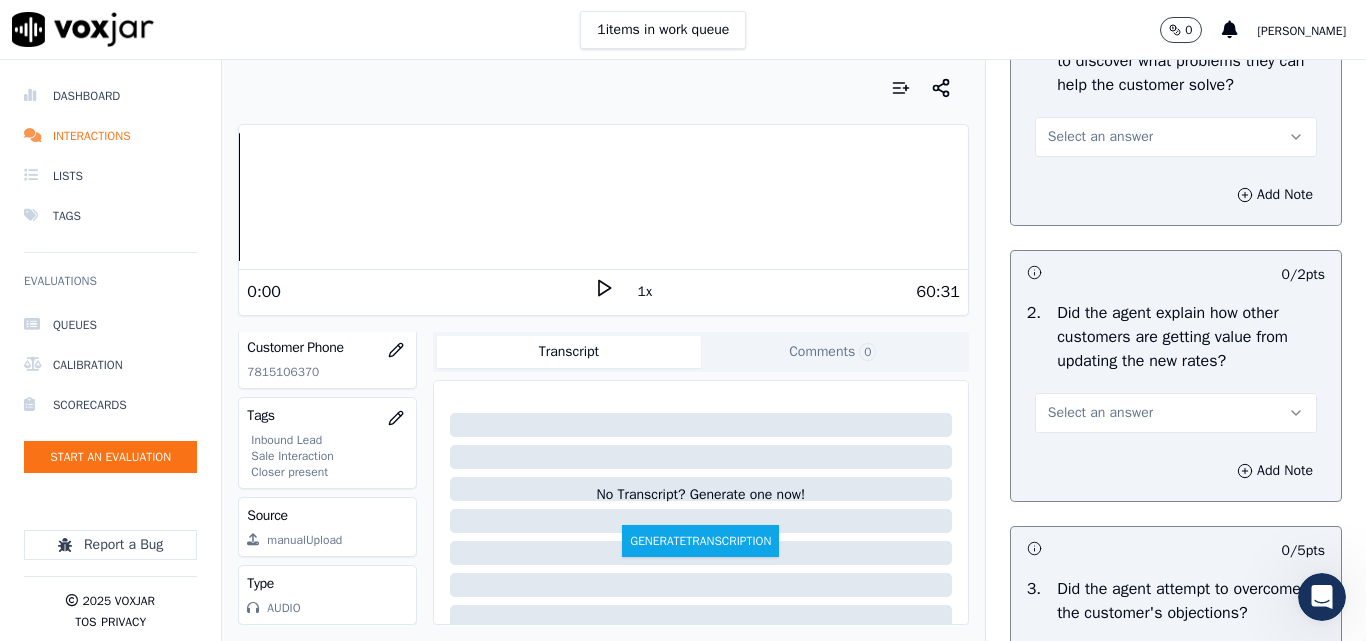 click on "Select an answer" at bounding box center [1100, 137] 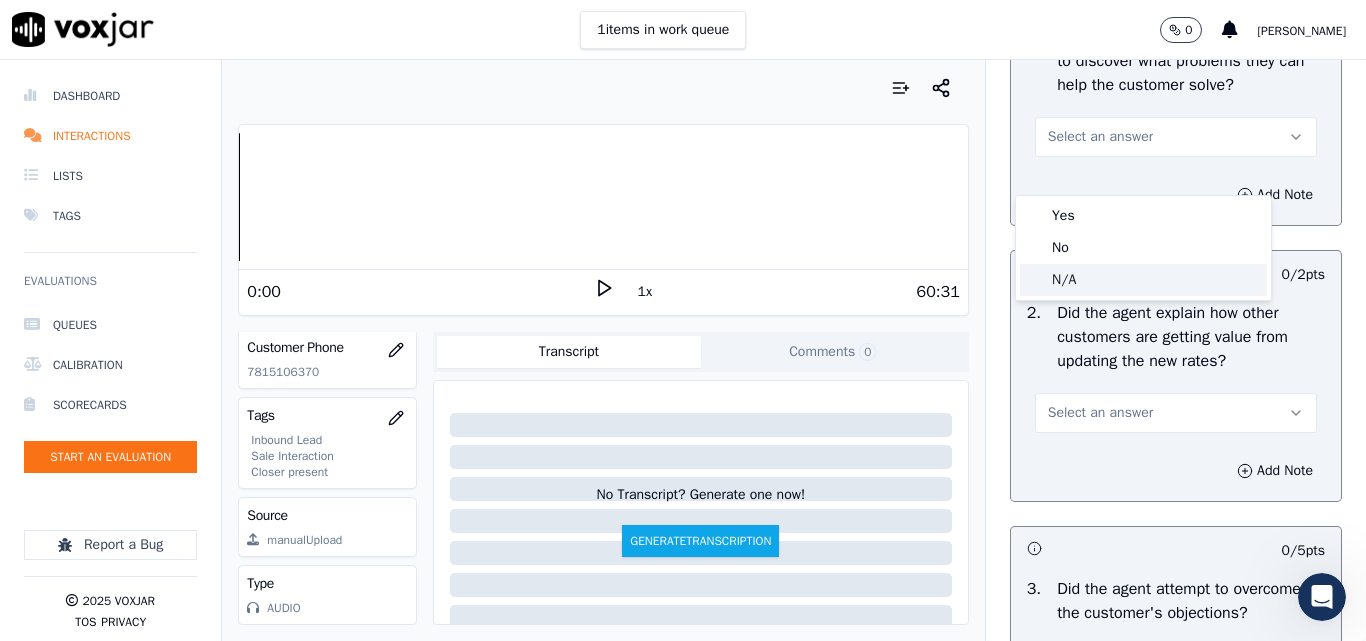 click on "N/A" 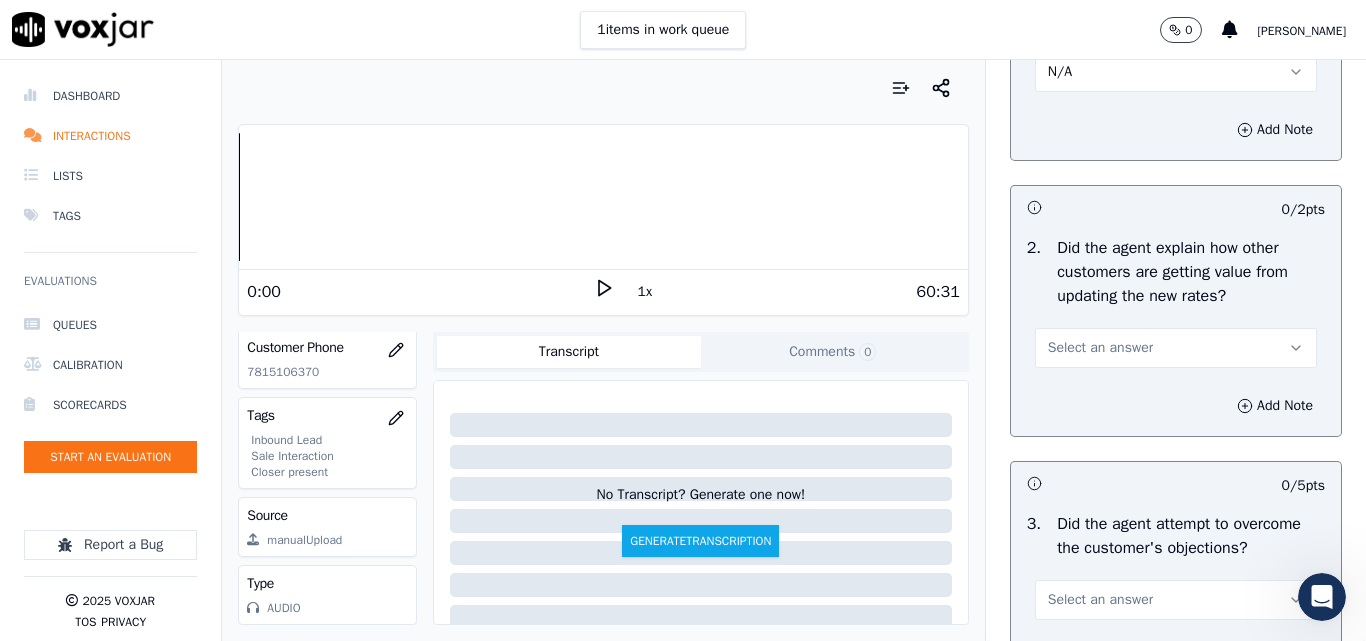 scroll, scrollTop: 1800, scrollLeft: 0, axis: vertical 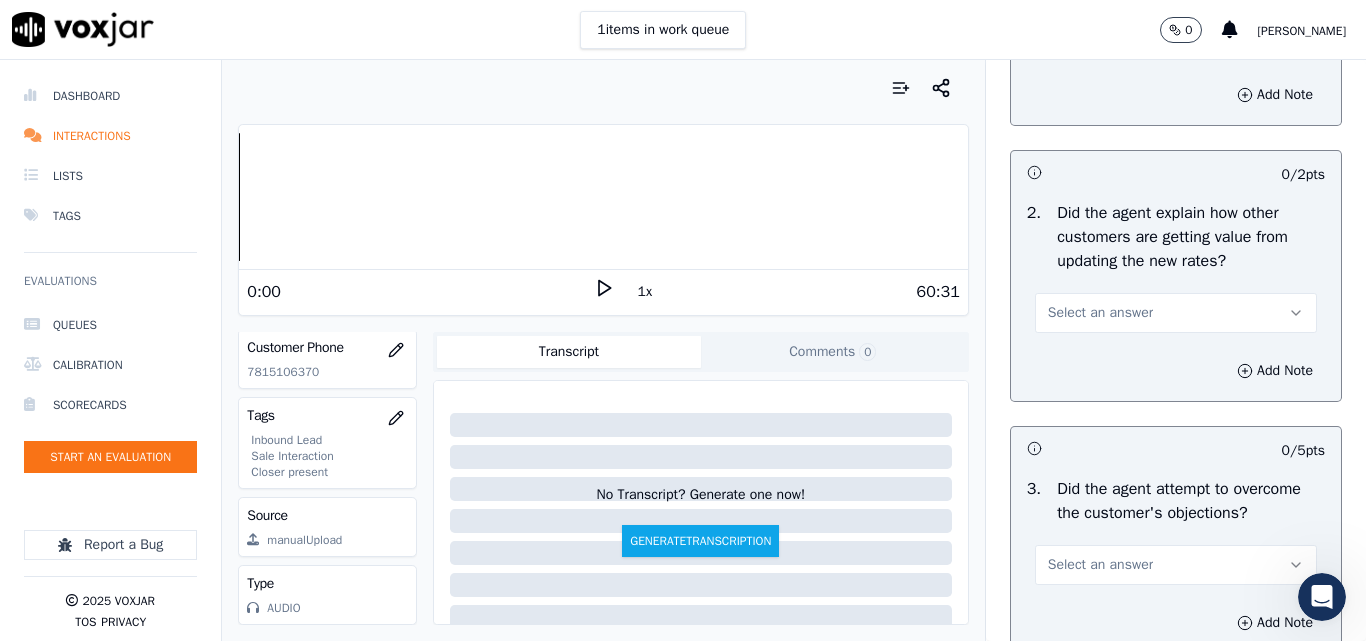 click on "N/A" at bounding box center [1176, 37] 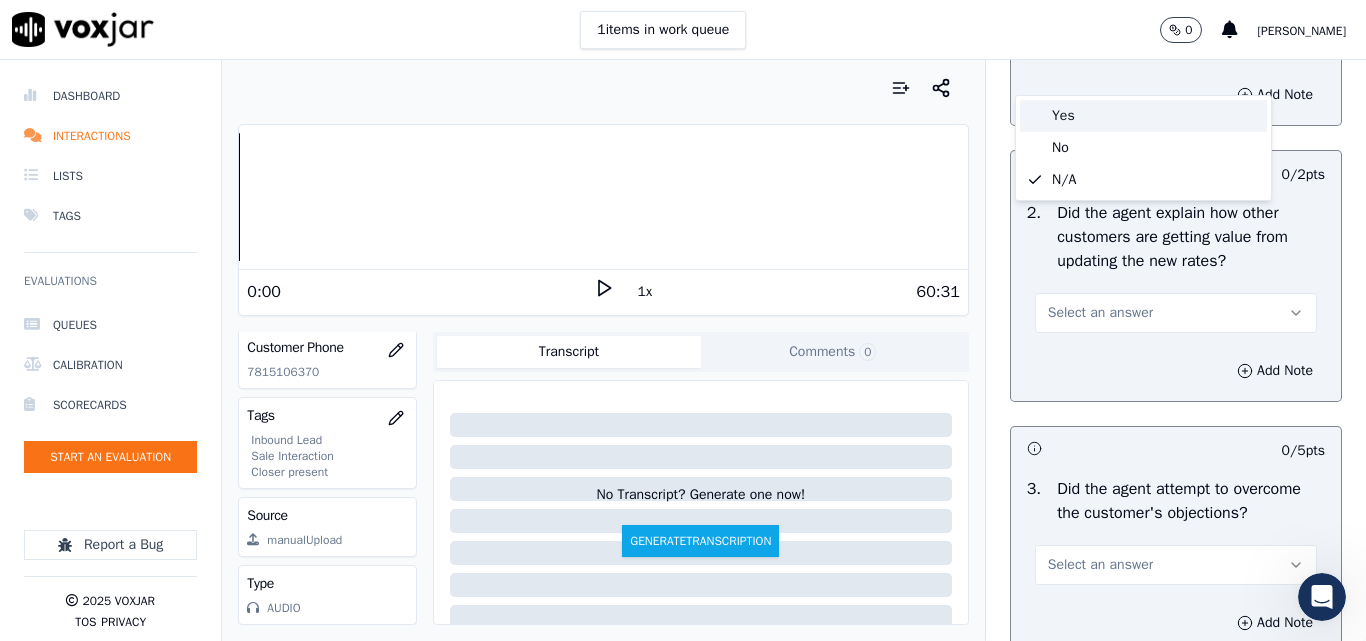 click on "Yes" at bounding box center [1143, 116] 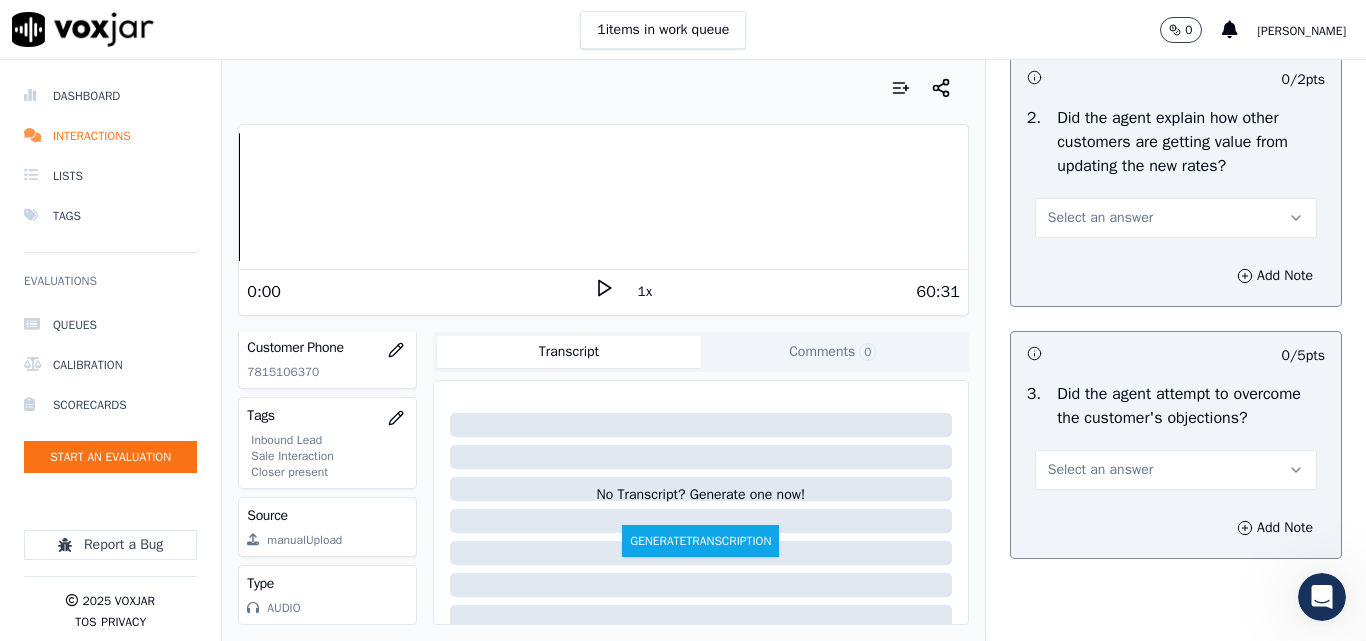 scroll, scrollTop: 2000, scrollLeft: 0, axis: vertical 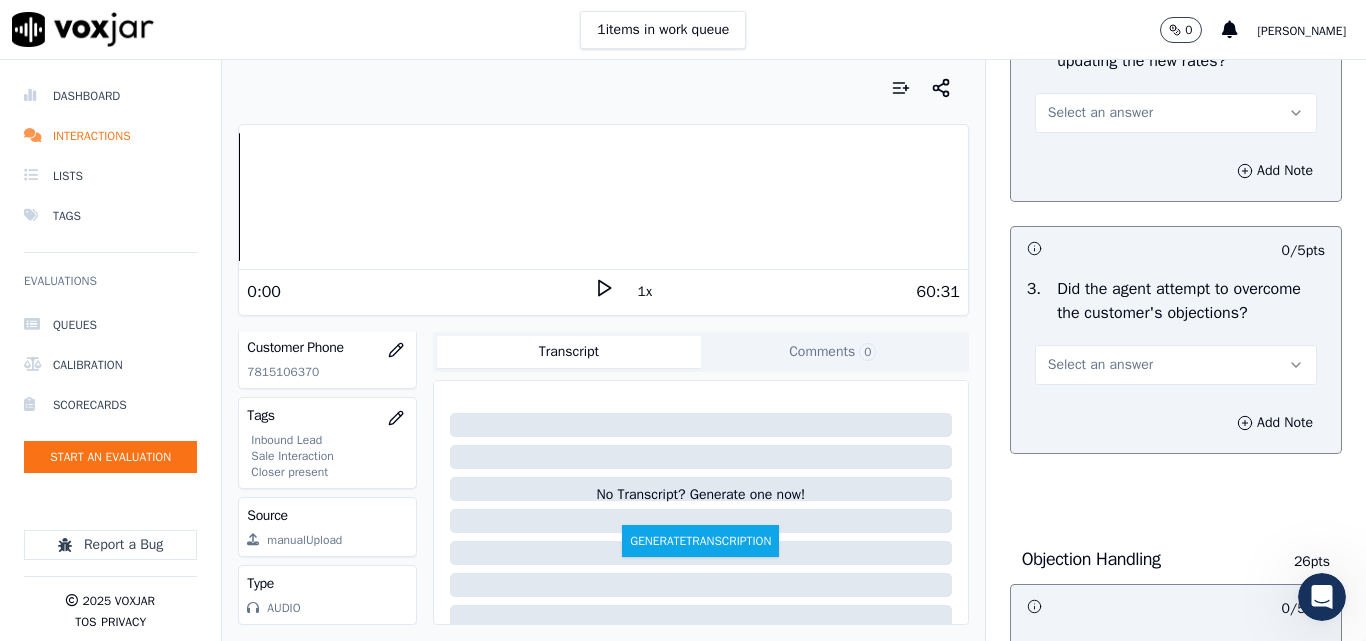 click on "Select an answer" at bounding box center [1100, 113] 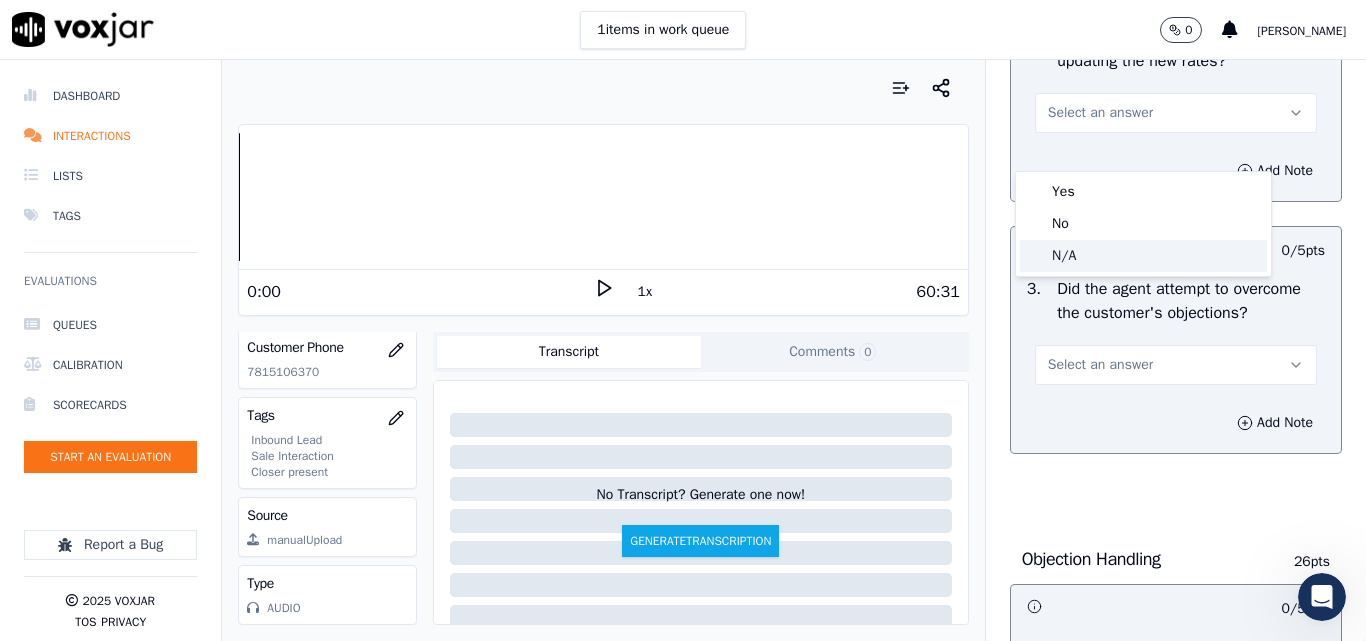 click on "N/A" 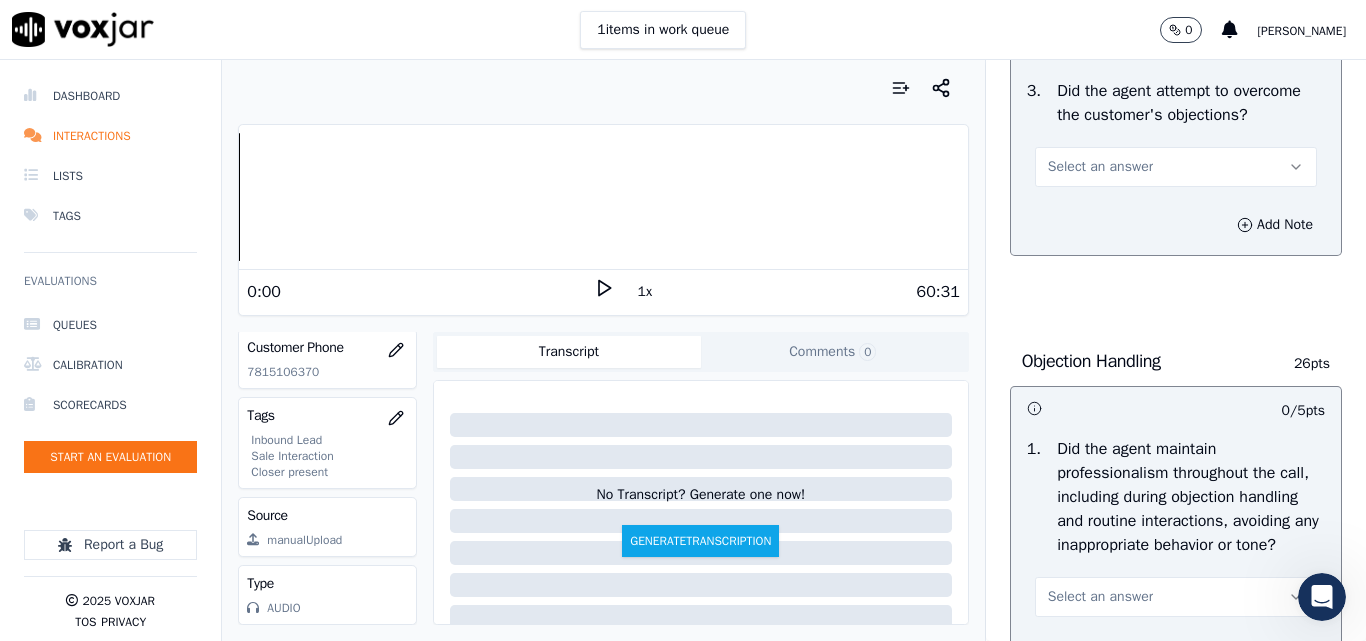 scroll, scrollTop: 2200, scrollLeft: 0, axis: vertical 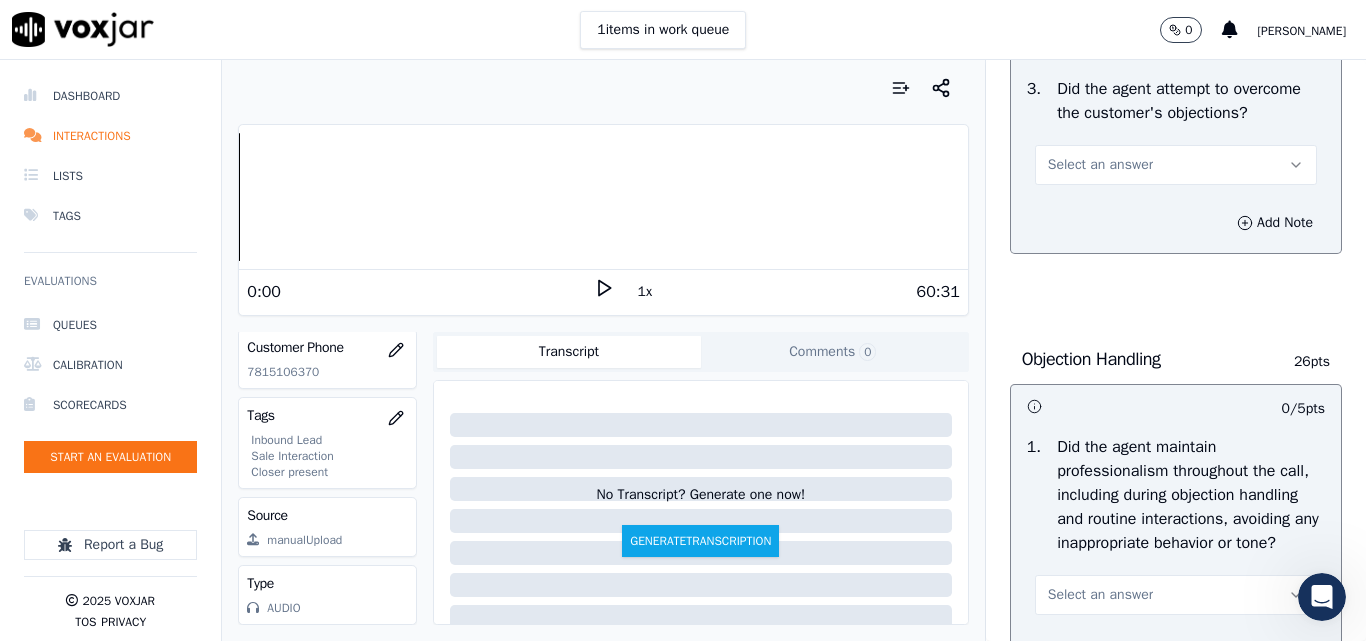 click on "Select an answer" at bounding box center [1176, 165] 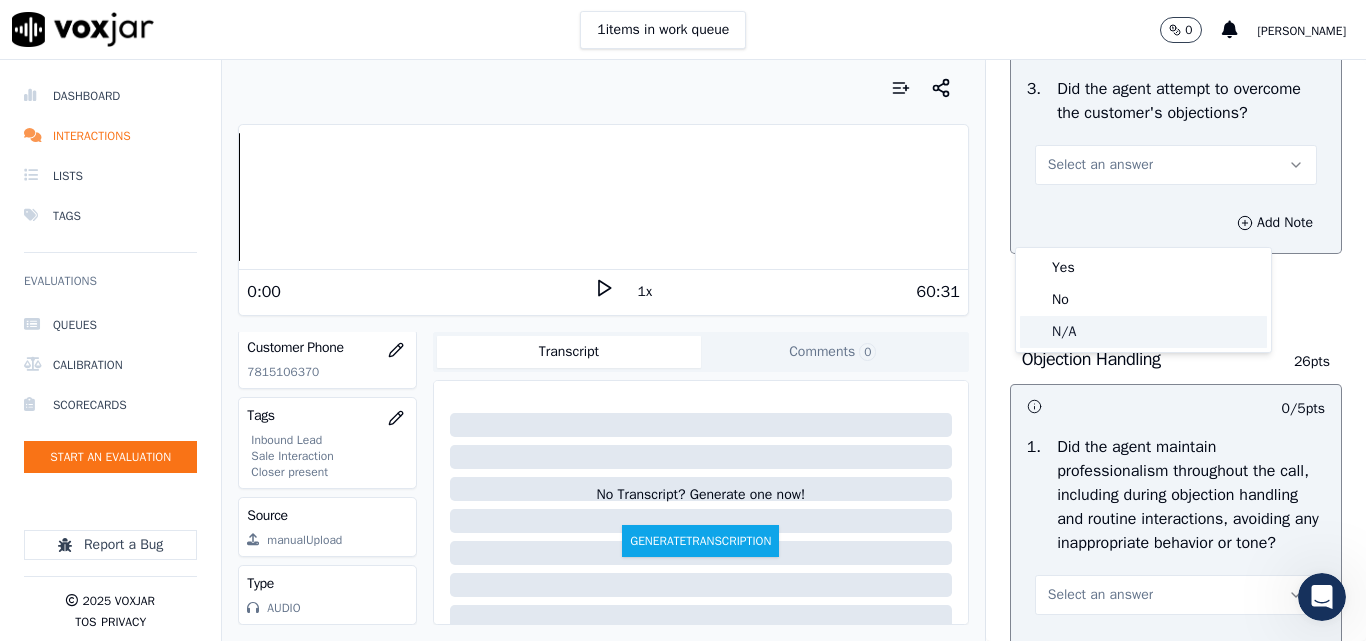 click on "N/A" 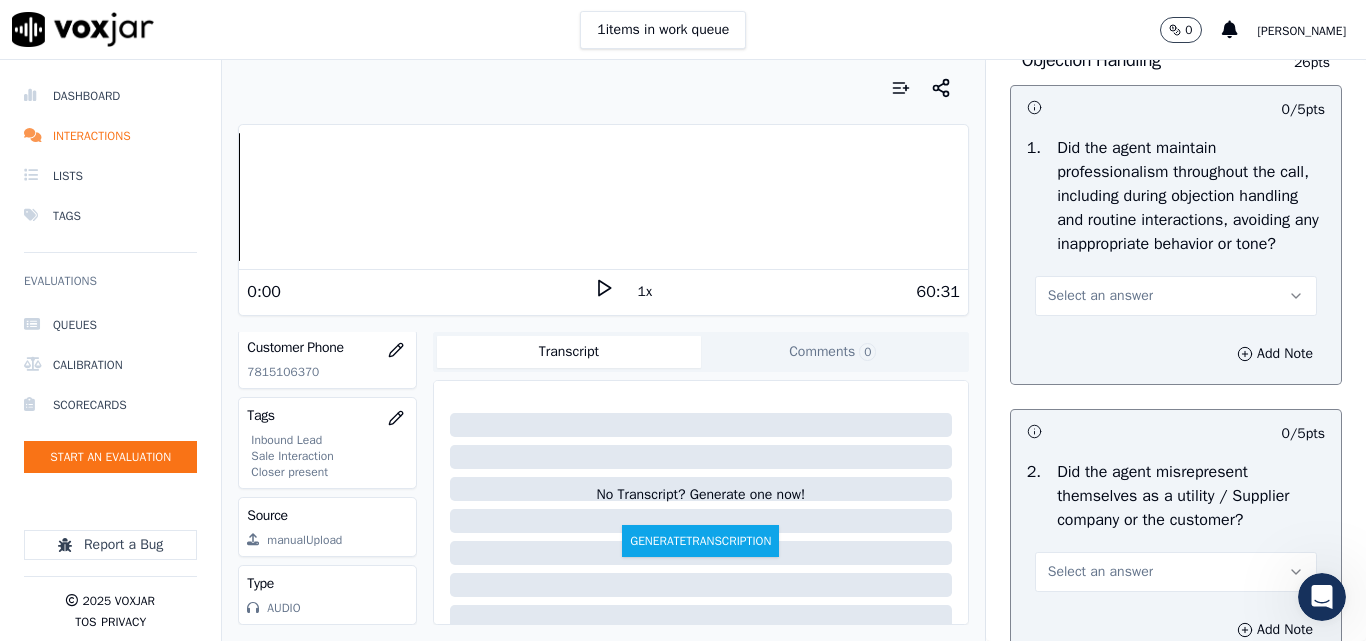 scroll, scrollTop: 2500, scrollLeft: 0, axis: vertical 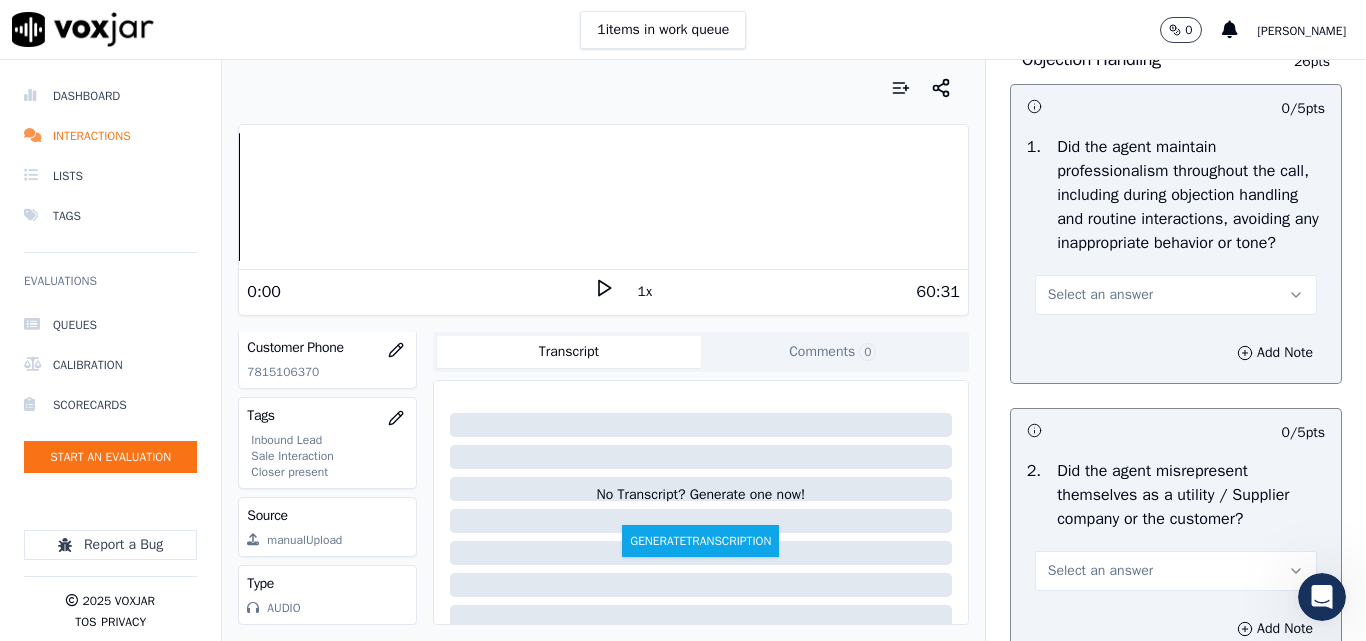 click on "Select an answer" at bounding box center [1100, 295] 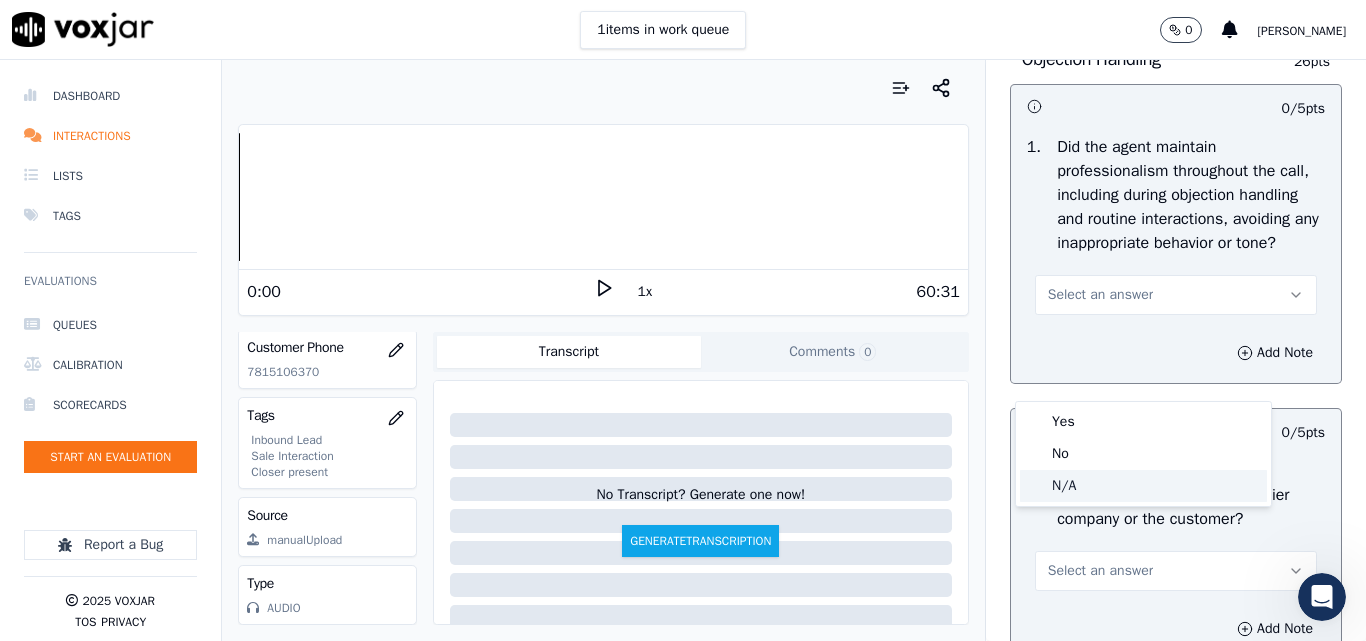 click on "N/A" 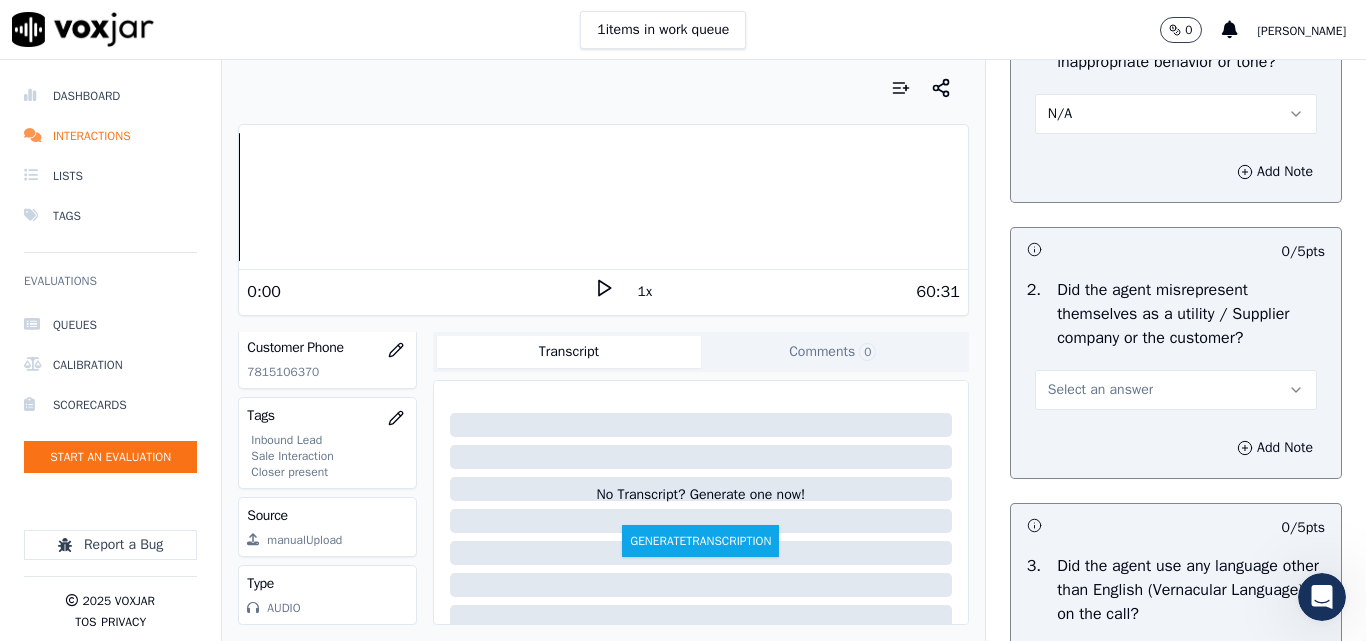scroll, scrollTop: 2800, scrollLeft: 0, axis: vertical 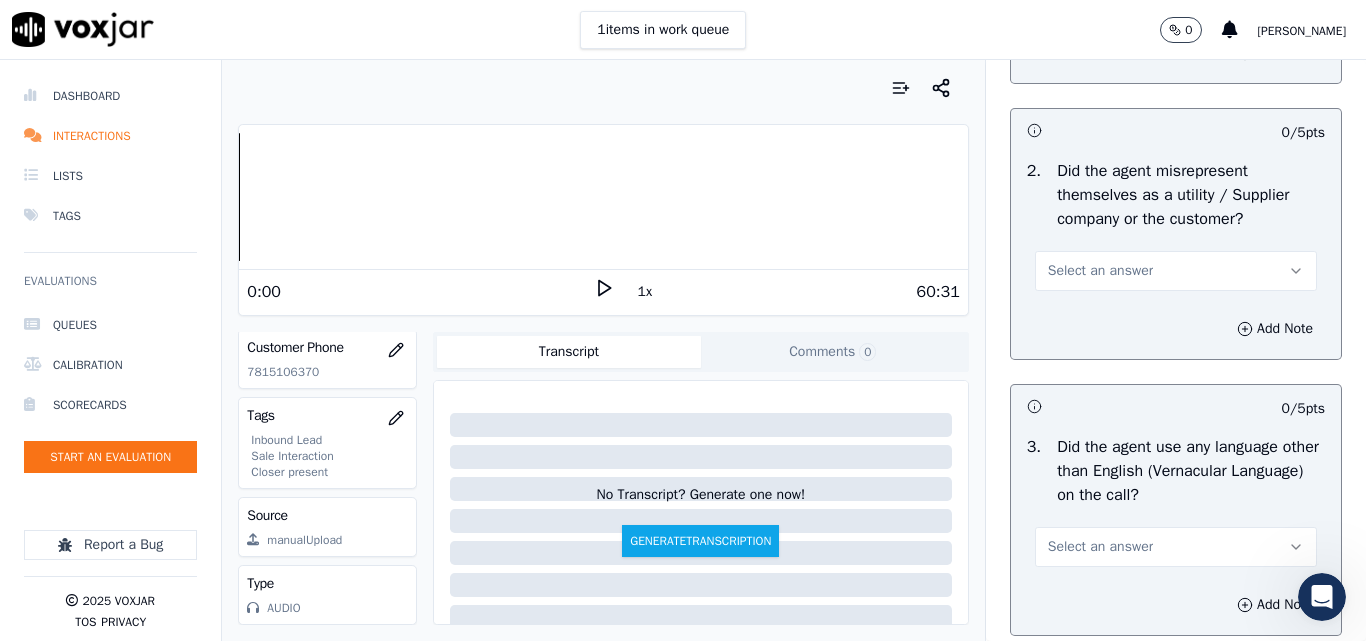 click on "Select an answer" at bounding box center [1100, 271] 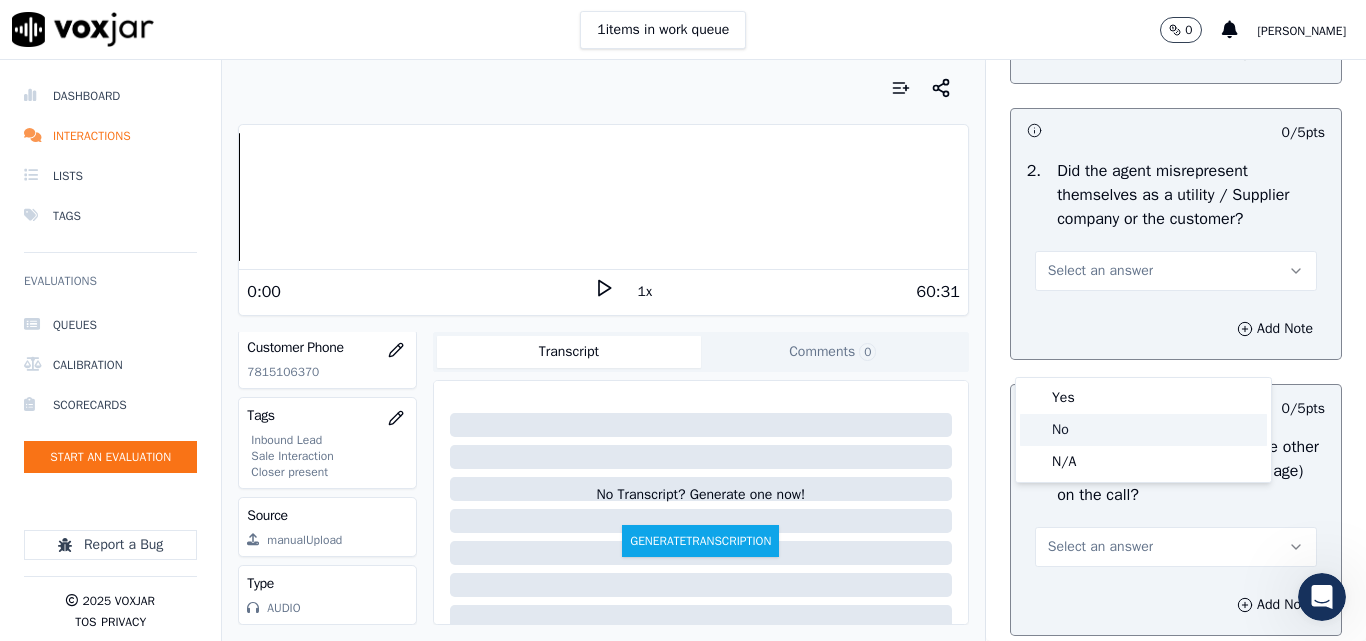 click on "No" 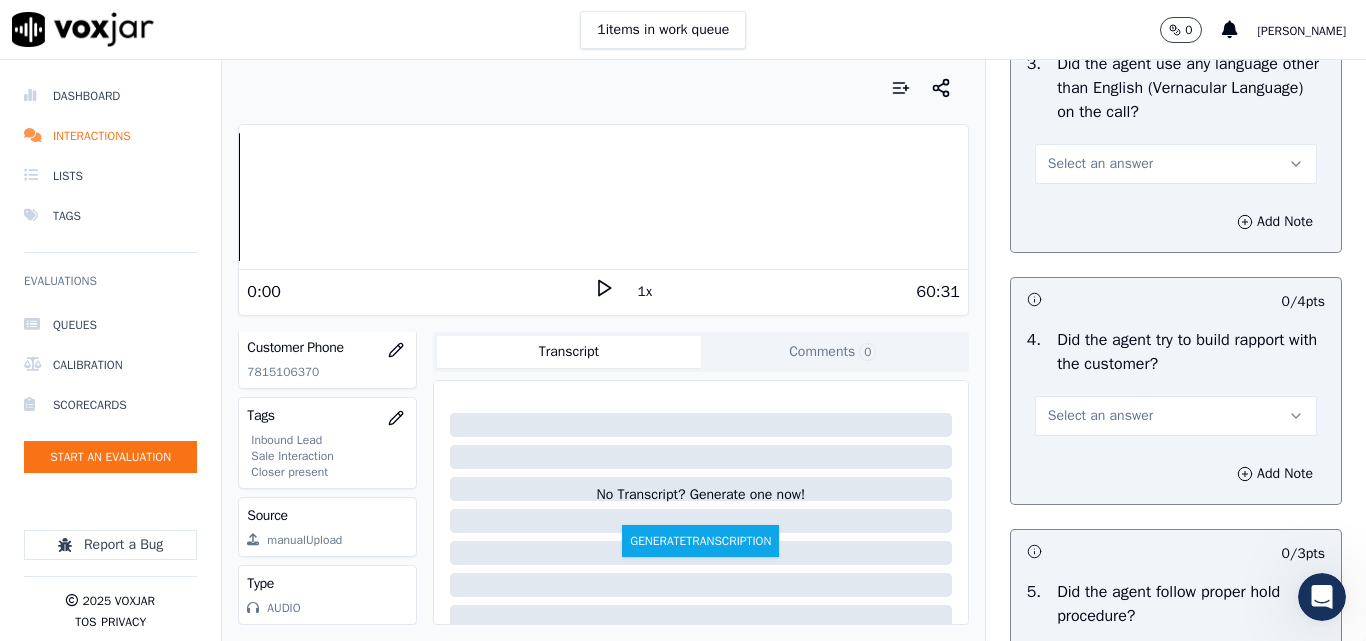 scroll, scrollTop: 3200, scrollLeft: 0, axis: vertical 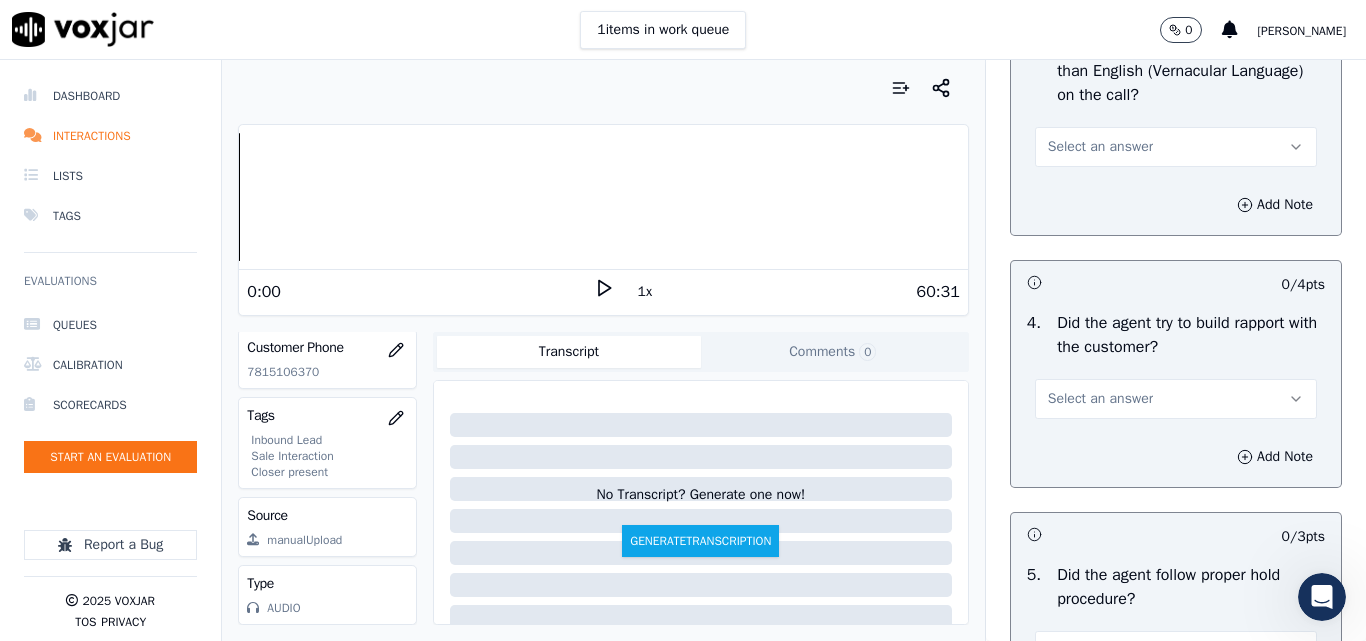 click on "Select an answer" at bounding box center [1100, 147] 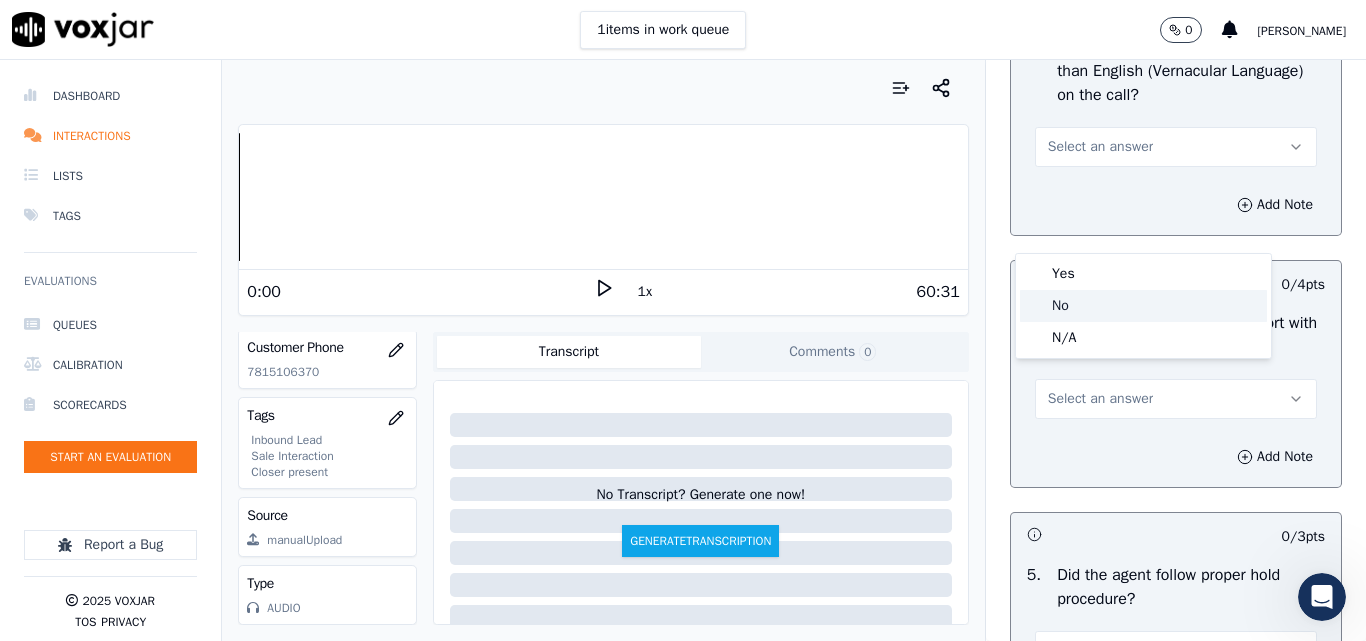 click on "No" 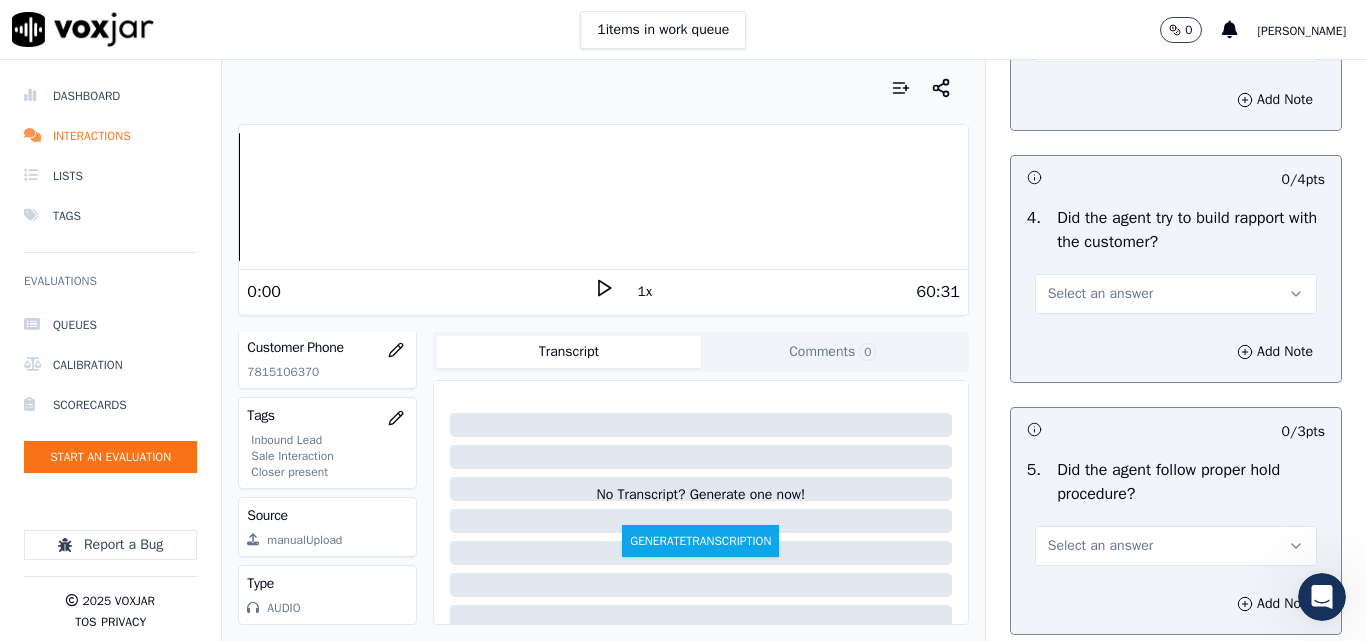 scroll, scrollTop: 3400, scrollLeft: 0, axis: vertical 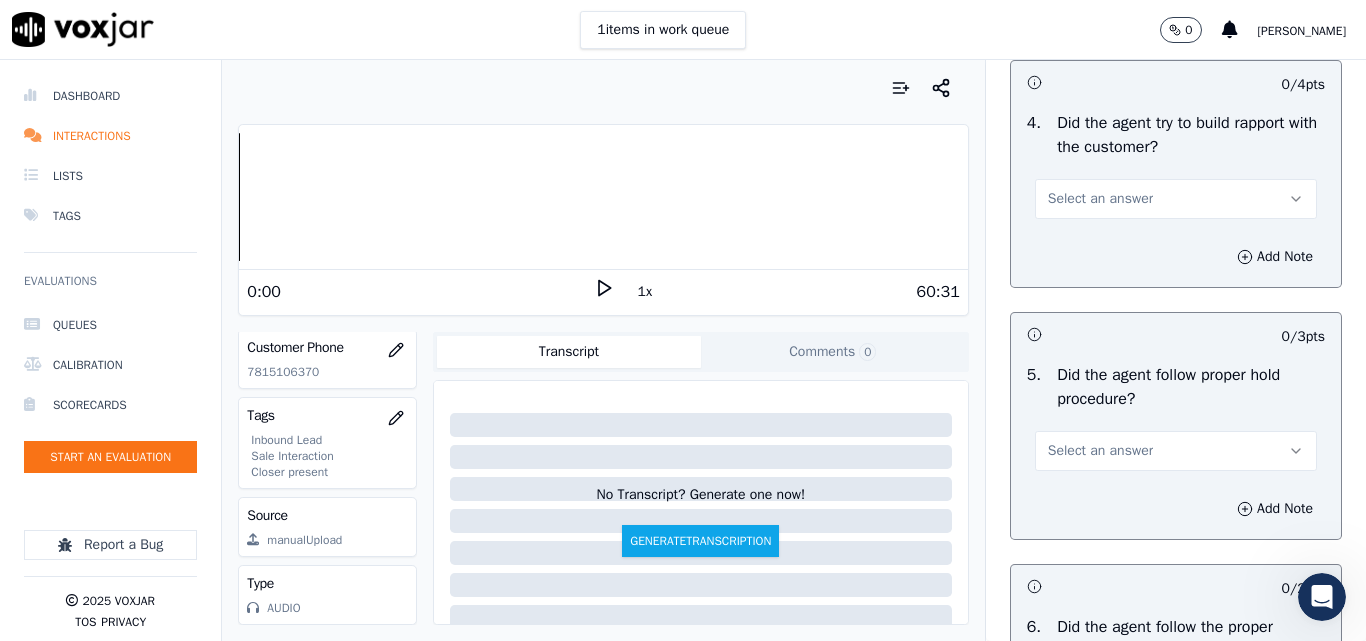 click on "Select an answer" at bounding box center [1100, 199] 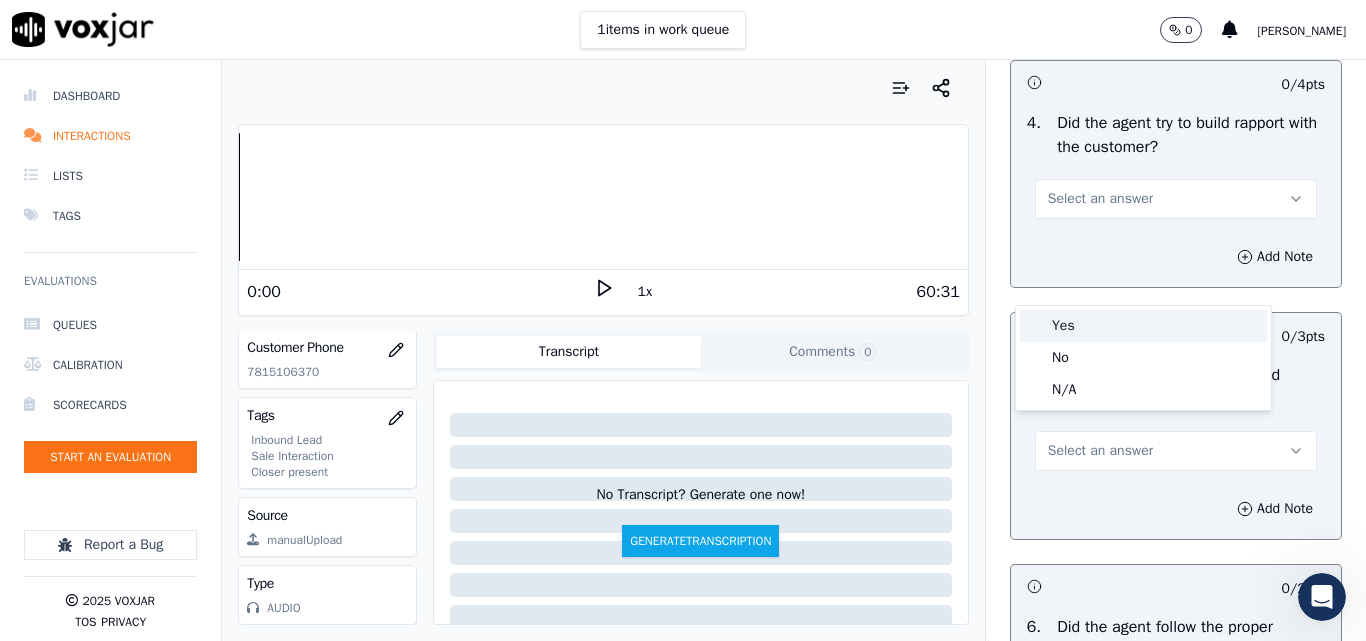 click on "Yes" at bounding box center (1143, 326) 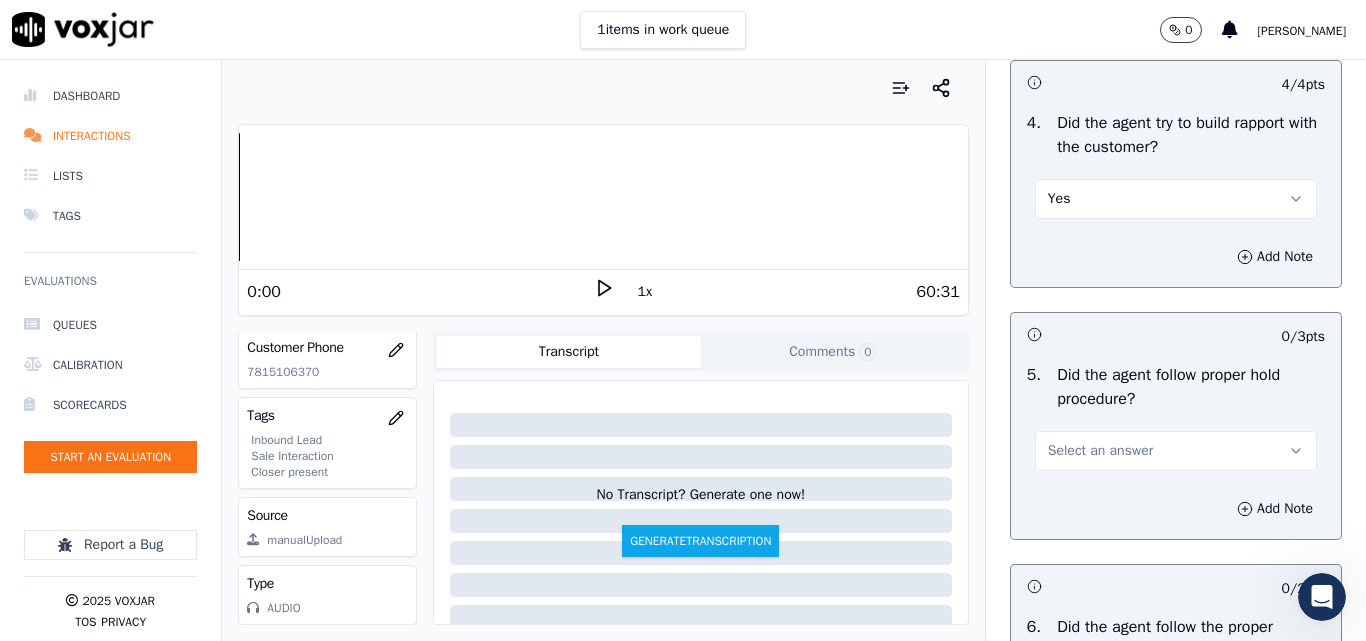 scroll, scrollTop: 3500, scrollLeft: 0, axis: vertical 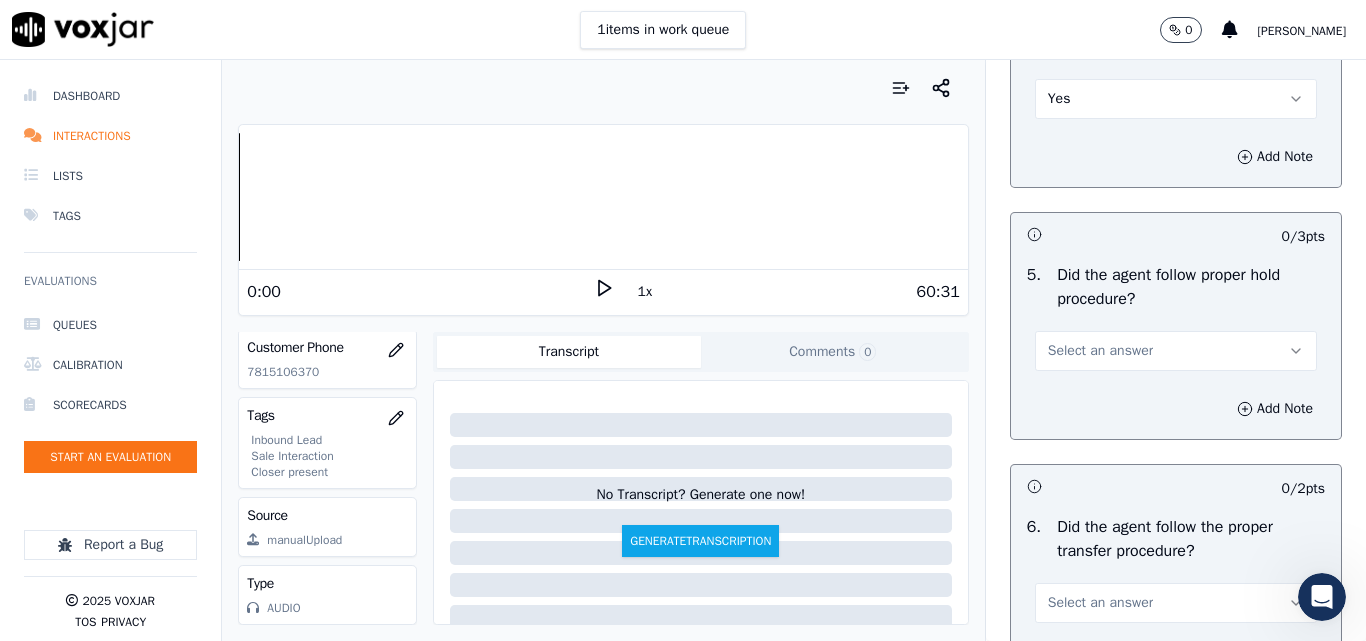 click on "Select an answer" at bounding box center [1100, 351] 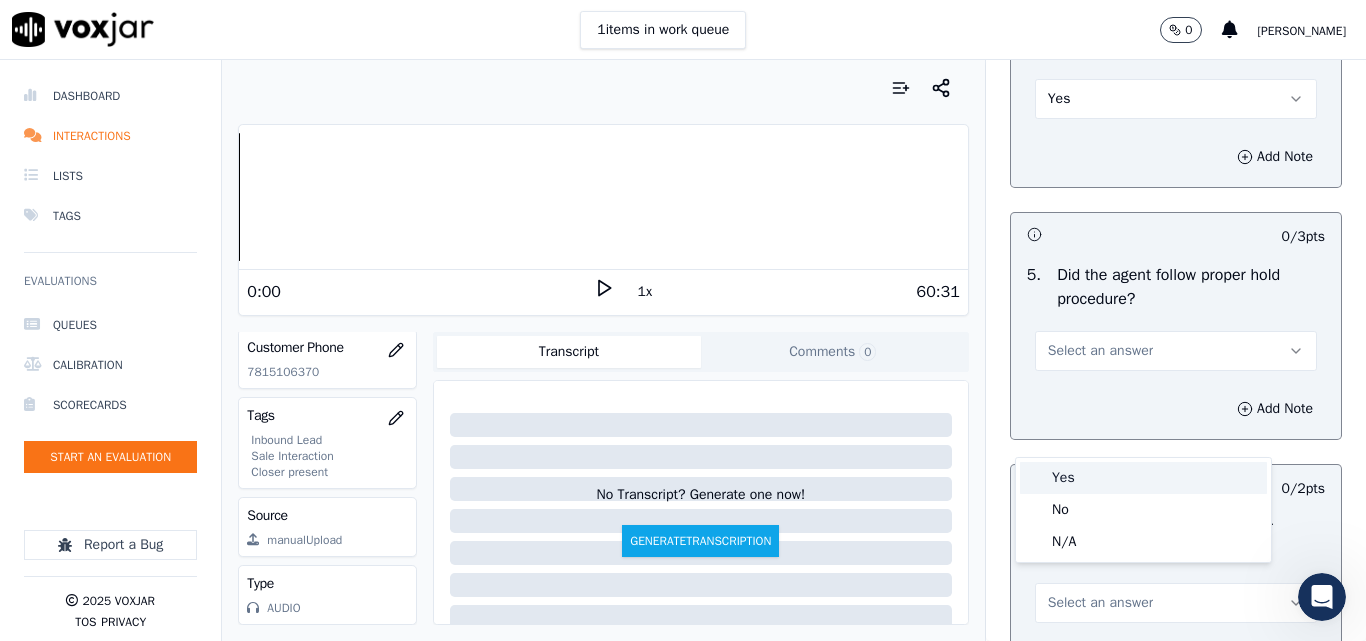 click on "Yes" at bounding box center (1143, 478) 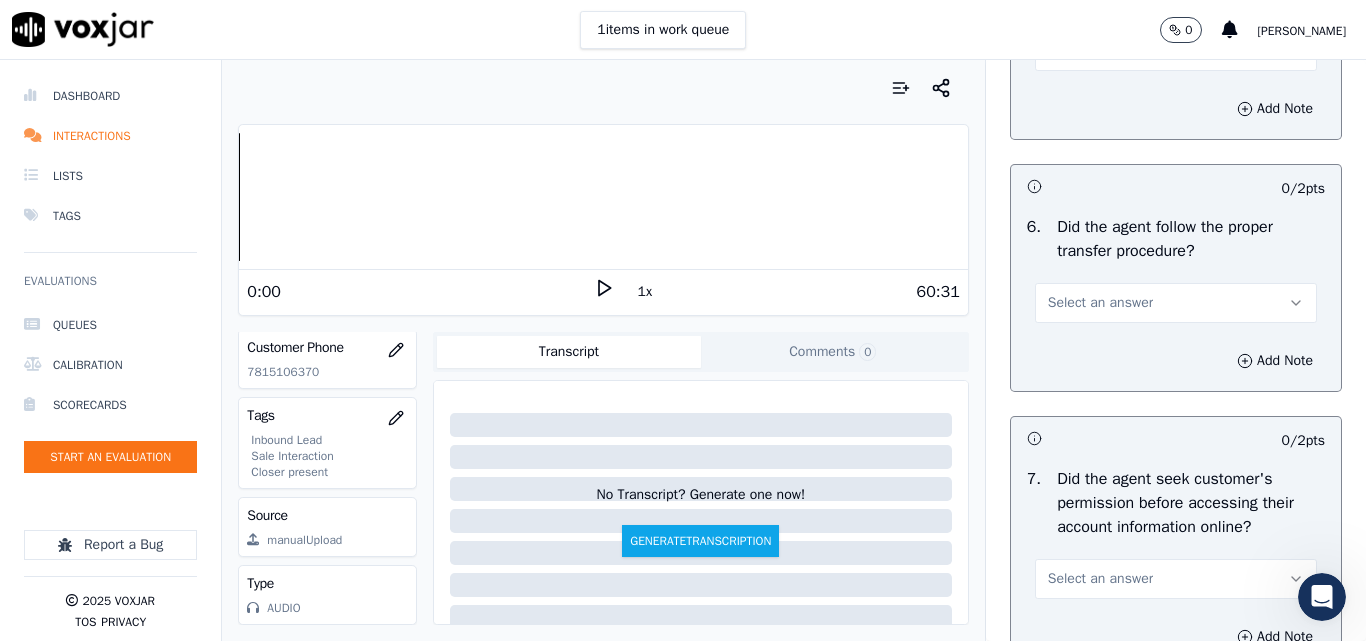 scroll, scrollTop: 3900, scrollLeft: 0, axis: vertical 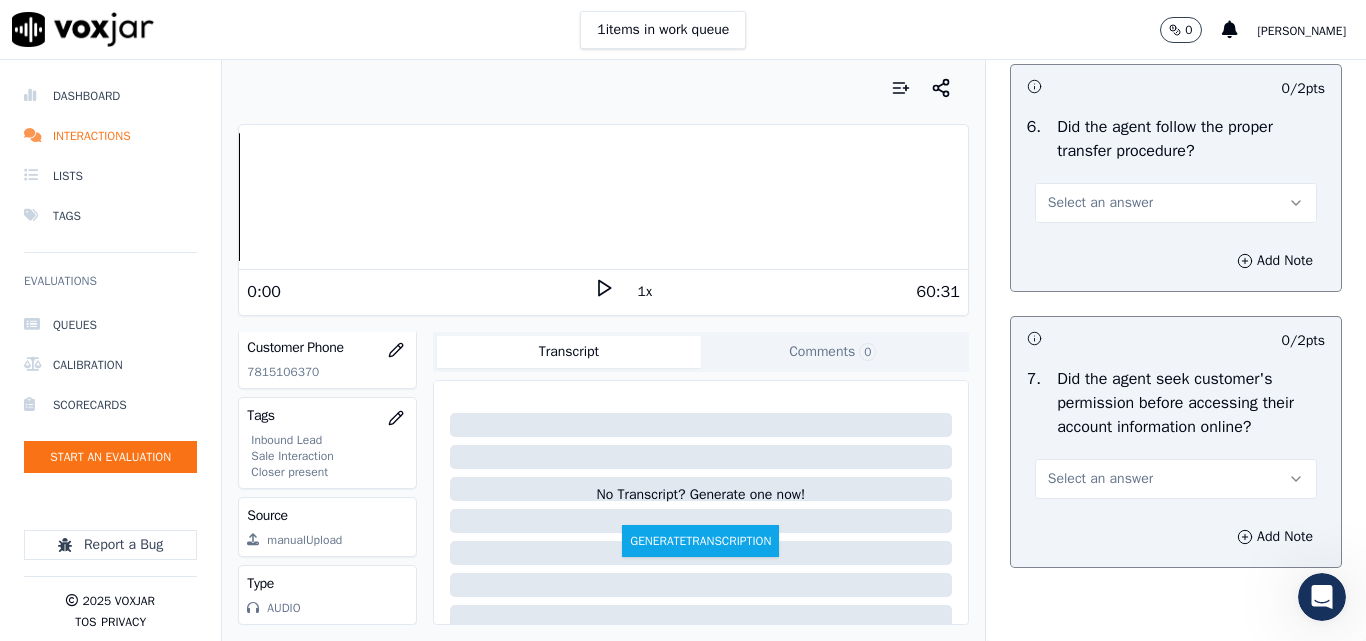 click on "Select an answer" at bounding box center [1100, 203] 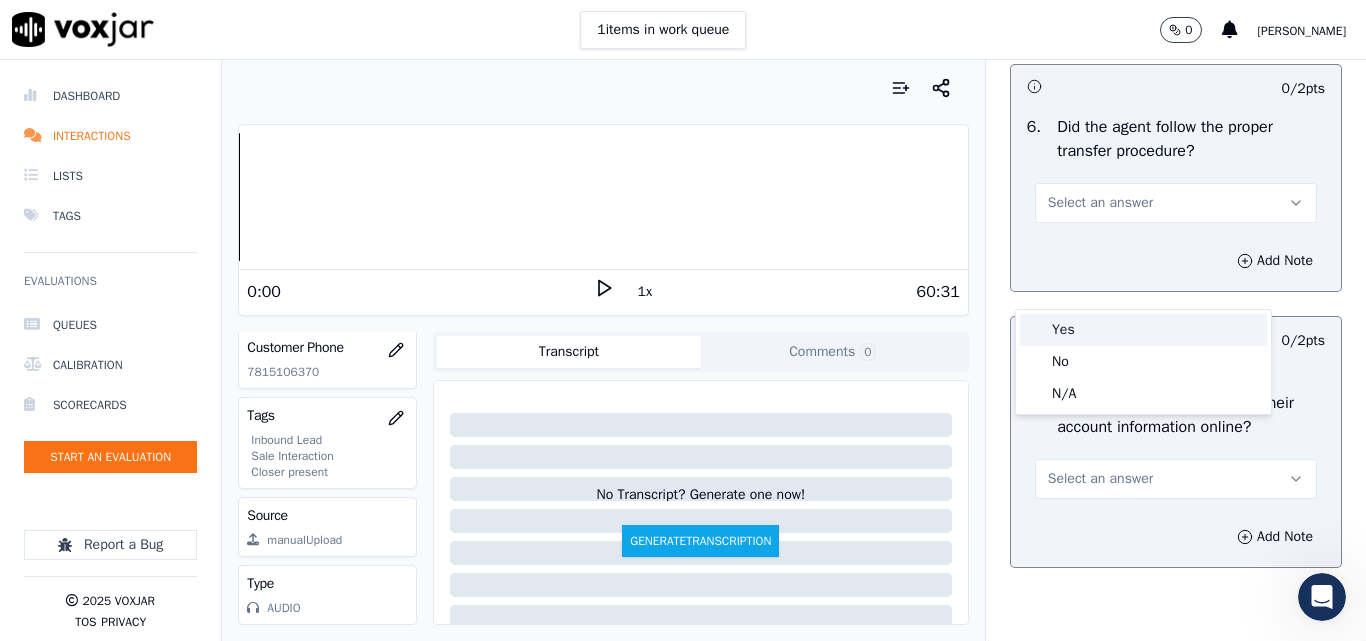 click on "Yes" at bounding box center [1143, 330] 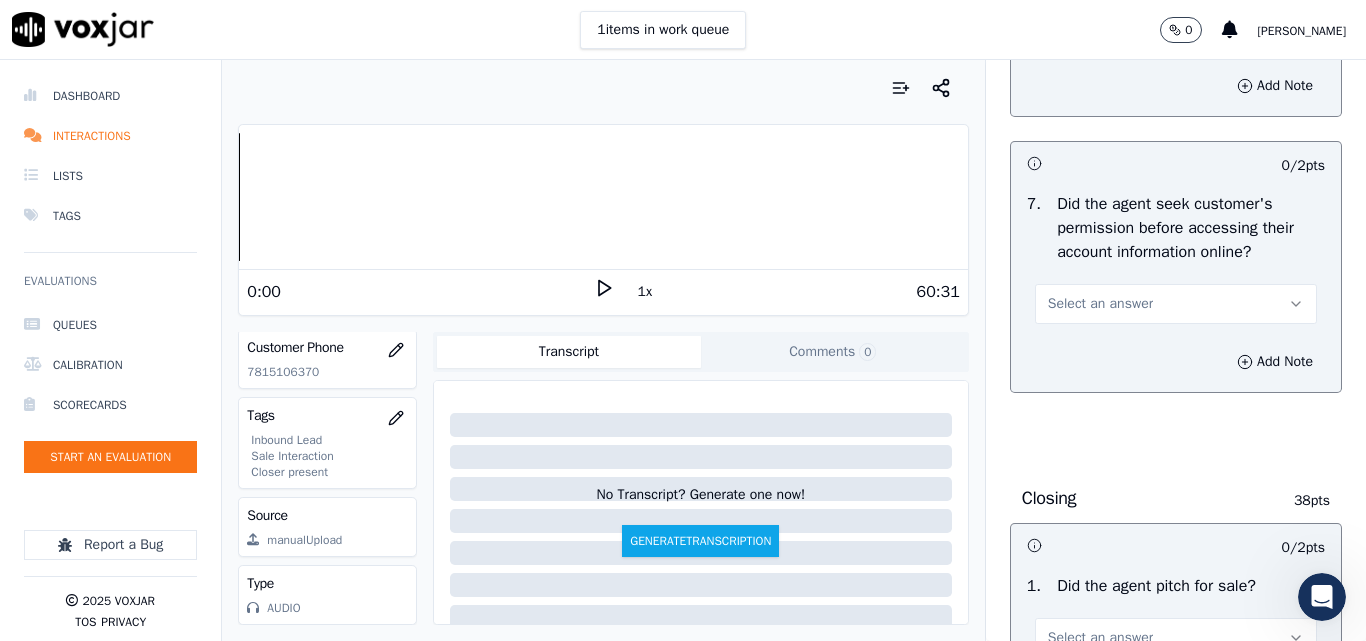 scroll, scrollTop: 4100, scrollLeft: 0, axis: vertical 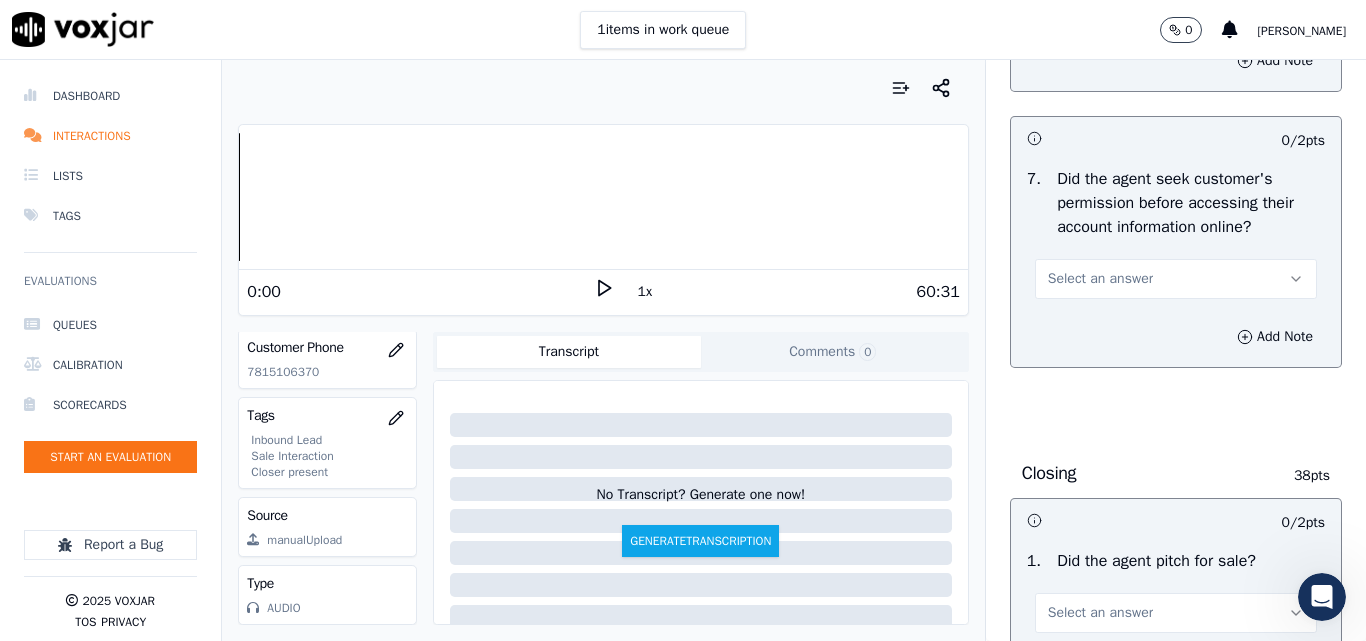 click on "Select an answer" at bounding box center (1100, 279) 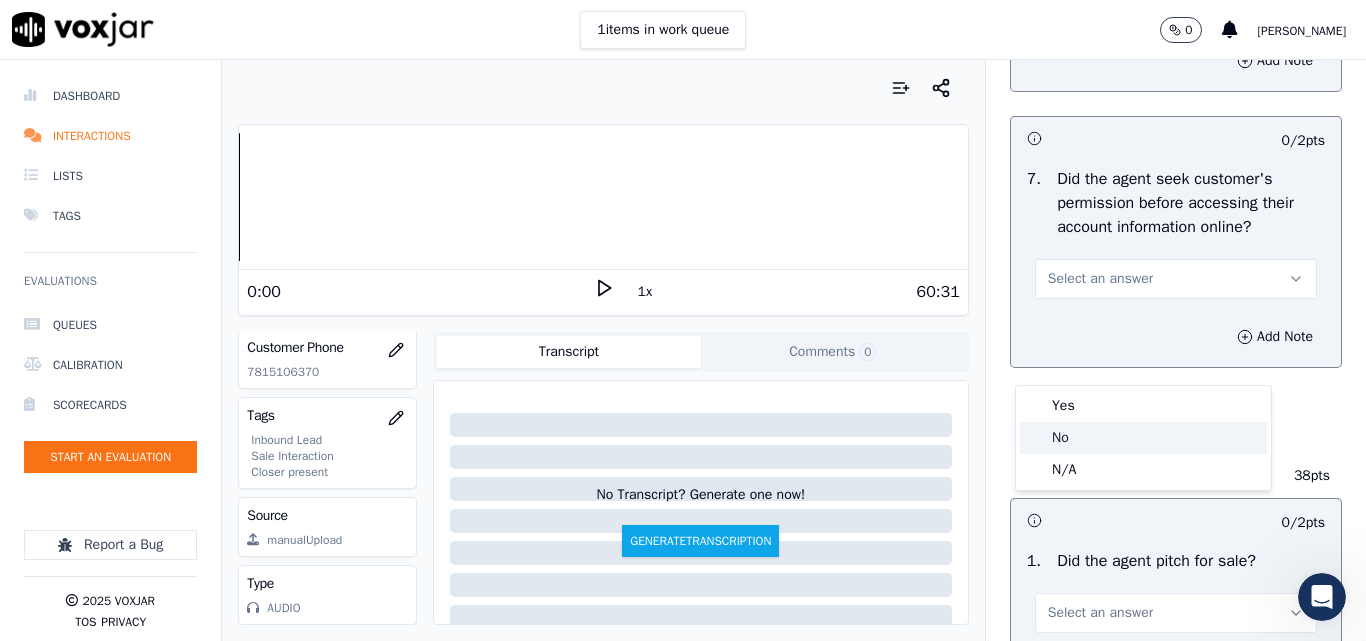 click on "No" 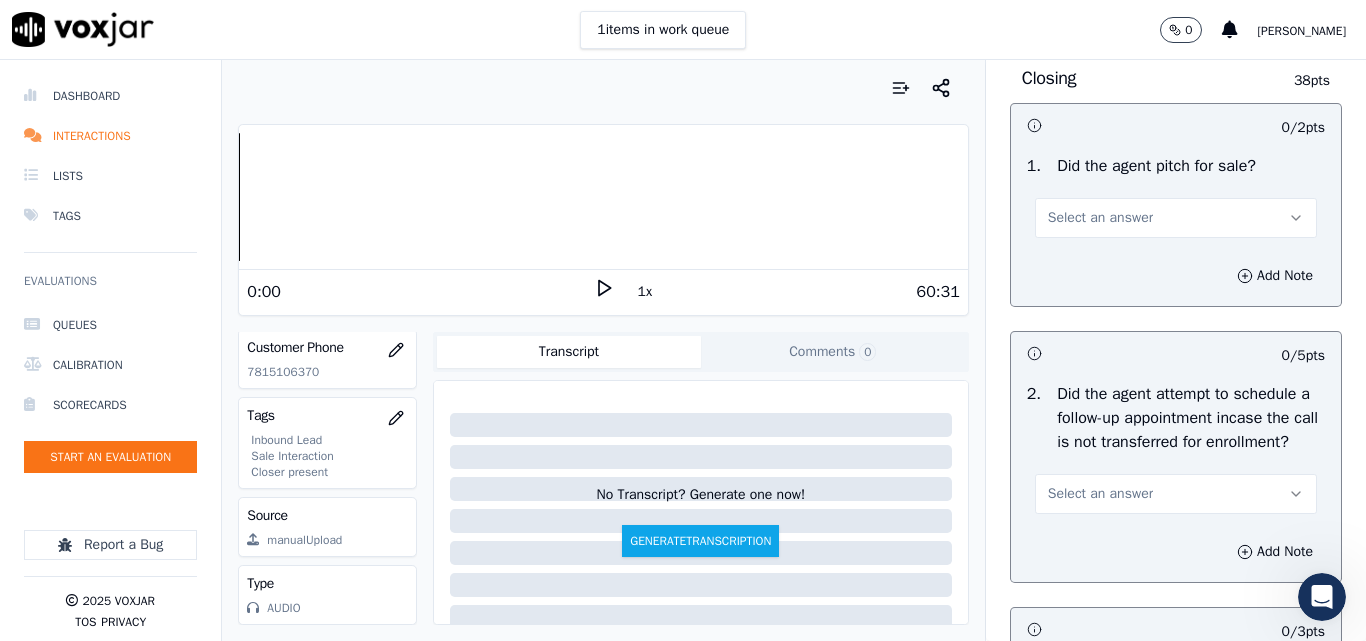 scroll, scrollTop: 4500, scrollLeft: 0, axis: vertical 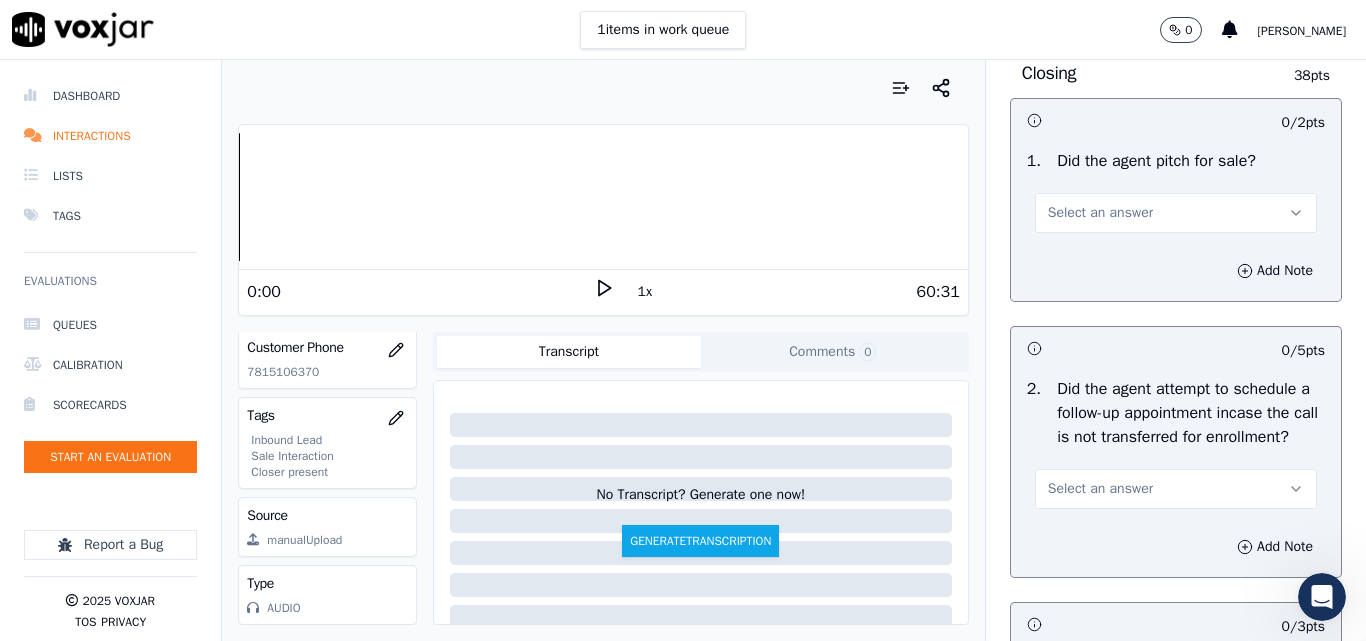 click on "Select an answer" at bounding box center [1100, 213] 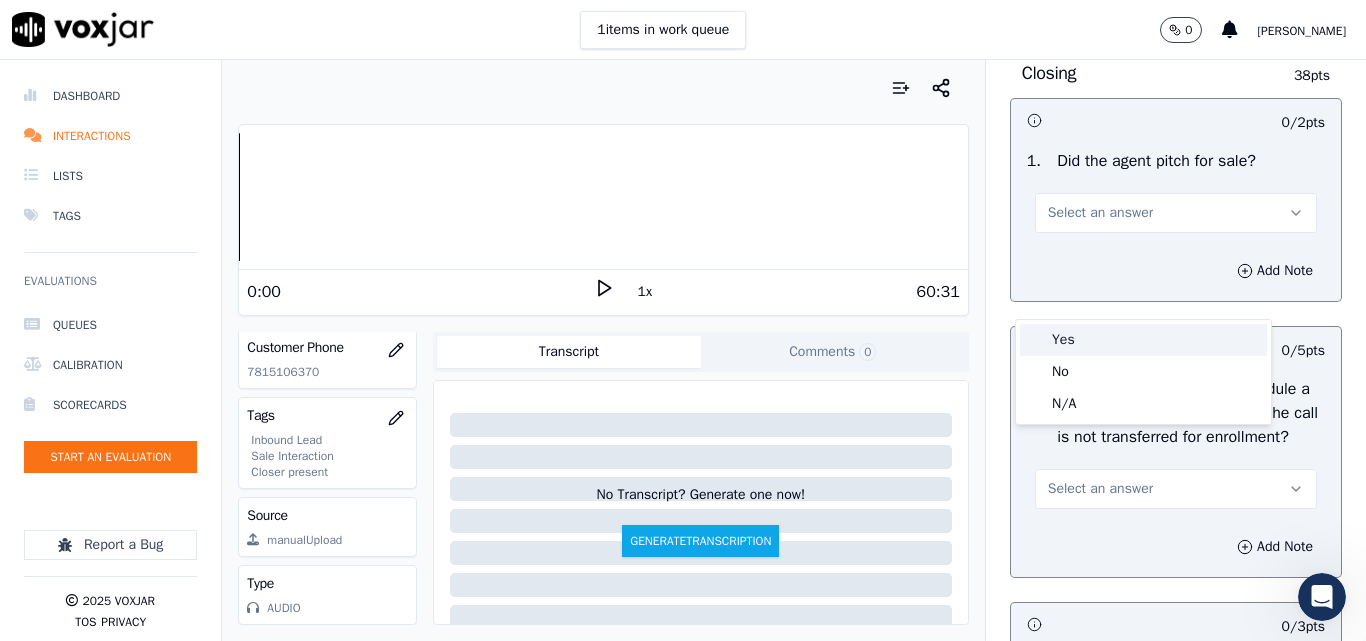 click on "Yes" at bounding box center (1143, 340) 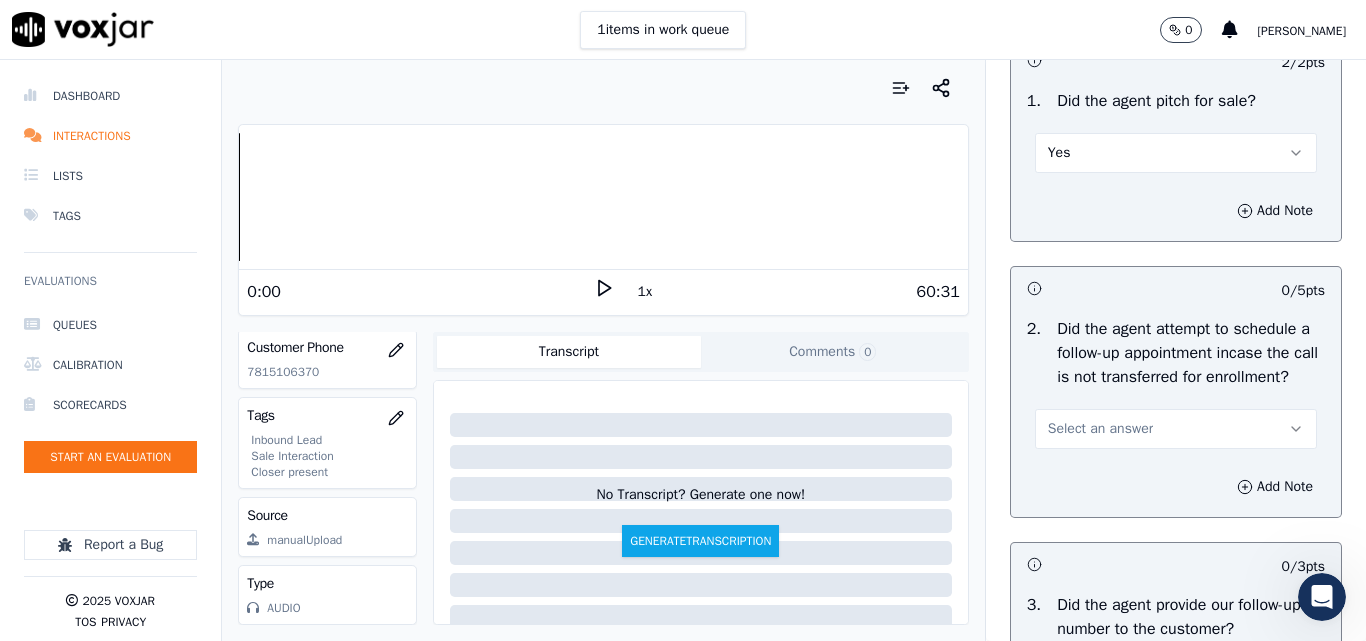 scroll, scrollTop: 4800, scrollLeft: 0, axis: vertical 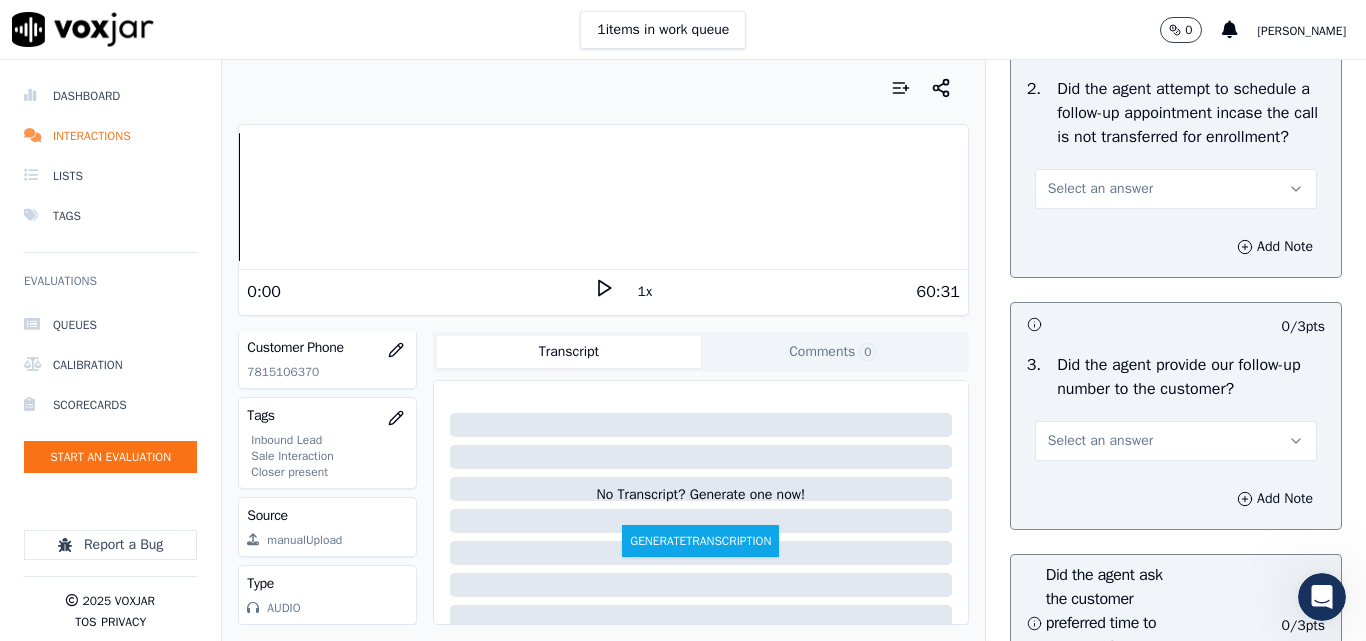 click on "Select an answer" at bounding box center [1100, 189] 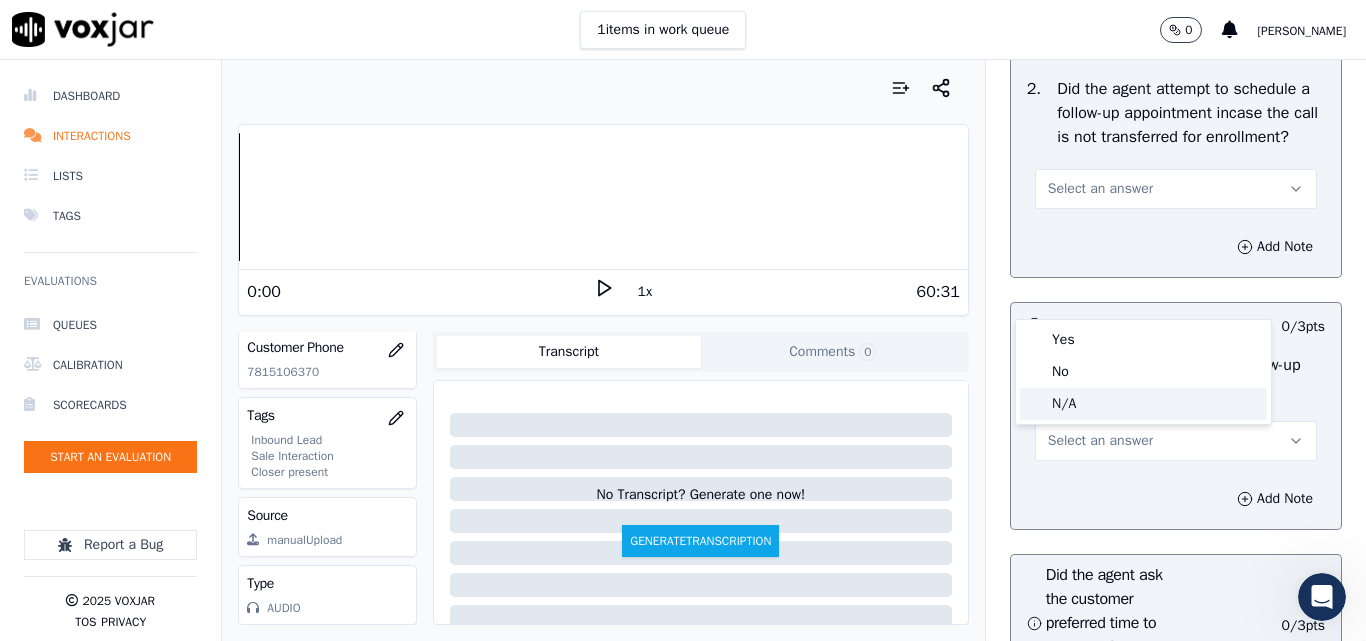 drag, startPoint x: 1074, startPoint y: 400, endPoint x: 1125, endPoint y: 397, distance: 51.088158 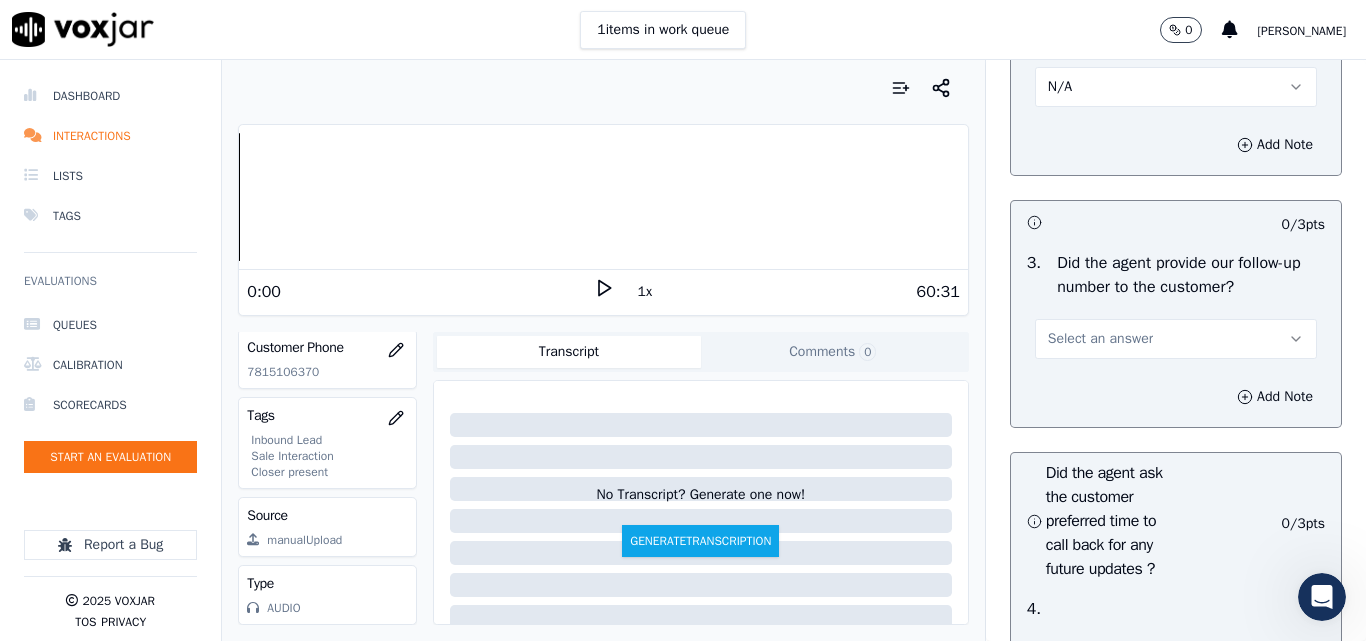 scroll, scrollTop: 5100, scrollLeft: 0, axis: vertical 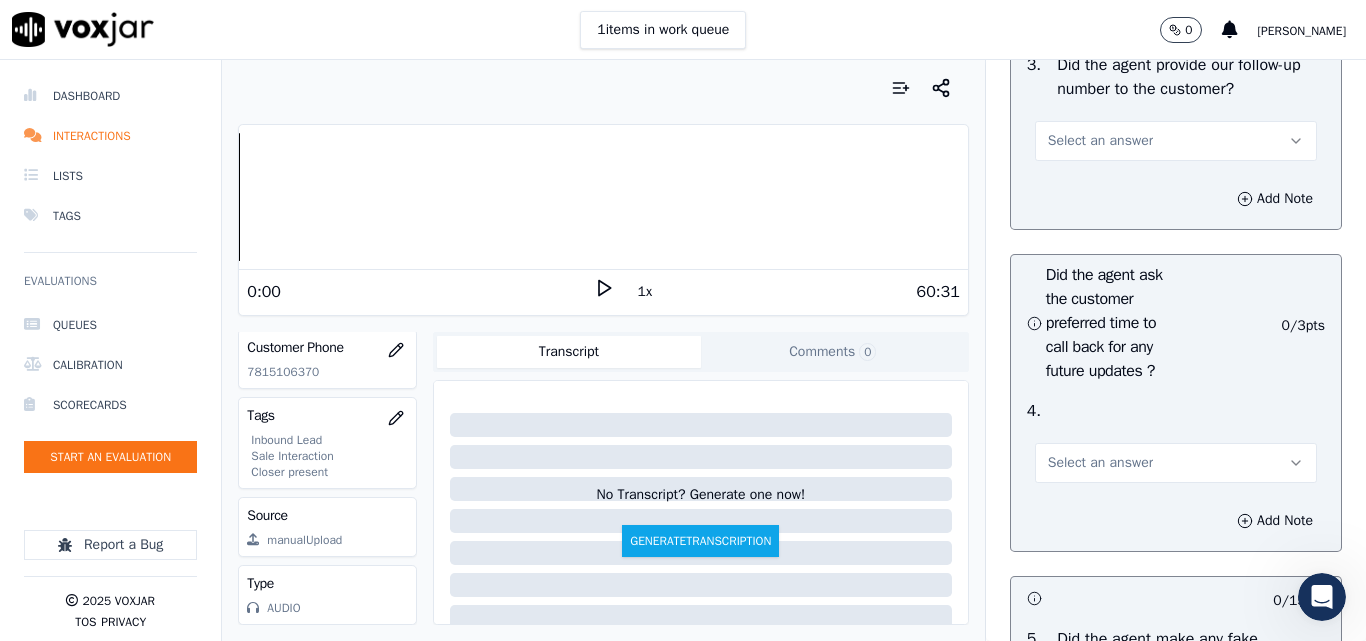 click on "Select an answer" at bounding box center (1100, 141) 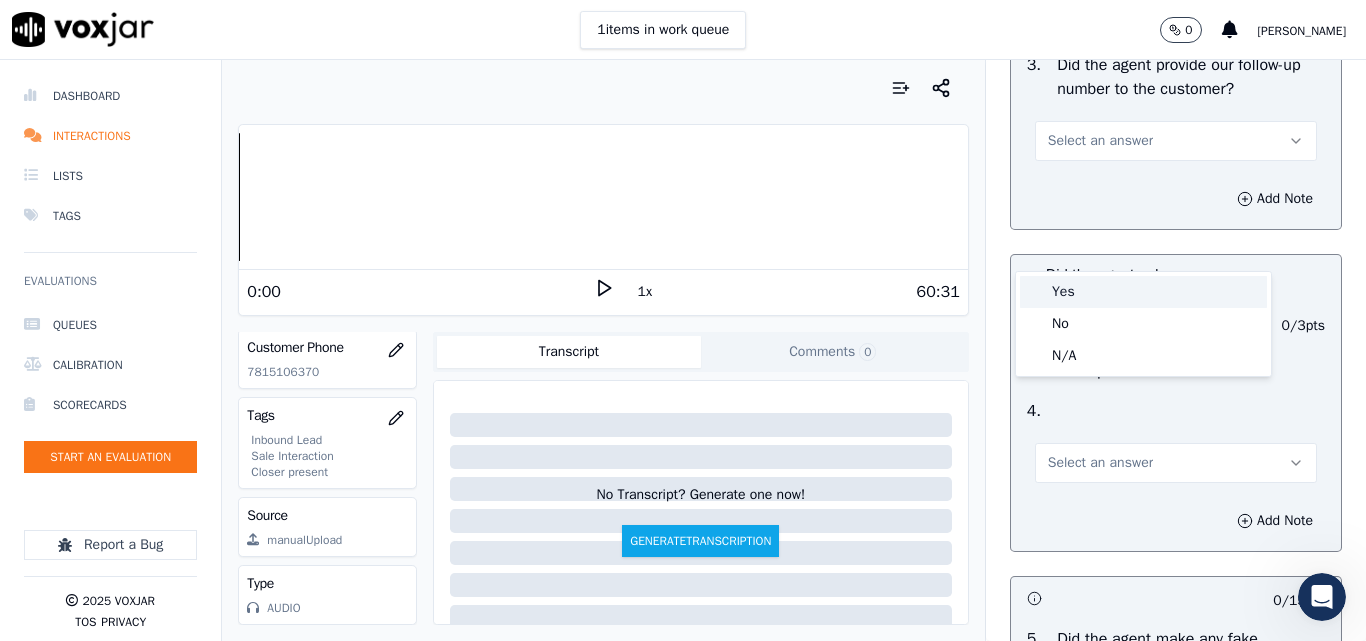 click on "Yes" at bounding box center [1143, 292] 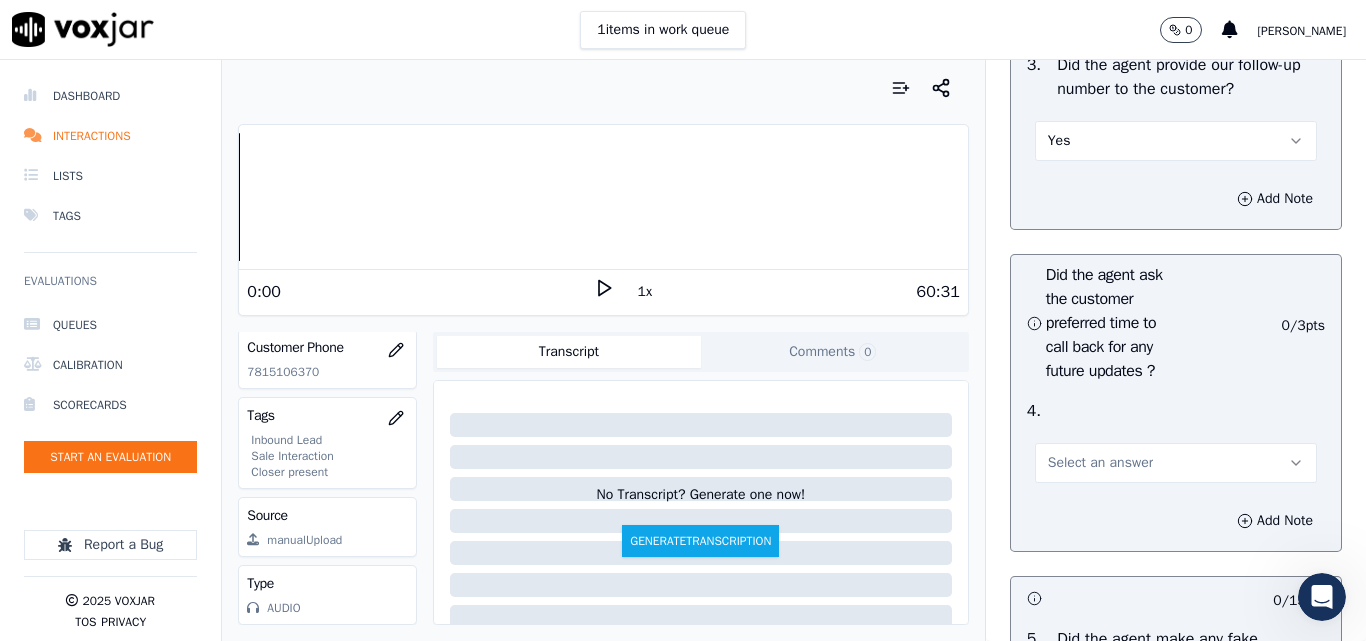 scroll, scrollTop: 5300, scrollLeft: 0, axis: vertical 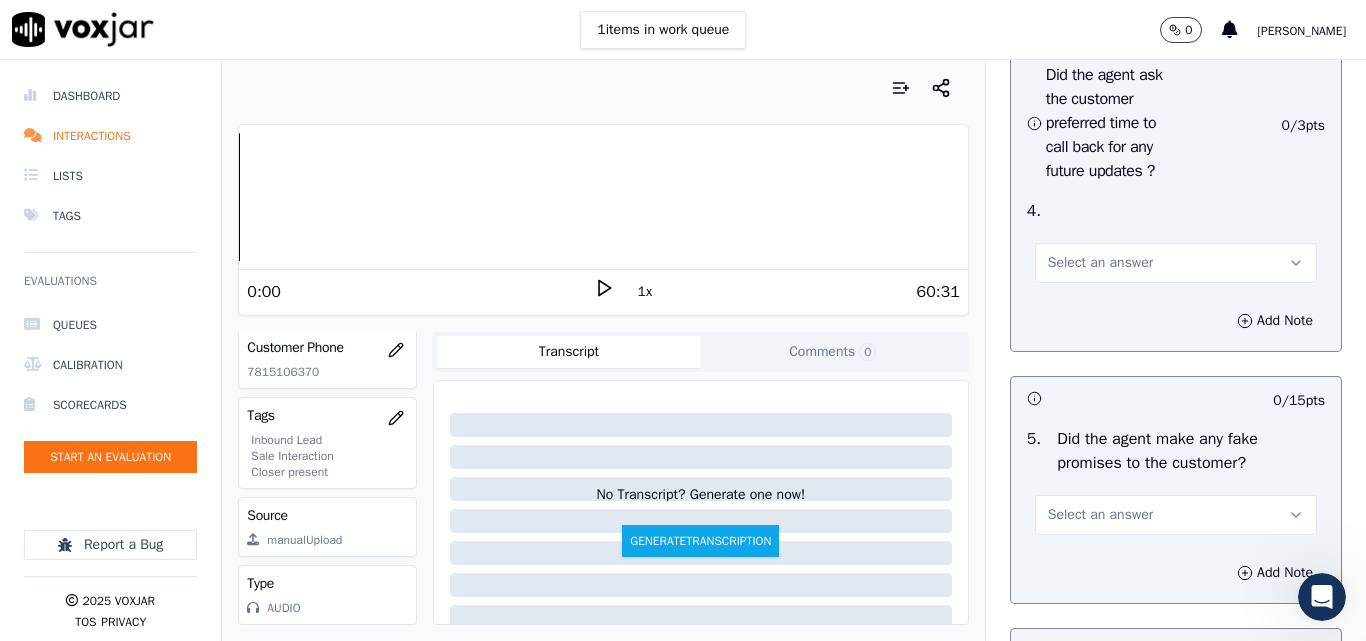 click on "Select an answer" at bounding box center [1176, 263] 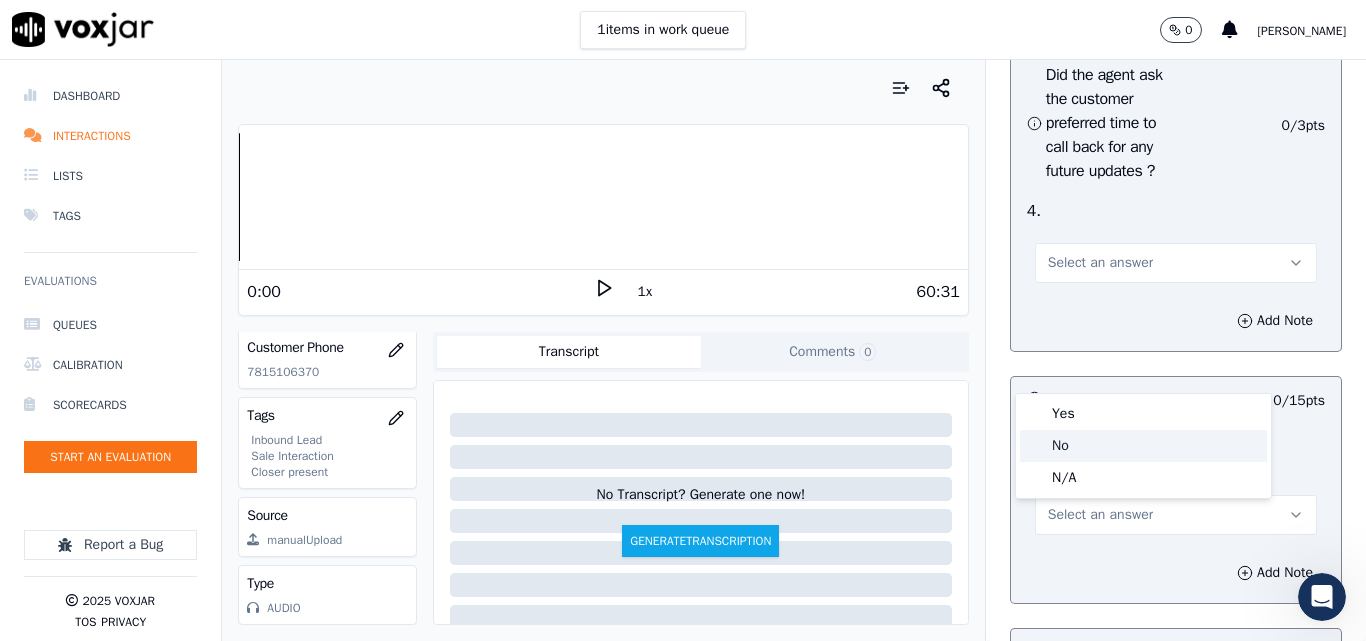 click on "No" 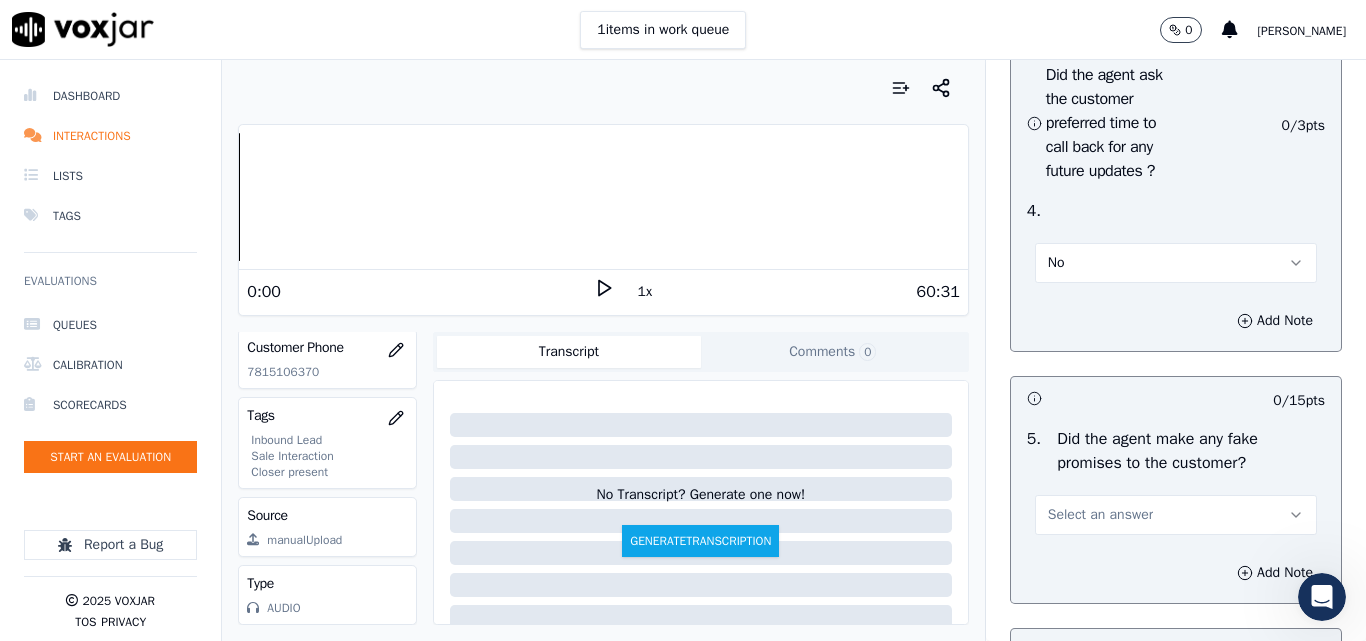 click on "No" at bounding box center (1176, 263) 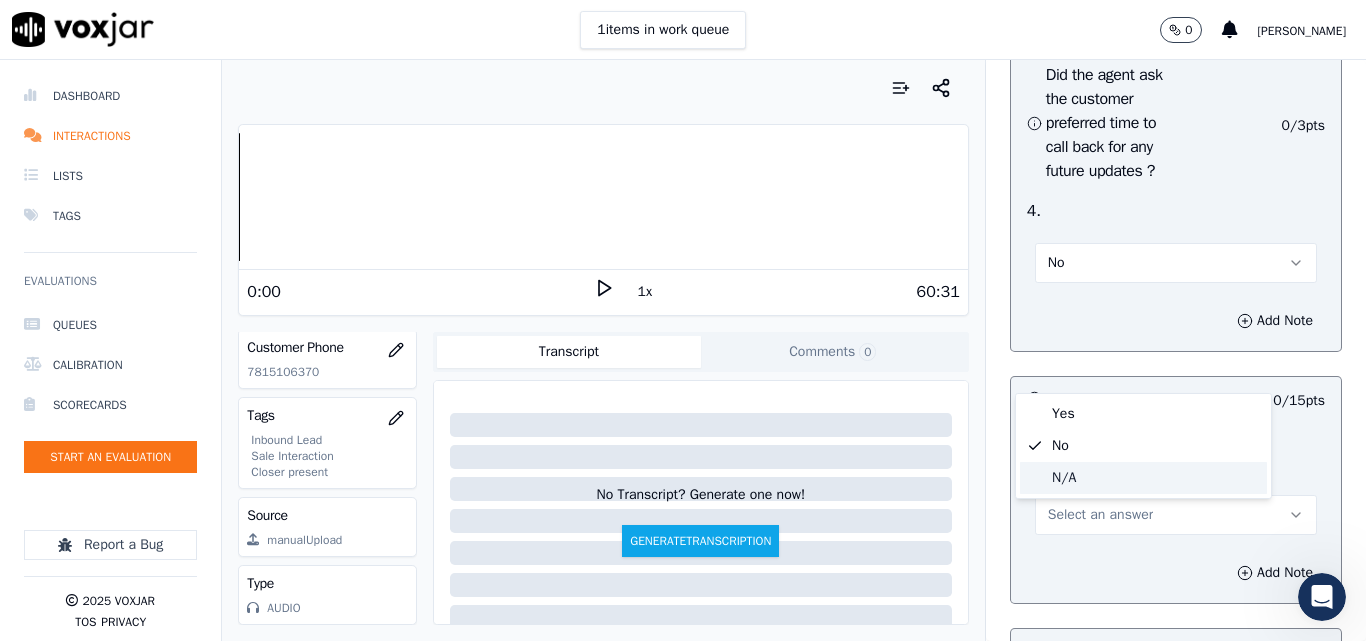 click on "N/A" 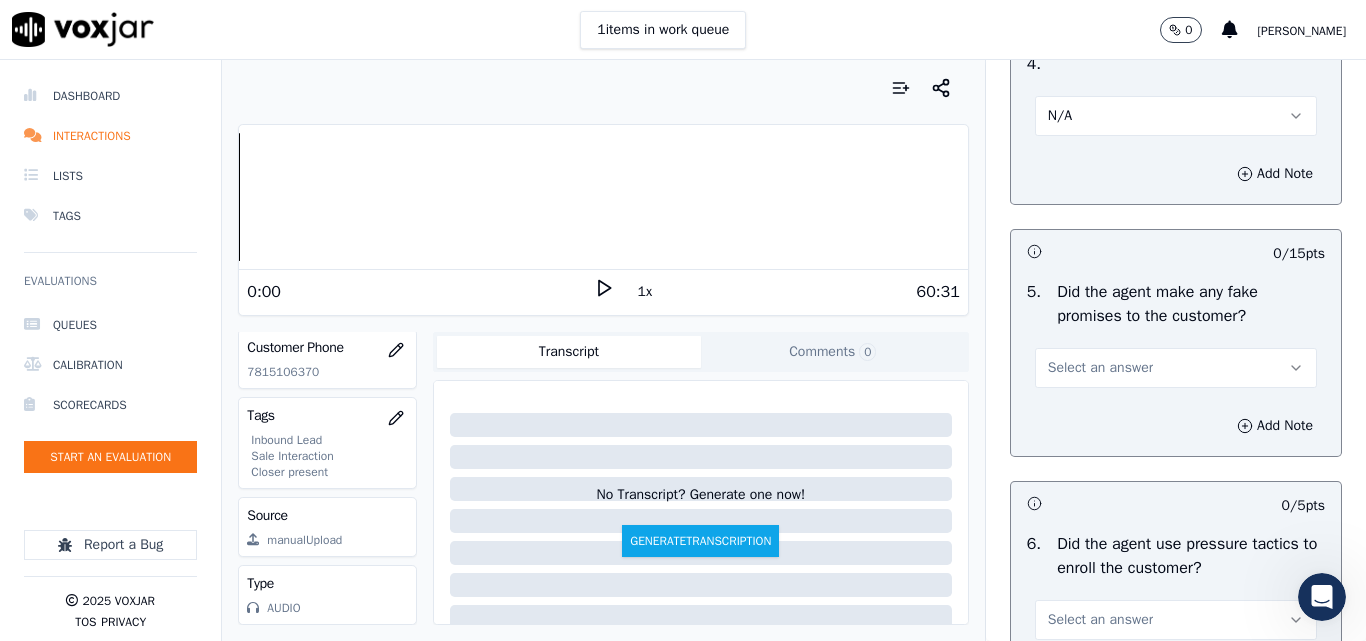 scroll, scrollTop: 5600, scrollLeft: 0, axis: vertical 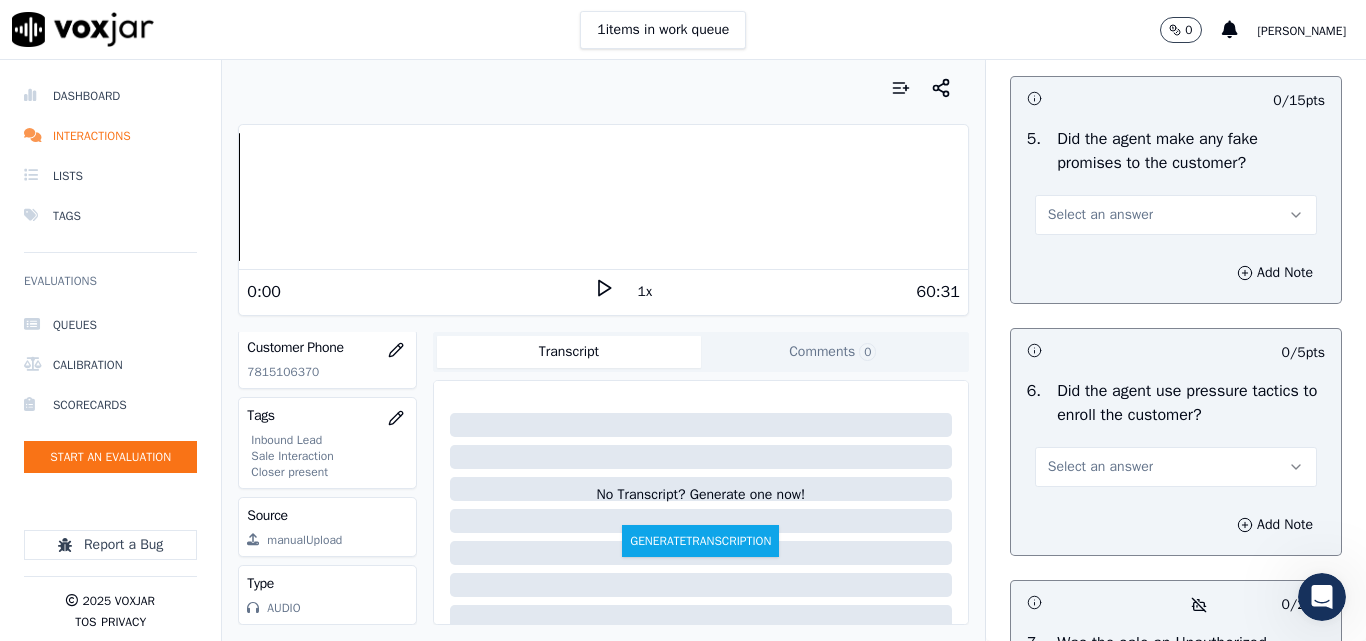 click on "Select an answer" at bounding box center (1100, 215) 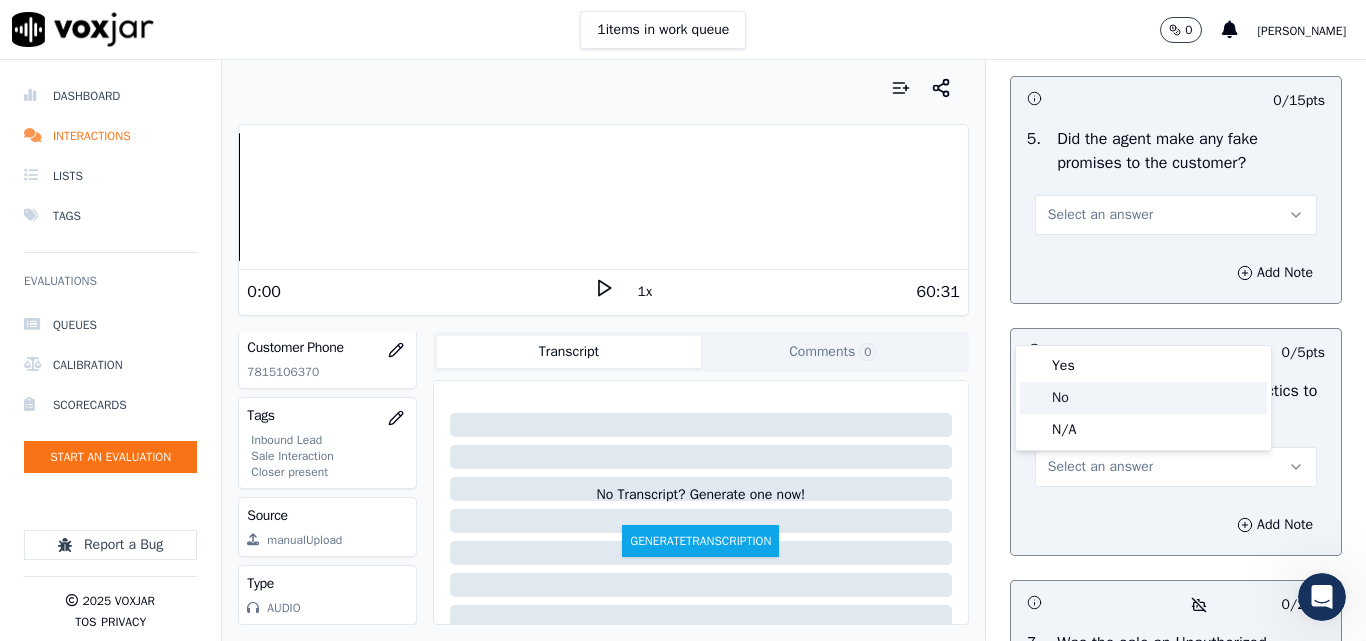 click on "No" 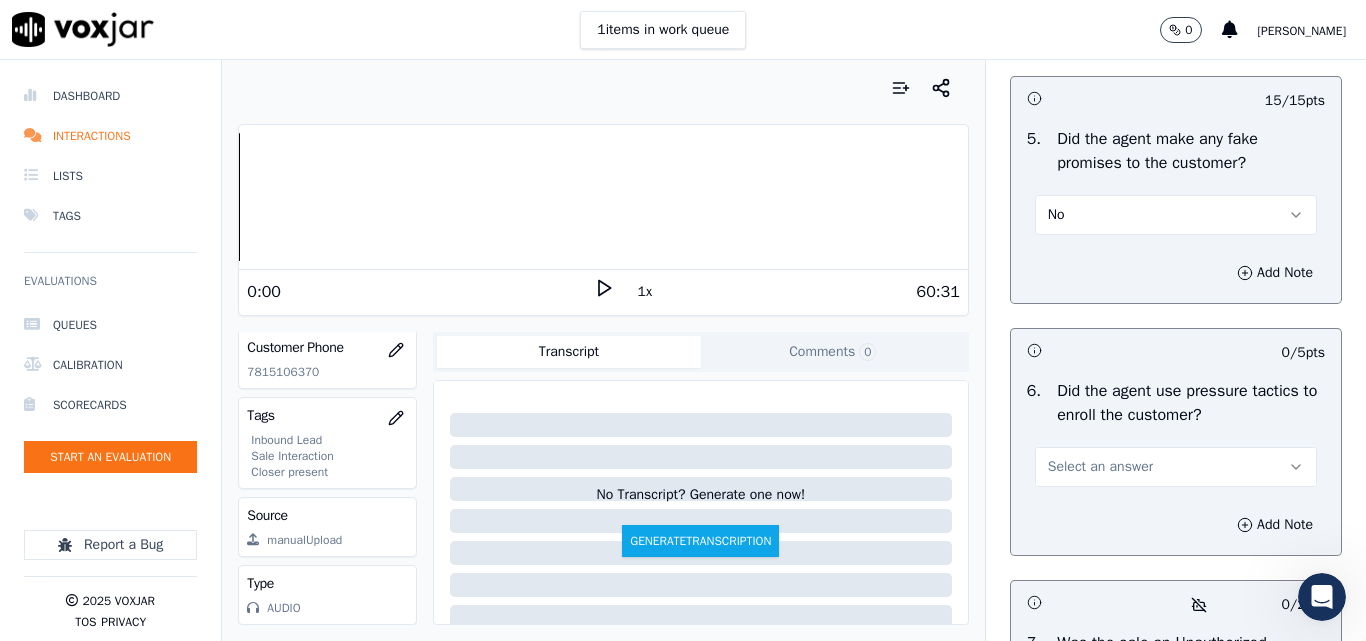 click on "No" at bounding box center [1176, 215] 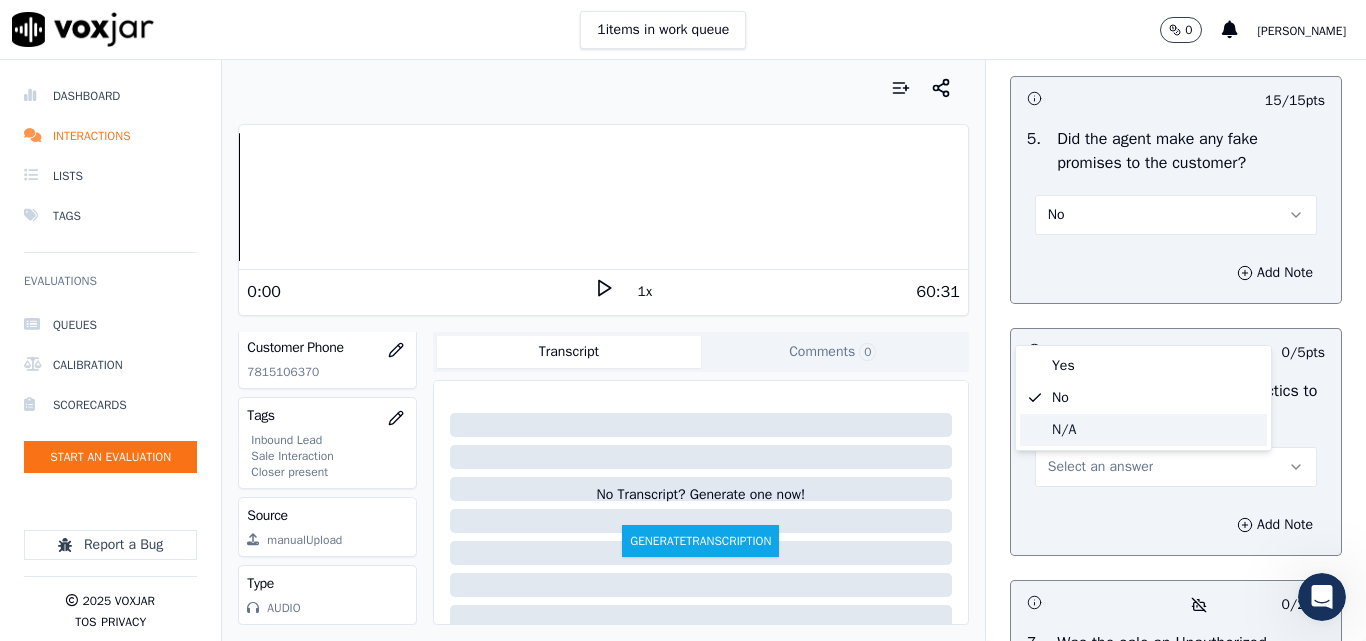 click on "N/A" 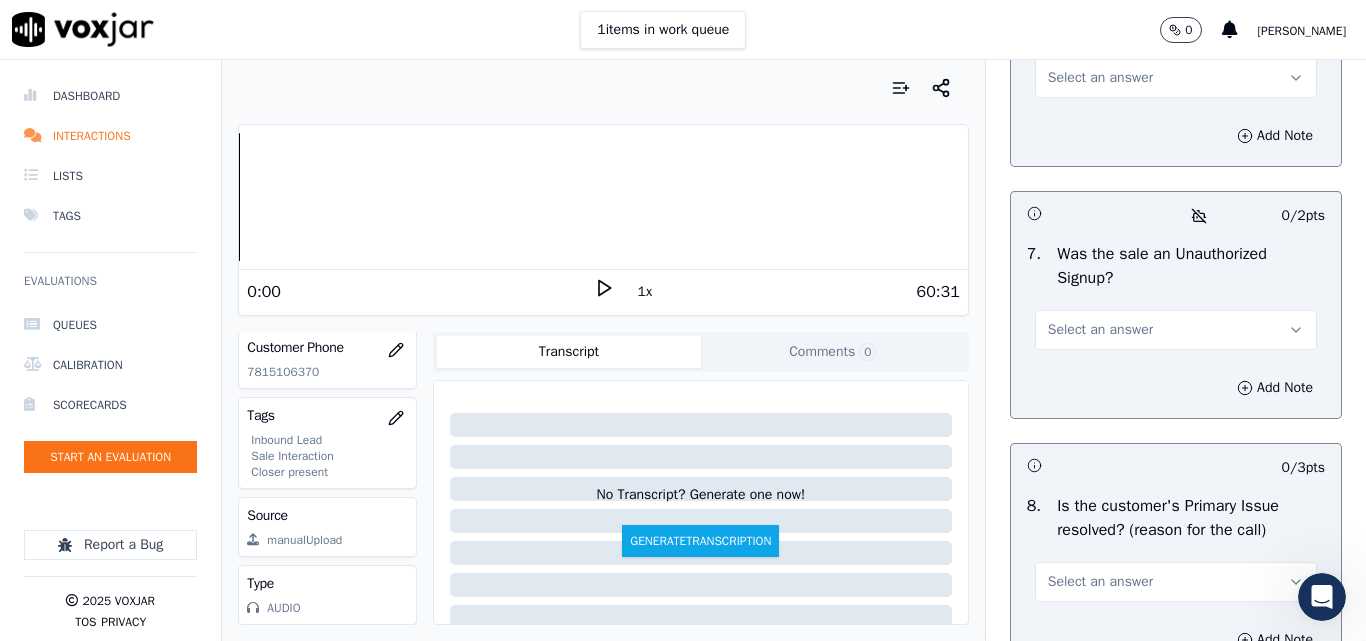 scroll, scrollTop: 6100, scrollLeft: 0, axis: vertical 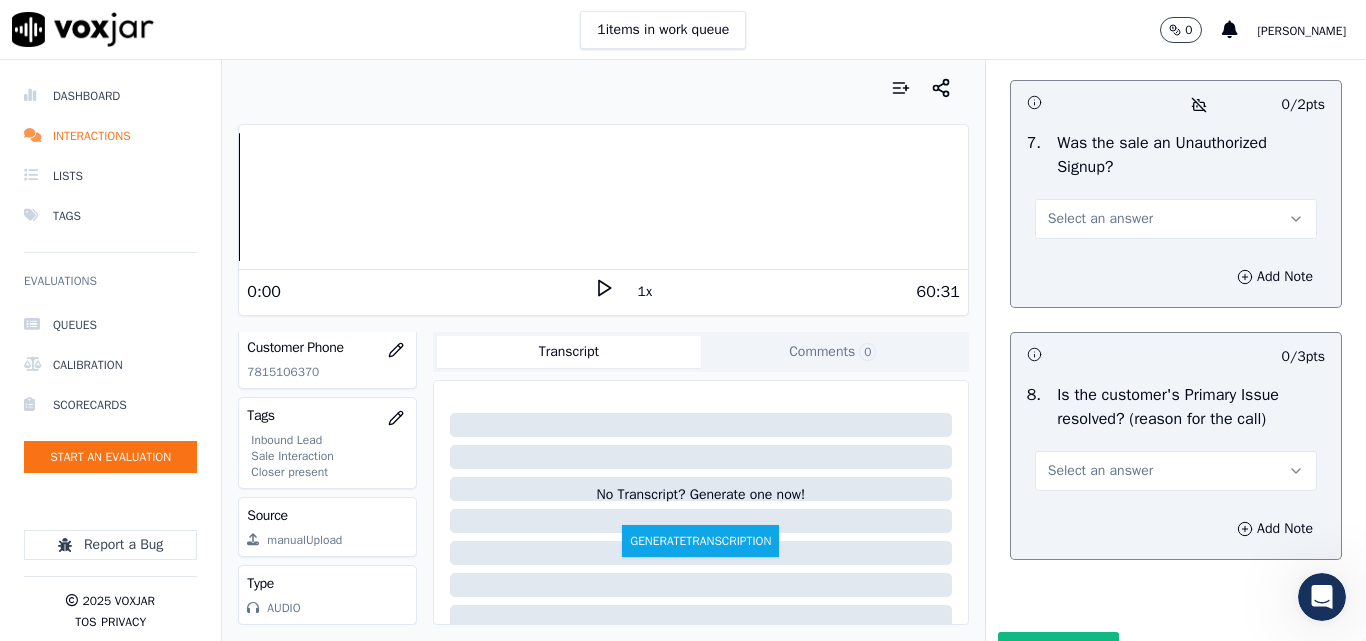 click on "Select an answer" at bounding box center (1100, 219) 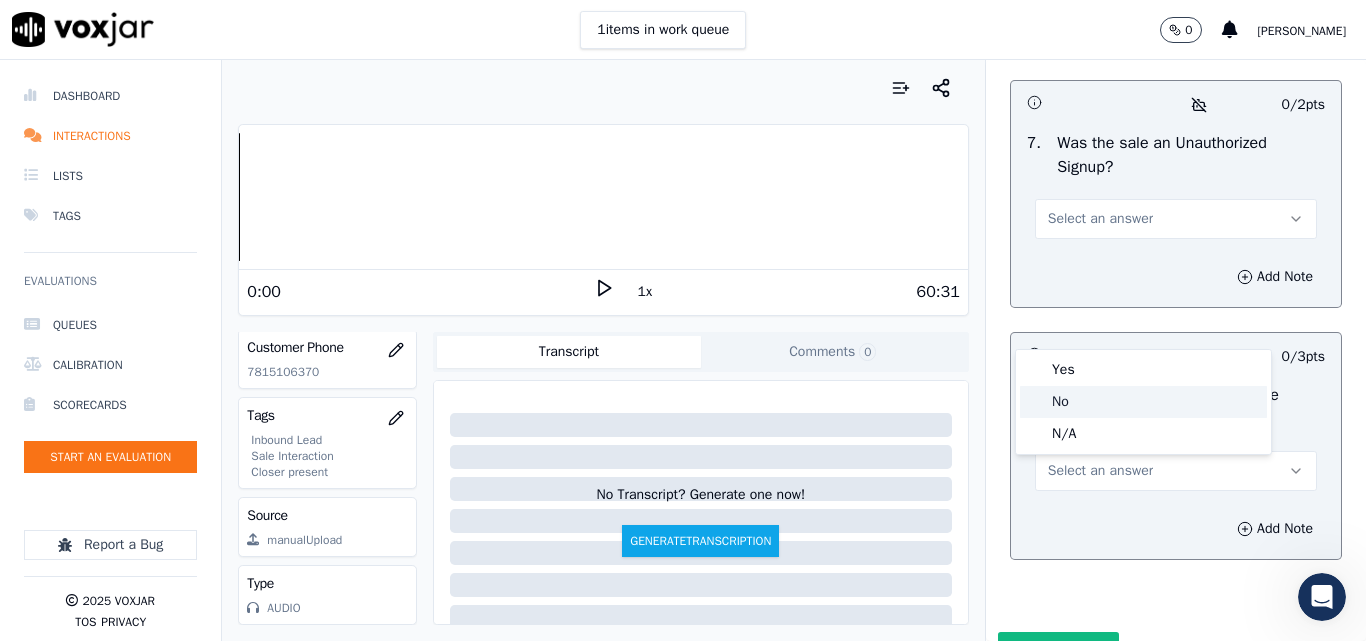 click on "No" 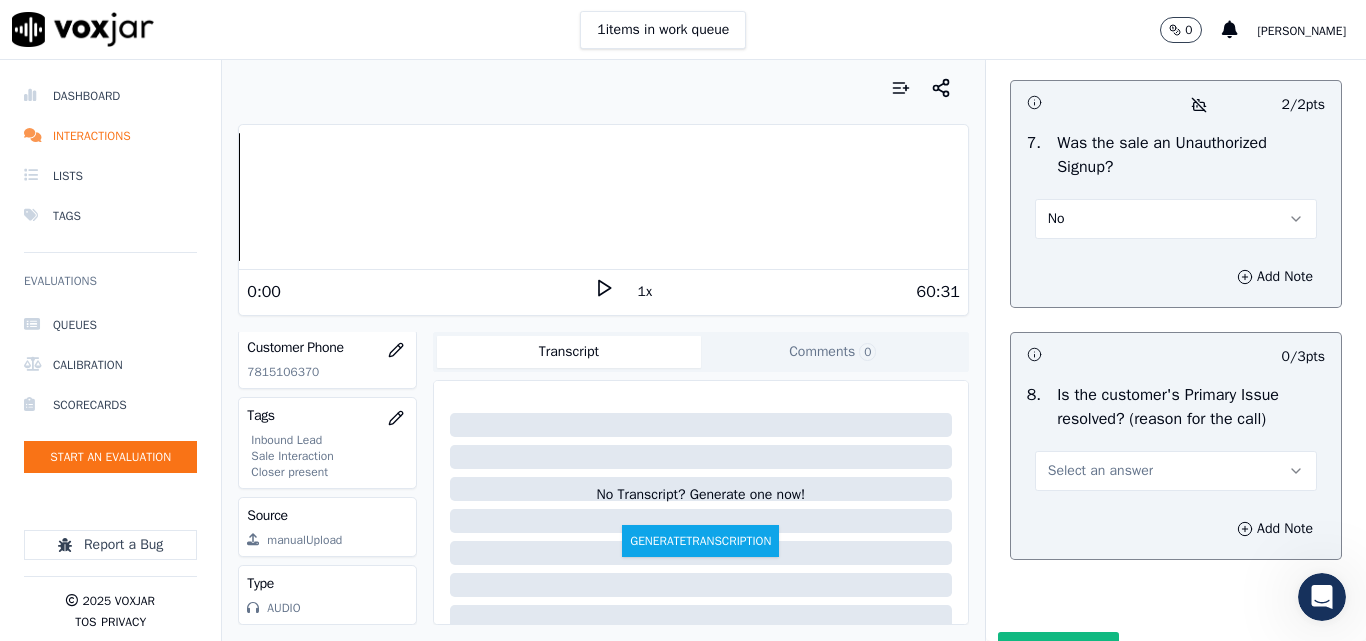 scroll, scrollTop: 6290, scrollLeft: 0, axis: vertical 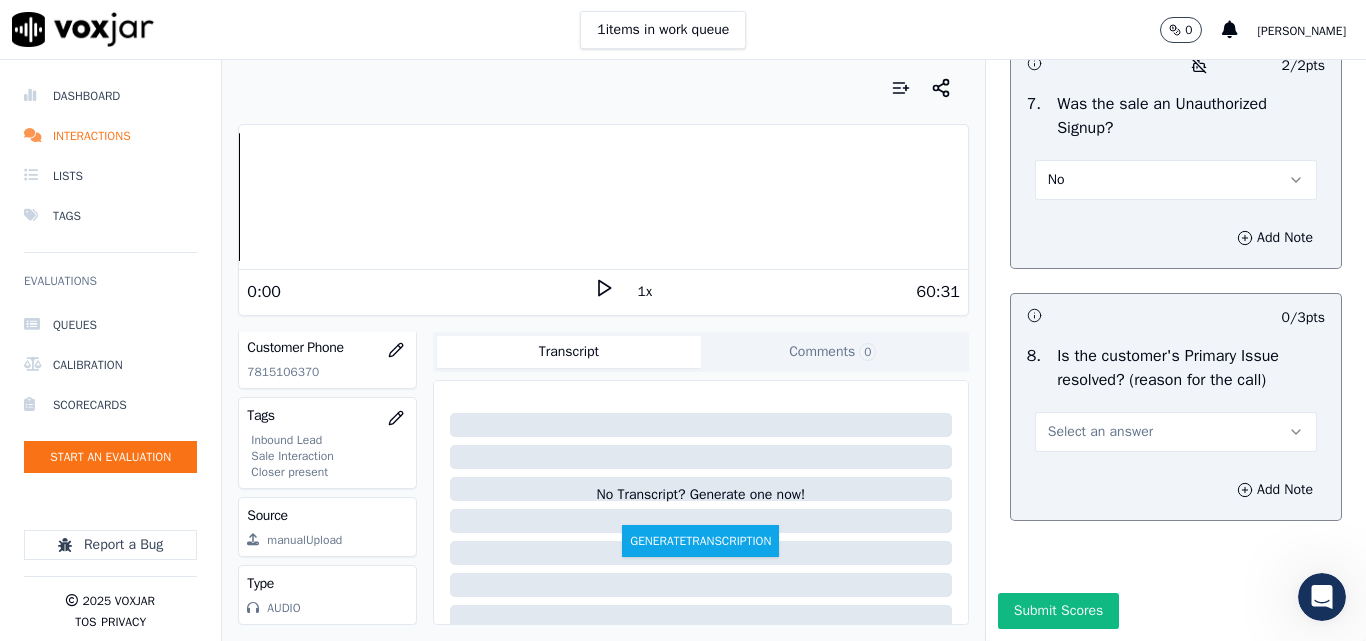 click on "Select an answer" at bounding box center [1100, 432] 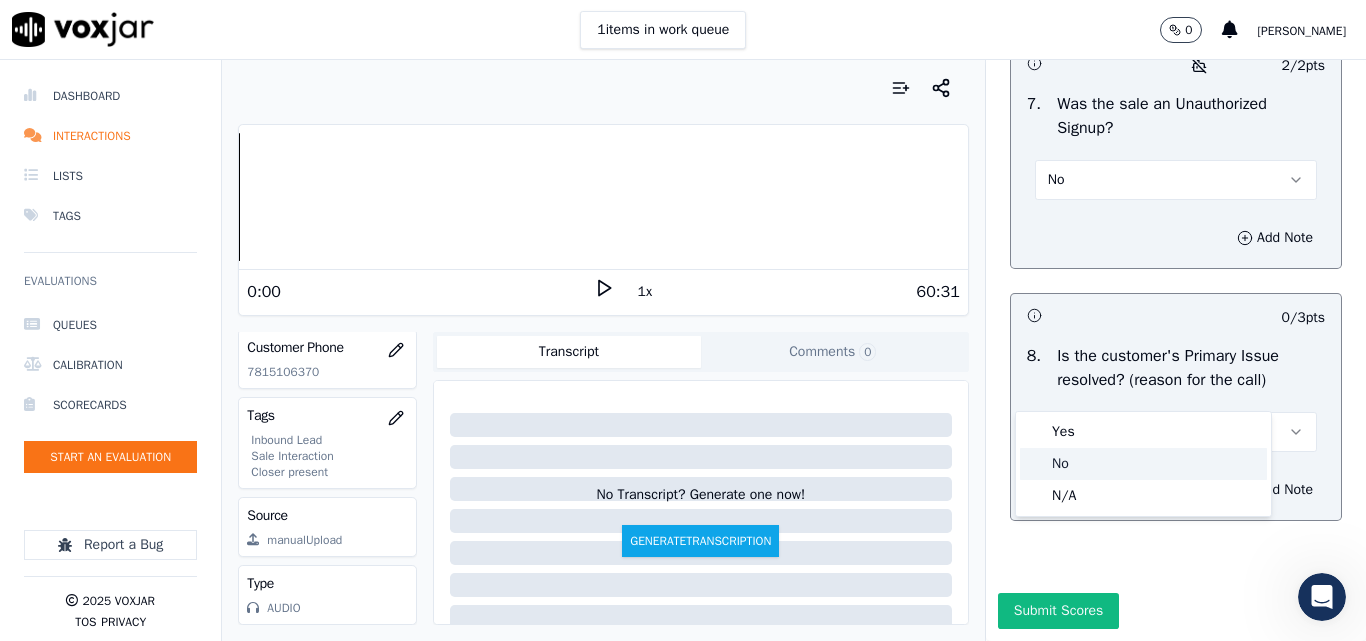 click on "No" 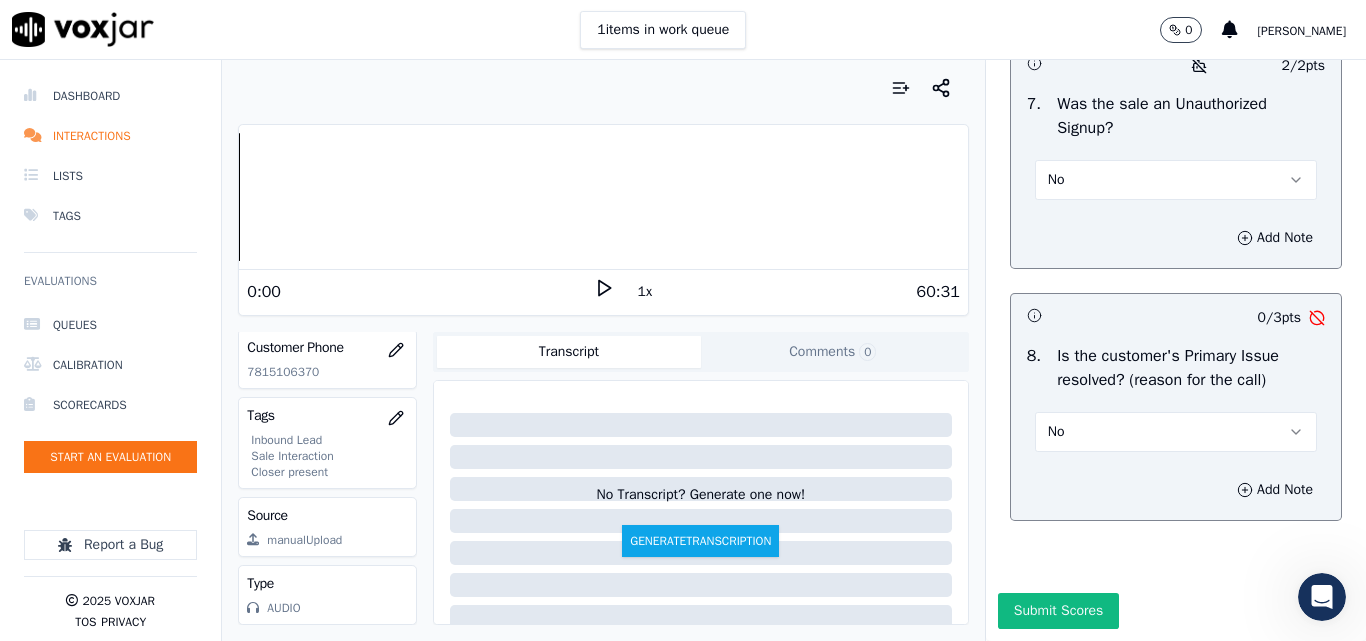 click on "No" at bounding box center (1176, 432) 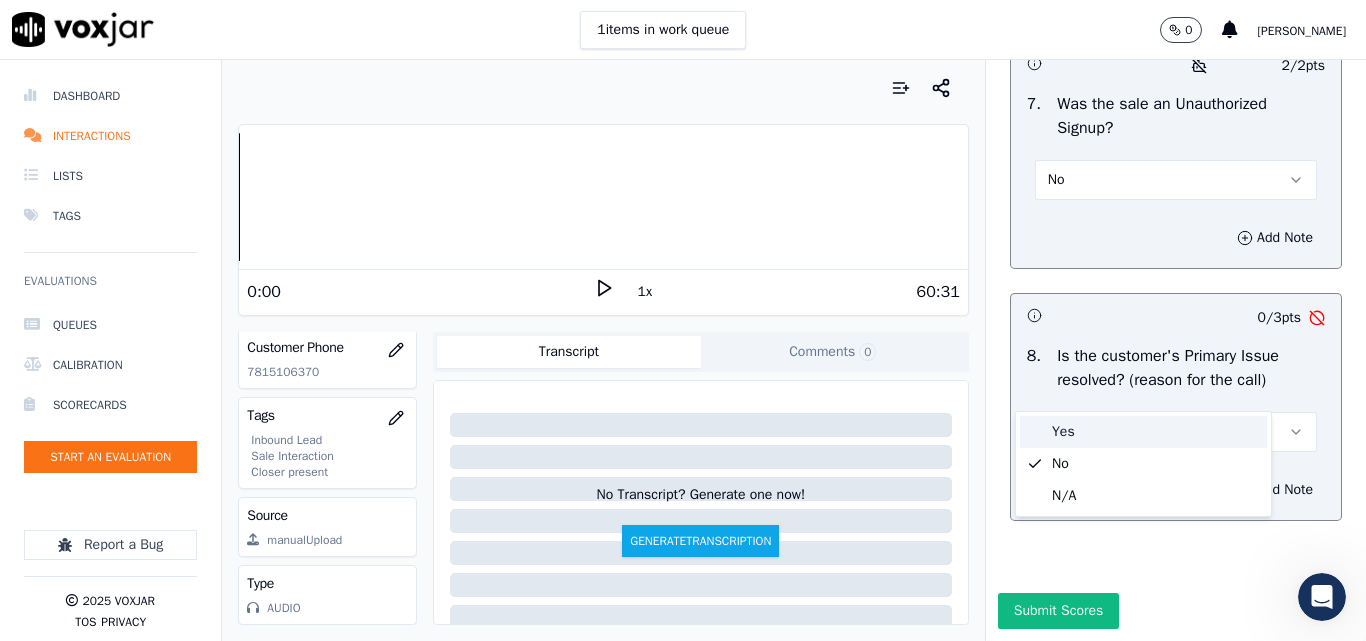 click on "Yes" at bounding box center (1143, 432) 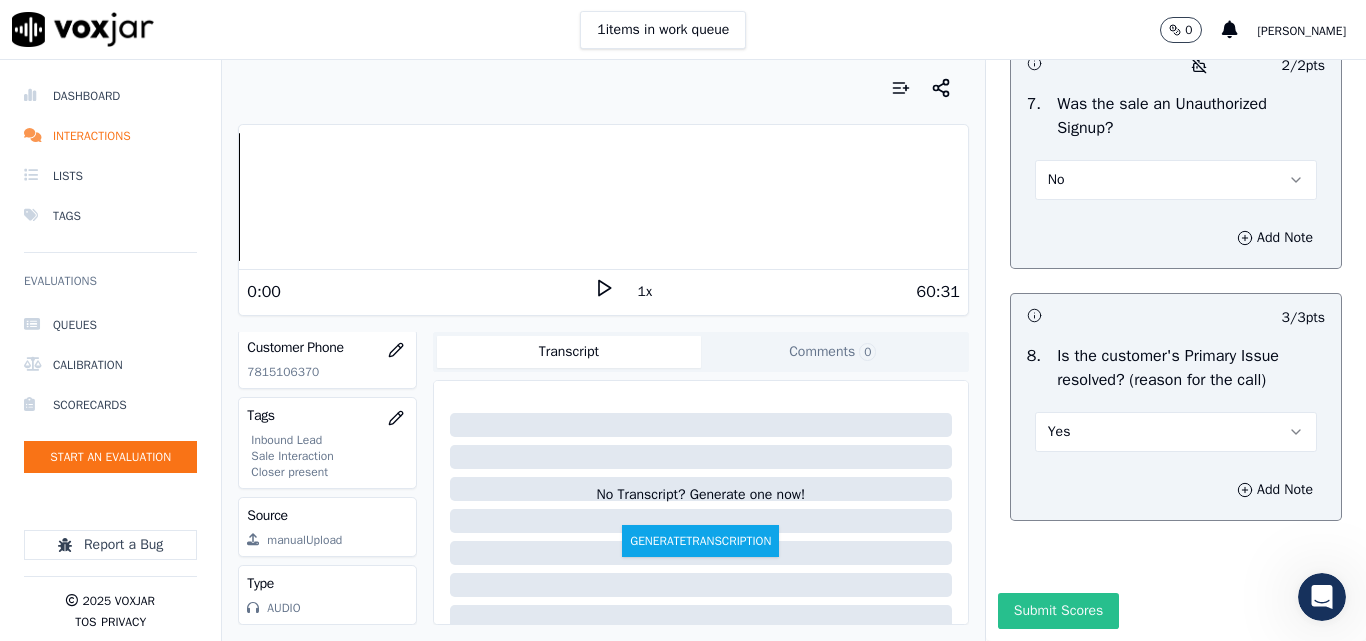 click on "Submit Scores" at bounding box center (1058, 611) 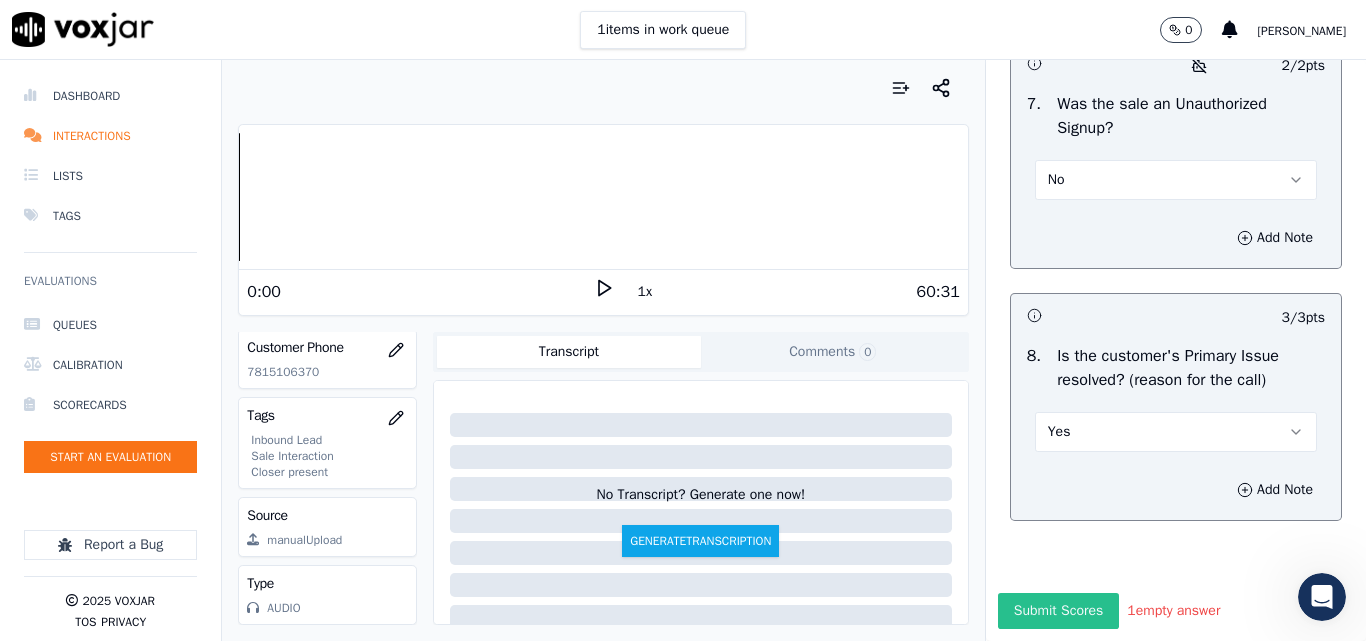 click on "Submit Scores" at bounding box center (1058, 611) 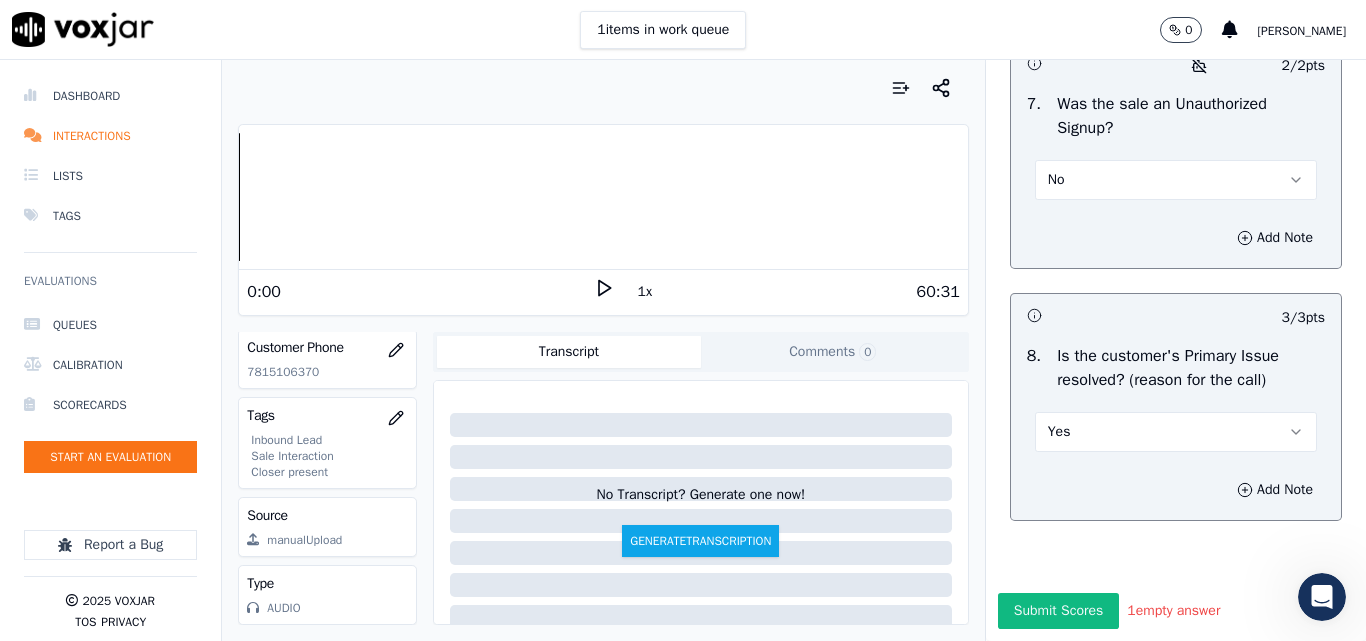 click on "1  empty answer" 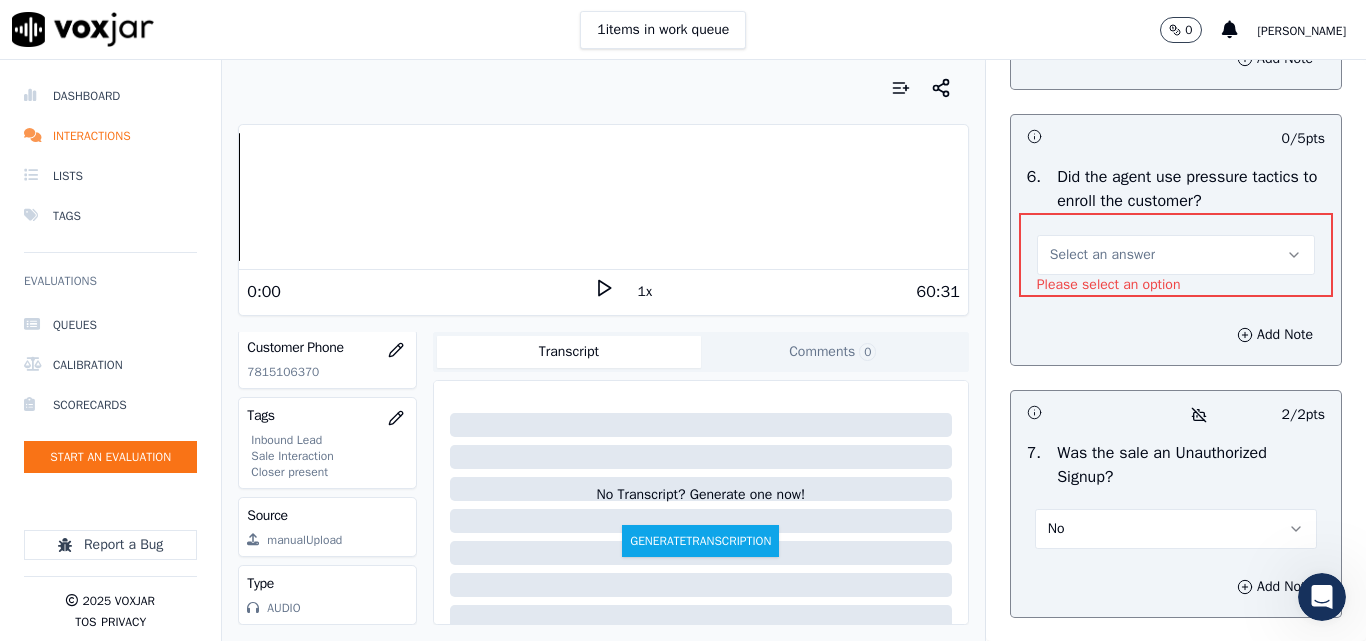 scroll, scrollTop: 5914, scrollLeft: 0, axis: vertical 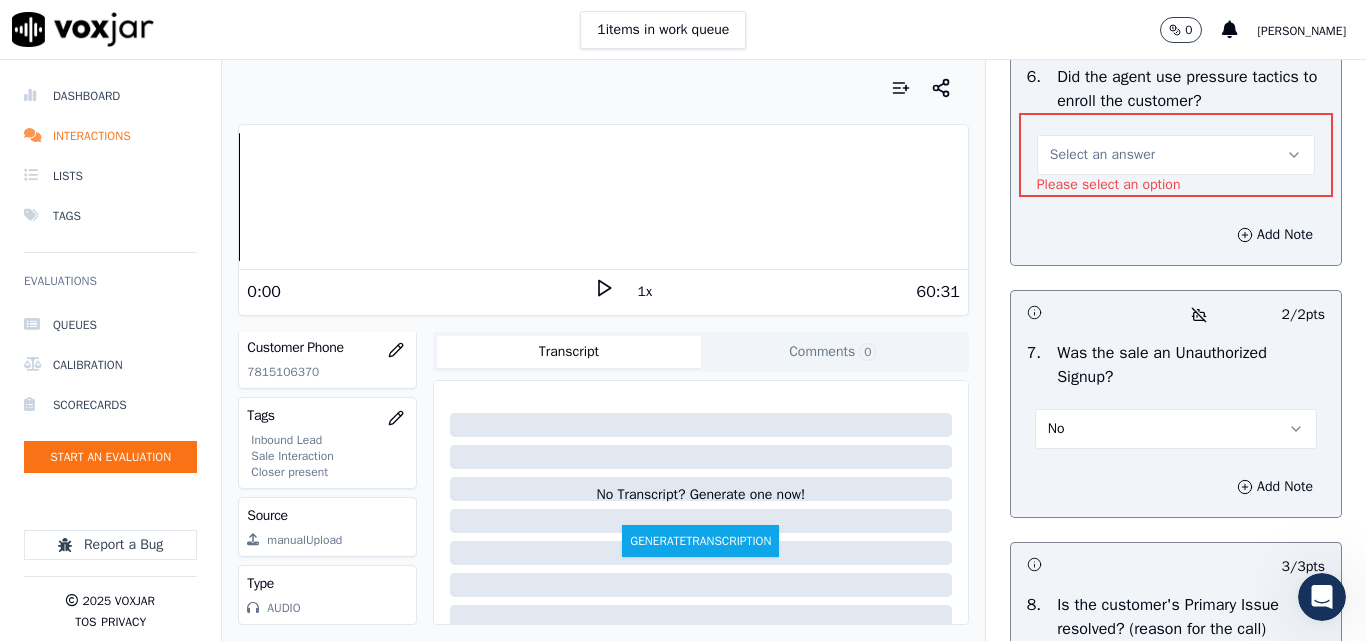 click on "Select an answer" at bounding box center (1102, 155) 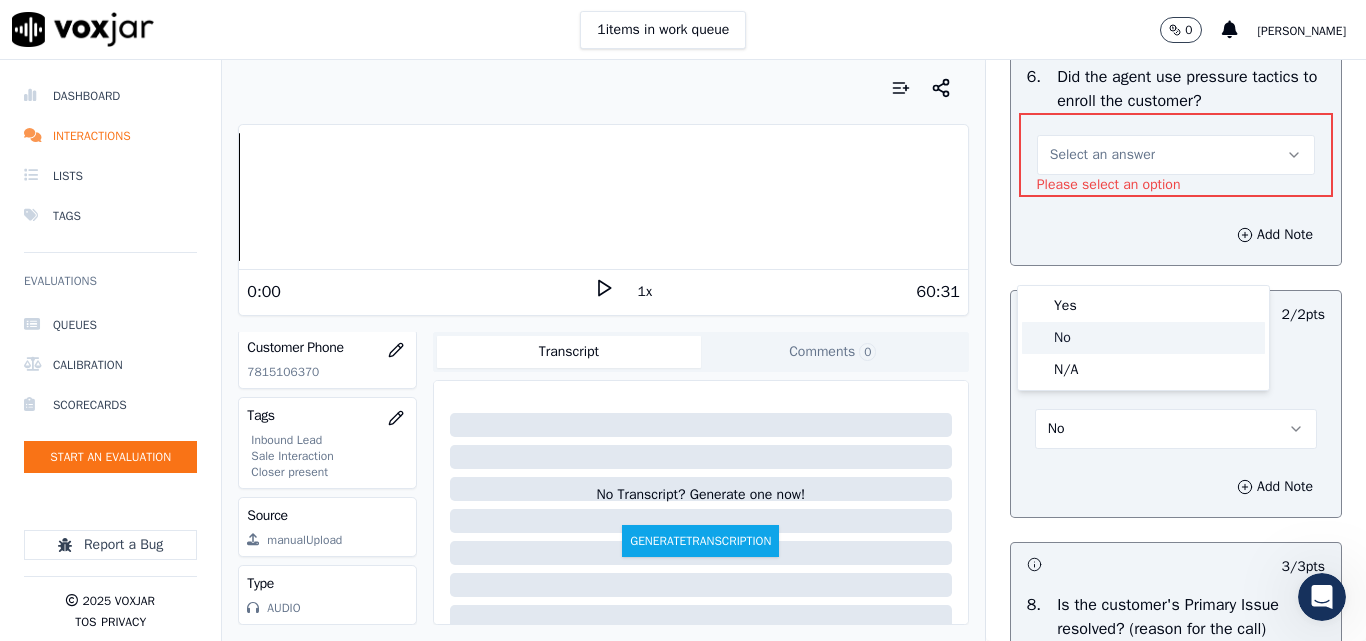 drag, startPoint x: 1063, startPoint y: 339, endPoint x: 1079, endPoint y: 358, distance: 24.839485 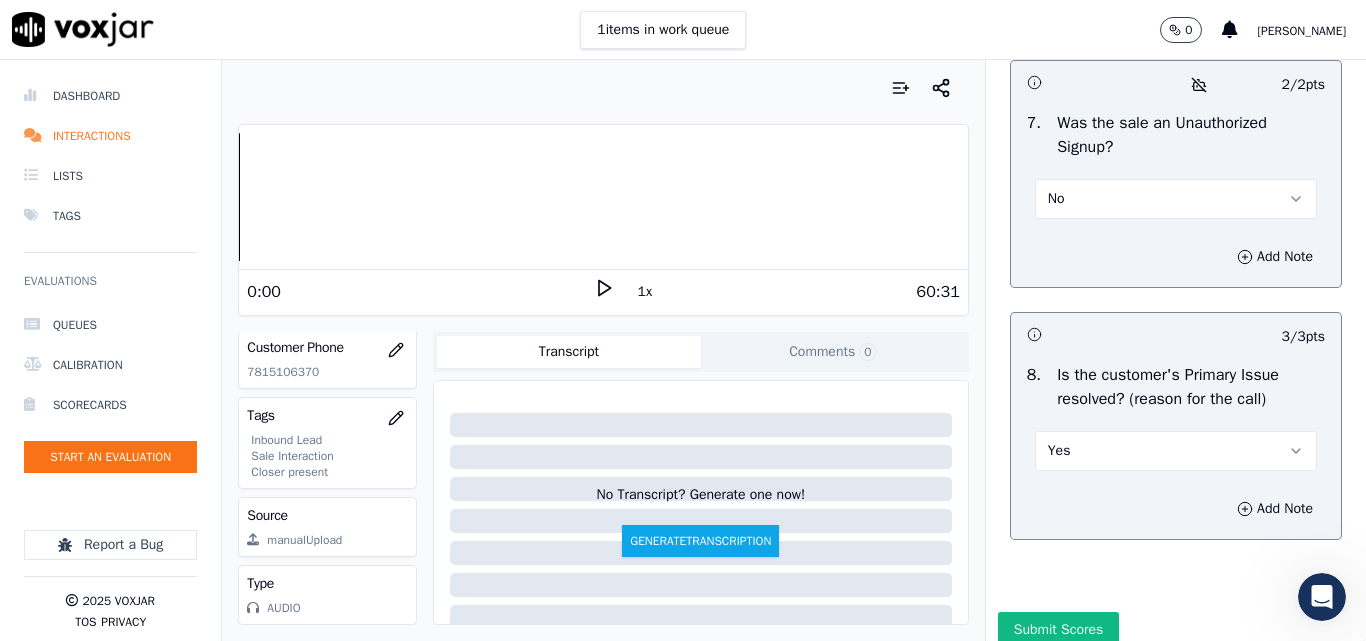 scroll, scrollTop: 6290, scrollLeft: 0, axis: vertical 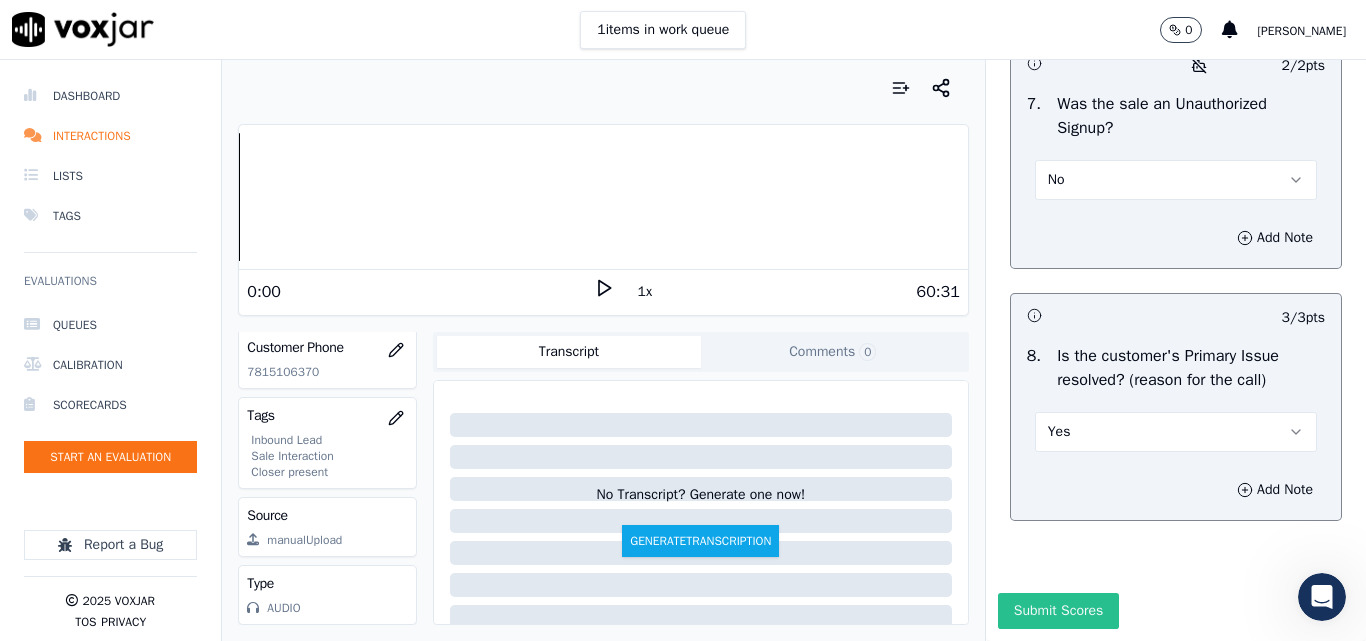 click on "Submit Scores" at bounding box center (1058, 611) 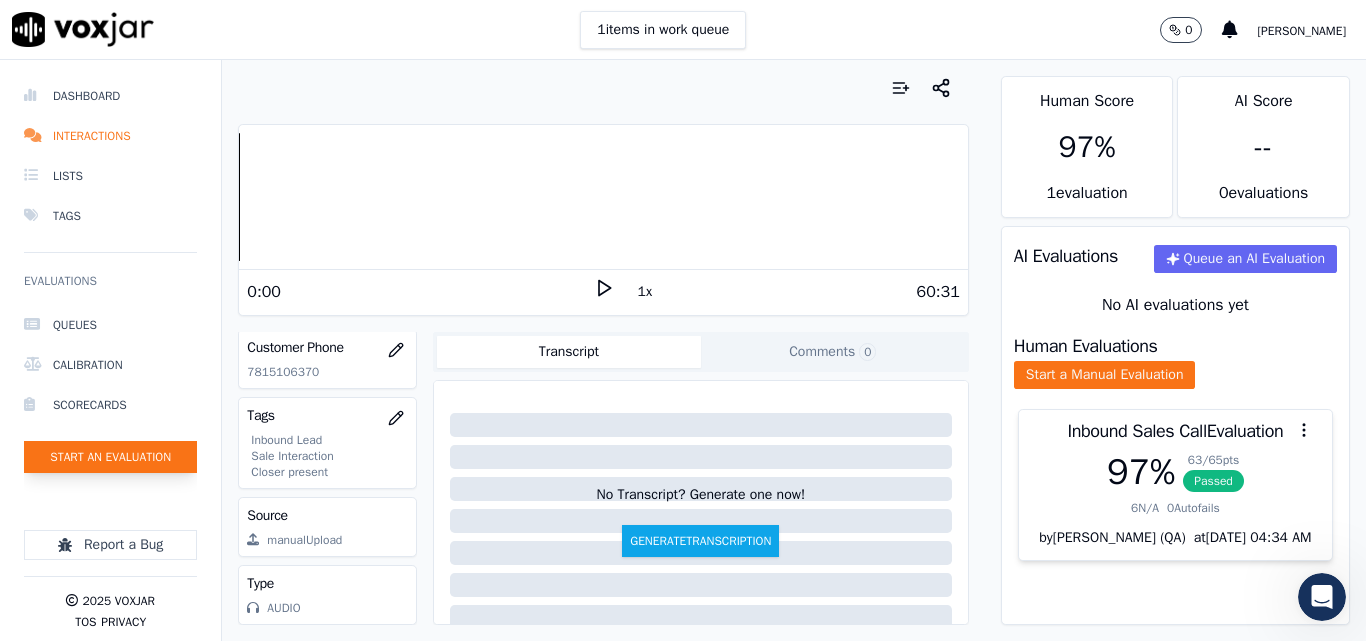 click on "Start an Evaluation" 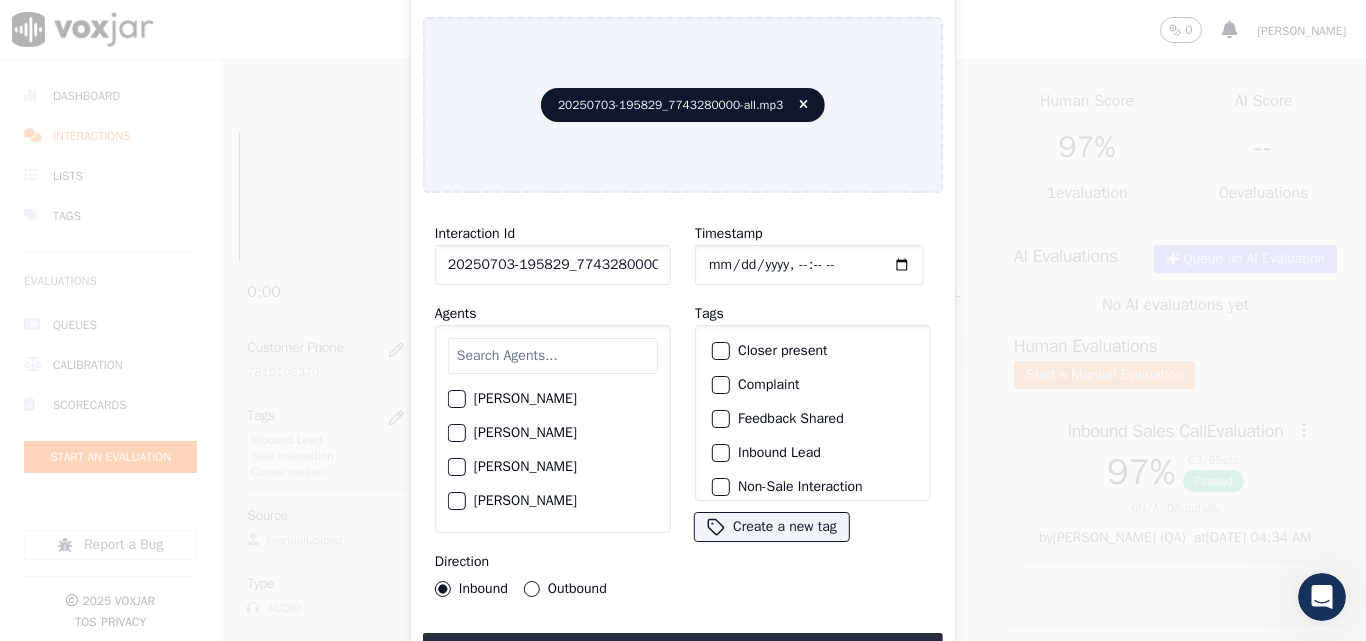 scroll, scrollTop: 0, scrollLeft: 40, axis: horizontal 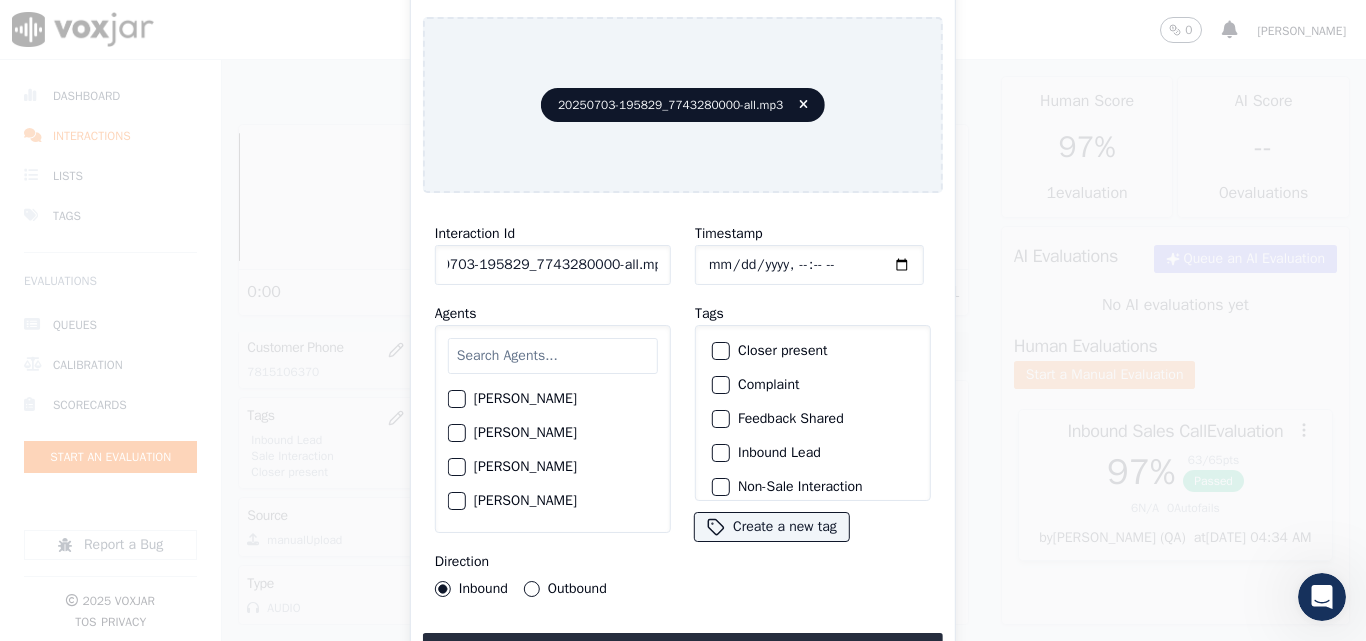 drag, startPoint x: 643, startPoint y: 254, endPoint x: 822, endPoint y: 277, distance: 180.4716 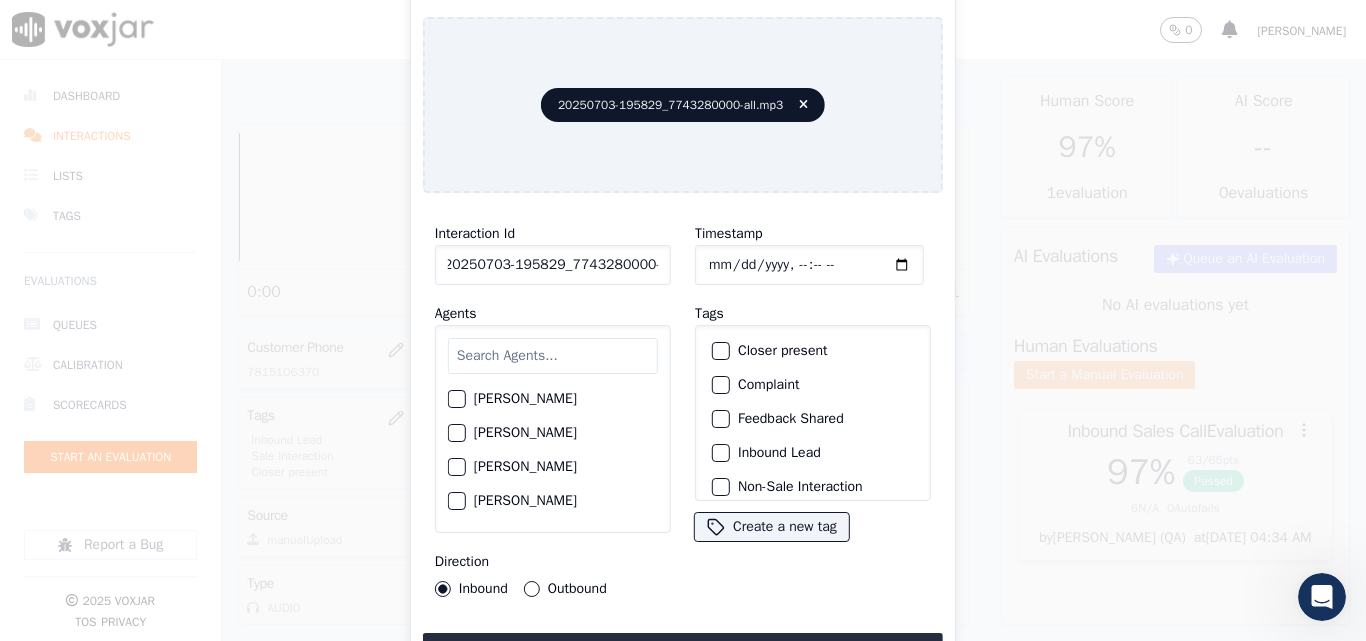 scroll, scrollTop: 0, scrollLeft: 11, axis: horizontal 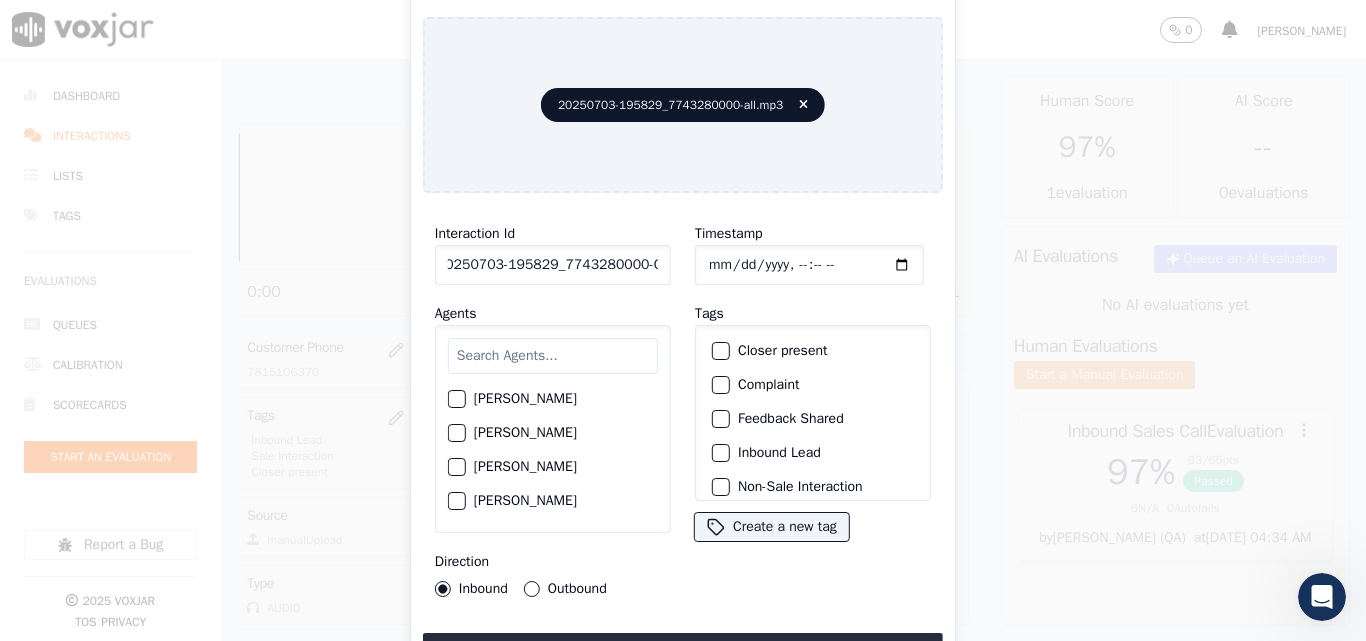 type on "20250703-195829_7743280000-C1" 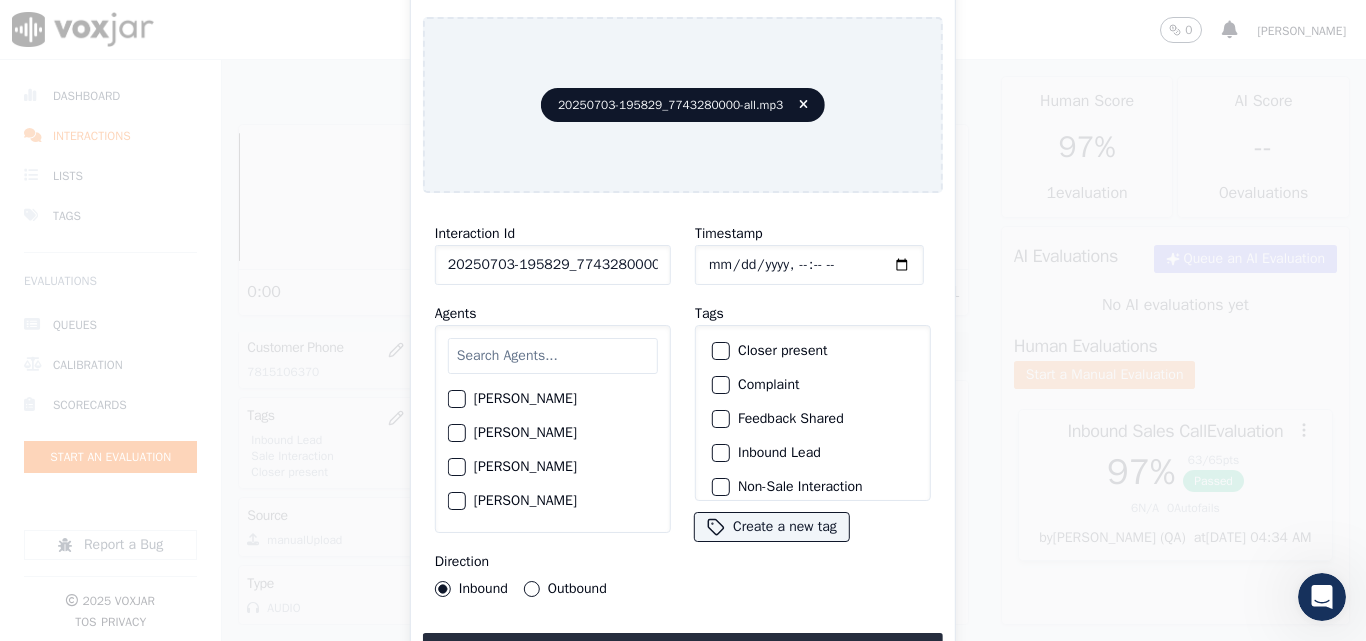 click on "Timestamp" 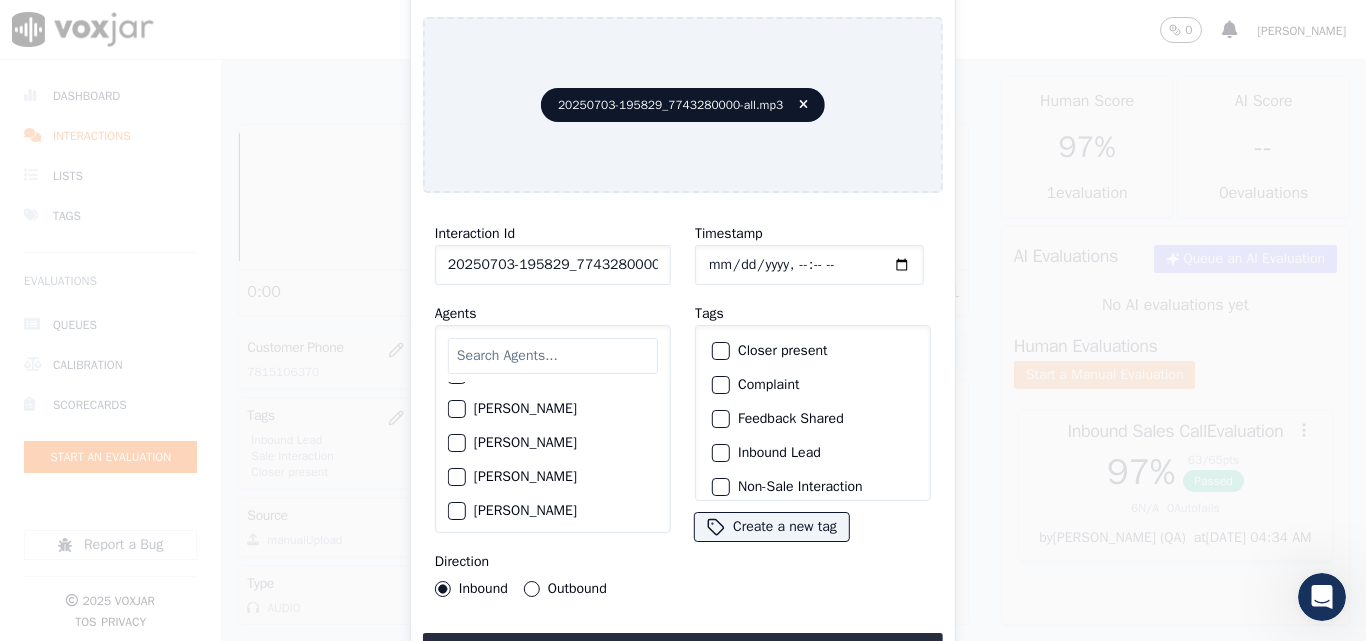 scroll, scrollTop: 1900, scrollLeft: 0, axis: vertical 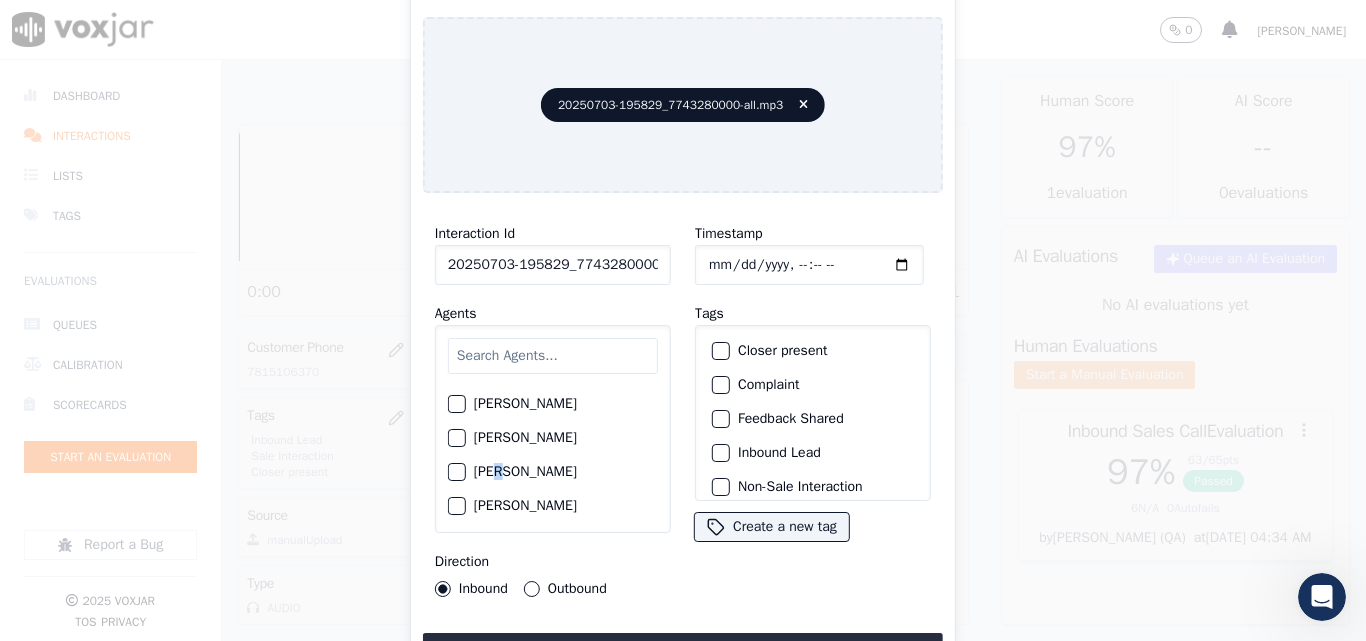 click on "[PERSON_NAME]" 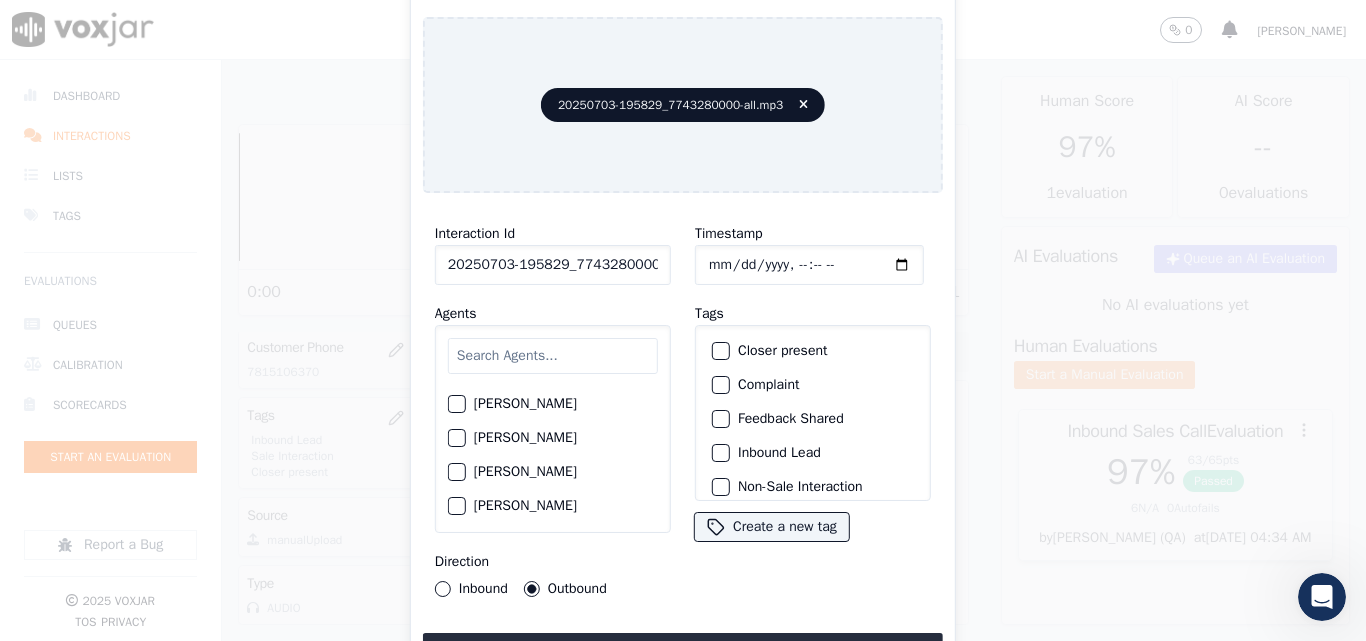 drag, startPoint x: 754, startPoint y: 341, endPoint x: 762, endPoint y: 374, distance: 33.955853 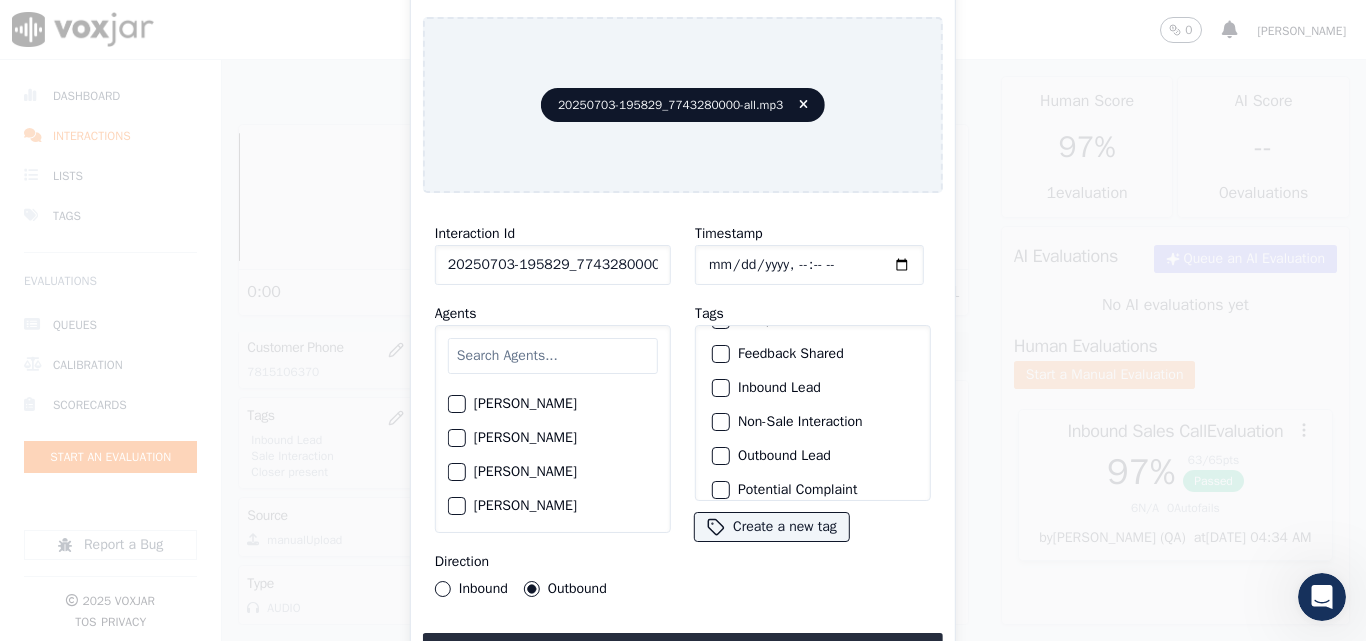 scroll, scrollTop: 173, scrollLeft: 0, axis: vertical 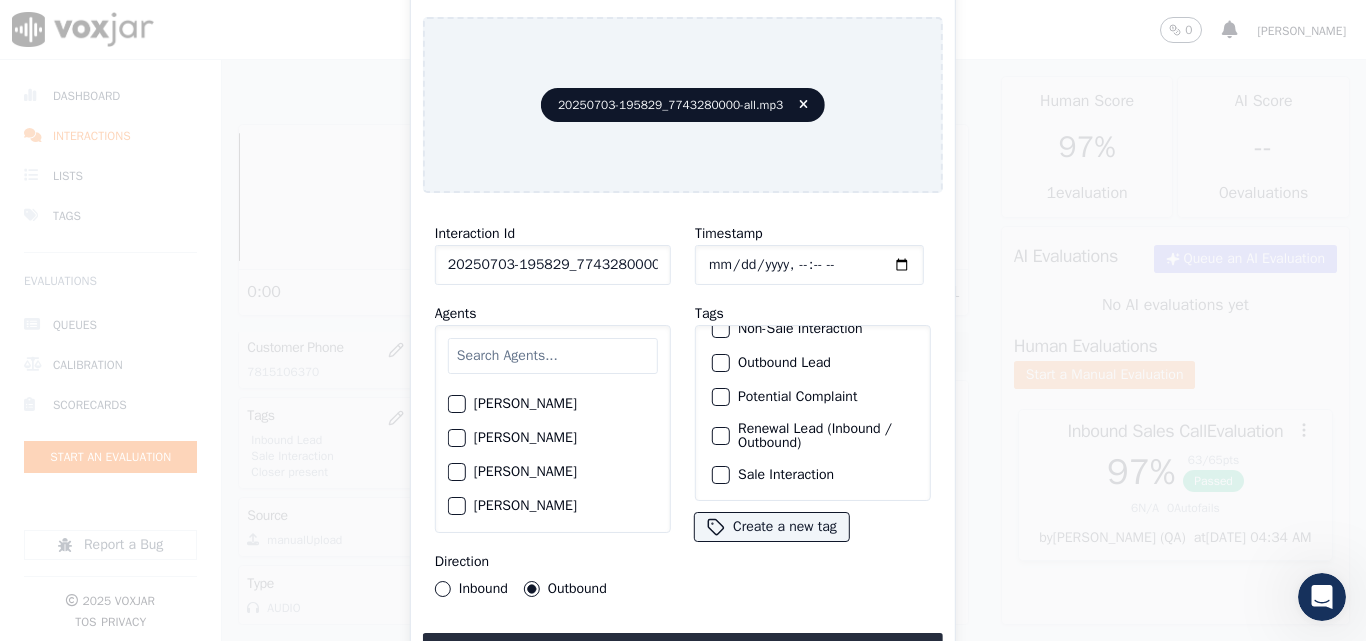click on "Renewal Lead (Inbound / Outbound)" 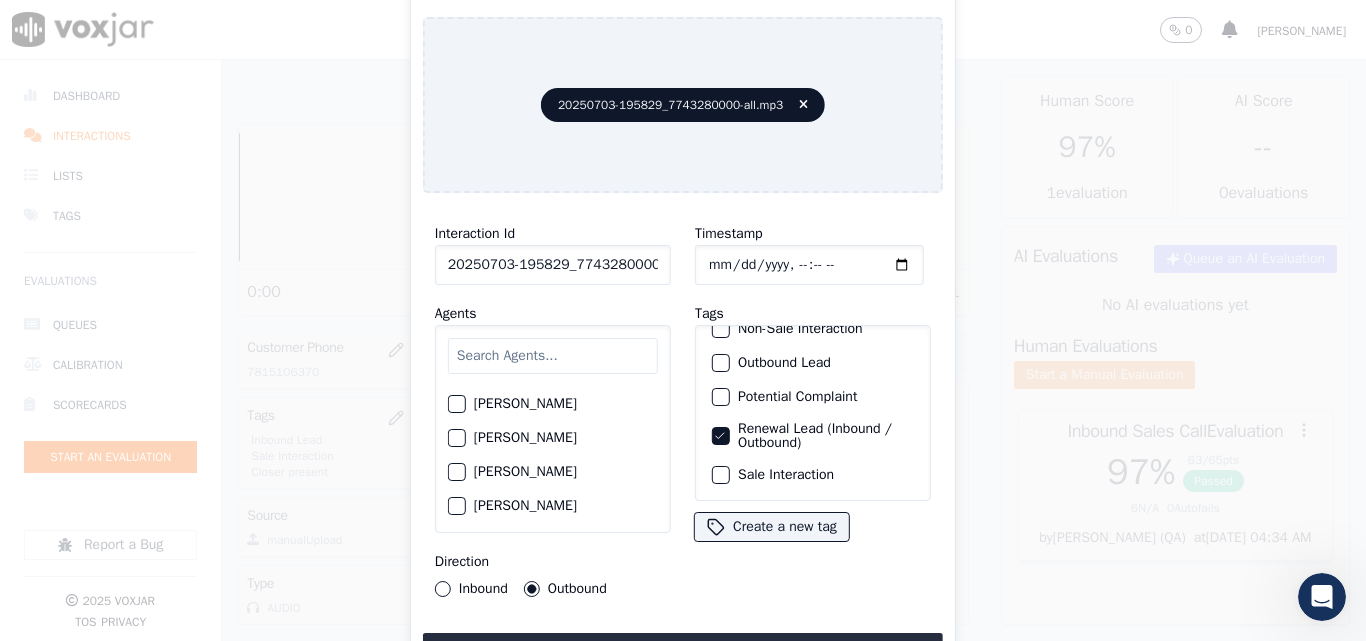 click on "Sale Interaction" 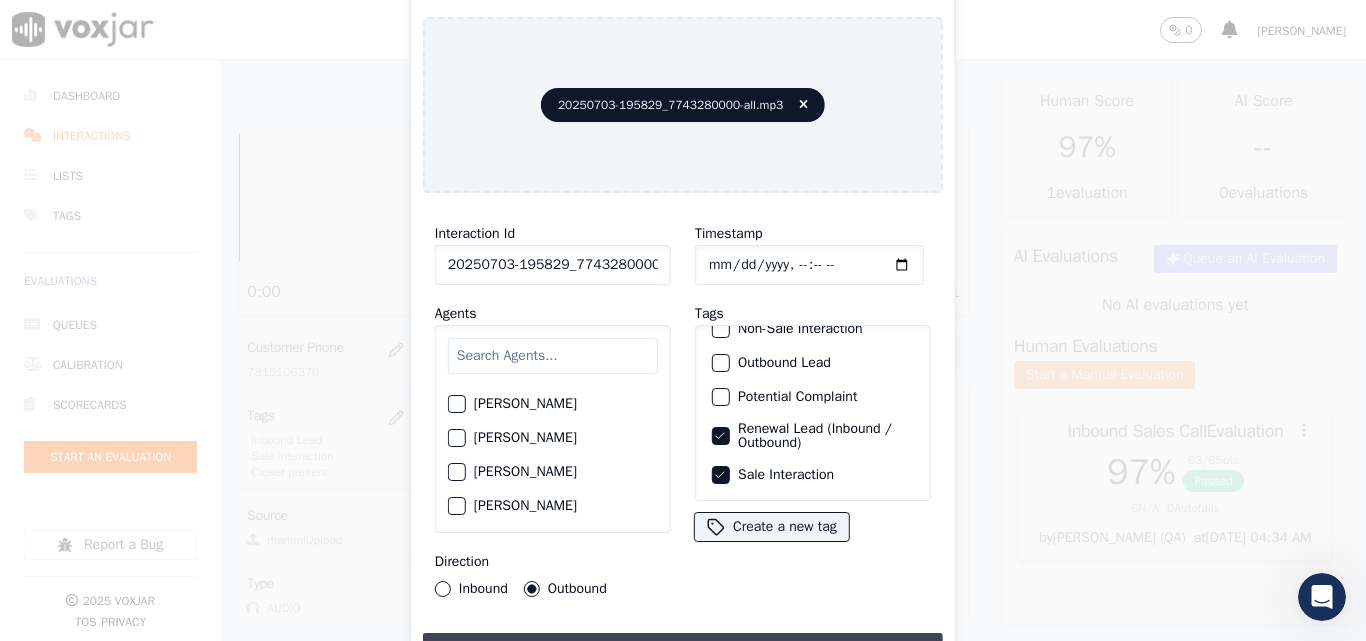 click on "Upload interaction to start evaluation" at bounding box center (683, 651) 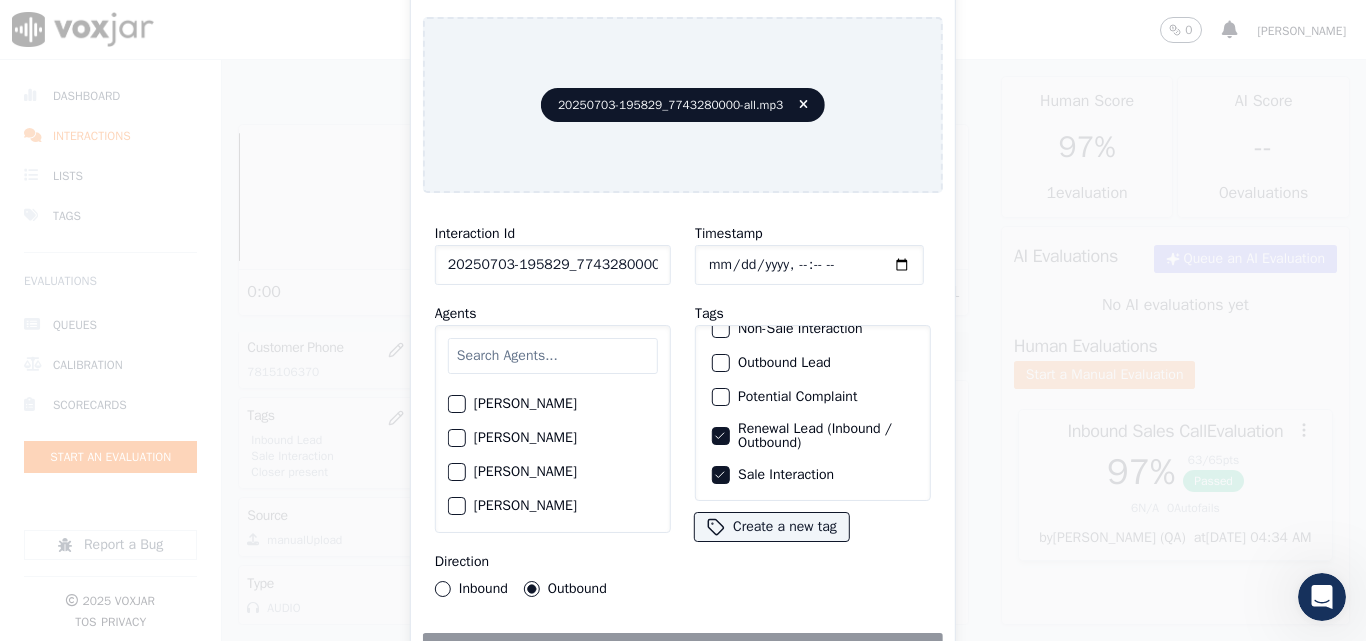 drag, startPoint x: 530, startPoint y: 468, endPoint x: 533, endPoint y: 489, distance: 21.213203 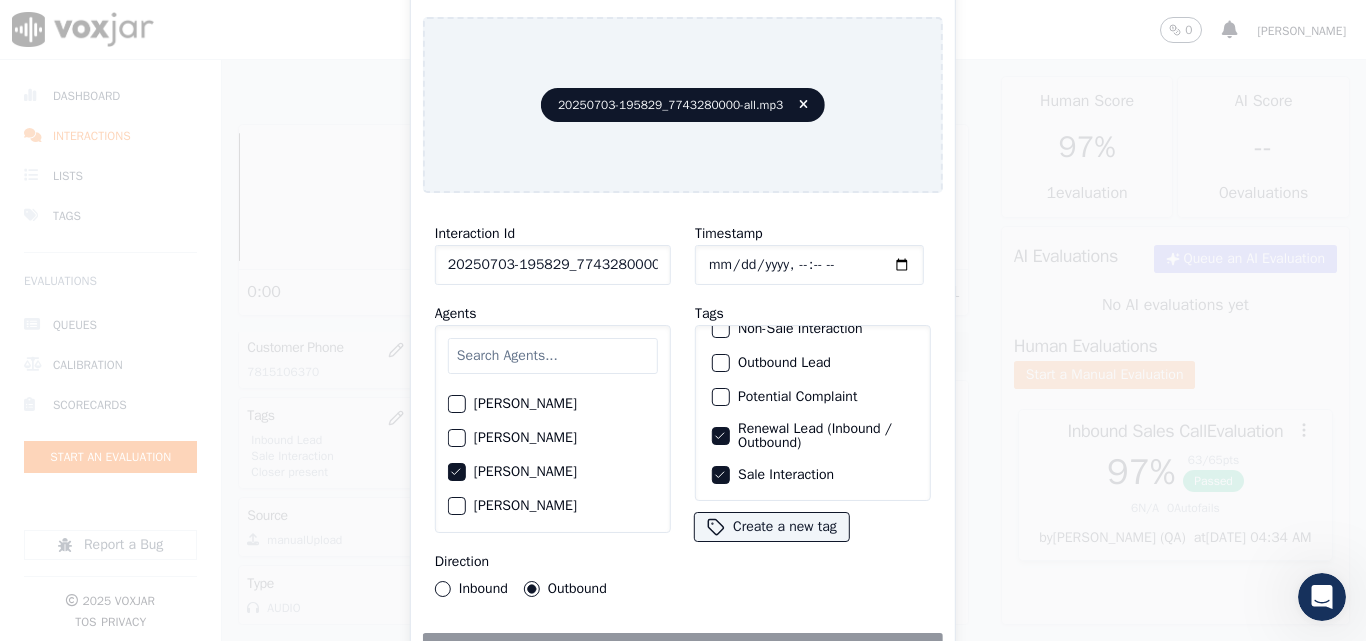 scroll, scrollTop: 173, scrollLeft: 0, axis: vertical 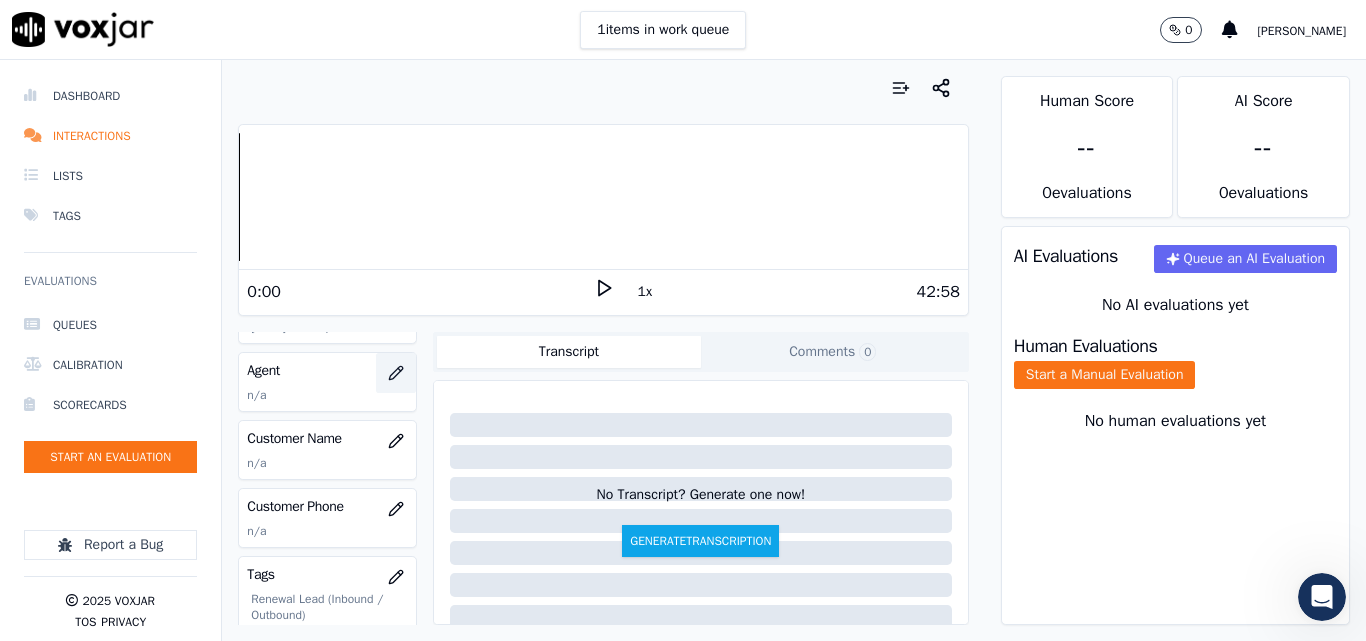 click 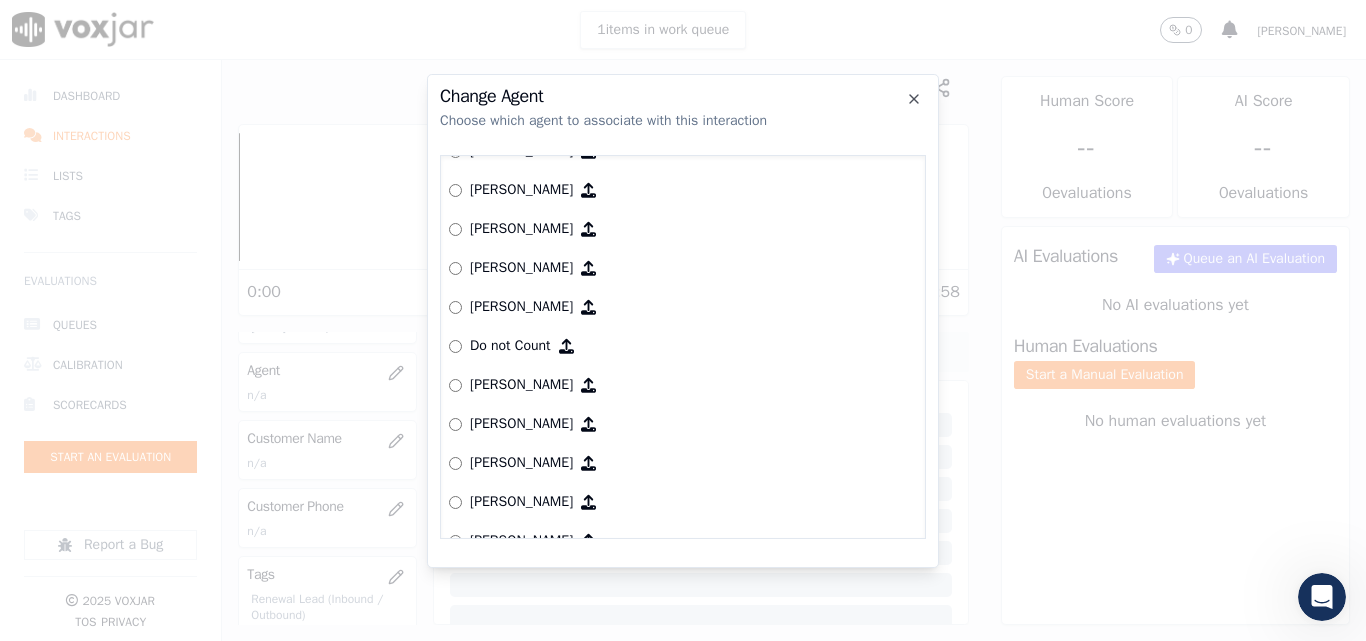 scroll, scrollTop: 600, scrollLeft: 0, axis: vertical 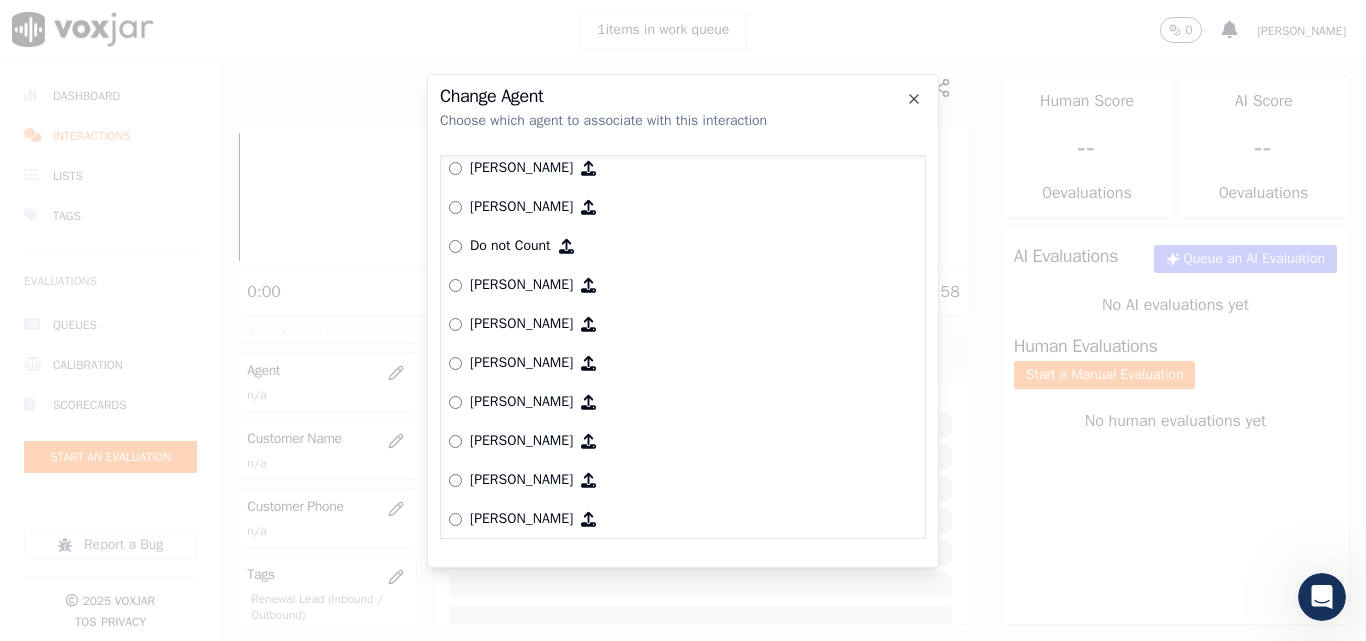 click on "[PERSON_NAME]" at bounding box center [521, 363] 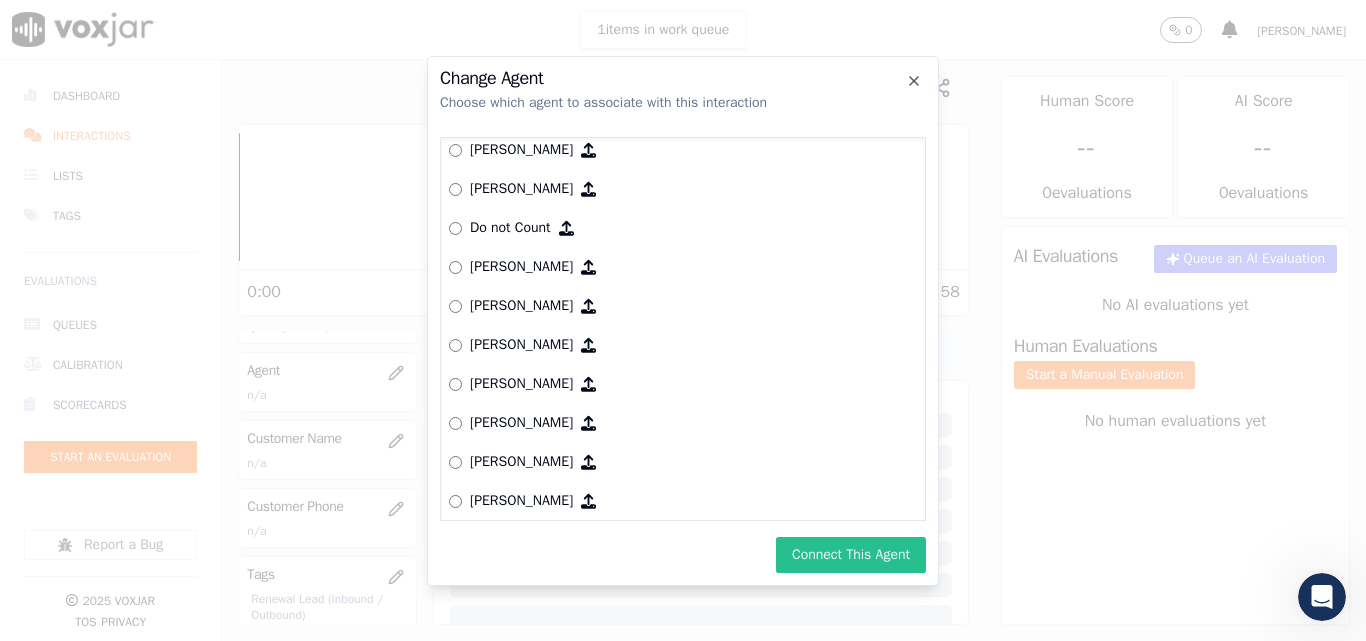 click on "Connect This Agent" at bounding box center (851, 555) 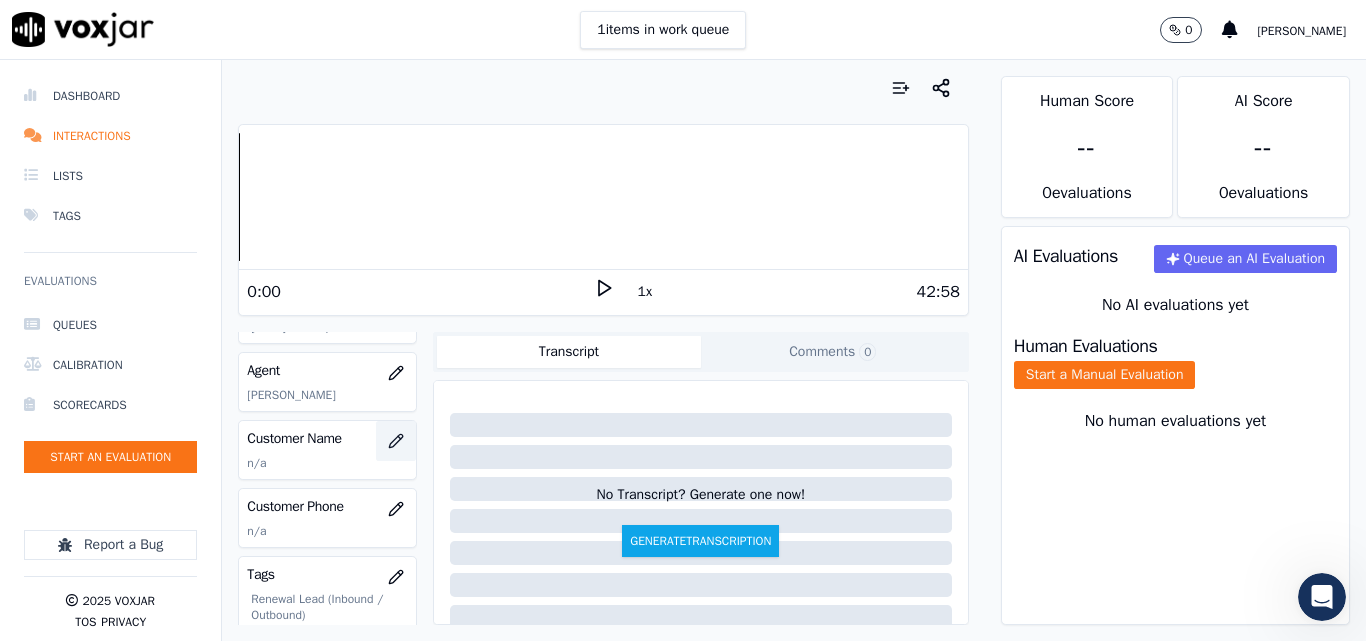 click 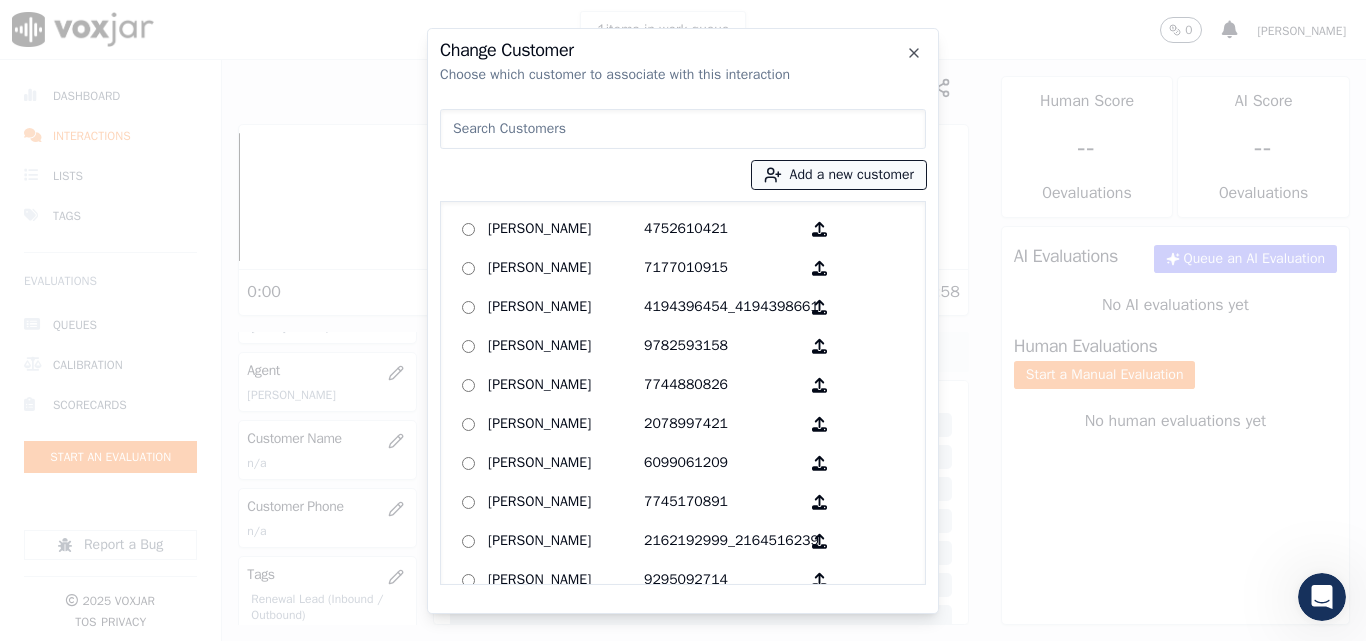 click on "Add a new customer" at bounding box center (839, 175) 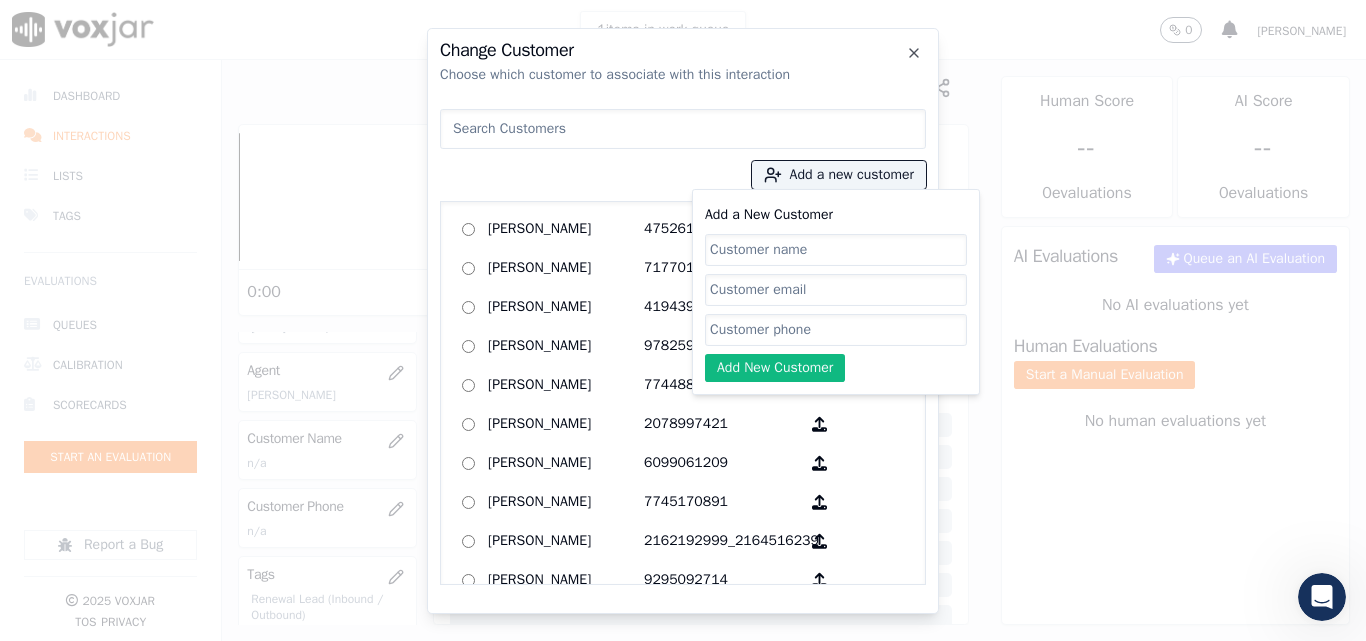 click on "Add a New Customer" 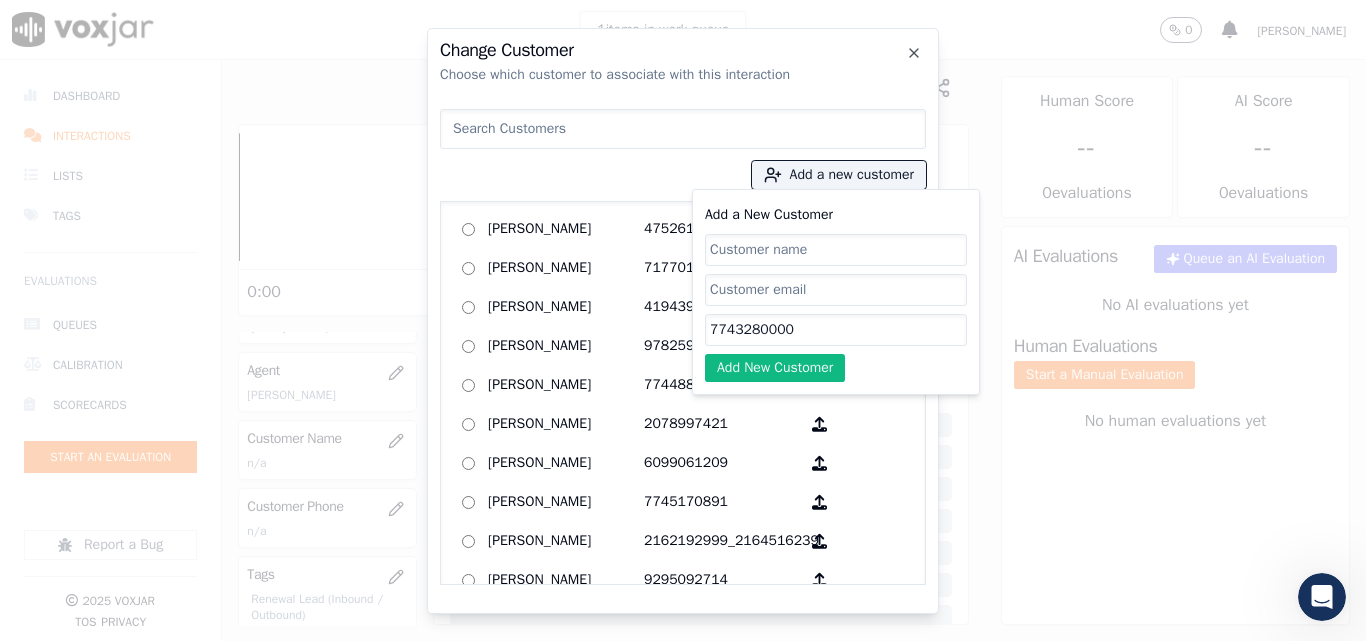 type on "7743280000" 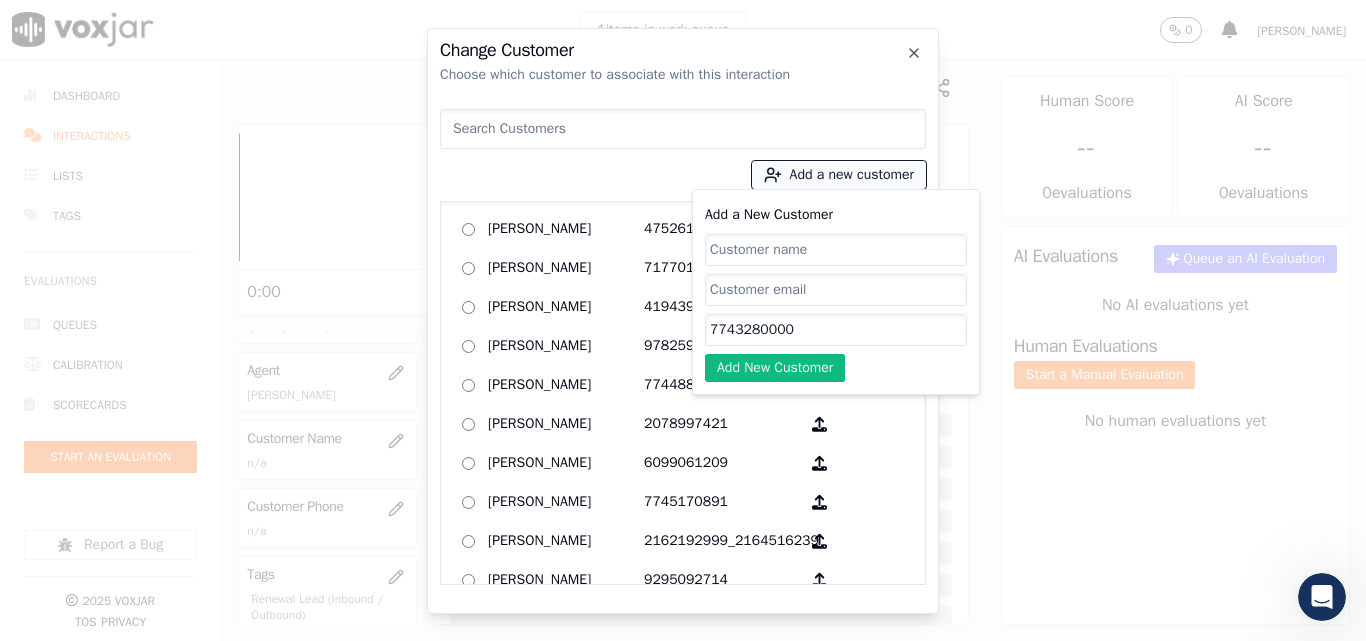 drag, startPoint x: 761, startPoint y: 256, endPoint x: 861, endPoint y: 162, distance: 137.24431 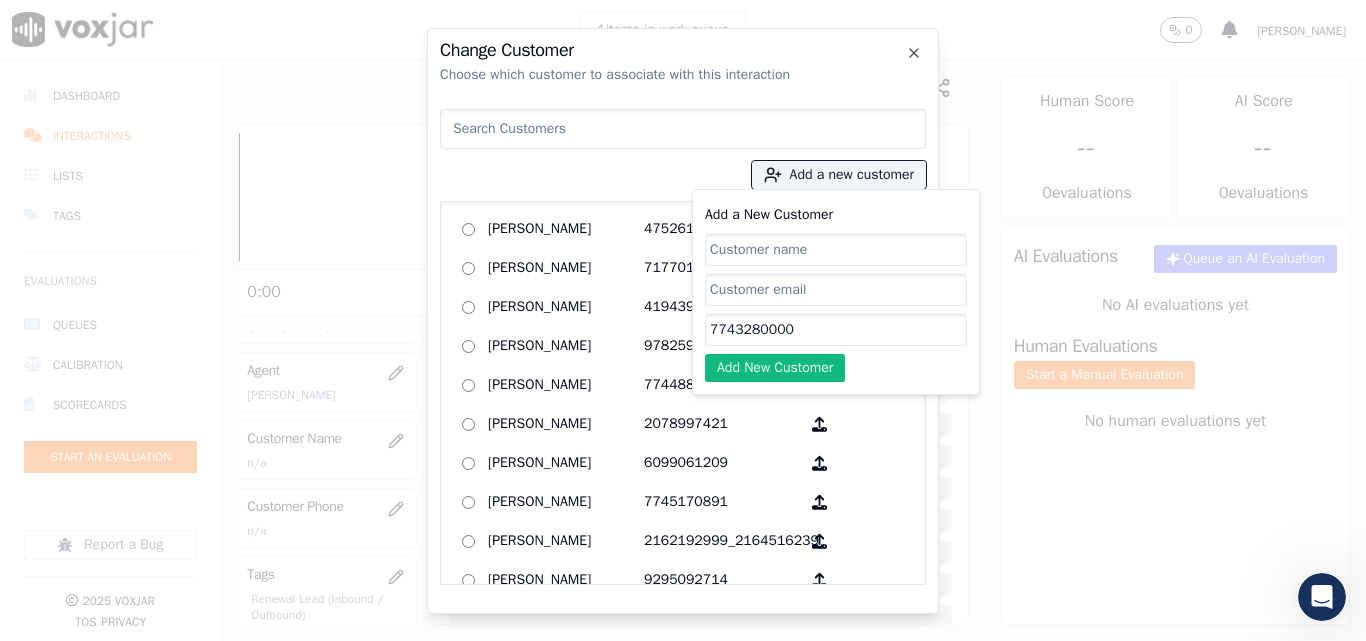 paste on "[PERSON_NAME]" 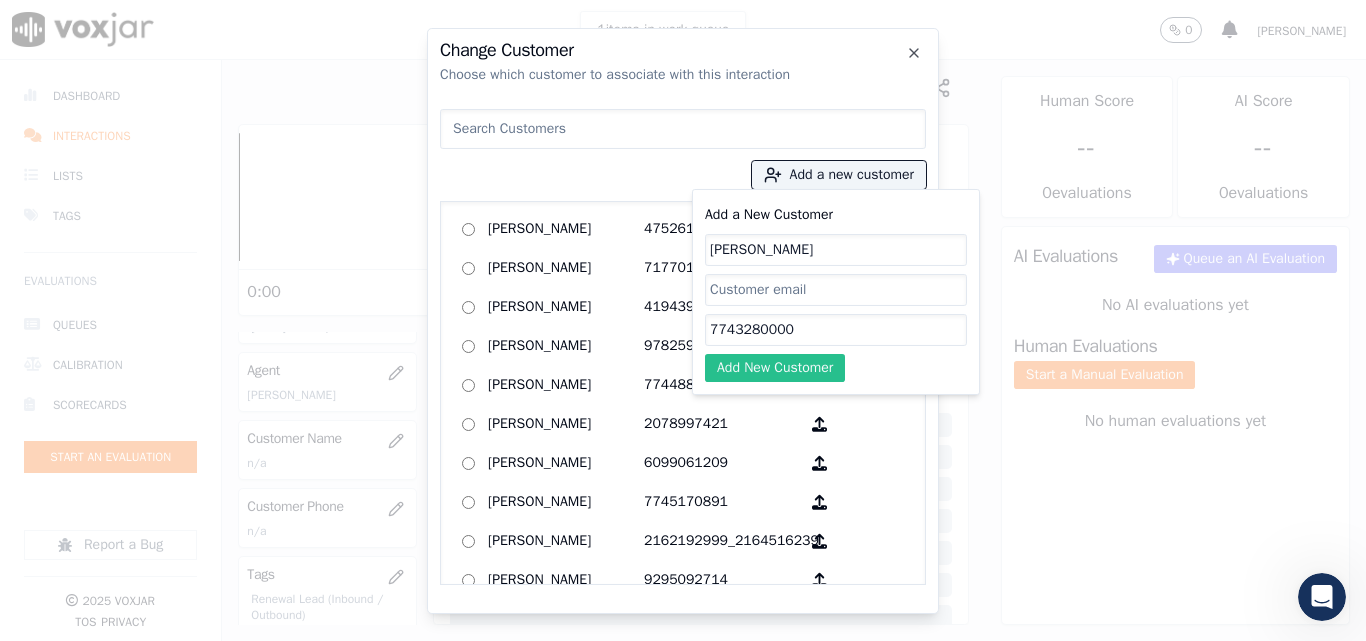 type on "[PERSON_NAME]" 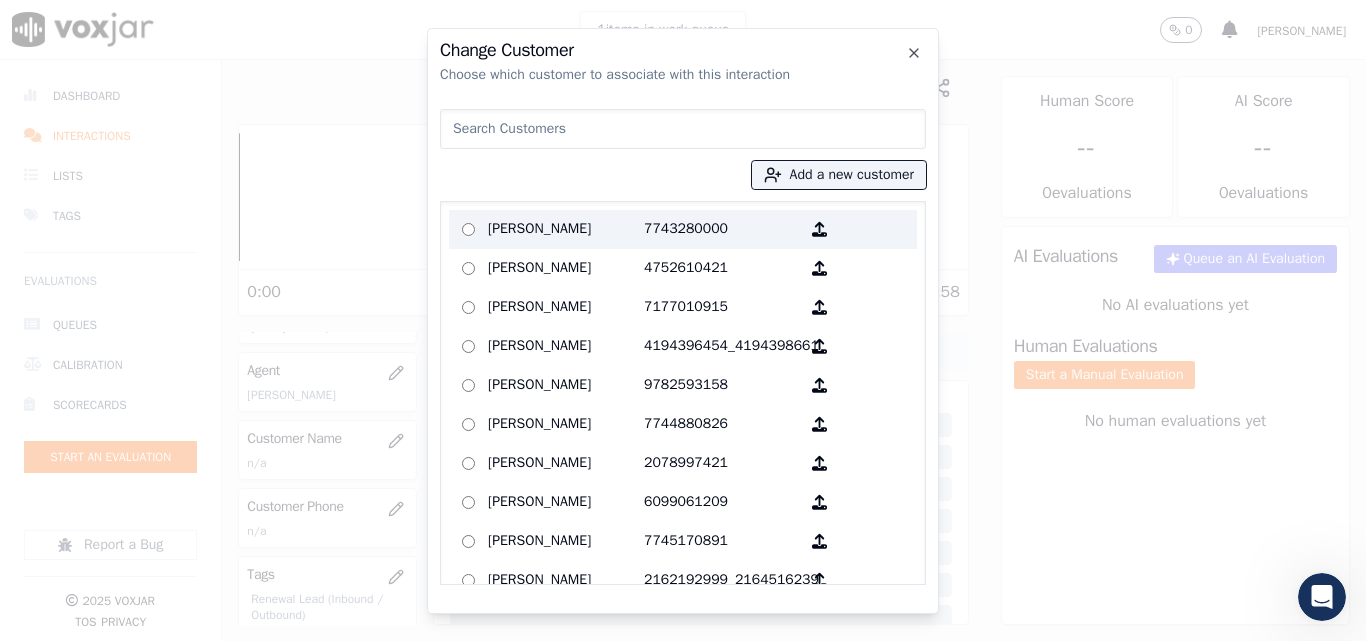 click on "[PERSON_NAME]" at bounding box center (566, 229) 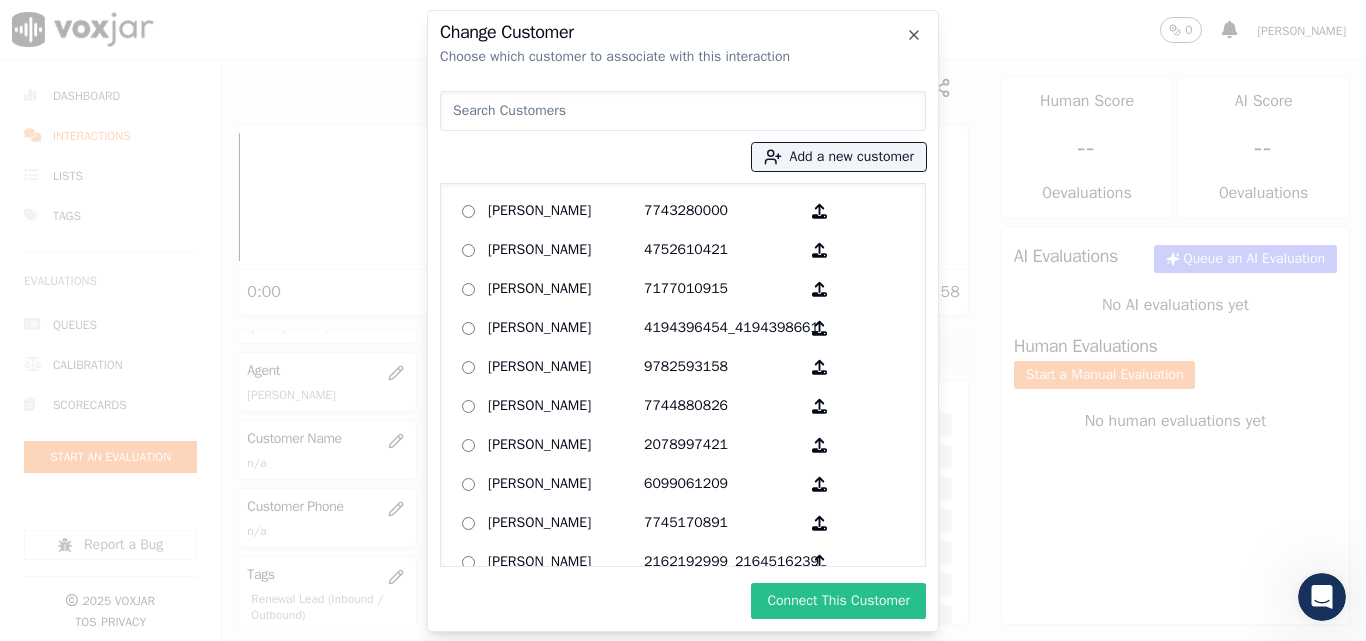 click on "Connect This Customer" at bounding box center [838, 601] 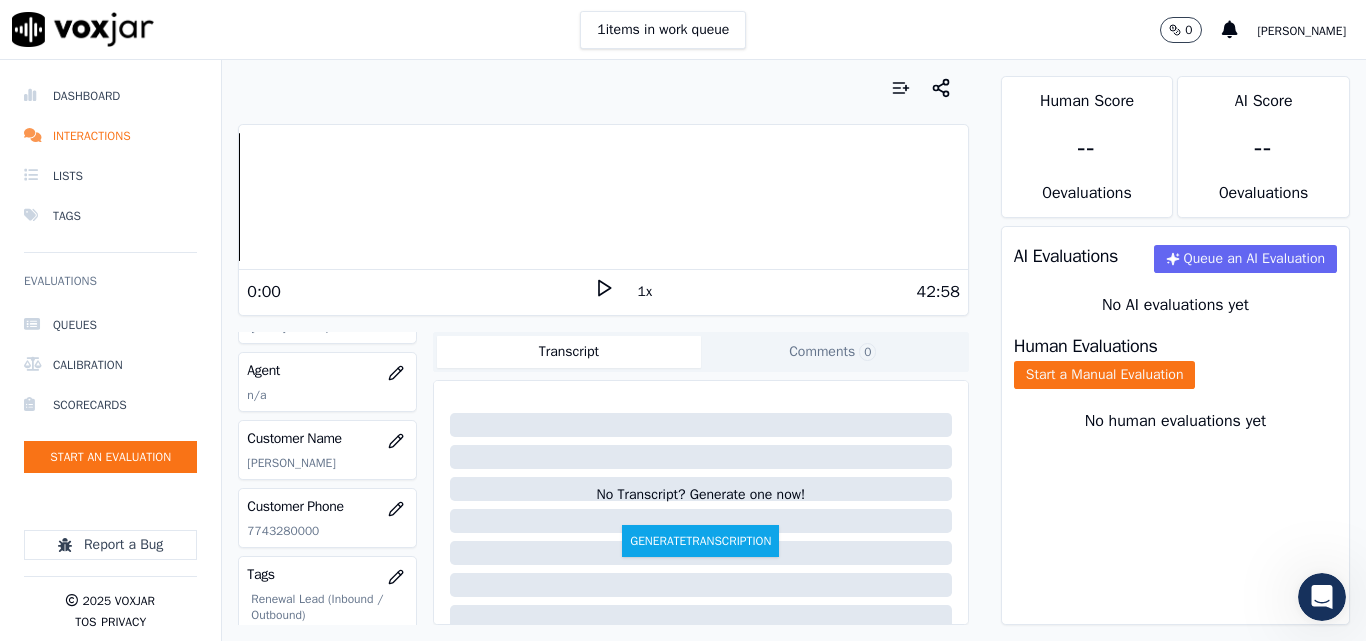 scroll, scrollTop: 400, scrollLeft: 0, axis: vertical 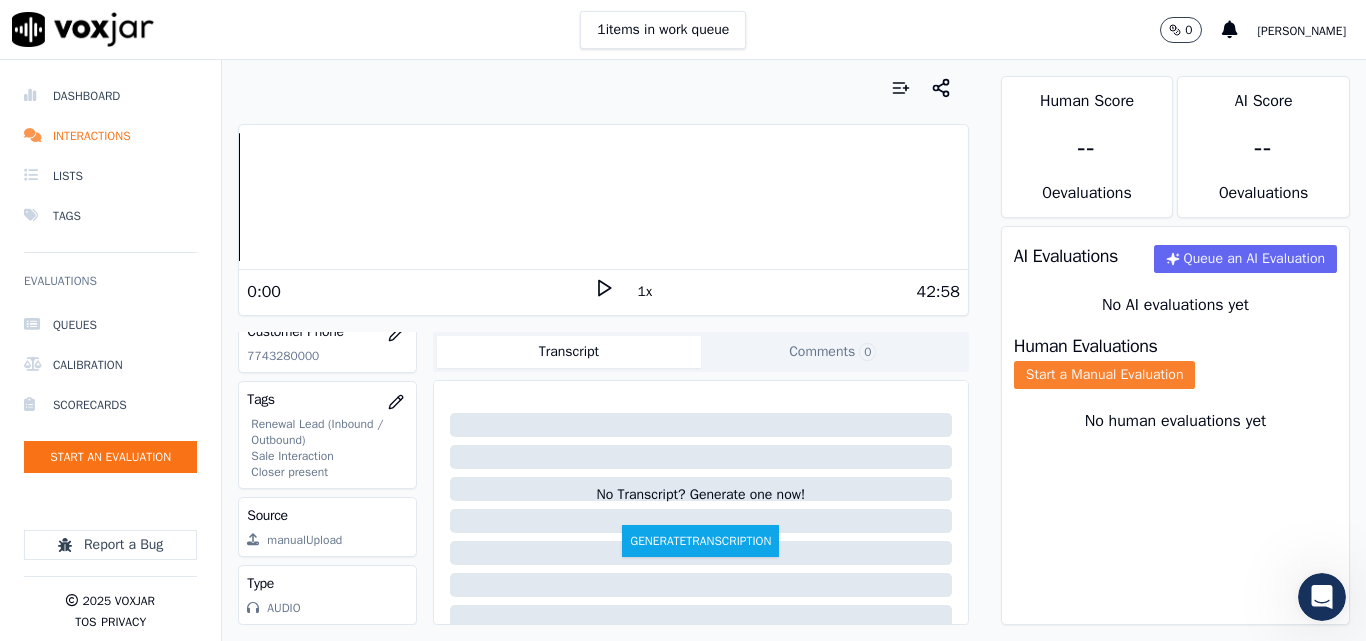click on "Start a Manual Evaluation" 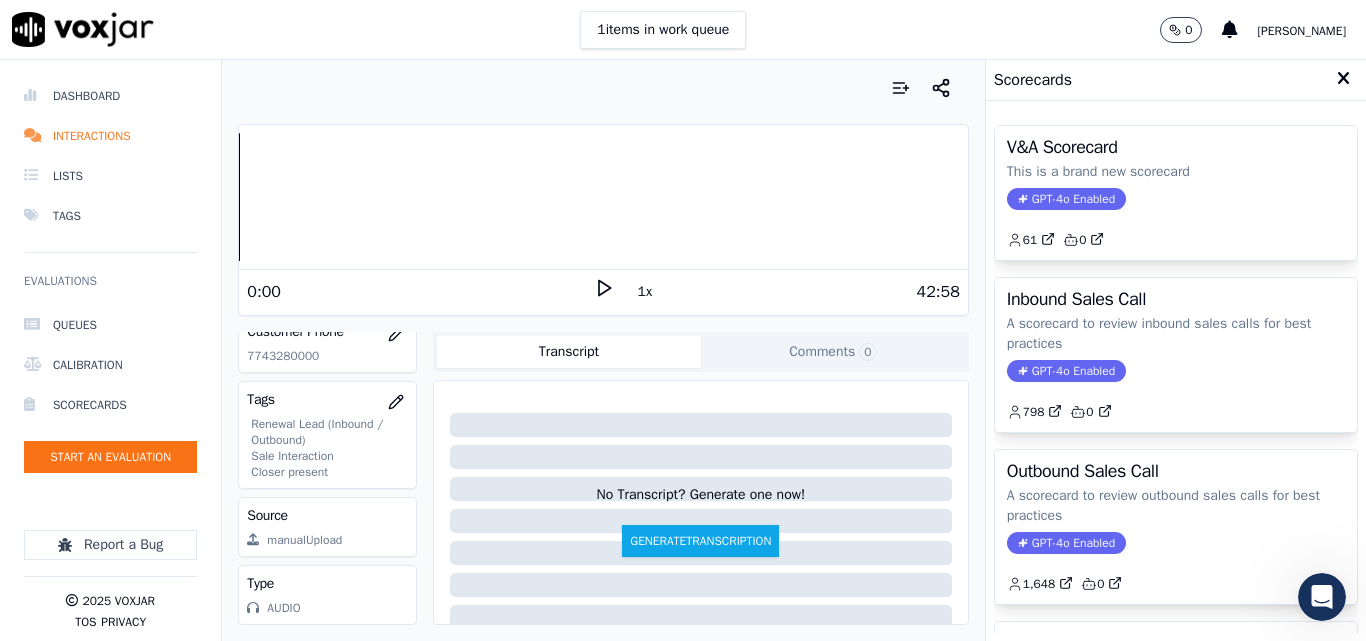 click on "A scorecard to review outbound sales calls for best practices" 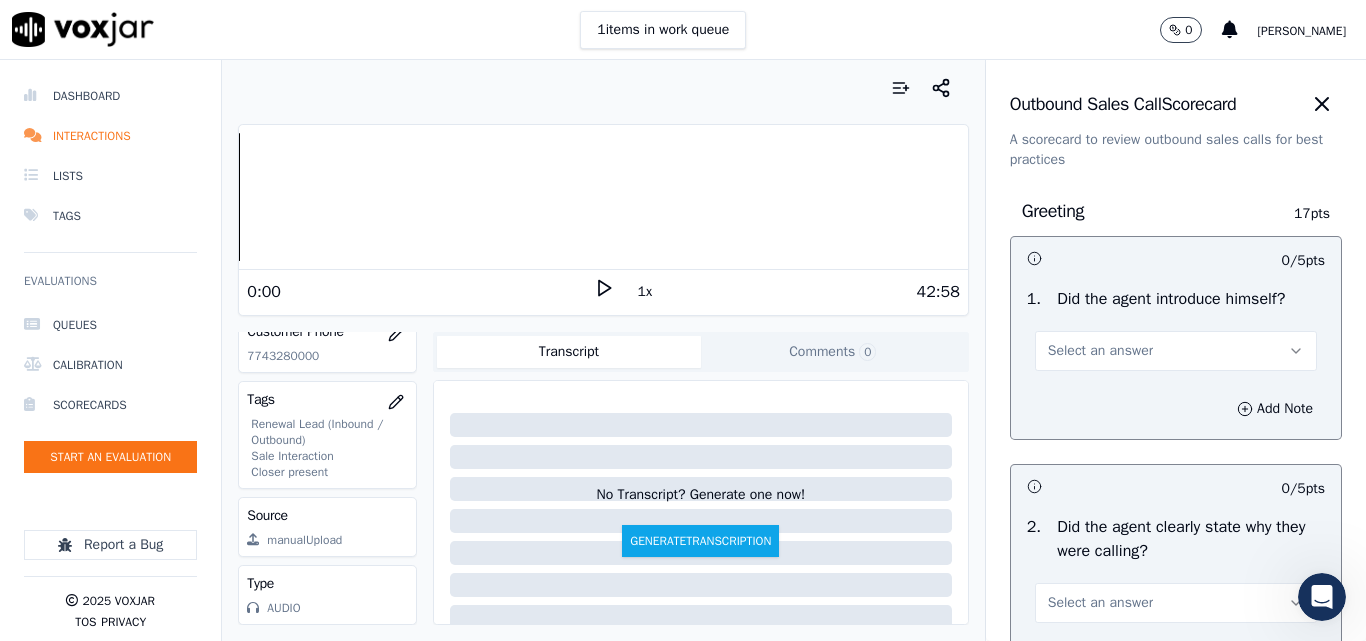 click on "Select an answer" at bounding box center [1176, 351] 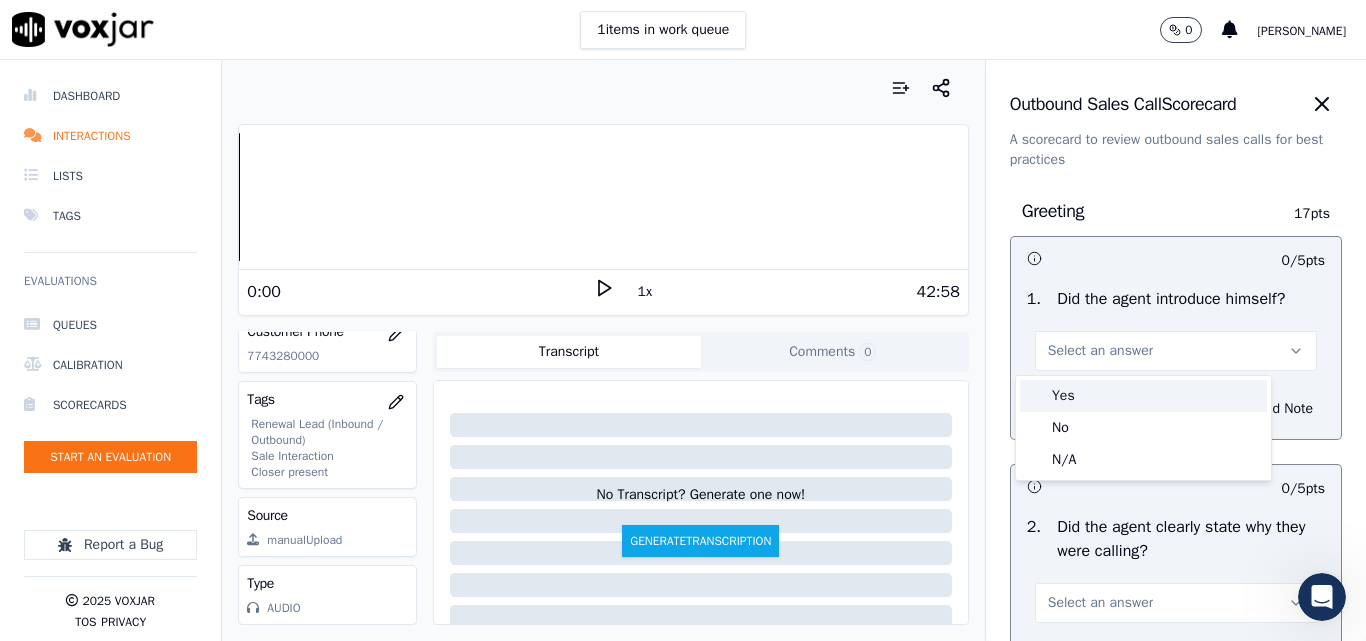 click on "Yes" at bounding box center [1143, 396] 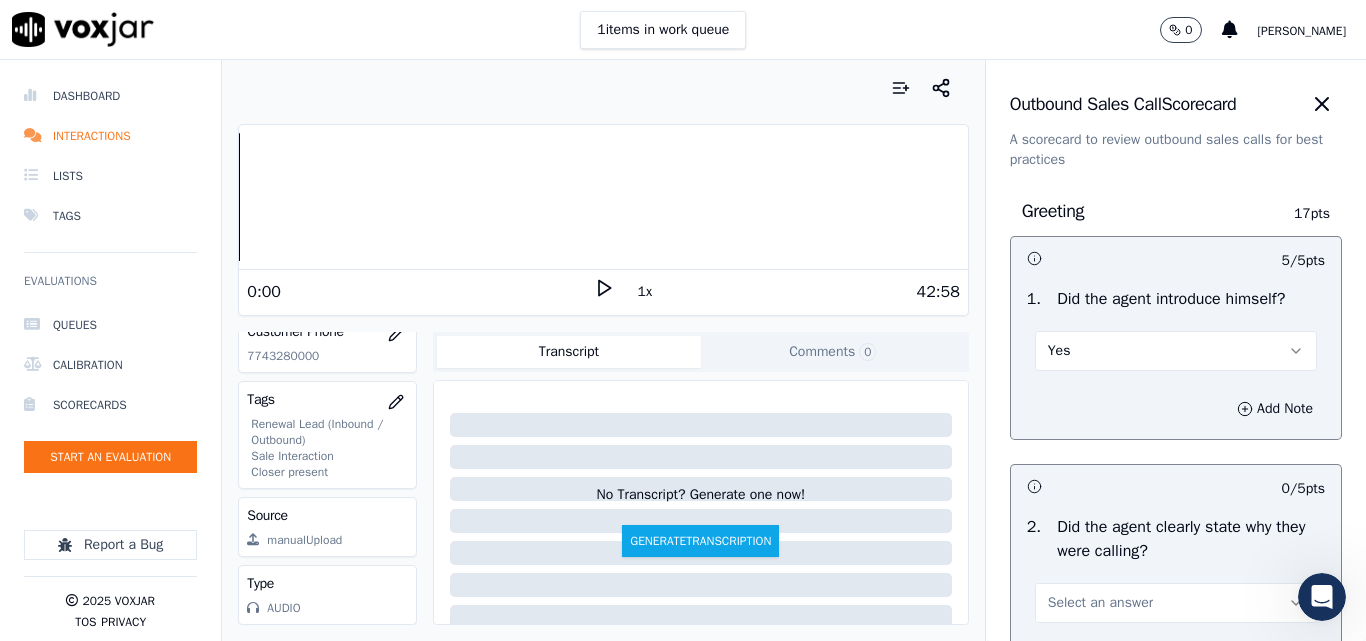 scroll, scrollTop: 200, scrollLeft: 0, axis: vertical 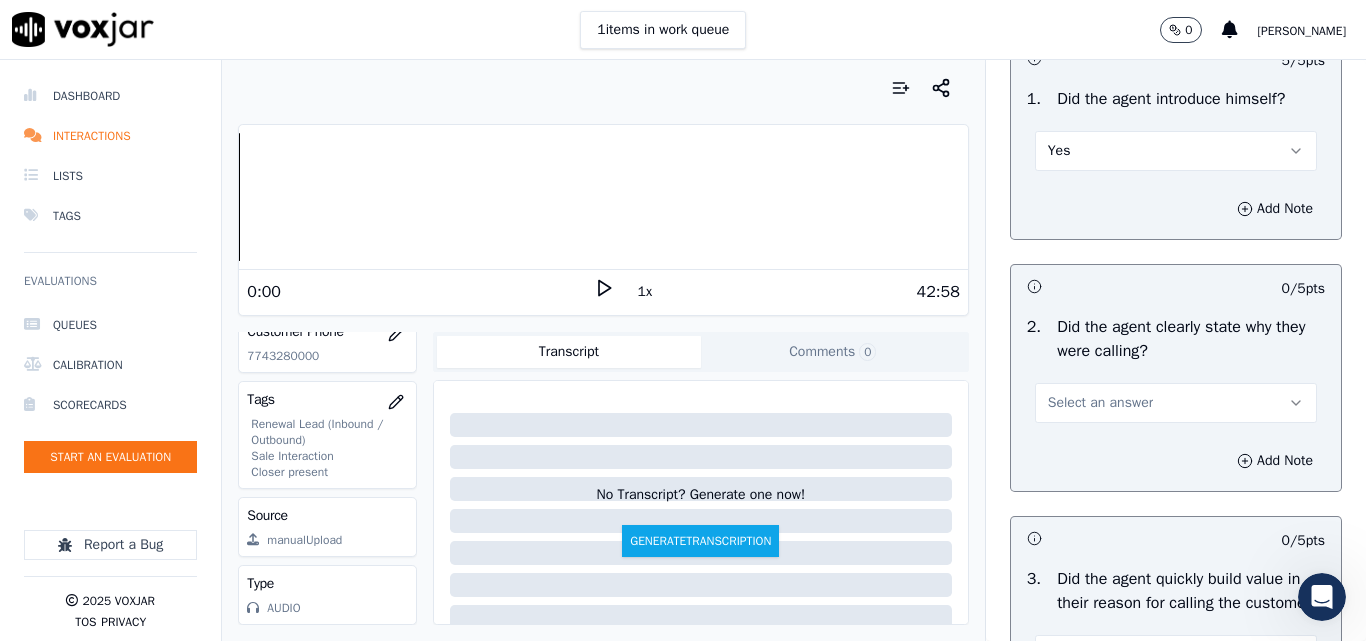 click on "Select an answer" at bounding box center (1176, 403) 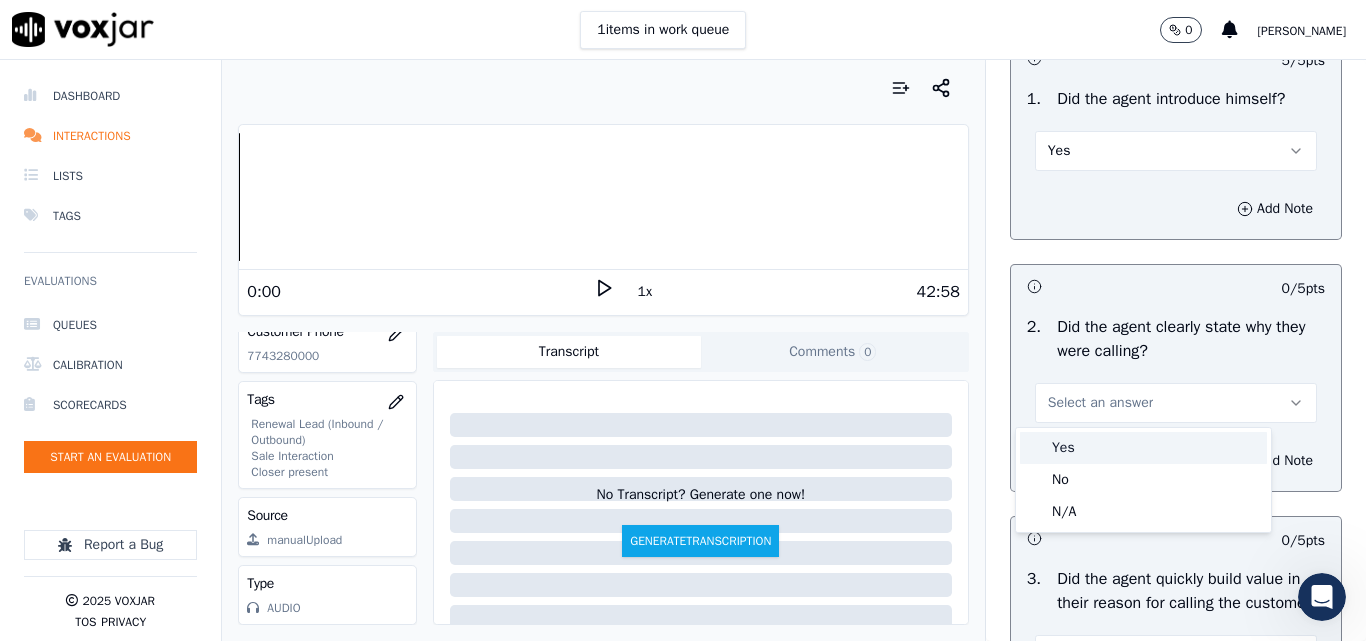 click on "Yes" at bounding box center (1143, 448) 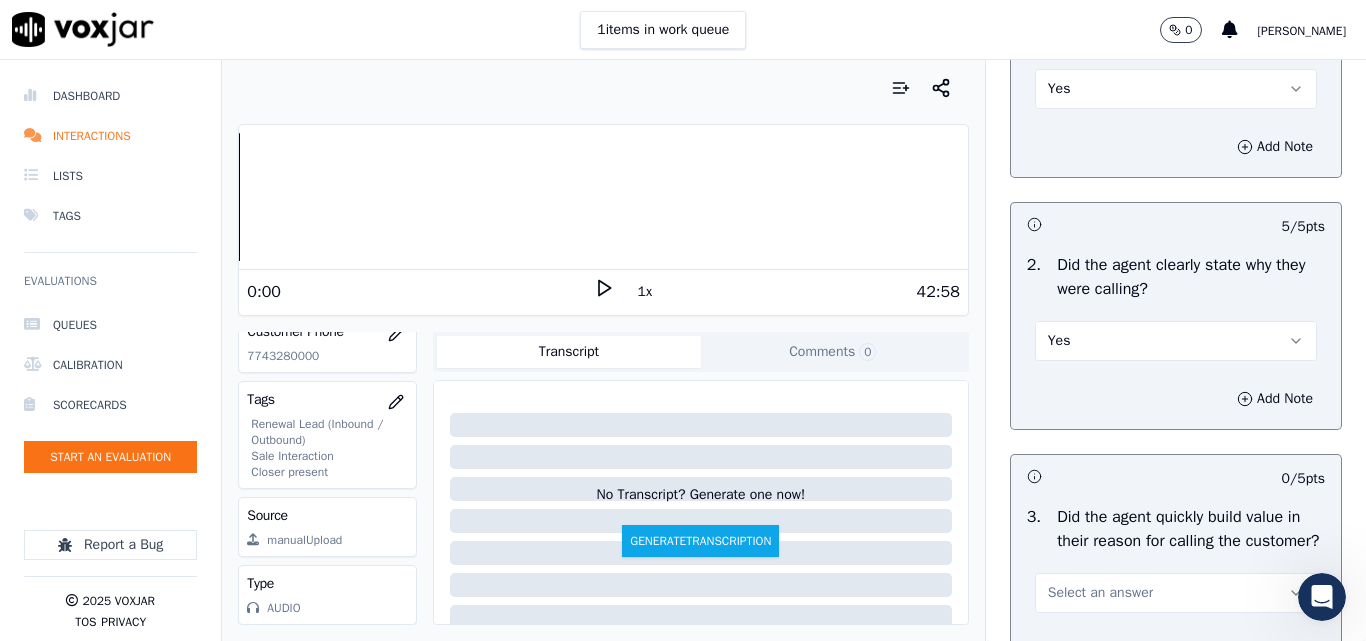 scroll, scrollTop: 500, scrollLeft: 0, axis: vertical 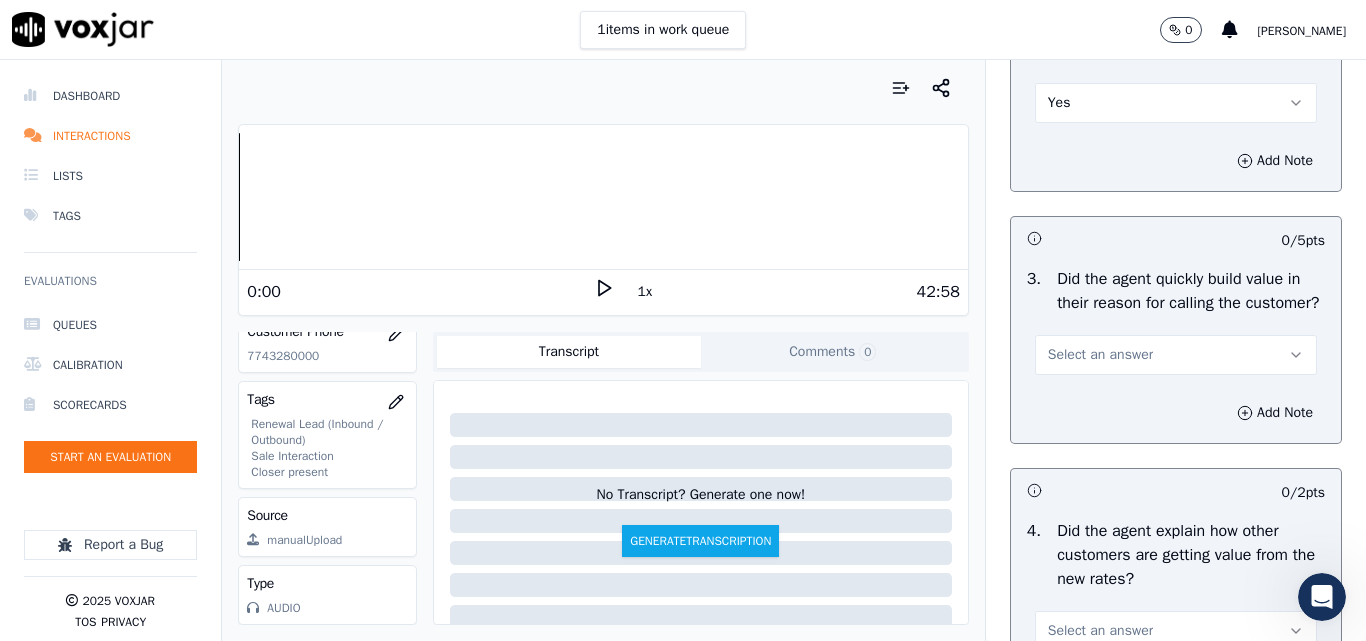 click on "Select an answer" at bounding box center [1100, 355] 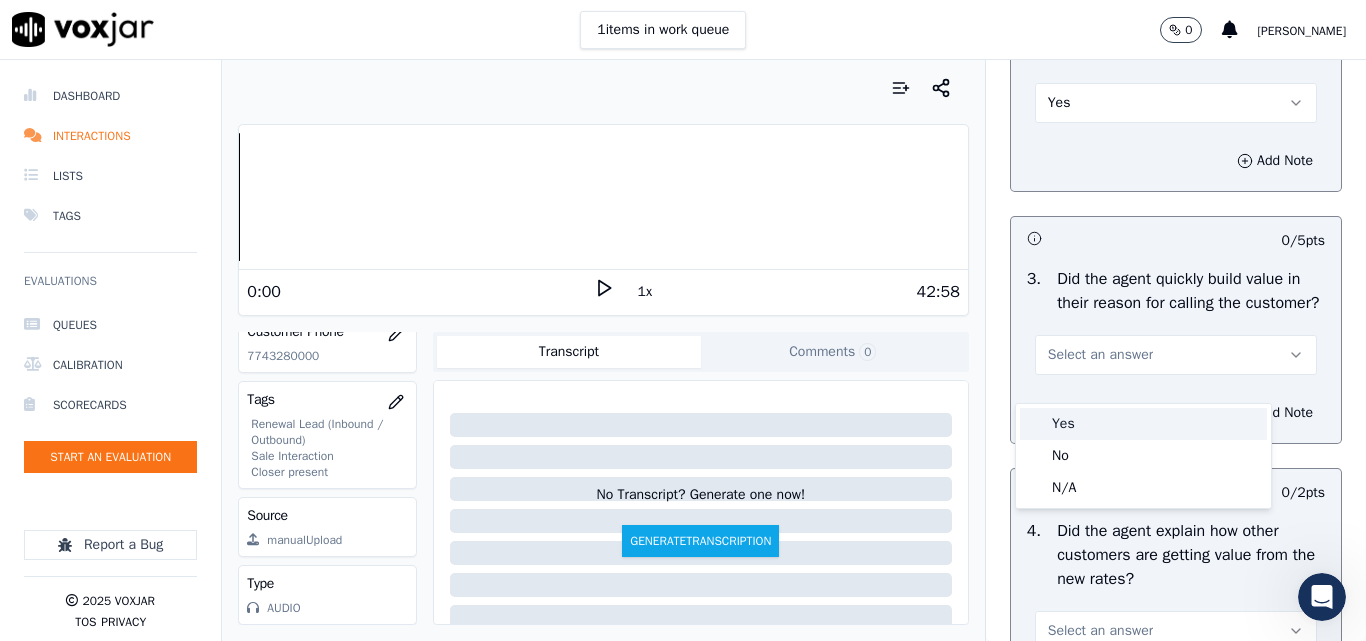 click on "Yes" at bounding box center [1143, 424] 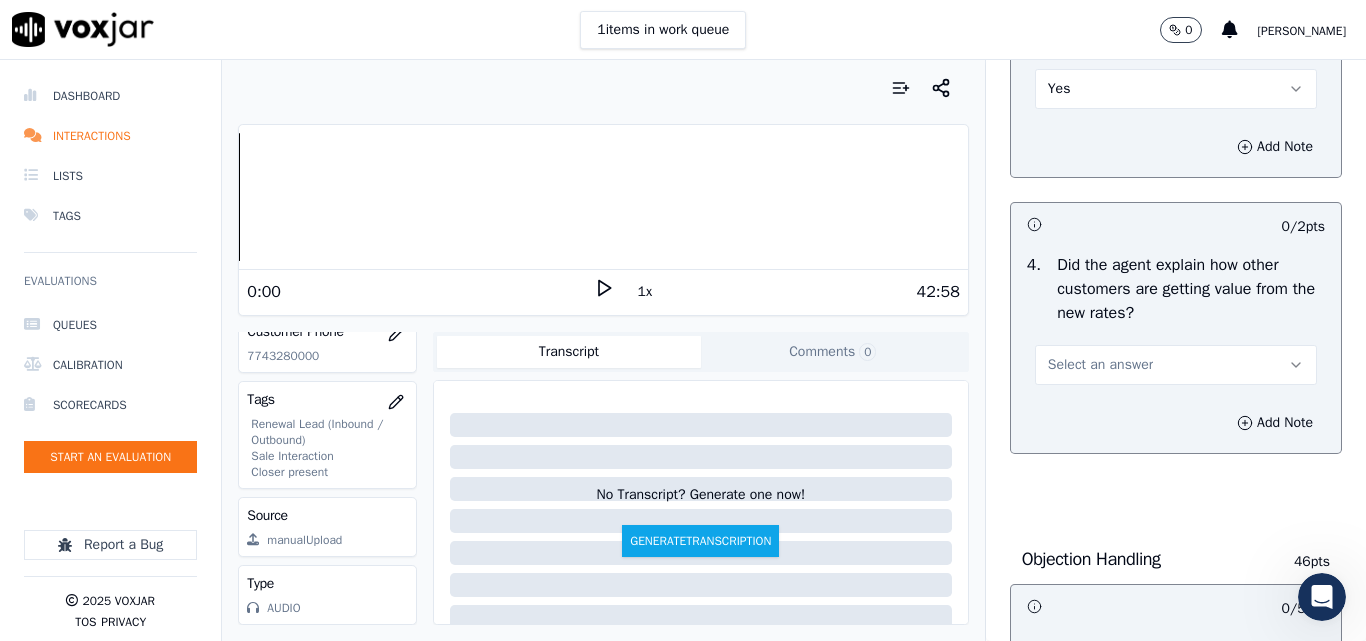 scroll, scrollTop: 800, scrollLeft: 0, axis: vertical 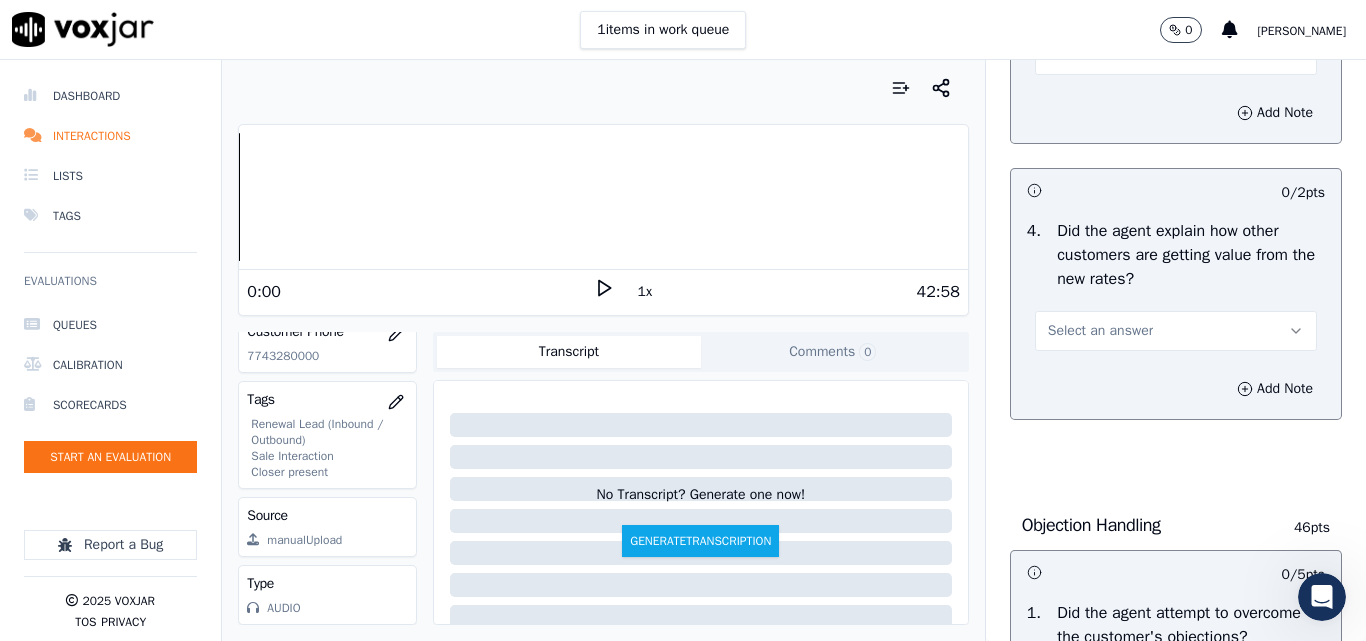 click on "Select an answer" at bounding box center [1100, 331] 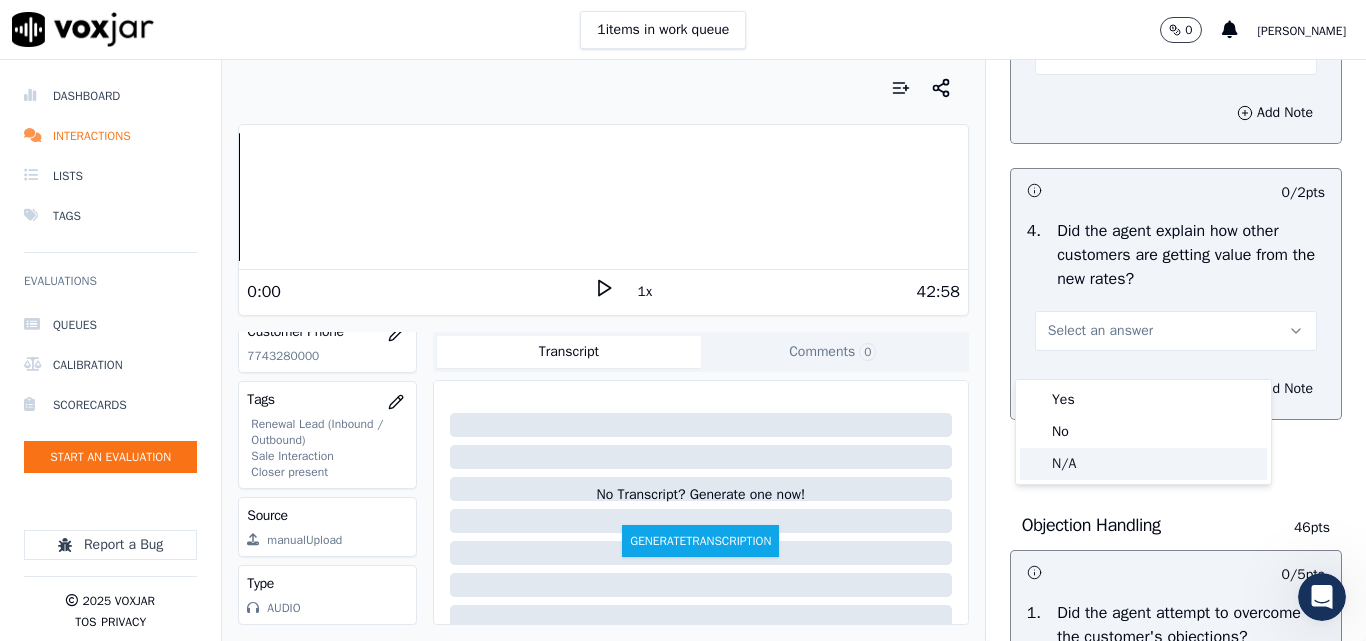 click on "N/A" 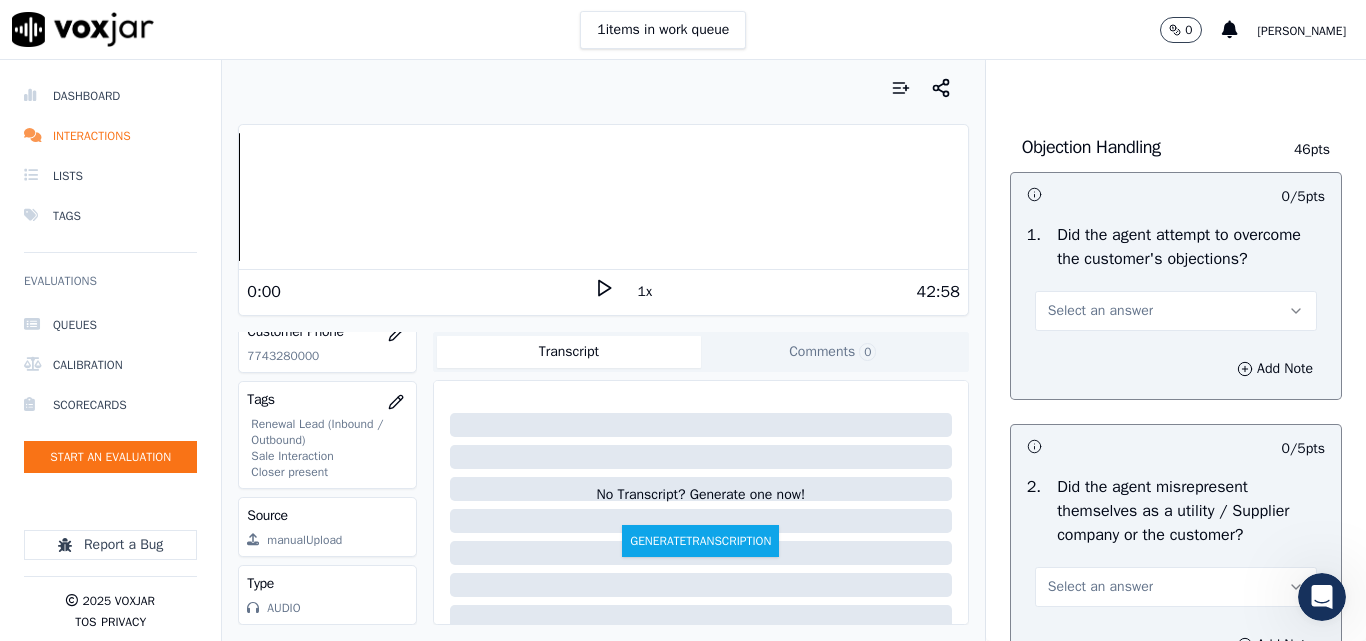 scroll, scrollTop: 1300, scrollLeft: 0, axis: vertical 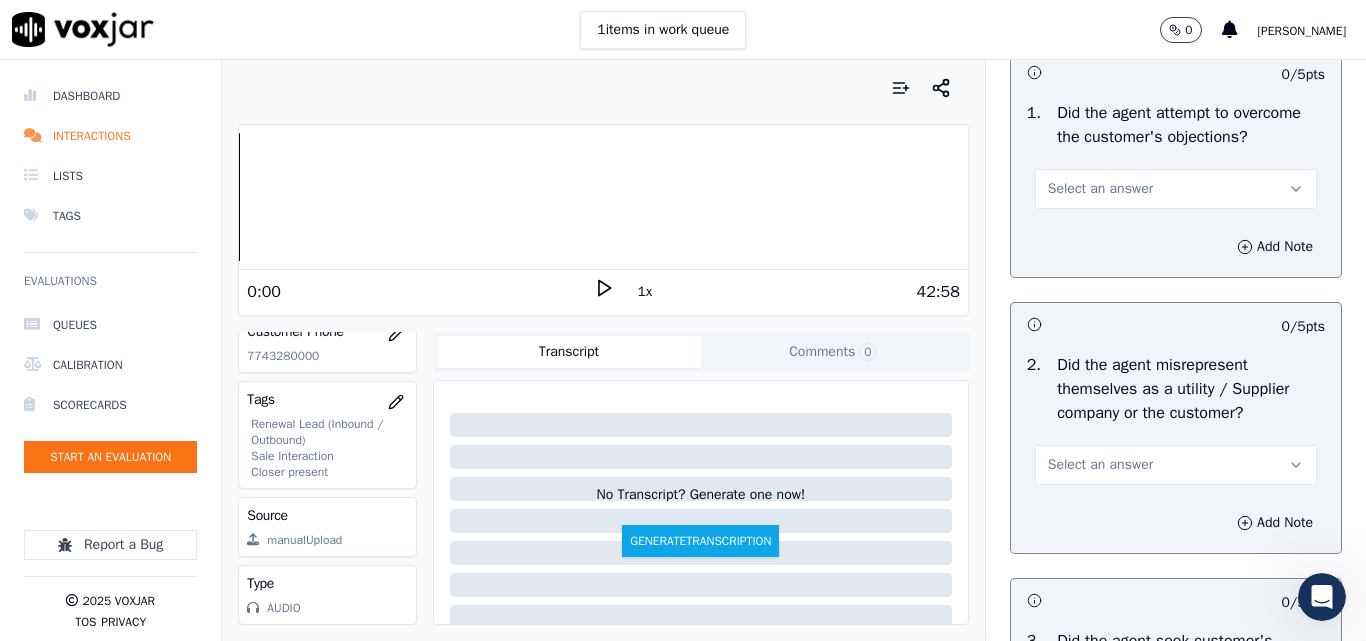 click on "Select an answer" at bounding box center [1176, 189] 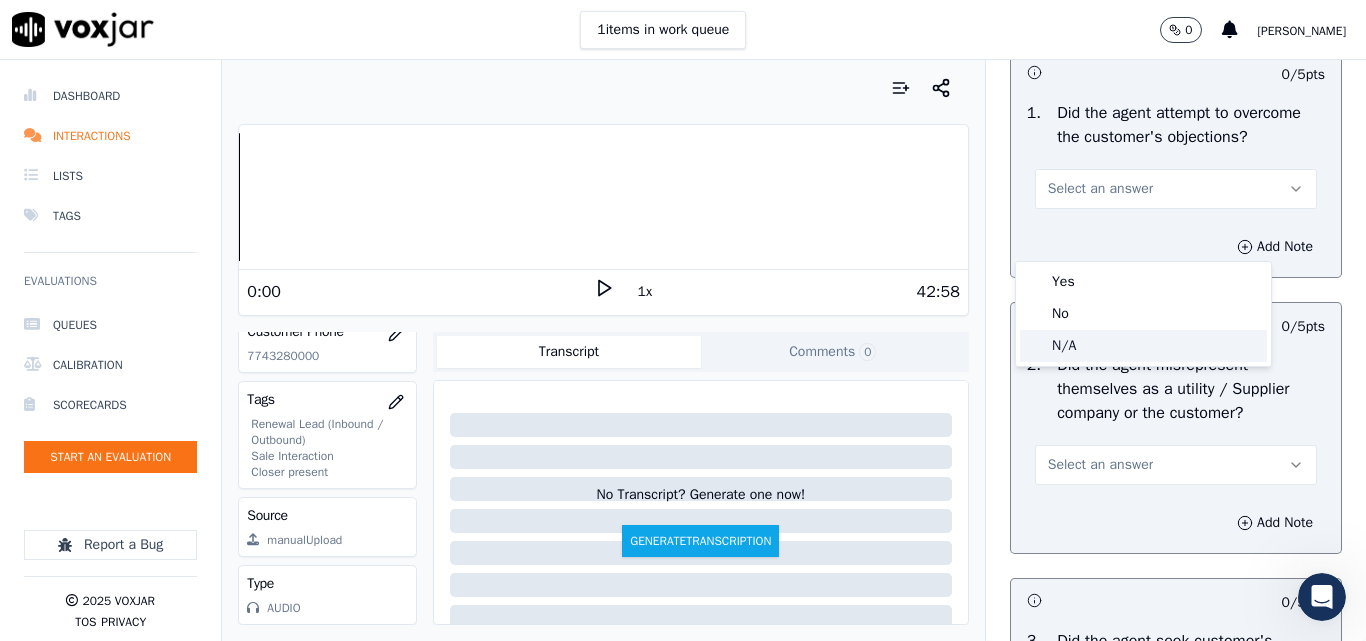 click on "N/A" 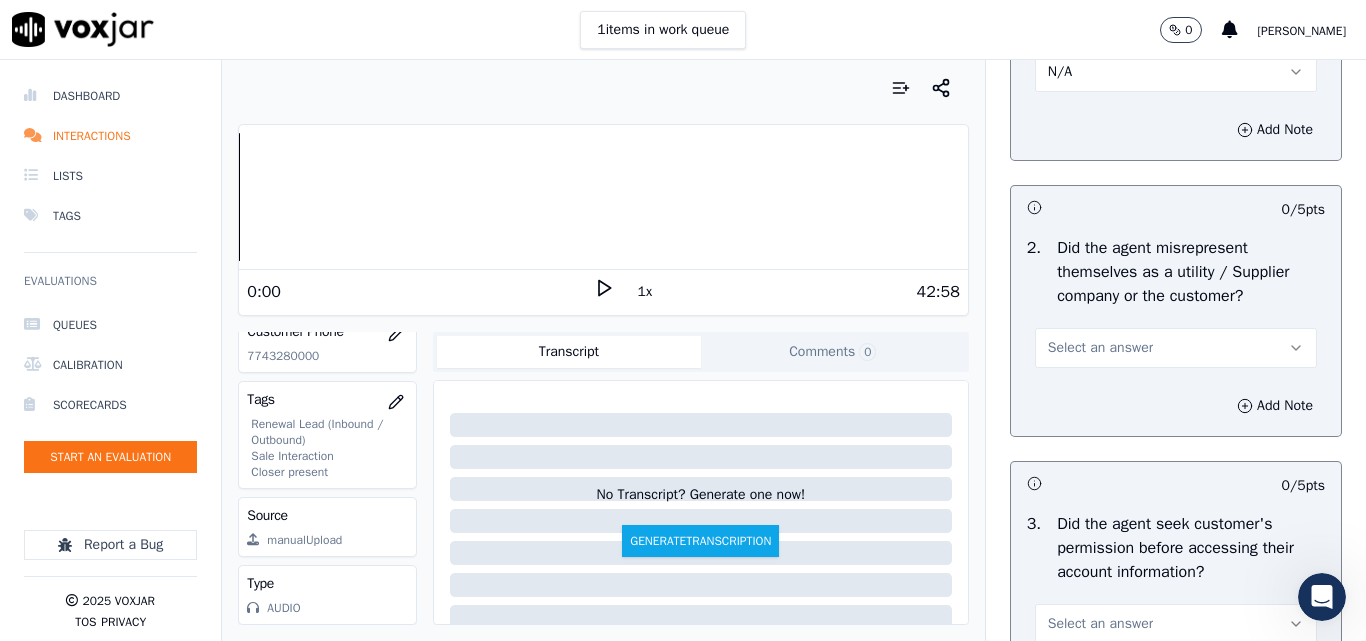 scroll, scrollTop: 1500, scrollLeft: 0, axis: vertical 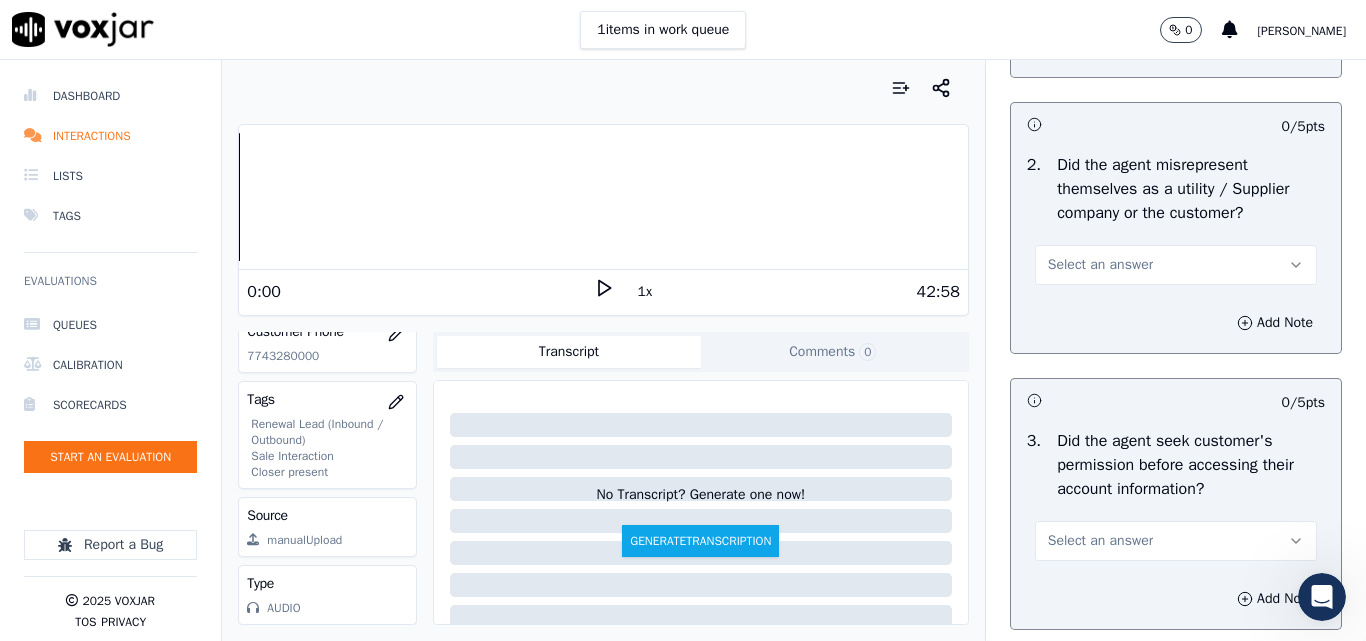click on "Select an answer" at bounding box center (1100, 265) 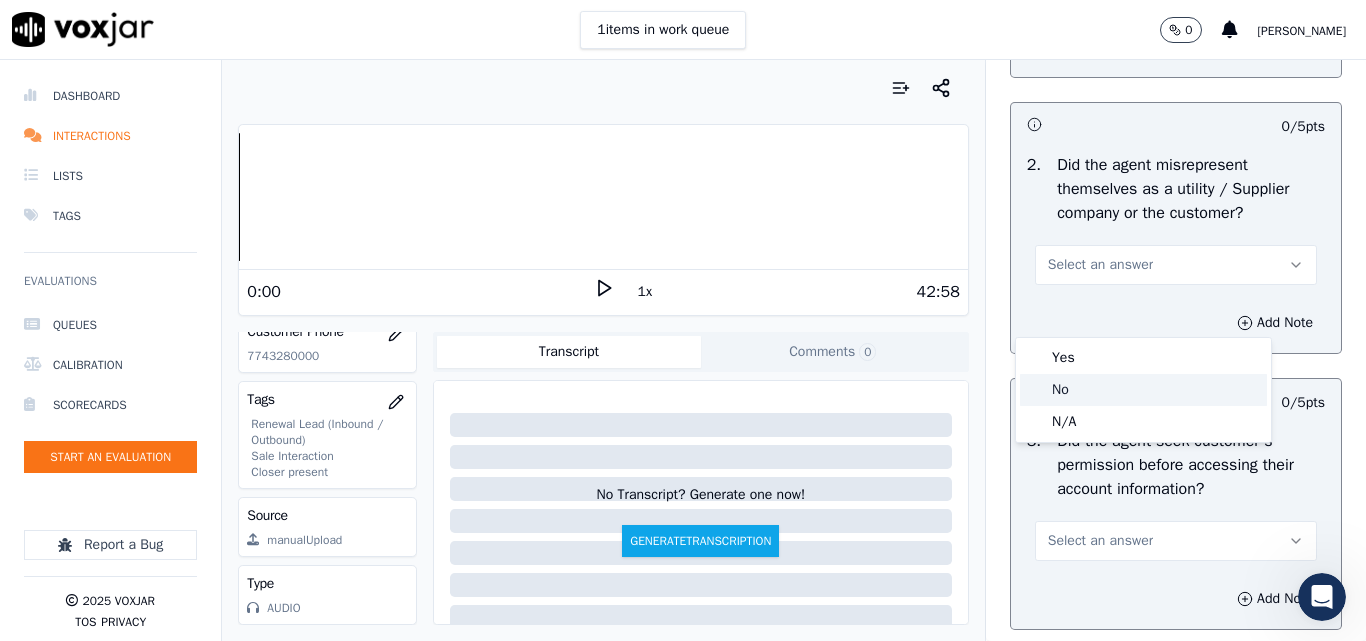 click on "No" 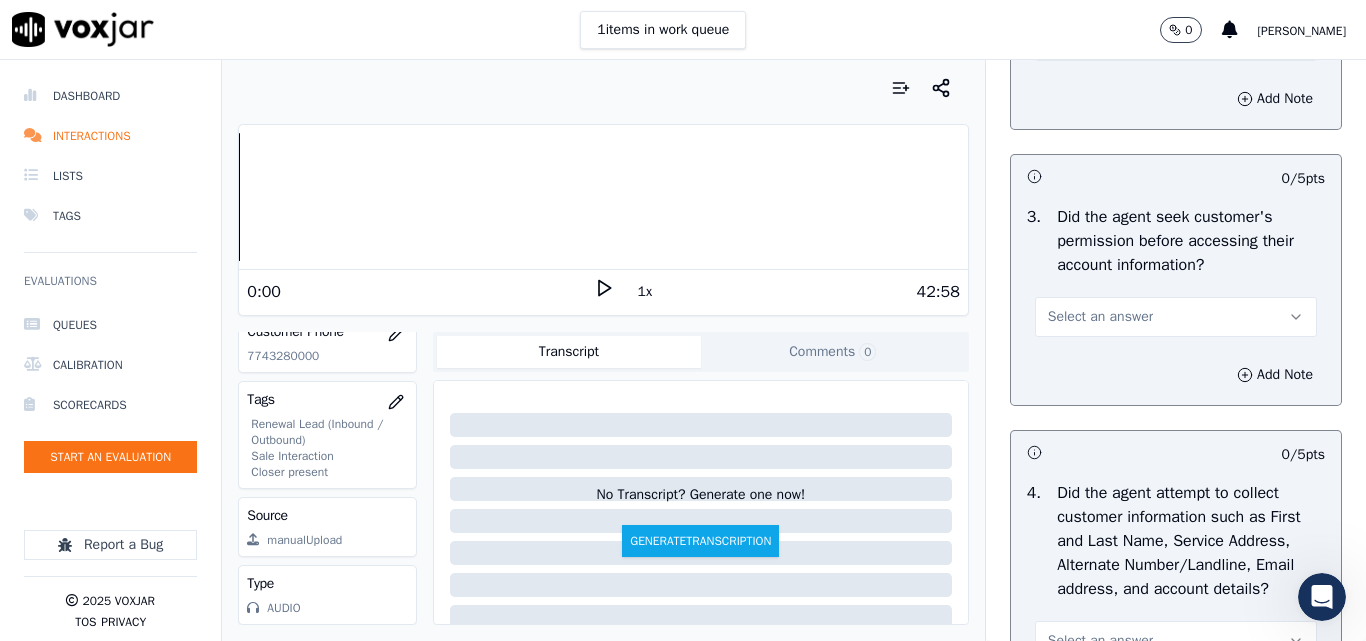 scroll, scrollTop: 1800, scrollLeft: 0, axis: vertical 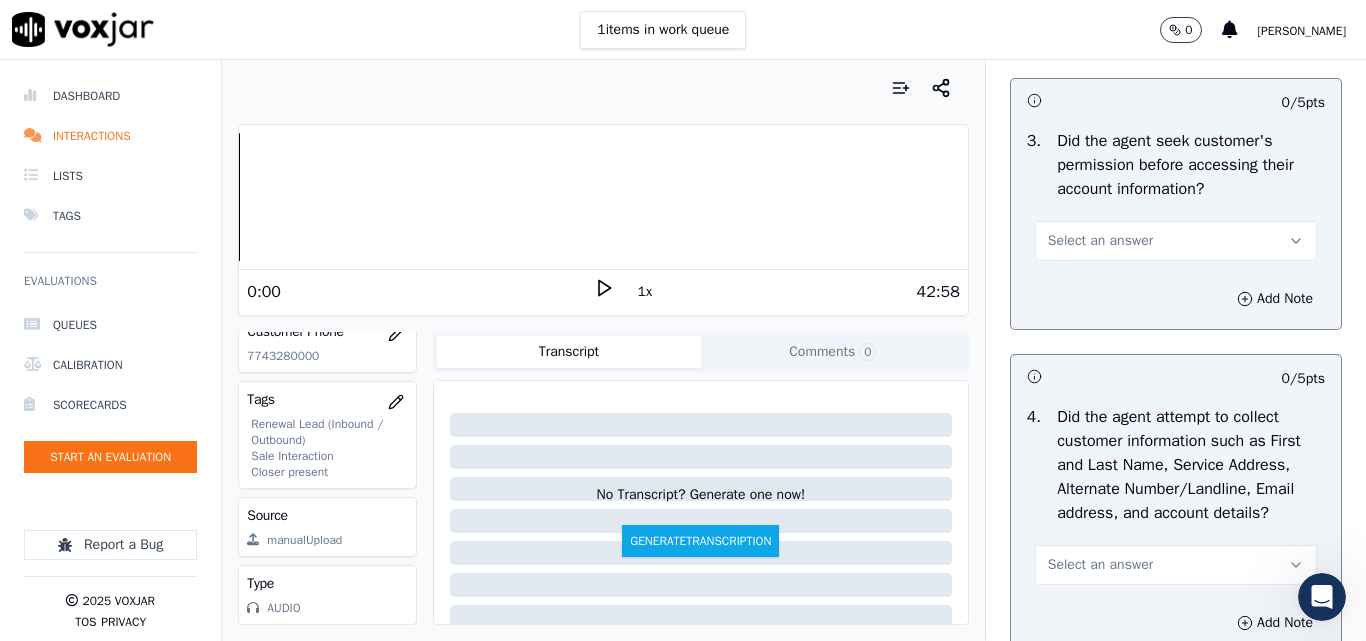 click on "Select an answer" at bounding box center (1176, 241) 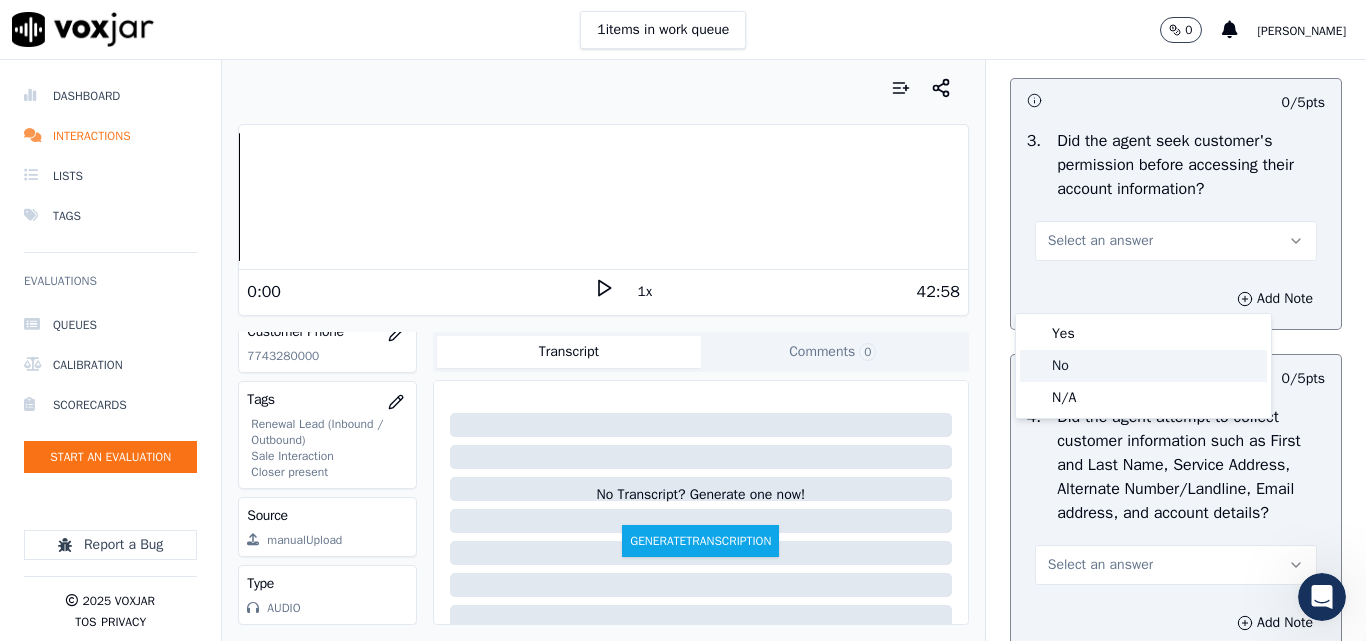 click on "No" 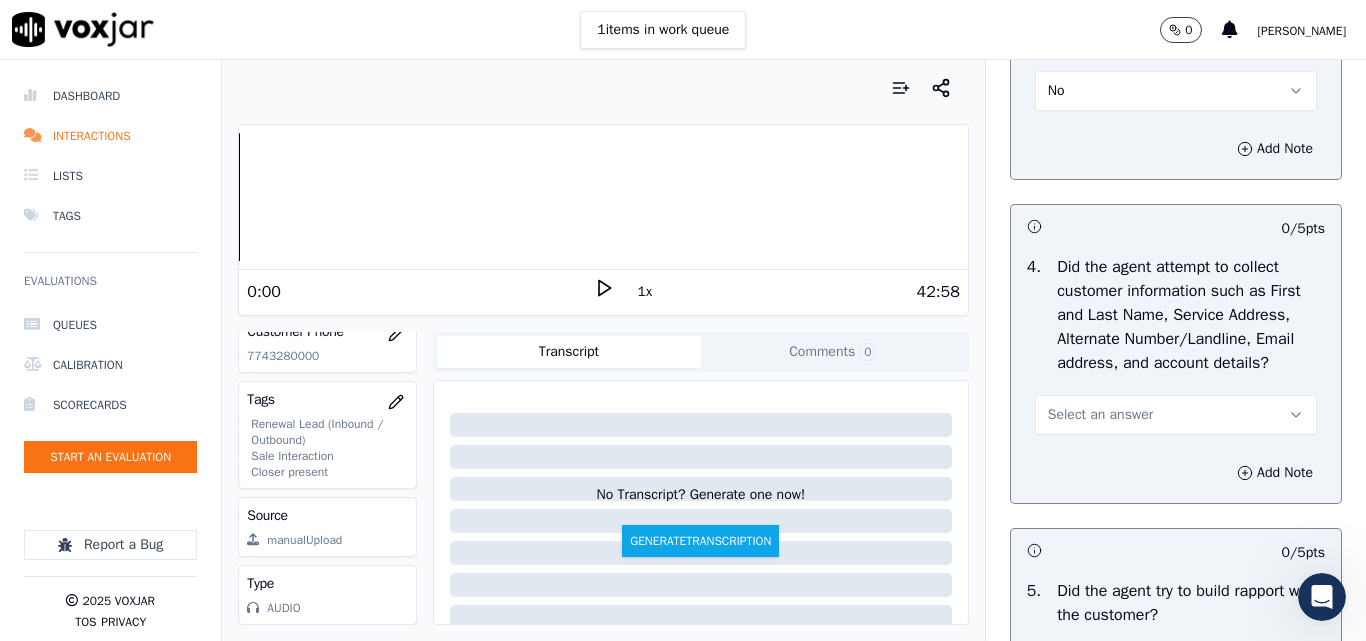 scroll, scrollTop: 2100, scrollLeft: 0, axis: vertical 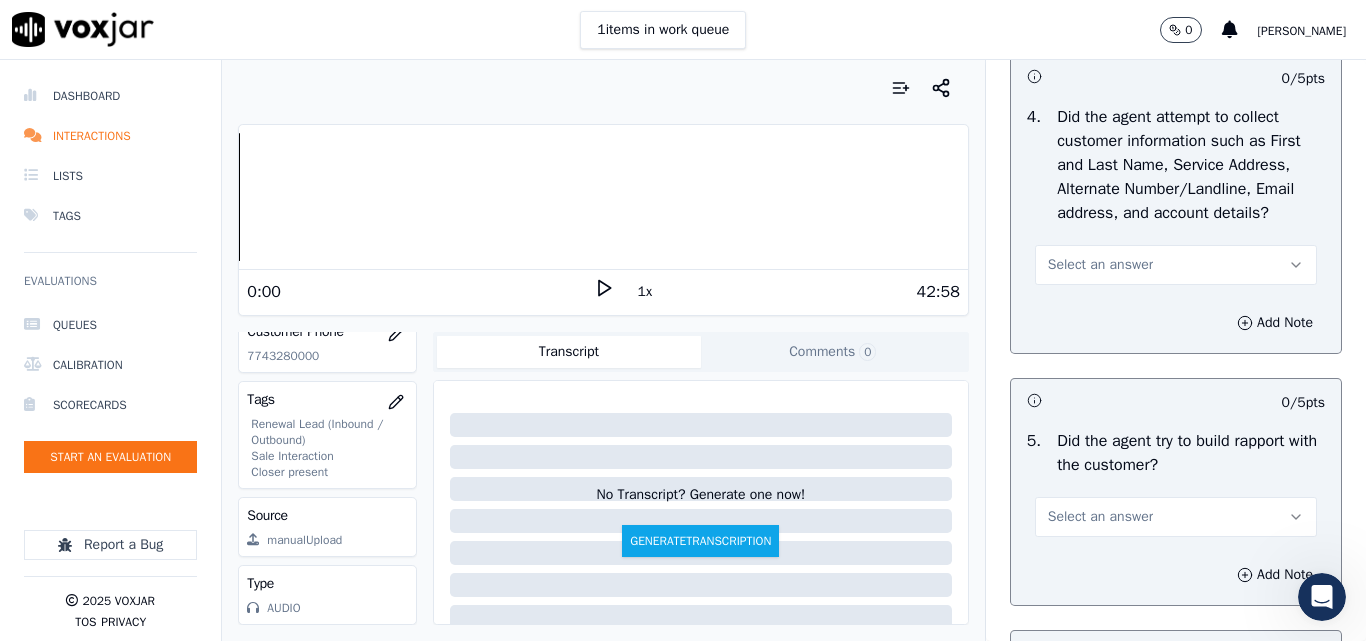 click on "Select an answer" at bounding box center [1100, 265] 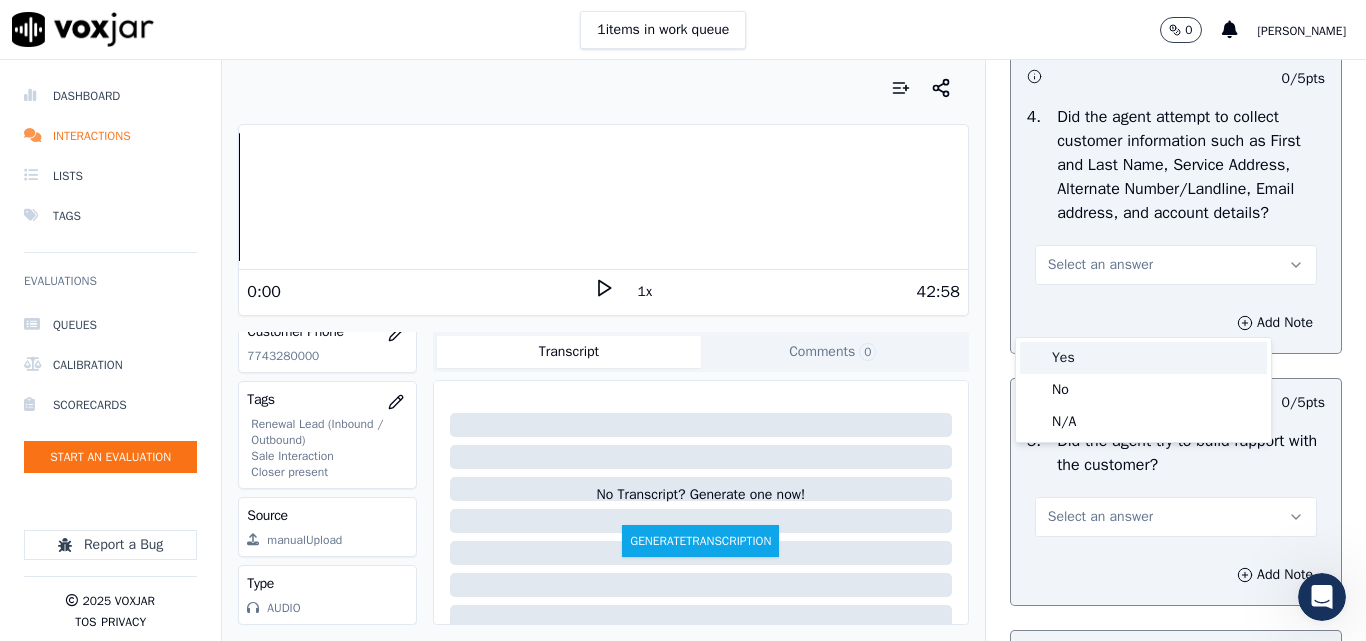 click on "Yes" at bounding box center [1143, 358] 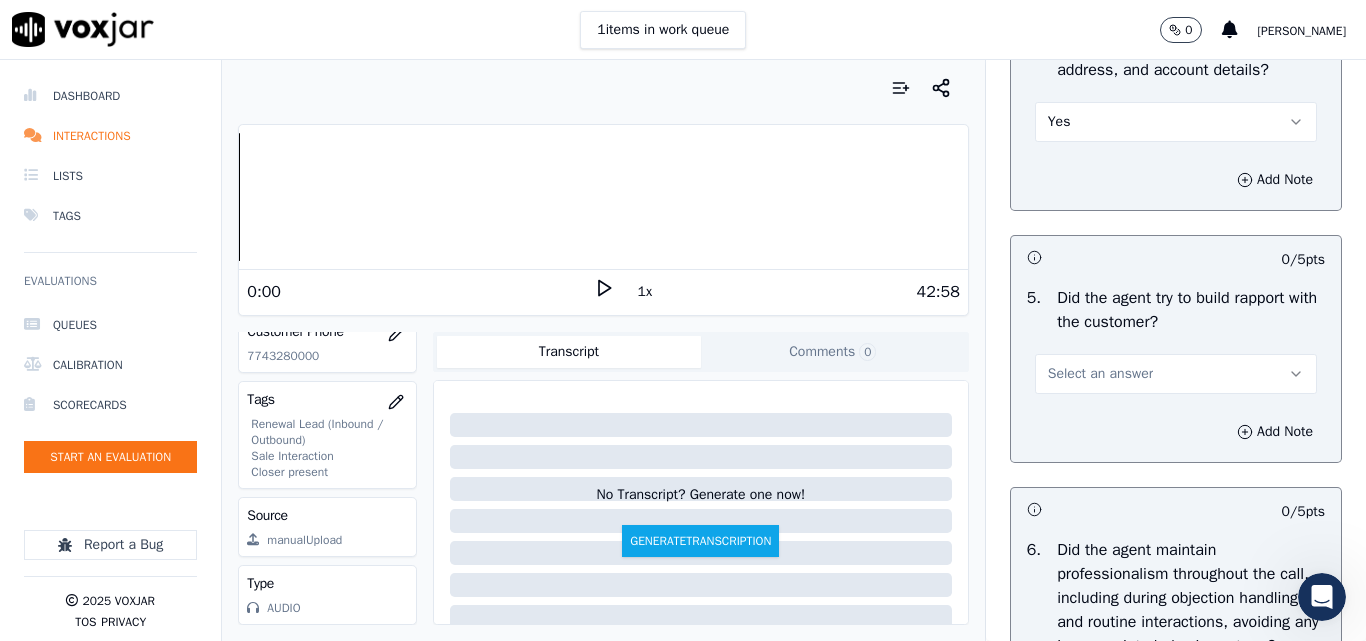 scroll, scrollTop: 2400, scrollLeft: 0, axis: vertical 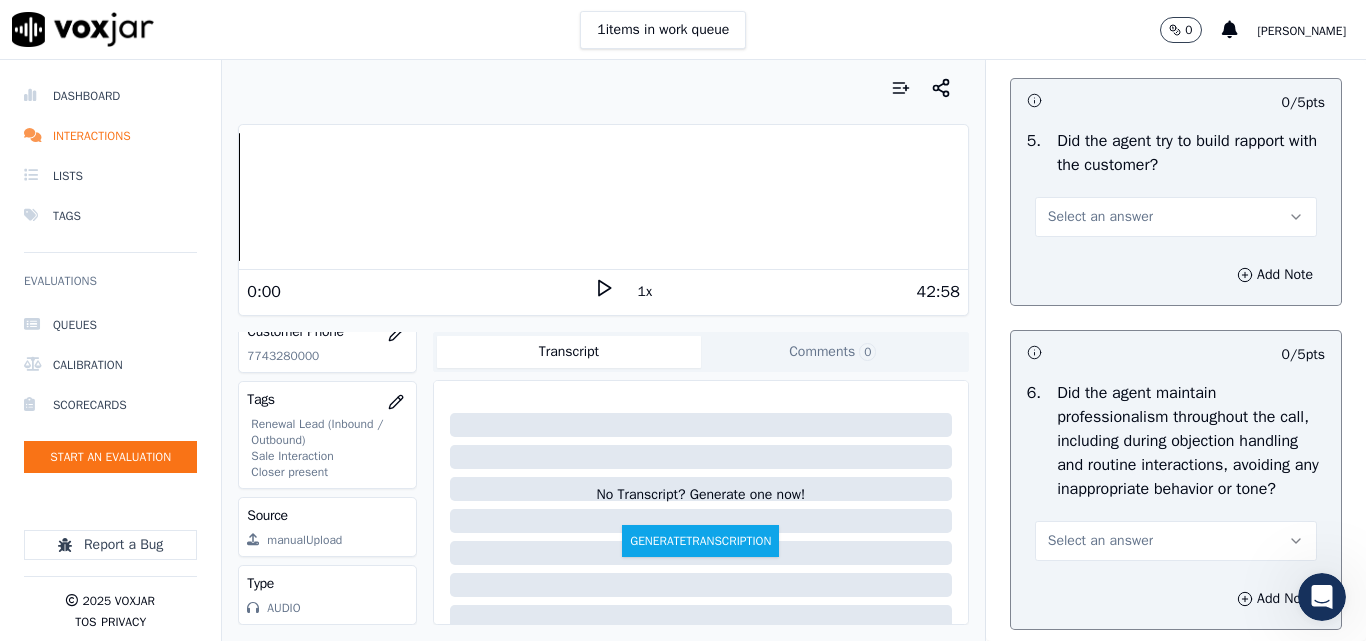 click on "Select an answer" at bounding box center [1100, 217] 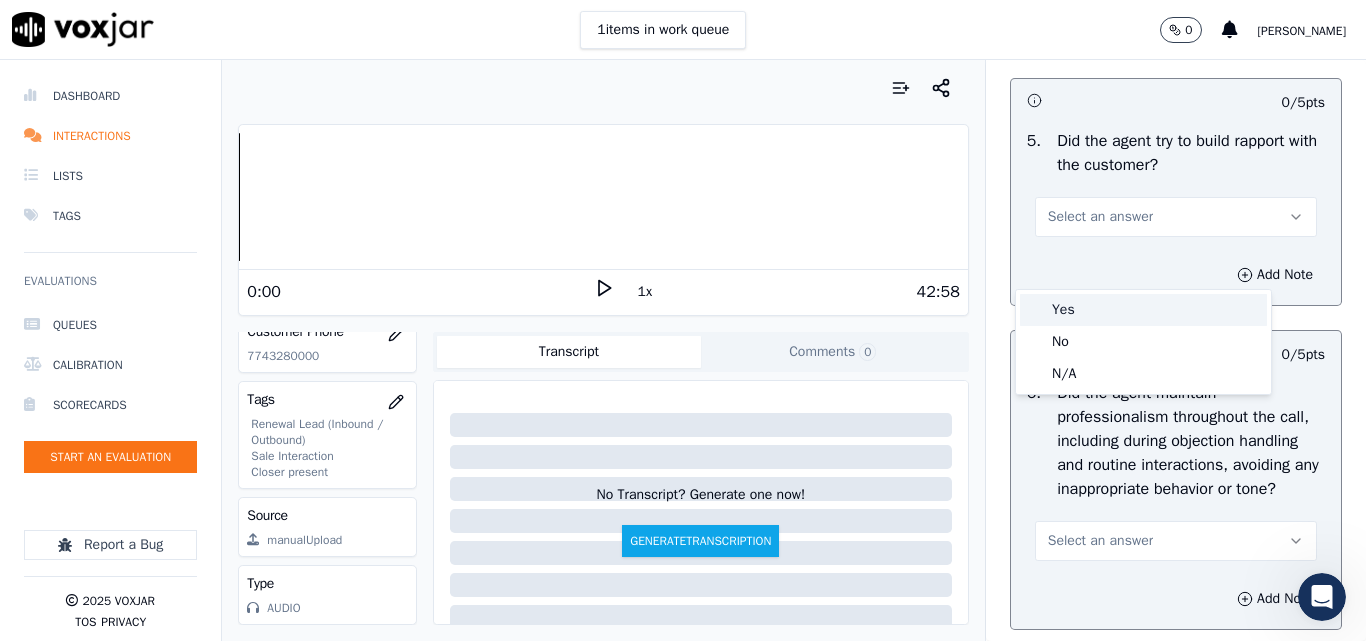 click on "Yes" at bounding box center (1143, 310) 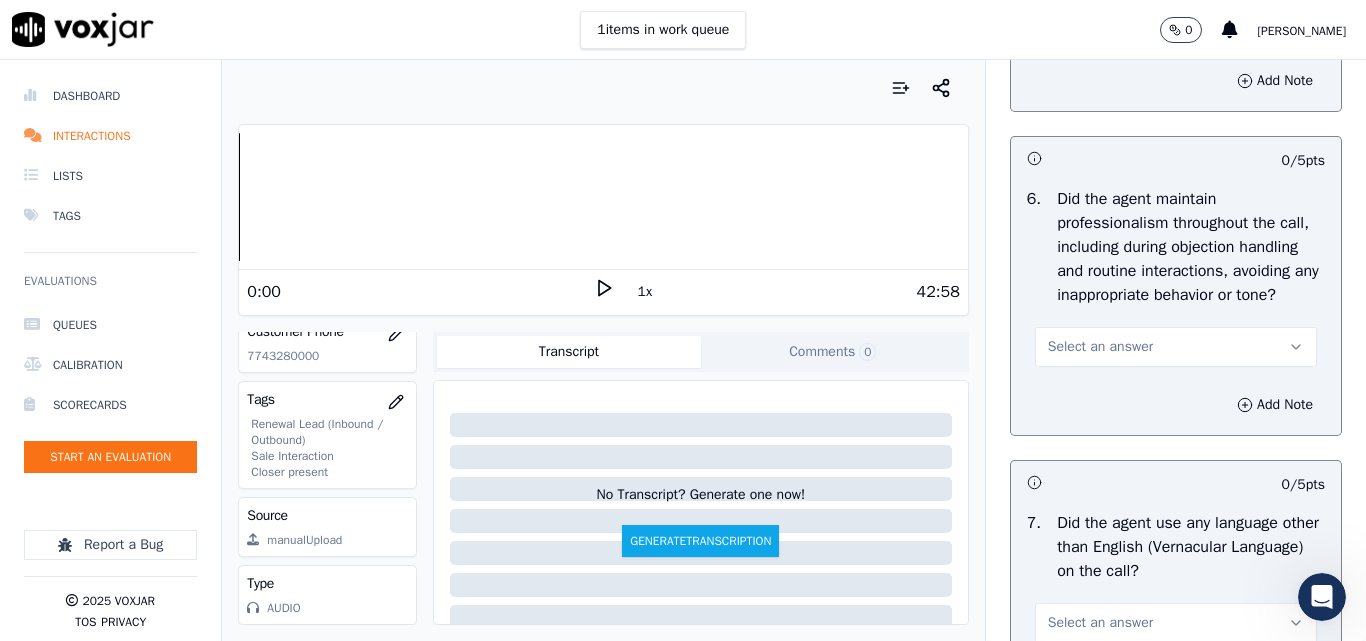 scroll, scrollTop: 2700, scrollLeft: 0, axis: vertical 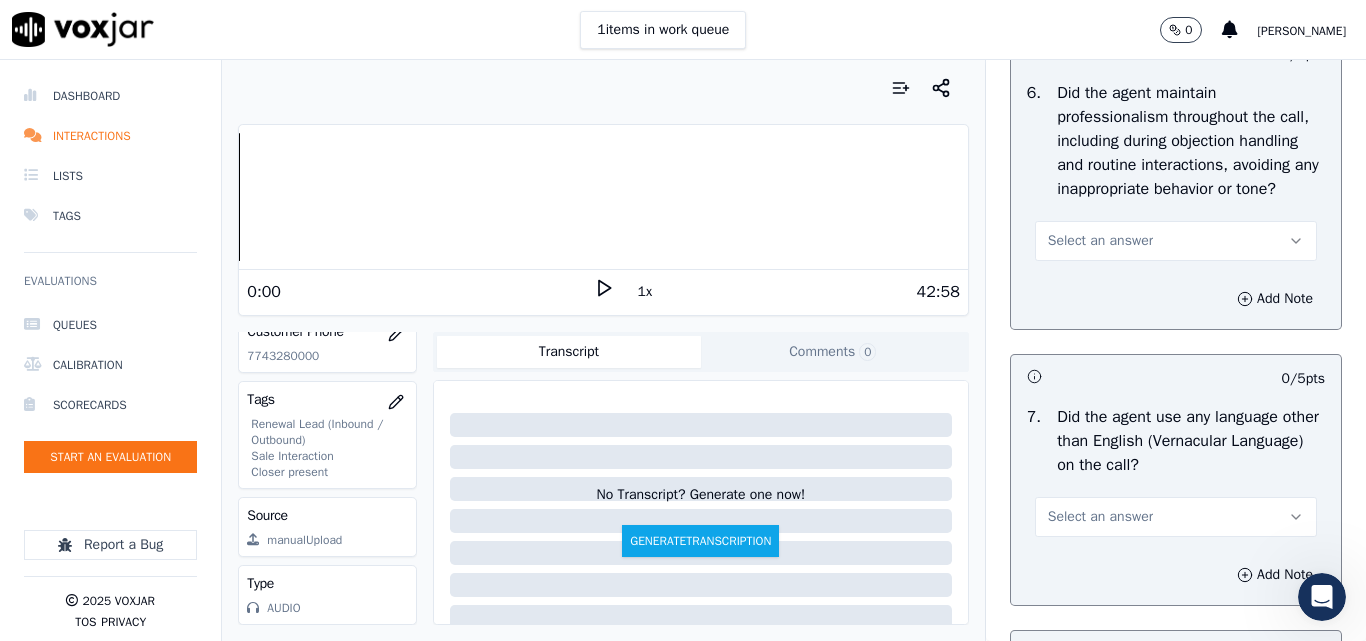 click on "Select an answer" at bounding box center [1100, 241] 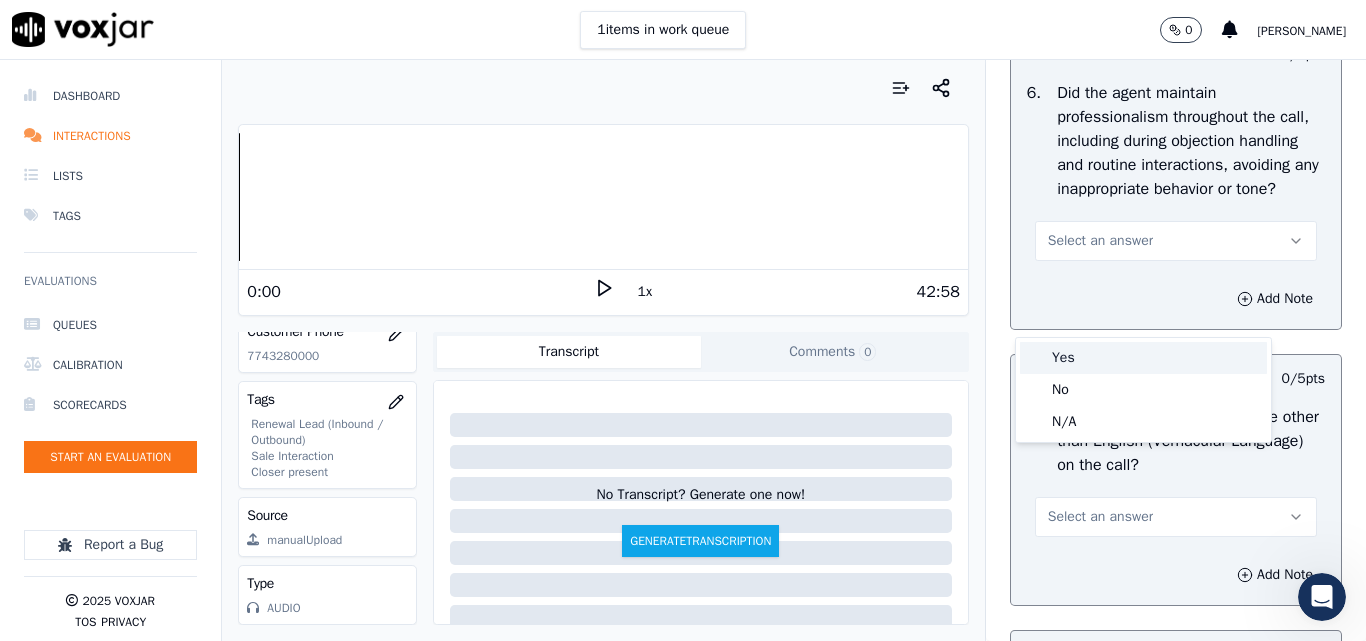 click on "Yes" at bounding box center (1143, 358) 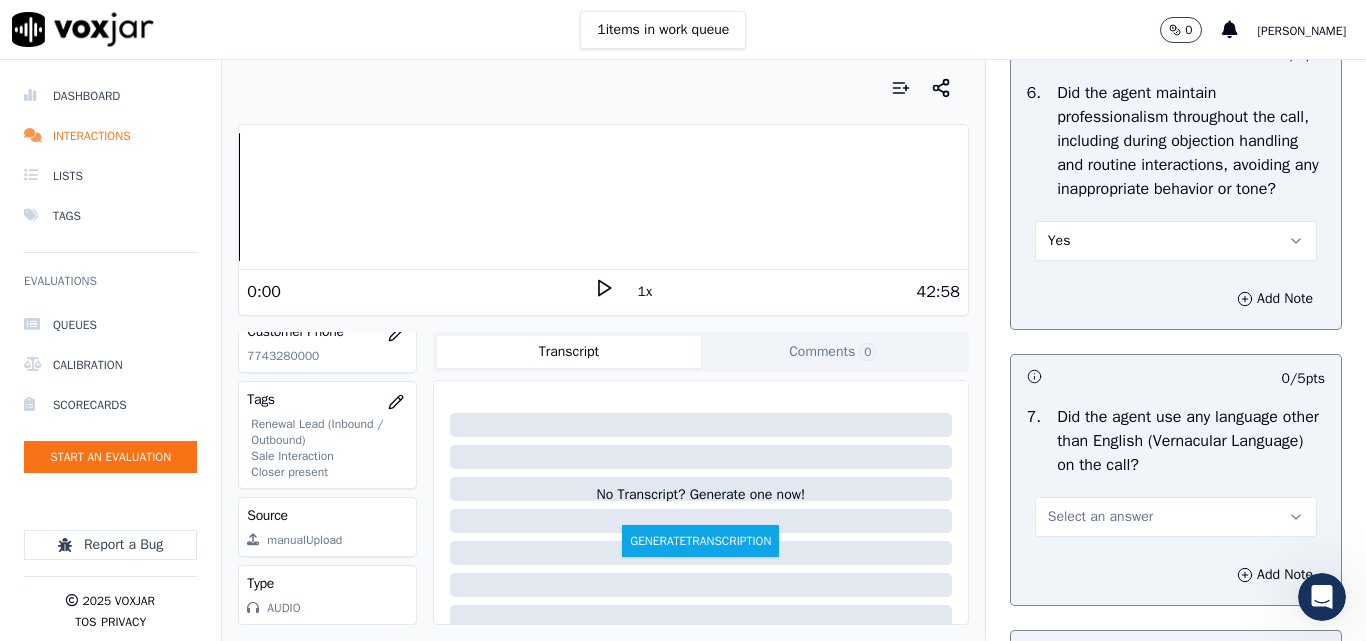 scroll, scrollTop: 3000, scrollLeft: 0, axis: vertical 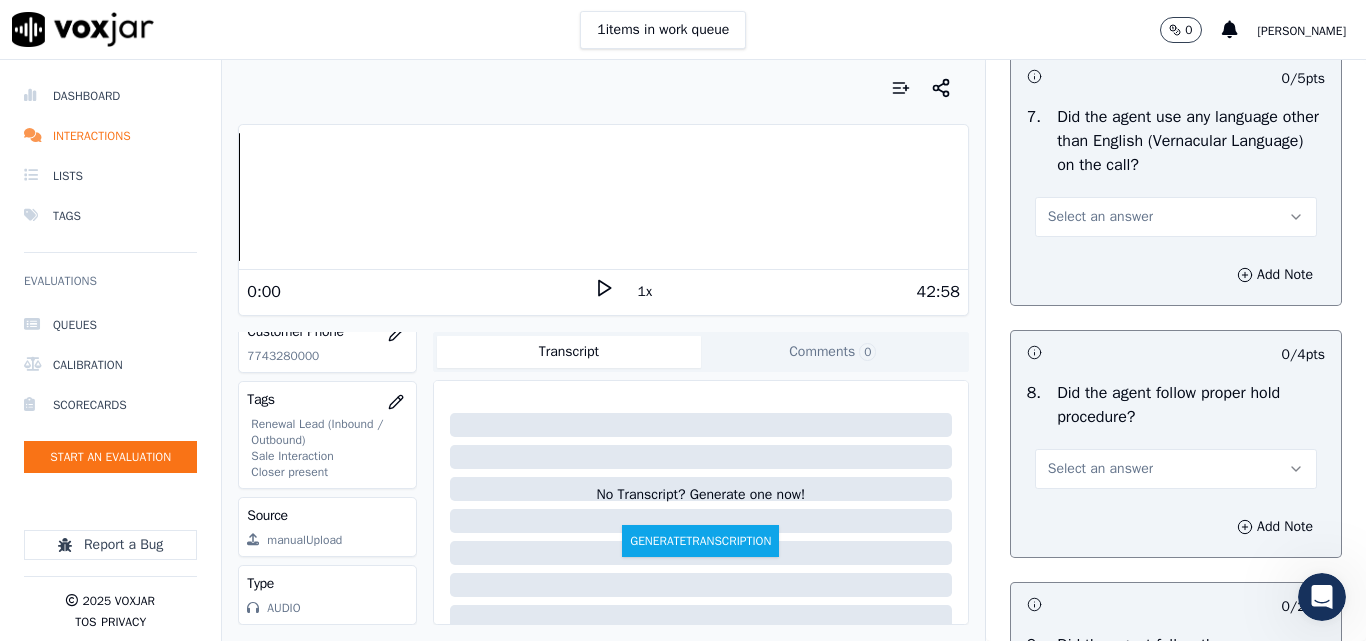 click on "Select an answer" at bounding box center (1100, 217) 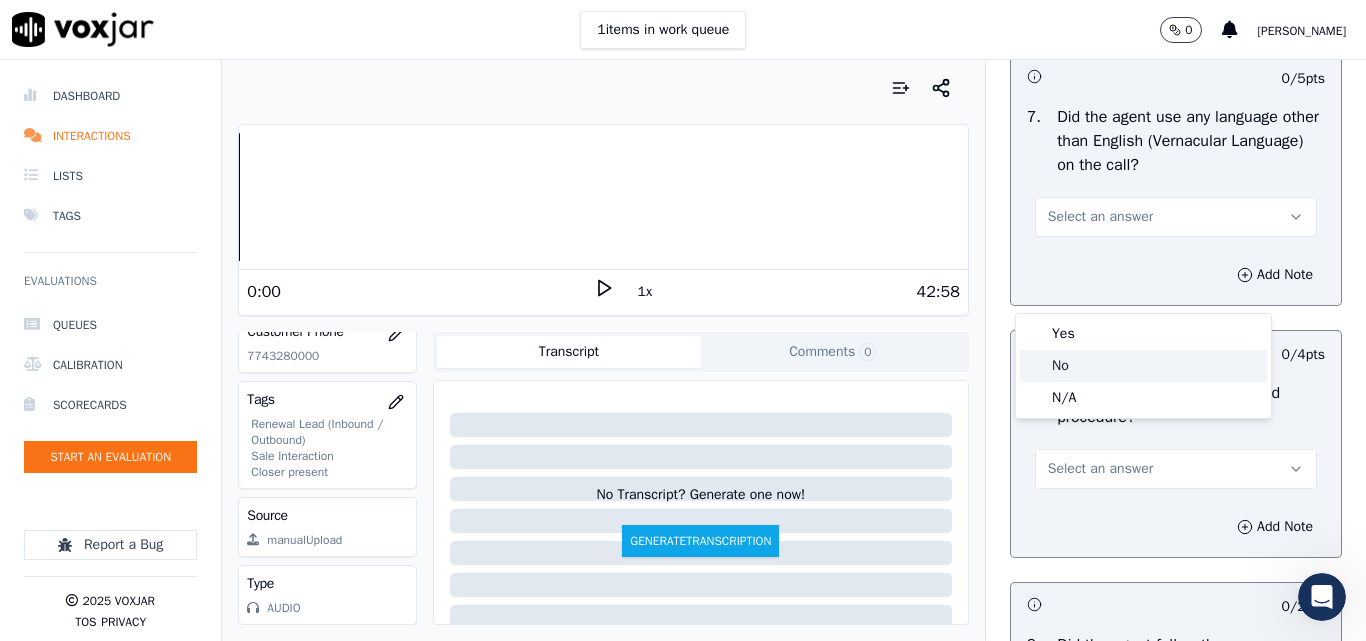 click on "No" 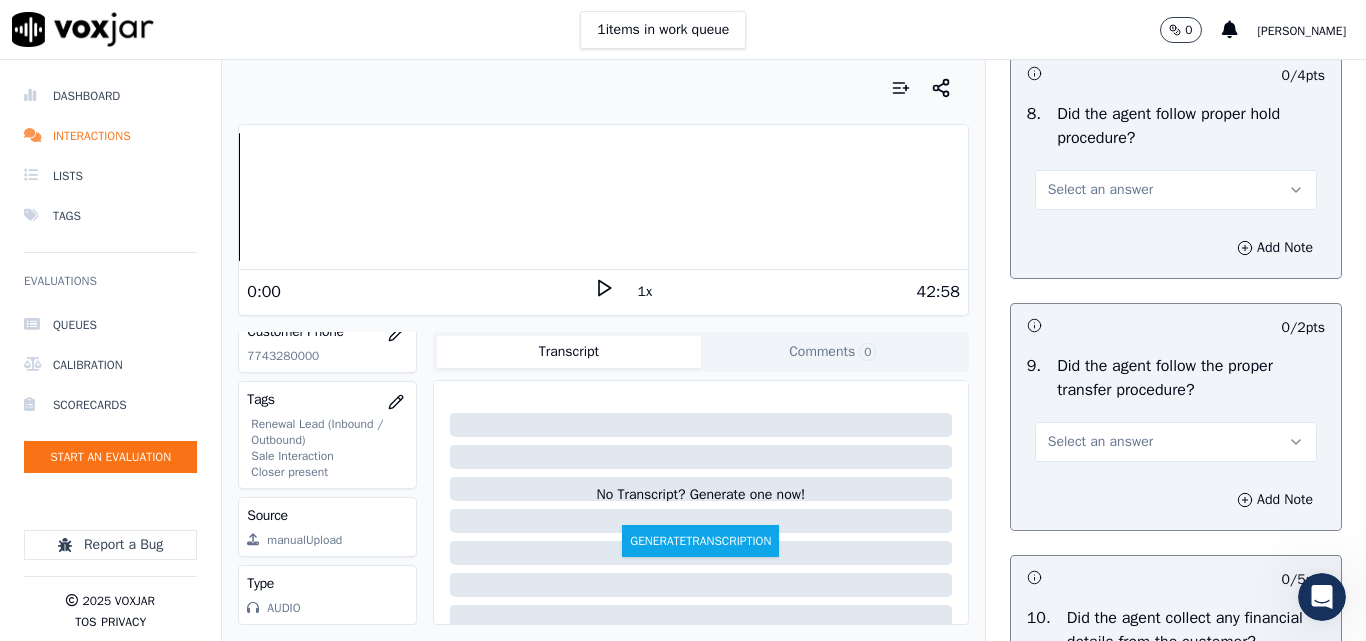 scroll, scrollTop: 3300, scrollLeft: 0, axis: vertical 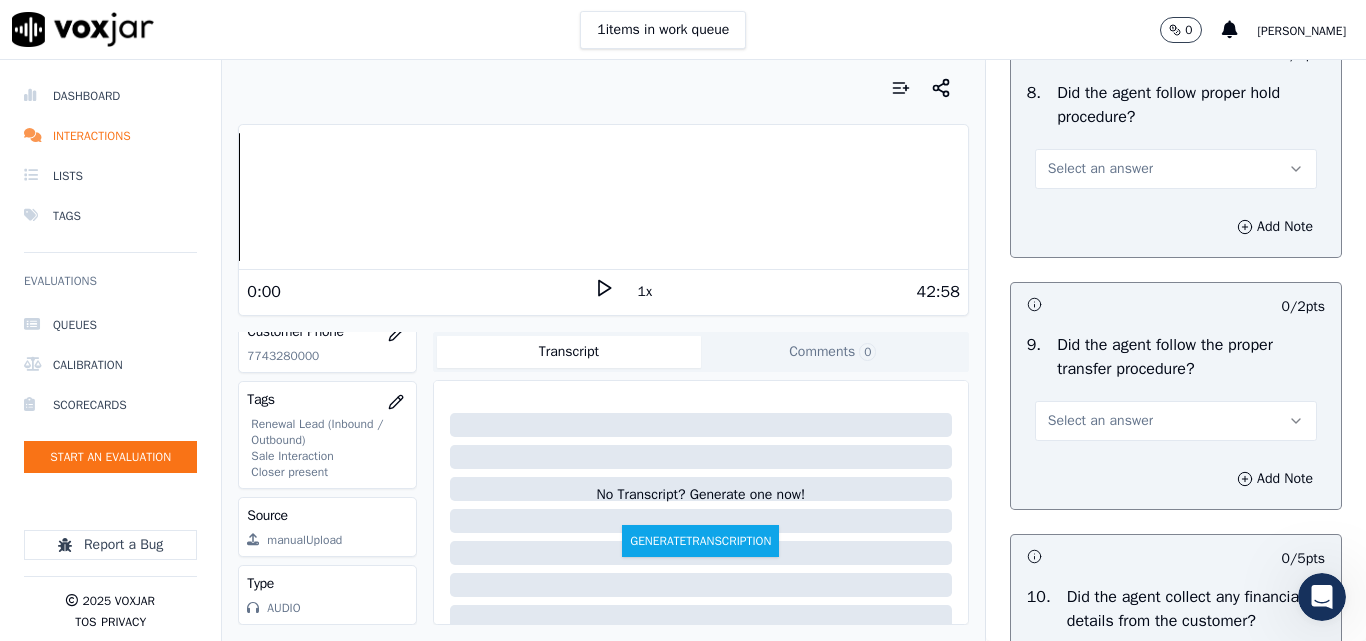 click on "Select an answer" at bounding box center [1100, 169] 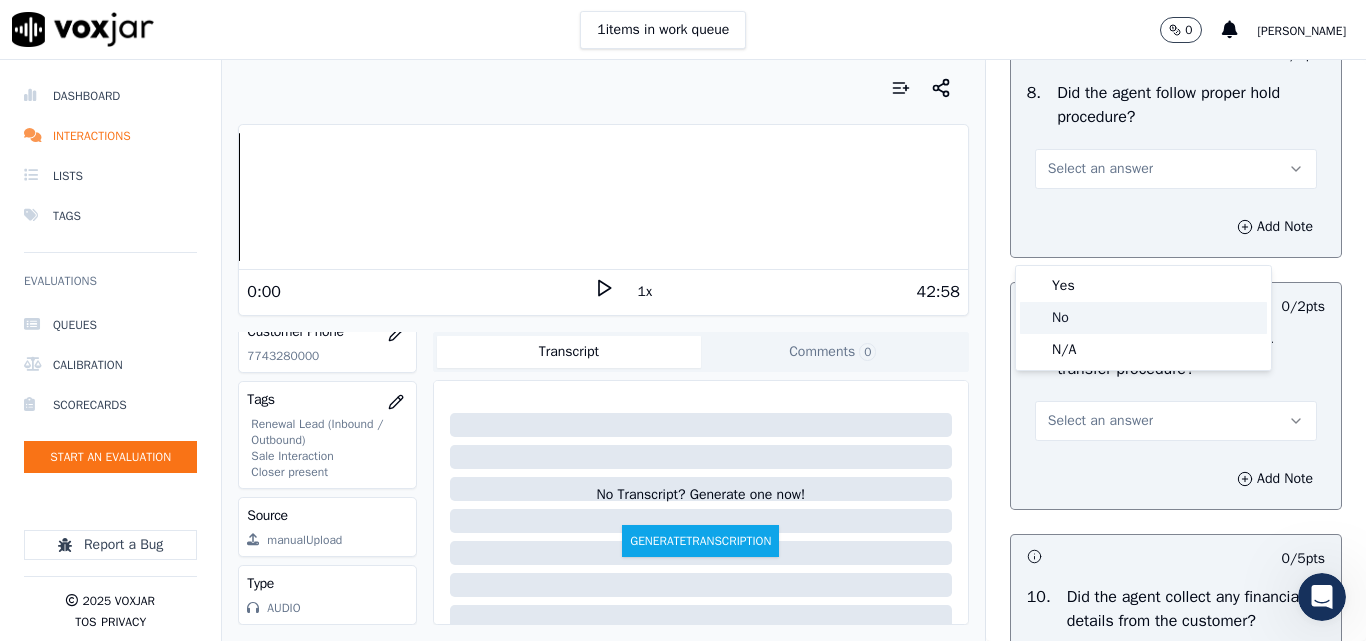 click on "No" 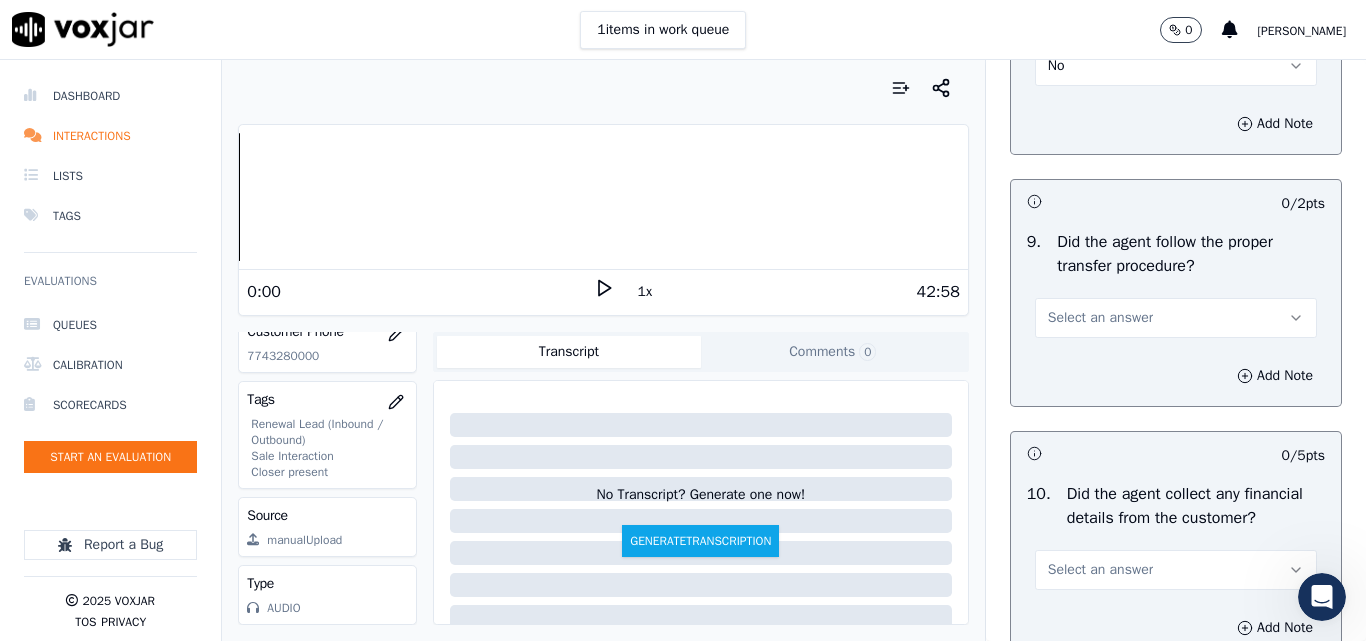 scroll, scrollTop: 3500, scrollLeft: 0, axis: vertical 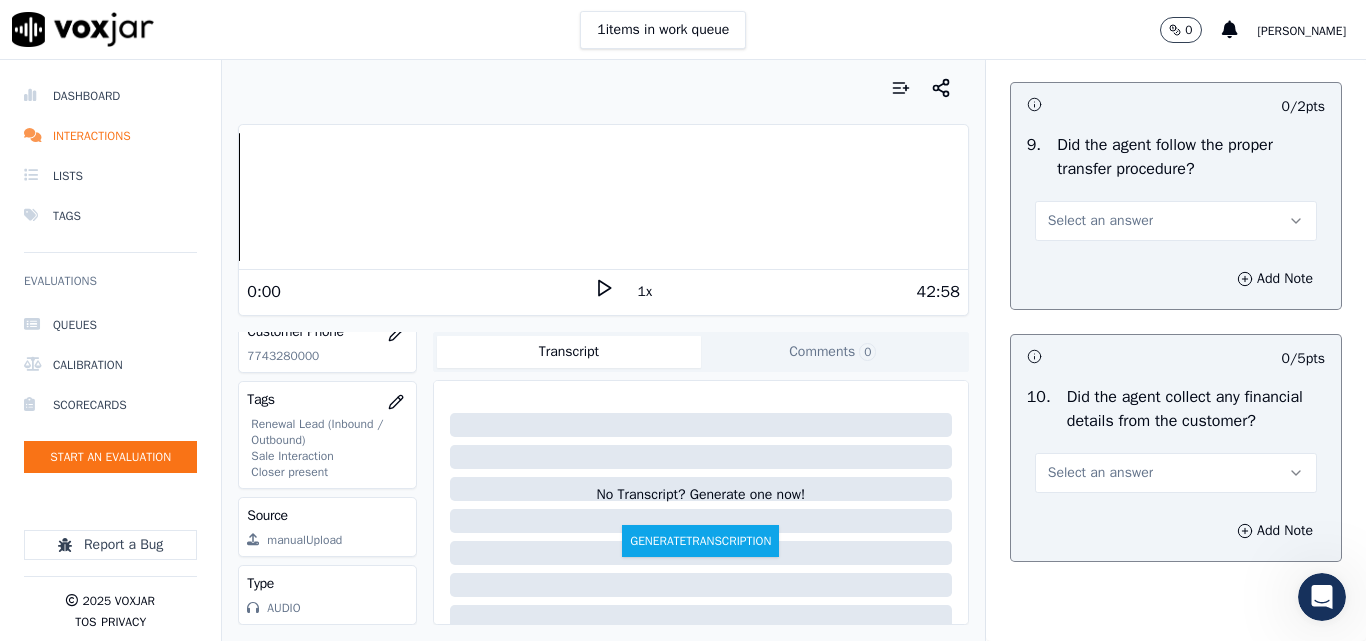 click on "Select an answer" at bounding box center [1100, 221] 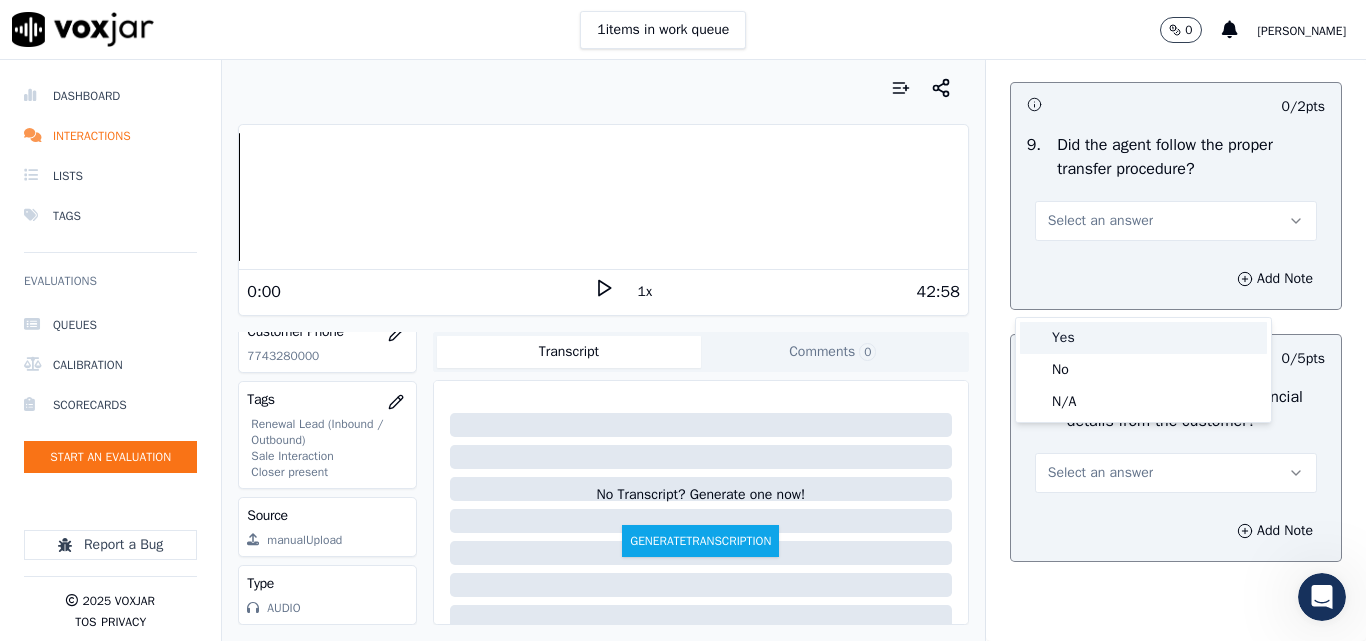 click on "Yes" at bounding box center (1143, 338) 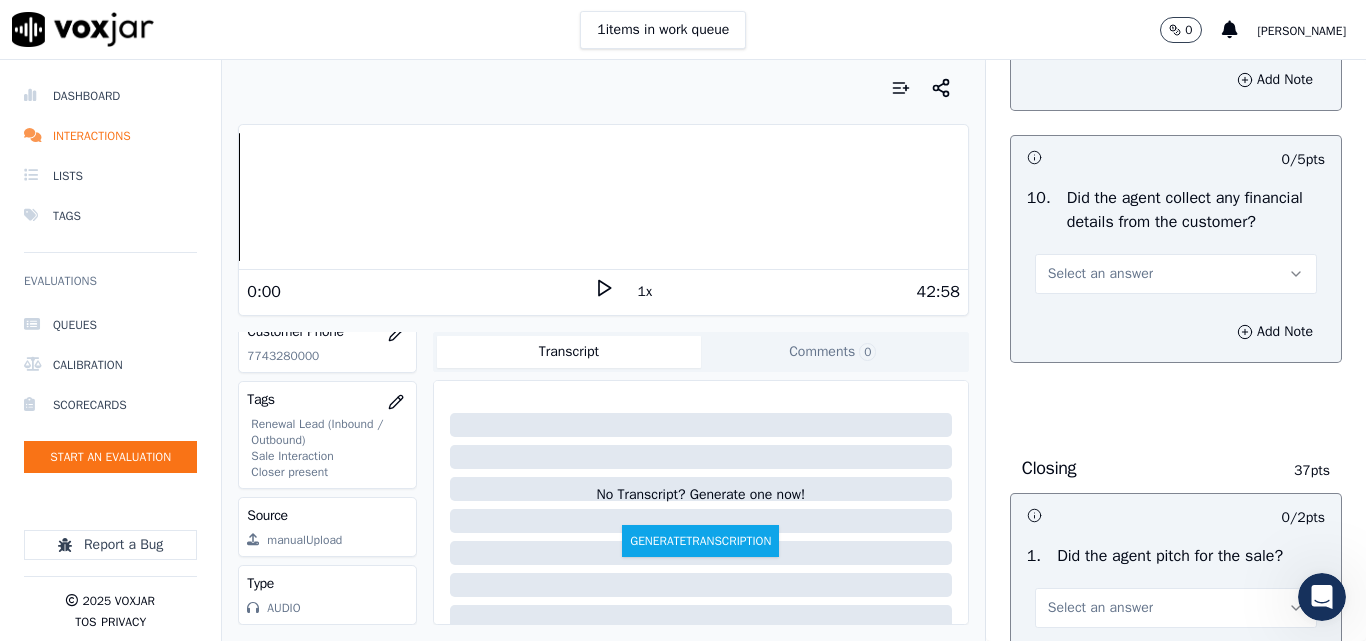 scroll, scrollTop: 3700, scrollLeft: 0, axis: vertical 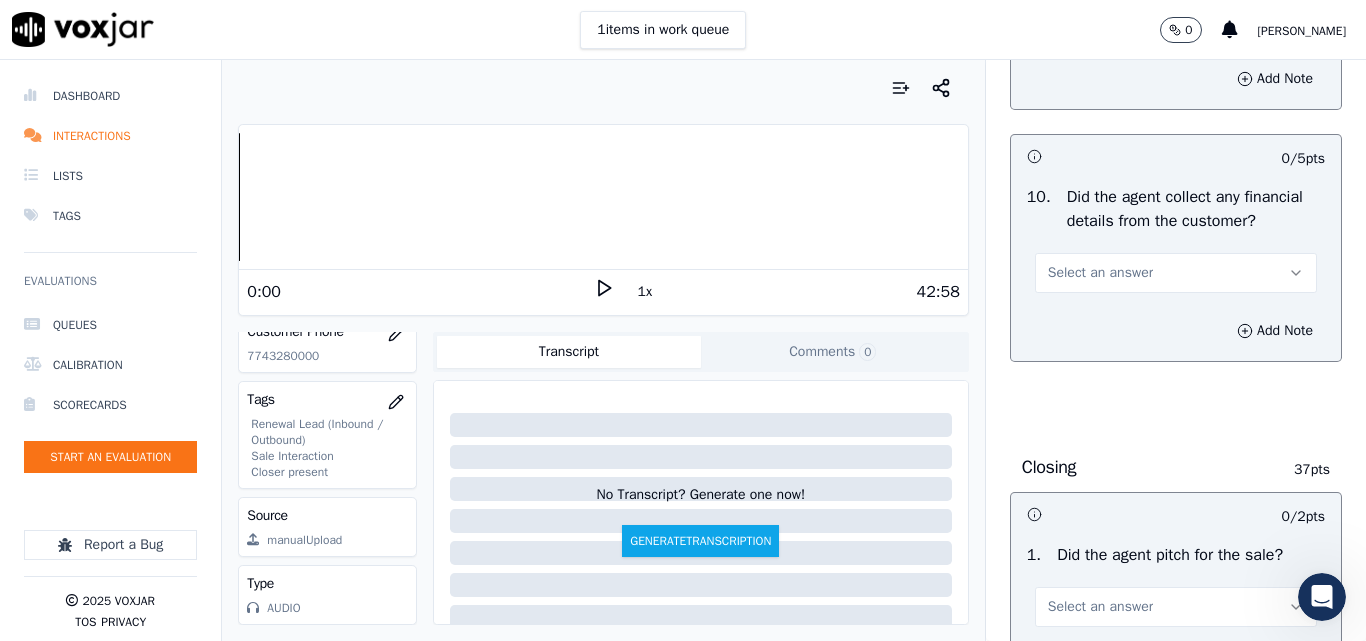 click on "Select an answer" at bounding box center (1100, 273) 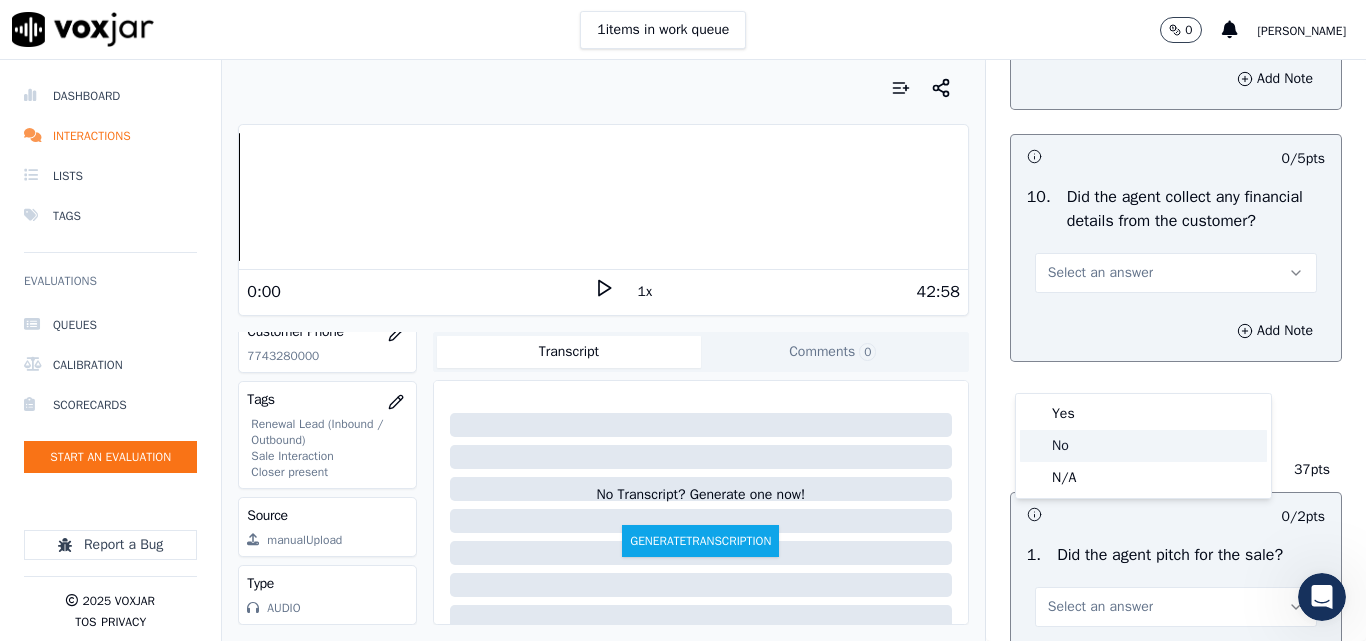 click on "No" 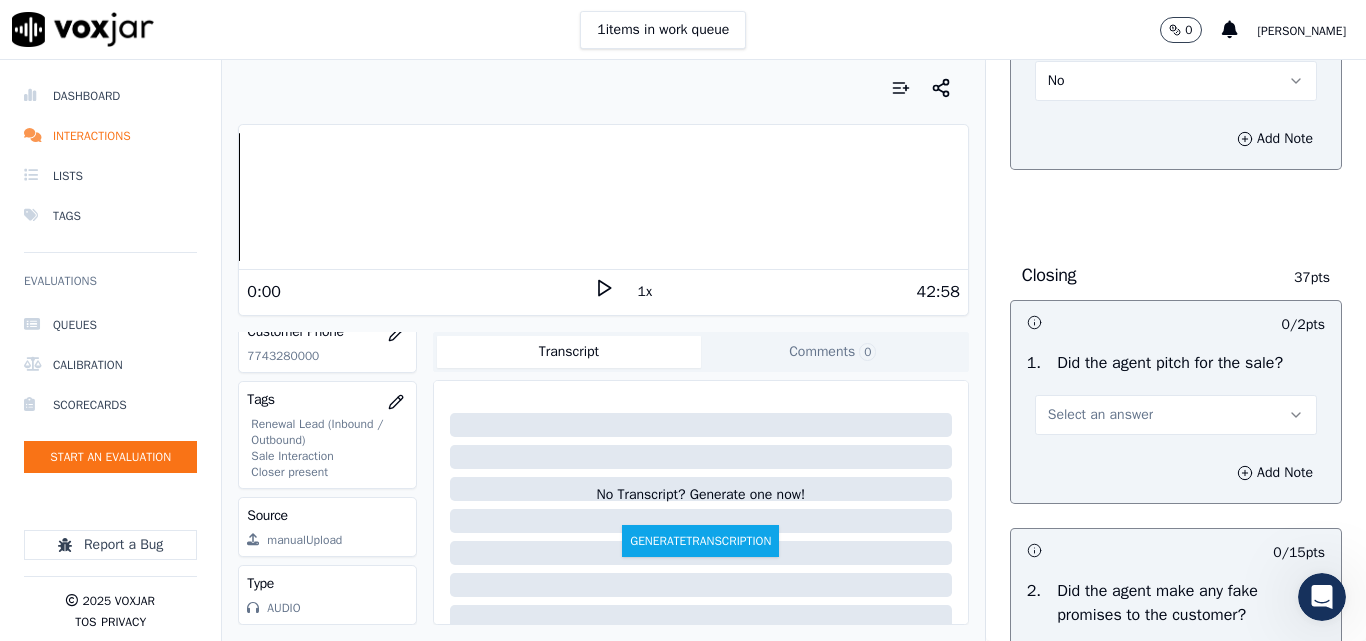 scroll, scrollTop: 4000, scrollLeft: 0, axis: vertical 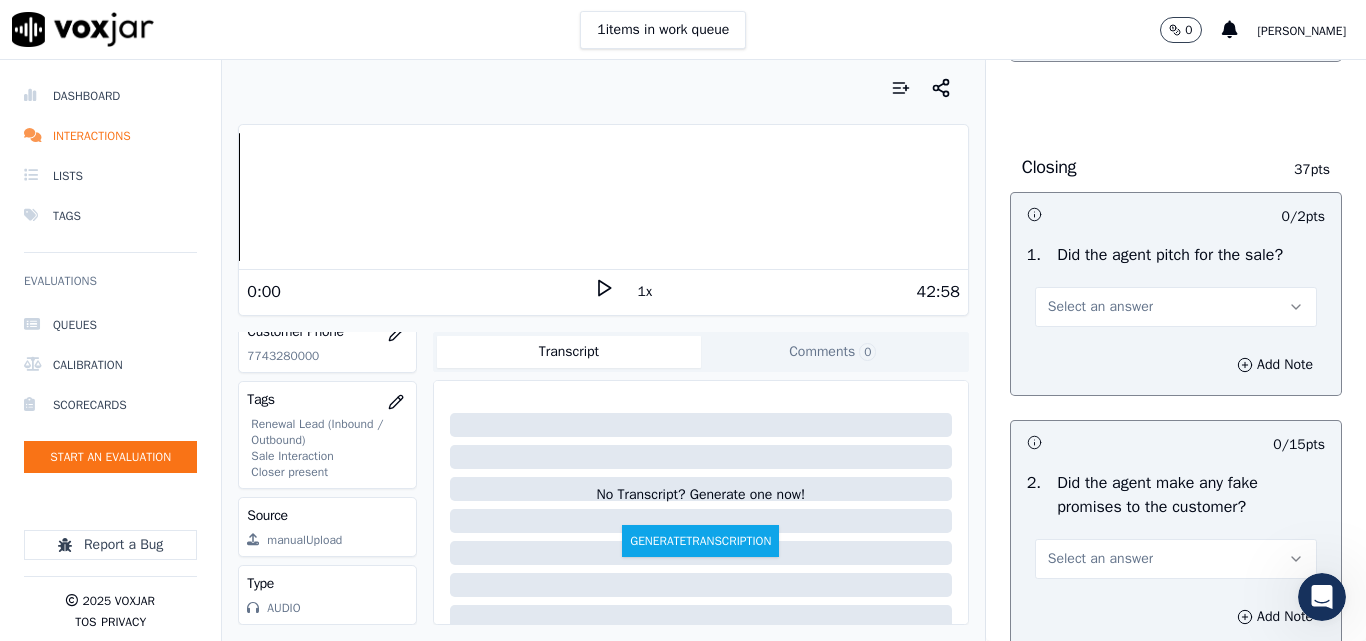 click on "Select an answer" at bounding box center (1100, 307) 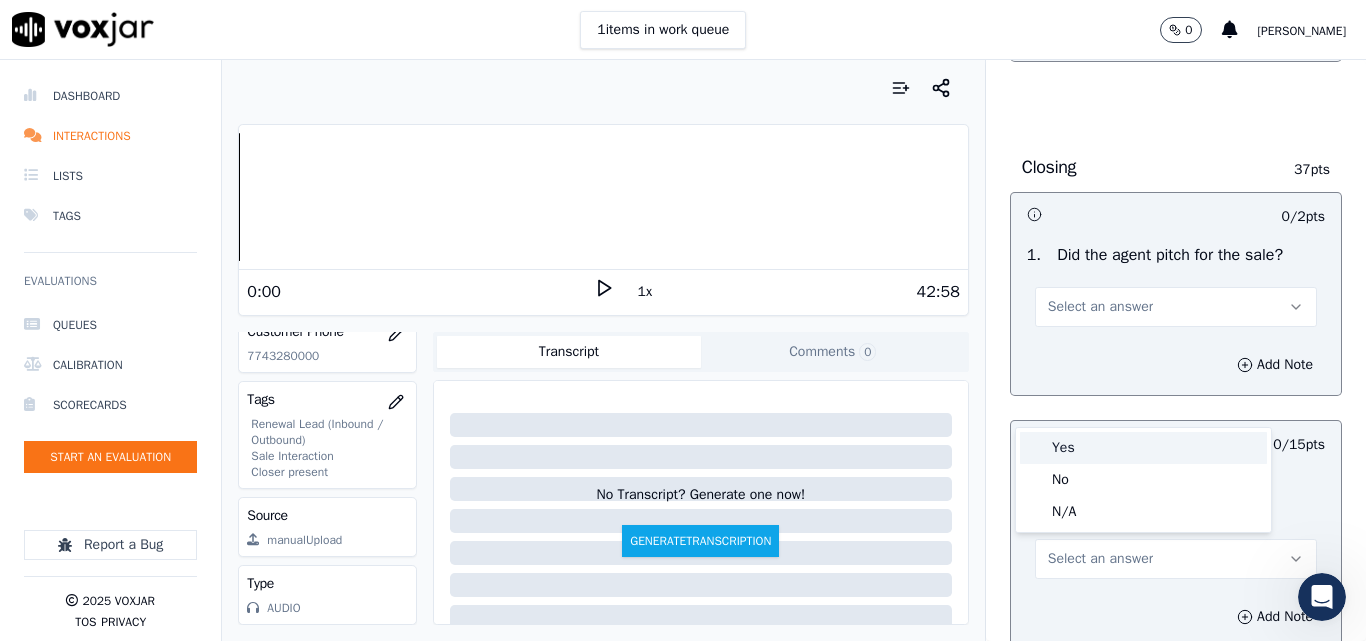 click on "Yes" at bounding box center (1143, 448) 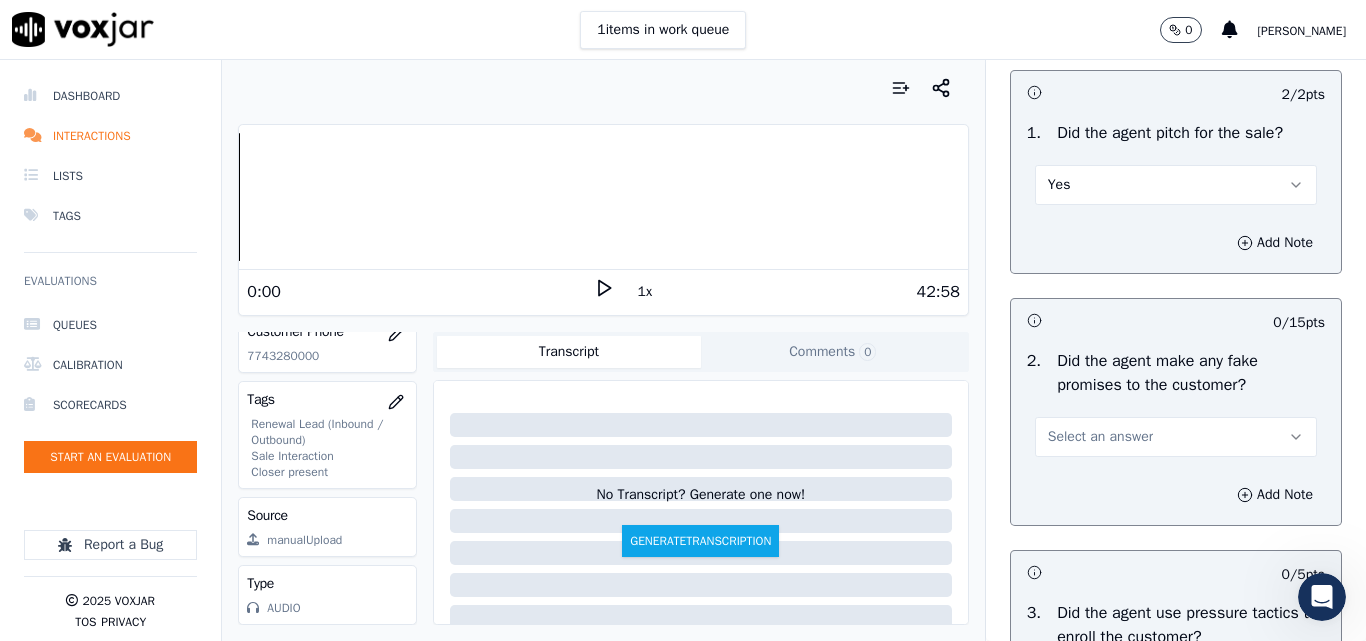 scroll, scrollTop: 4300, scrollLeft: 0, axis: vertical 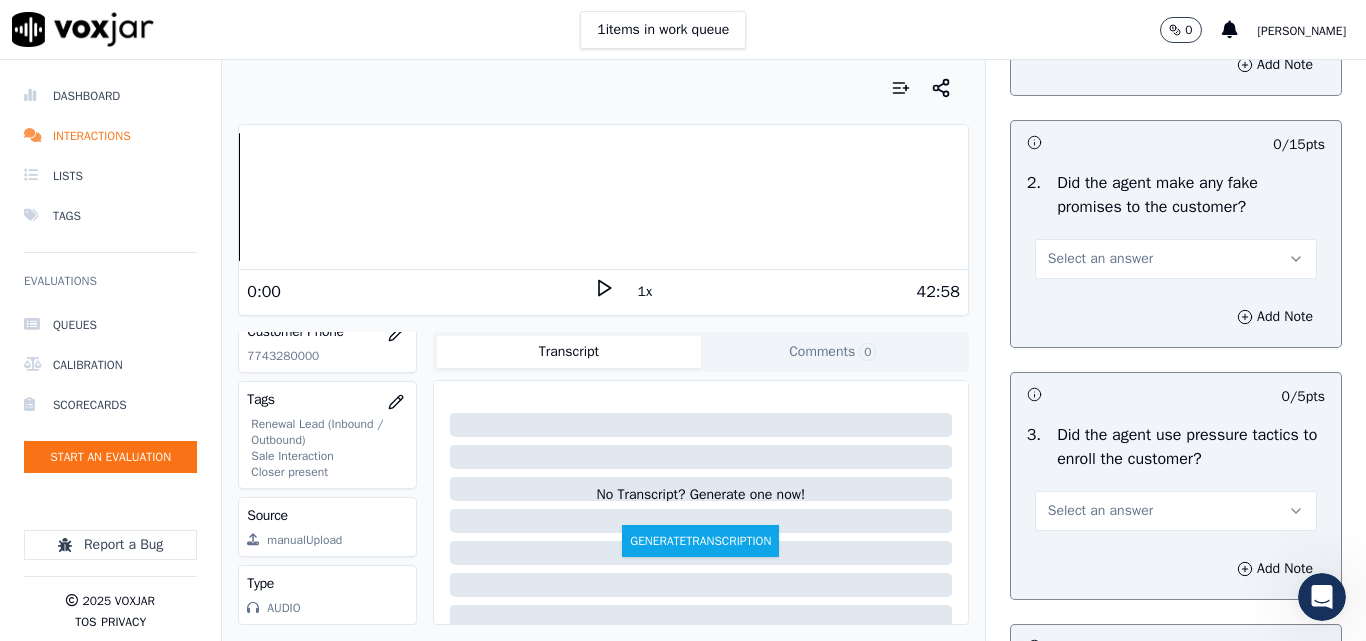 drag, startPoint x: 1075, startPoint y: 353, endPoint x: 1080, endPoint y: 373, distance: 20.615528 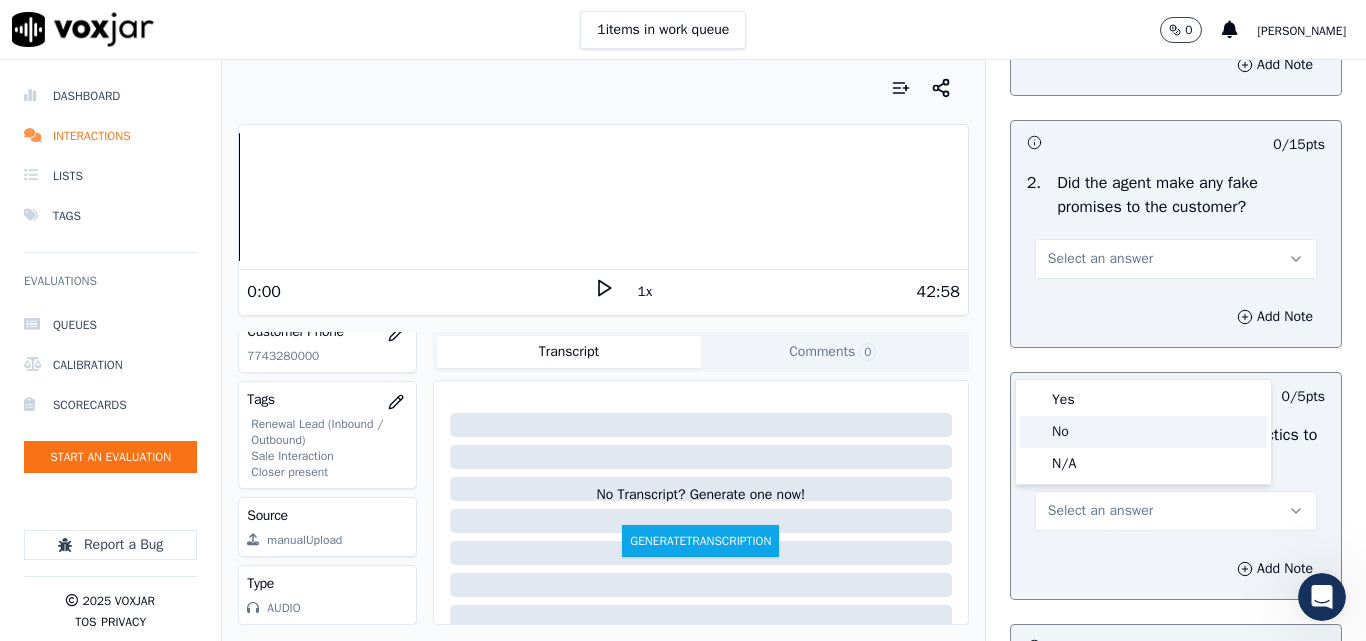 click on "No" 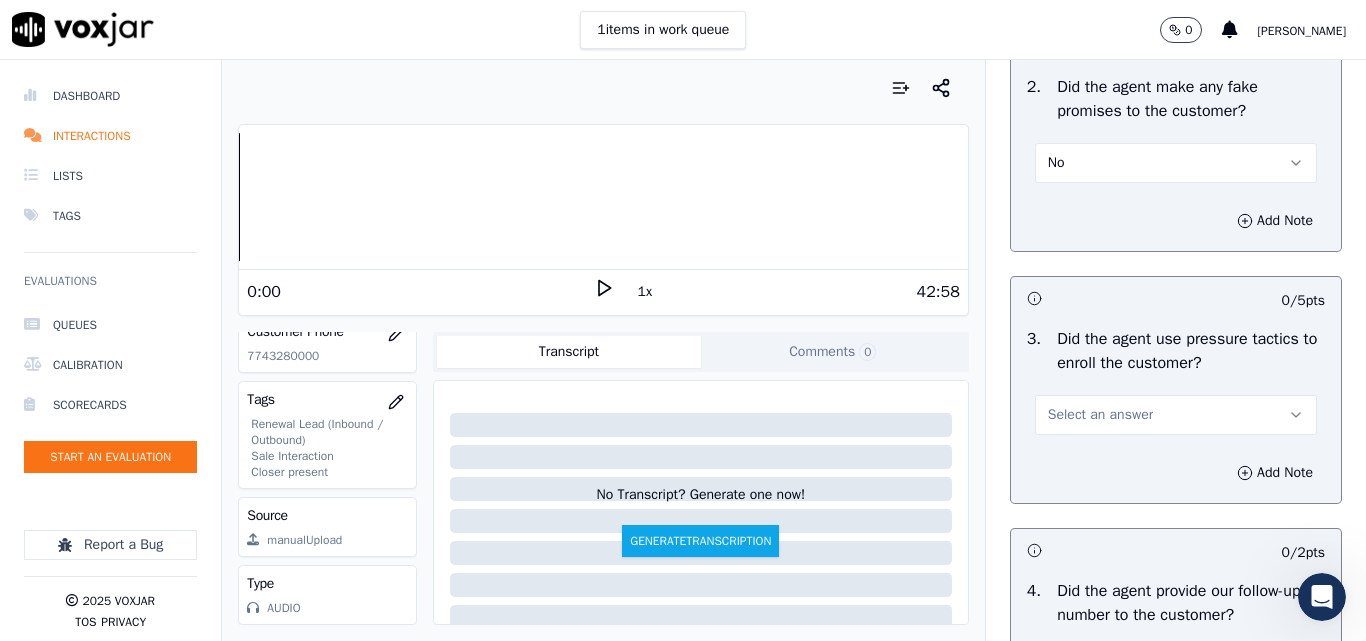 scroll, scrollTop: 4500, scrollLeft: 0, axis: vertical 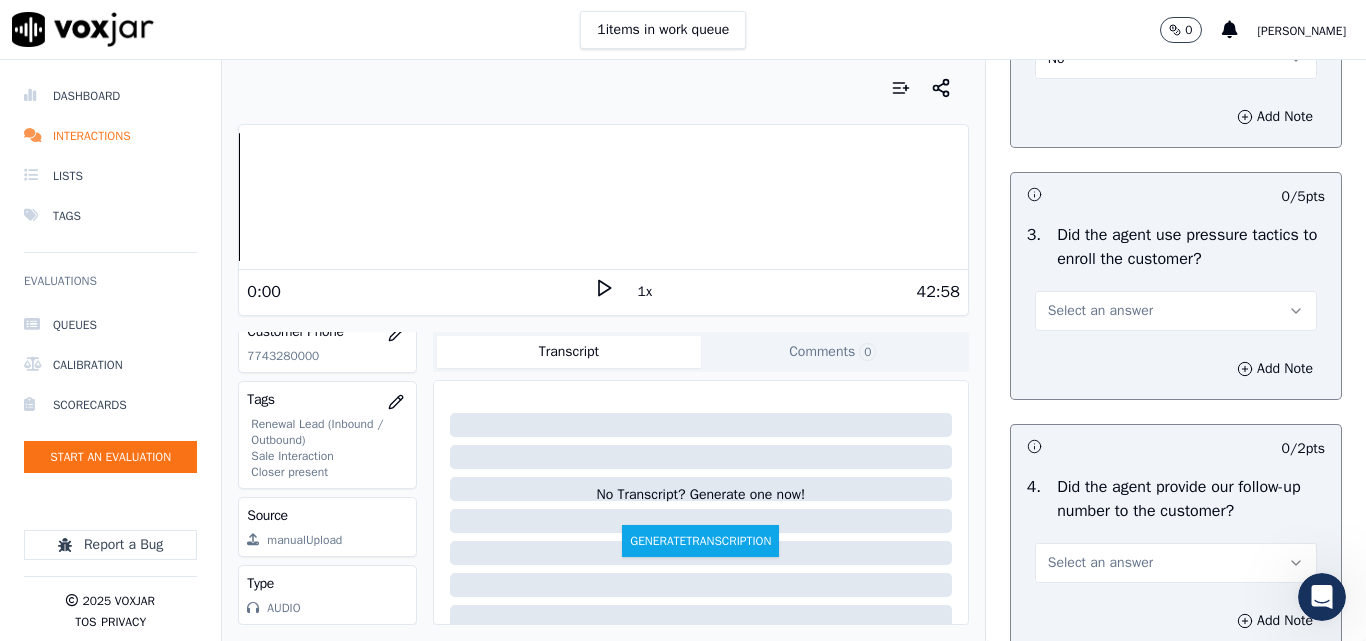 click on "Select an answer" at bounding box center [1100, 311] 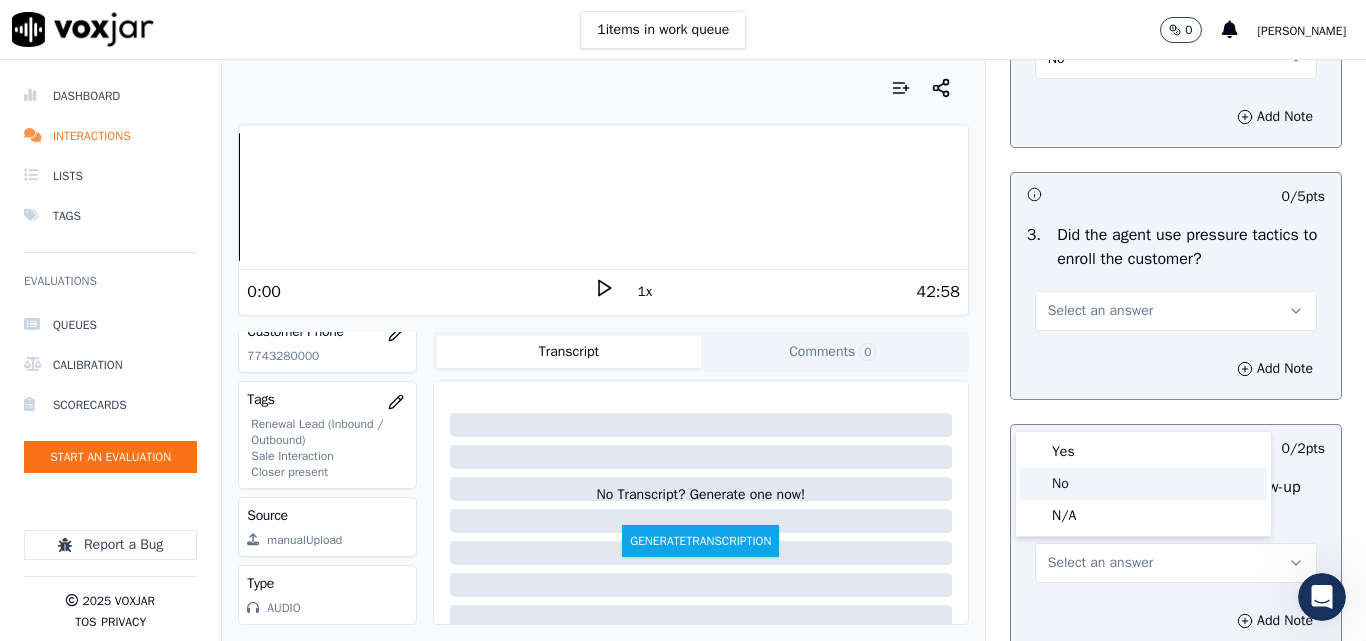 click on "No" 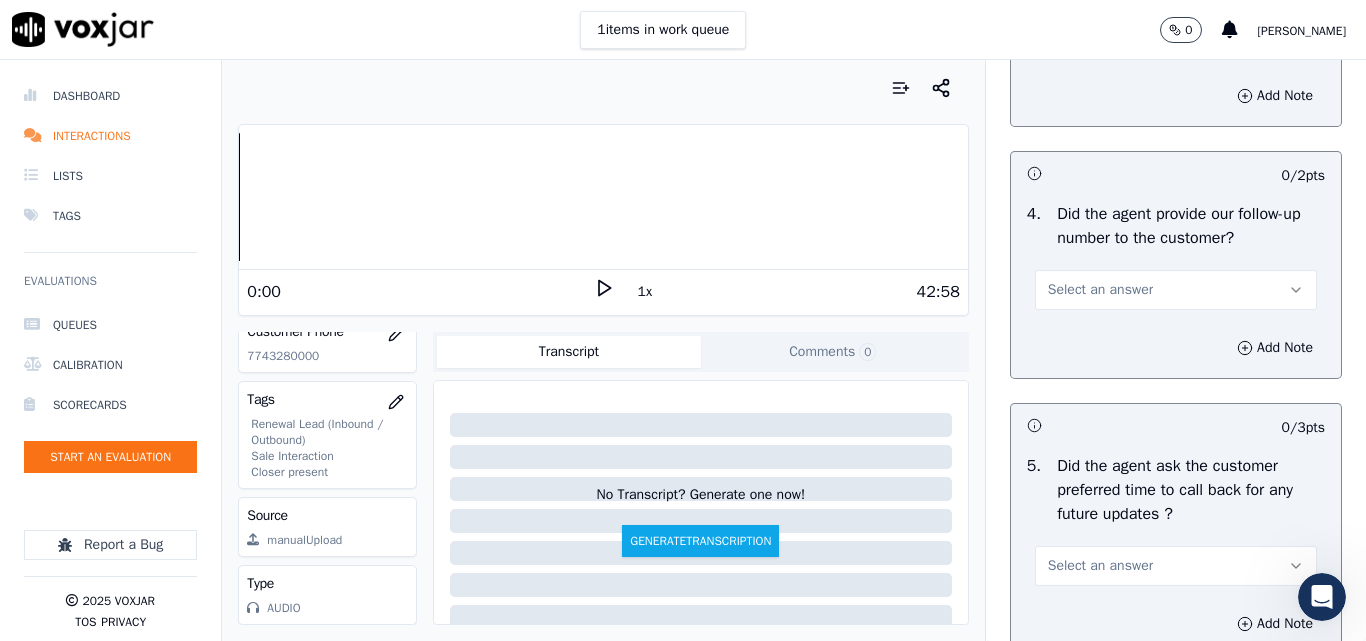 scroll, scrollTop: 4800, scrollLeft: 0, axis: vertical 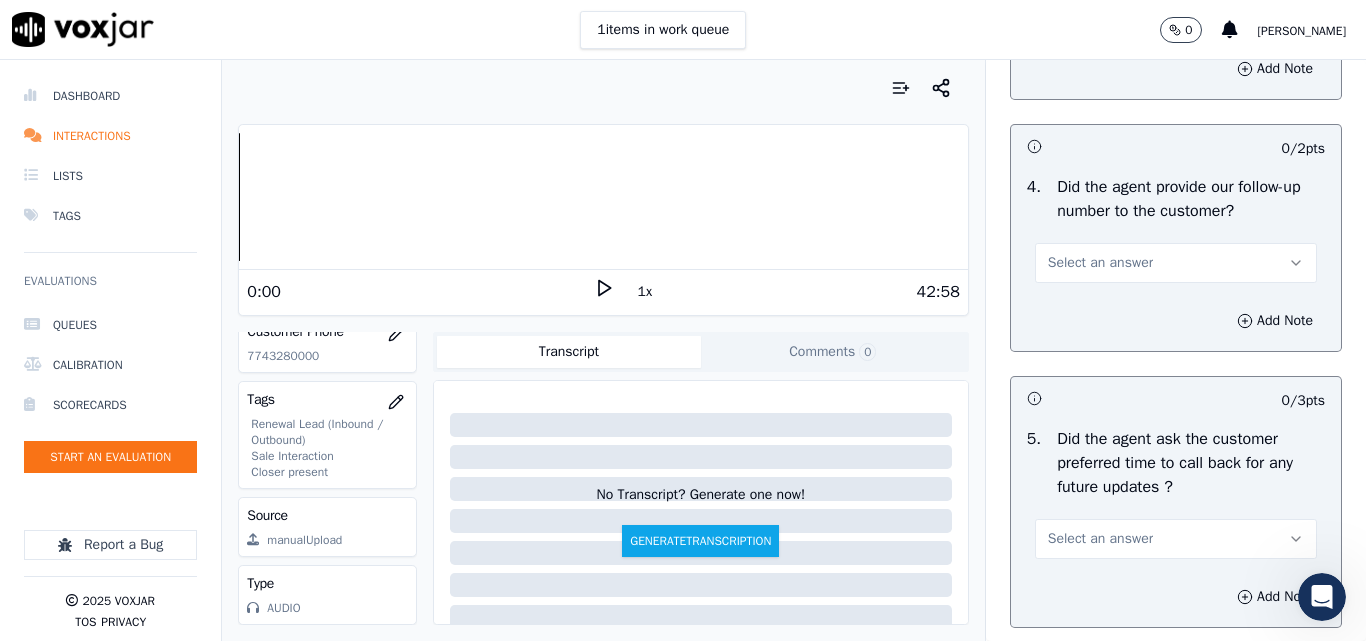 click on "Select an answer" at bounding box center (1100, 263) 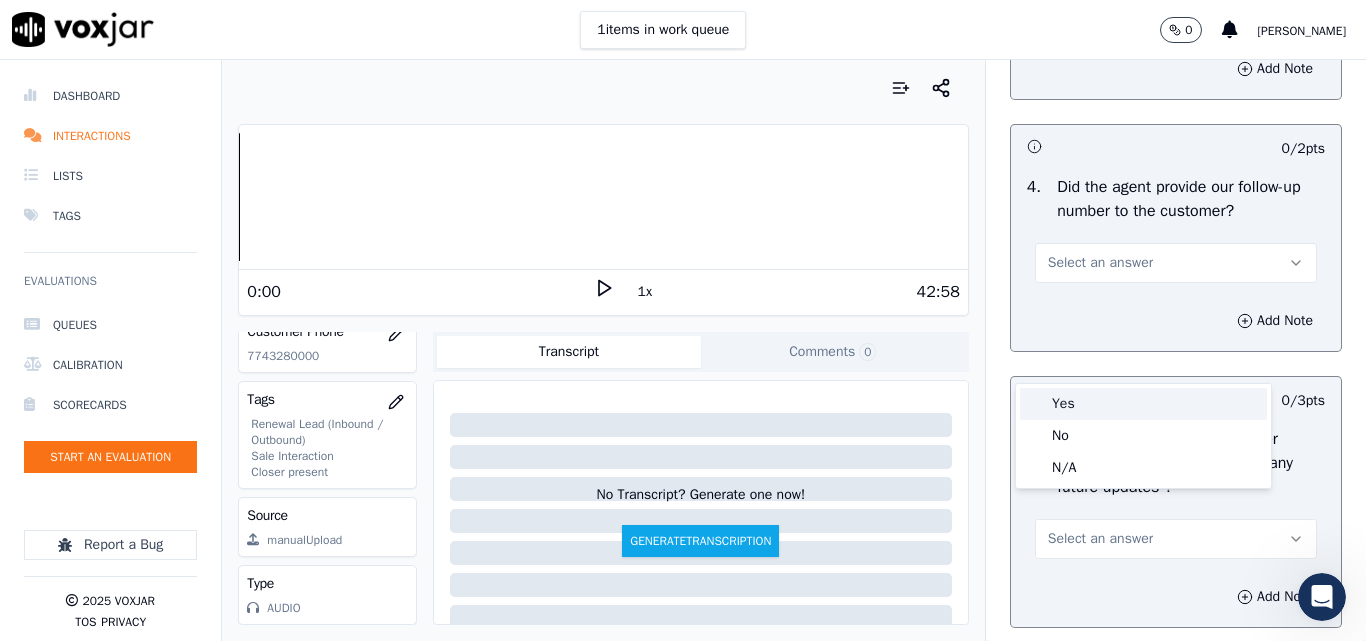 click on "Yes" at bounding box center [1143, 404] 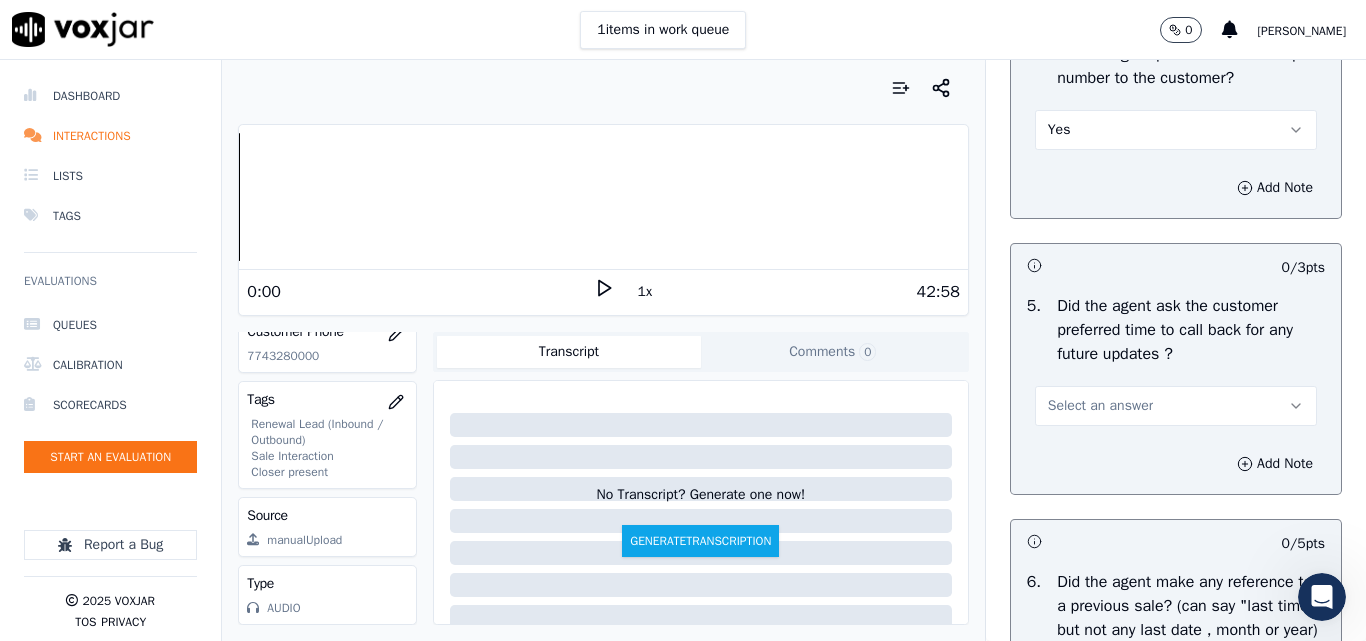 scroll, scrollTop: 5100, scrollLeft: 0, axis: vertical 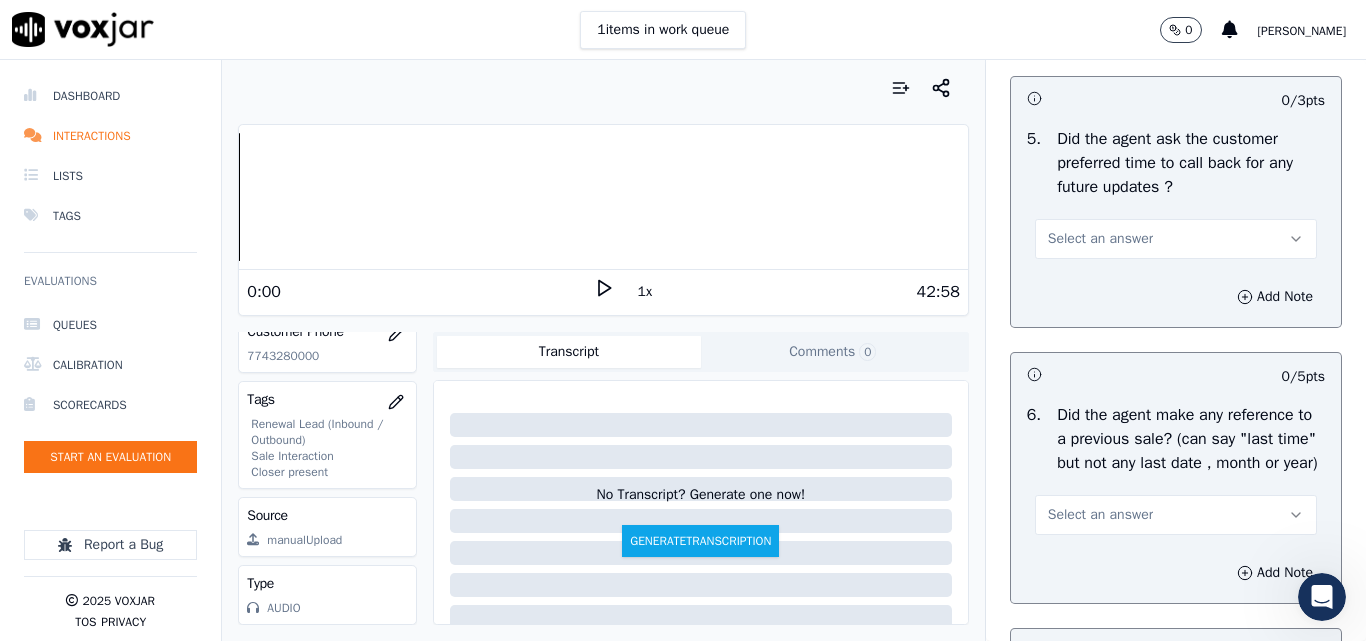 click on "Select an answer" at bounding box center (1100, 239) 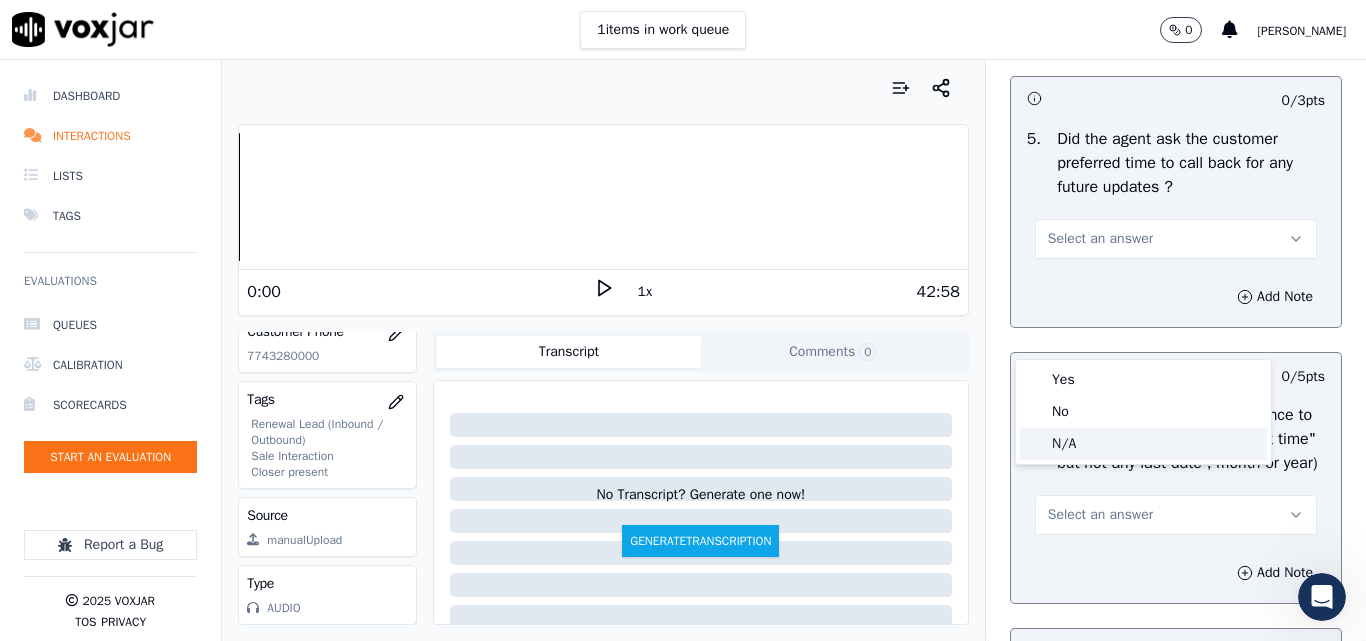 click on "N/A" 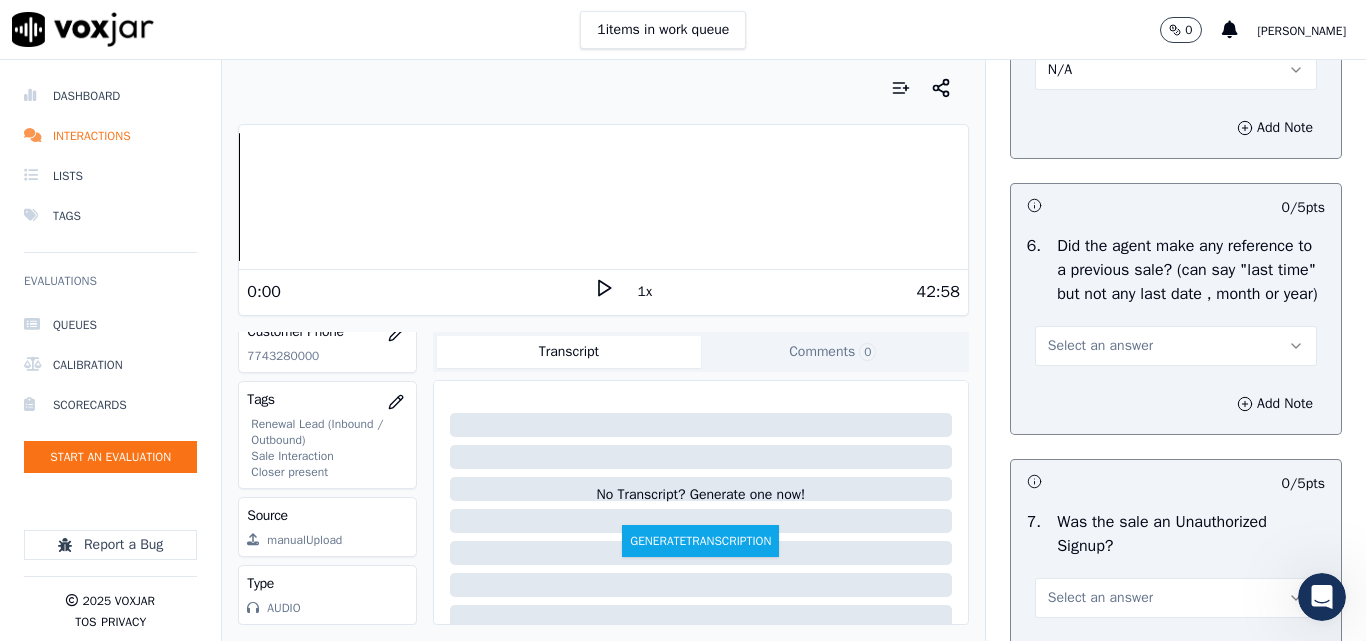 scroll, scrollTop: 5500, scrollLeft: 0, axis: vertical 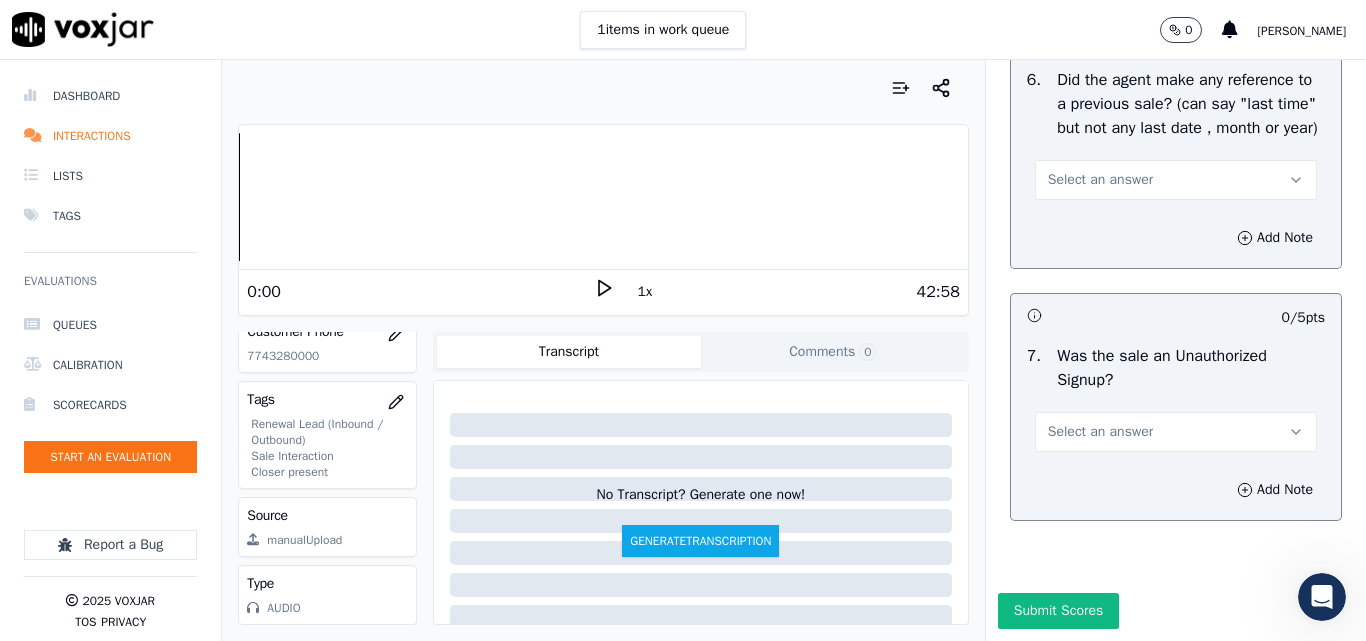 click on "Select an answer" at bounding box center (1100, 180) 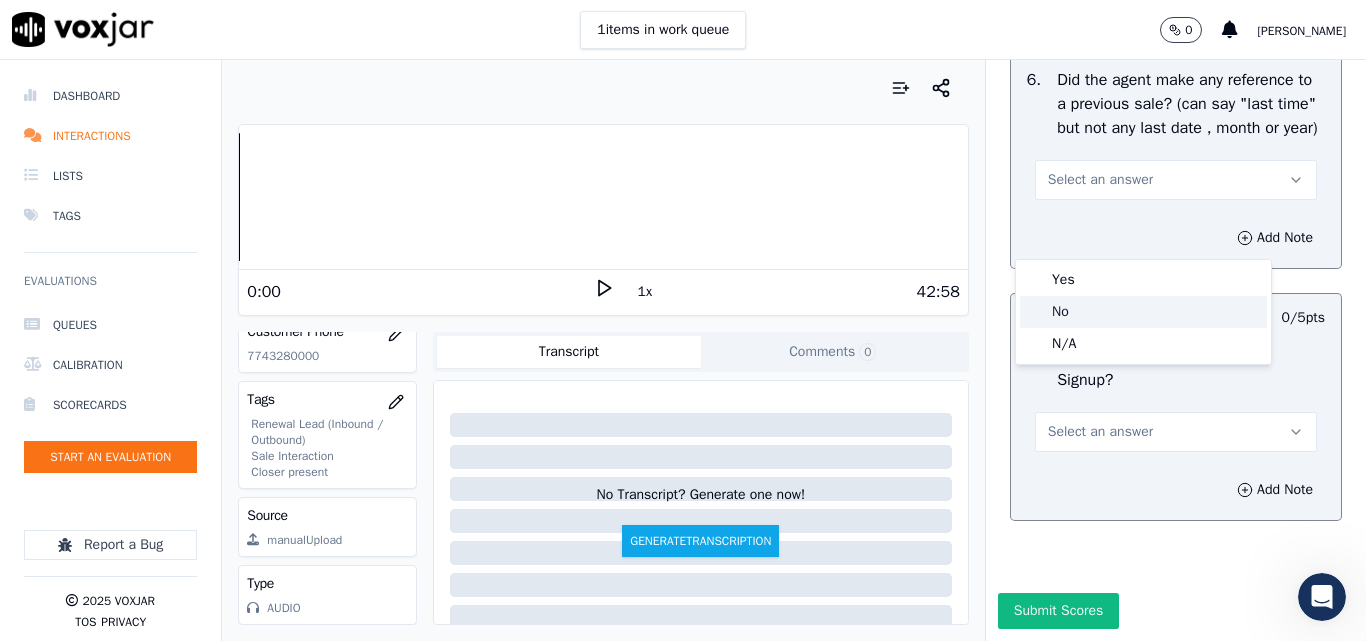 click on "No" 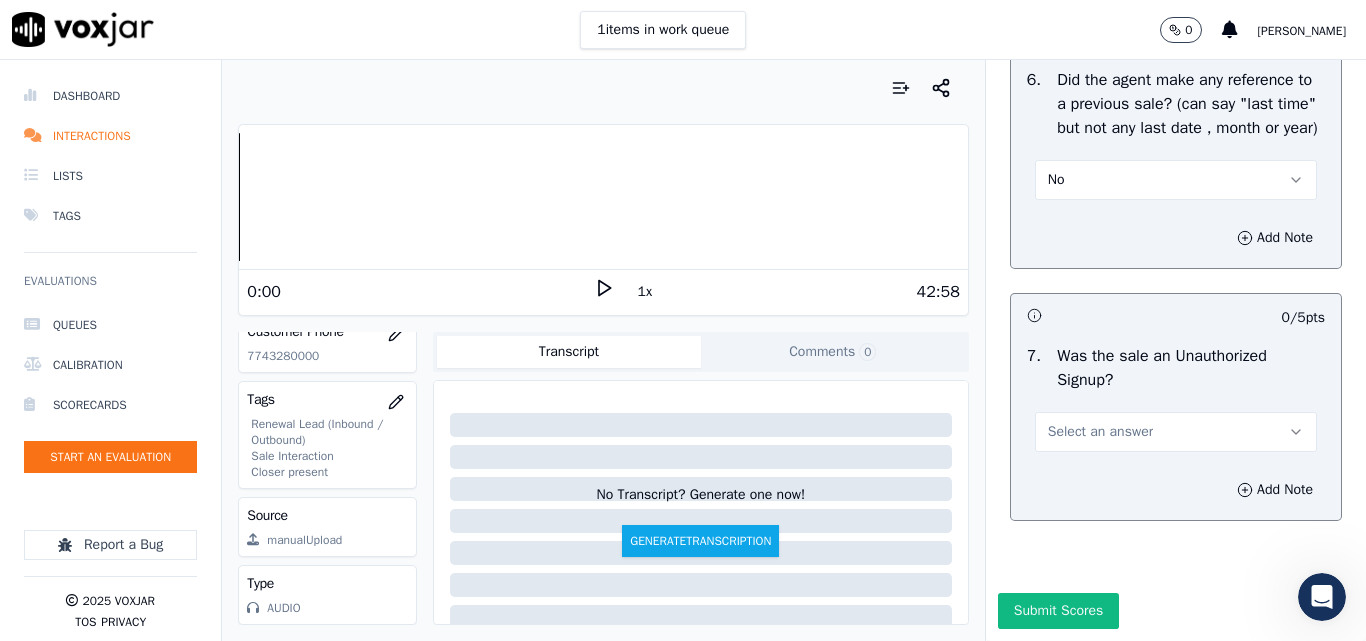 scroll, scrollTop: 5600, scrollLeft: 0, axis: vertical 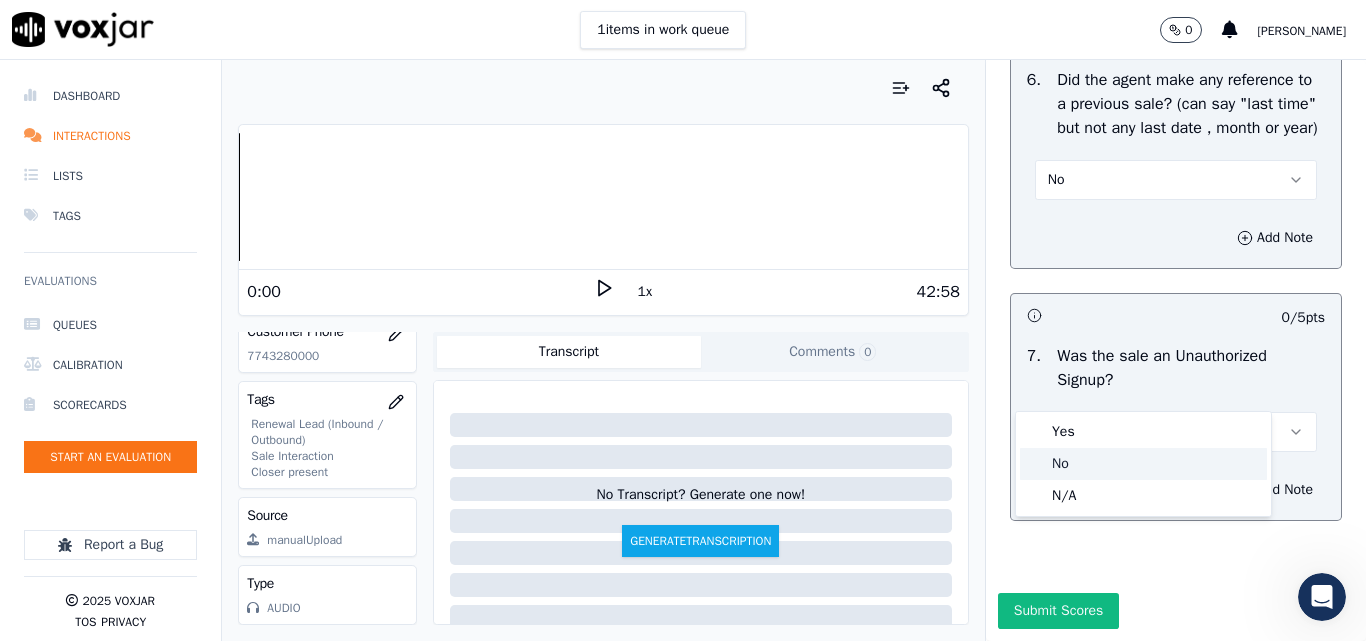 click on "No" 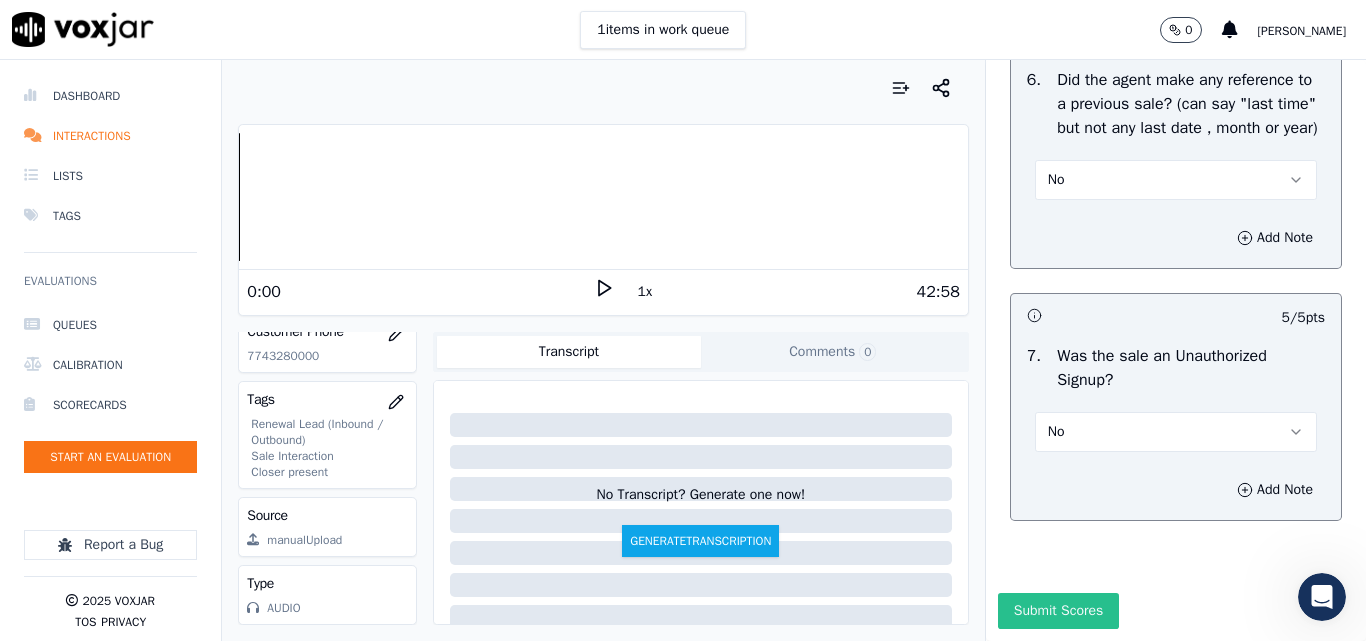 click on "Submit Scores" at bounding box center [1058, 611] 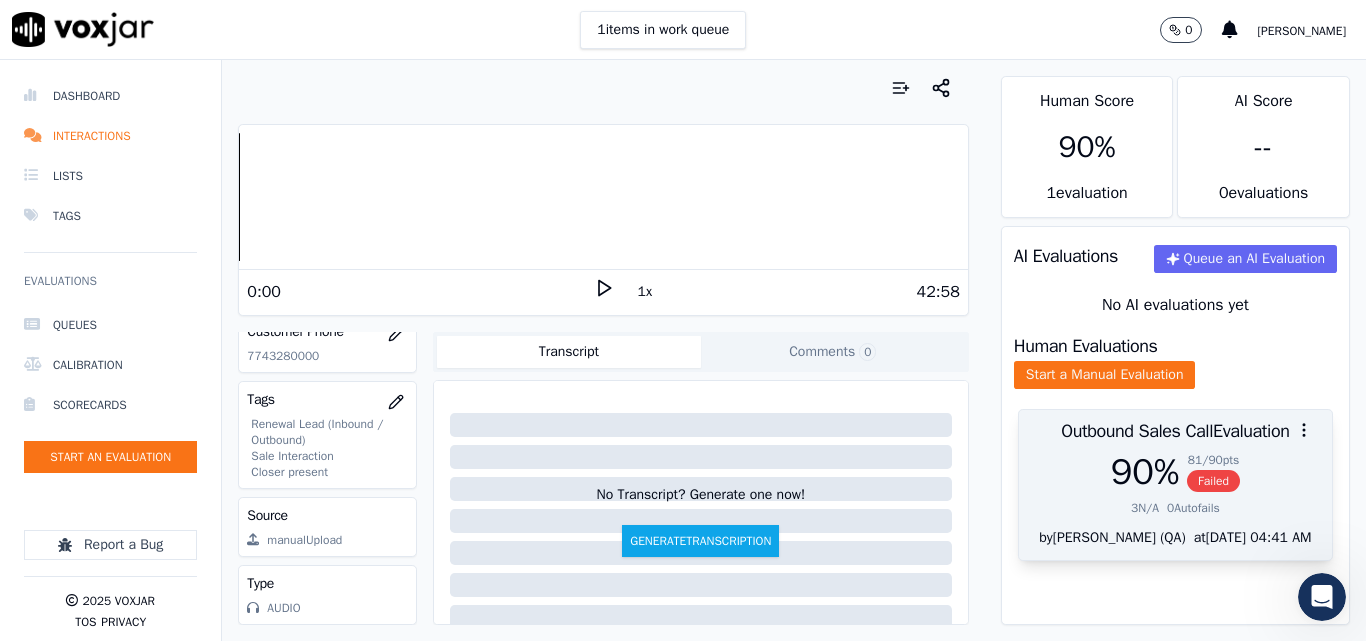 click on "Failed" at bounding box center [1213, 481] 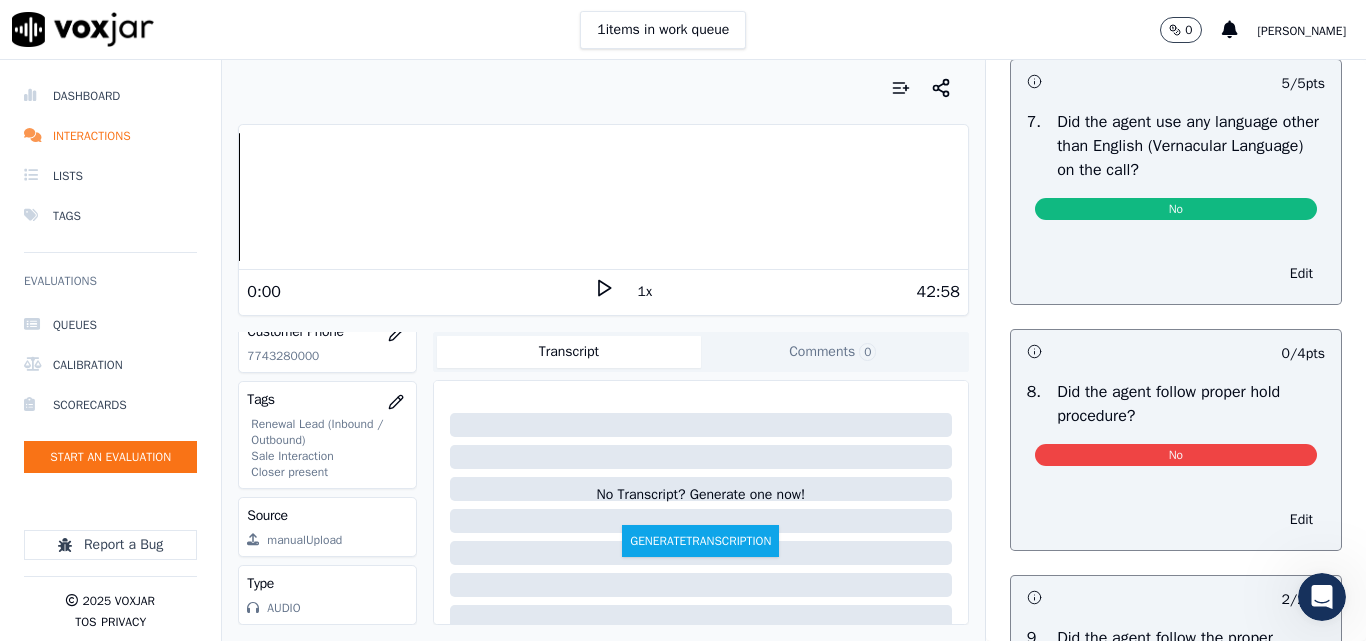 scroll, scrollTop: 3100, scrollLeft: 0, axis: vertical 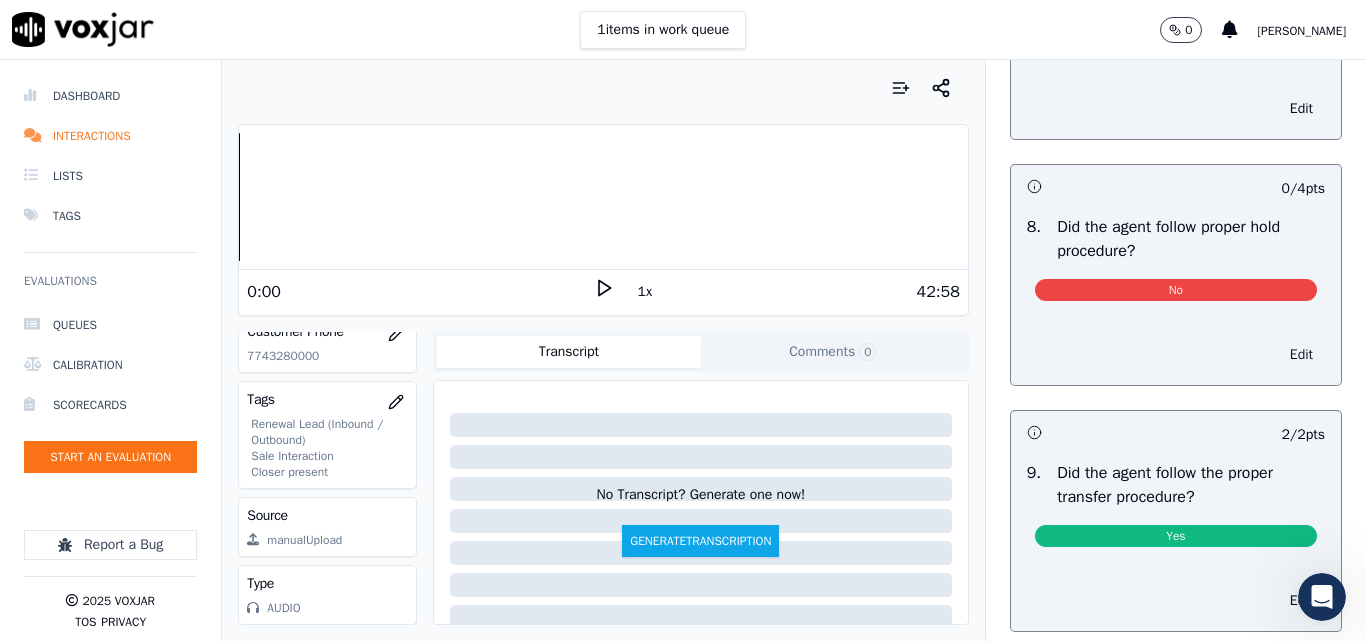 click on "Edit" at bounding box center [1301, 355] 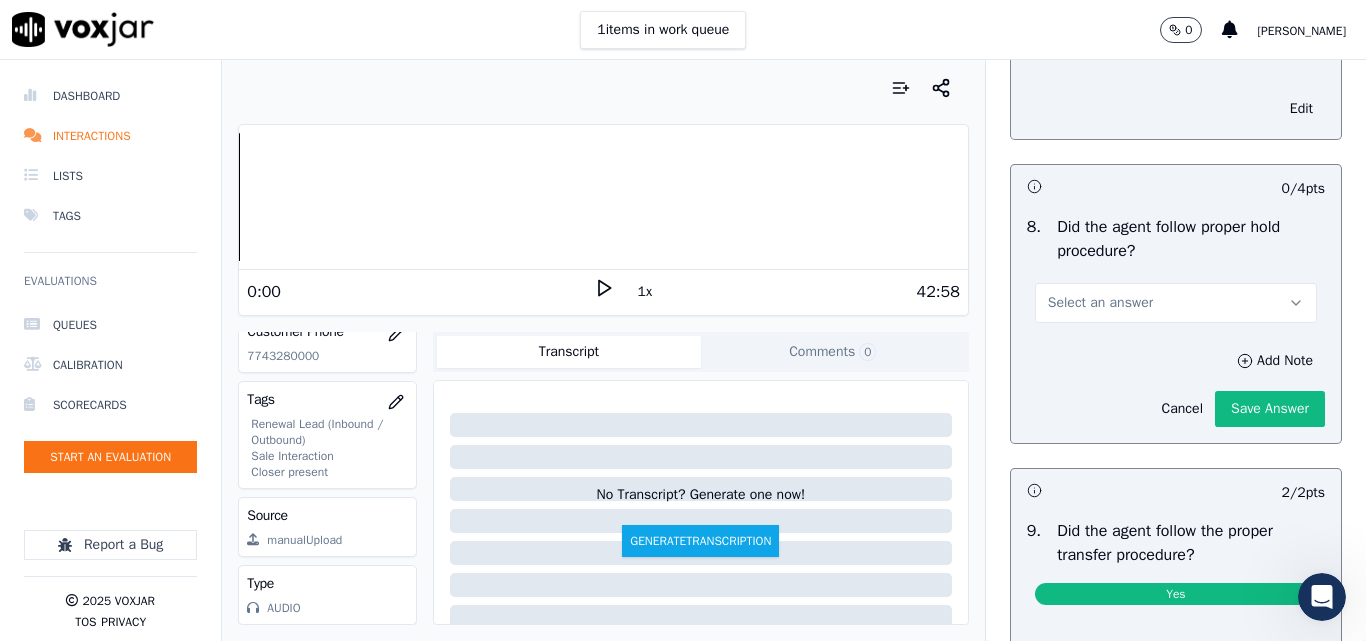click on "Select an answer" at bounding box center [1100, 303] 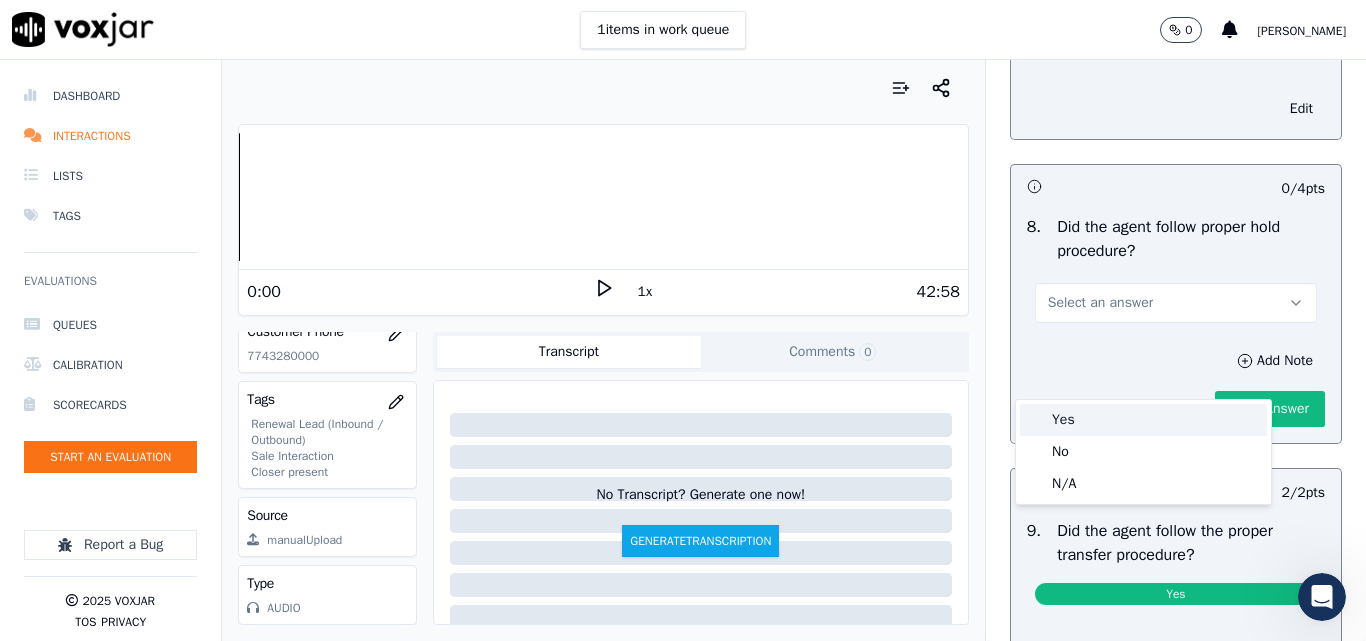 click on "Yes" at bounding box center (1143, 420) 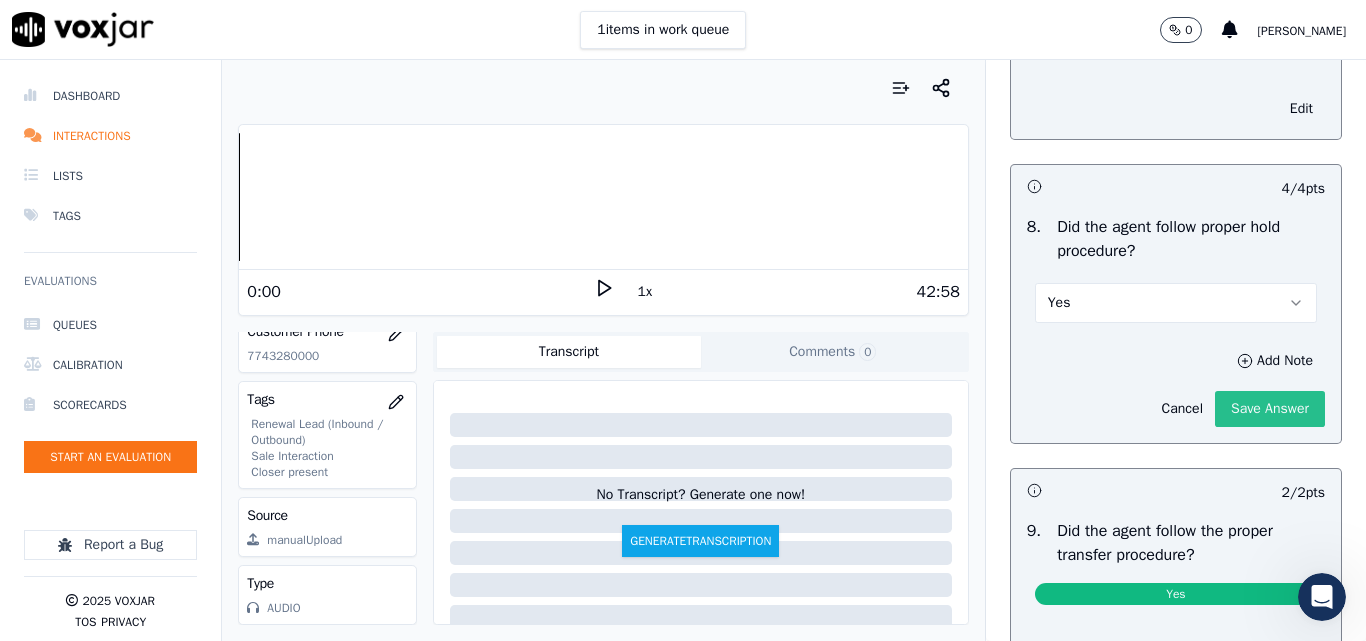 click on "Save Answer" 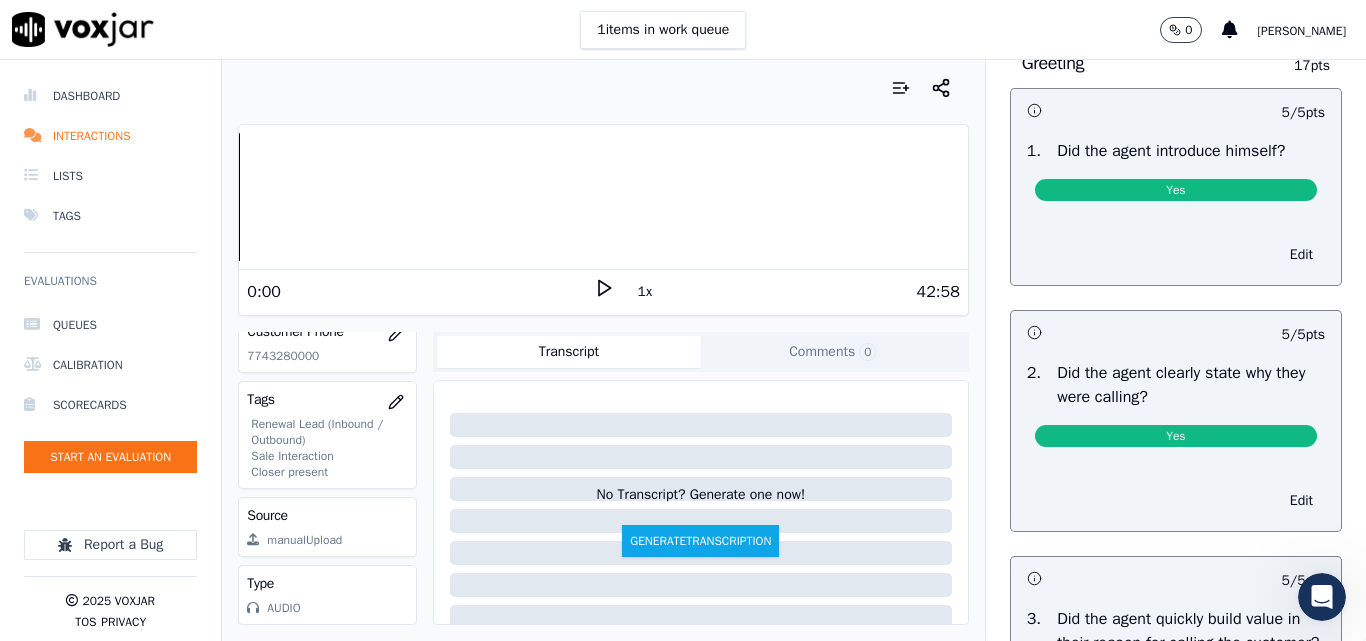 scroll, scrollTop: 0, scrollLeft: 0, axis: both 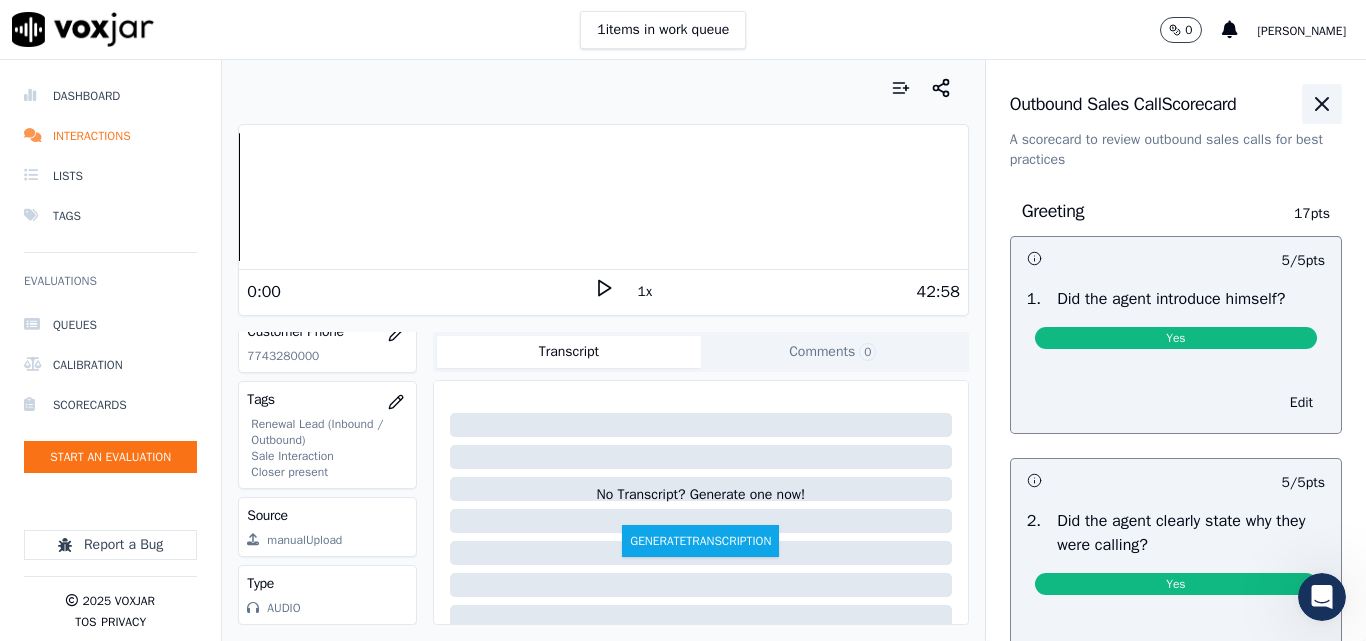 click 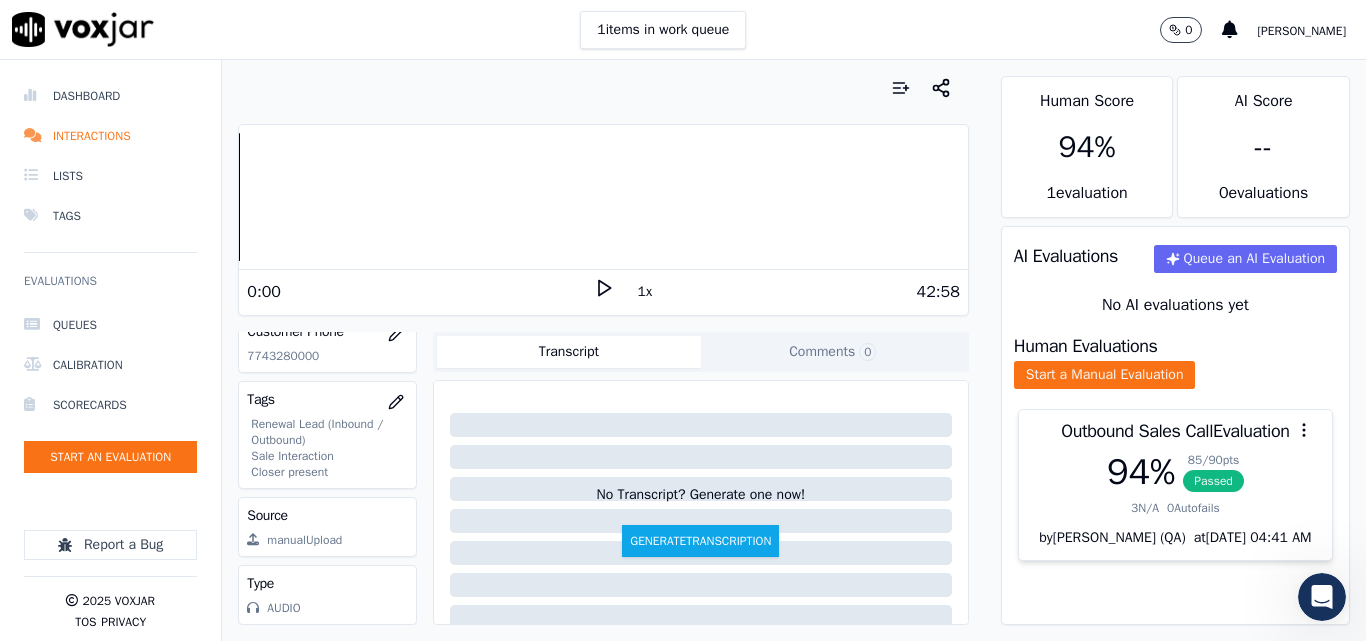 click on "1  items in work queue     0         [PERSON_NAME]" at bounding box center [683, 30] 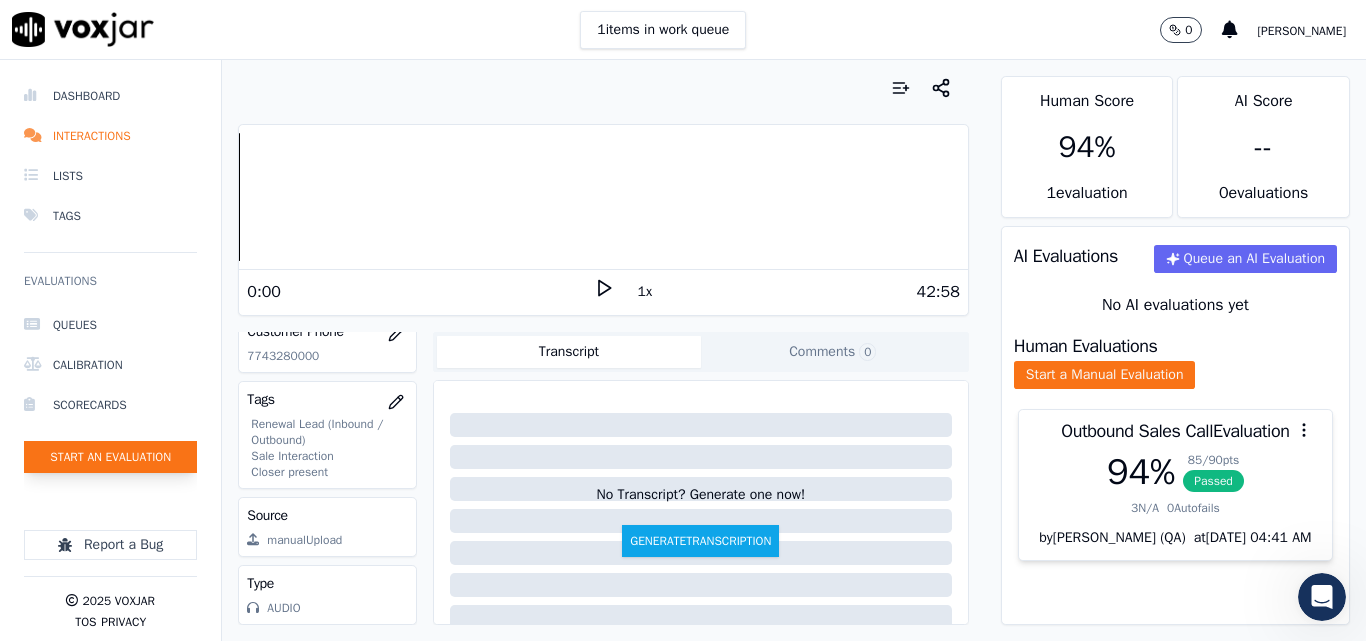 click on "Start an Evaluation" 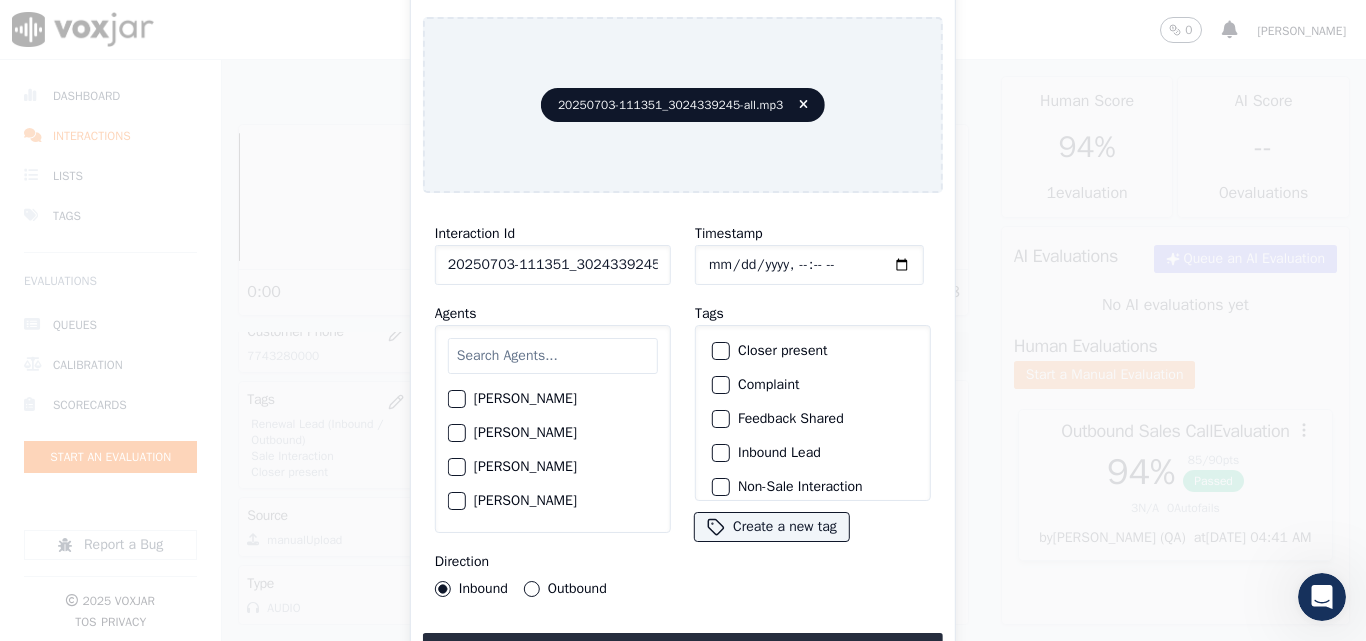 scroll, scrollTop: 0, scrollLeft: 40, axis: horizontal 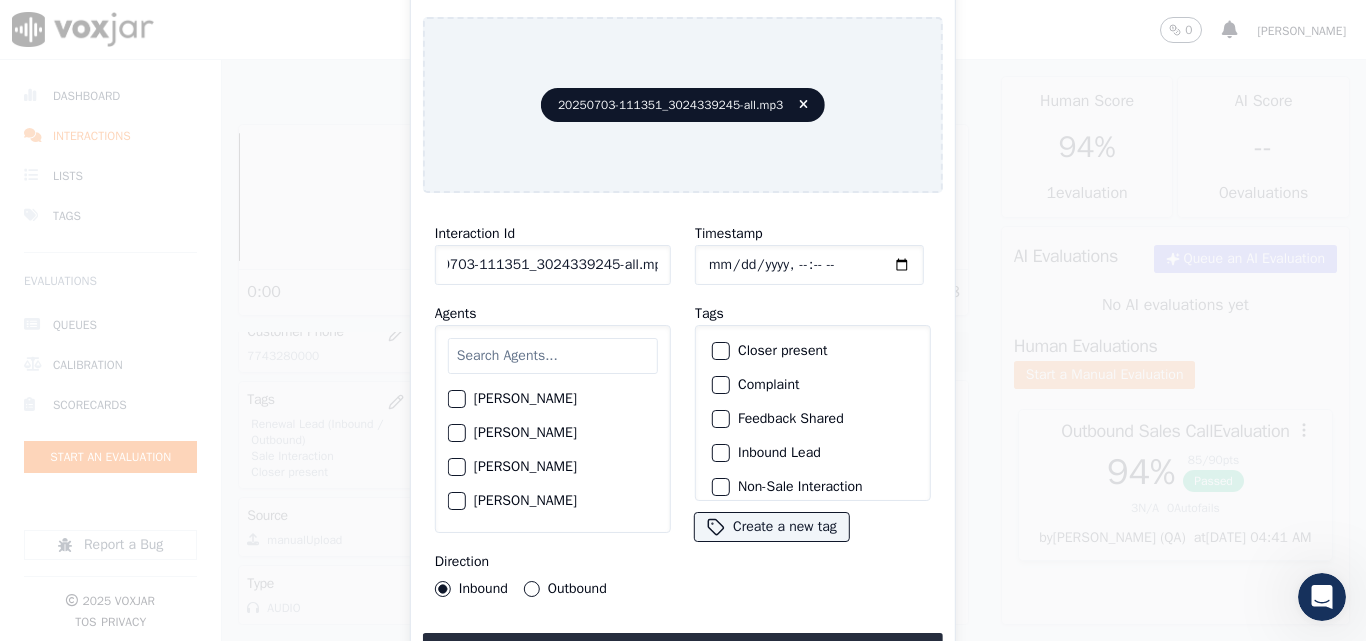 drag, startPoint x: 638, startPoint y: 258, endPoint x: 737, endPoint y: 269, distance: 99.60924 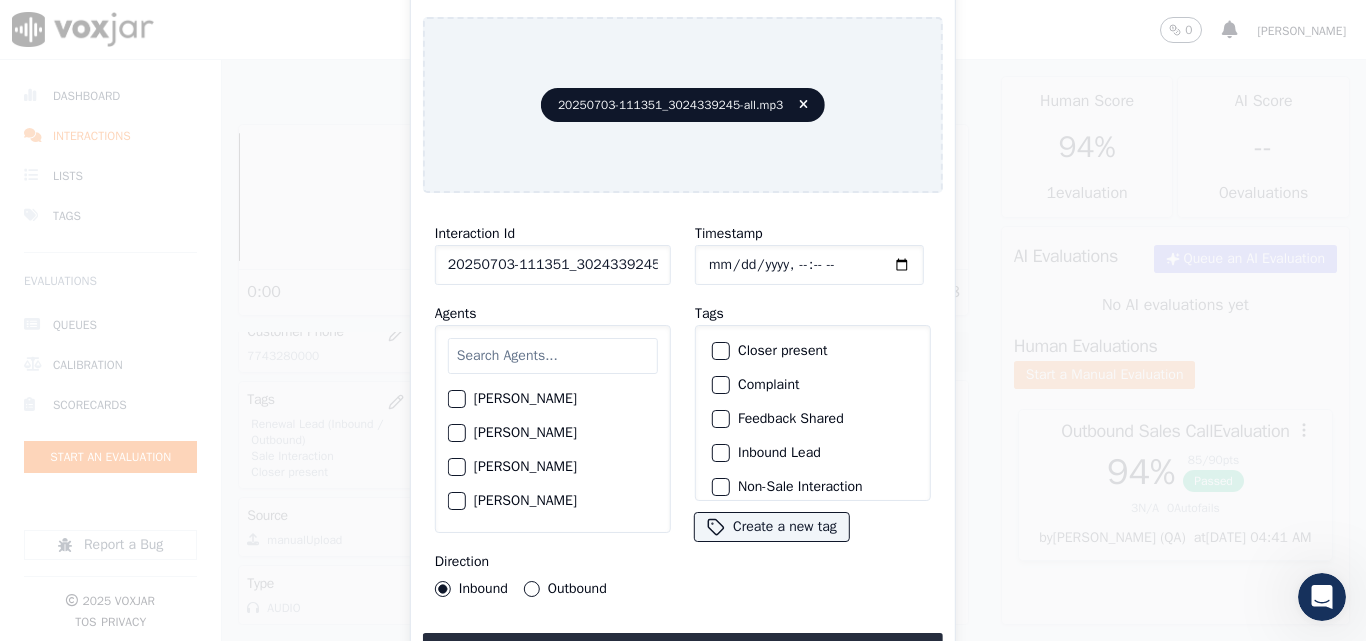 scroll, scrollTop: 0, scrollLeft: 4, axis: horizontal 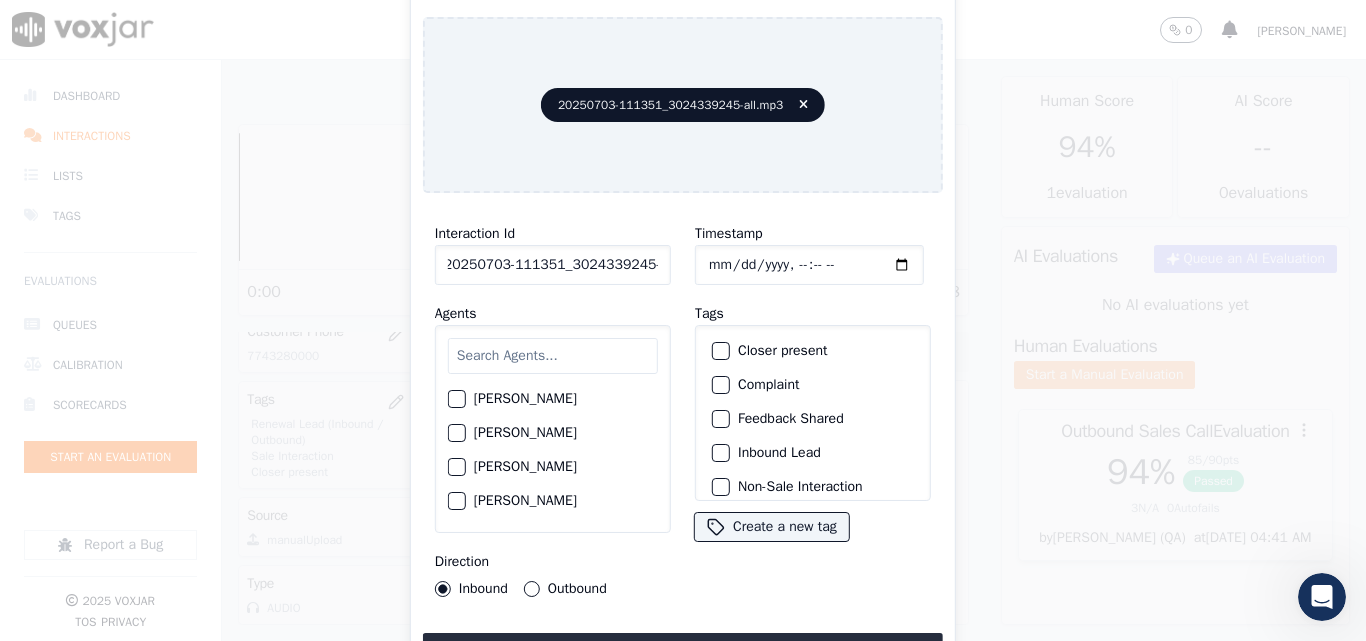 type on "20250703-111351_3024339245-C" 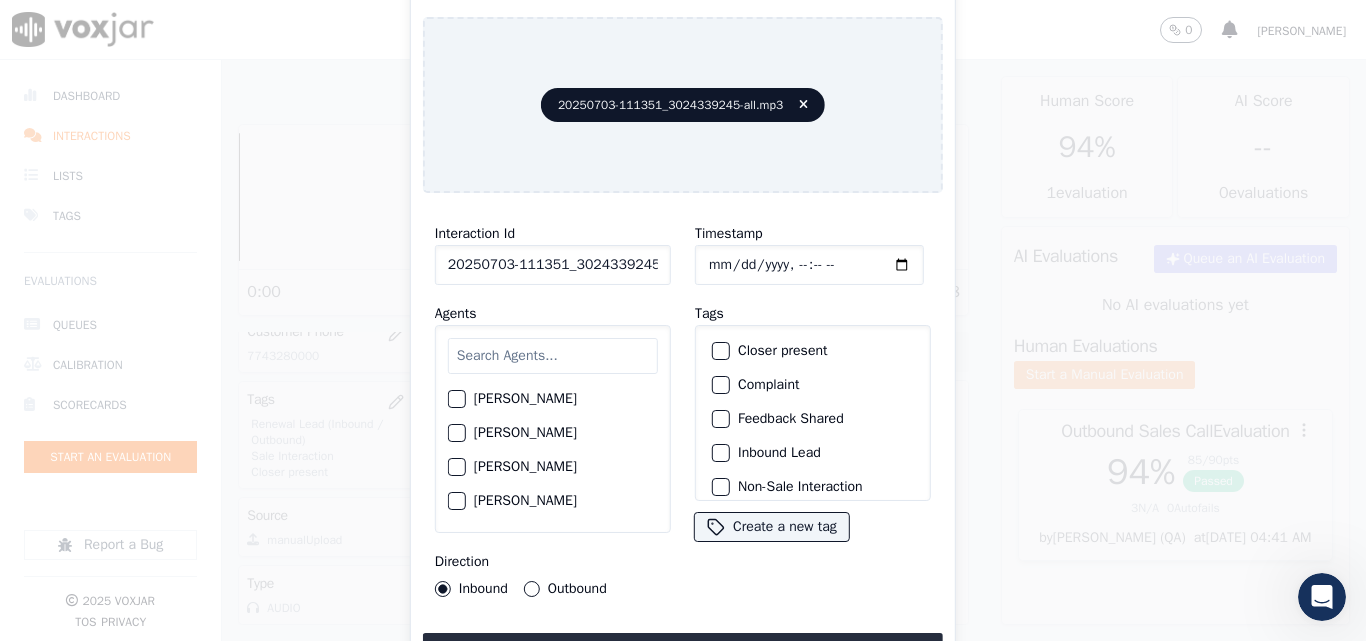 type on "[DATE]T23:14" 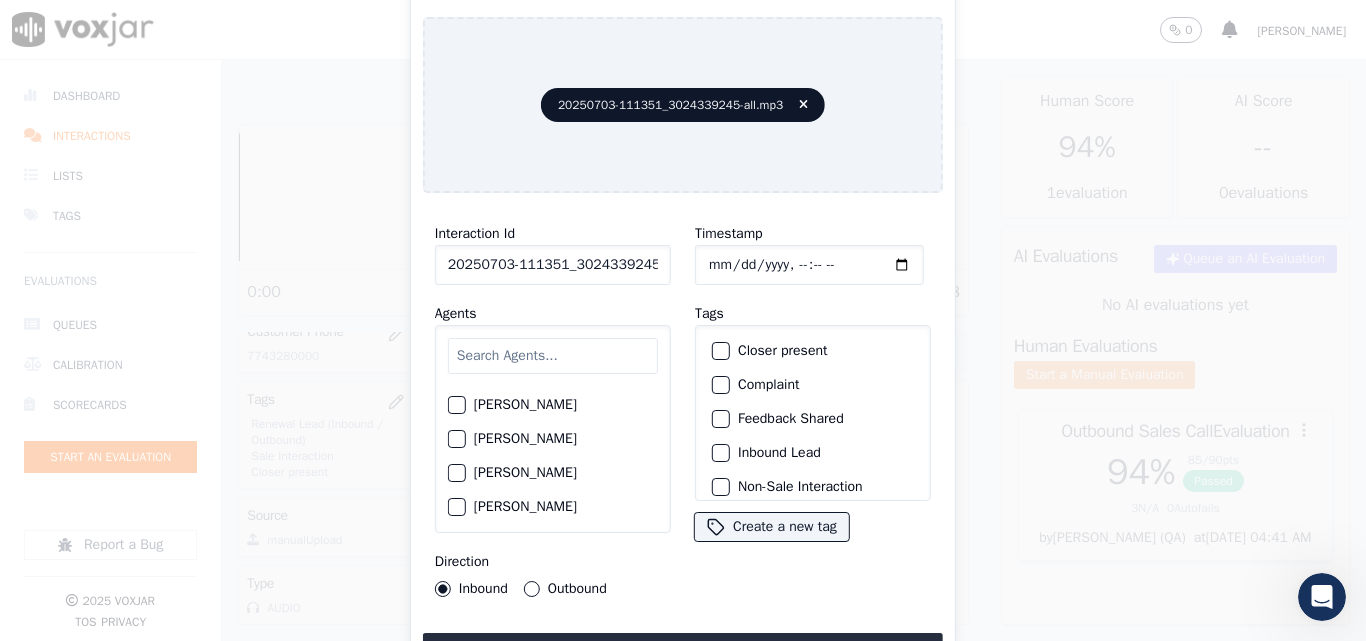 scroll, scrollTop: 200, scrollLeft: 0, axis: vertical 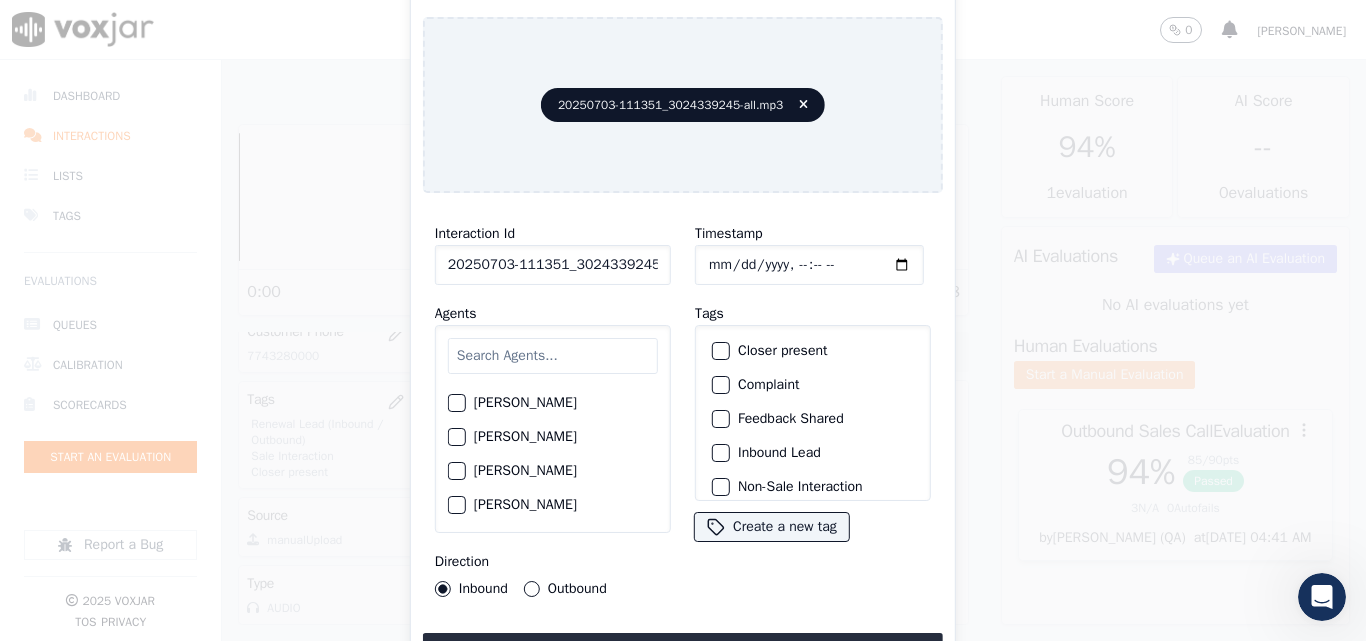 click on "[PERSON_NAME]" 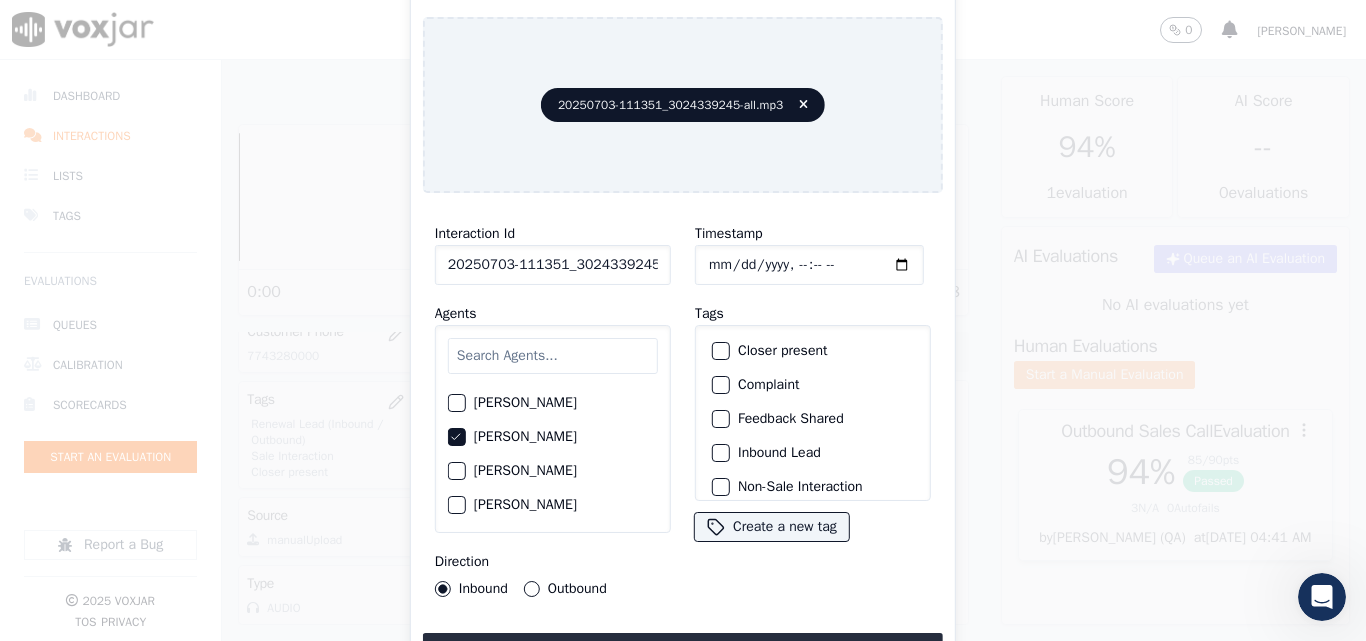click on "Closer present" 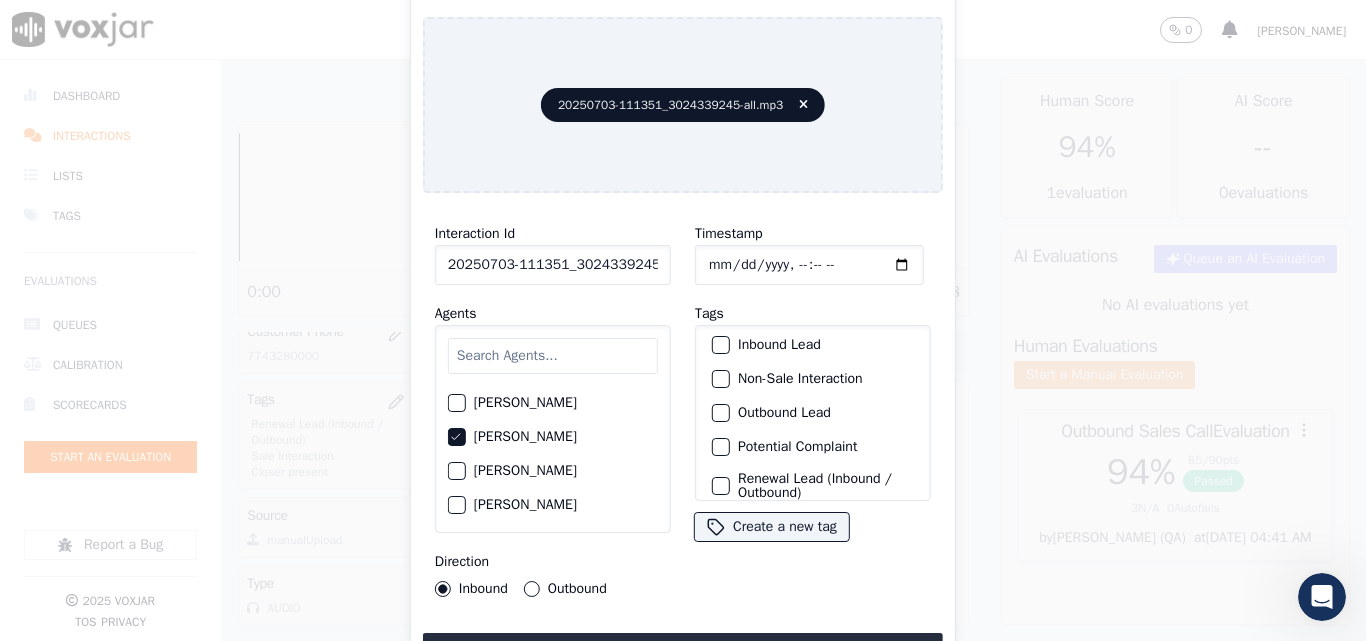 scroll, scrollTop: 73, scrollLeft: 0, axis: vertical 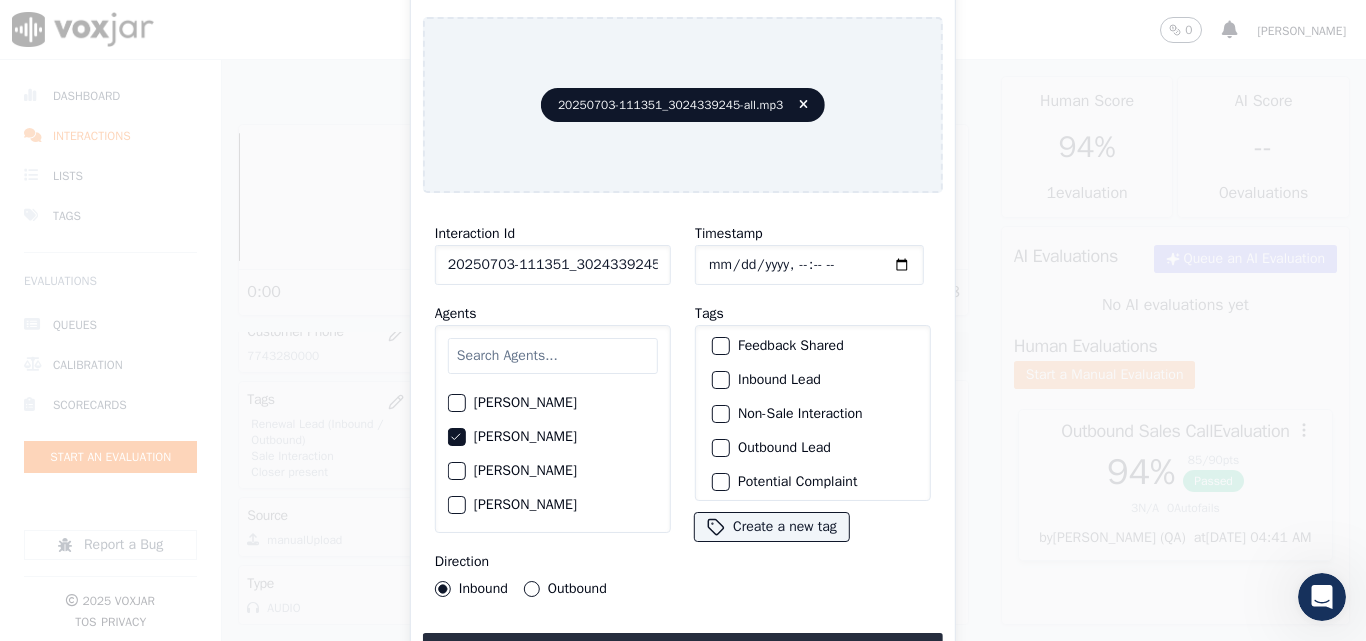 click on "Inbound Lead" 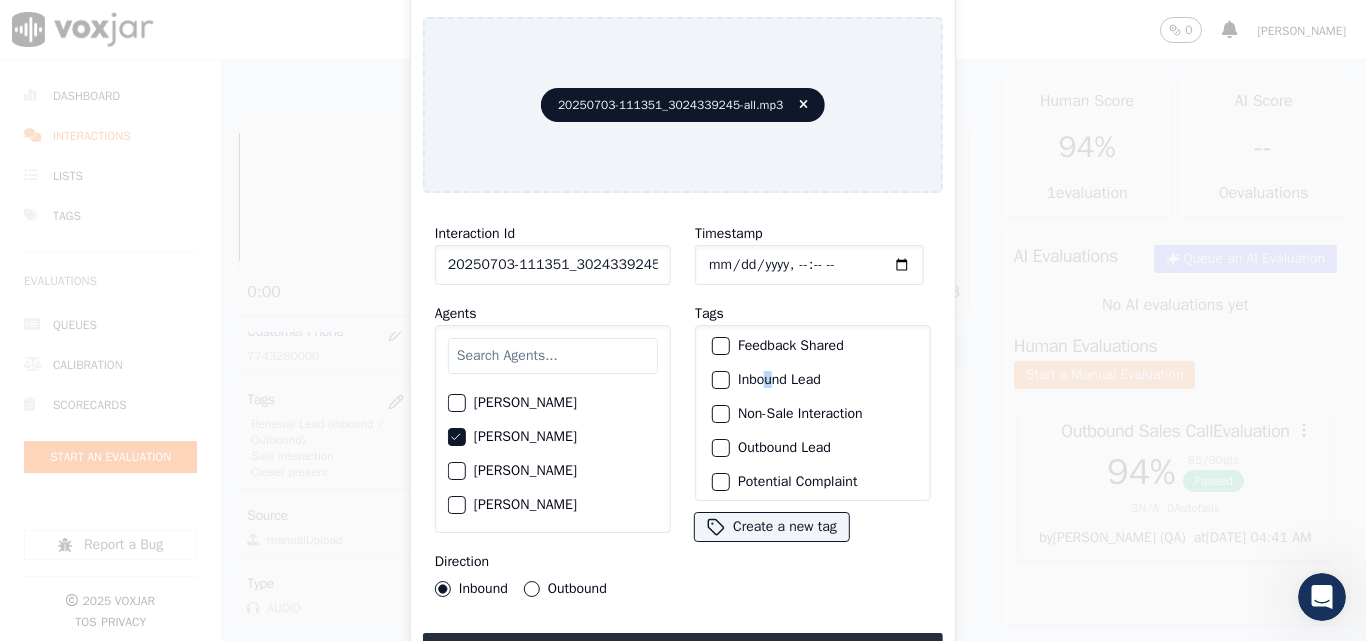 click on "Outbound" at bounding box center (532, 589) 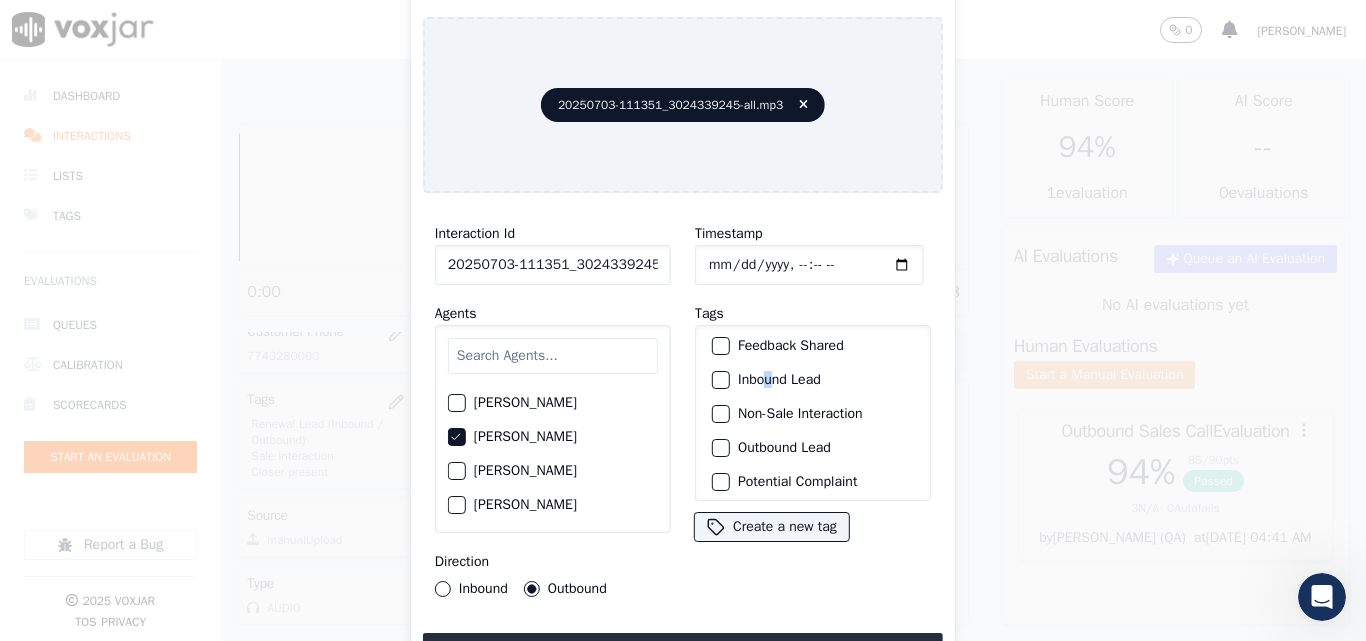 click at bounding box center [720, 380] 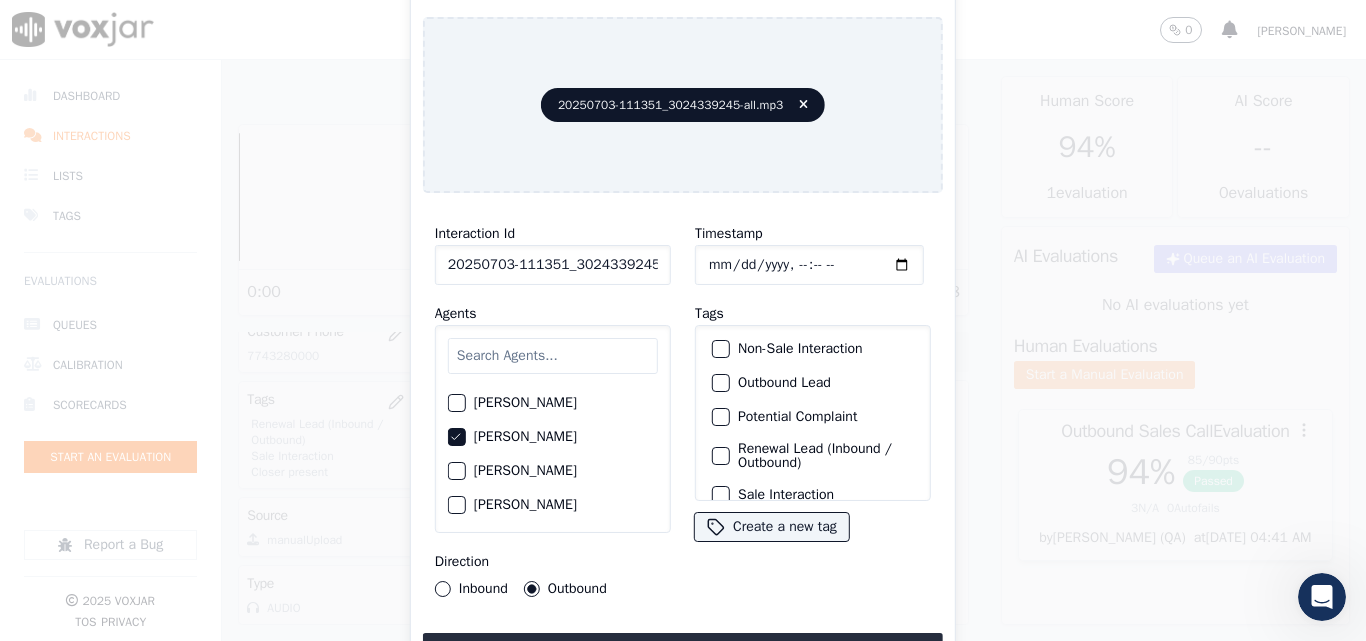 scroll, scrollTop: 173, scrollLeft: 0, axis: vertical 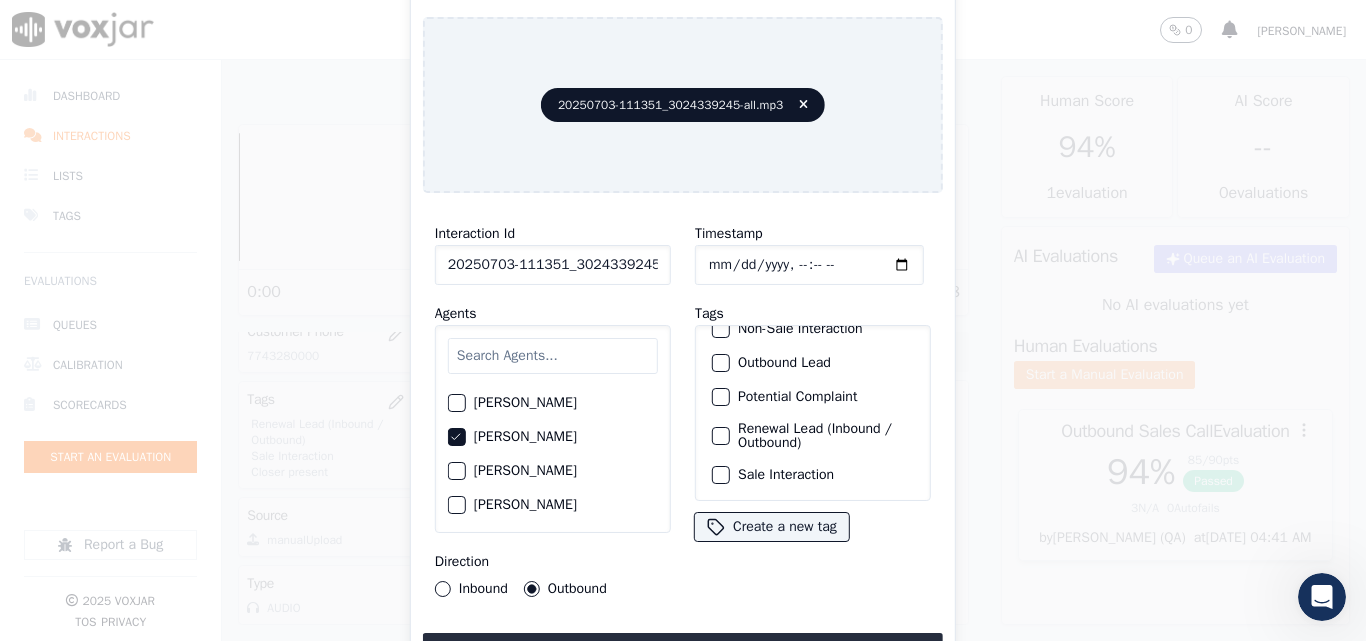 click on "Sale Interaction" 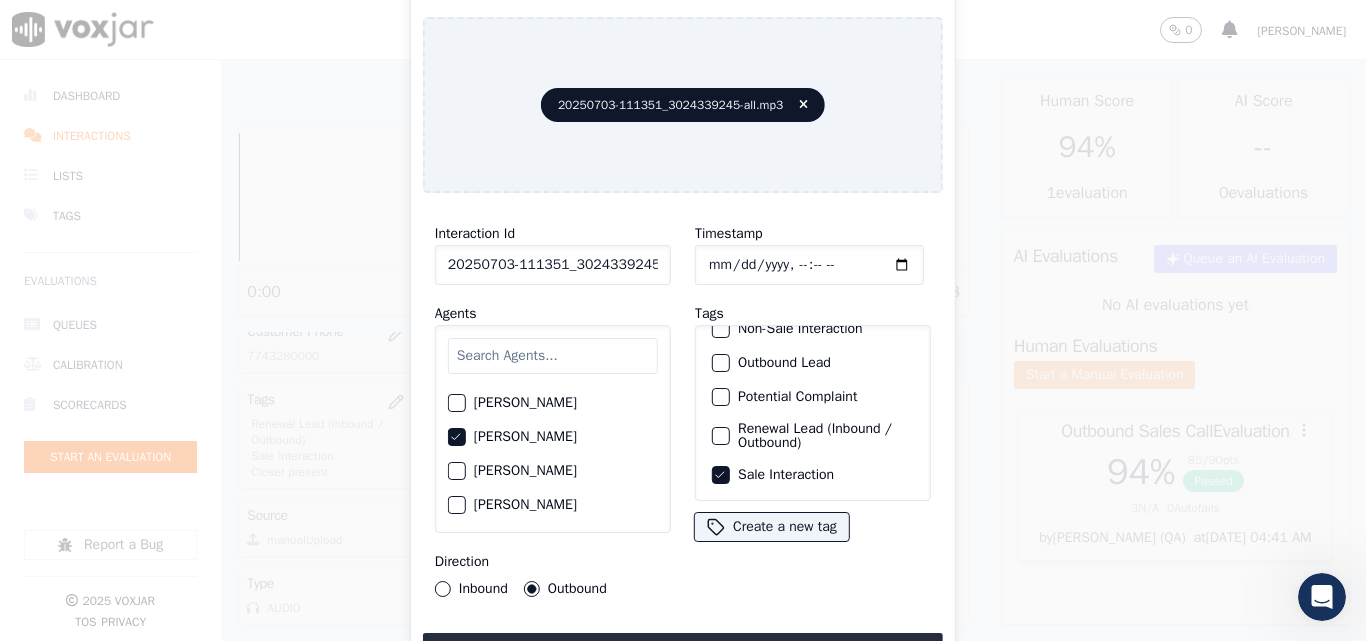 click on "Sale Interaction" 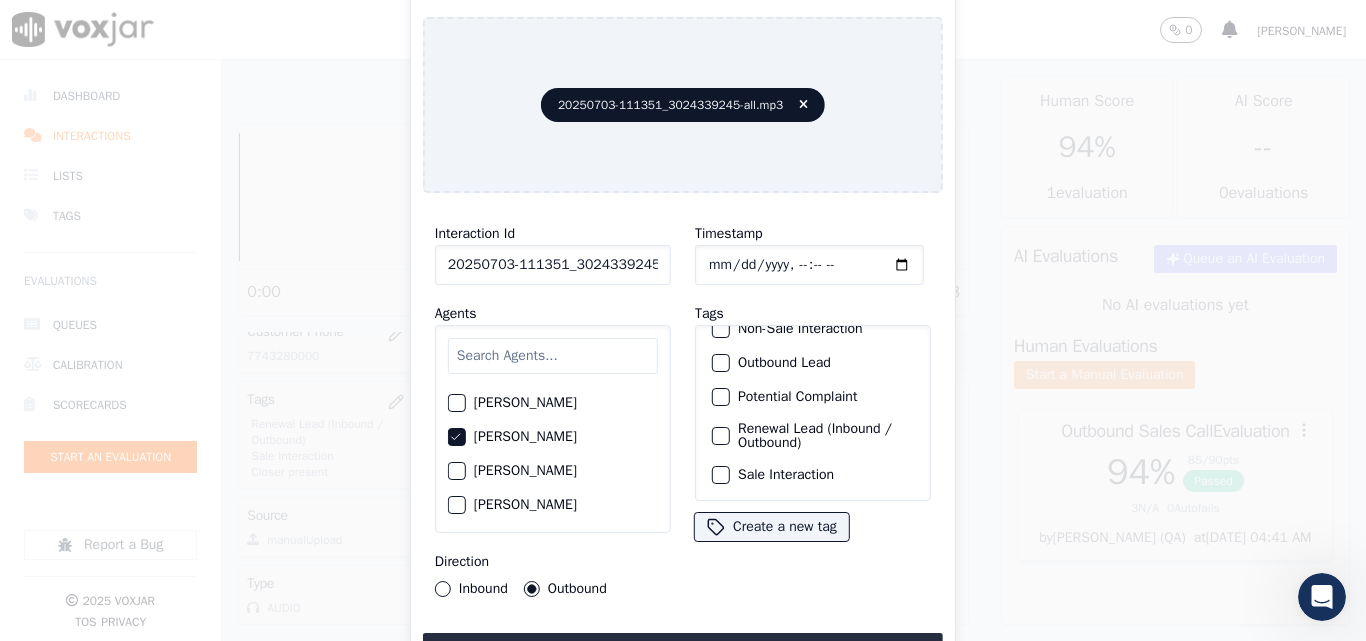 scroll, scrollTop: 73, scrollLeft: 0, axis: vertical 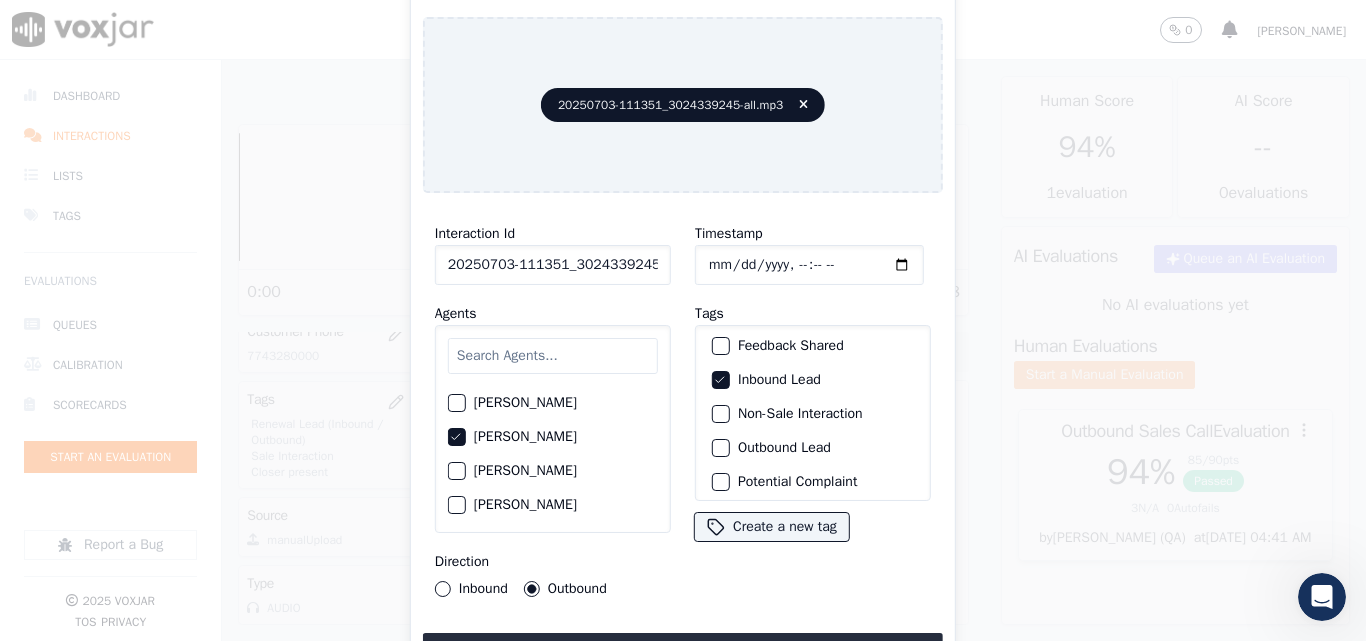 click on "Non-Sale Interaction" 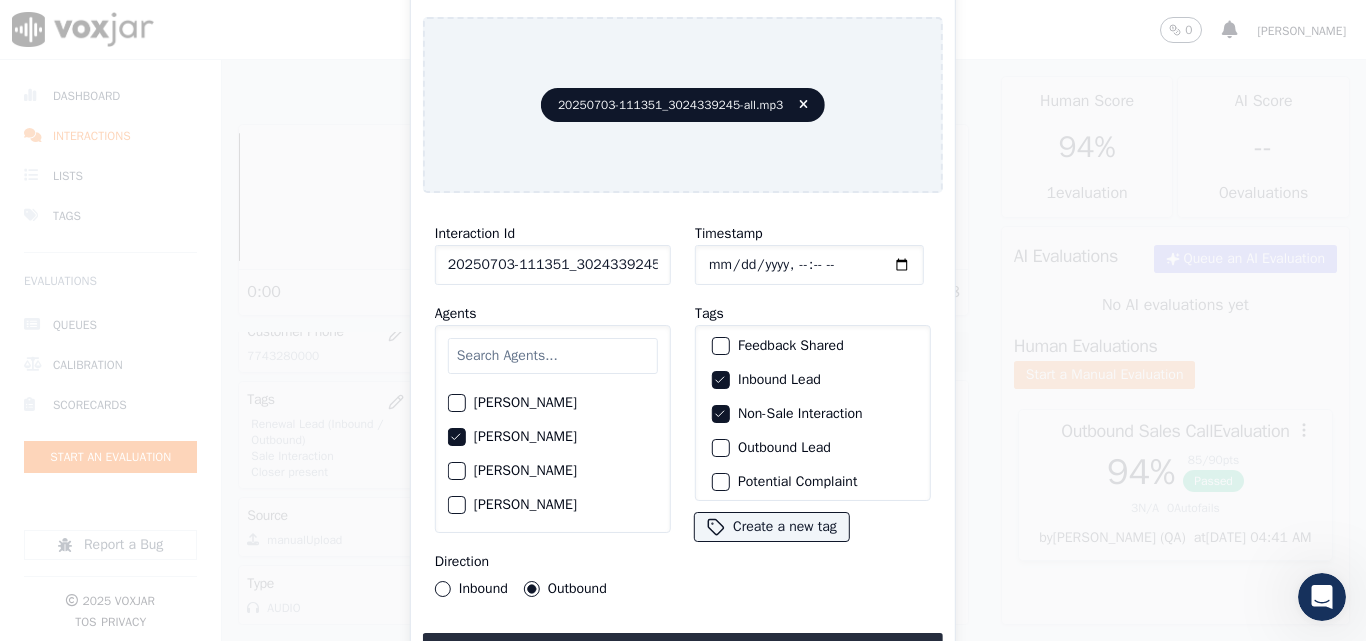 drag, startPoint x: 706, startPoint y: 633, endPoint x: 718, endPoint y: 637, distance: 12.649111 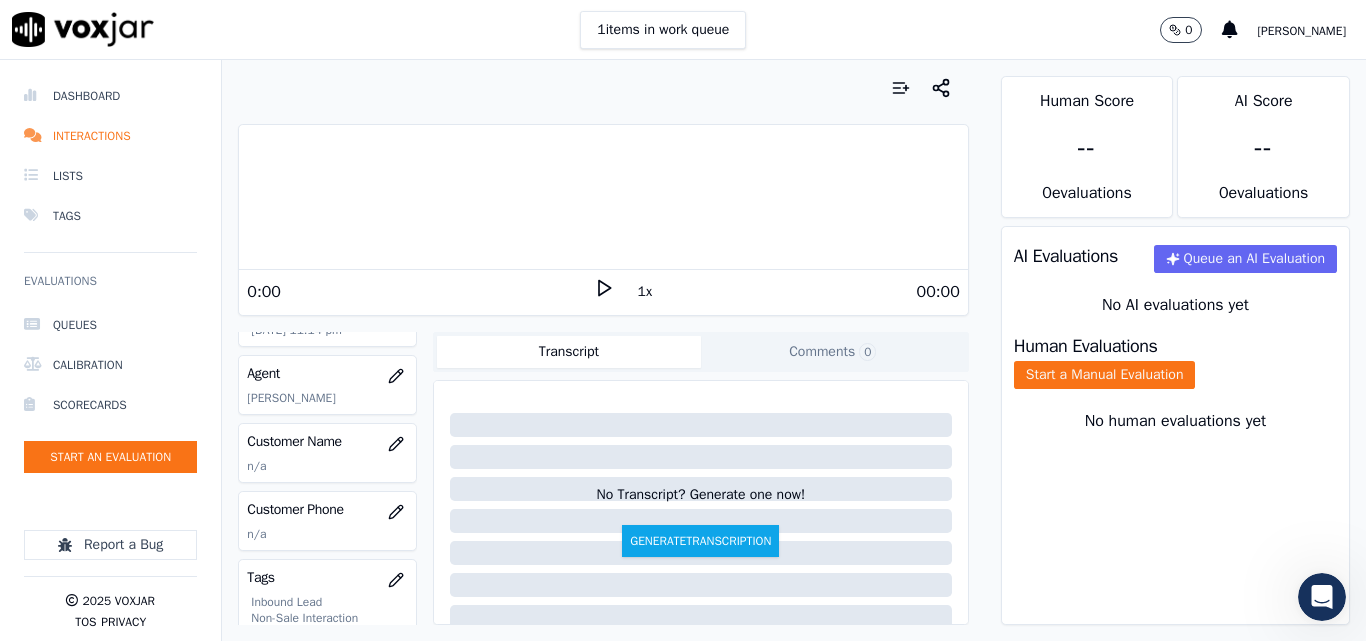 scroll, scrollTop: 200, scrollLeft: 0, axis: vertical 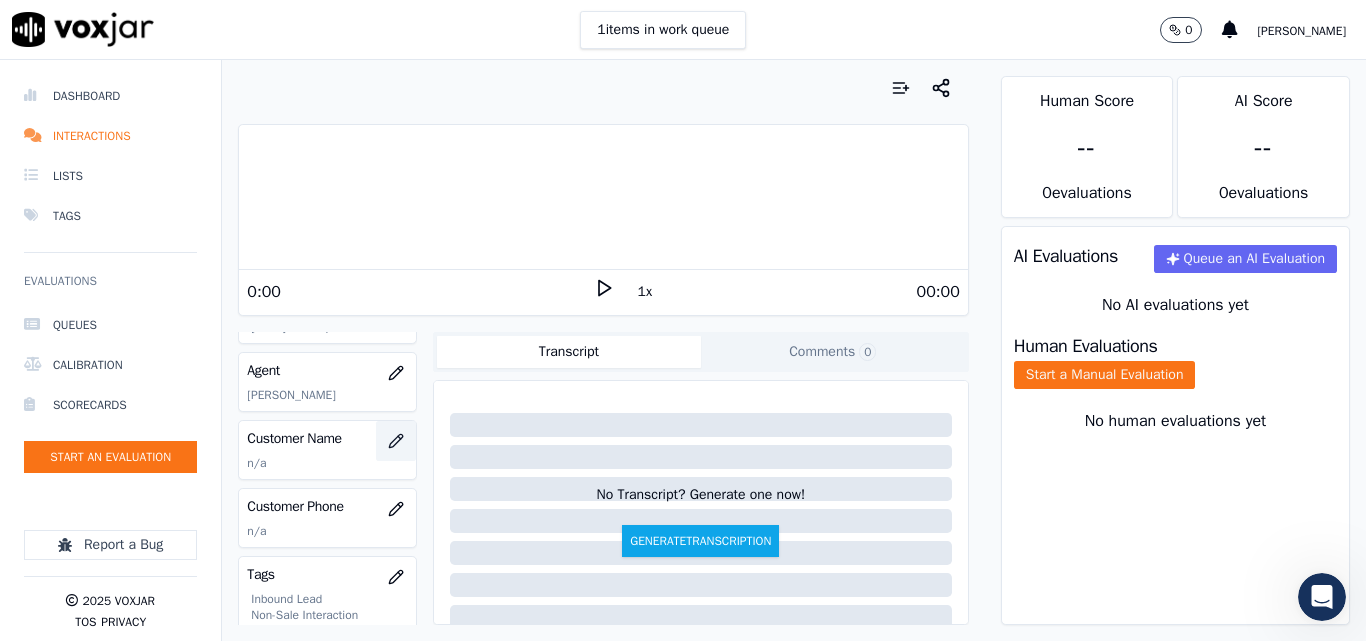 click 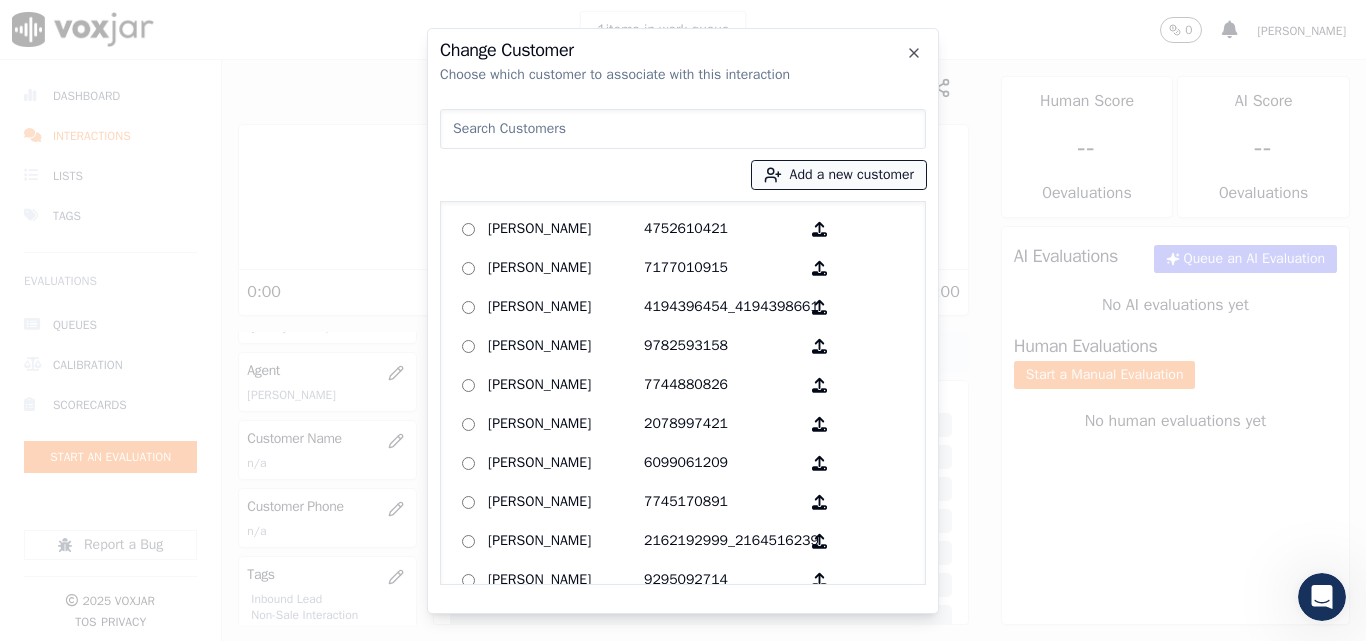 click on "Add a new customer" at bounding box center (839, 175) 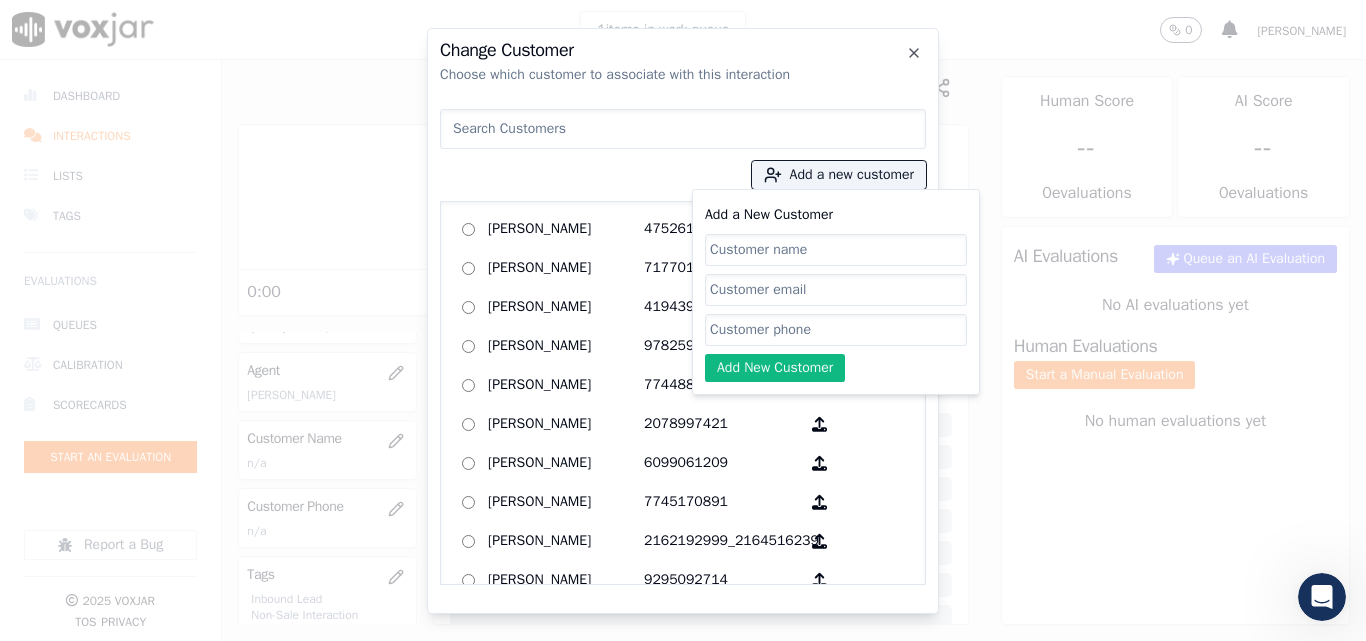 click on "Add a New Customer" 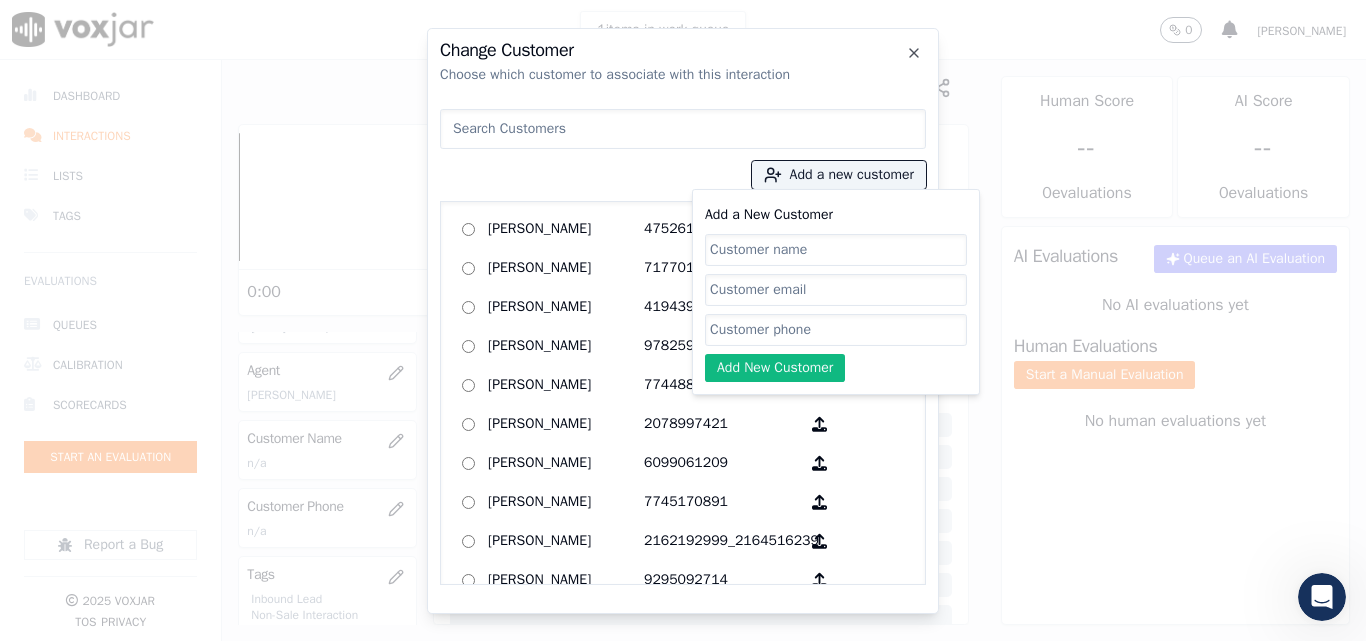 click on "Add a New Customer" 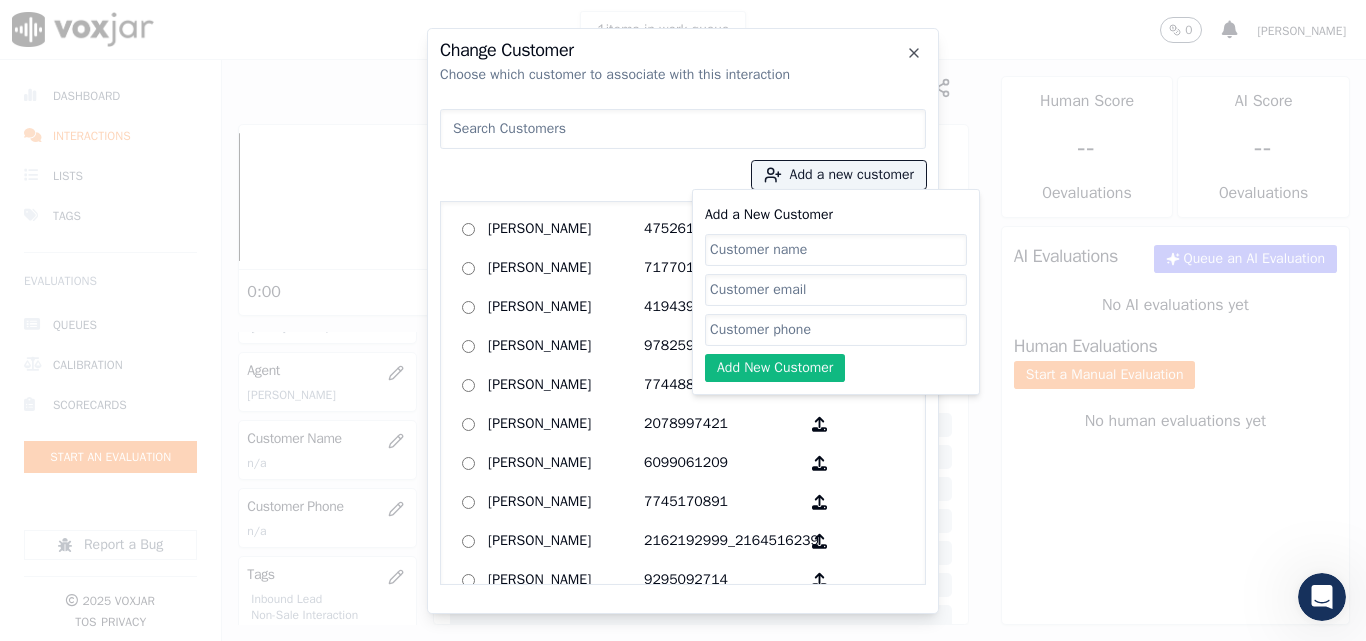 paste on "3024339245" 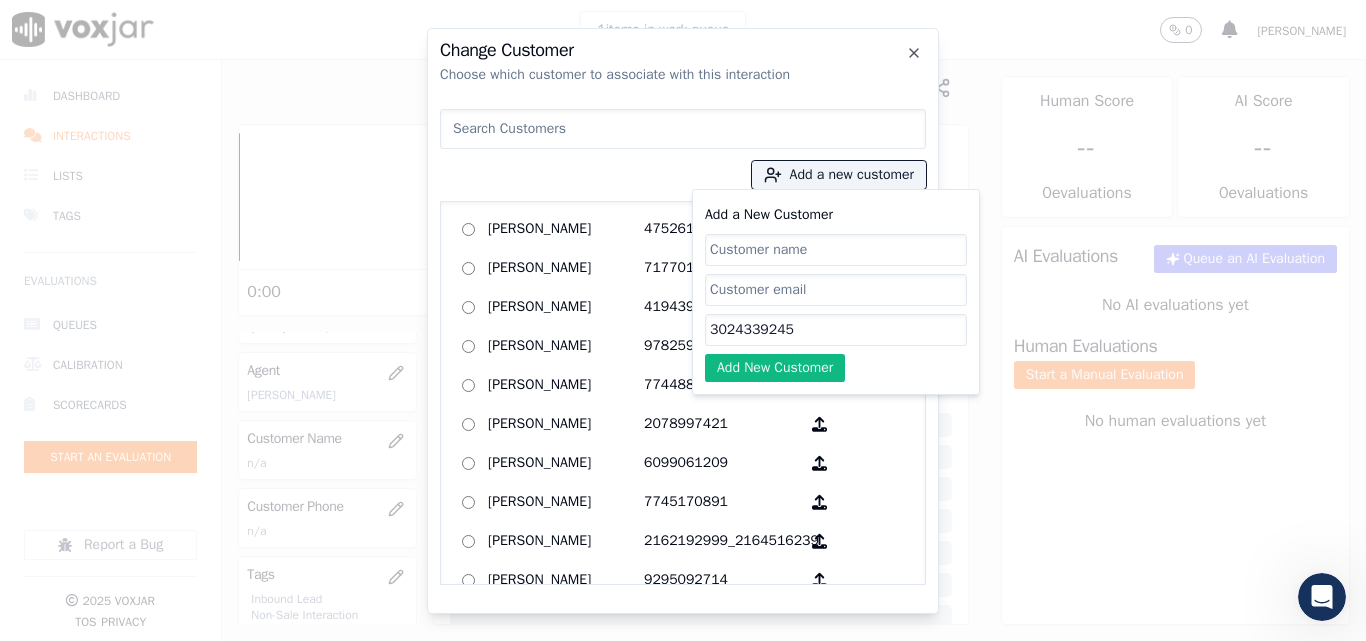 type on "3024339245" 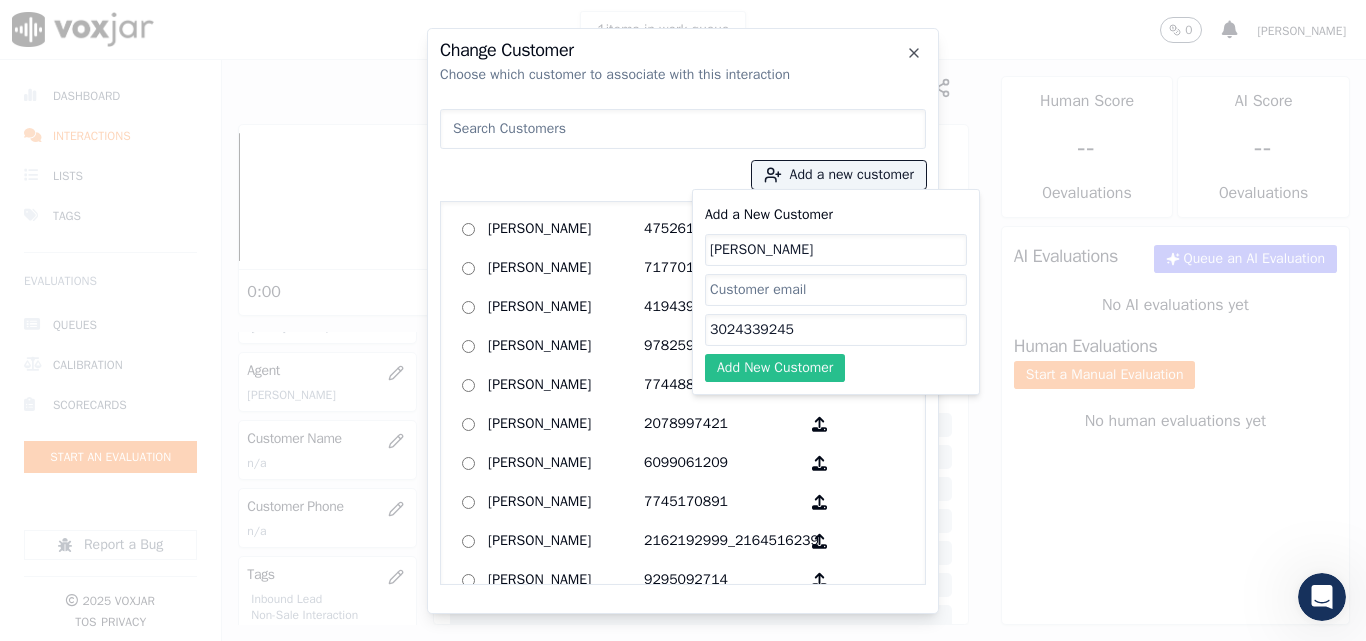 type on "[PERSON_NAME]" 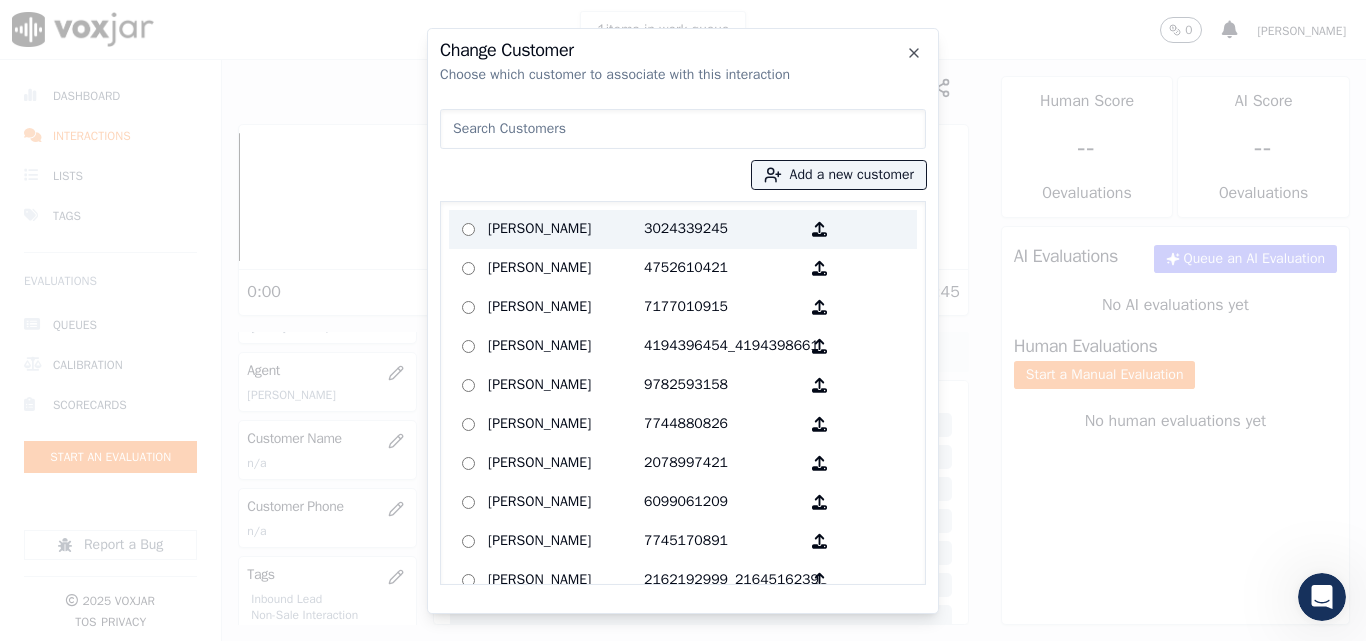 click on "[PERSON_NAME]" at bounding box center (566, 229) 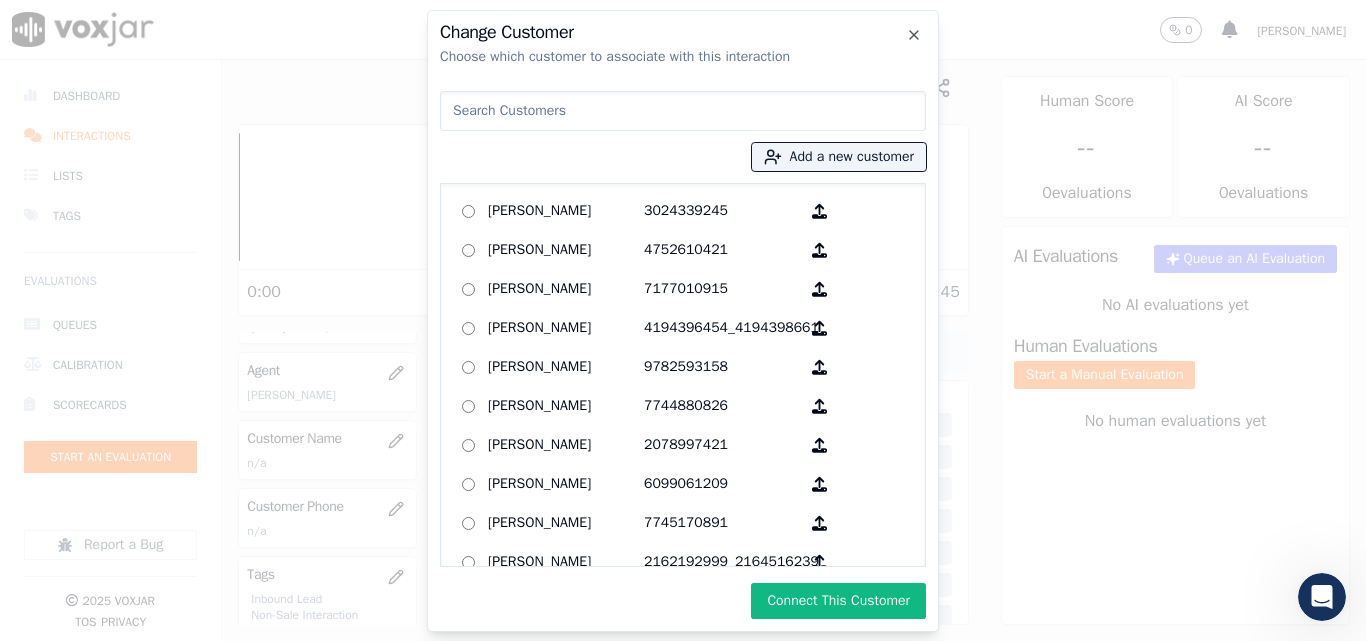 click on "Connect This Customer" at bounding box center (838, 601) 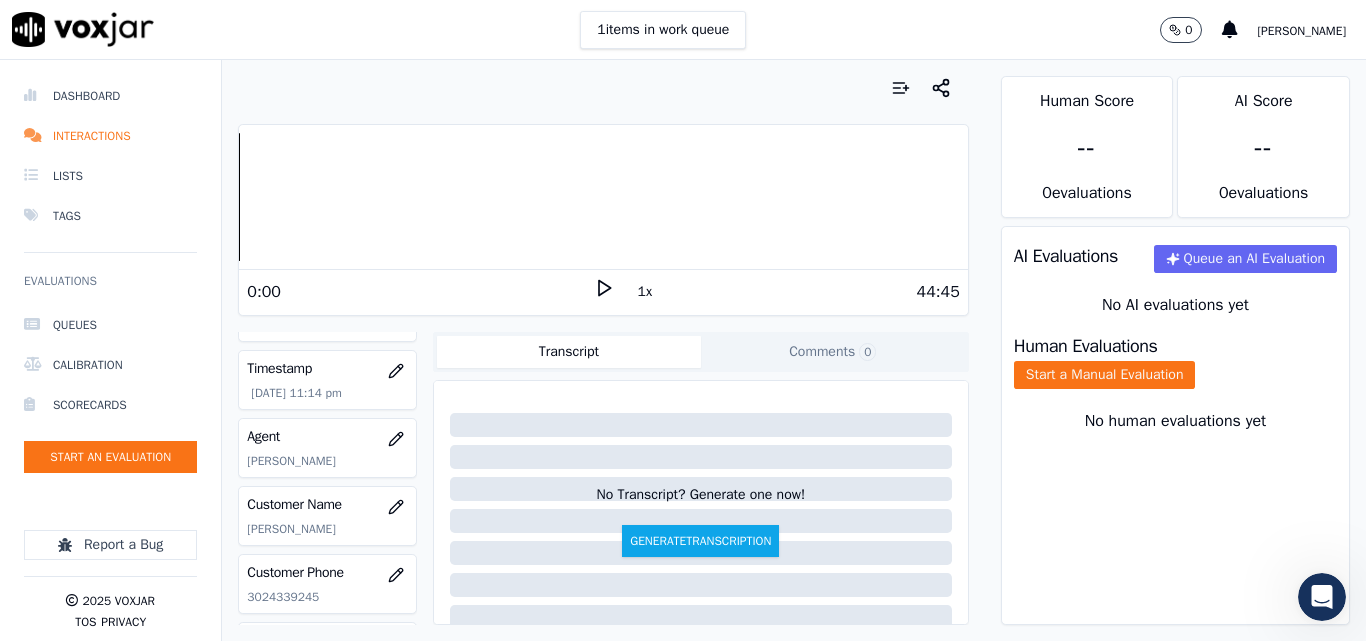 scroll, scrollTop: 104, scrollLeft: 0, axis: vertical 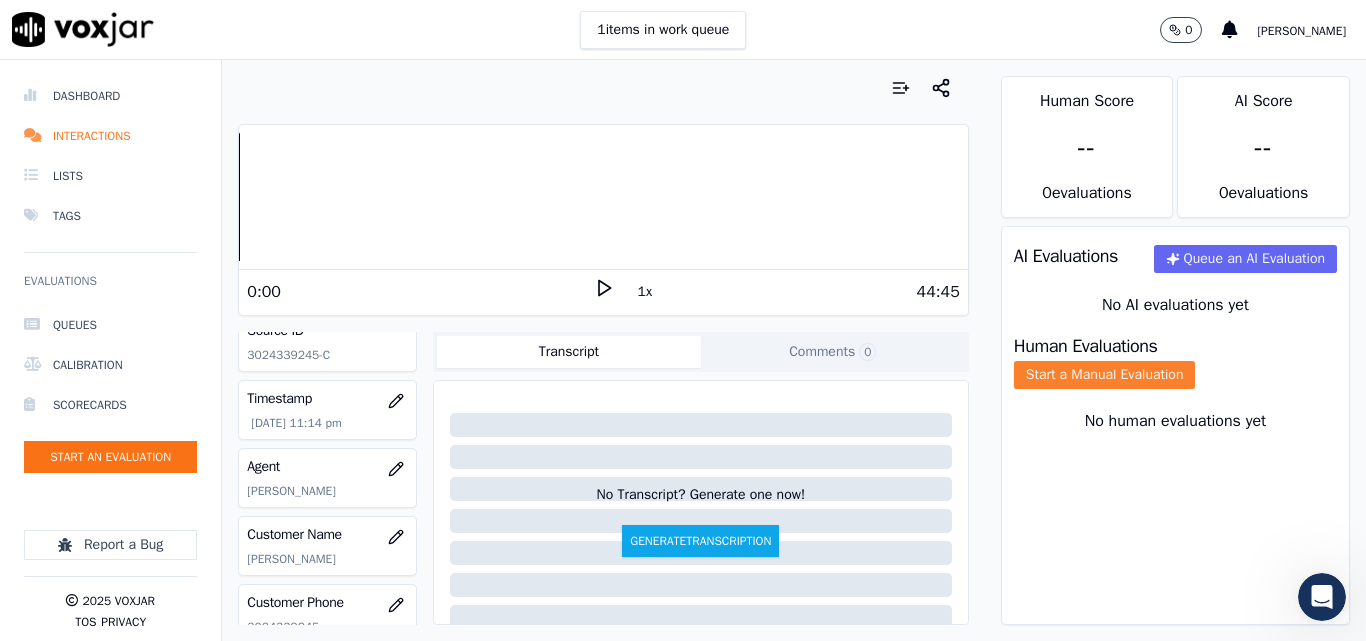 click on "Start a Manual Evaluation" 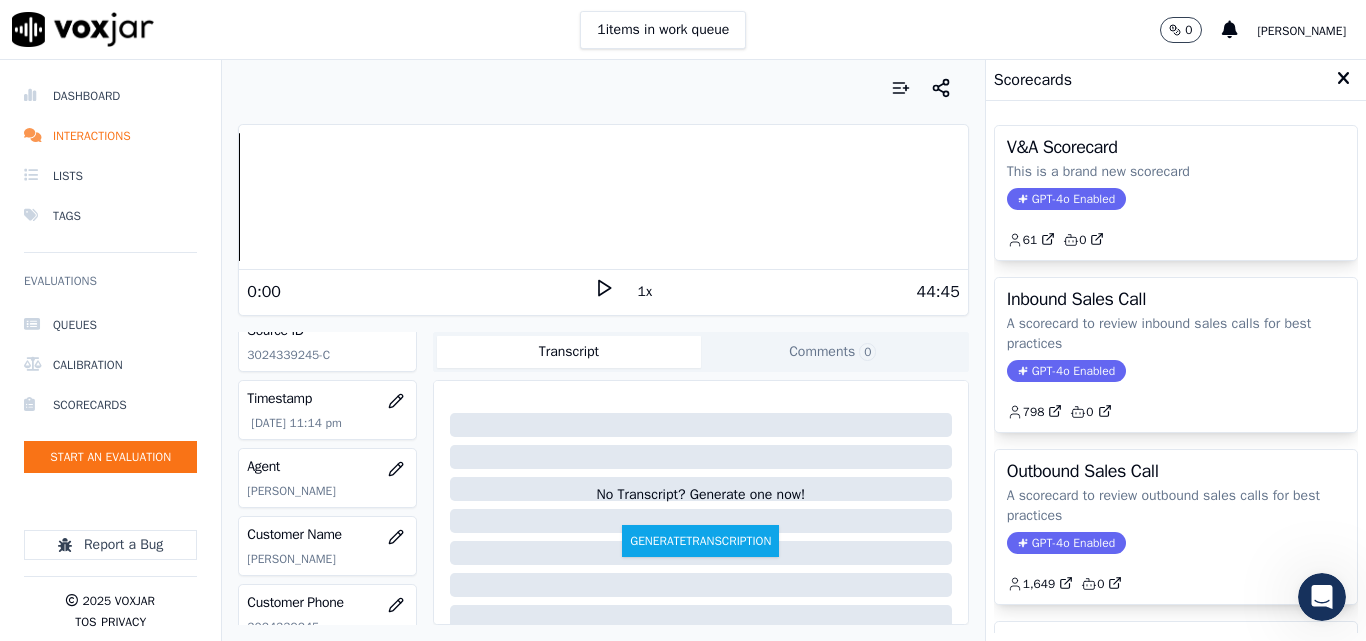 click on "A scorecard to review inbound sales calls for best practices" 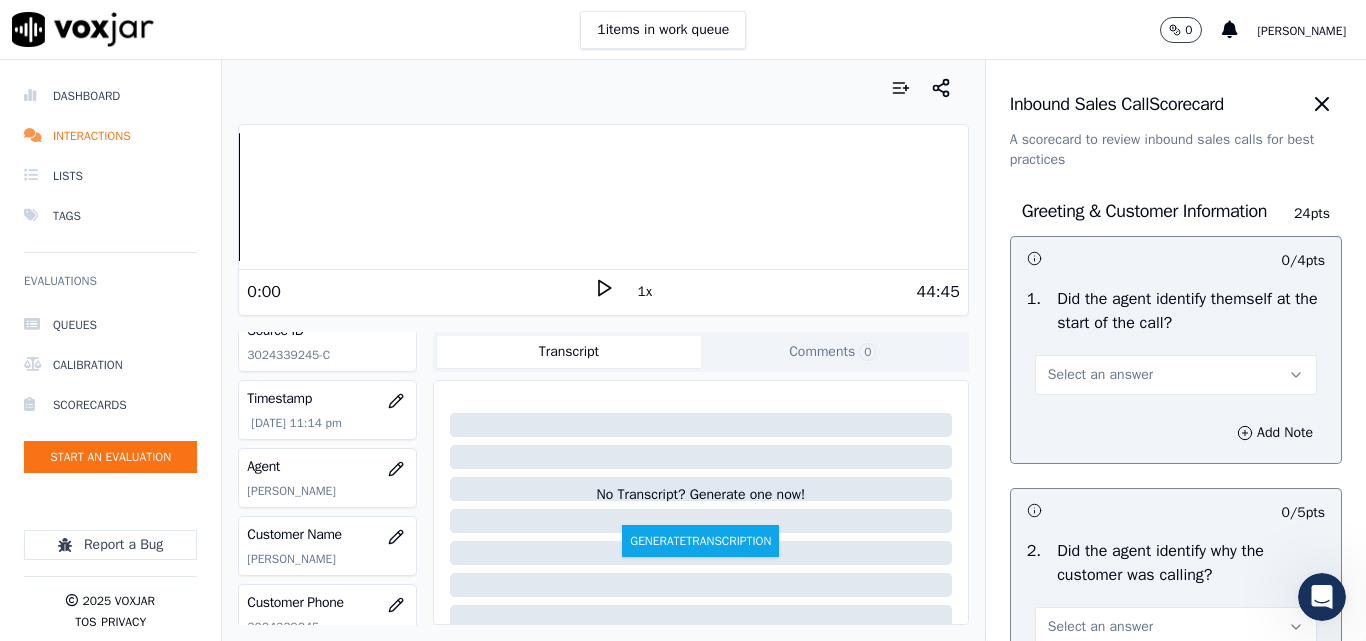 click on "Select an answer" at bounding box center (1100, 375) 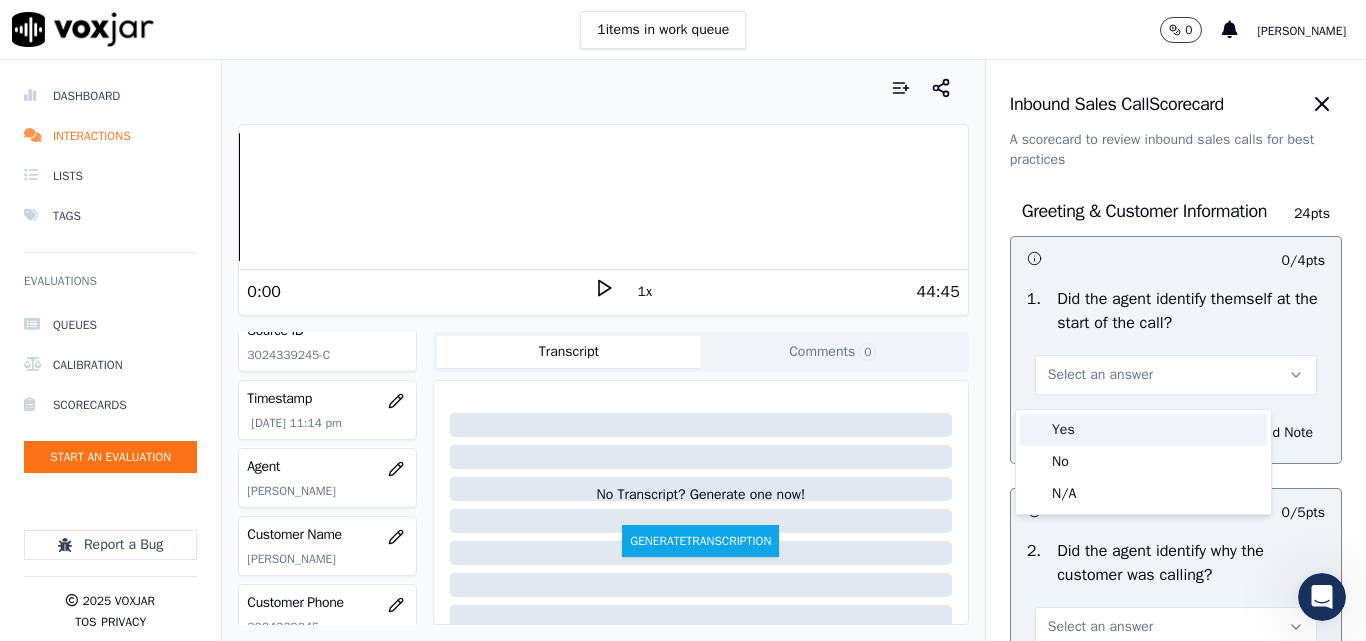 click on "Yes" at bounding box center (1143, 430) 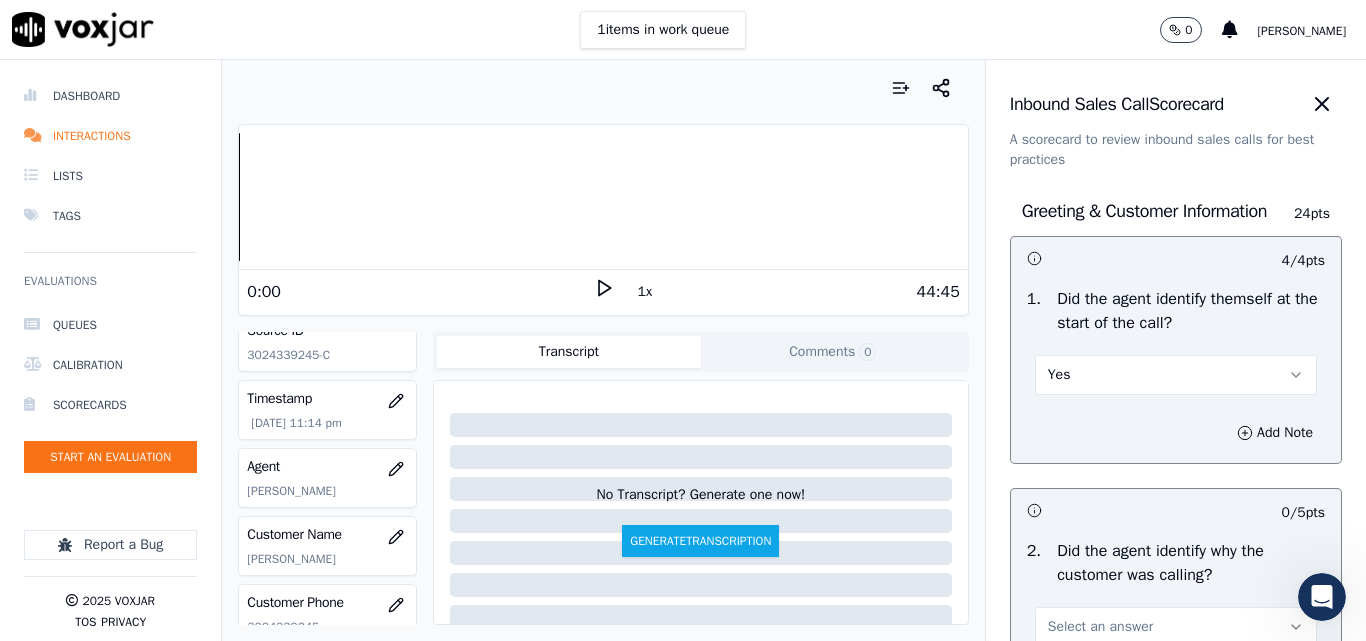 scroll, scrollTop: 300, scrollLeft: 0, axis: vertical 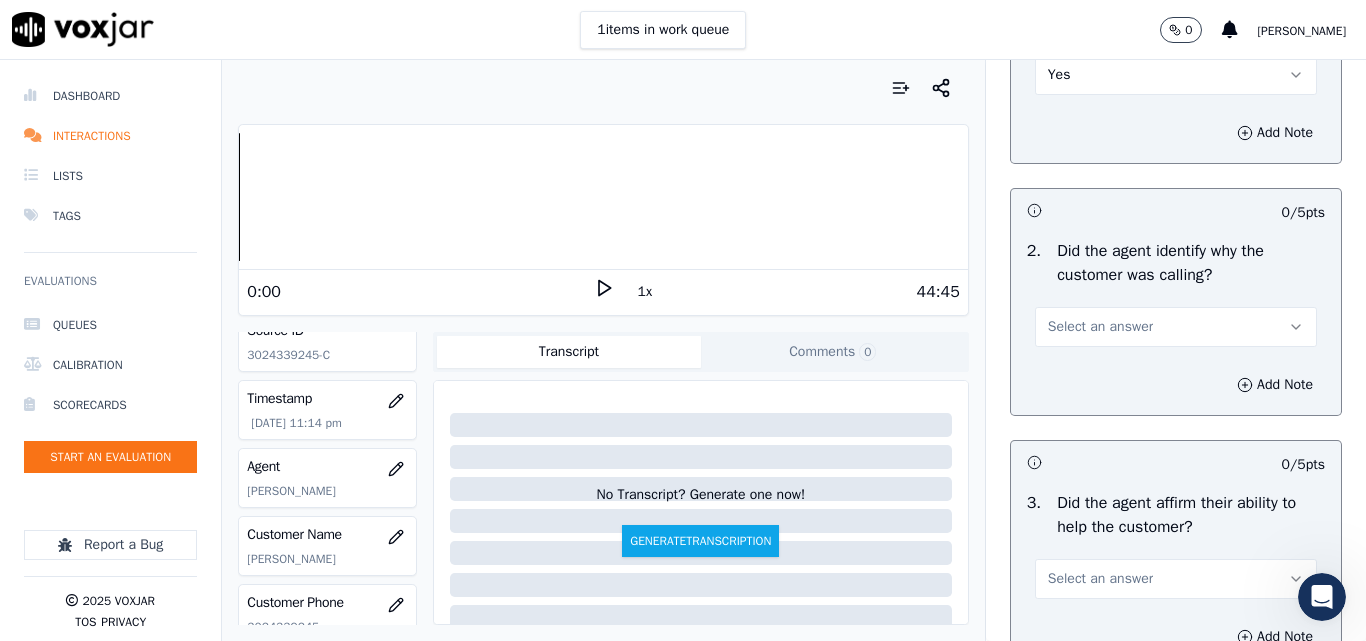 drag, startPoint x: 1090, startPoint y: 337, endPoint x: 1083, endPoint y: 356, distance: 20.248457 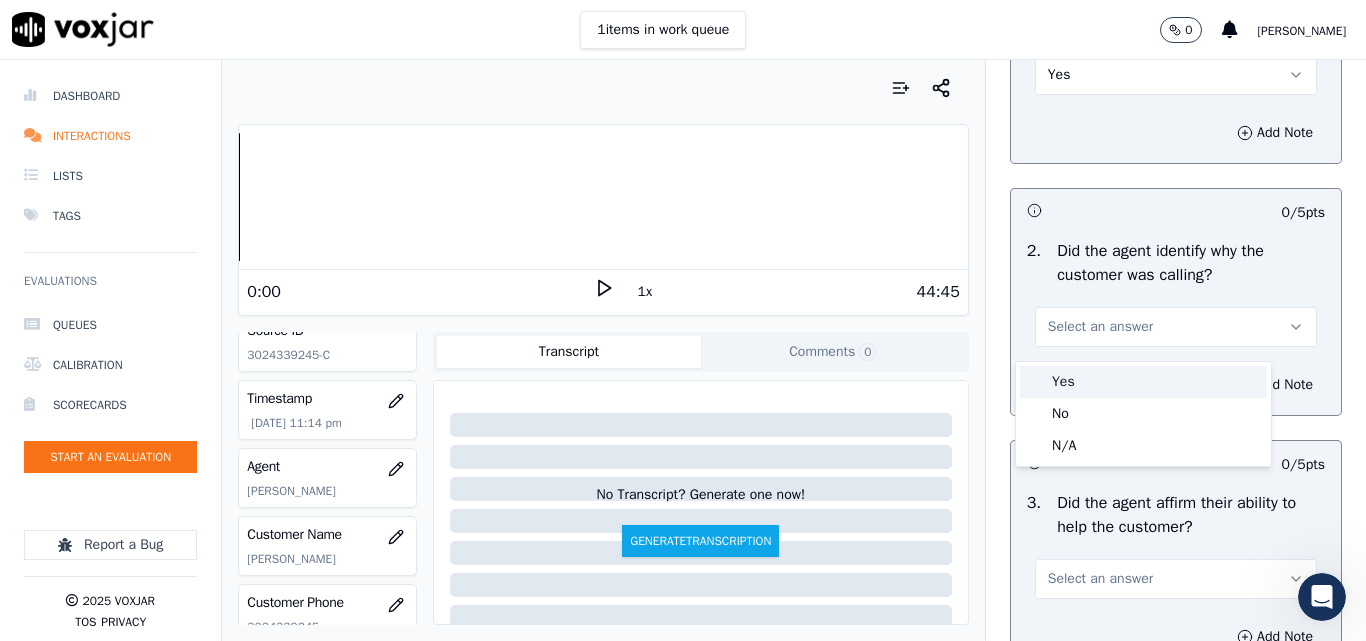 click on "Yes" at bounding box center (1143, 382) 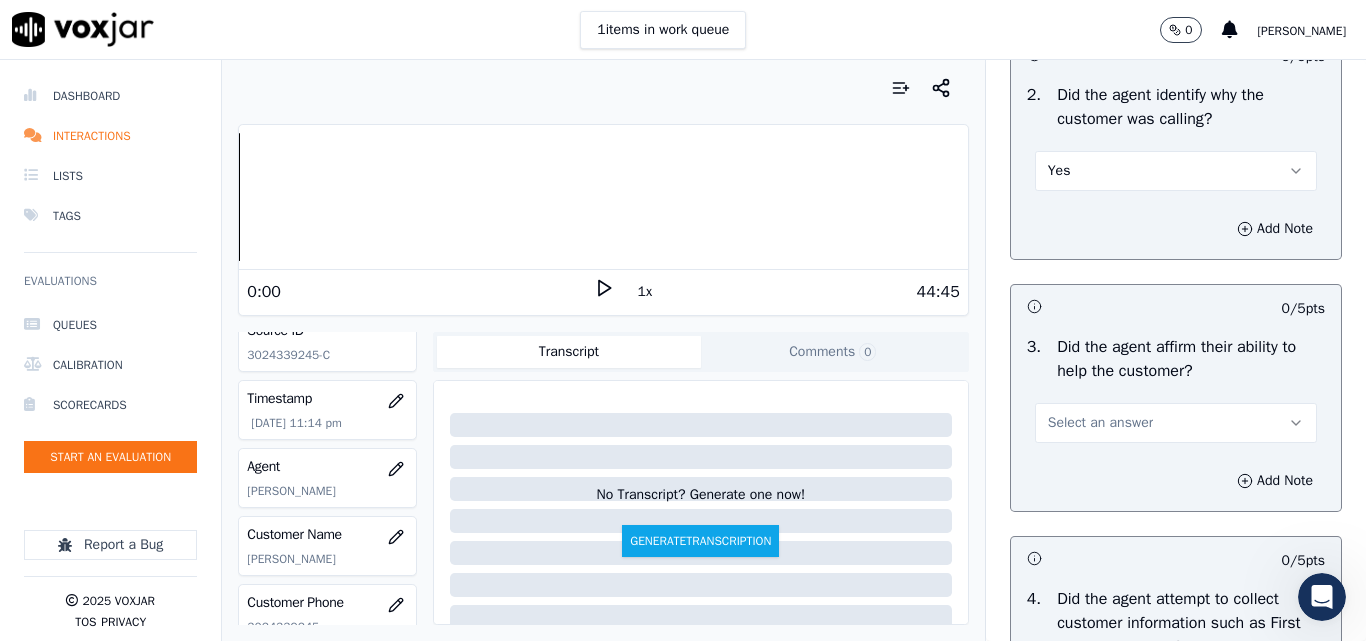 scroll, scrollTop: 600, scrollLeft: 0, axis: vertical 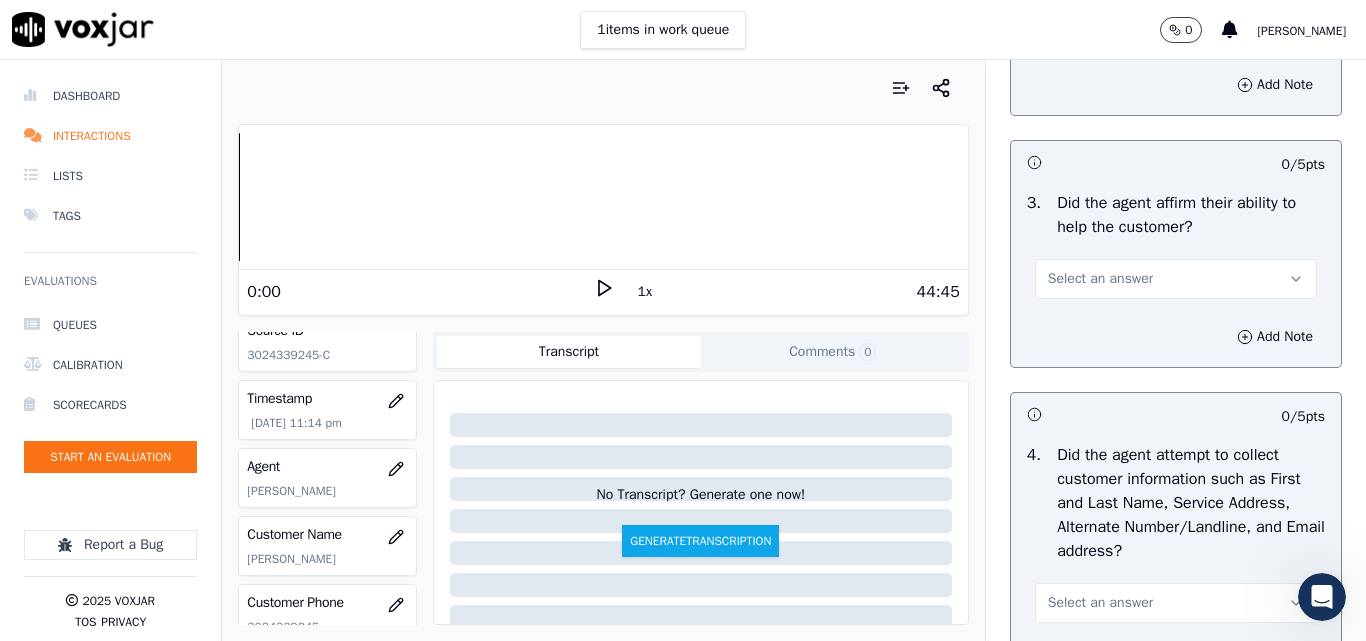 click on "Select an answer" at bounding box center [1100, 279] 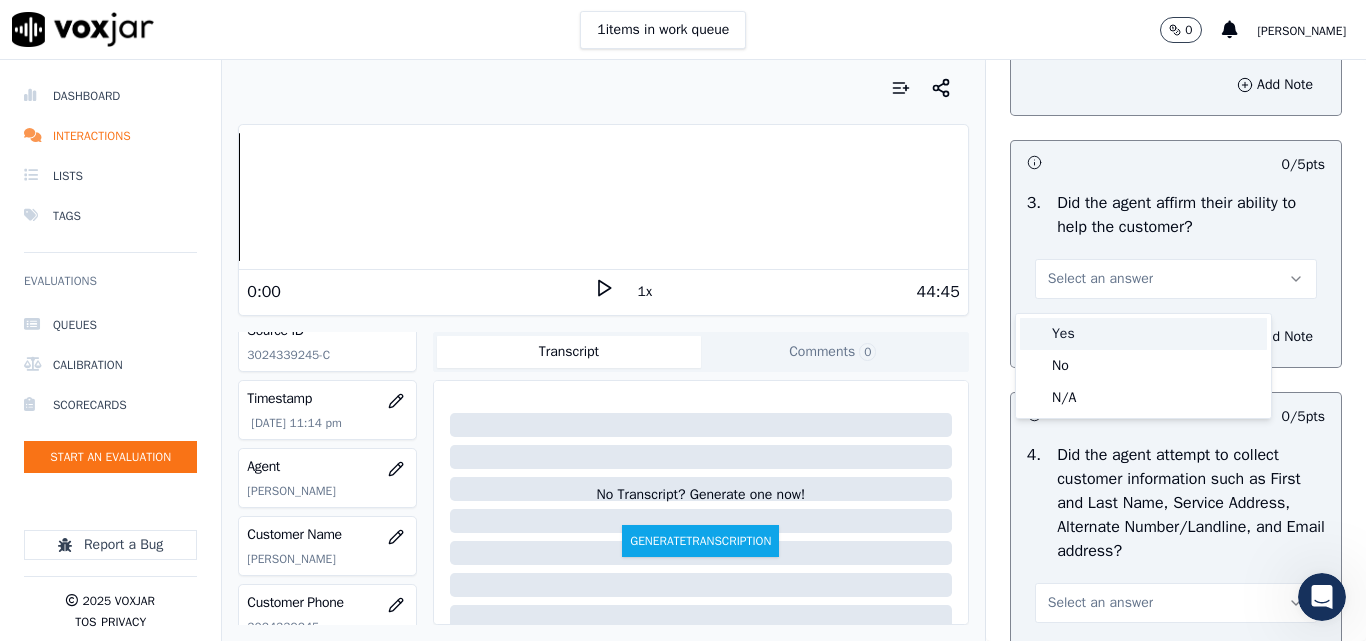 click on "Yes" at bounding box center (1143, 334) 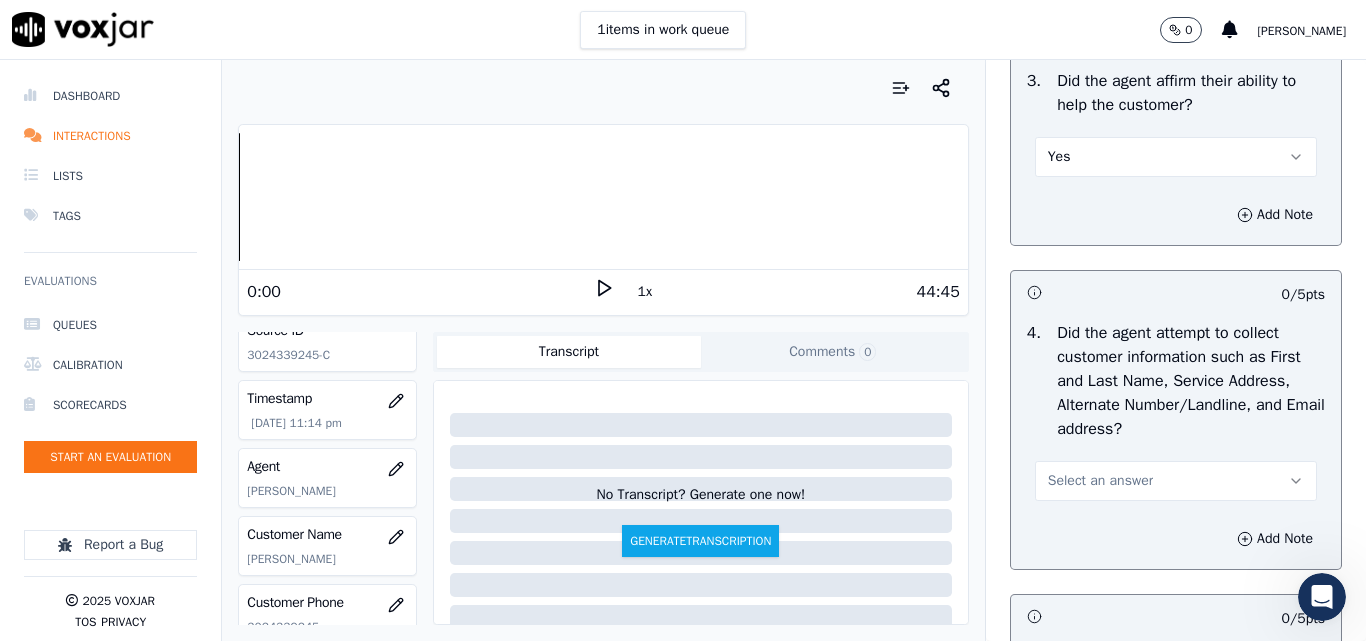 scroll, scrollTop: 900, scrollLeft: 0, axis: vertical 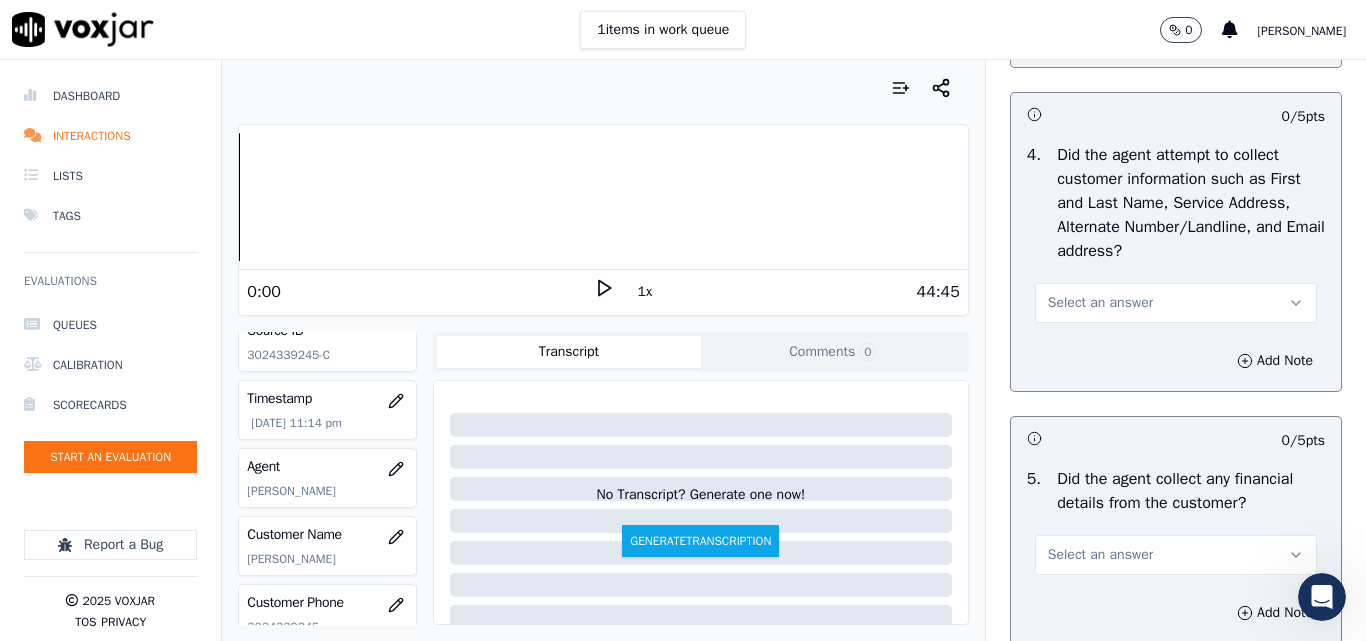 click on "Select an answer" at bounding box center [1100, 303] 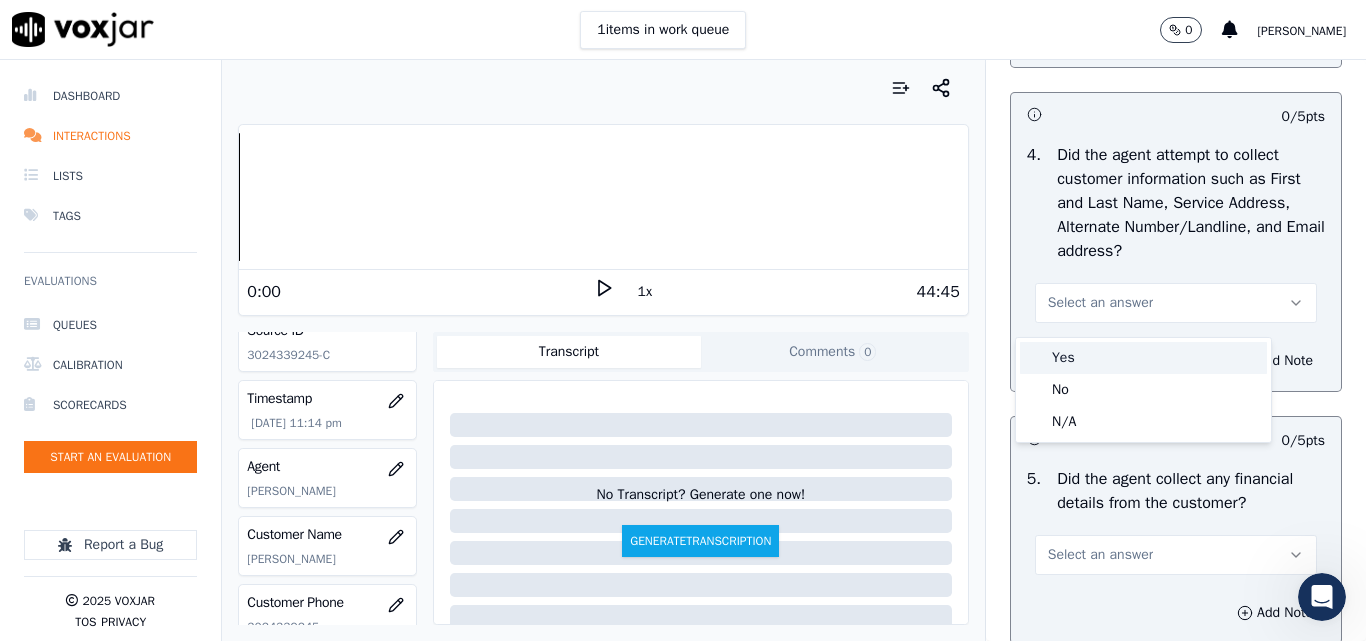 click on "Yes" at bounding box center (1143, 358) 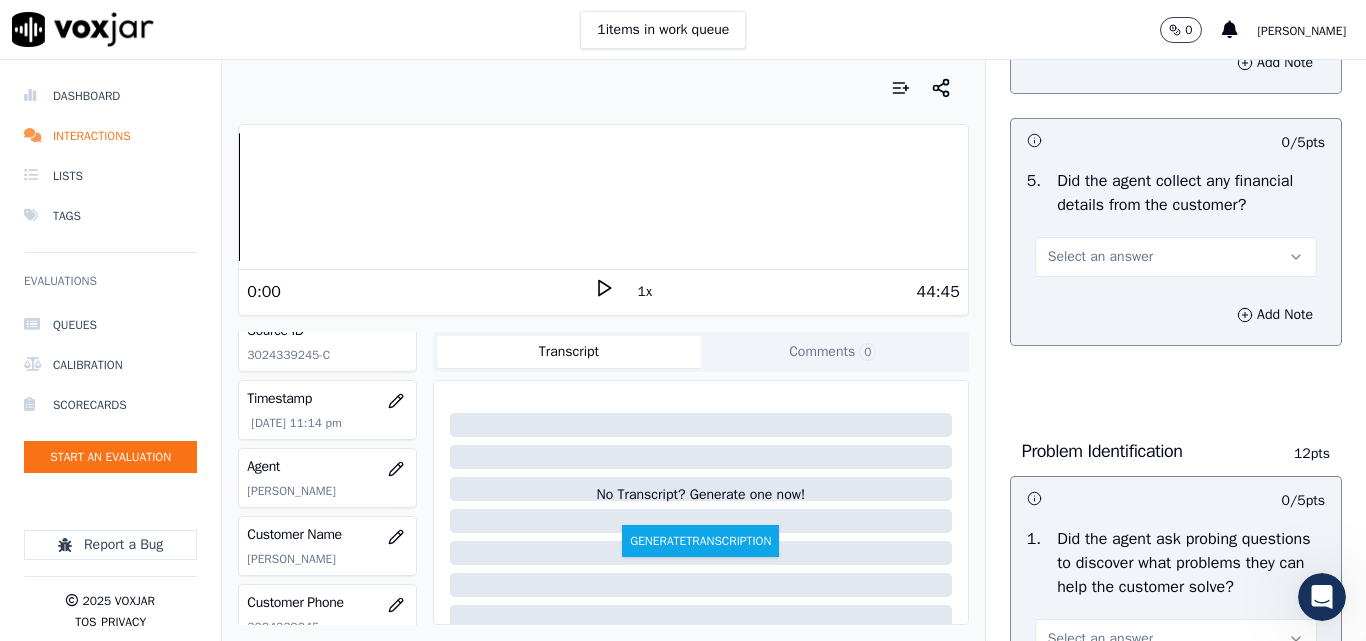 scroll, scrollTop: 1200, scrollLeft: 0, axis: vertical 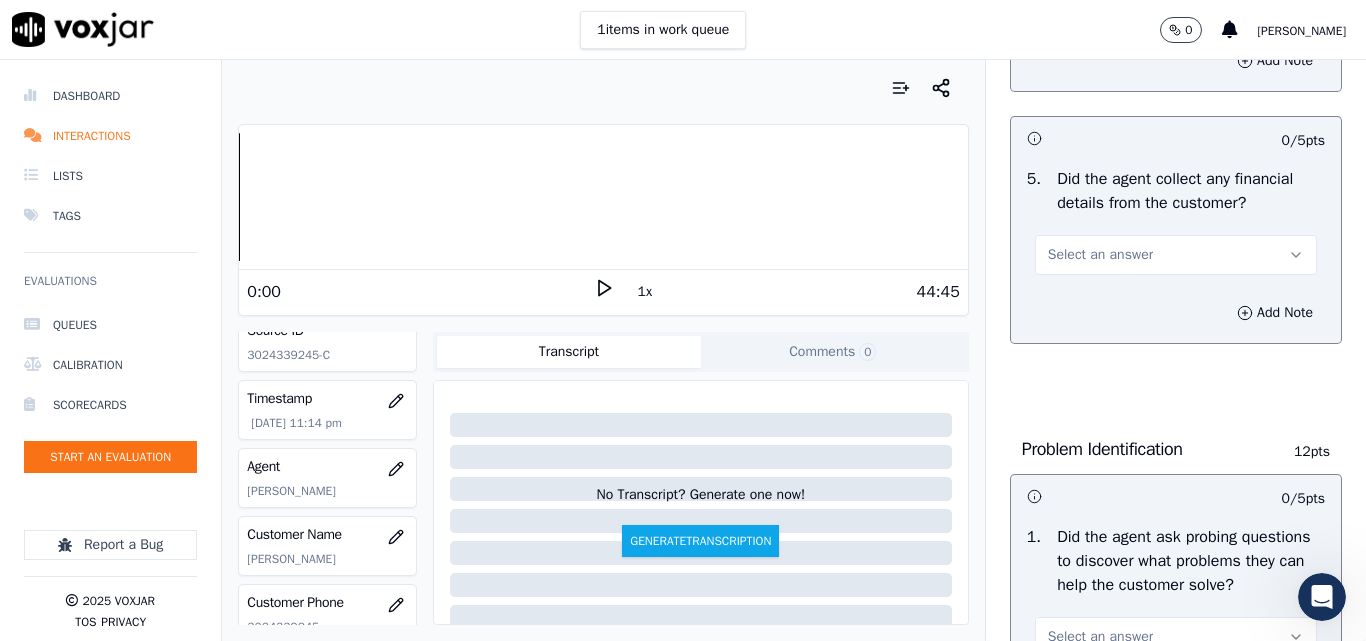 click on "Select an answer" at bounding box center [1100, 255] 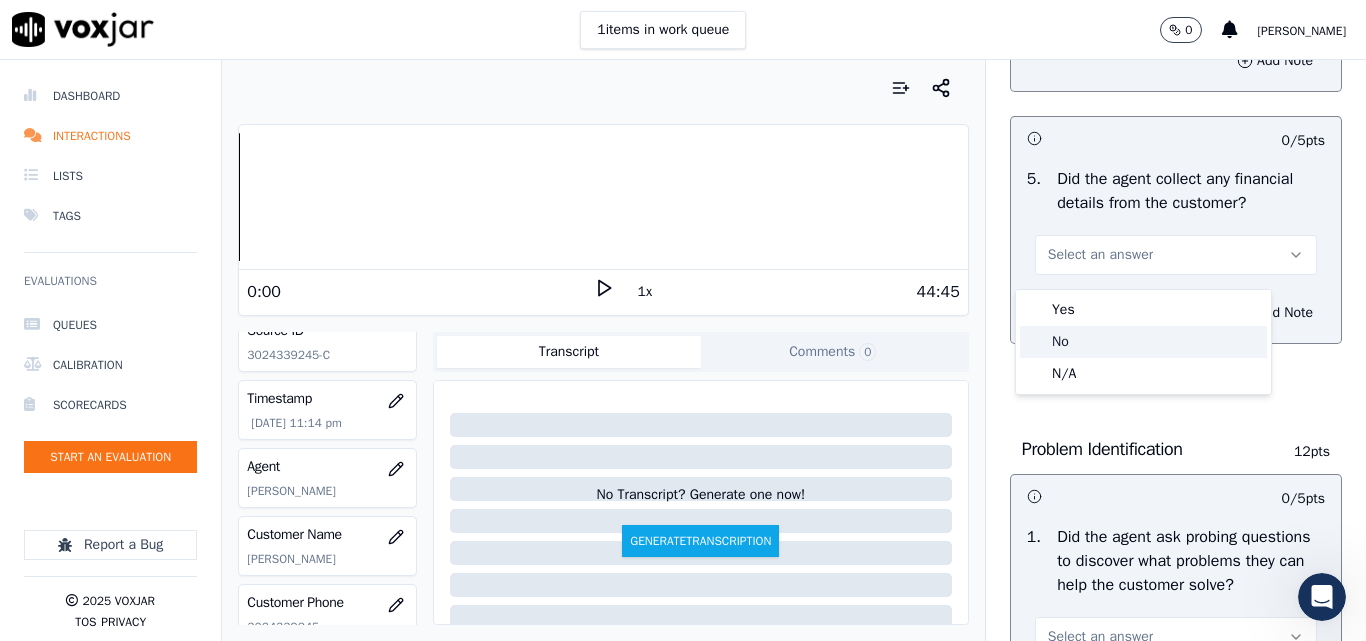 drag, startPoint x: 1068, startPoint y: 344, endPoint x: 1102, endPoint y: 350, distance: 34.525352 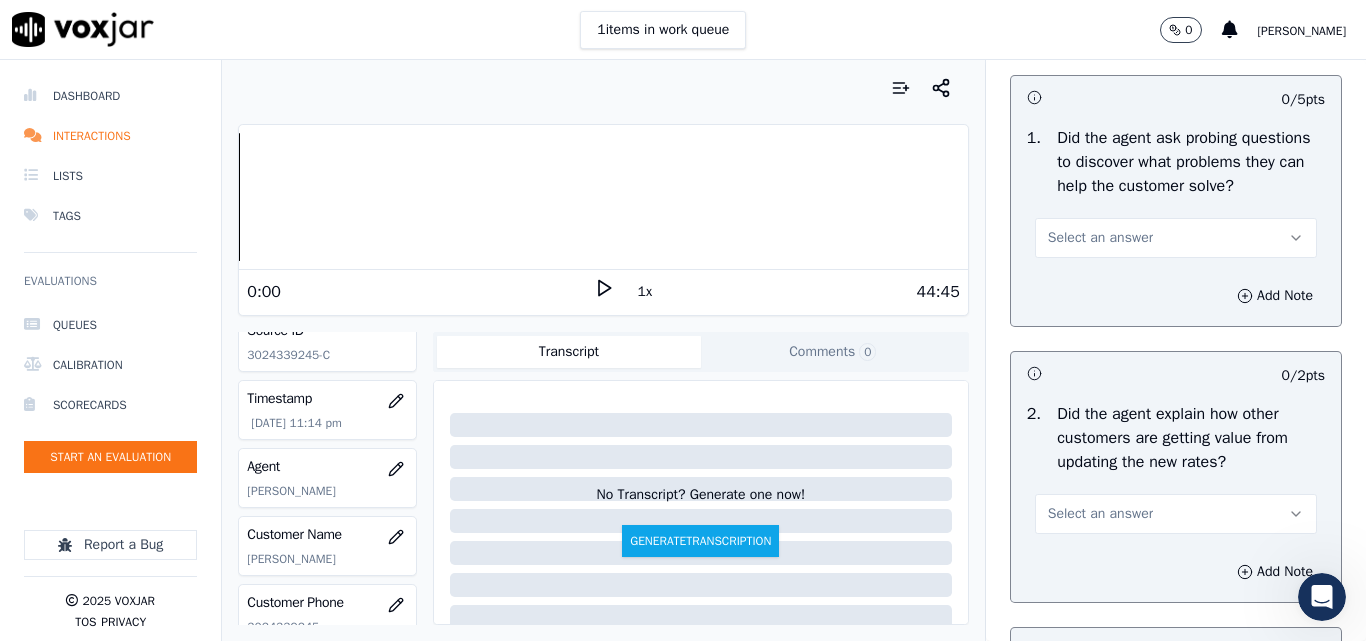 scroll, scrollTop: 1600, scrollLeft: 0, axis: vertical 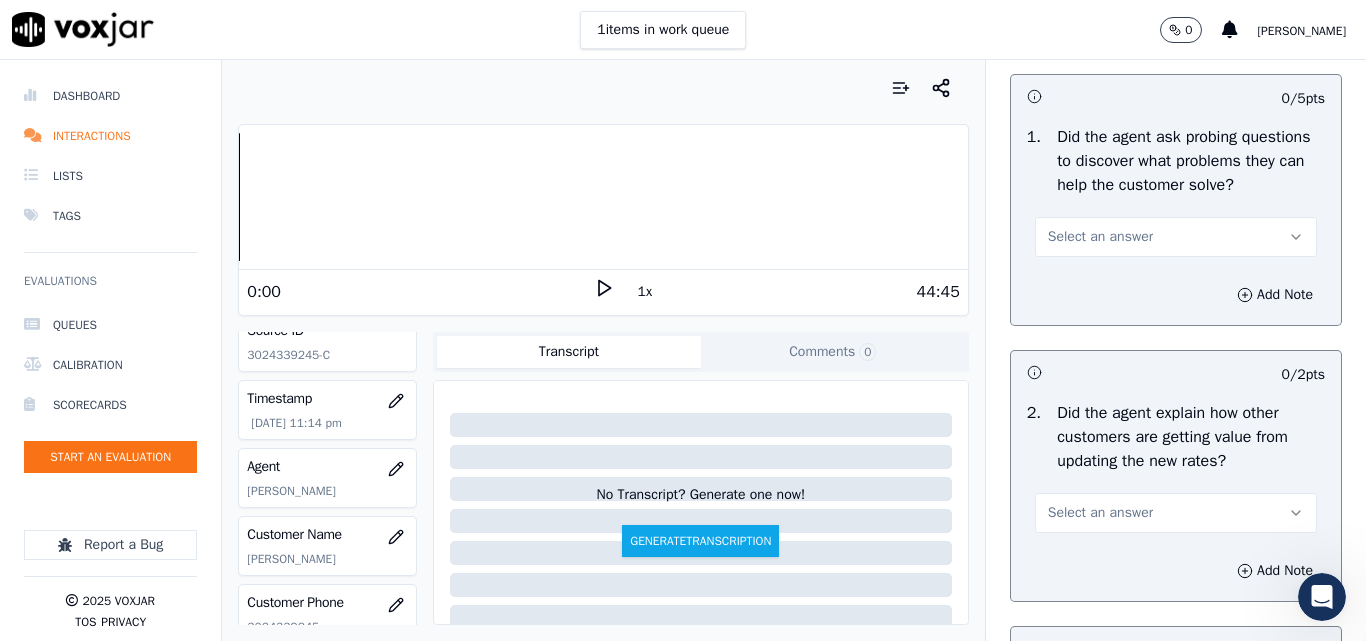 click on "Select an answer" at bounding box center [1100, 237] 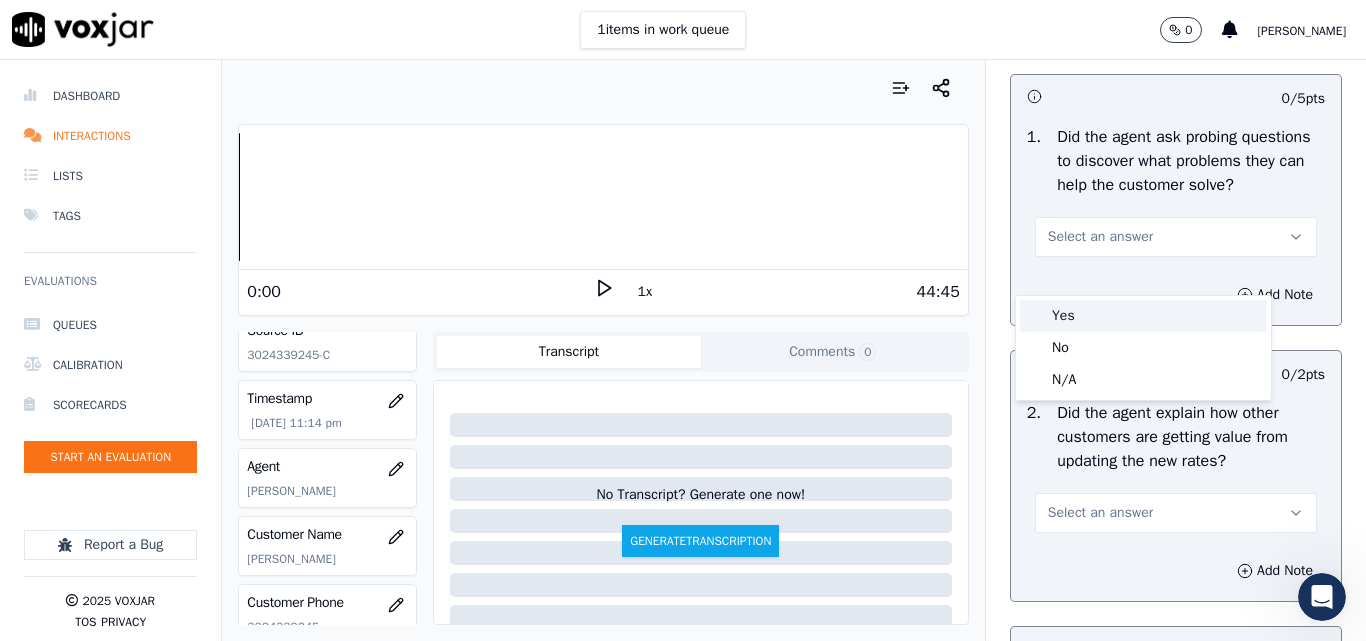 click on "Yes" at bounding box center [1143, 316] 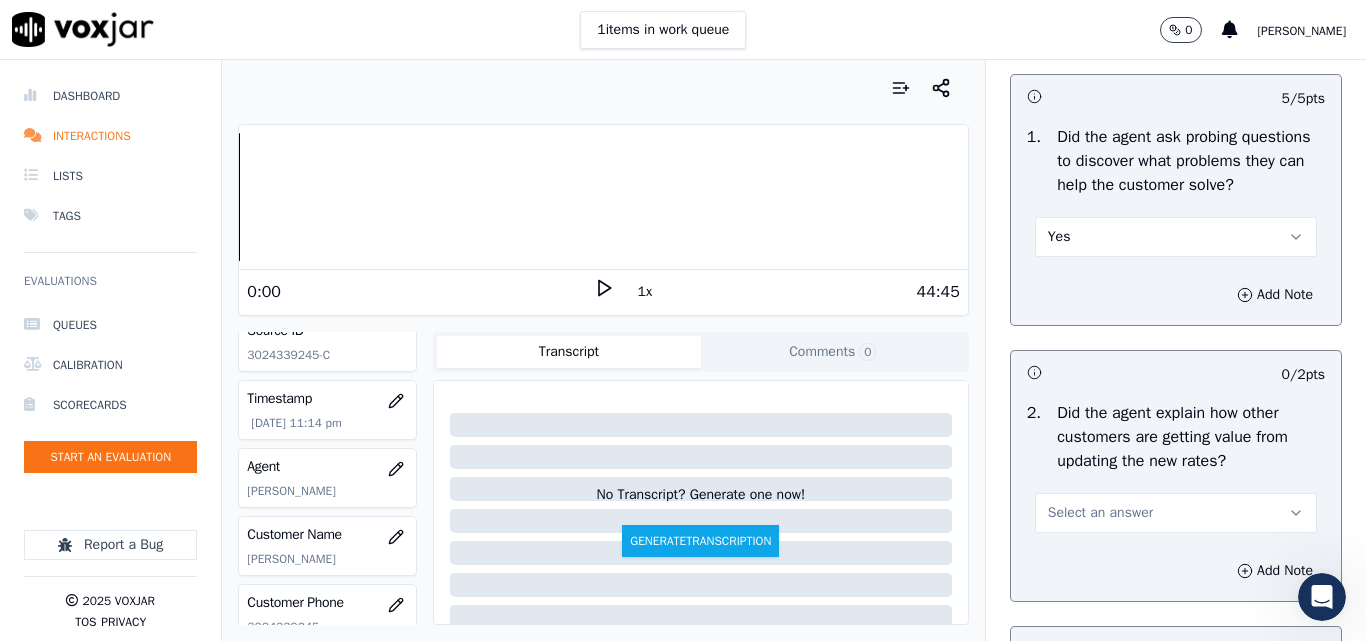scroll, scrollTop: 1900, scrollLeft: 0, axis: vertical 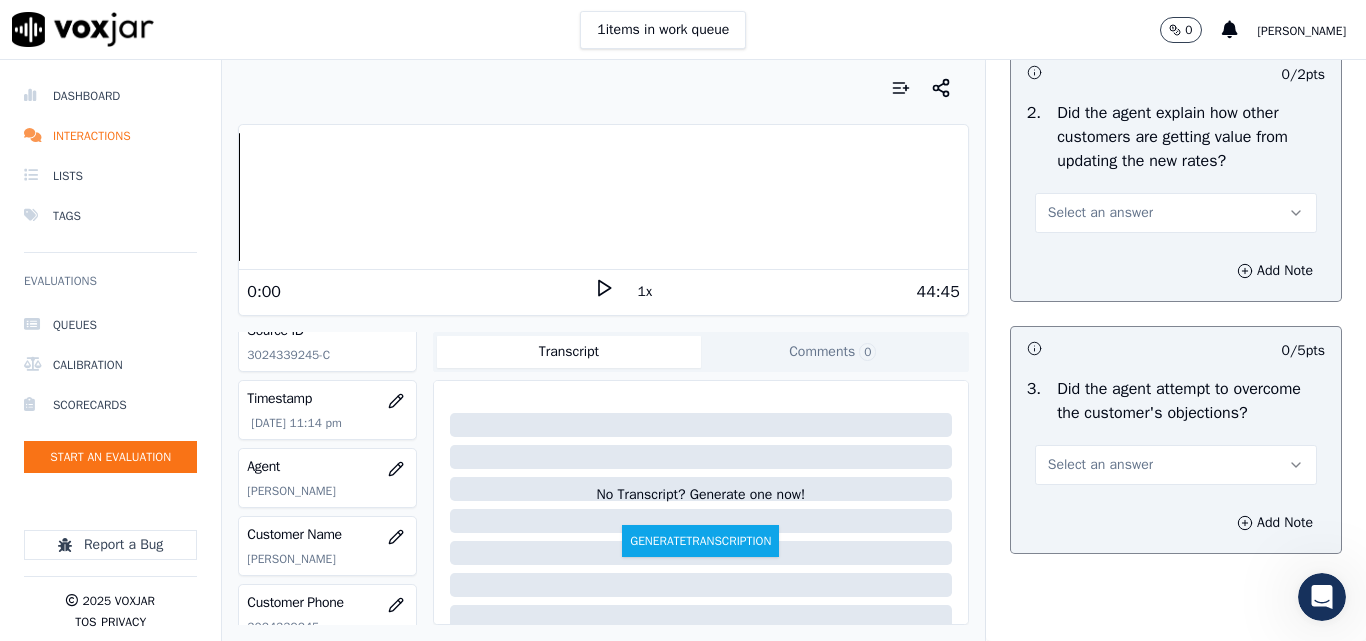 click on "Select an answer" at bounding box center [1100, 213] 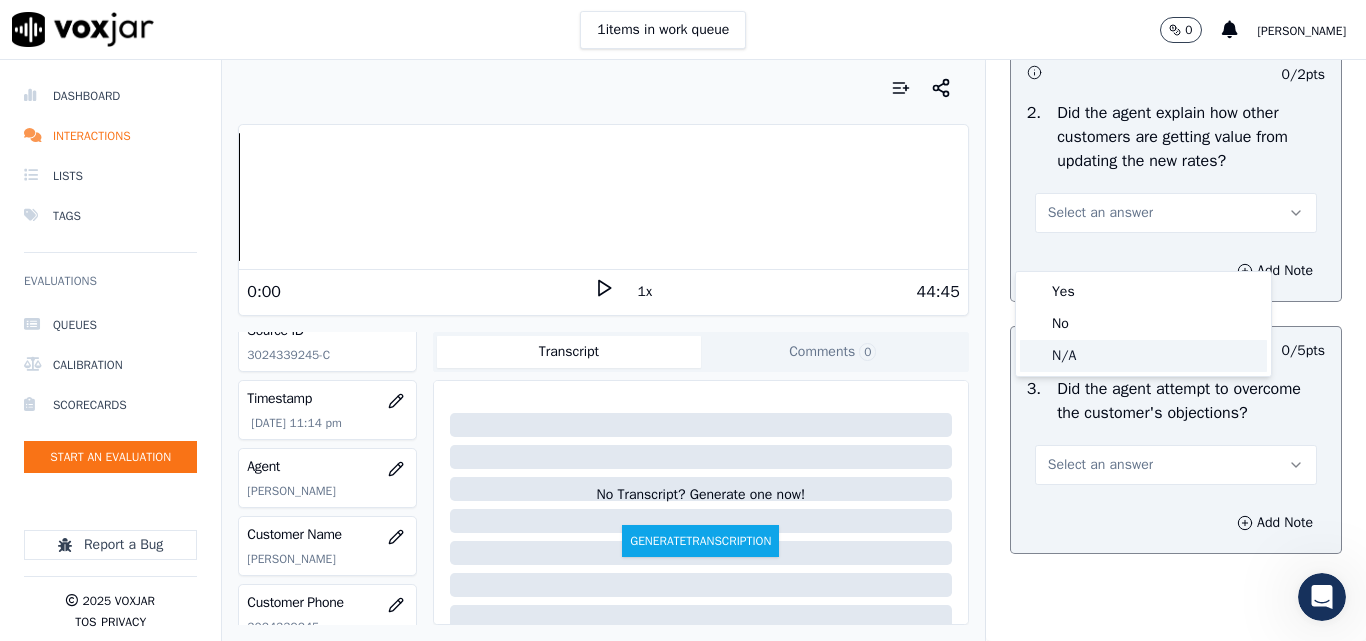 click on "N/A" 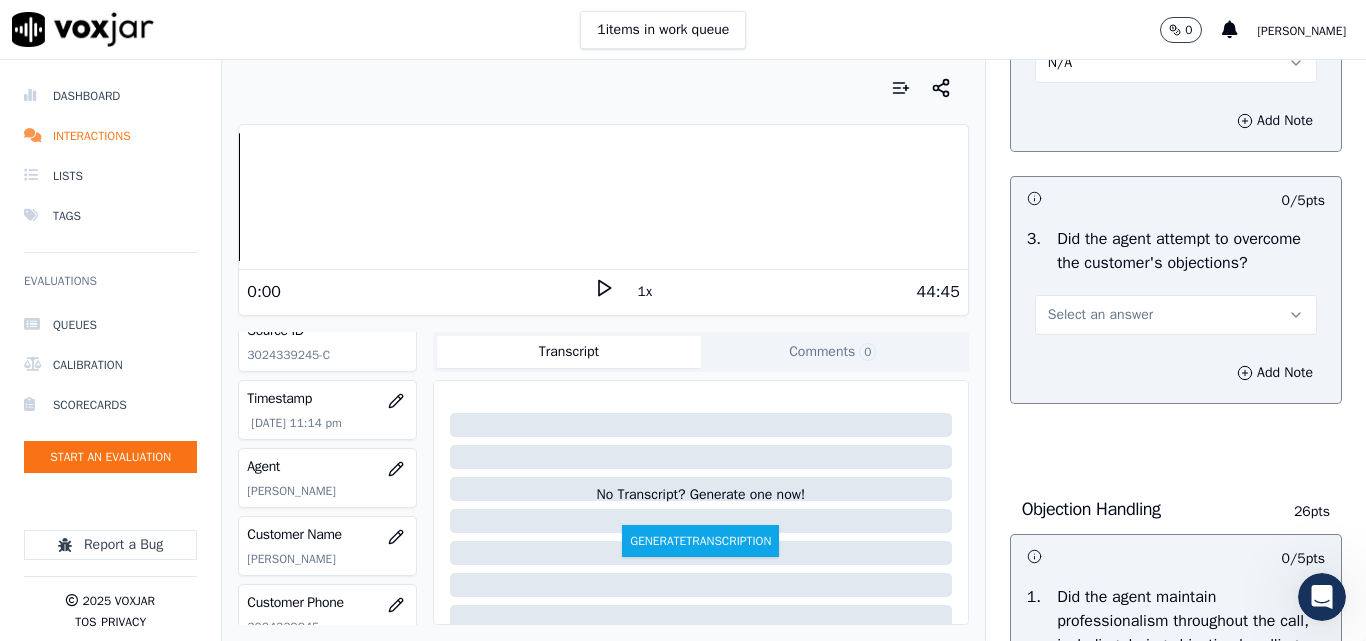 scroll, scrollTop: 2200, scrollLeft: 0, axis: vertical 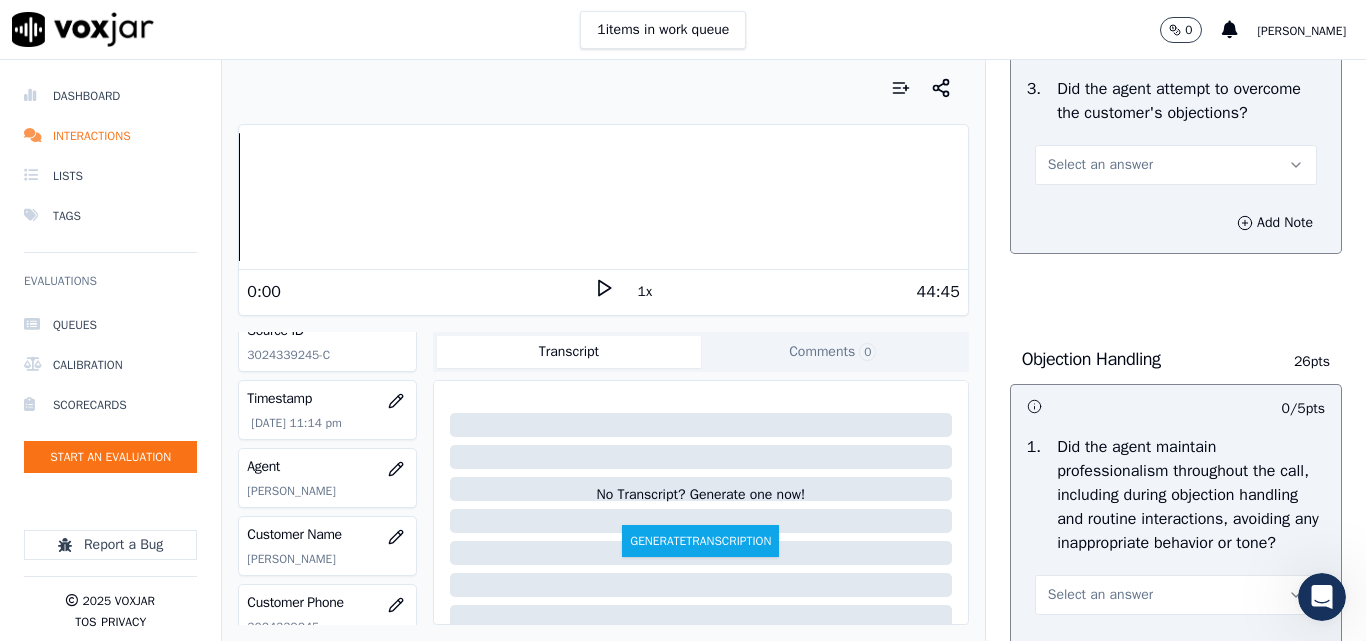 click on "Select an answer" at bounding box center [1100, 165] 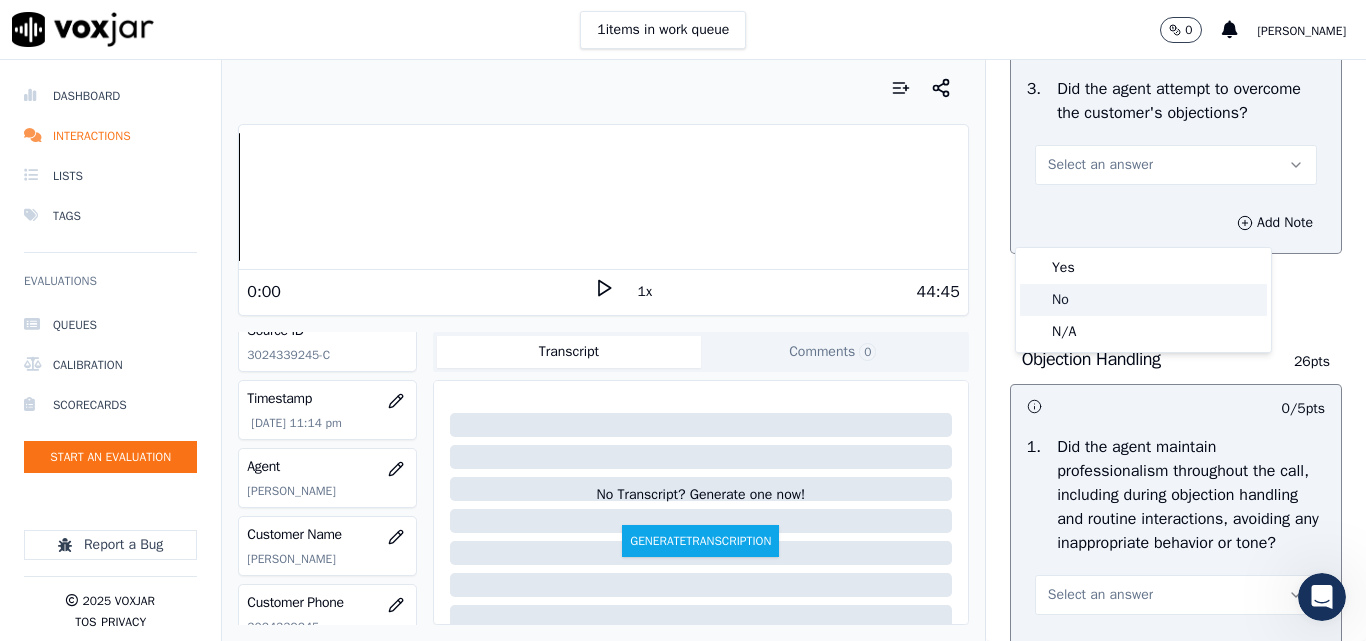 click on "No" 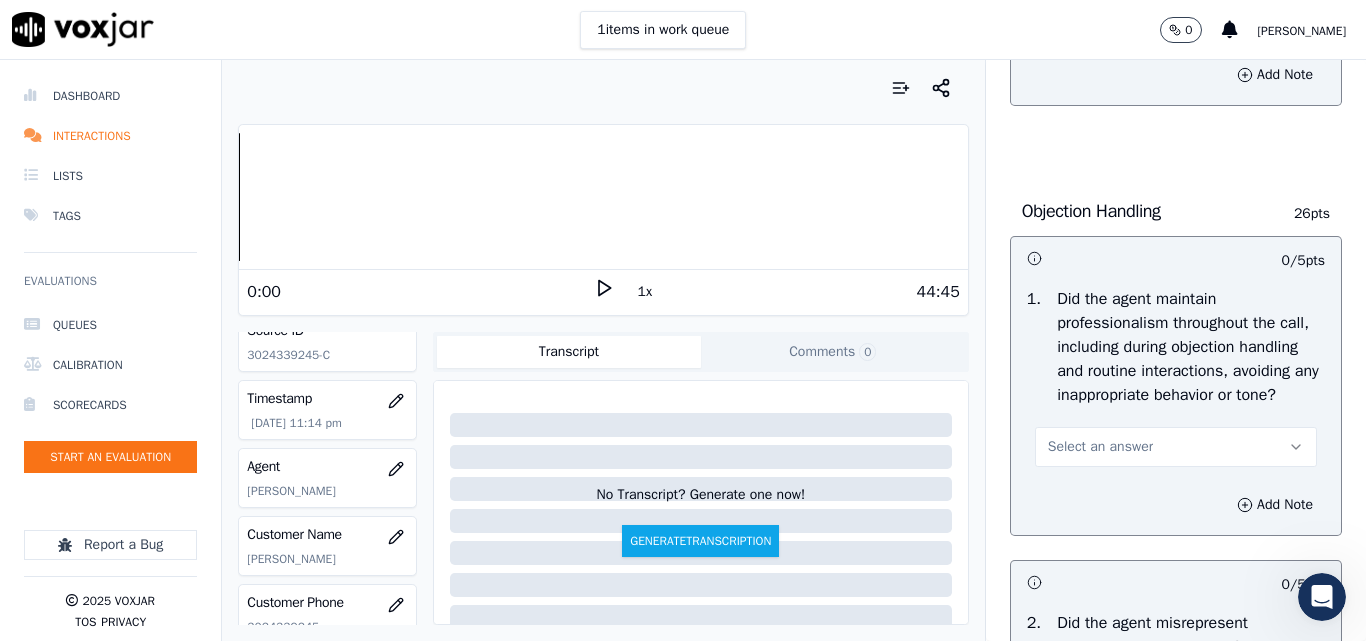 scroll, scrollTop: 2500, scrollLeft: 0, axis: vertical 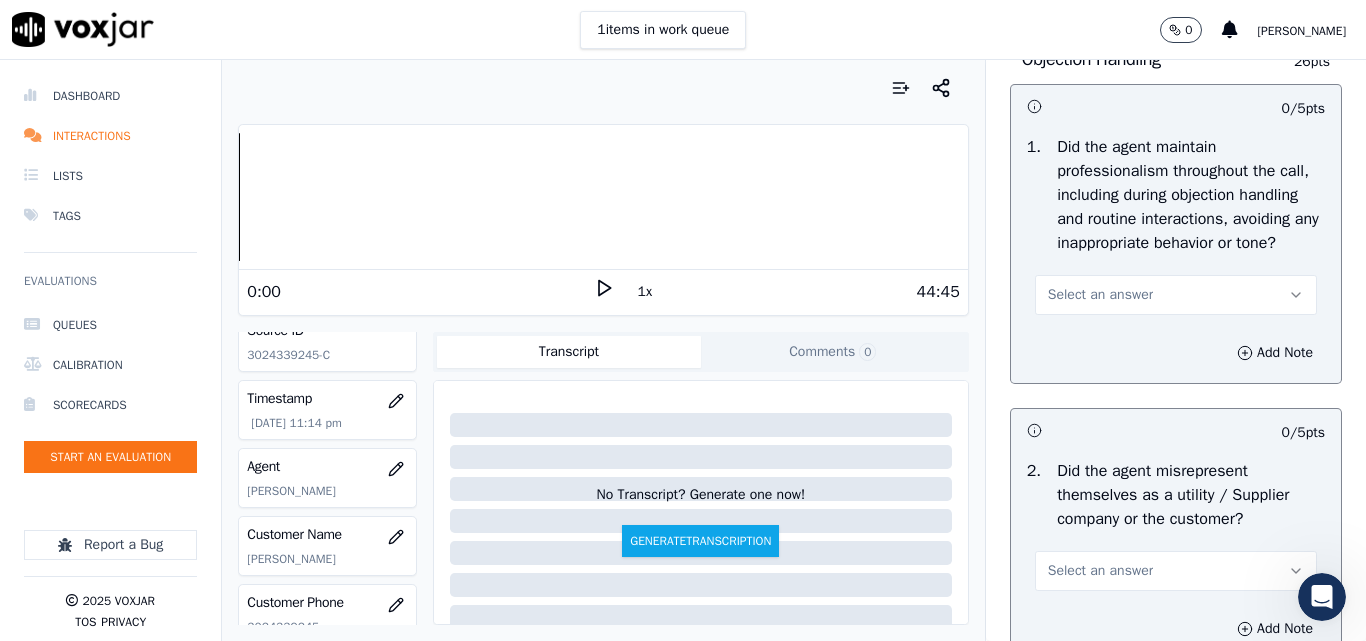 click on "Select an answer" at bounding box center [1176, 295] 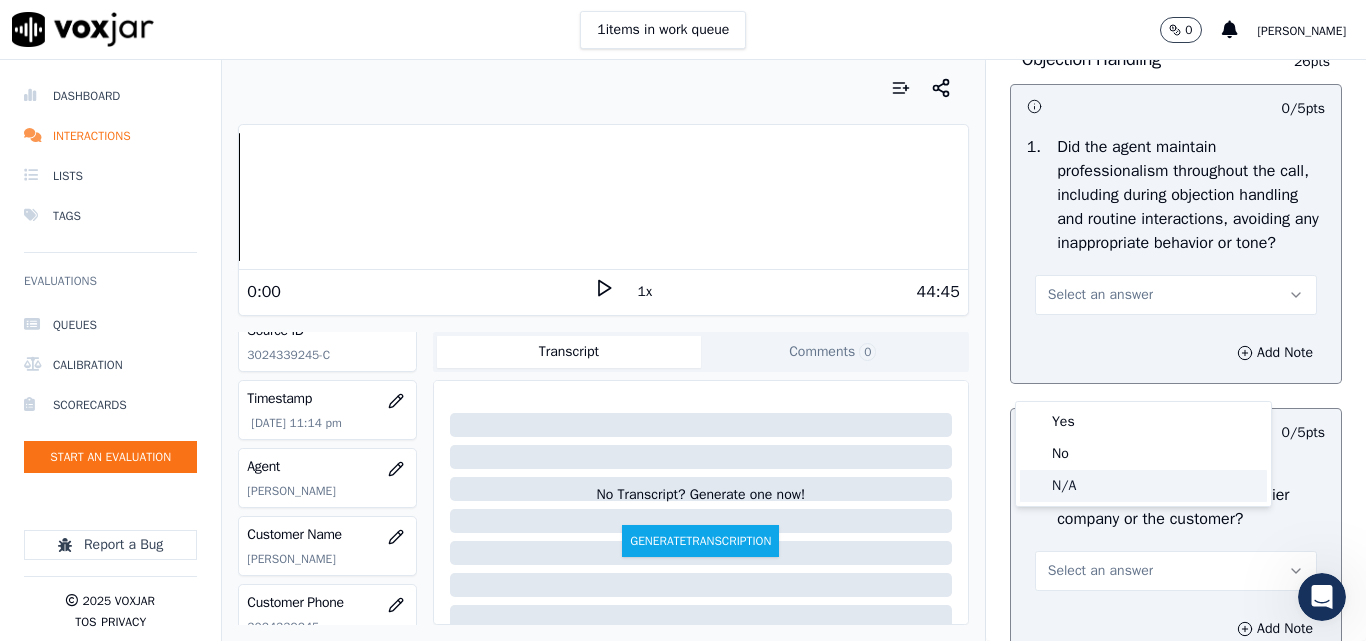 click on "N/A" 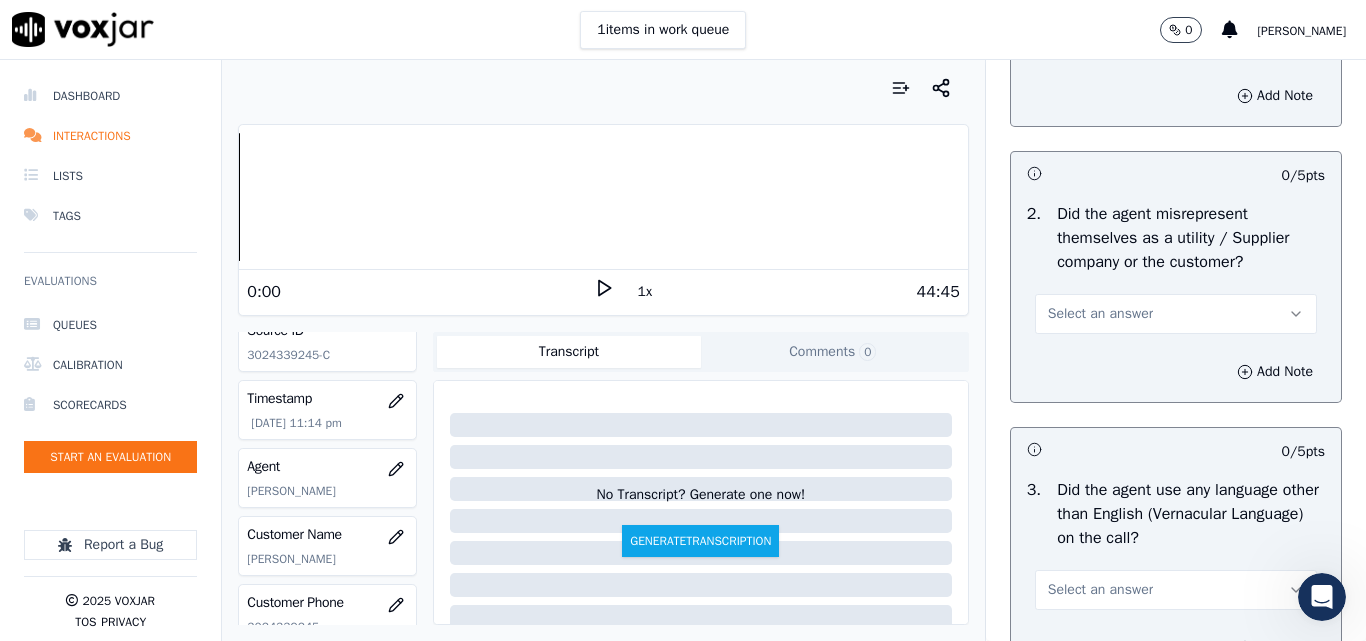scroll, scrollTop: 2800, scrollLeft: 0, axis: vertical 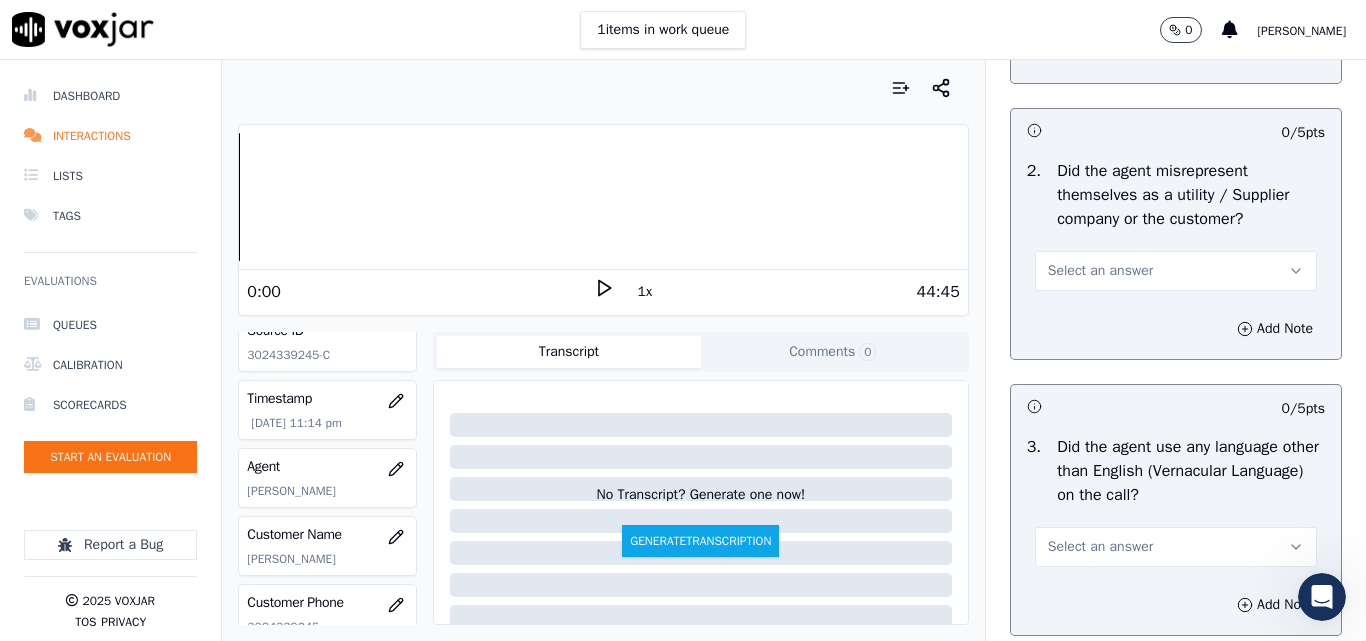 click on "Select an answer" at bounding box center [1100, 271] 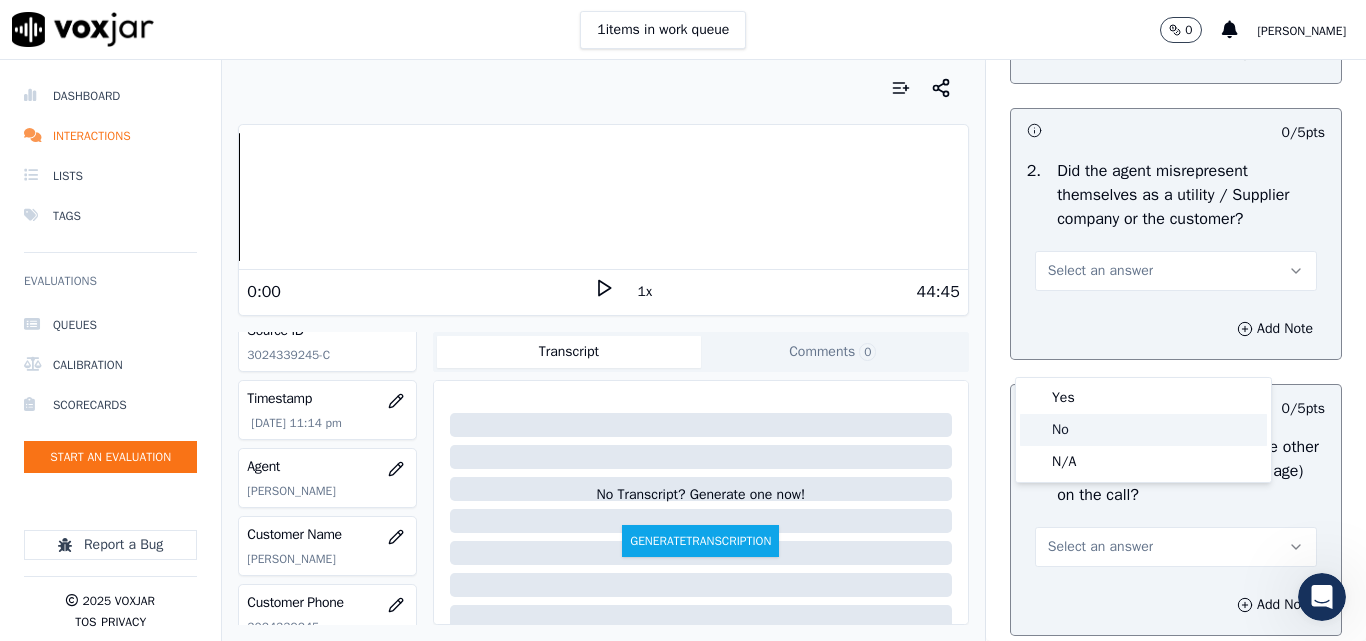 click on "No" 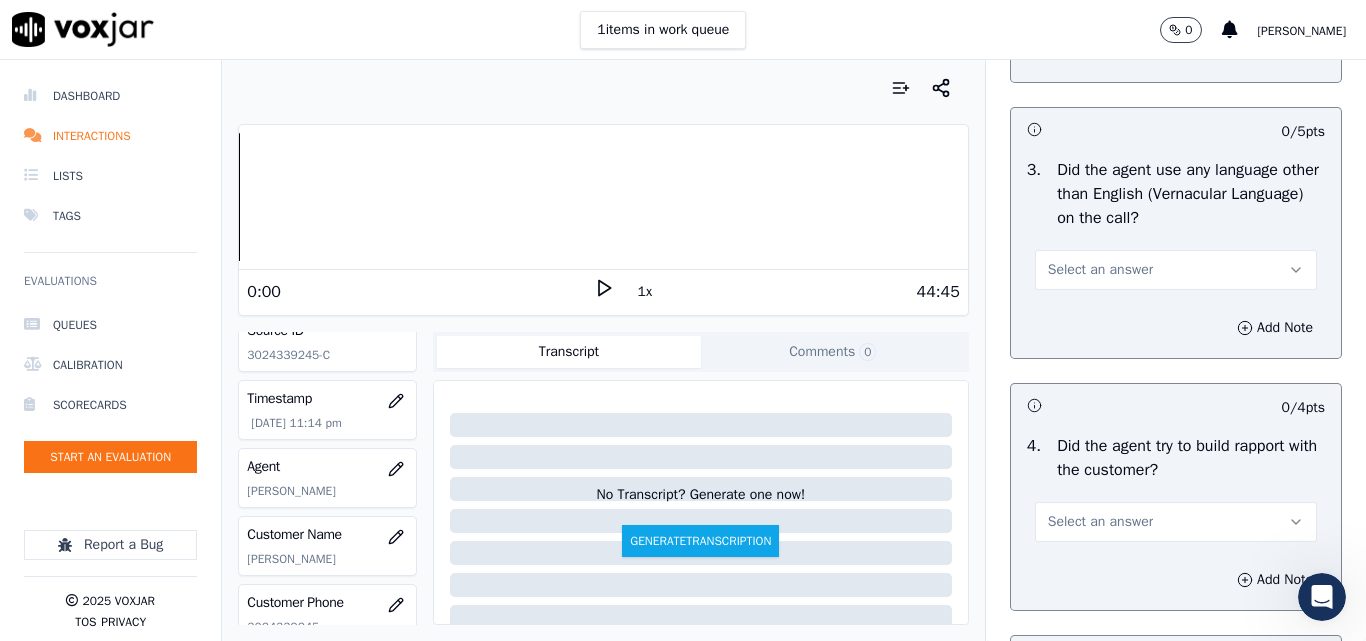 scroll, scrollTop: 3200, scrollLeft: 0, axis: vertical 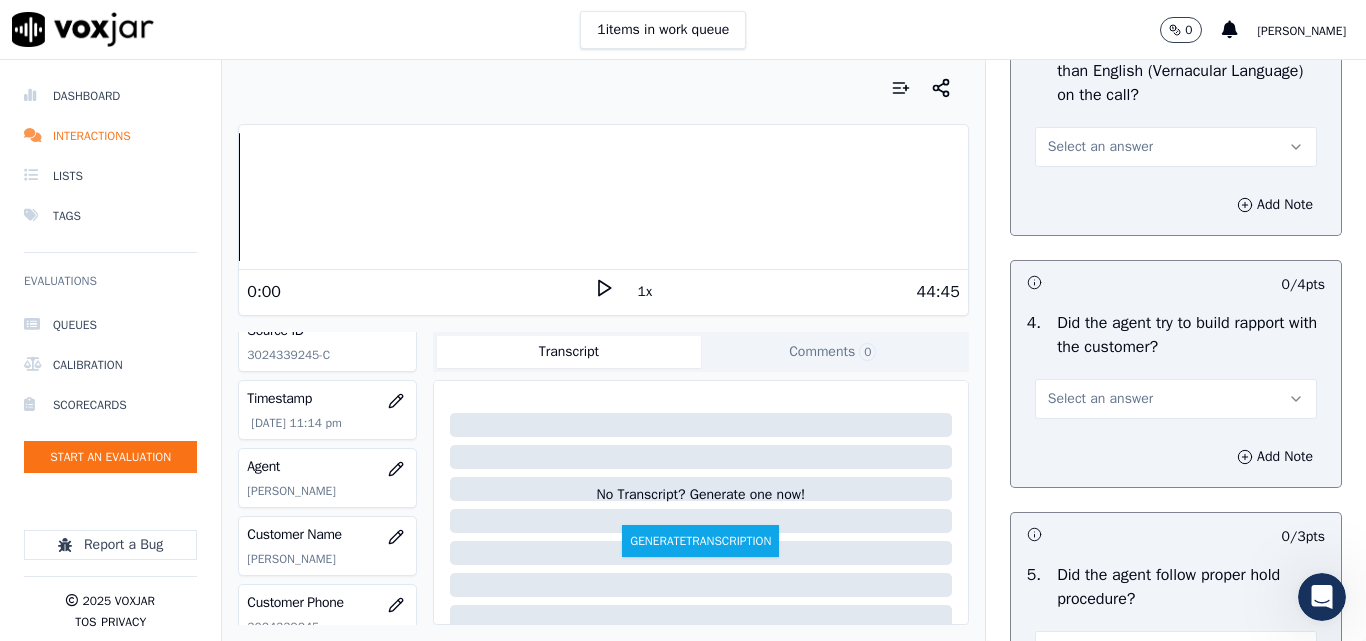 click on "Select an answer" at bounding box center [1100, 147] 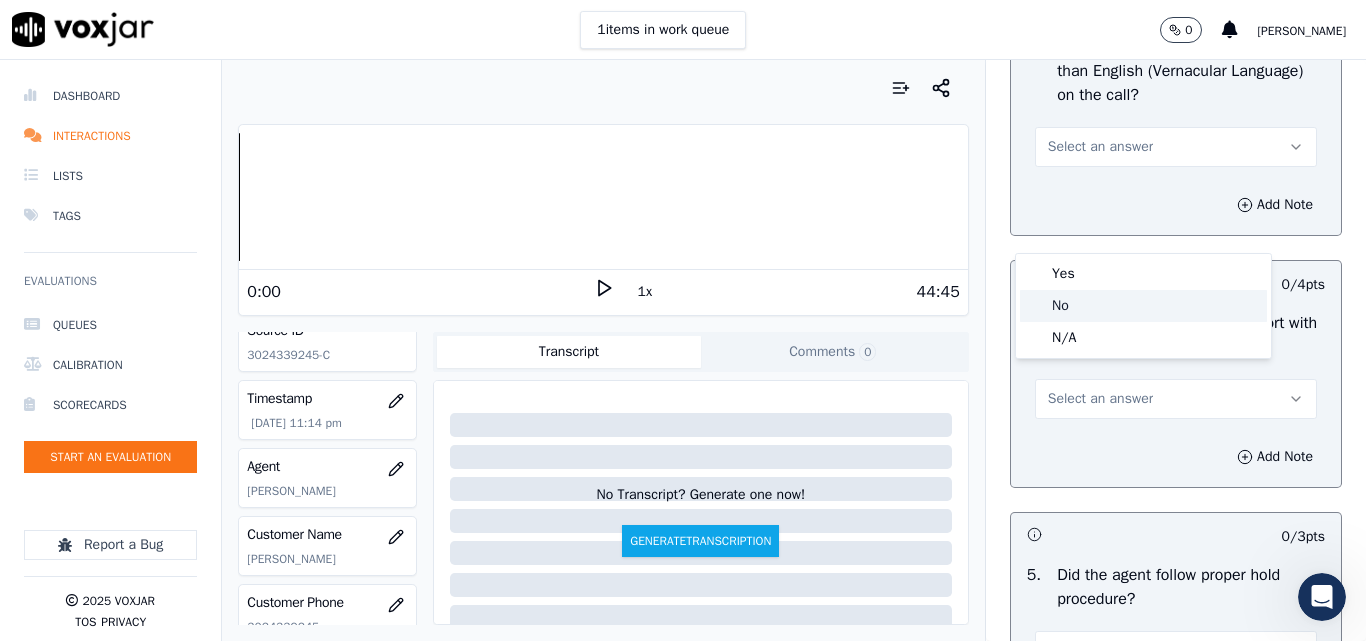 click on "No" 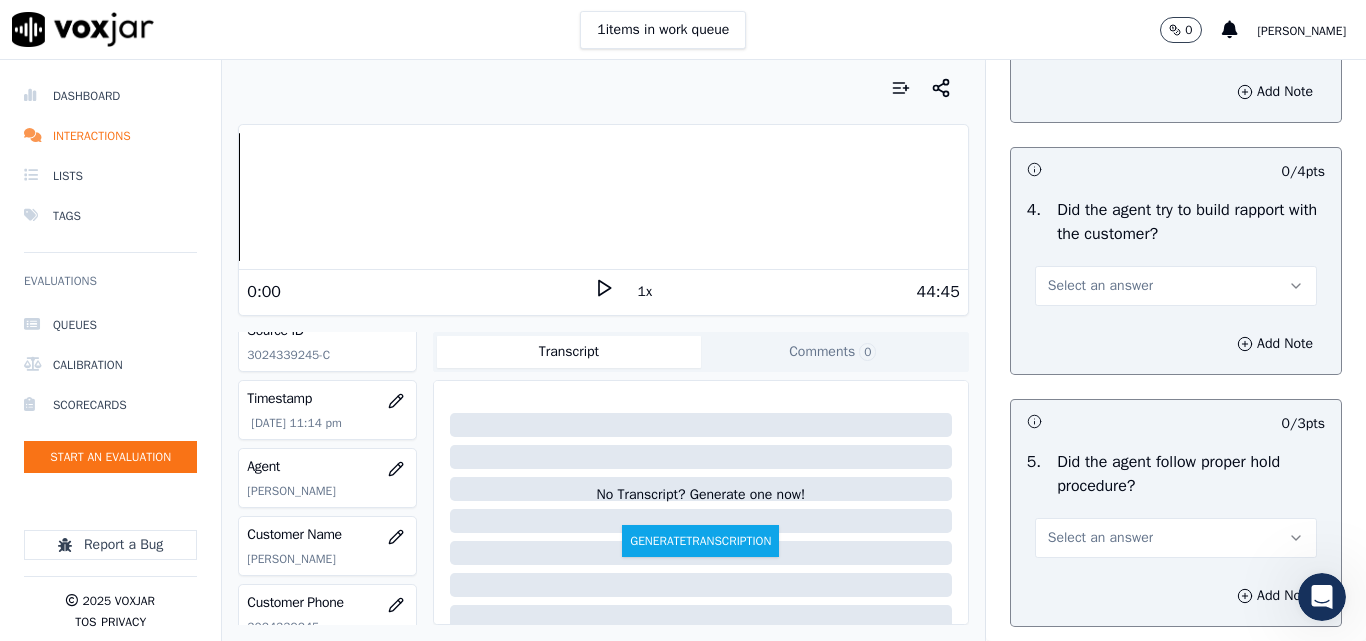 scroll, scrollTop: 3400, scrollLeft: 0, axis: vertical 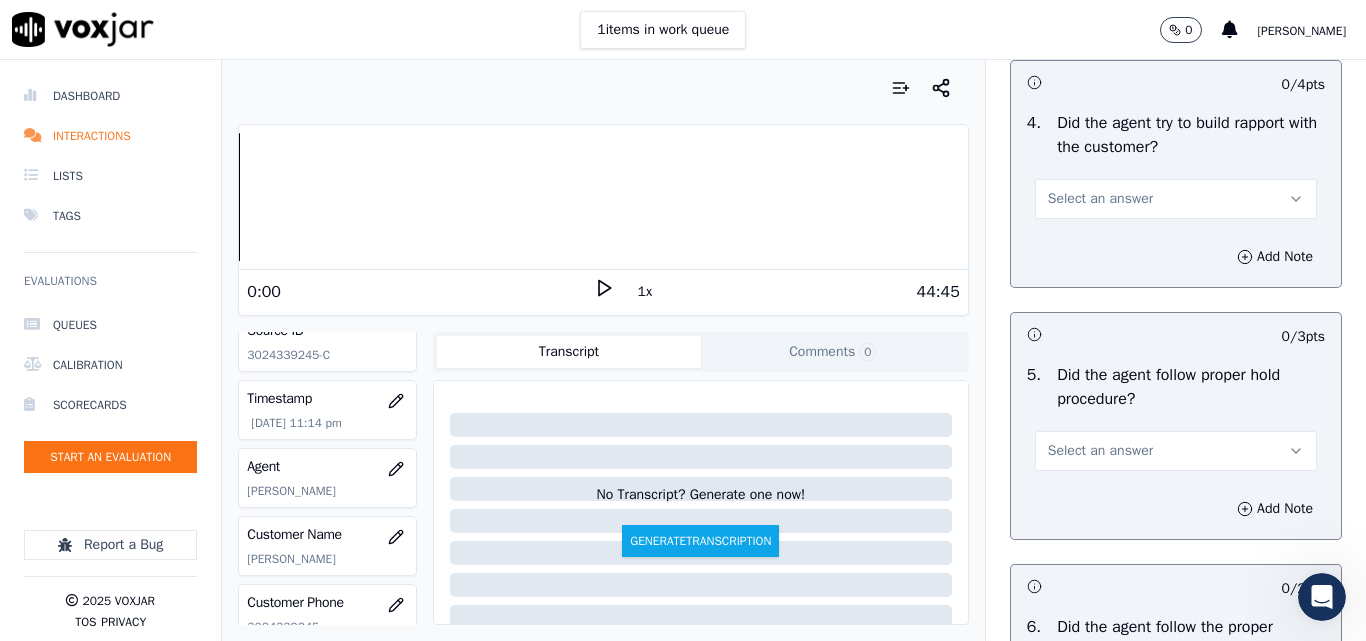 click on "Select an answer" at bounding box center (1100, 199) 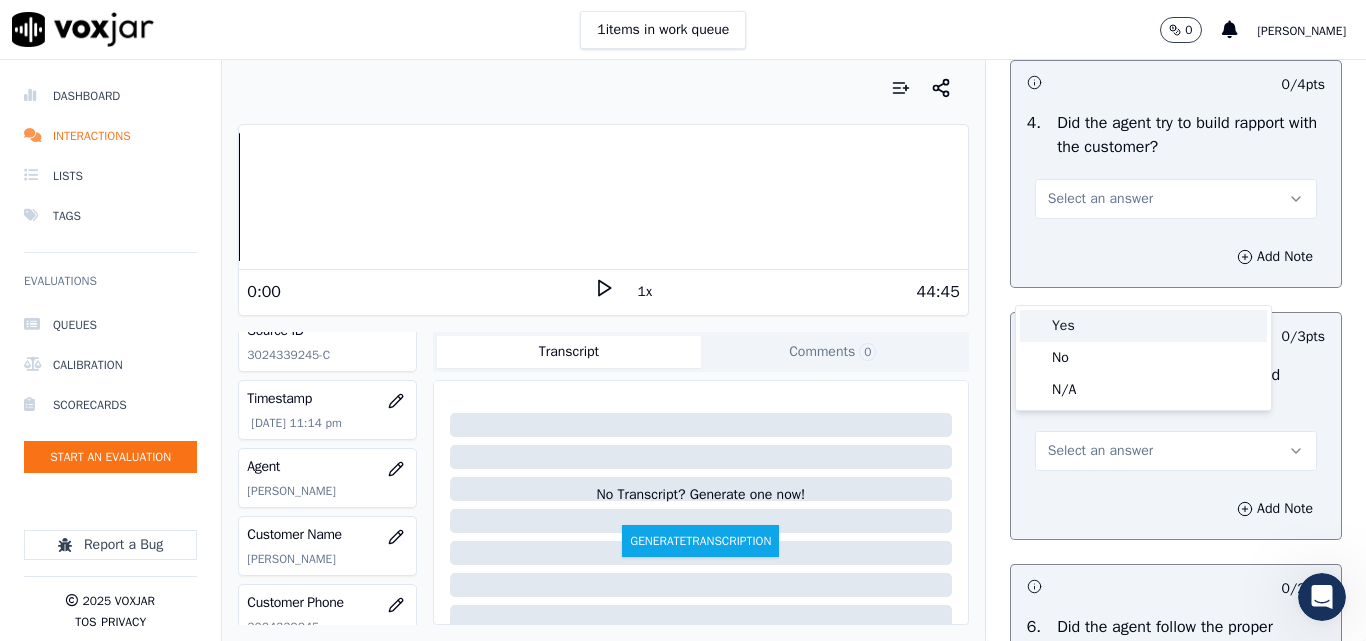 click on "Yes" at bounding box center (1143, 326) 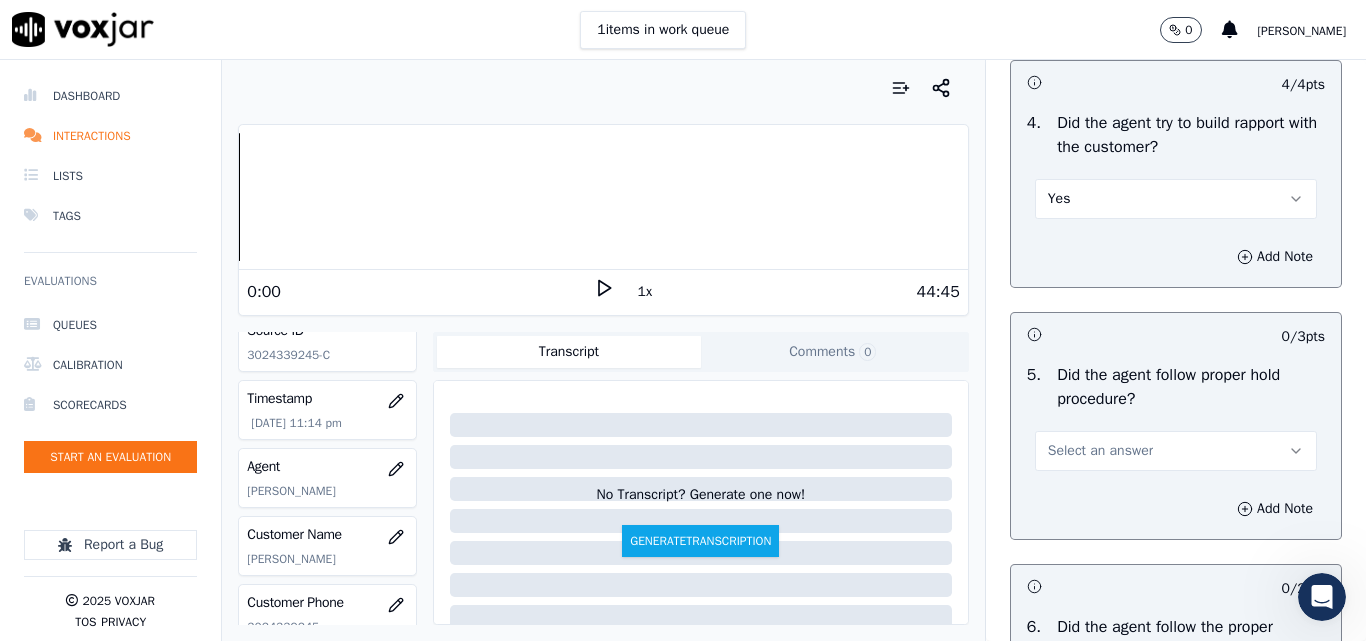 scroll, scrollTop: 3700, scrollLeft: 0, axis: vertical 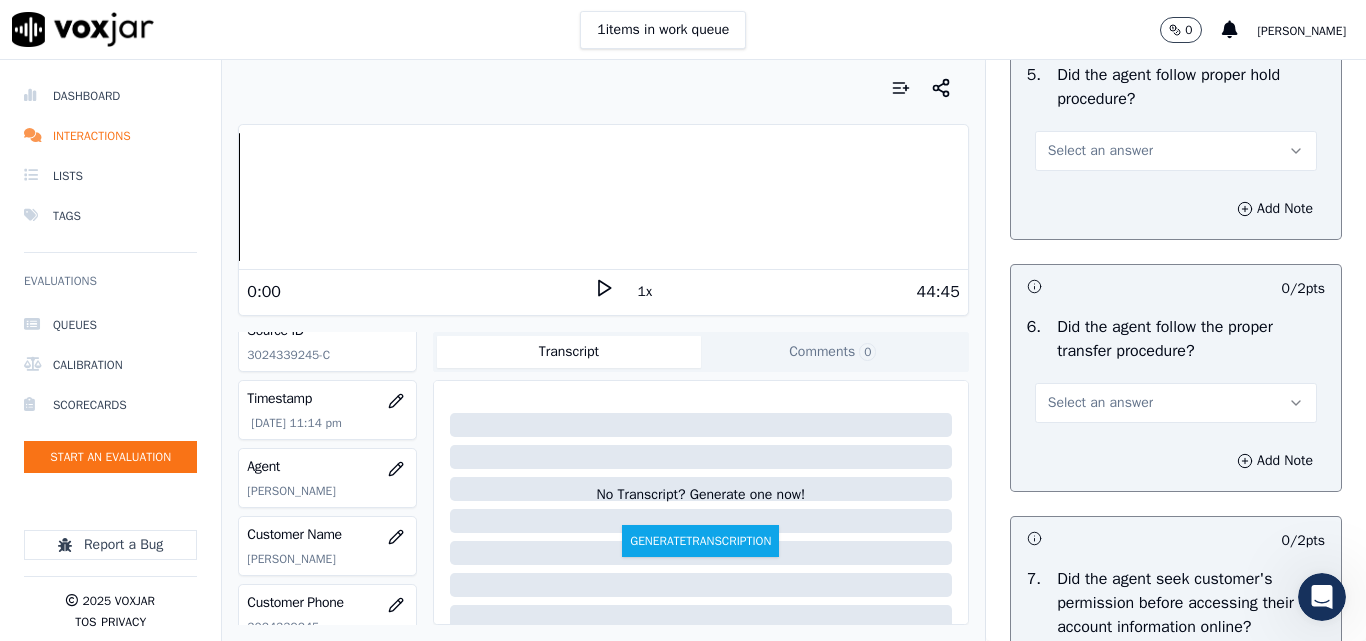 click on "Select an answer" at bounding box center [1100, 151] 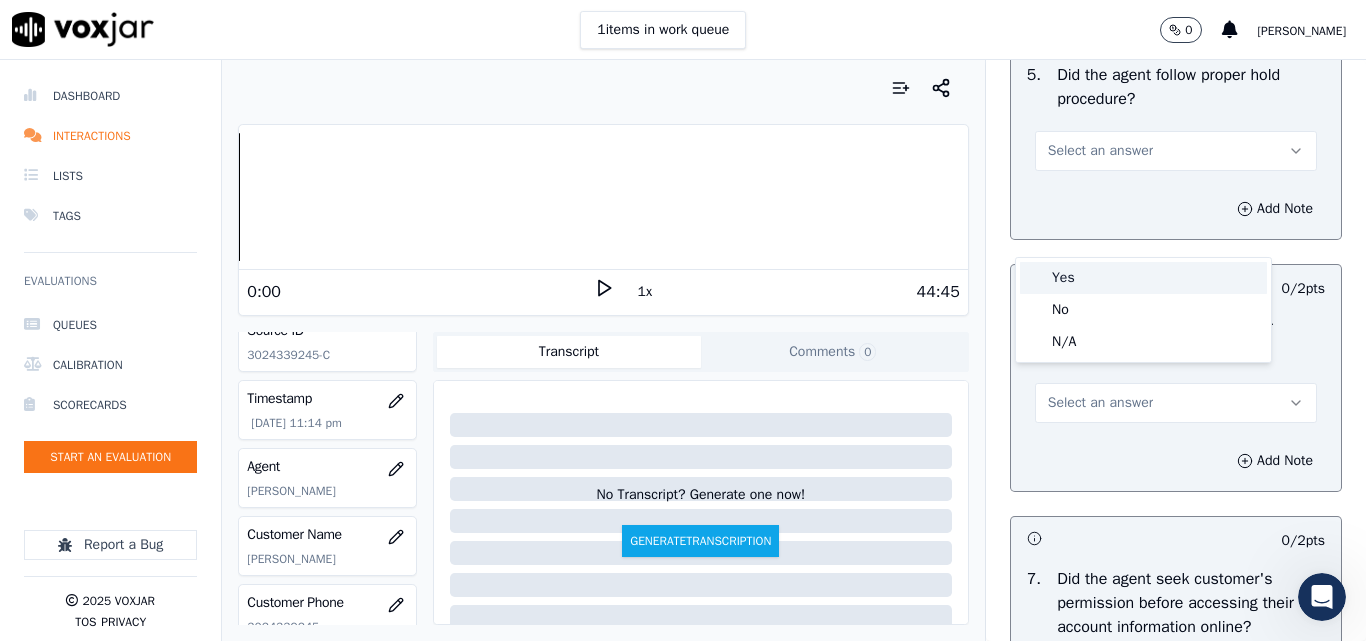 click on "Yes" at bounding box center [1143, 278] 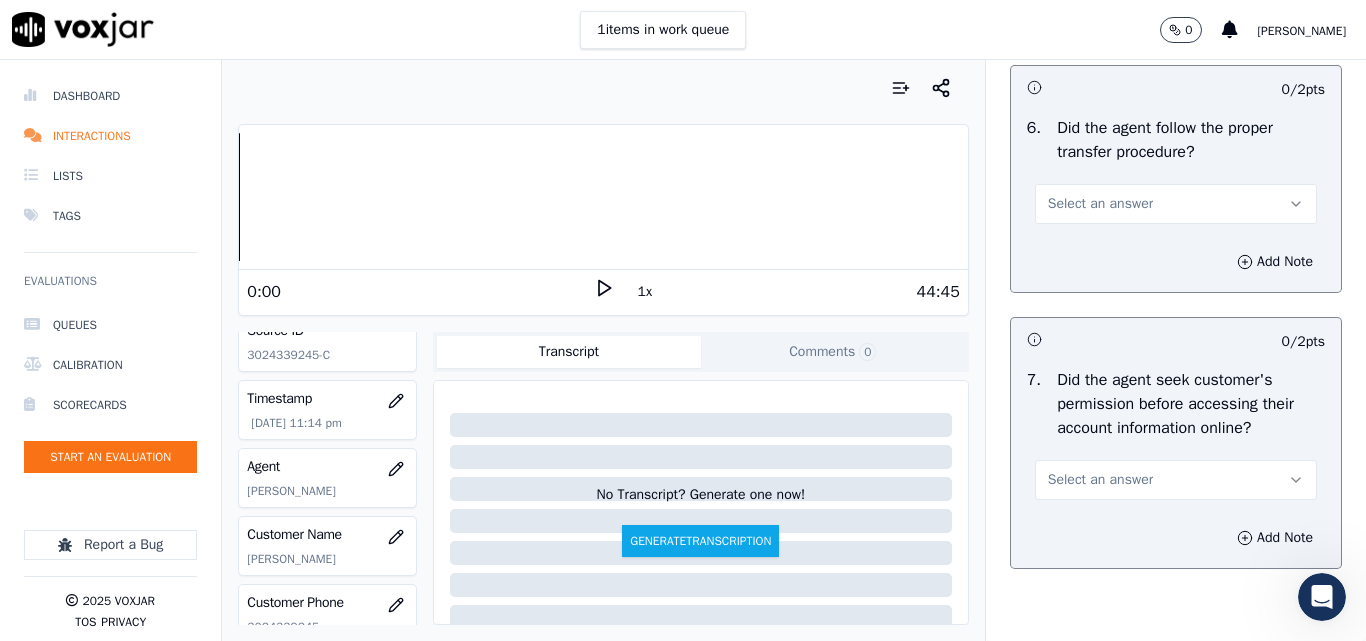 scroll, scrollTop: 3900, scrollLeft: 0, axis: vertical 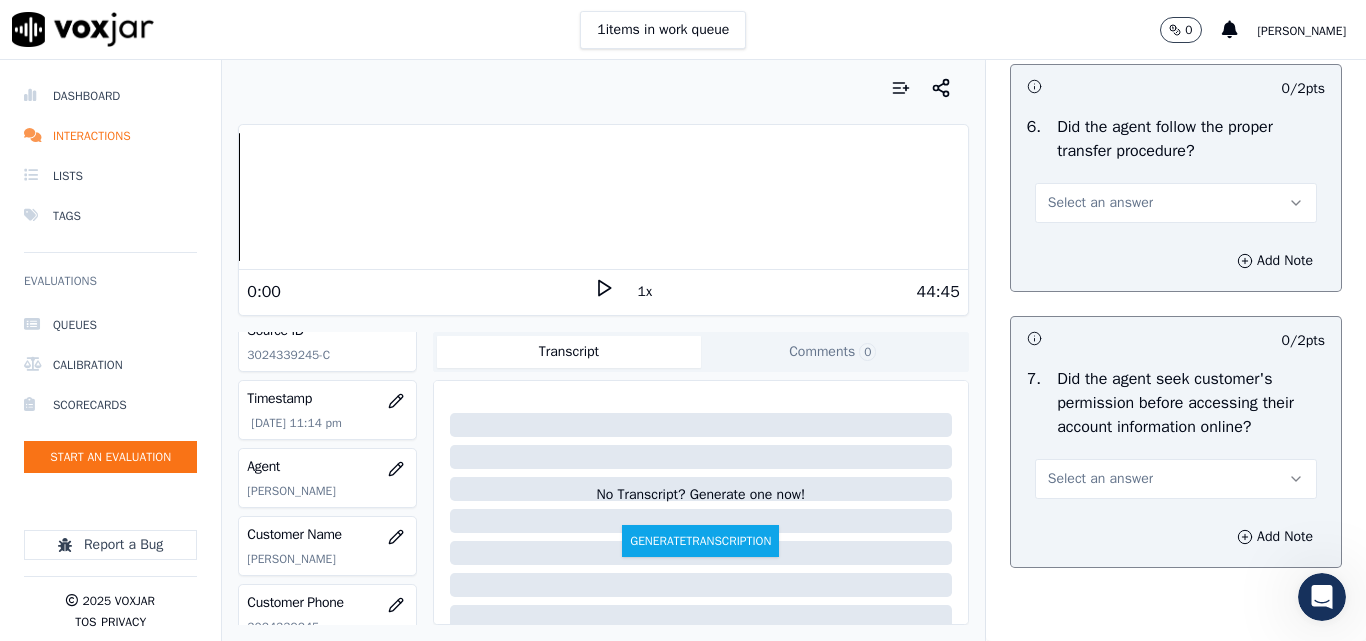 click on "Select an answer" at bounding box center [1100, 203] 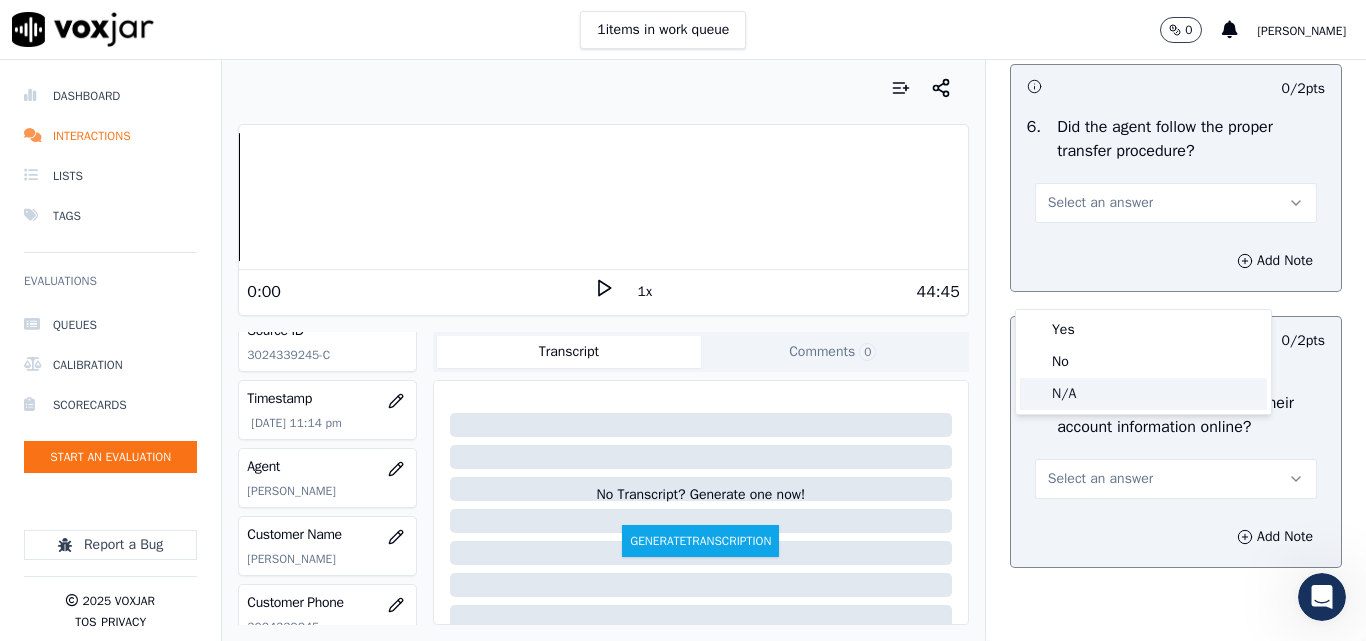 click on "N/A" 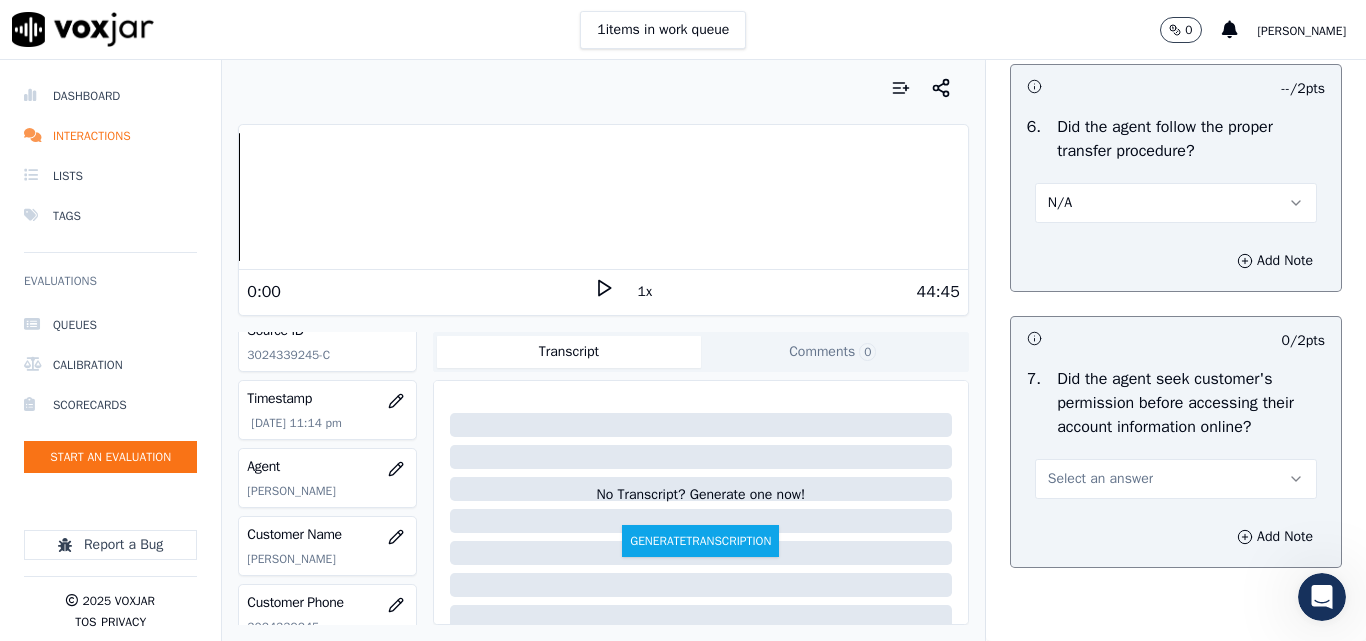 click on "N/A" at bounding box center [1176, 203] 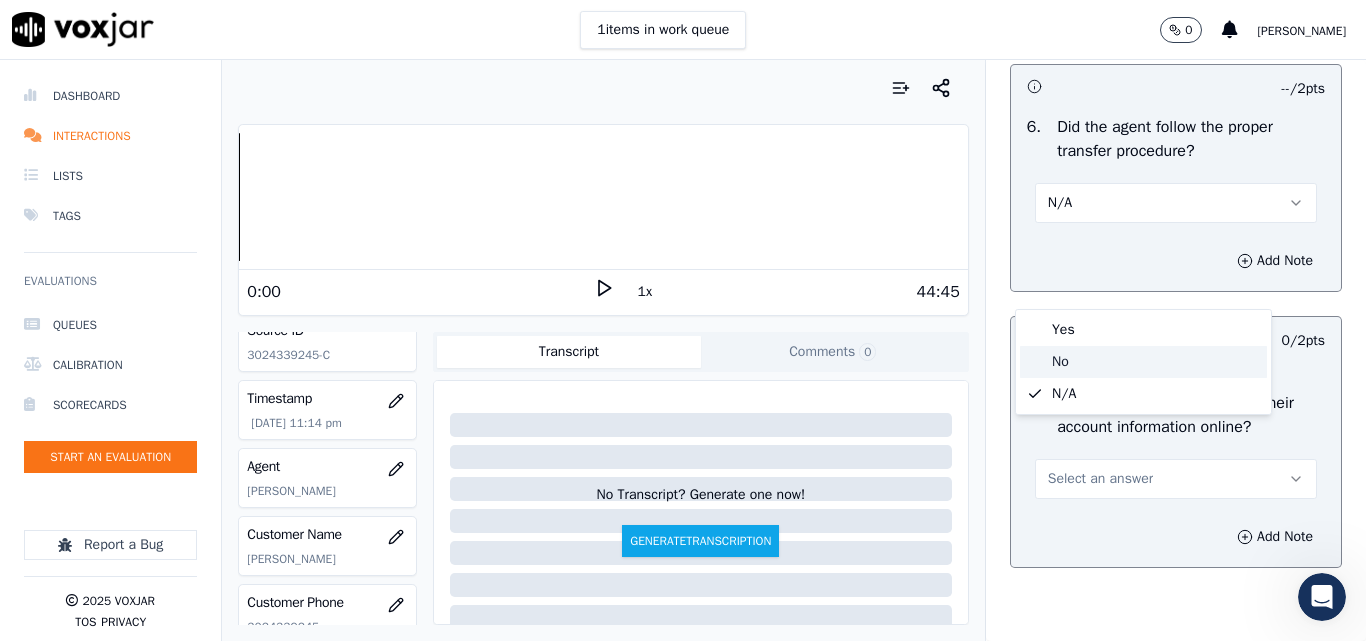 click on "No" 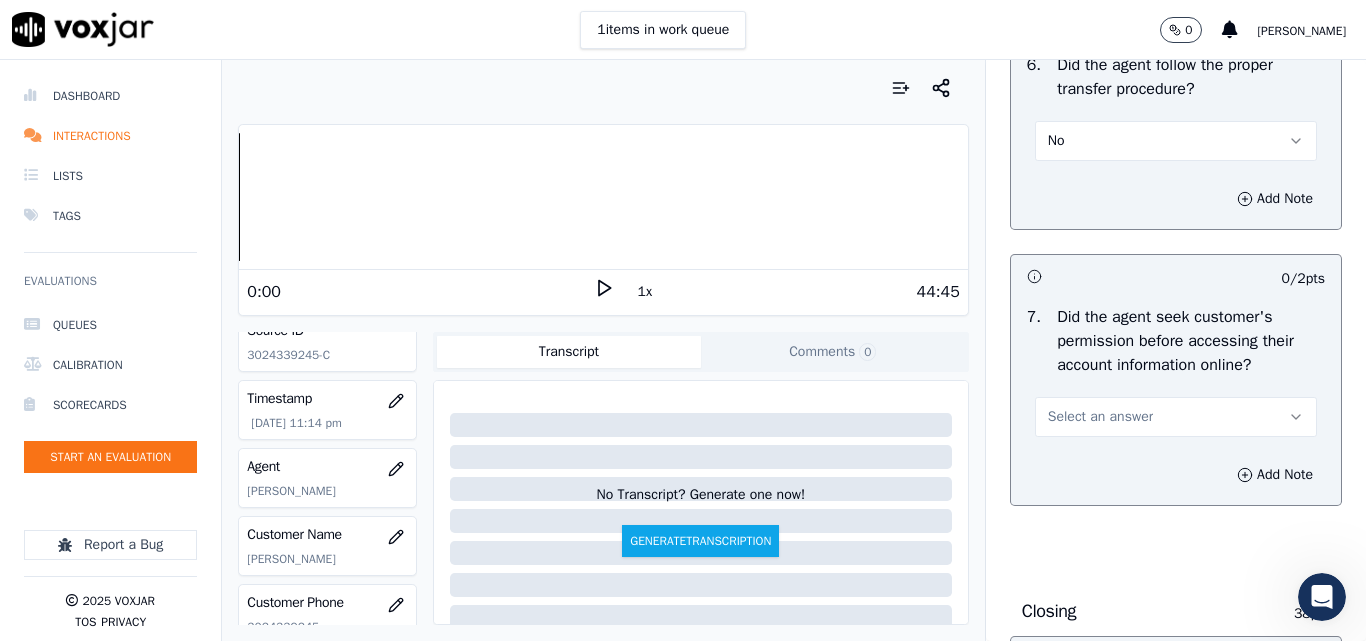 scroll, scrollTop: 4200, scrollLeft: 0, axis: vertical 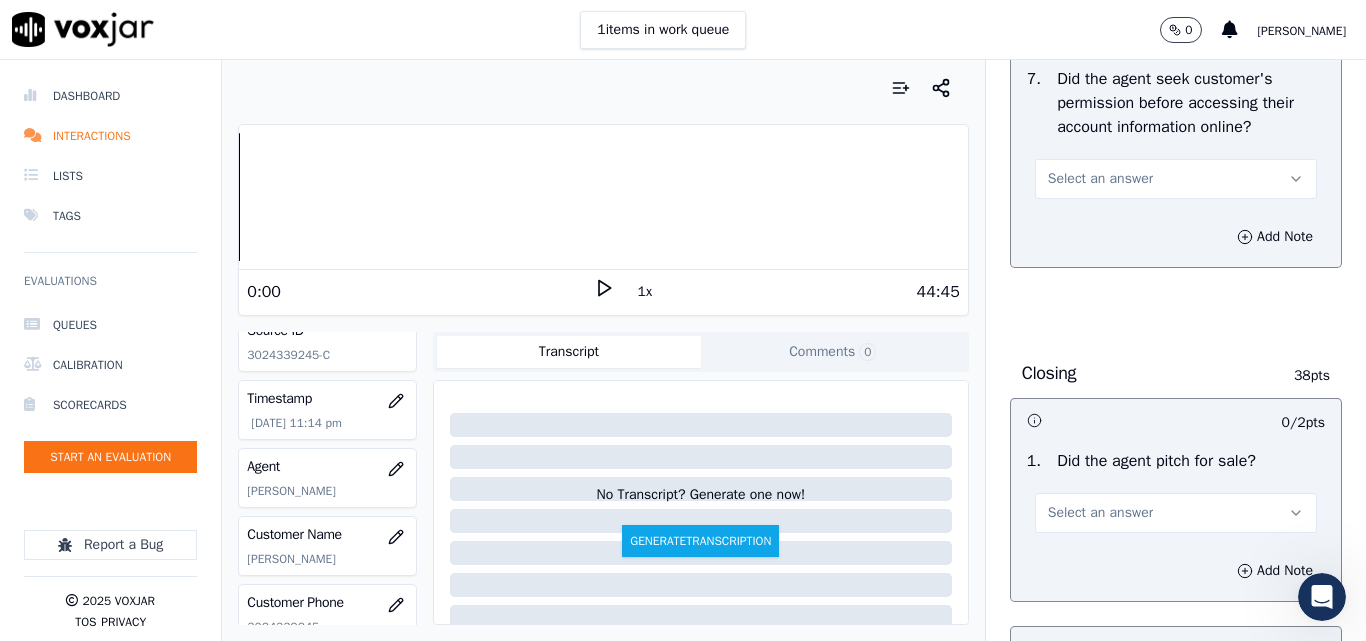 click on "Select an answer" at bounding box center (1100, 179) 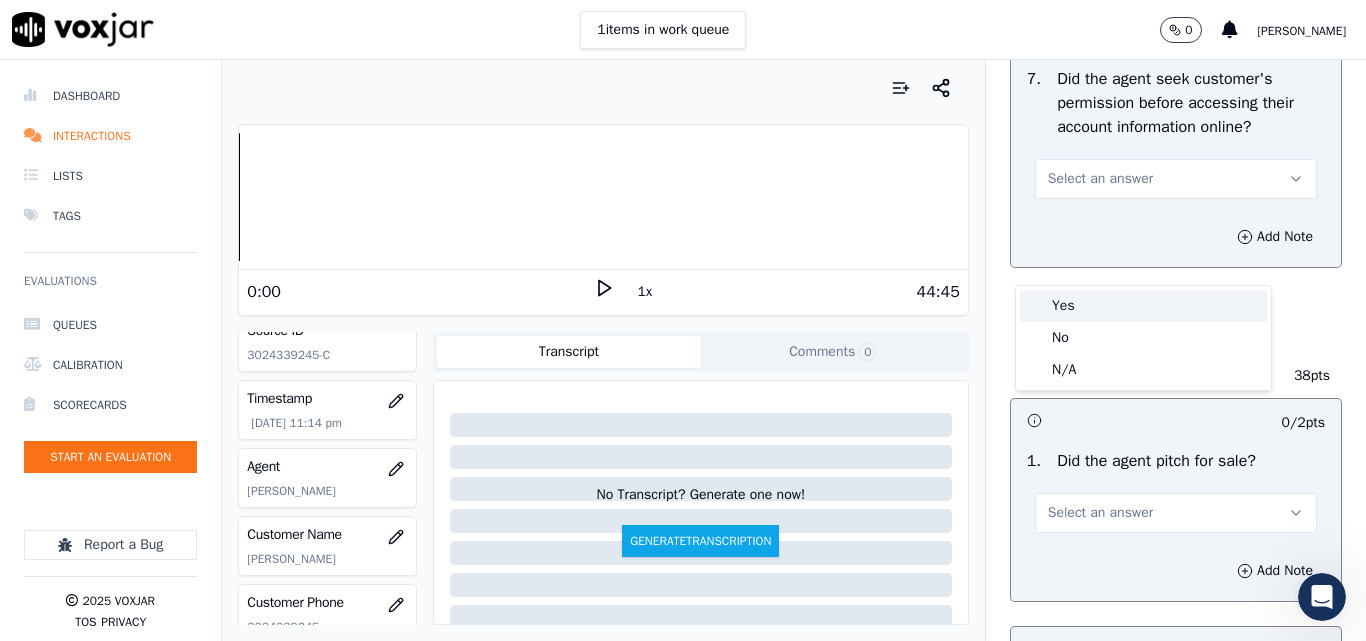 click on "Yes" at bounding box center [1143, 306] 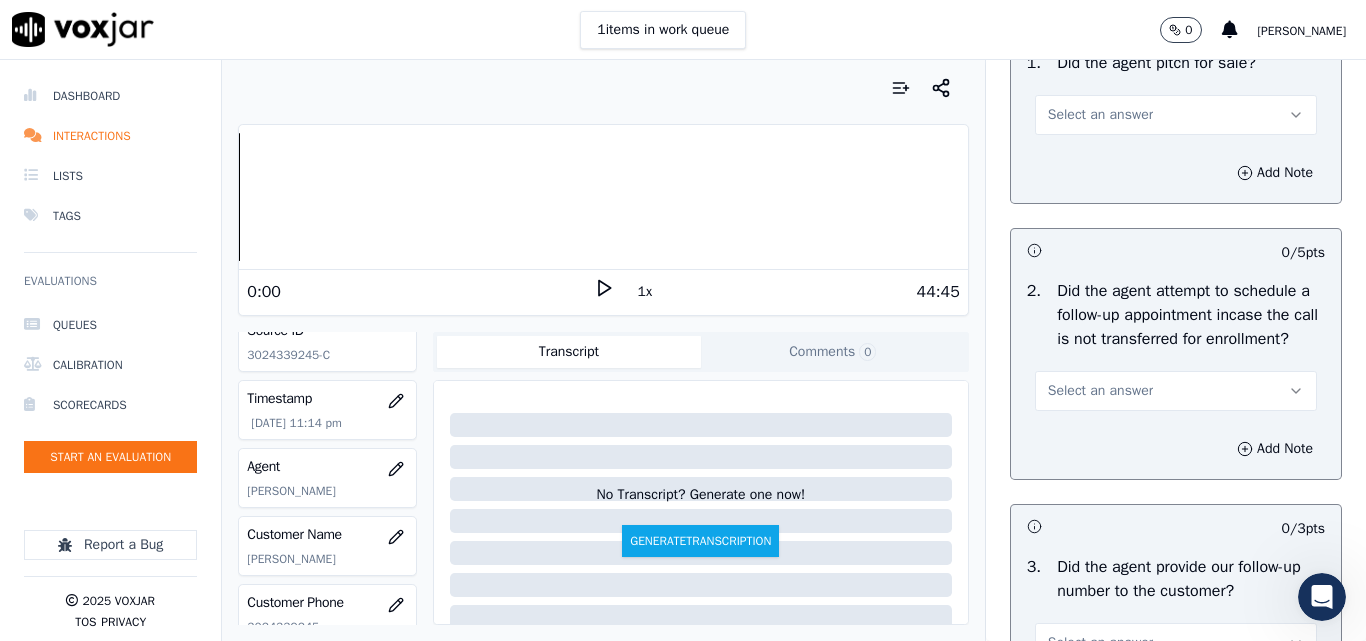 scroll, scrollTop: 4600, scrollLeft: 0, axis: vertical 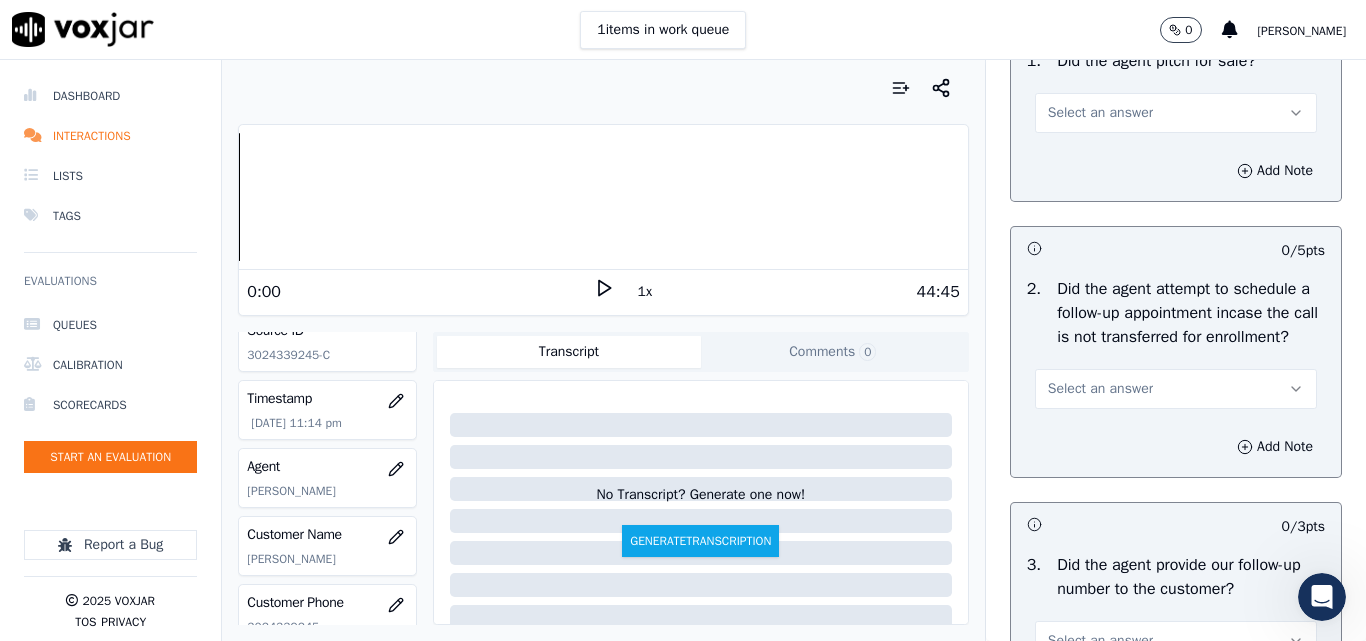 click on "Select an answer" at bounding box center [1100, 113] 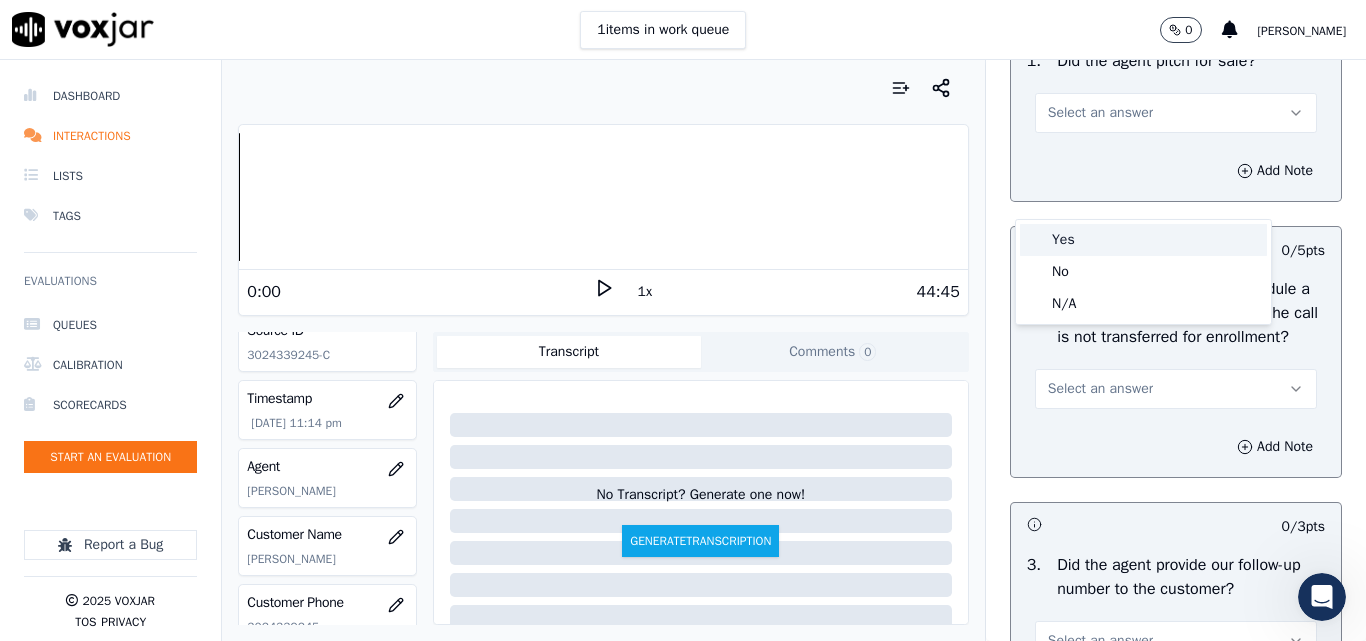 drag, startPoint x: 1068, startPoint y: 237, endPoint x: 1062, endPoint y: 308, distance: 71.25307 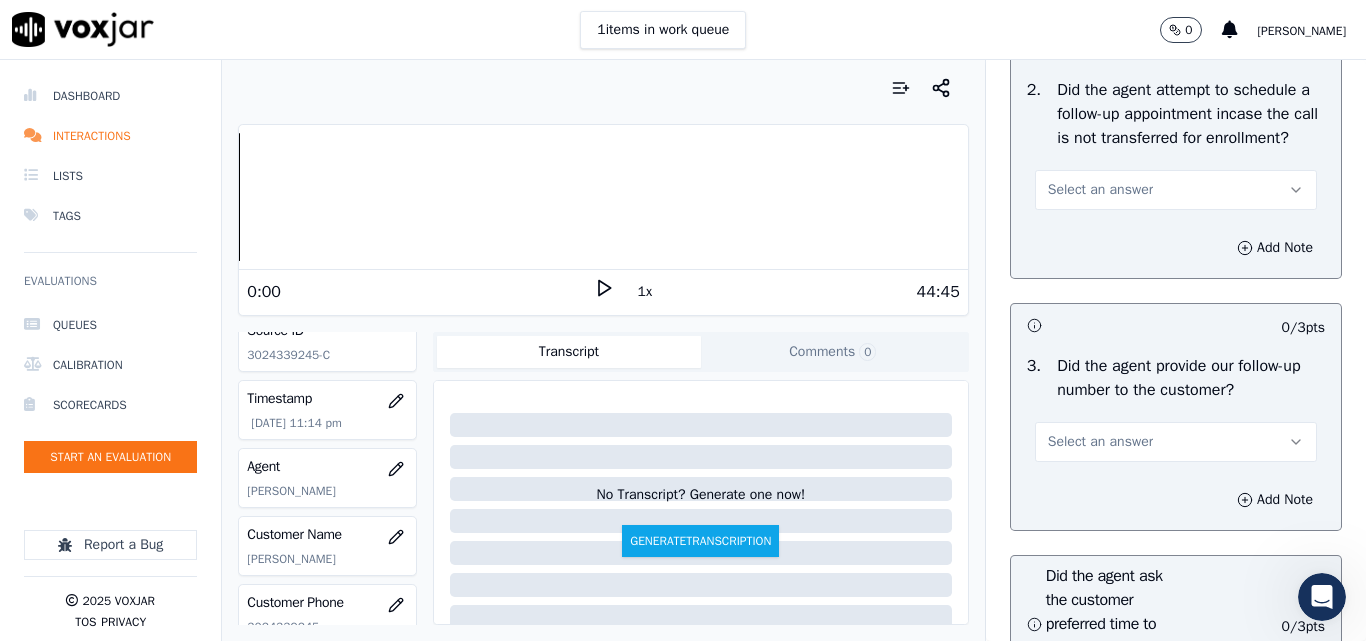 scroll, scrollTop: 4800, scrollLeft: 0, axis: vertical 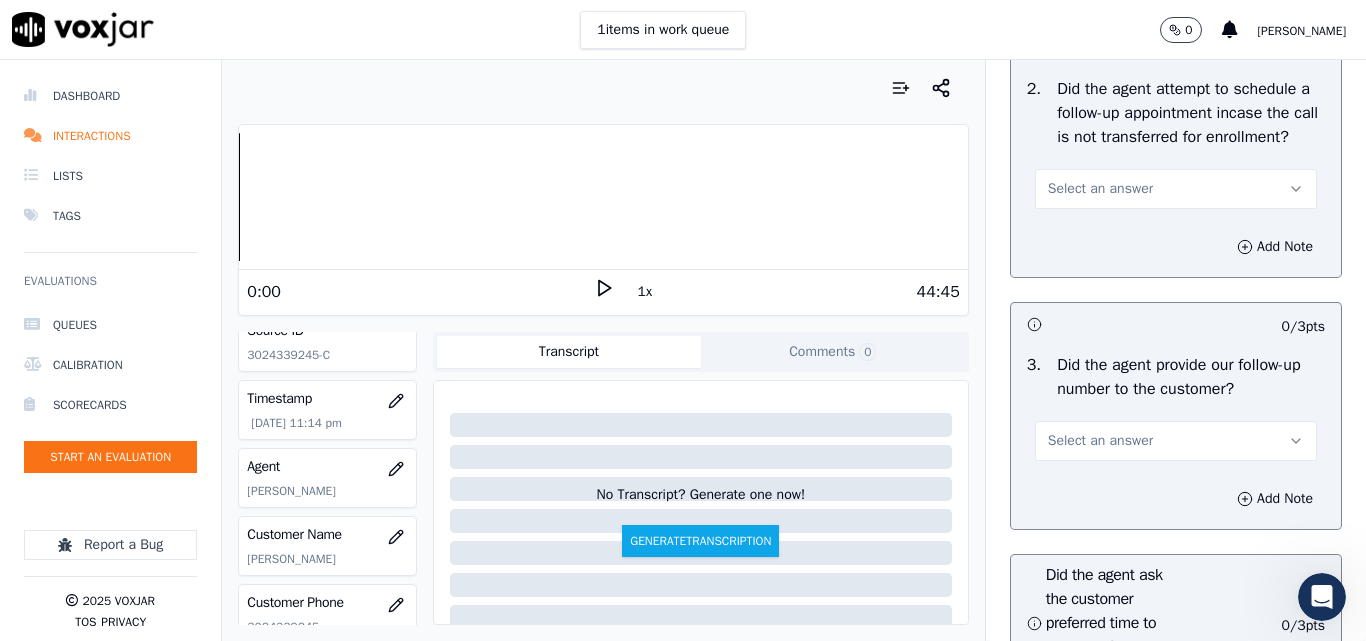 click on "Select an answer" at bounding box center [1176, 189] 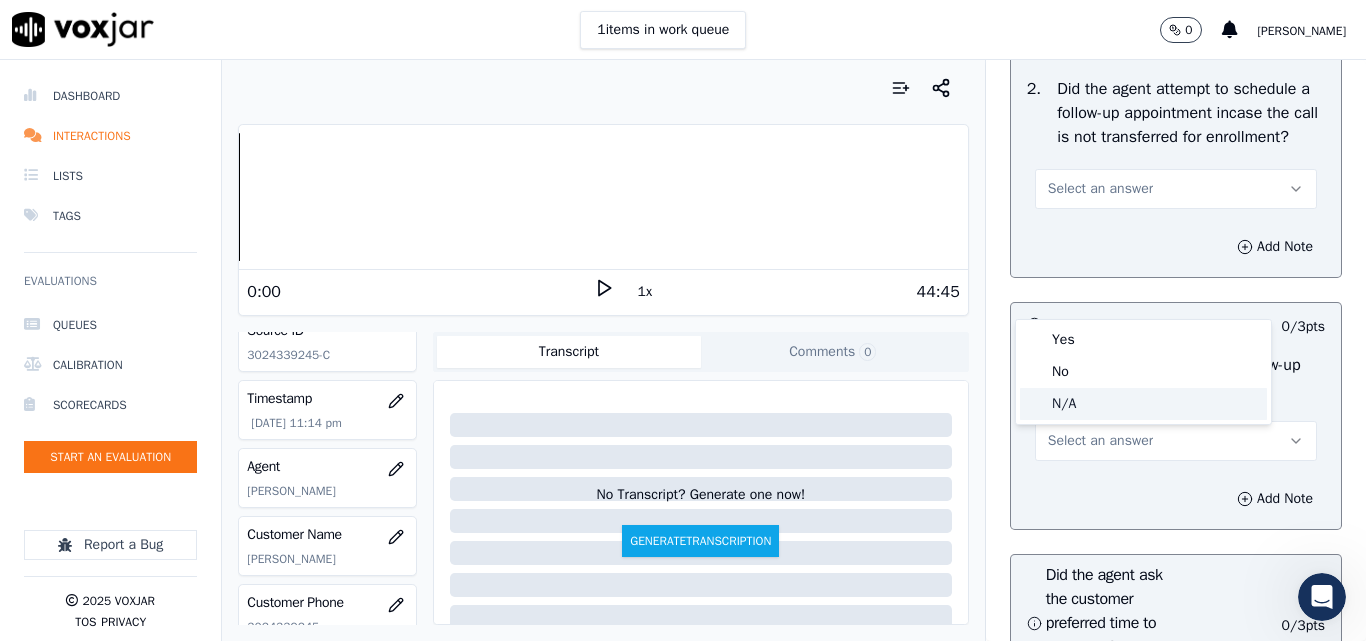 click on "N/A" 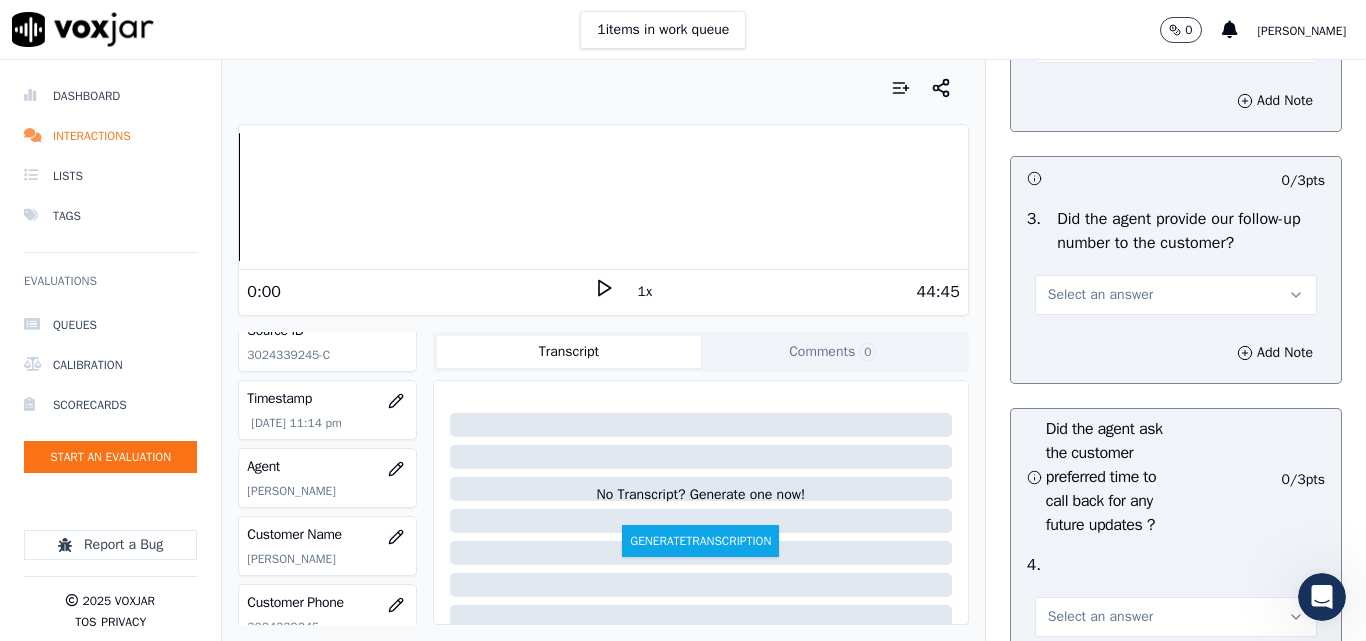 scroll, scrollTop: 5100, scrollLeft: 0, axis: vertical 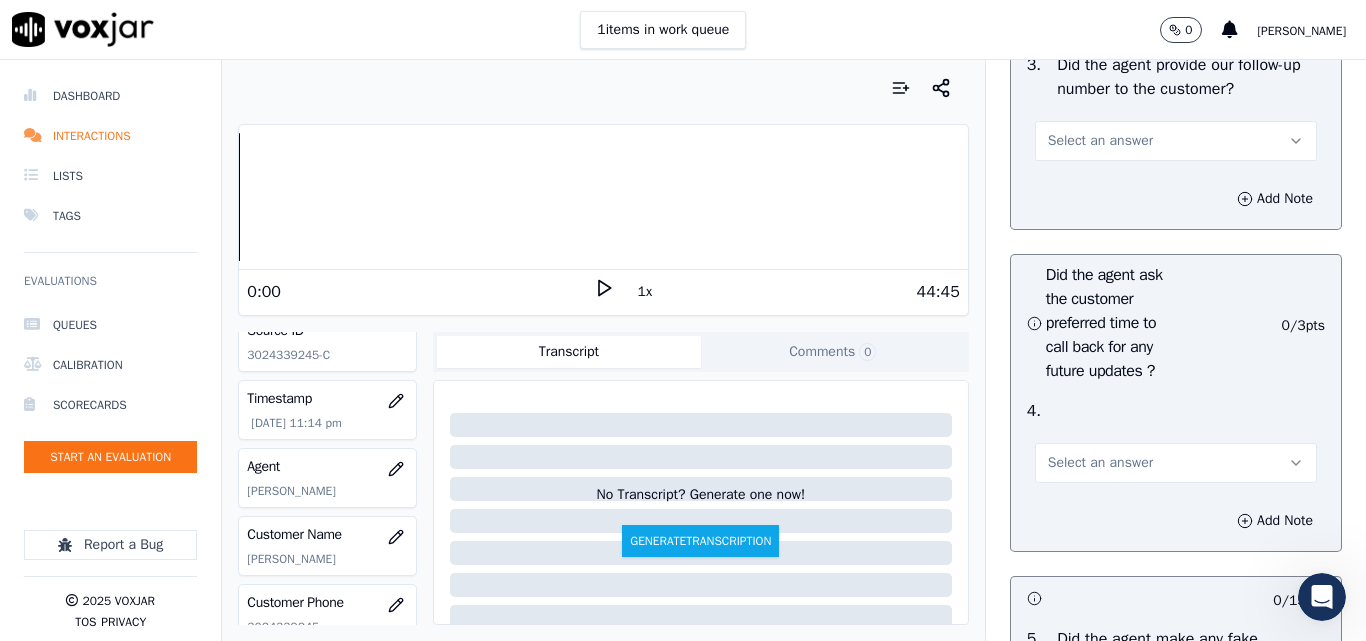 click on "Select an answer" at bounding box center [1100, 141] 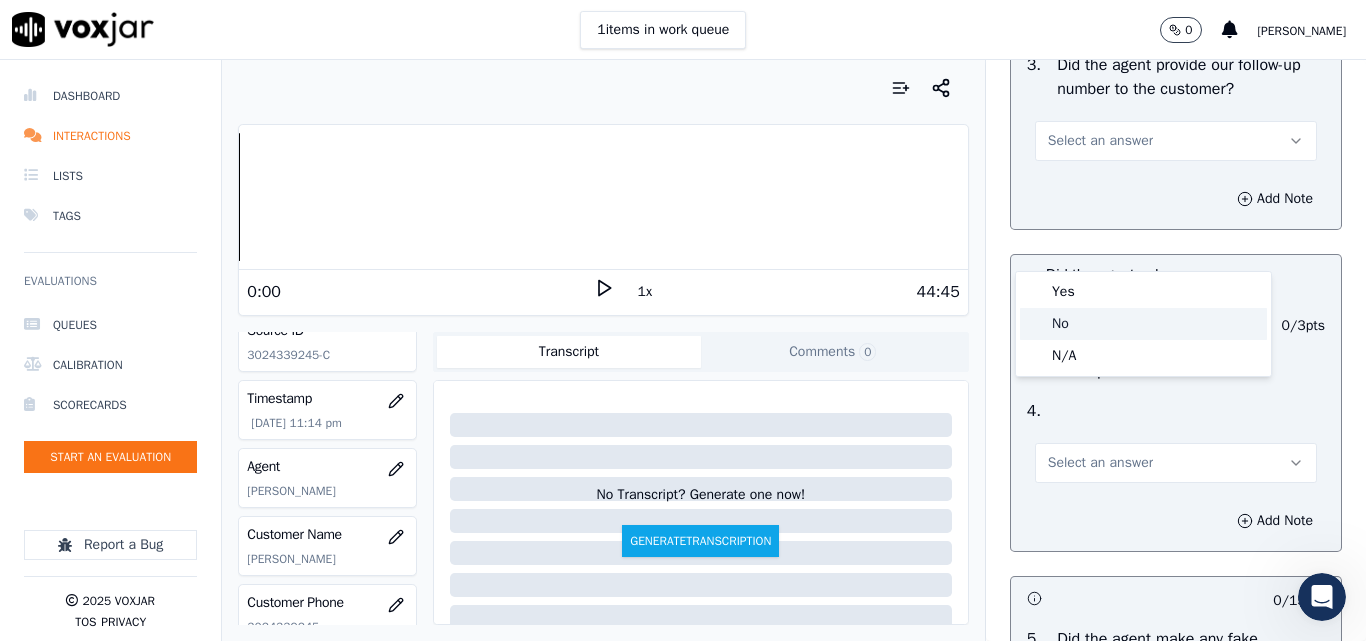 click on "No" 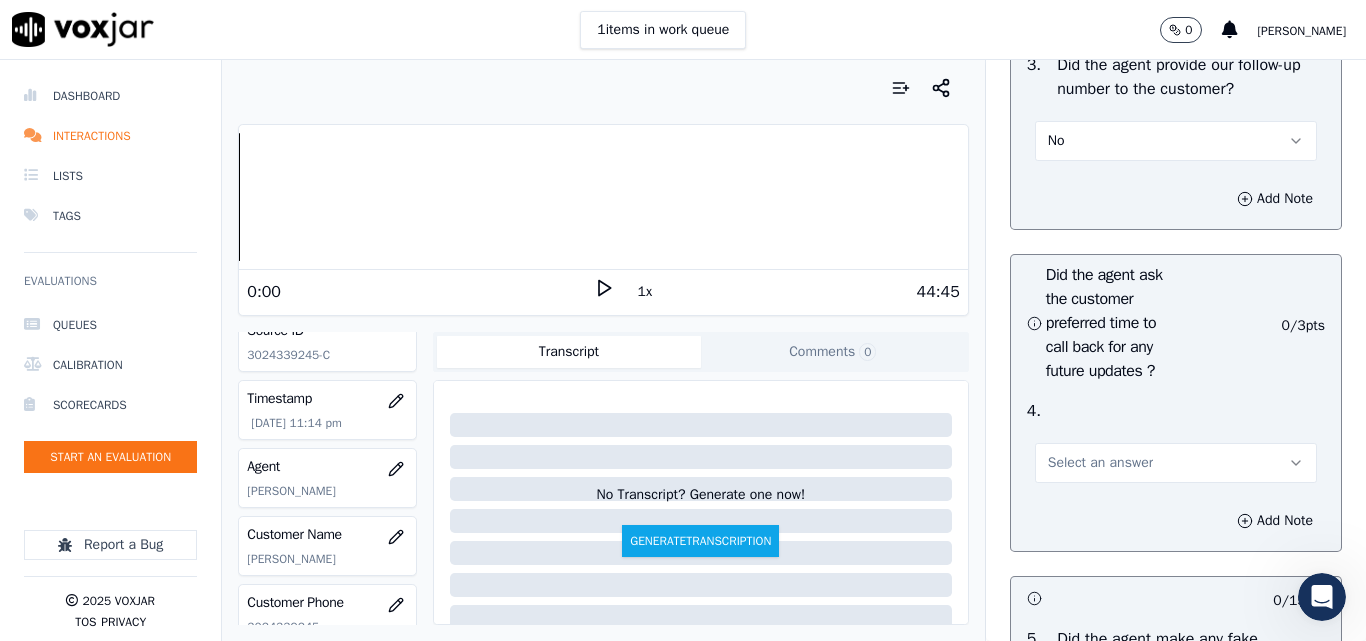 click on "No" at bounding box center (1176, 141) 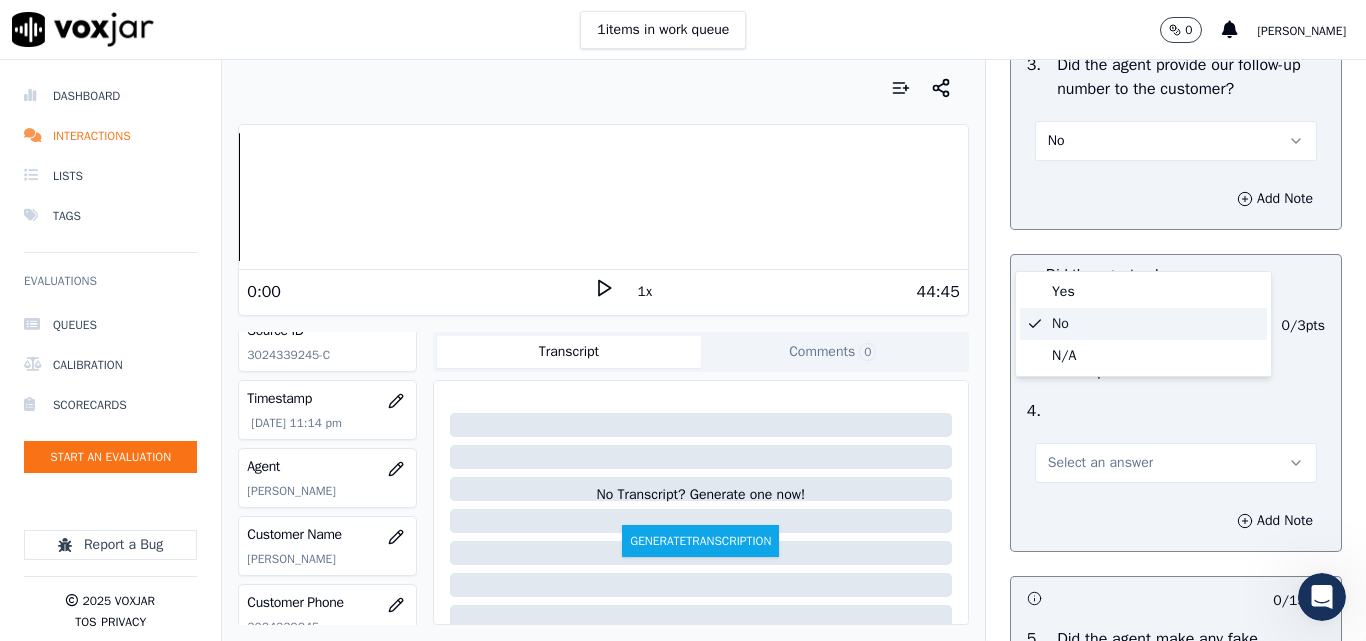click on "Yes   No     N/A" at bounding box center [1143, 324] 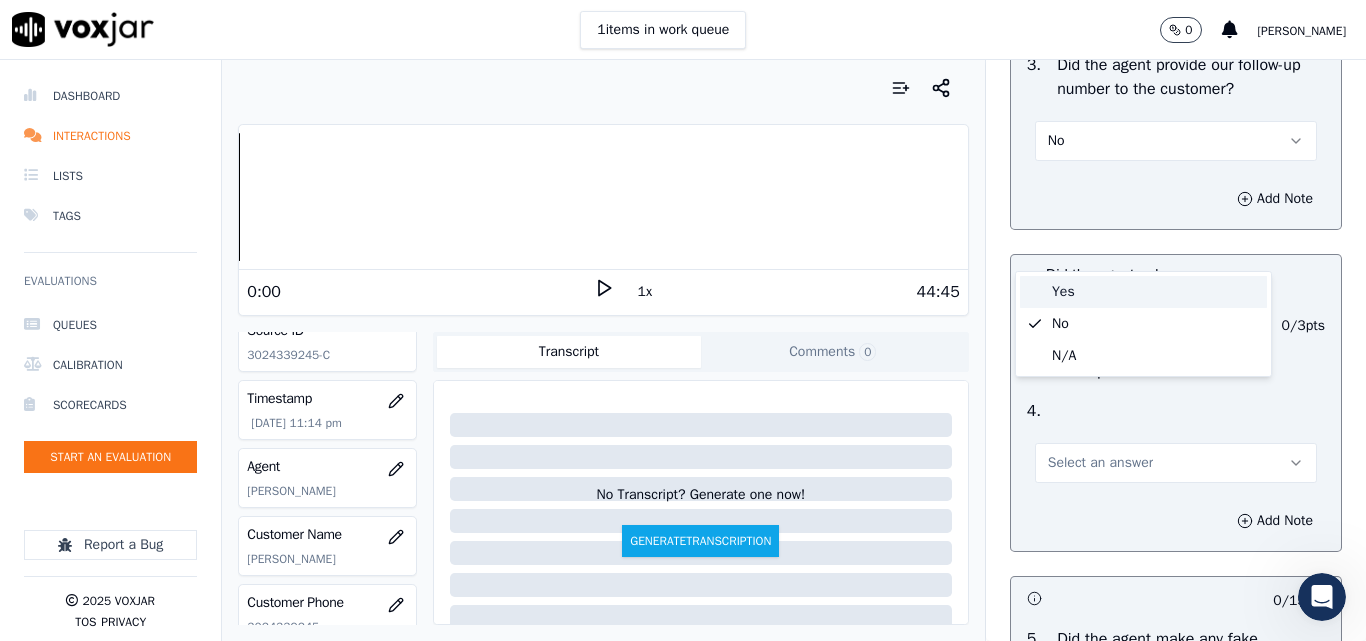 click on "Yes" at bounding box center (1143, 292) 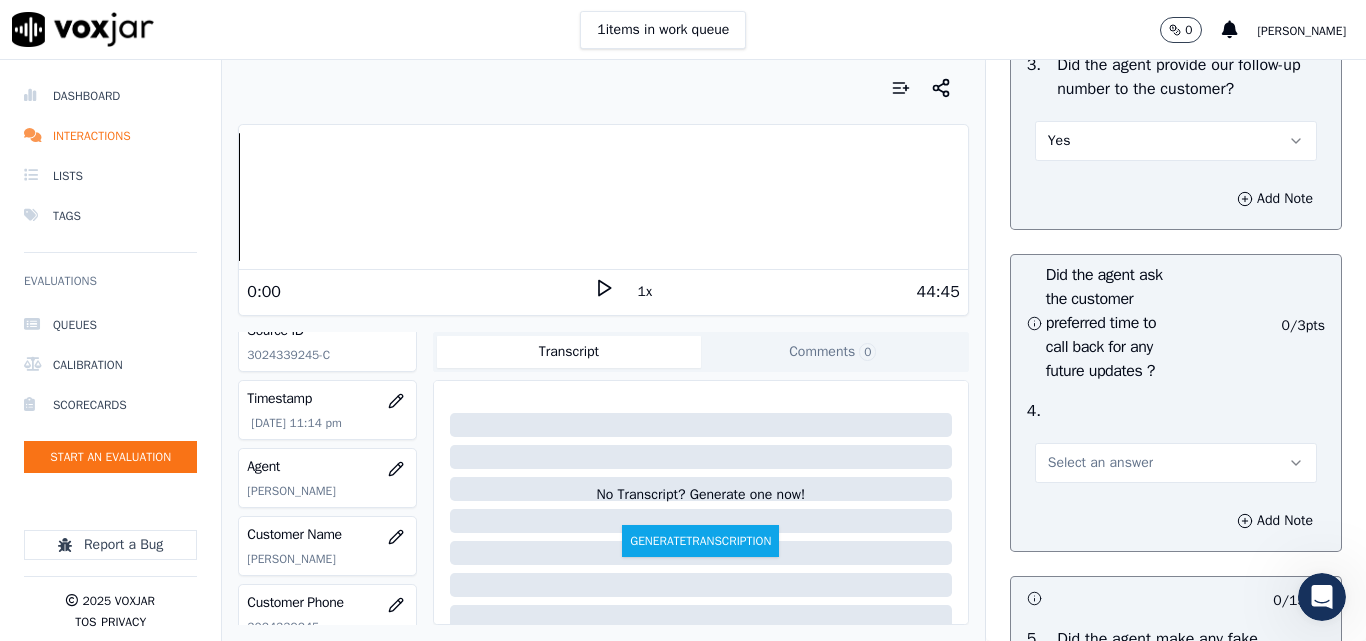 scroll, scrollTop: 5300, scrollLeft: 0, axis: vertical 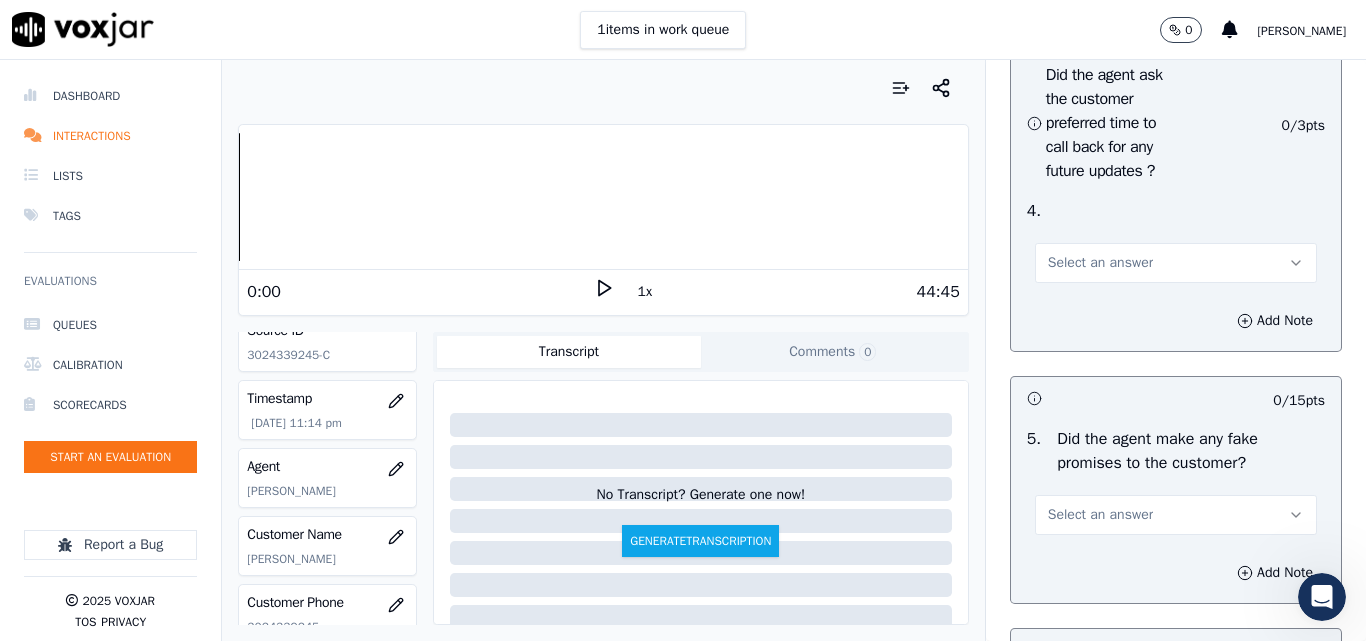 click on "Select an answer" at bounding box center (1100, 263) 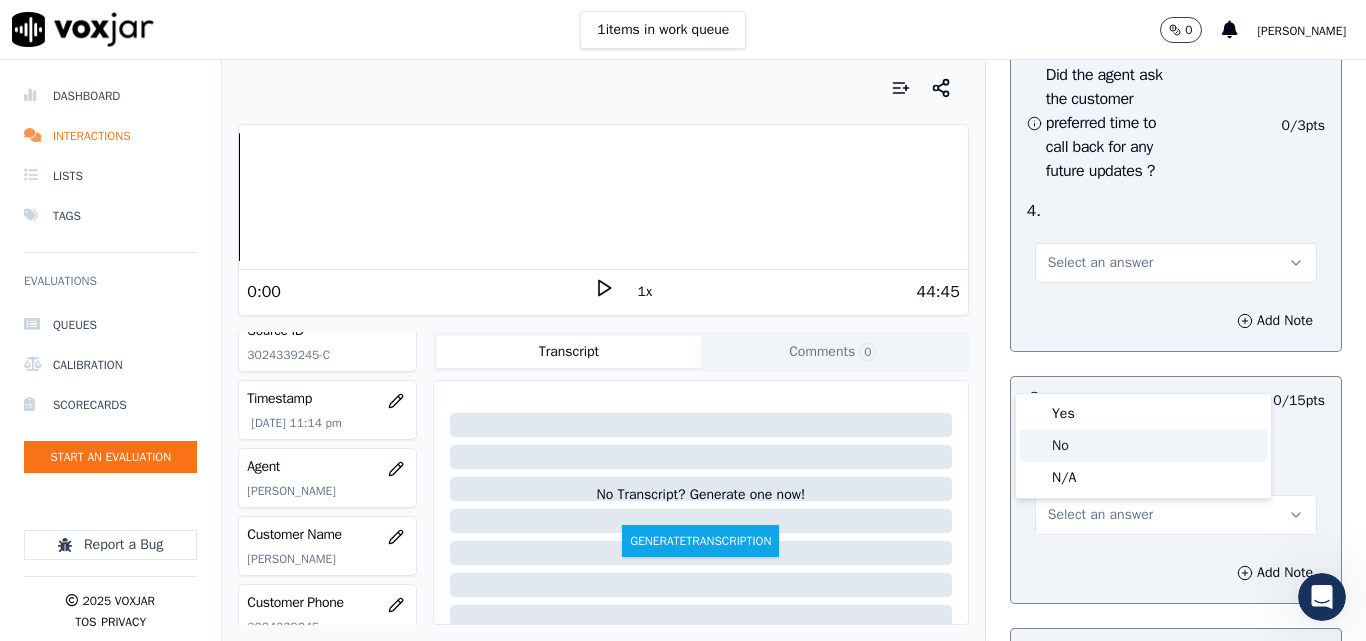 click on "No" 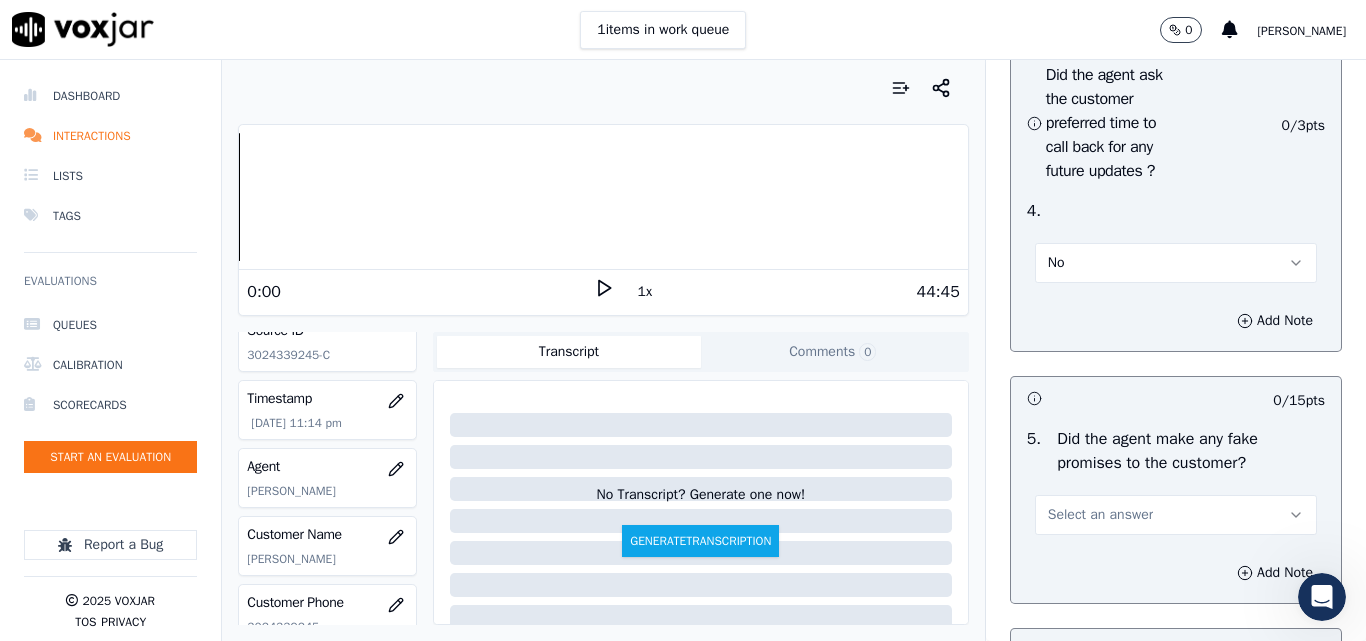 click on "No" at bounding box center [1176, 263] 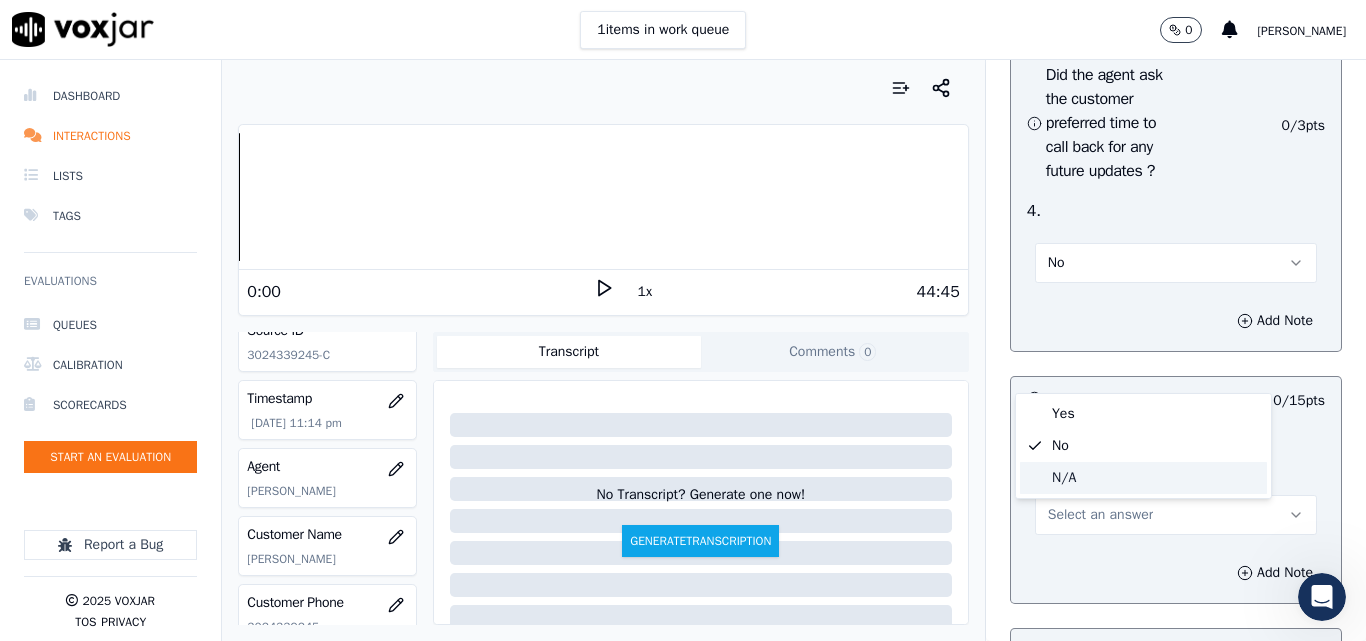 click on "N/A" 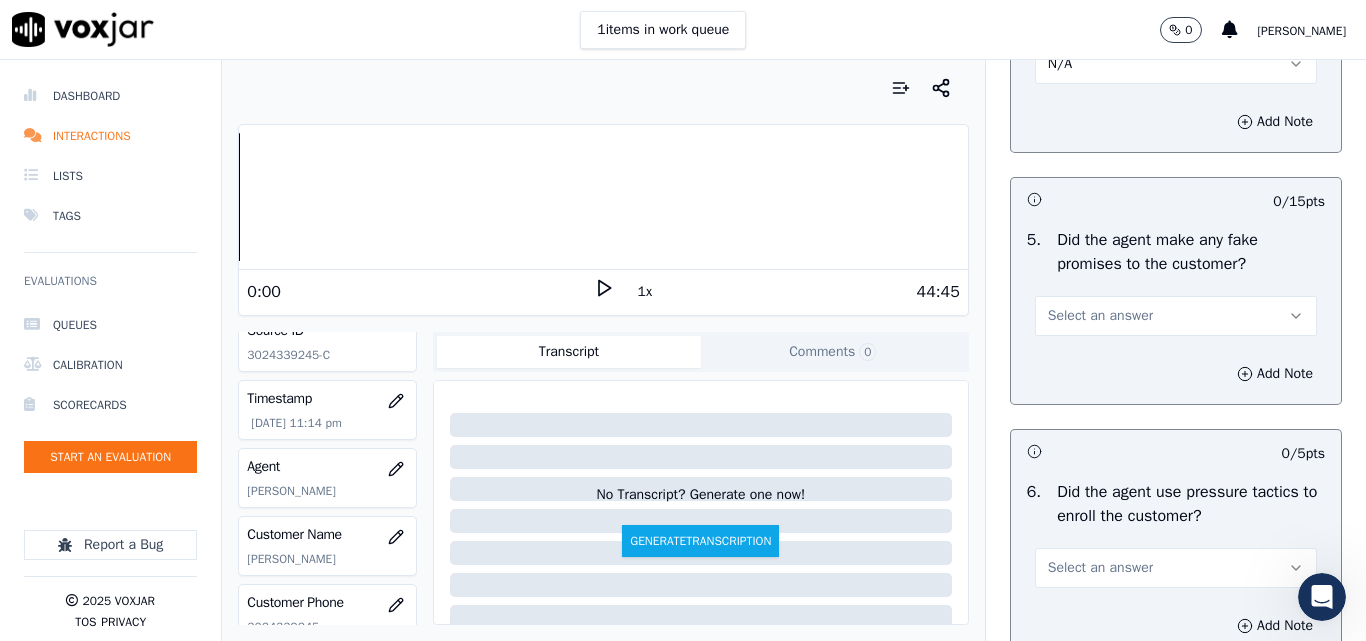 scroll, scrollTop: 5500, scrollLeft: 0, axis: vertical 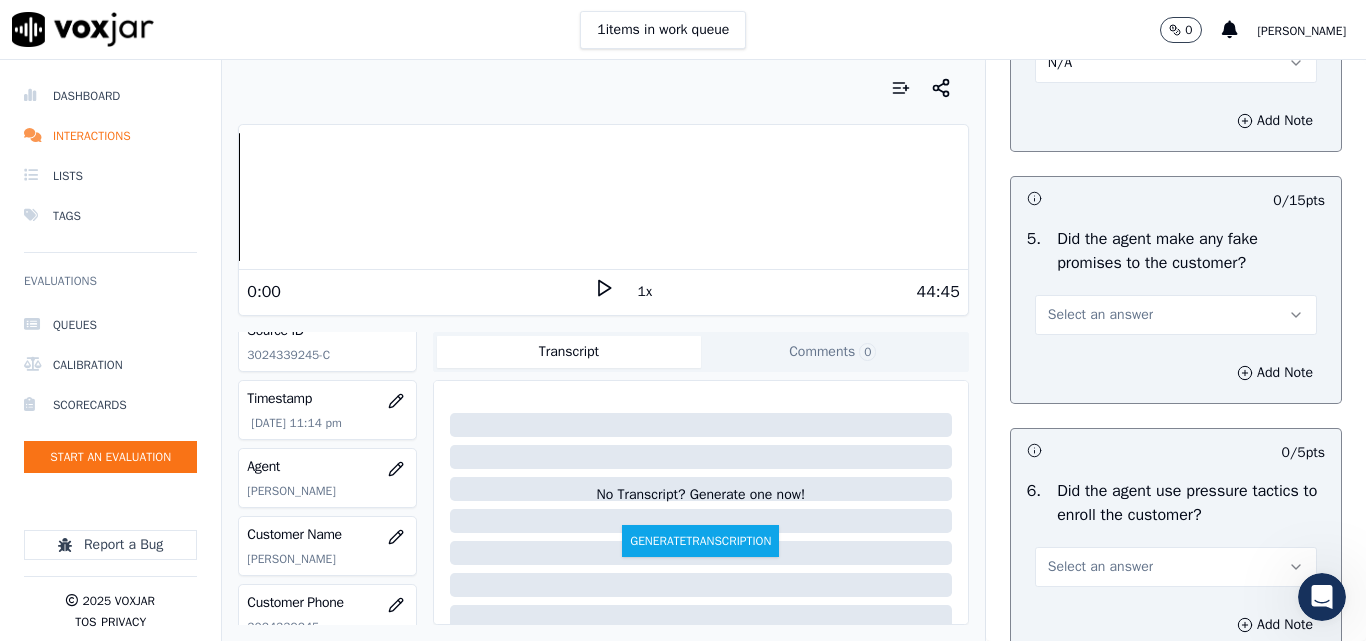 click on "Select an answer" at bounding box center [1100, 315] 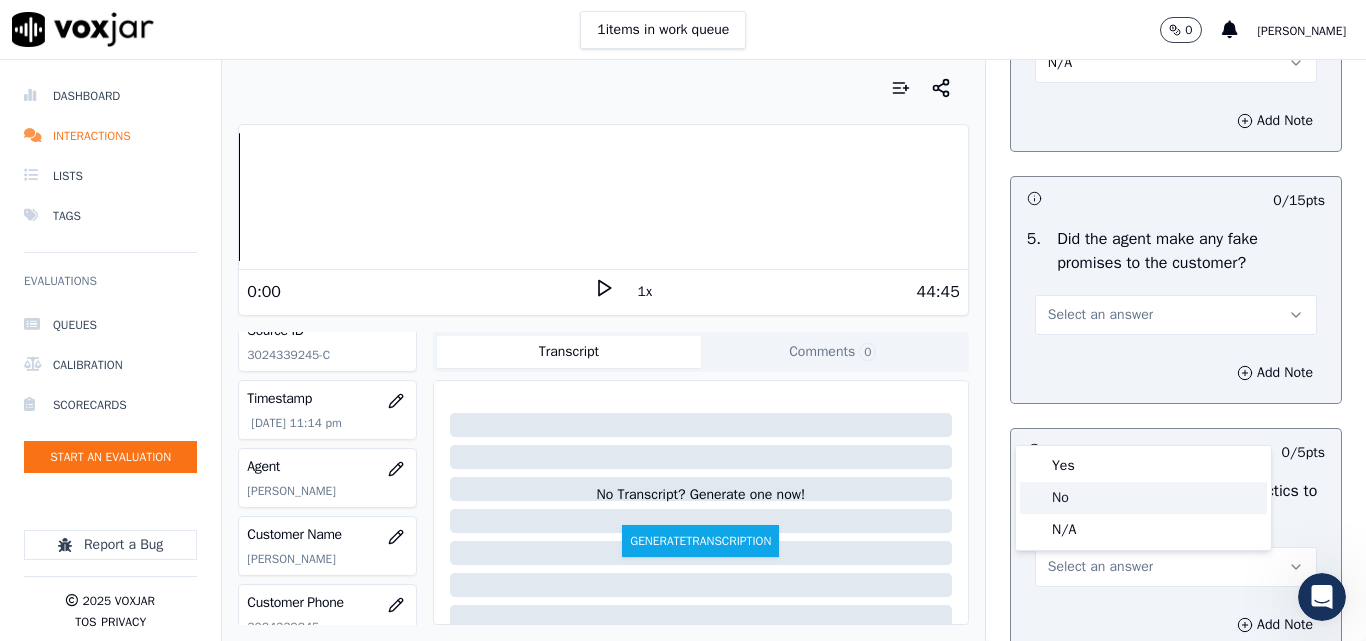 drag, startPoint x: 1074, startPoint y: 492, endPoint x: 1117, endPoint y: 525, distance: 54.20332 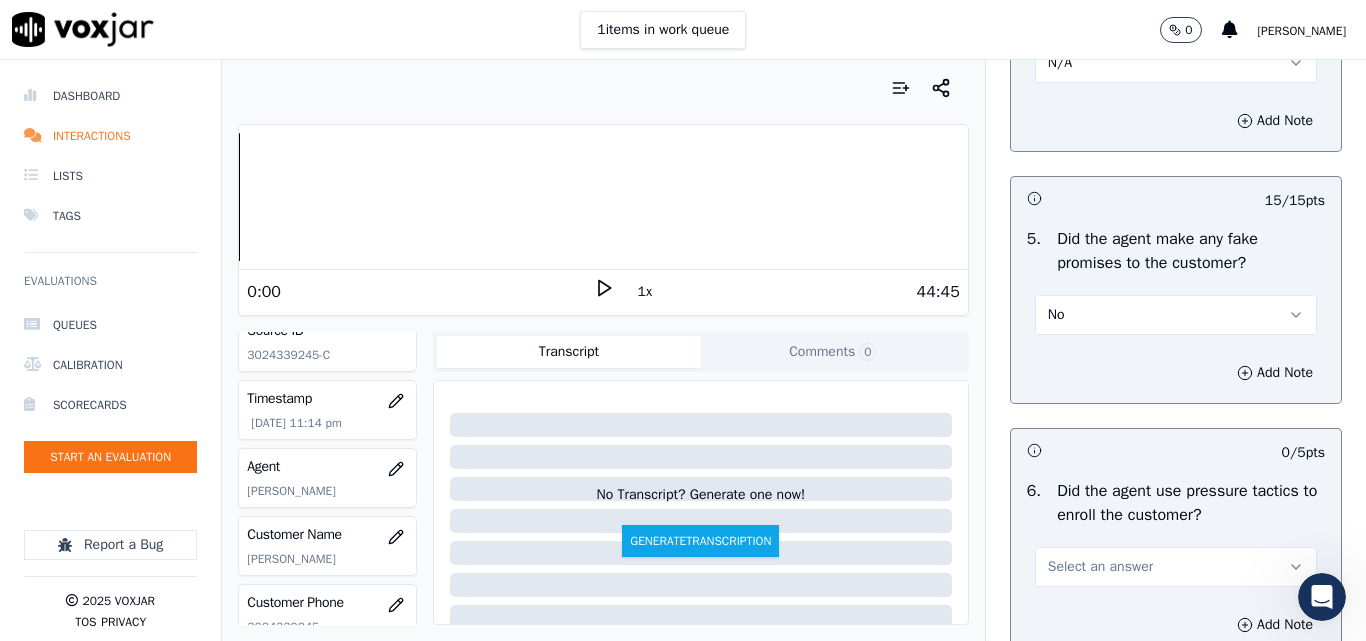 click on "Add Note" at bounding box center (1176, 373) 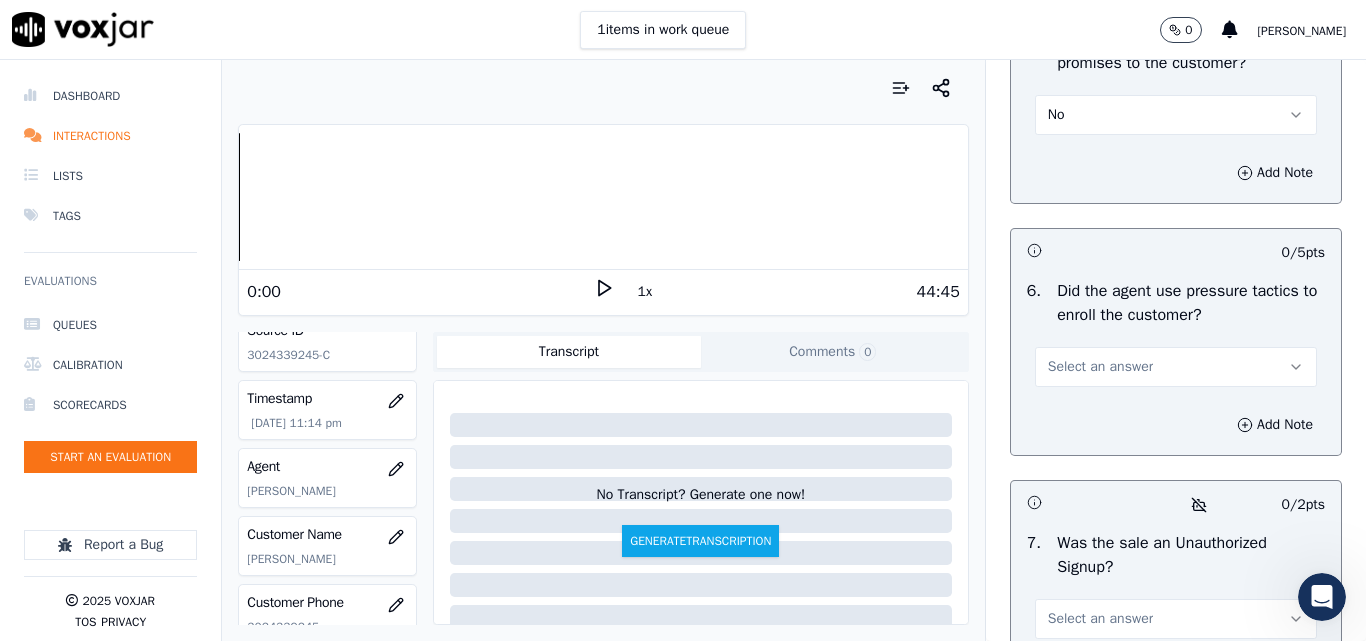 scroll, scrollTop: 5800, scrollLeft: 0, axis: vertical 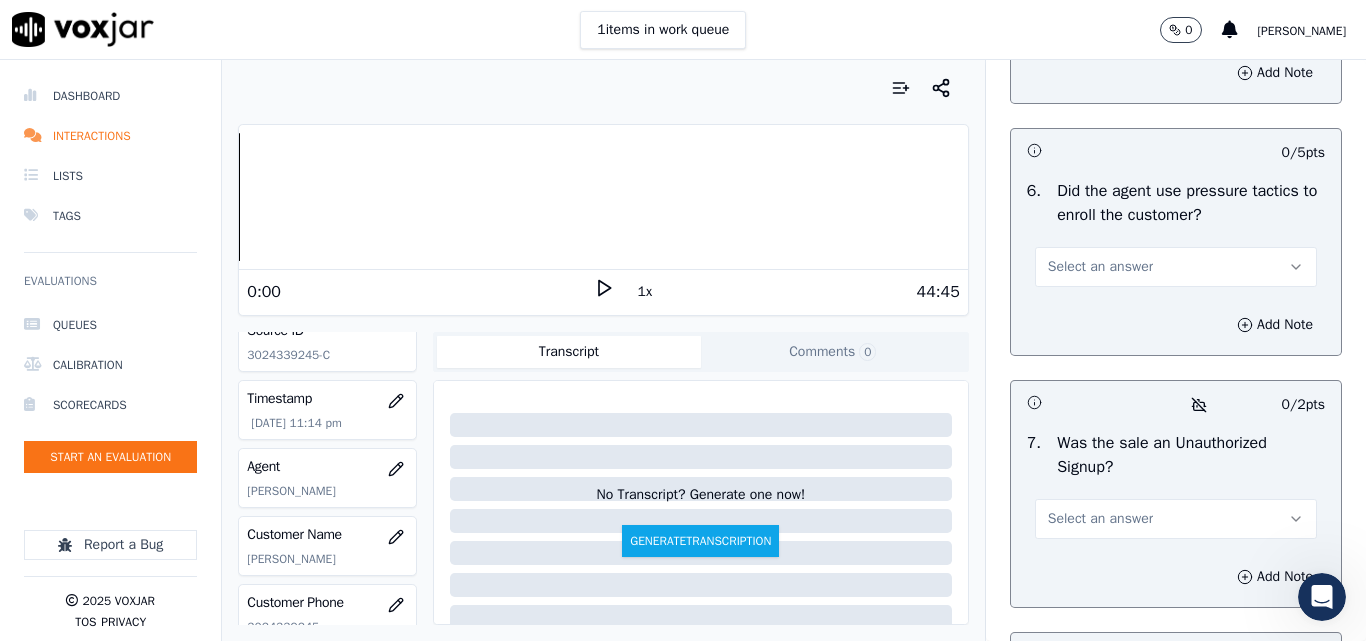 click on "Select an answer" at bounding box center [1176, 267] 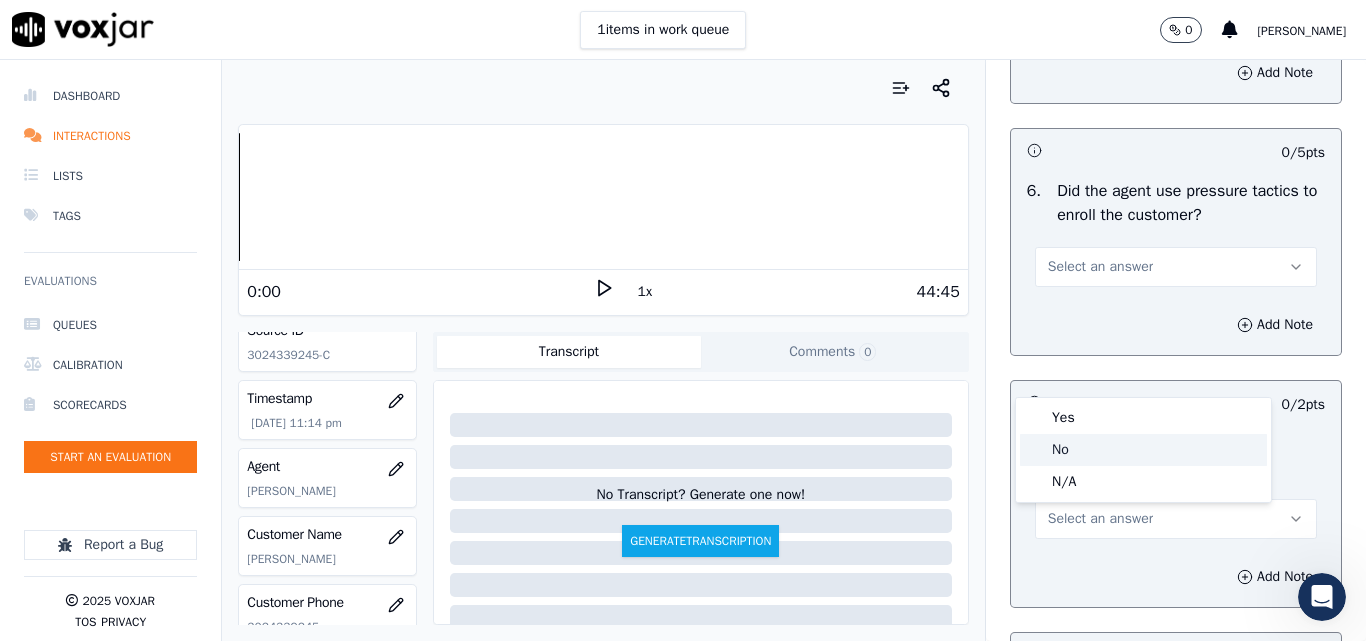 click on "No" 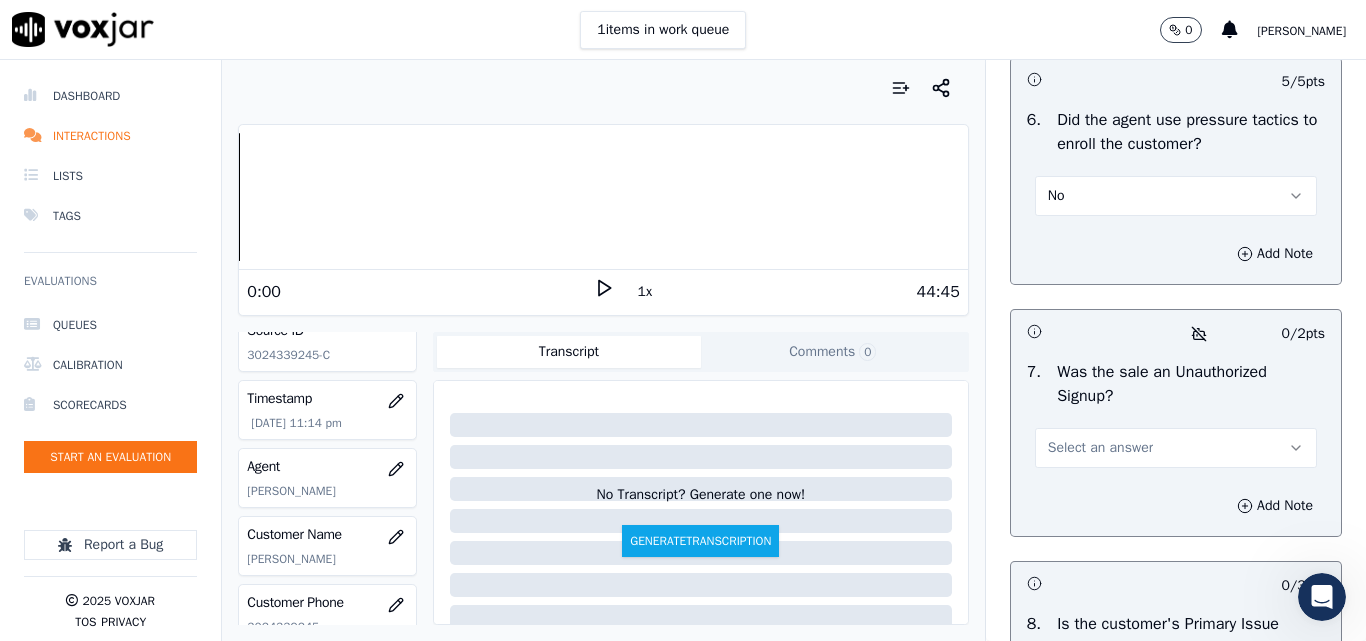 scroll, scrollTop: 6000, scrollLeft: 0, axis: vertical 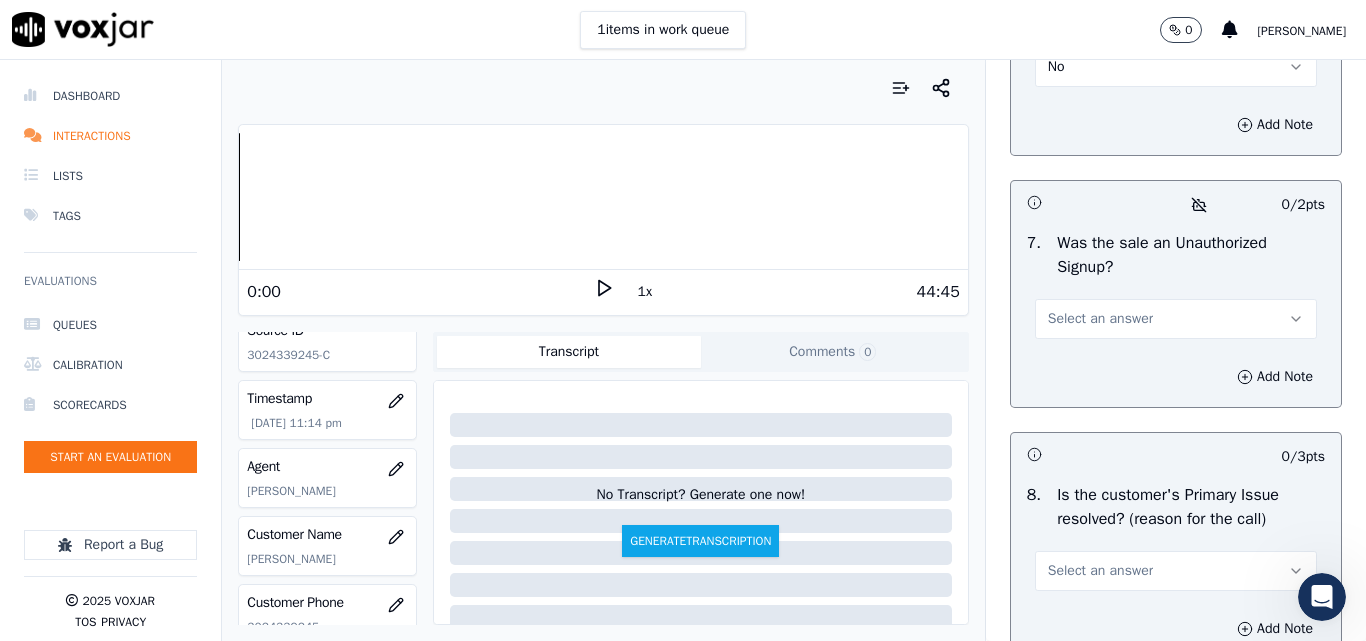 click on "Select an answer" at bounding box center (1100, 319) 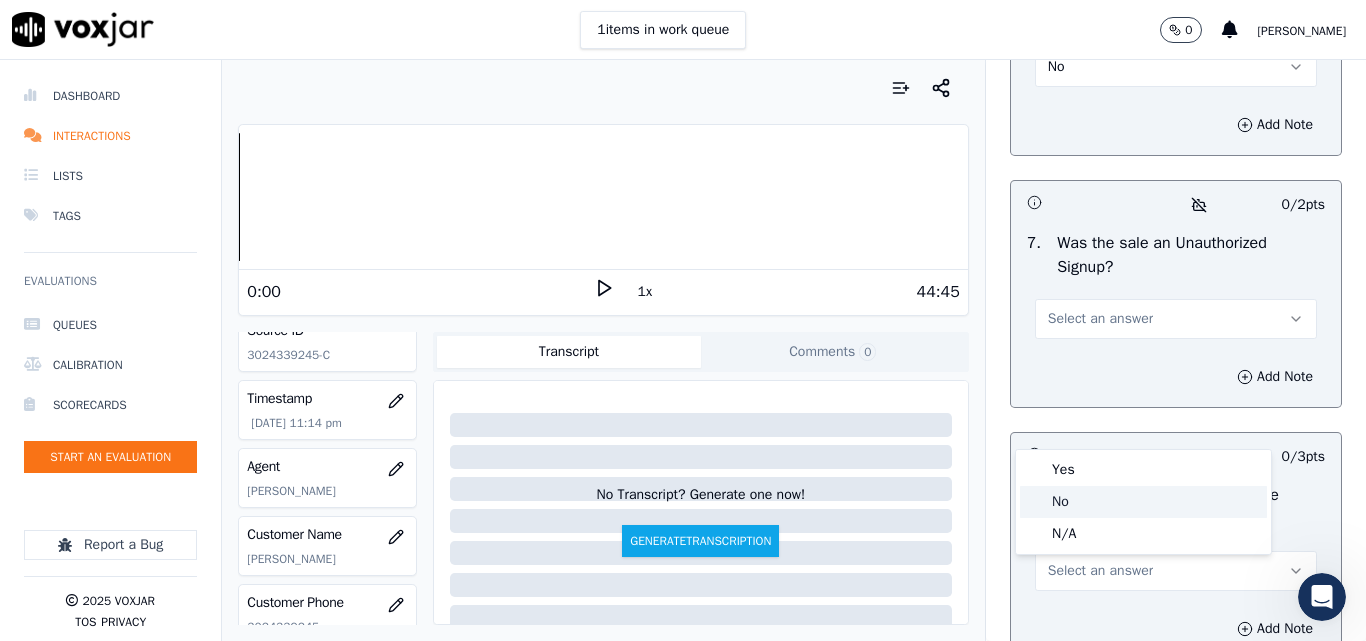 click on "No" 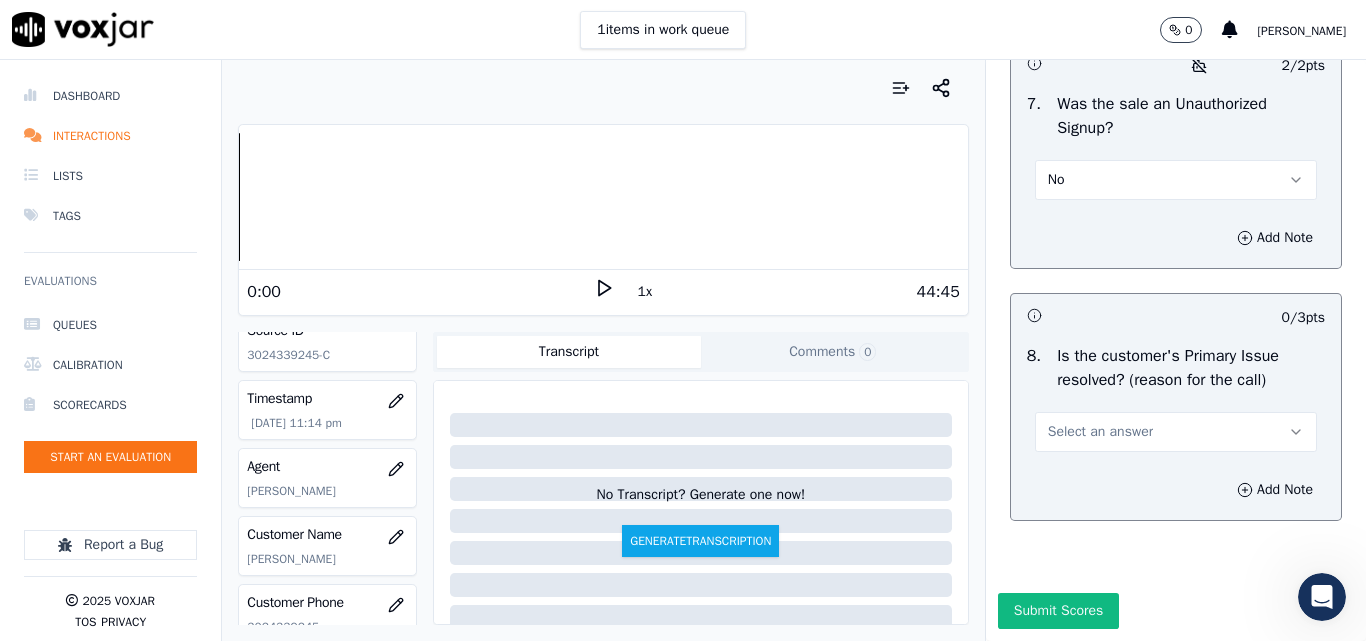 scroll, scrollTop: 6290, scrollLeft: 0, axis: vertical 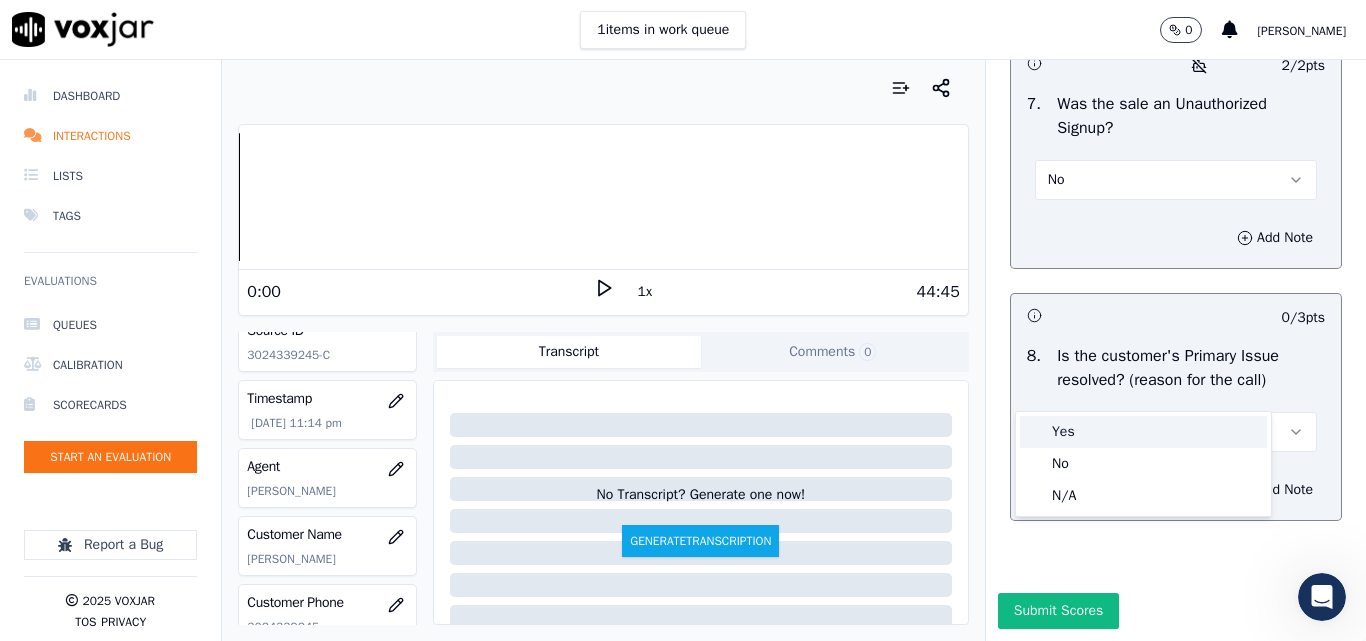 click on "Yes" at bounding box center (1143, 432) 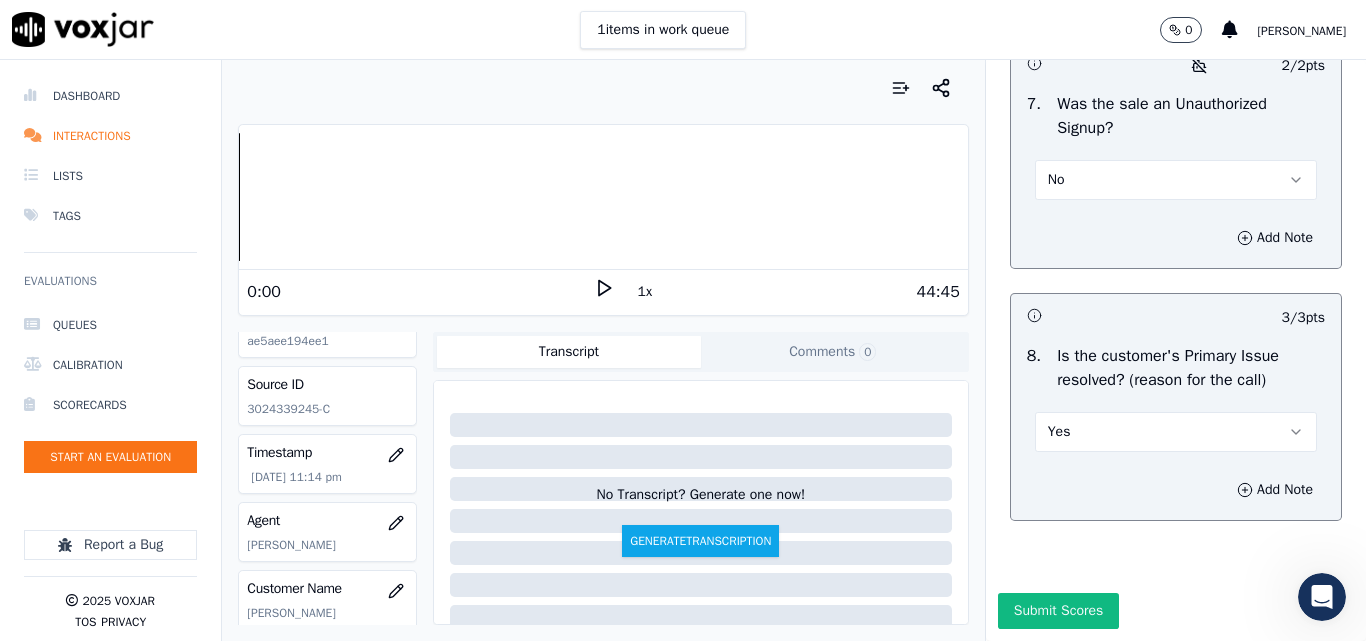 scroll, scrollTop: 0, scrollLeft: 0, axis: both 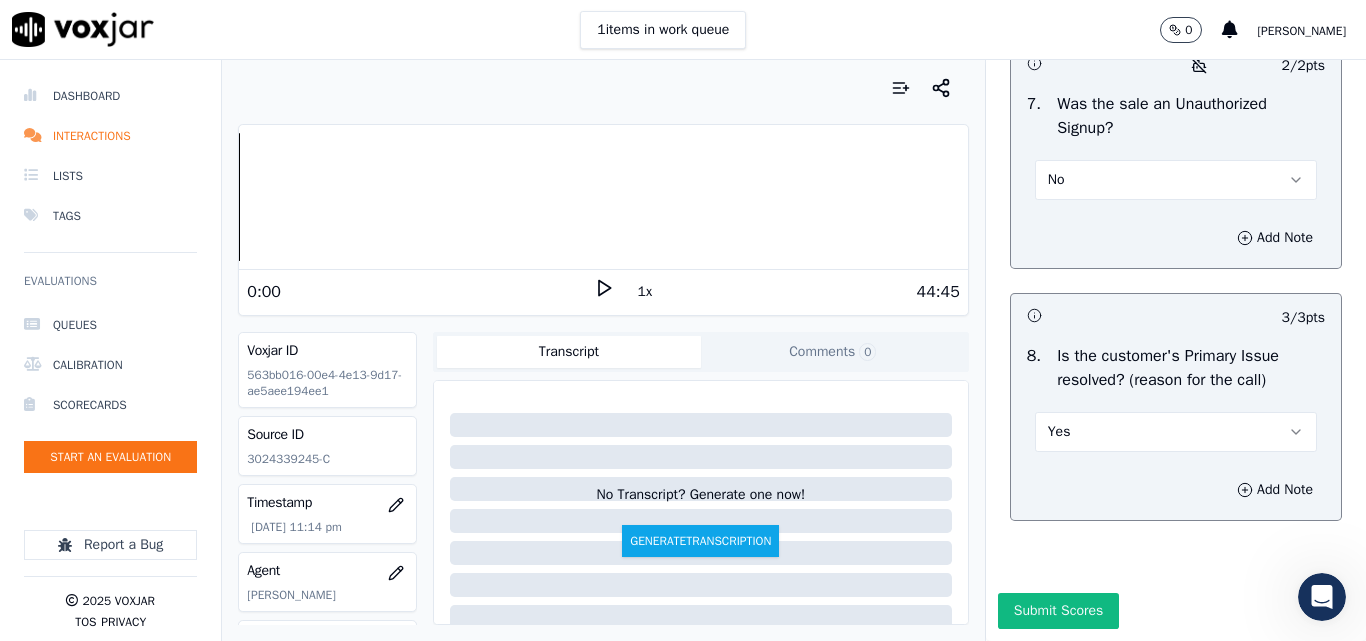 click on "Yes" at bounding box center (1176, 432) 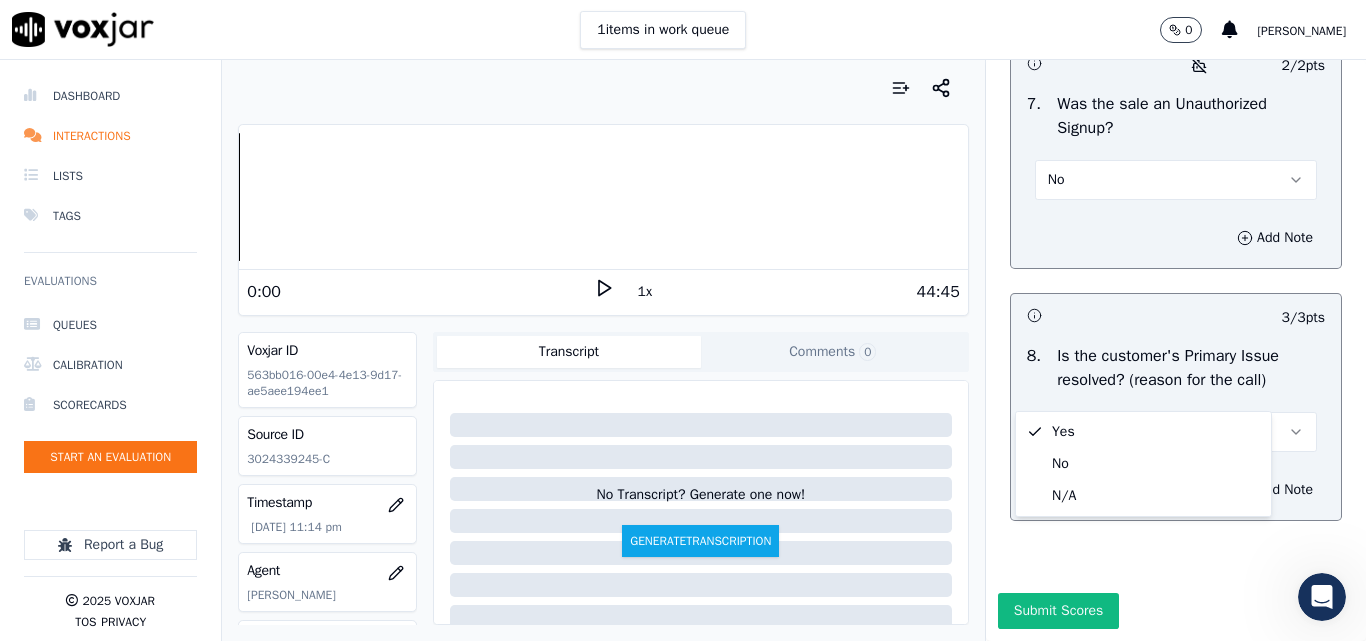 click on "Yes" at bounding box center (1176, 432) 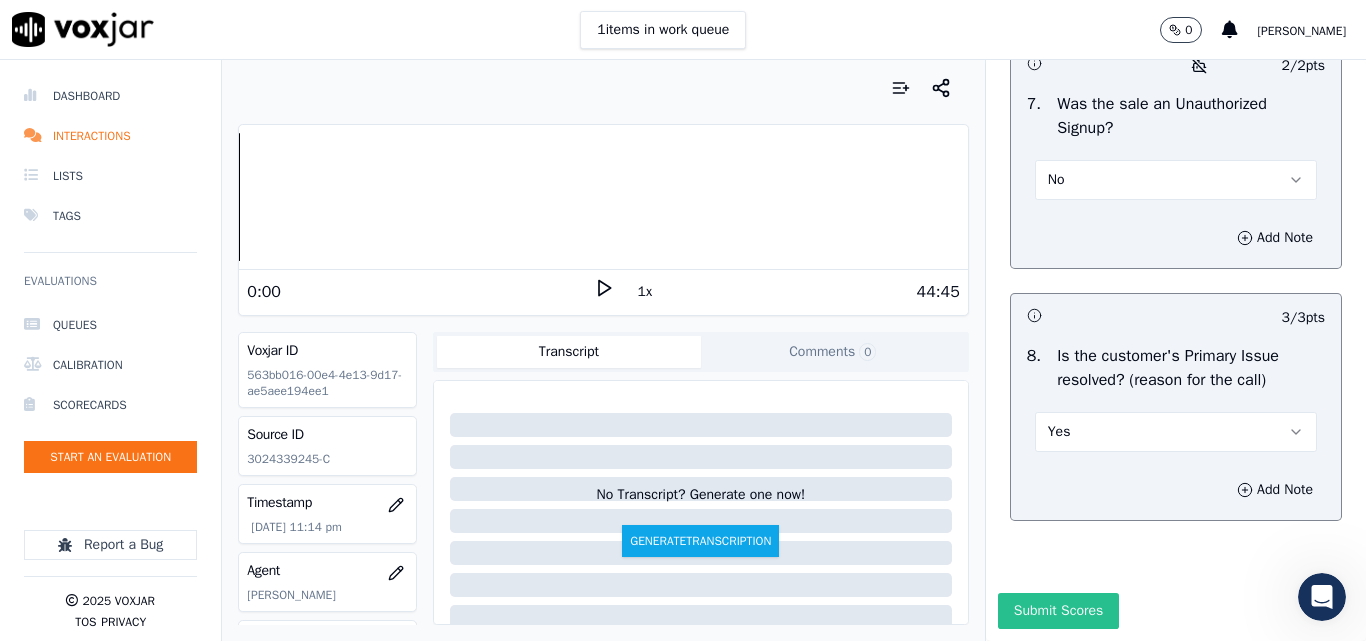 click on "Submit Scores" at bounding box center [1058, 611] 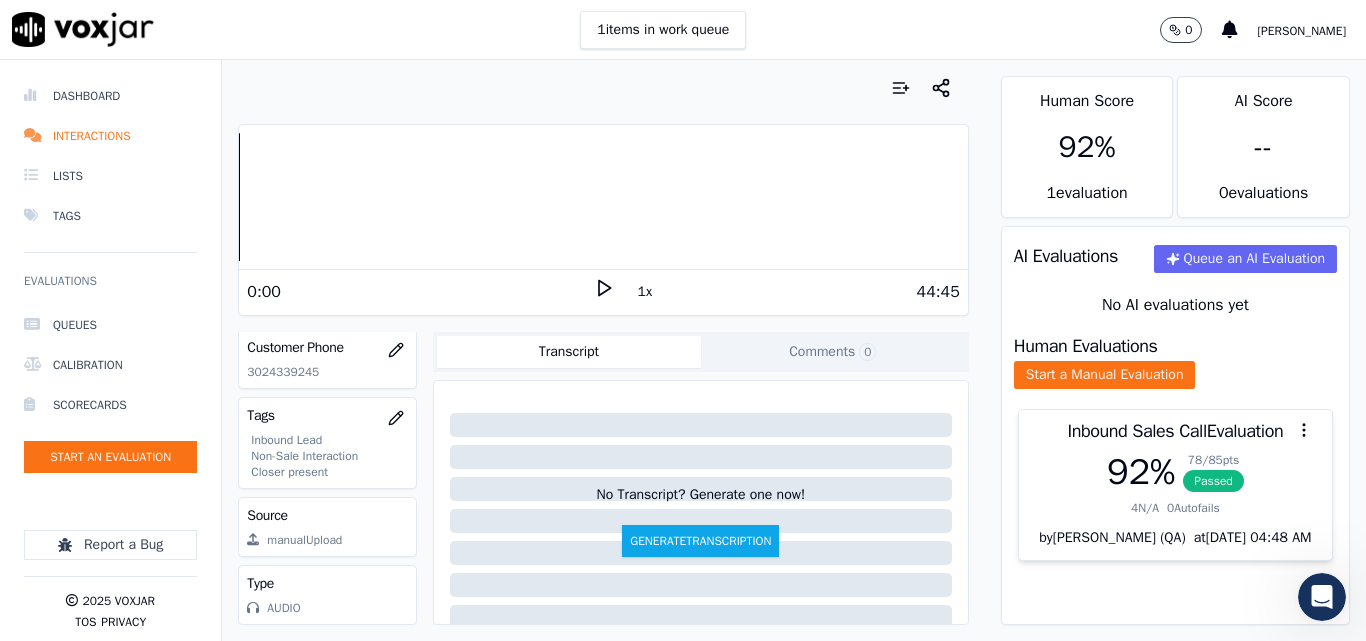scroll, scrollTop: 404, scrollLeft: 0, axis: vertical 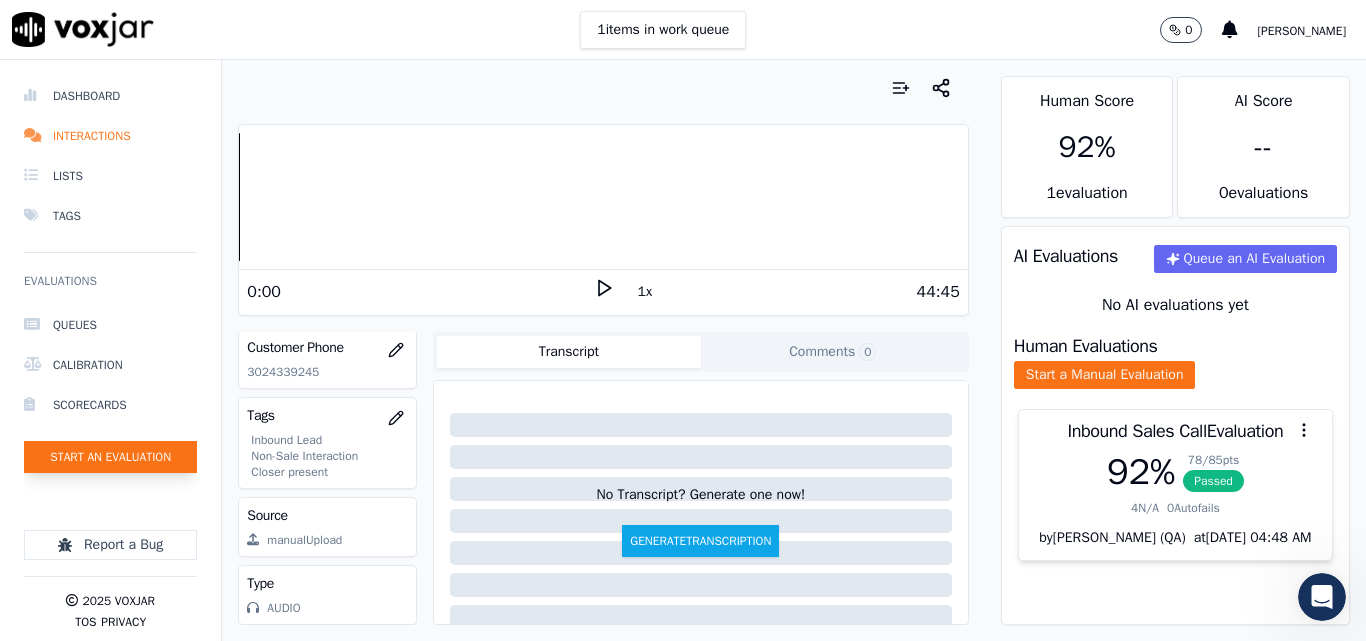 click on "Start an Evaluation" 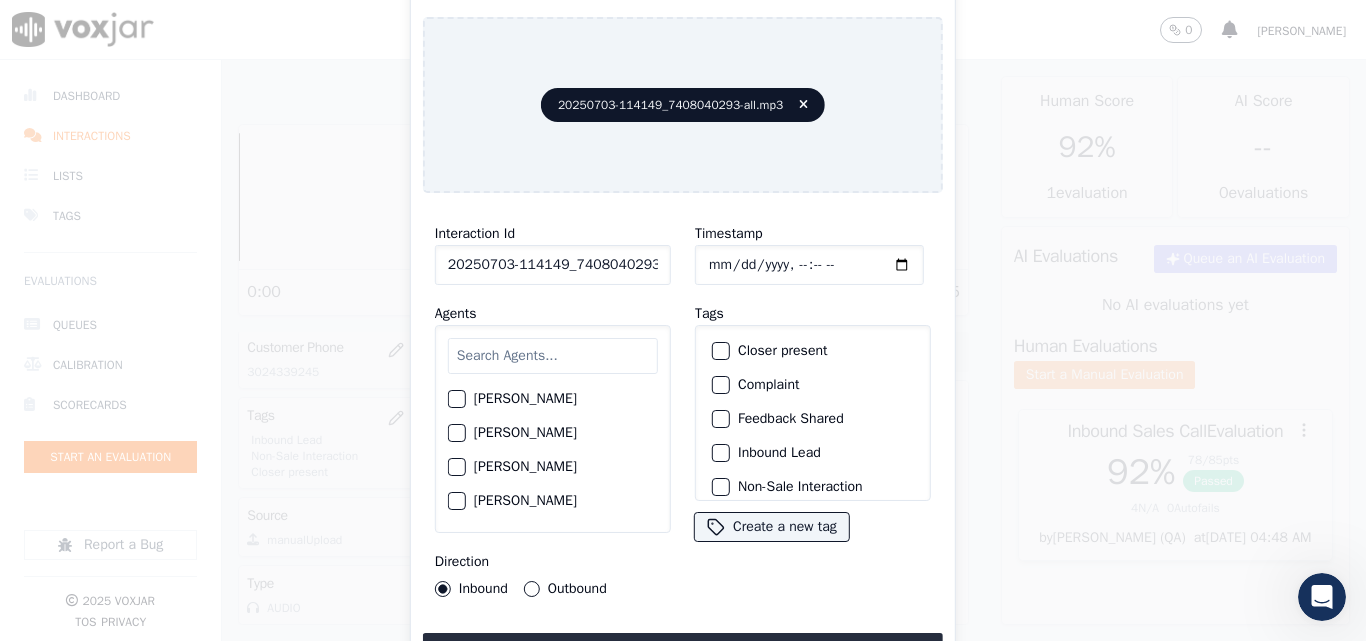 click on "Interaction Id   20250703-114149_7408040293-all.mp3     Agents        [PERSON_NAME]      [PERSON_NAME]     [PERSON_NAME]     [PERSON_NAME]      [PERSON_NAME]     [PERSON_NAME]      [PERSON_NAME]     [PERSON_NAME]     [PERSON_NAME]     [PERSON_NAME]     [PERSON_NAME]     [PERSON_NAME]     [PERSON_NAME]     [PERSON_NAME]     [PERSON_NAME]     [PERSON_NAME]     [PERSON_NAME]     Do not Count     [PERSON_NAME]     [PERSON_NAME]       [PERSON_NAME]     [PERSON_NAME]     [PERSON_NAME]     [PERSON_NAME]     [PERSON_NAME]     [PERSON_NAME]     [PERSON_NAME]     [PERSON_NAME]     [PERSON_NAME]     [PERSON_NAME]     [PERSON_NAME]     [PERSON_NAME]     [PERSON_NAME]     [PERSON_NAME]     [PERSON_NAME]     [PERSON_NAME]     [PERSON_NAME]     [PERSON_NAME]      [PERSON_NAME]     [PERSON_NAME]         MD [PERSON_NAME] - [PERSON_NAME]     [PERSON_NAME]     [PERSON_NAME]     [PERSON_NAME]     [PERSON_NAME]     [PERSON_NAME]     [PERSON_NAME]     [PERSON_NAME]     [PERSON_NAME]     [PERSON_NAME] [PERSON_NAME] [PERSON_NAME]     [PERSON_NAME]     [PERSON_NAME]" at bounding box center [553, 409] 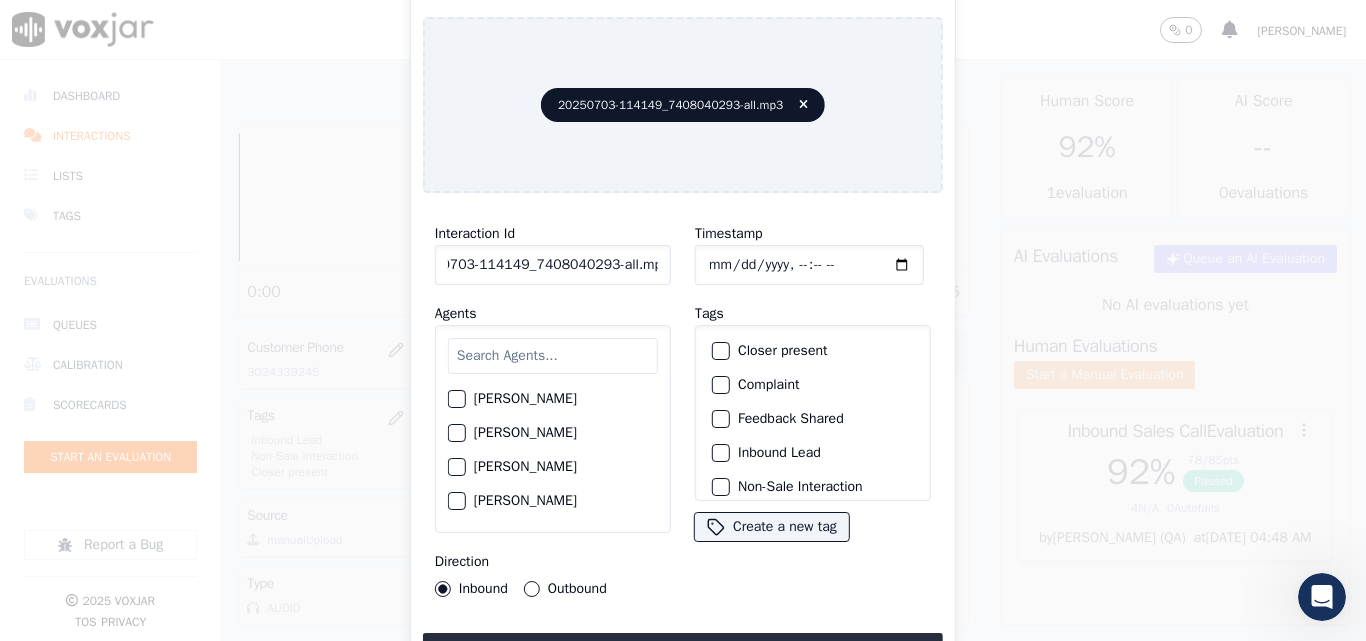 drag, startPoint x: 639, startPoint y: 258, endPoint x: 802, endPoint y: 278, distance: 164.22241 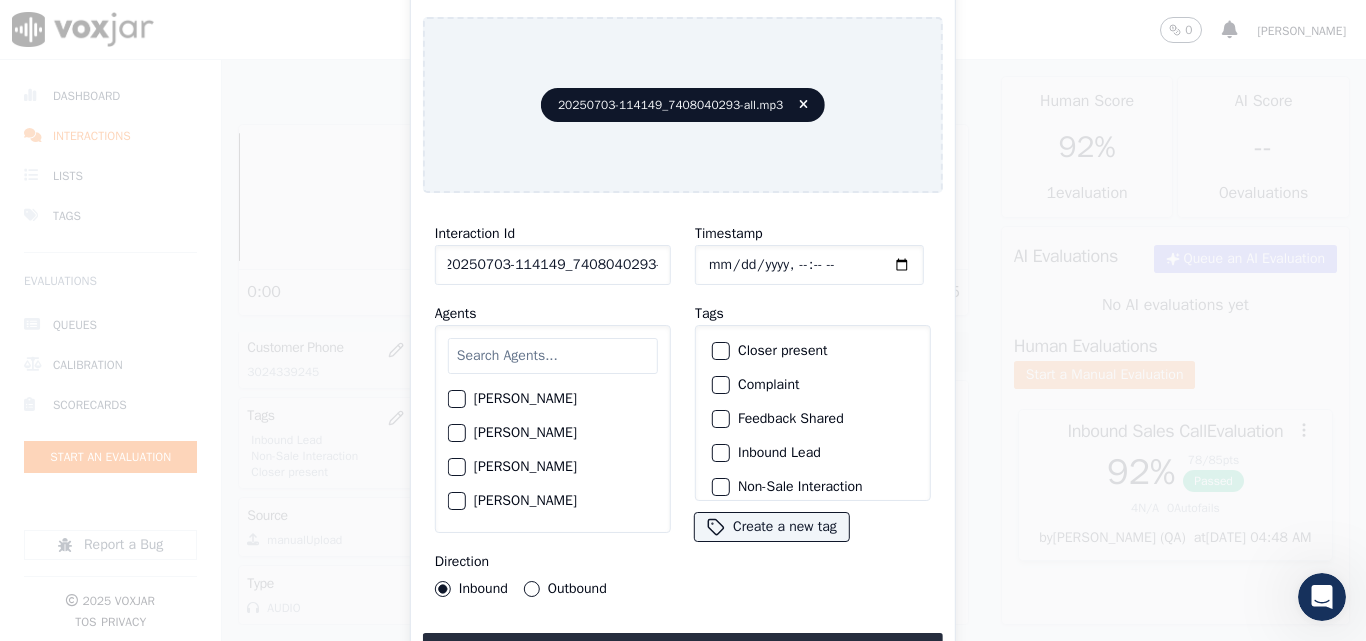 scroll, scrollTop: 0, scrollLeft: 11, axis: horizontal 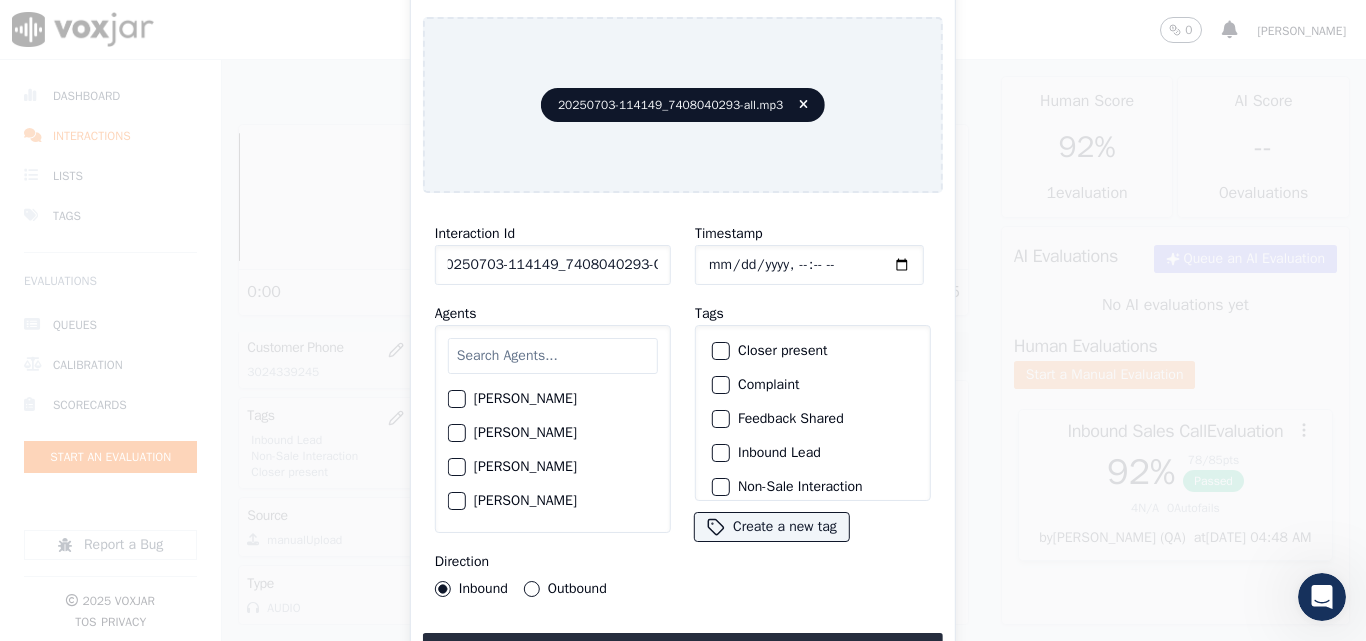 type on "20250703-114149_7408040293-C1" 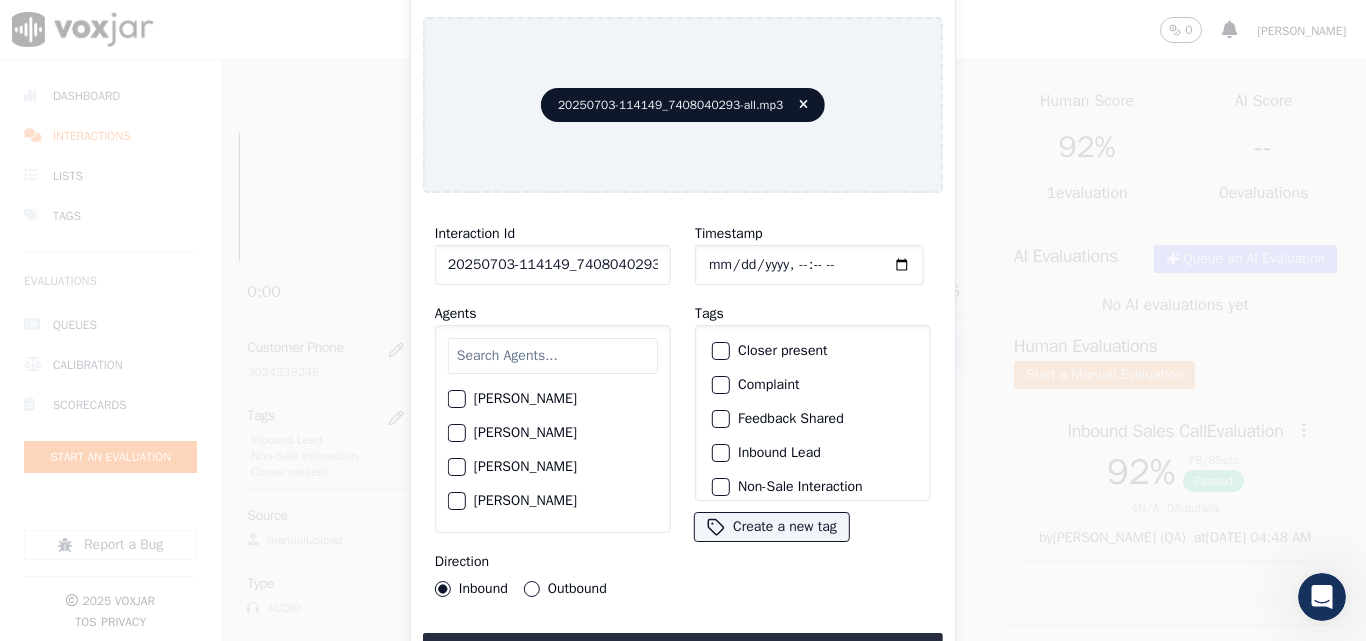 type on "[DATE]T23:21" 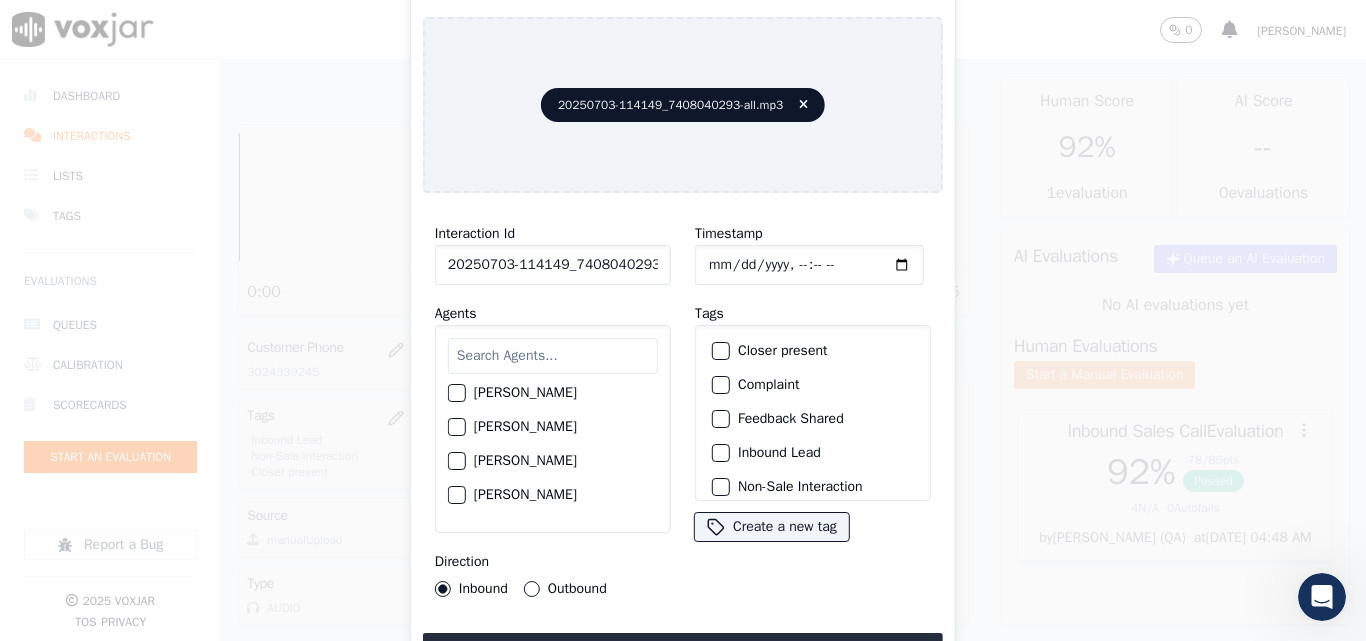 scroll, scrollTop: 300, scrollLeft: 0, axis: vertical 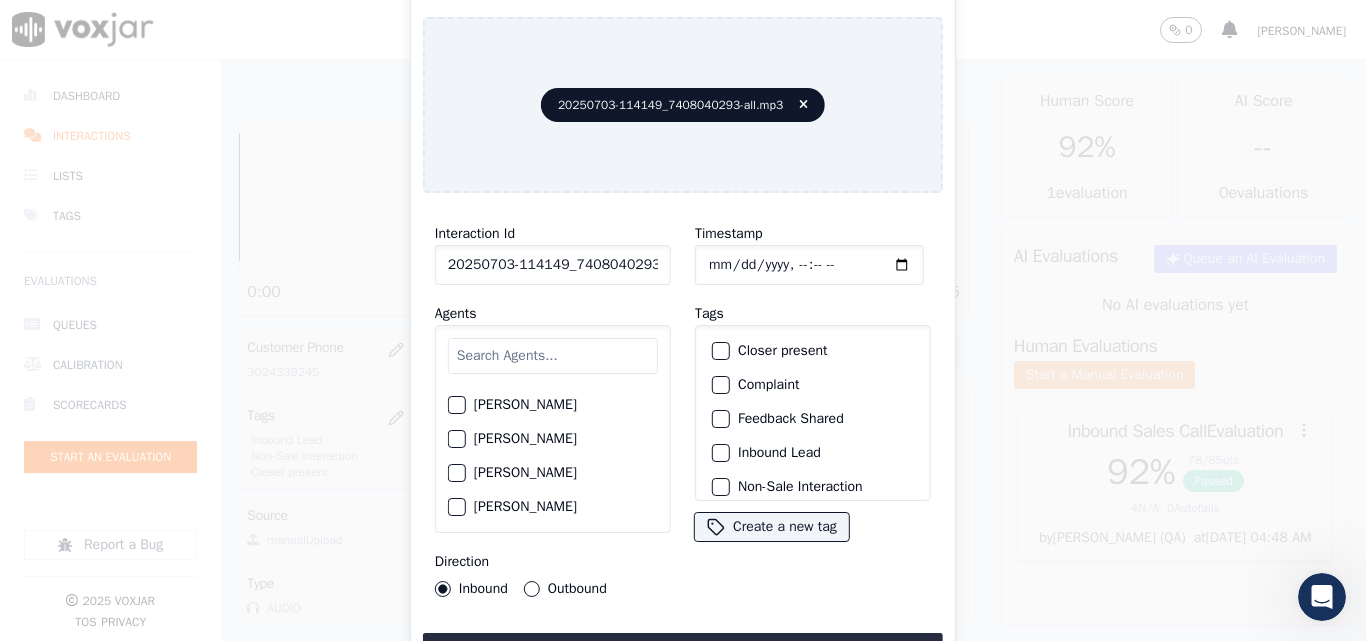 click on "[PERSON_NAME]" 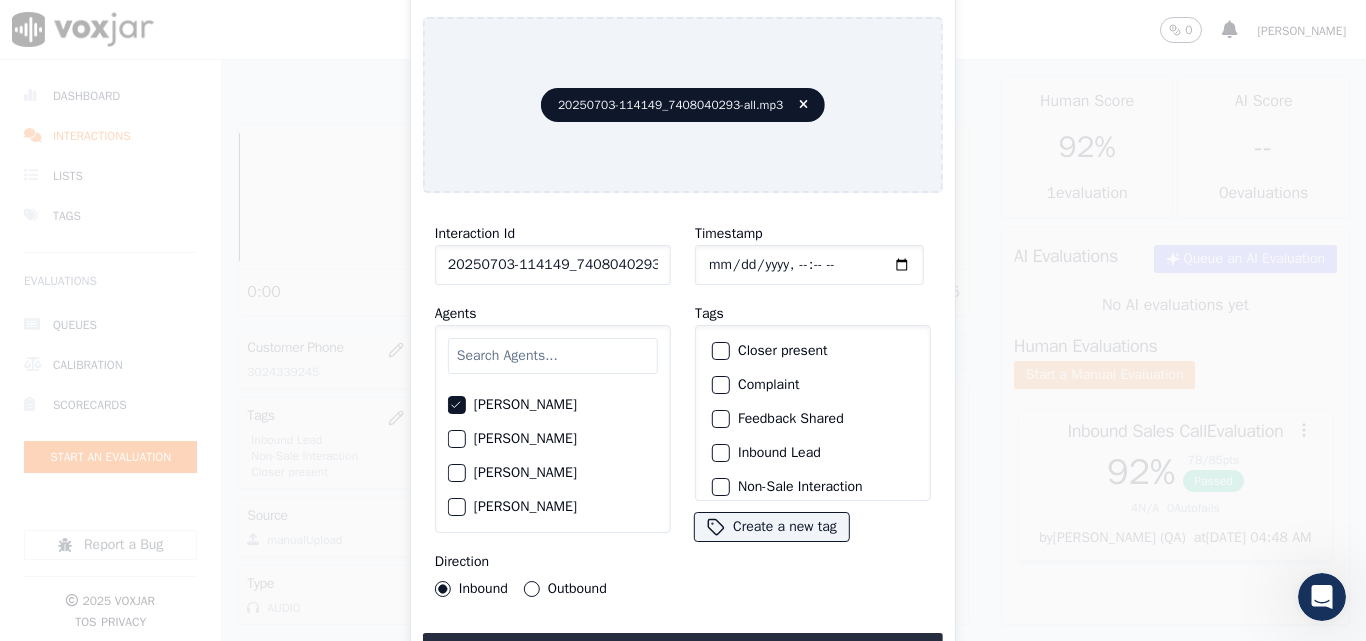 click on "Outbound" at bounding box center (532, 589) 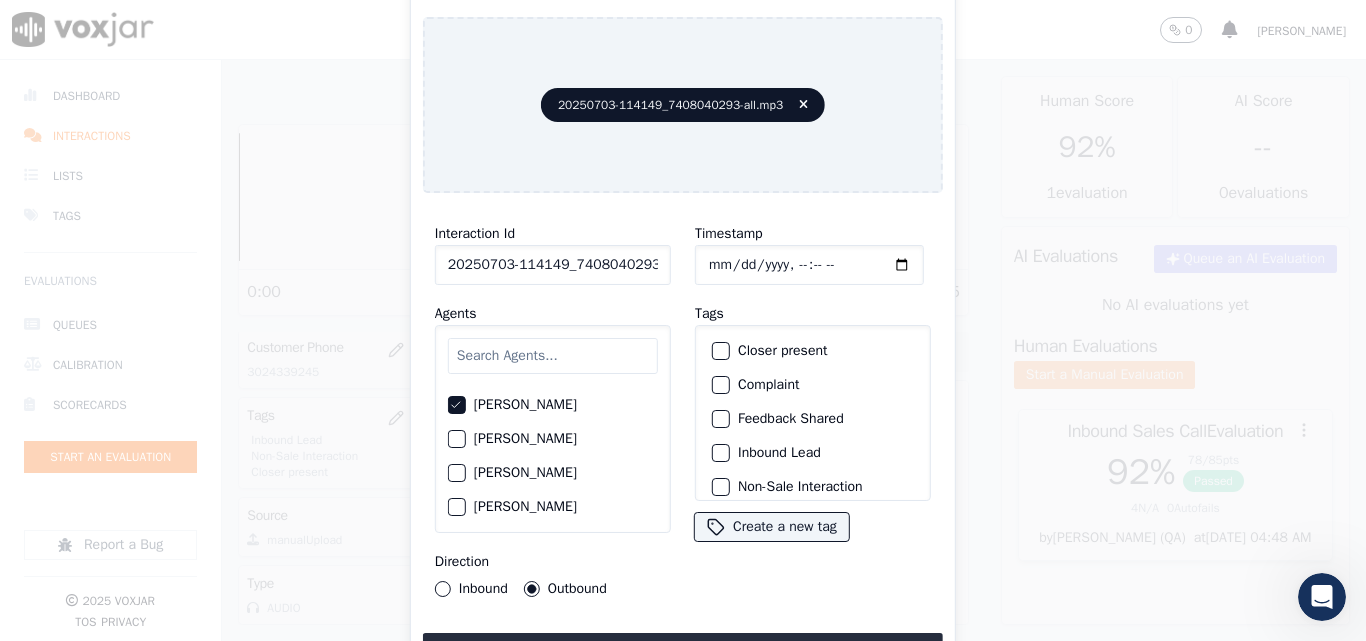 click on "Closer present" 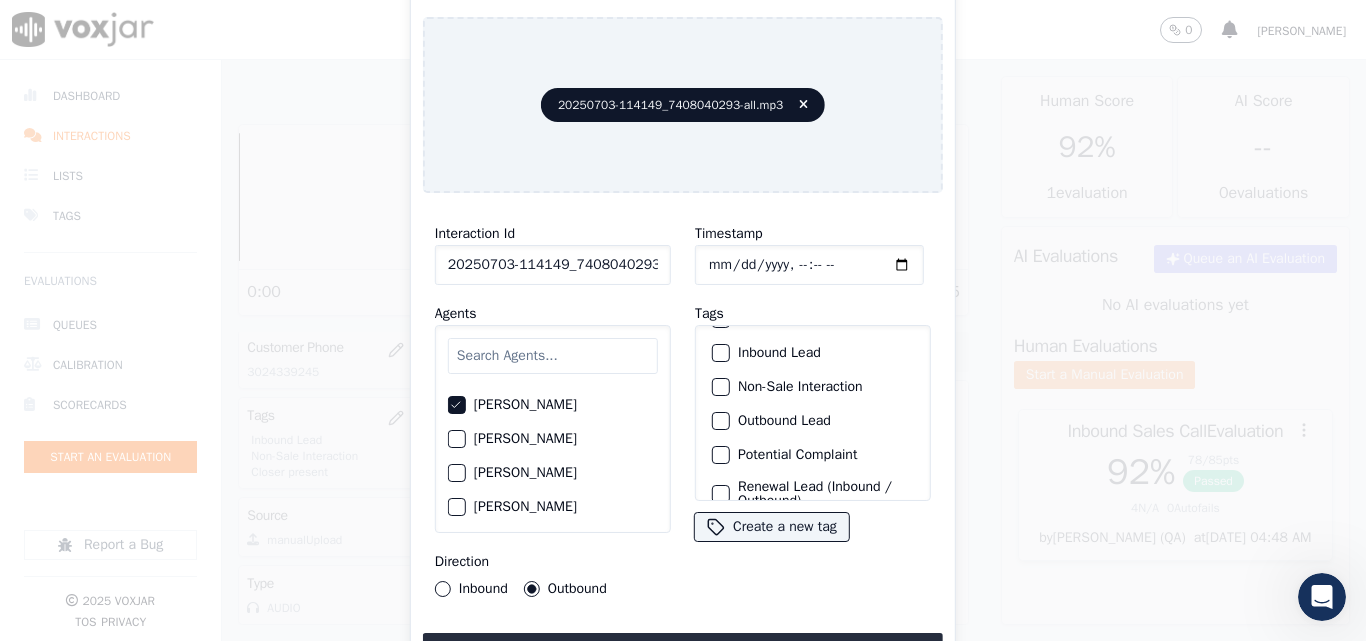 scroll, scrollTop: 173, scrollLeft: 0, axis: vertical 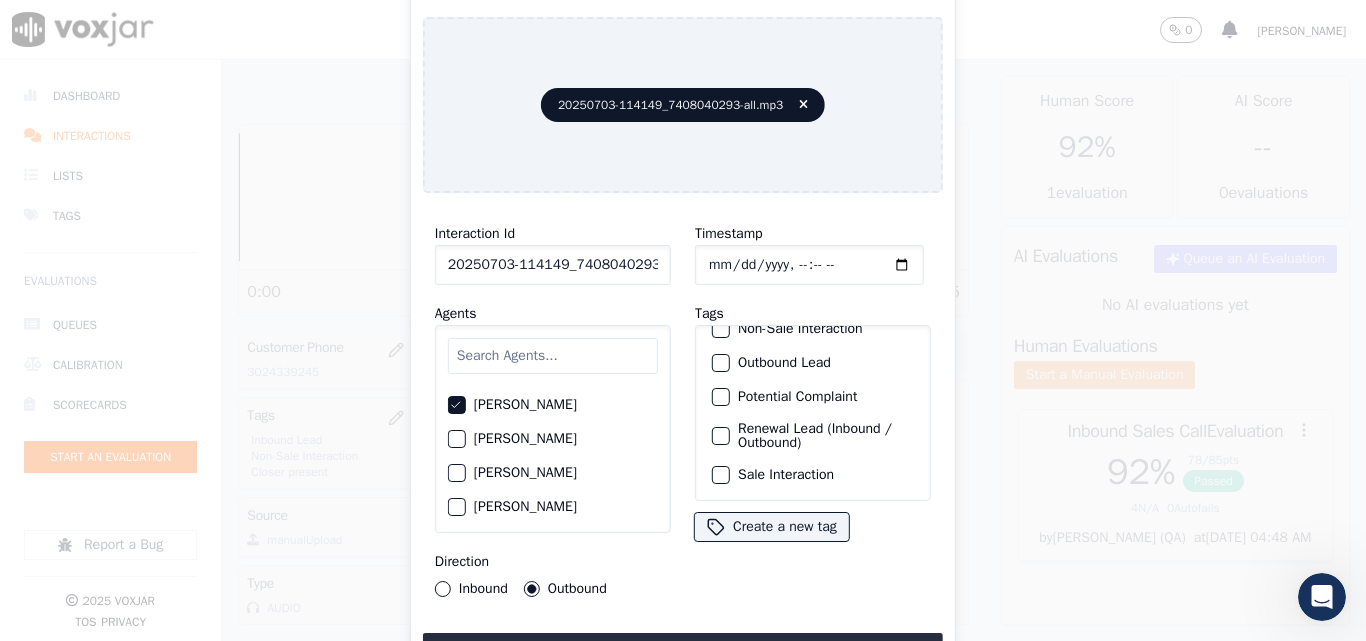 click on "Renewal Lead (Inbound / Outbound)" 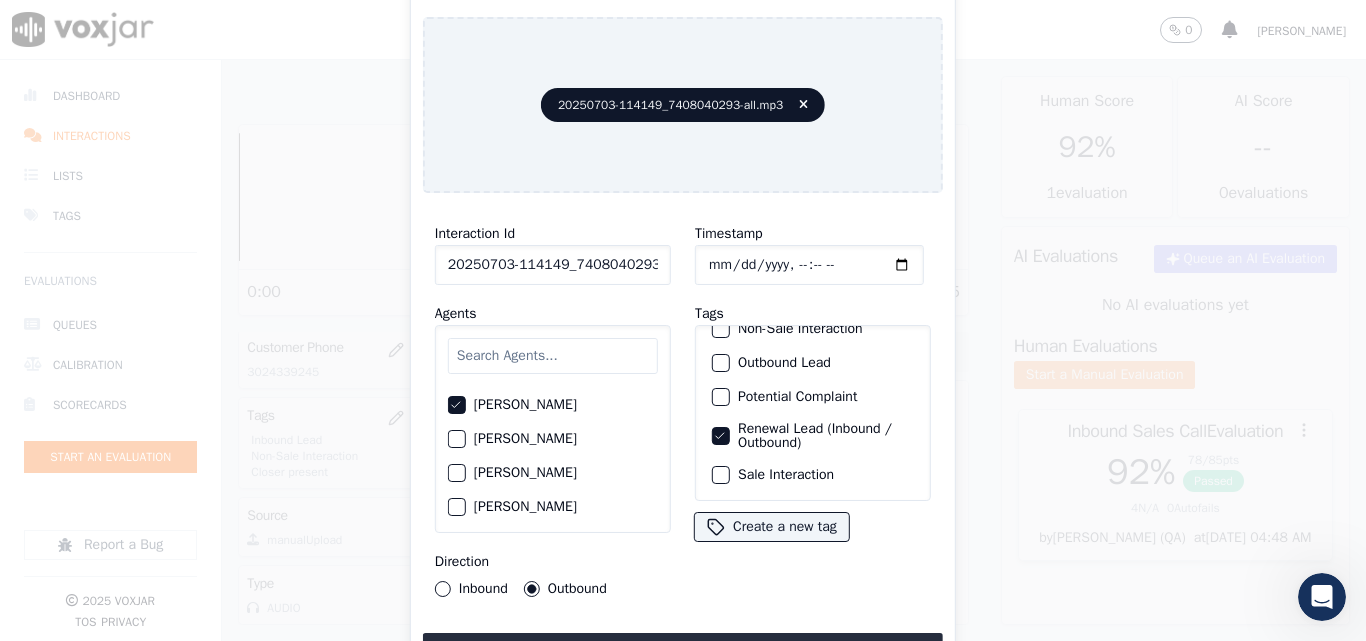 scroll, scrollTop: 73, scrollLeft: 0, axis: vertical 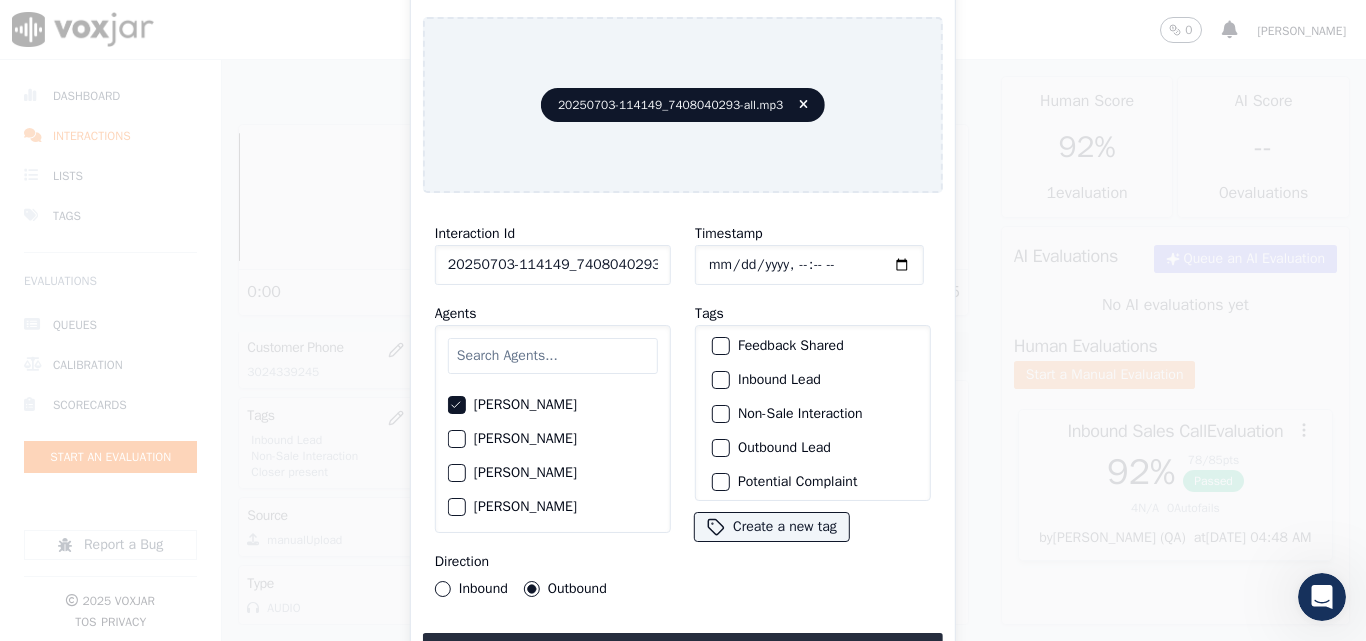 click on "Non-Sale Interaction" 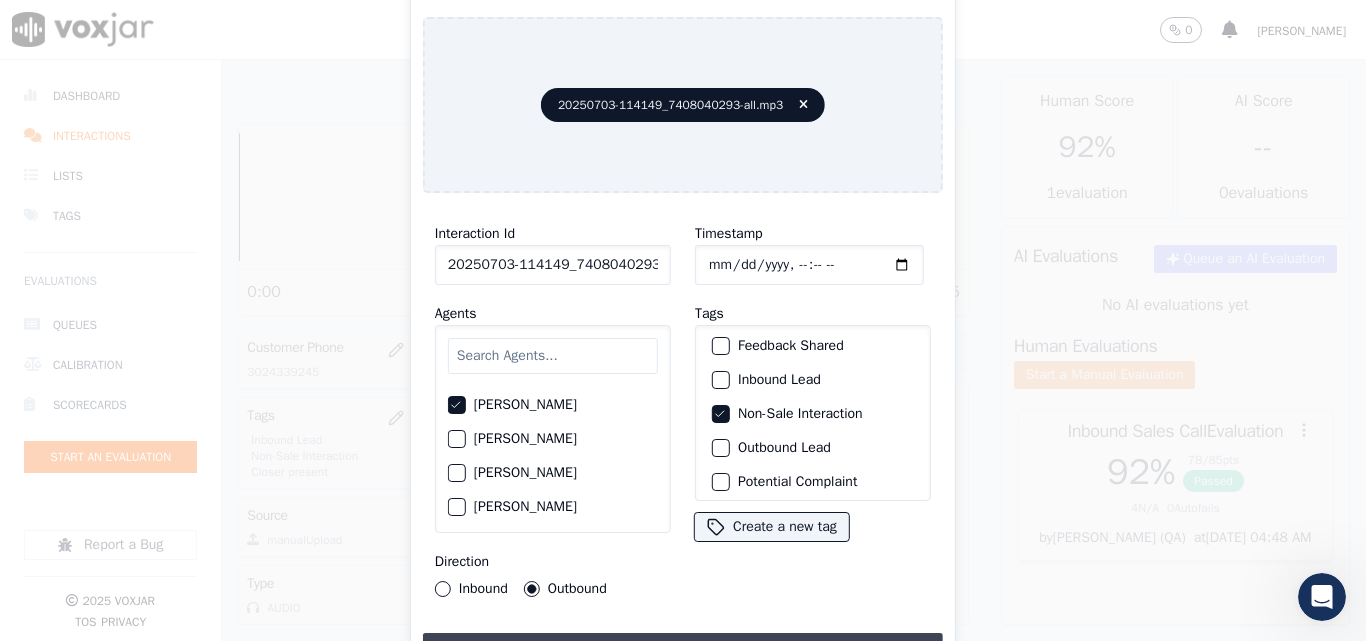click on "Upload interaction to start evaluation" at bounding box center (683, 651) 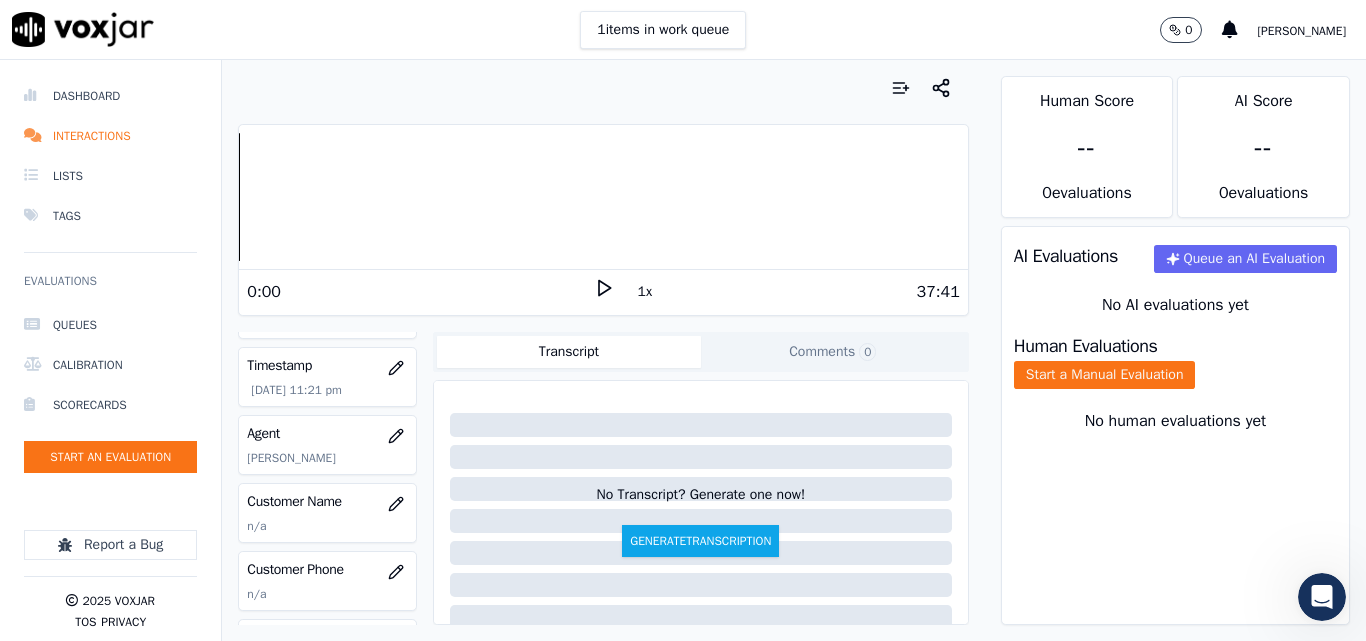 scroll, scrollTop: 200, scrollLeft: 0, axis: vertical 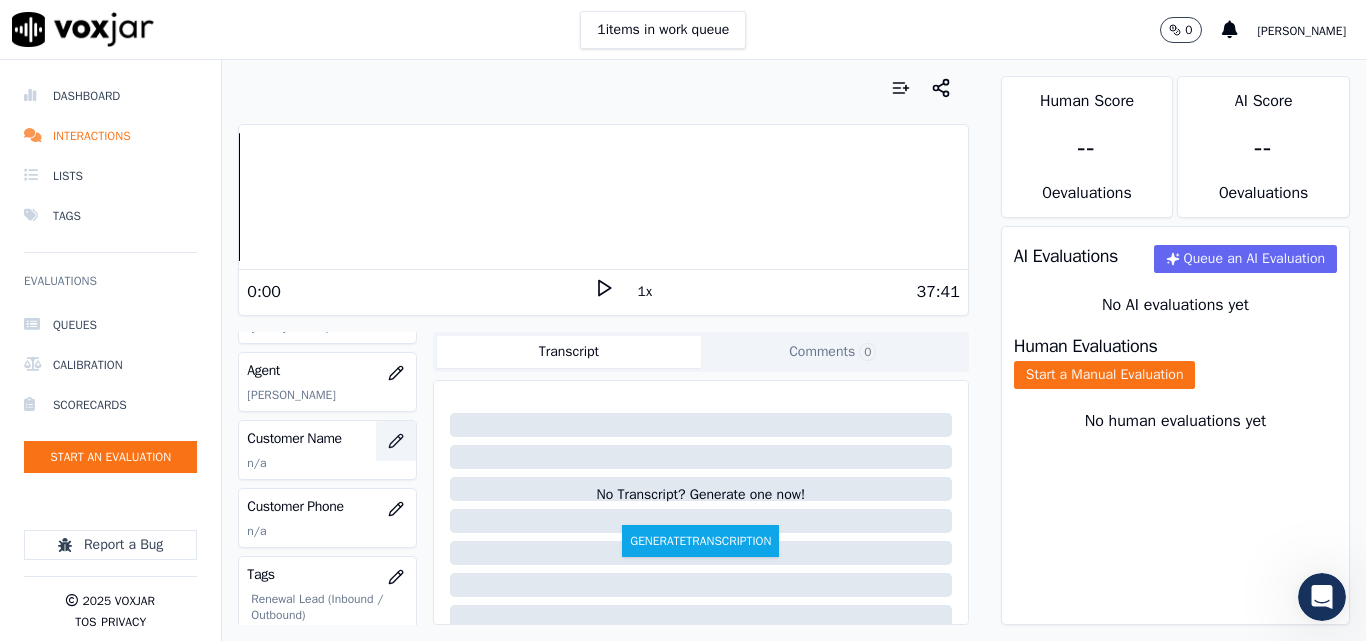 click 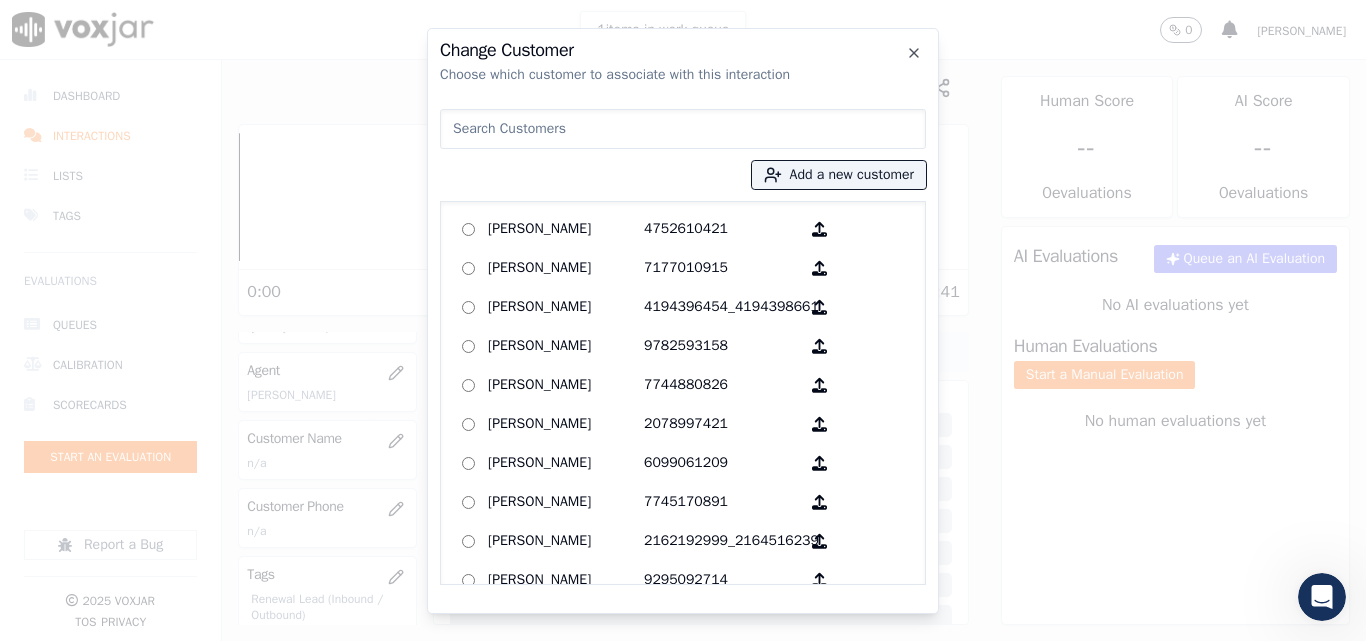 click at bounding box center (683, 129) 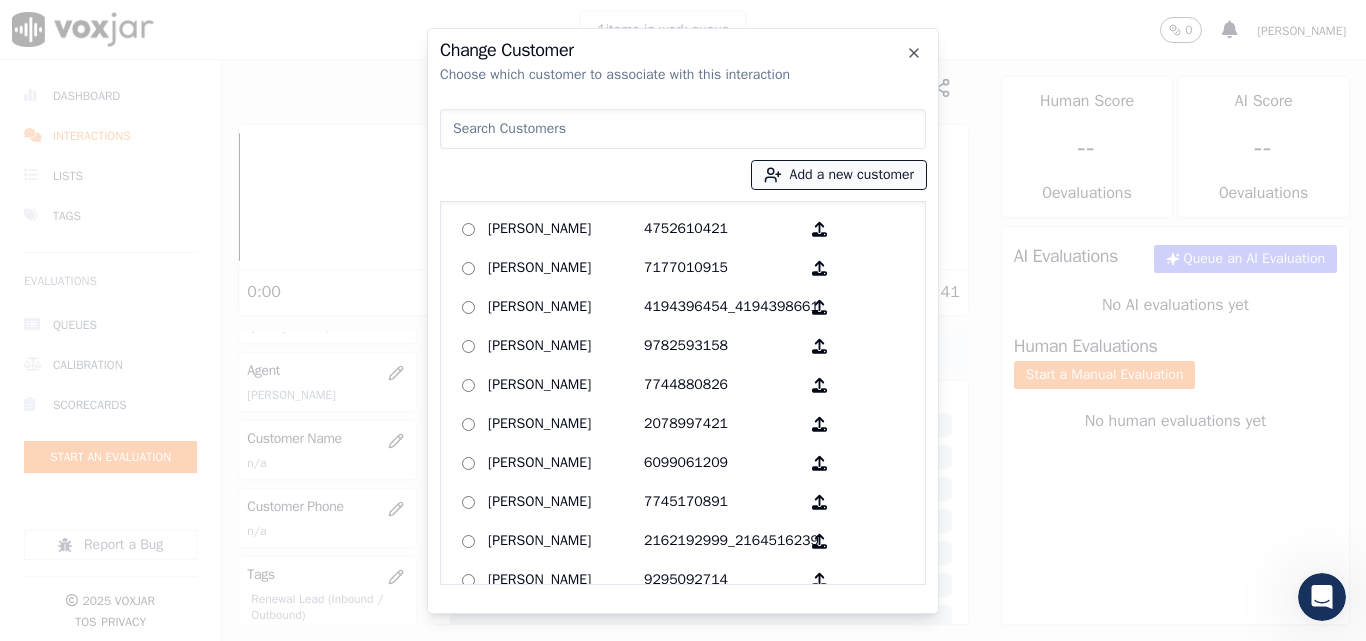 click on "Add a new customer" at bounding box center [839, 175] 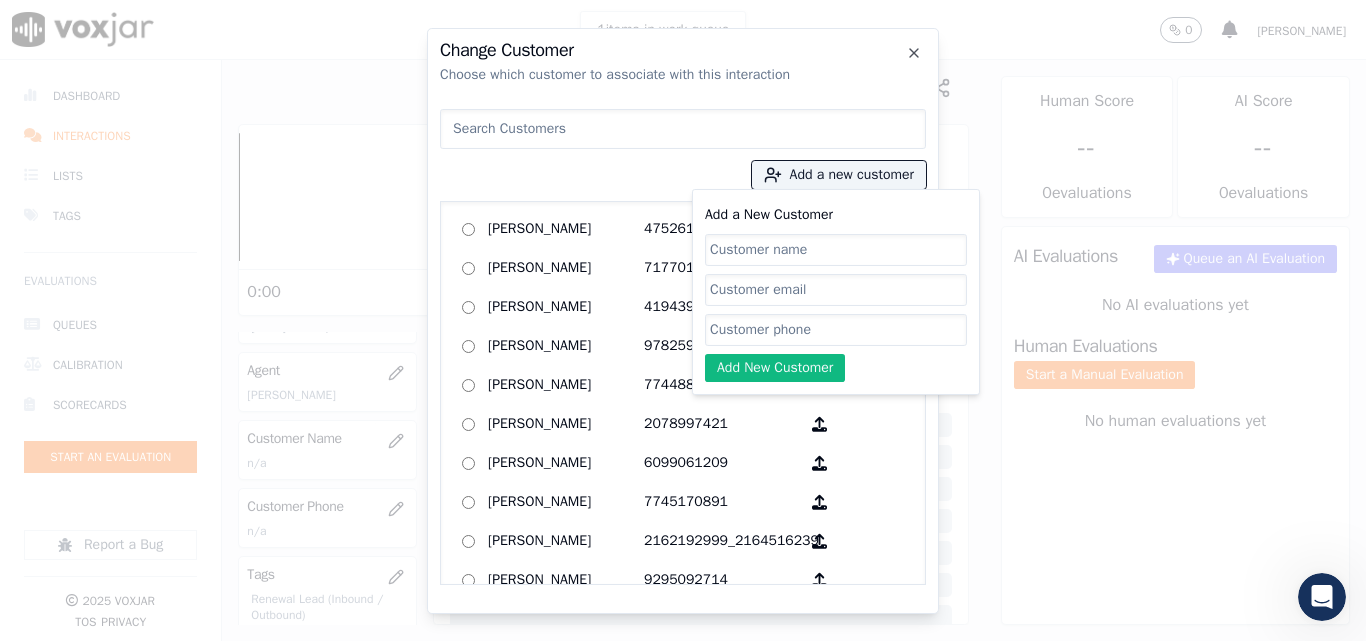 click on "Add a New Customer" 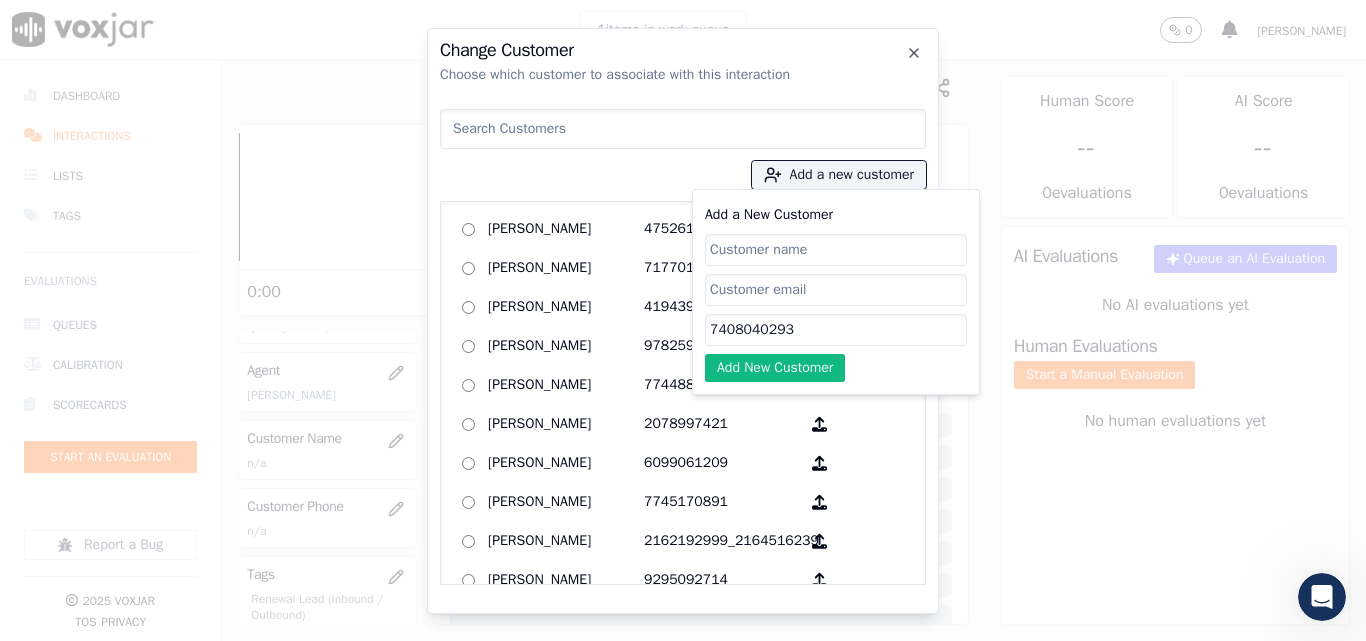 drag, startPoint x: 776, startPoint y: 255, endPoint x: 799, endPoint y: 241, distance: 26.925823 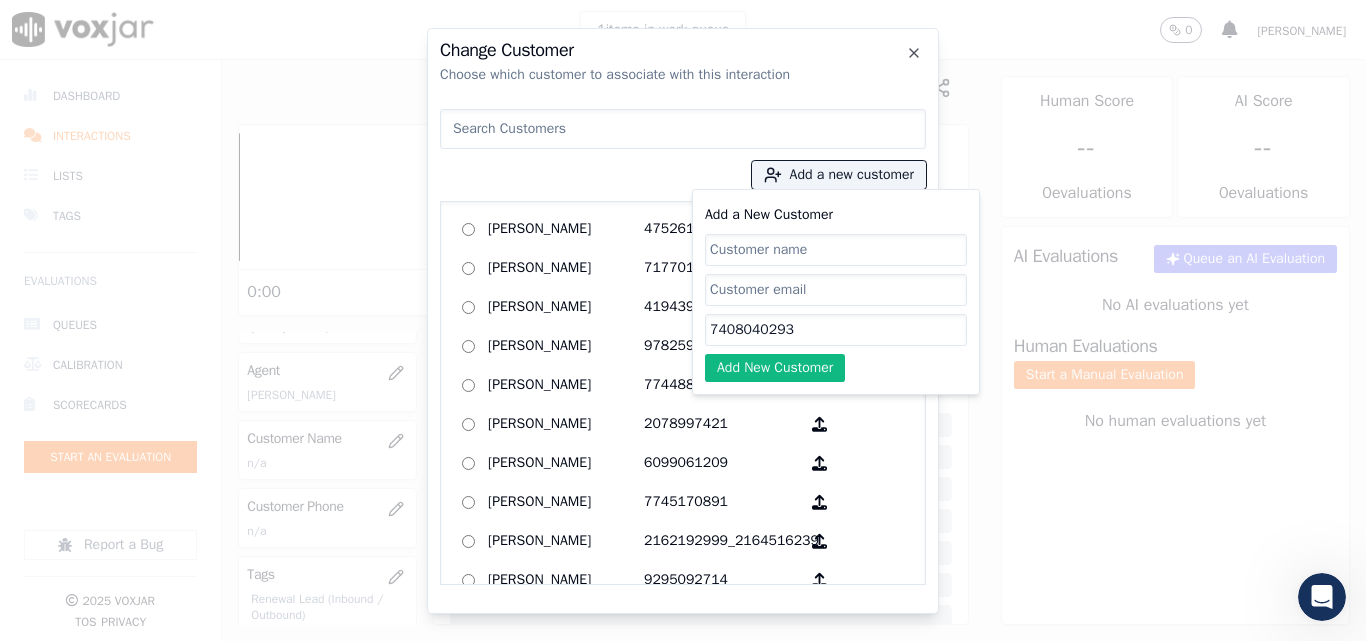 click on "7408040293" 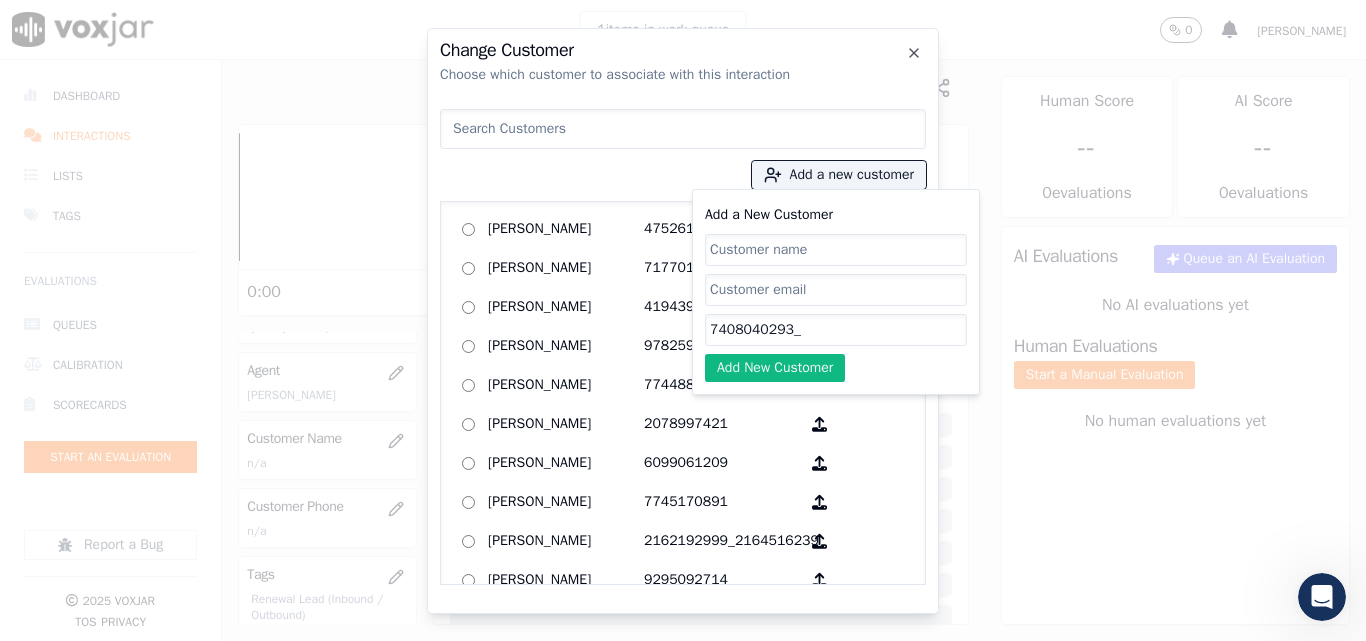 paste on "7404783087" 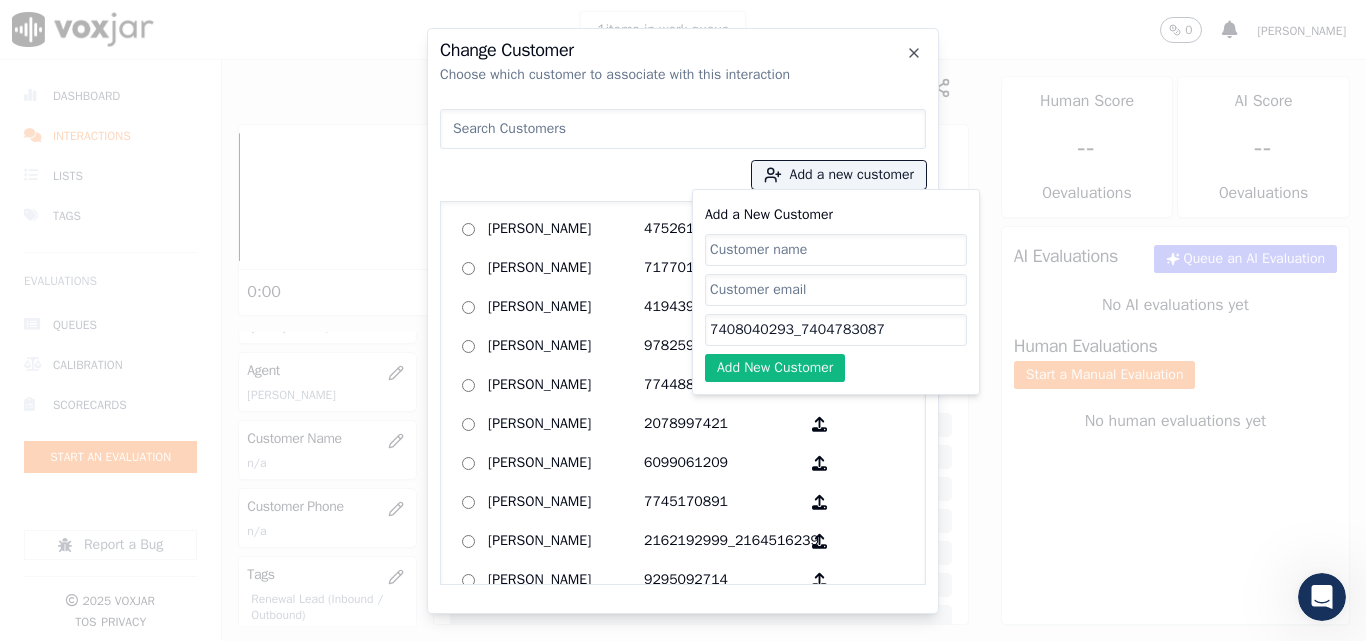 type on "7408040293_7404783087" 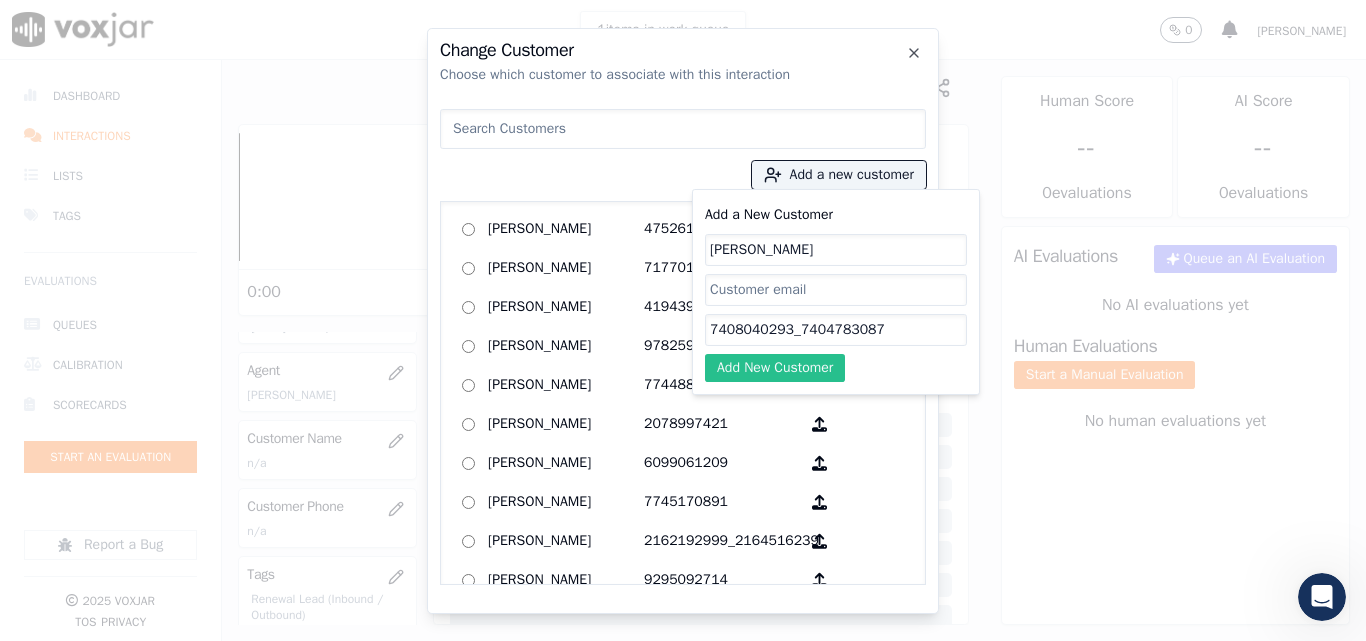 type on "[PERSON_NAME]" 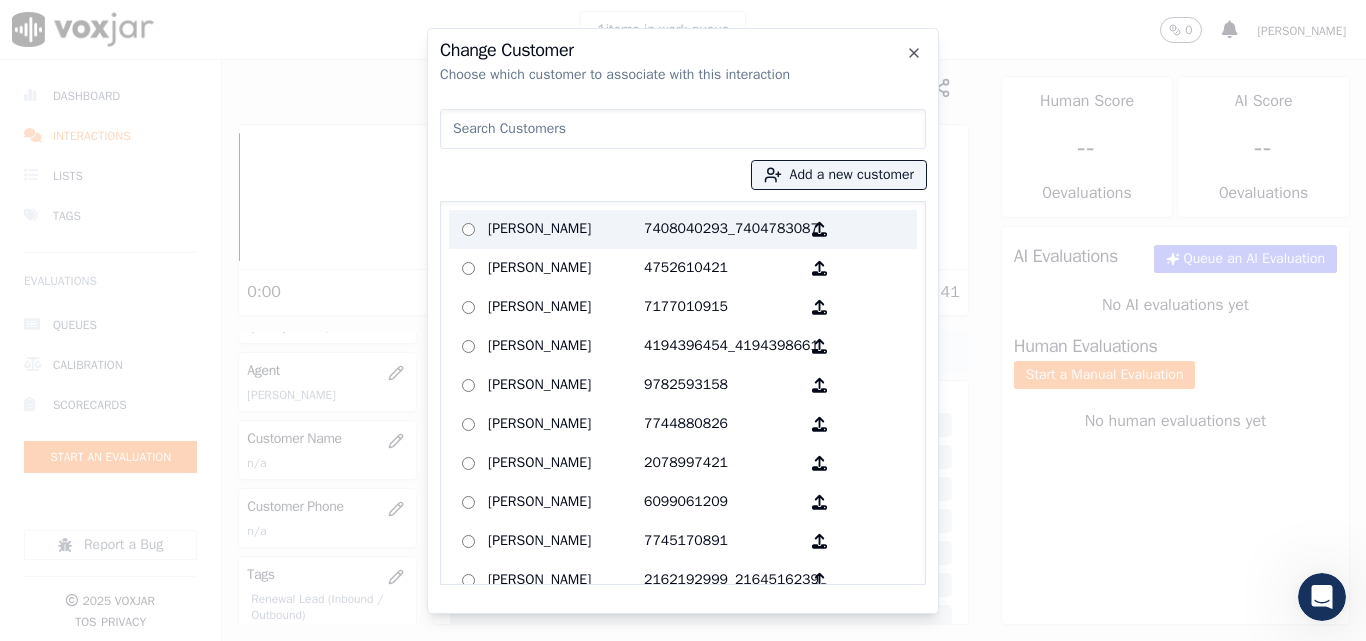 click on "[PERSON_NAME]" at bounding box center (566, 229) 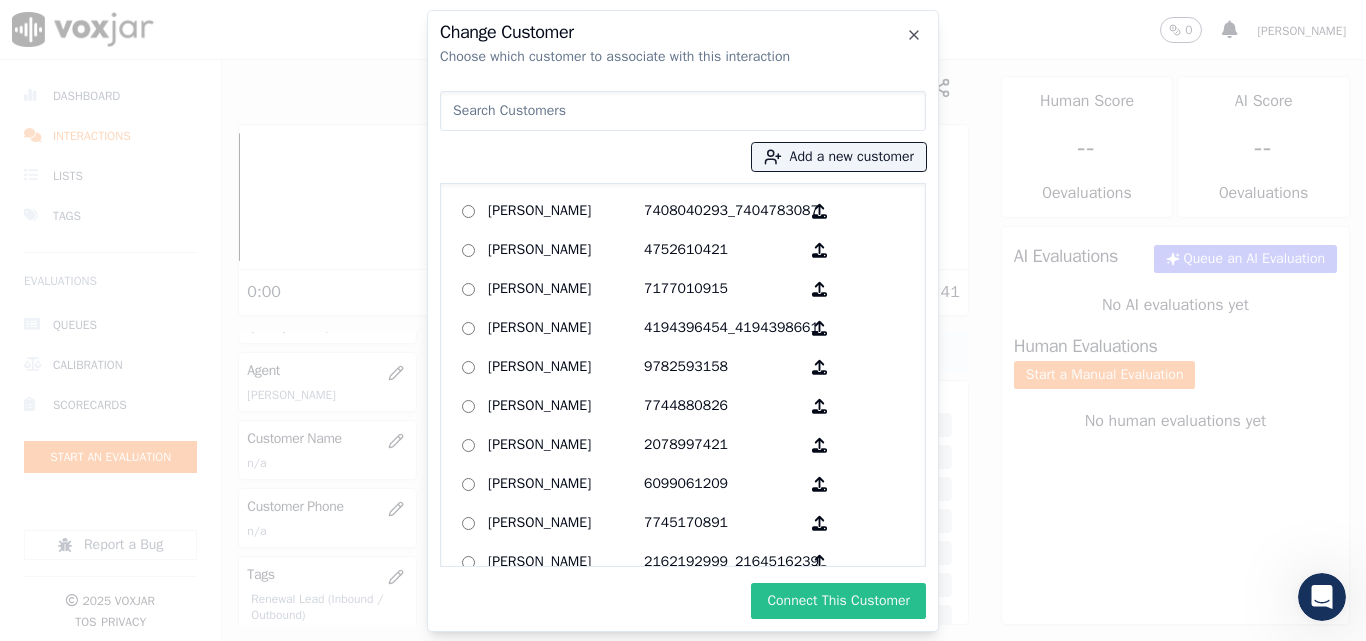 click on "Connect This Customer" at bounding box center [838, 601] 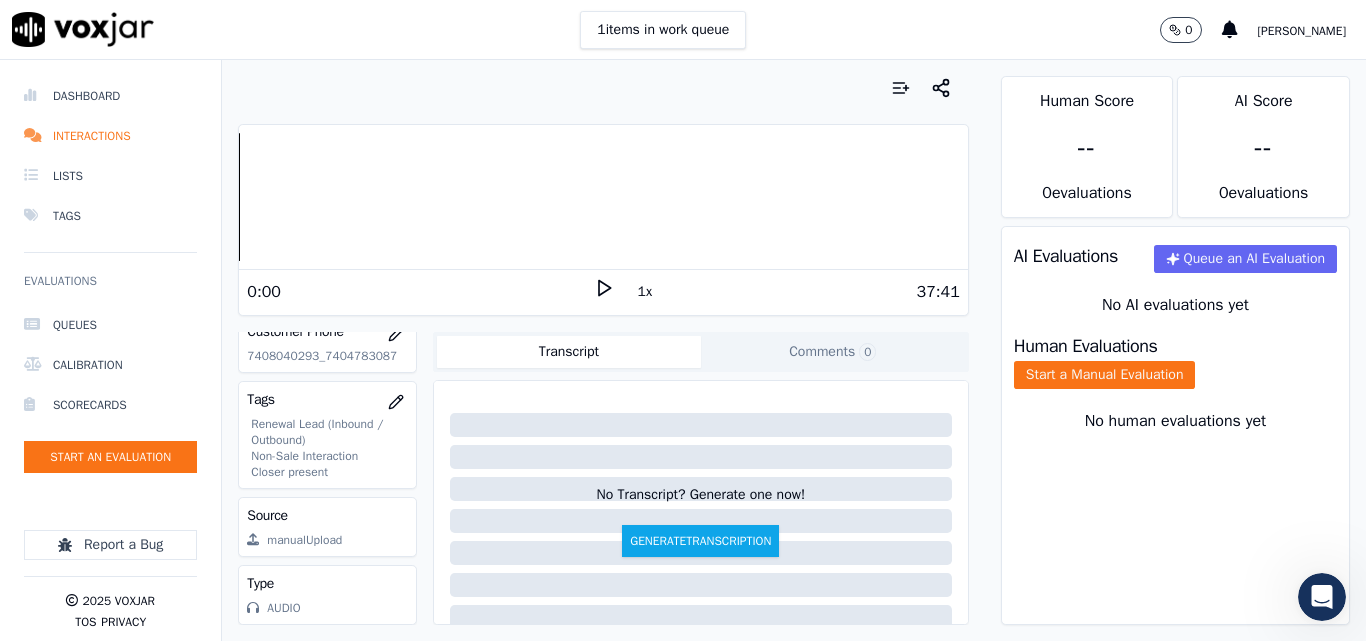 scroll, scrollTop: 420, scrollLeft: 0, axis: vertical 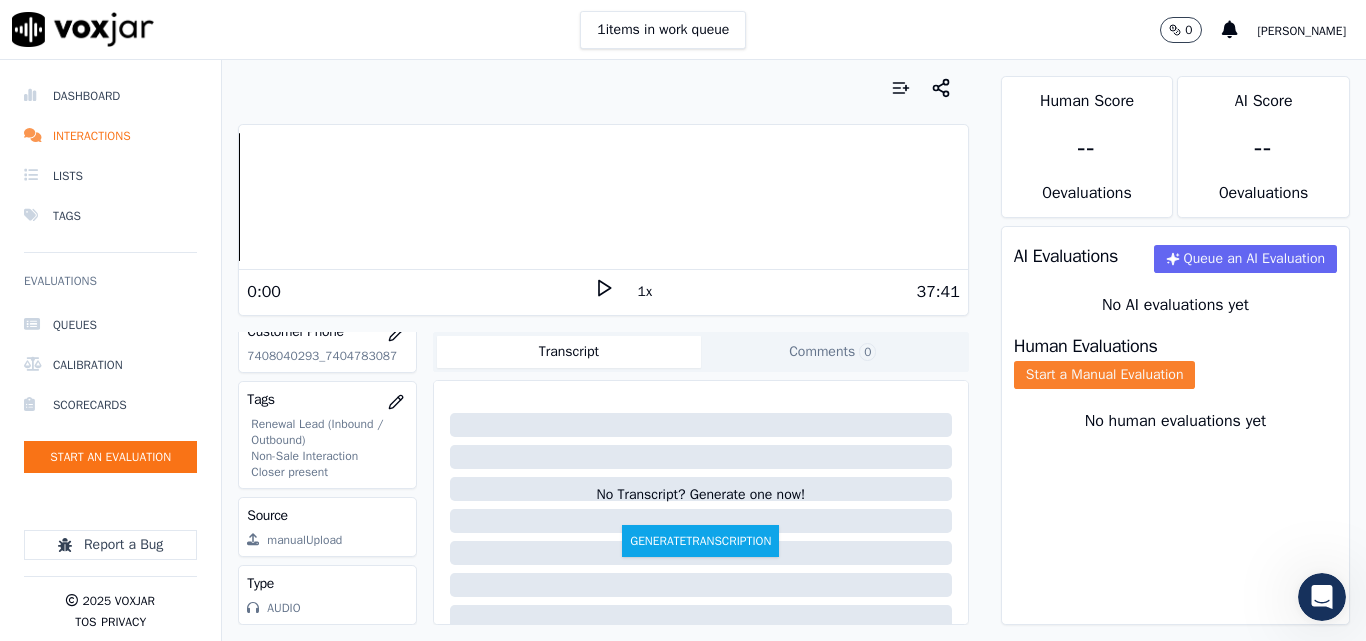 click on "Start a Manual Evaluation" 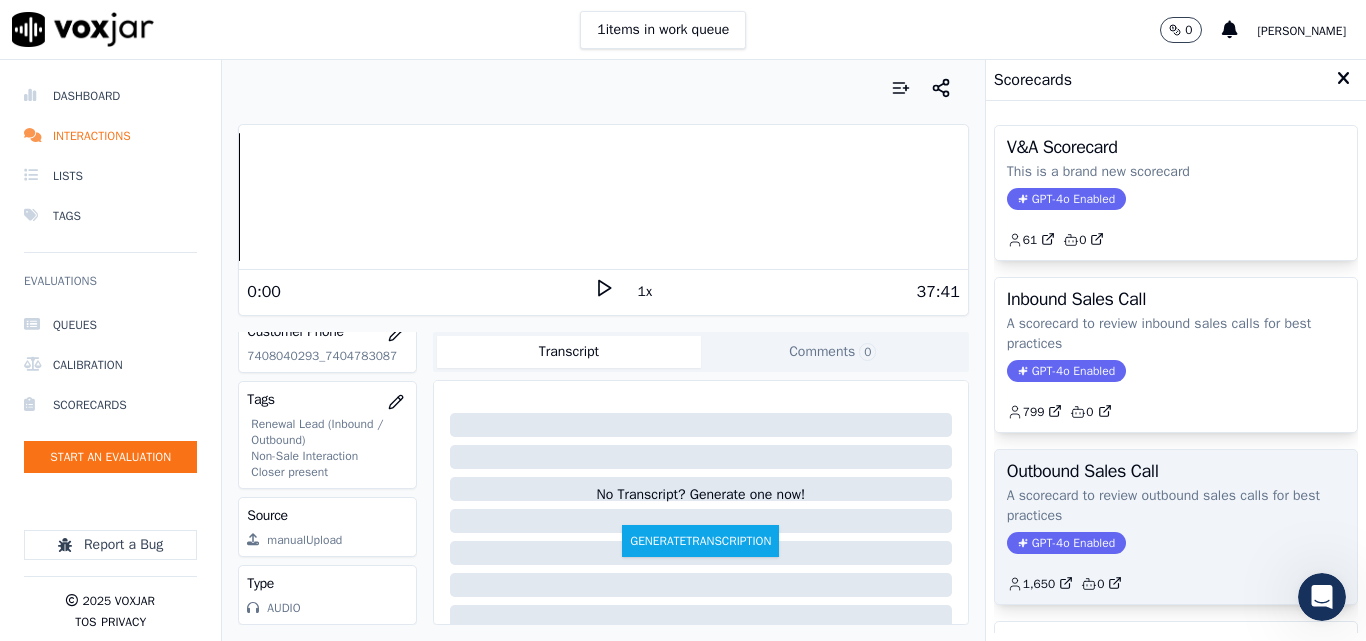 click on "GPT-4o Enabled" 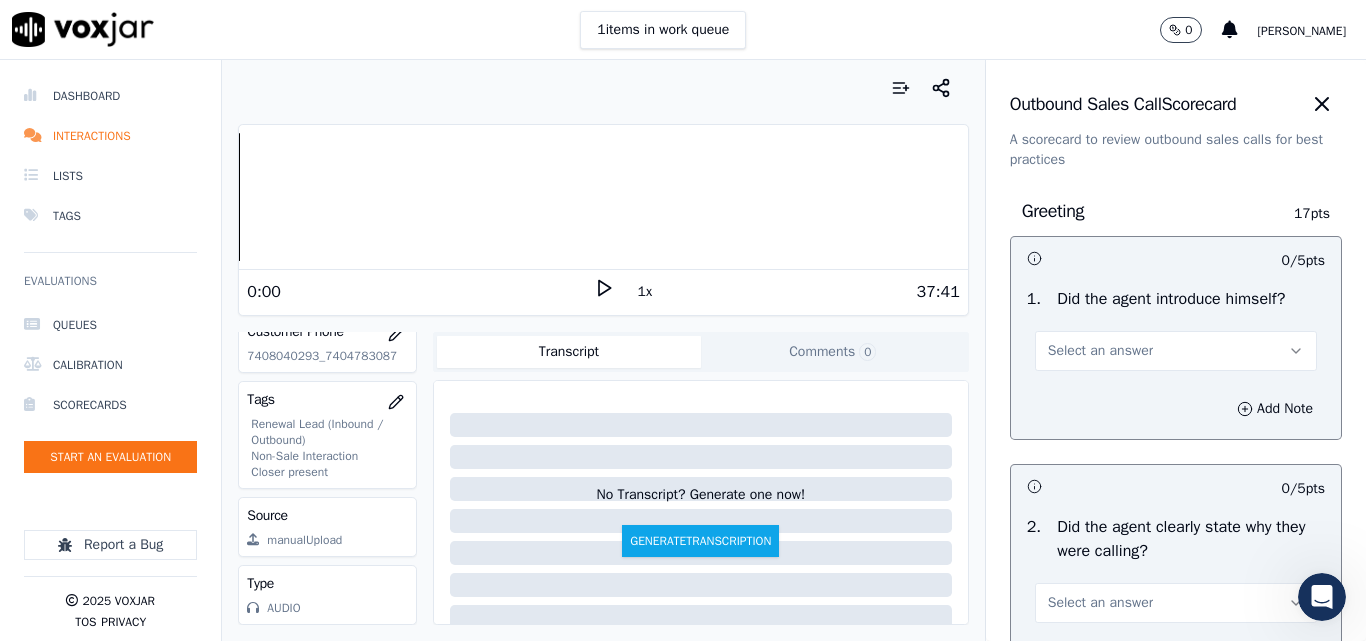 click on "Select an answer" at bounding box center [1176, 351] 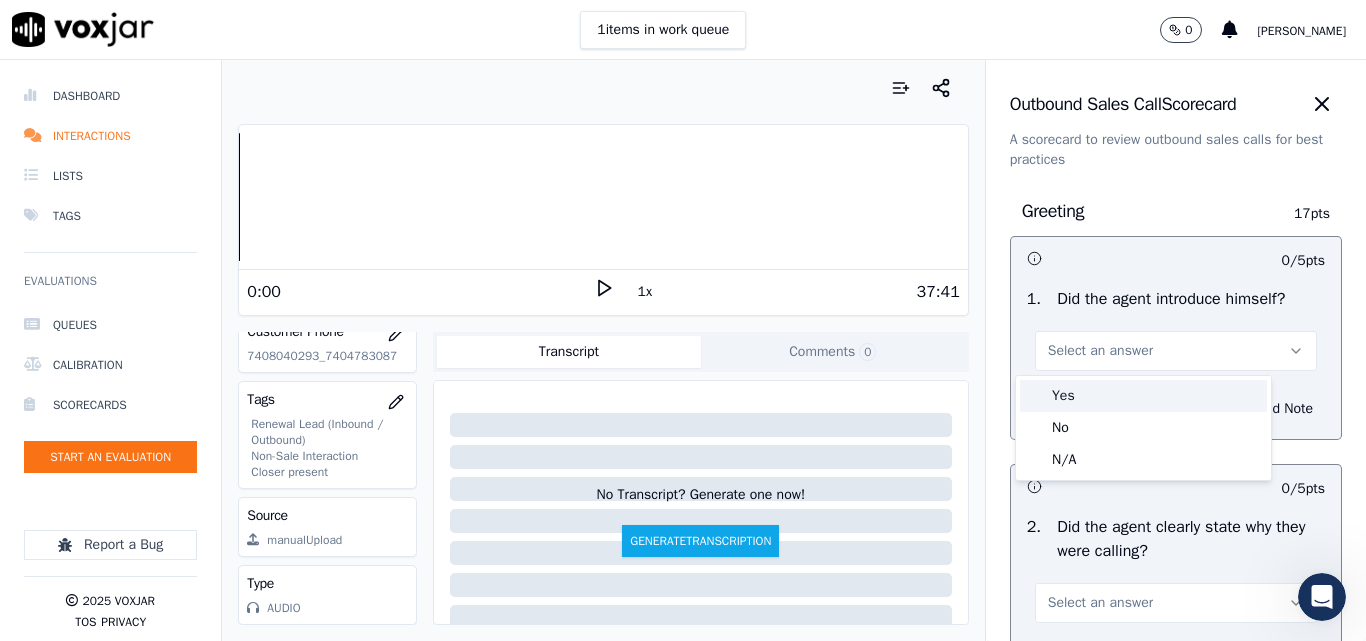click on "Yes" at bounding box center [1143, 396] 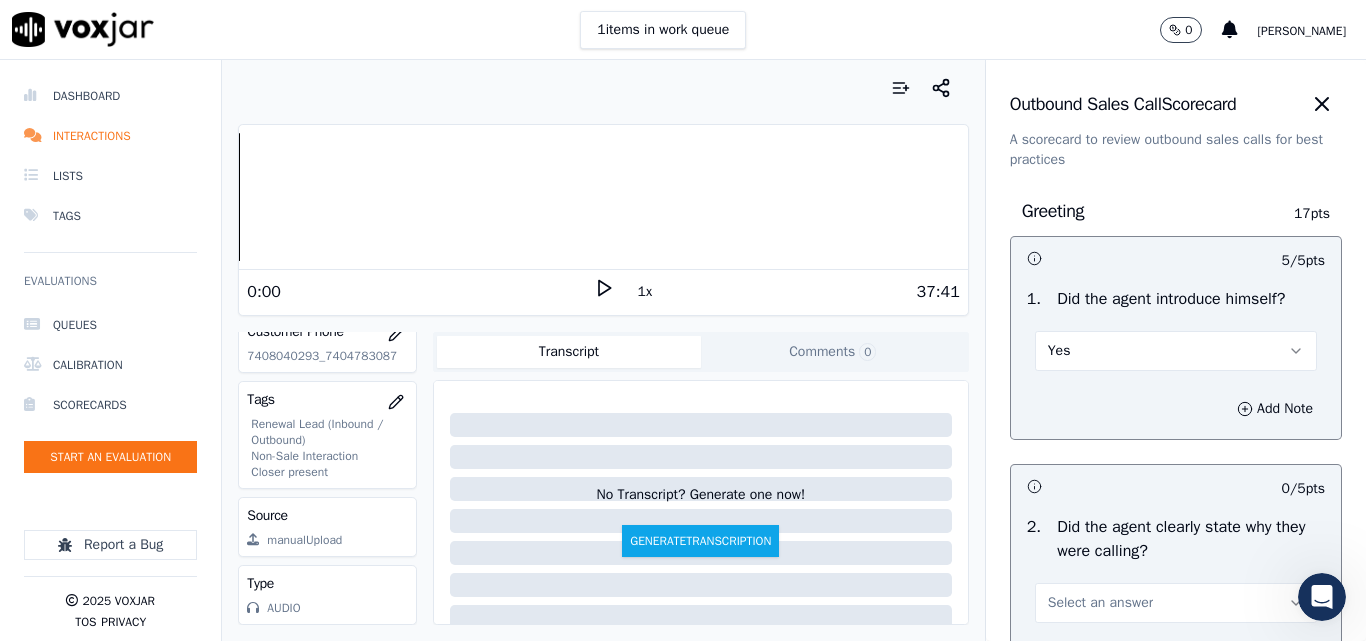 scroll, scrollTop: 200, scrollLeft: 0, axis: vertical 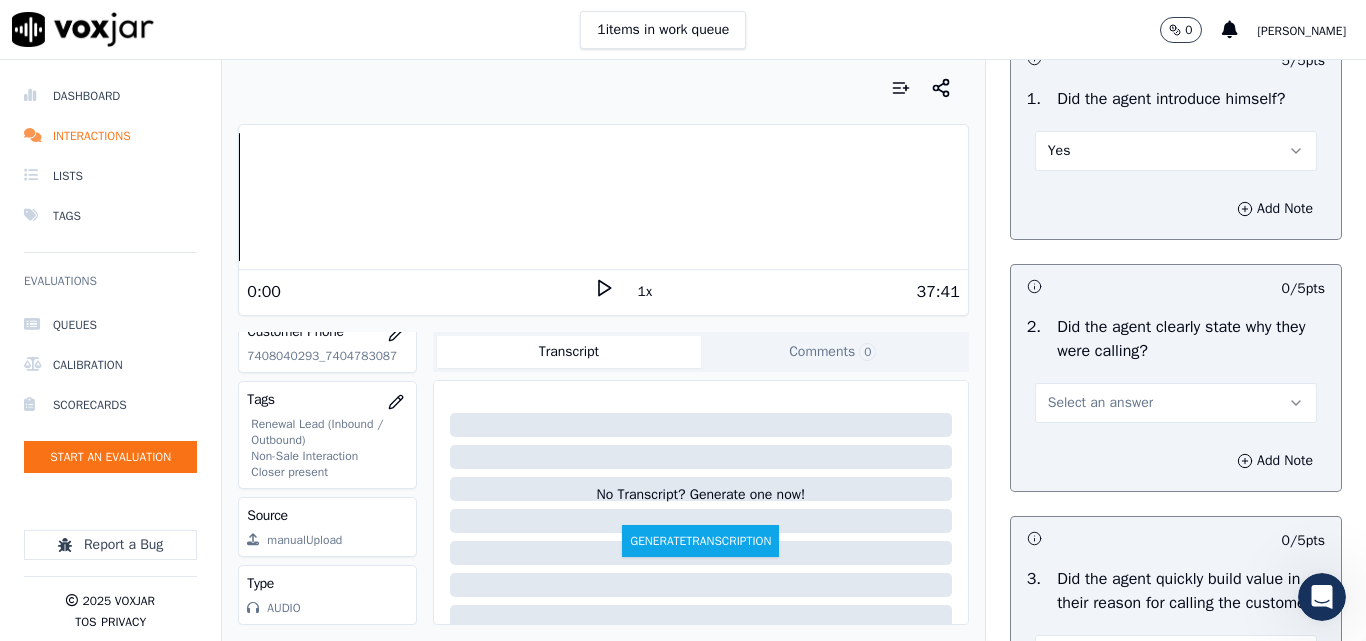 click on "Select an answer" at bounding box center [1176, 403] 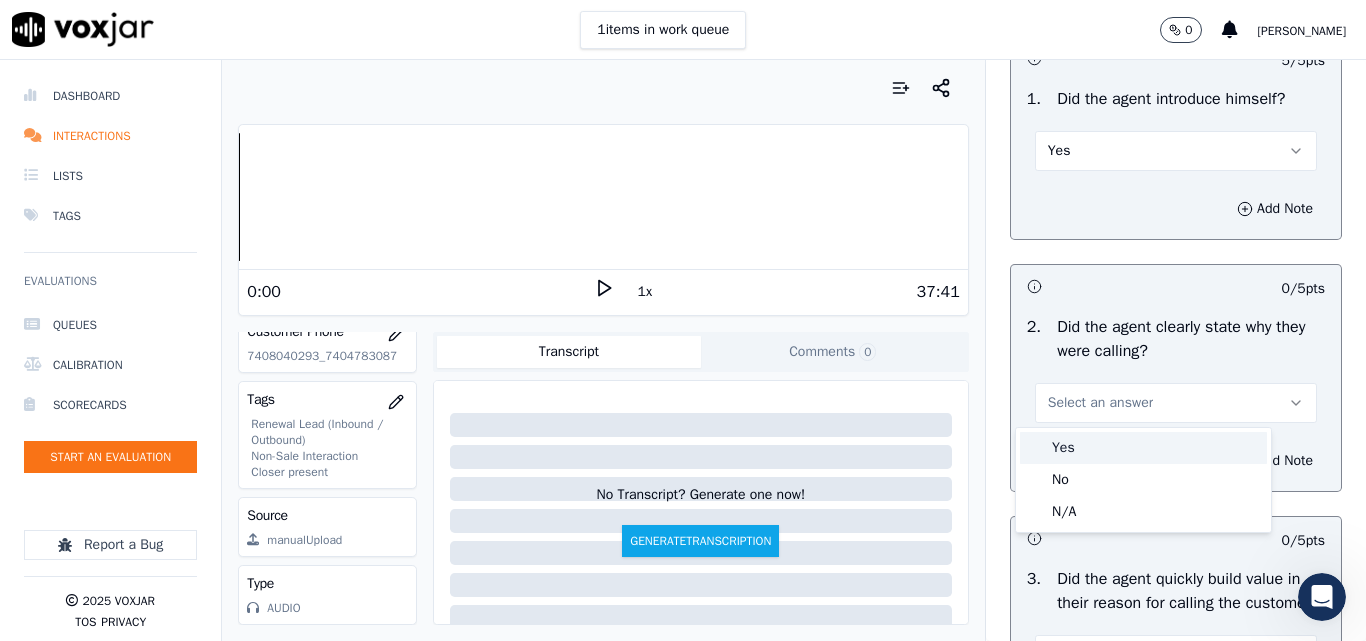 click on "Yes" at bounding box center [1143, 448] 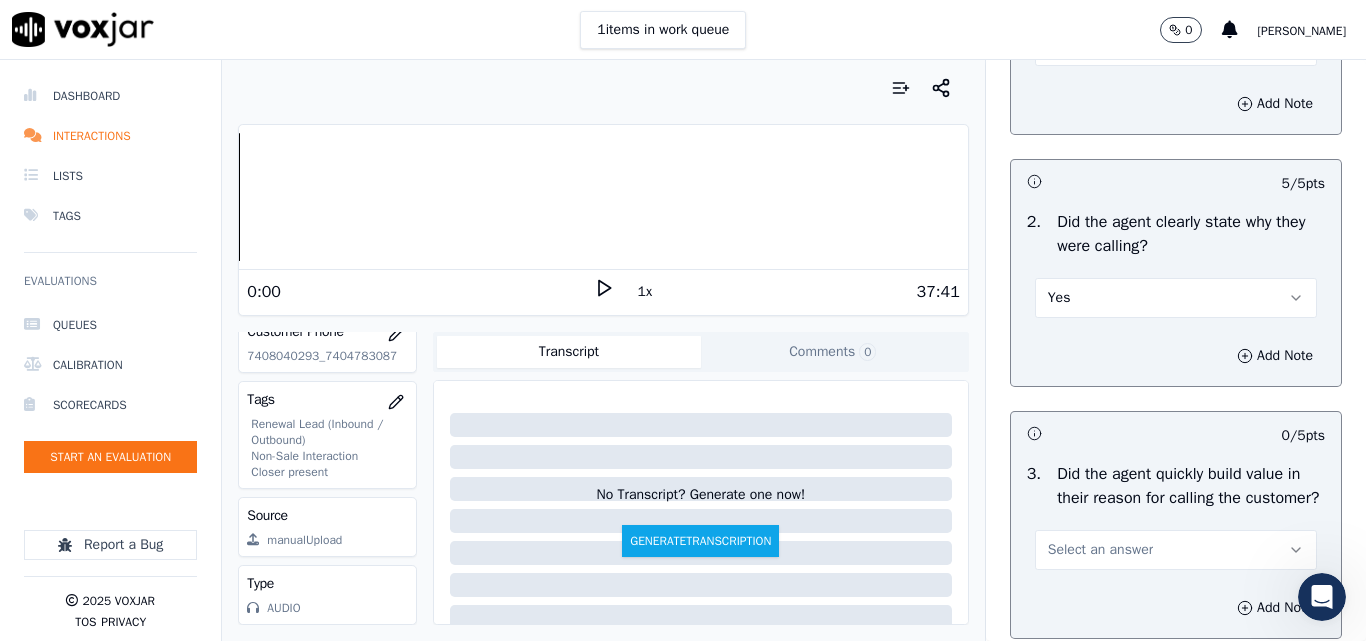 scroll, scrollTop: 400, scrollLeft: 0, axis: vertical 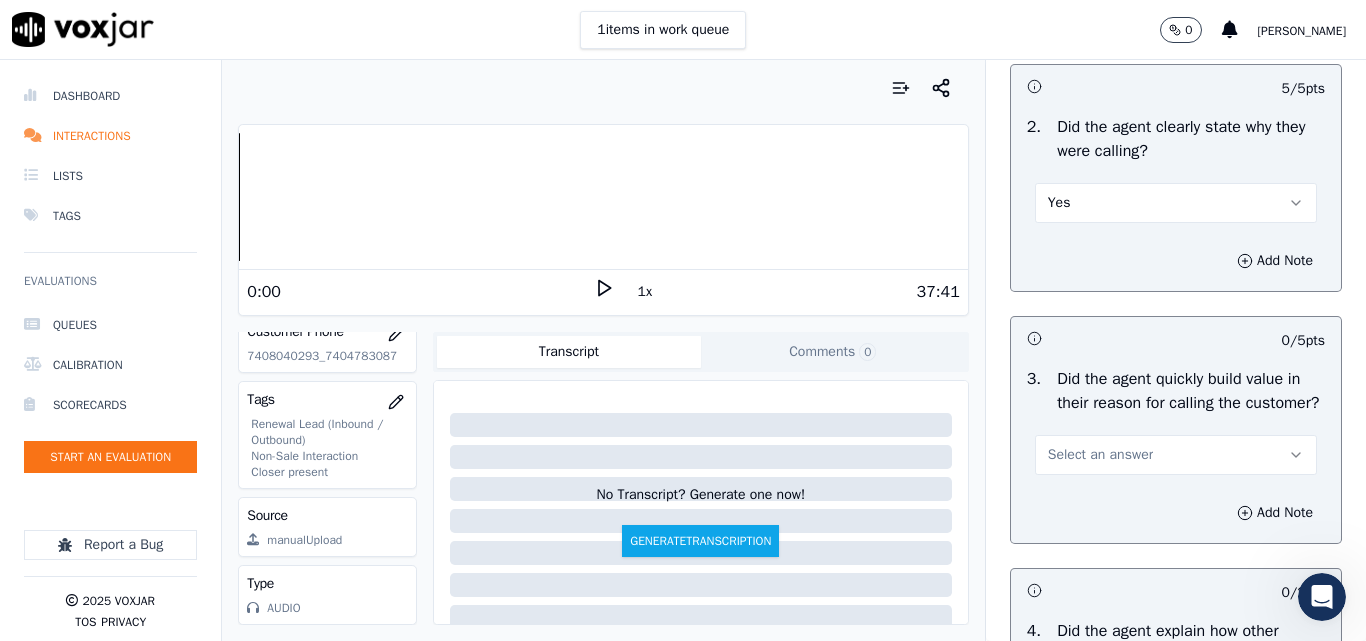 click on "Select an answer" at bounding box center [1100, 455] 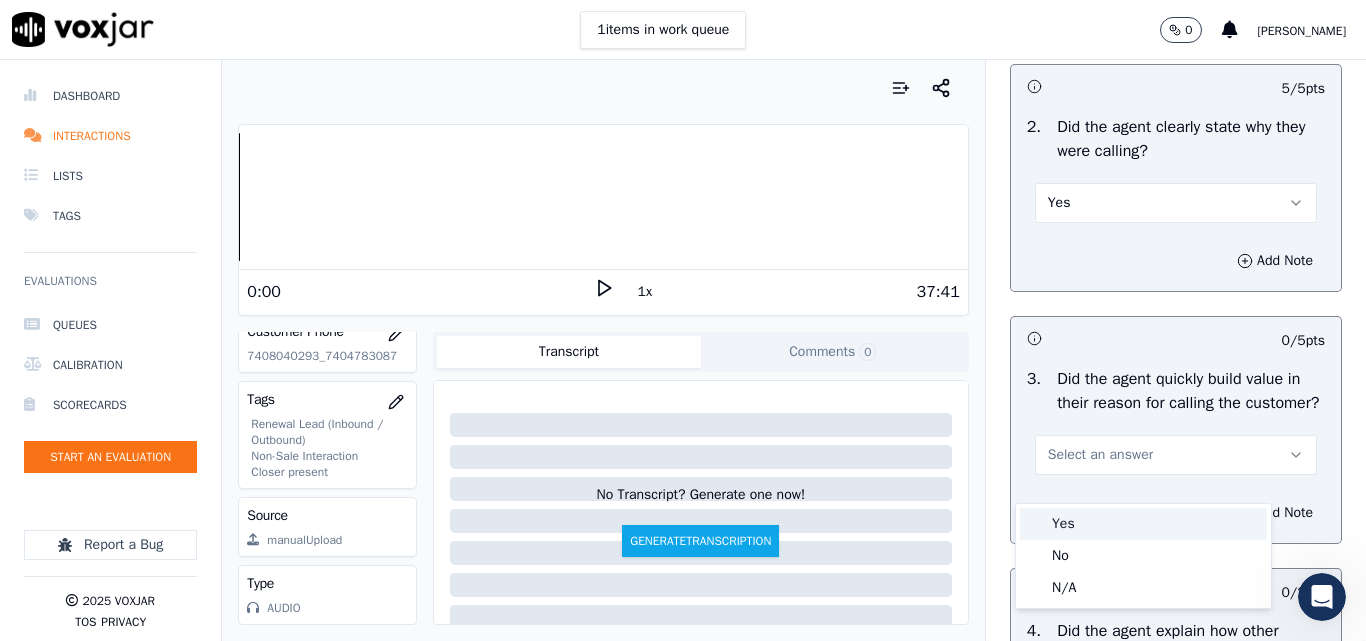 drag, startPoint x: 1070, startPoint y: 524, endPoint x: 1087, endPoint y: 525, distance: 17.029387 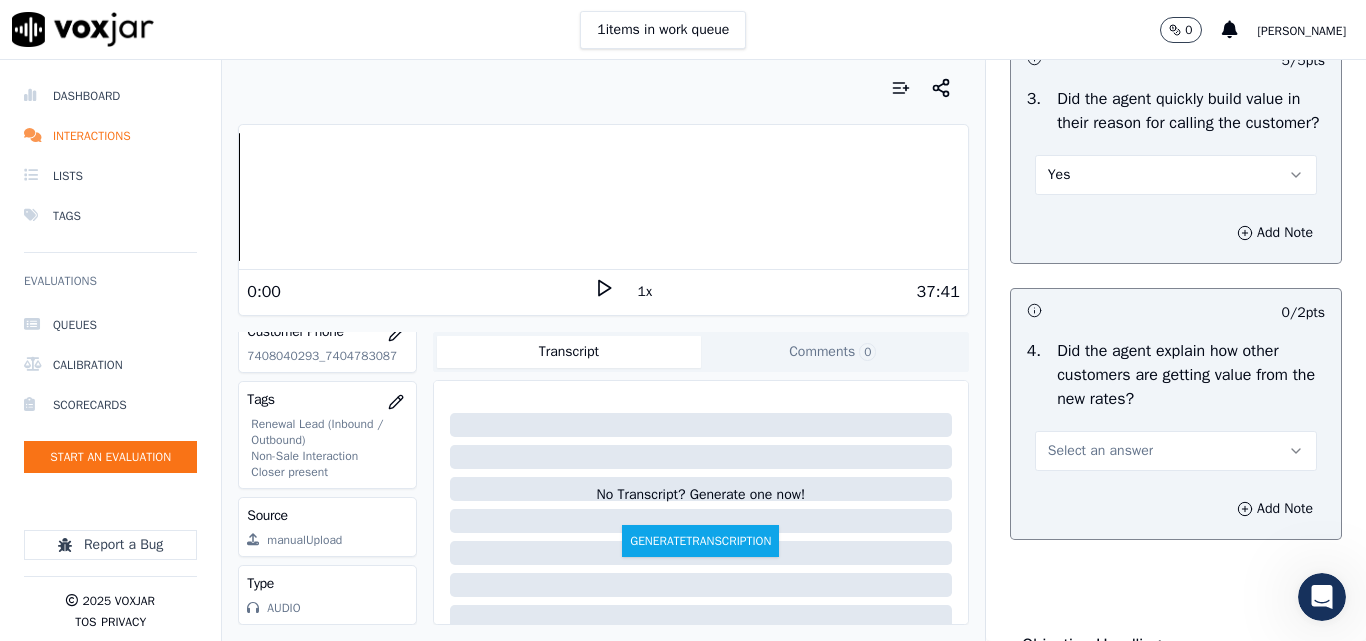 scroll, scrollTop: 700, scrollLeft: 0, axis: vertical 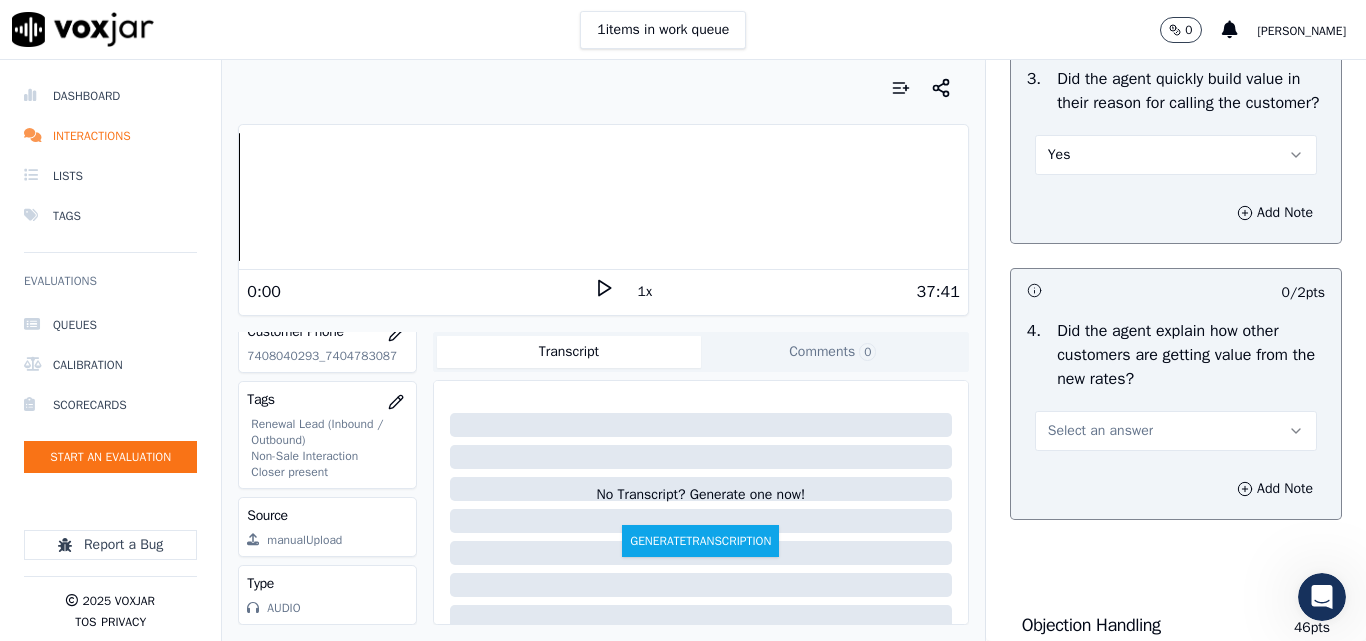 click on "Select an answer" at bounding box center (1176, 431) 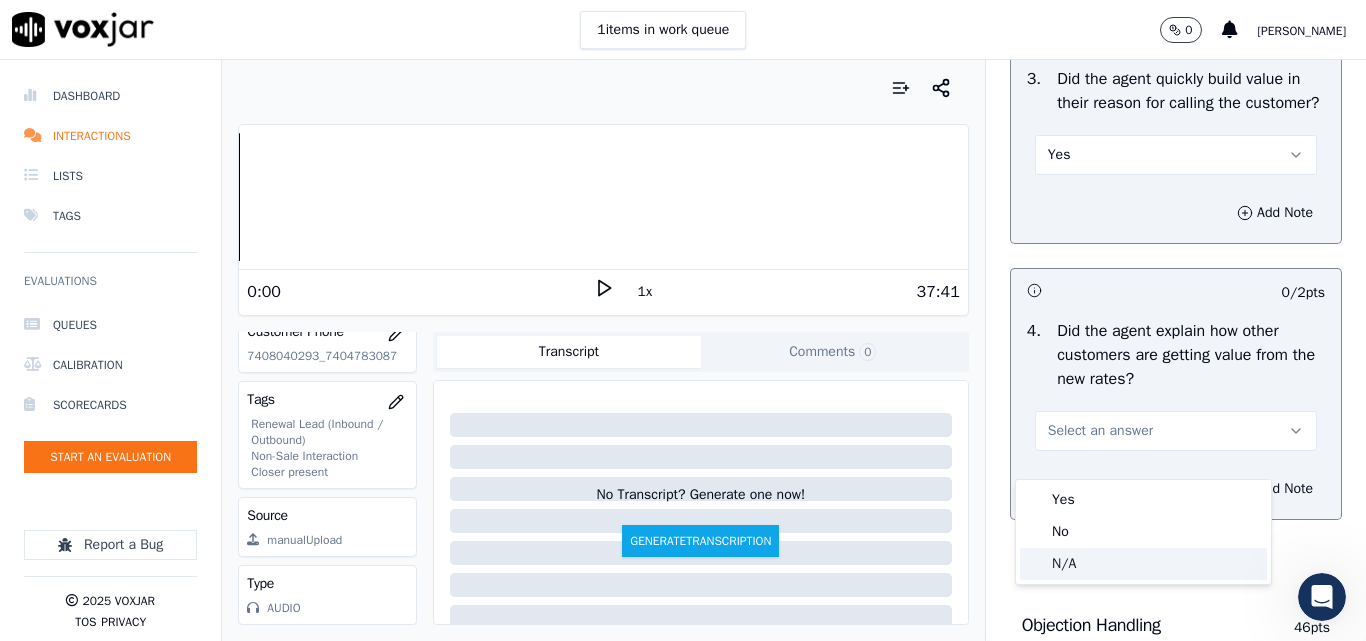 click on "N/A" 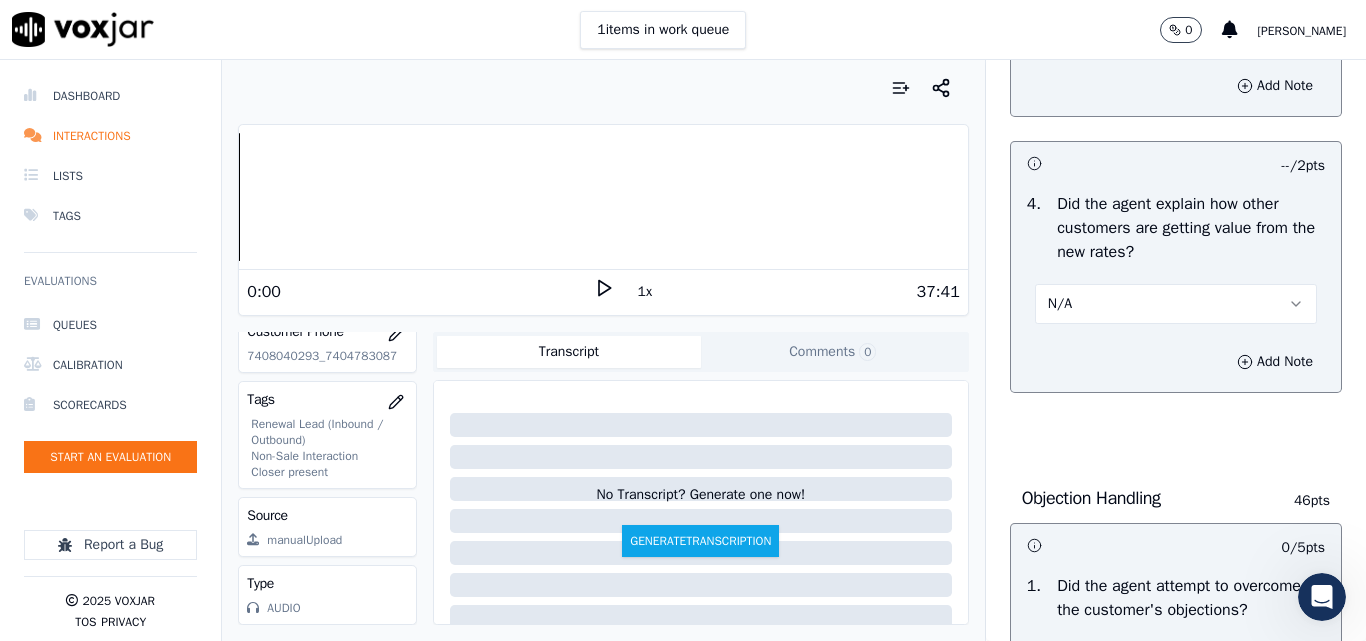 scroll, scrollTop: 1000, scrollLeft: 0, axis: vertical 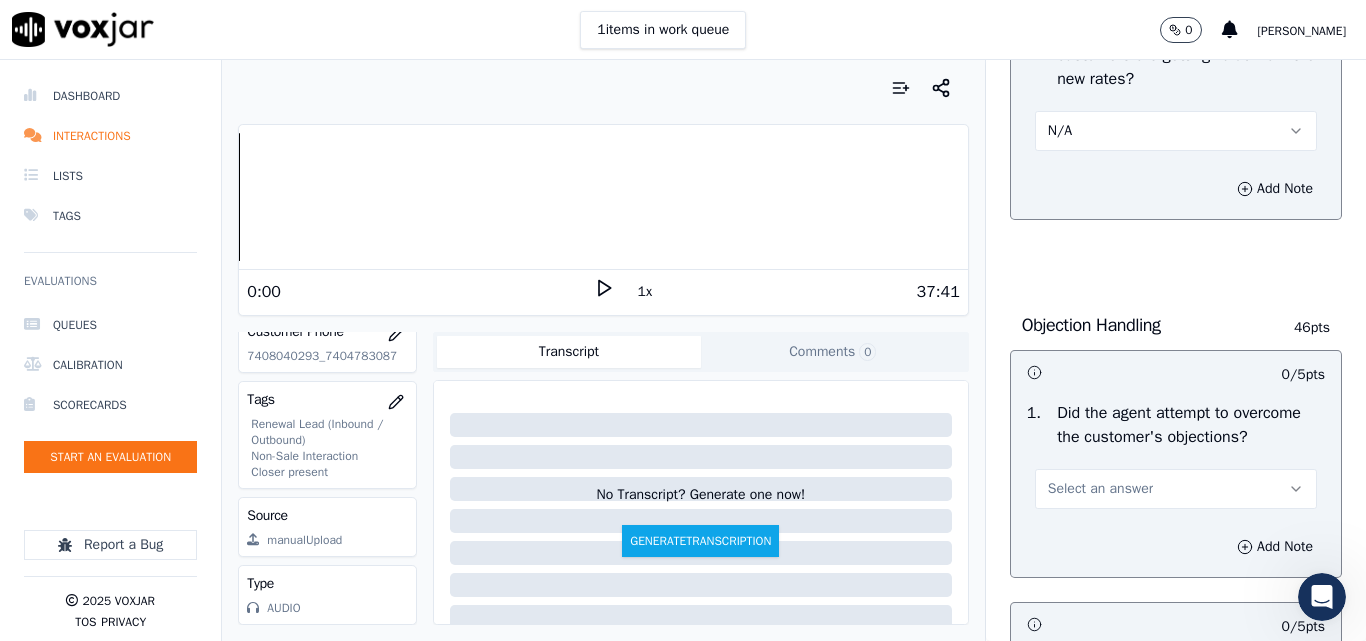 click on "Select an answer" at bounding box center [1176, 489] 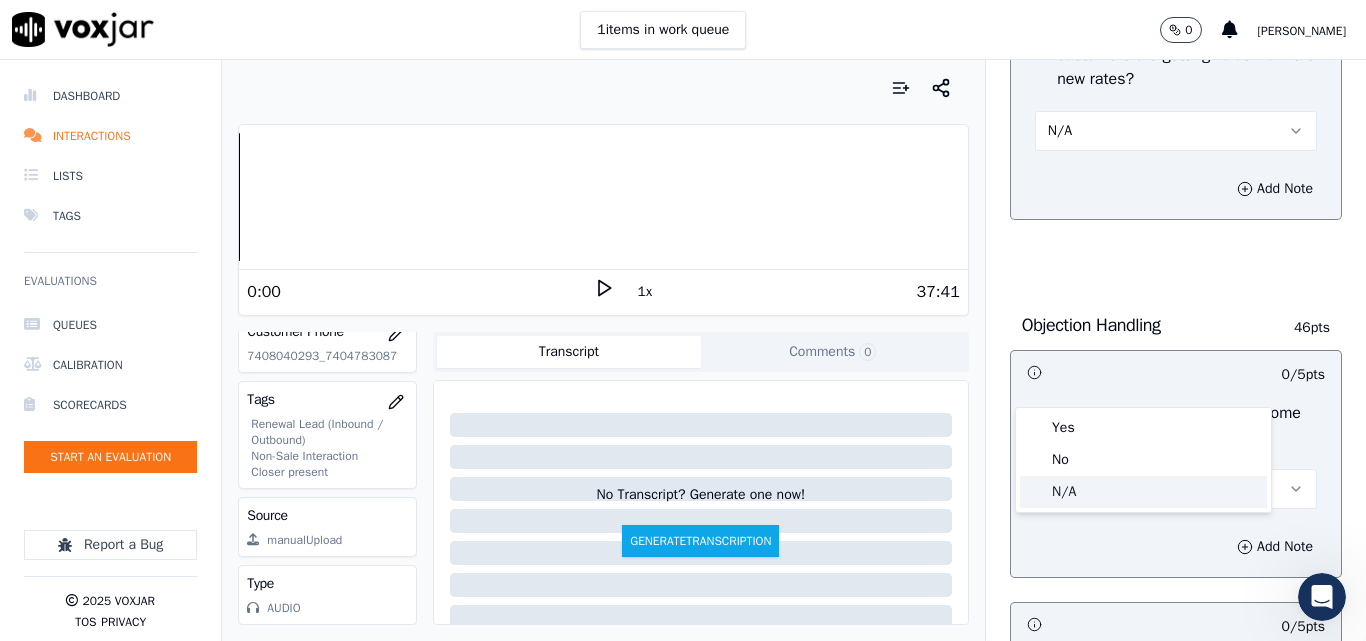 click on "N/A" 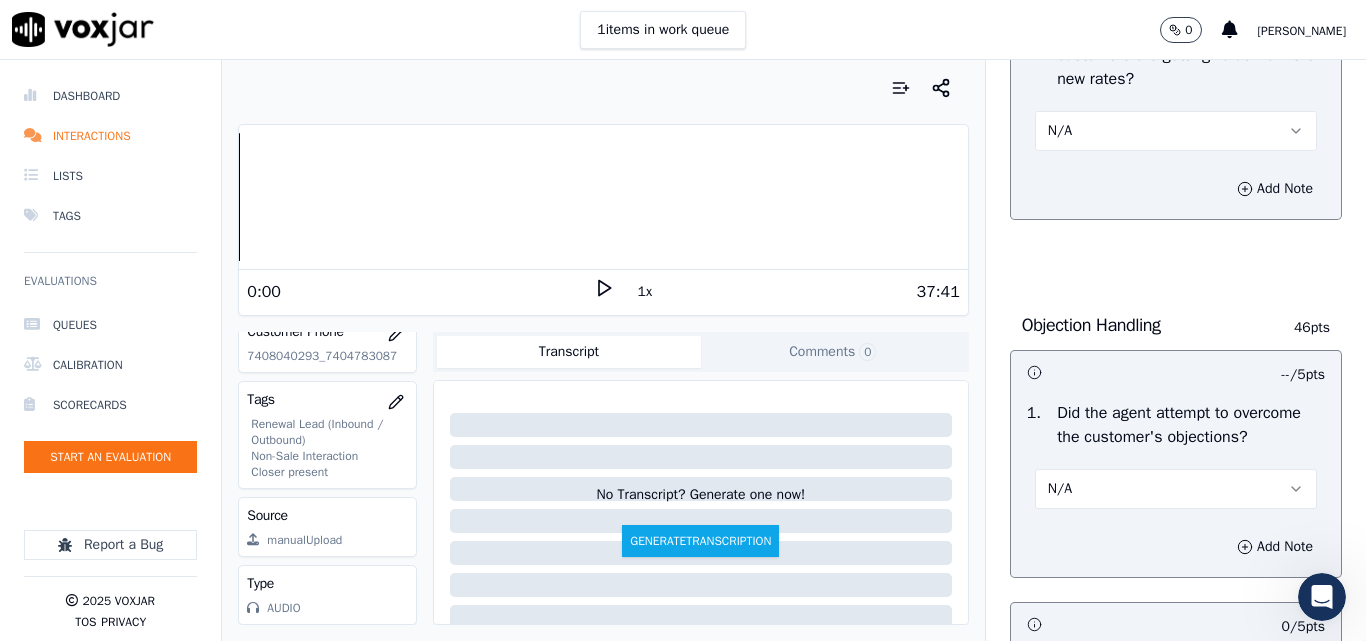 click on "Did the agent attempt to overcome the customer's objections?" at bounding box center (1191, 425) 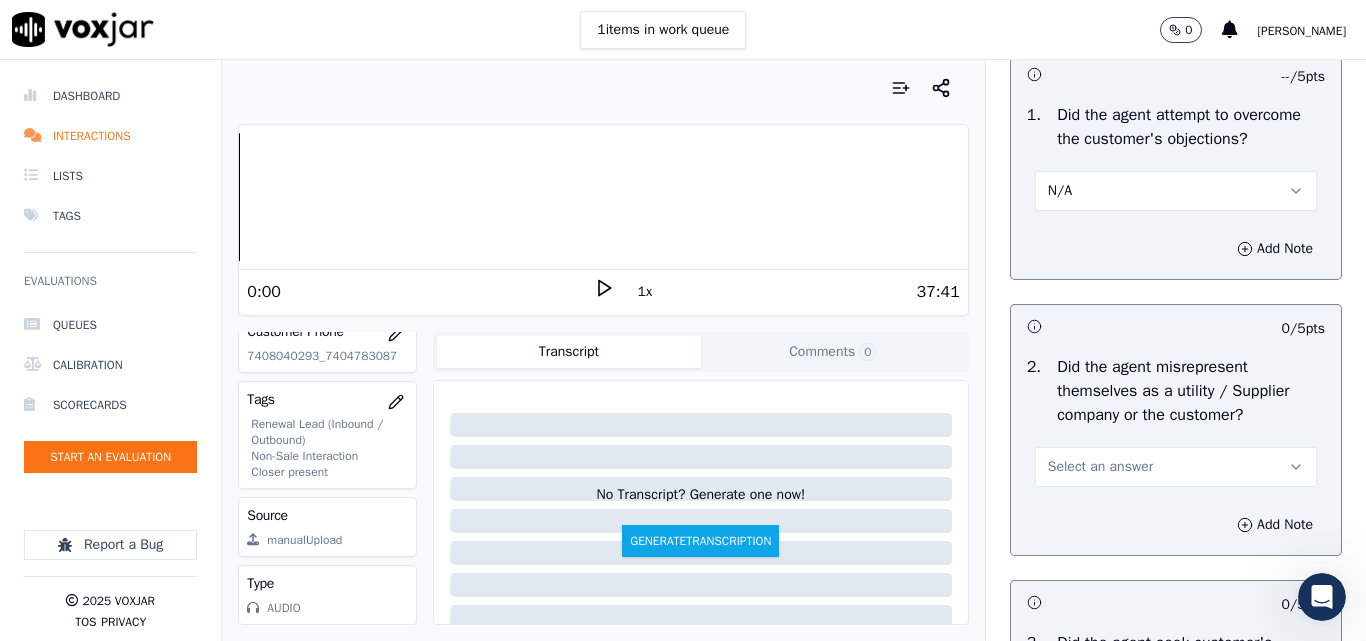 scroll, scrollTop: 1300, scrollLeft: 0, axis: vertical 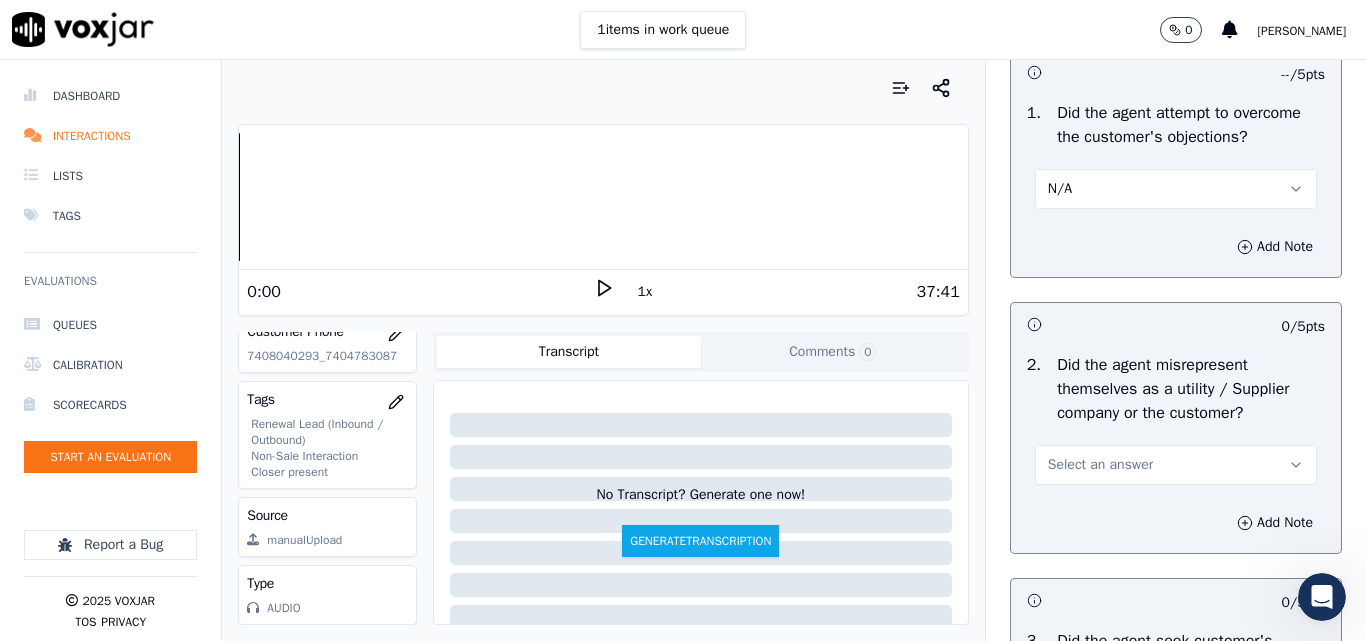 click on "Select an answer" at bounding box center [1100, 465] 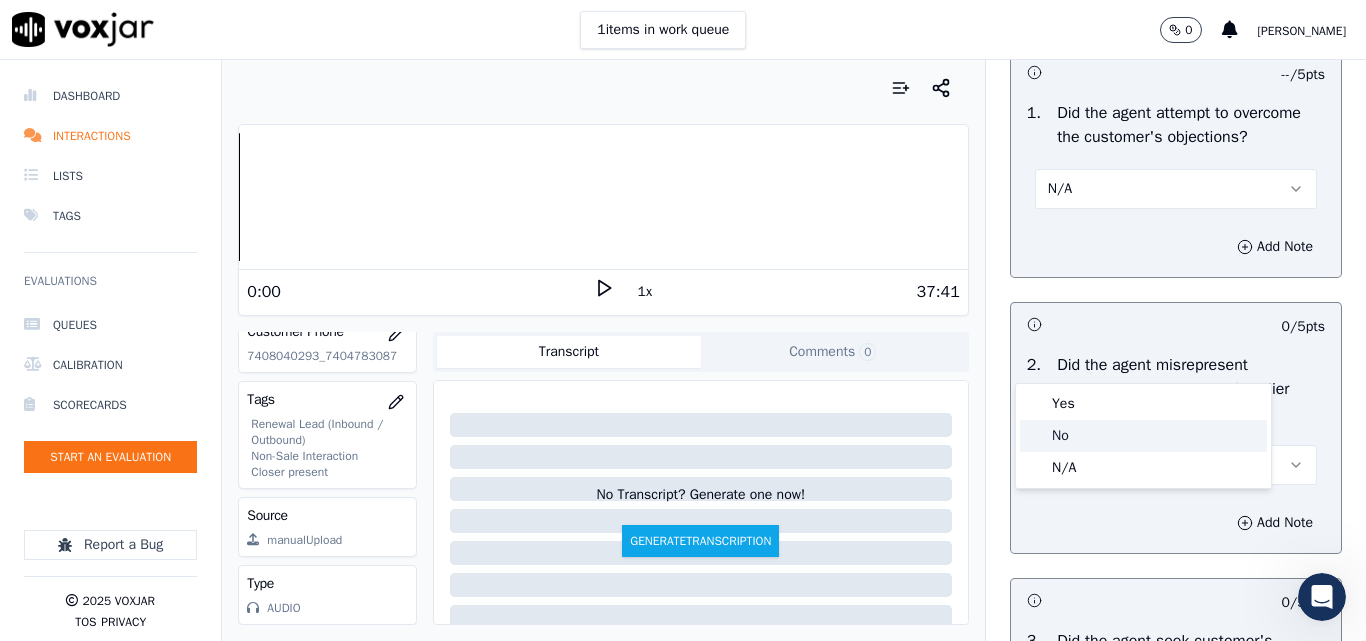 click on "No" 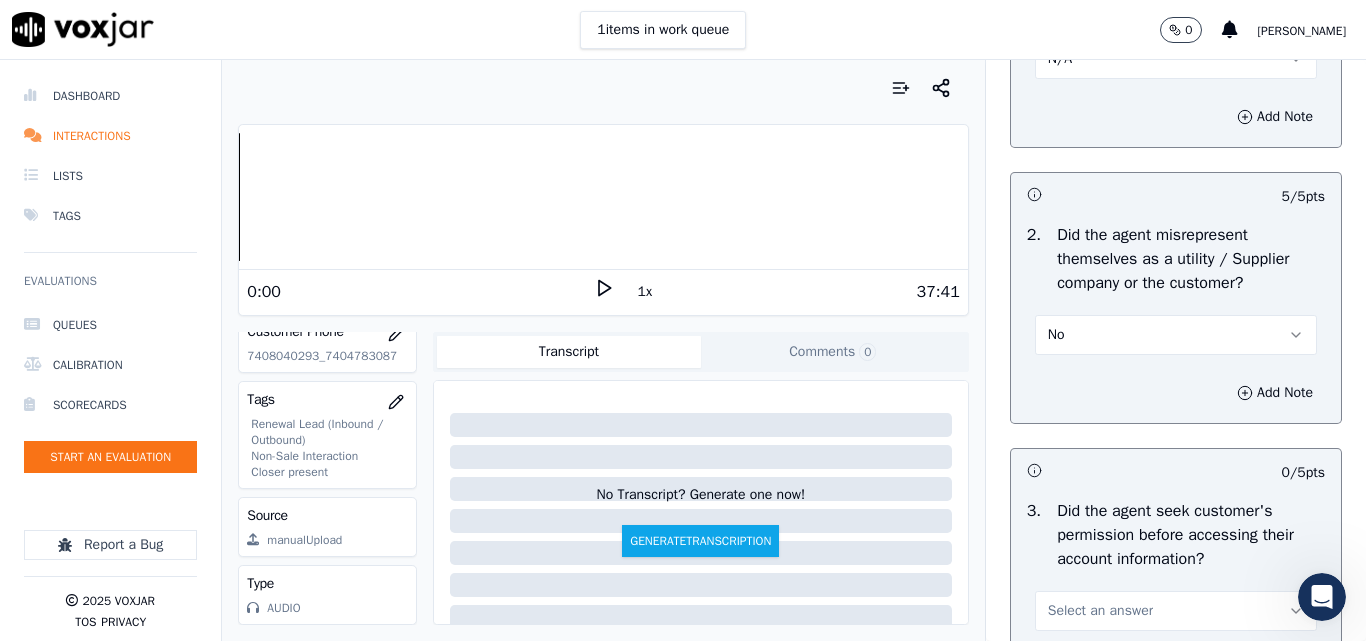 scroll, scrollTop: 1600, scrollLeft: 0, axis: vertical 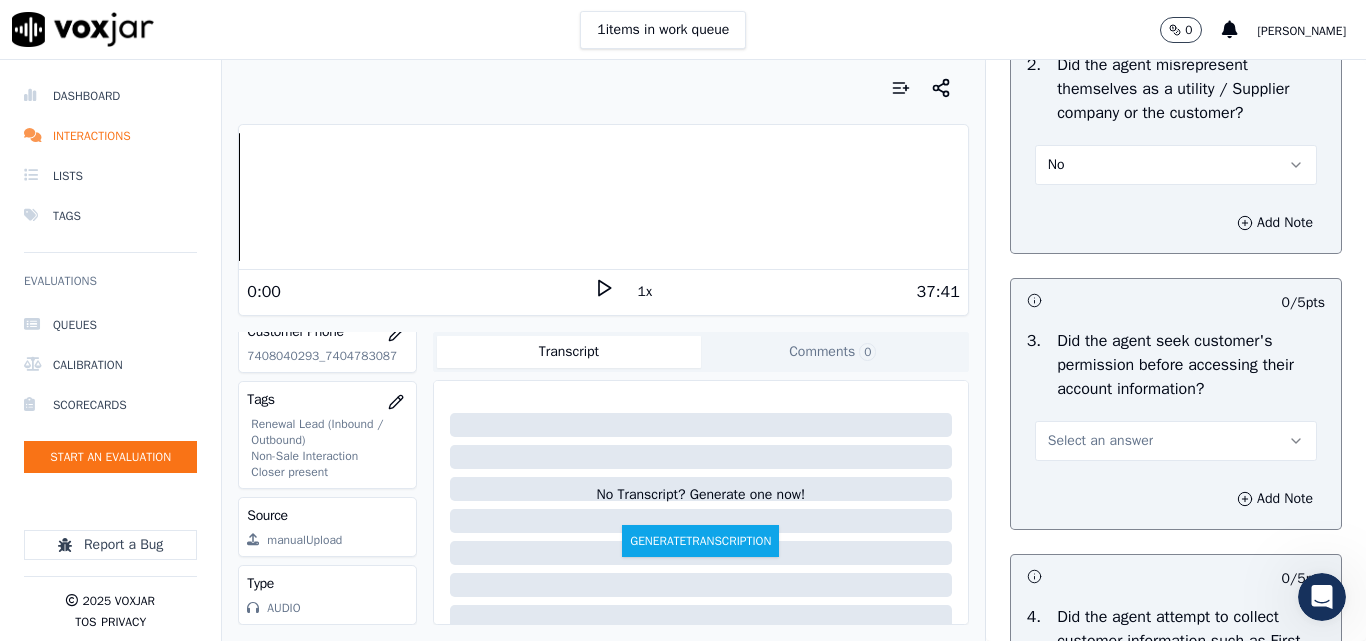 click on "Select an answer" at bounding box center (1100, 441) 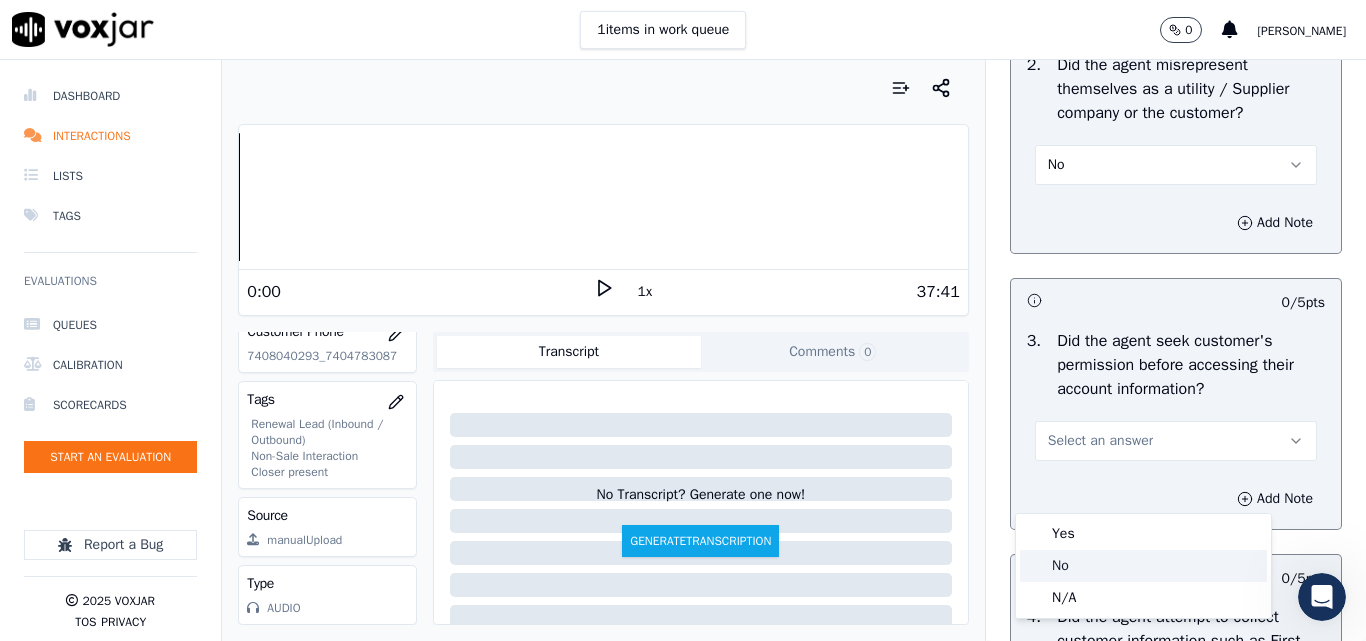 click on "No" 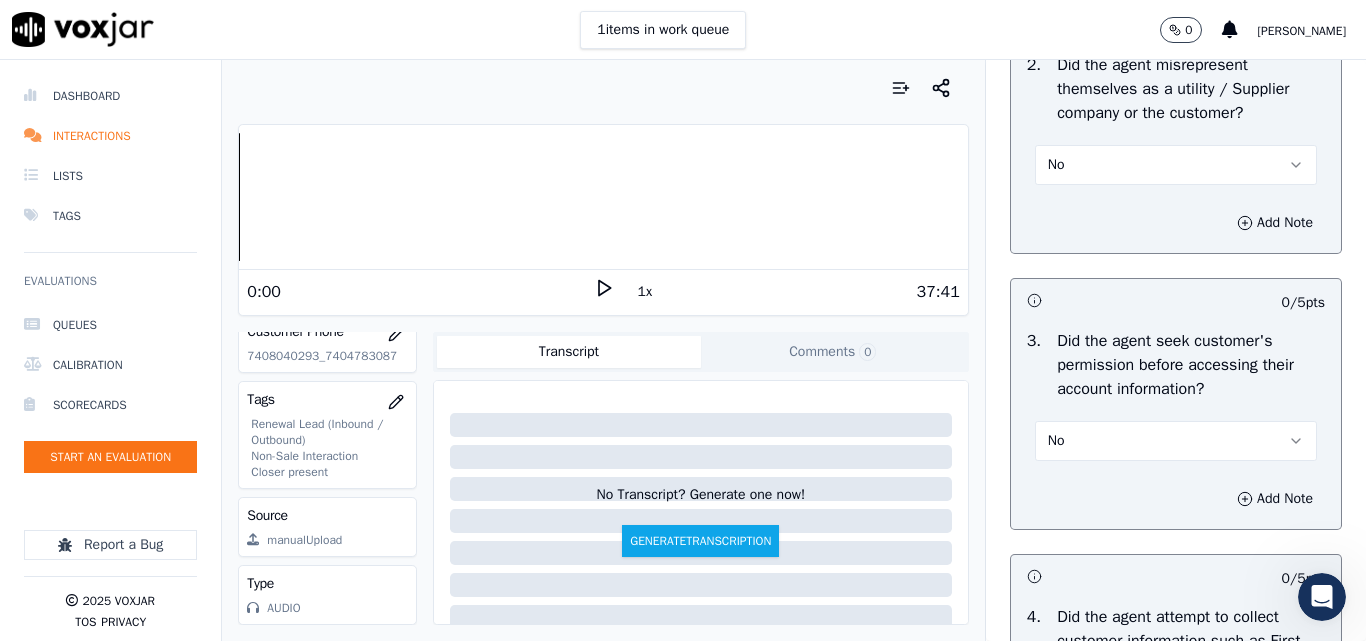 click on "Add Note" at bounding box center [1176, 499] 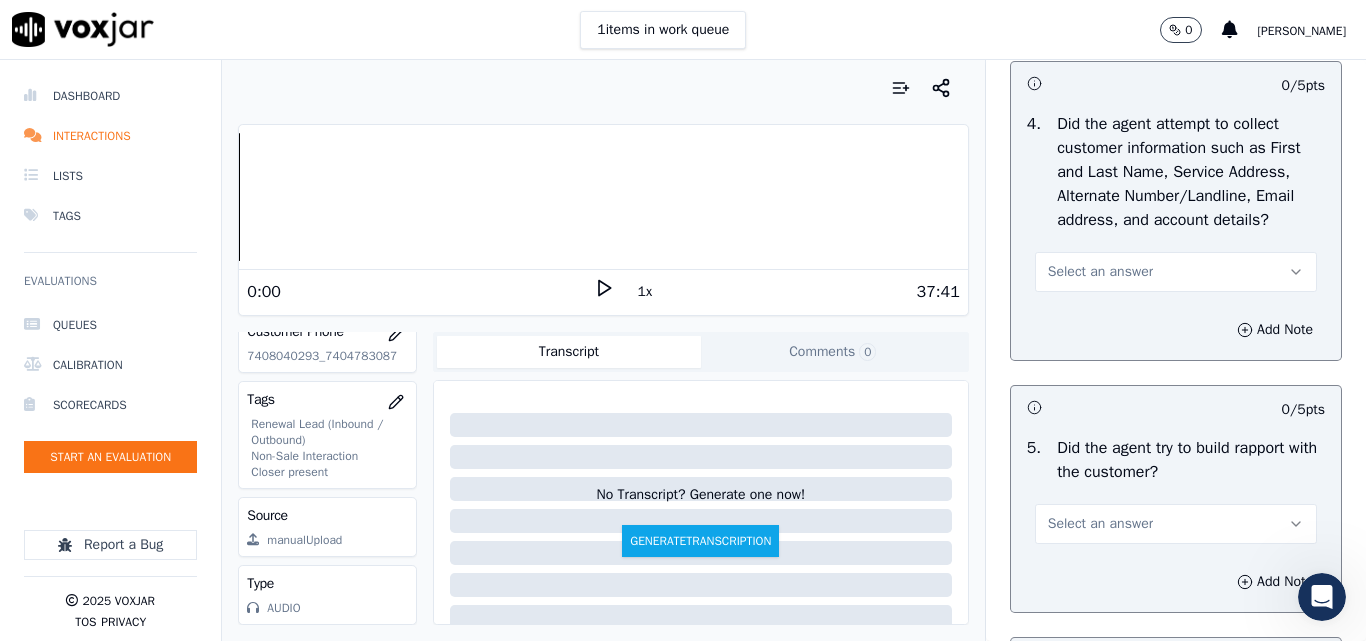 scroll, scrollTop: 2100, scrollLeft: 0, axis: vertical 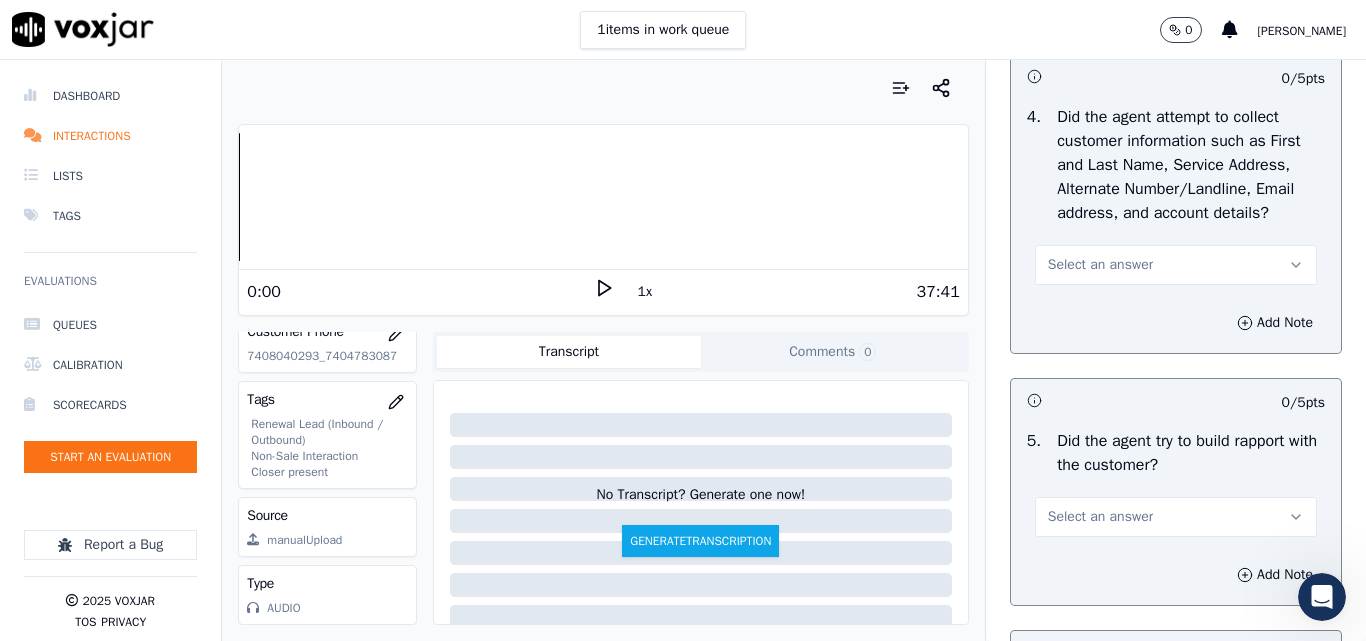 click on "Select an answer" at bounding box center [1100, 265] 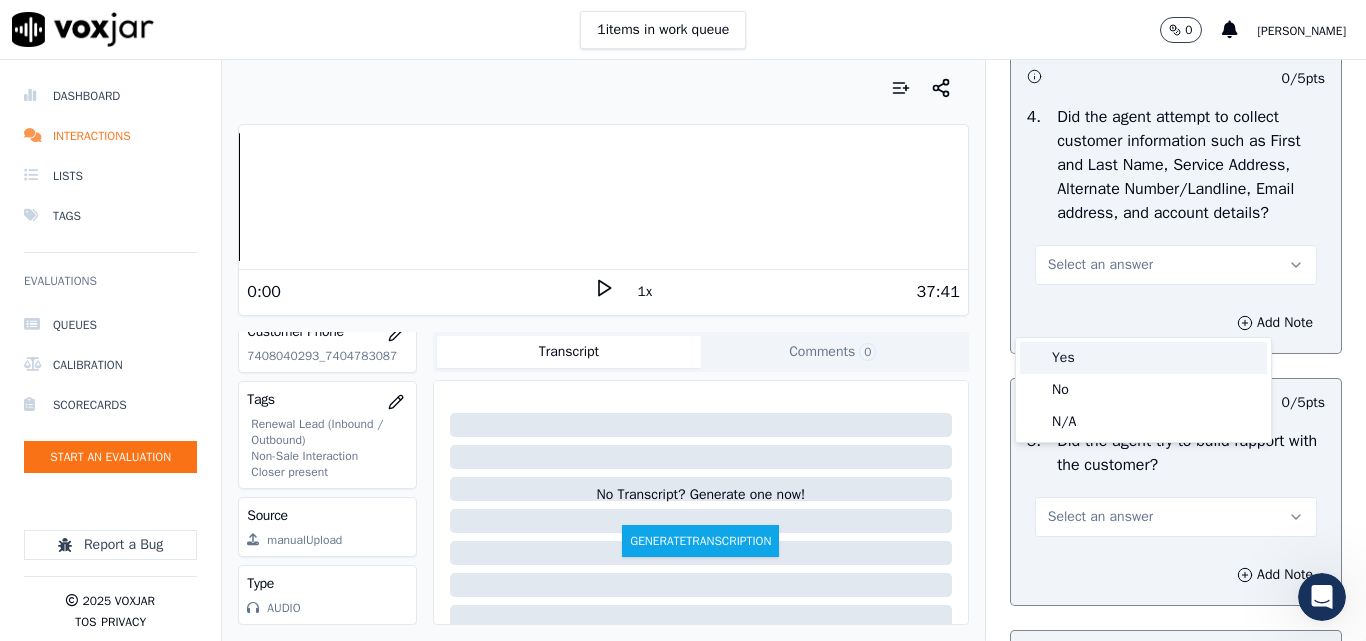 click on "Yes" at bounding box center [1143, 358] 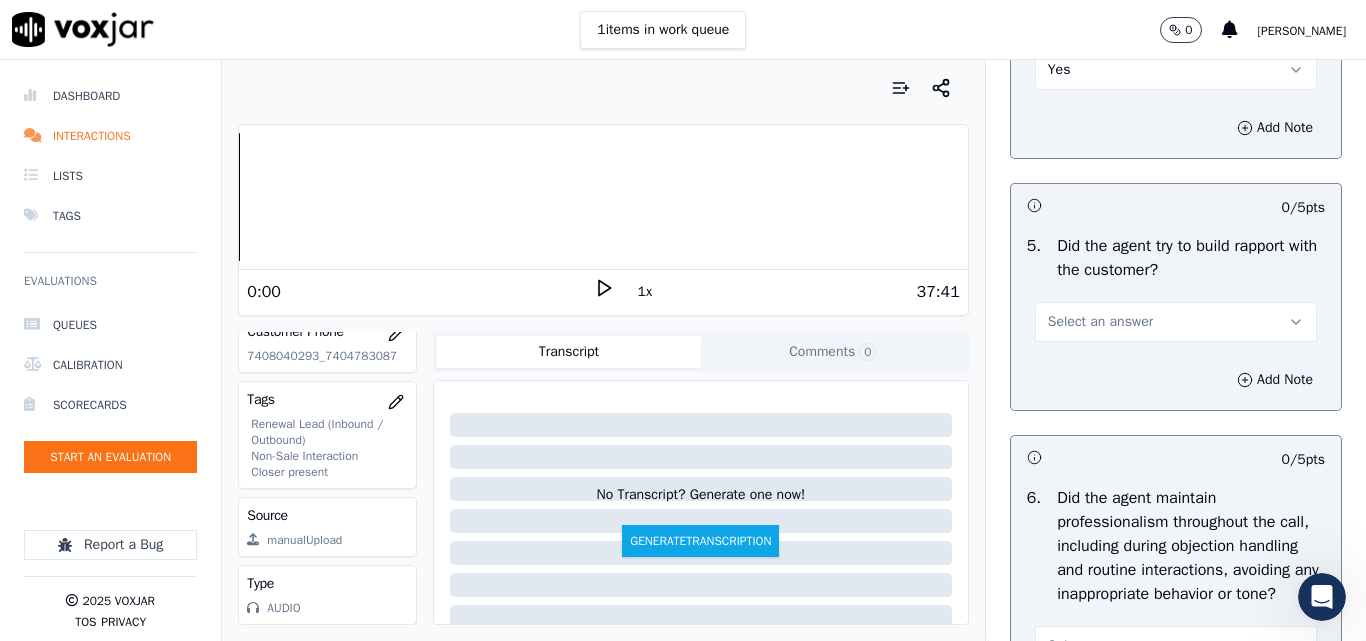 scroll, scrollTop: 2300, scrollLeft: 0, axis: vertical 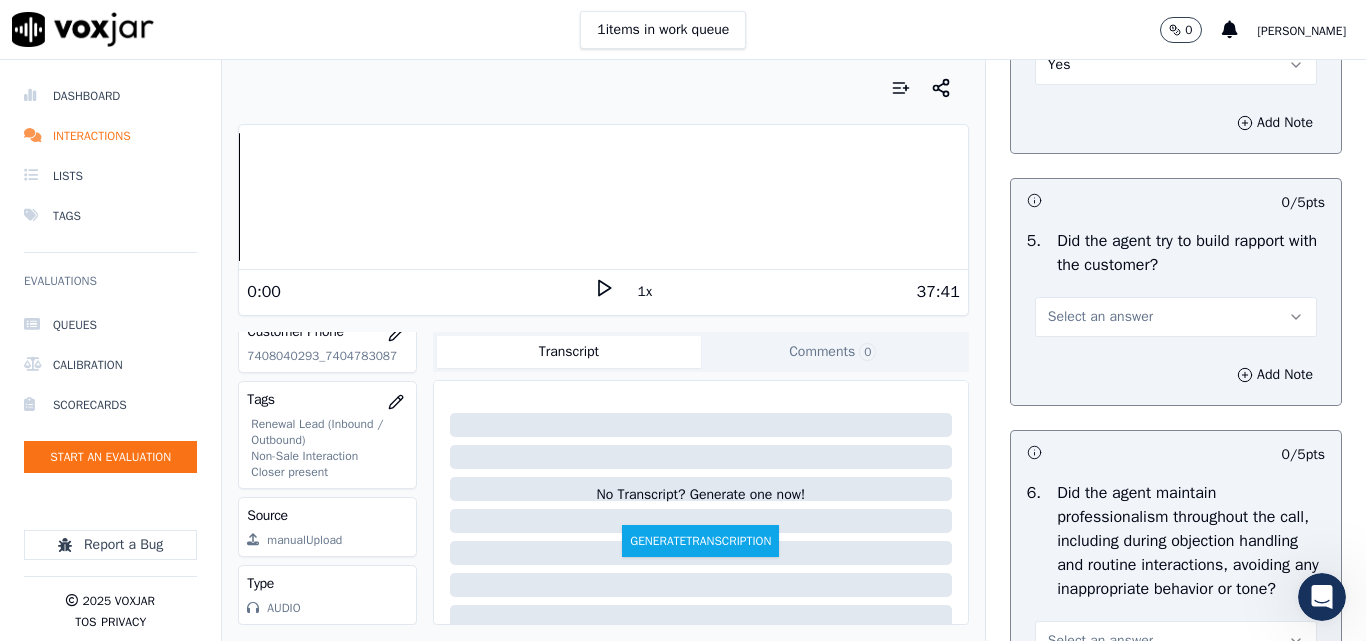 click on "Select an answer" at bounding box center (1100, 317) 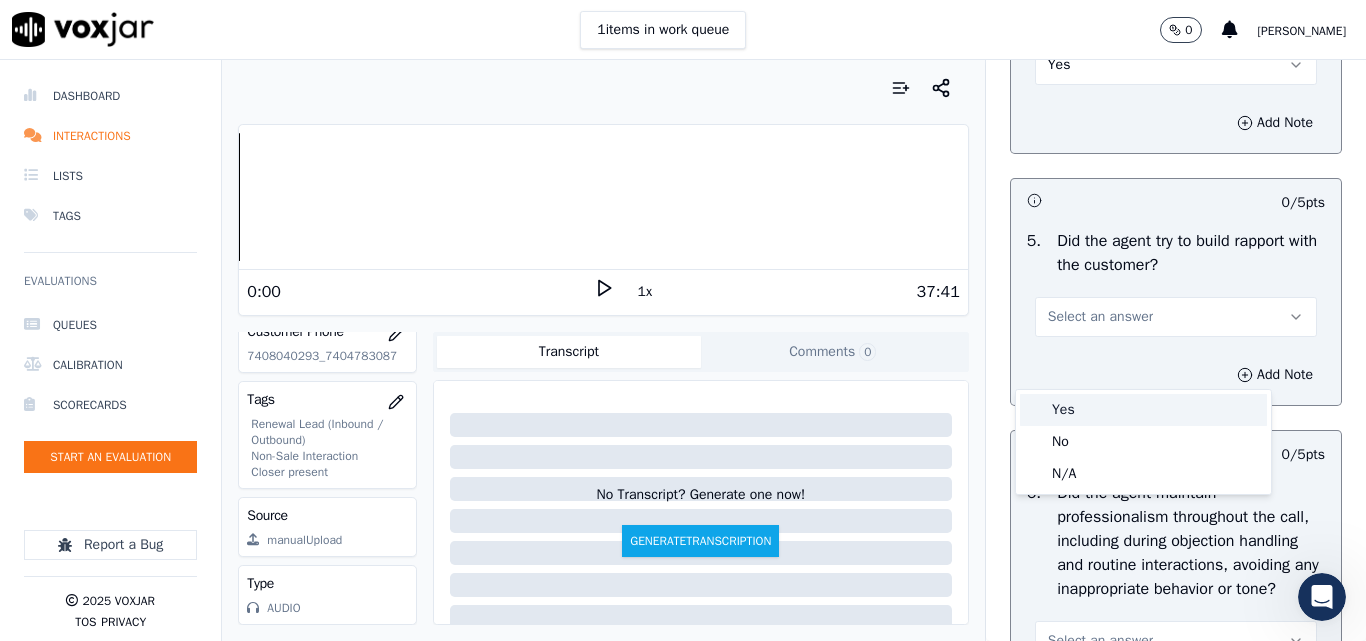 click on "Yes" at bounding box center (1143, 410) 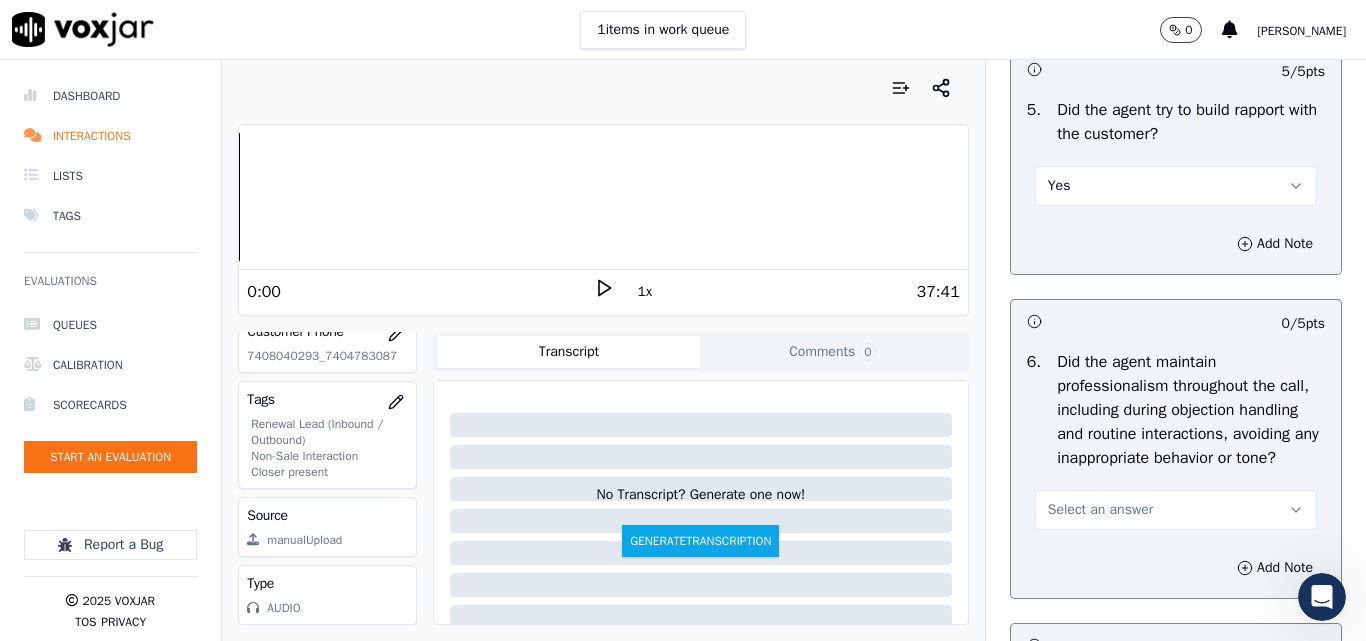 scroll, scrollTop: 2600, scrollLeft: 0, axis: vertical 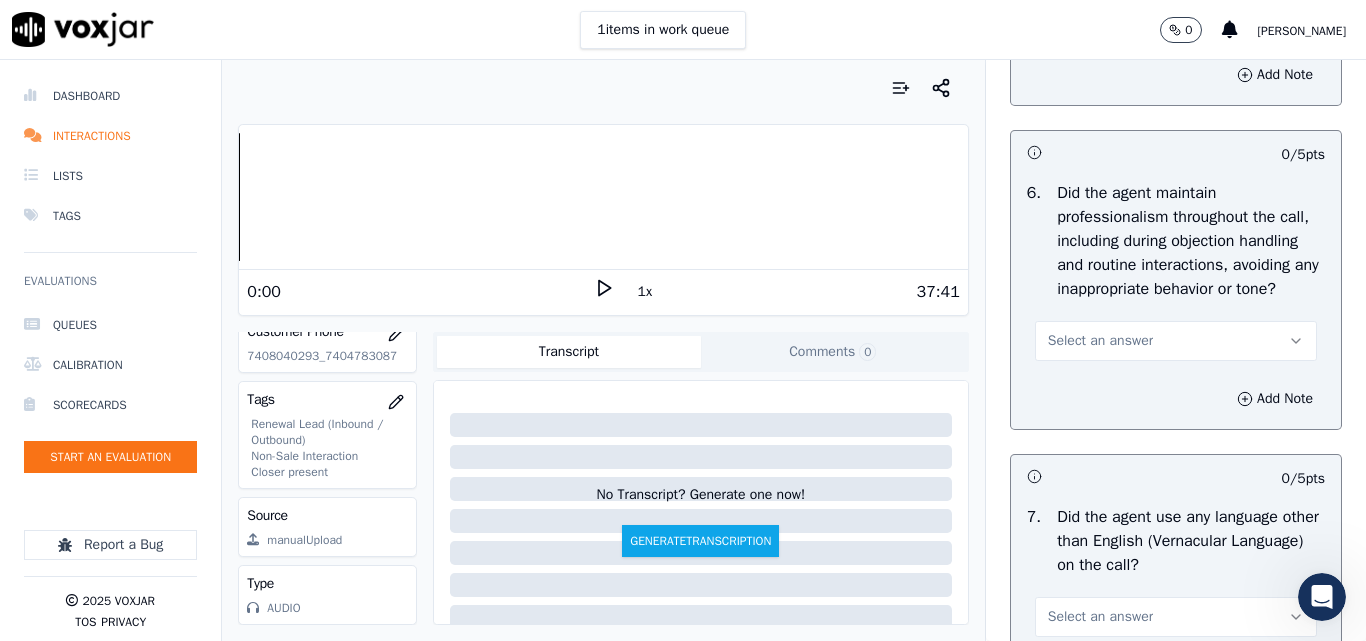 click on "Select an answer" at bounding box center [1100, 341] 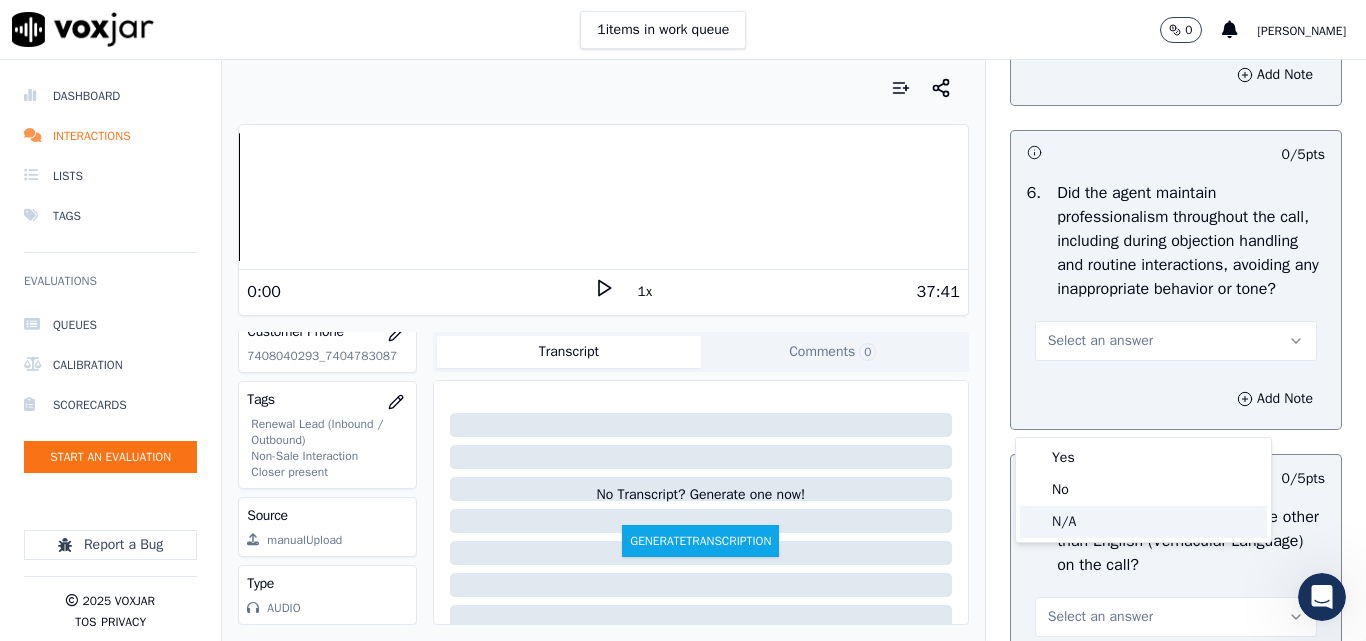 click on "N/A" 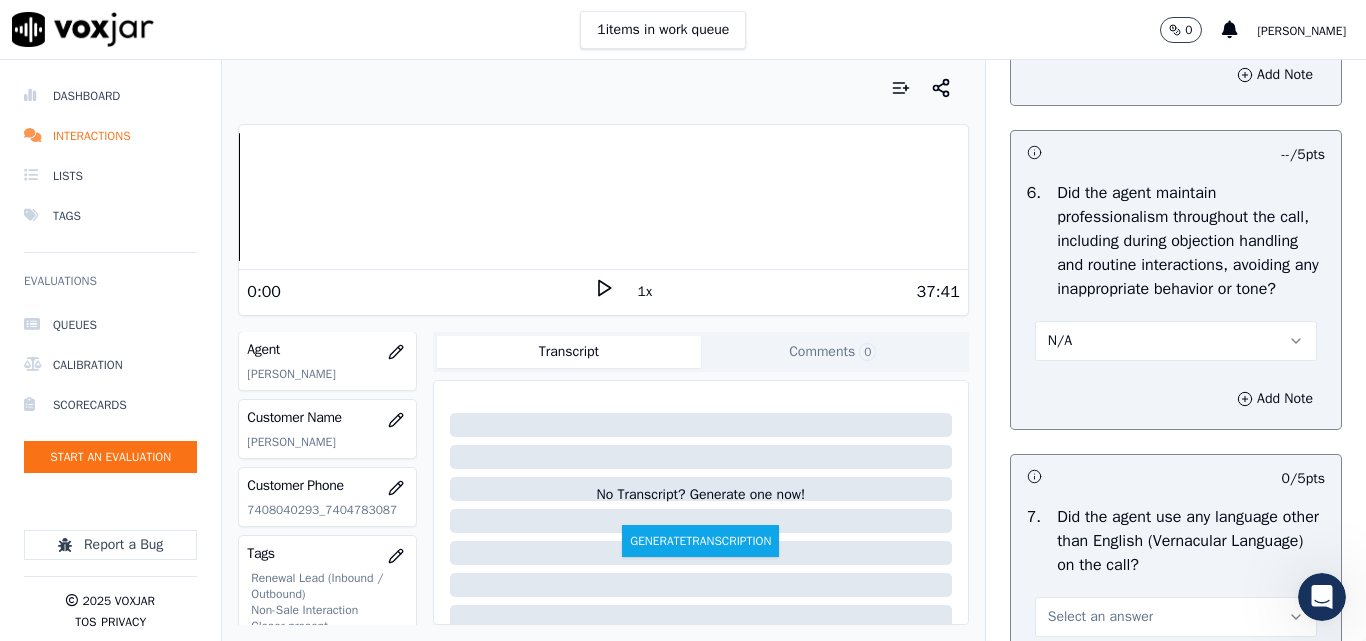 scroll, scrollTop: 220, scrollLeft: 0, axis: vertical 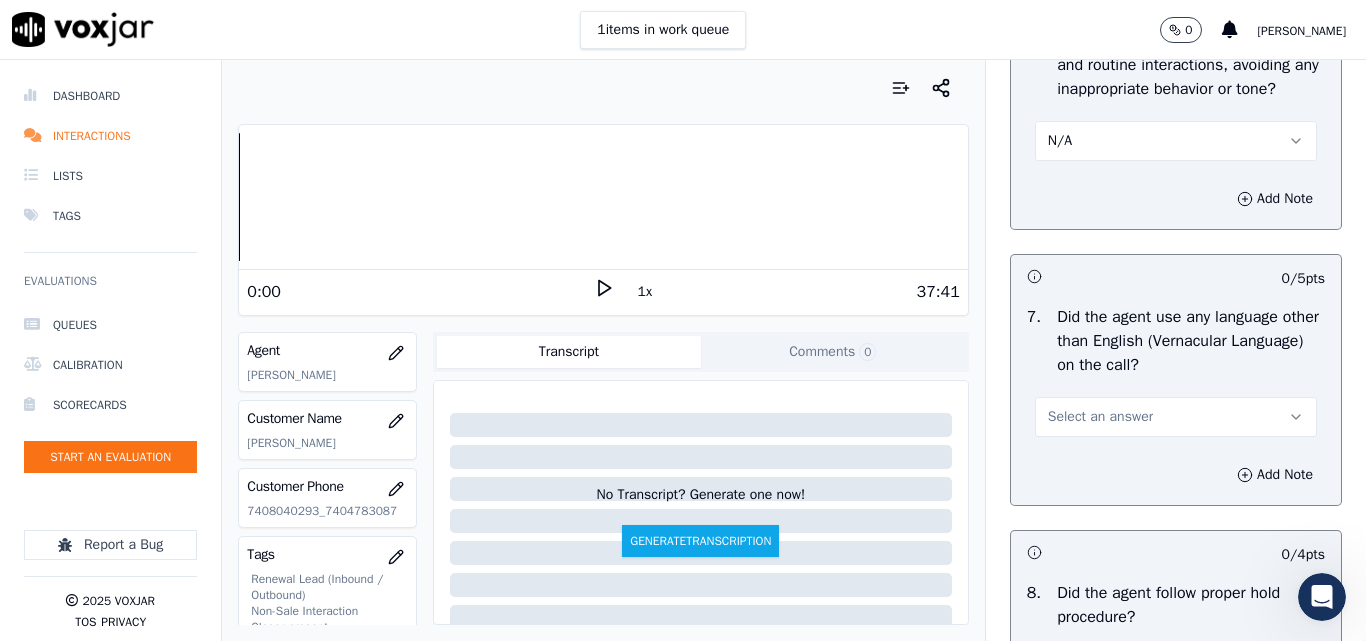 click on "Select an answer" at bounding box center (1100, 417) 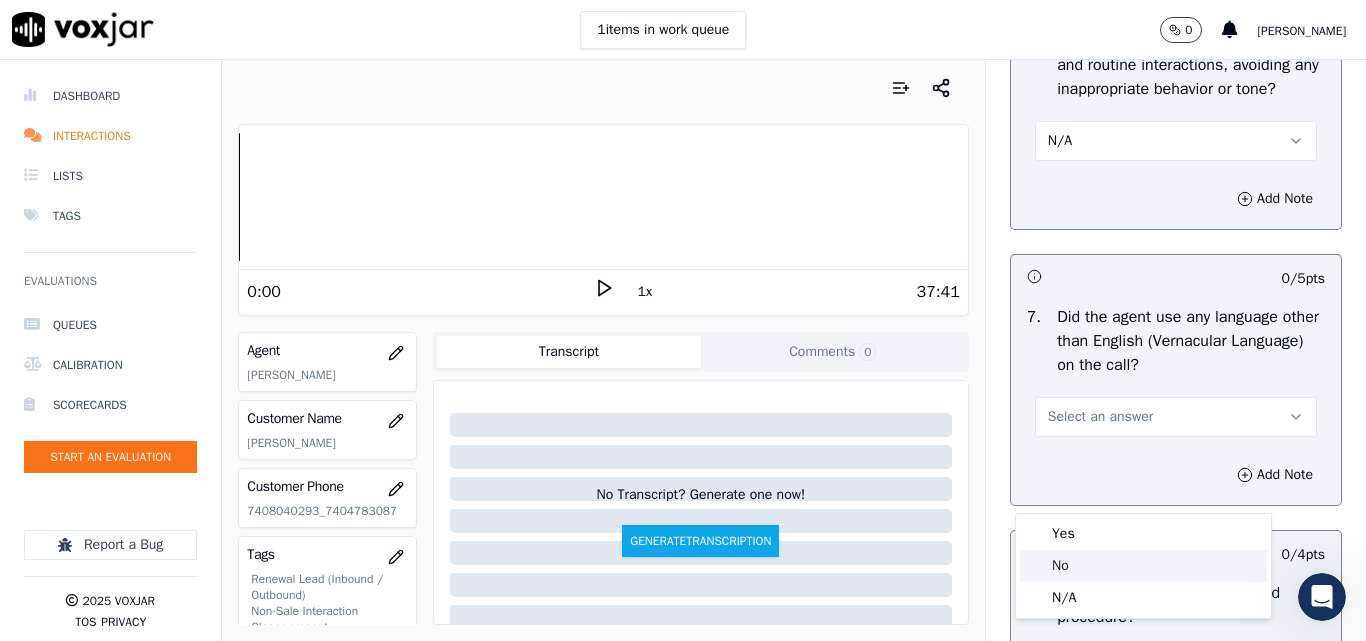 click on "No" 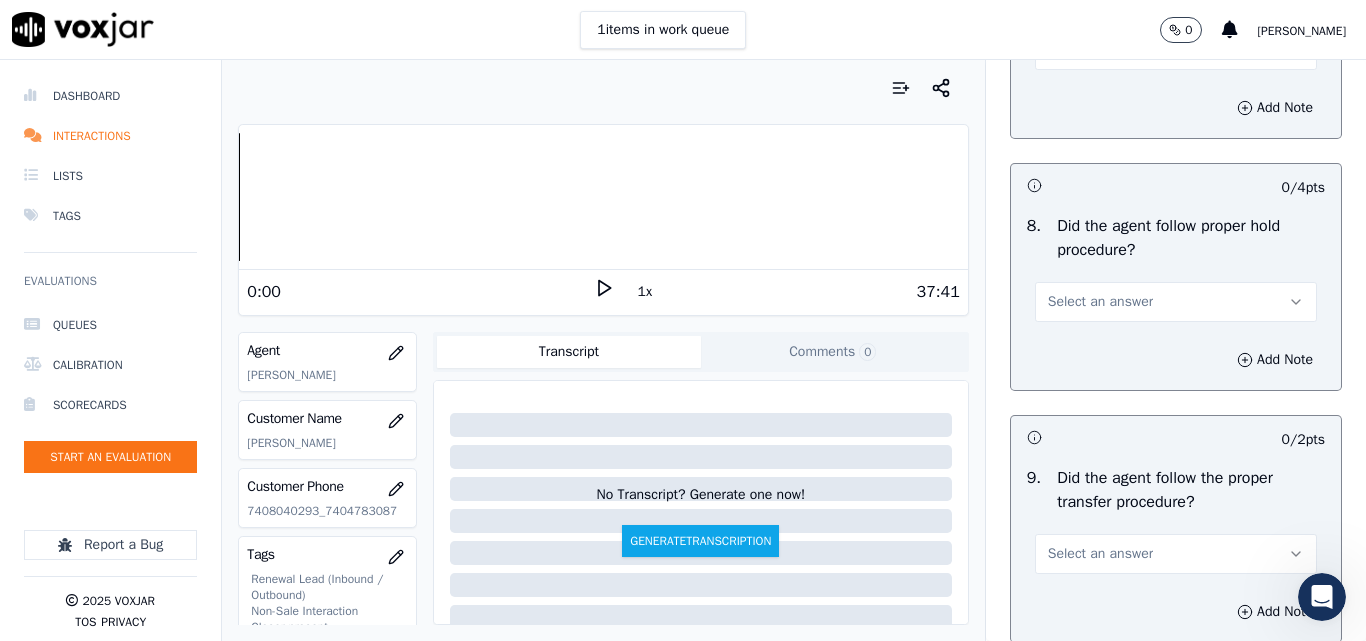 scroll, scrollTop: 3200, scrollLeft: 0, axis: vertical 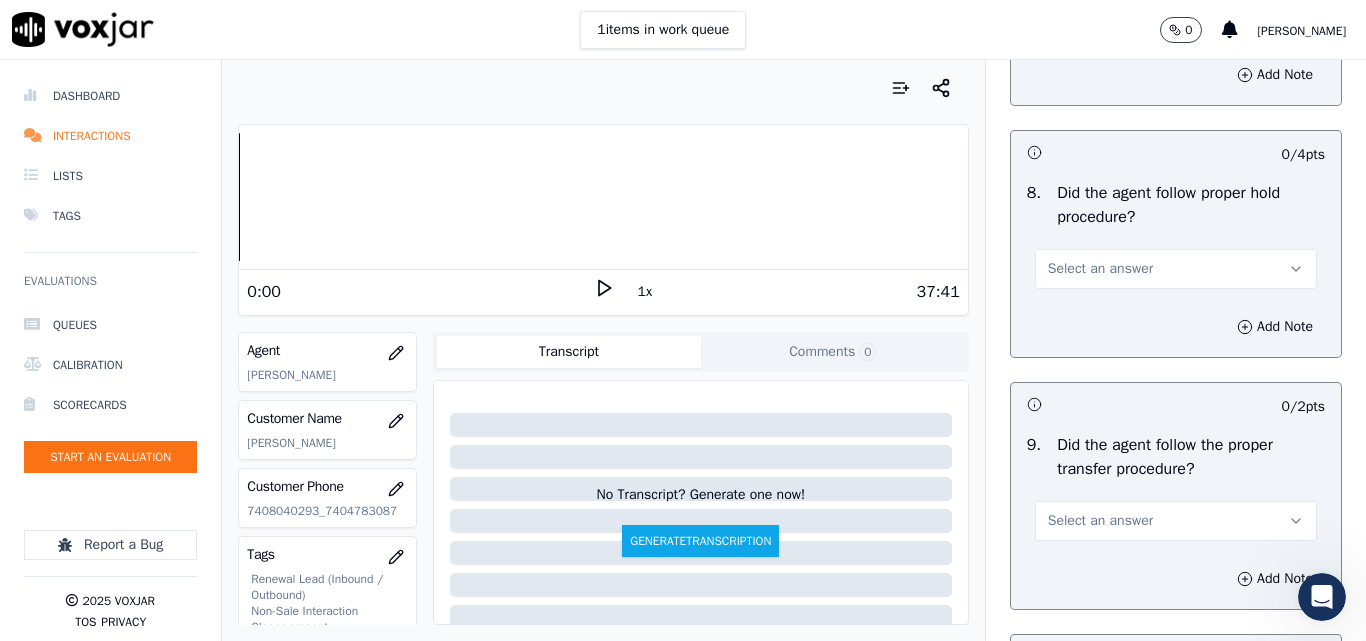 click on "Select an answer" at bounding box center [1100, 269] 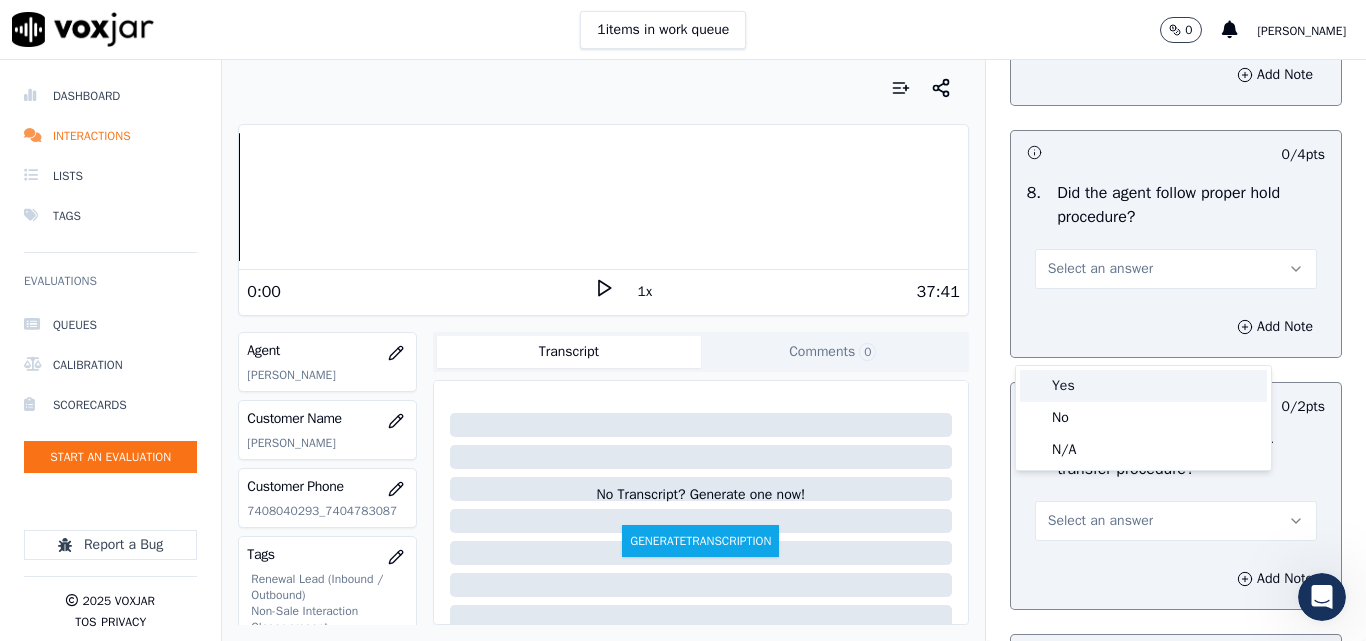click on "Yes" at bounding box center (1143, 386) 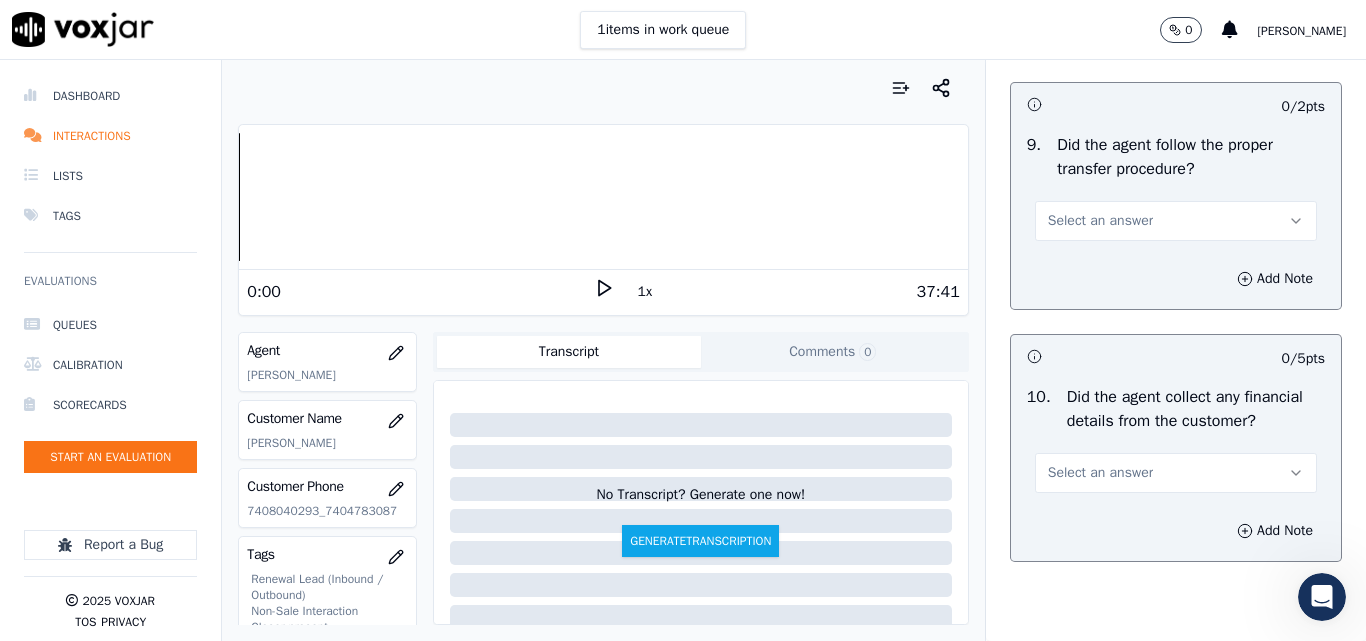 scroll, scrollTop: 3300, scrollLeft: 0, axis: vertical 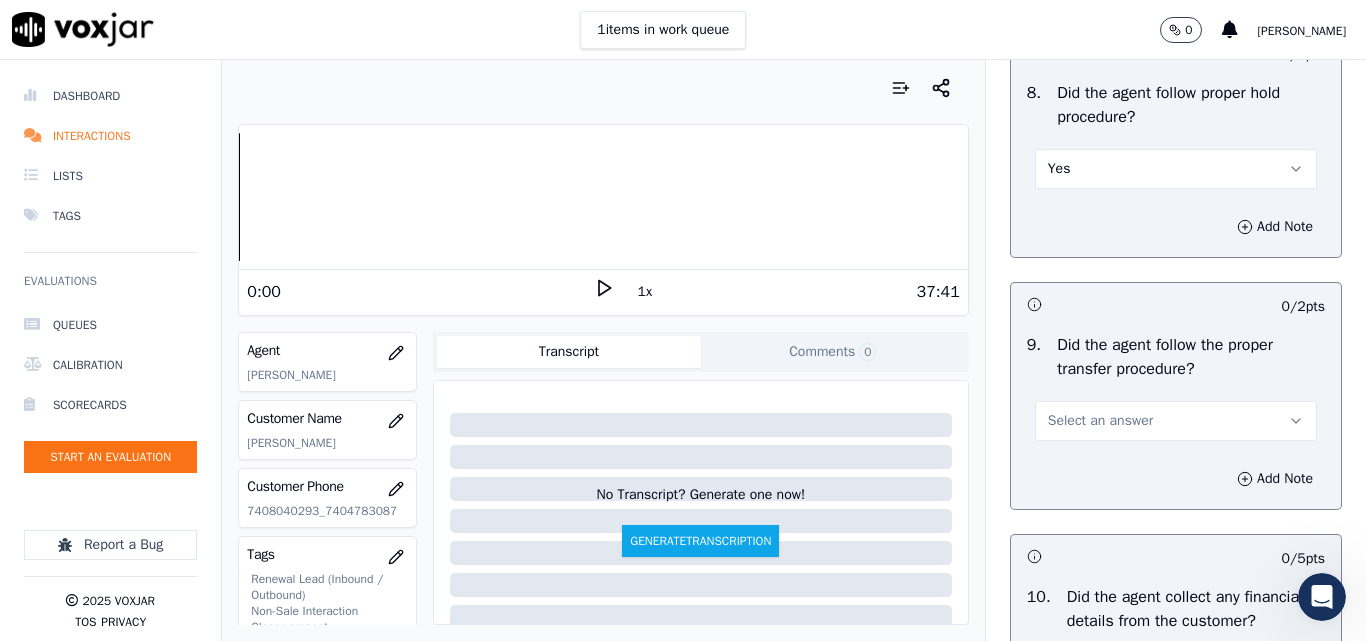 click on "Add Note" at bounding box center (1176, 227) 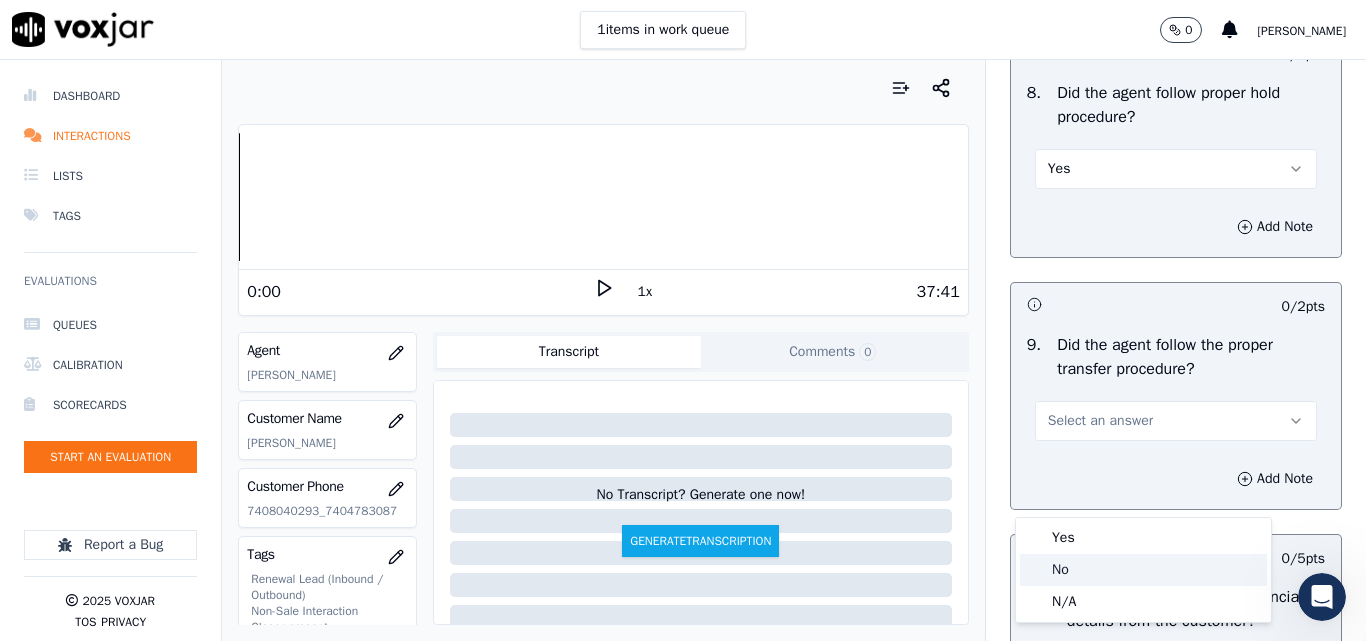 click on "No" 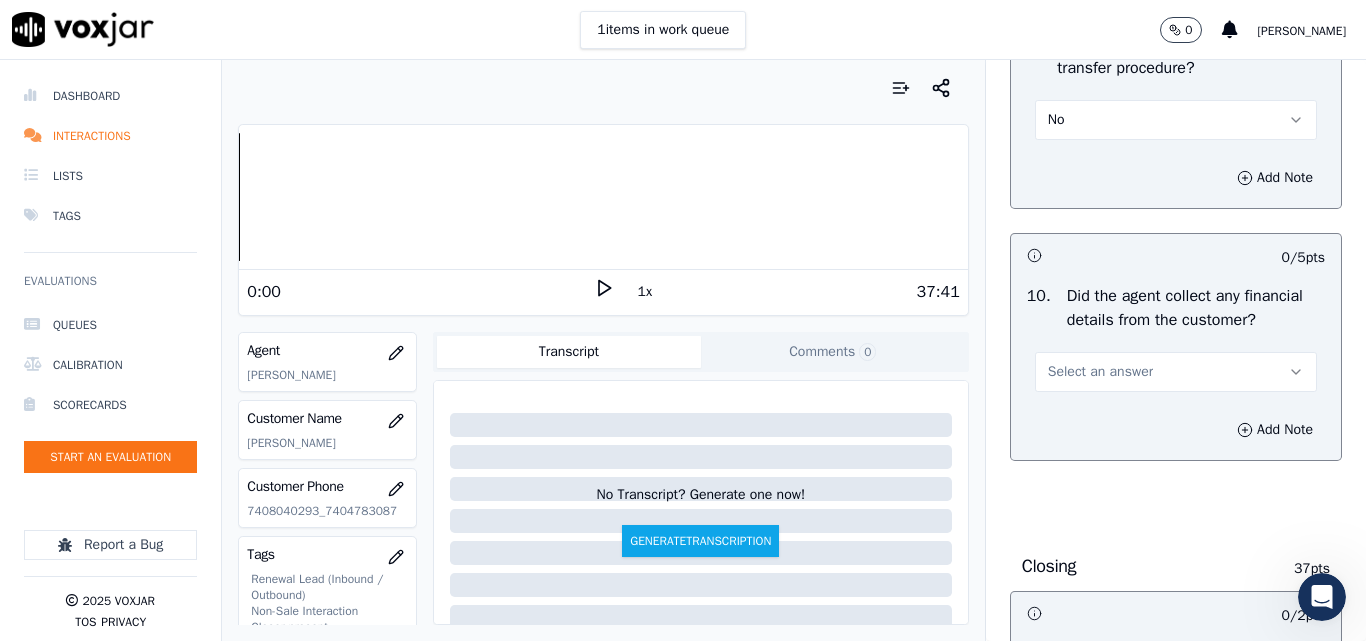 scroll, scrollTop: 3800, scrollLeft: 0, axis: vertical 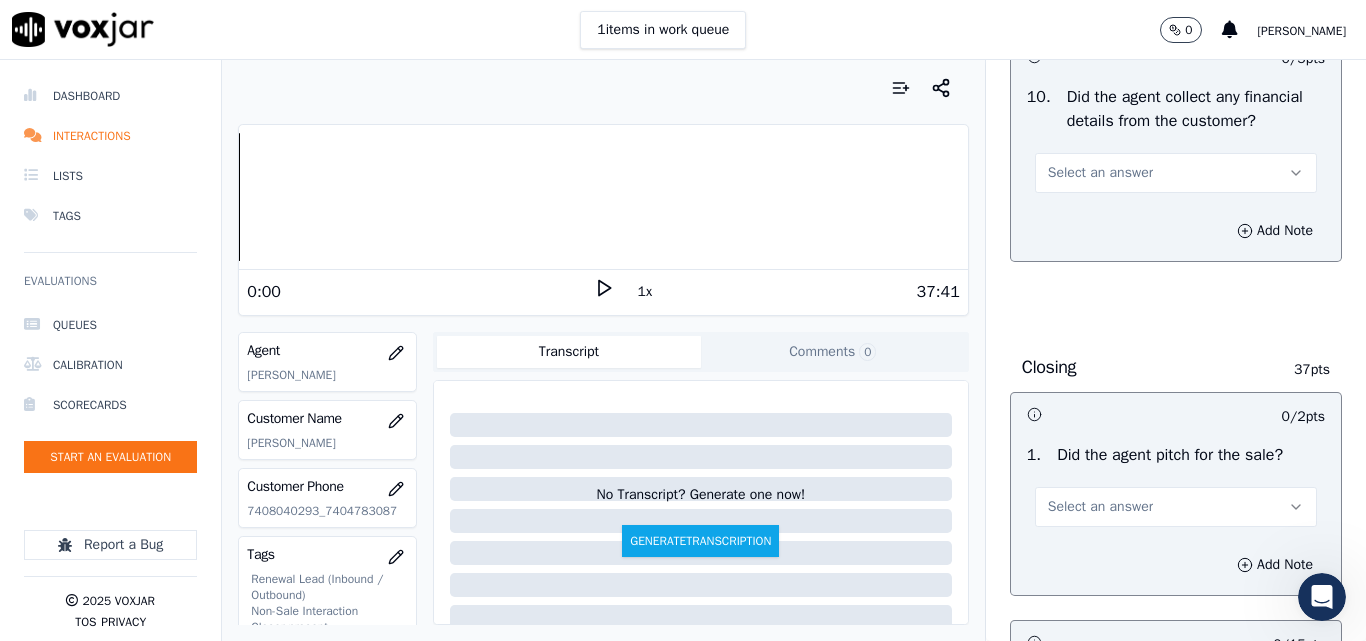 click on "Select an answer" at bounding box center [1100, 173] 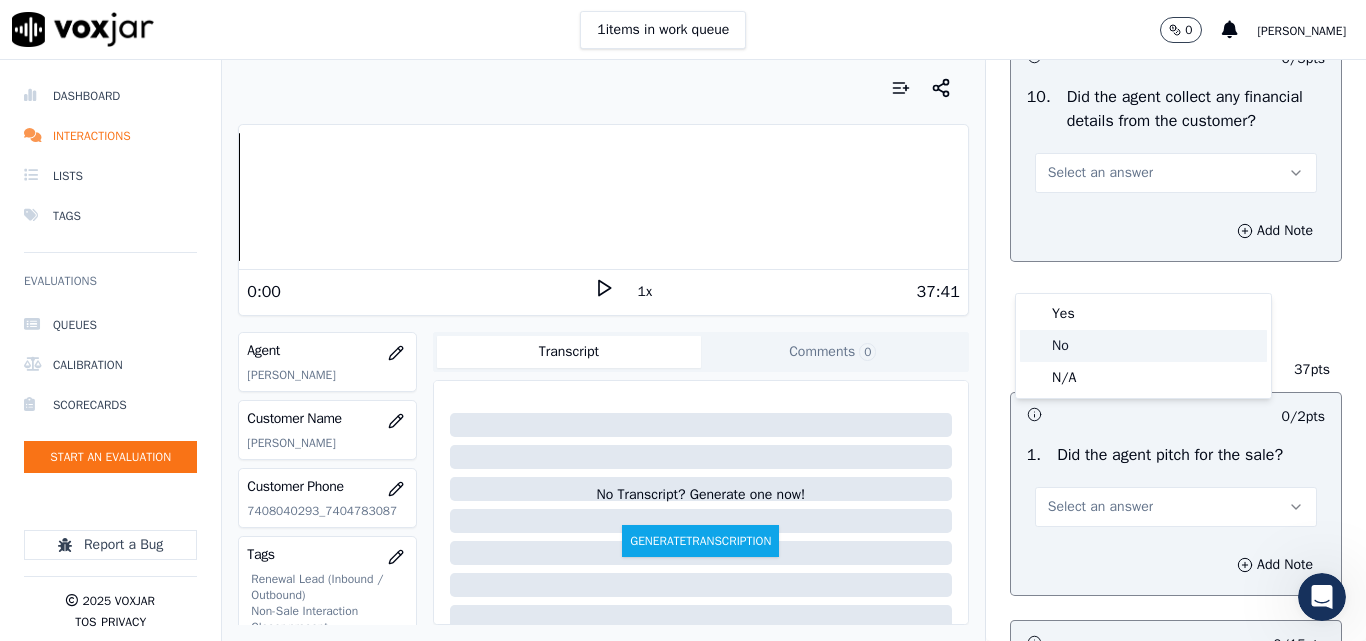 click on "No" 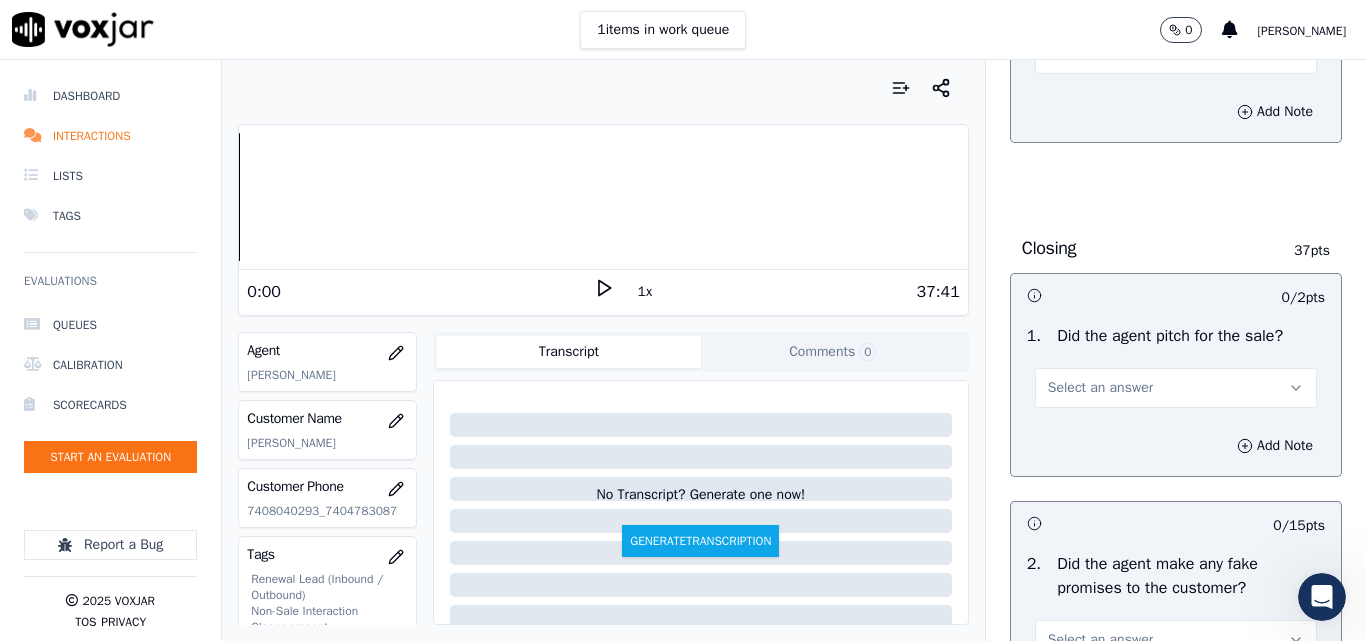 scroll, scrollTop: 4100, scrollLeft: 0, axis: vertical 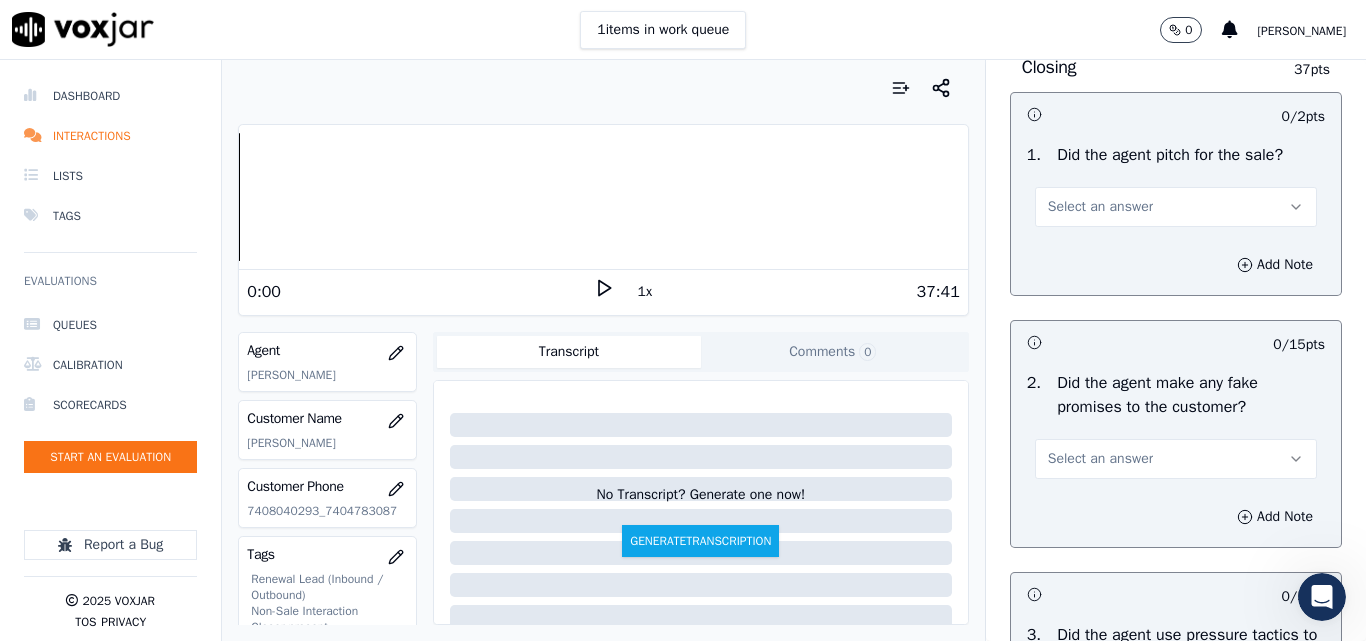 click on "Select an answer" at bounding box center (1100, 207) 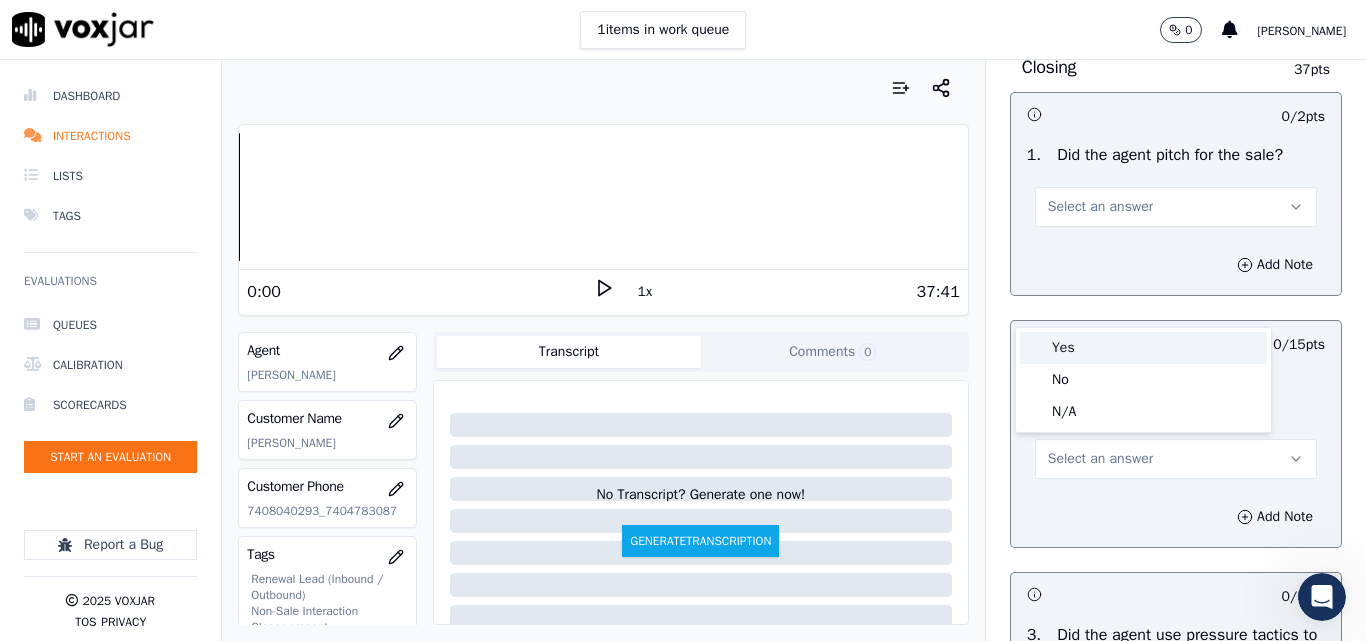 click on "Yes" at bounding box center [1143, 348] 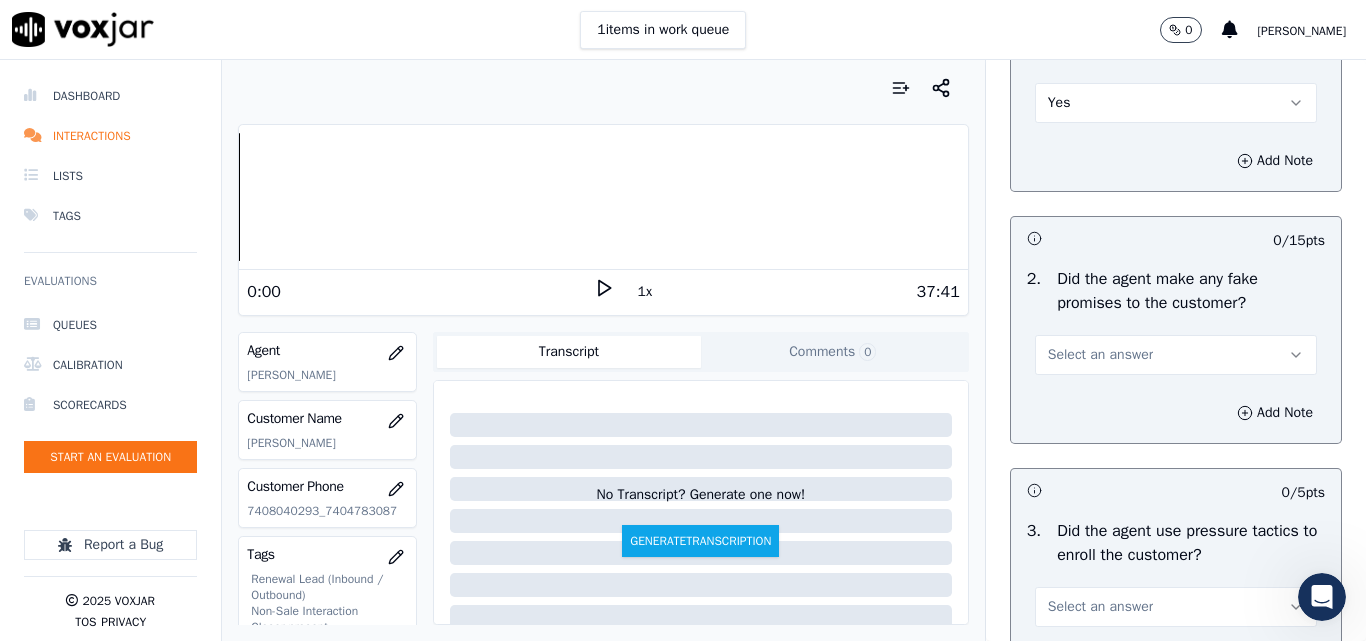 scroll, scrollTop: 4300, scrollLeft: 0, axis: vertical 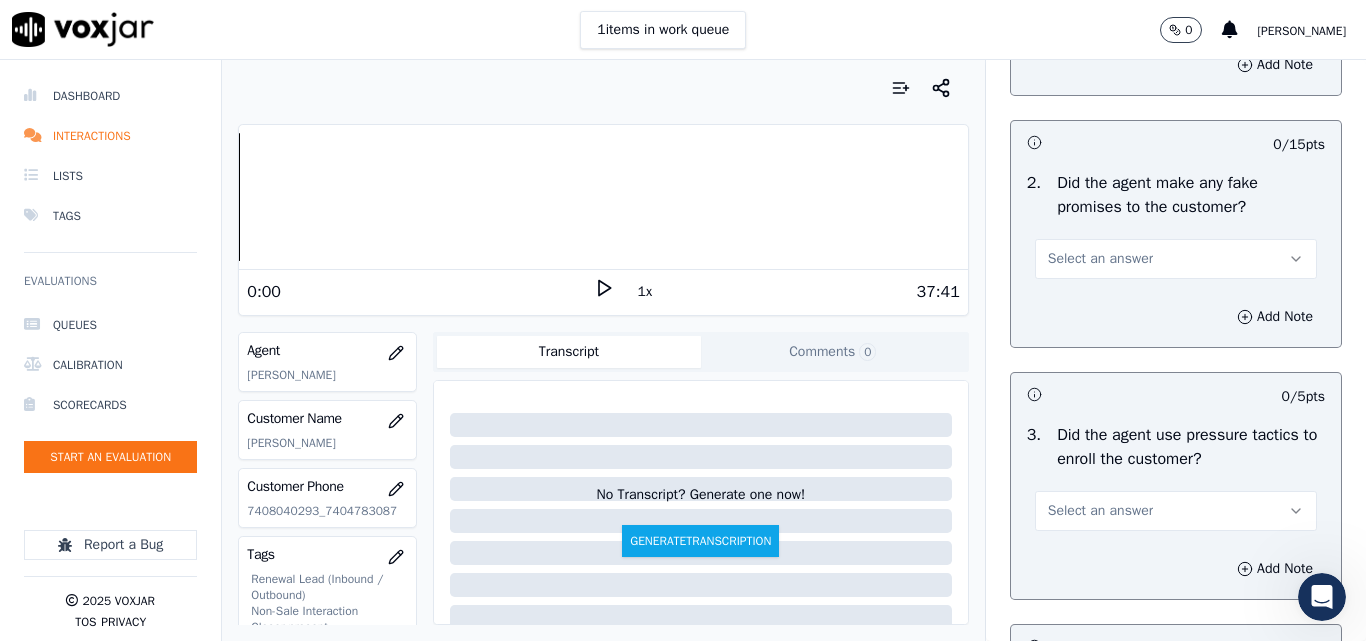 click on "Select an answer" at bounding box center [1100, 259] 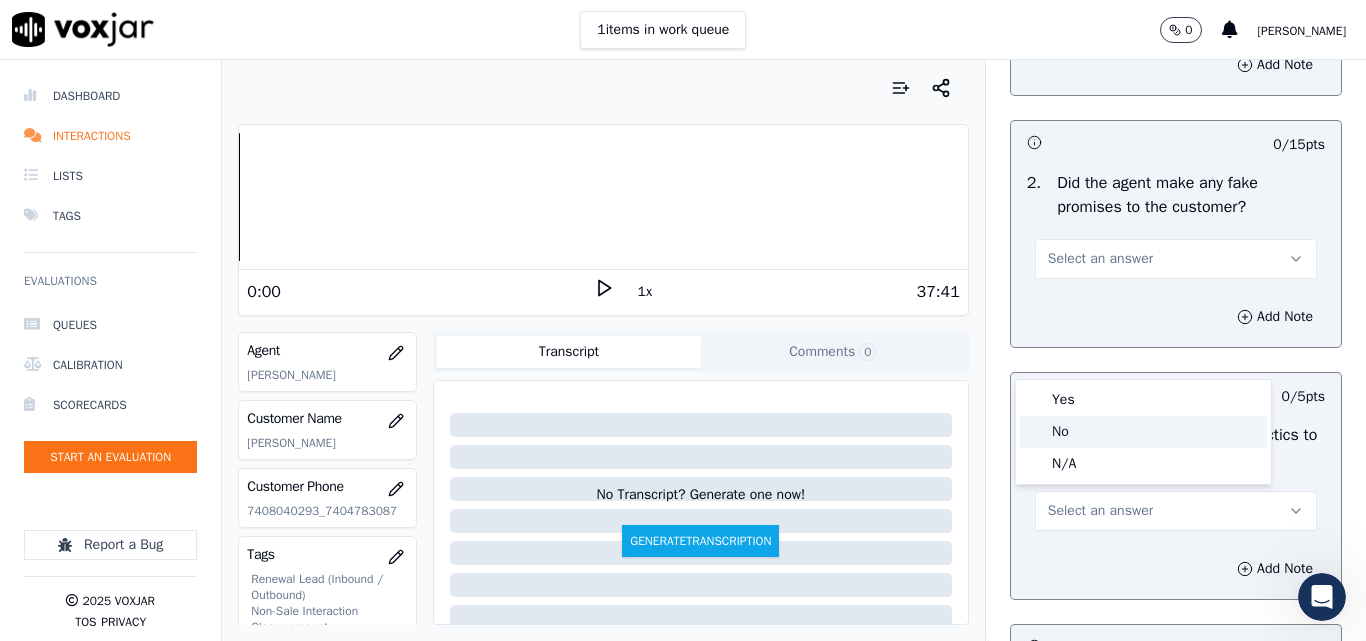 click on "No" 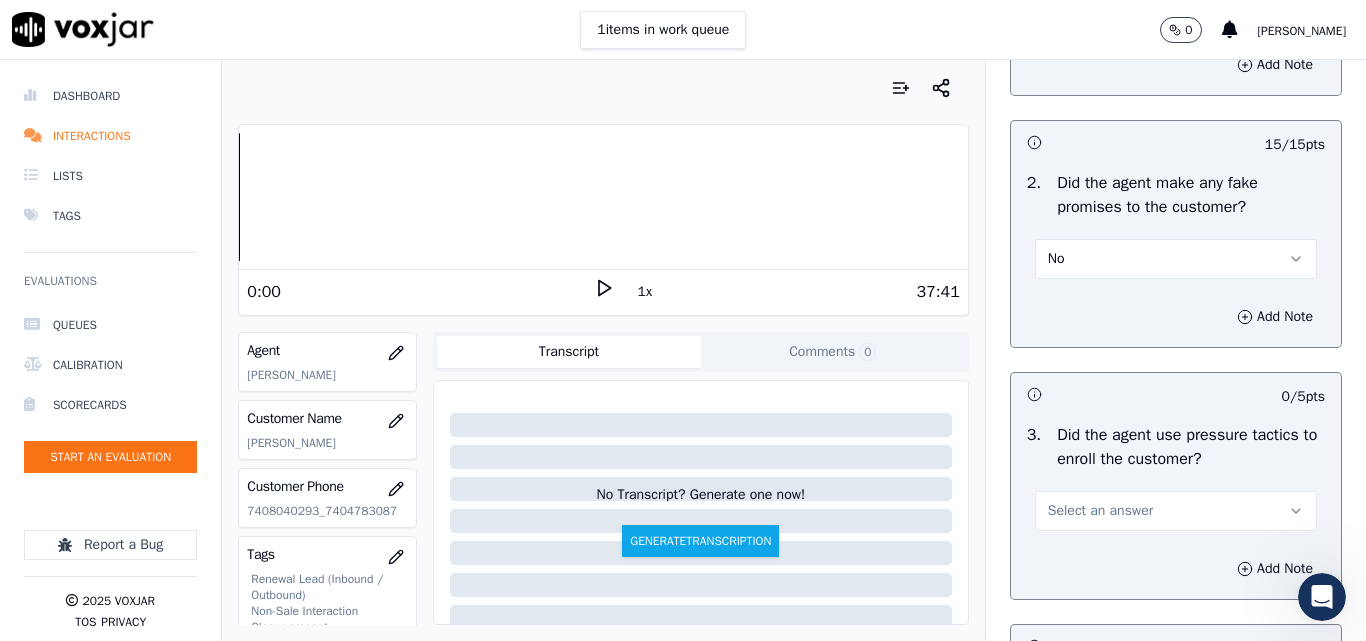 click on "No" at bounding box center (1176, 259) 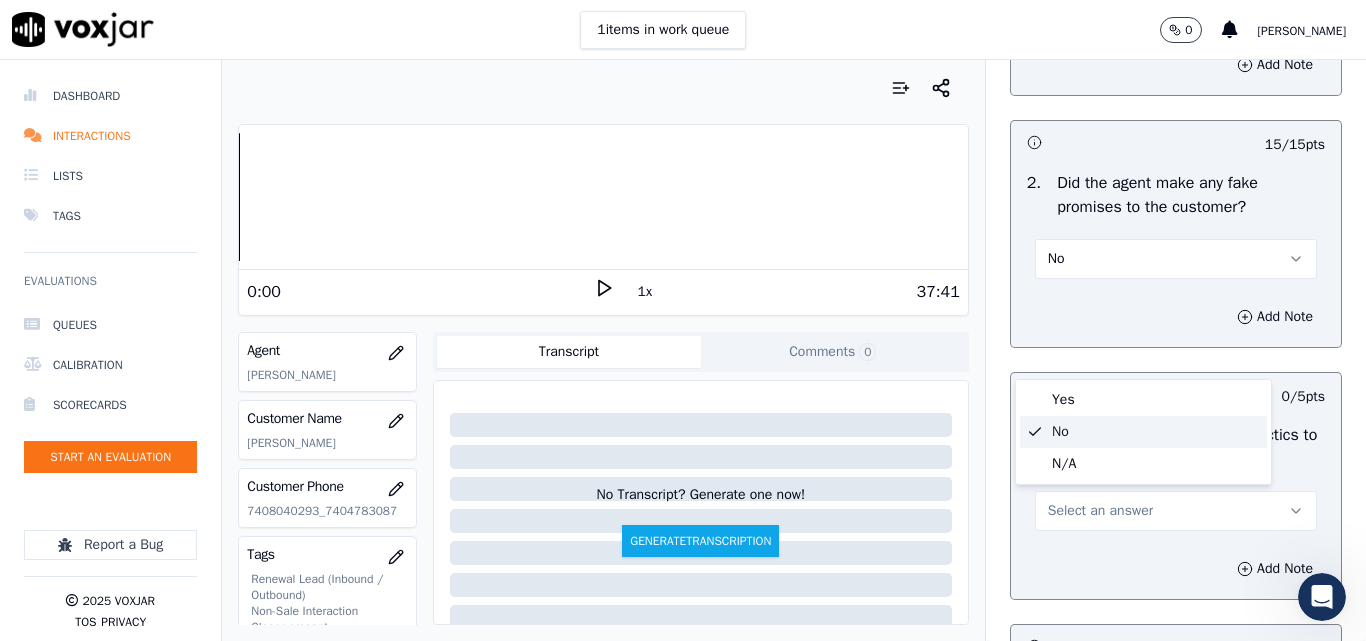 click on "No" 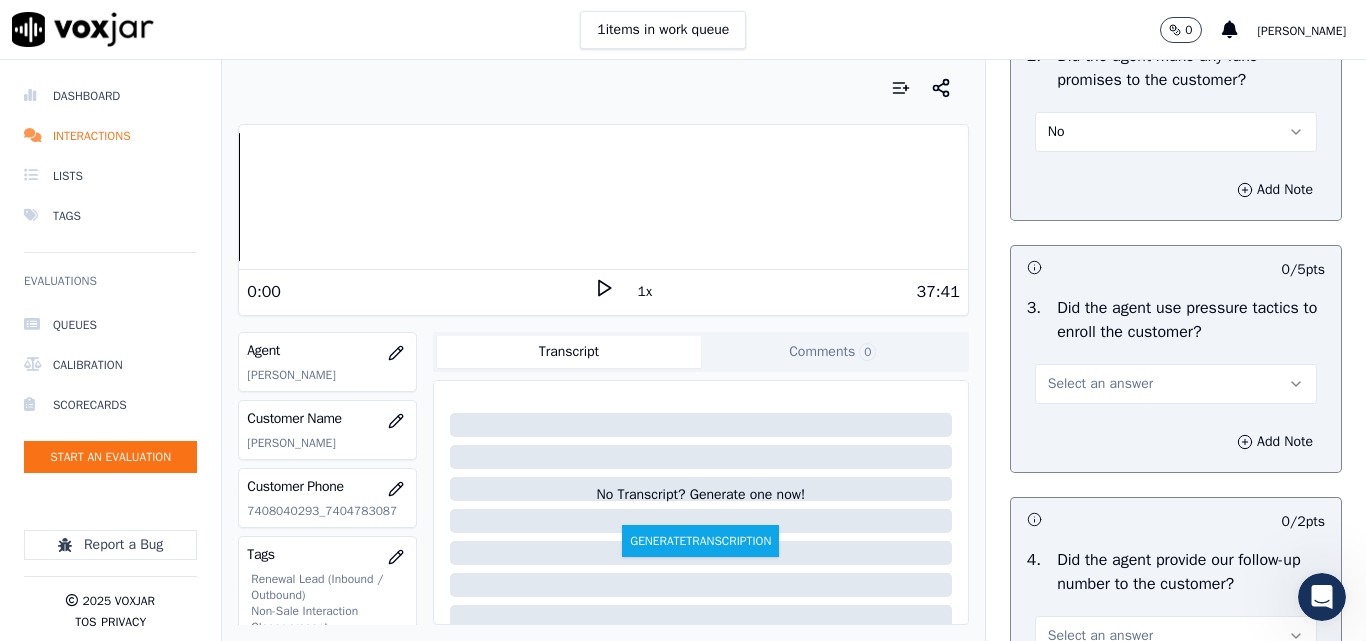 scroll, scrollTop: 4600, scrollLeft: 0, axis: vertical 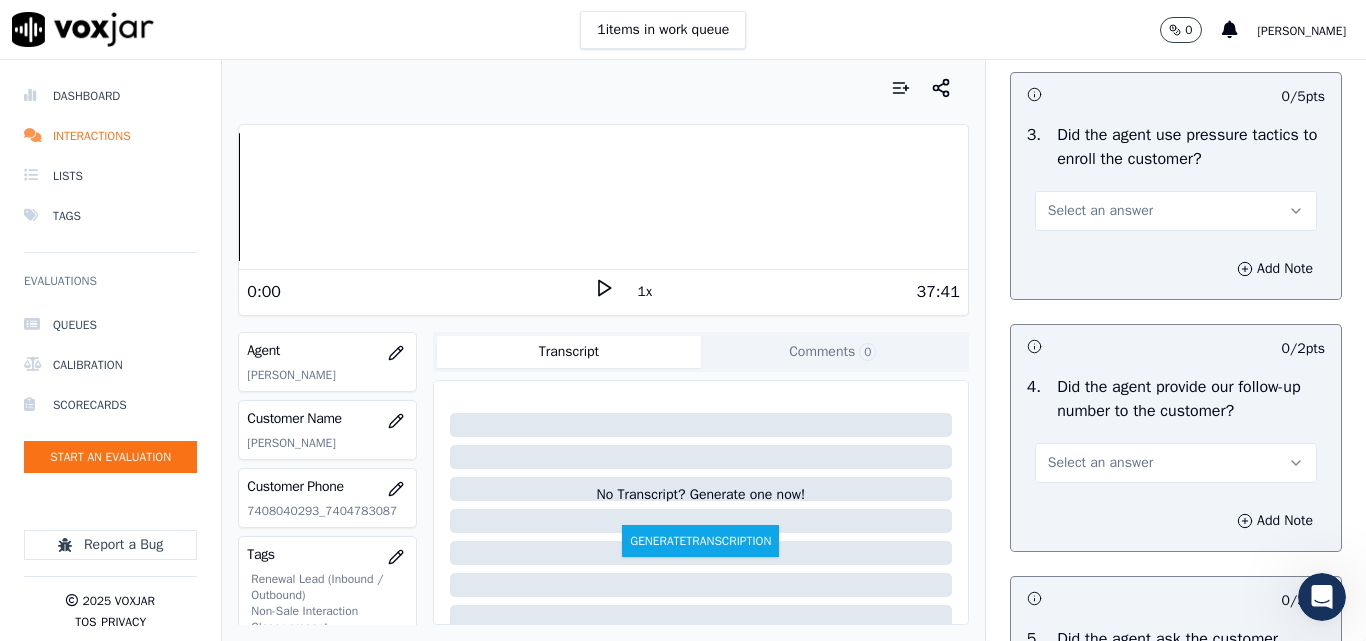 click on "Select an answer" at bounding box center (1100, 211) 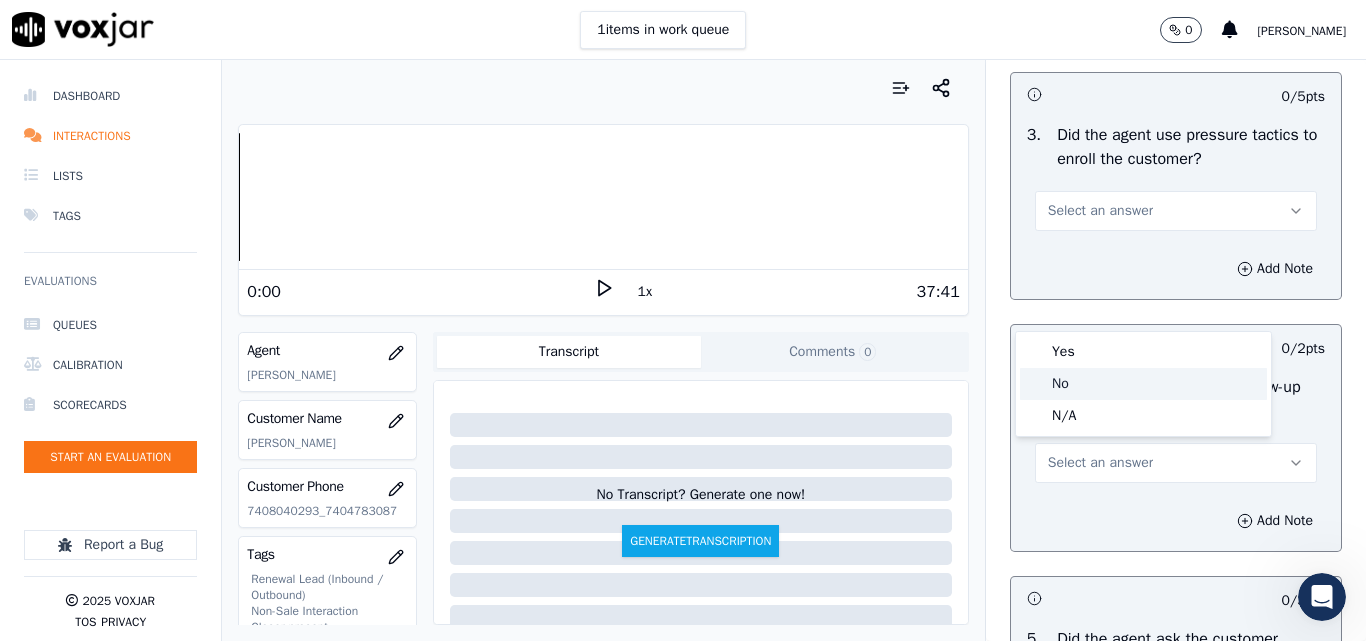 click on "No" 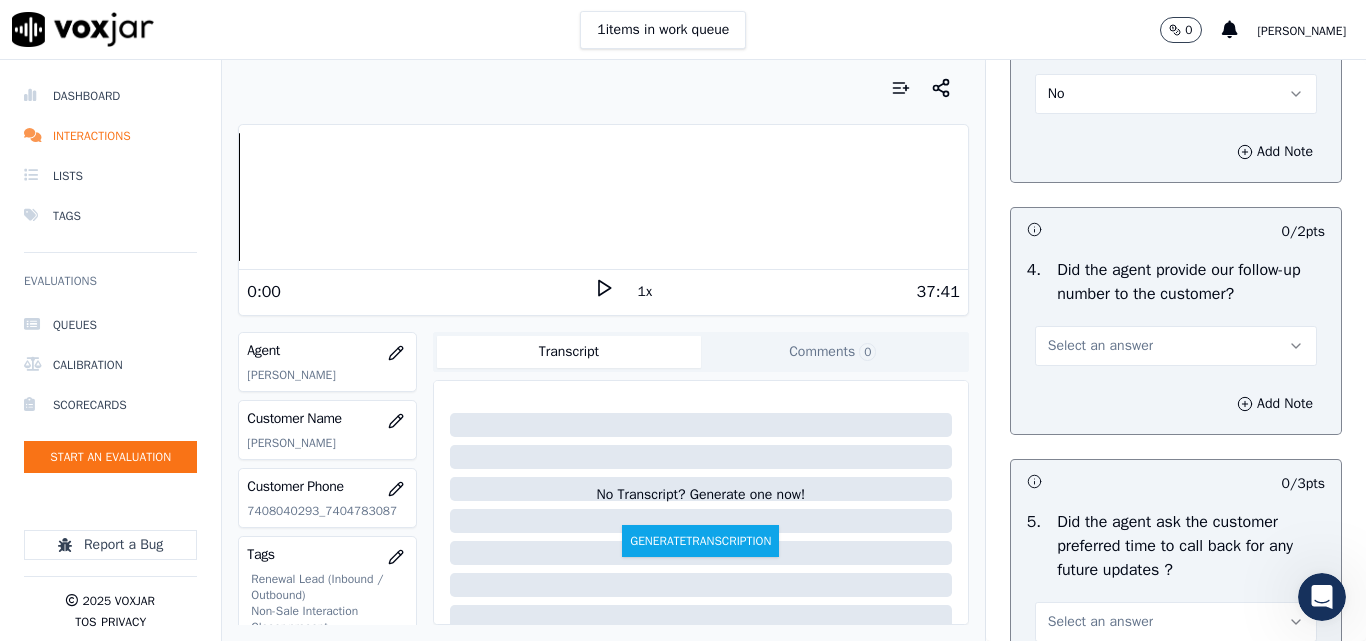 scroll, scrollTop: 4800, scrollLeft: 0, axis: vertical 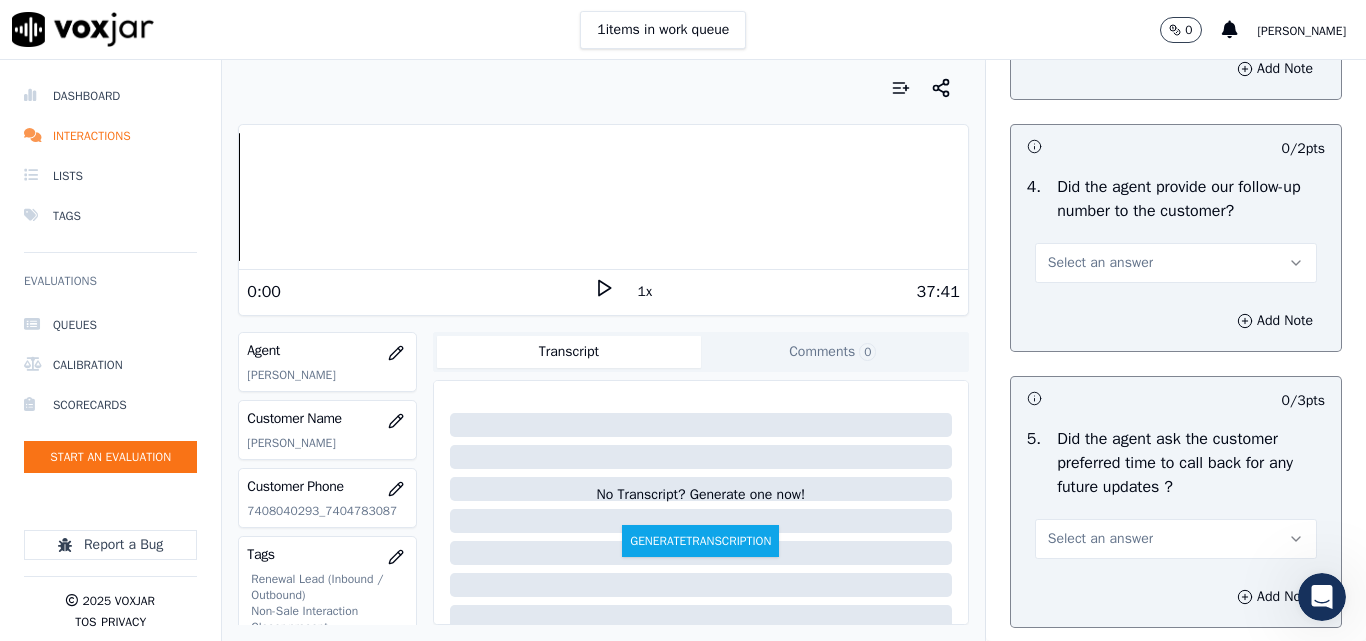 click on "Select an answer" at bounding box center [1100, 263] 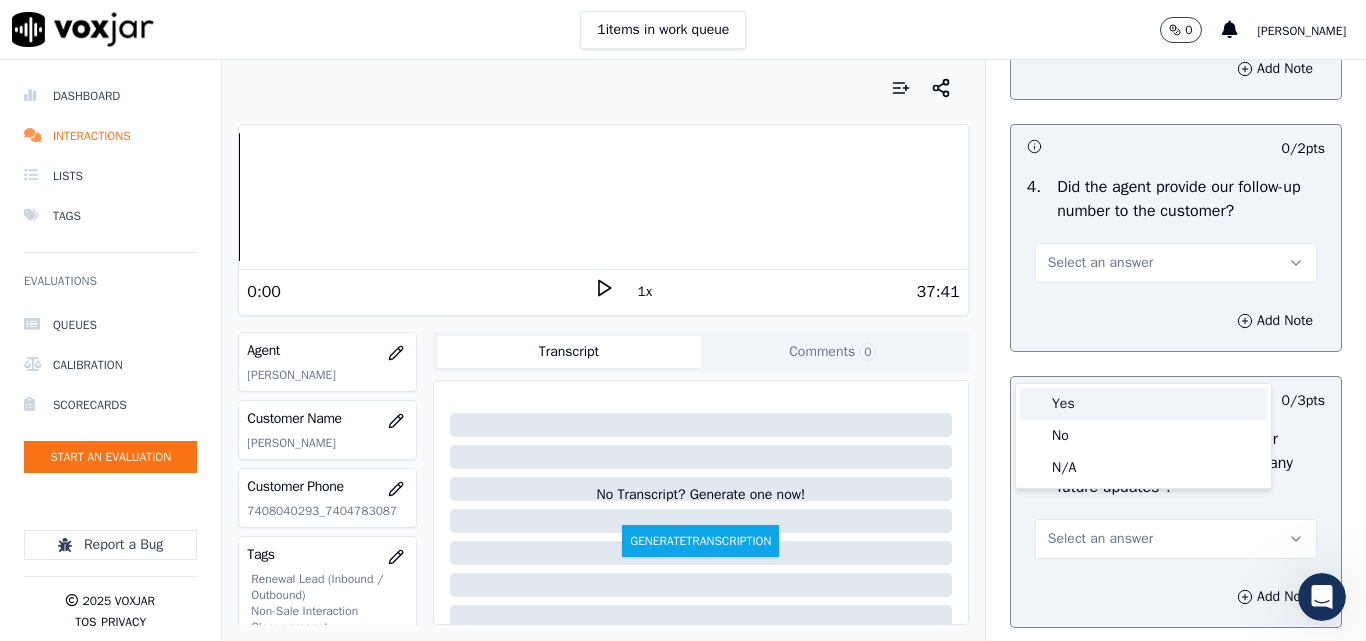 click on "Yes" at bounding box center (1143, 404) 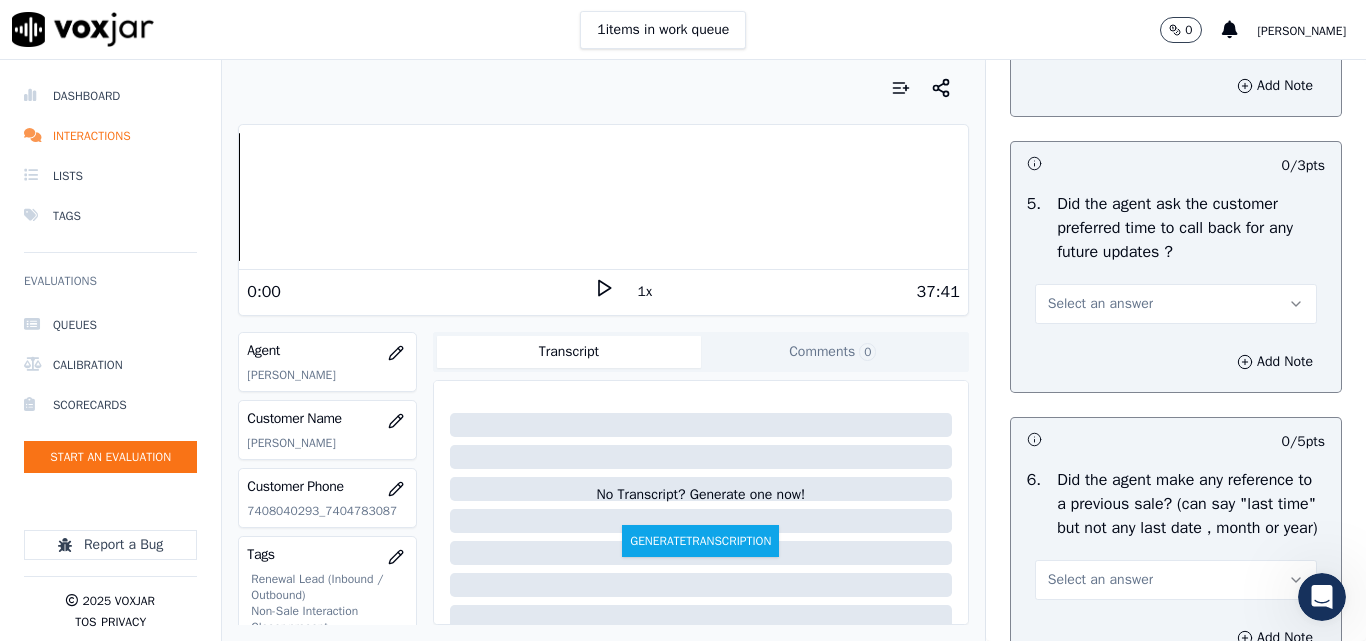scroll, scrollTop: 5000, scrollLeft: 0, axis: vertical 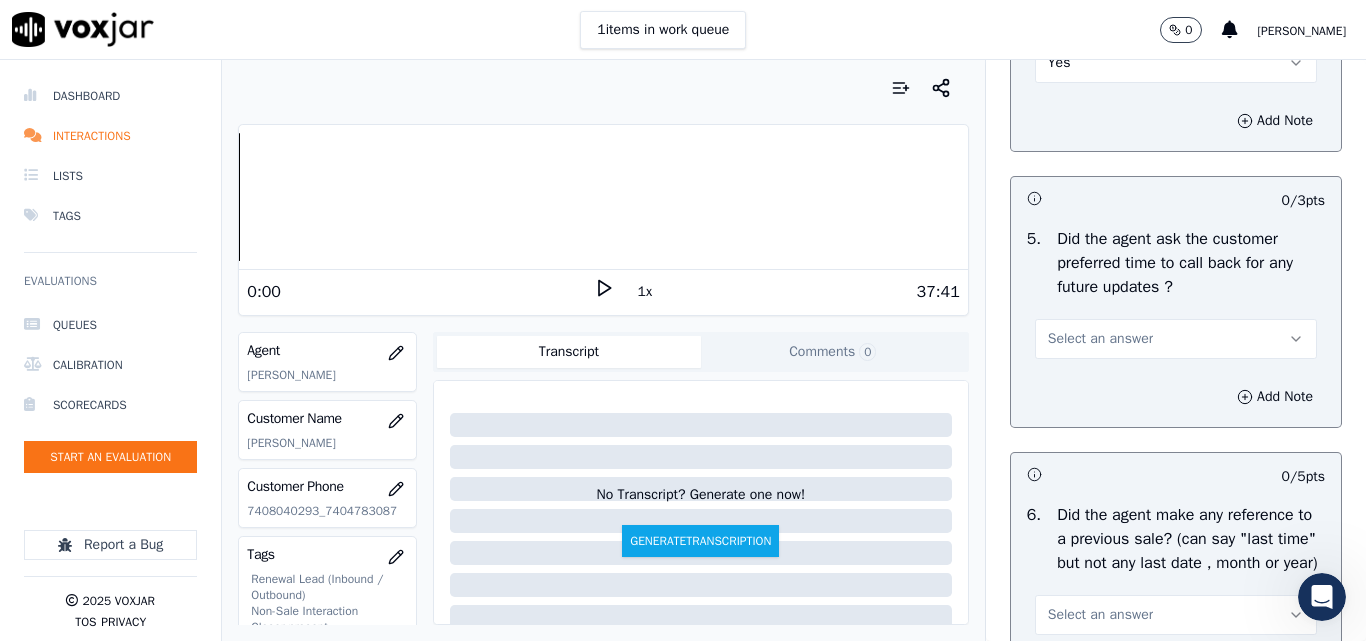 click on "Yes" at bounding box center (1176, 63) 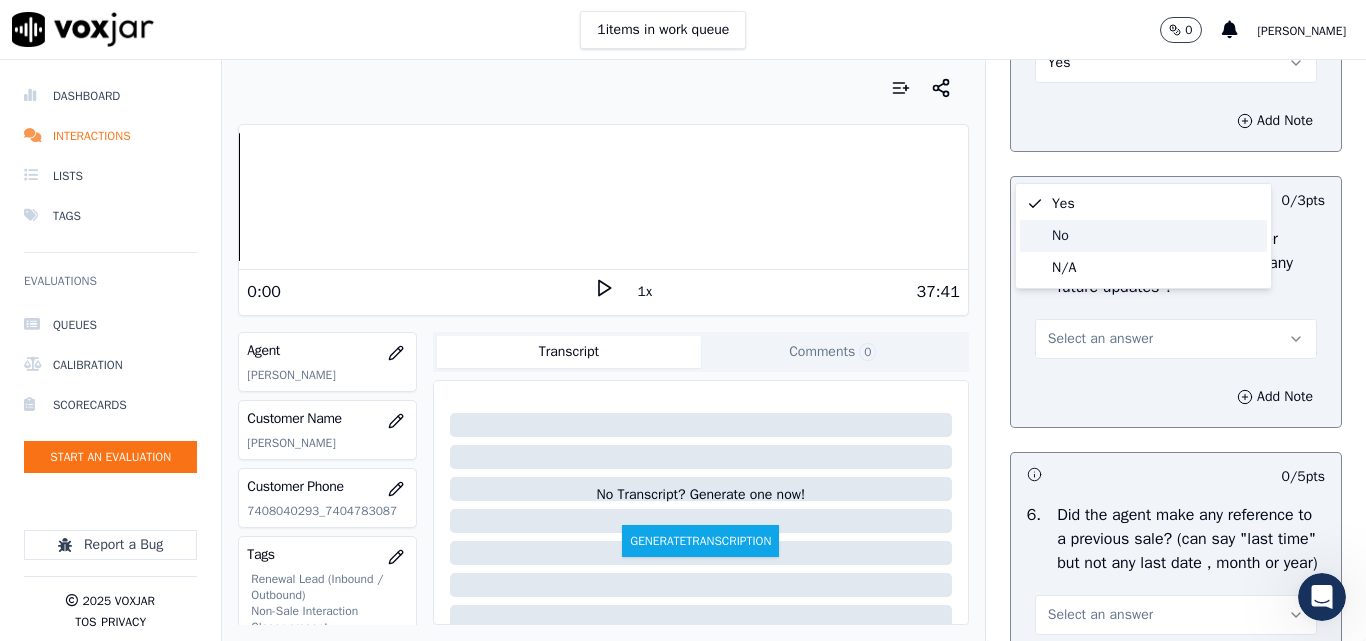 click on "No" 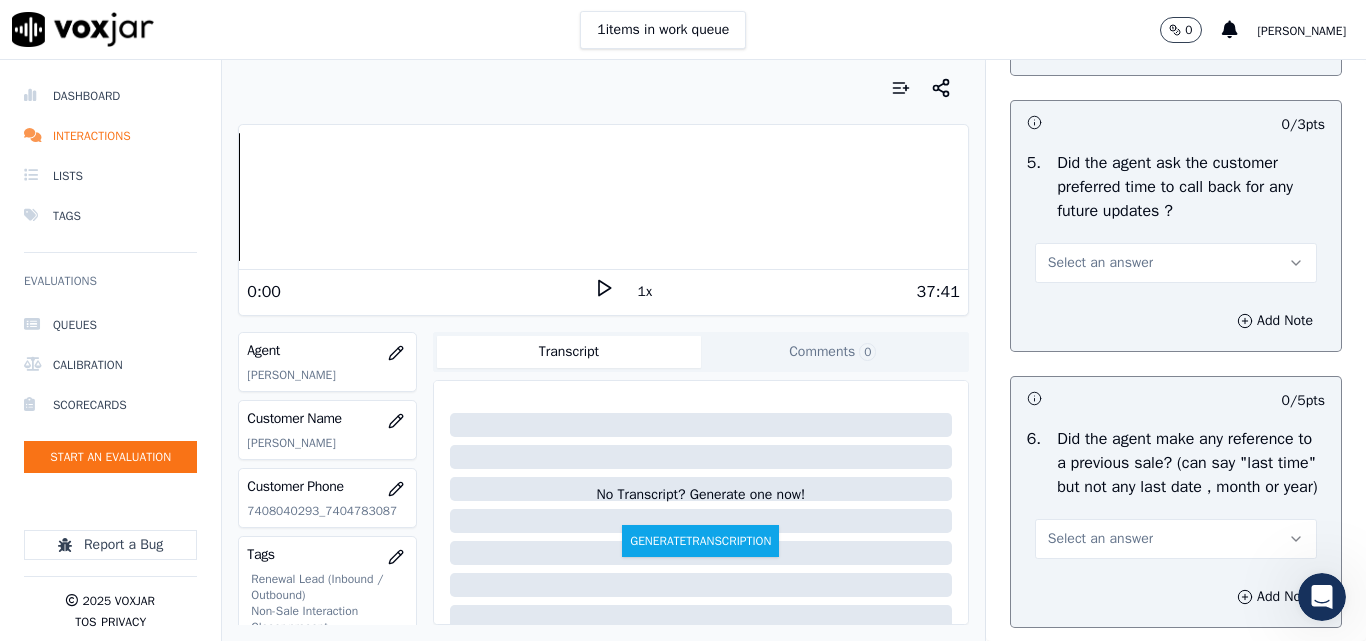 scroll, scrollTop: 5200, scrollLeft: 0, axis: vertical 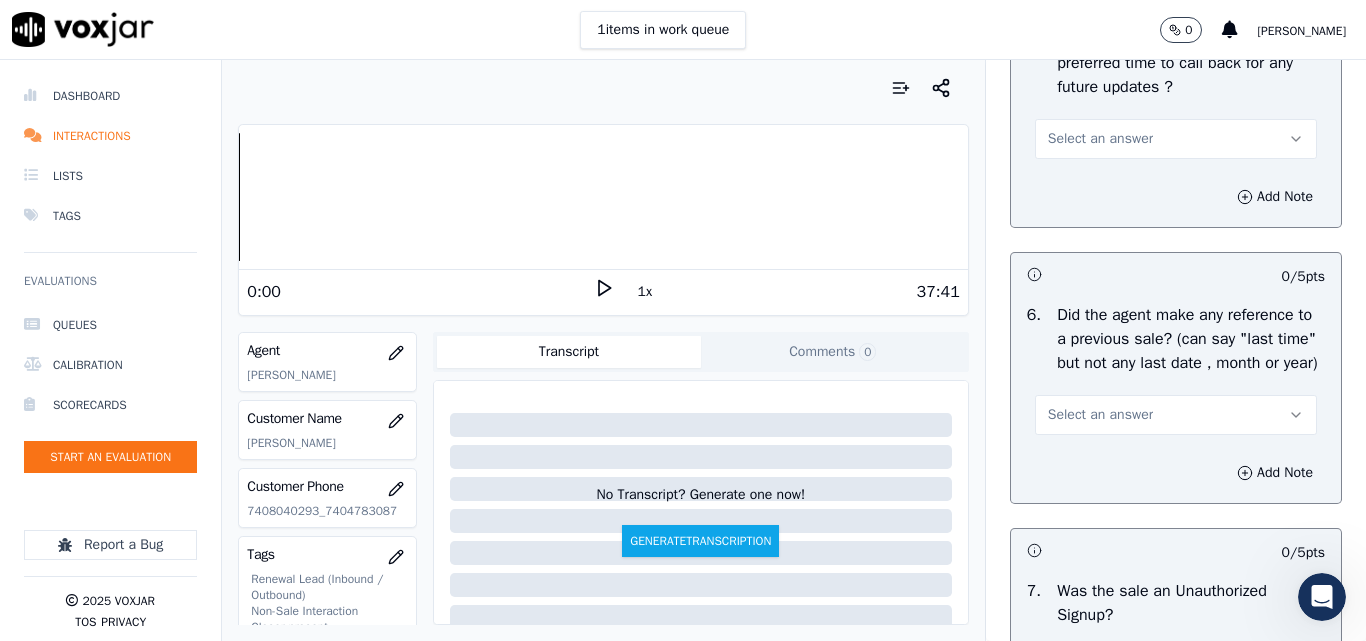 click on "Select an answer" at bounding box center [1100, 139] 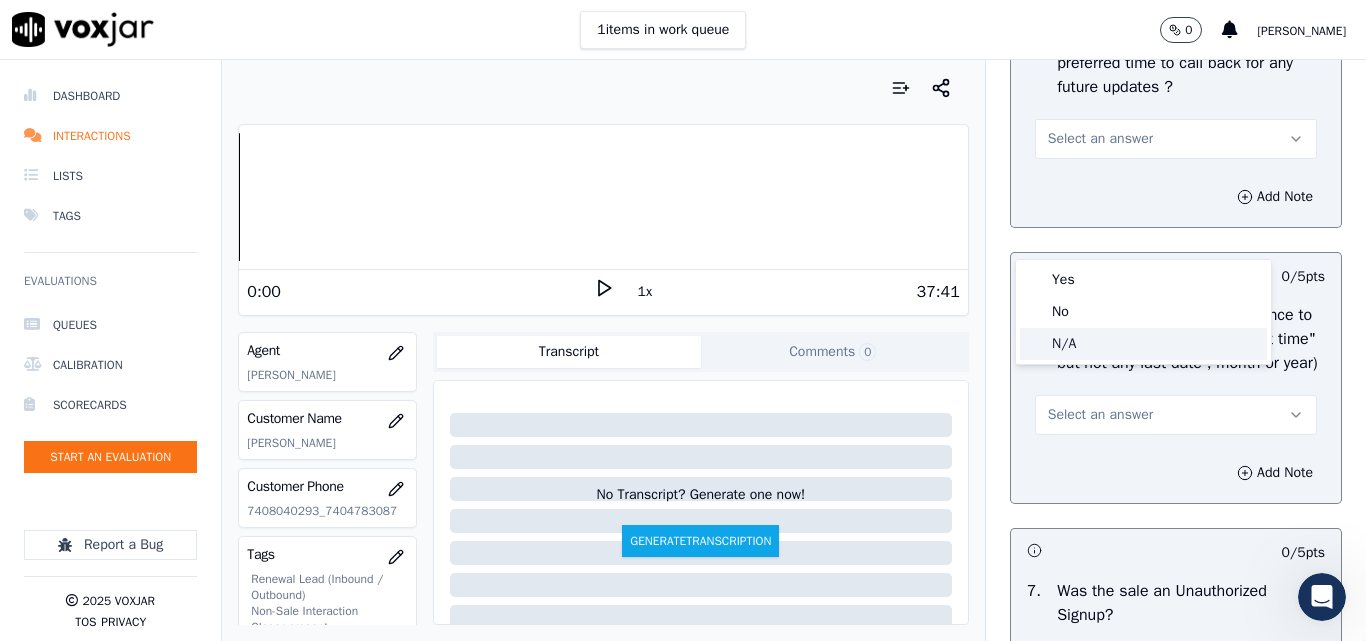 click on "N/A" 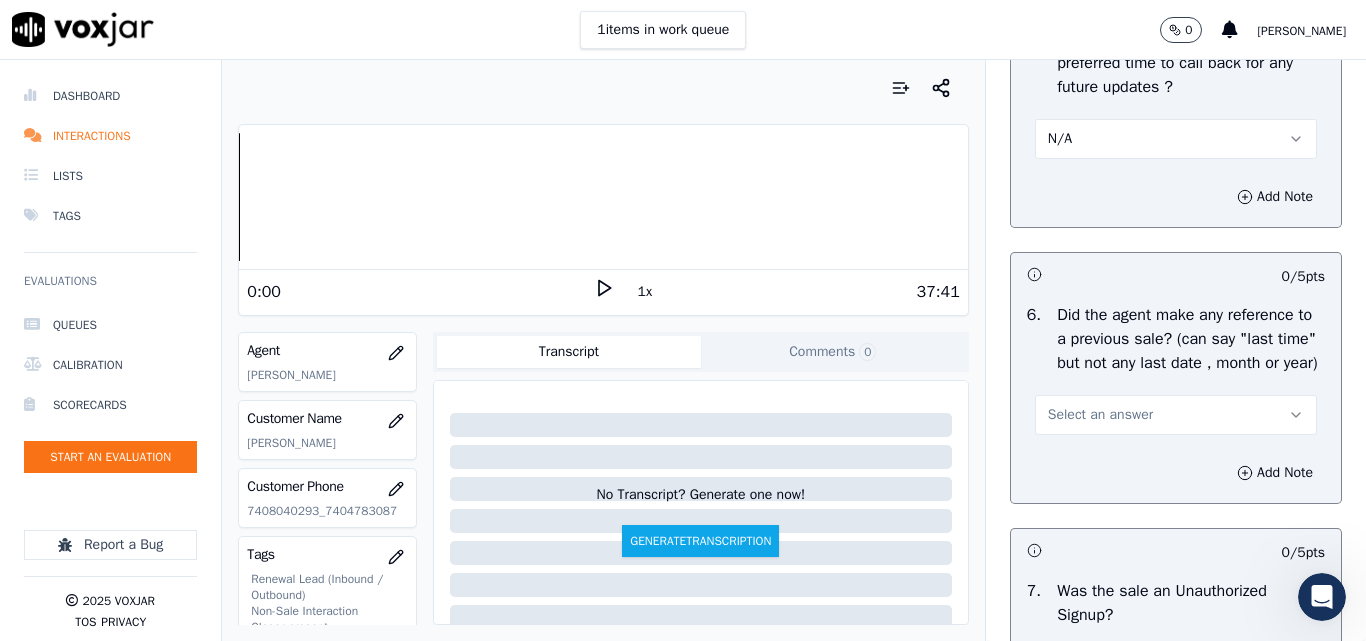 scroll, scrollTop: 5400, scrollLeft: 0, axis: vertical 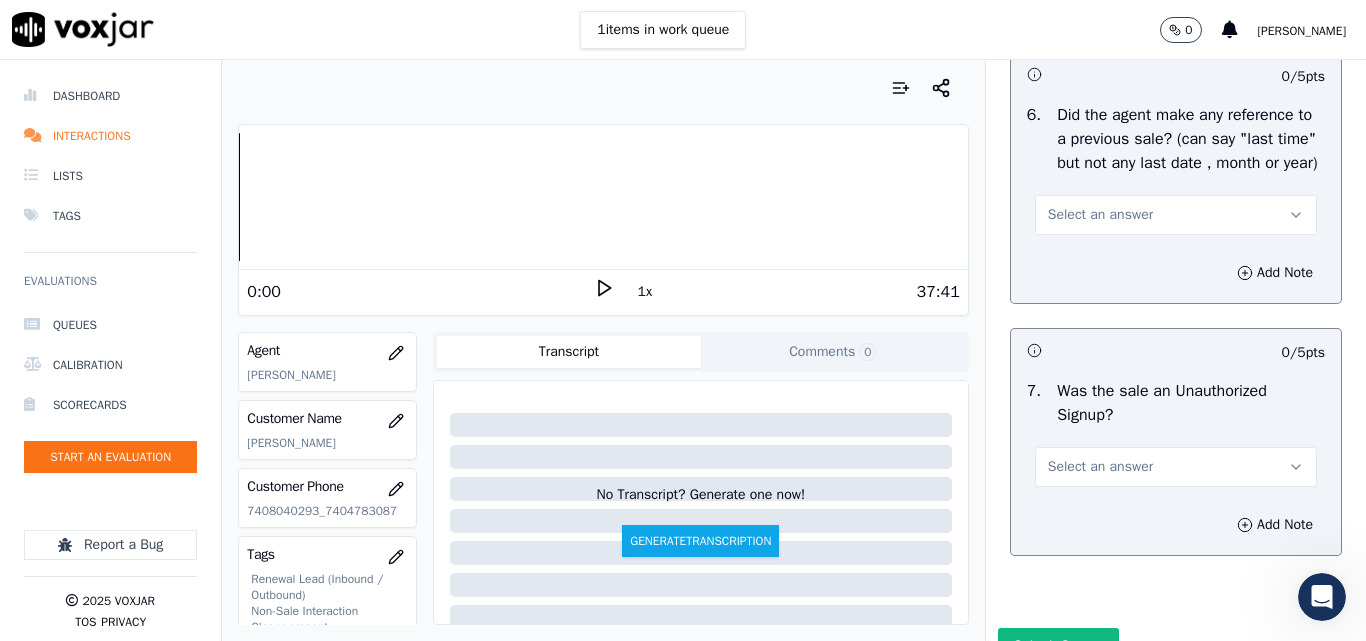 click on "Select an answer" at bounding box center (1176, 215) 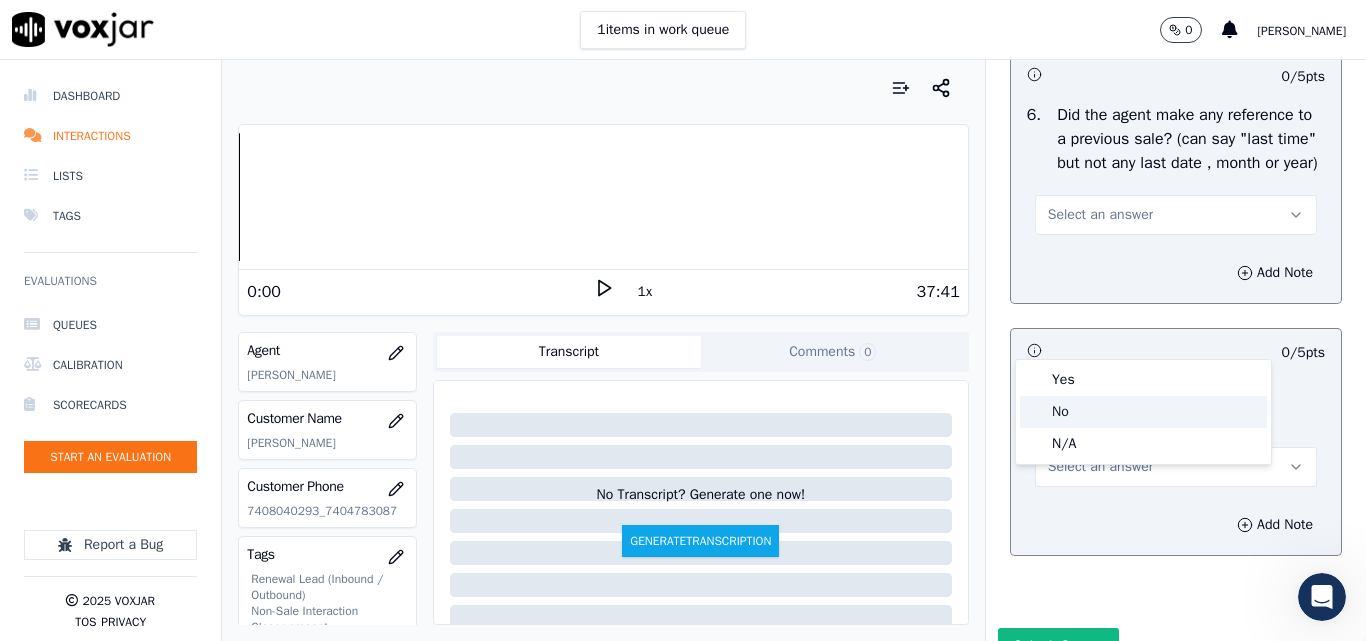 click on "No" 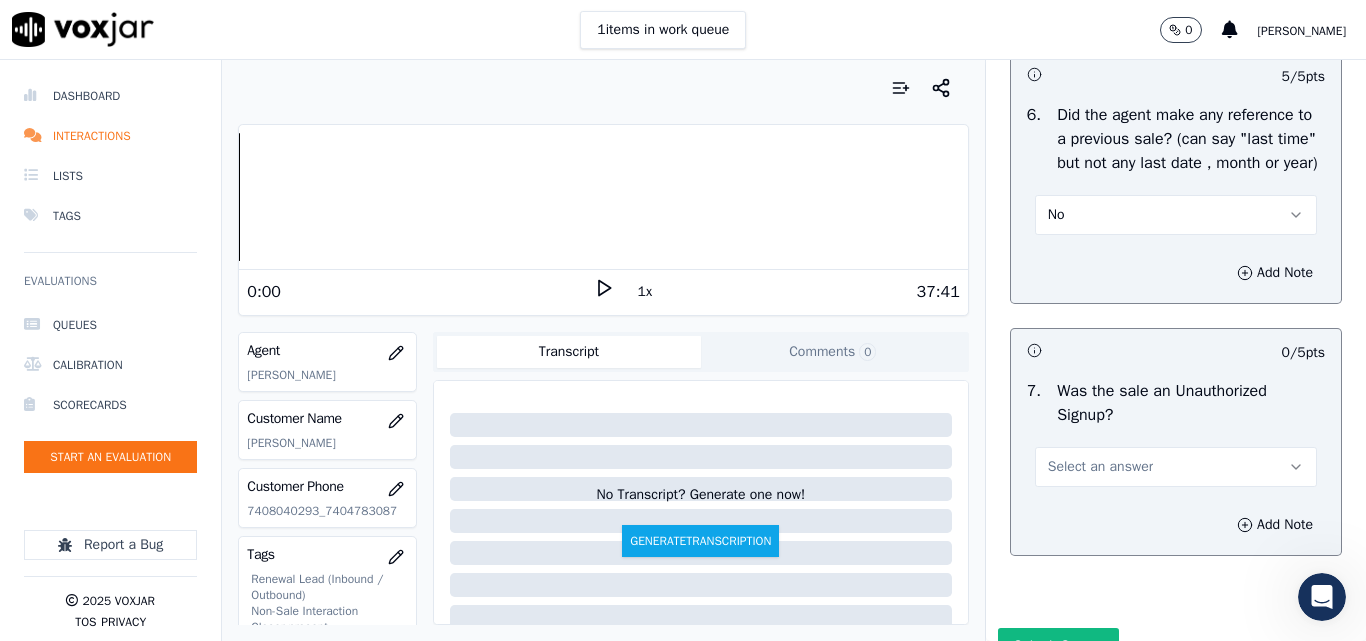 click on "Select an answer" at bounding box center [1100, 467] 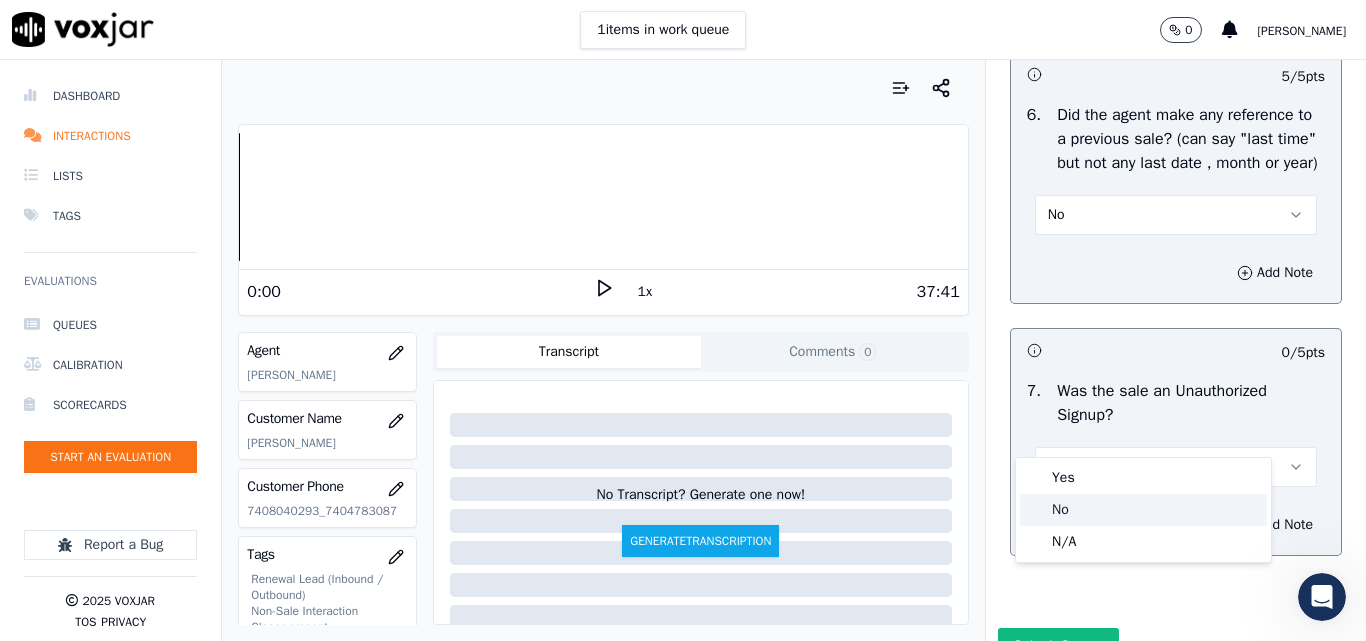 click on "No" 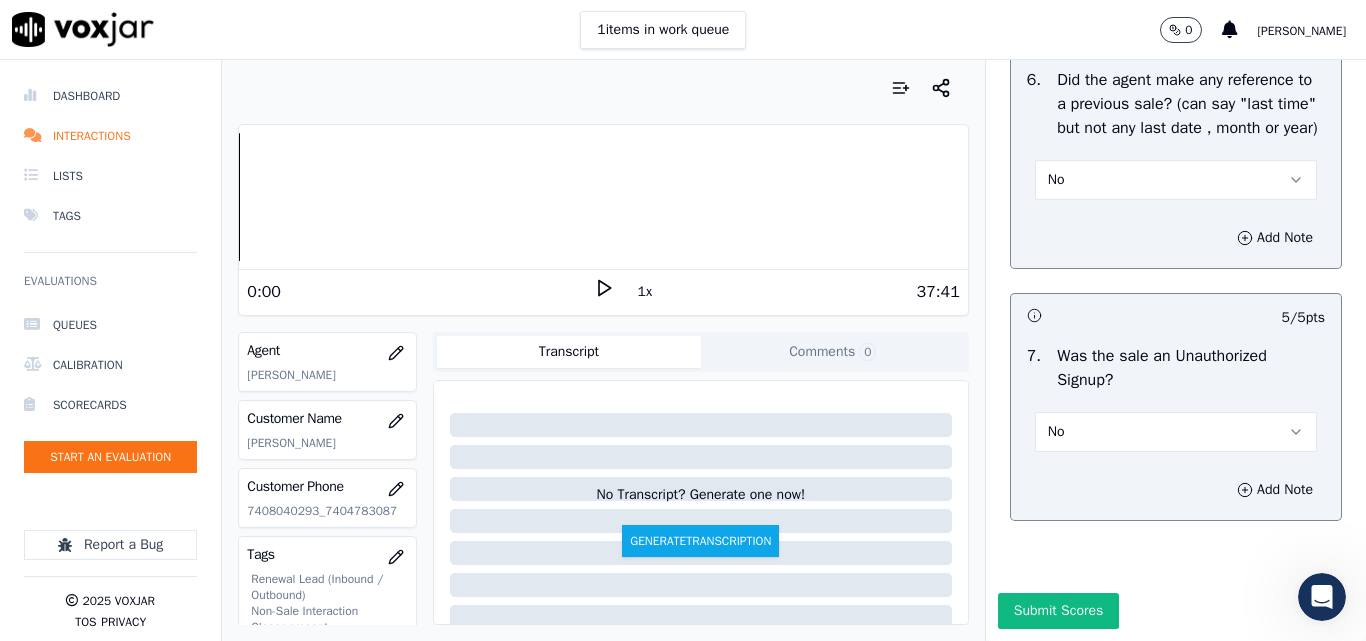 scroll, scrollTop: 5600, scrollLeft: 0, axis: vertical 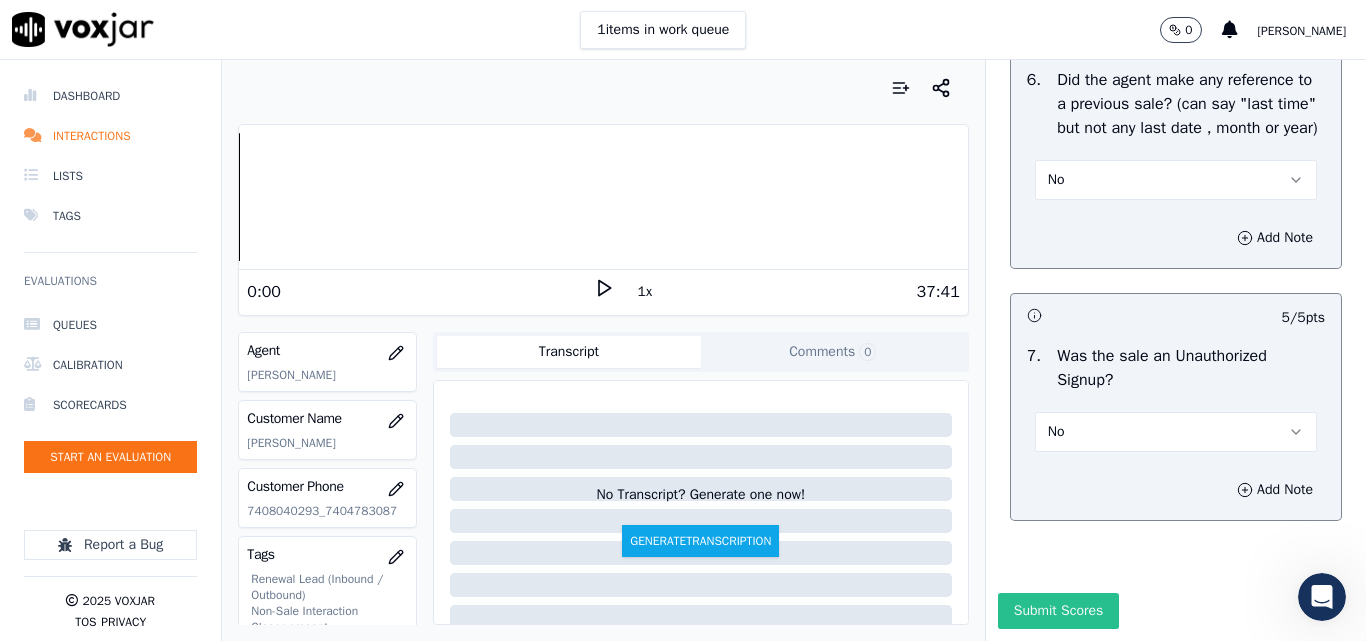 click on "Submit Scores" at bounding box center (1058, 611) 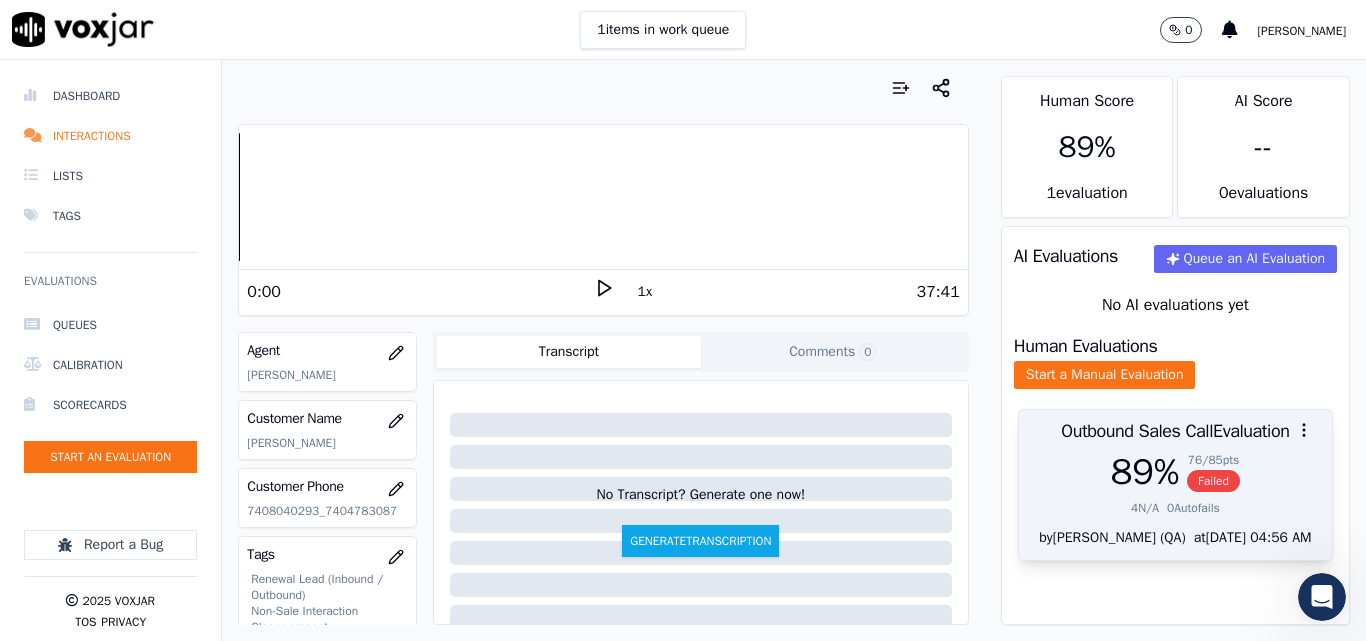 click on "Failed" at bounding box center (1213, 481) 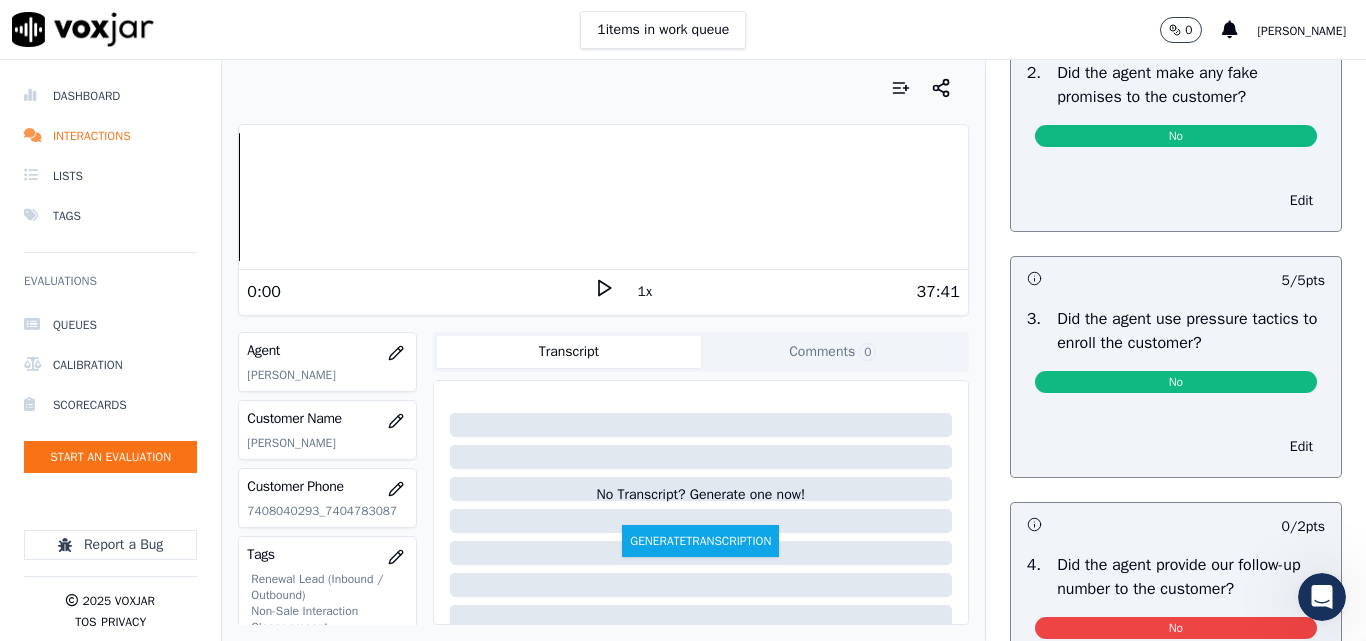scroll, scrollTop: 4700, scrollLeft: 0, axis: vertical 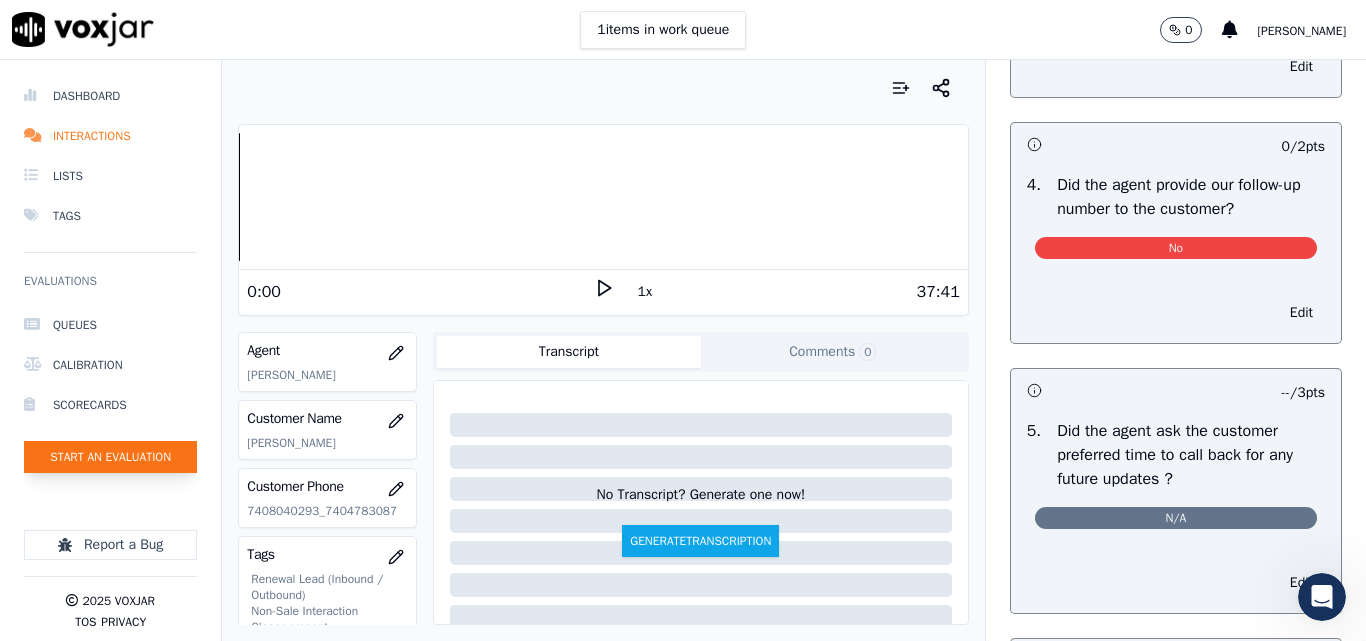 click on "Start an Evaluation" 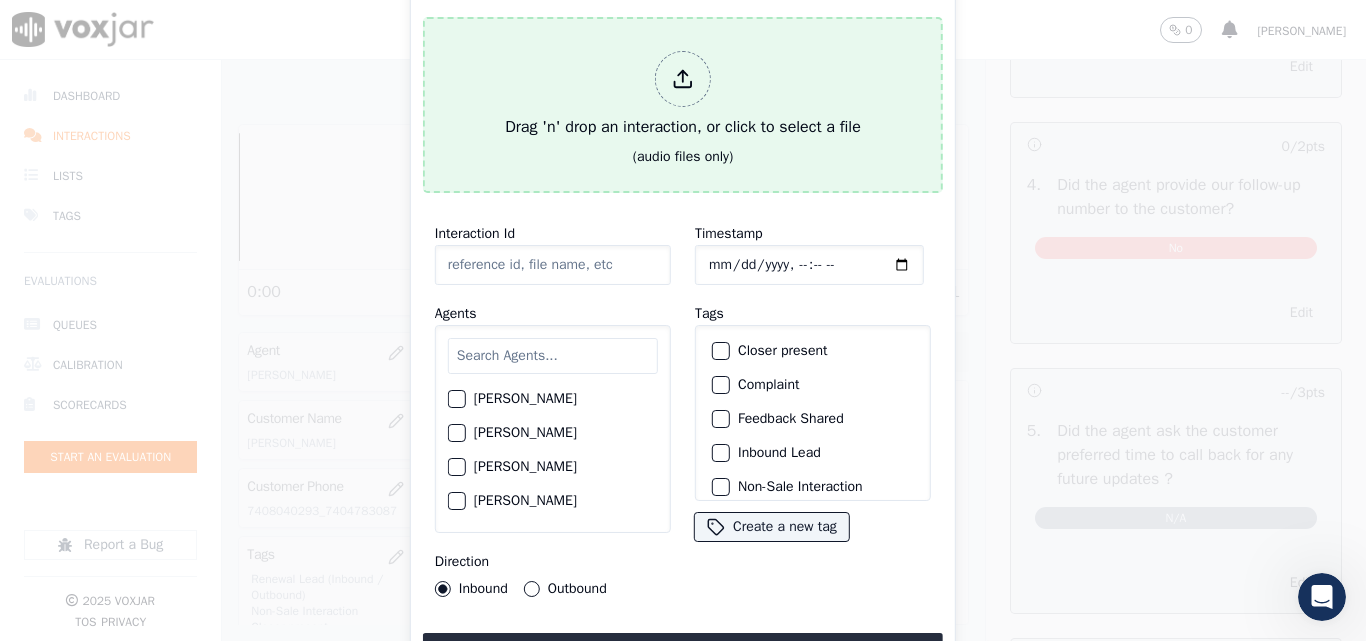 click on "Drag 'n' drop an interaction, or click to select a file" at bounding box center [683, 95] 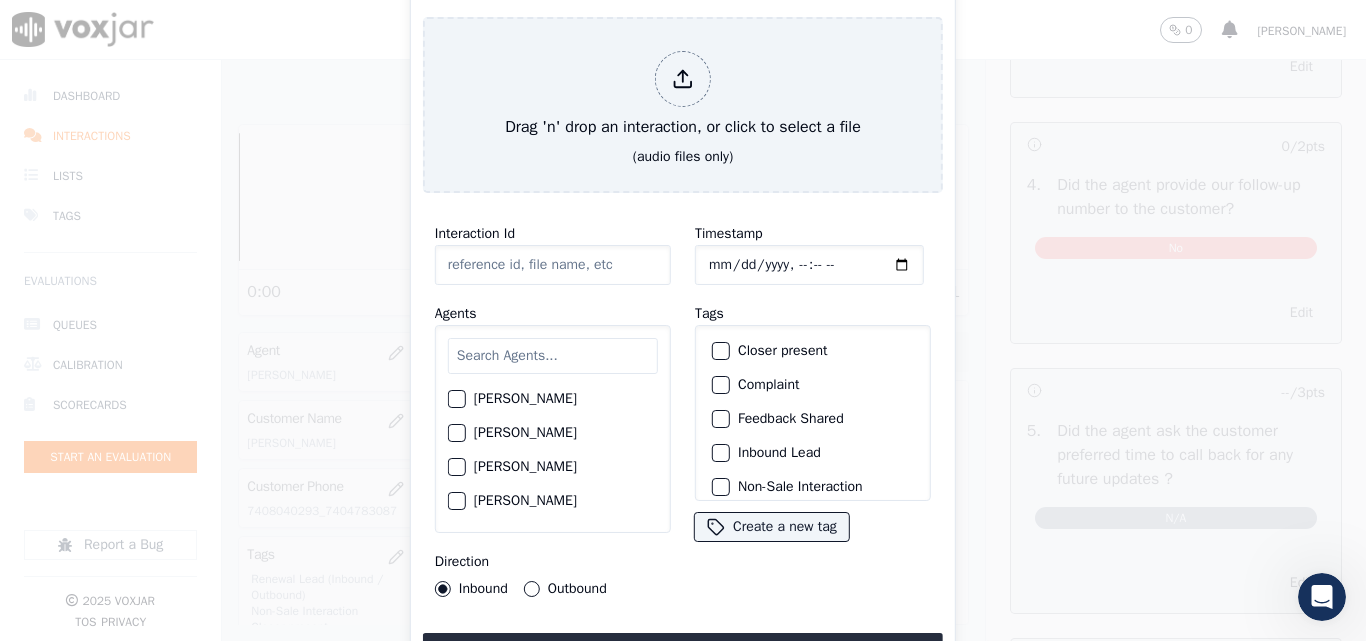 click on "Direction     Inbound     Outbound" at bounding box center [553, 573] 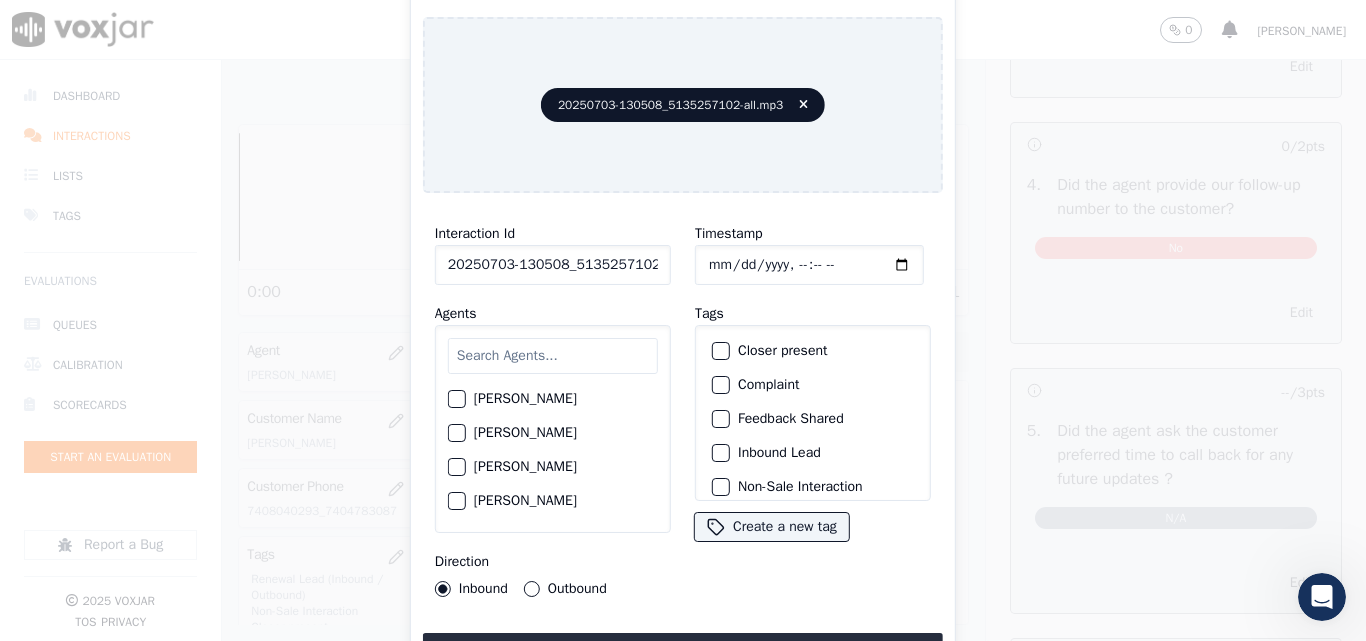 scroll, scrollTop: 0, scrollLeft: 40, axis: horizontal 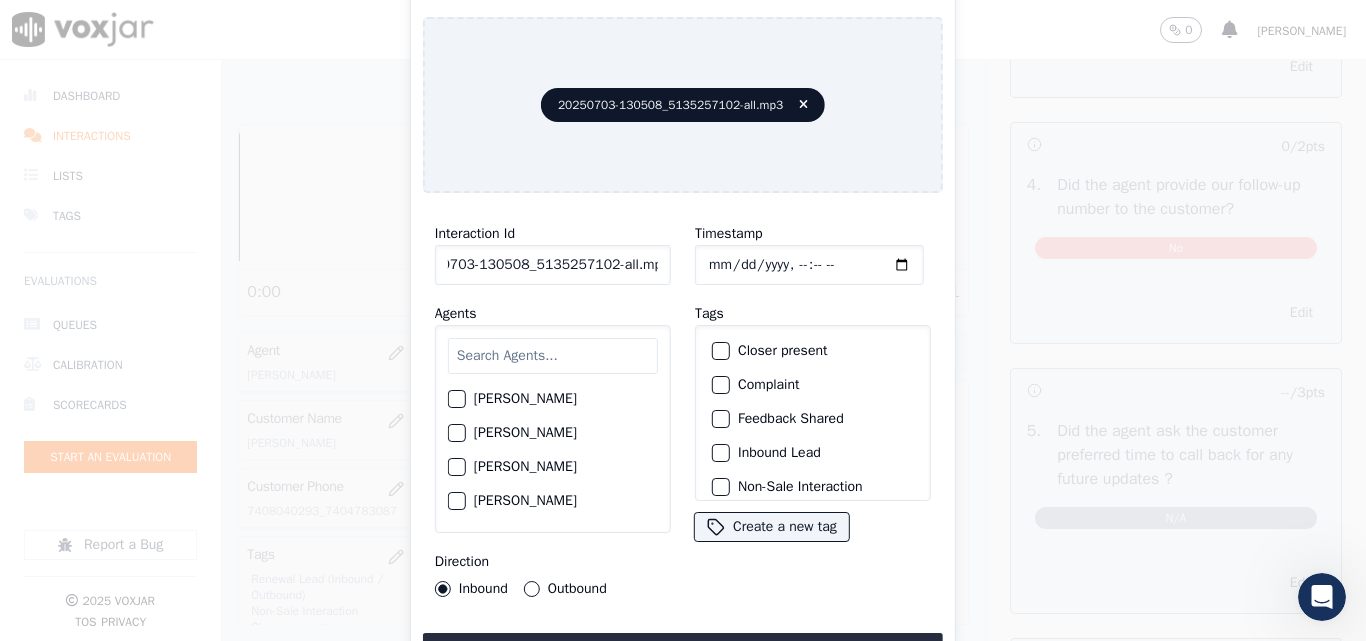 drag, startPoint x: 639, startPoint y: 257, endPoint x: 782, endPoint y: 265, distance: 143.2236 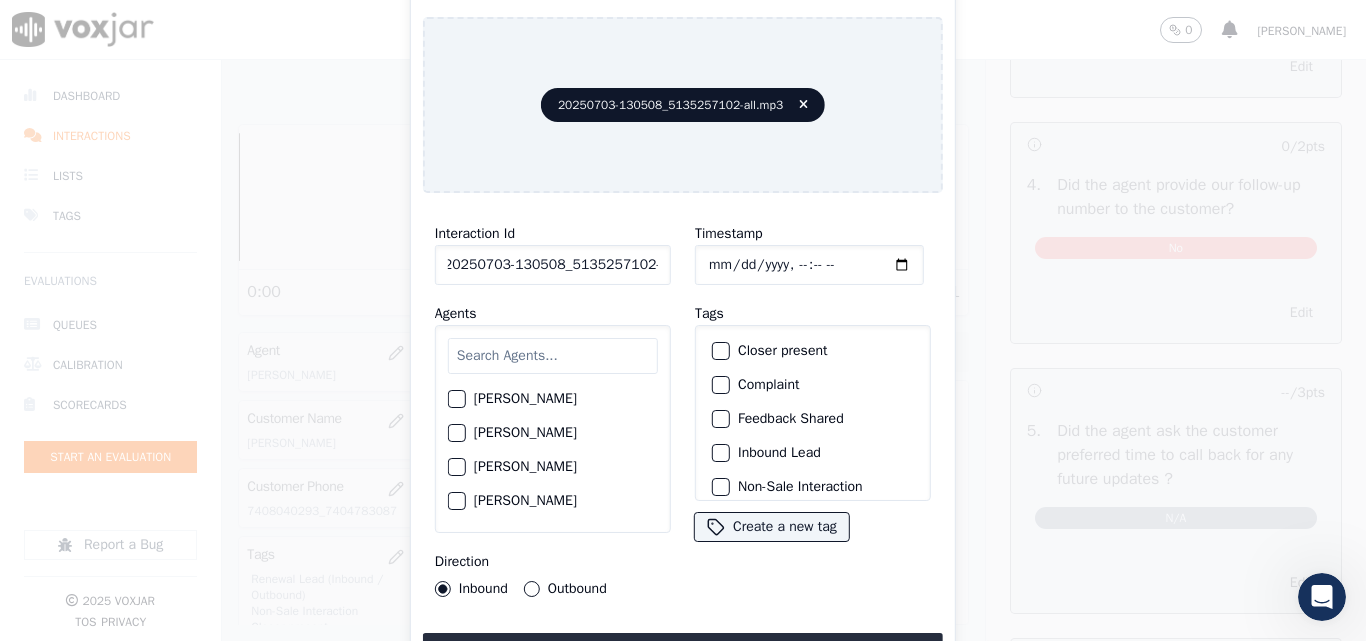 scroll, scrollTop: 0, scrollLeft: 11, axis: horizontal 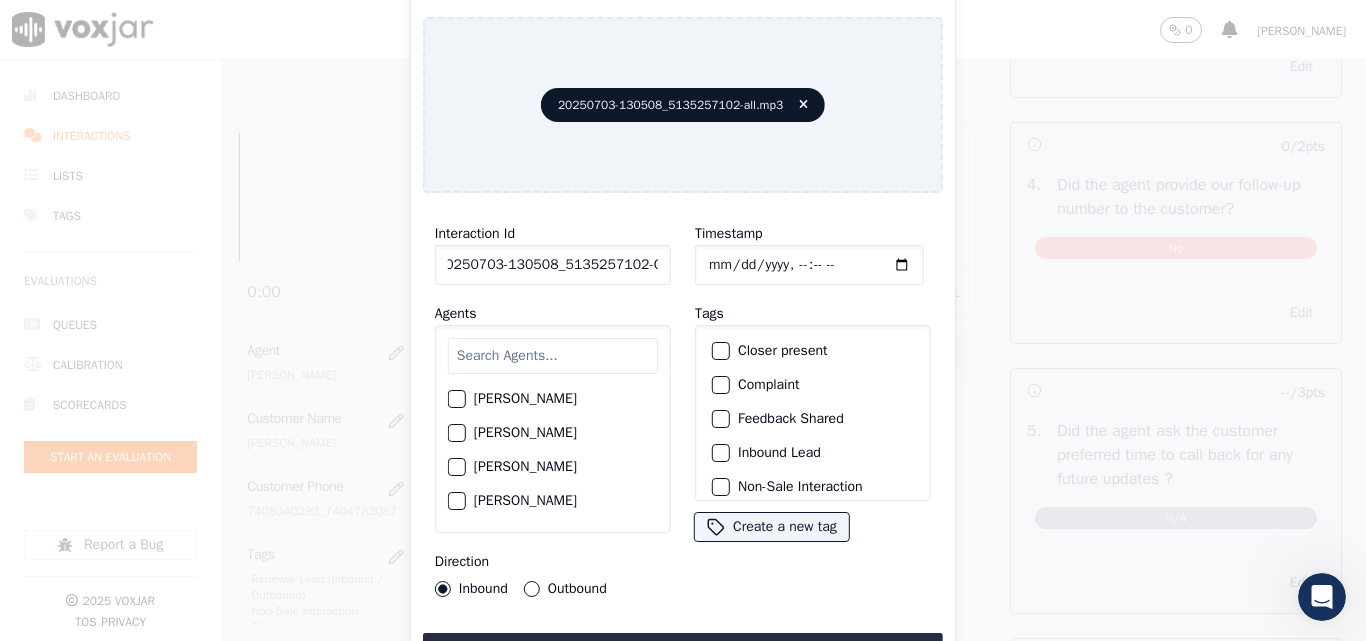 type on "20250703-130508_5135257102-C1" 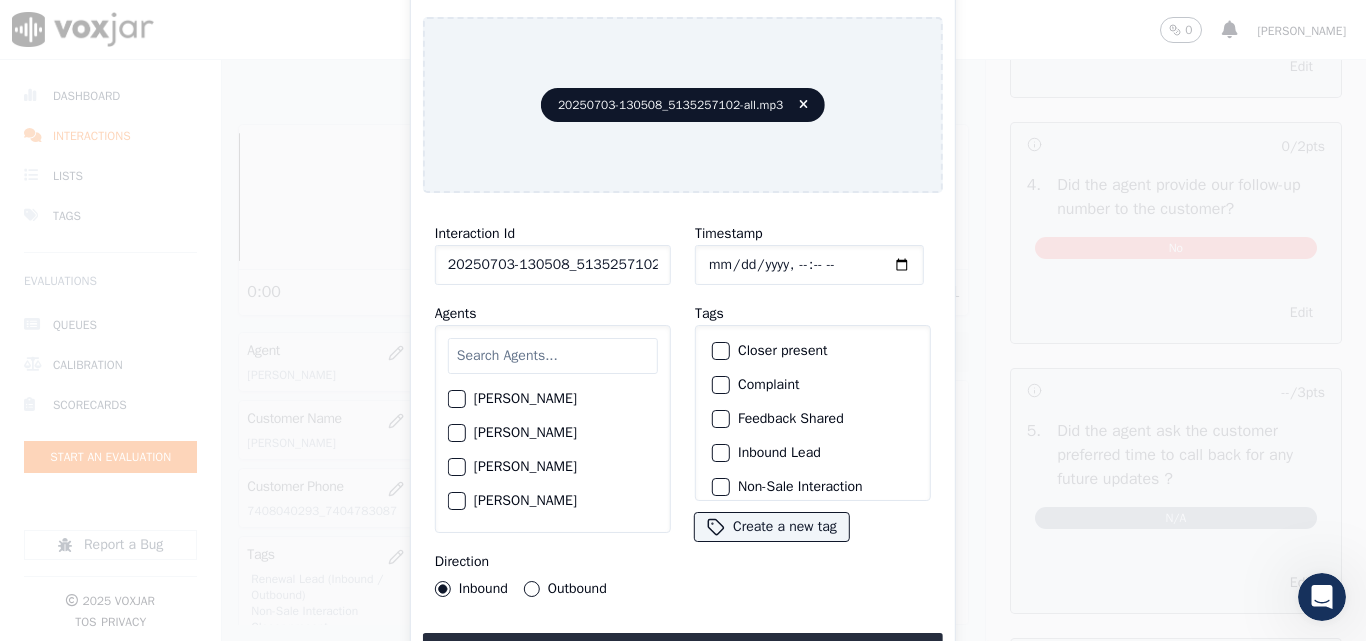 type on "[DATE]T23:27" 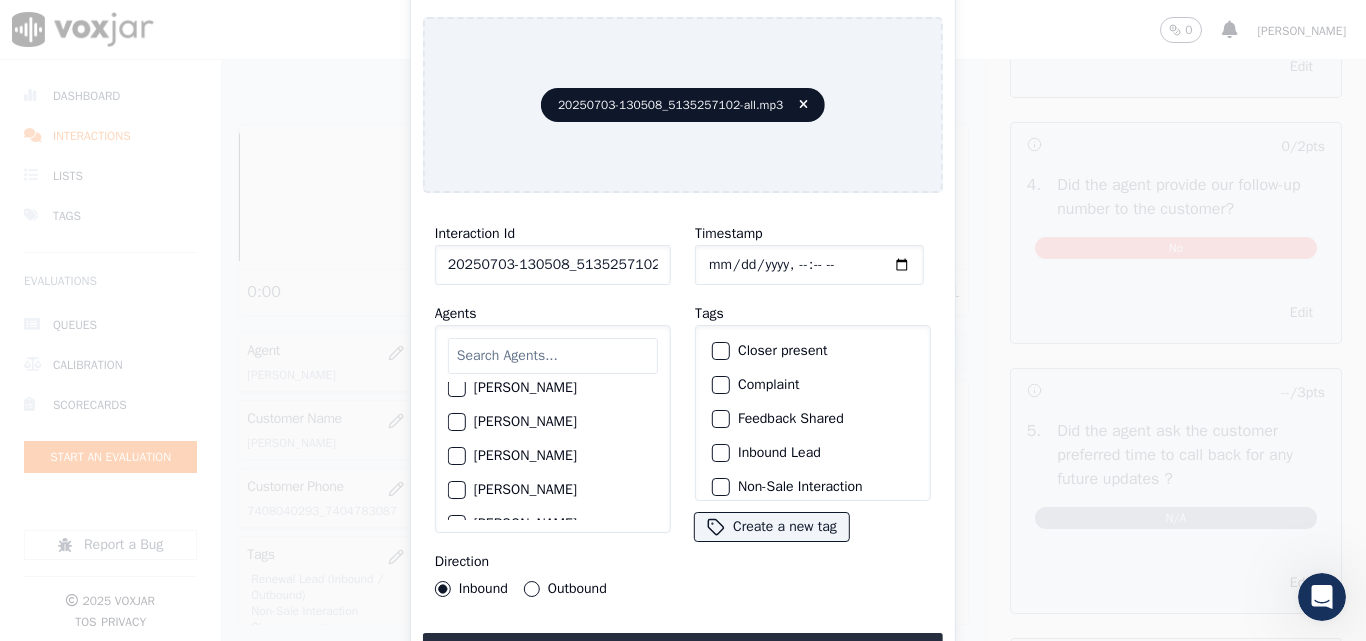 scroll, scrollTop: 2107, scrollLeft: 0, axis: vertical 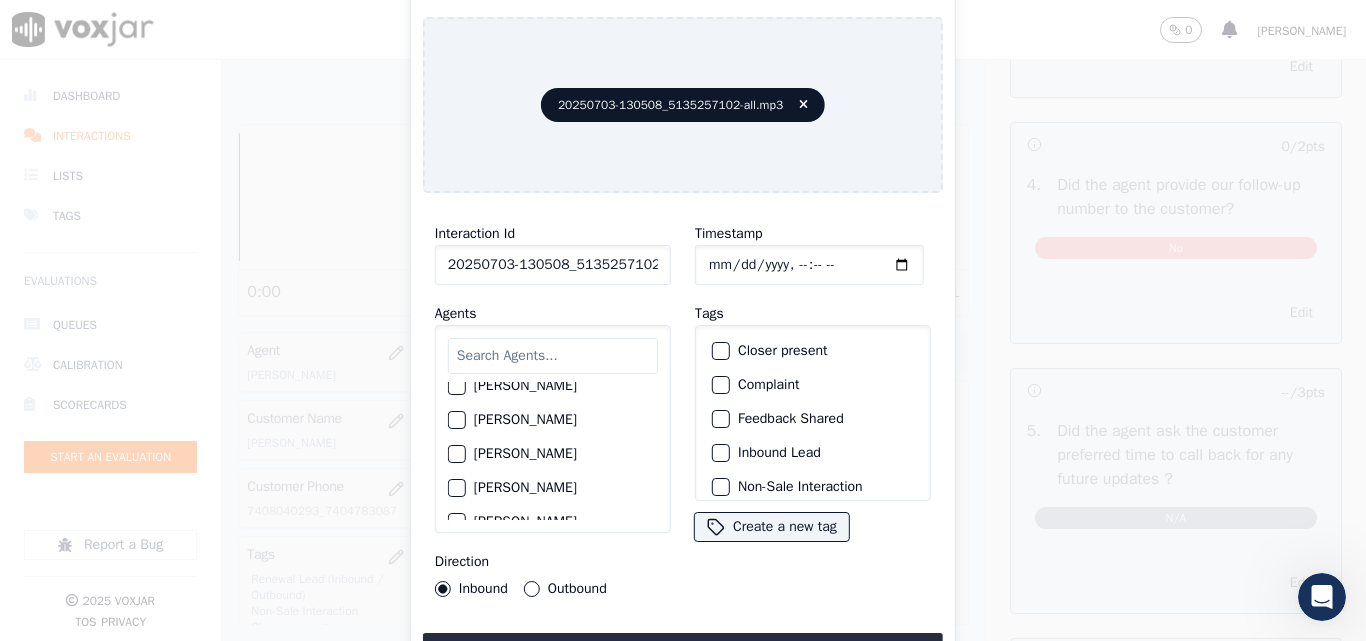 click on "[PERSON_NAME]" 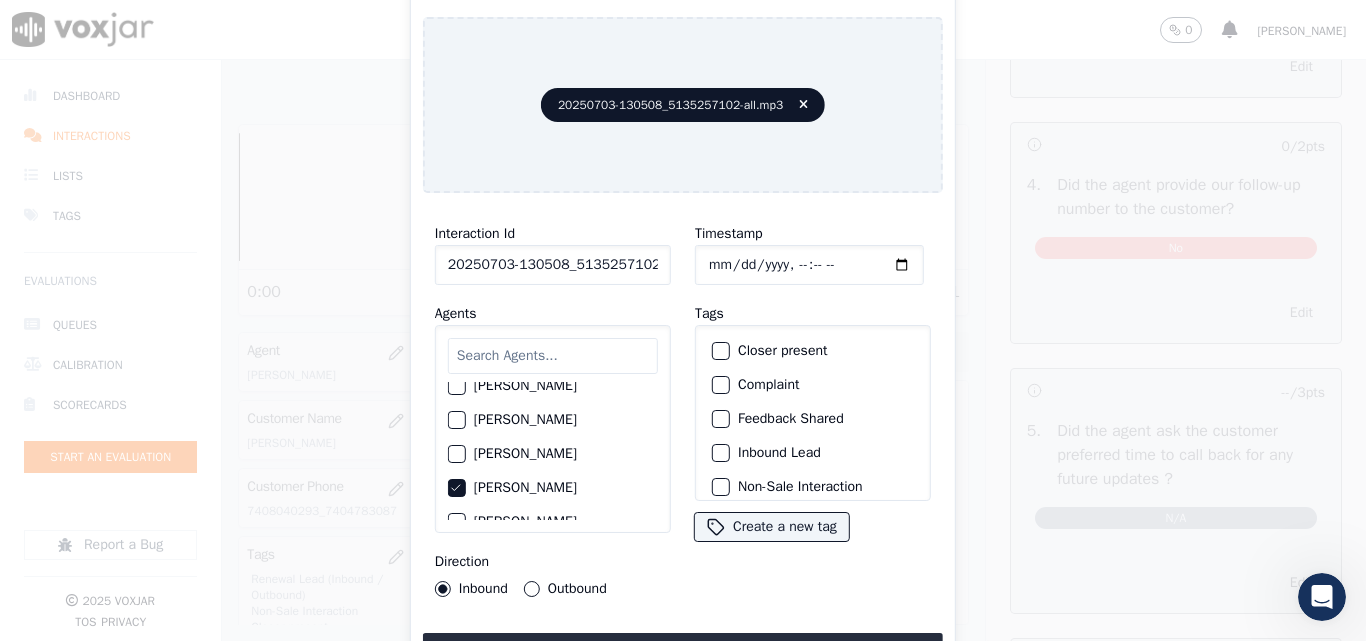 click on "Outbound" at bounding box center (532, 589) 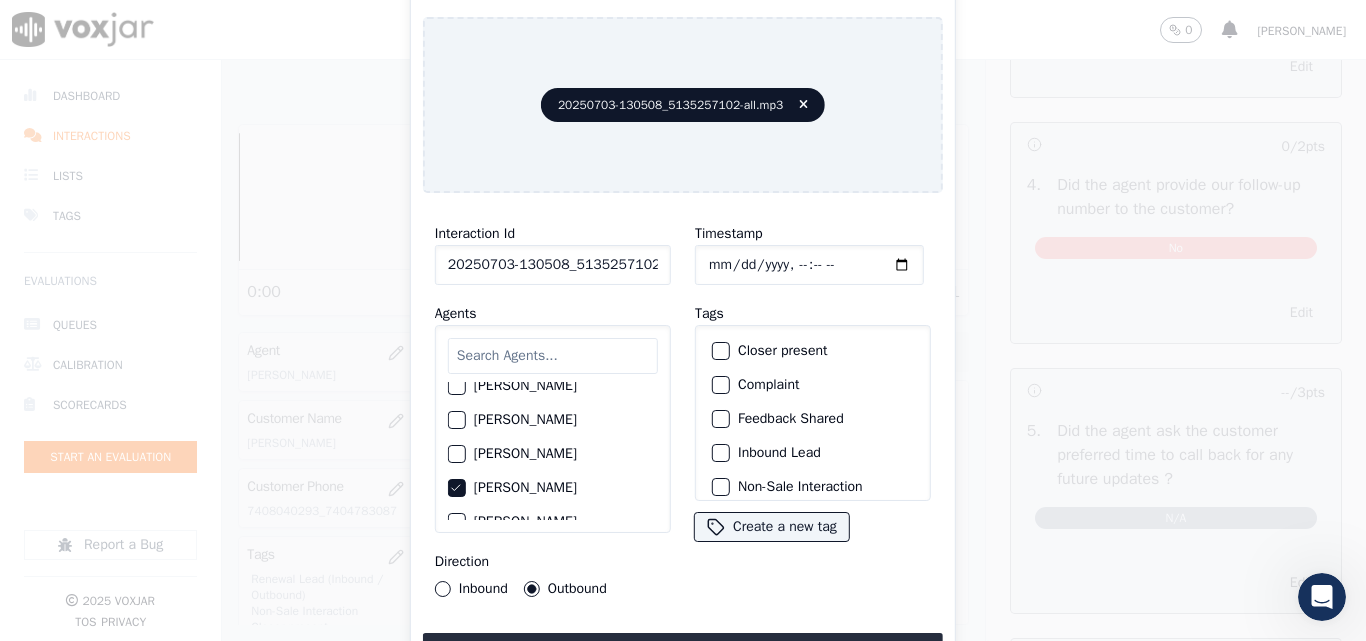 click on "Closer present" 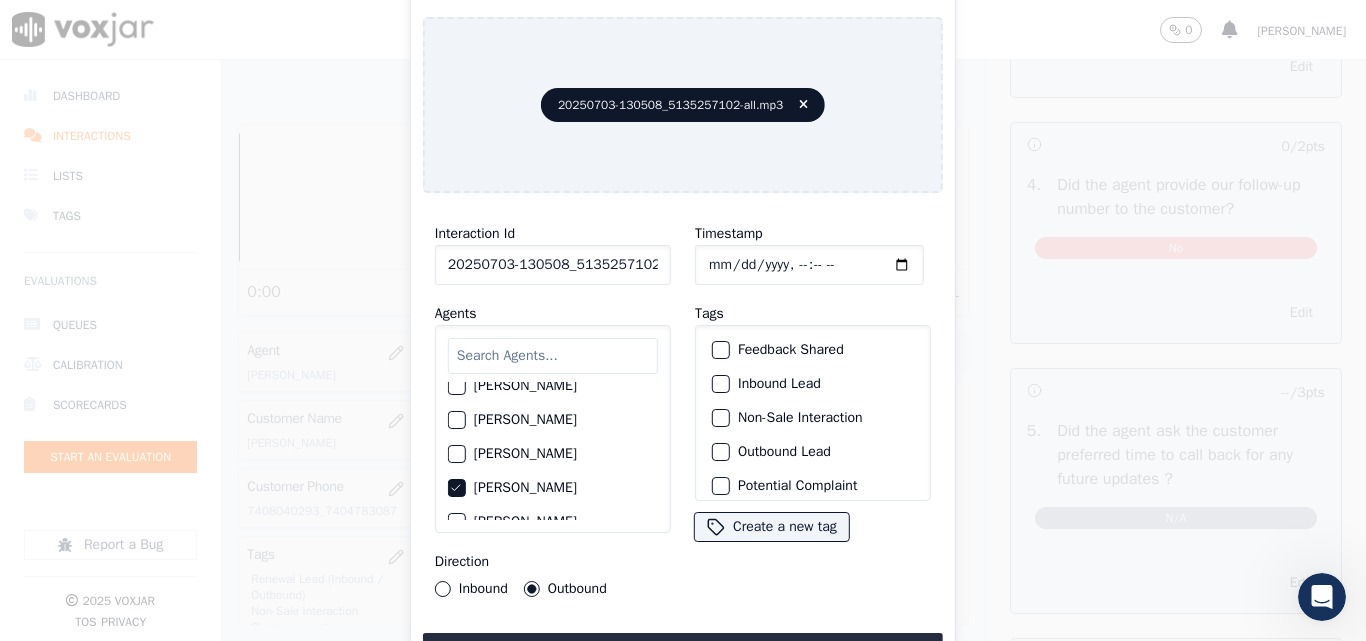 scroll, scrollTop: 100, scrollLeft: 0, axis: vertical 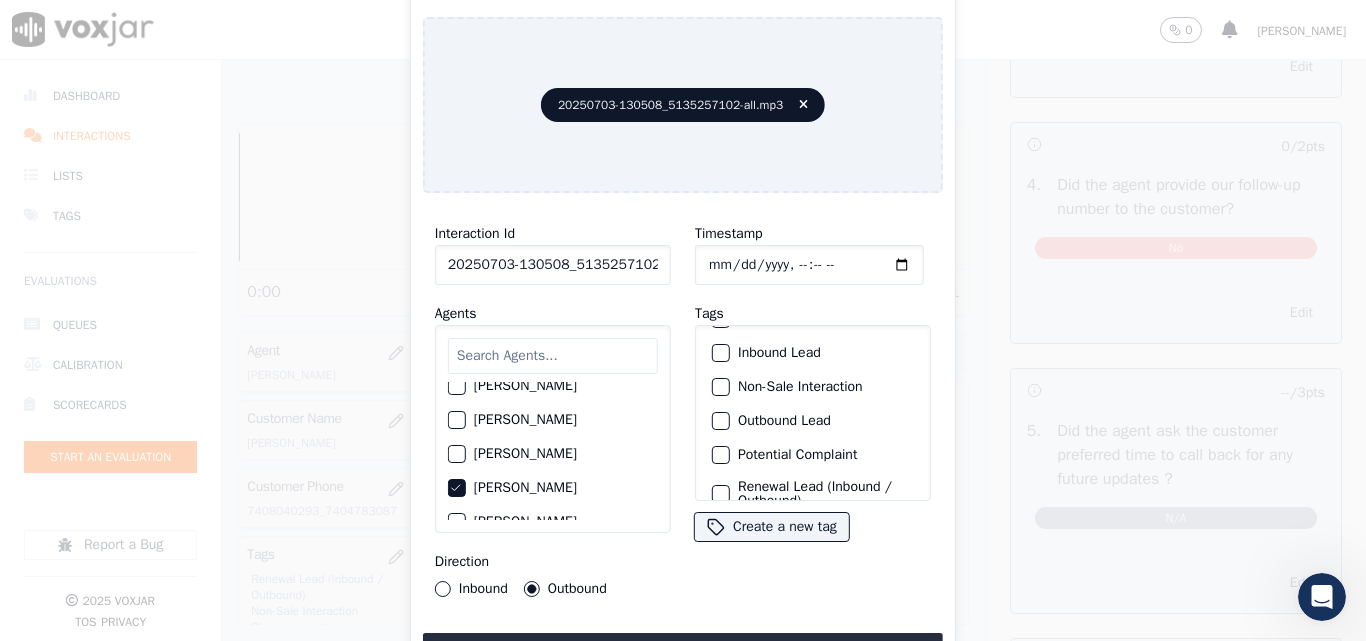 click on "Inbound Lead" 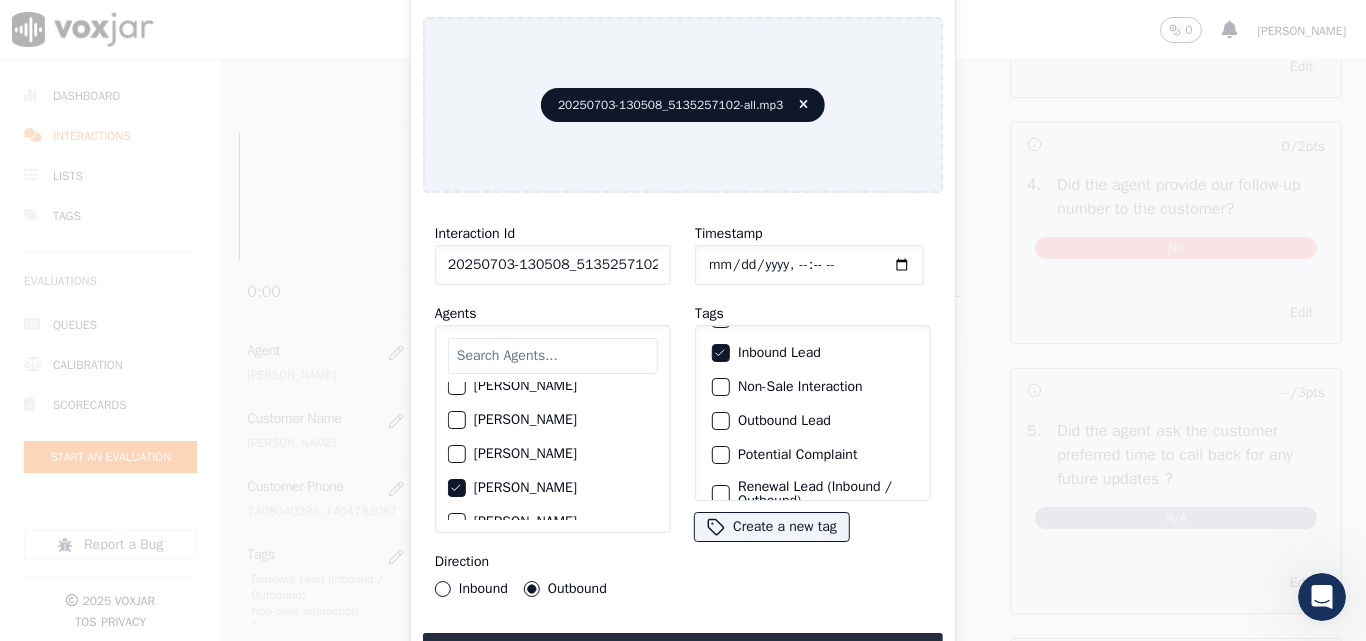 click on "Non-Sale Interaction" 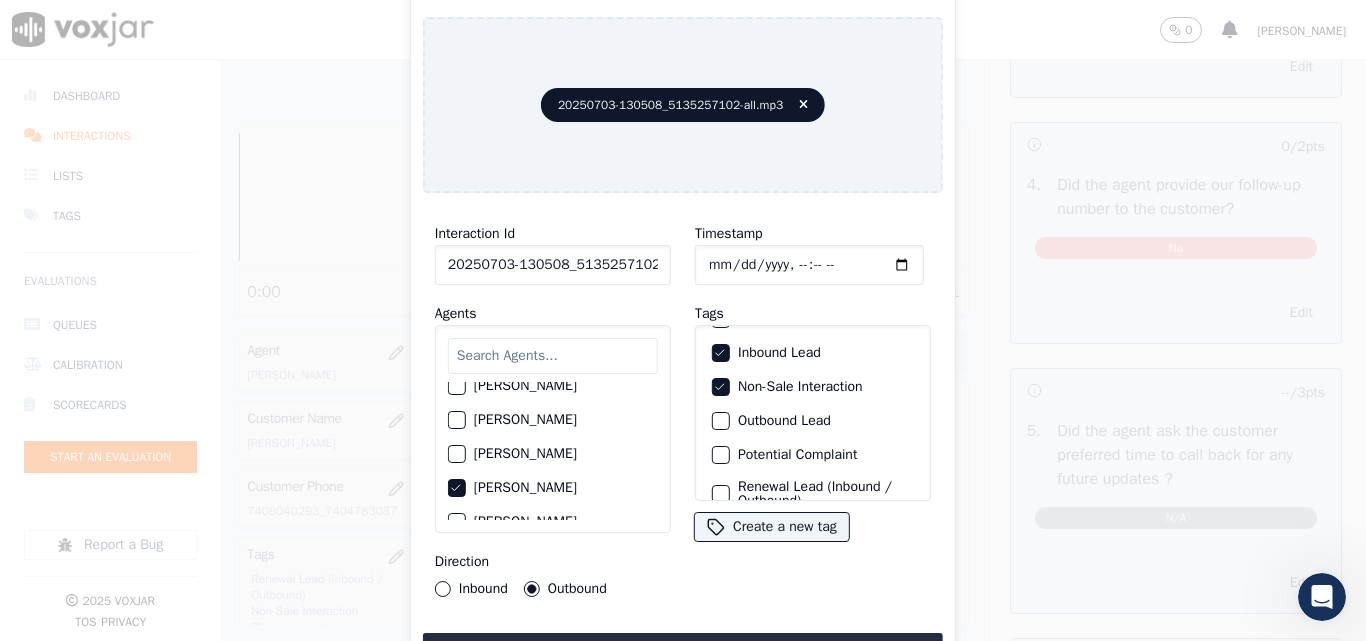 click on "Inbound Lead" 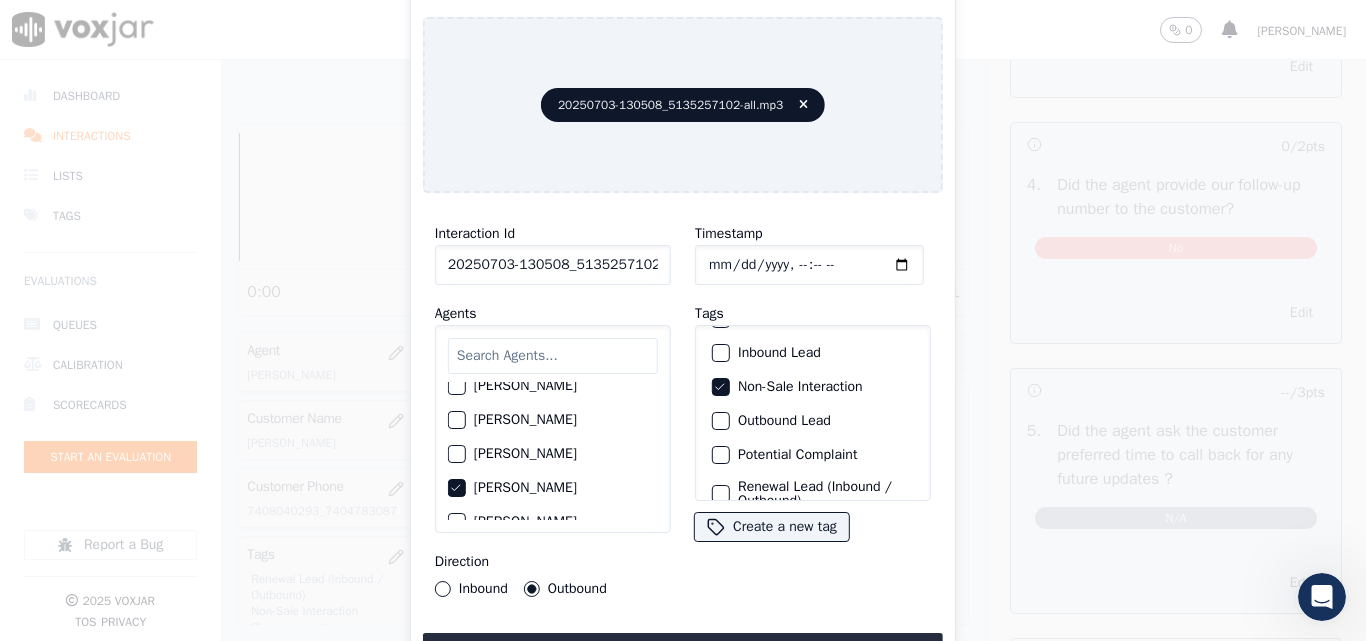 scroll, scrollTop: 173, scrollLeft: 0, axis: vertical 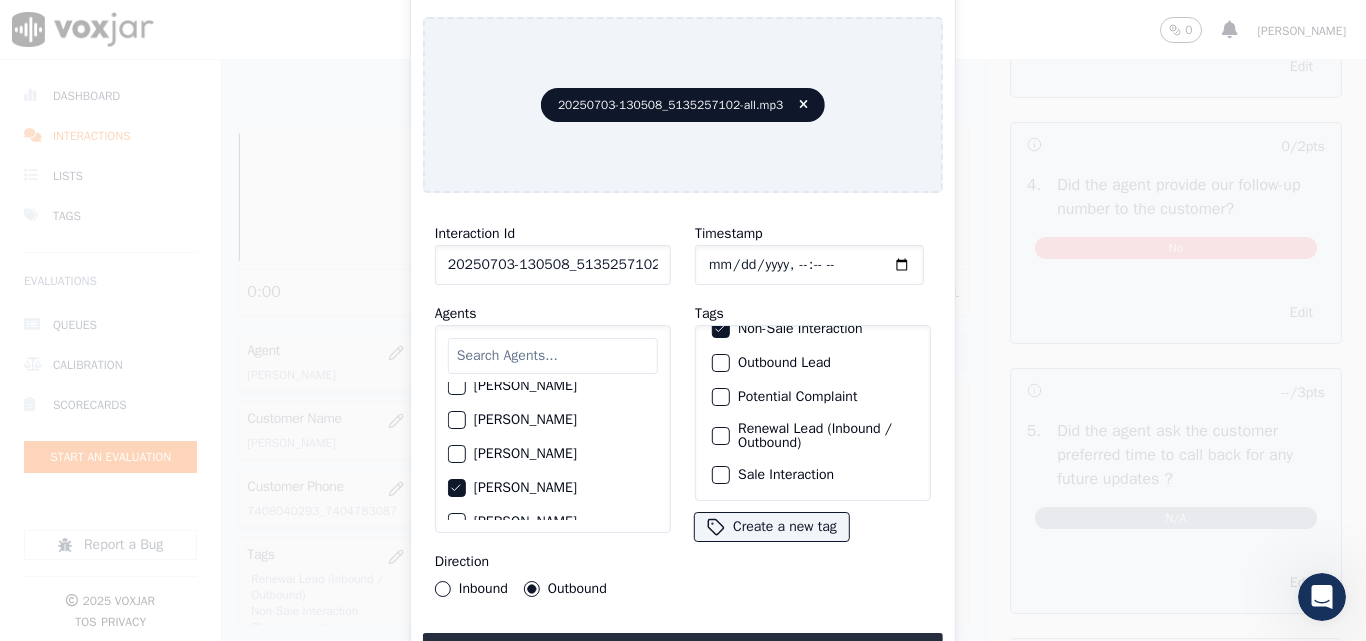 click on "Renewal Lead (Inbound / Outbound)" 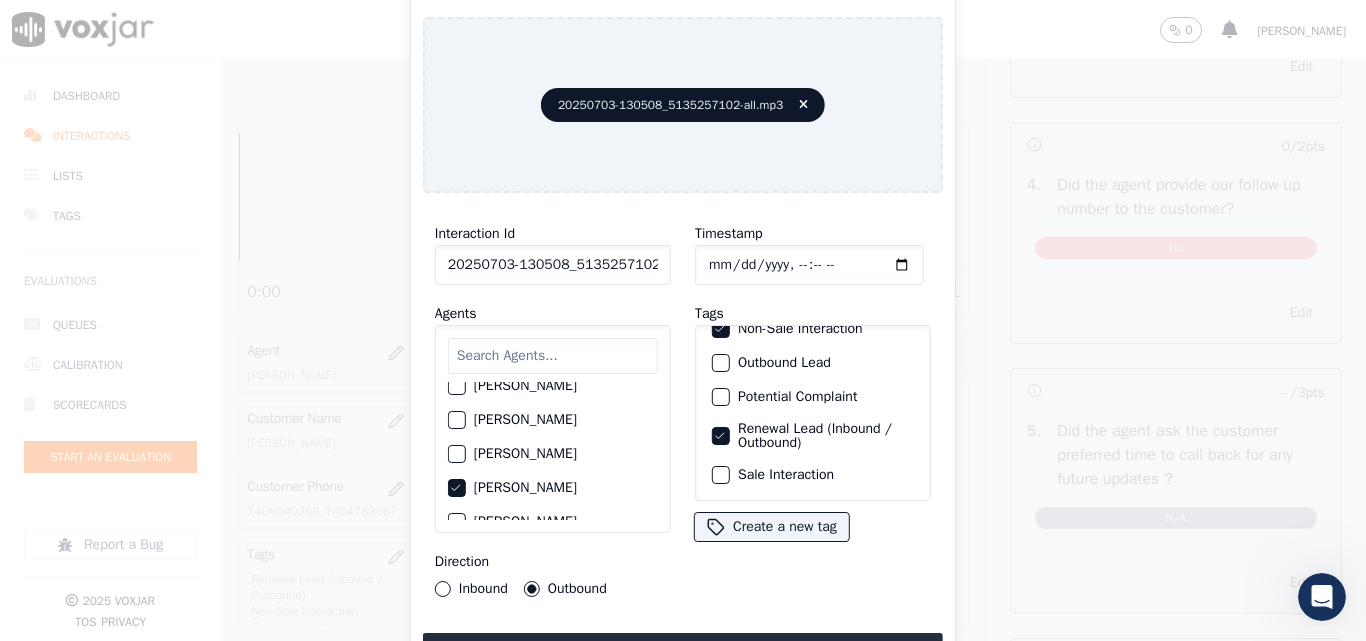 click on "Timestamp       Tags     Closer present     Complaint     Feedback Shared     Inbound Lead     Non-Sale Interaction     Outbound Lead     Potential Complaint     Renewal Lead (Inbound / Outbound)     Sale Interaction
Create a new tag" at bounding box center (813, 409) 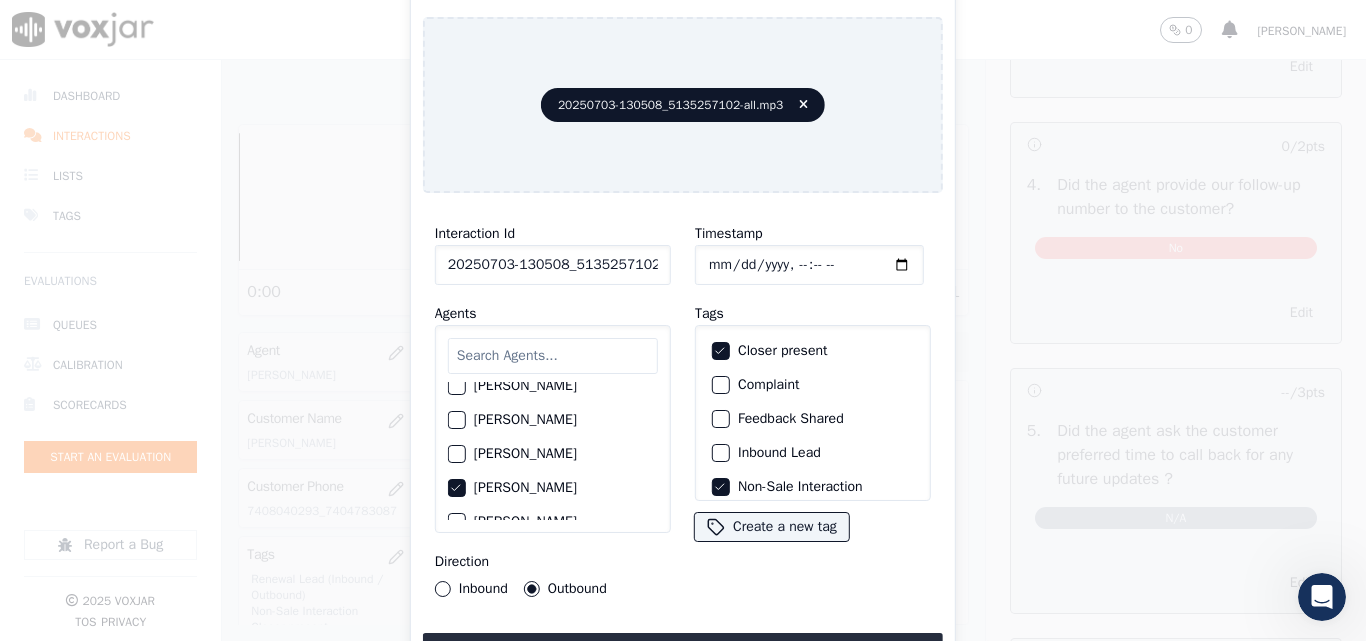scroll, scrollTop: 100, scrollLeft: 0, axis: vertical 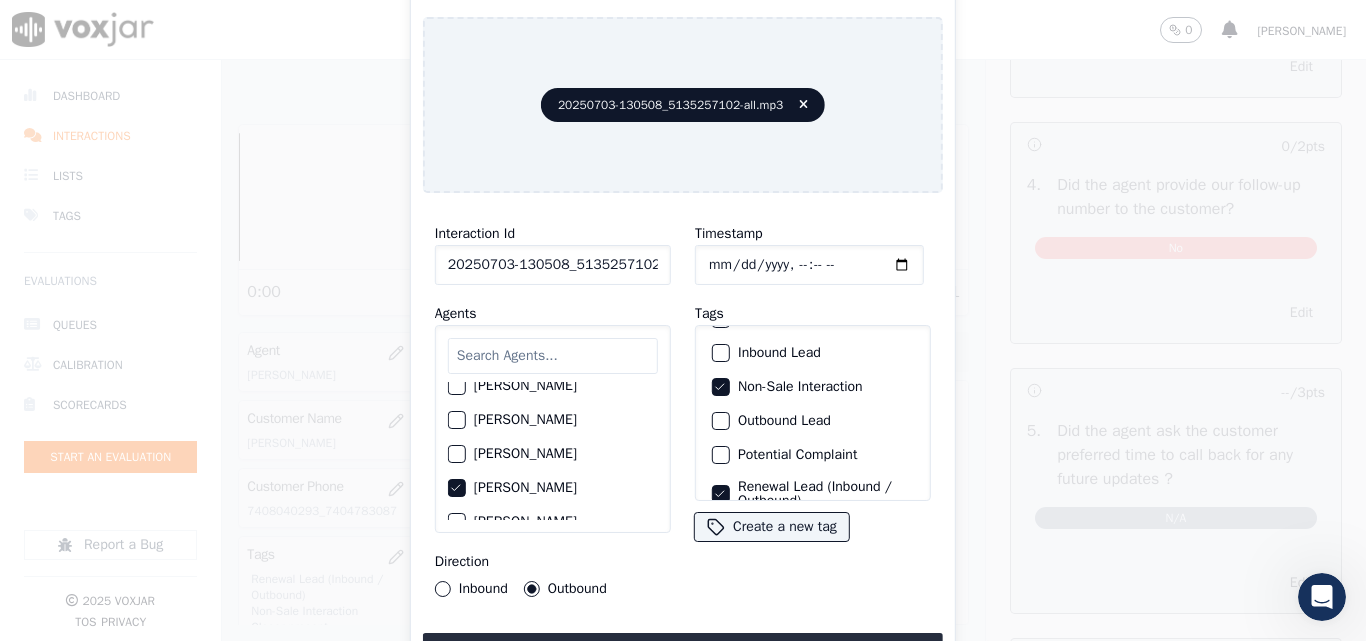 click on "Upload interaction to start evaluation" at bounding box center [683, 651] 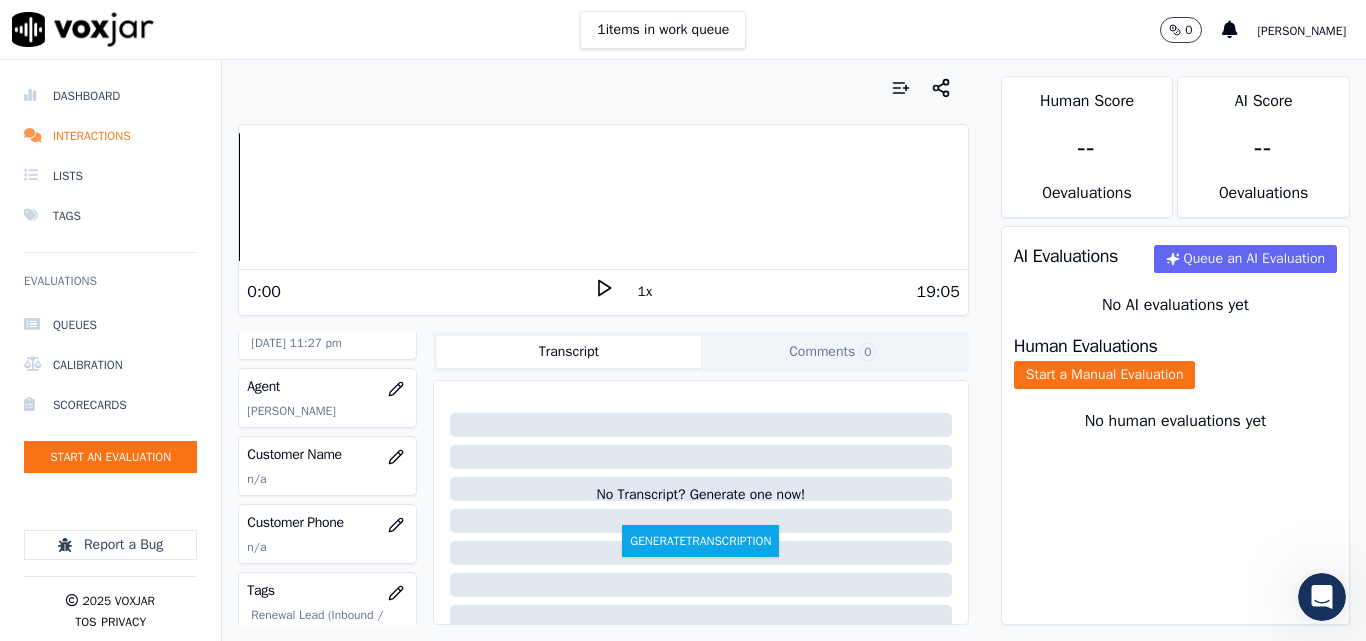 scroll, scrollTop: 200, scrollLeft: 0, axis: vertical 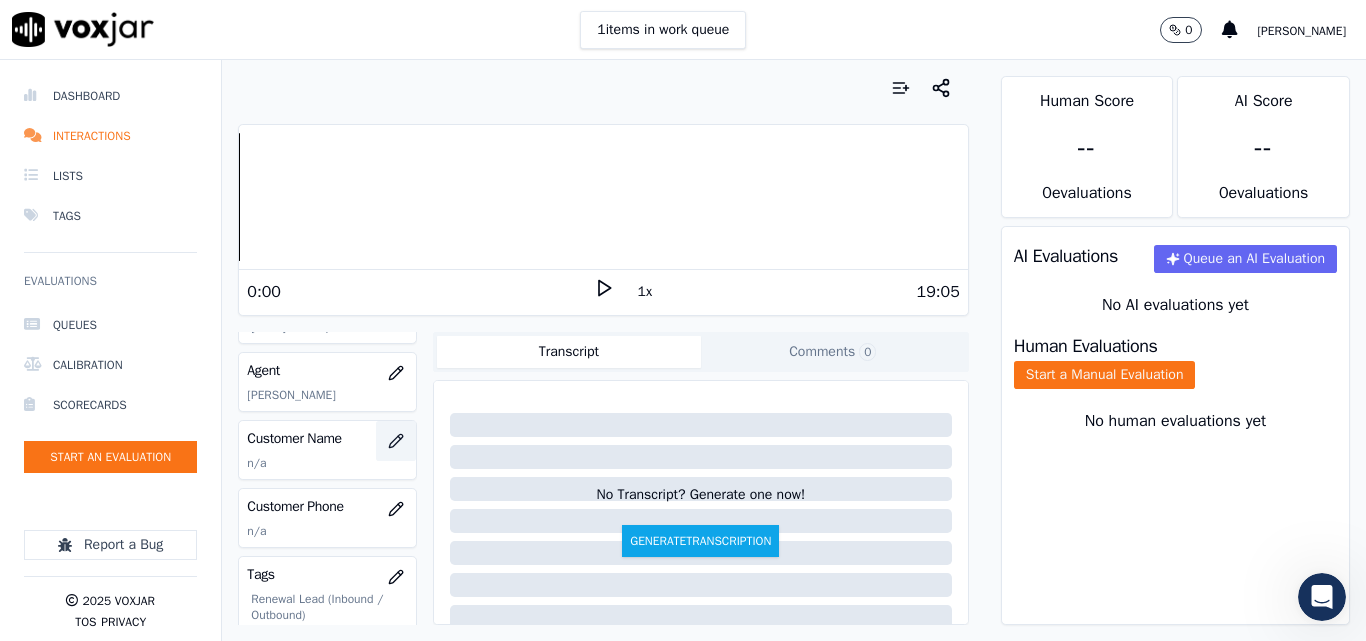 click 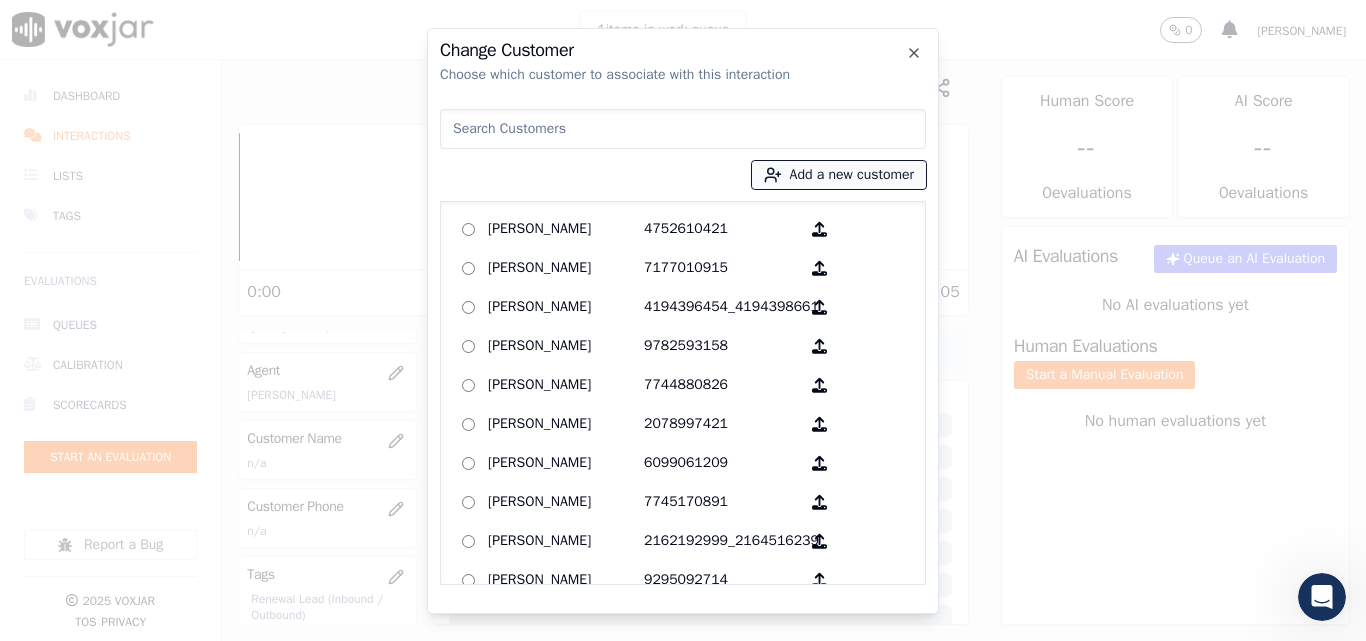 click on "Add a new customer" at bounding box center [839, 175] 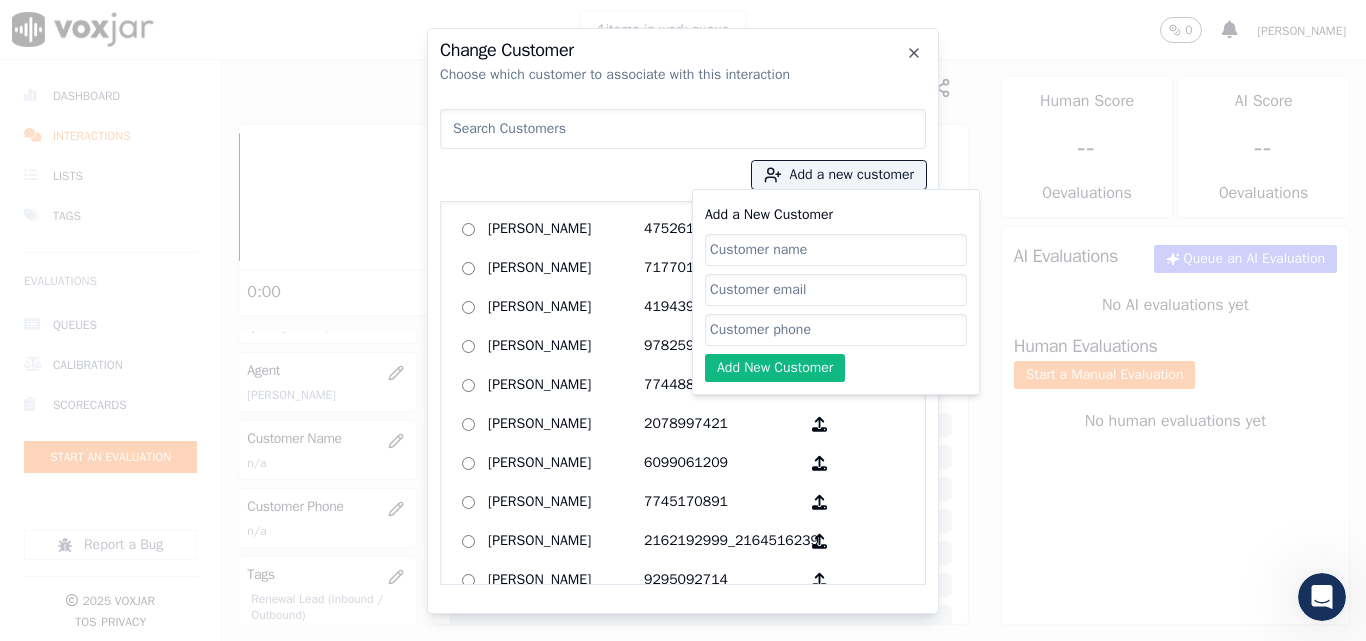 click on "Add a New Customer" 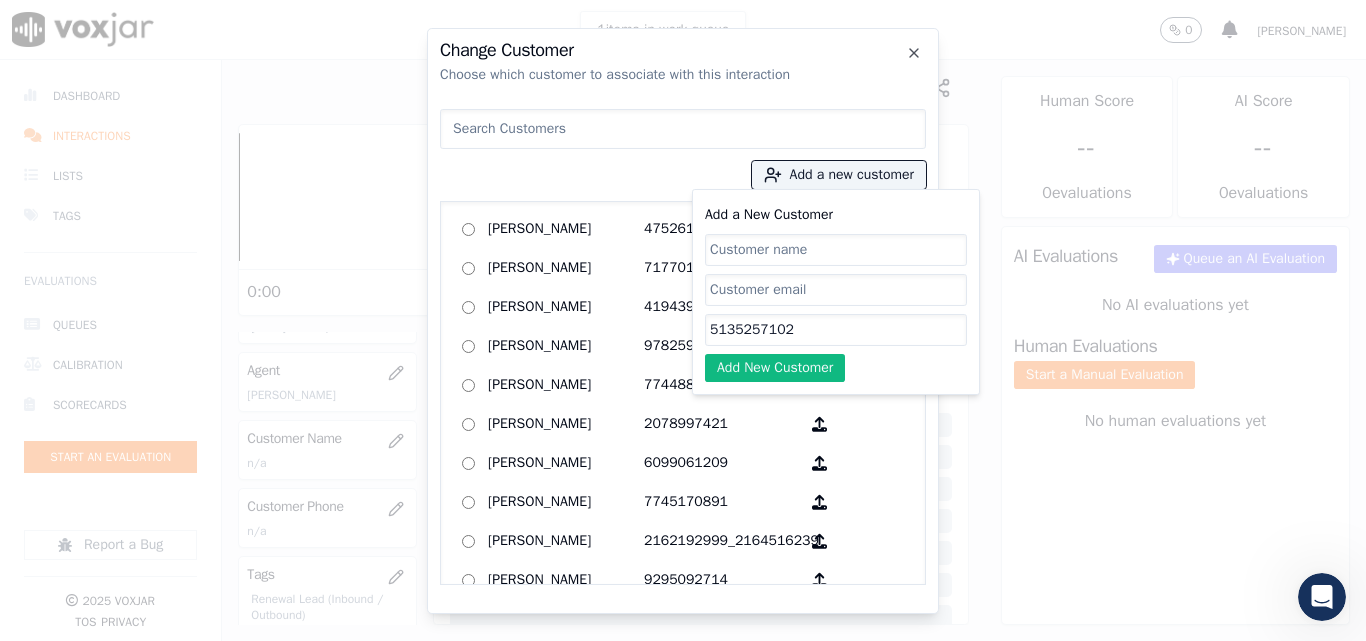 type on "5135257102" 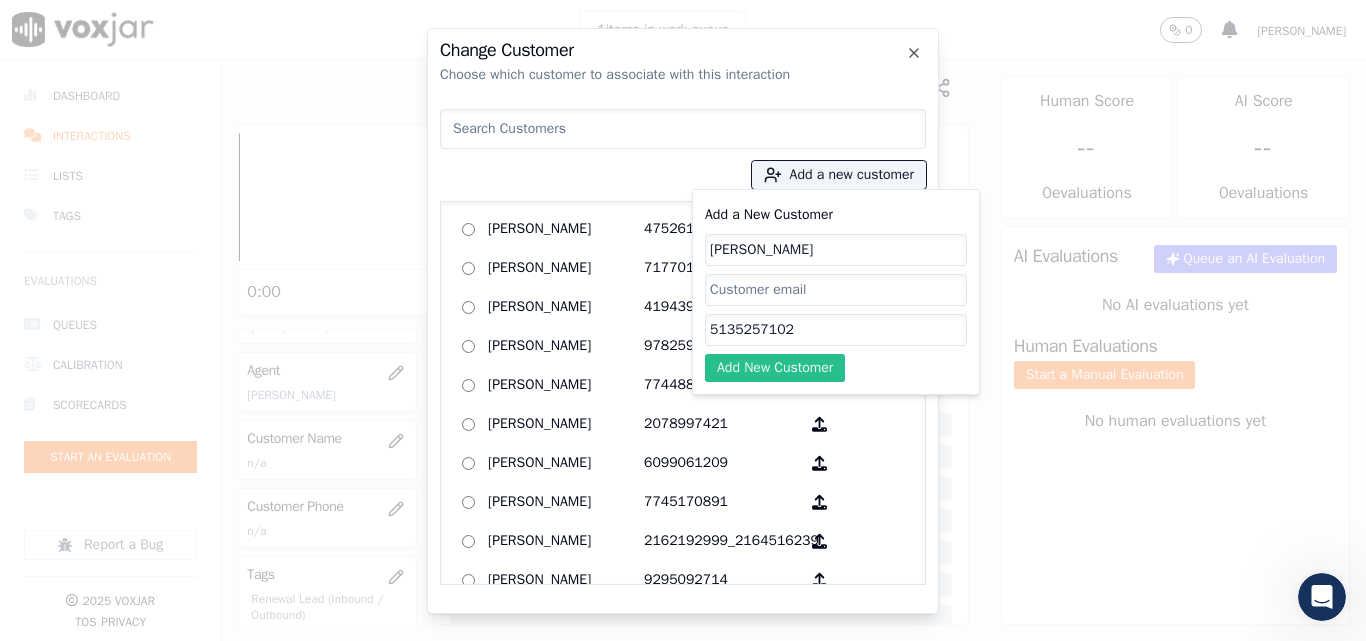 type on "[PERSON_NAME]" 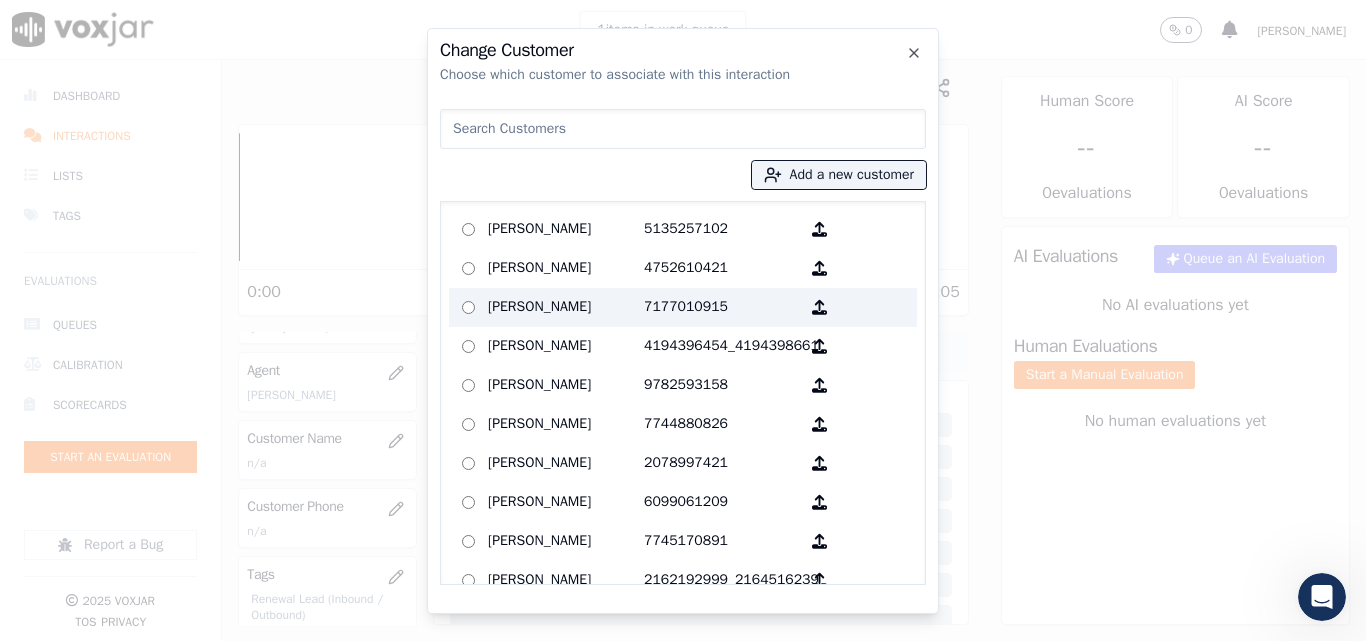drag, startPoint x: 542, startPoint y: 227, endPoint x: 633, endPoint y: 307, distance: 121.16518 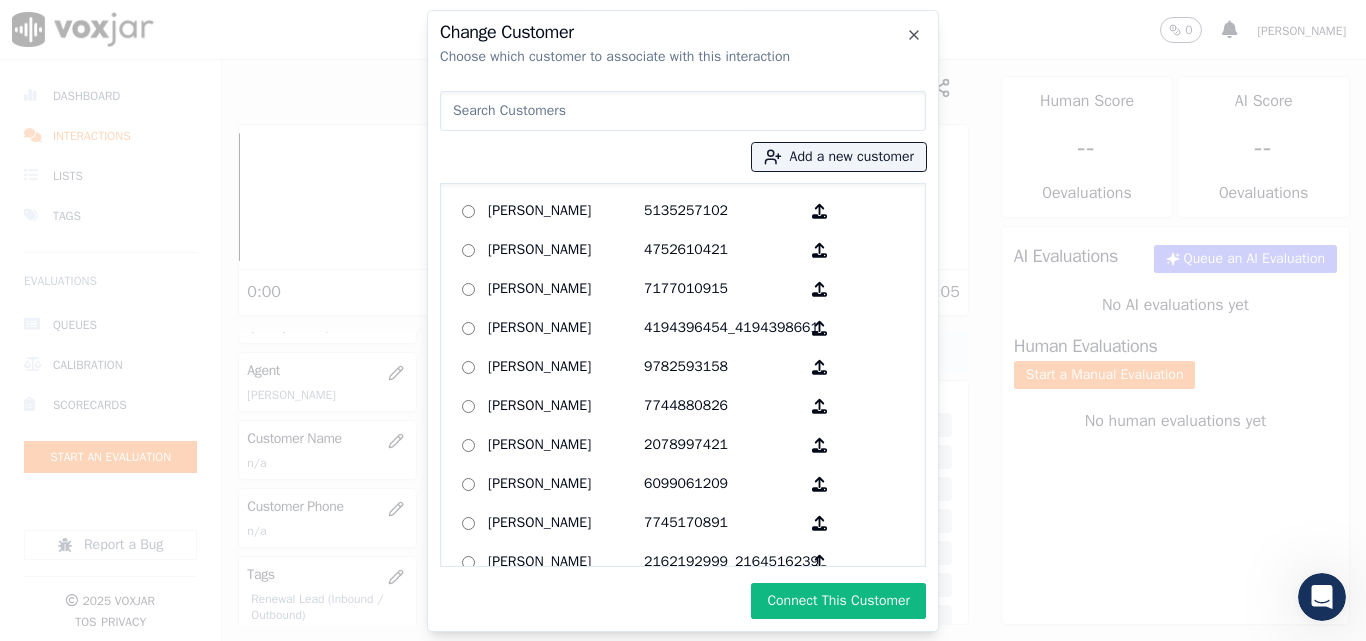 drag, startPoint x: 814, startPoint y: 596, endPoint x: 796, endPoint y: 594, distance: 18.110771 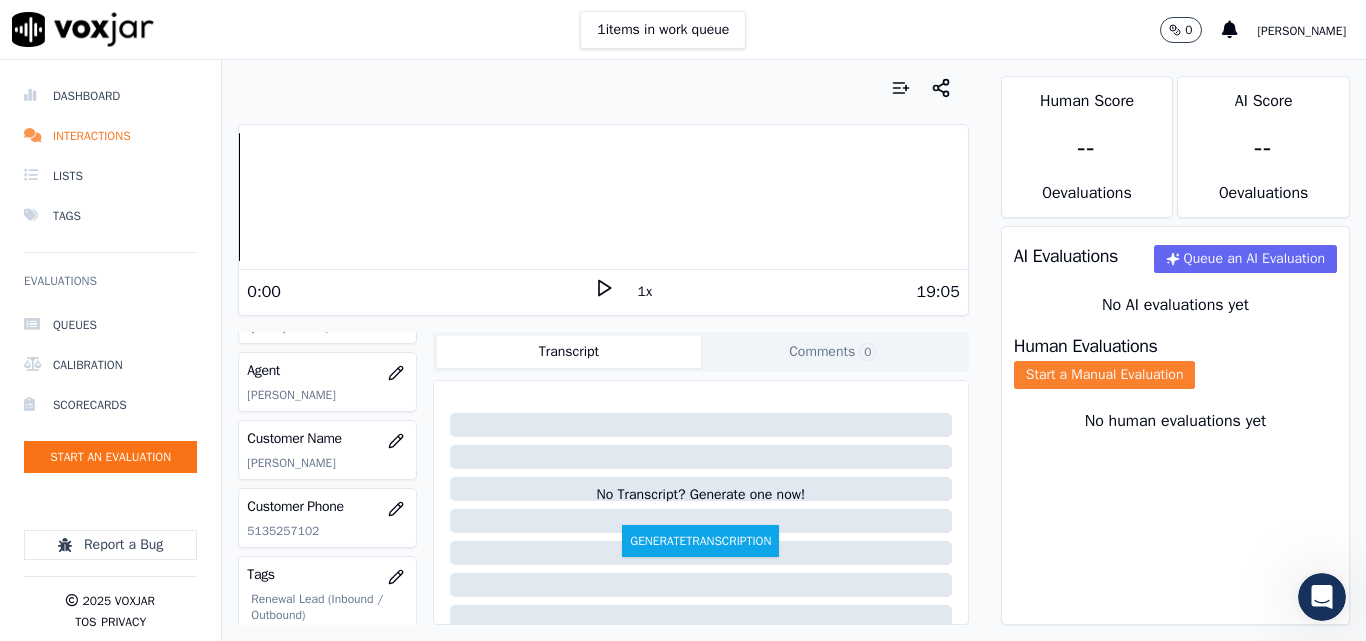 click on "Start a Manual Evaluation" 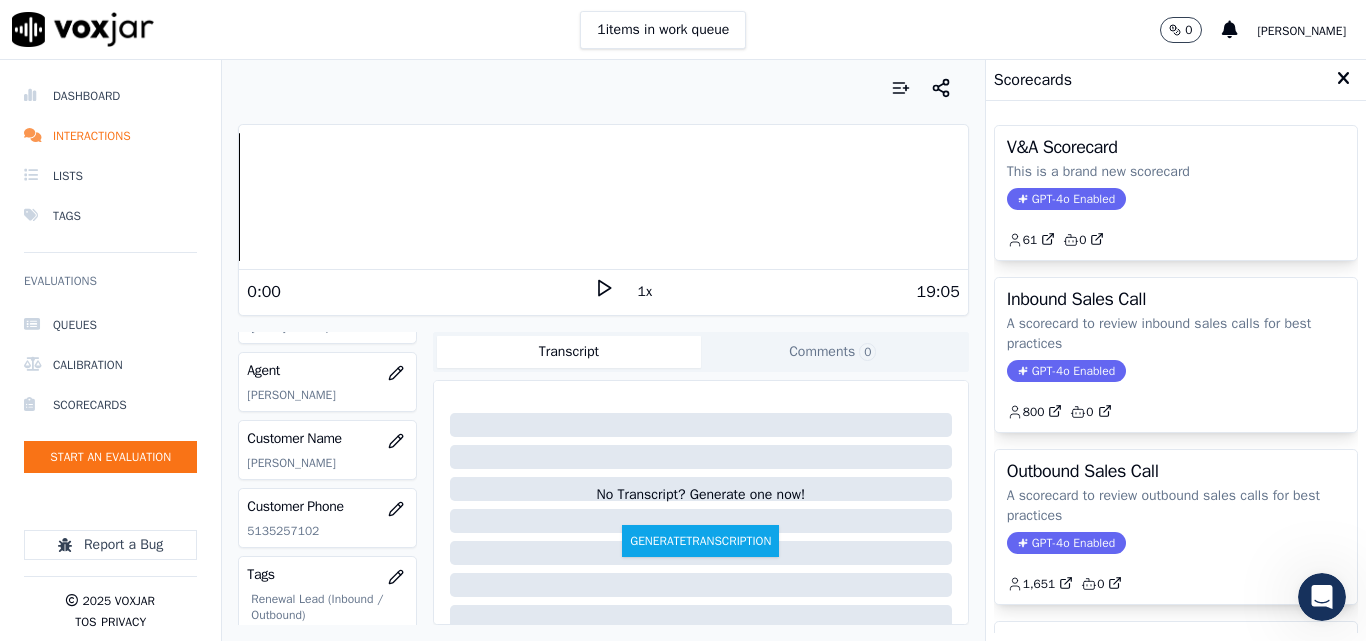 drag, startPoint x: 1186, startPoint y: 522, endPoint x: 1180, endPoint y: 464, distance: 58.30952 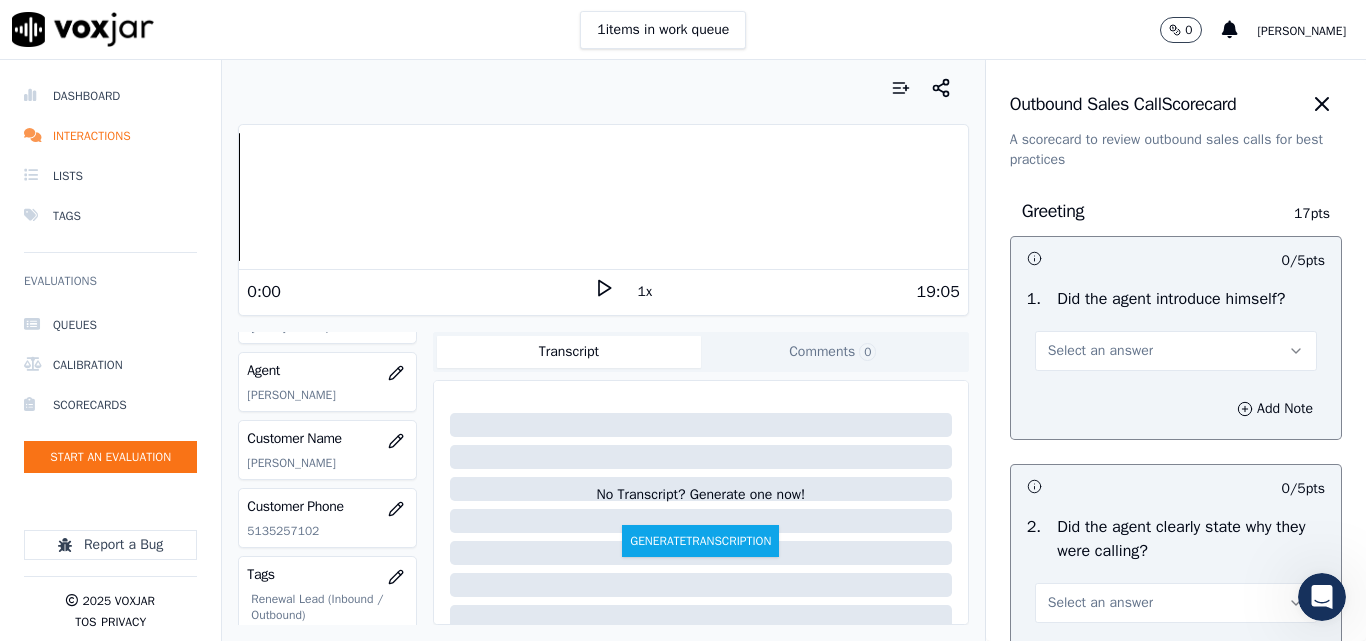 click on "Select an answer" at bounding box center [1100, 351] 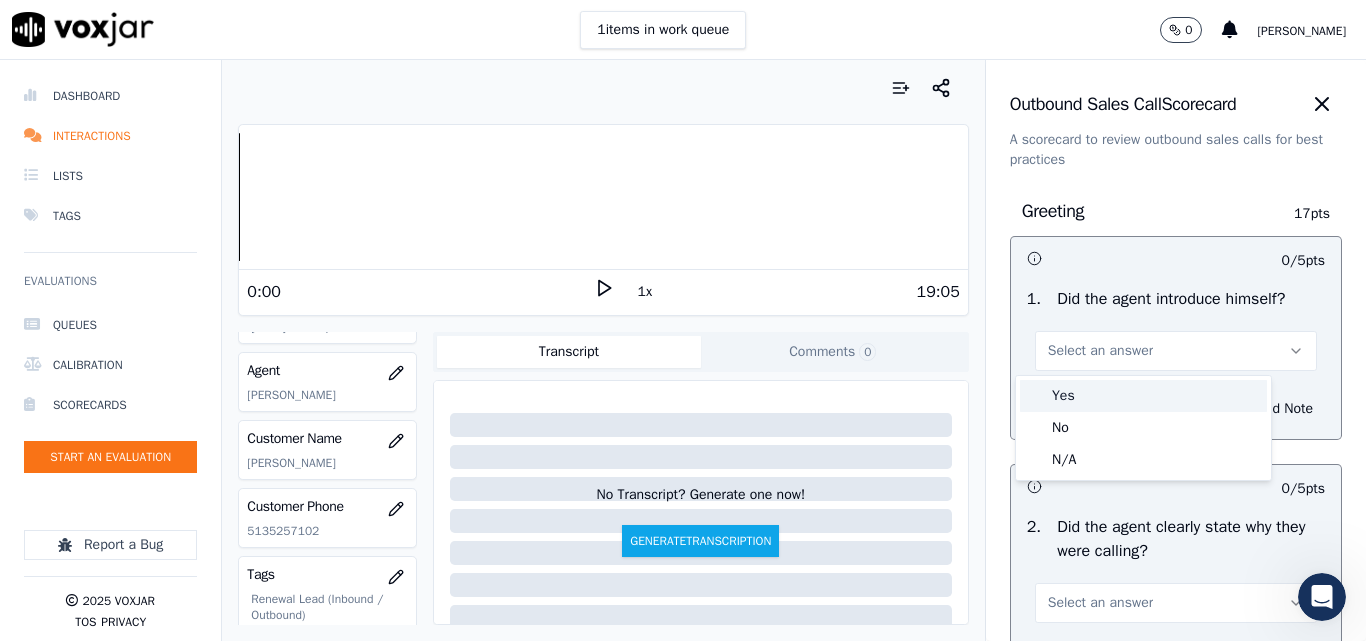 click on "Yes" at bounding box center (1143, 396) 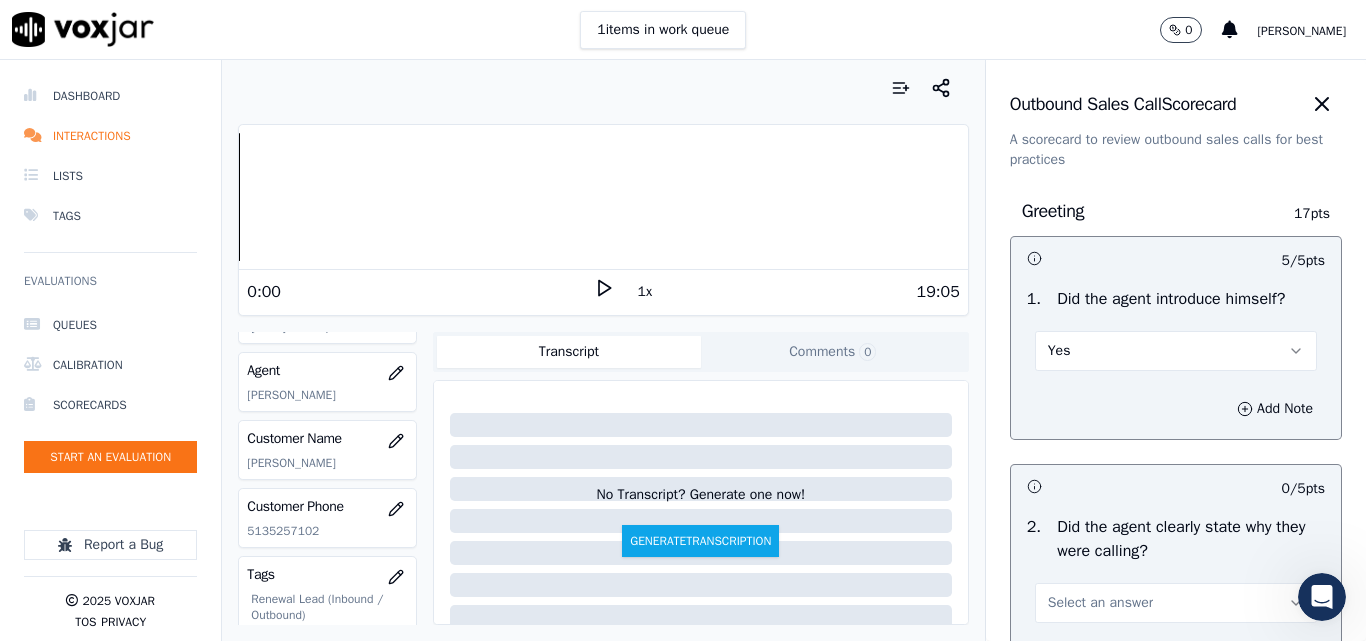 scroll, scrollTop: 200, scrollLeft: 0, axis: vertical 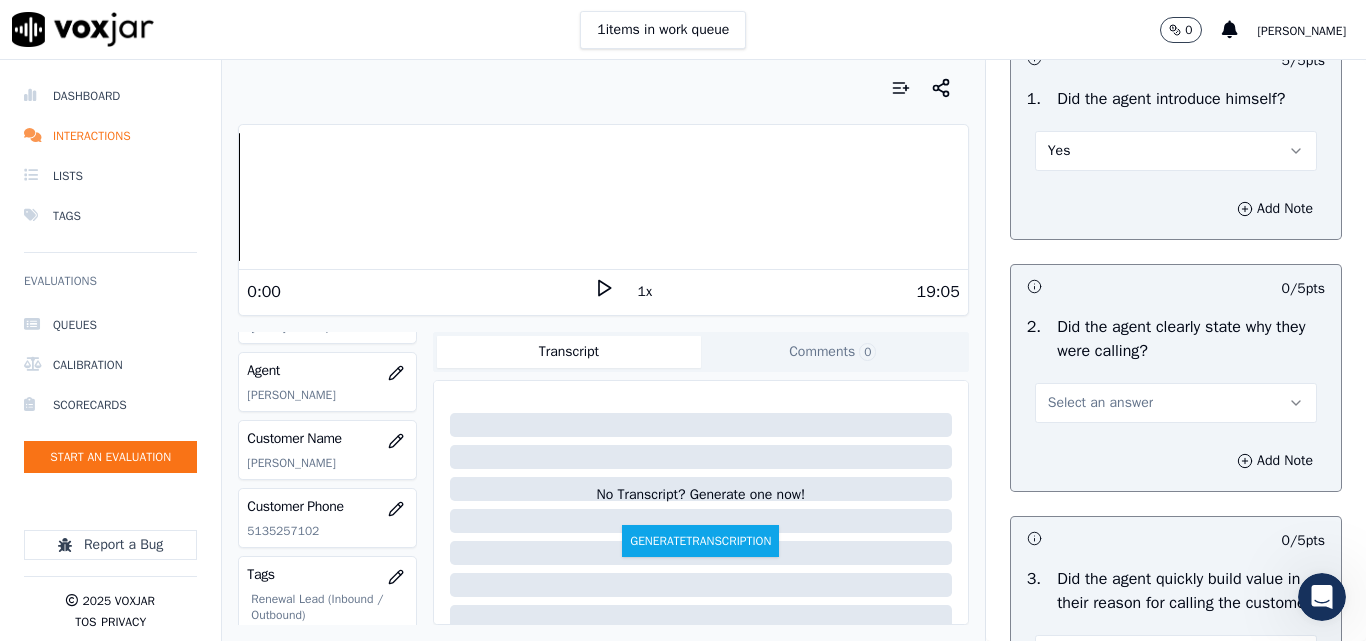 drag, startPoint x: 1069, startPoint y: 401, endPoint x: 1071, endPoint y: 418, distance: 17.117243 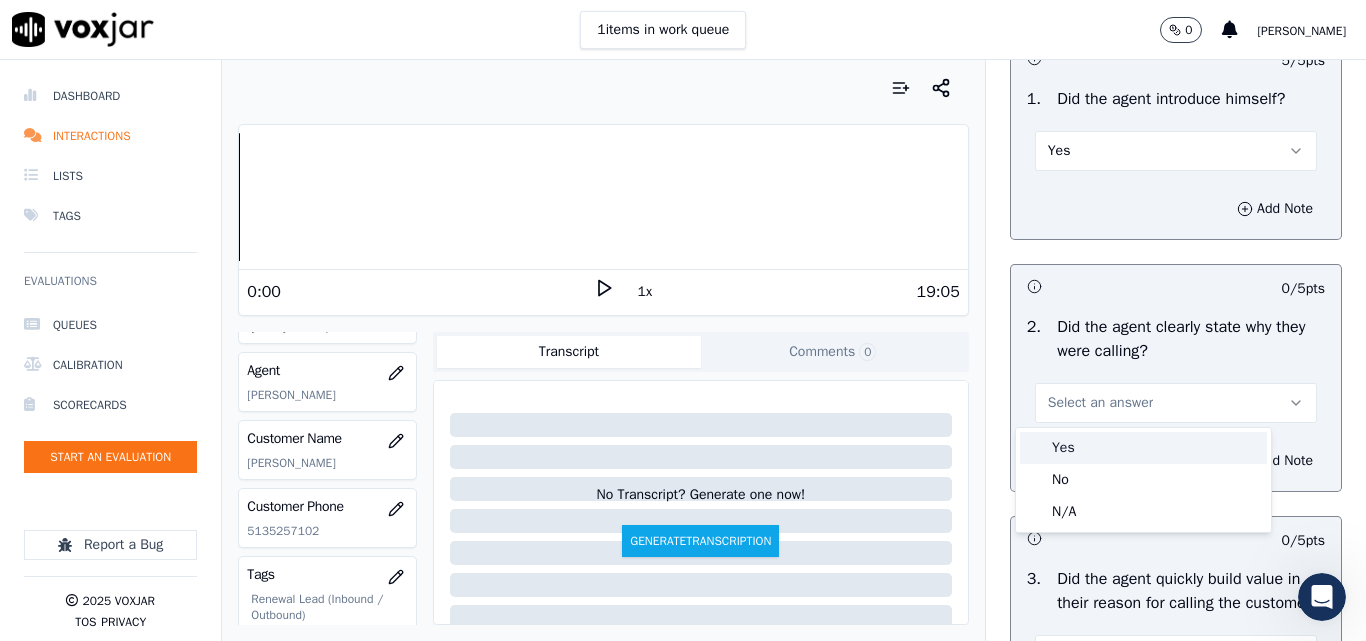 click on "Yes" at bounding box center (1143, 448) 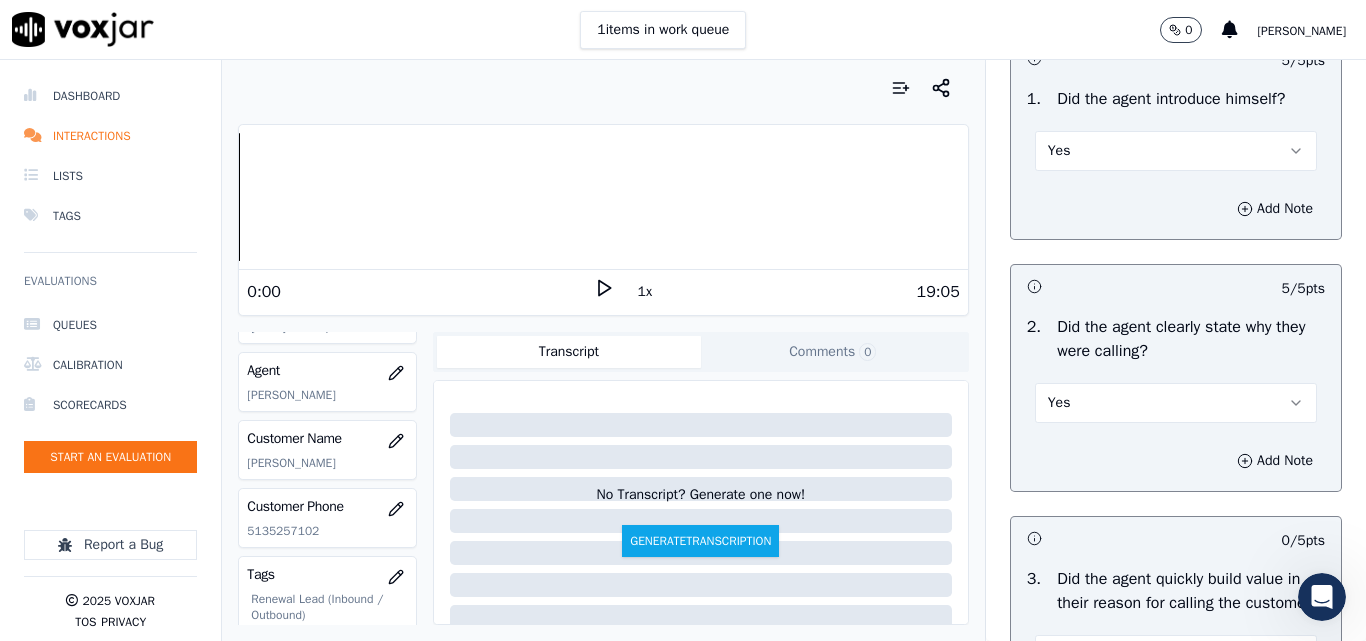 scroll, scrollTop: 400, scrollLeft: 0, axis: vertical 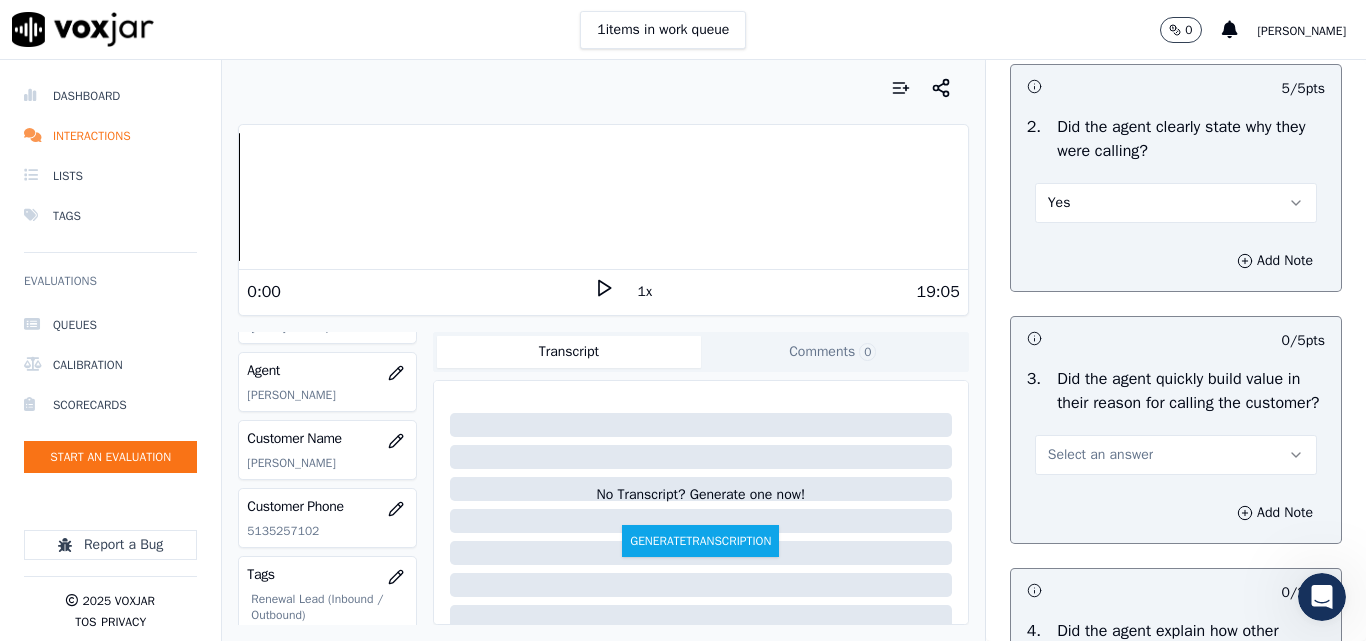 click on "Select an answer" at bounding box center [1100, 455] 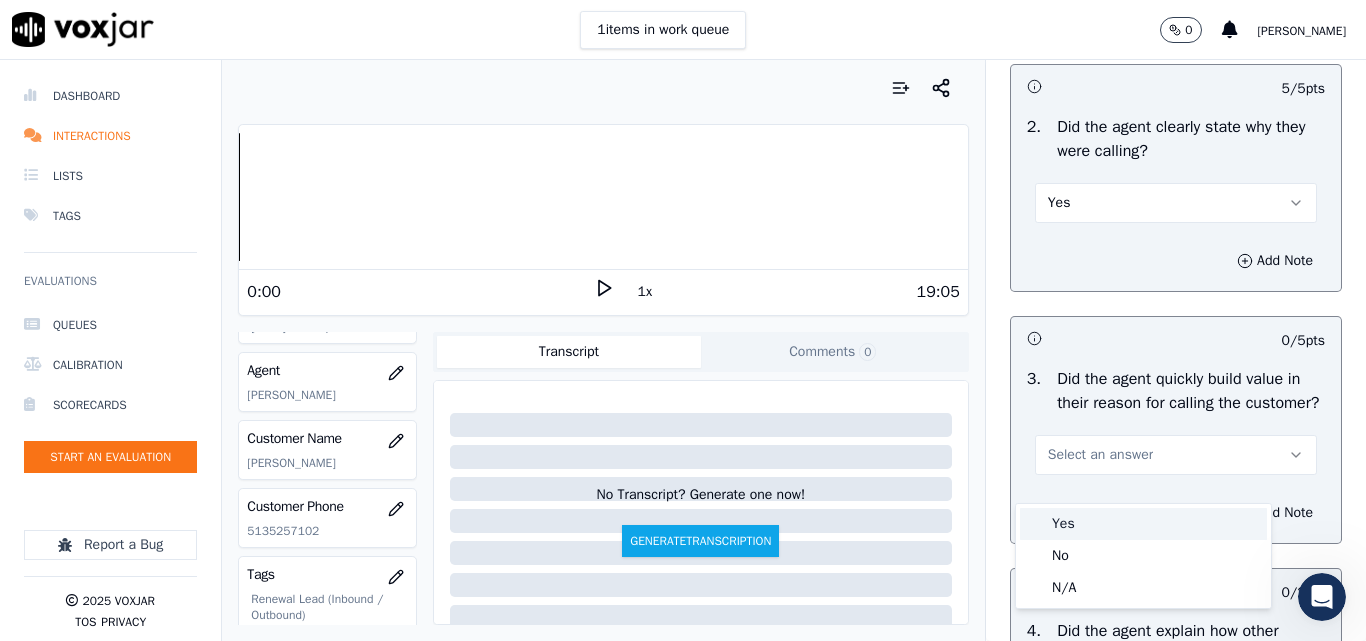 click on "Yes" at bounding box center [1143, 524] 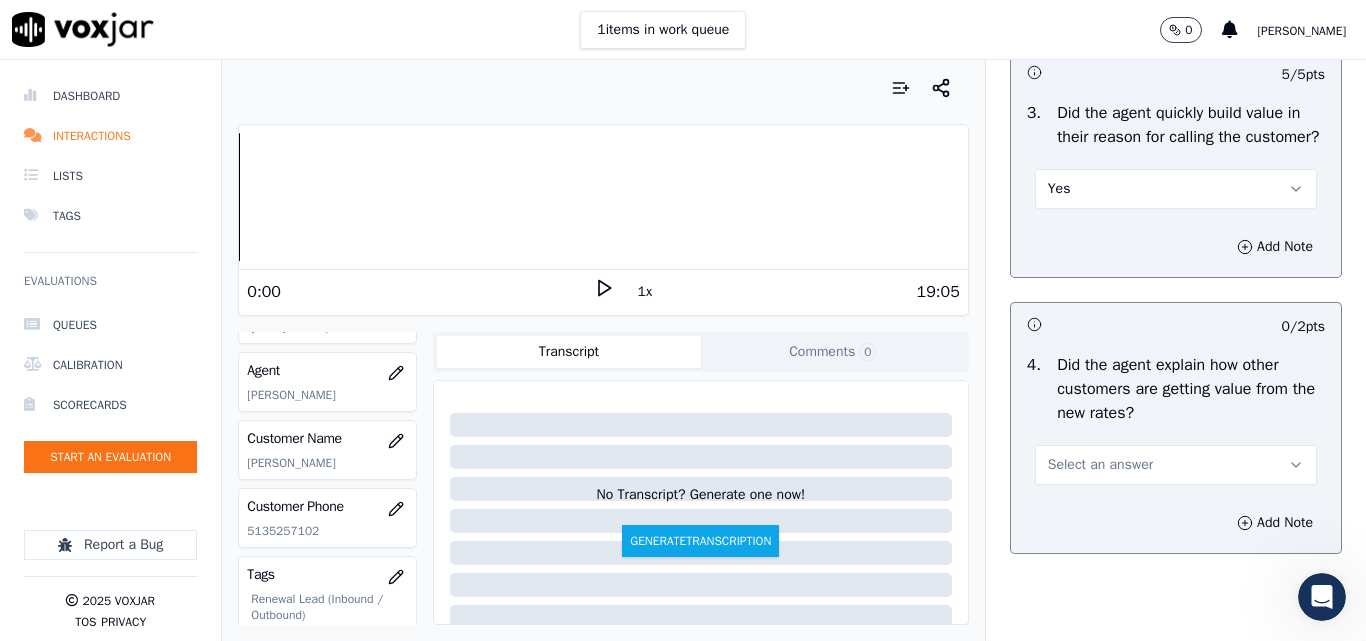 scroll, scrollTop: 700, scrollLeft: 0, axis: vertical 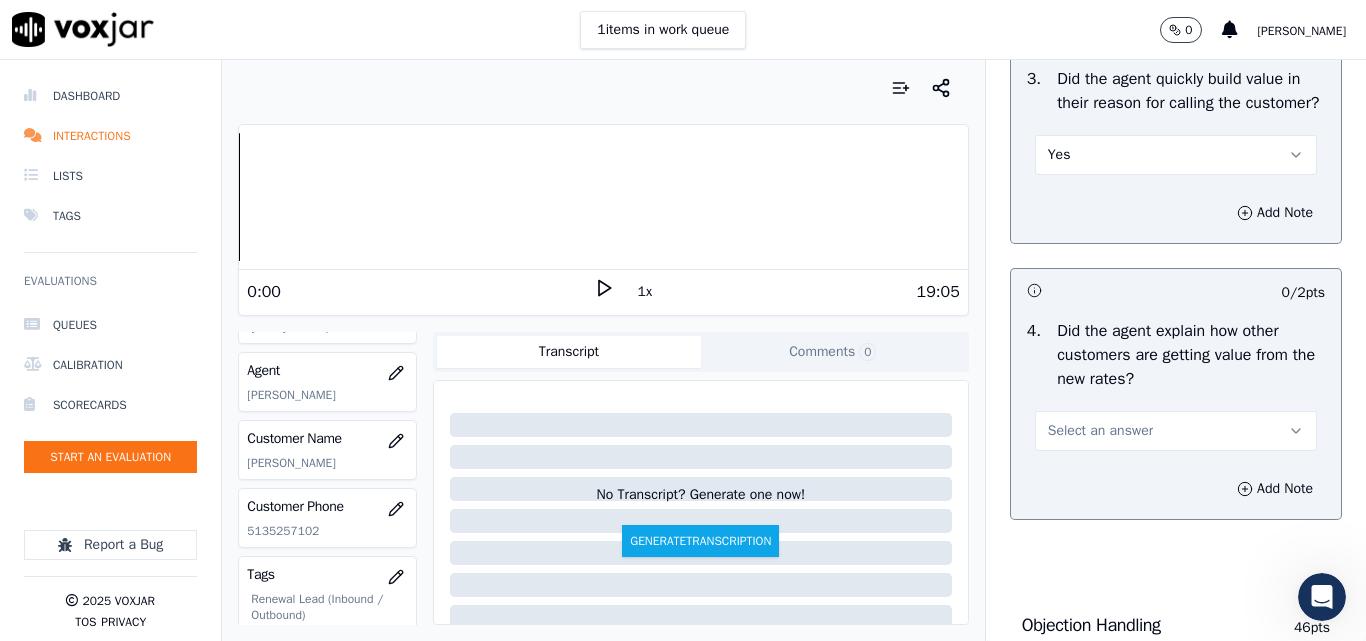 click on "Select an answer" at bounding box center [1100, 431] 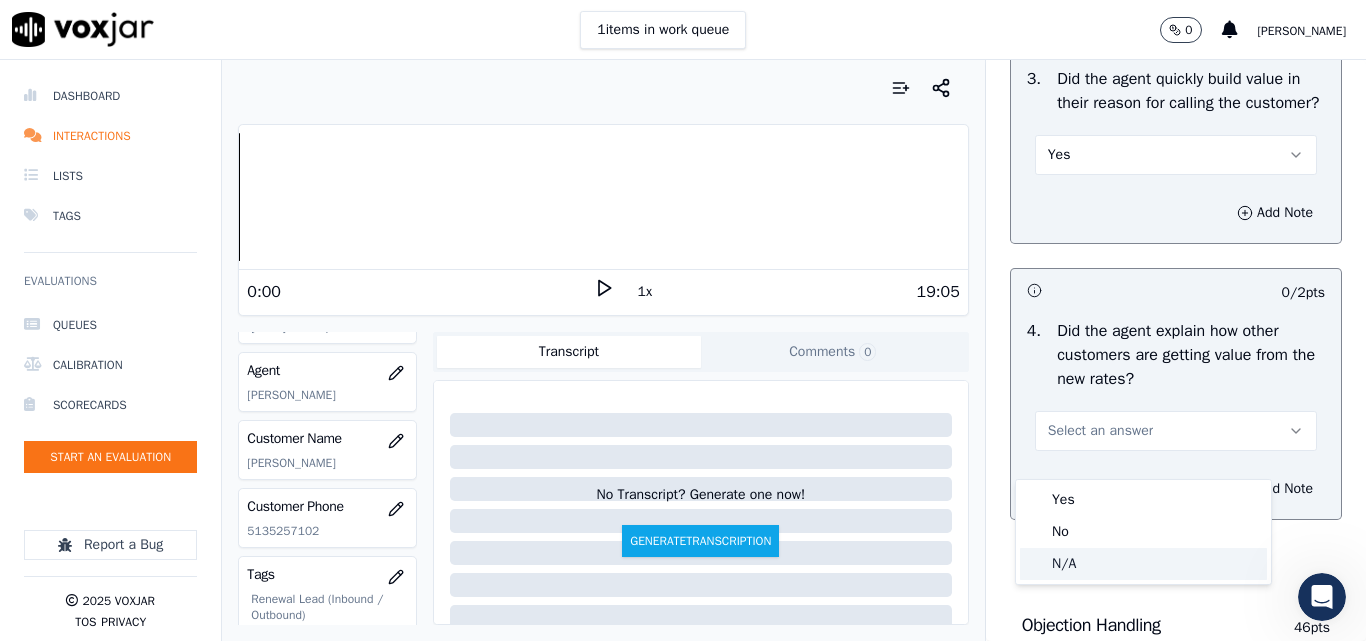 click on "N/A" 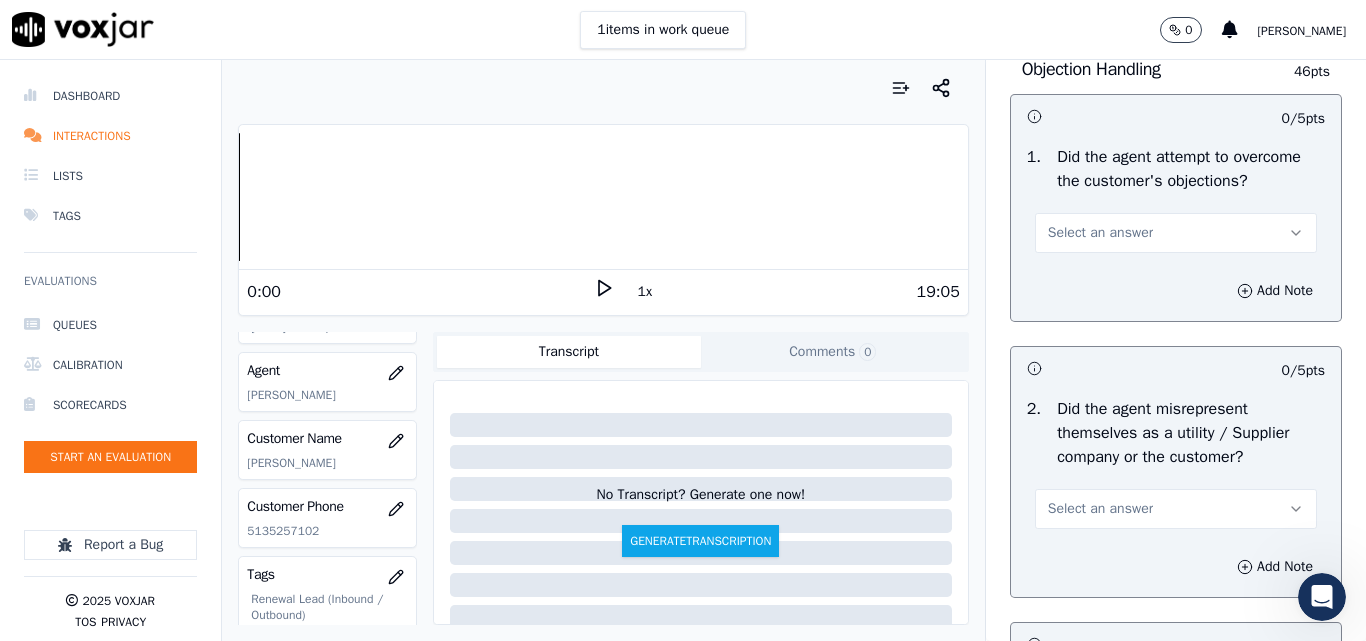 scroll, scrollTop: 1300, scrollLeft: 0, axis: vertical 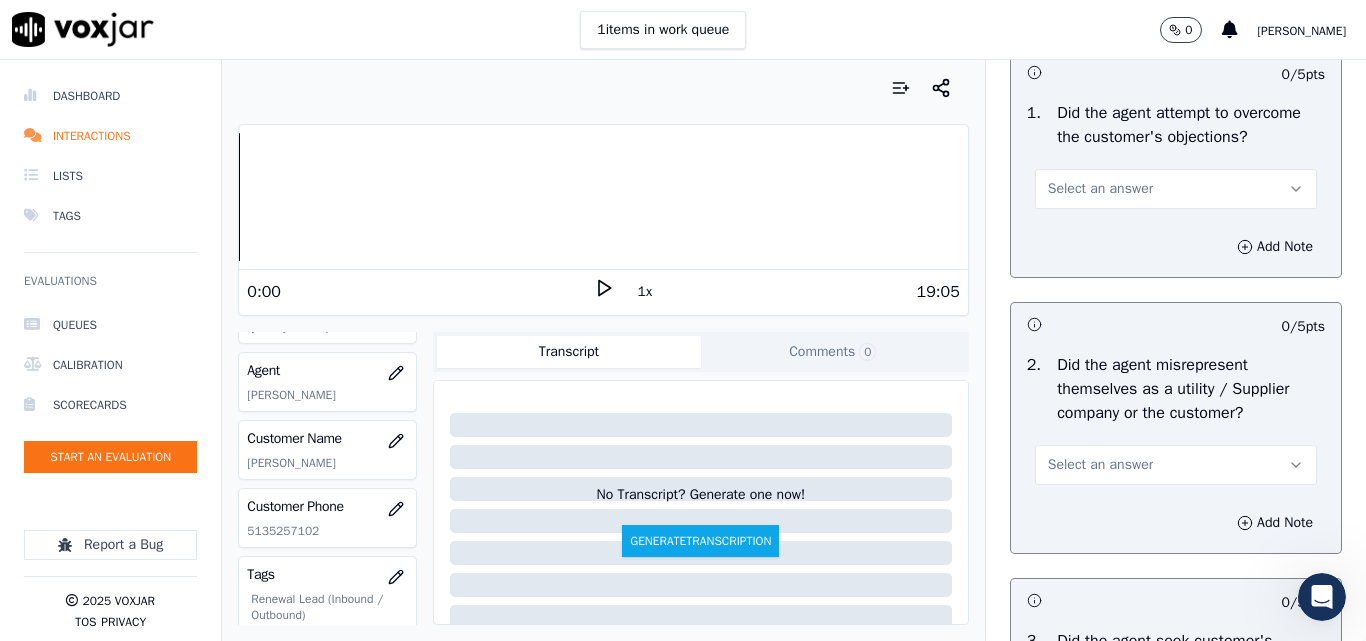 click on "Select an answer" at bounding box center (1176, 189) 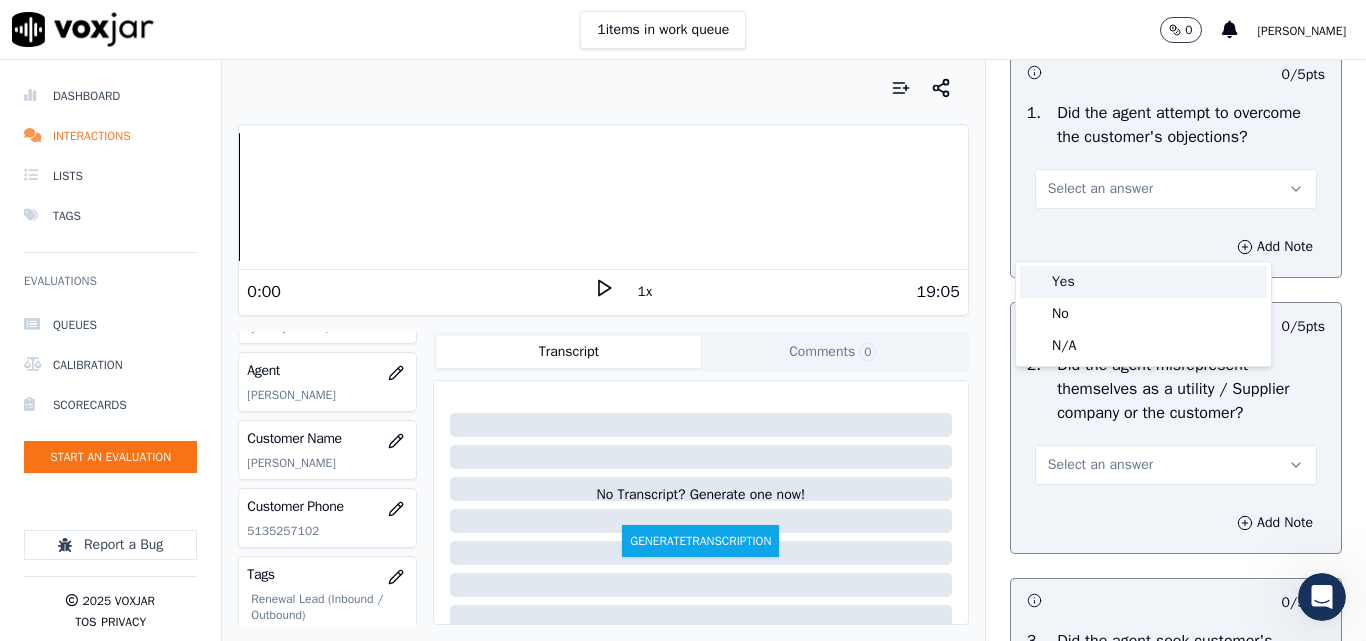 click on "Yes" at bounding box center [1143, 282] 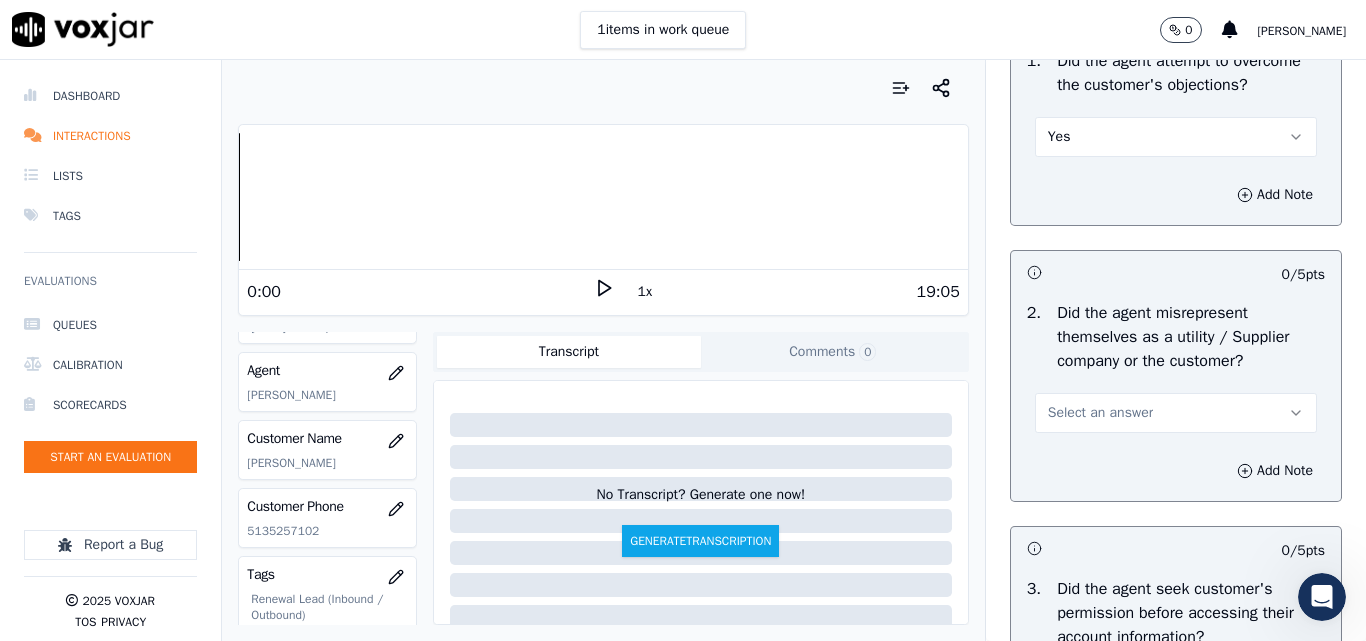 scroll, scrollTop: 1400, scrollLeft: 0, axis: vertical 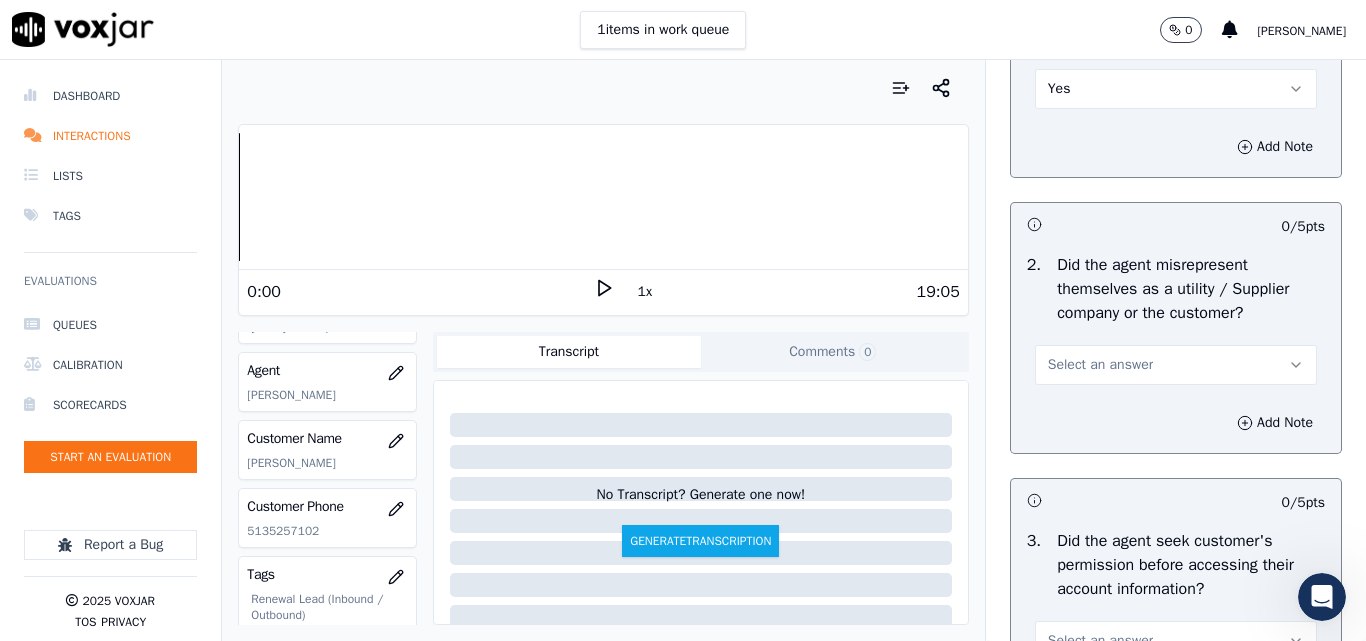 click on "Yes" at bounding box center (1176, 89) 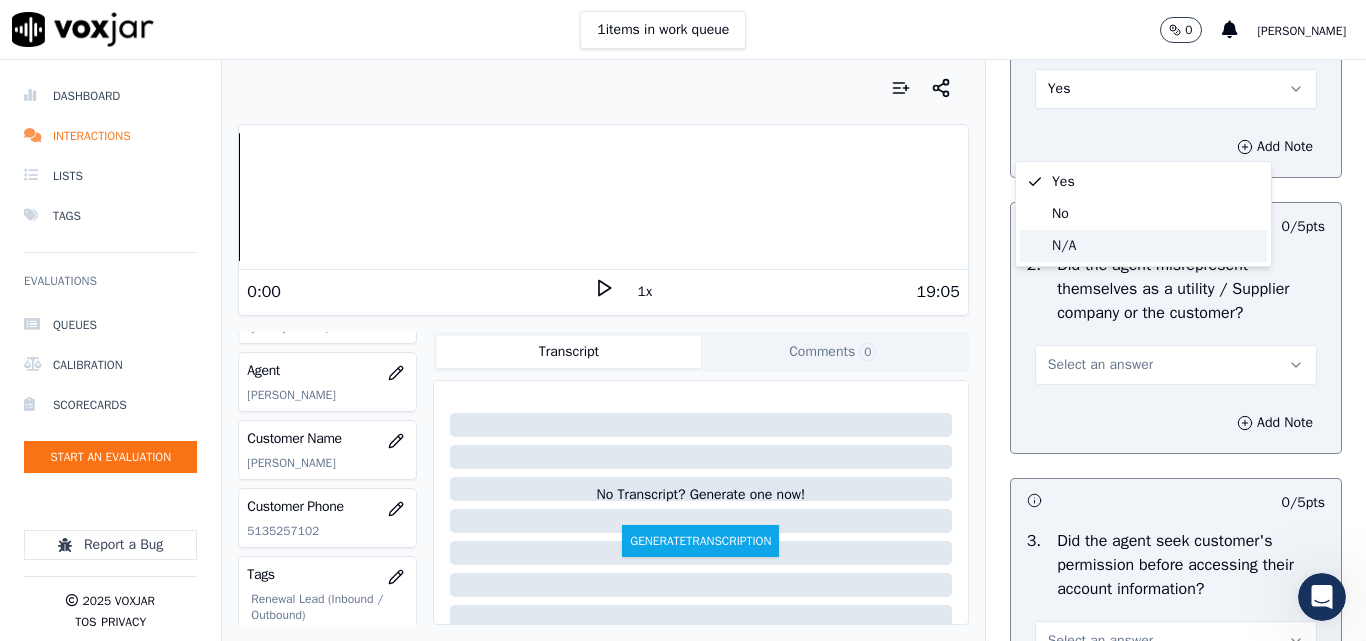 click on "N/A" 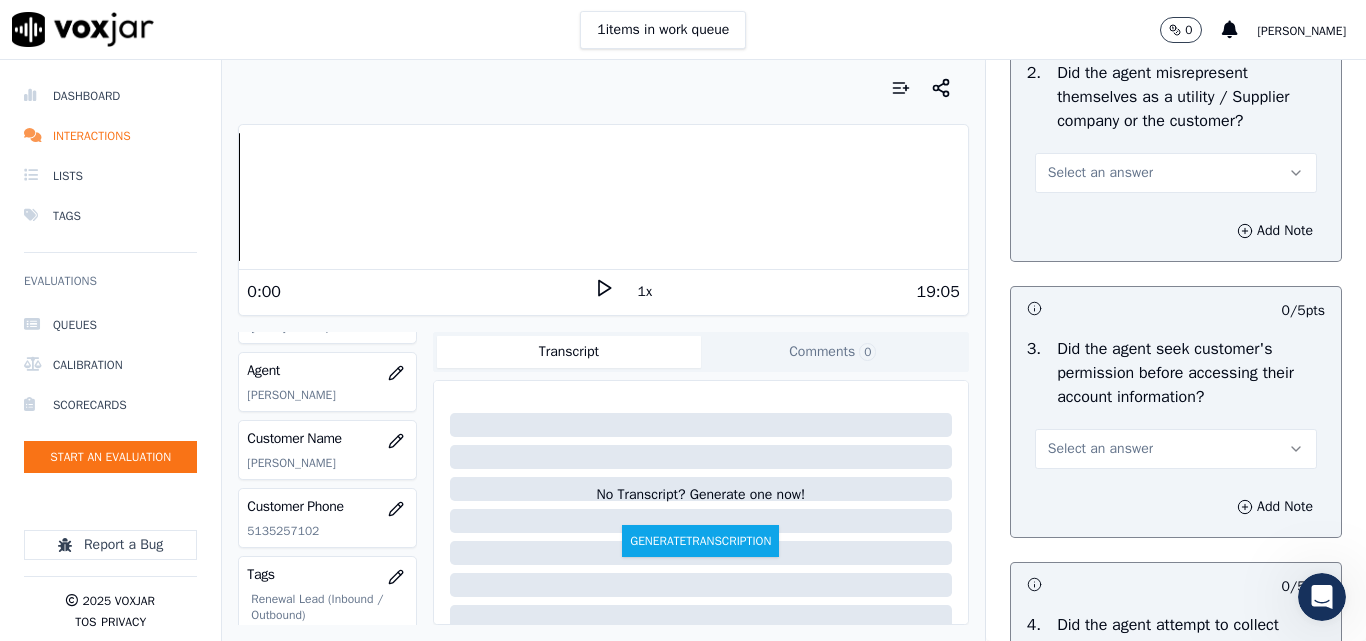 scroll, scrollTop: 1600, scrollLeft: 0, axis: vertical 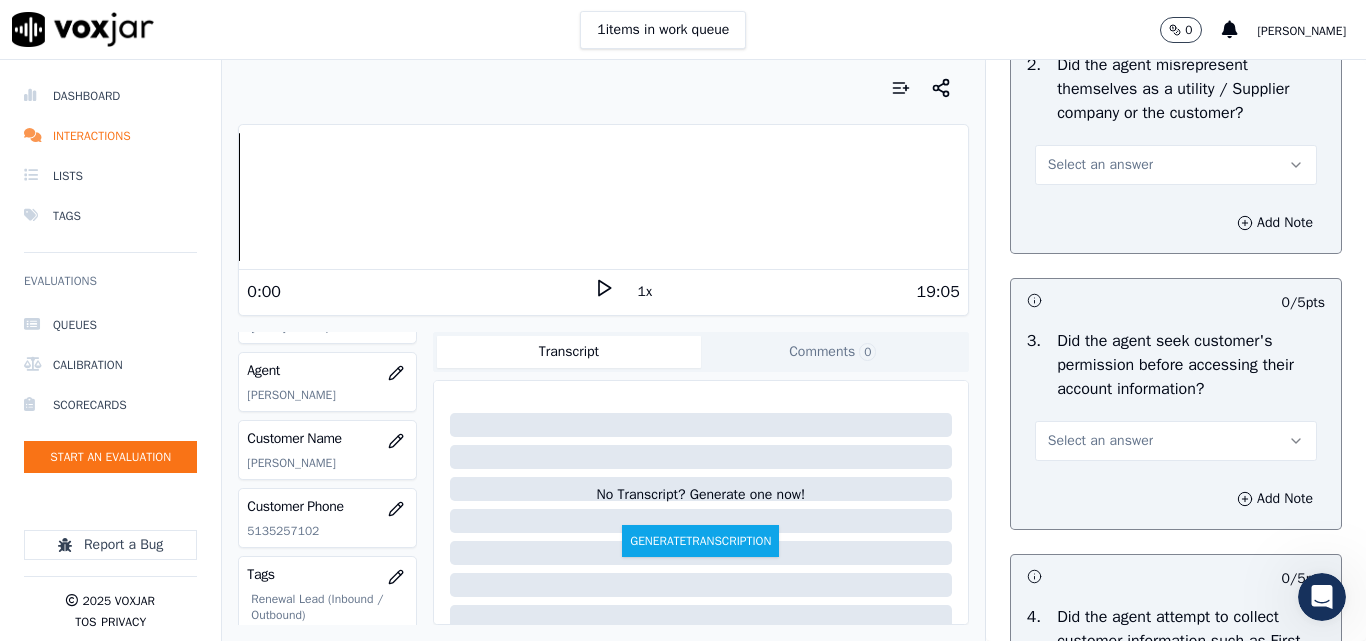 click on "Select an answer" at bounding box center [1100, 165] 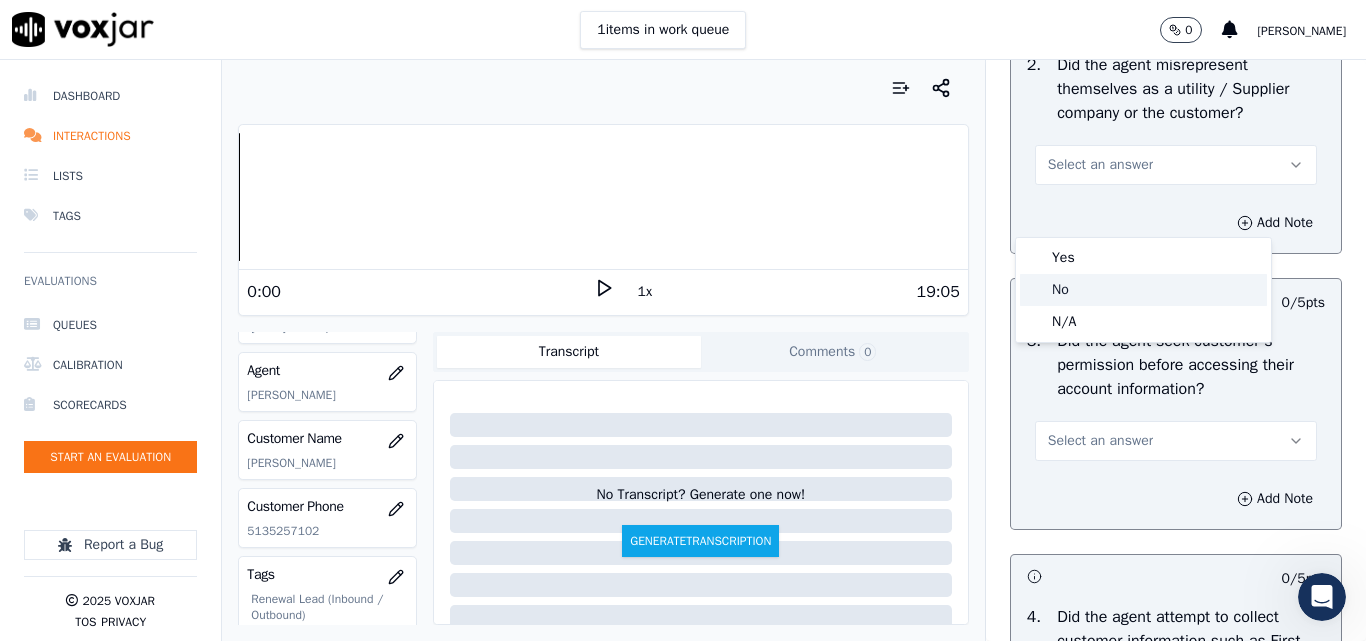click on "No" 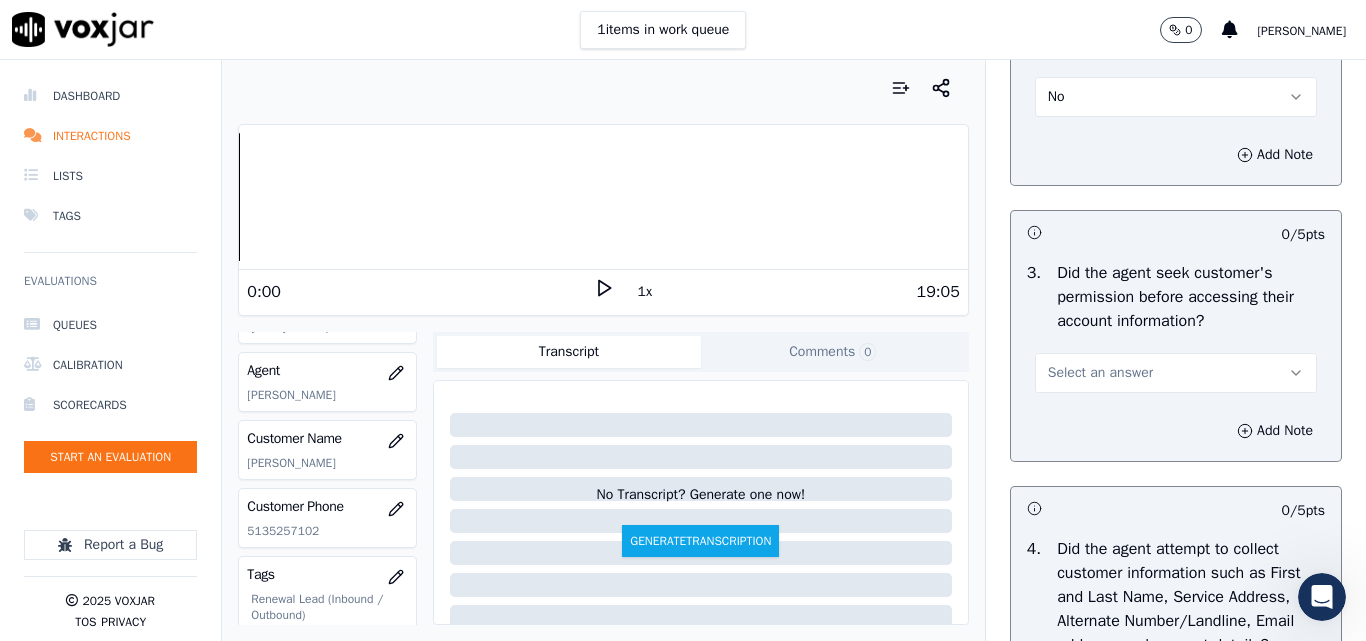 scroll, scrollTop: 1700, scrollLeft: 0, axis: vertical 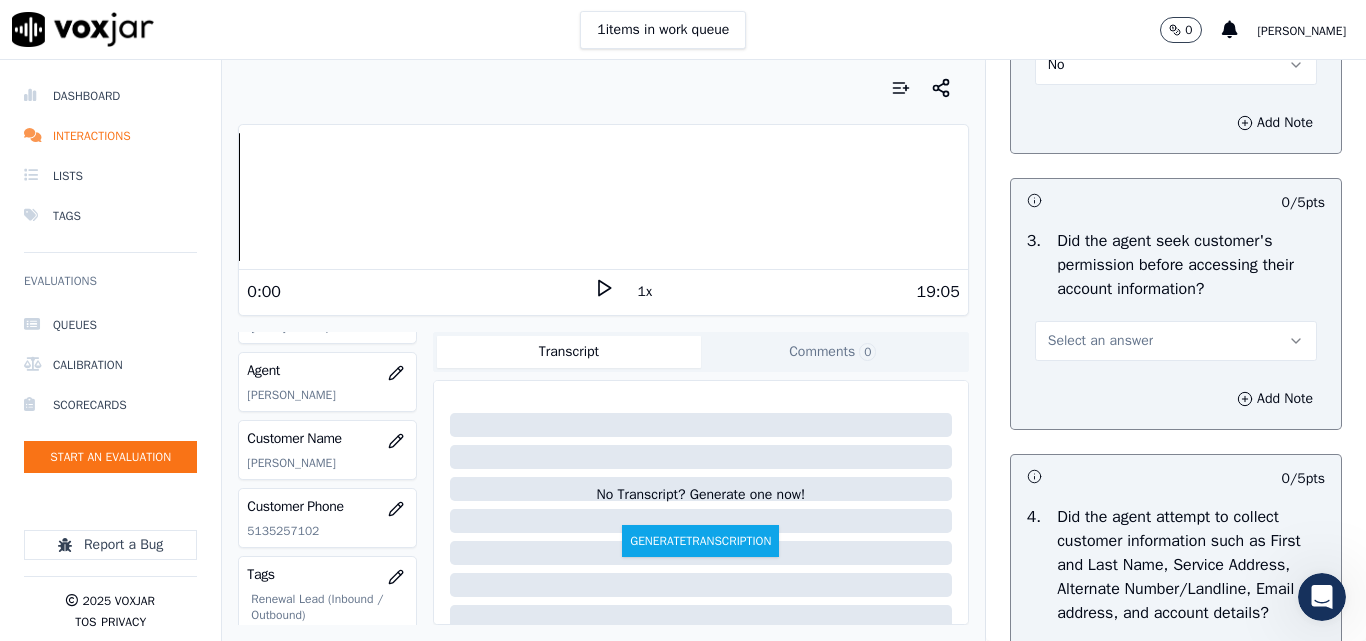 drag, startPoint x: 1085, startPoint y: 381, endPoint x: 1087, endPoint y: 396, distance: 15.132746 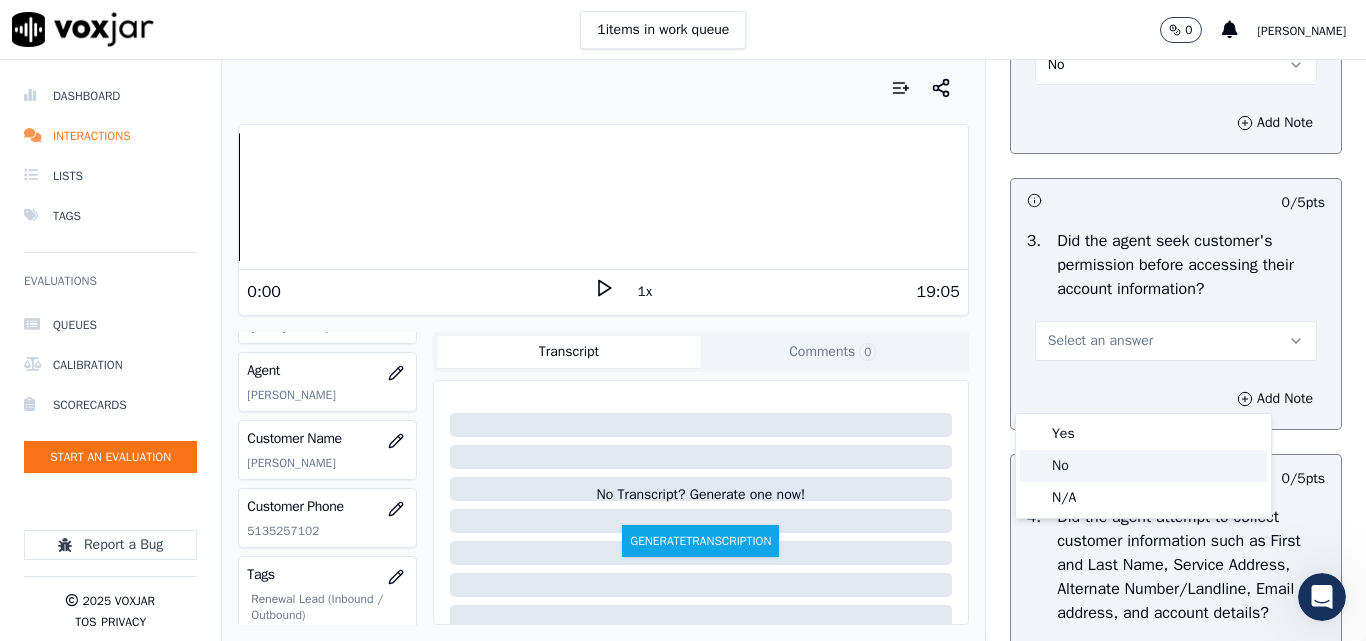 click on "No" 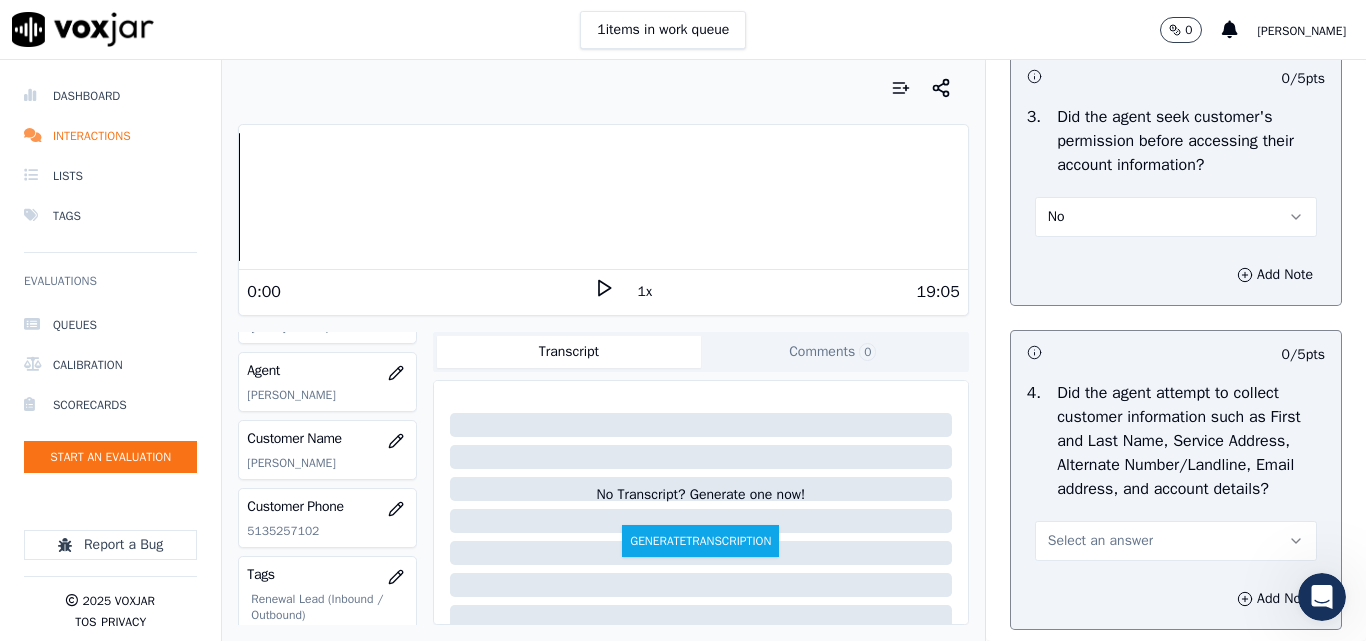 scroll, scrollTop: 2000, scrollLeft: 0, axis: vertical 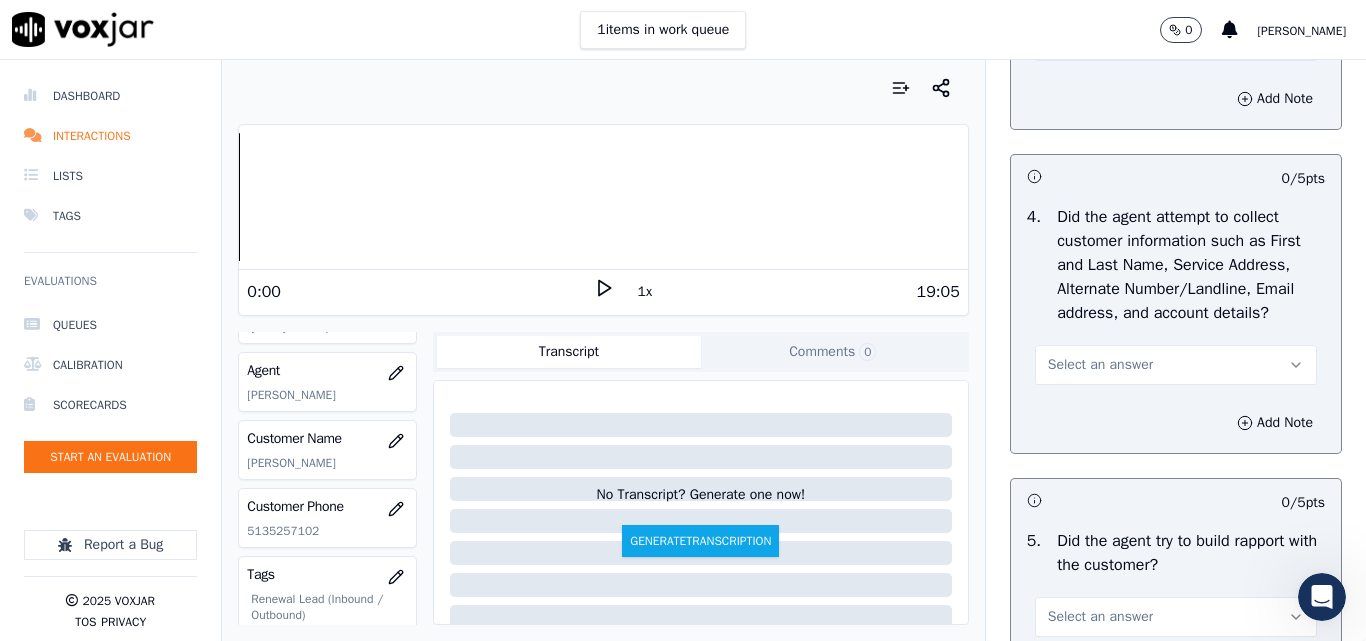 click on "Select an answer" at bounding box center [1100, 365] 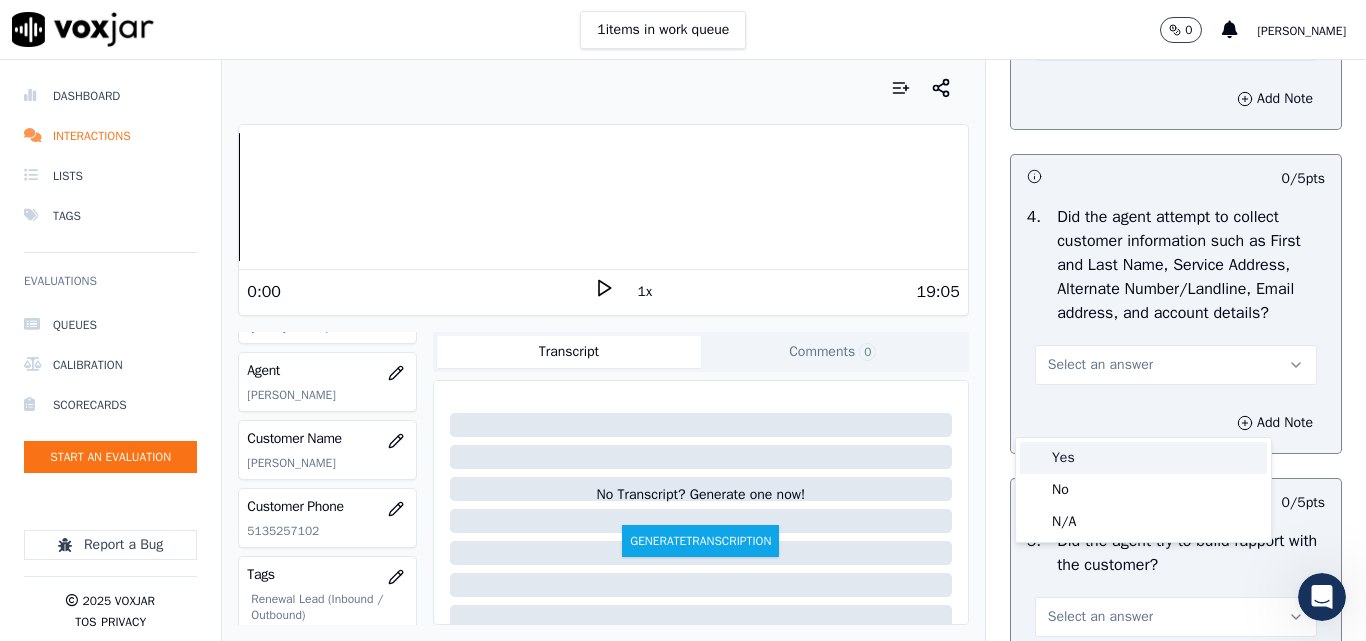 click on "Yes" at bounding box center (1143, 458) 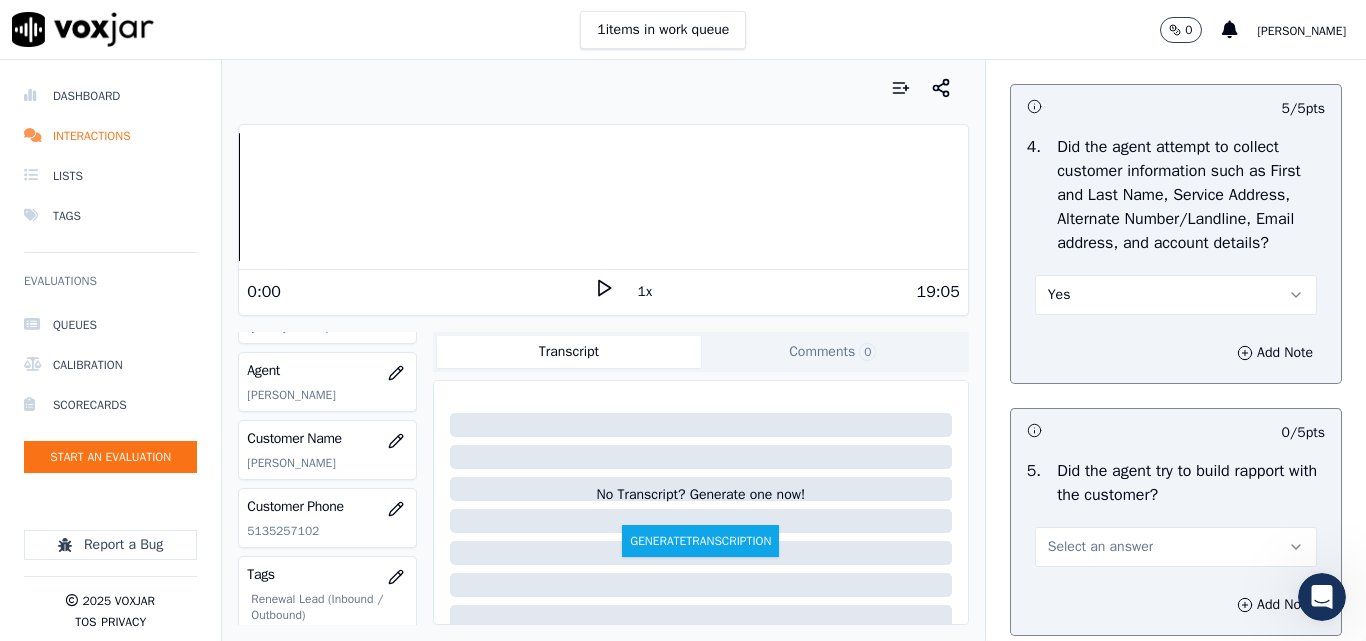 scroll, scrollTop: 2200, scrollLeft: 0, axis: vertical 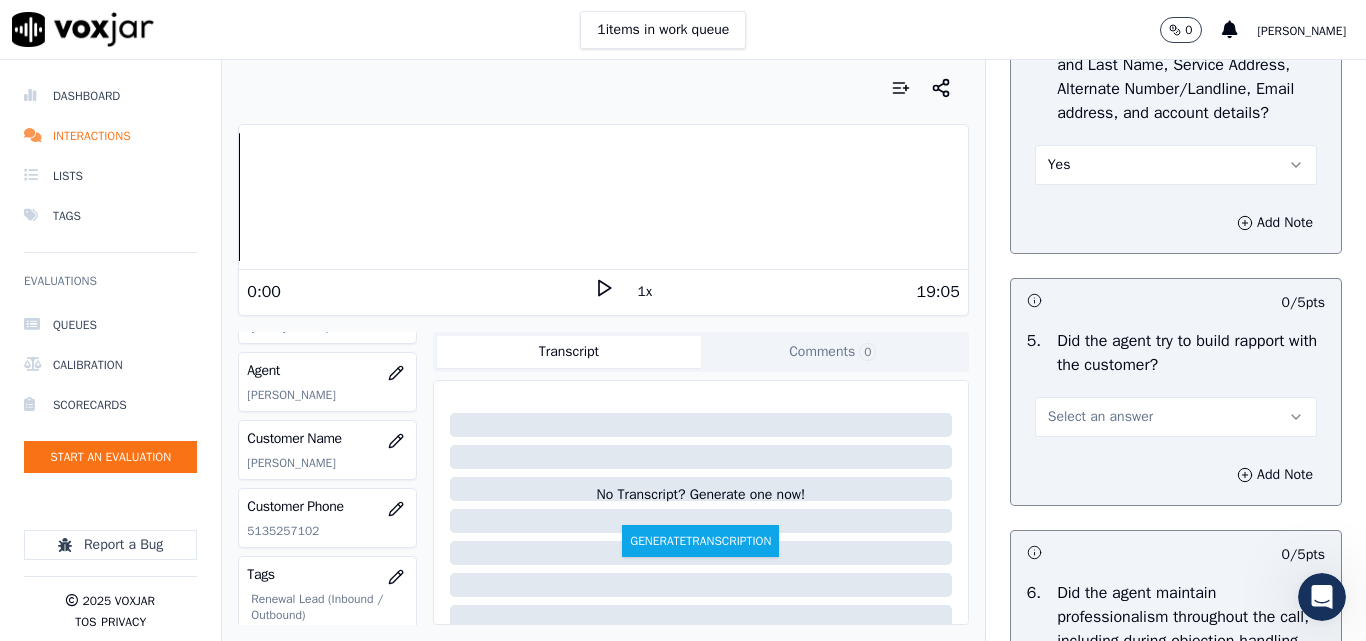 click on "Select an answer" at bounding box center [1100, 417] 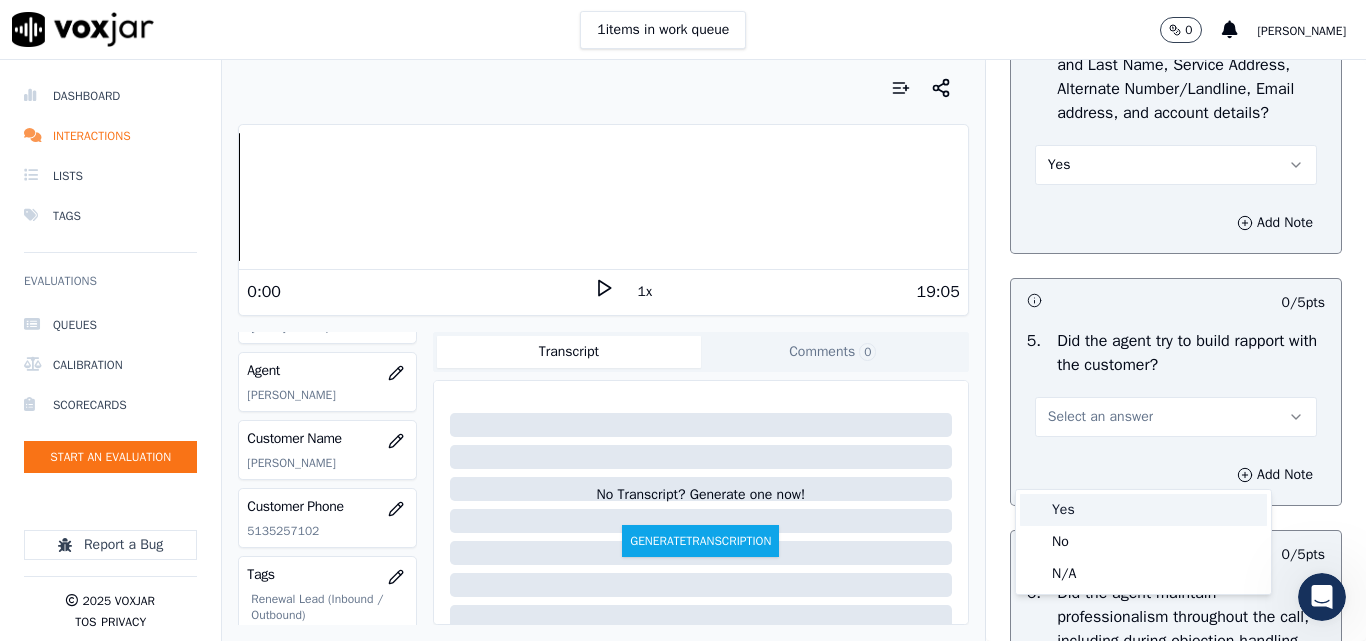drag, startPoint x: 1075, startPoint y: 508, endPoint x: 1122, endPoint y: 449, distance: 75.43209 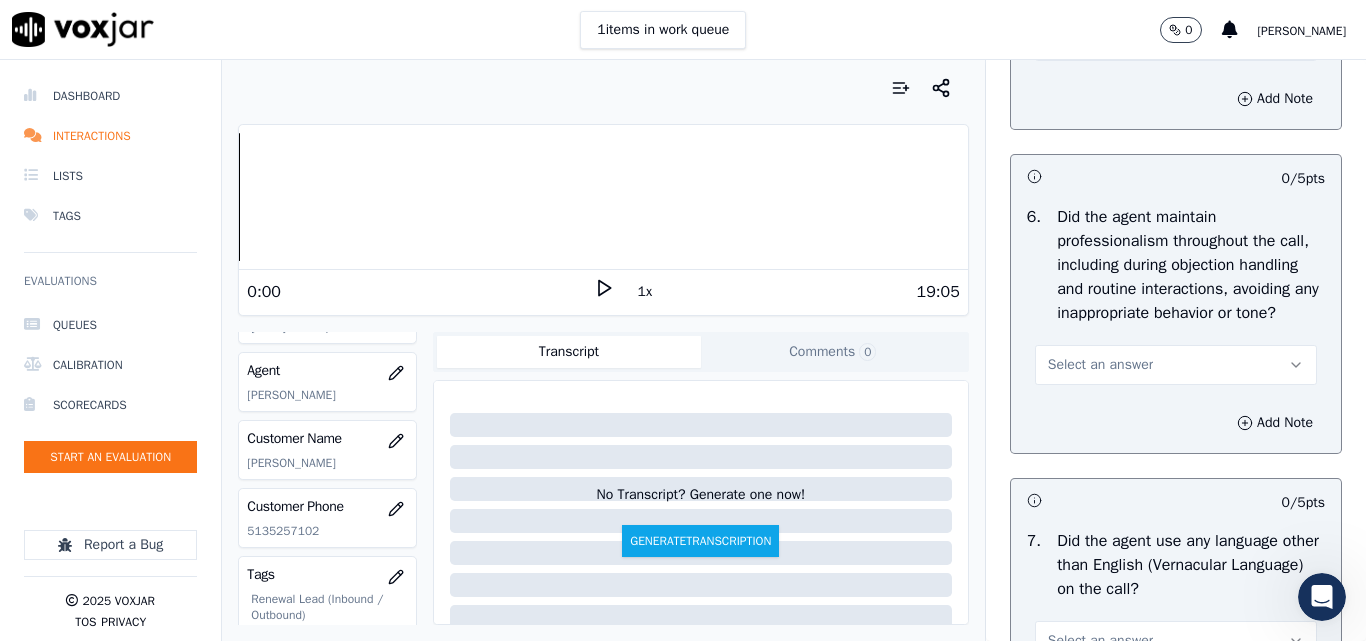 scroll, scrollTop: 2700, scrollLeft: 0, axis: vertical 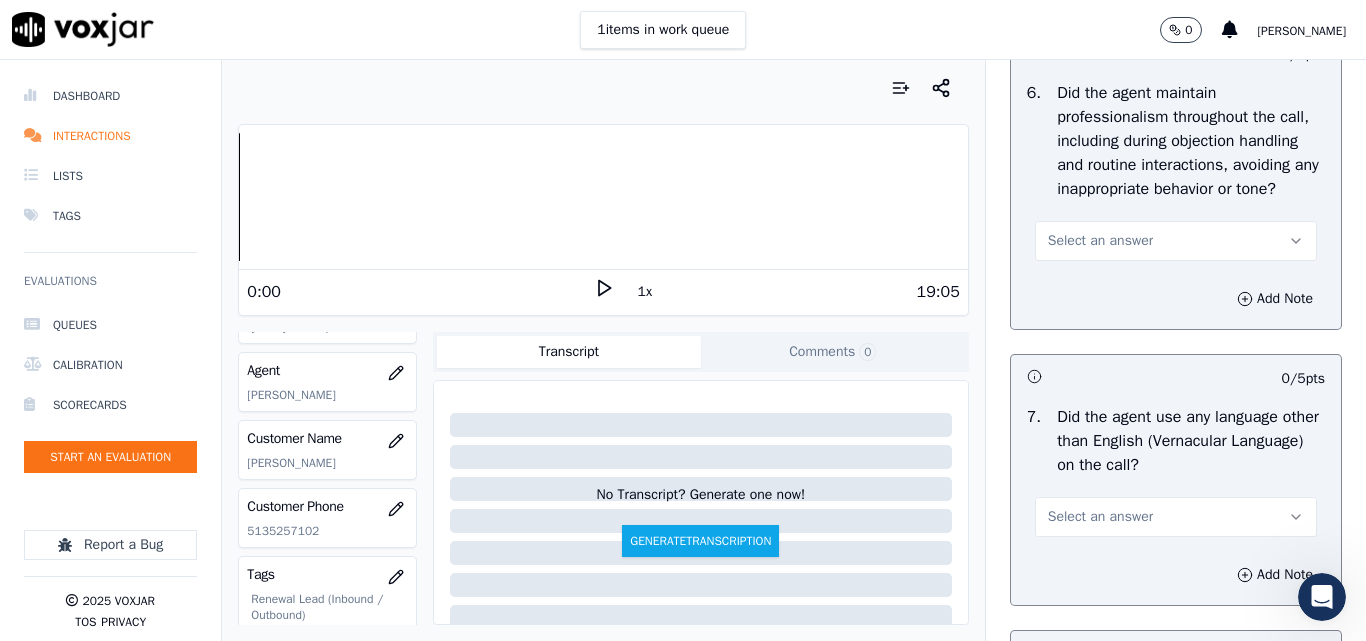 click on "Select an answer" at bounding box center [1100, 241] 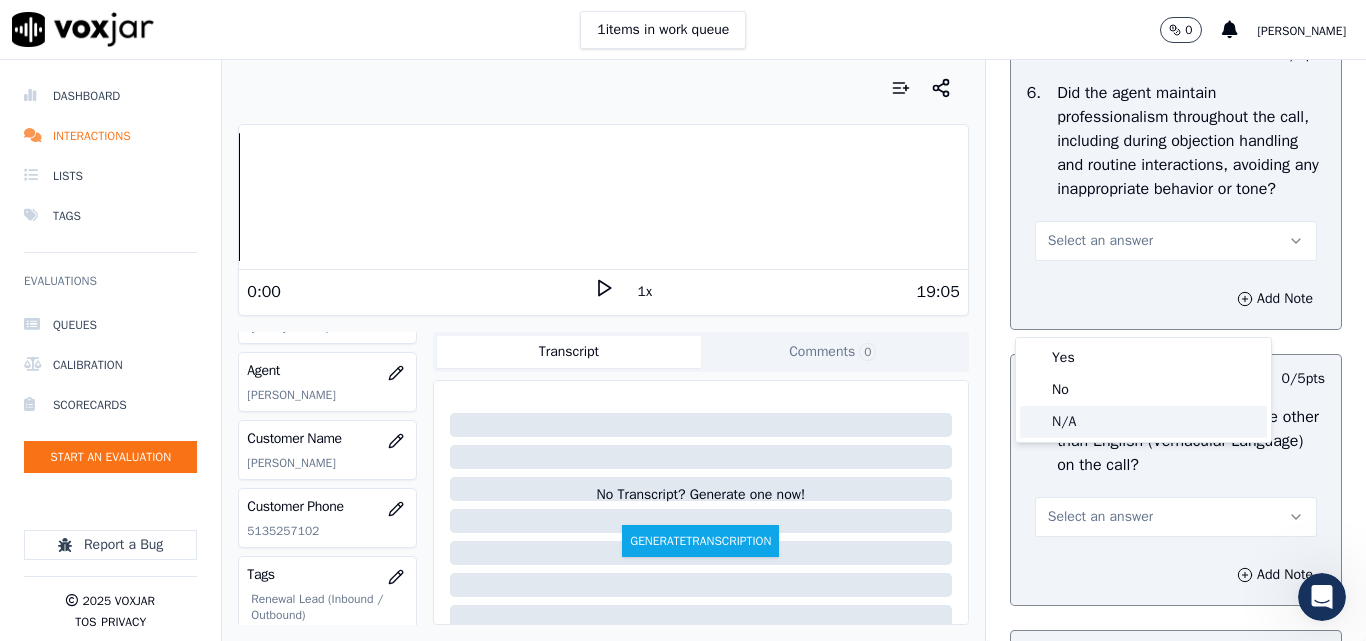 click on "N/A" 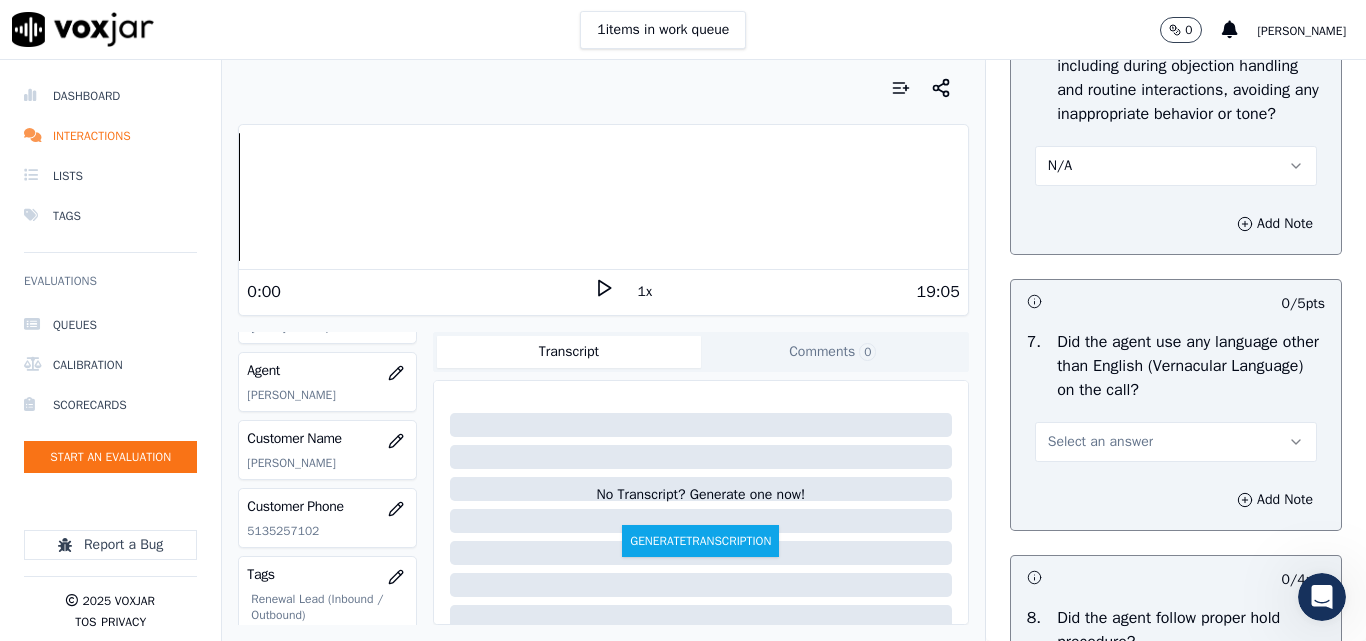 scroll, scrollTop: 2900, scrollLeft: 0, axis: vertical 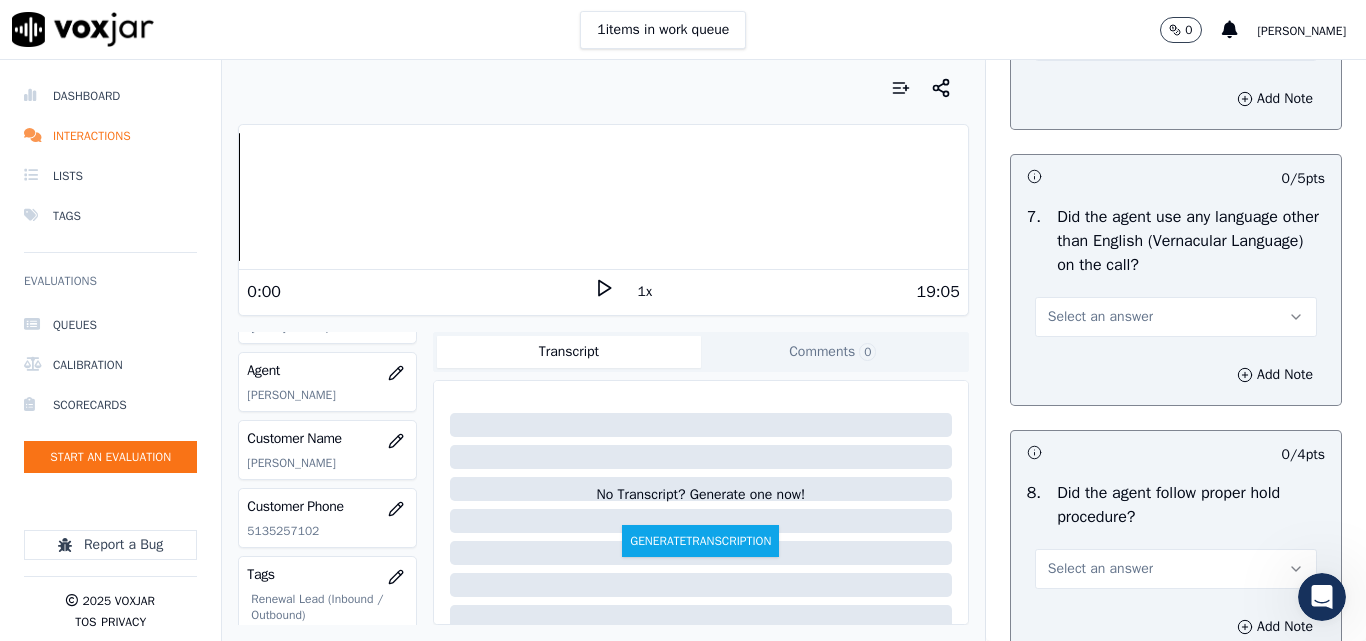 click on "Select an answer" at bounding box center (1100, 317) 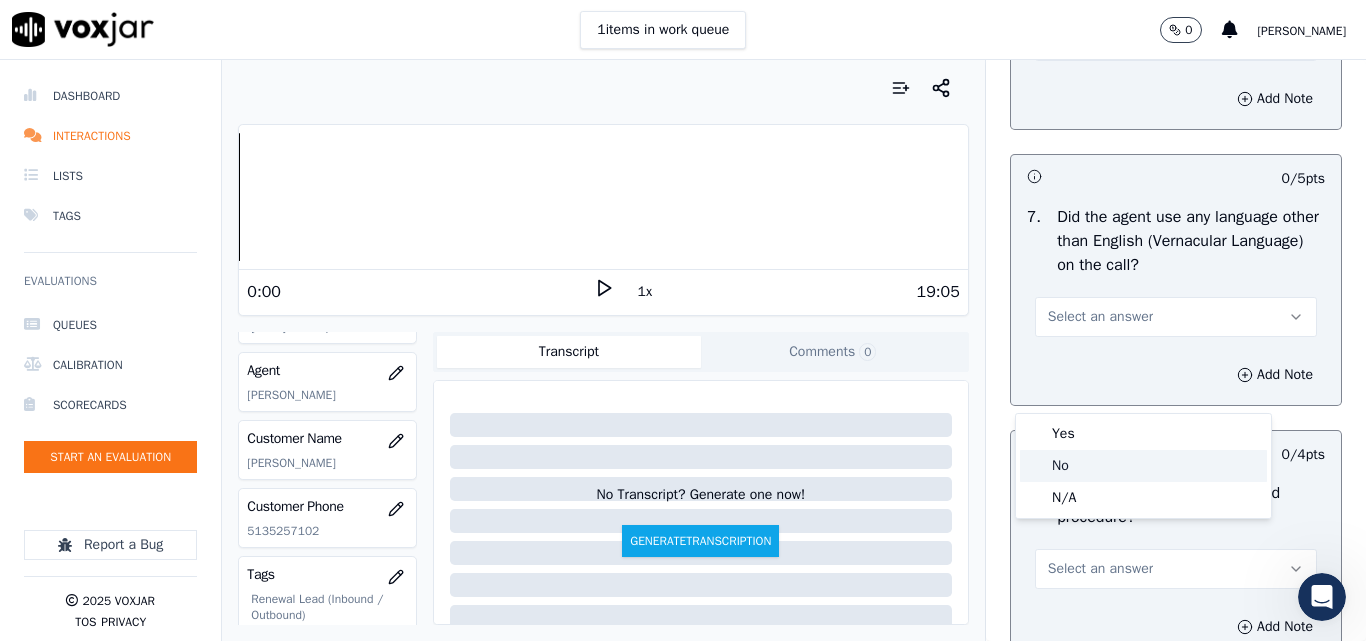 click on "No" 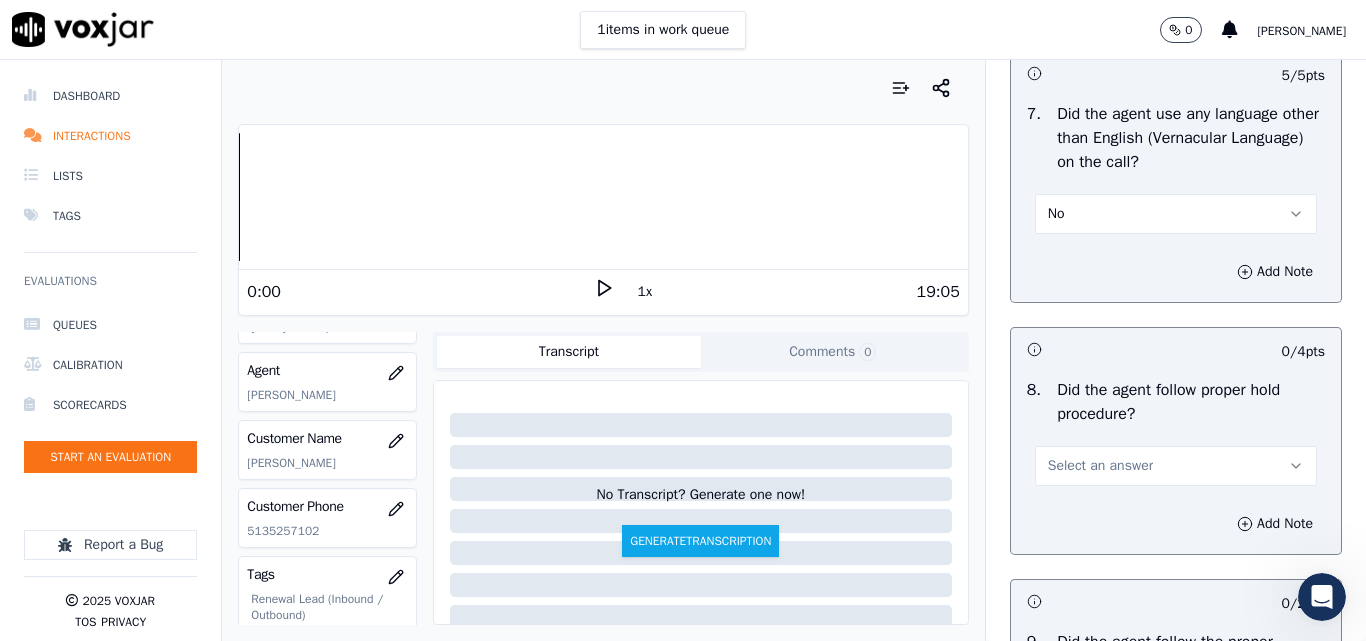 scroll, scrollTop: 3100, scrollLeft: 0, axis: vertical 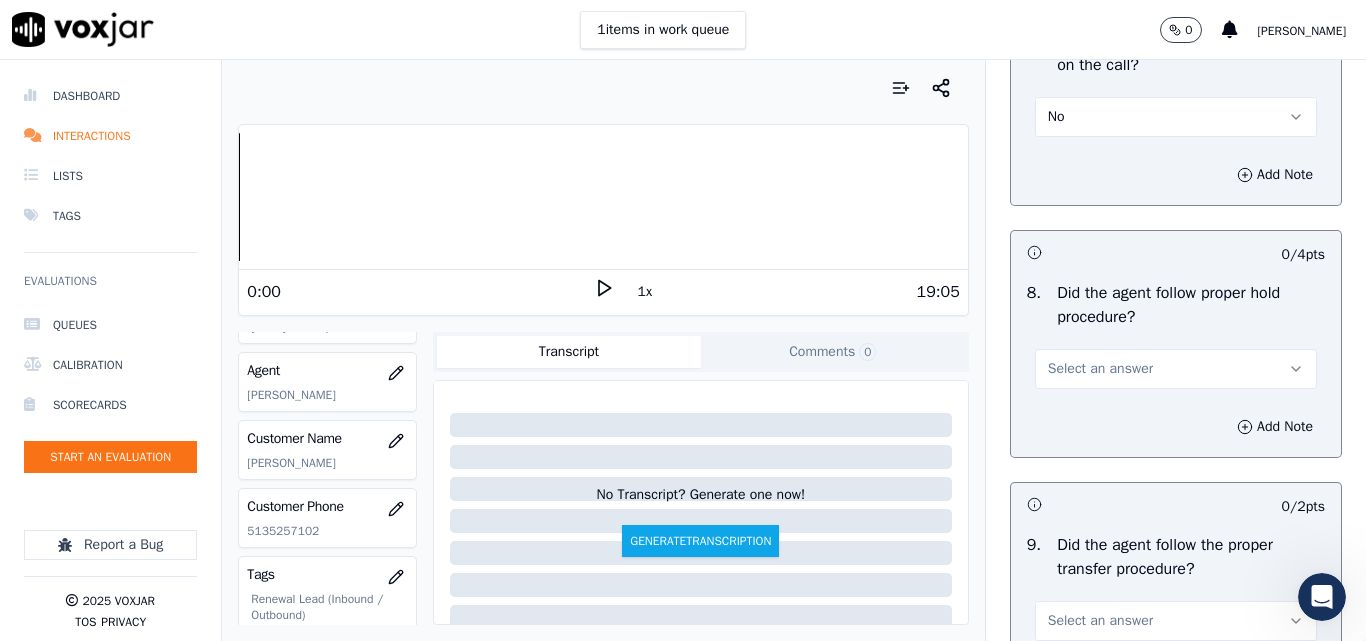 click on "Select an answer" at bounding box center (1100, 369) 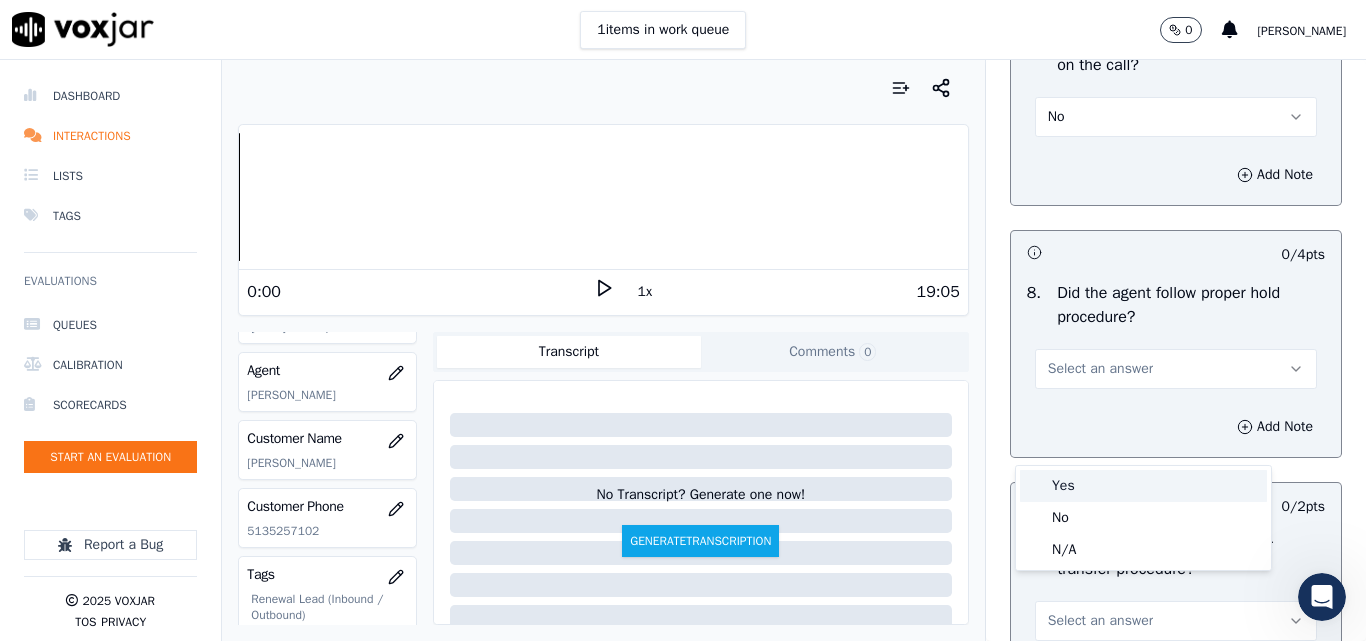 drag, startPoint x: 1071, startPoint y: 476, endPoint x: 1108, endPoint y: 461, distance: 39.92493 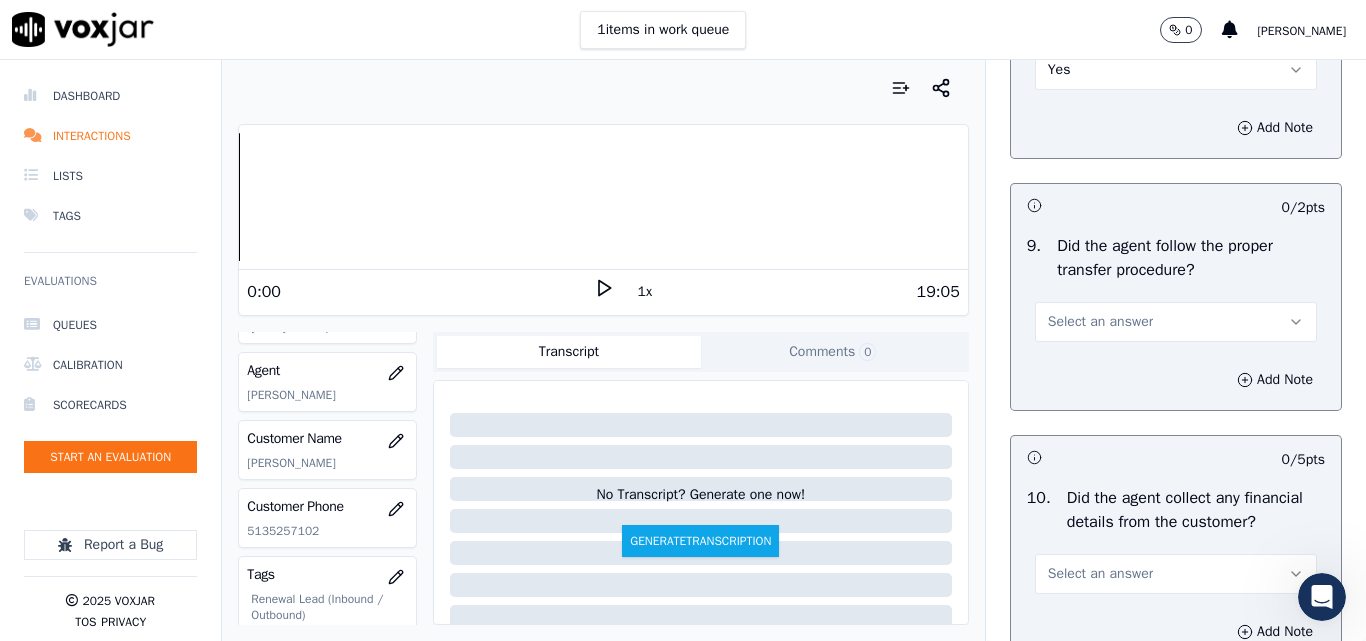 scroll, scrollTop: 3400, scrollLeft: 0, axis: vertical 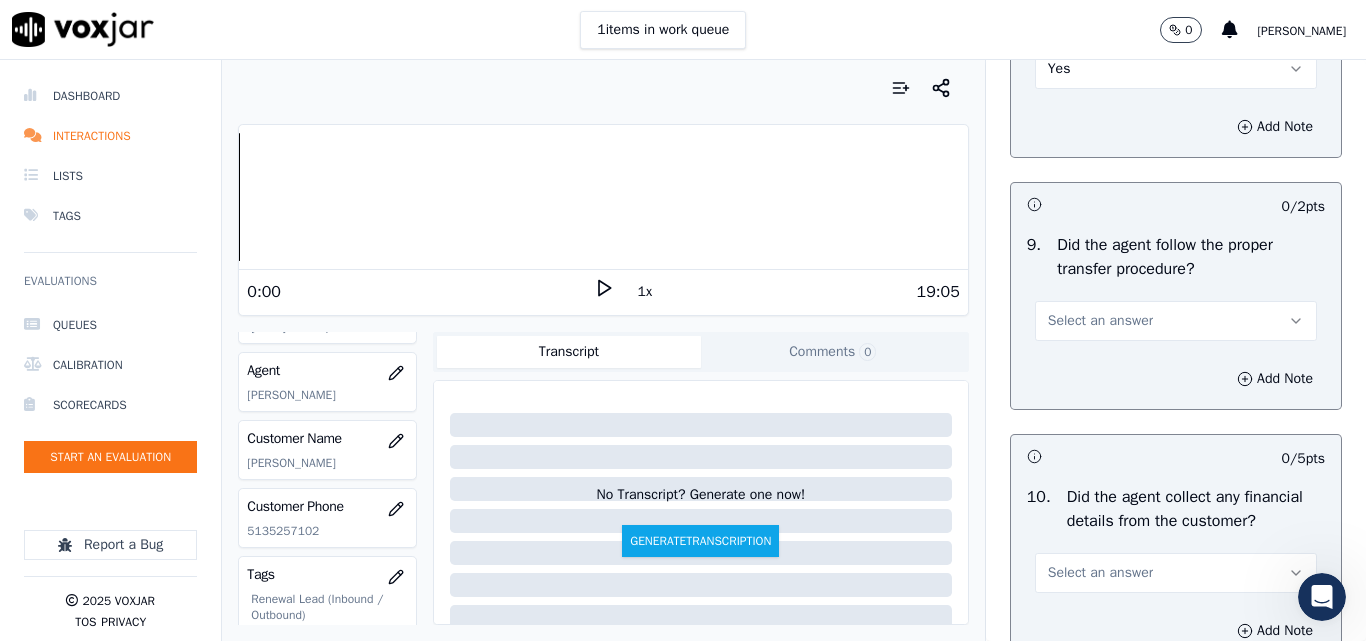 click on "Select an answer" at bounding box center (1100, 321) 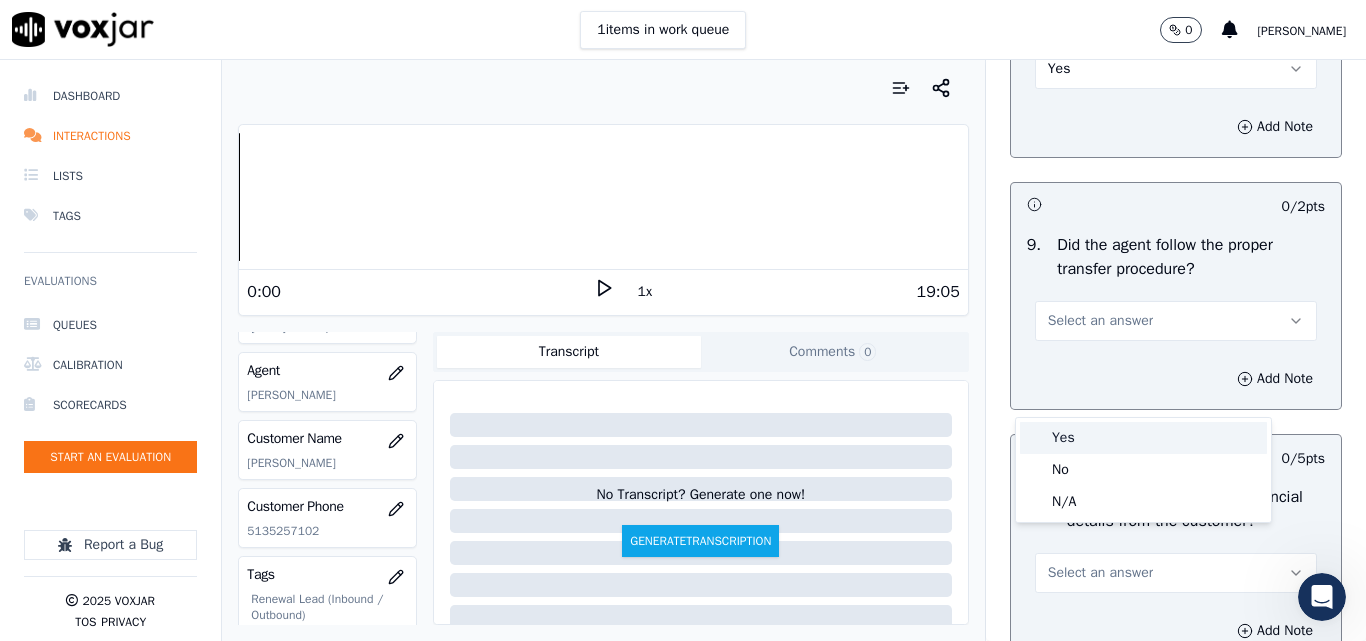 click on "Yes" at bounding box center [1143, 438] 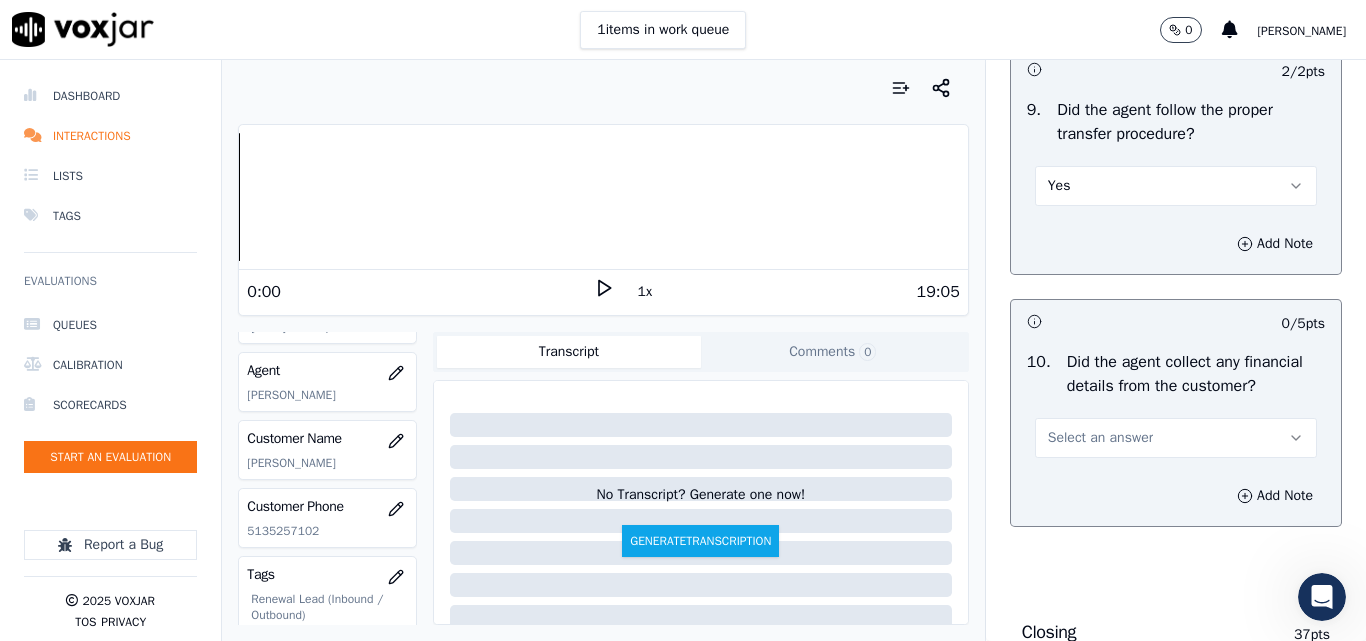 scroll, scrollTop: 3700, scrollLeft: 0, axis: vertical 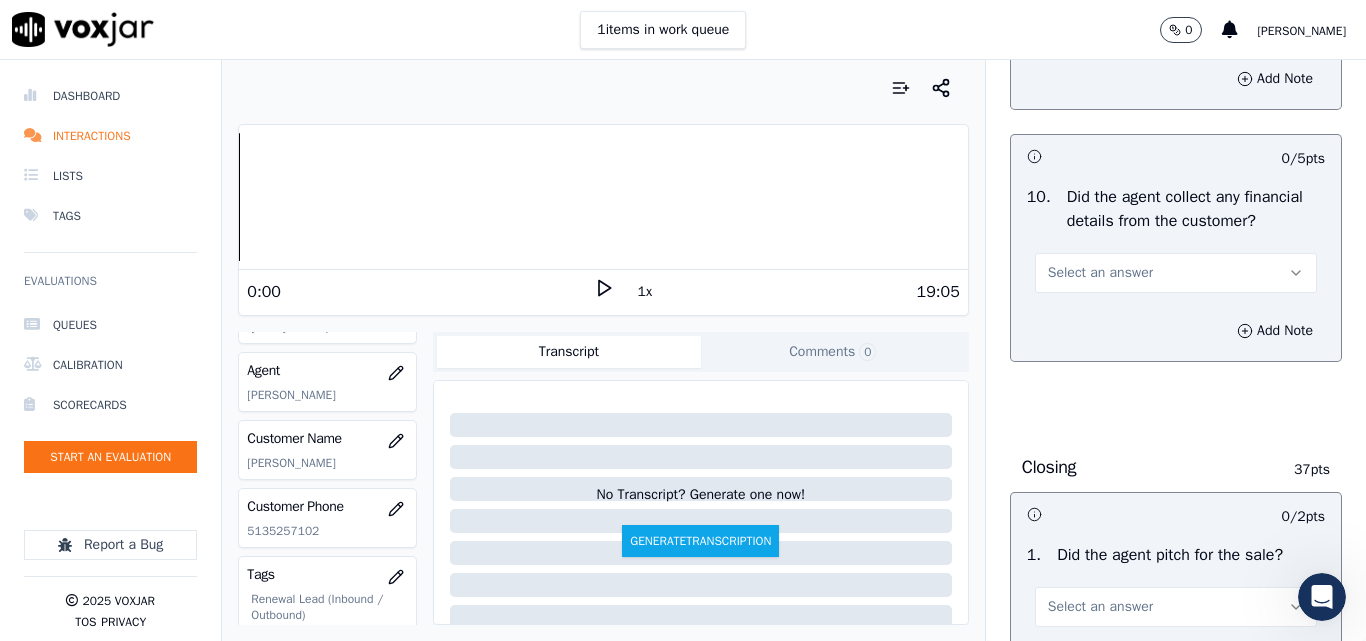click on "Select an answer" at bounding box center (1100, 273) 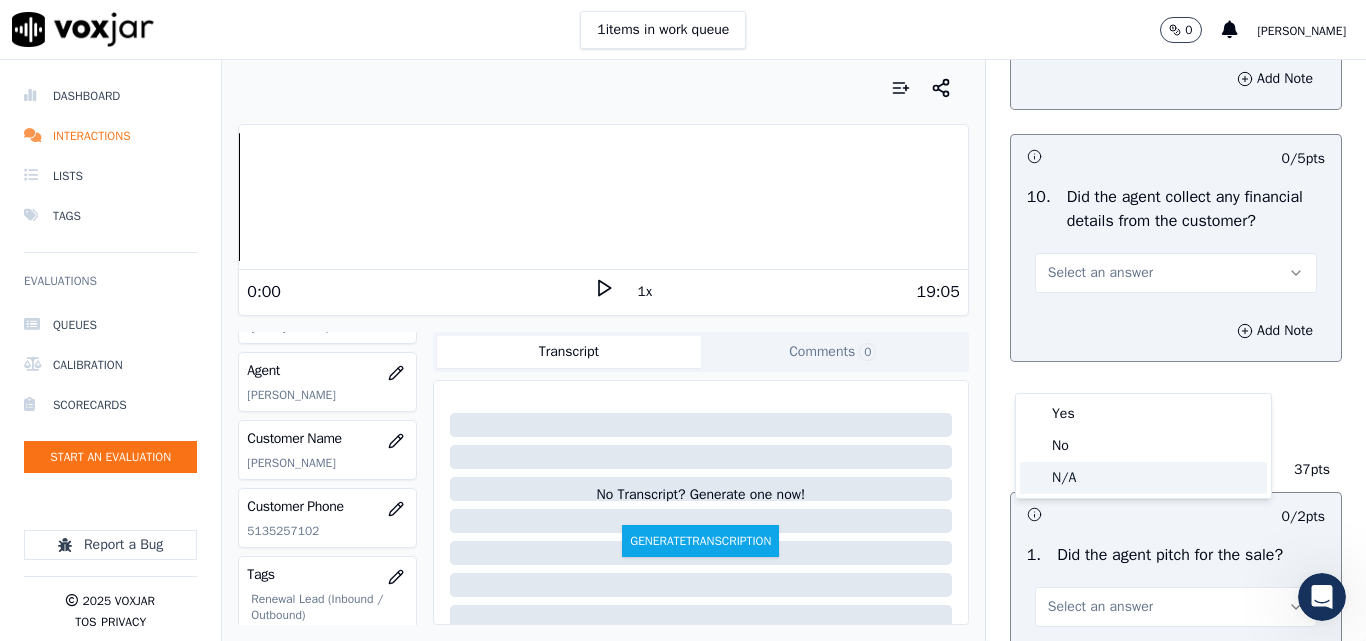 drag, startPoint x: 1062, startPoint y: 480, endPoint x: 1118, endPoint y: 443, distance: 67.11929 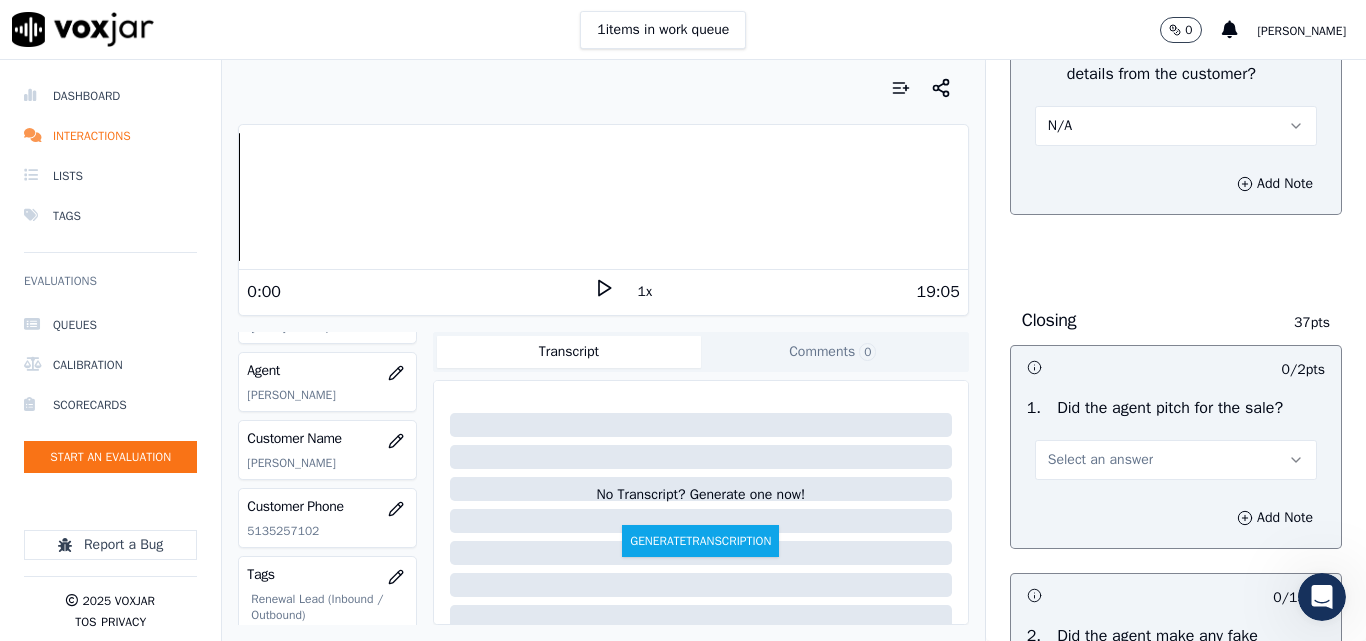 scroll, scrollTop: 4100, scrollLeft: 0, axis: vertical 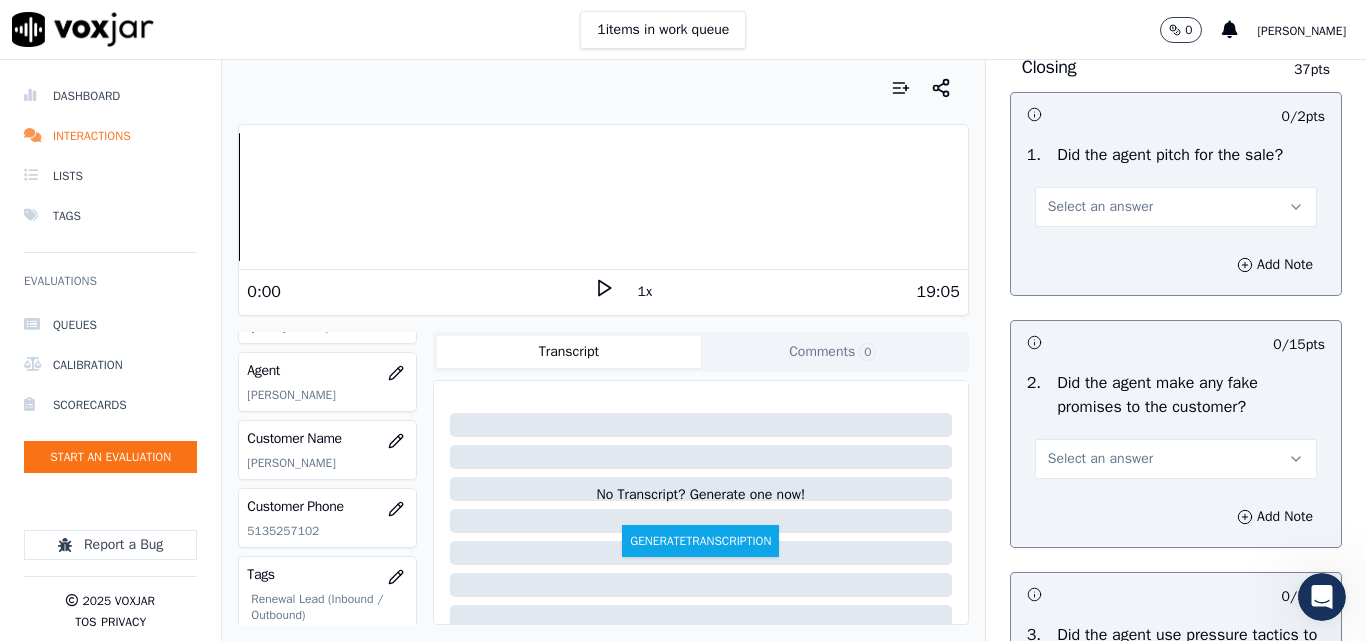 click on "Select an answer" at bounding box center [1100, 207] 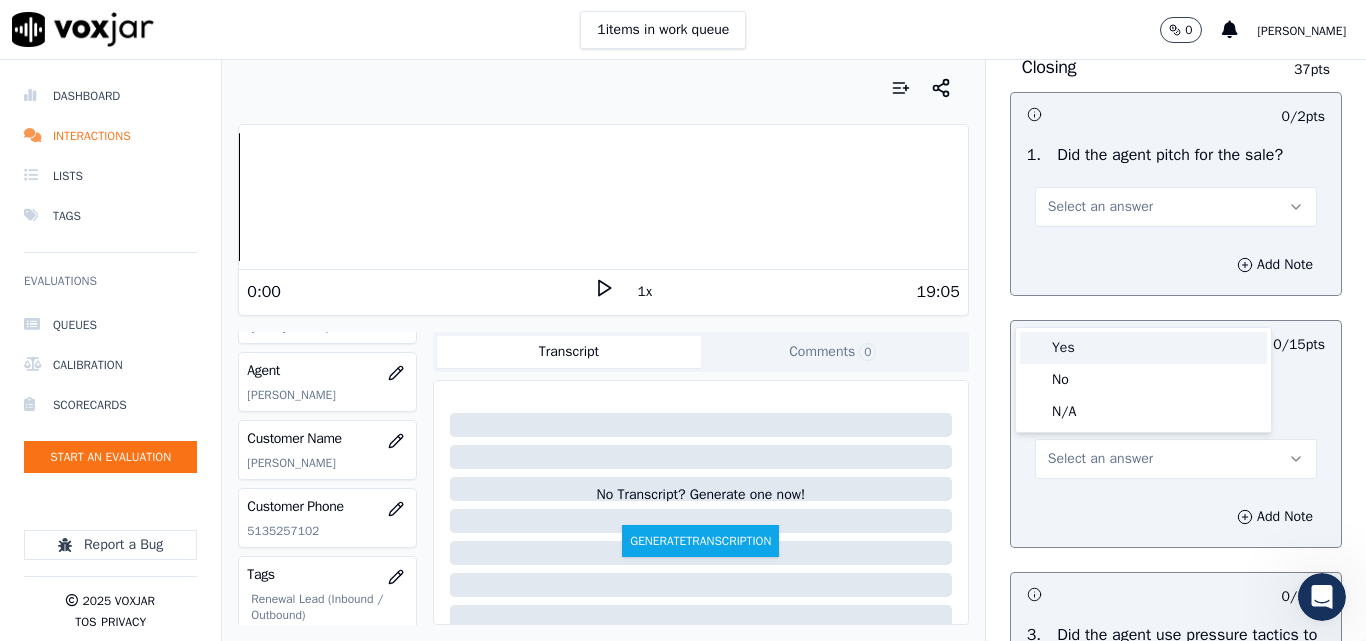 click on "Yes" at bounding box center [1143, 348] 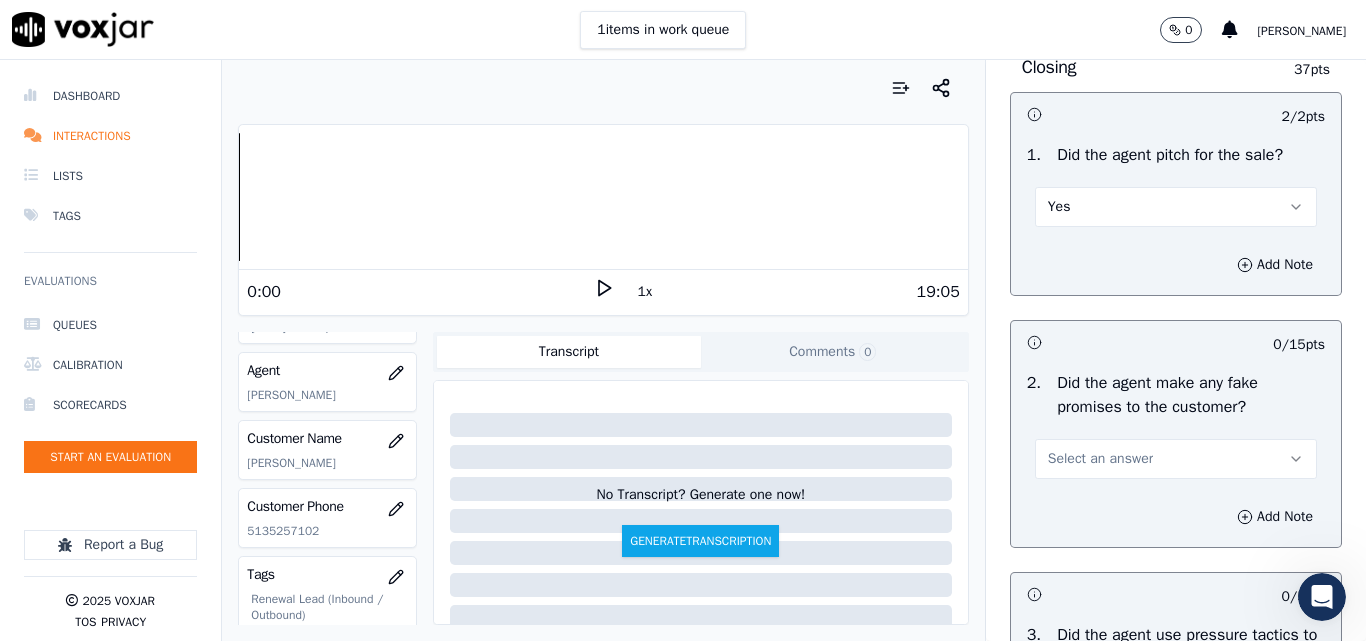 click on "Add Note" at bounding box center [1176, 265] 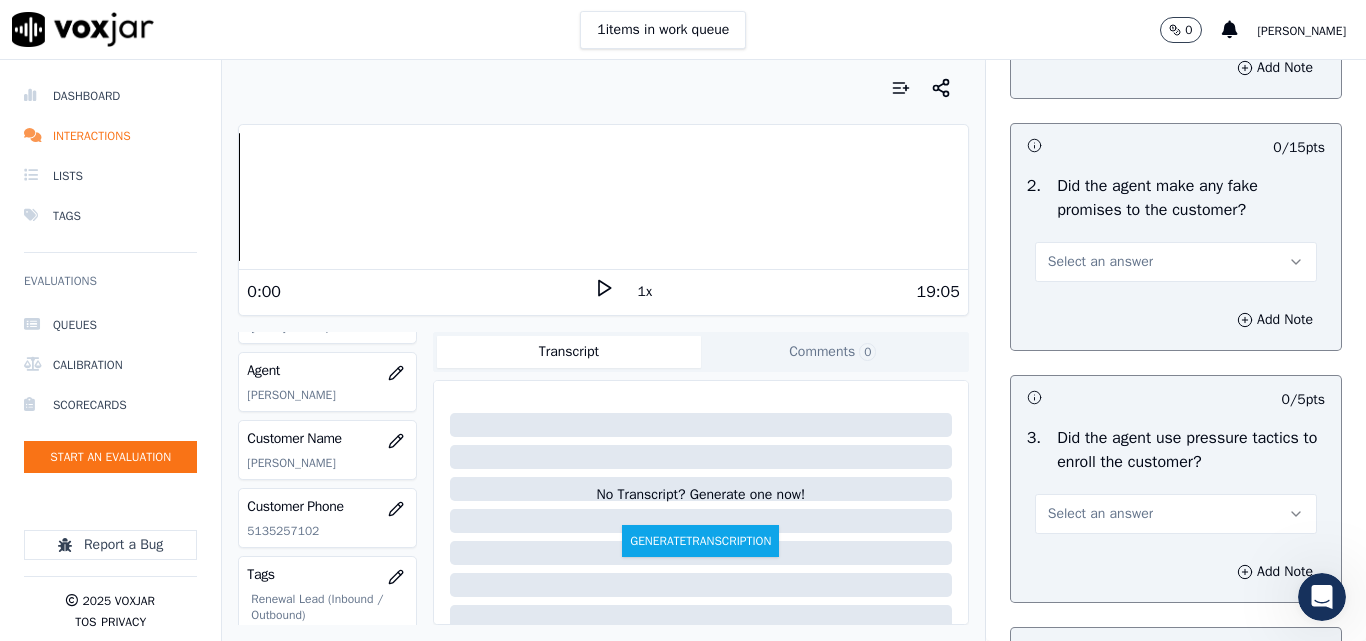 scroll, scrollTop: 4300, scrollLeft: 0, axis: vertical 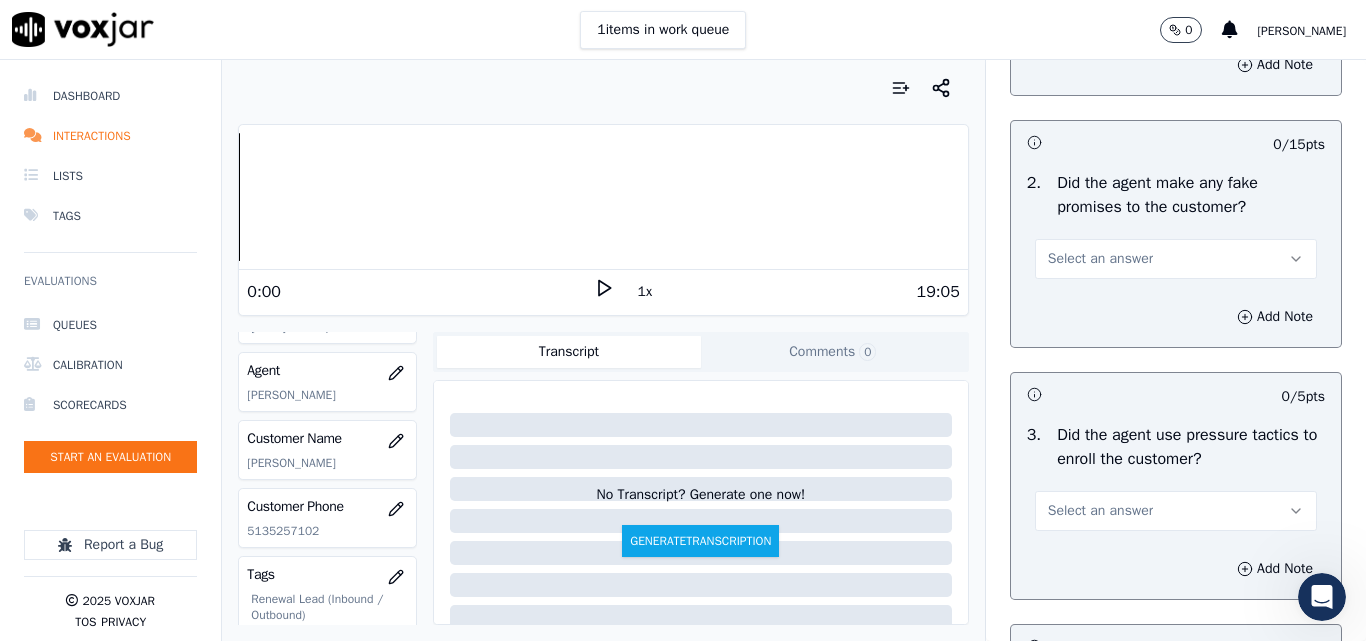 click on "Select an answer" at bounding box center (1100, 259) 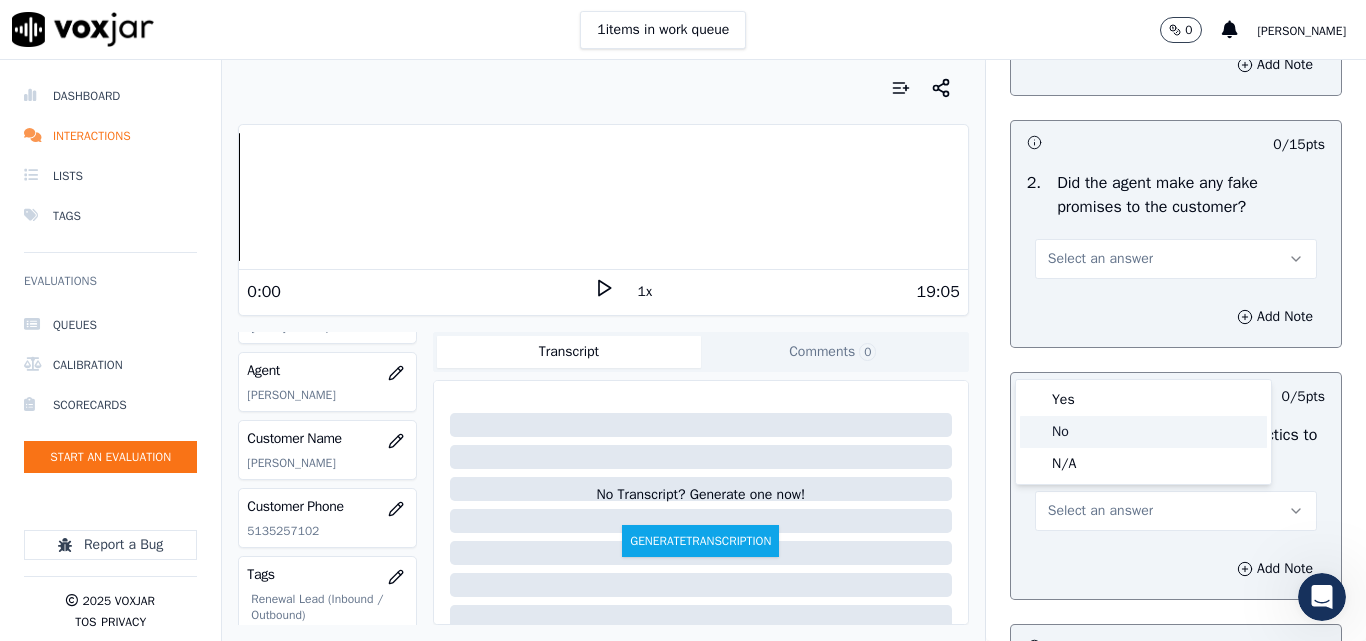 click on "No" 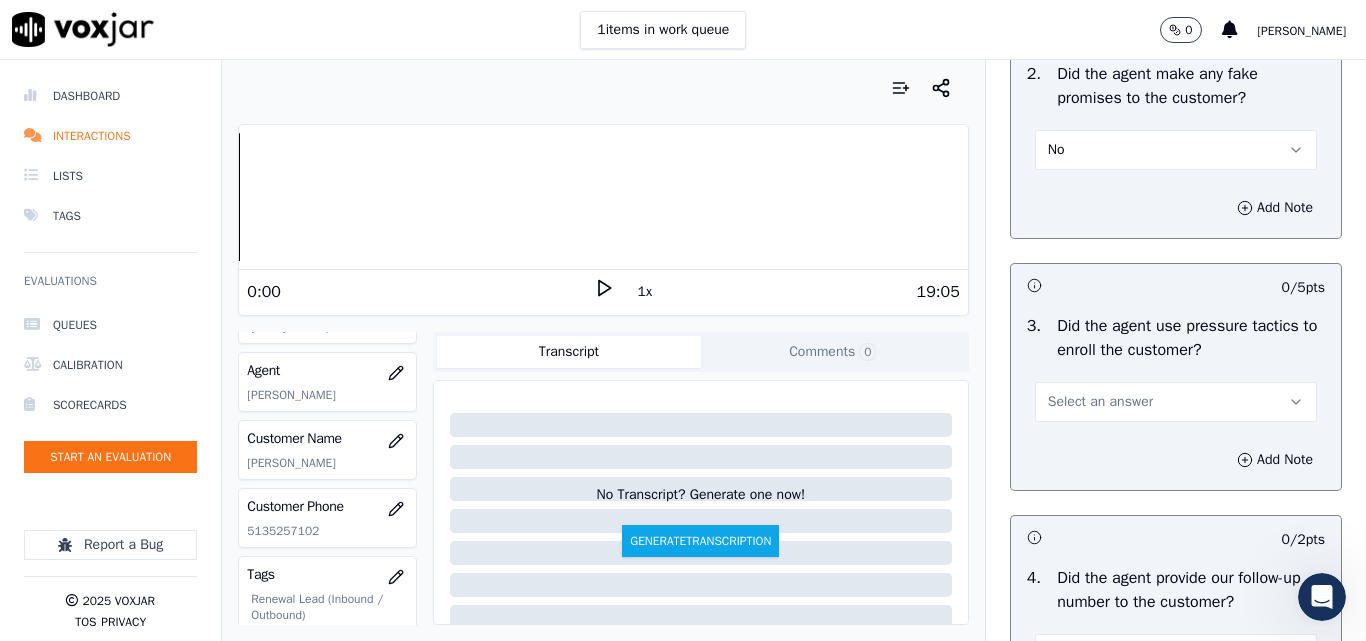 scroll, scrollTop: 4500, scrollLeft: 0, axis: vertical 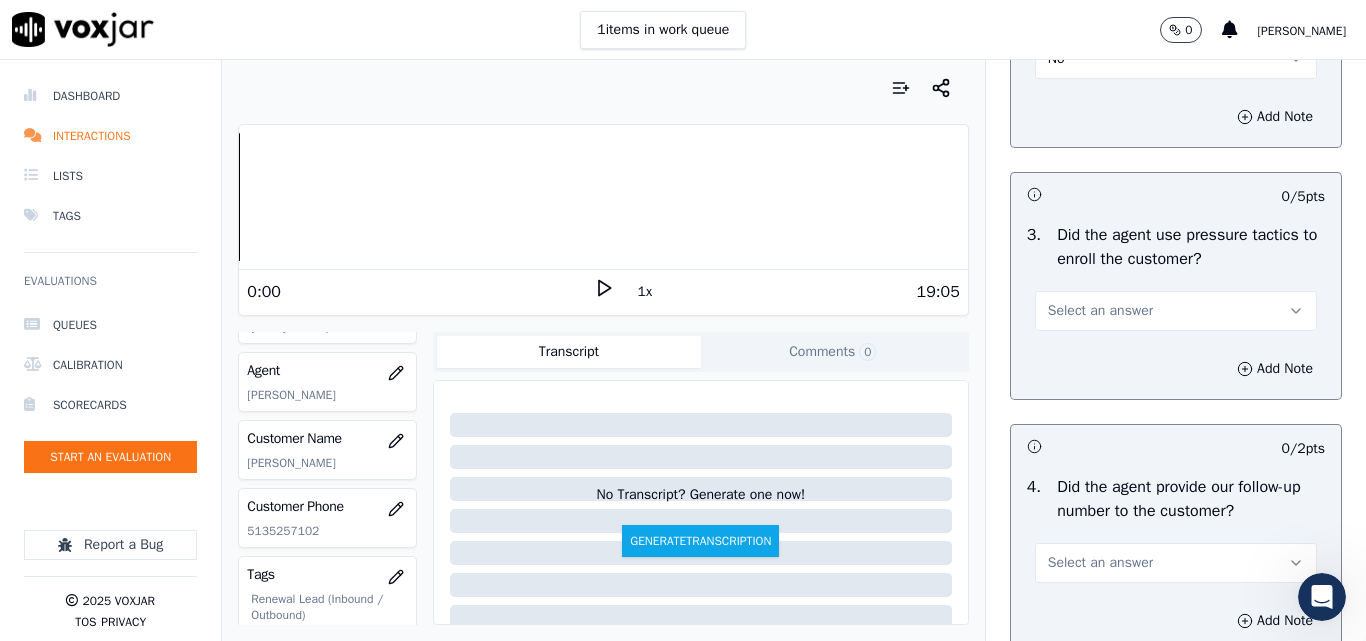 click on "Select an answer" at bounding box center [1100, 311] 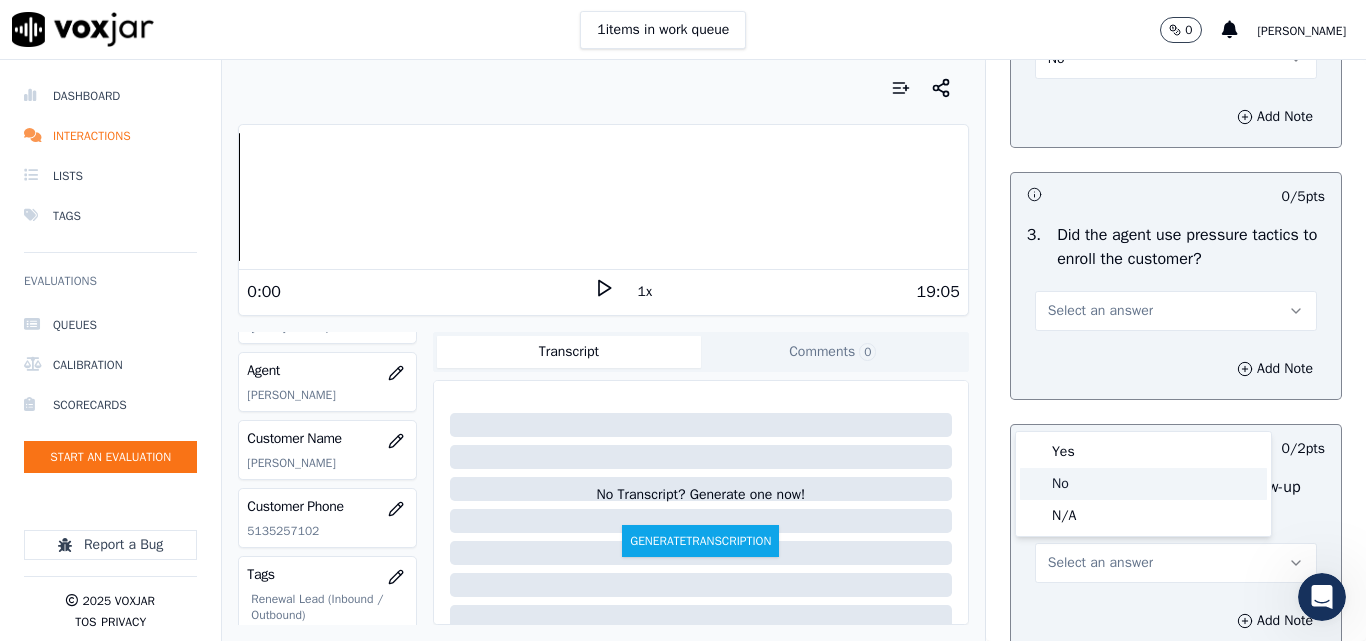 drag, startPoint x: 1076, startPoint y: 480, endPoint x: 1115, endPoint y: 450, distance: 49.20366 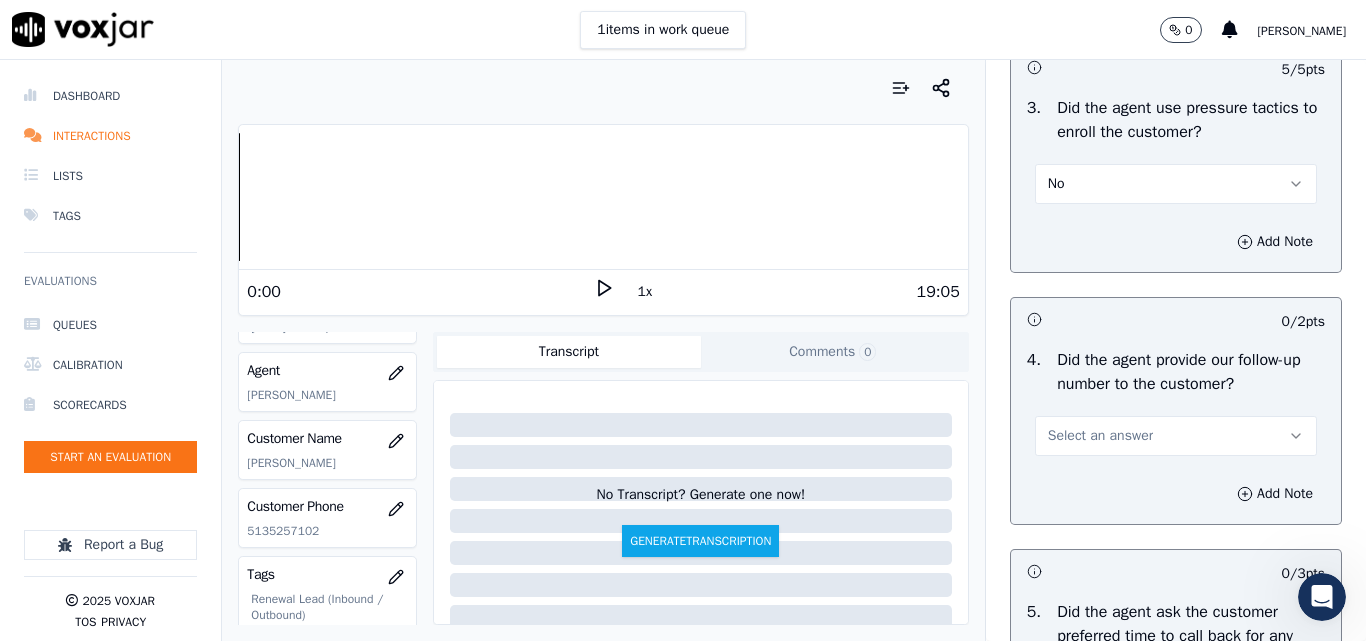 scroll, scrollTop: 4800, scrollLeft: 0, axis: vertical 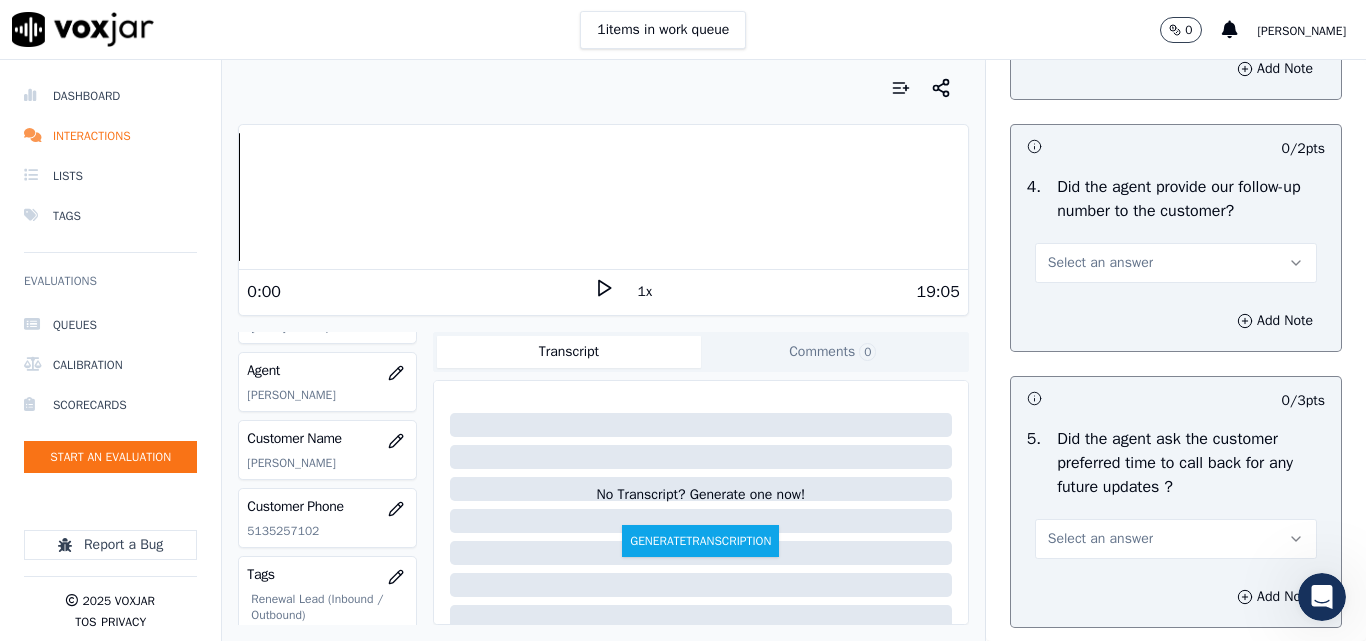 click on "Select an answer" at bounding box center (1100, 263) 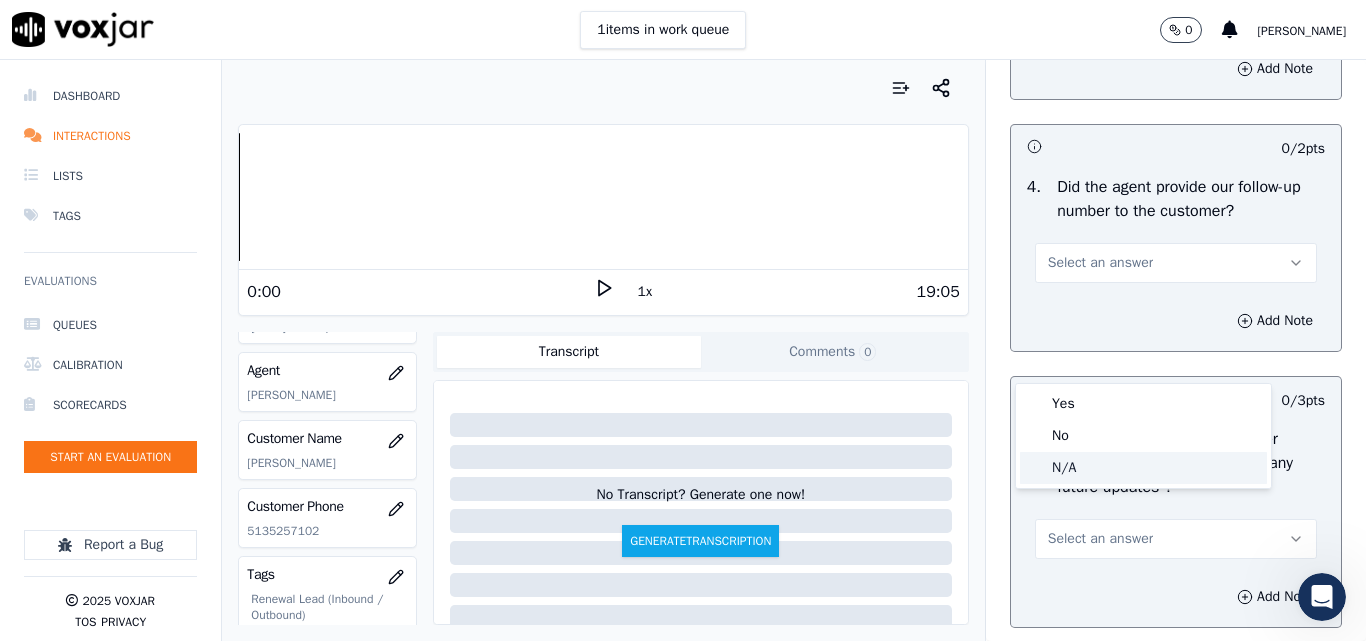 click on "N/A" 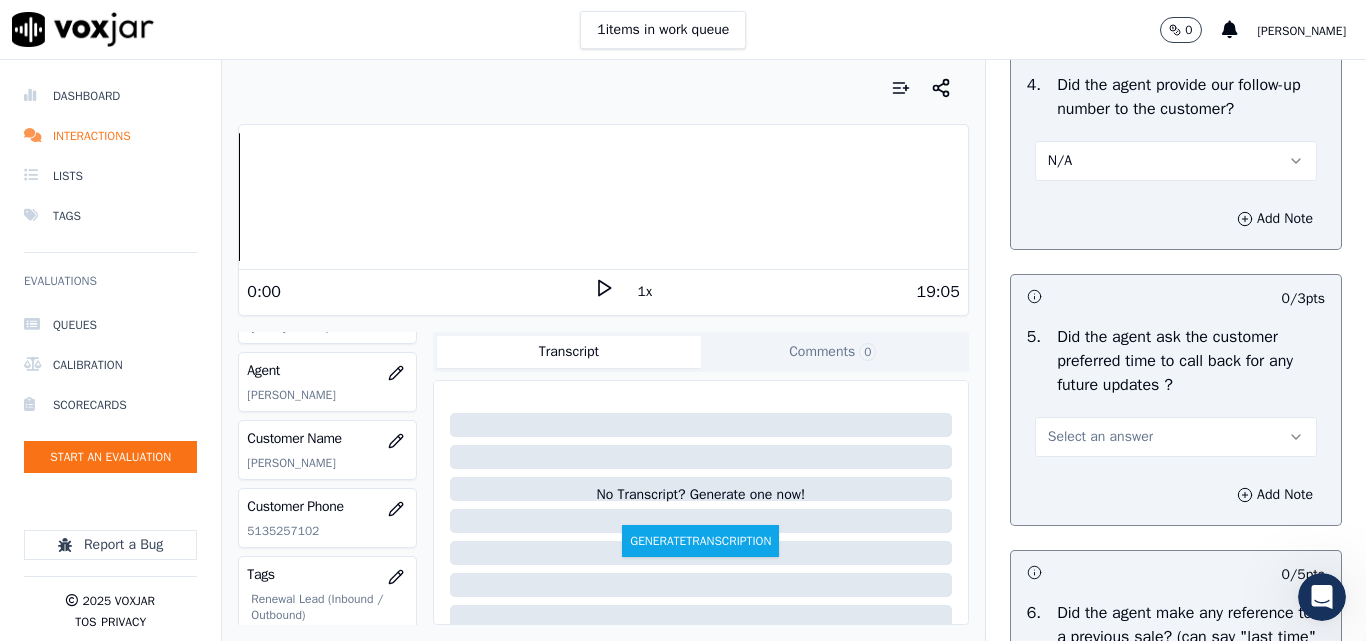 scroll, scrollTop: 4900, scrollLeft: 0, axis: vertical 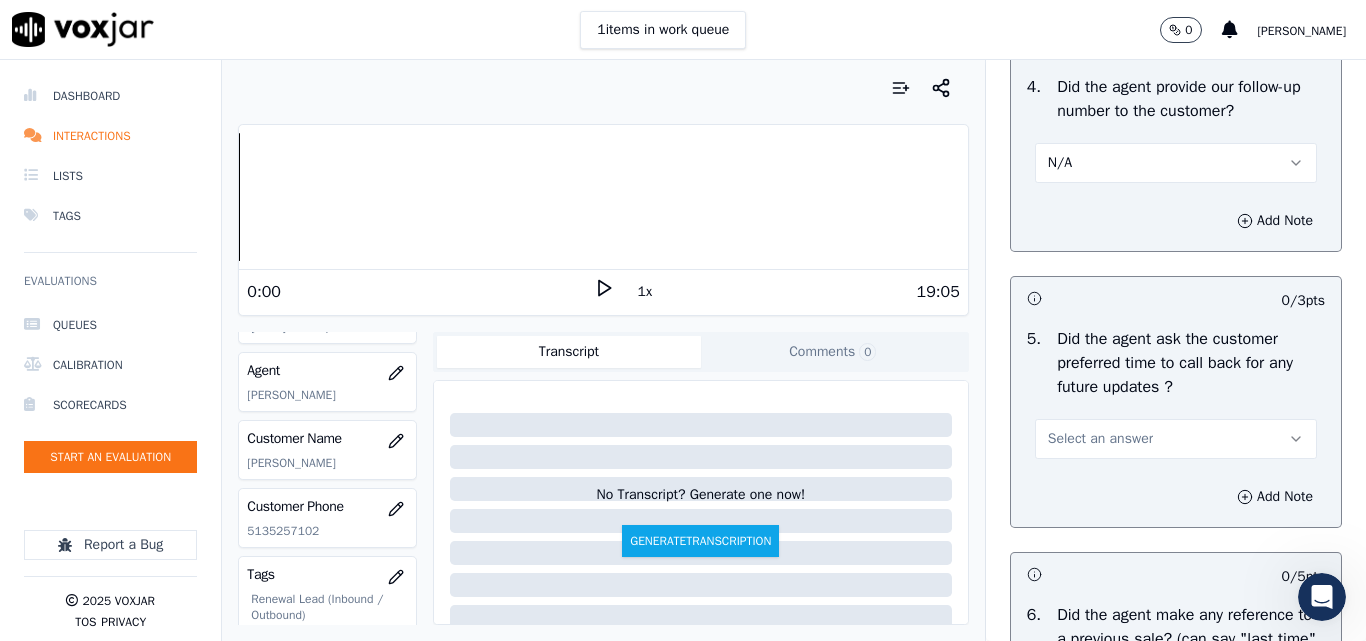click on "N/A" at bounding box center [1176, 163] 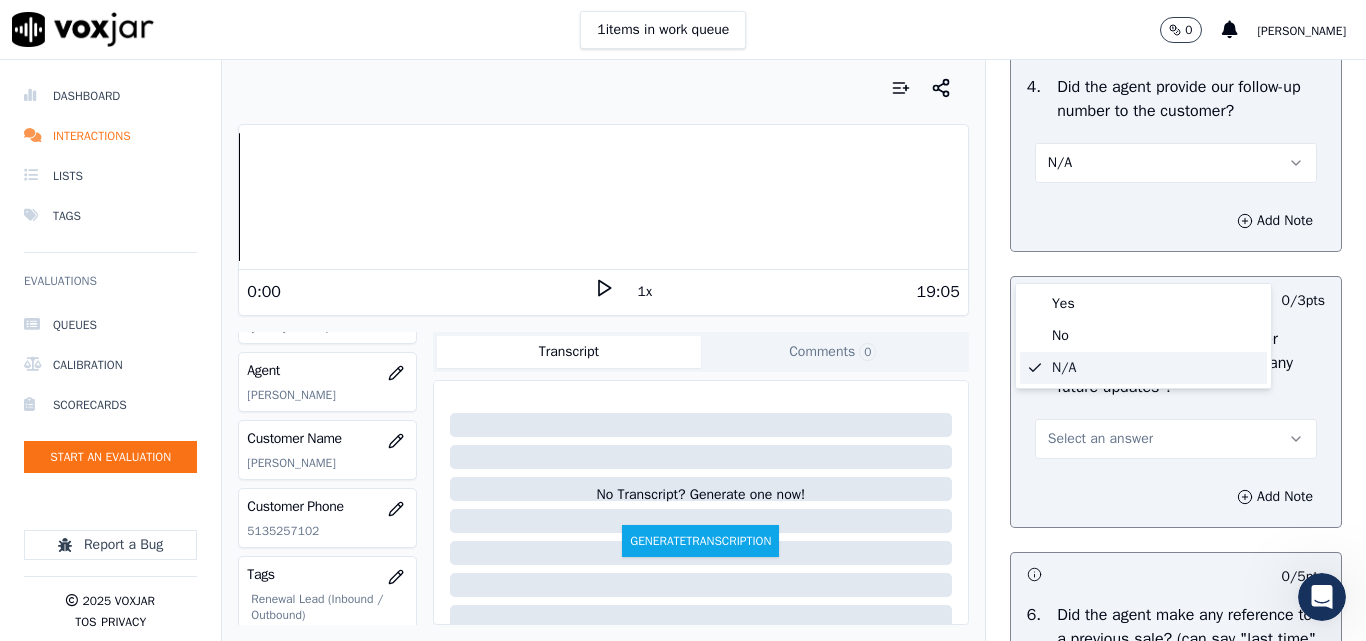 click on "N/A" 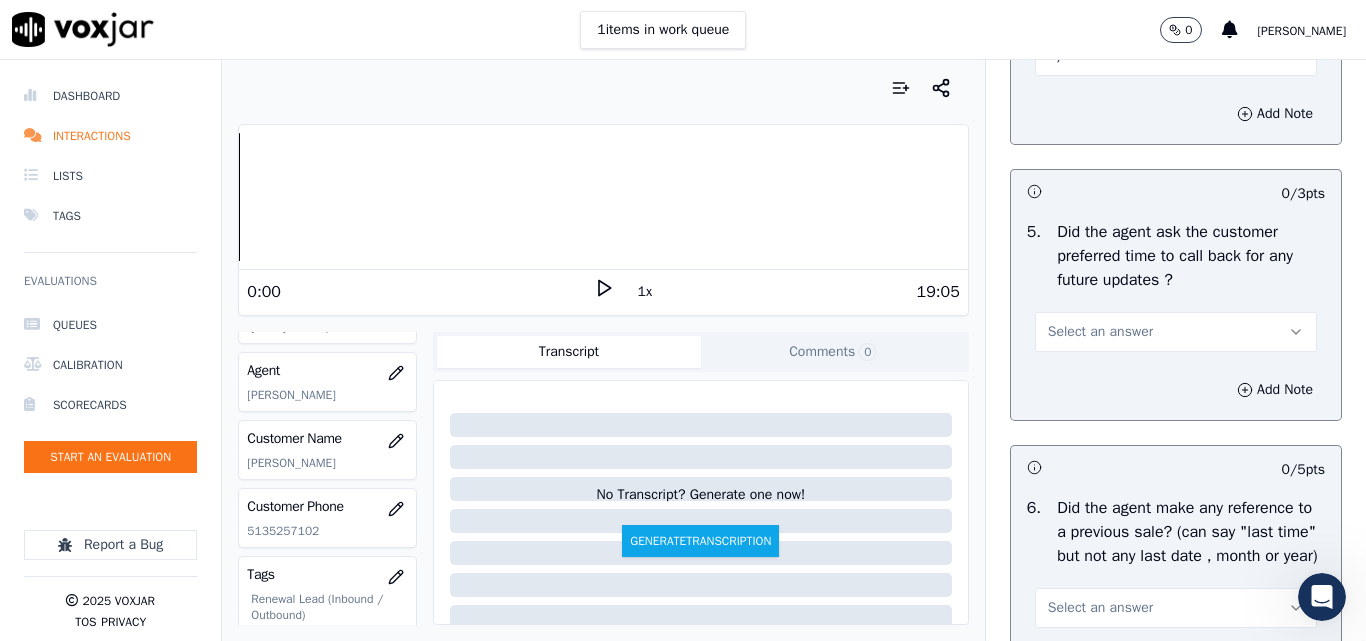 scroll, scrollTop: 5100, scrollLeft: 0, axis: vertical 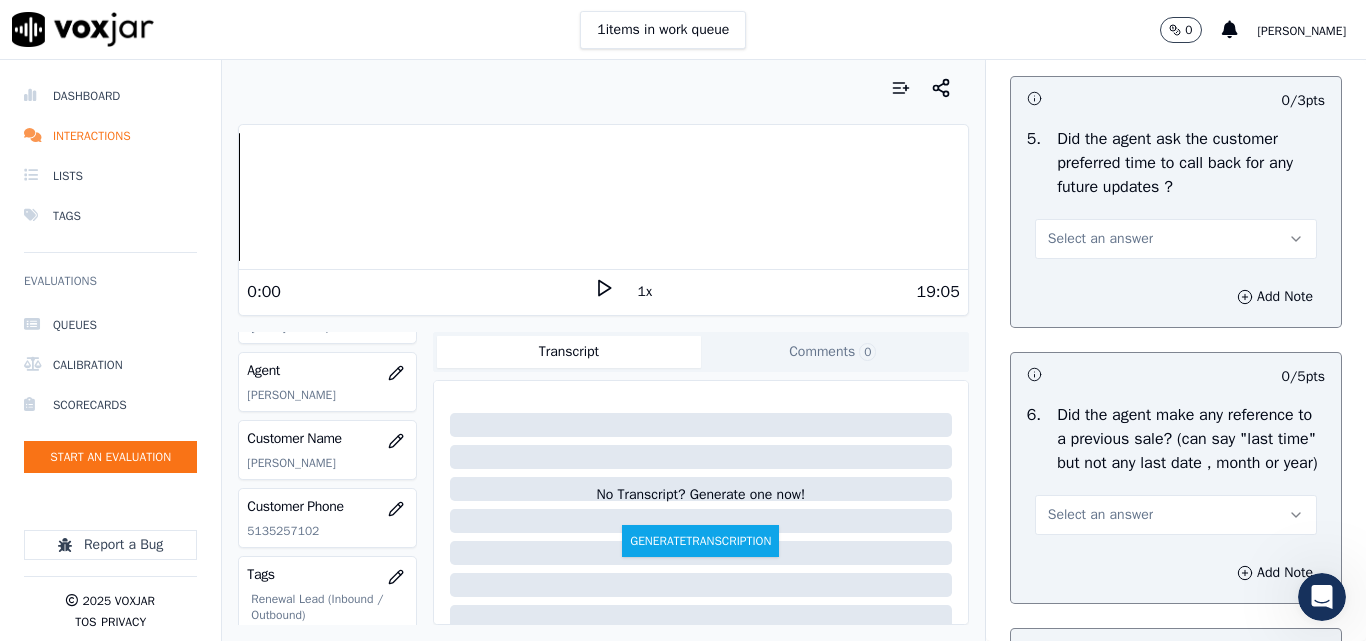 click on "Select an answer" at bounding box center (1100, 239) 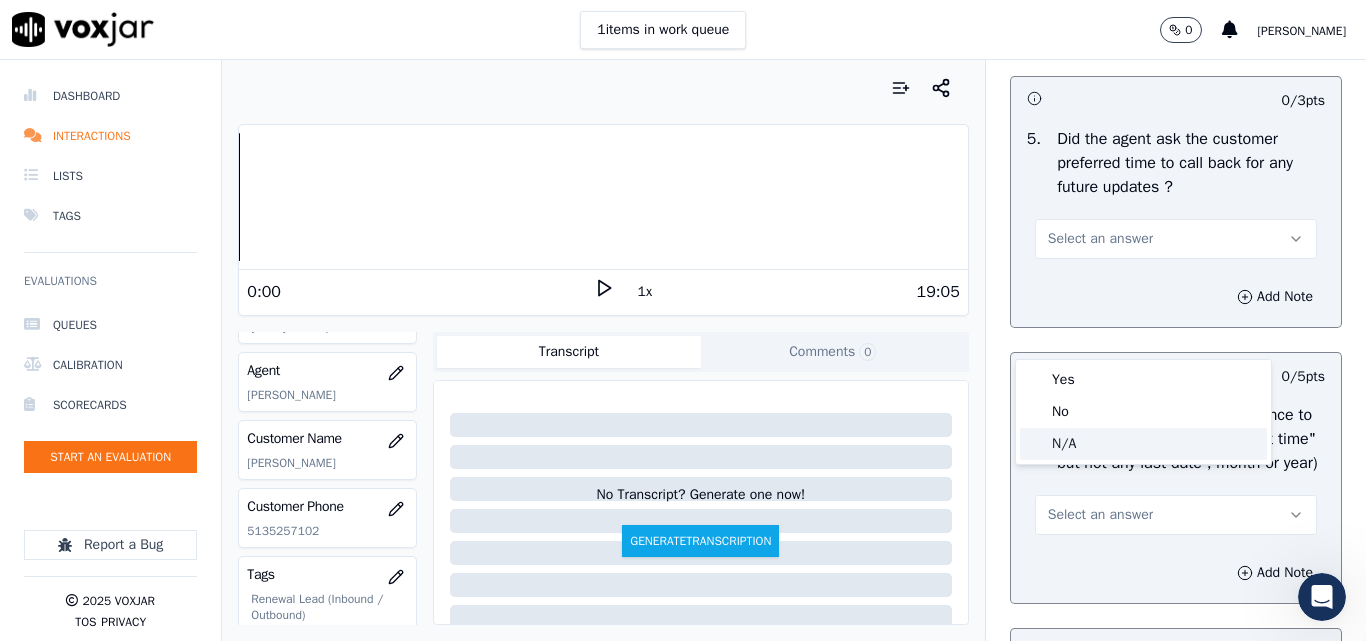 click on "N/A" 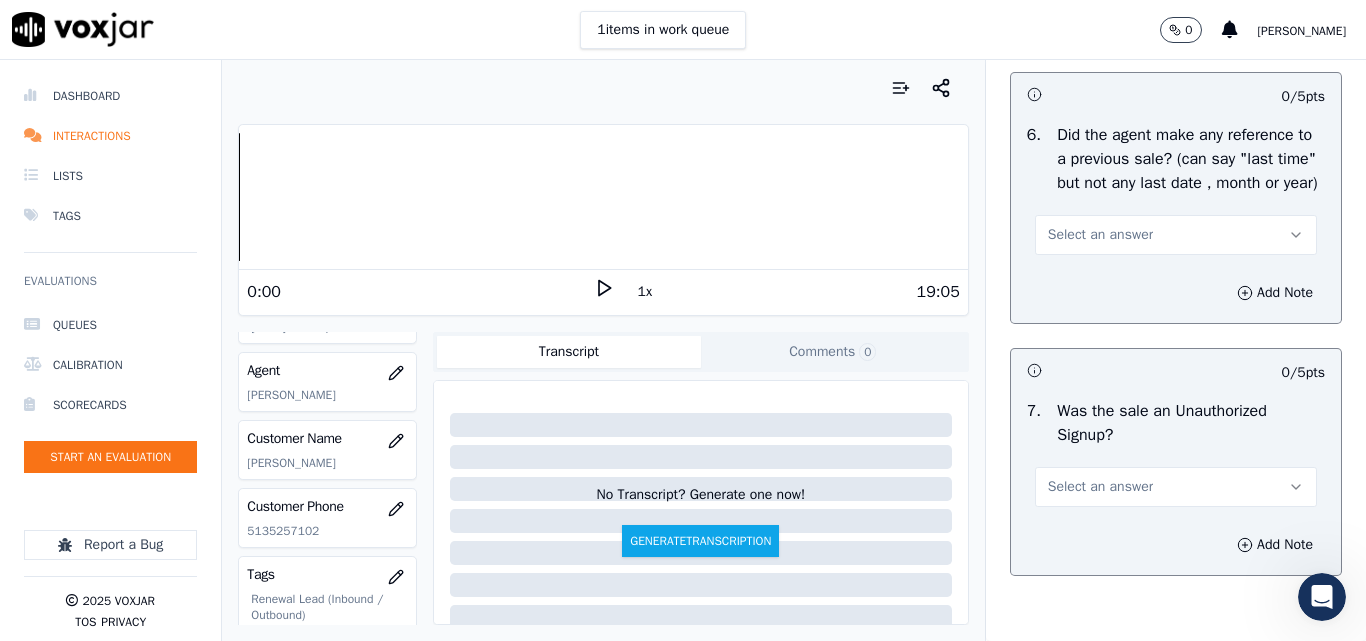 scroll, scrollTop: 5400, scrollLeft: 0, axis: vertical 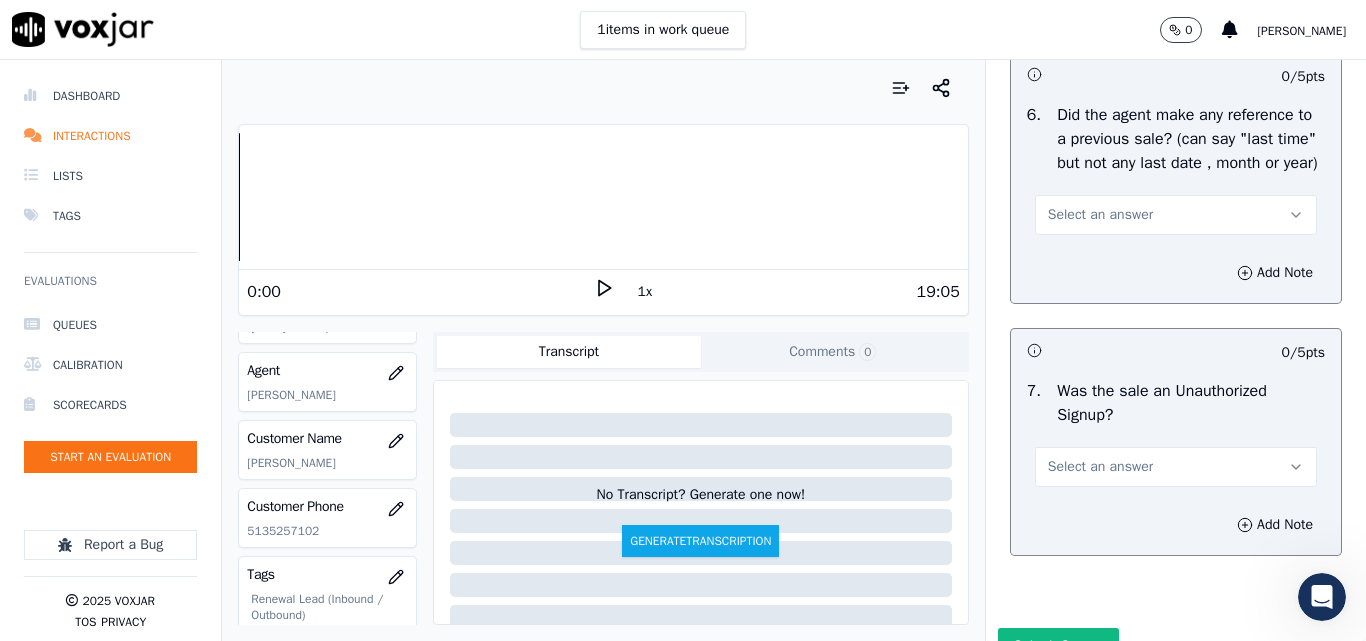 click on "Select an answer" at bounding box center (1100, 215) 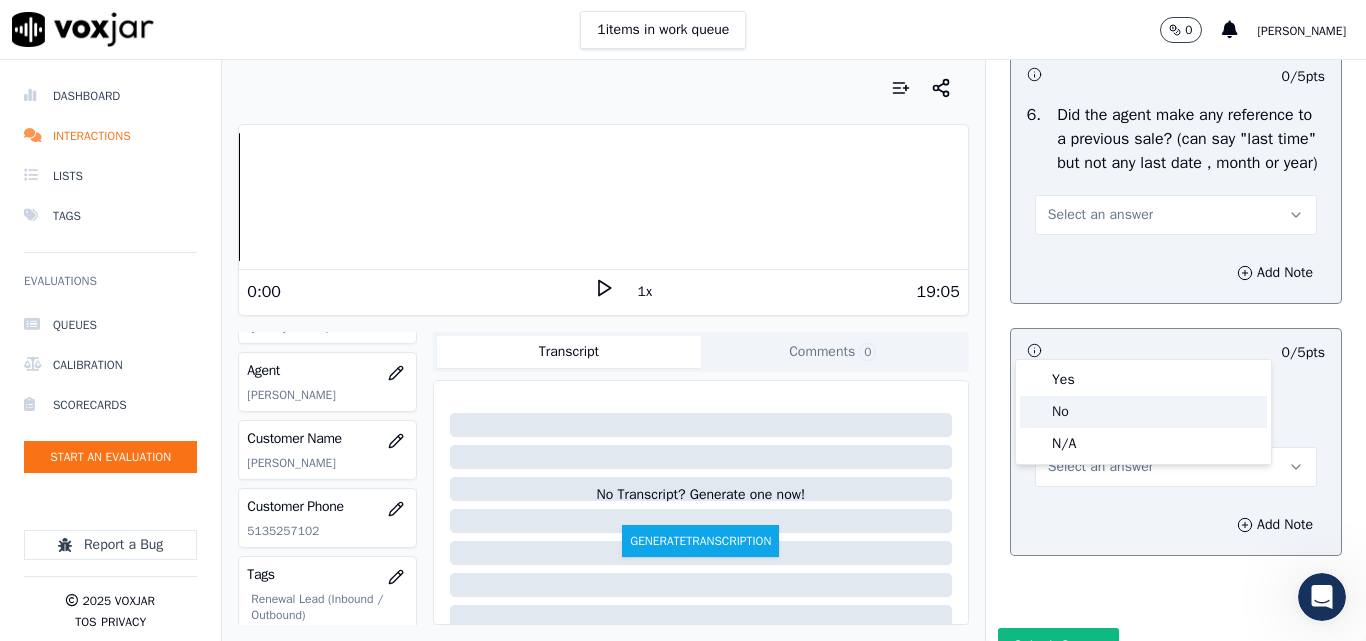 click on "No" 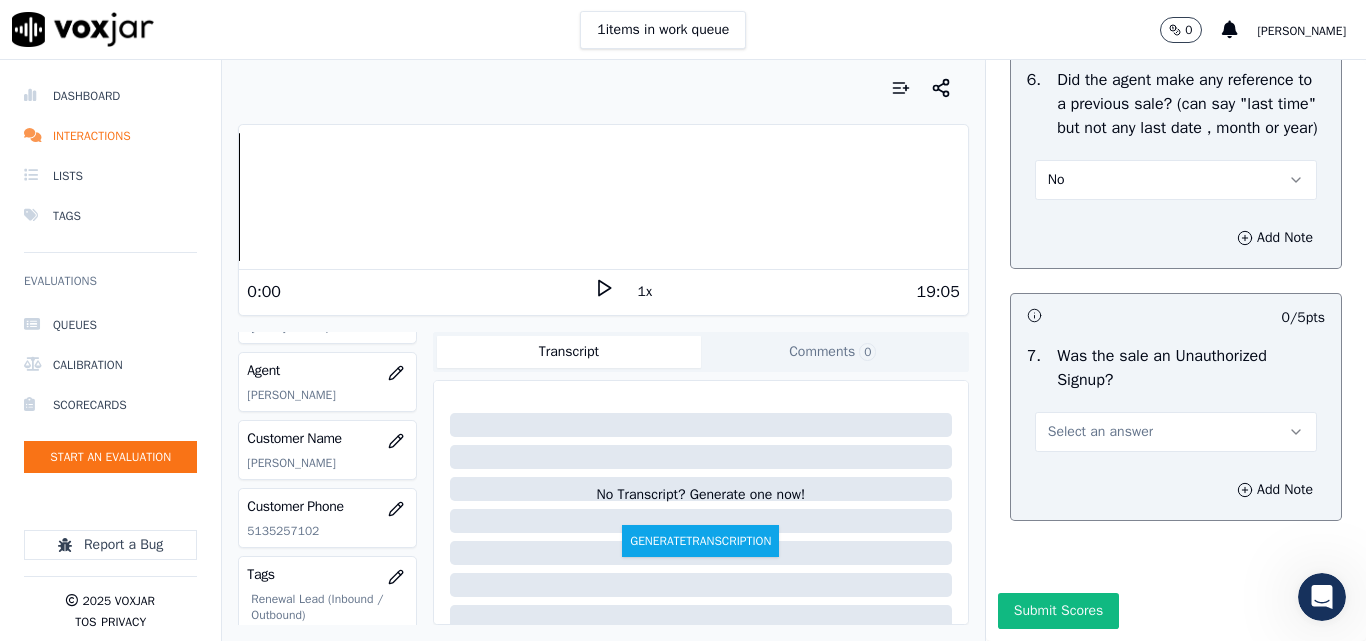scroll, scrollTop: 5600, scrollLeft: 0, axis: vertical 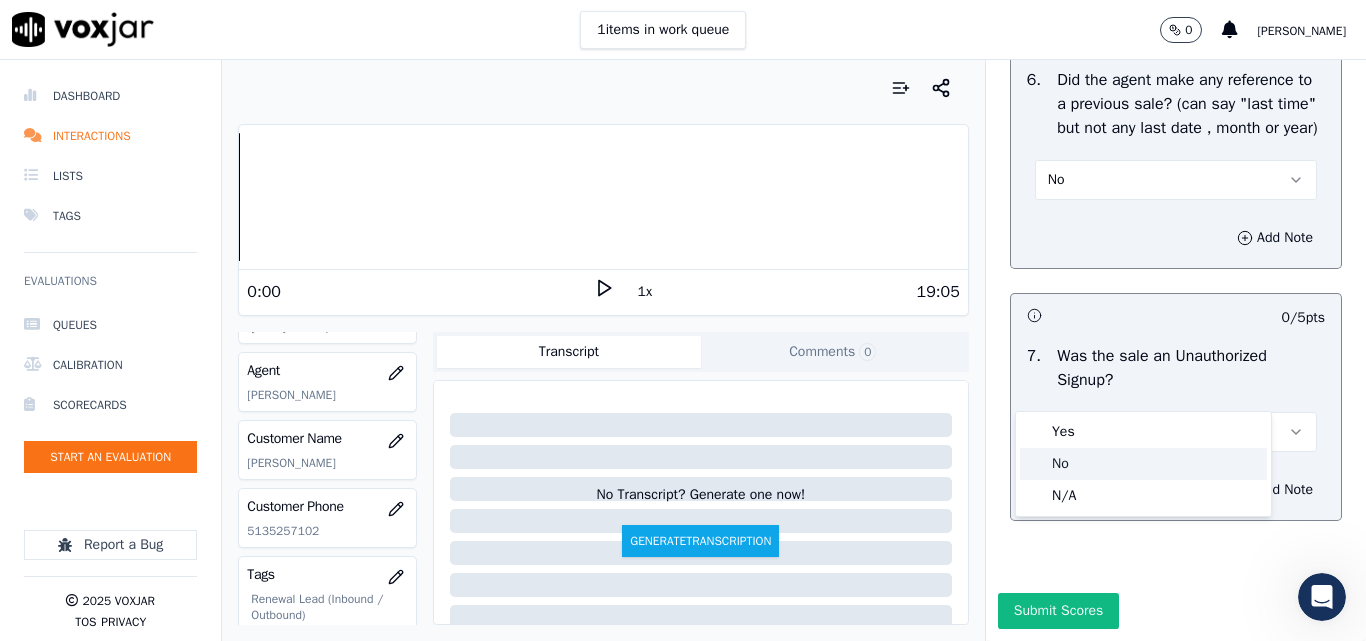 click on "No" 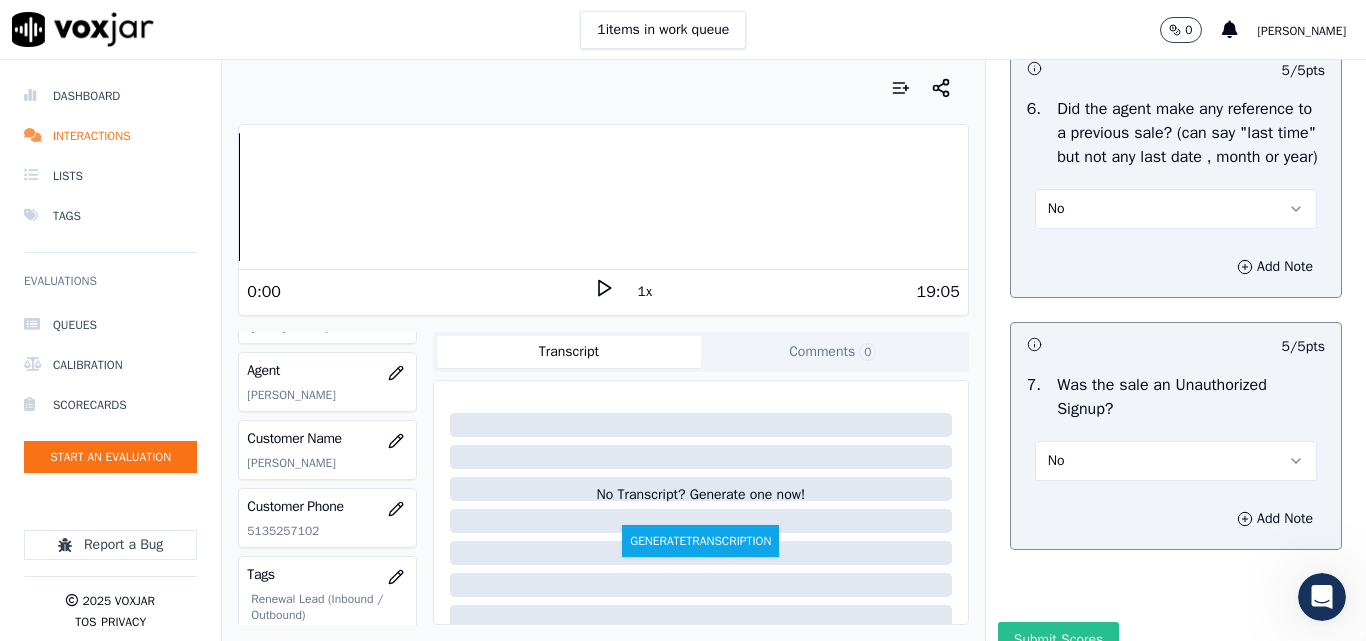 scroll, scrollTop: 5600, scrollLeft: 0, axis: vertical 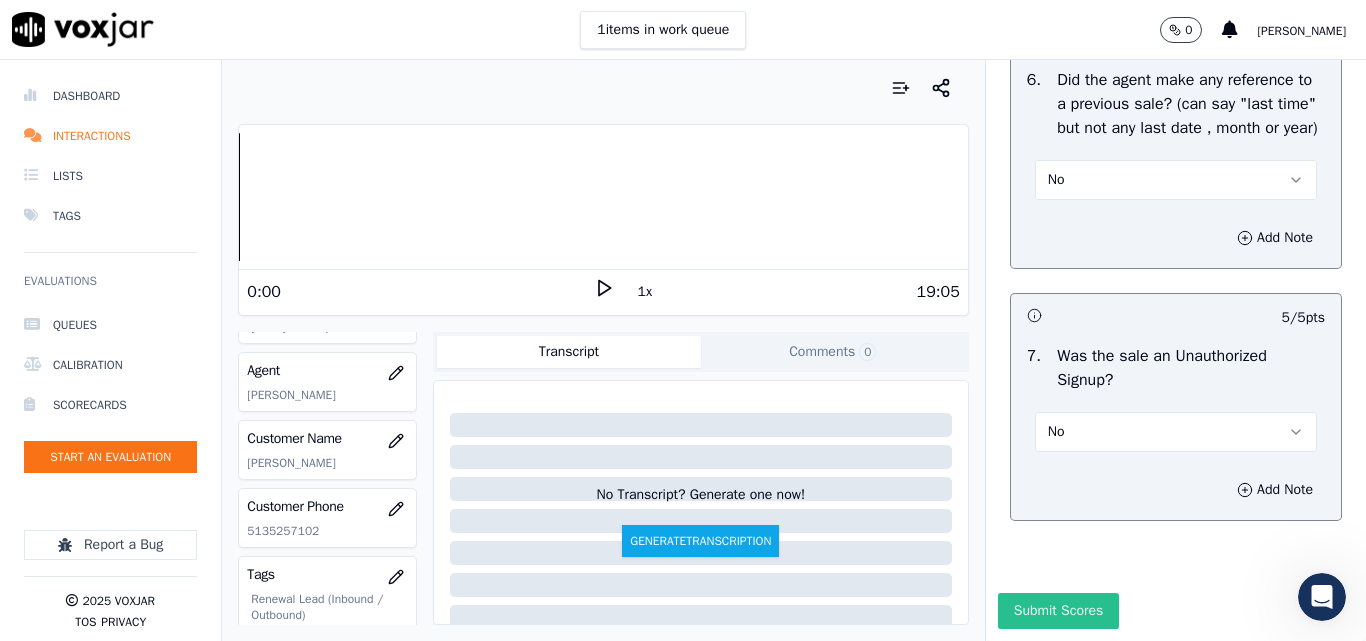 click on "Submit Scores" at bounding box center (1058, 611) 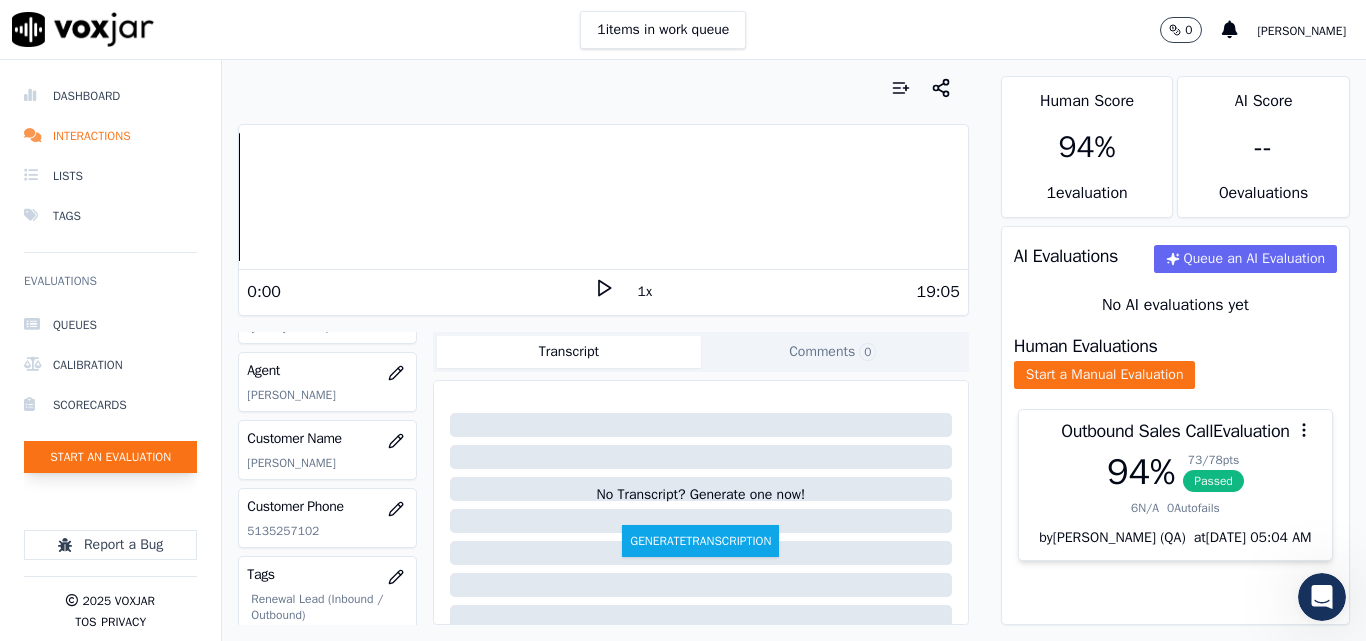 click on "Start an Evaluation" 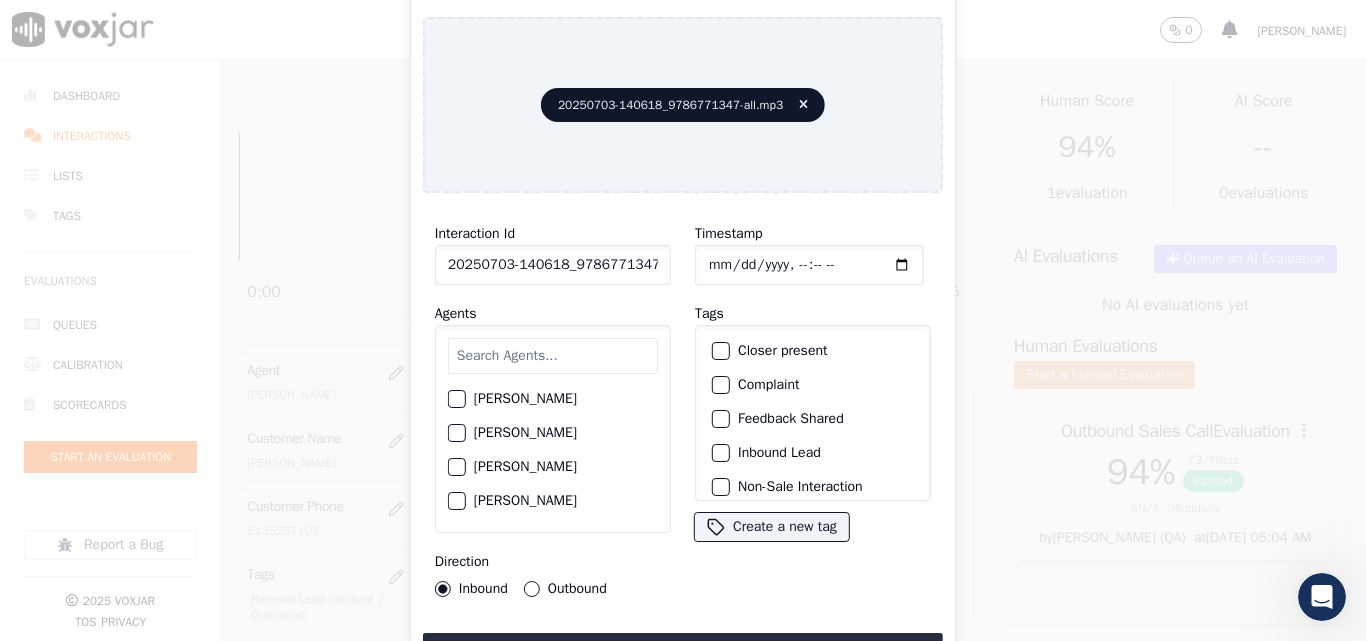 scroll, scrollTop: 0, scrollLeft: 40, axis: horizontal 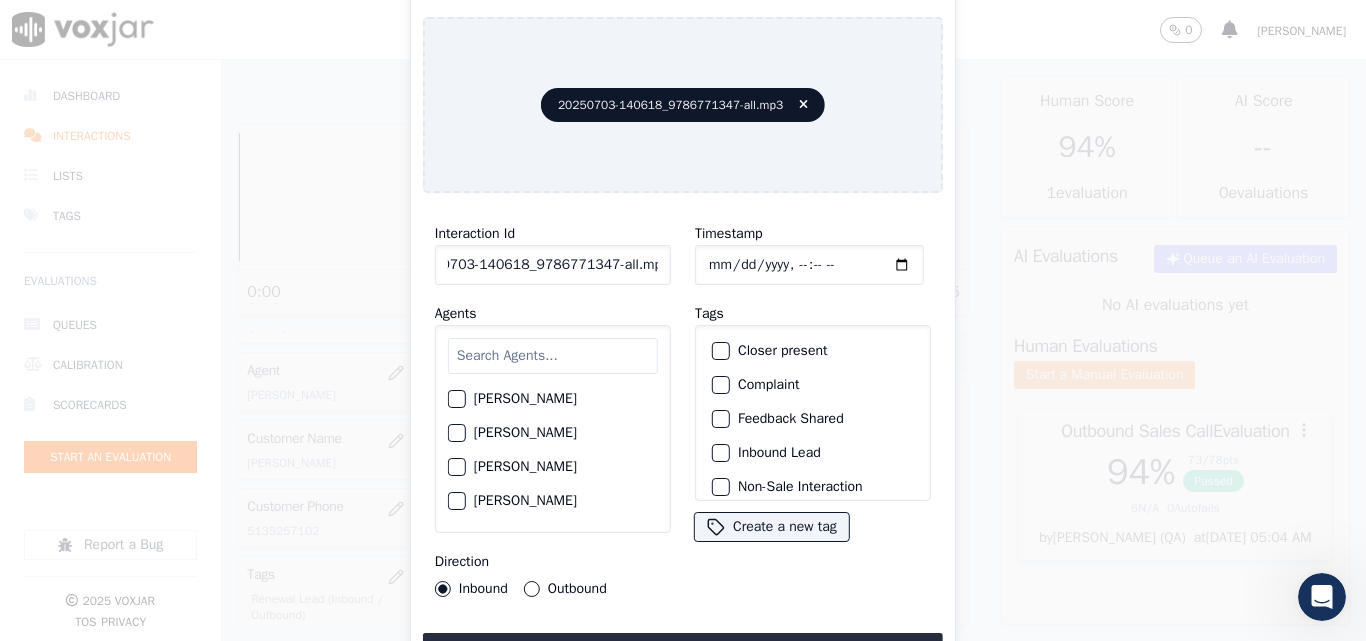 drag, startPoint x: 641, startPoint y: 261, endPoint x: 797, endPoint y: 281, distance: 157.27682 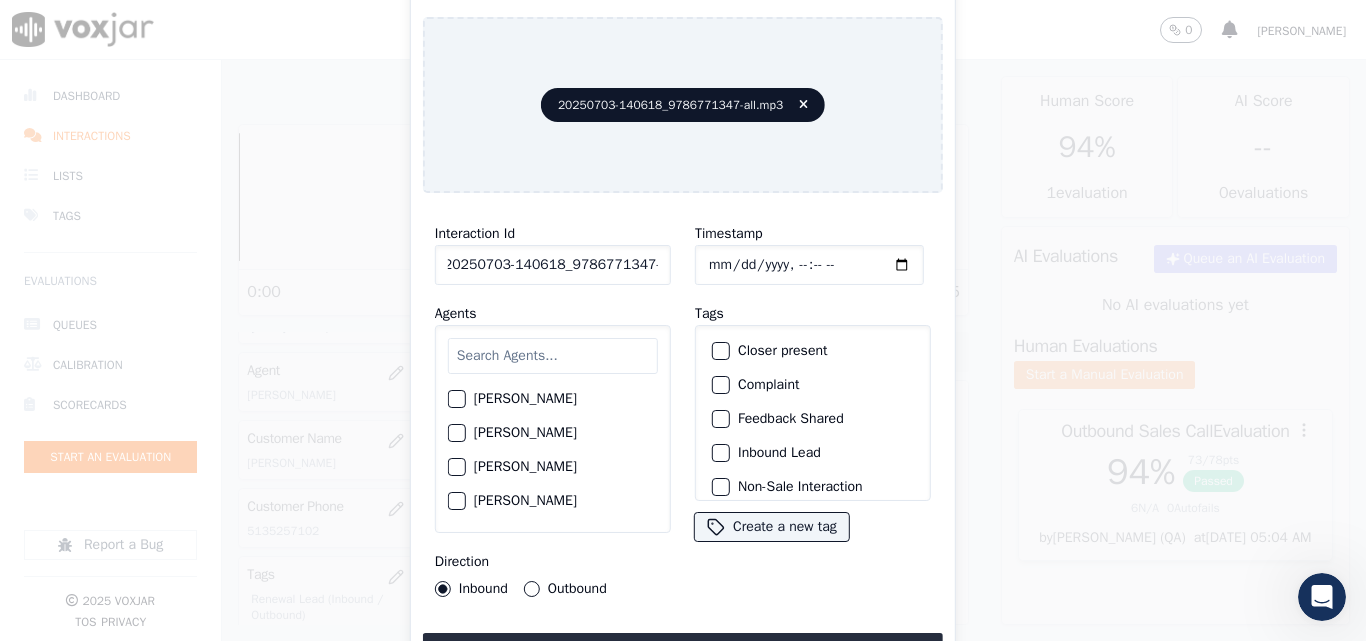 scroll, scrollTop: 0, scrollLeft: 11, axis: horizontal 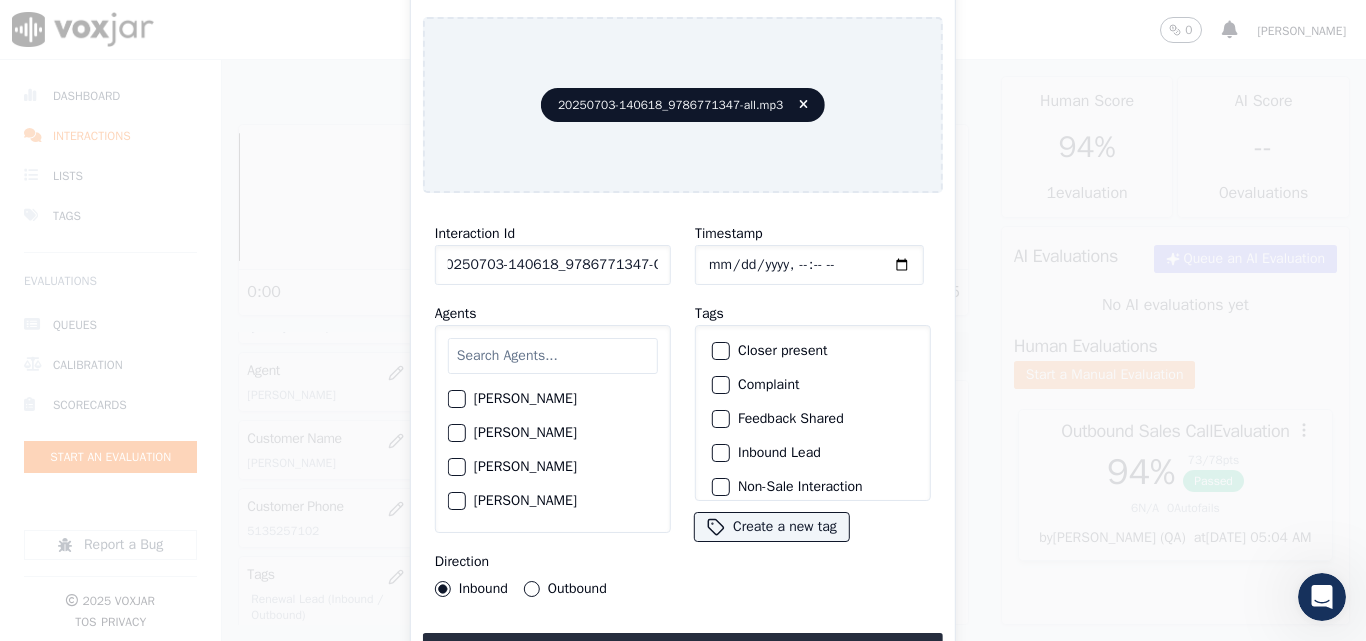 type on "20250703-140618_9786771347-C1" 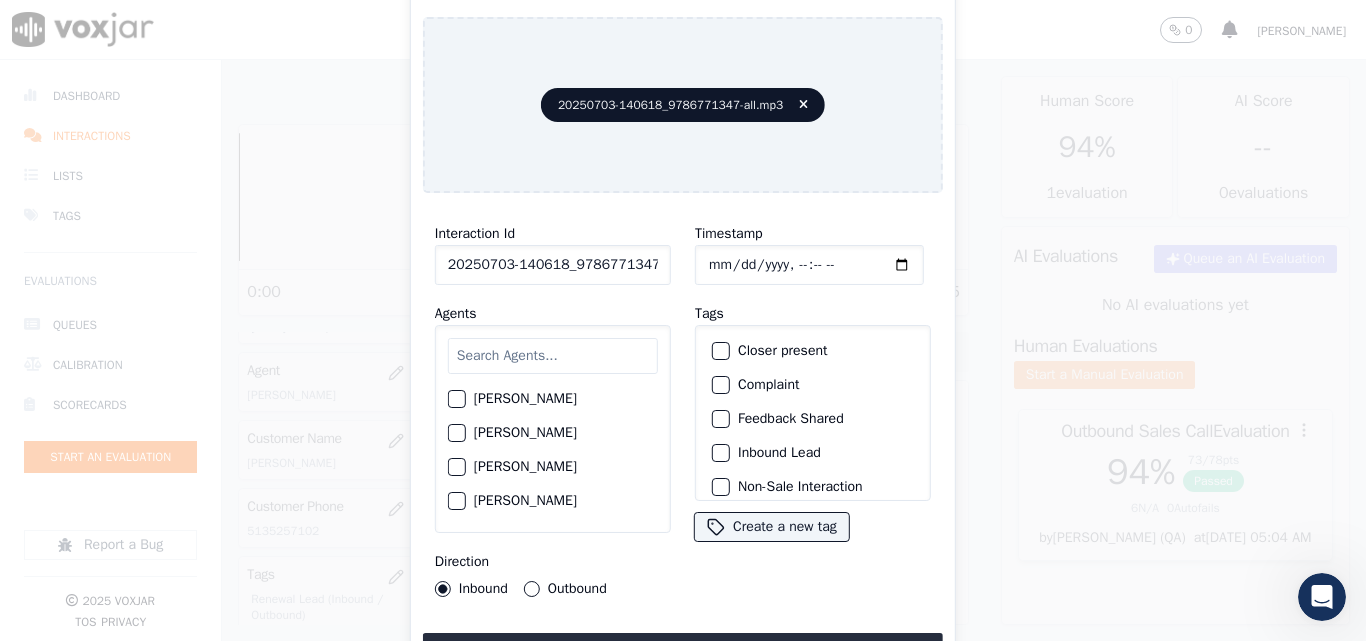 type on "[DATE]T23:36" 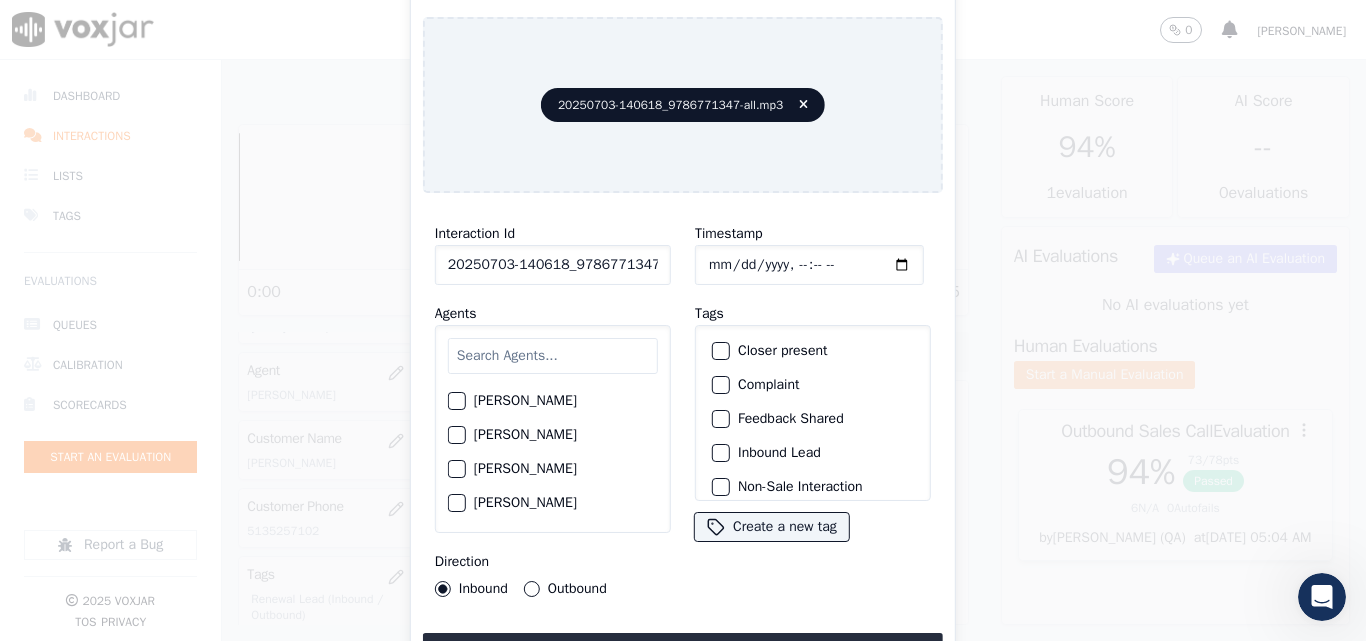 click on "[PERSON_NAME]" 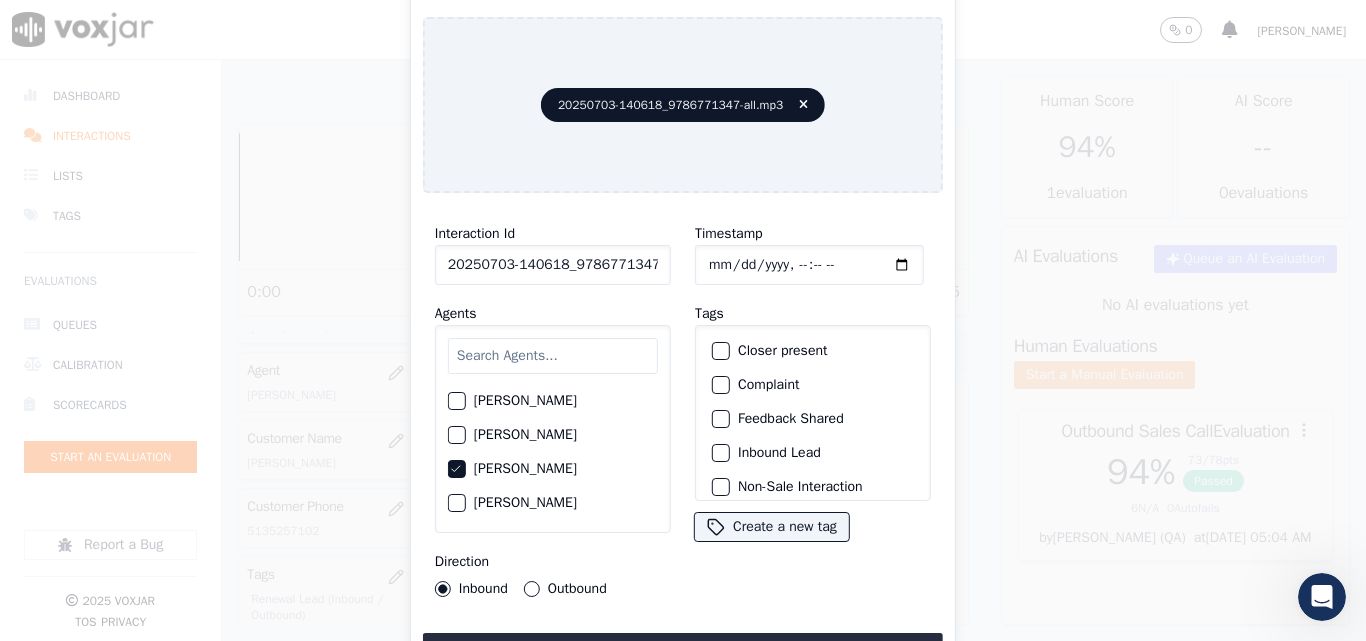 drag, startPoint x: 526, startPoint y: 589, endPoint x: 554, endPoint y: 603, distance: 31.304953 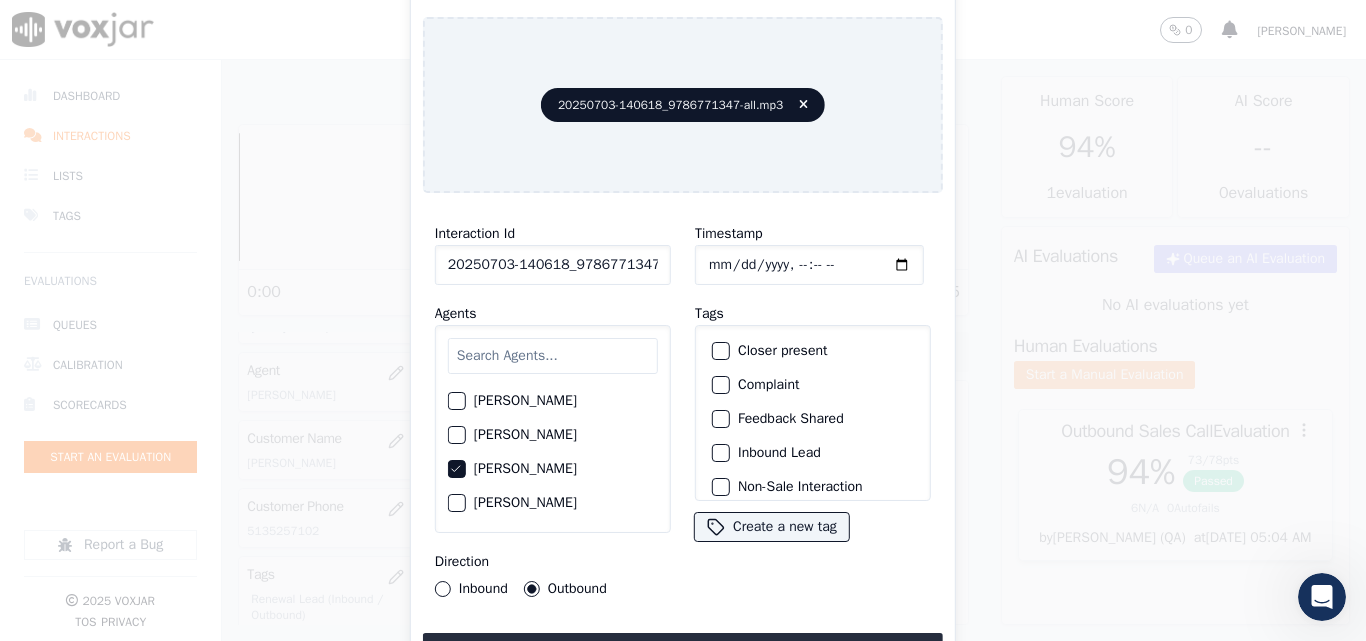 click on "Closer present" 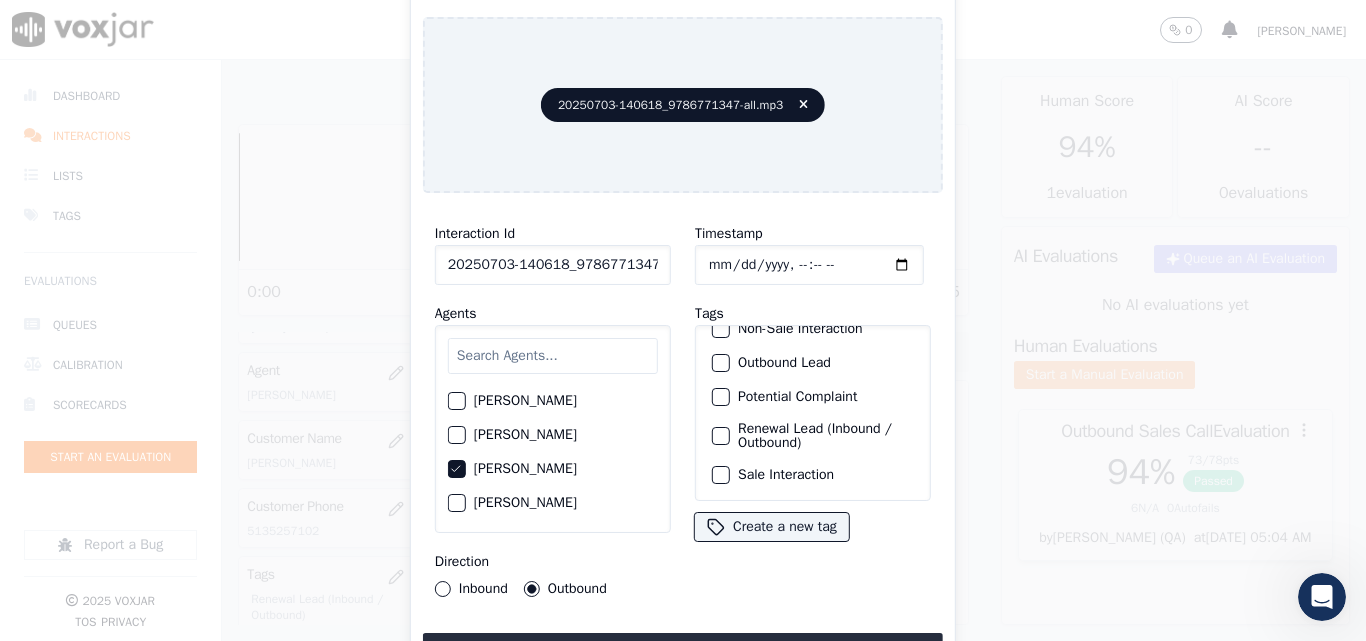 scroll, scrollTop: 73, scrollLeft: 0, axis: vertical 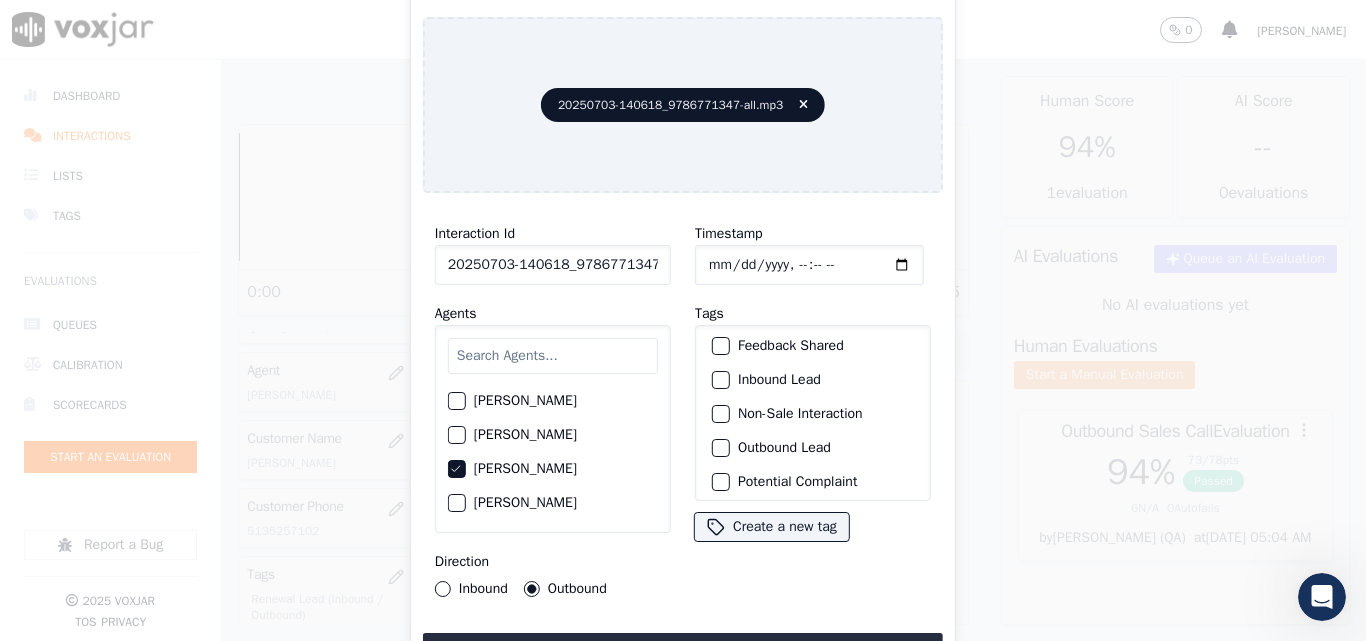 click on "Non-Sale Interaction" 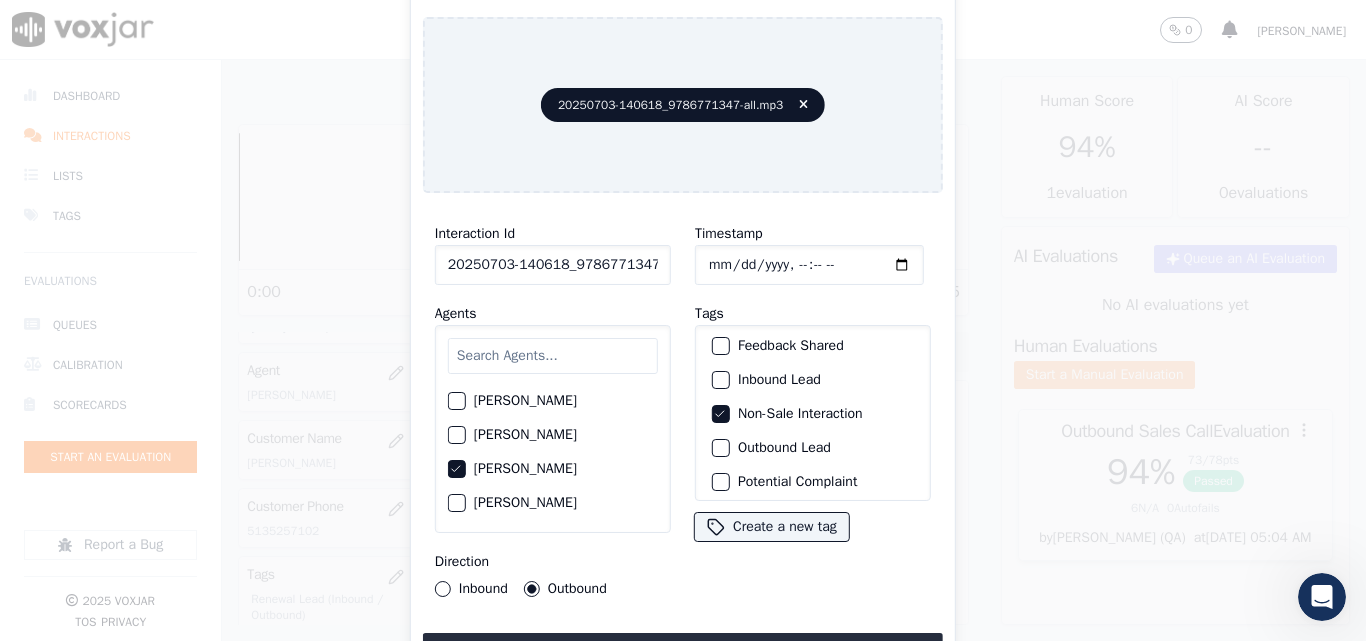 click on "Upload interaction to start evaluation" at bounding box center [683, 651] 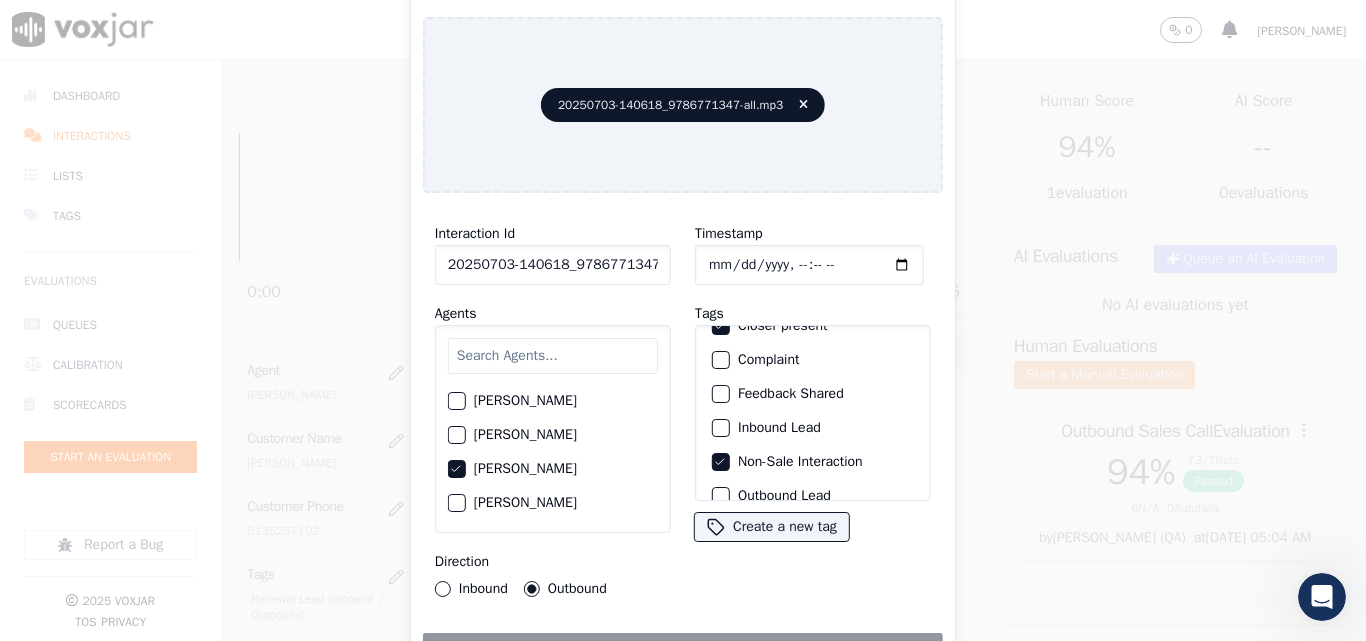 scroll, scrollTop: 0, scrollLeft: 0, axis: both 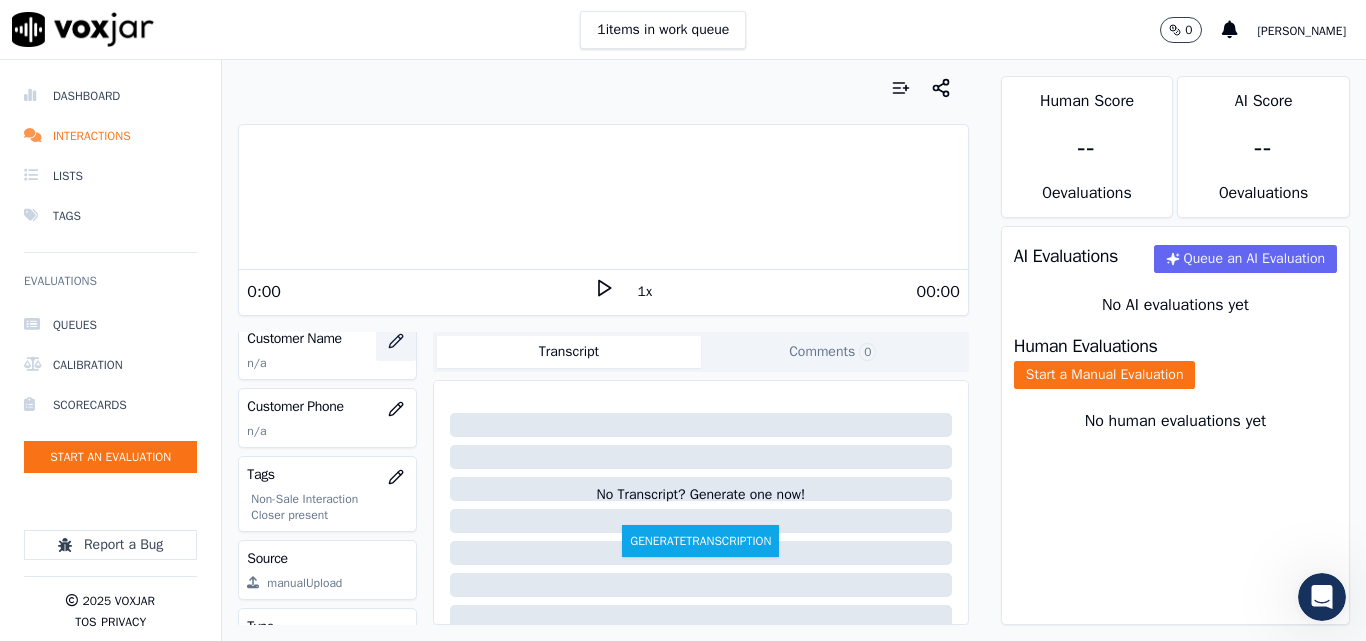 click 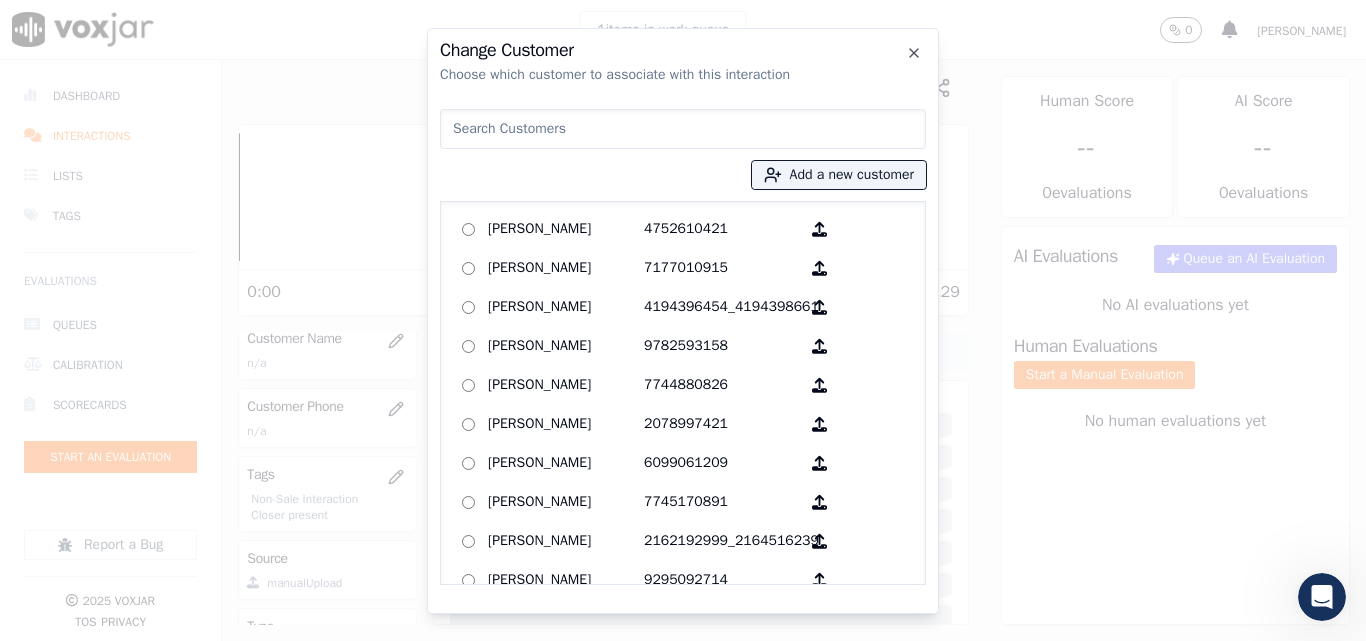 click on "Choose which customer to associate with this interaction" 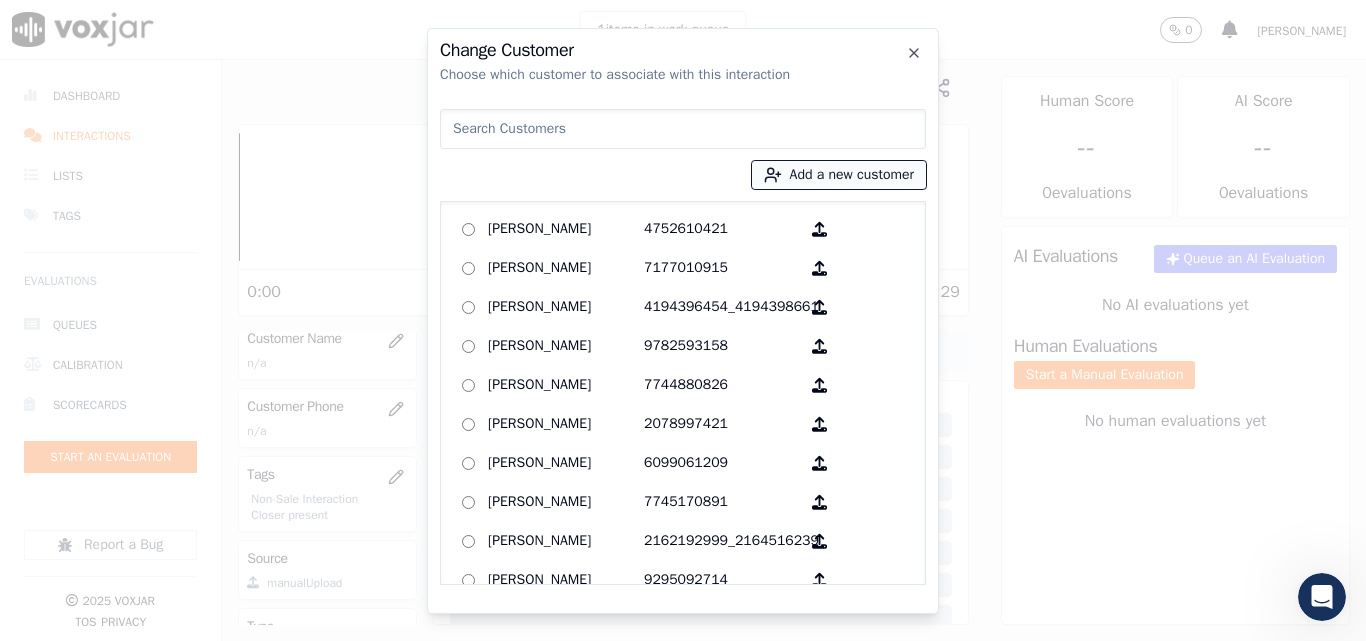 click on "Add a new customer" at bounding box center (839, 175) 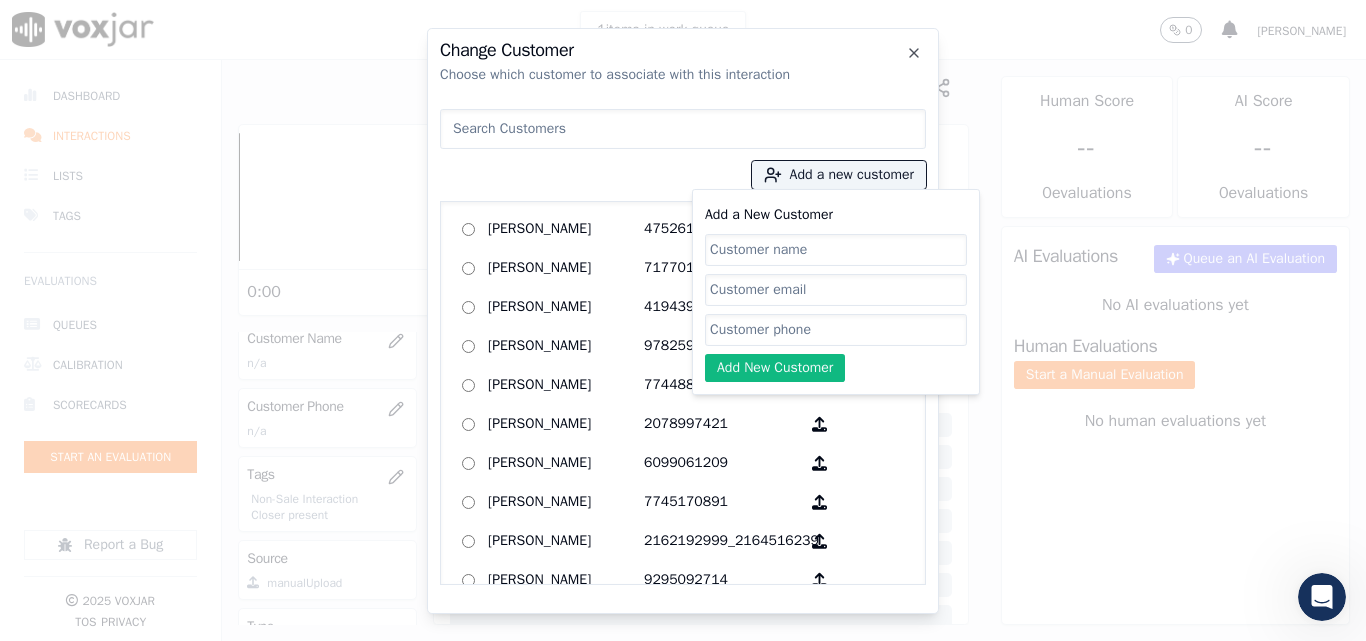 click on "Add a New Customer" 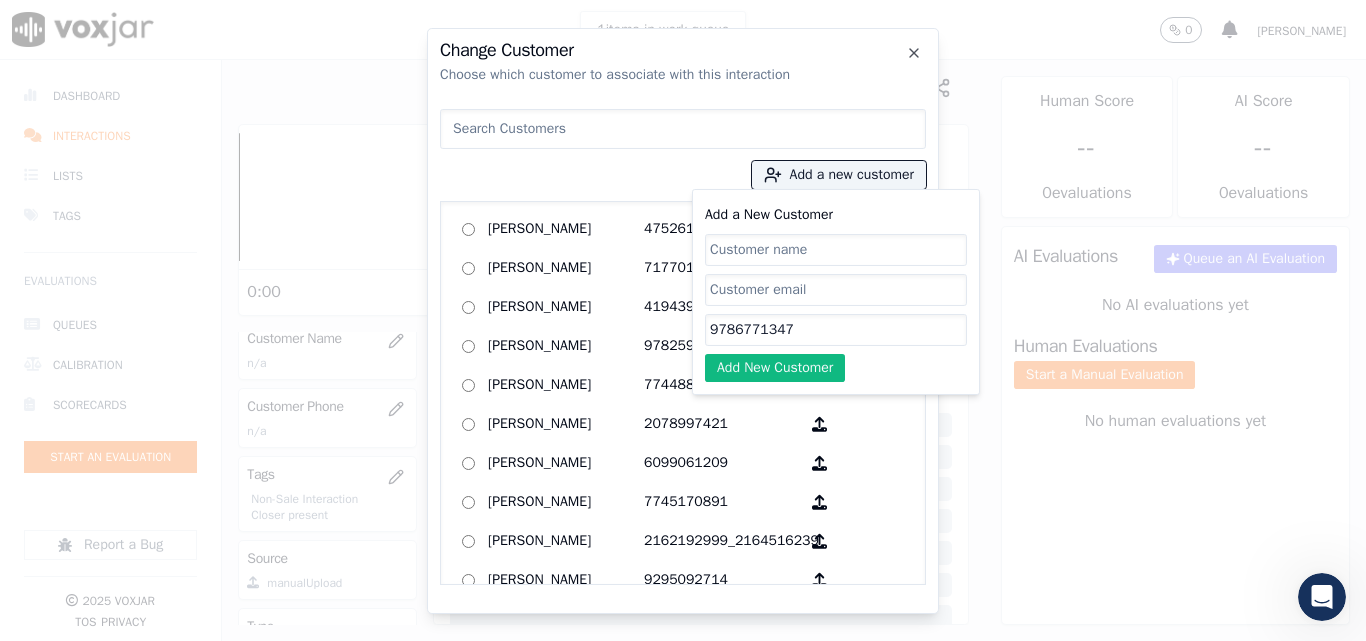 type on "9786771347" 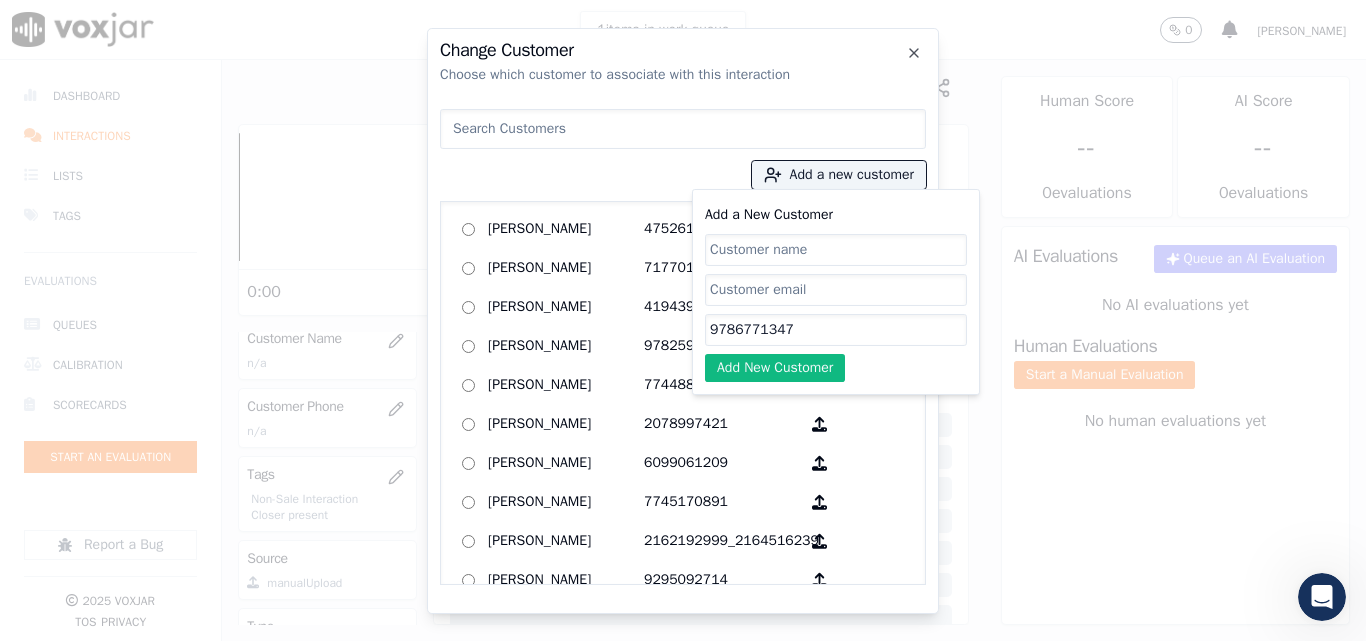 paste on "[PERSON_NAME]" 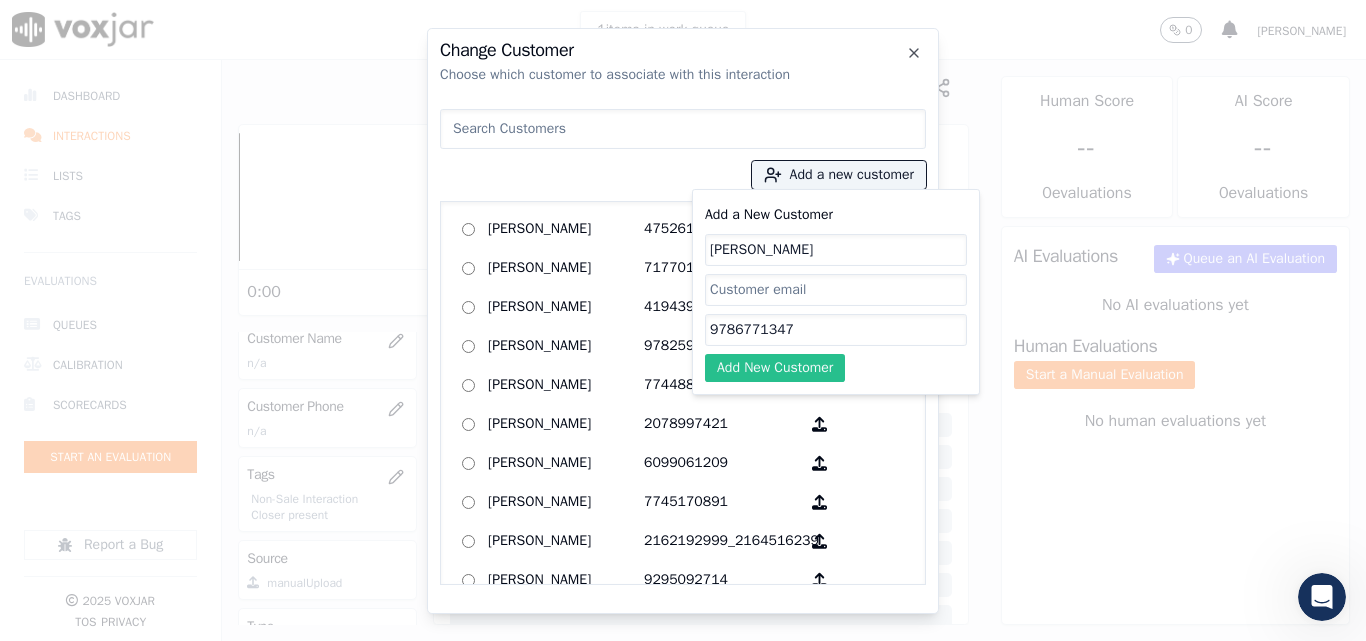 type on "[PERSON_NAME]" 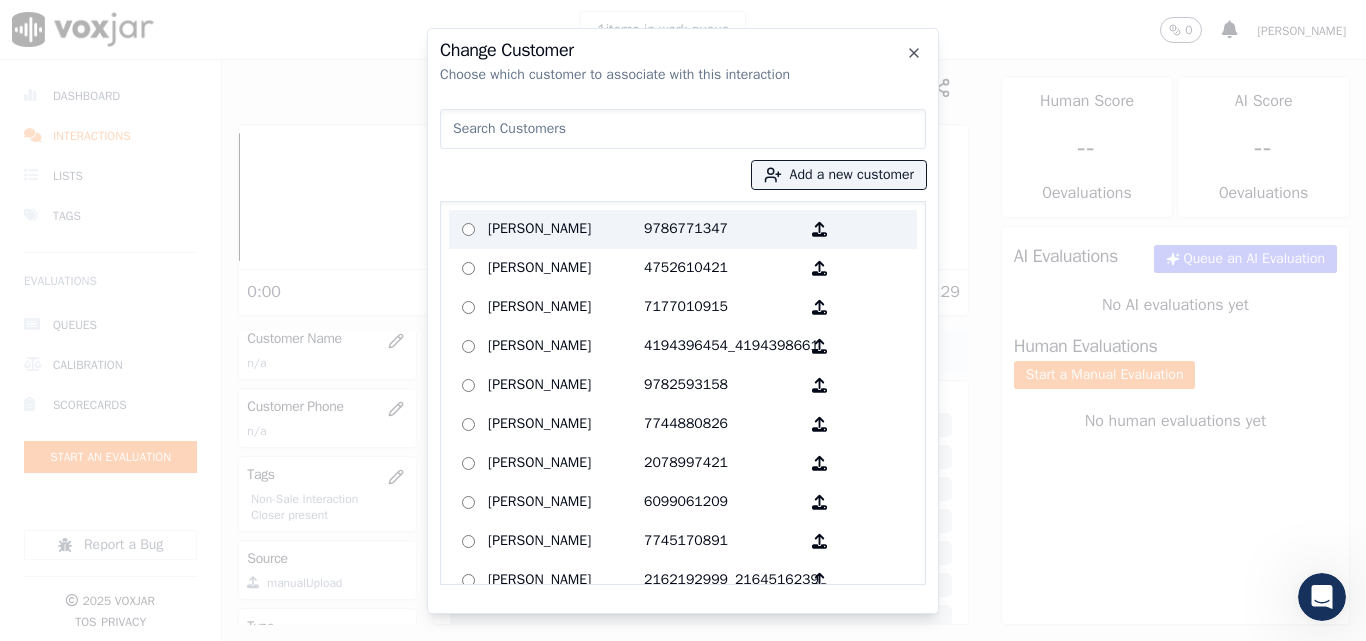 click on "[PERSON_NAME]" at bounding box center (566, 229) 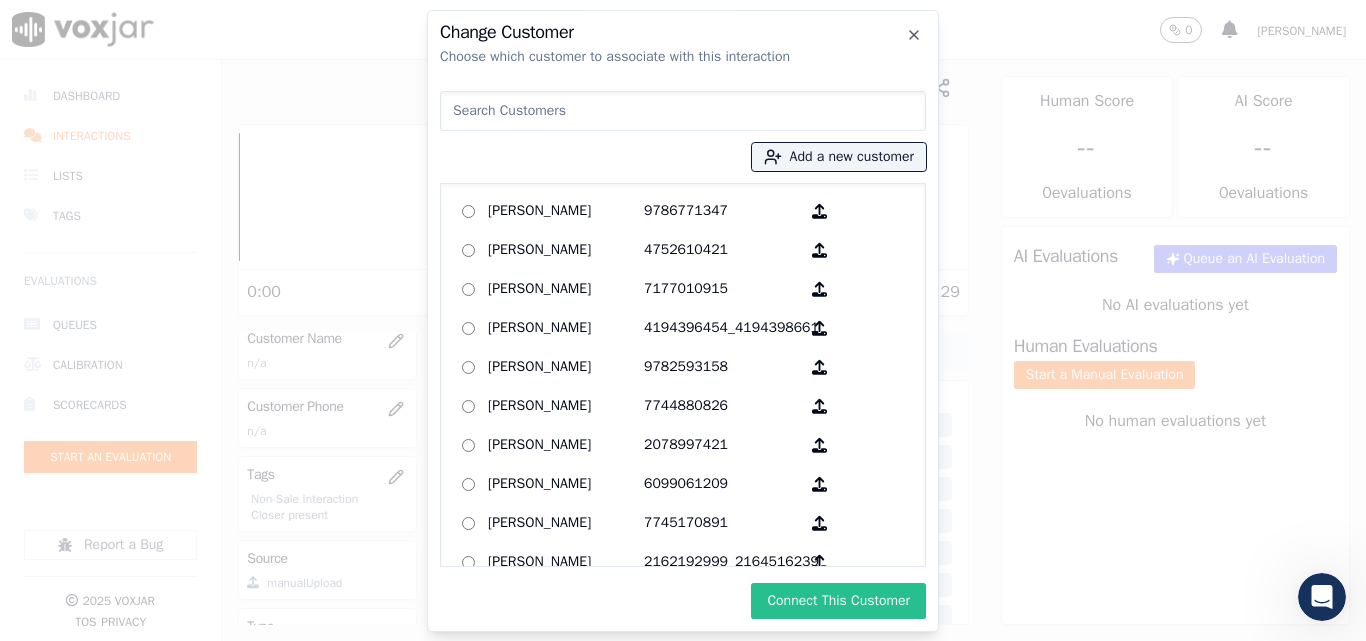 click on "Connect This Customer" at bounding box center [838, 601] 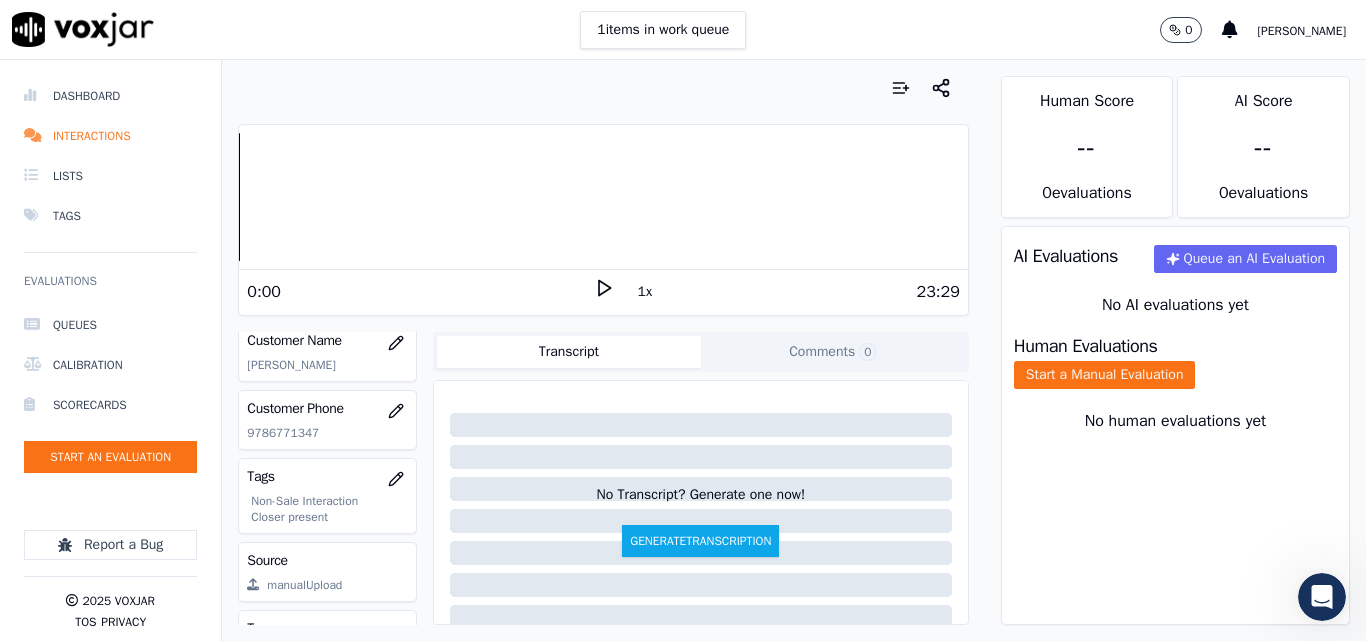 scroll, scrollTop: 188, scrollLeft: 0, axis: vertical 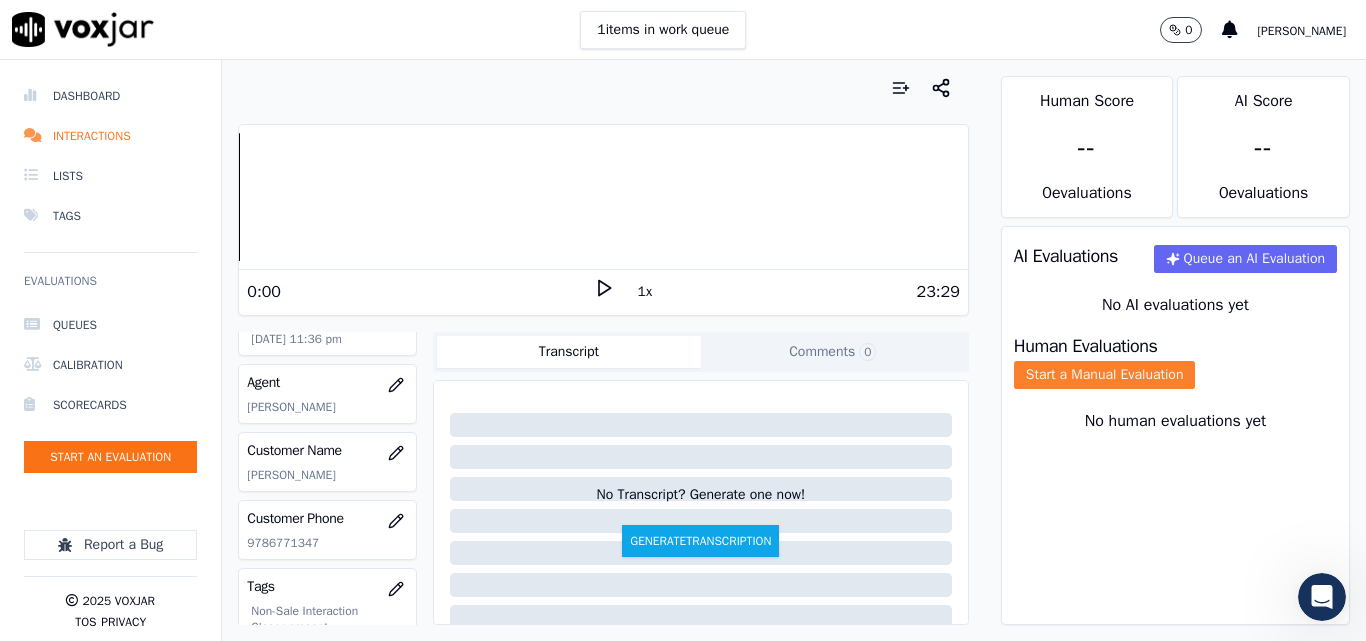 click on "Start a Manual Evaluation" 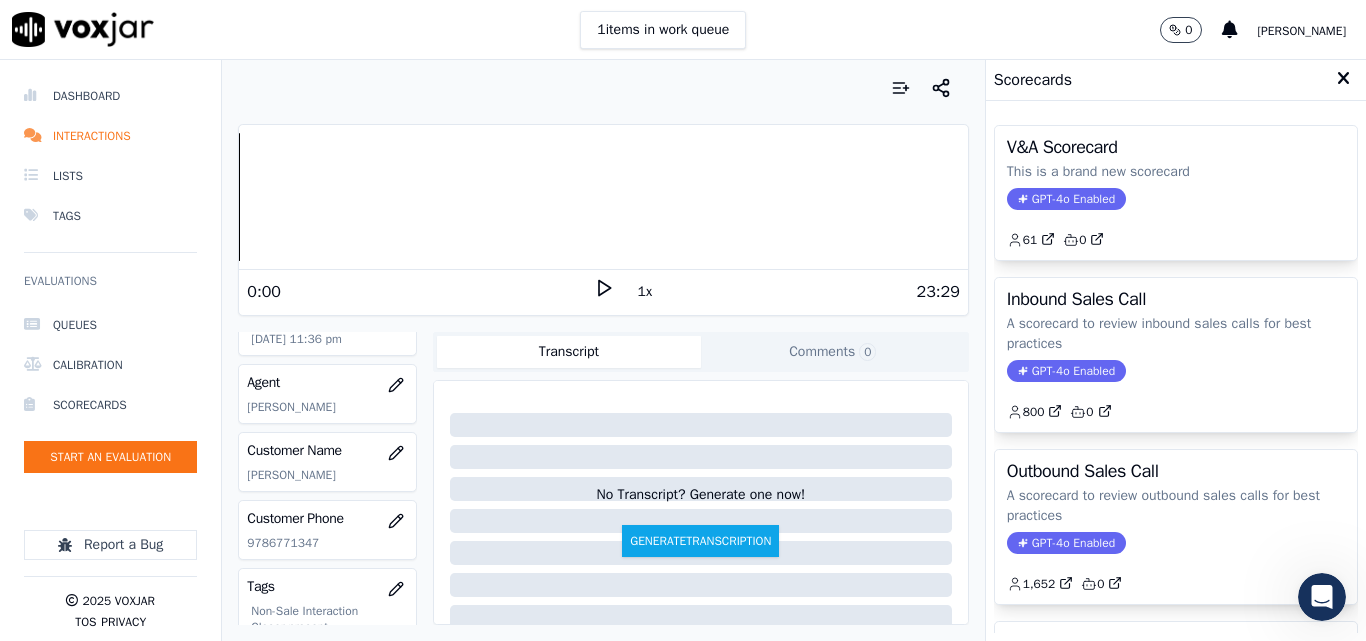 drag, startPoint x: 1159, startPoint y: 501, endPoint x: 1155, endPoint y: 513, distance: 12.649111 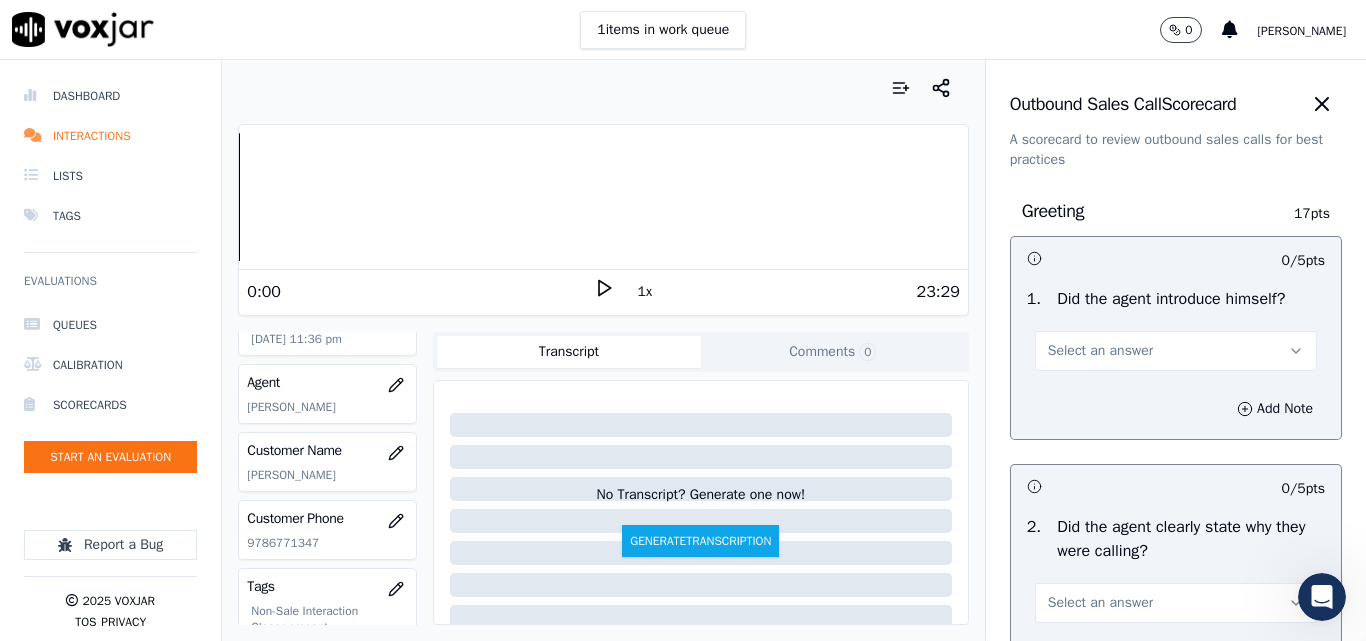 click on "Select an answer" at bounding box center (1176, 351) 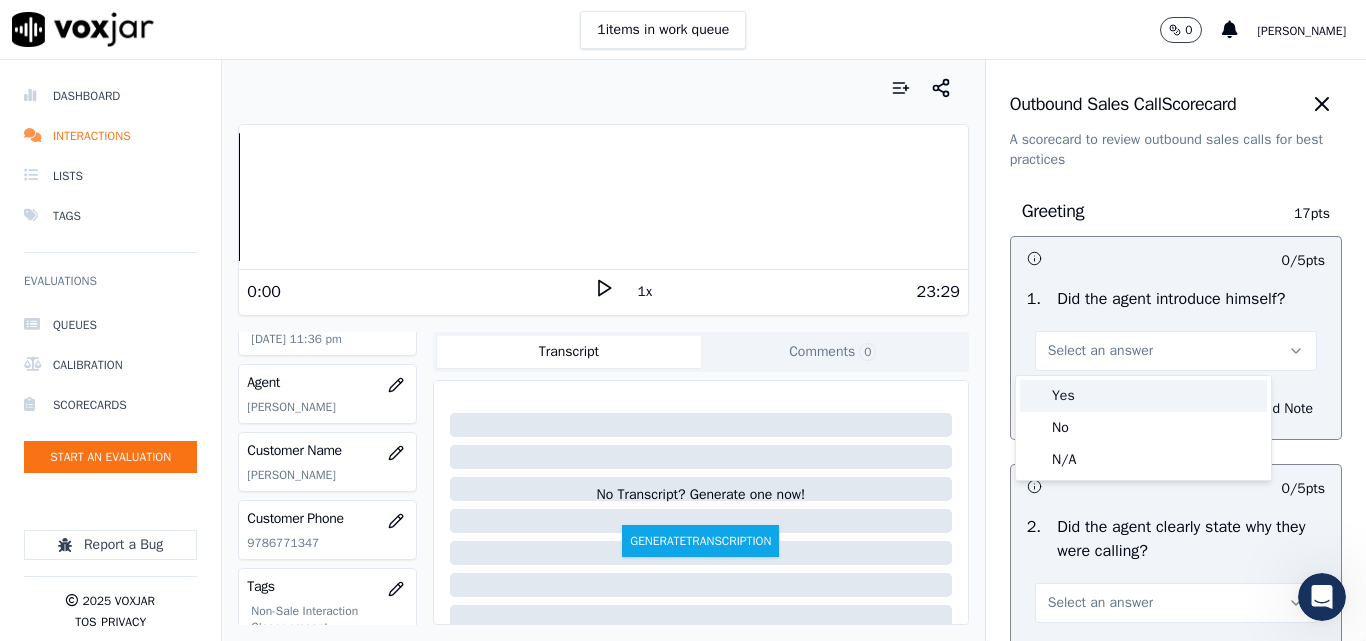 click on "Yes" at bounding box center [1143, 396] 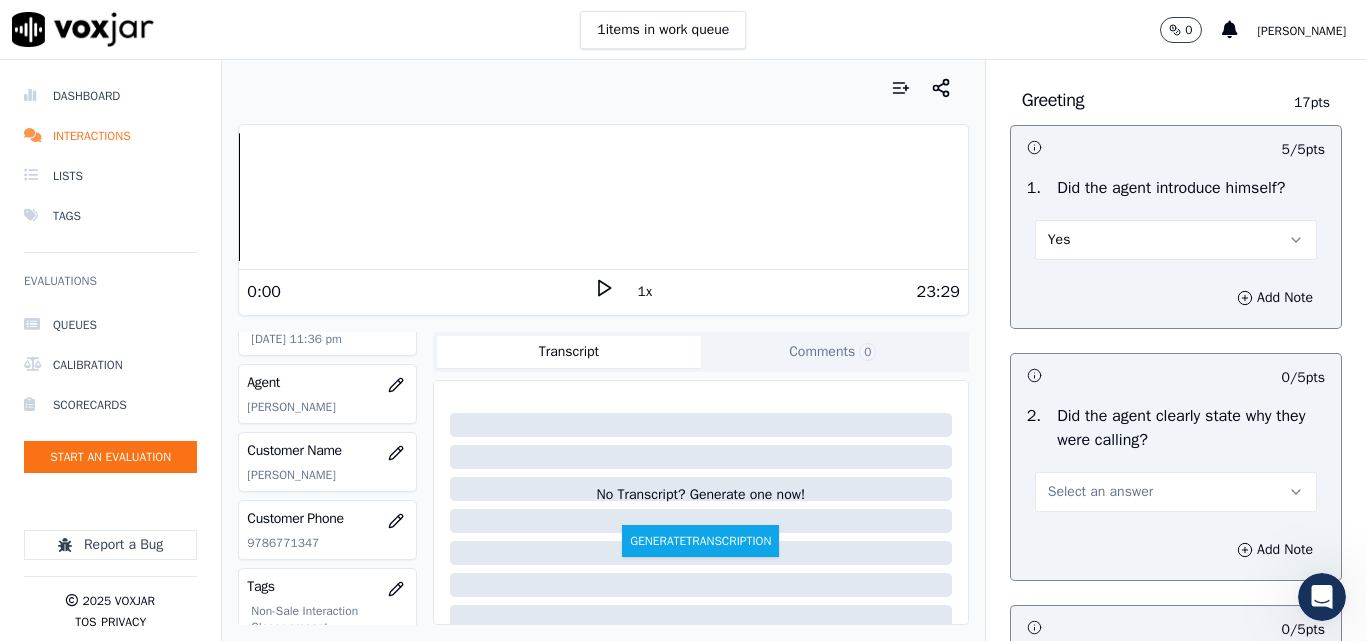 scroll, scrollTop: 200, scrollLeft: 0, axis: vertical 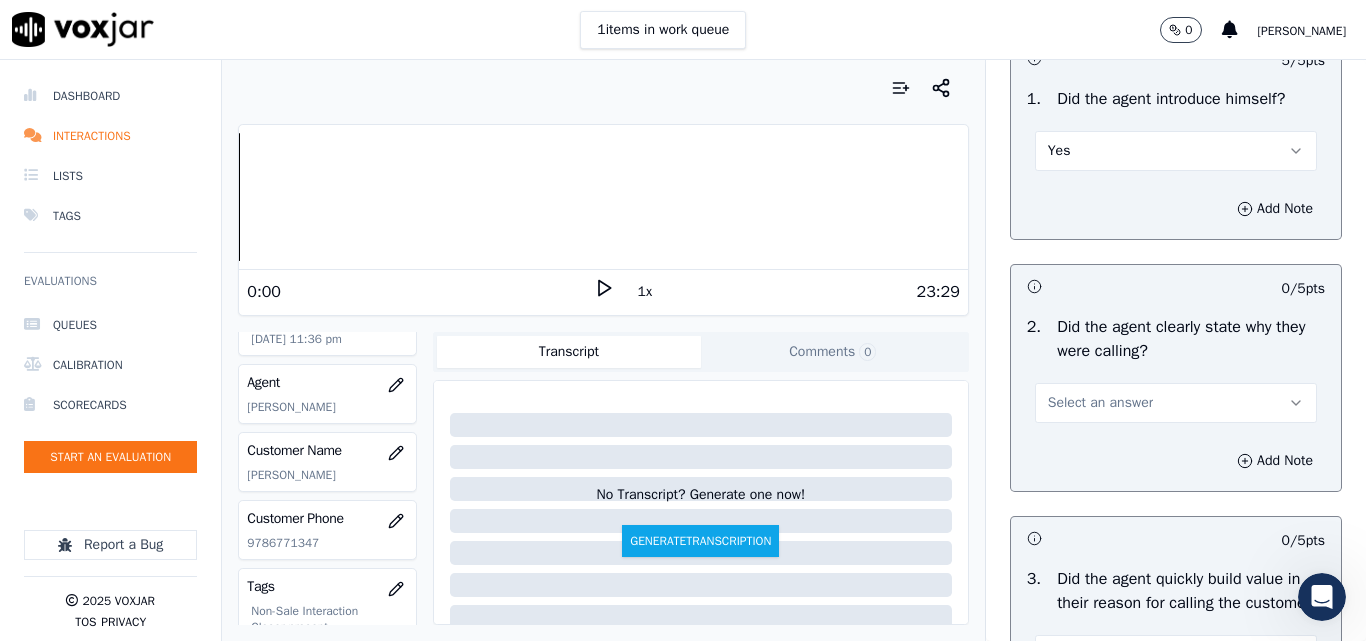 click on "Select an answer" at bounding box center (1100, 403) 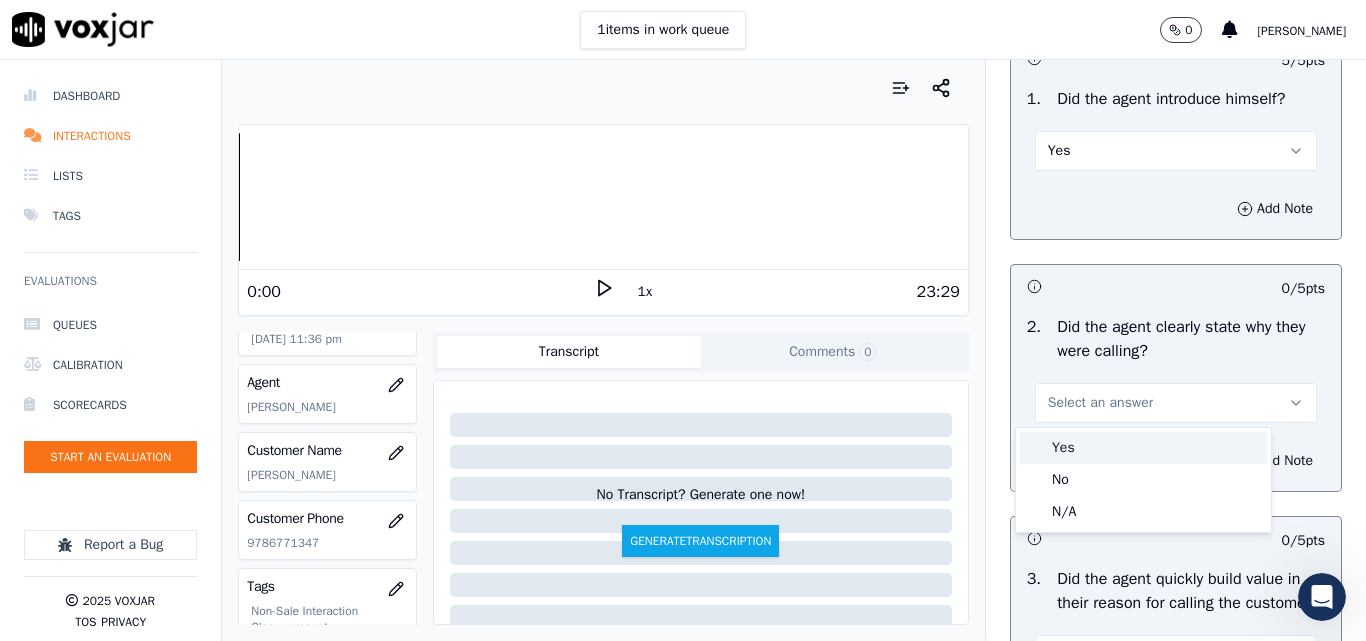 click on "Yes" at bounding box center (1143, 448) 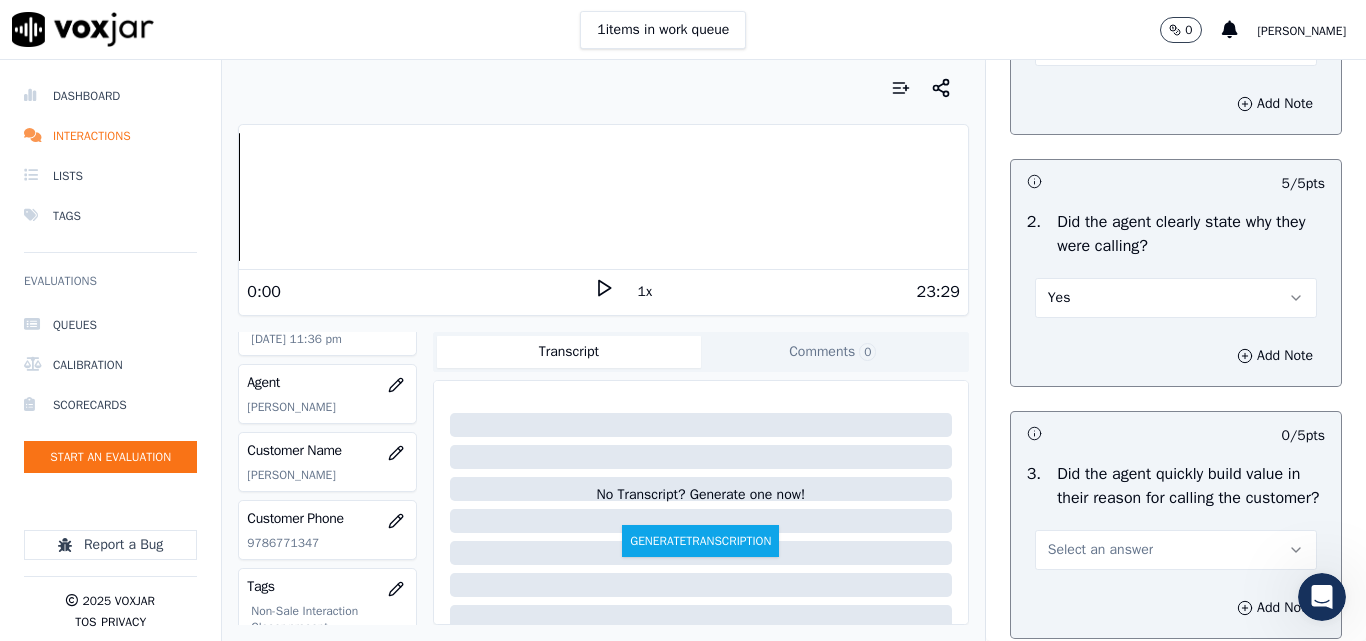 scroll, scrollTop: 400, scrollLeft: 0, axis: vertical 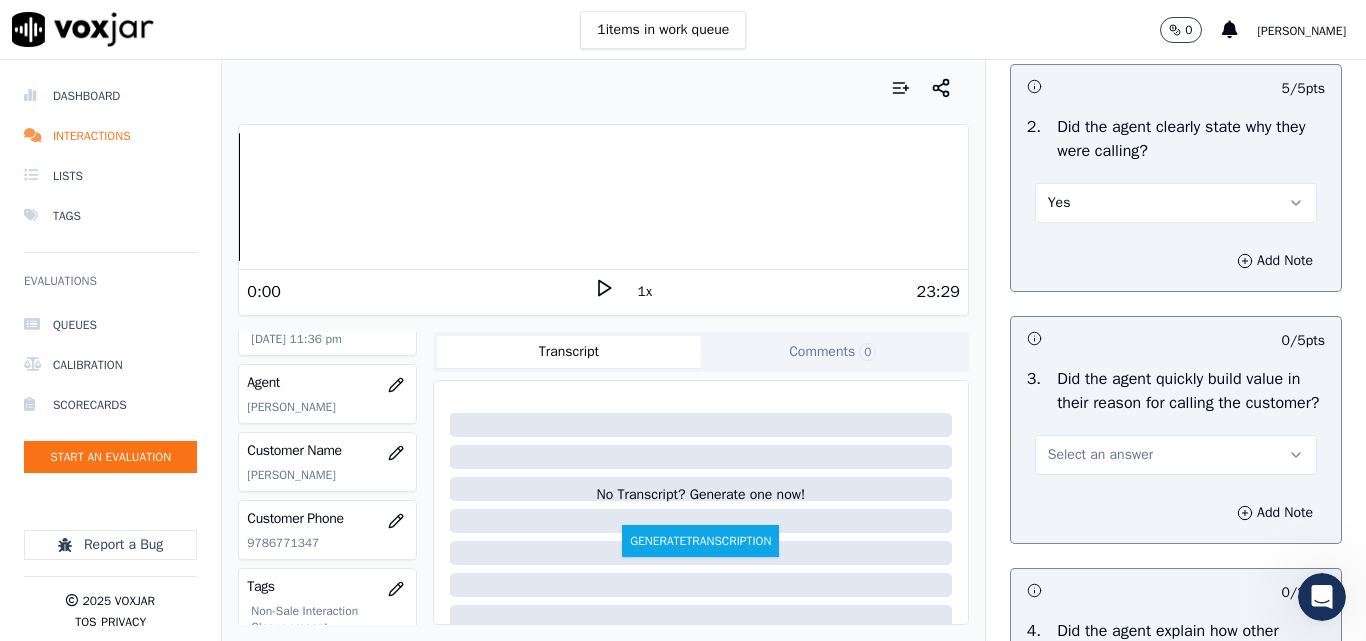 click on "Select an answer" at bounding box center (1100, 455) 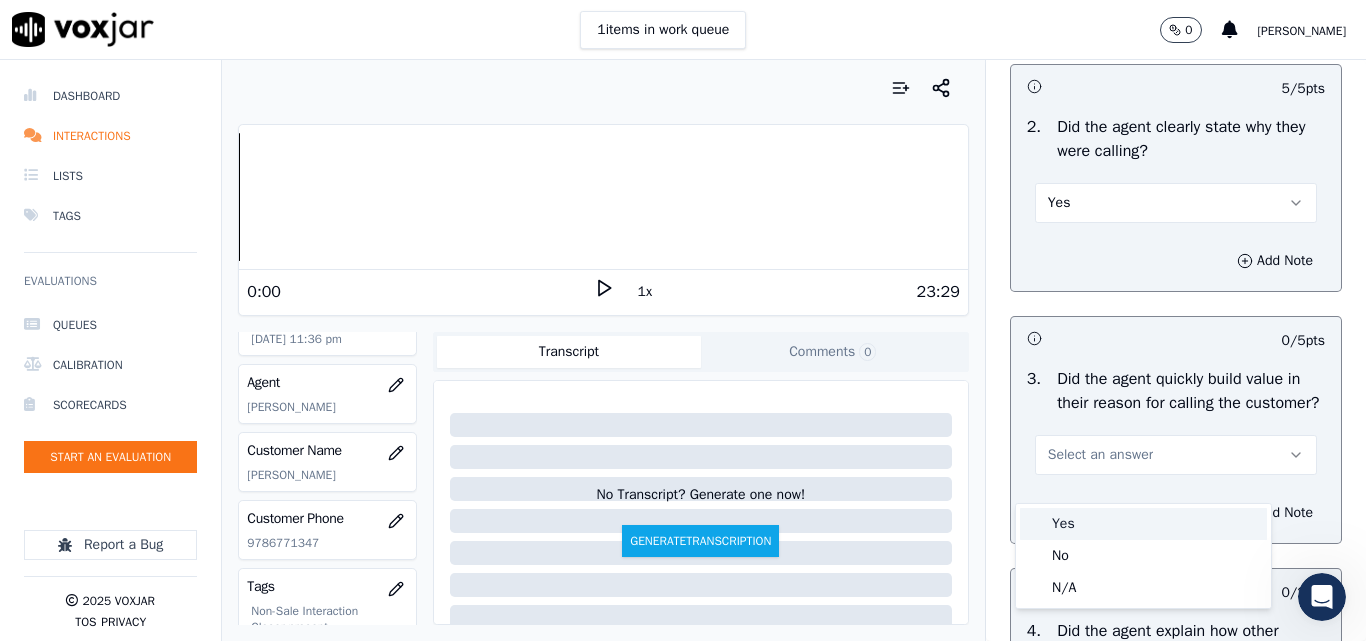 drag, startPoint x: 1094, startPoint y: 518, endPoint x: 1153, endPoint y: 459, distance: 83.4386 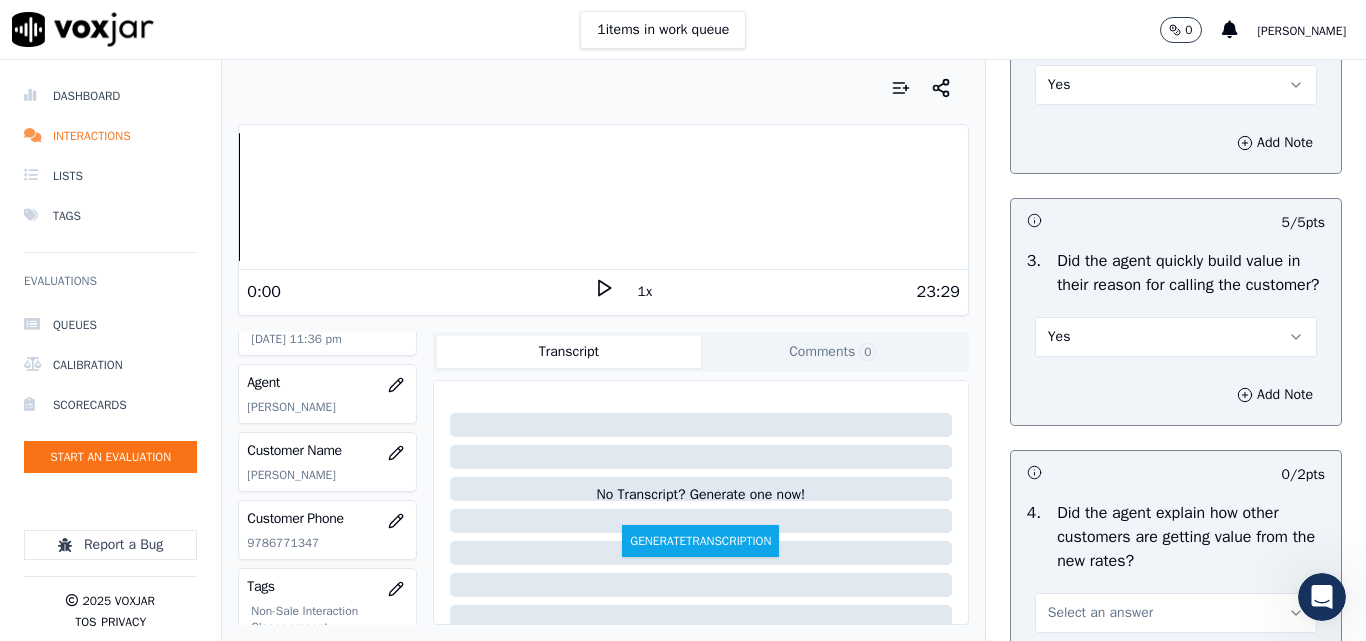 scroll, scrollTop: 700, scrollLeft: 0, axis: vertical 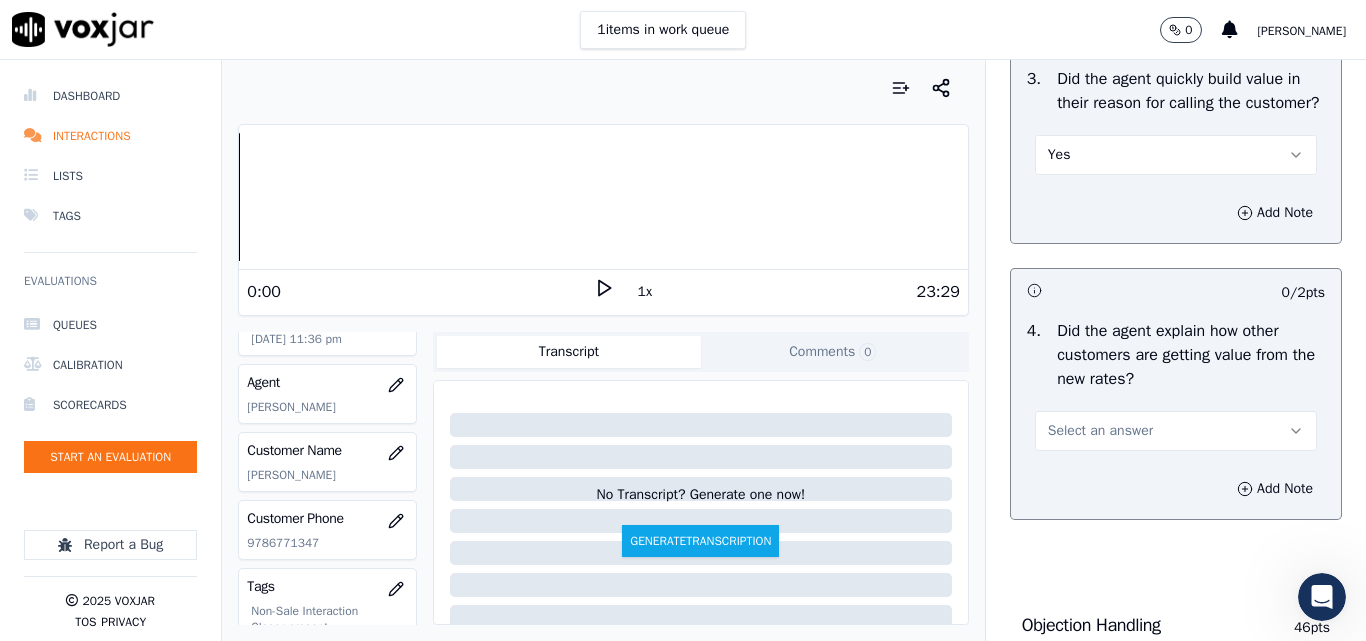 click on "Select an answer" at bounding box center [1100, 431] 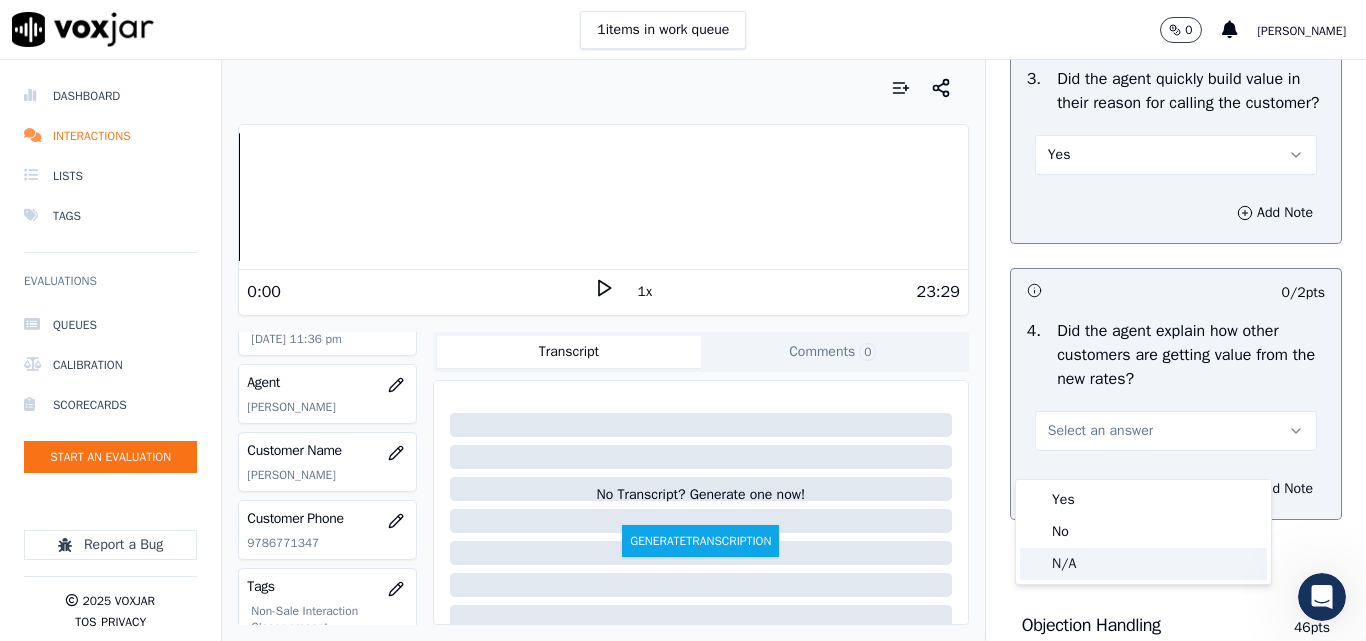 click on "N/A" 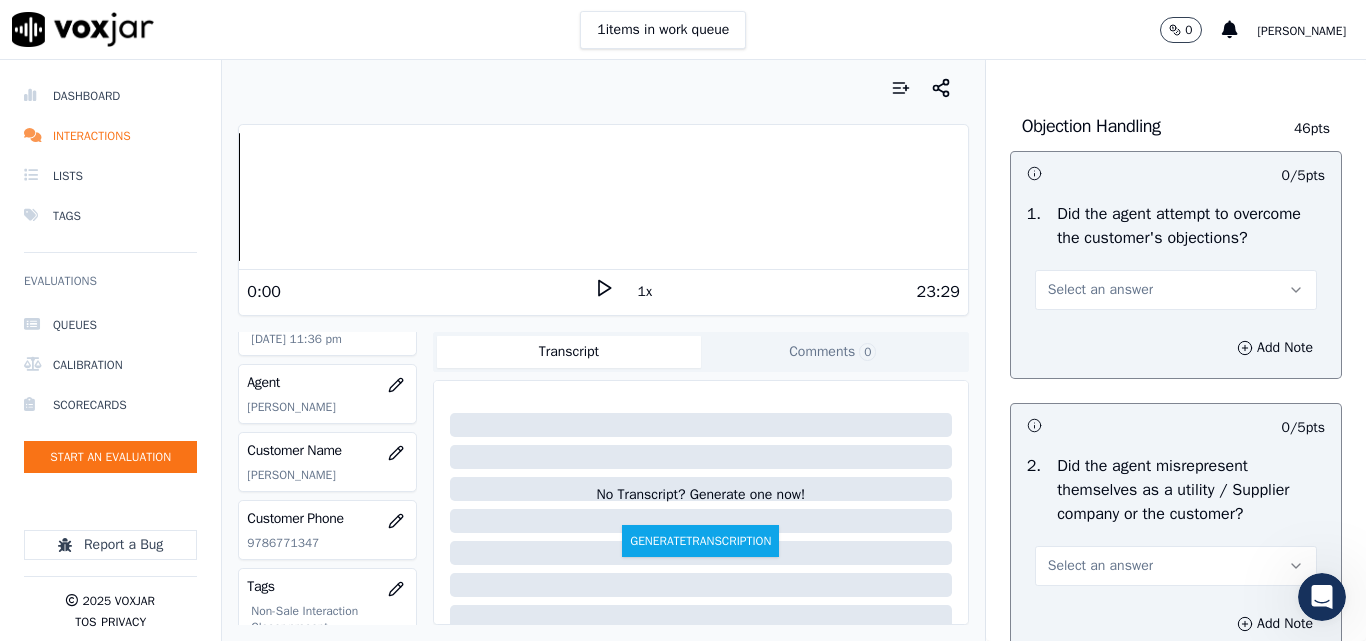 scroll, scrollTop: 1200, scrollLeft: 0, axis: vertical 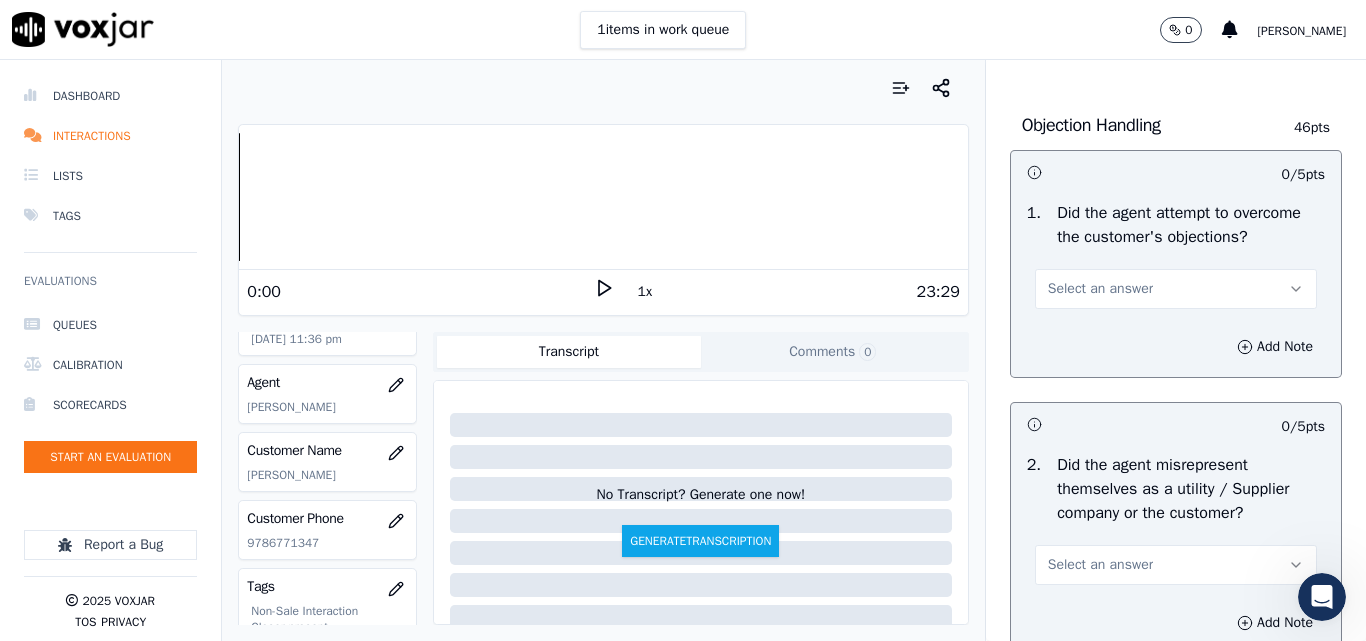 click on "Select an answer" at bounding box center (1100, 289) 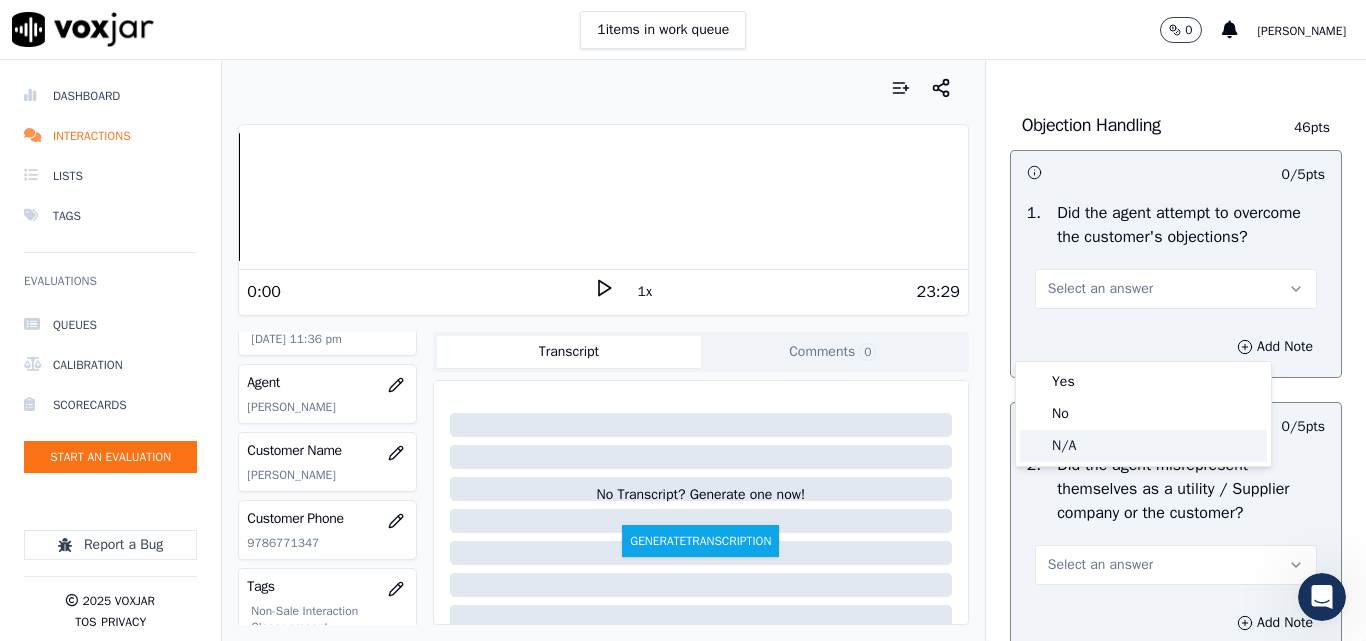 click on "N/A" 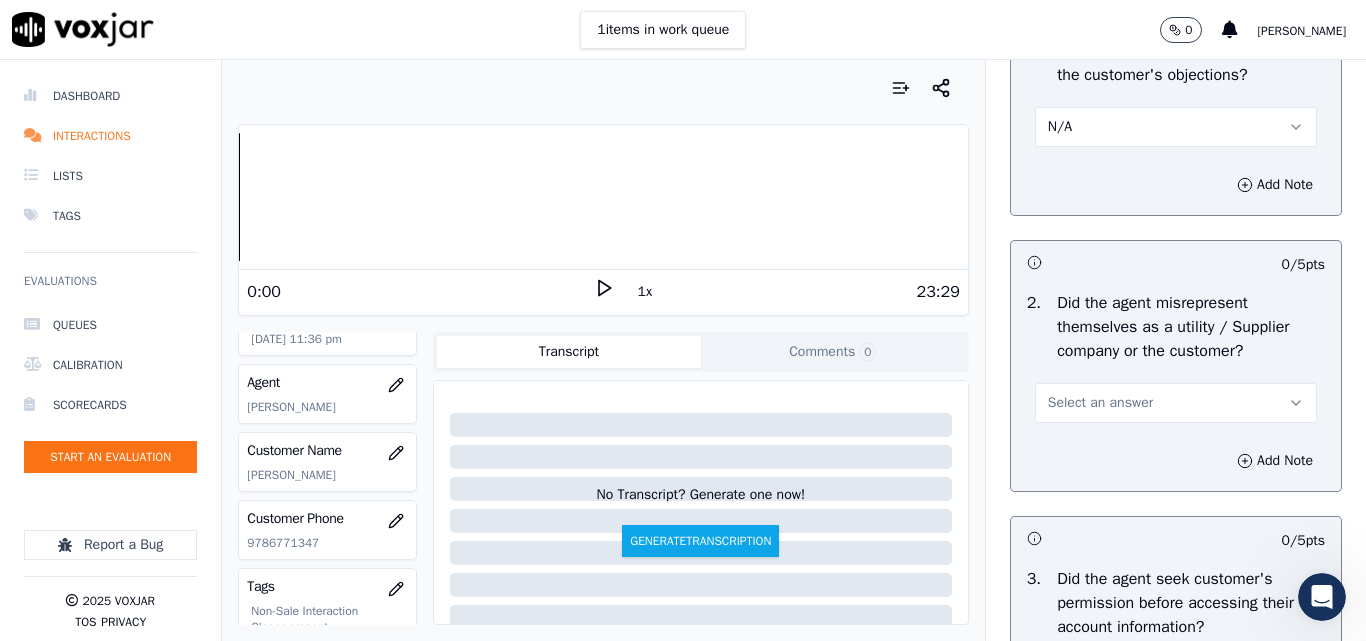 scroll, scrollTop: 1600, scrollLeft: 0, axis: vertical 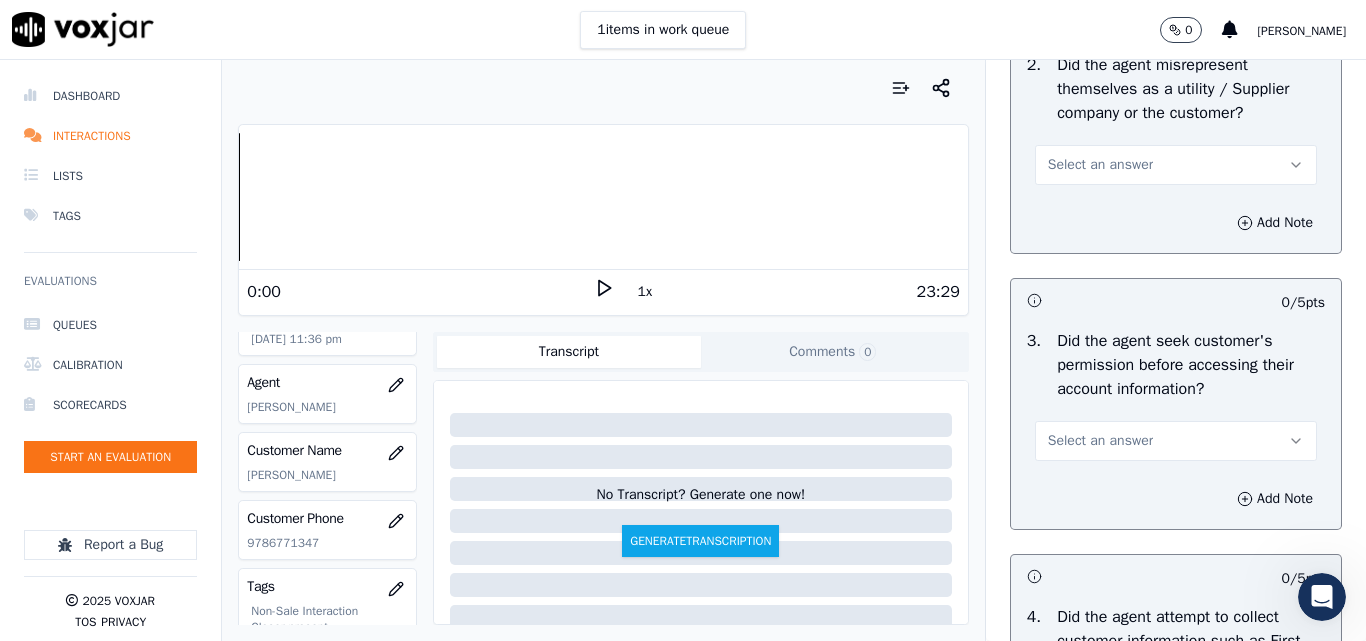 click on "Select an answer" at bounding box center (1100, 165) 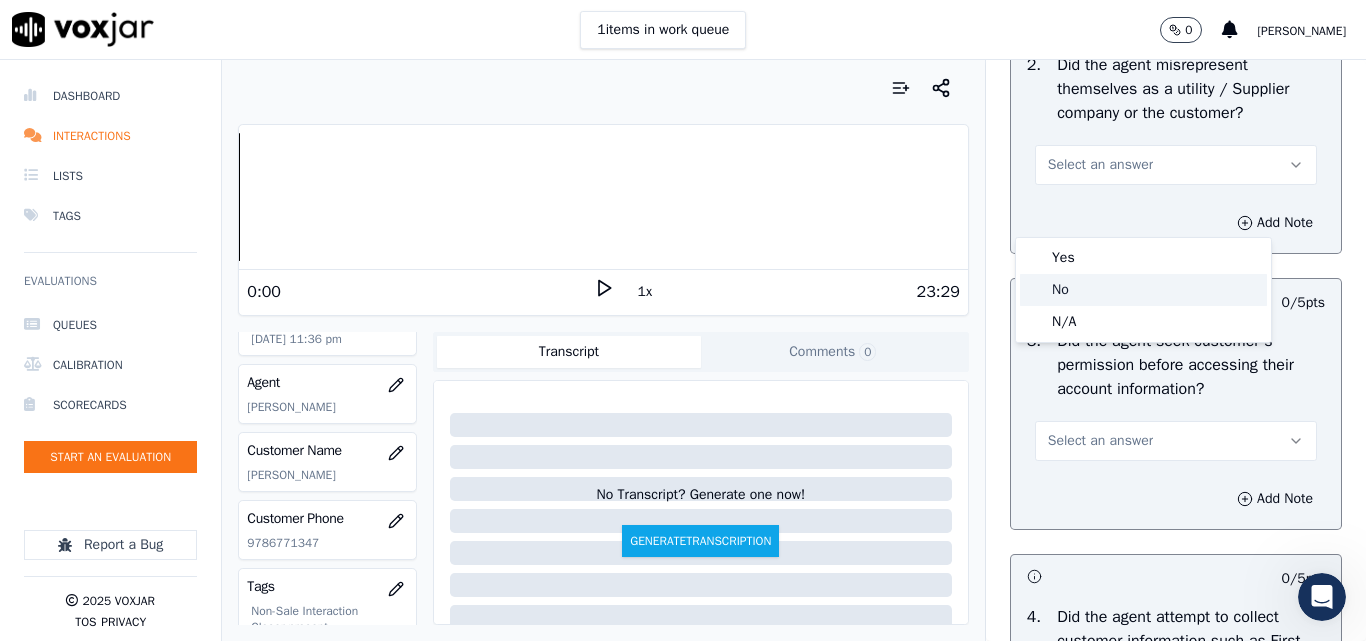 click on "No" 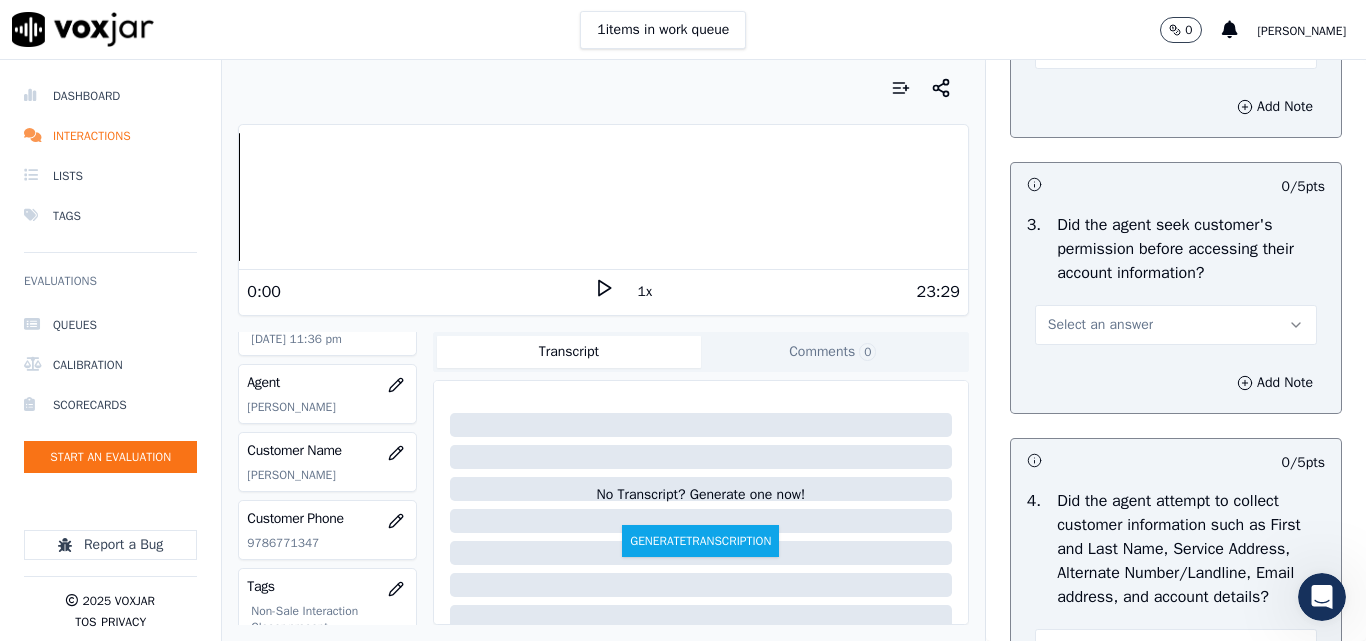 scroll, scrollTop: 1800, scrollLeft: 0, axis: vertical 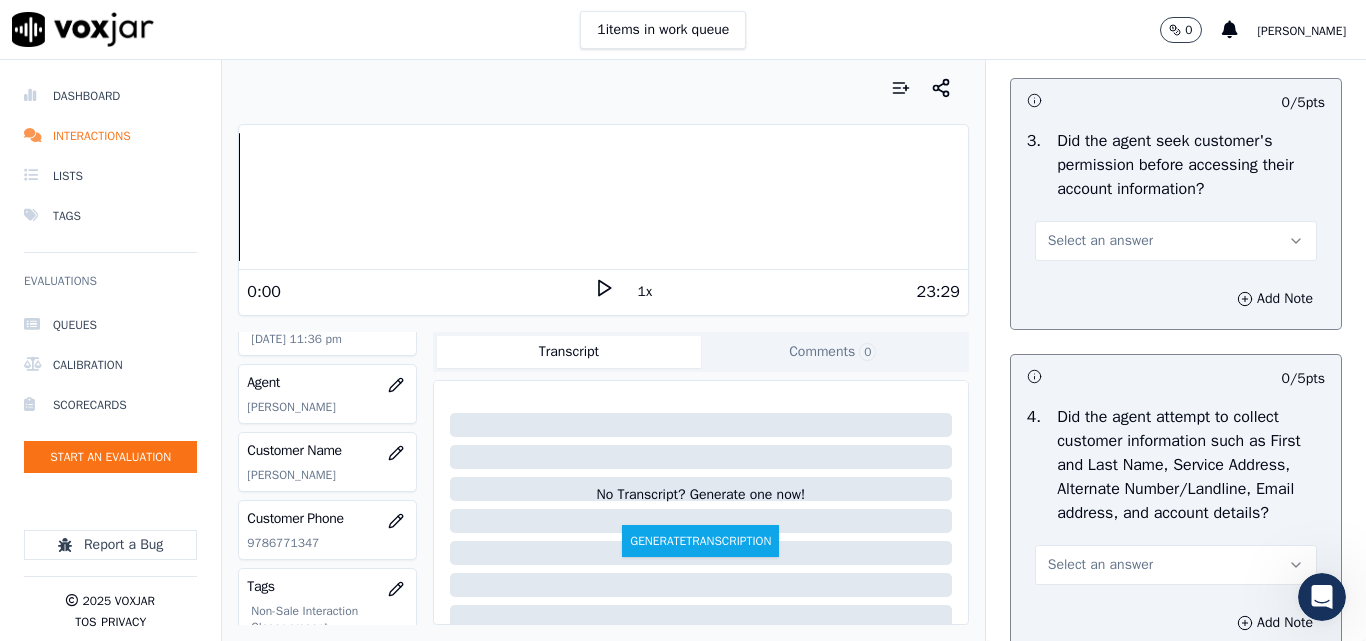 click on "Select an answer" at bounding box center [1100, 241] 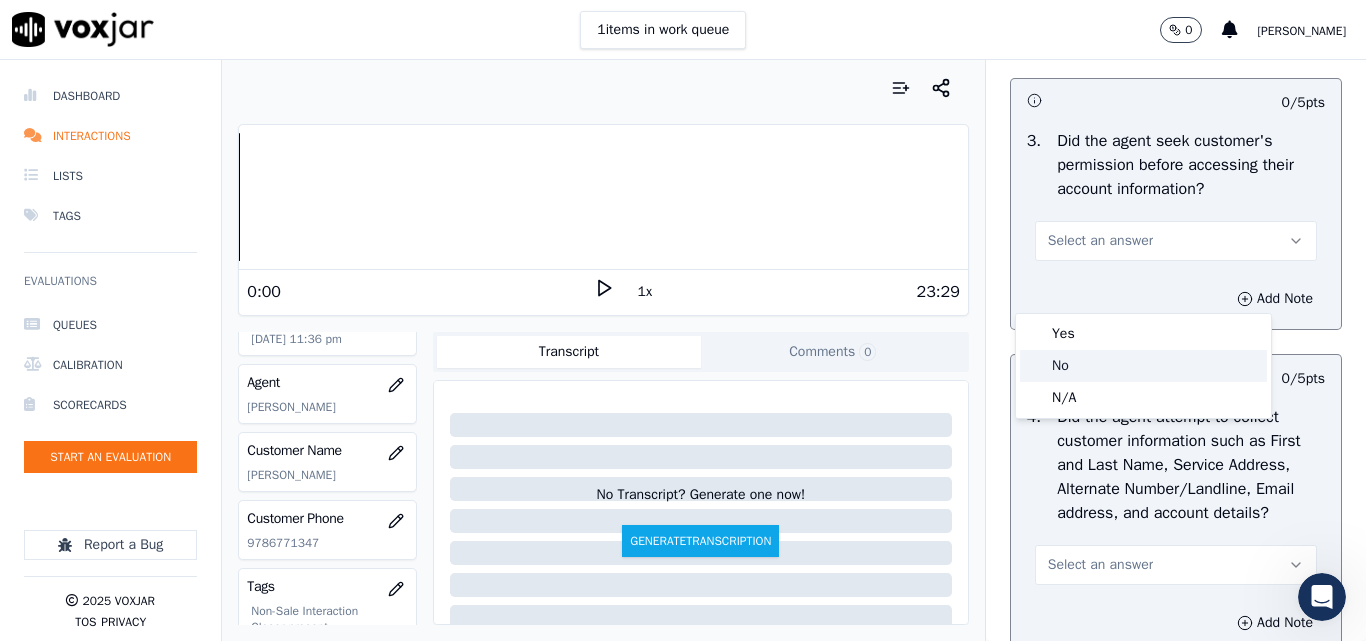 click on "No" 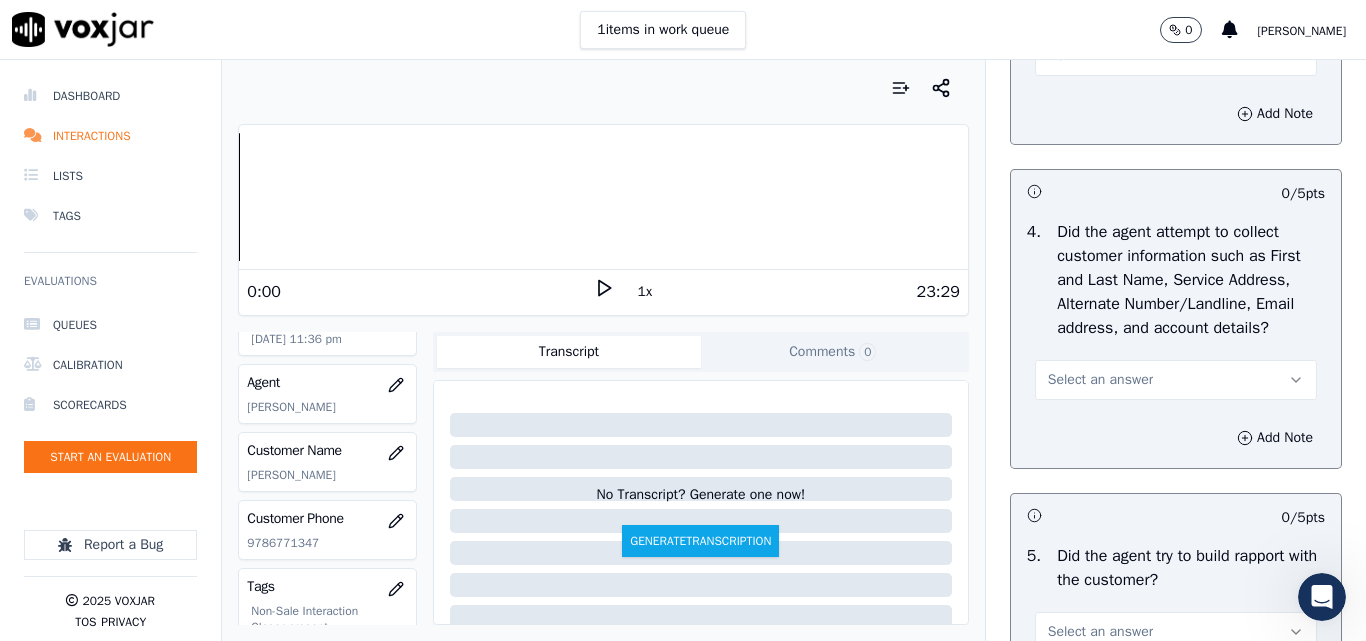 scroll, scrollTop: 2000, scrollLeft: 0, axis: vertical 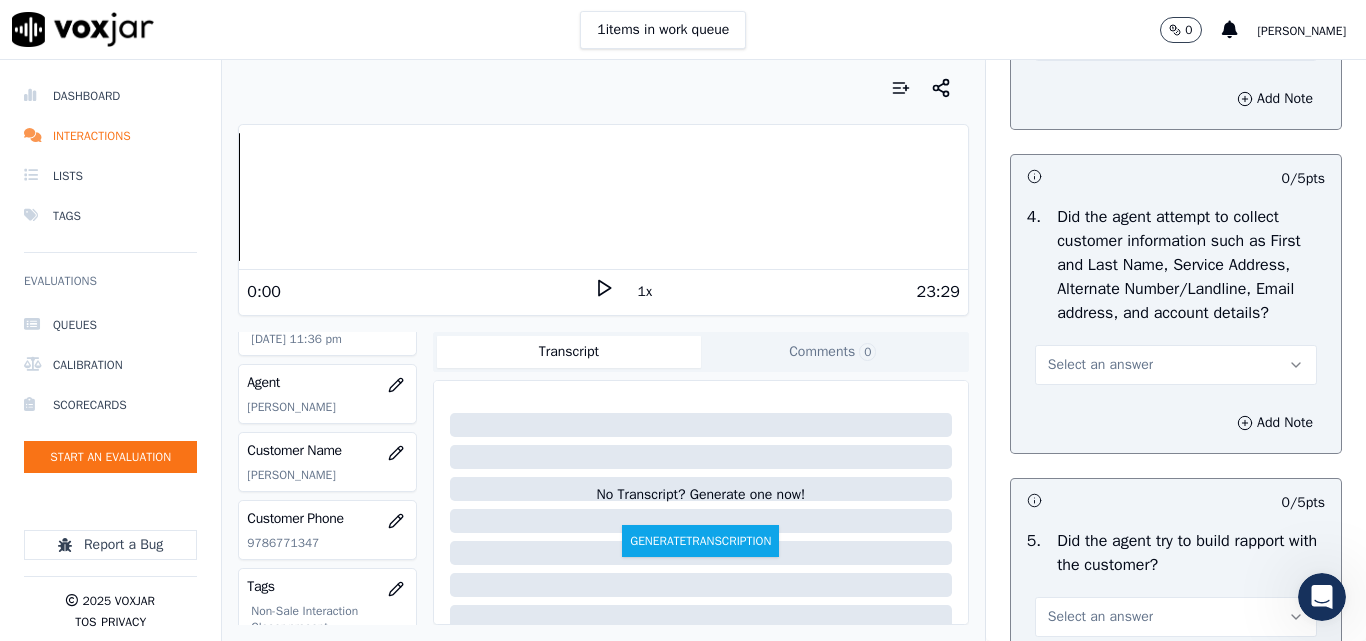 click on "Select an answer" at bounding box center [1100, 365] 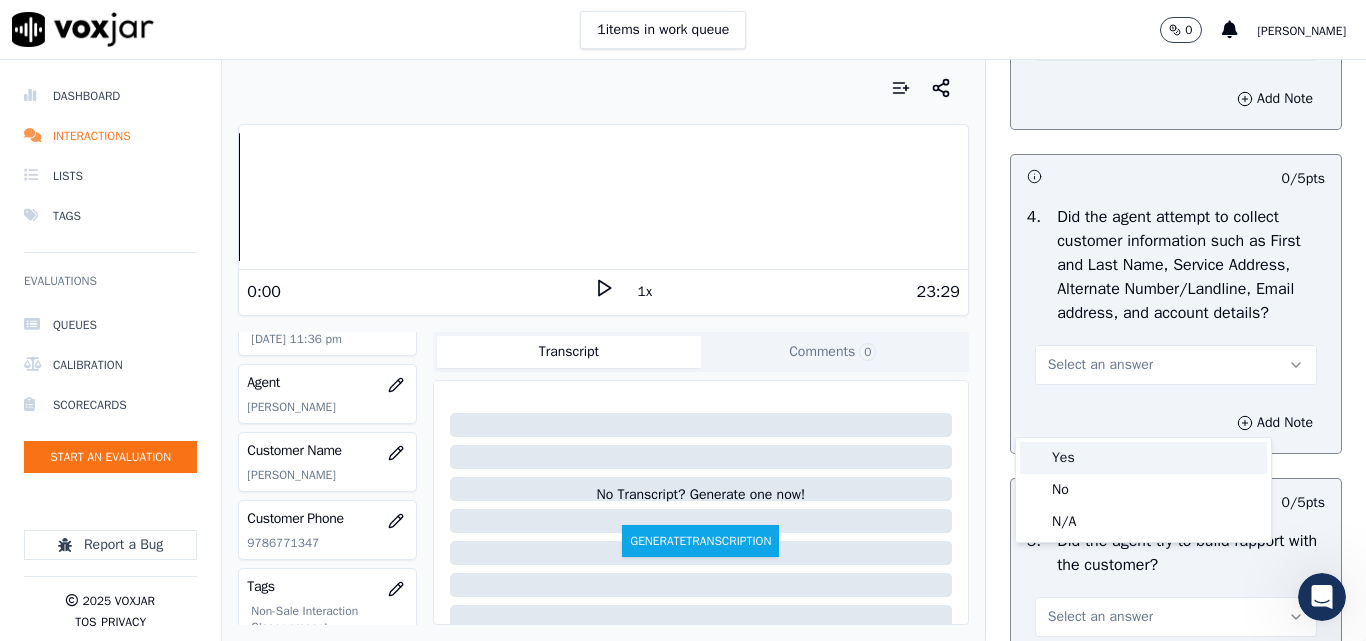click on "Yes" at bounding box center (1143, 458) 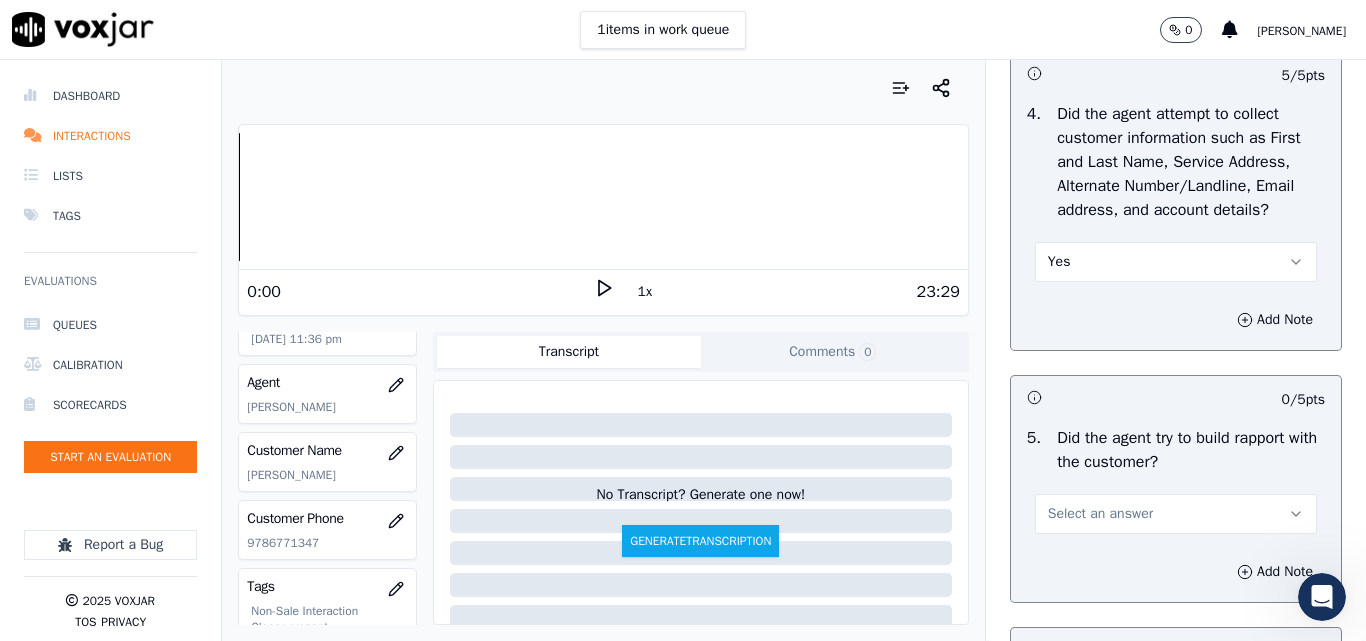 scroll, scrollTop: 2200, scrollLeft: 0, axis: vertical 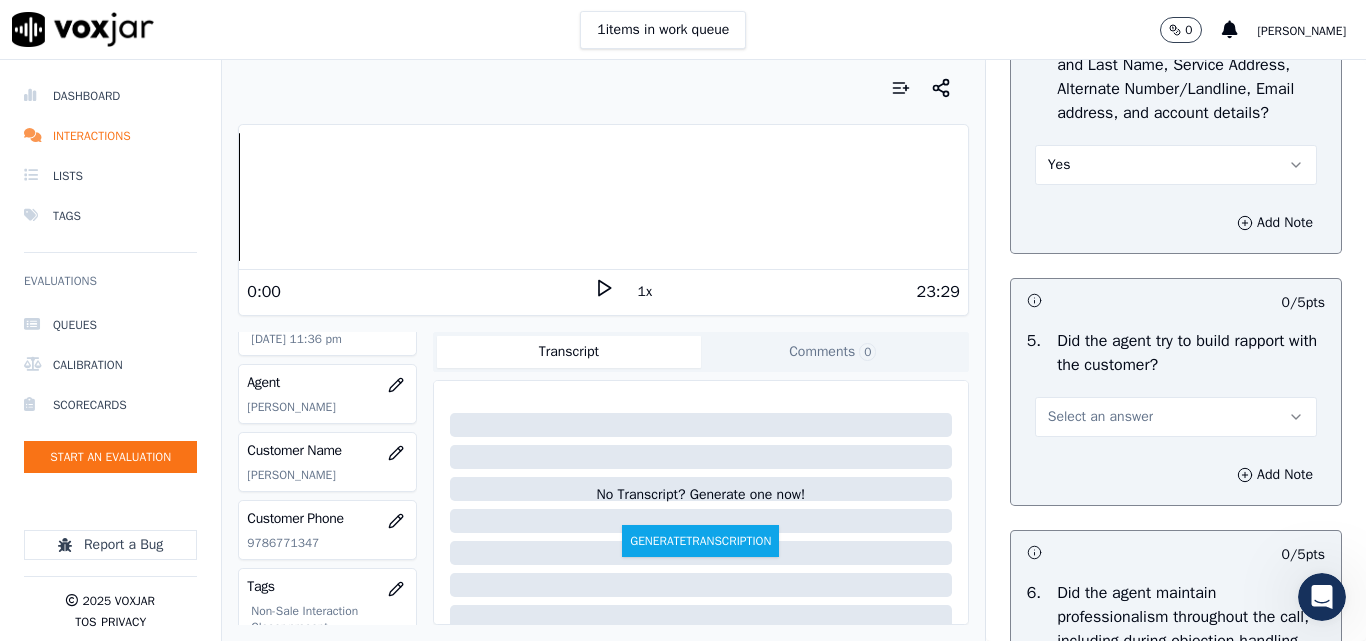 click on "Select an answer" at bounding box center (1100, 417) 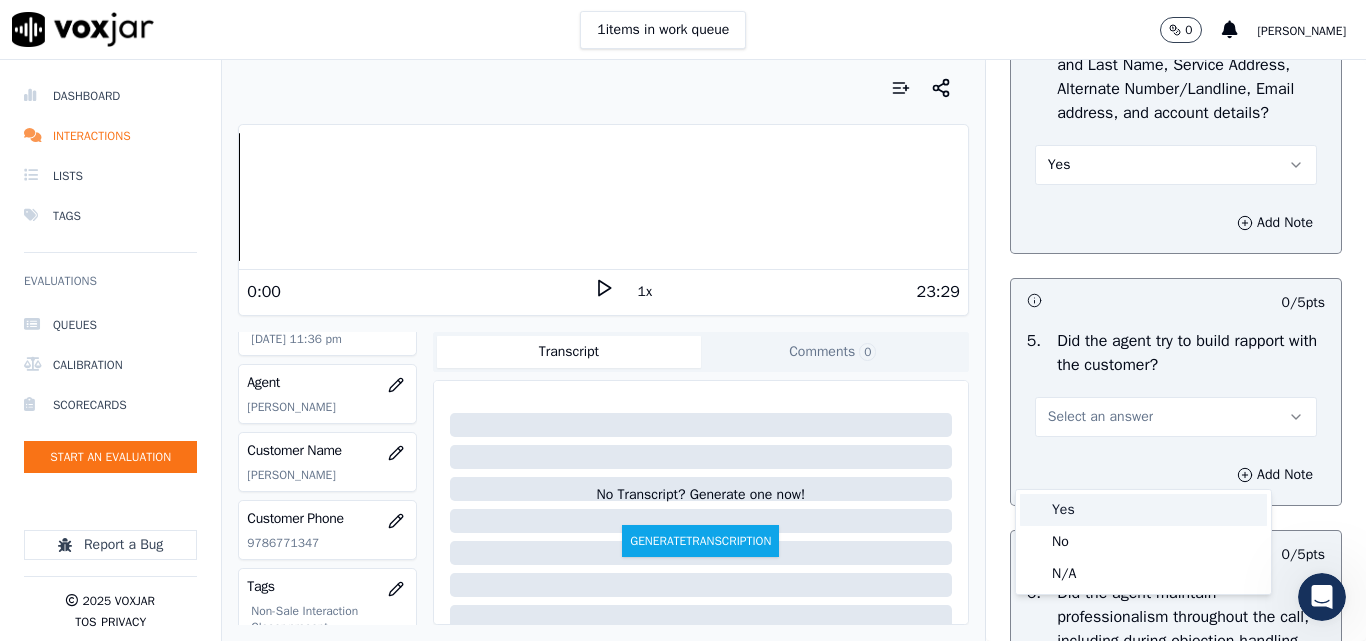 click on "Yes" at bounding box center [1143, 510] 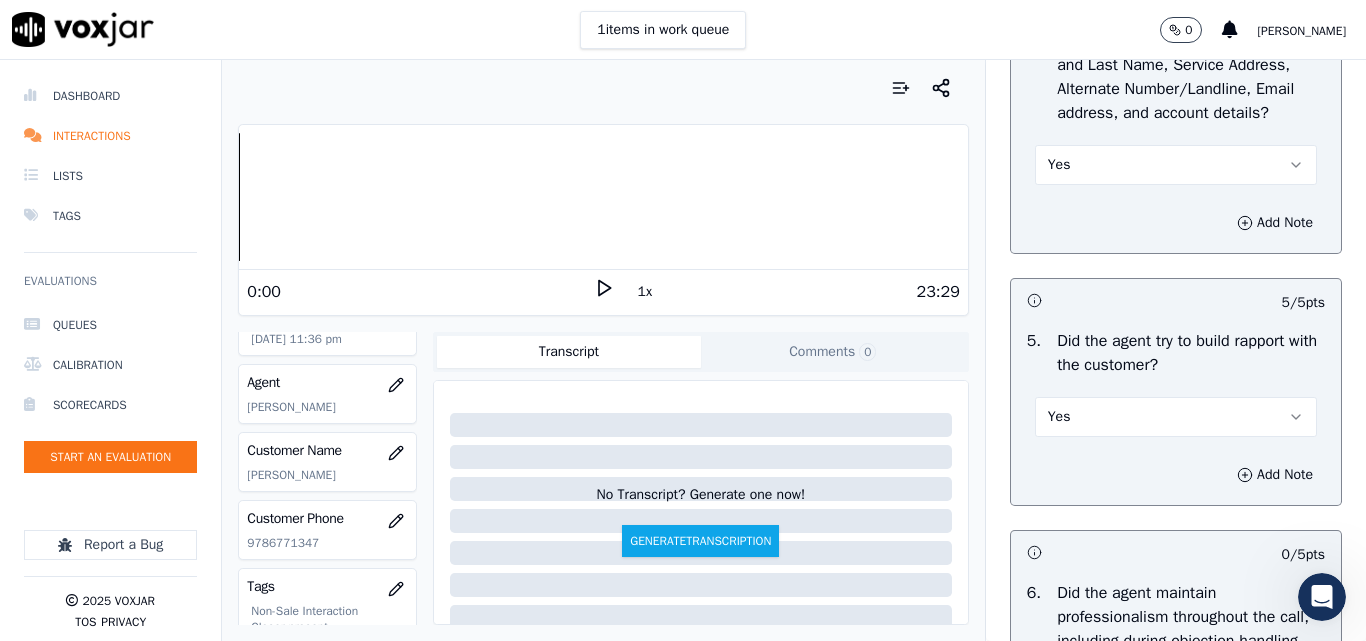 scroll, scrollTop: 2500, scrollLeft: 0, axis: vertical 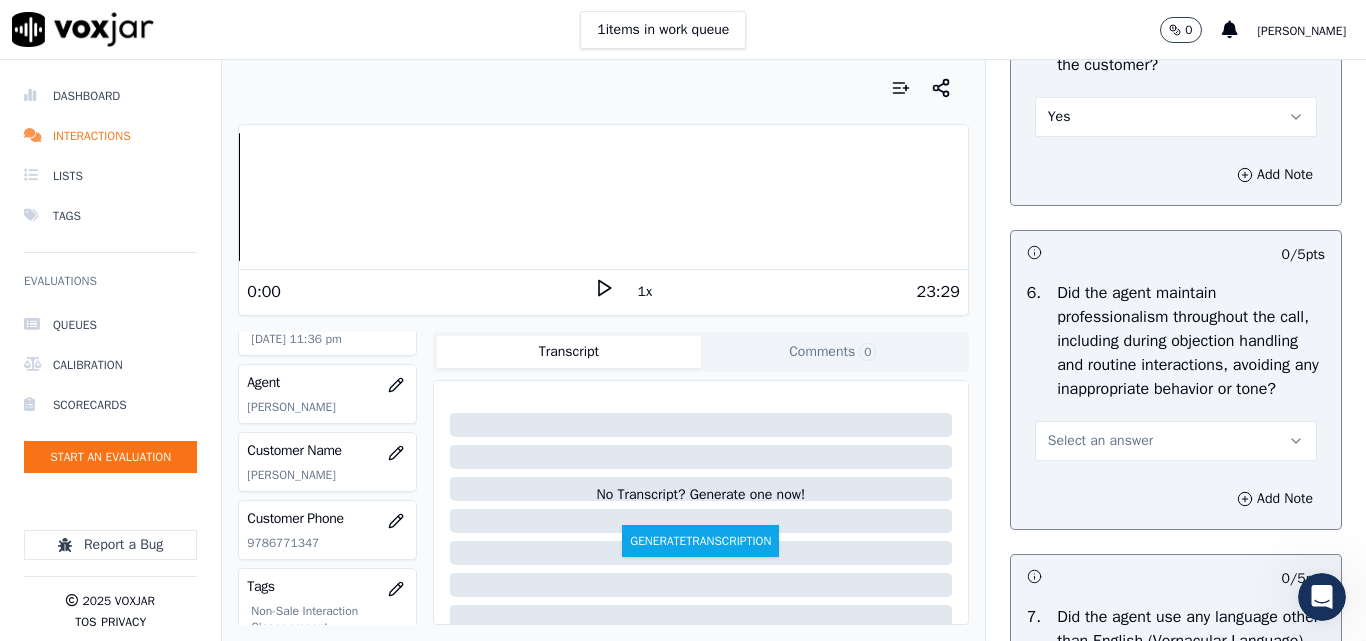 click on "Select an answer" at bounding box center (1100, 441) 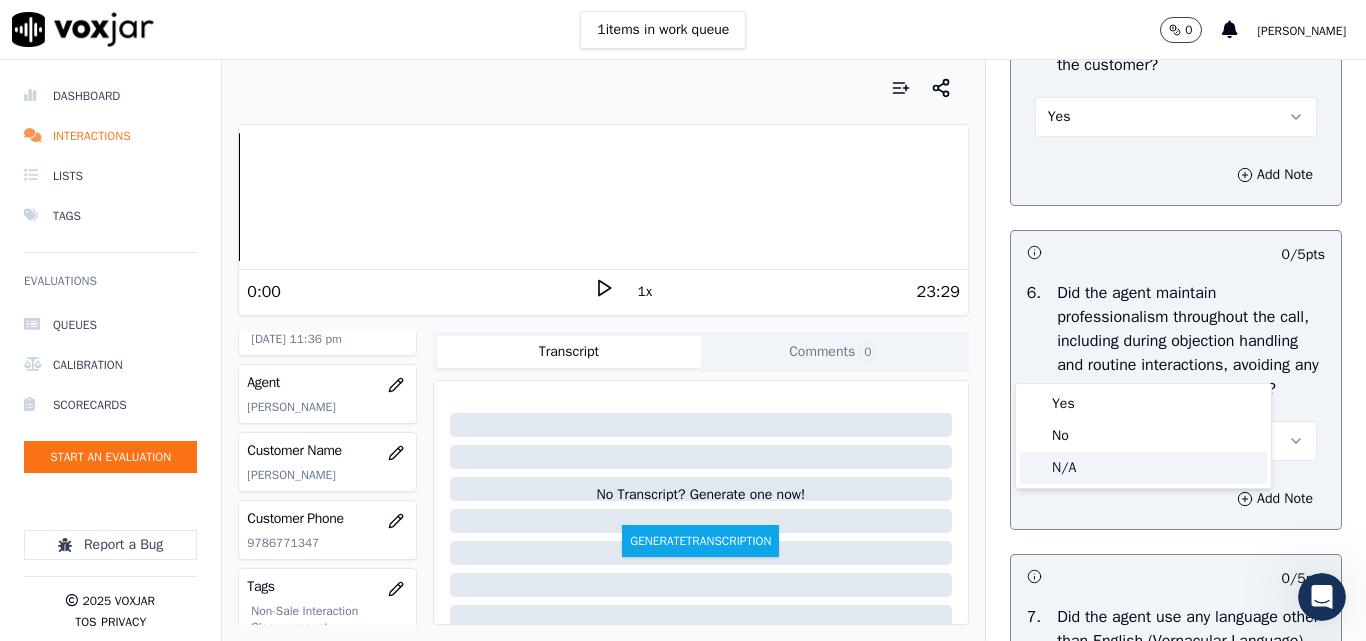 click on "N/A" 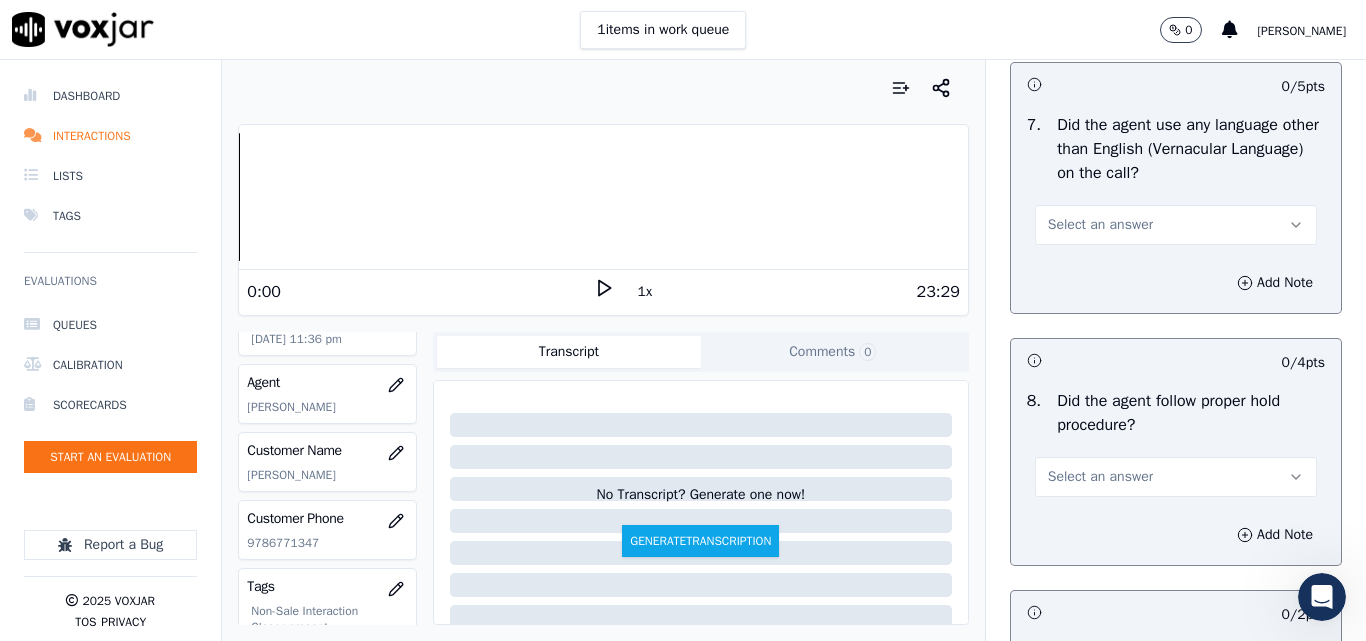 scroll, scrollTop: 3000, scrollLeft: 0, axis: vertical 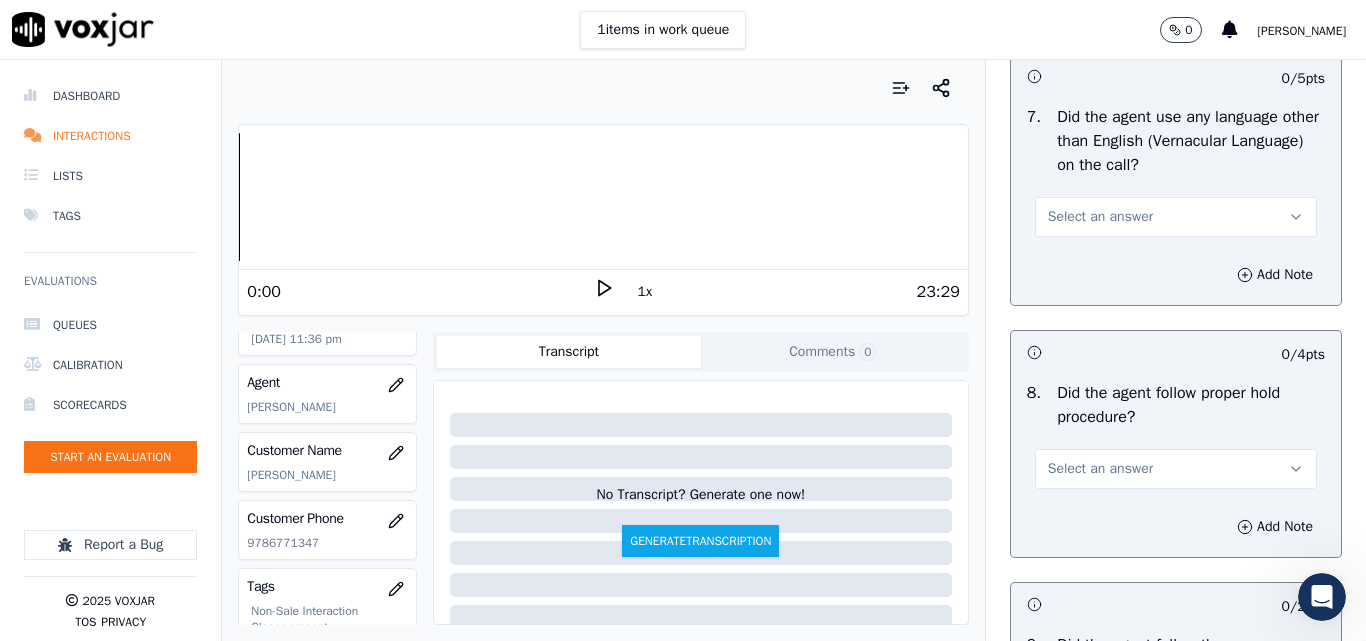 click on "Select an answer" at bounding box center [1100, 217] 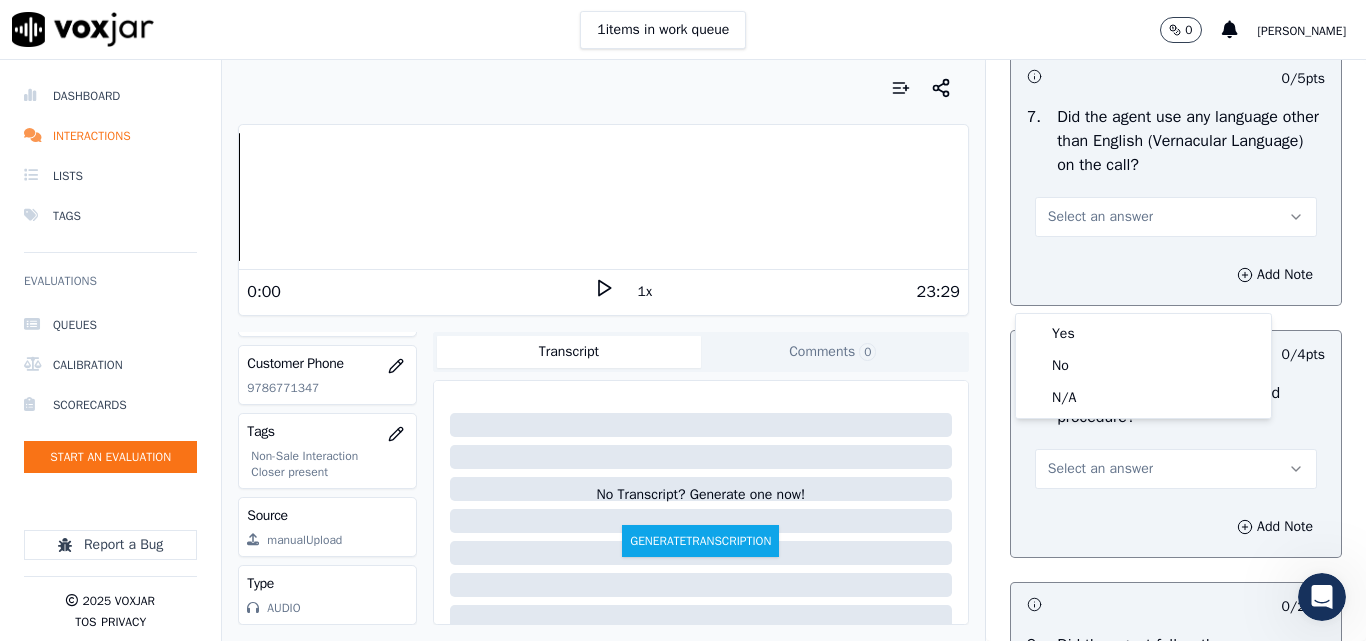 scroll, scrollTop: 388, scrollLeft: 0, axis: vertical 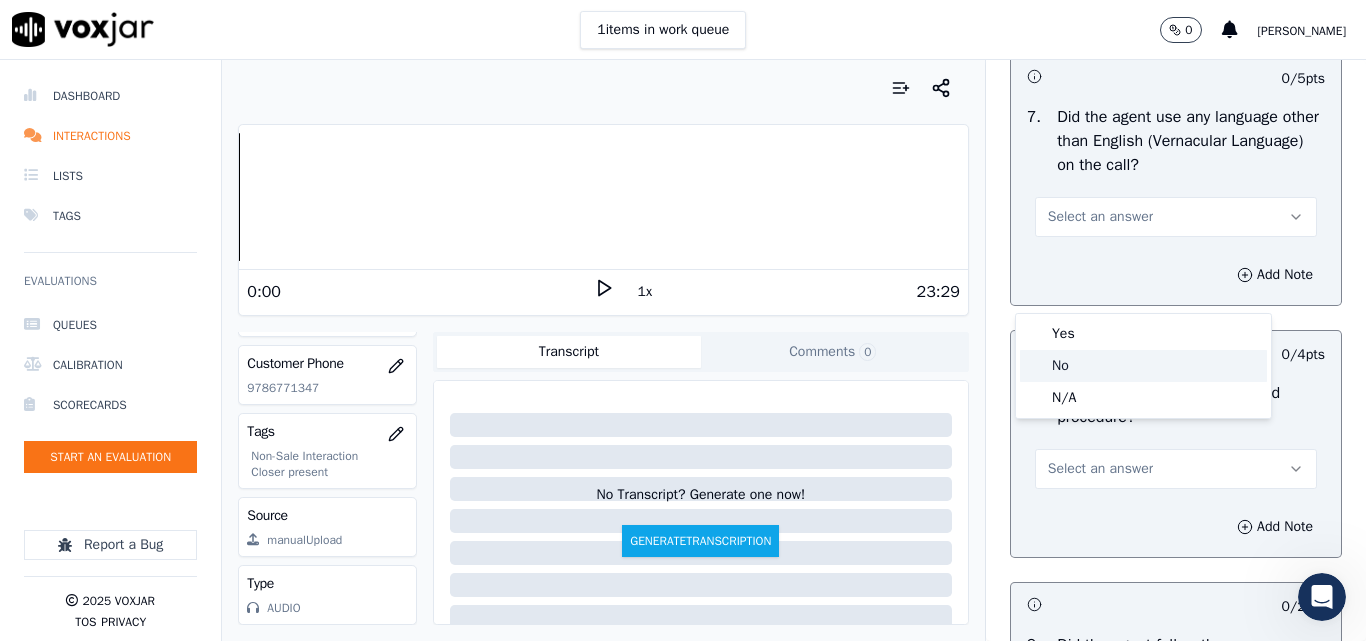 click on "No" 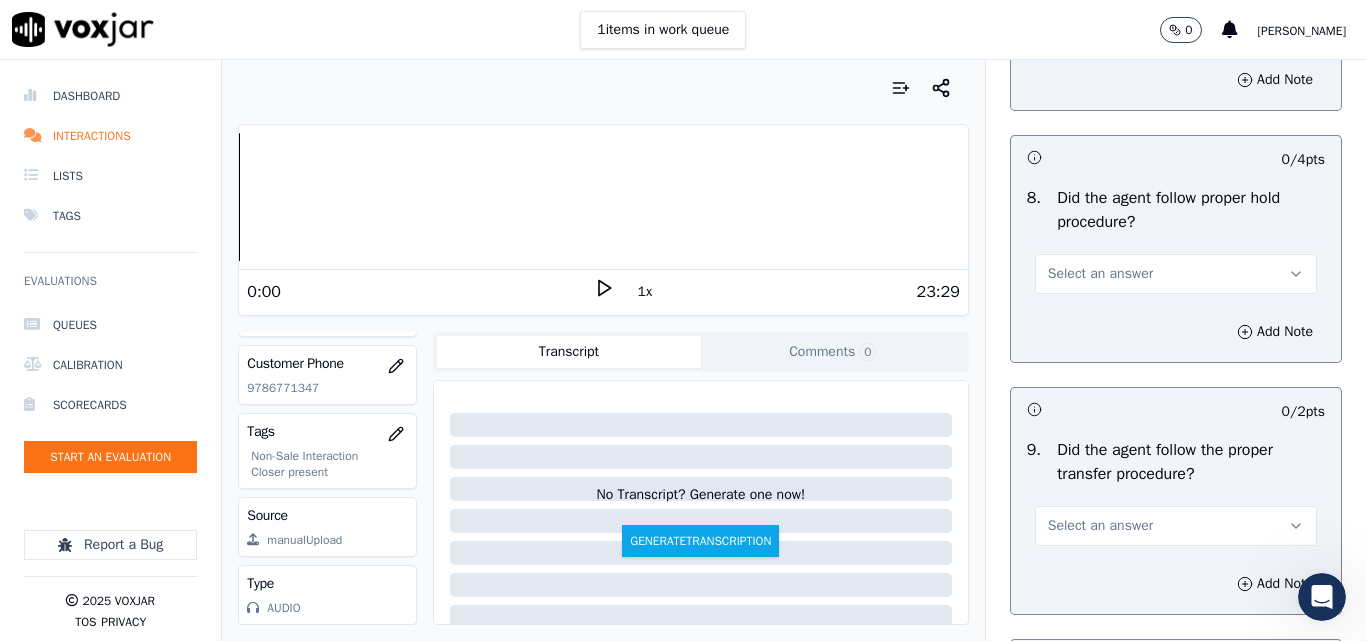 scroll, scrollTop: 3200, scrollLeft: 0, axis: vertical 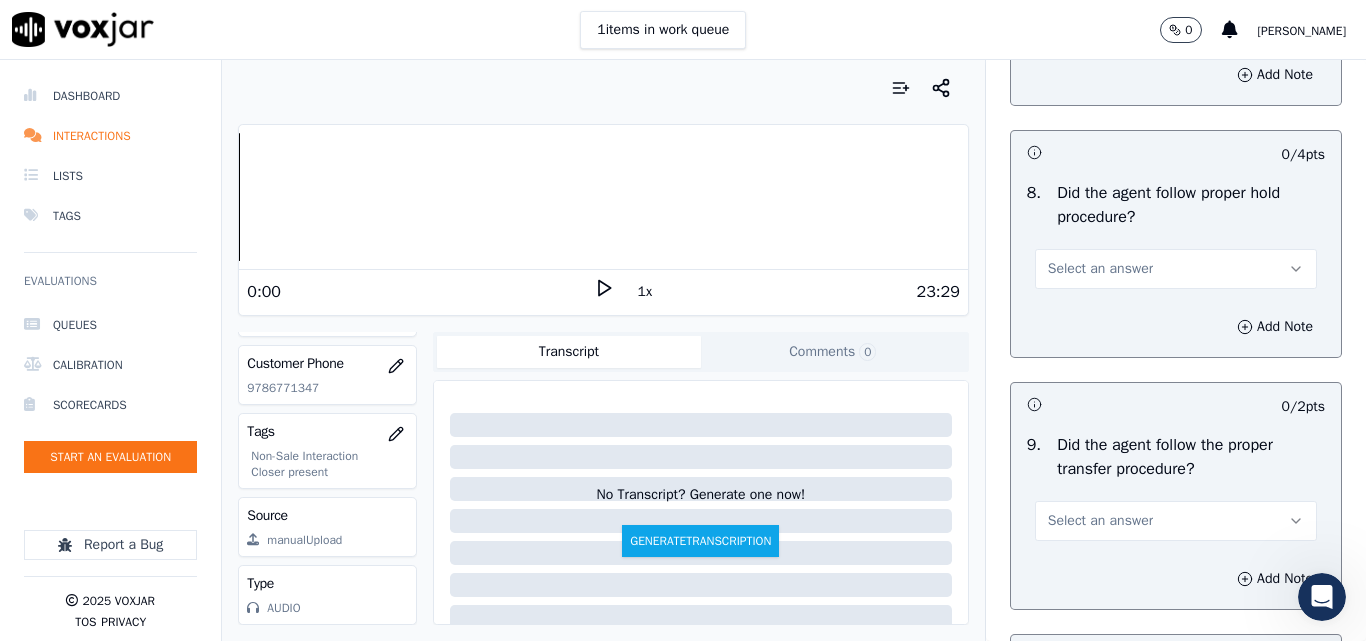 click on "Select an answer" at bounding box center [1100, 269] 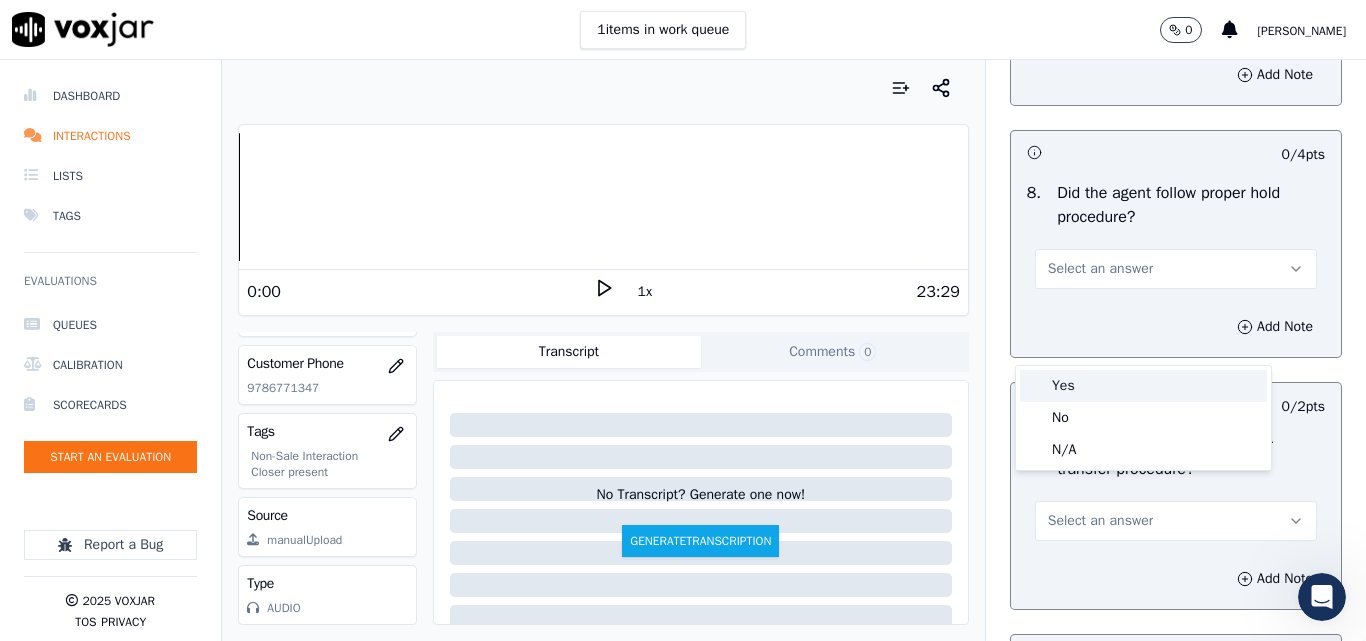 click on "Yes" at bounding box center (1143, 386) 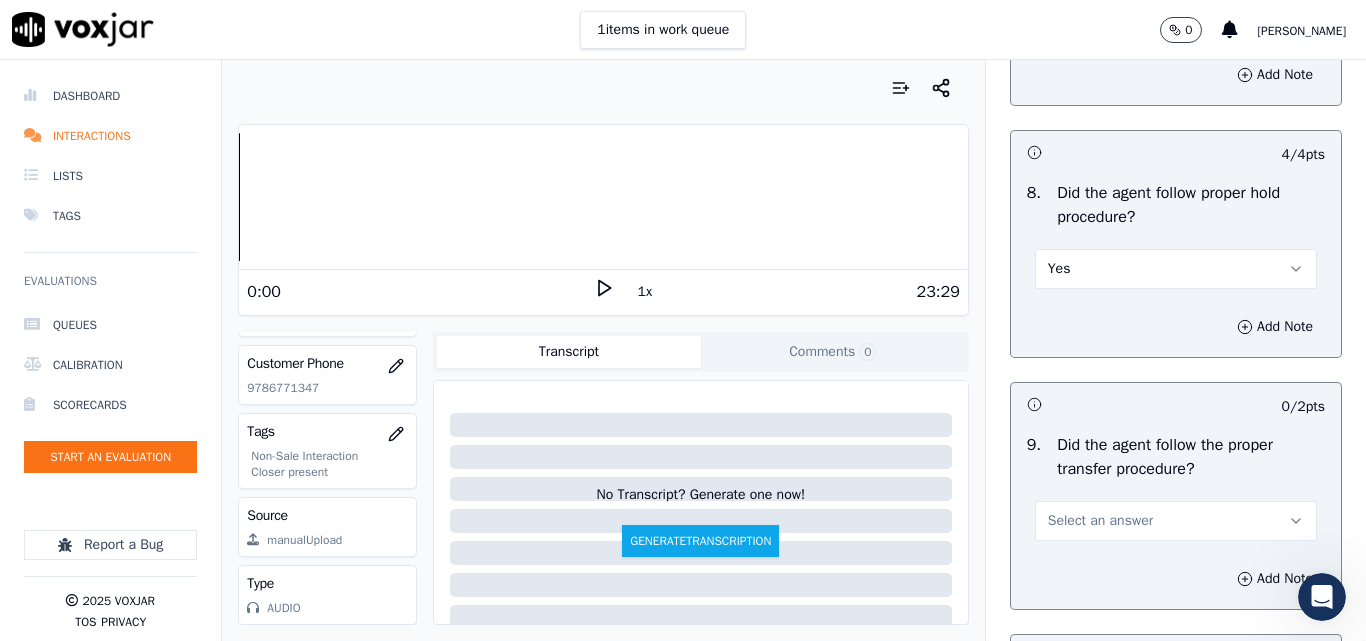 scroll, scrollTop: 3500, scrollLeft: 0, axis: vertical 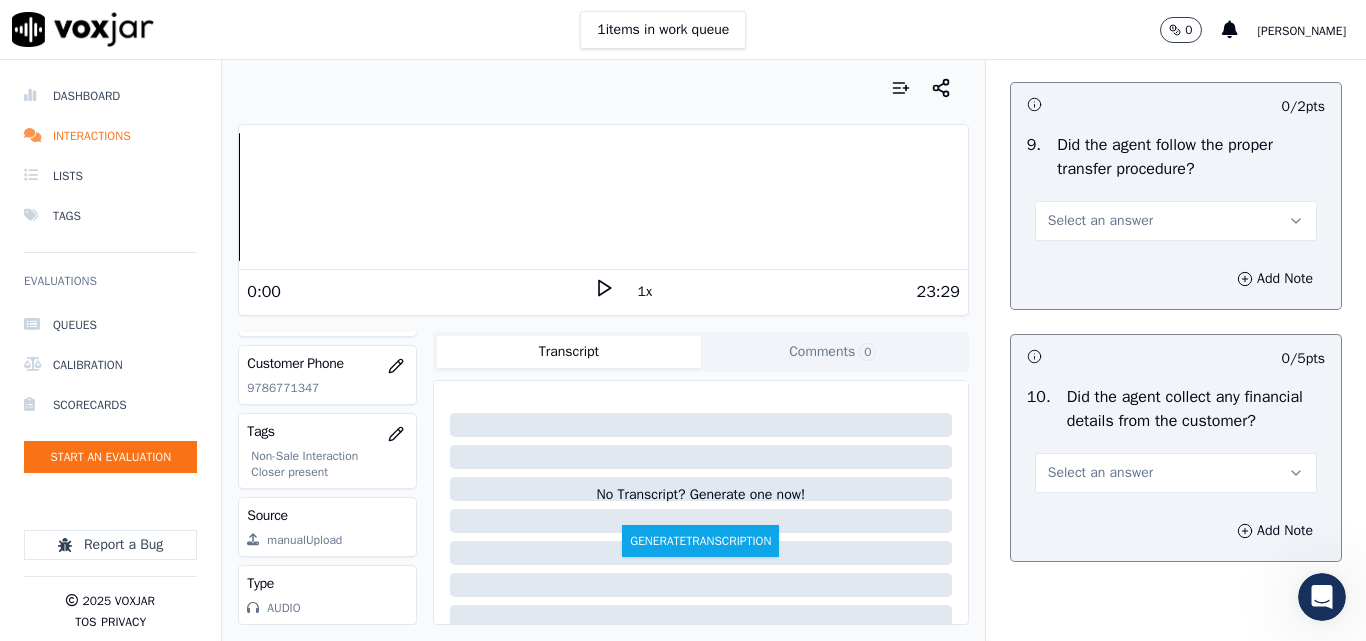 click on "Select an answer" at bounding box center [1100, 221] 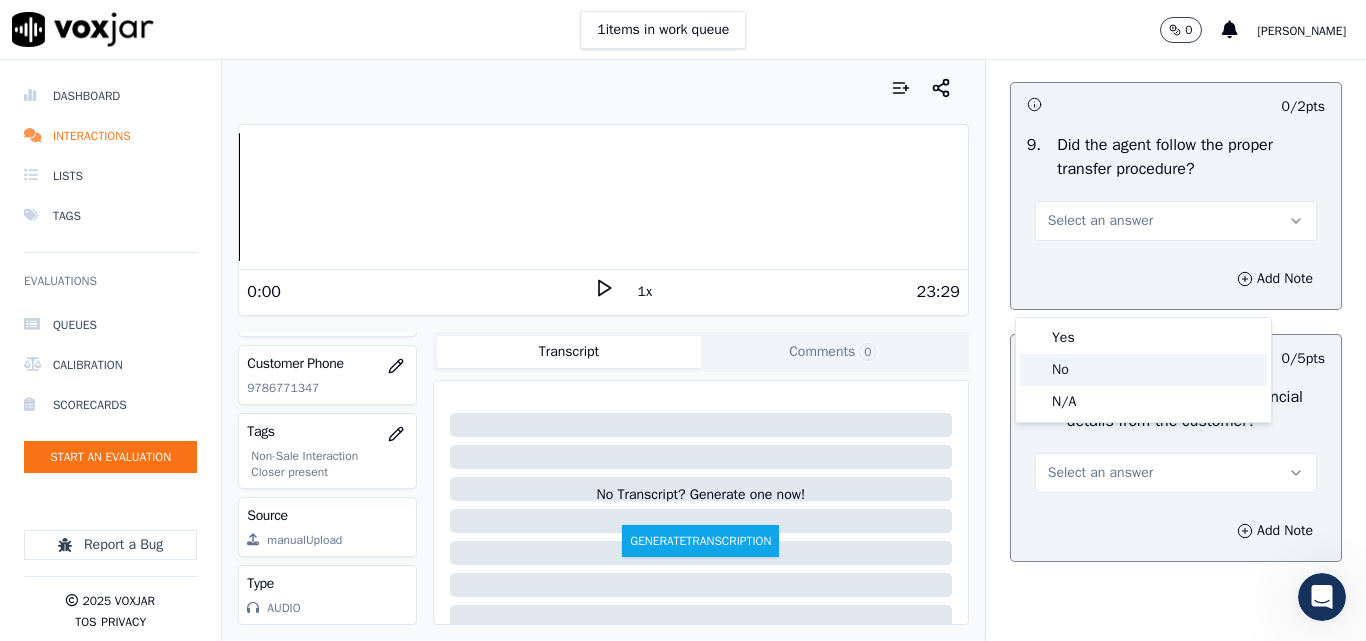 click on "No" 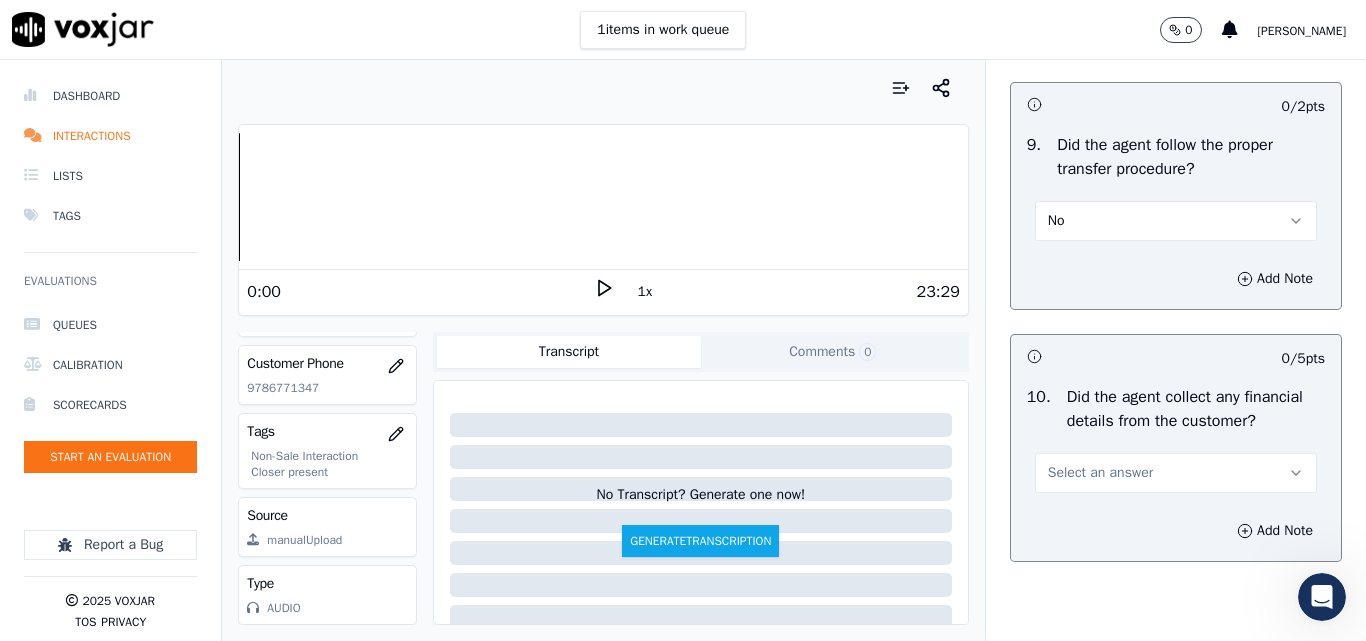 click on "No" at bounding box center [1176, 221] 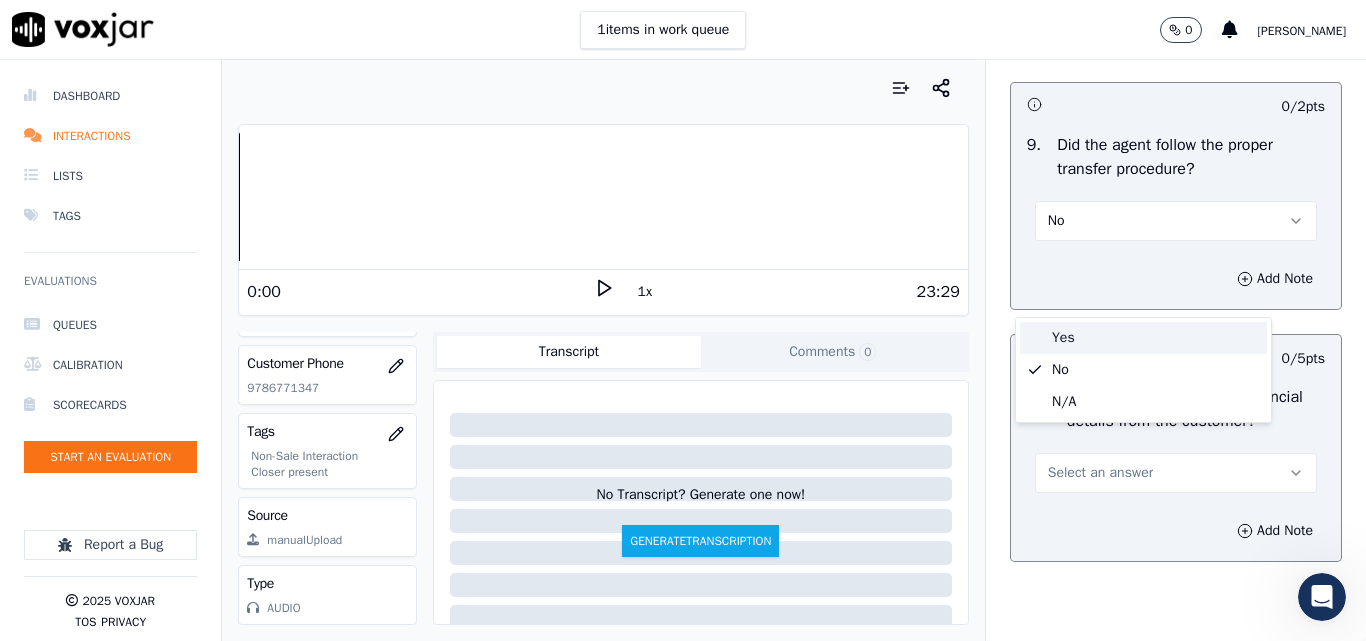 click on "Yes" at bounding box center (1143, 338) 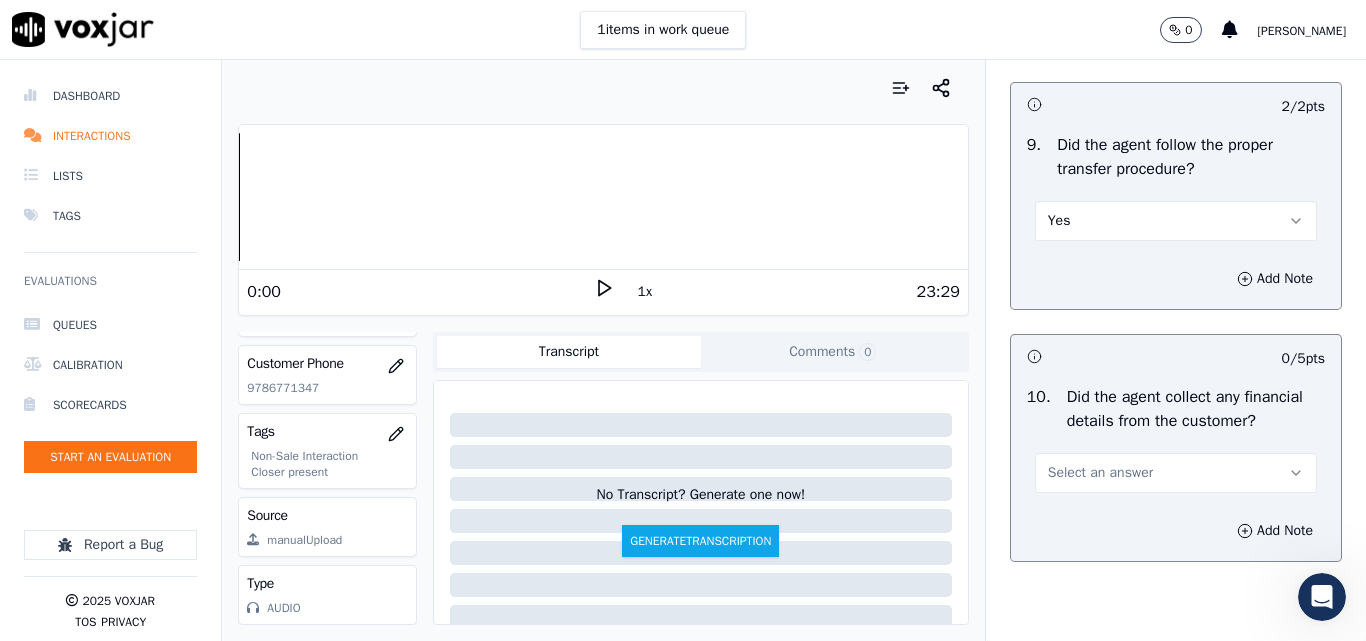 scroll, scrollTop: 3800, scrollLeft: 0, axis: vertical 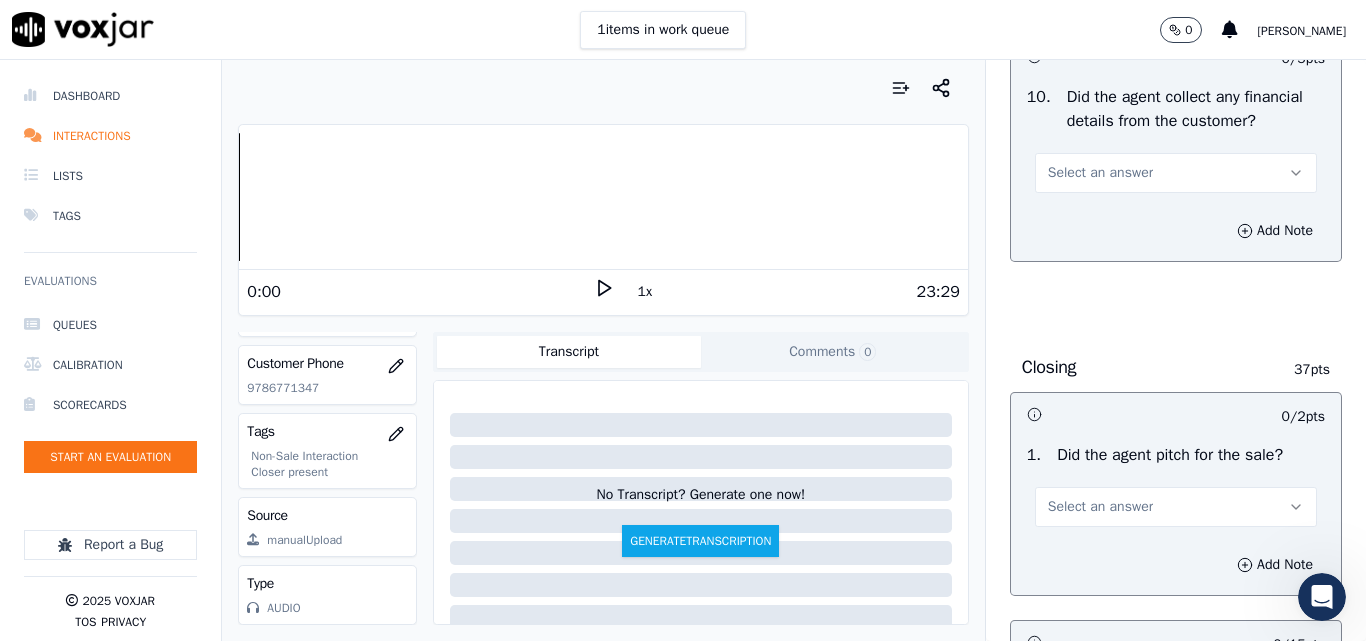 click on "Select an answer" at bounding box center (1176, 173) 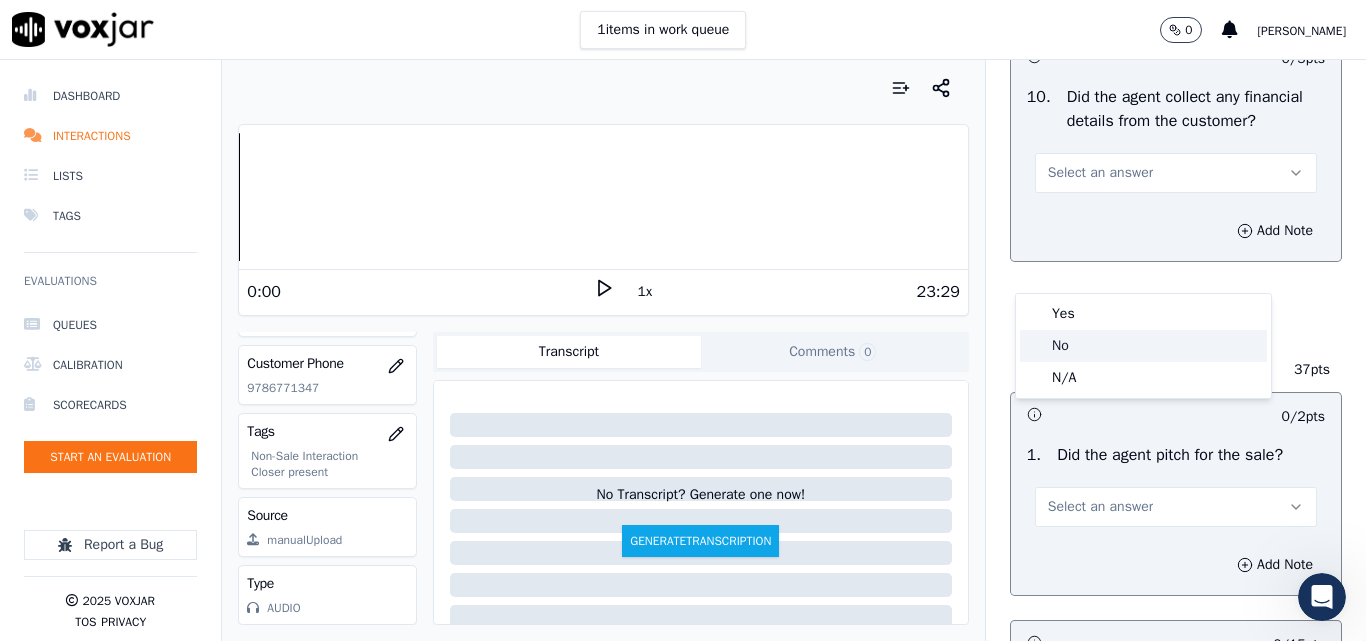 click on "No" 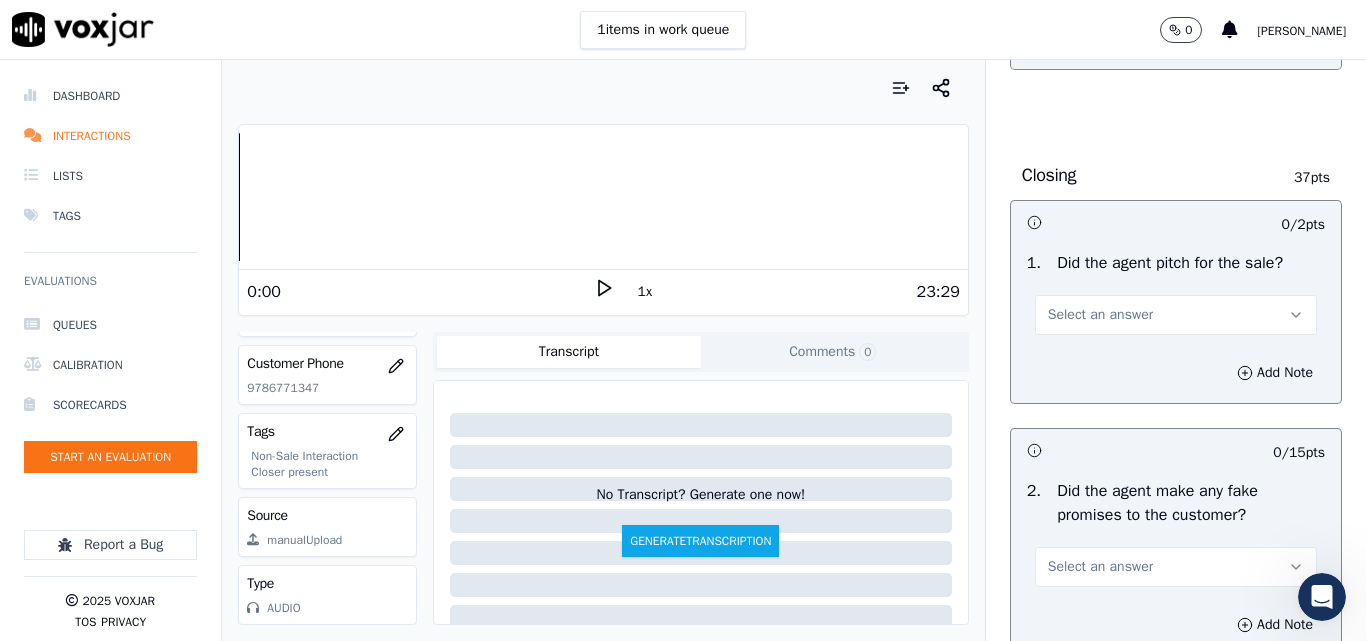 scroll, scrollTop: 4000, scrollLeft: 0, axis: vertical 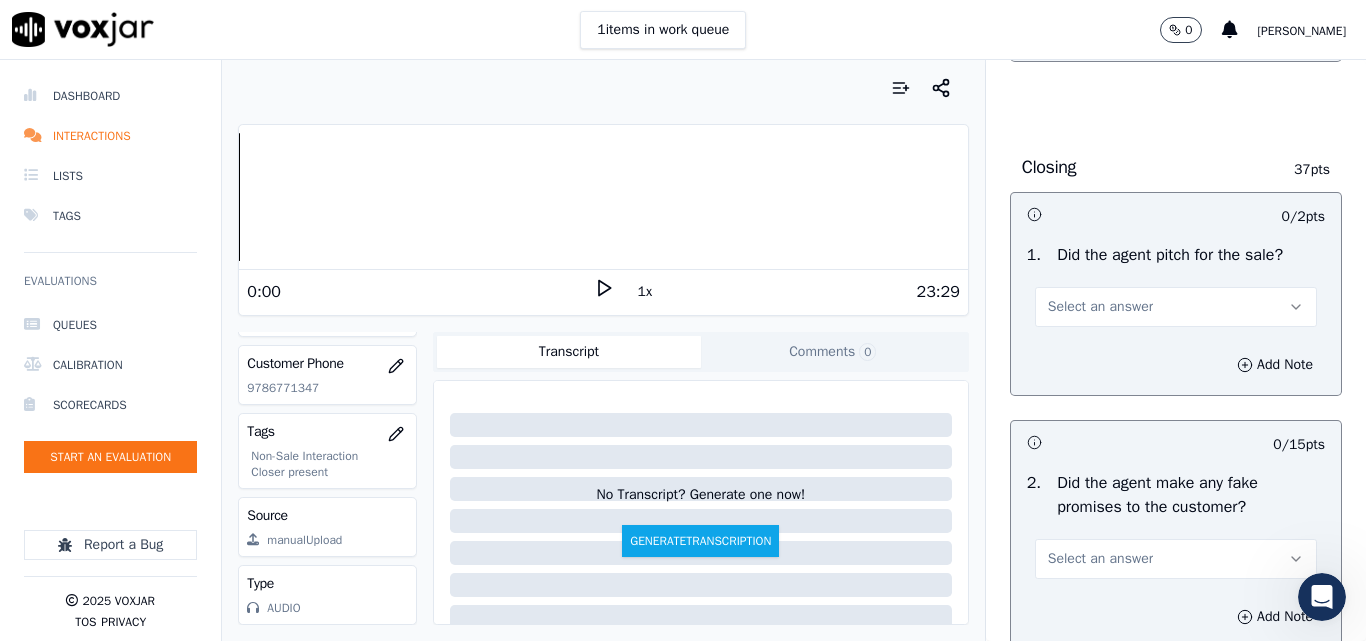 click on "Select an answer" at bounding box center [1100, 307] 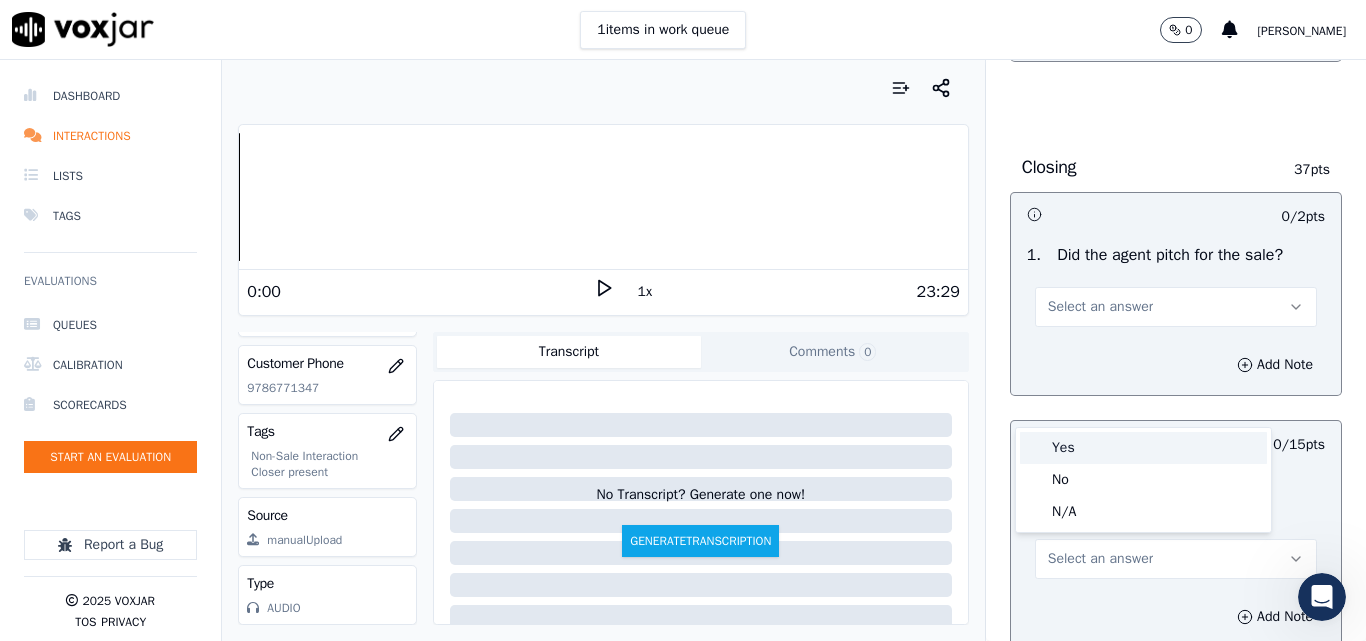 click on "Yes" at bounding box center (1143, 448) 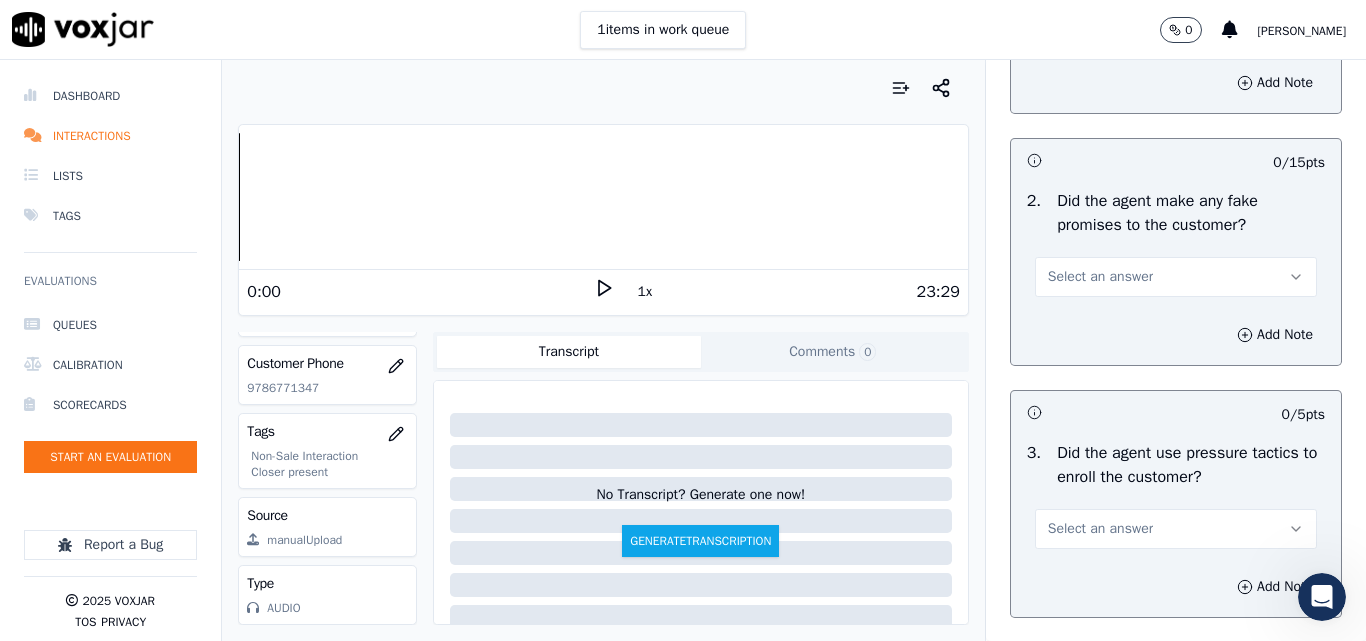 scroll, scrollTop: 4300, scrollLeft: 0, axis: vertical 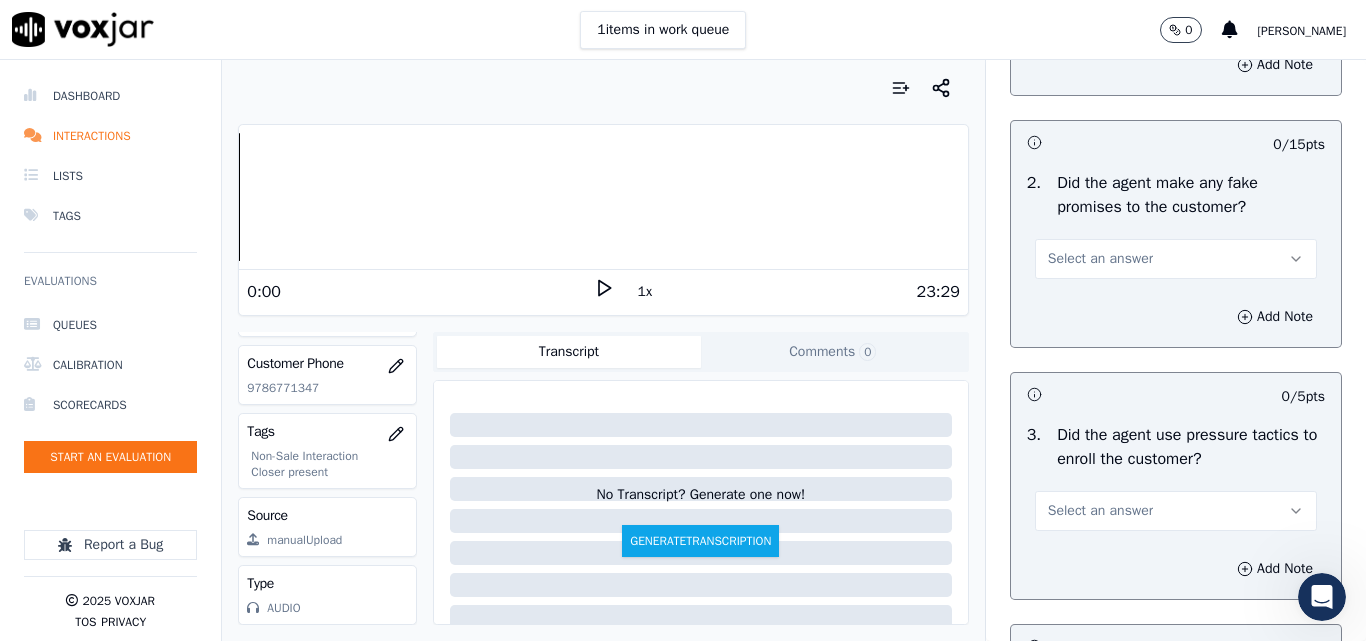 click on "Select an answer" at bounding box center (1176, 259) 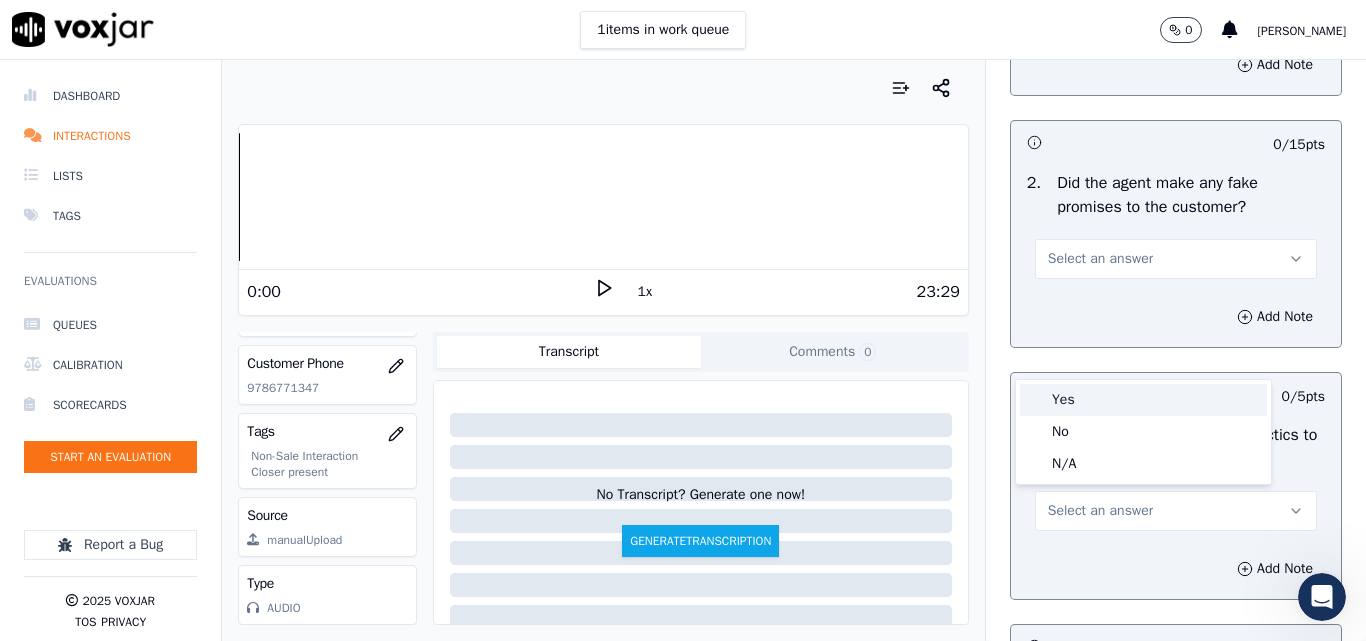 click on "Yes" at bounding box center [1143, 400] 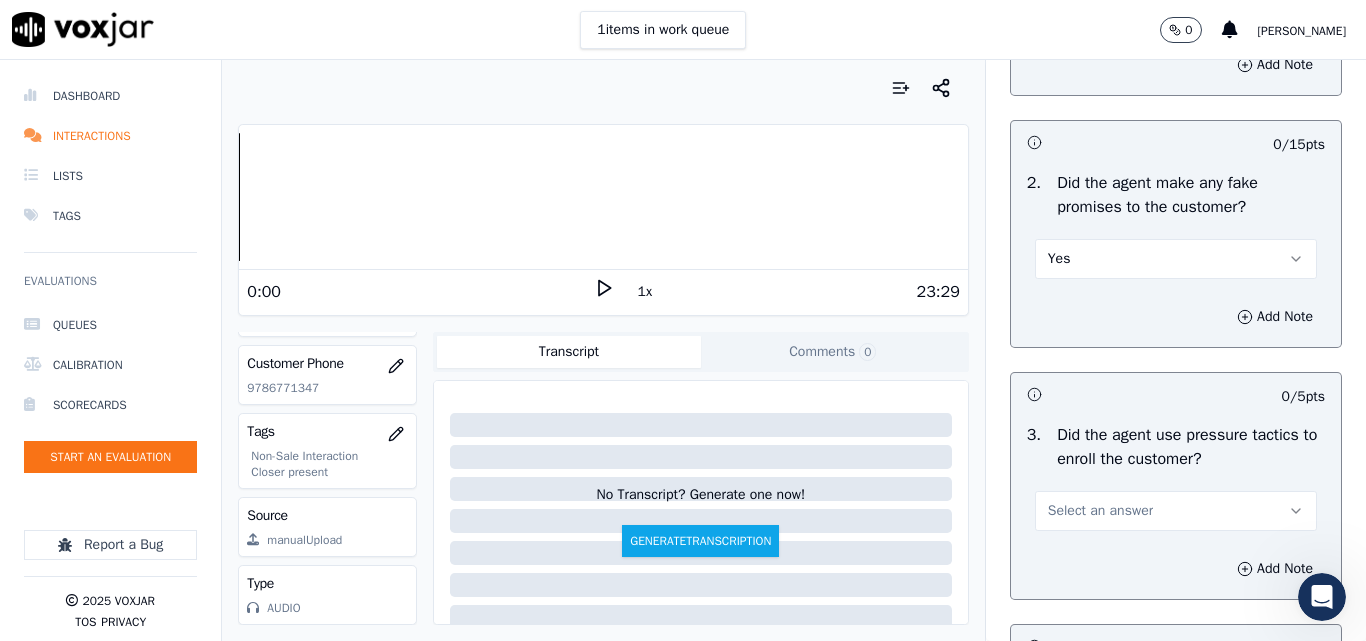 click on "Yes" at bounding box center [1176, 259] 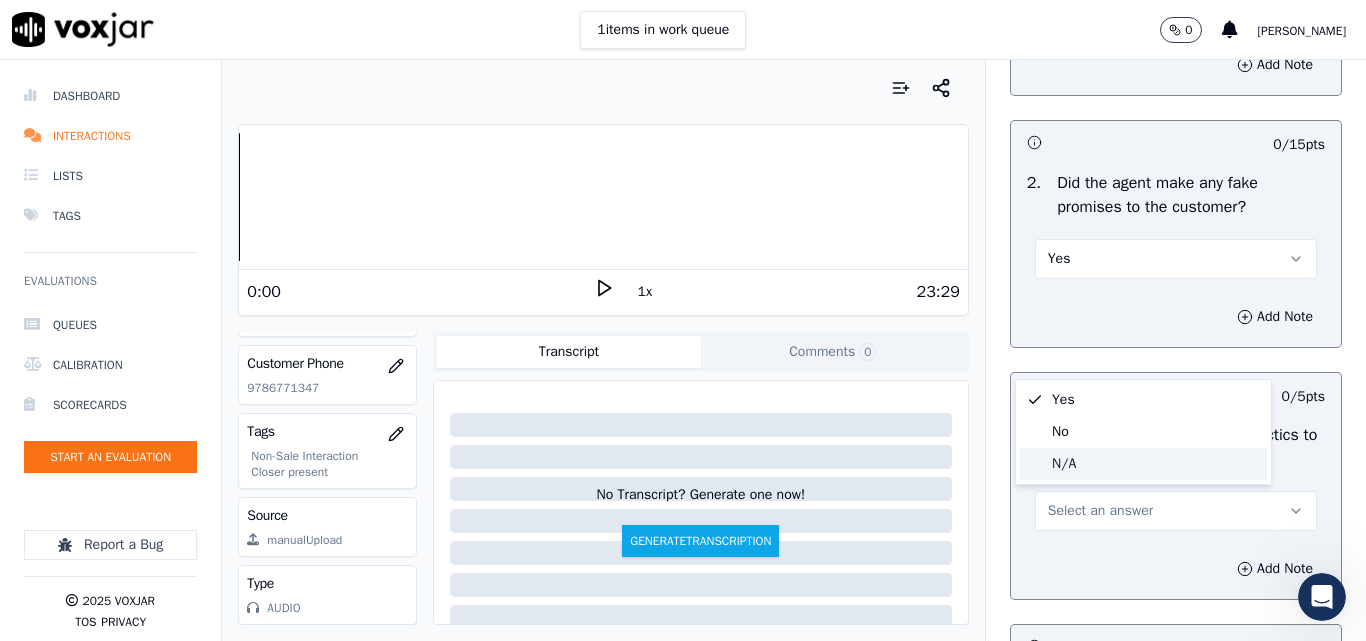 click on "N/A" 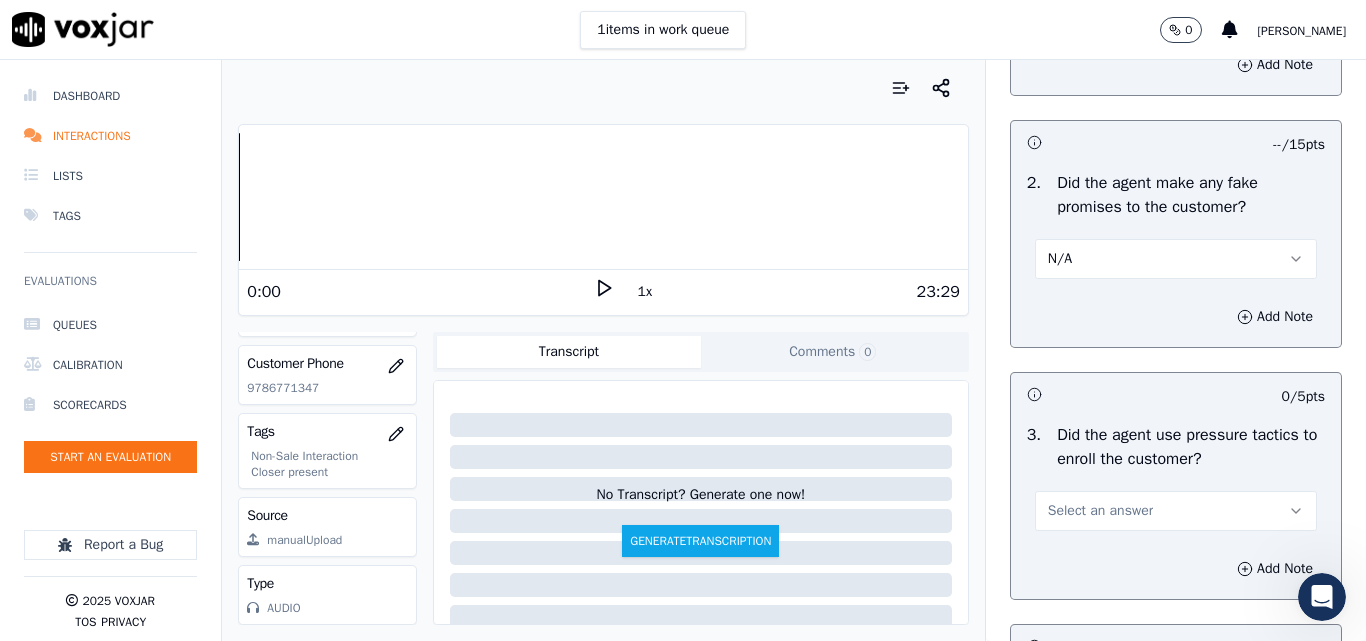 scroll, scrollTop: 4500, scrollLeft: 0, axis: vertical 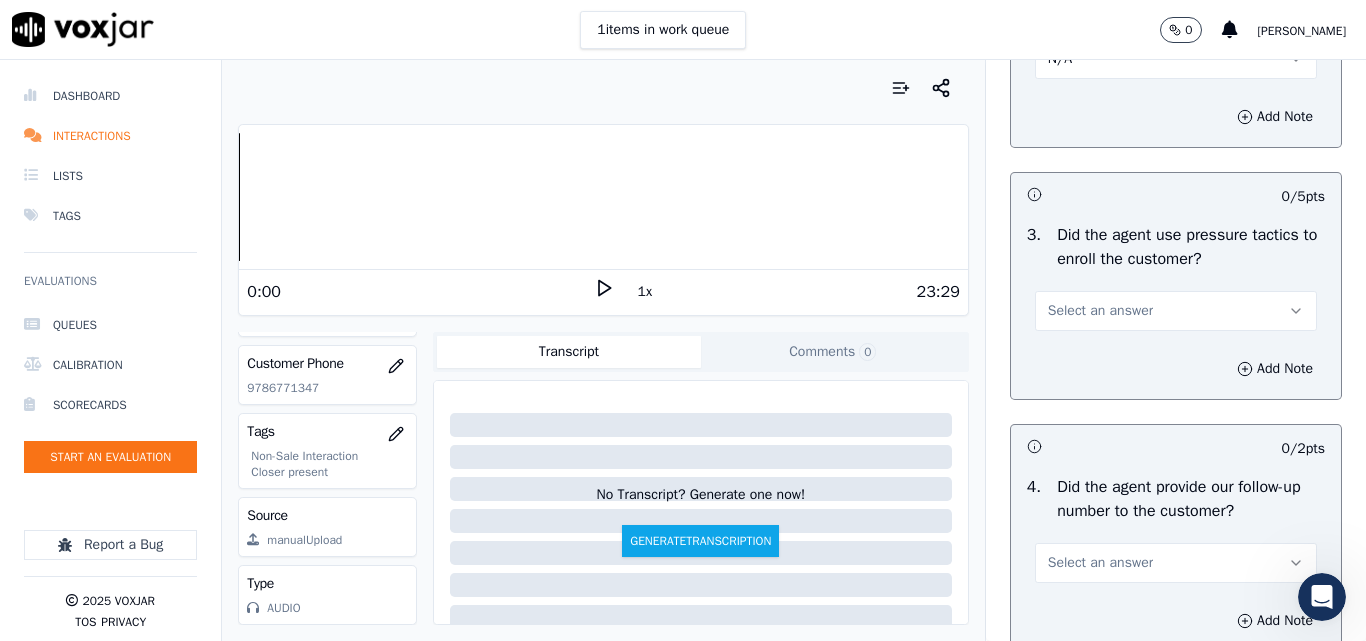 click on "Select an answer" at bounding box center (1176, 301) 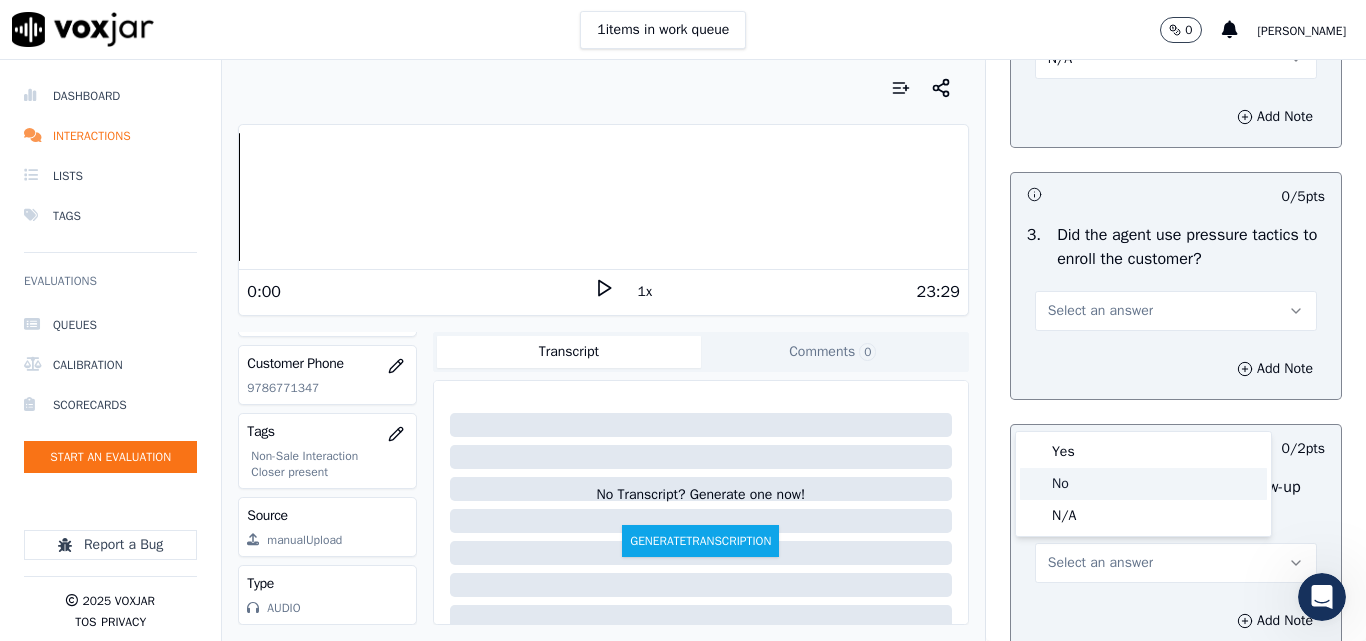 click on "No" 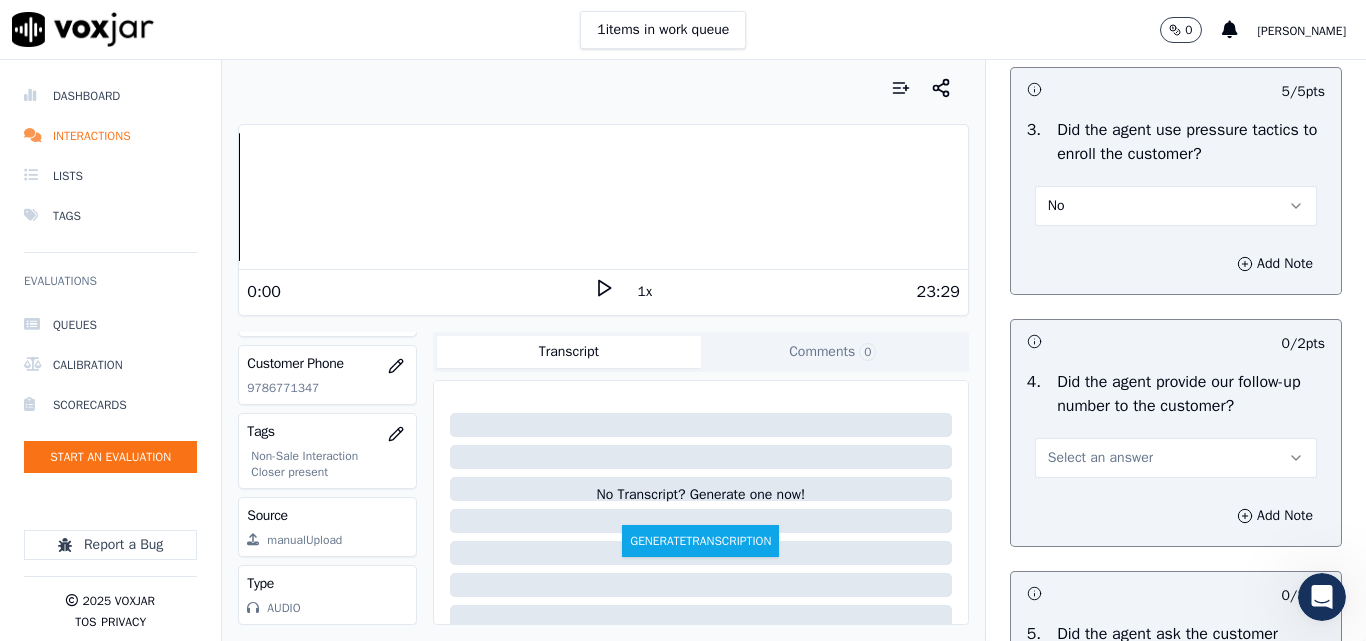 scroll, scrollTop: 4700, scrollLeft: 0, axis: vertical 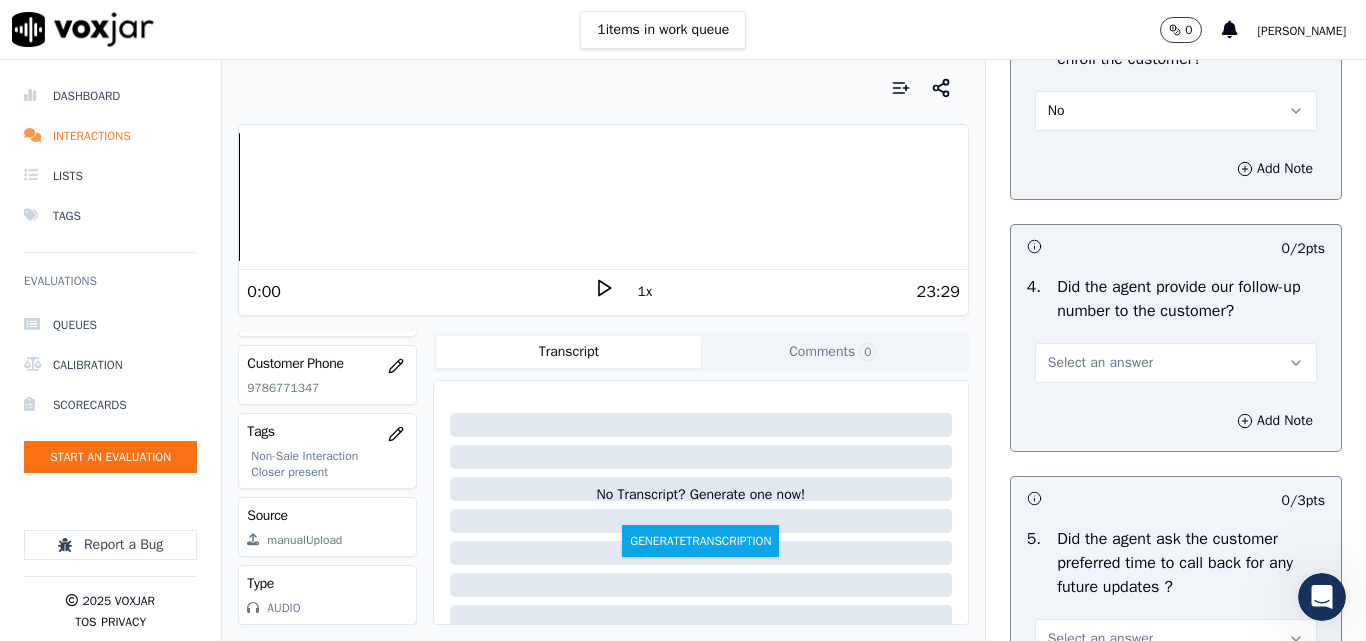 click on "Select an answer" at bounding box center [1100, 363] 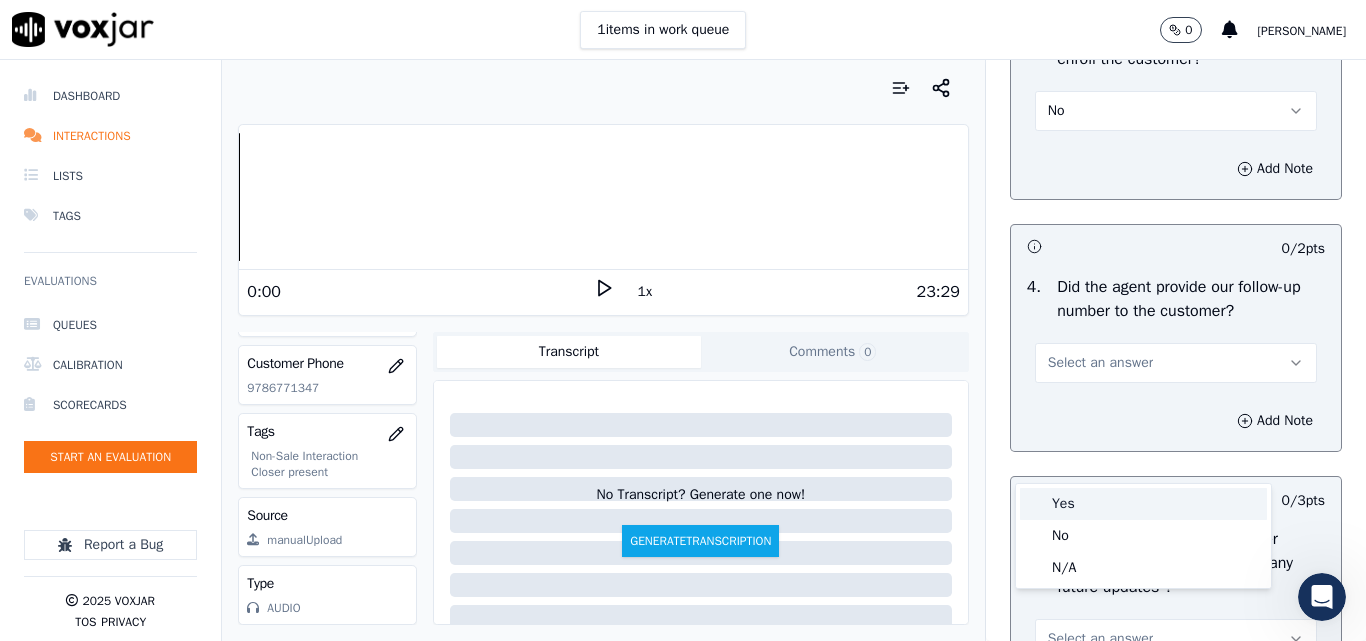 click on "Yes" at bounding box center [1143, 504] 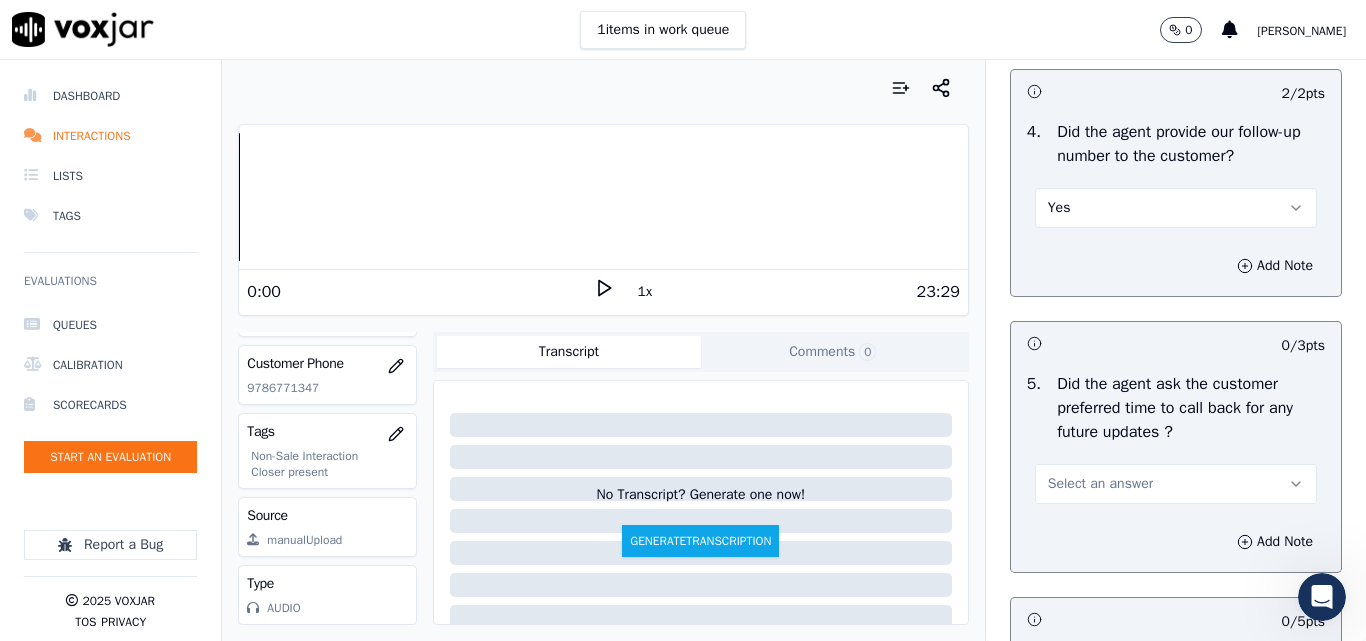 scroll, scrollTop: 5000, scrollLeft: 0, axis: vertical 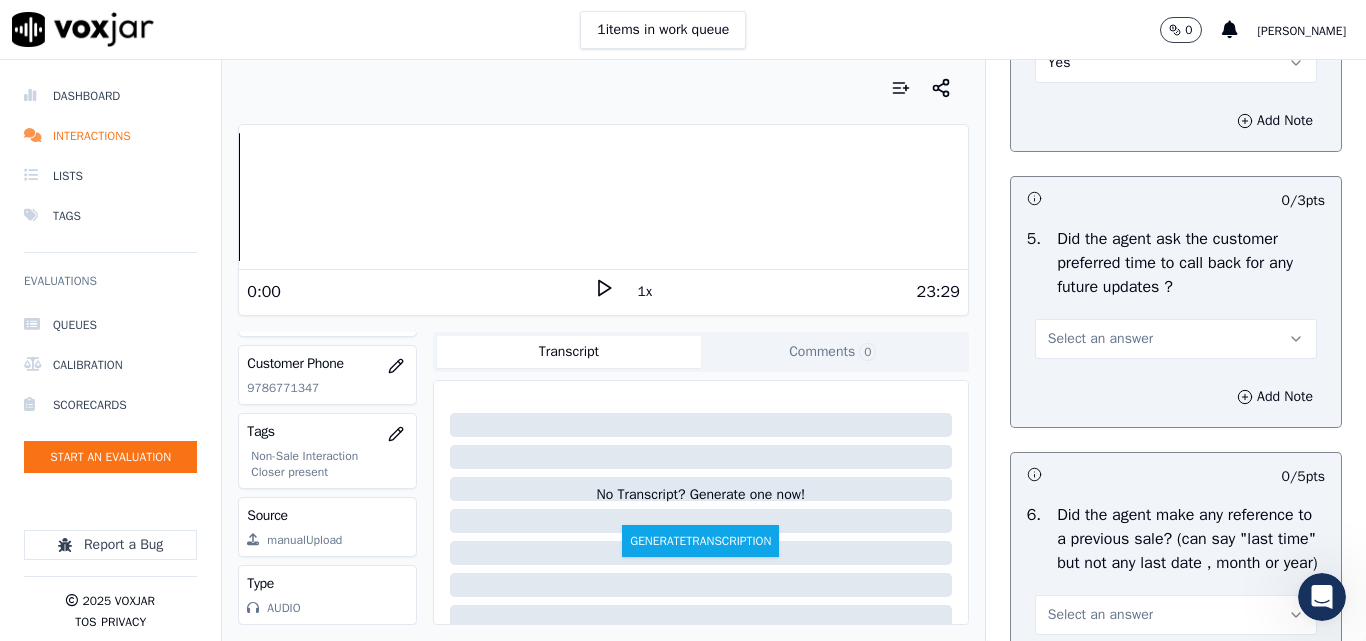 click on "Select an answer" at bounding box center (1100, 339) 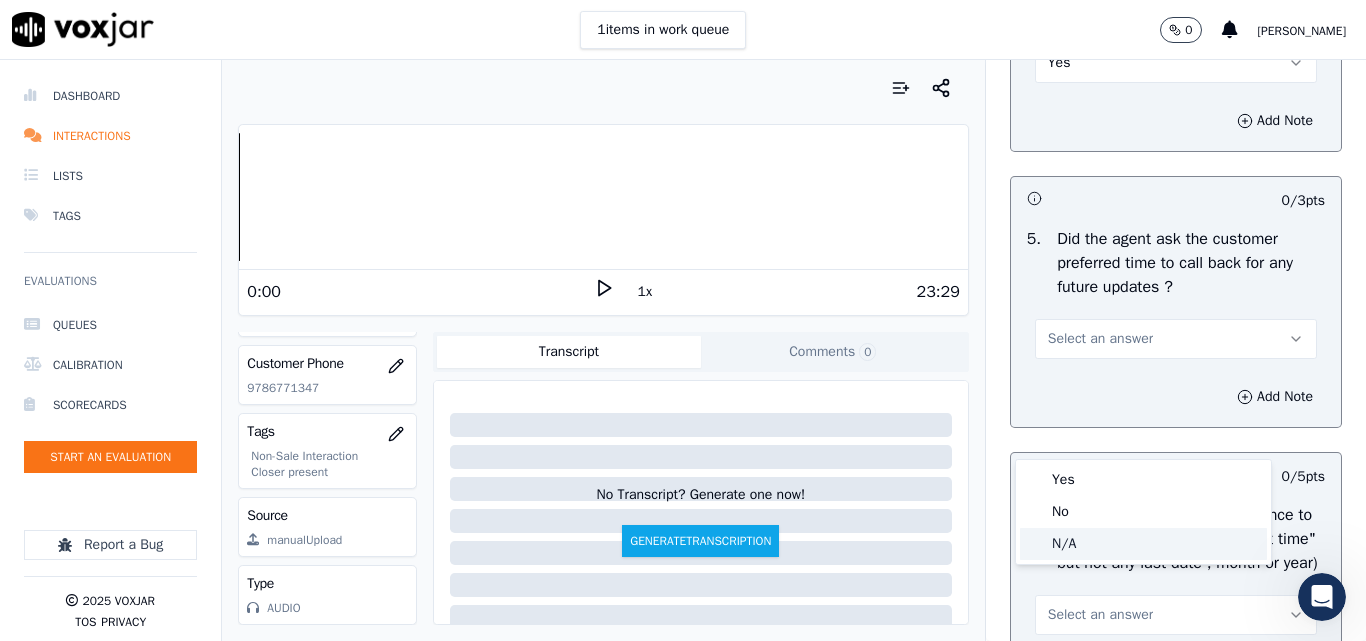 click on "N/A" 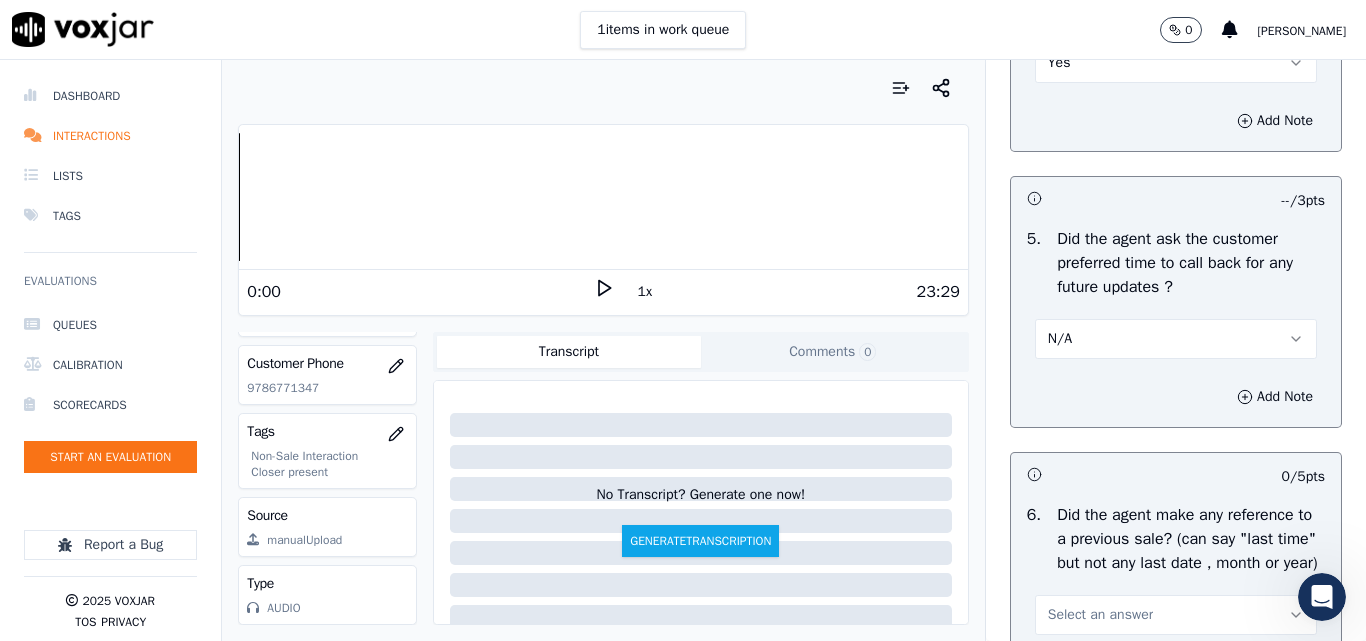 scroll, scrollTop: 5300, scrollLeft: 0, axis: vertical 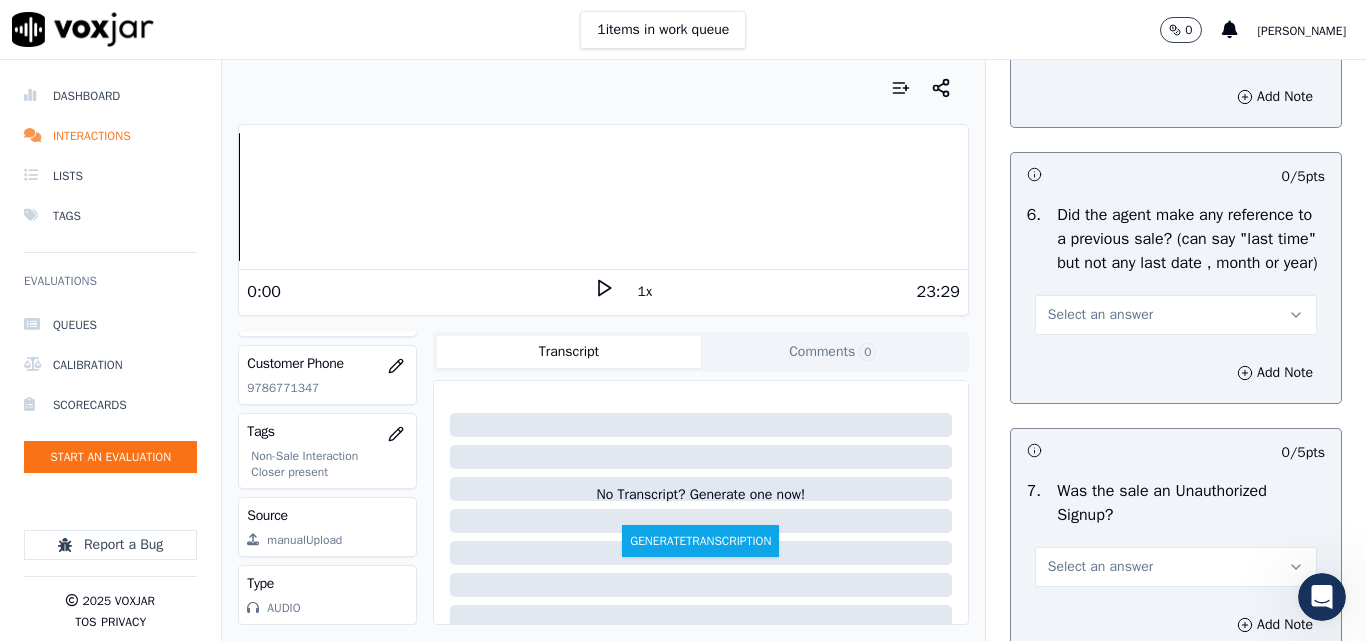 click on "Select an answer" at bounding box center [1100, 315] 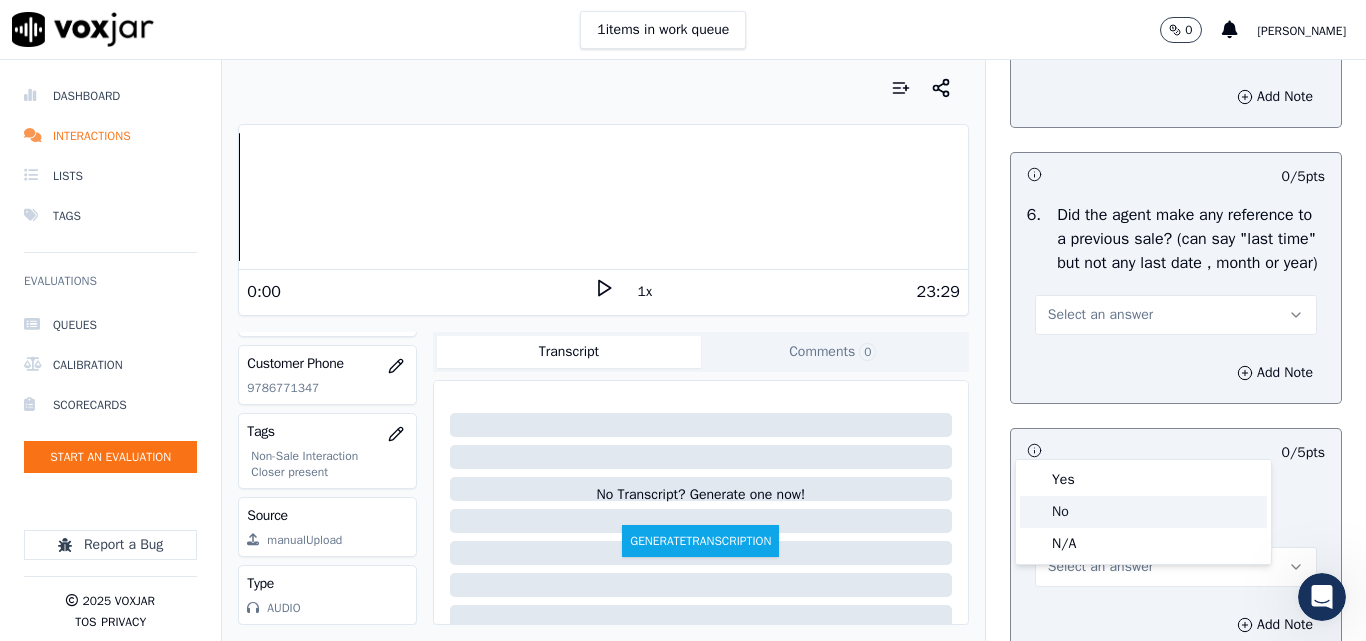 click on "No" 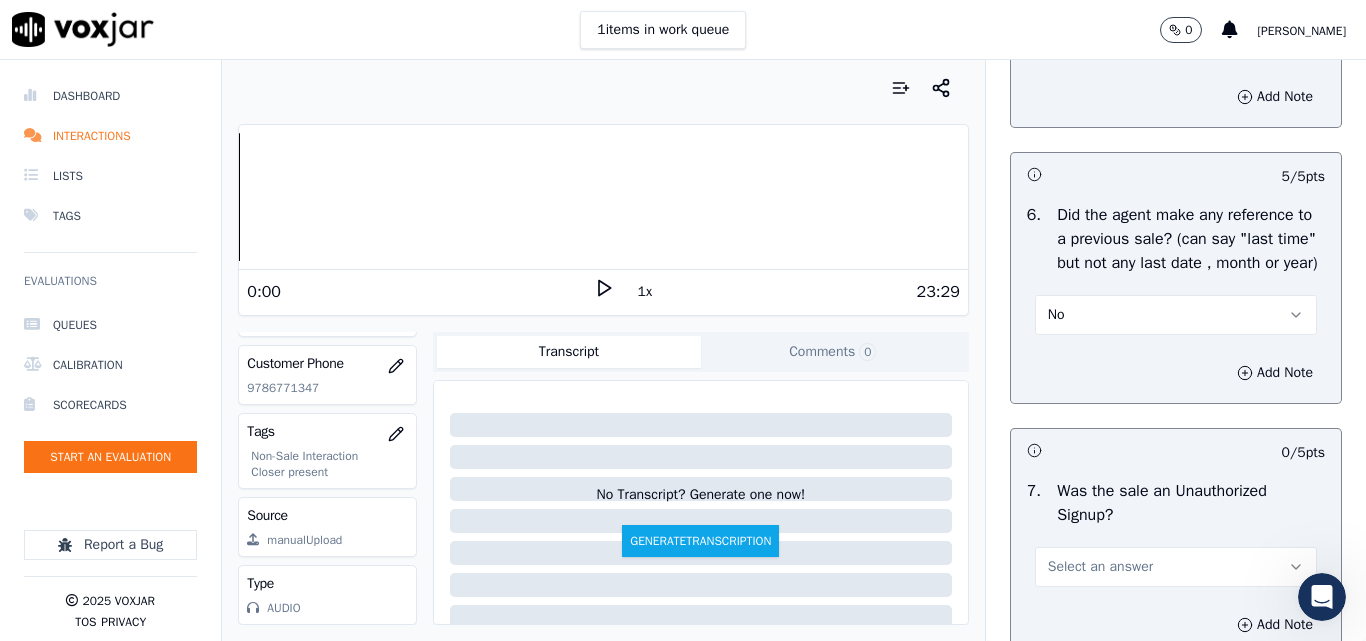 scroll, scrollTop: 5600, scrollLeft: 0, axis: vertical 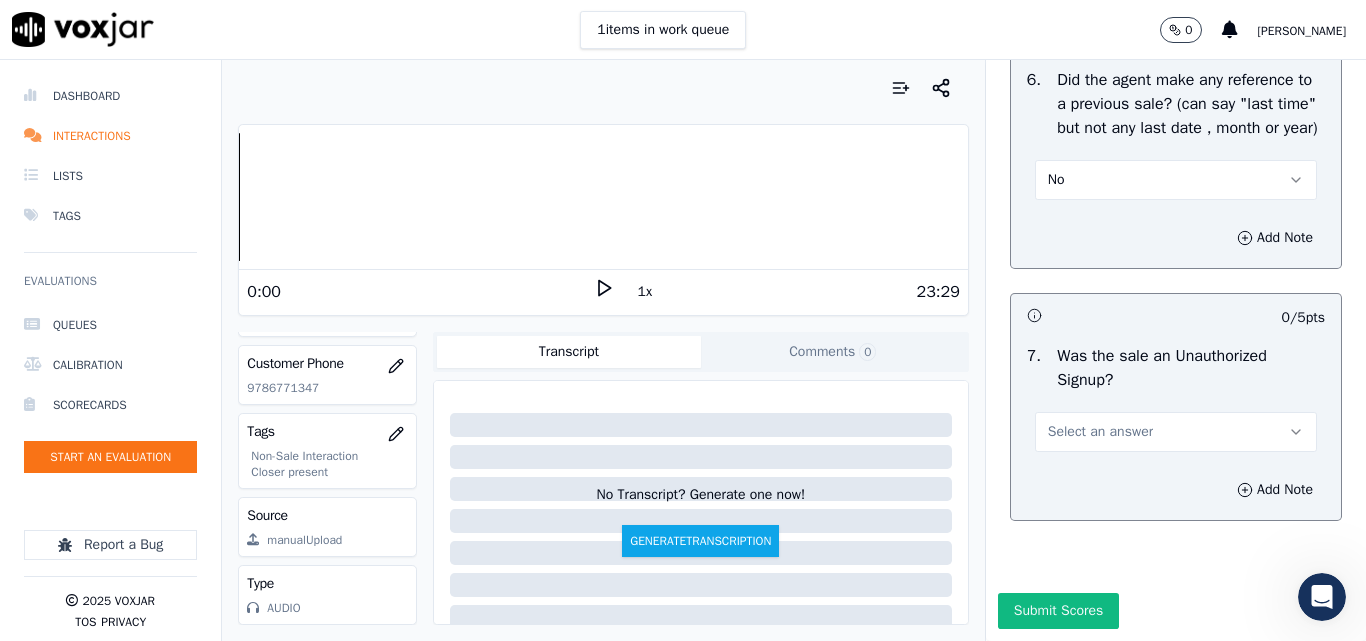 click on "Select an answer" at bounding box center (1100, 432) 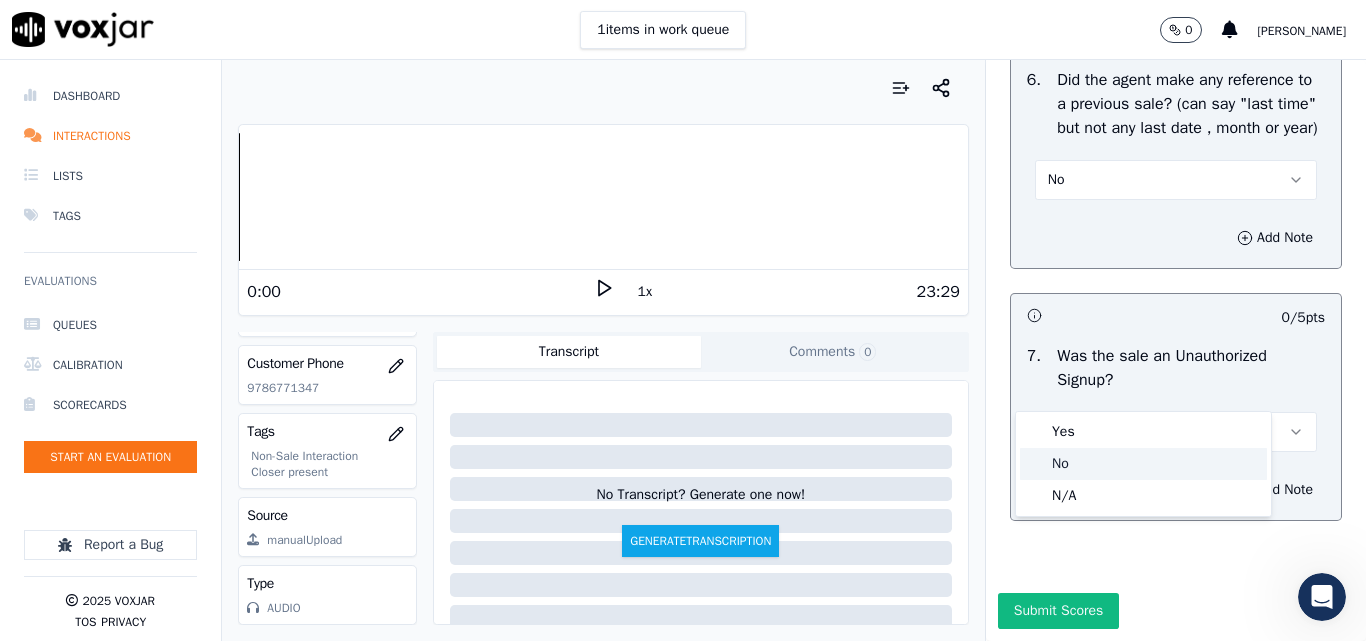 click on "No" 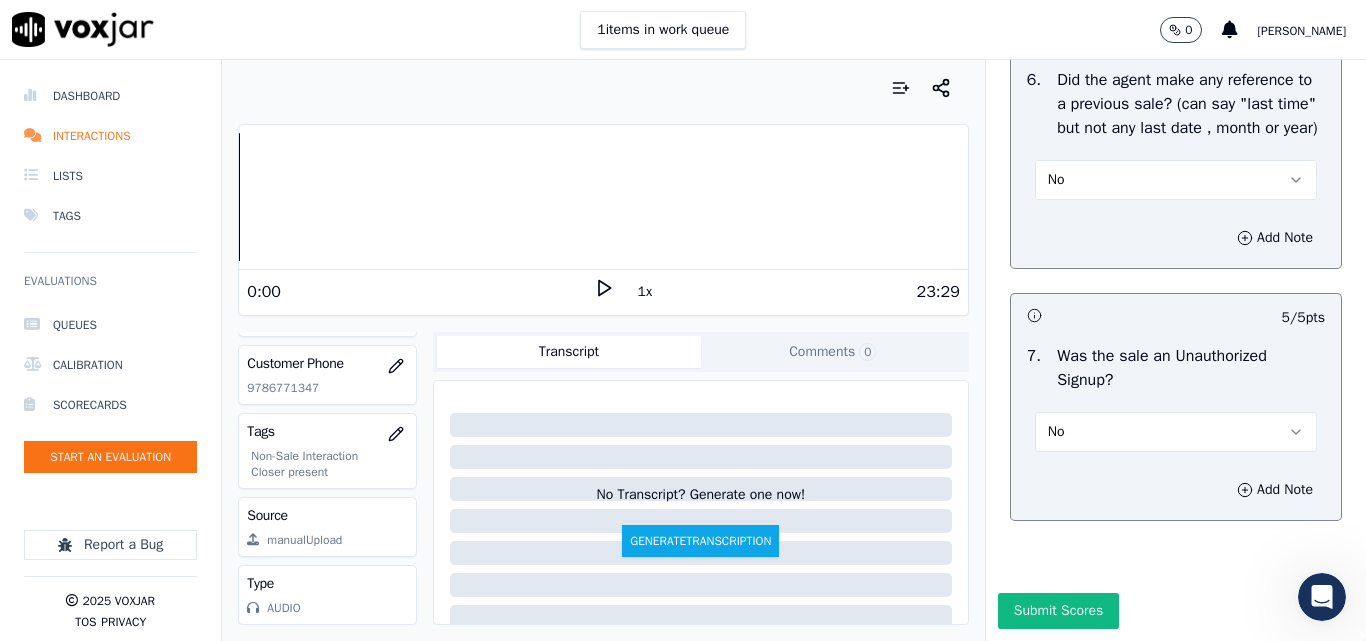 click on "Submit Scores" at bounding box center [1058, 611] 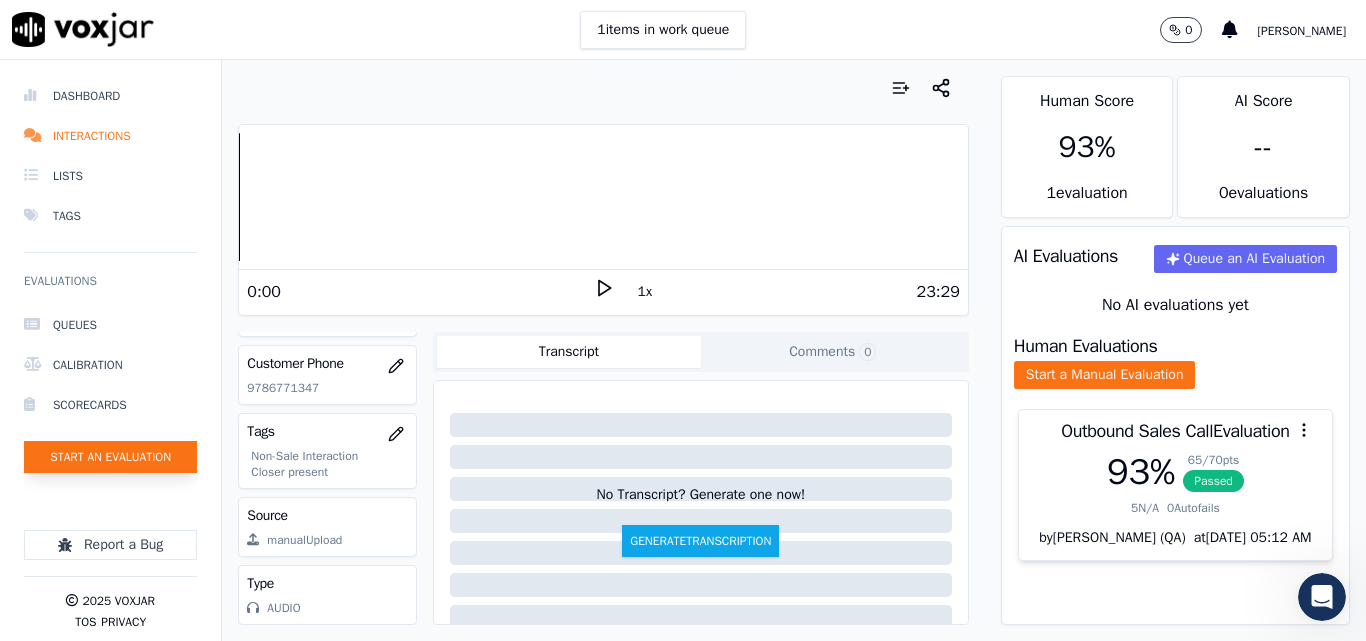 click on "Start an Evaluation" 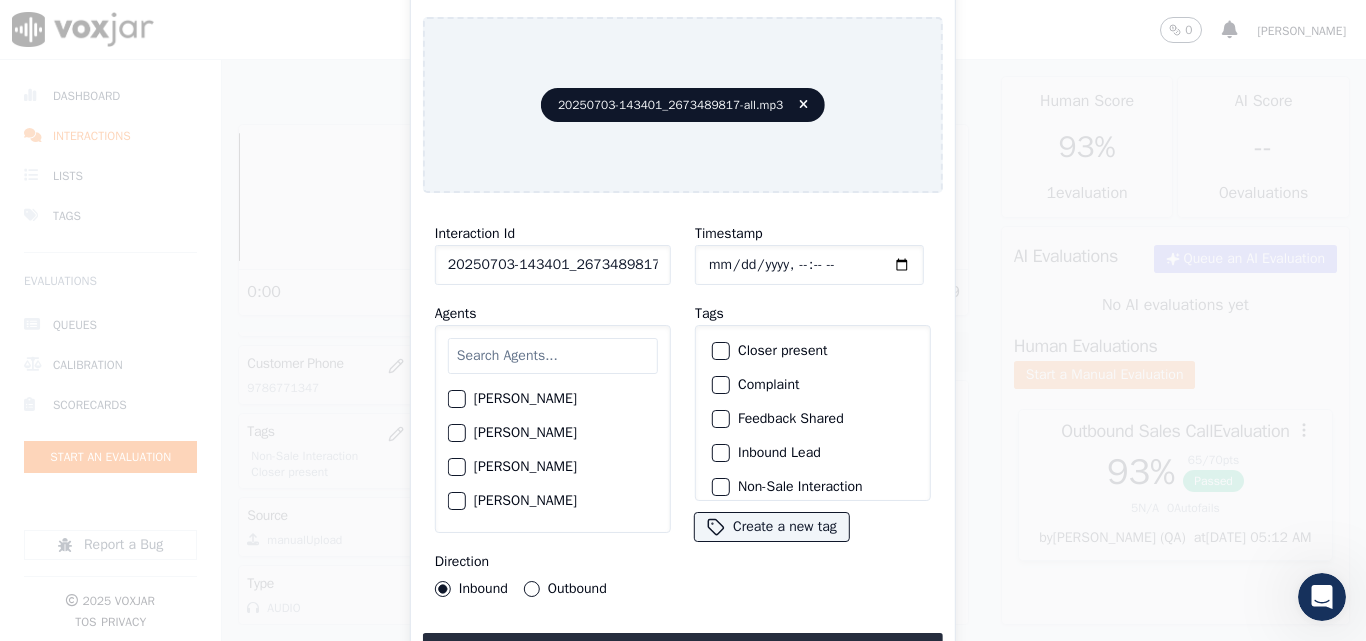scroll, scrollTop: 0, scrollLeft: 40, axis: horizontal 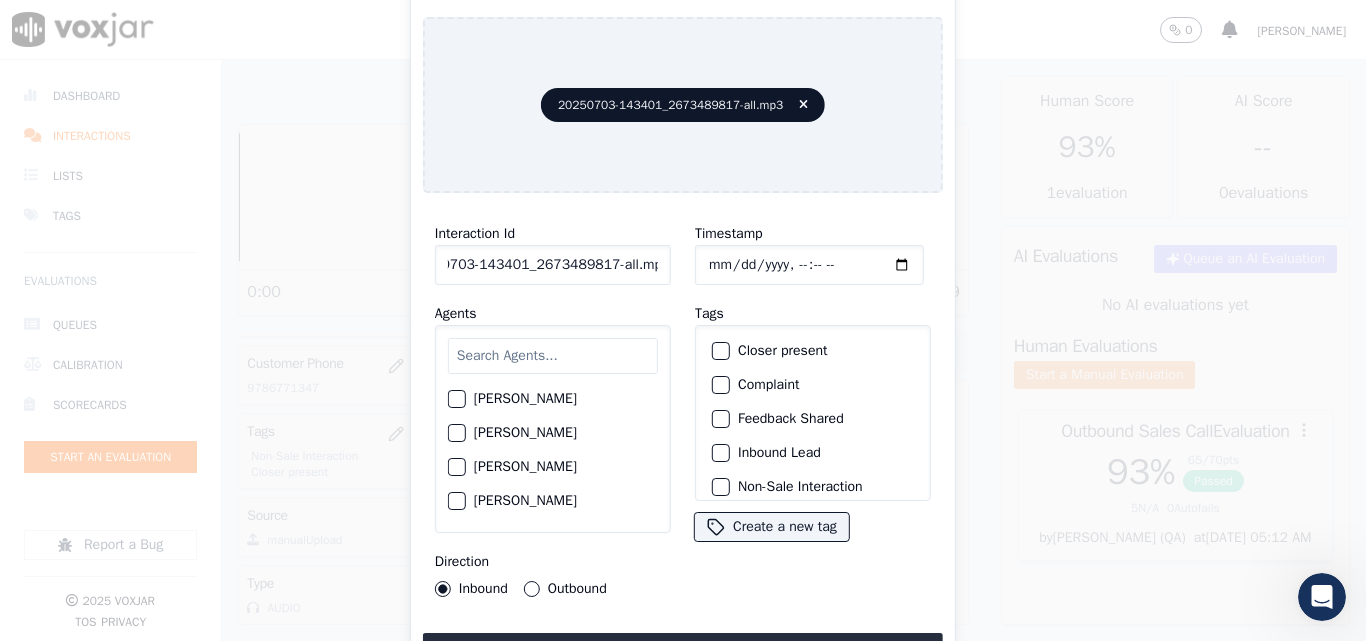 drag, startPoint x: 641, startPoint y: 250, endPoint x: 762, endPoint y: 261, distance: 121.49897 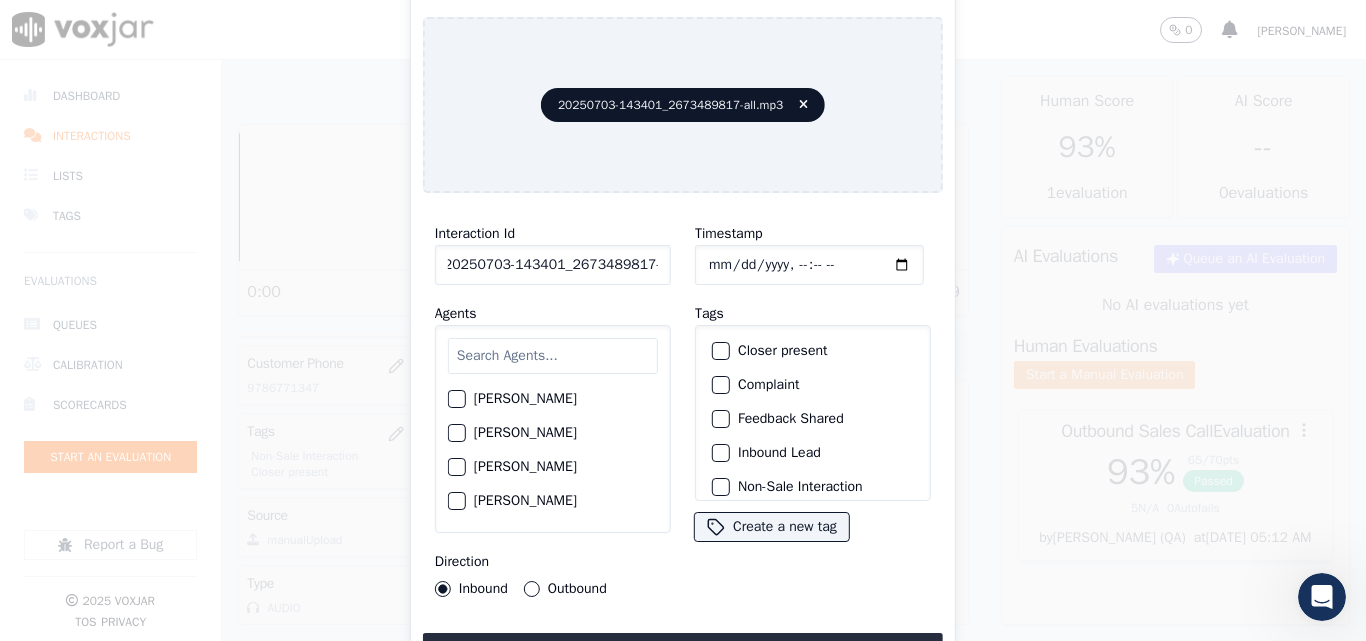 scroll, scrollTop: 0, scrollLeft: 11, axis: horizontal 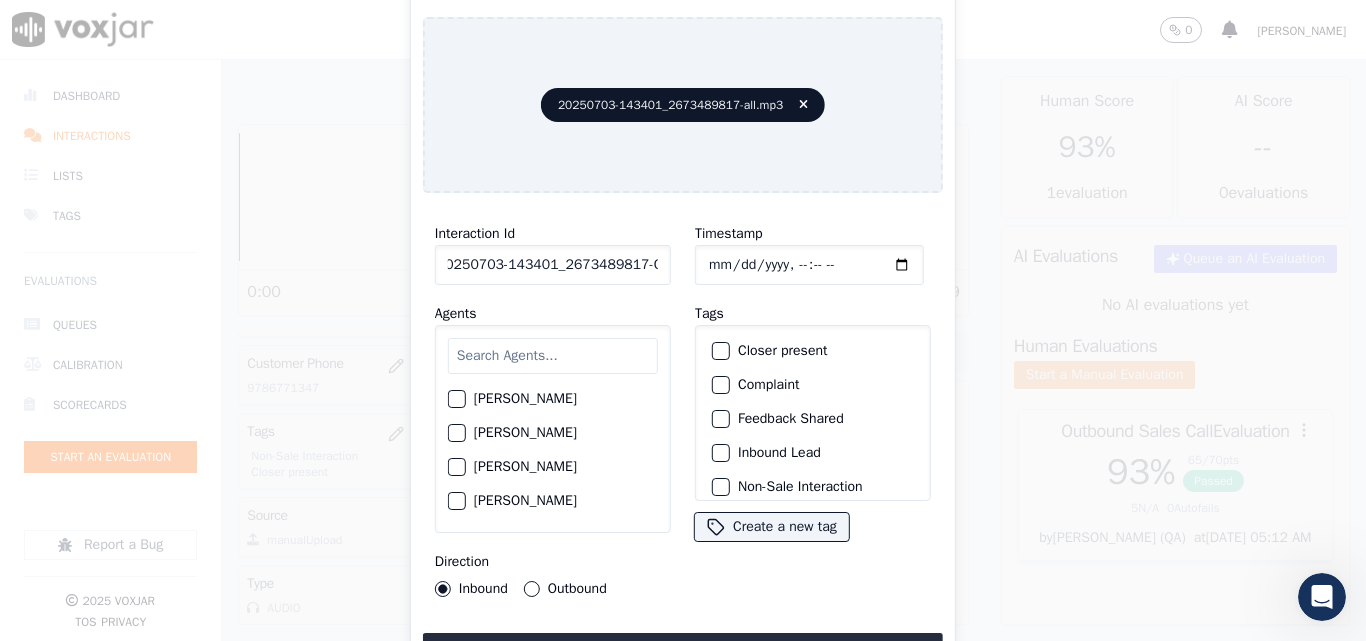 type on "20250703-143401_2673489817-C1" 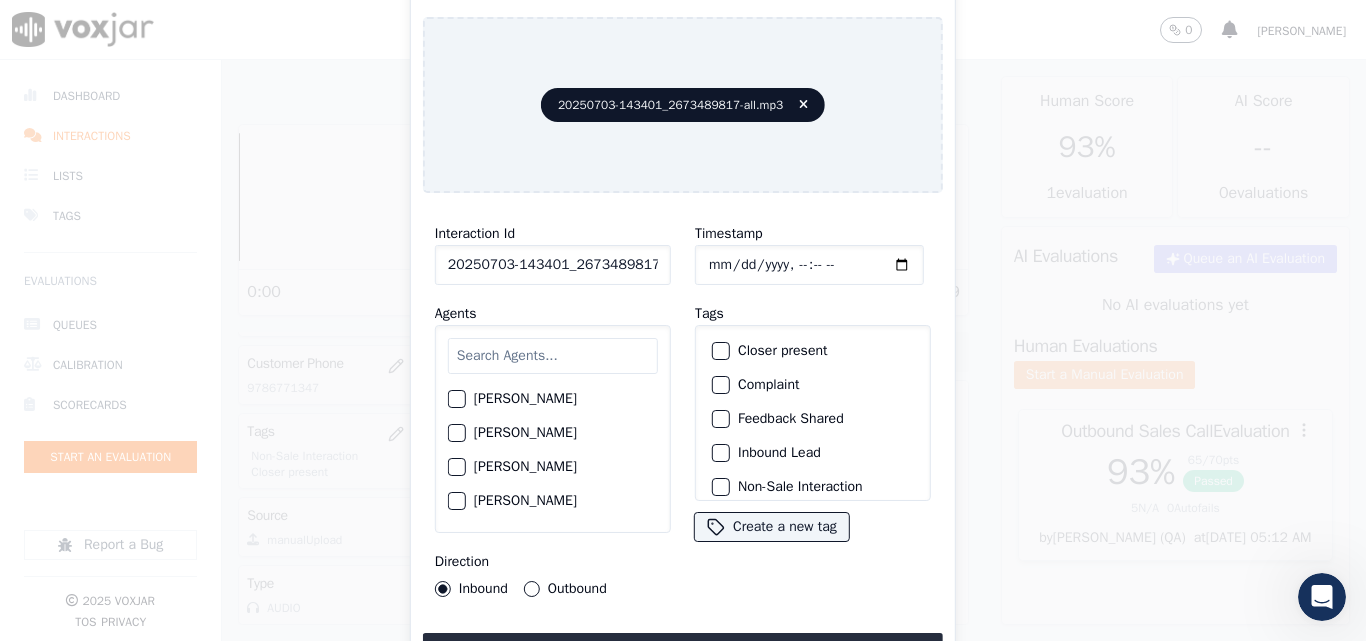 click on "Timestamp" 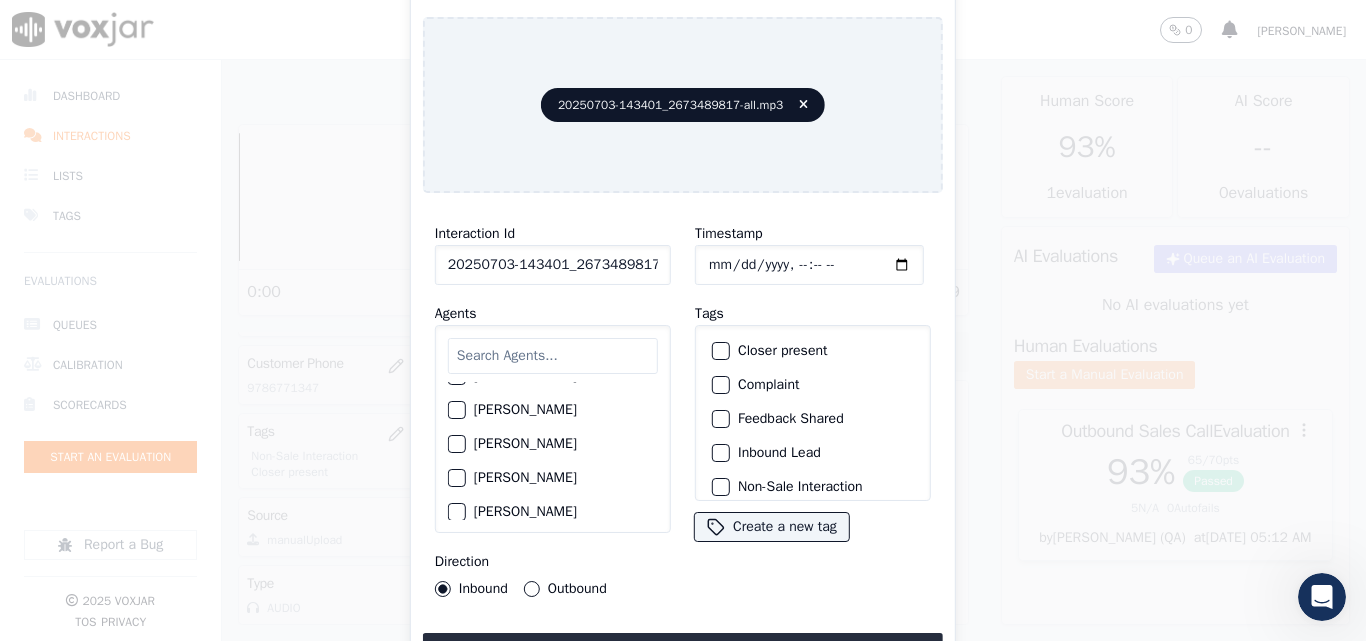 scroll, scrollTop: 200, scrollLeft: 0, axis: vertical 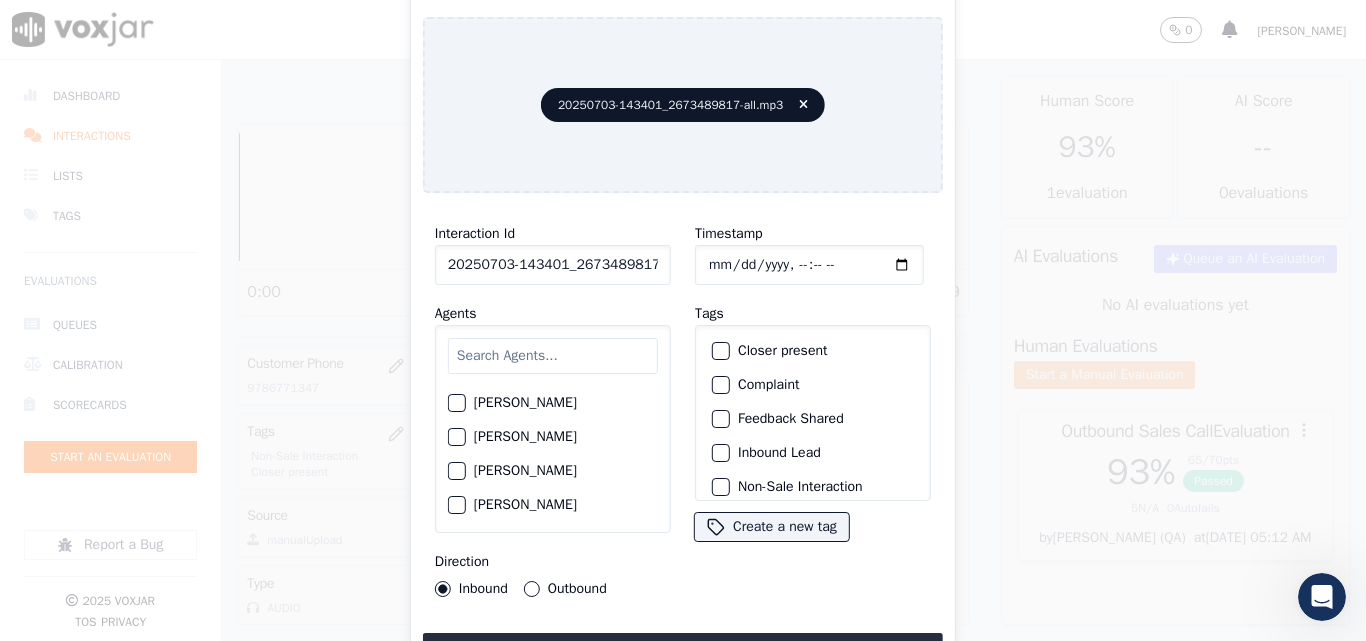 click on "Outbound" 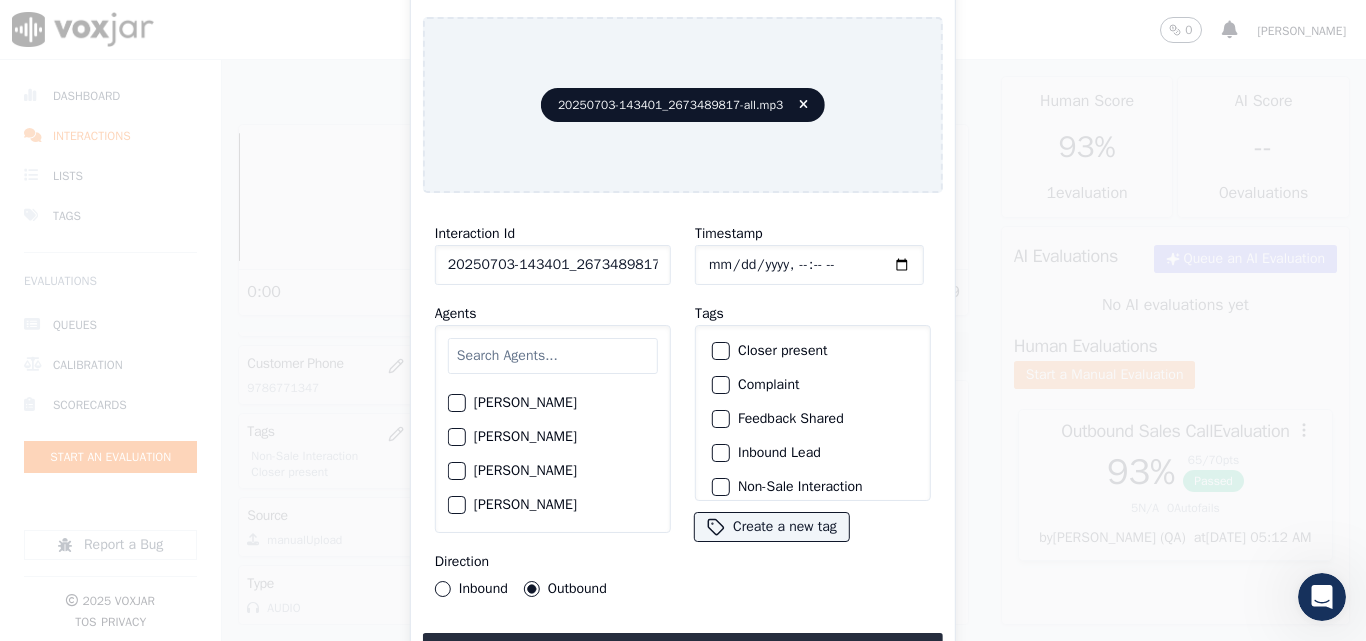 click on "Closer present" 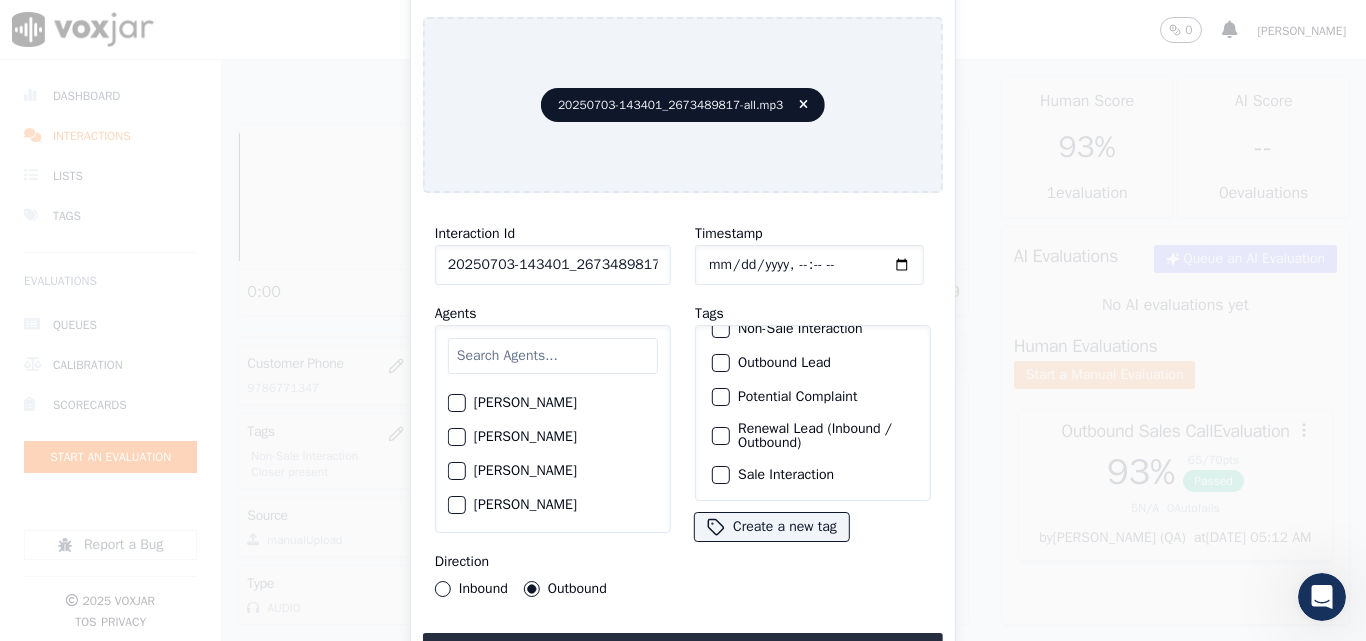 scroll, scrollTop: 73, scrollLeft: 0, axis: vertical 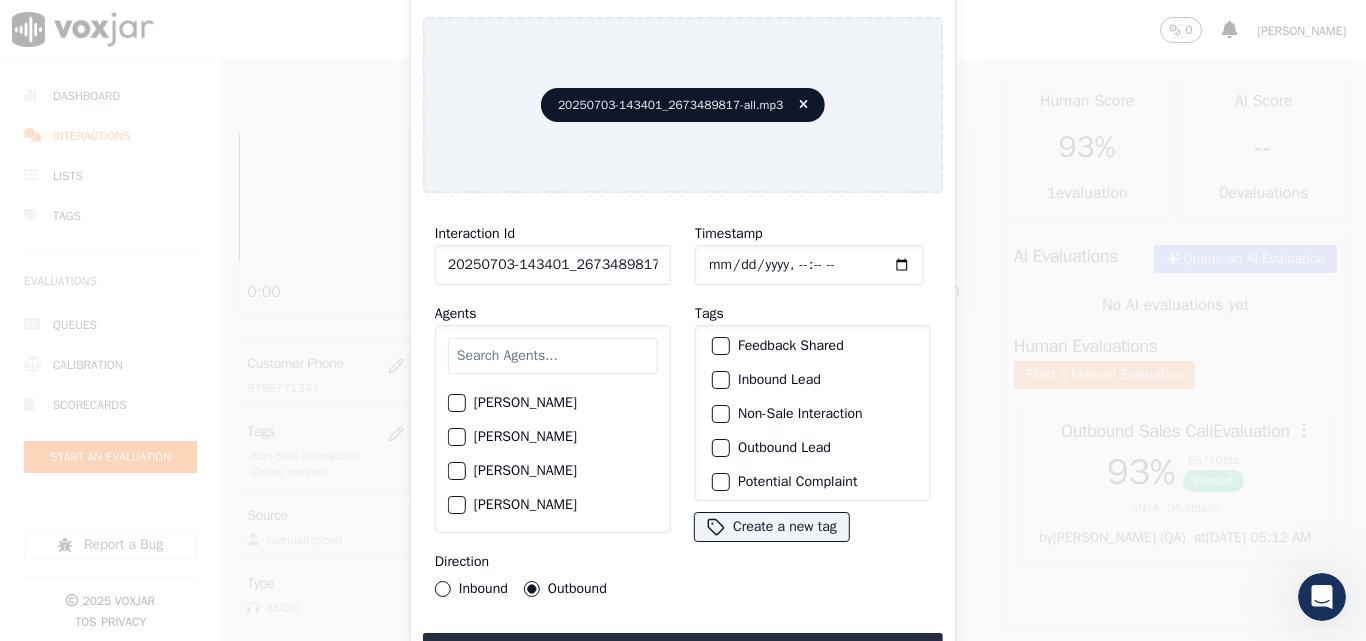 click on "Non-Sale Interaction" 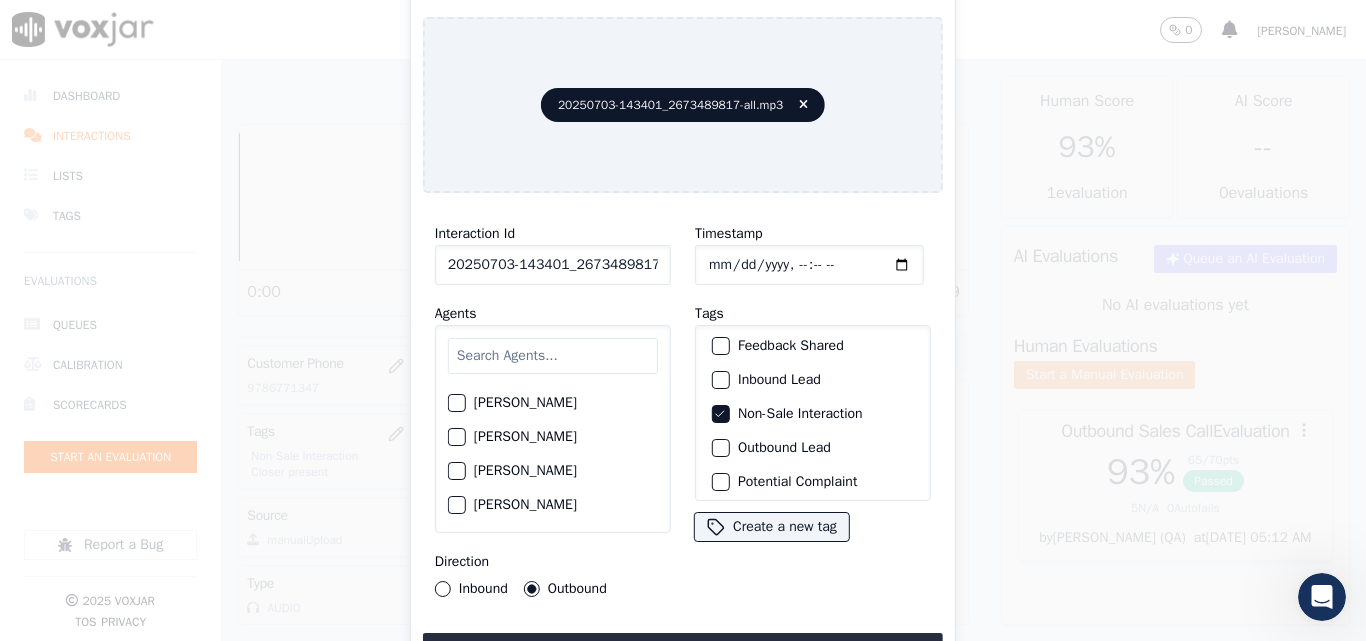 click on "Interaction Id   20250703-143401_2673489817-C1     Agents        [PERSON_NAME]      [PERSON_NAME]     [PERSON_NAME]     [PERSON_NAME]      [PERSON_NAME]     [PERSON_NAME]      [PERSON_NAME]     [PERSON_NAME]     [PERSON_NAME]     [PERSON_NAME]     [PERSON_NAME]     [PERSON_NAME]     [PERSON_NAME]     [PERSON_NAME]     [PERSON_NAME]     [PERSON_NAME]     [PERSON_NAME] not Count     [PERSON_NAME]     [PERSON_NAME]       [PERSON_NAME]     [PERSON_NAME]     [PERSON_NAME]     [PERSON_NAME]     [PERSON_NAME]     [PERSON_NAME]     [PERSON_NAME]     [PERSON_NAME]     [PERSON_NAME]     [PERSON_NAME]     [PERSON_NAME]     [PERSON_NAME]     [PERSON_NAME]     [PERSON_NAME]     [PERSON_NAME]     [PERSON_NAME]     [PERSON_NAME]     [PERSON_NAME]      [PERSON_NAME]     [PERSON_NAME]         MD [PERSON_NAME] - [PERSON_NAME]     [PERSON_NAME]     [PERSON_NAME]     [PERSON_NAME]     [PERSON_NAME]     [PERSON_NAME]     [PERSON_NAME]     [PERSON_NAME]     [PERSON_NAME]     [PERSON_NAME] [PERSON_NAME] [PERSON_NAME]     [PERSON_NAME]     [PERSON_NAME]" at bounding box center [553, 409] 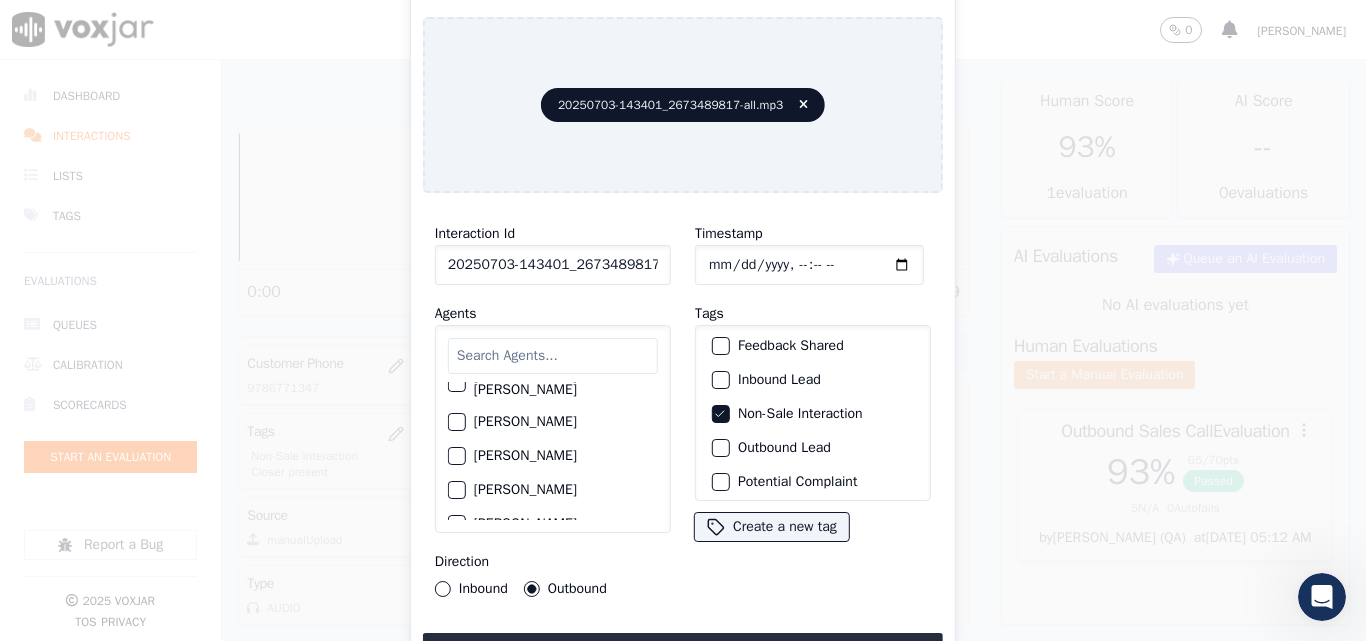 scroll, scrollTop: 1700, scrollLeft: 0, axis: vertical 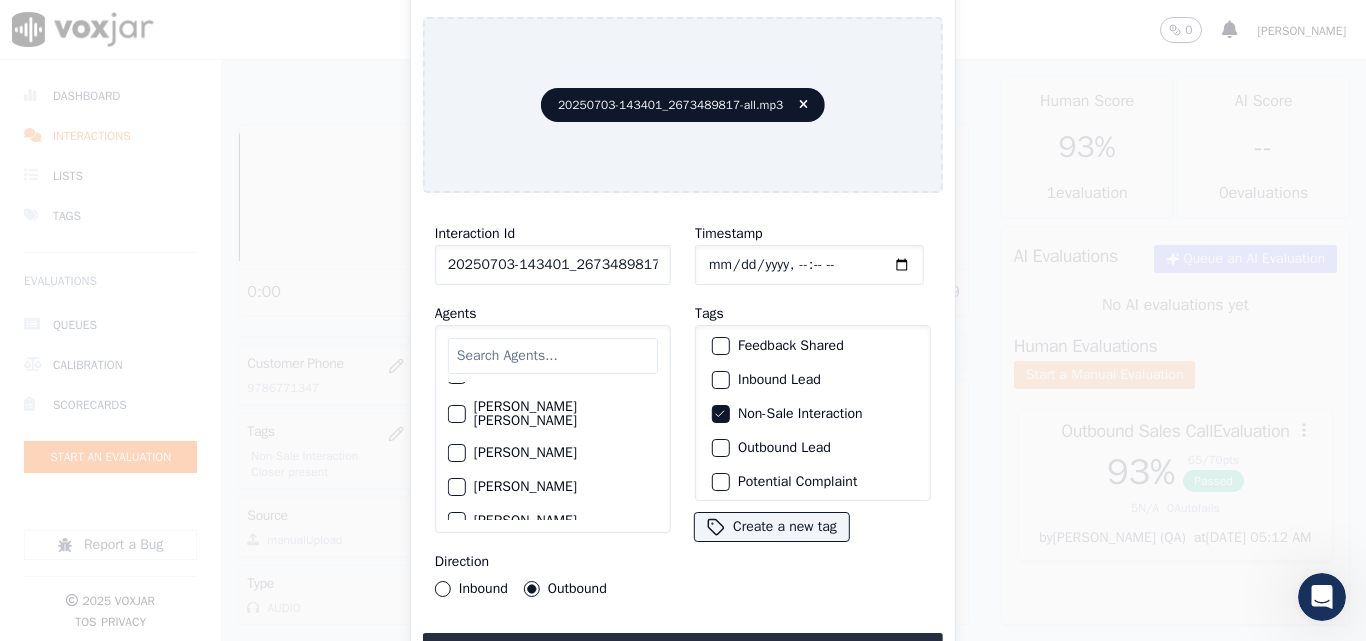 click on "[PERSON_NAME]" 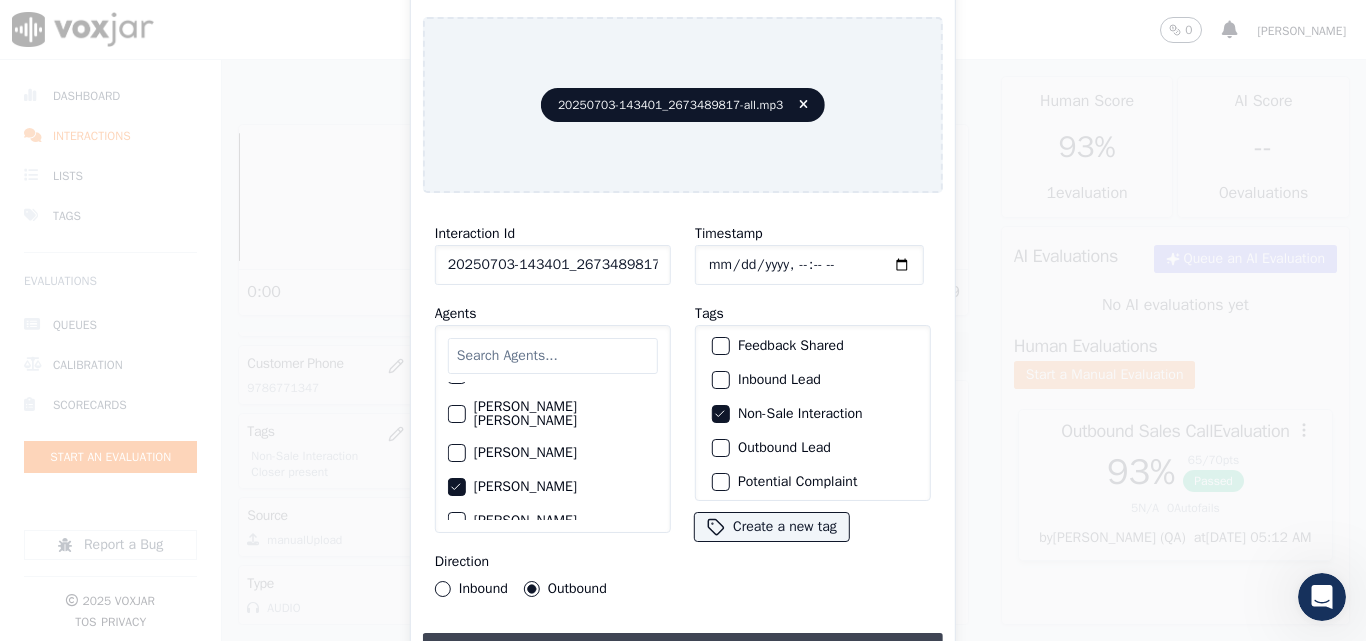 click on "Upload interaction to start evaluation" at bounding box center (683, 651) 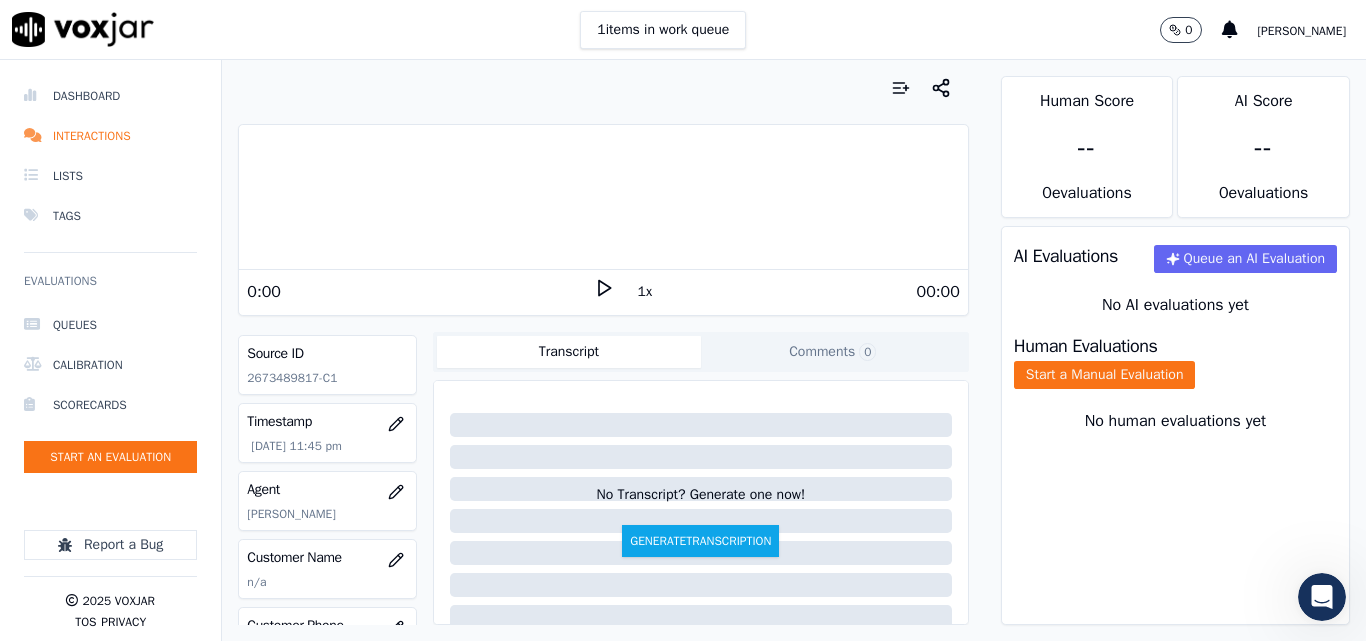scroll, scrollTop: 200, scrollLeft: 0, axis: vertical 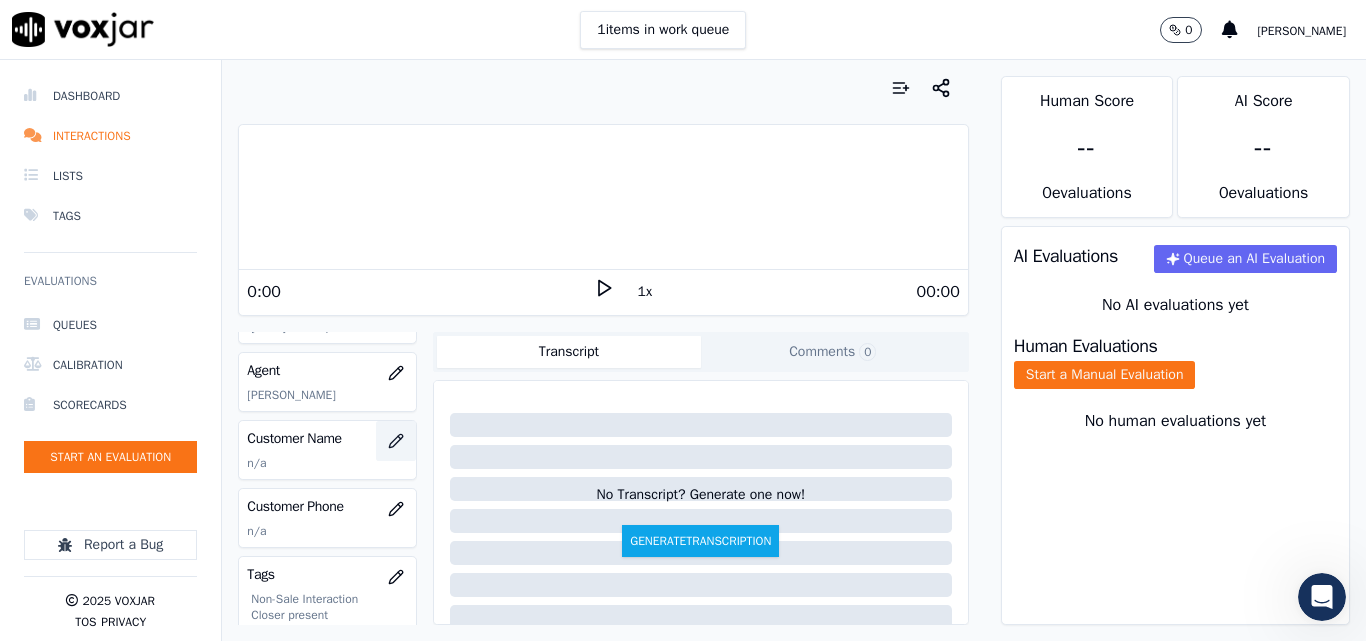 click 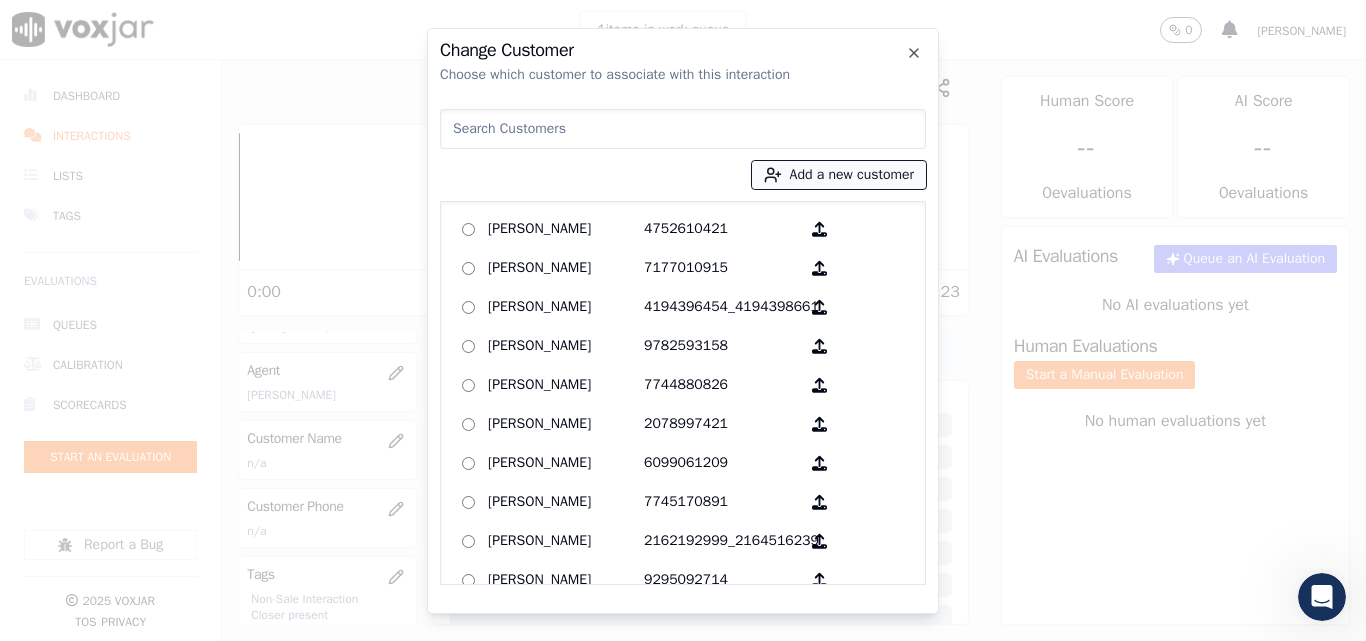 click on "Add a new customer" at bounding box center (839, 175) 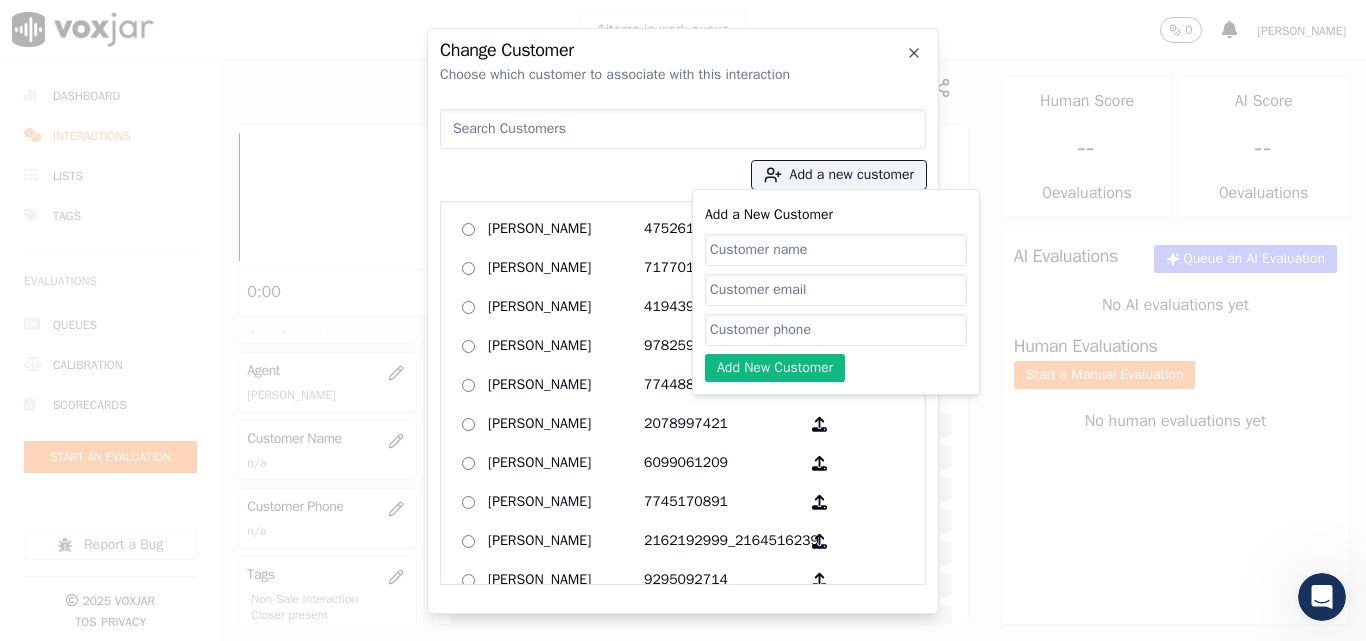 click on "Add a New Customer" 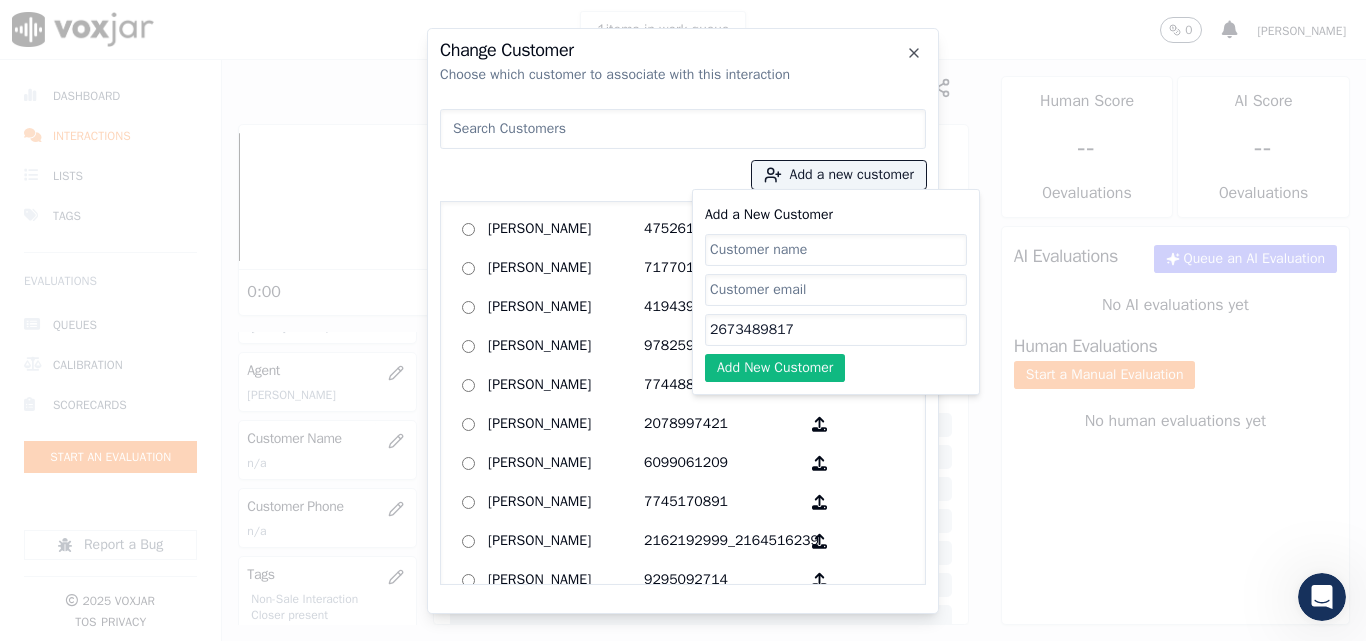 type on "2673489817" 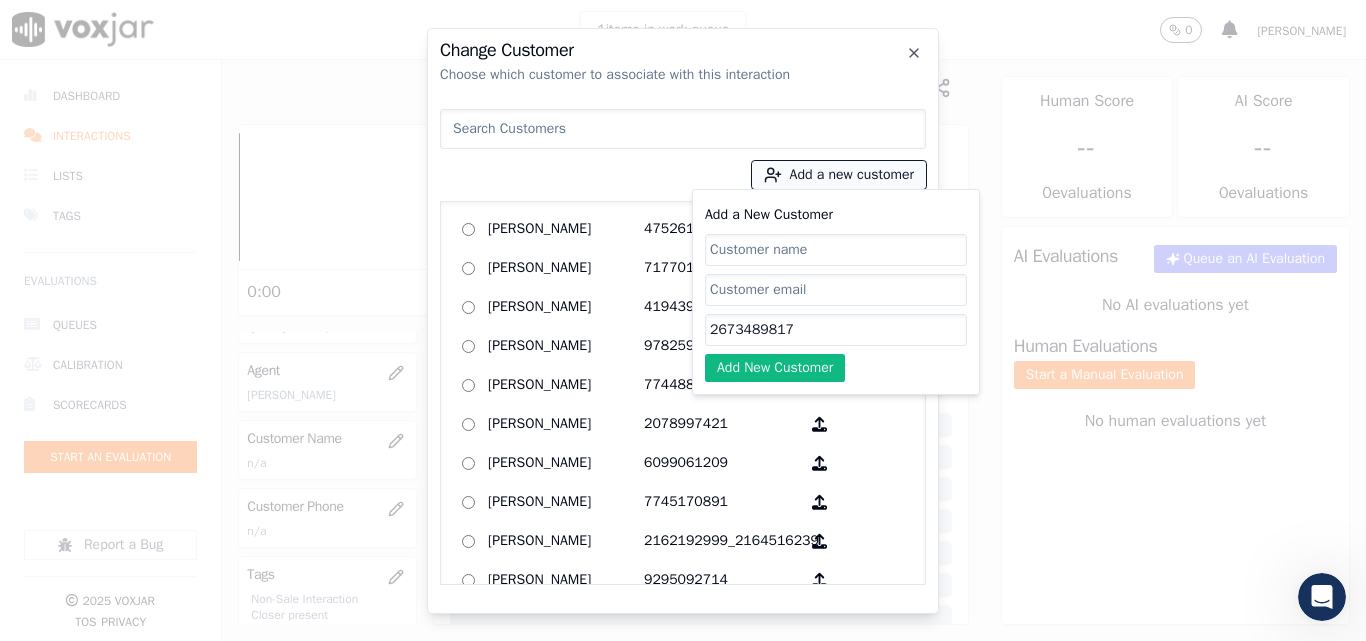 drag, startPoint x: 764, startPoint y: 261, endPoint x: 819, endPoint y: 183, distance: 95.44108 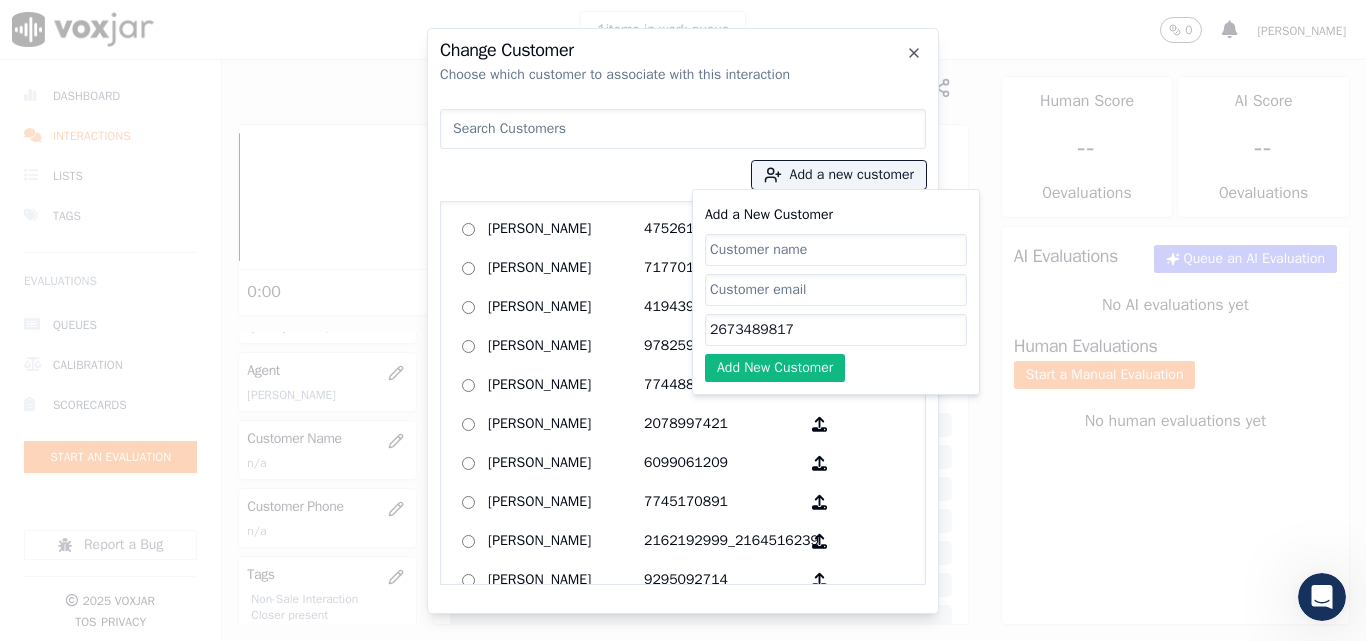 paste on "LUKMON OPE" 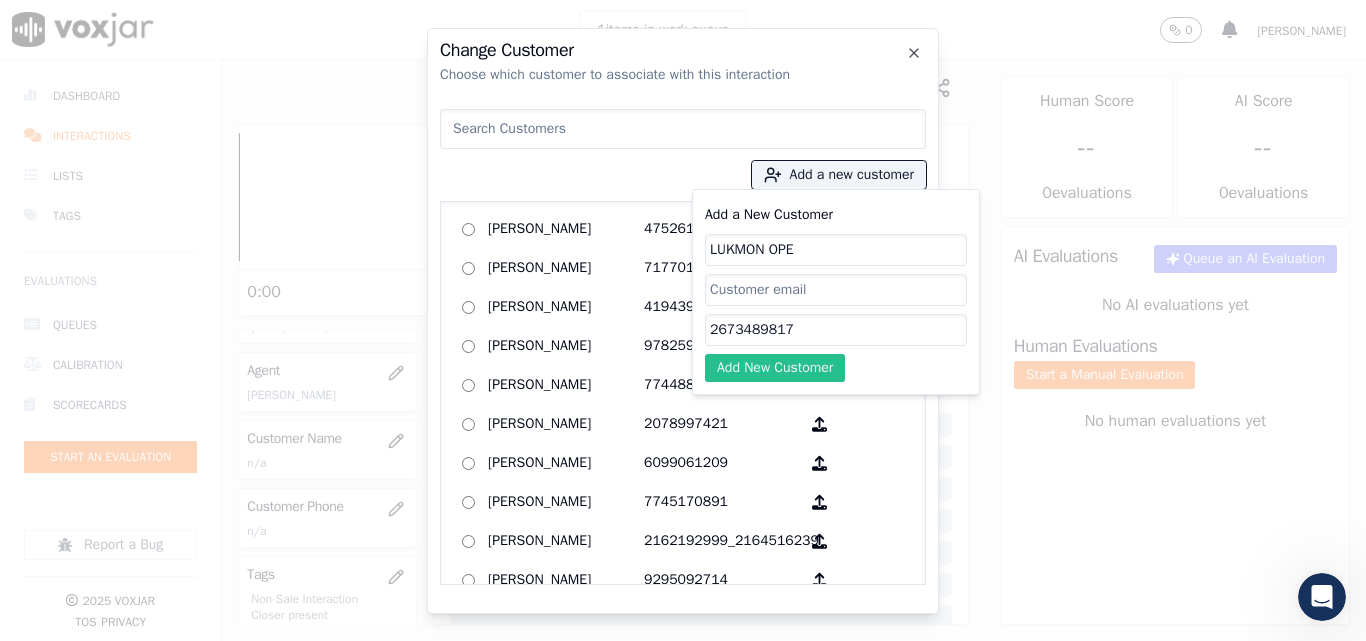 type on "LUKMON OPE" 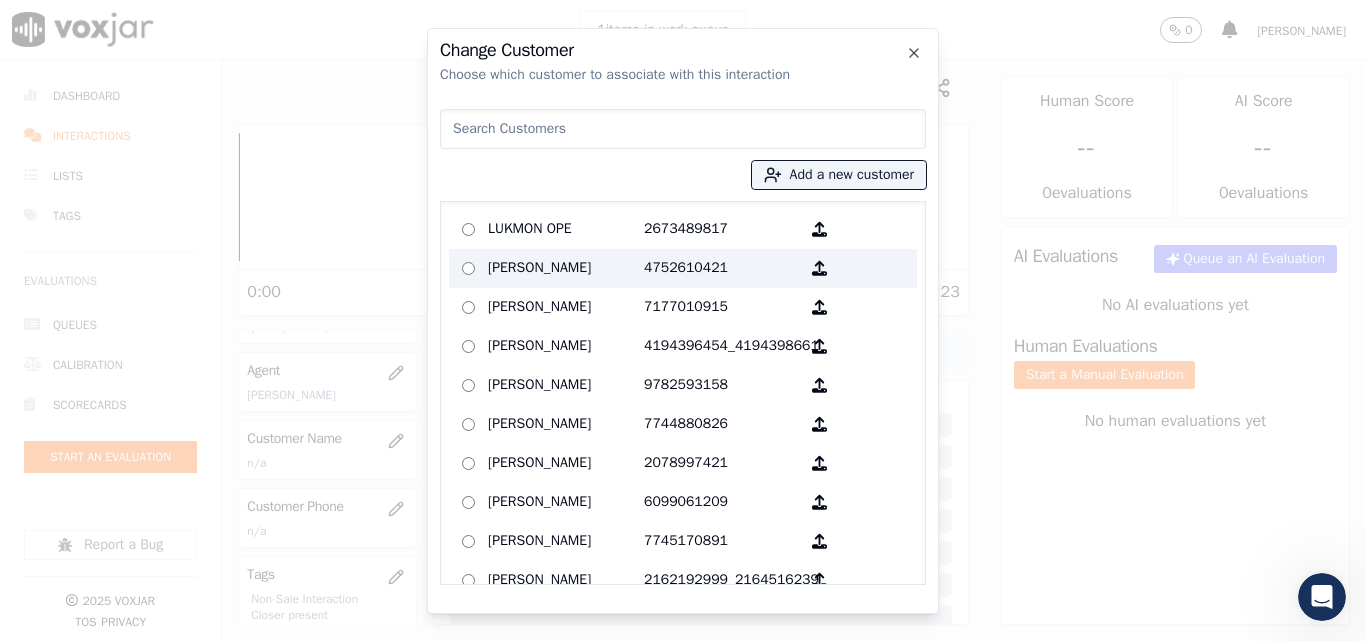 drag, startPoint x: 501, startPoint y: 228, endPoint x: 523, endPoint y: 258, distance: 37.202152 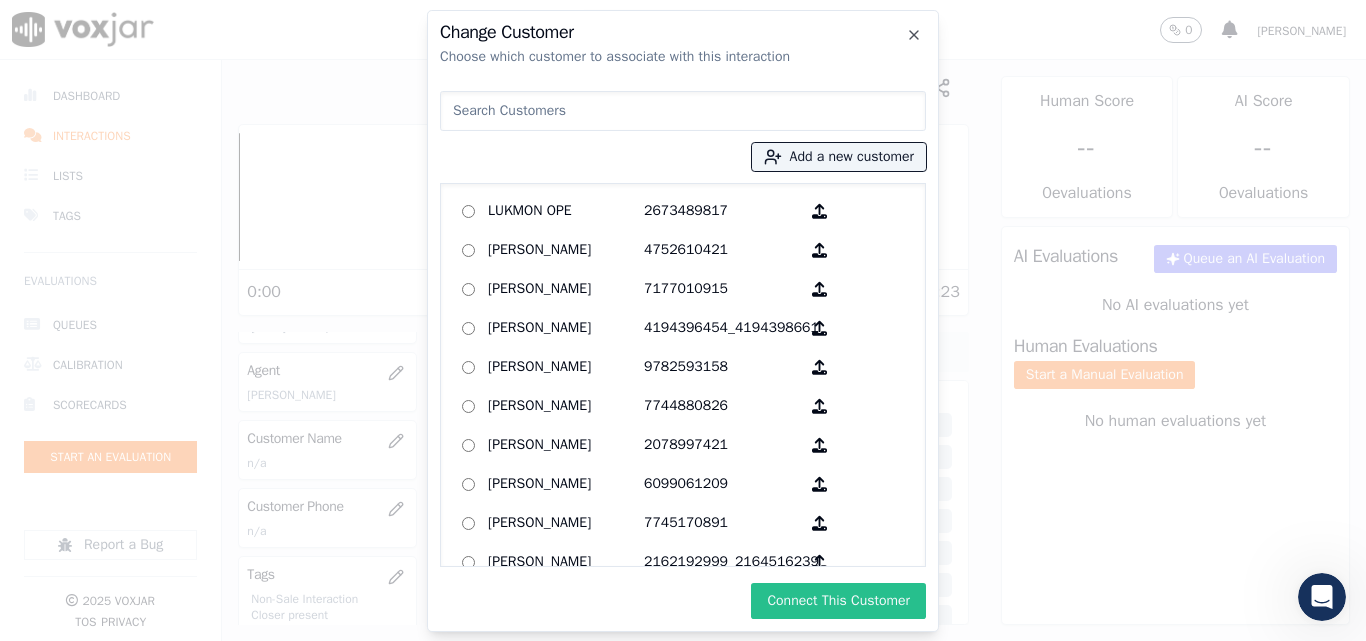 click on "Connect This Customer" at bounding box center [838, 601] 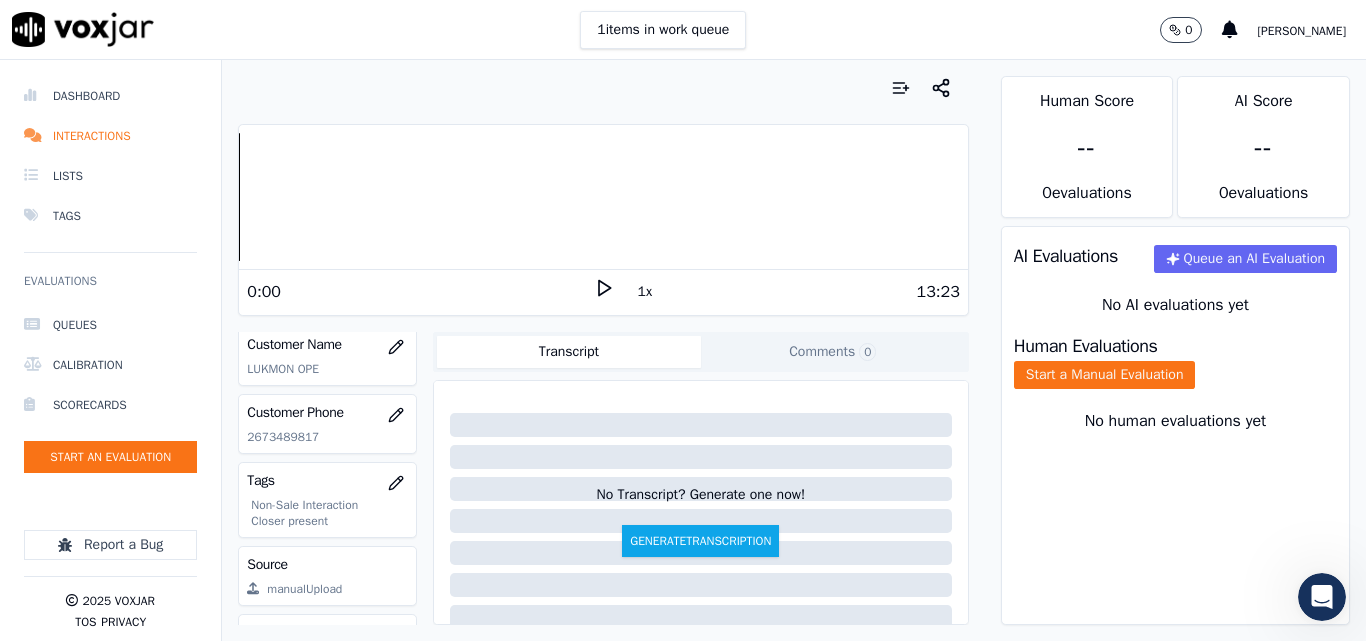 scroll, scrollTop: 188, scrollLeft: 0, axis: vertical 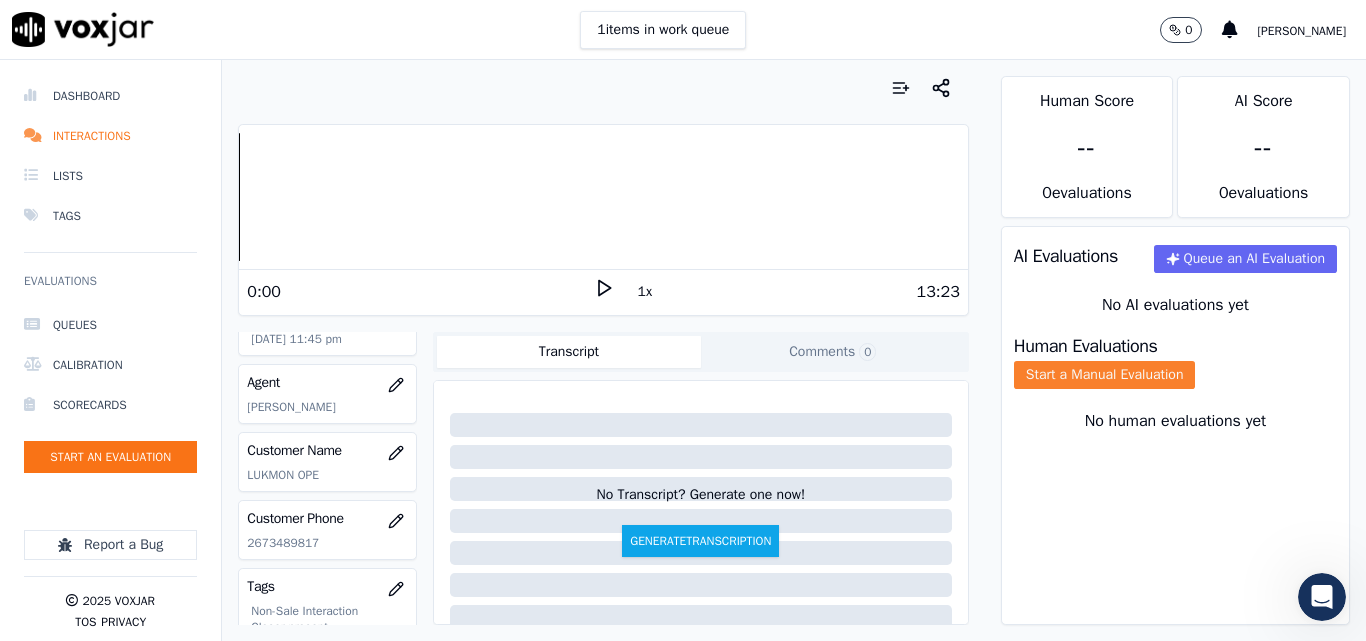 click on "Start a Manual Evaluation" 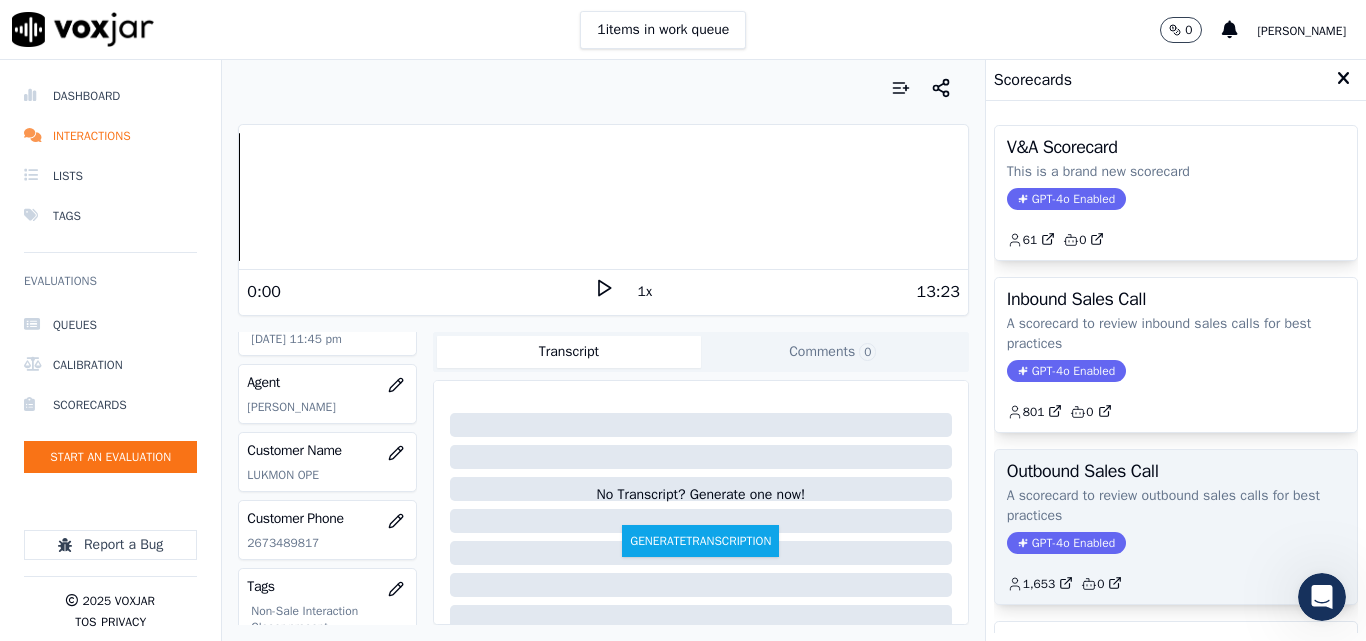 click on "A scorecard to review outbound sales calls for best practices" 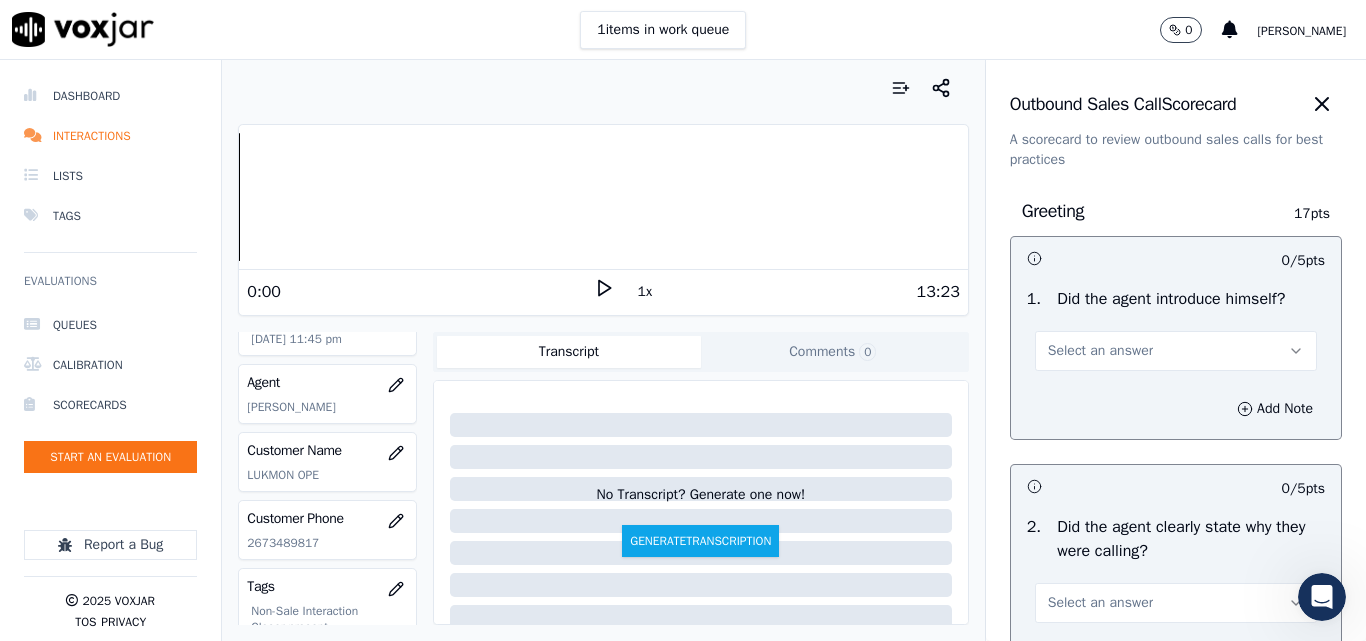 click on "Select an answer" at bounding box center [1176, 351] 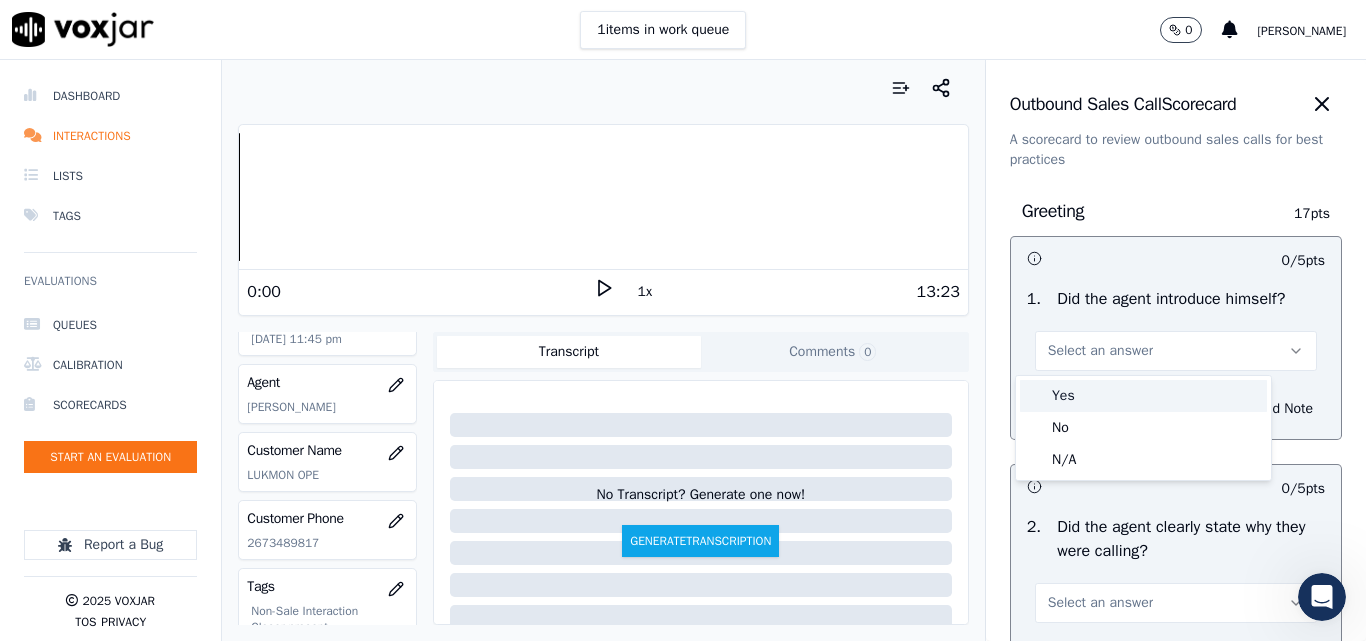 click on "Yes" at bounding box center [1143, 396] 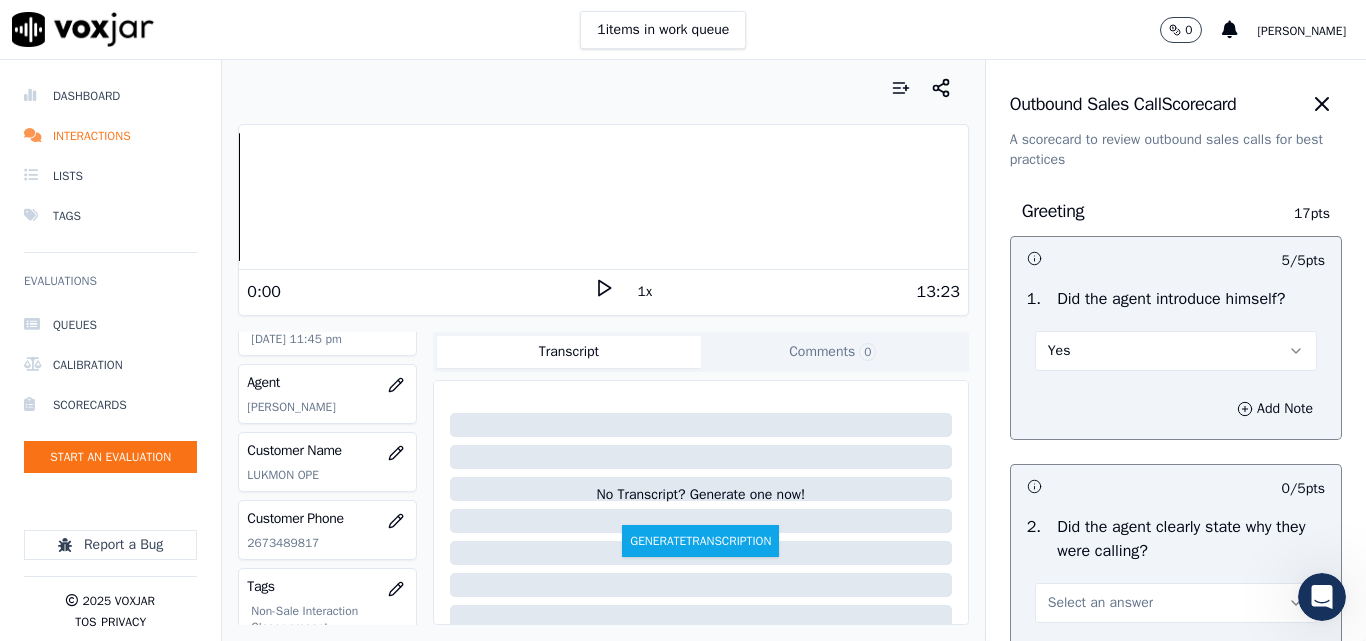 scroll, scrollTop: 200, scrollLeft: 0, axis: vertical 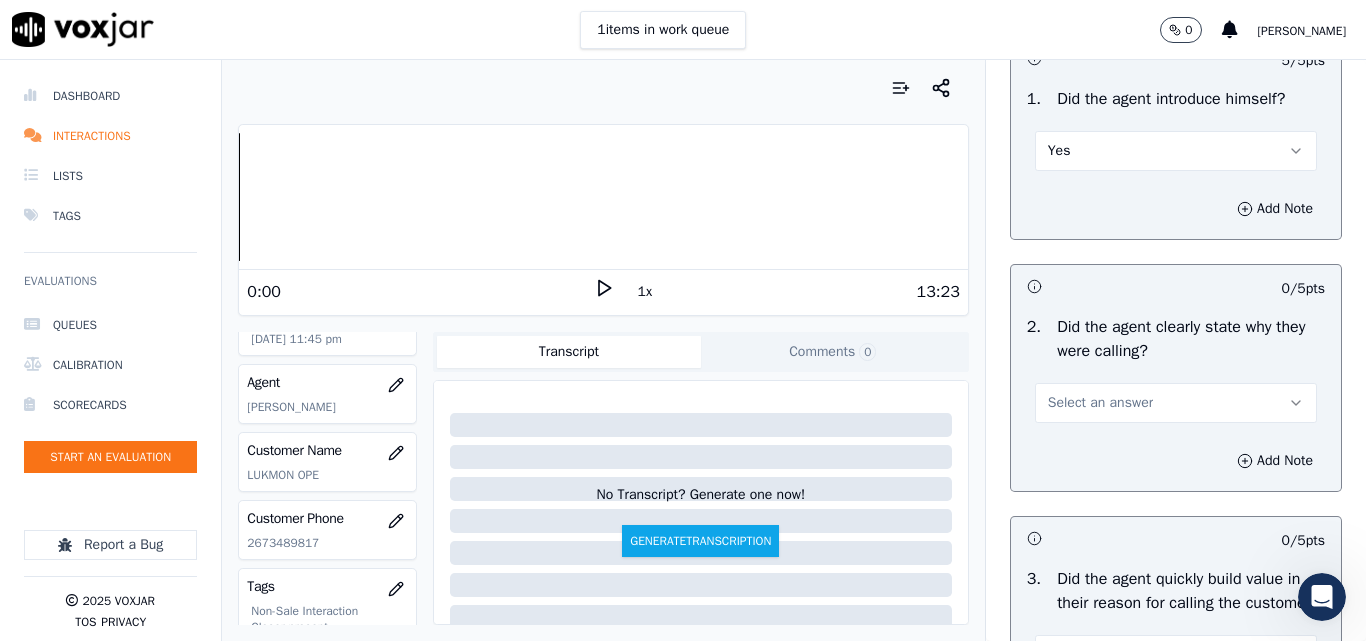 click on "Select an answer" at bounding box center (1176, 393) 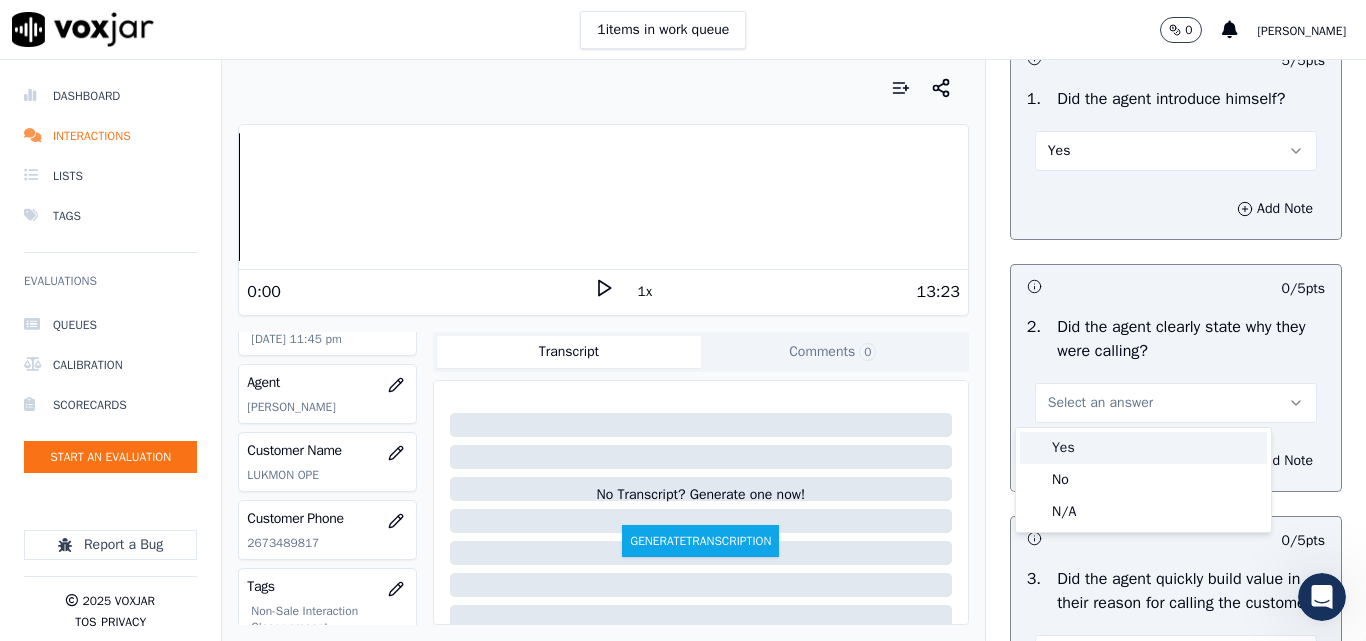 click on "Yes" at bounding box center [1143, 448] 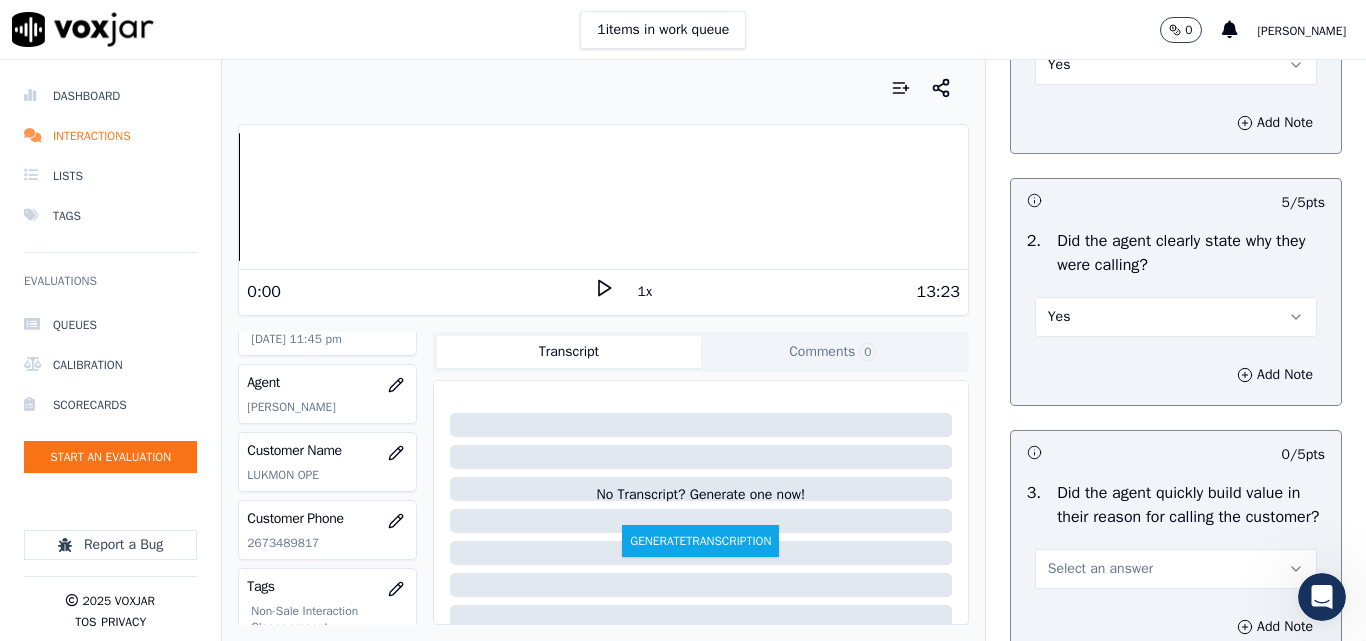 scroll, scrollTop: 400, scrollLeft: 0, axis: vertical 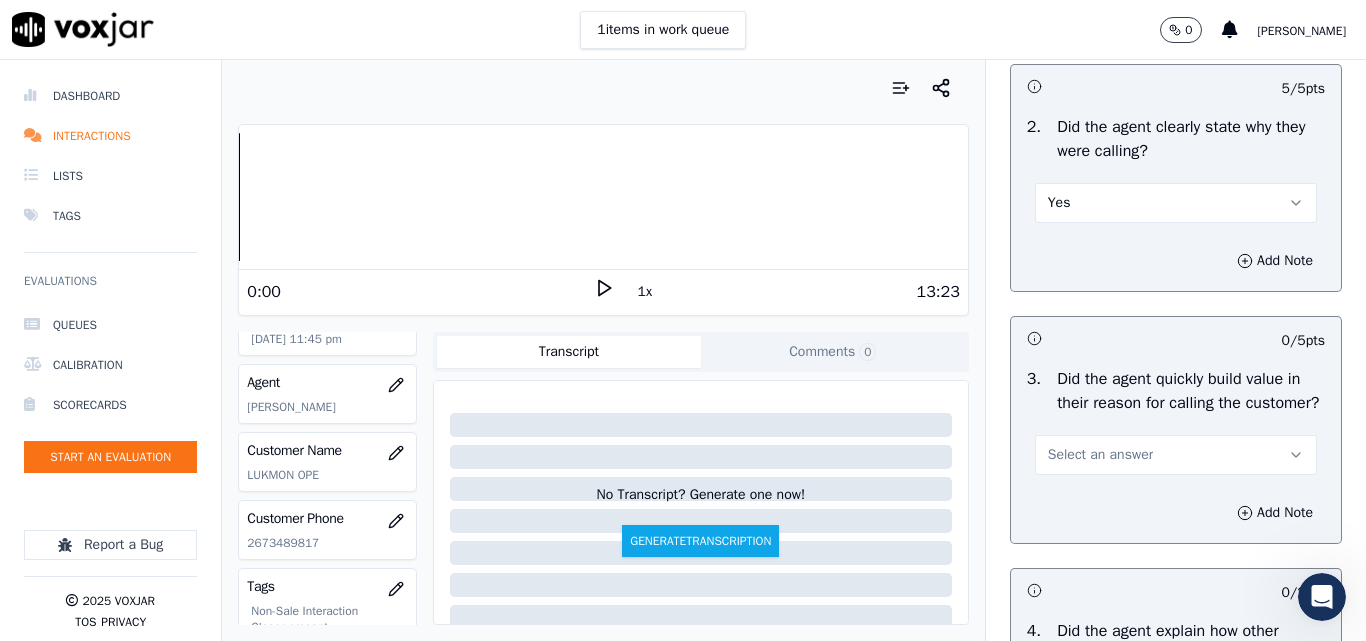 click on "Select an answer" at bounding box center [1100, 455] 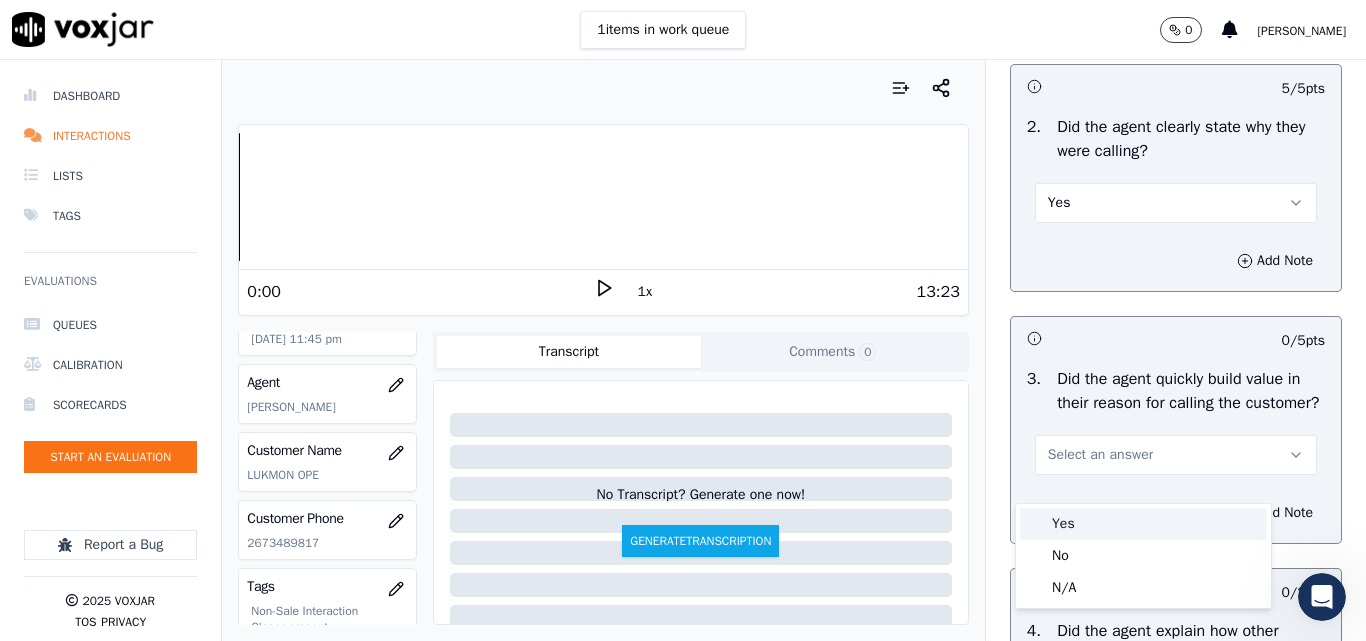 click on "Yes" at bounding box center (1143, 524) 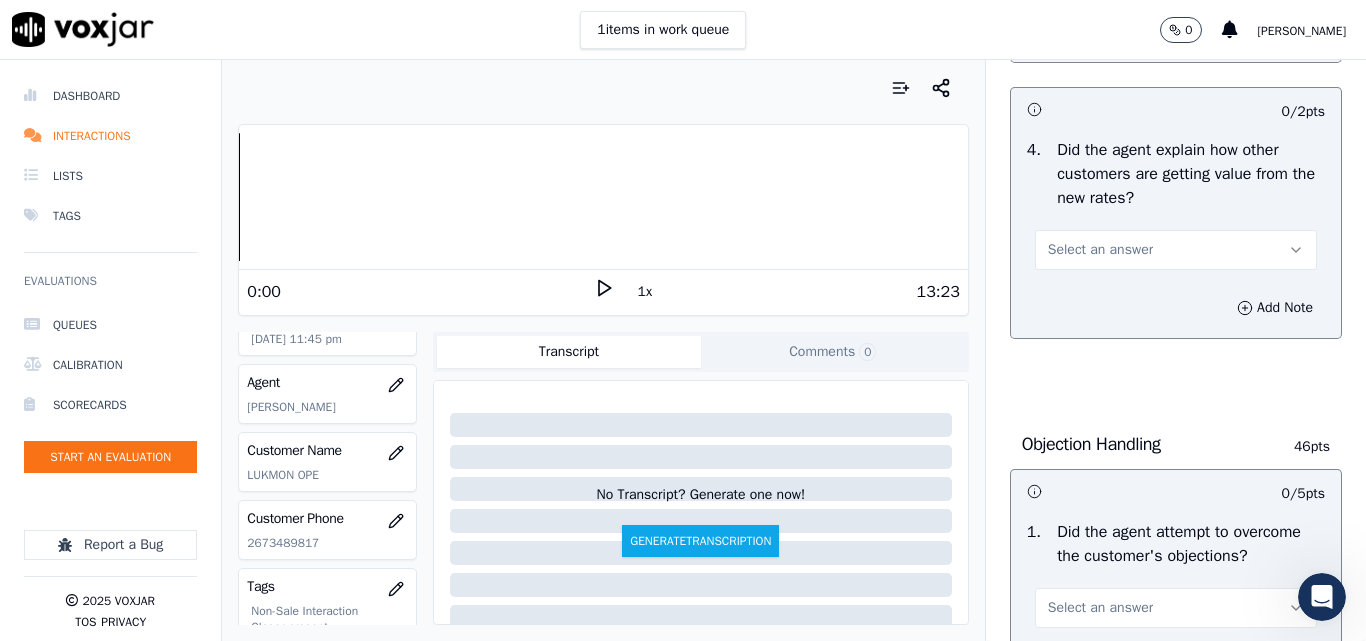 scroll, scrollTop: 900, scrollLeft: 0, axis: vertical 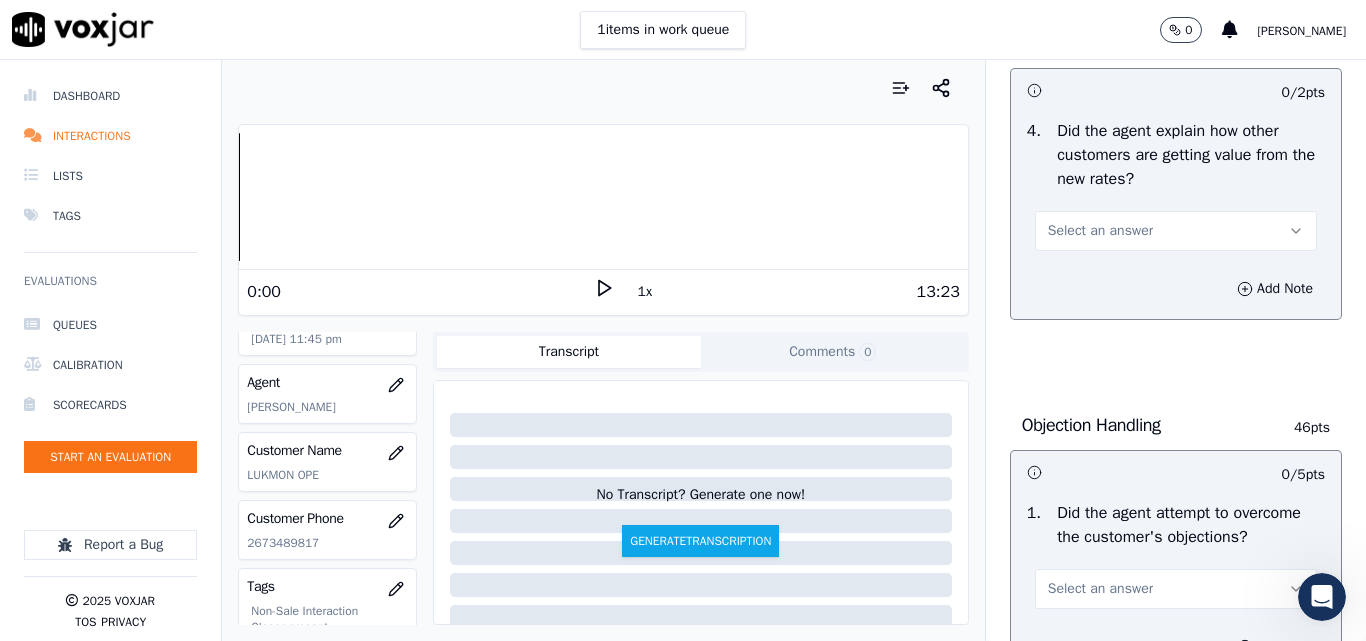click on "Select an answer" at bounding box center [1100, 231] 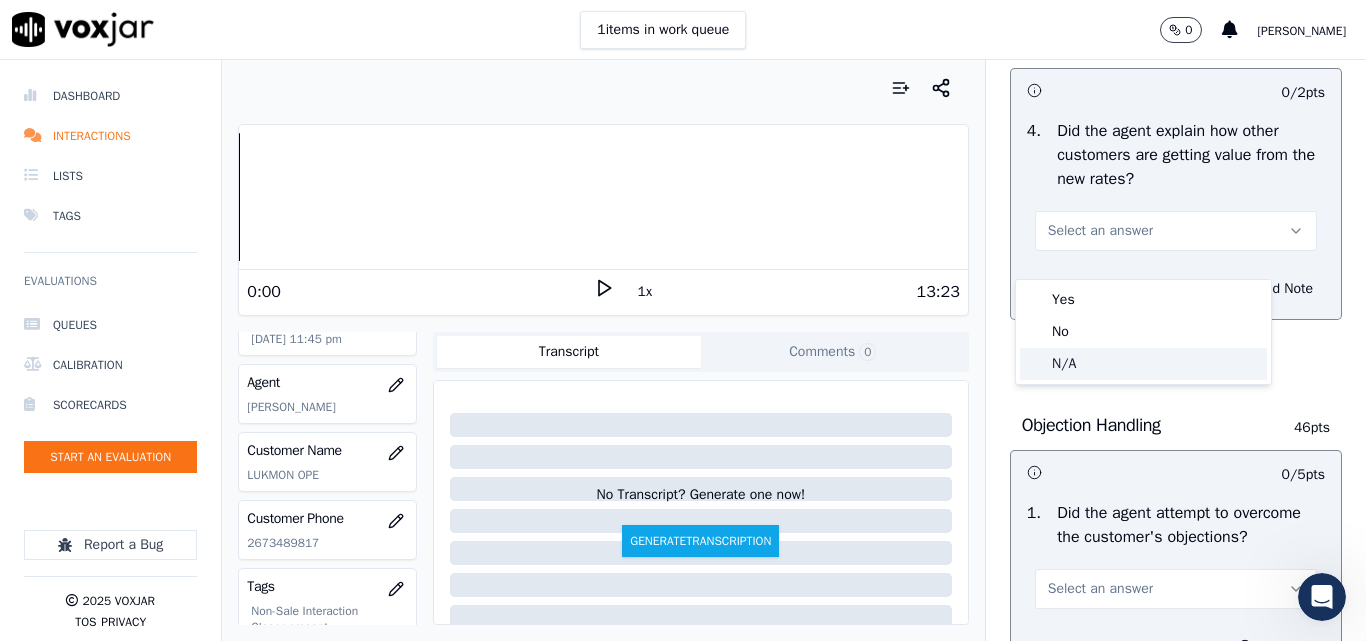 click on "N/A" 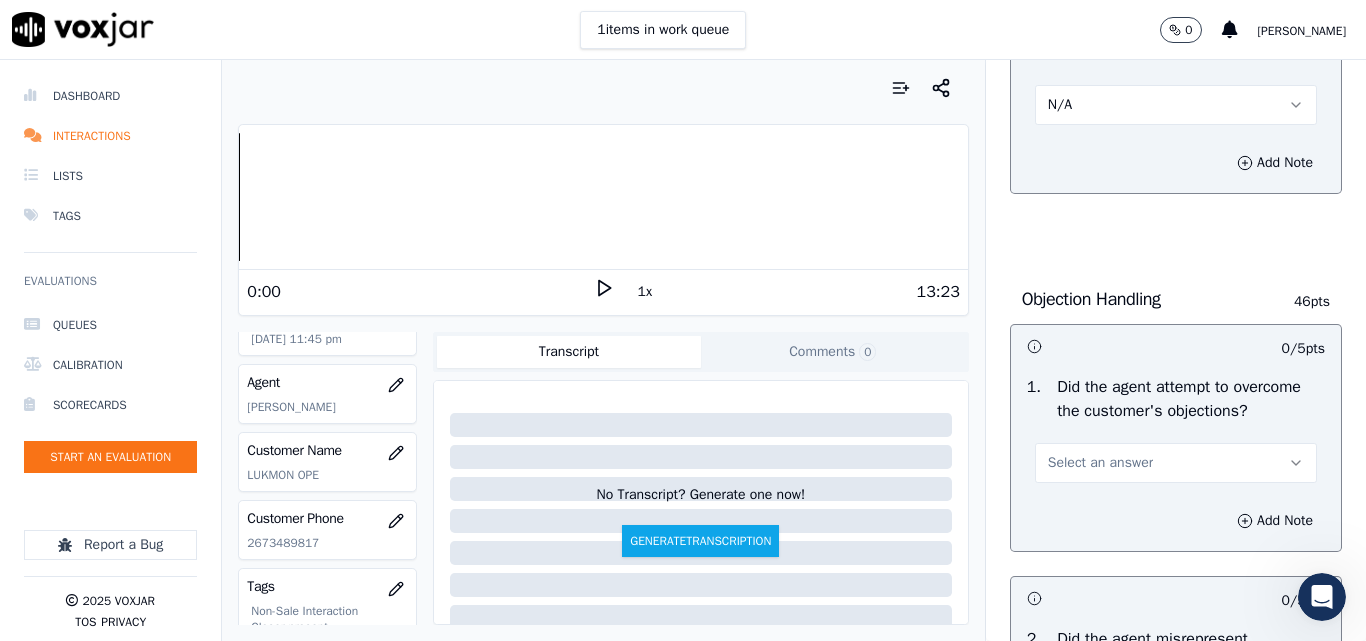 scroll, scrollTop: 1200, scrollLeft: 0, axis: vertical 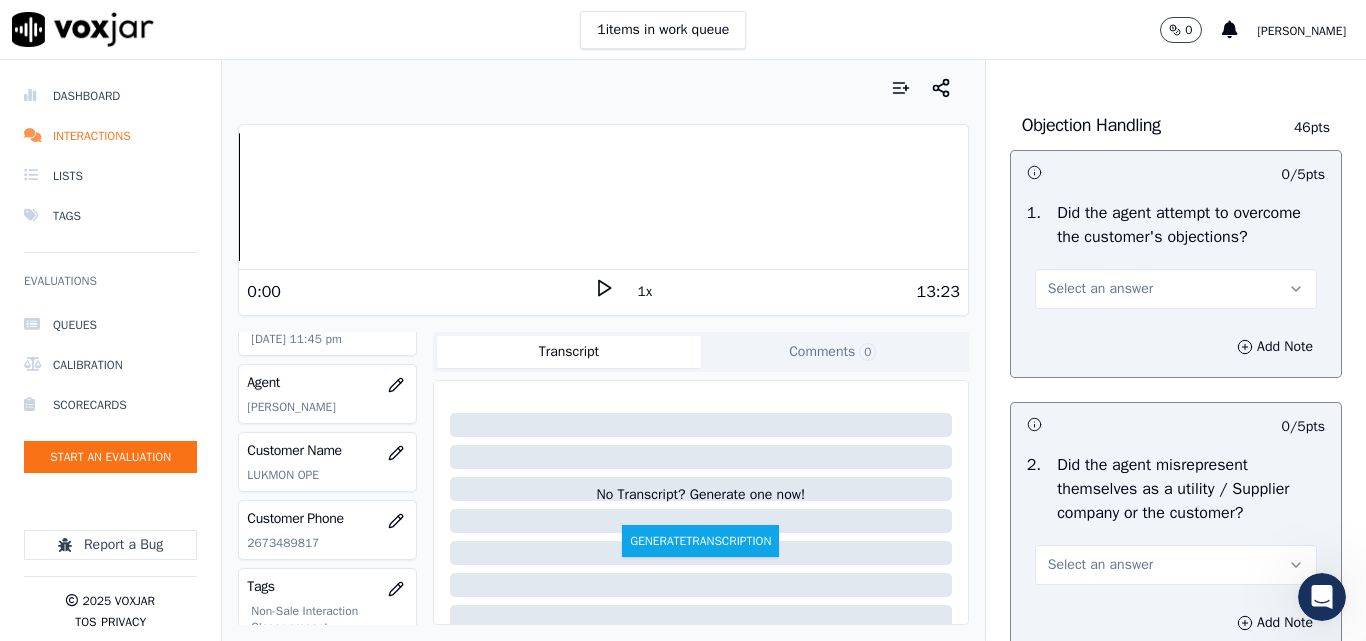 click on "Select an answer" at bounding box center [1100, 289] 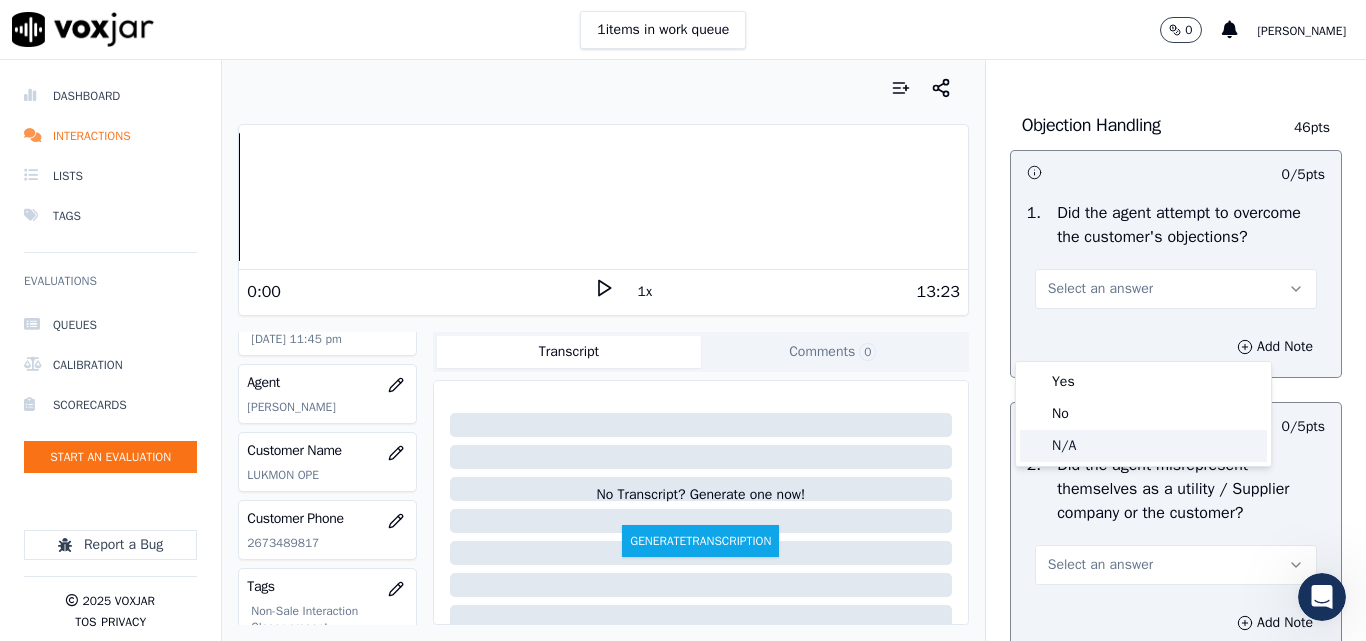 click on "N/A" 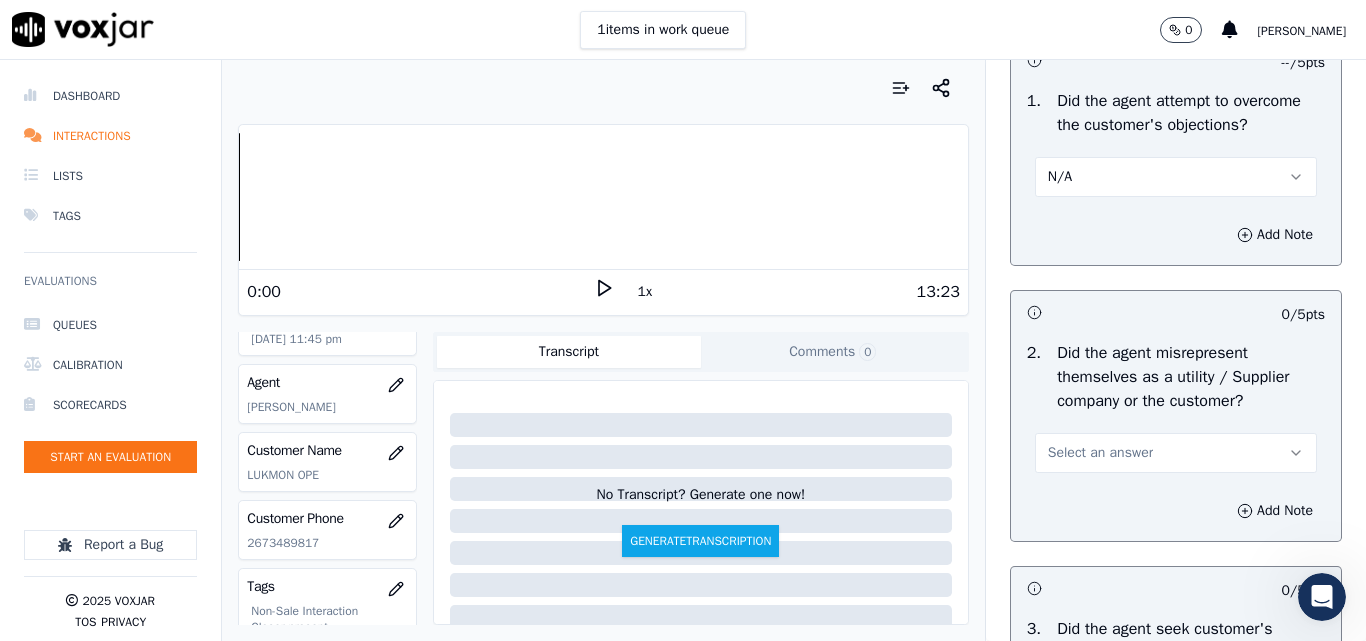 scroll, scrollTop: 1400, scrollLeft: 0, axis: vertical 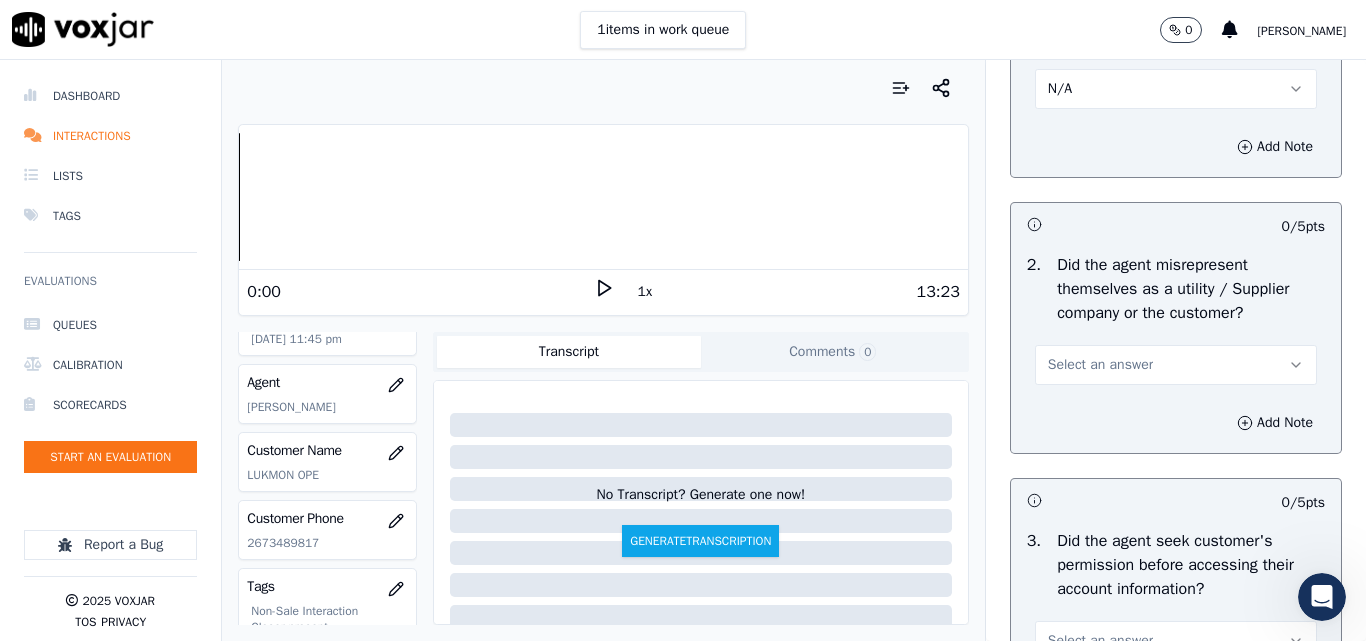 click on "Select an answer" at bounding box center [1100, 365] 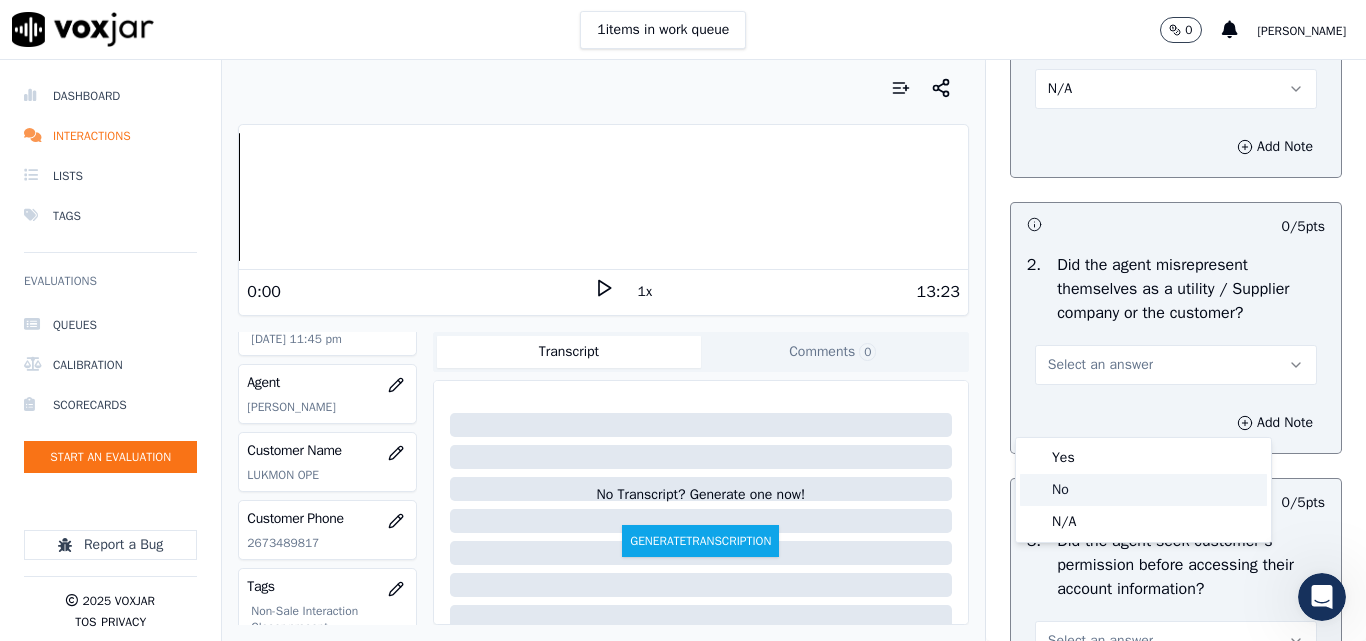 click on "No" 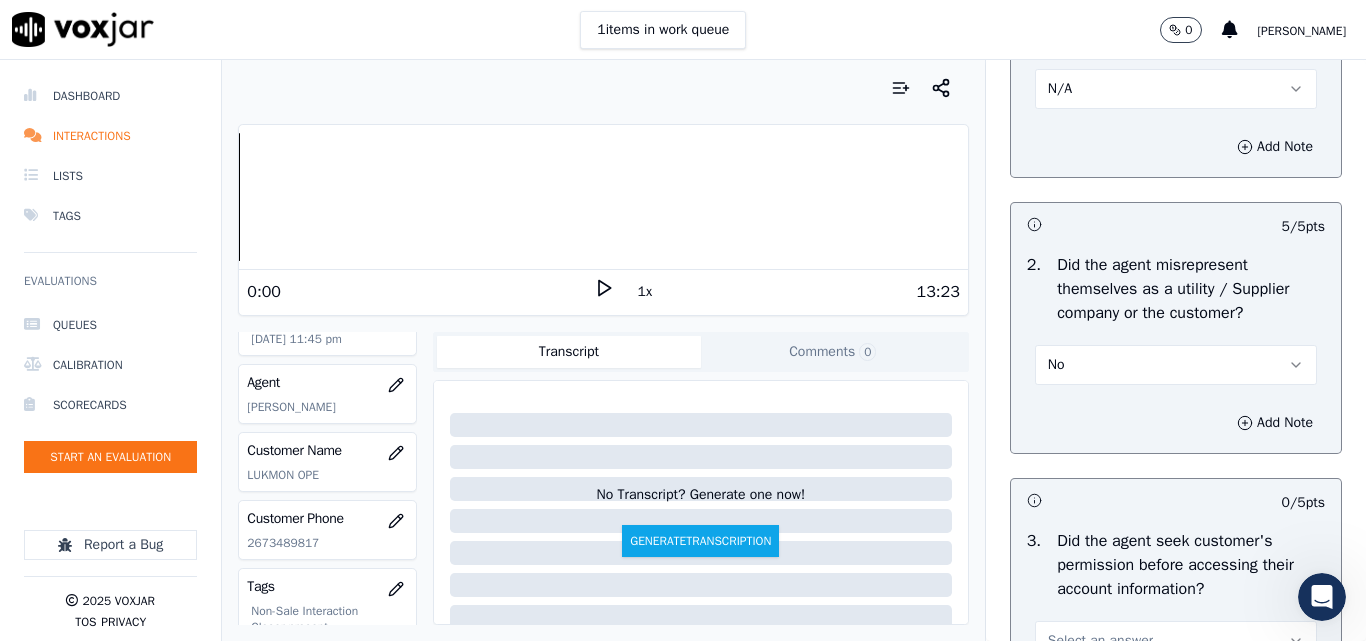 scroll, scrollTop: 1800, scrollLeft: 0, axis: vertical 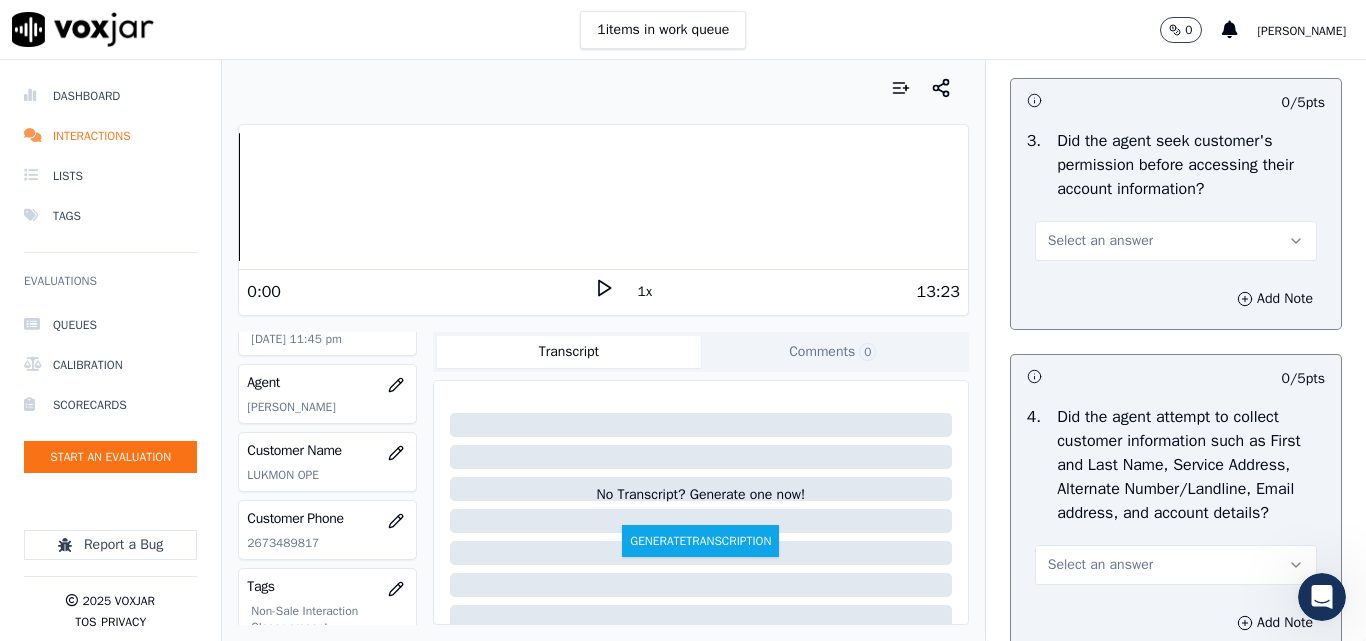 click on "Select an answer" at bounding box center [1176, 241] 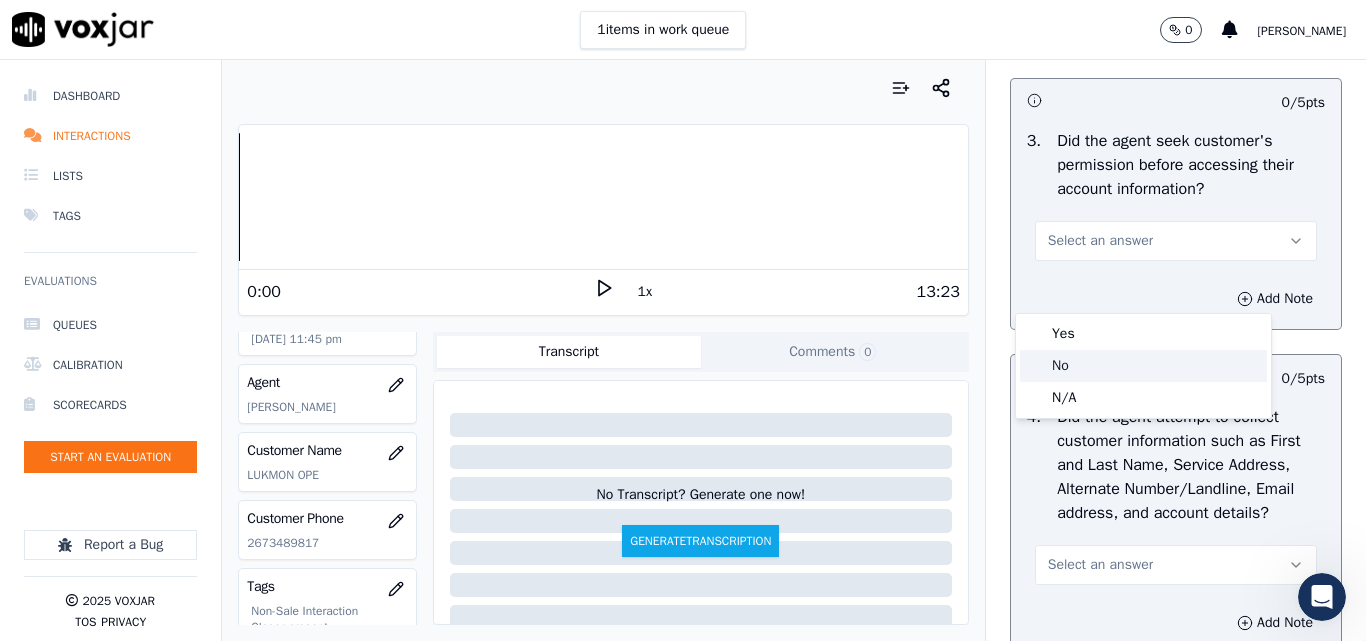 click on "No" 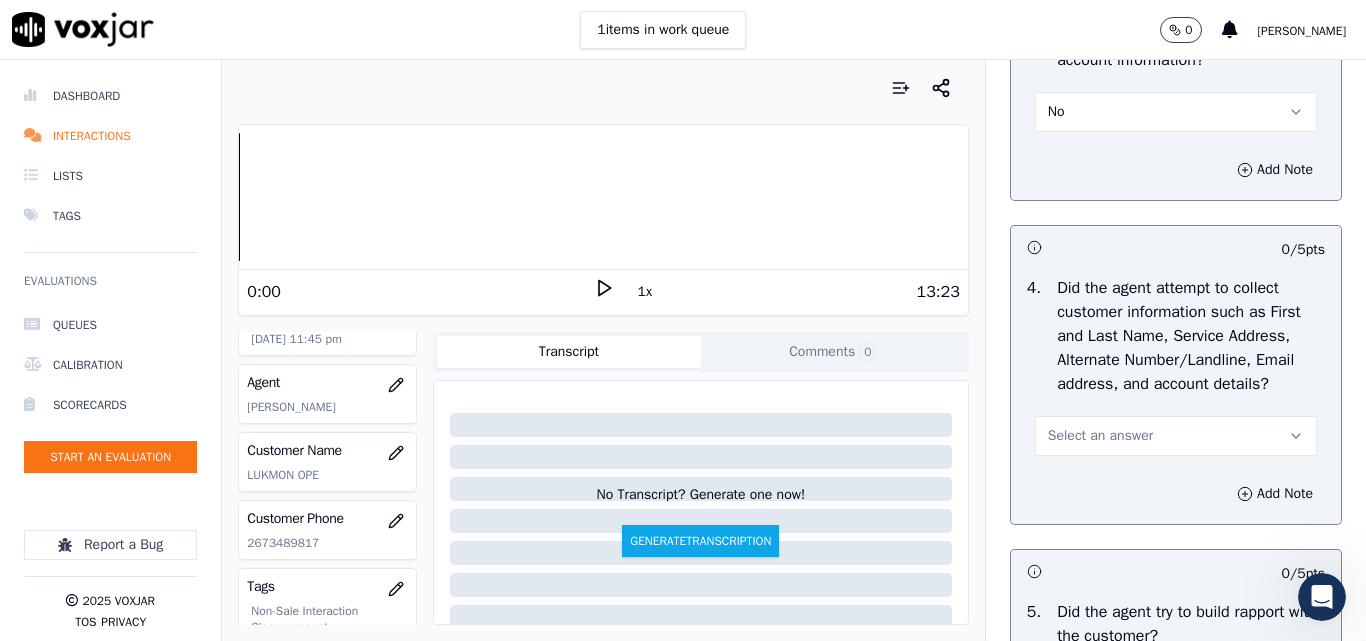 scroll, scrollTop: 2100, scrollLeft: 0, axis: vertical 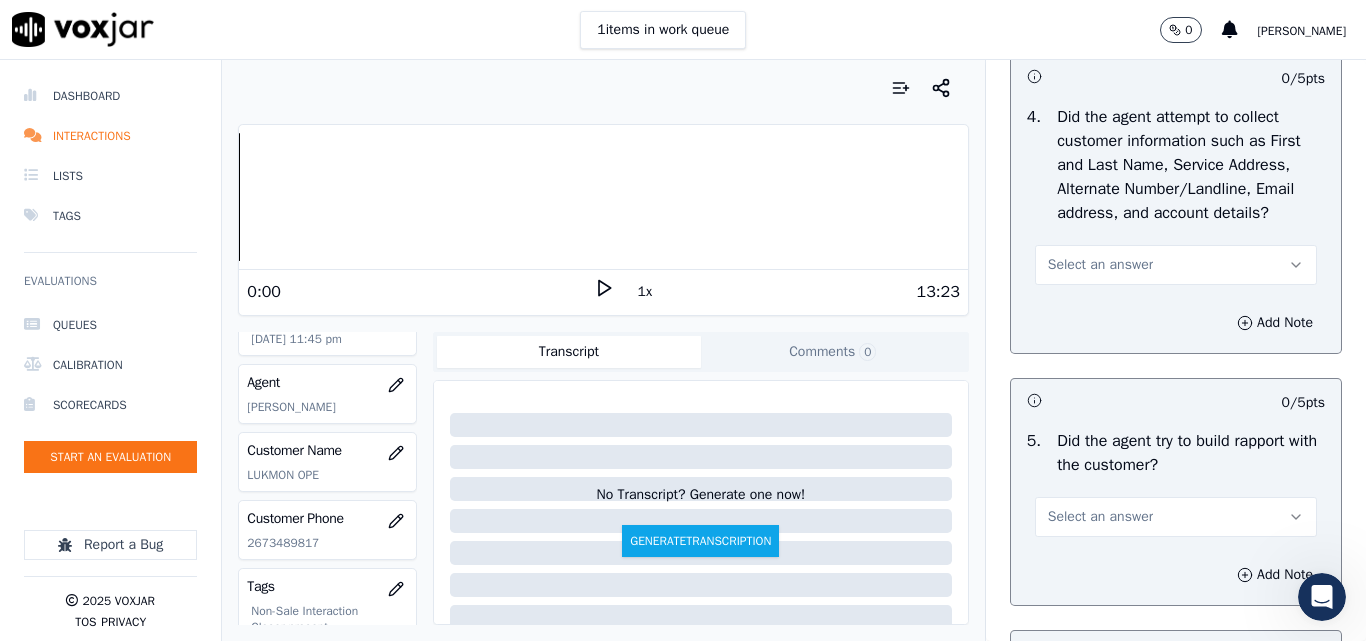 click on "Select an answer" at bounding box center [1100, 265] 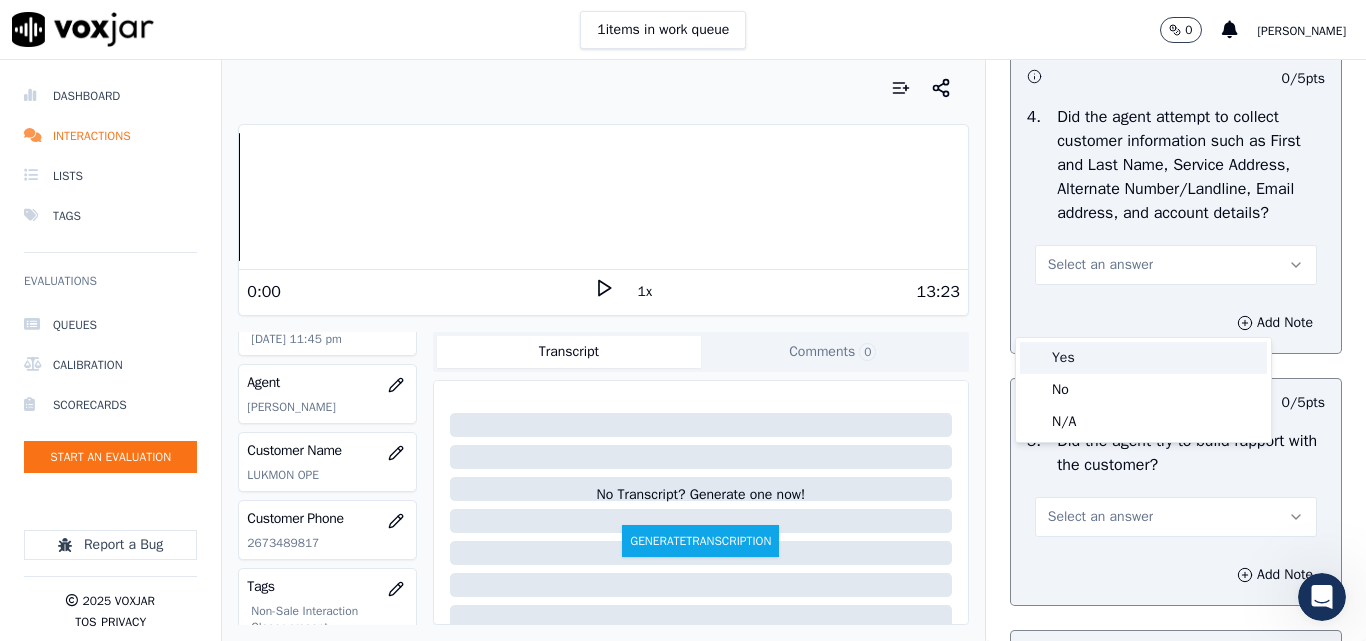 click on "Yes" at bounding box center [1143, 358] 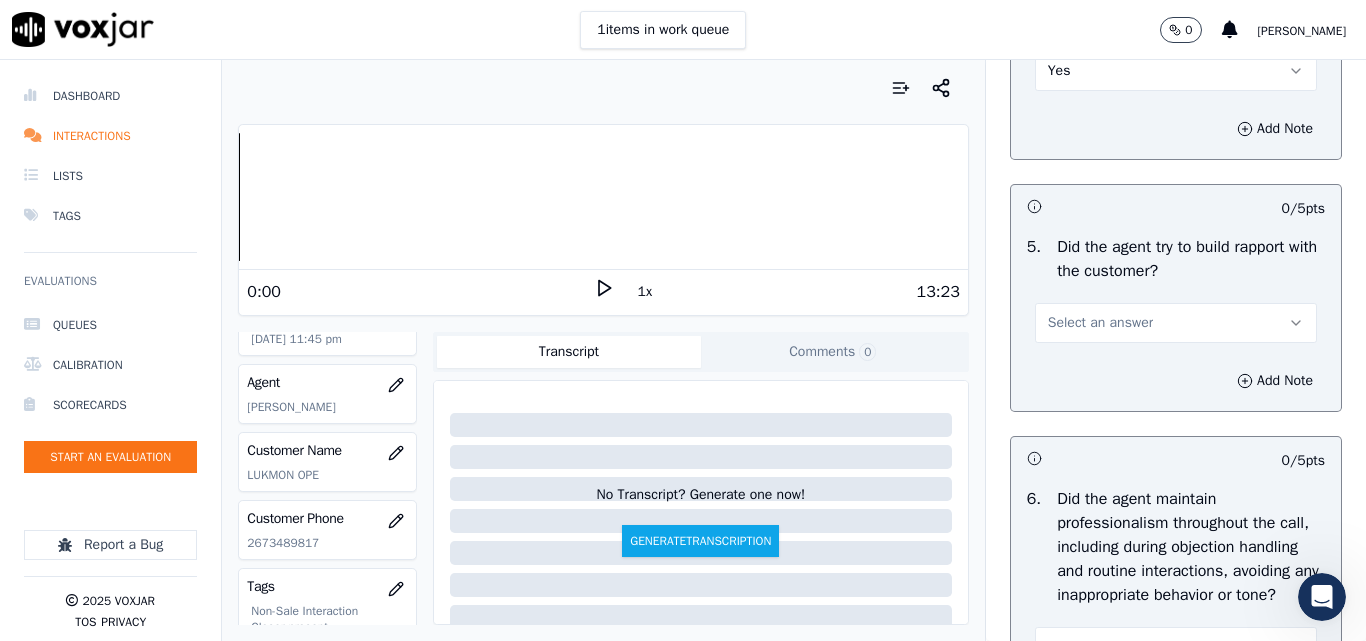 scroll, scrollTop: 2300, scrollLeft: 0, axis: vertical 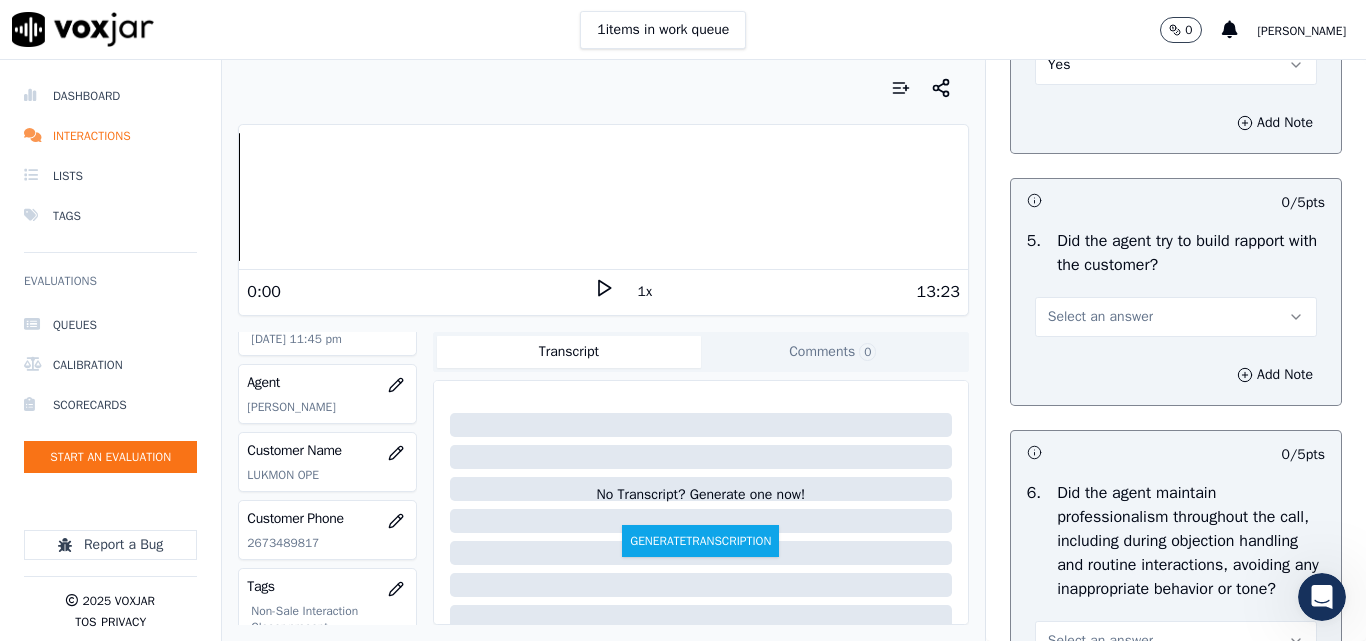 click on "Select an answer" at bounding box center [1100, 317] 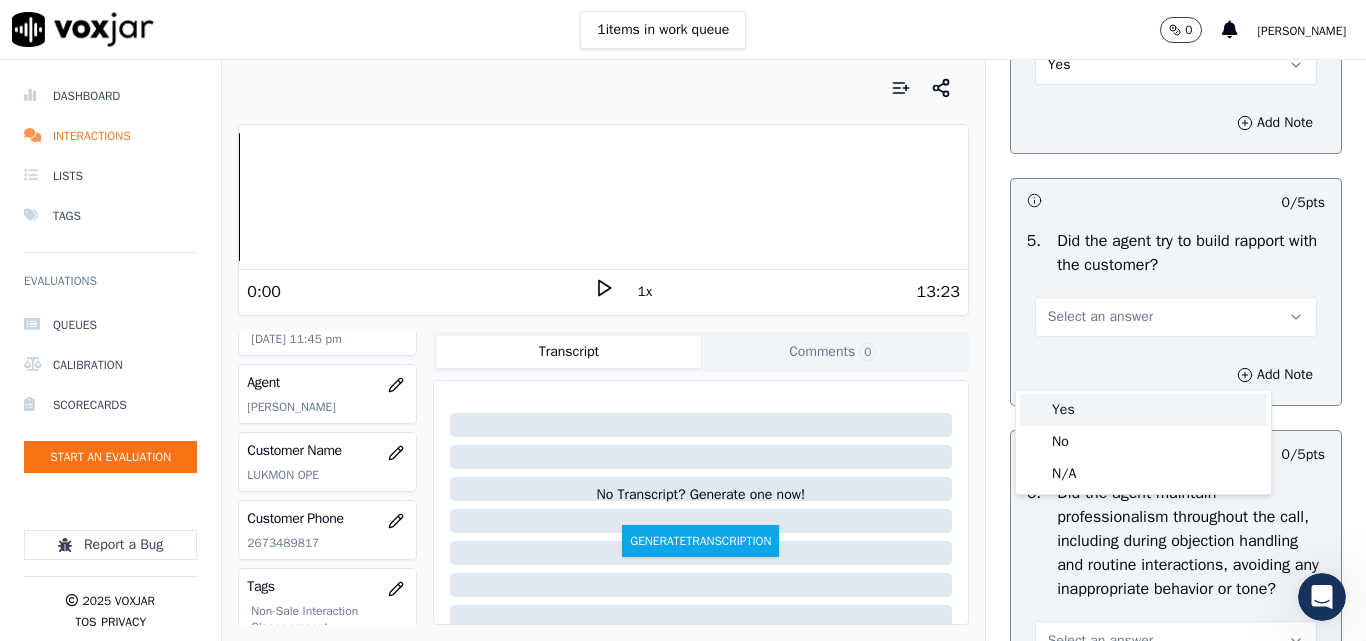 click on "Yes" at bounding box center (1143, 410) 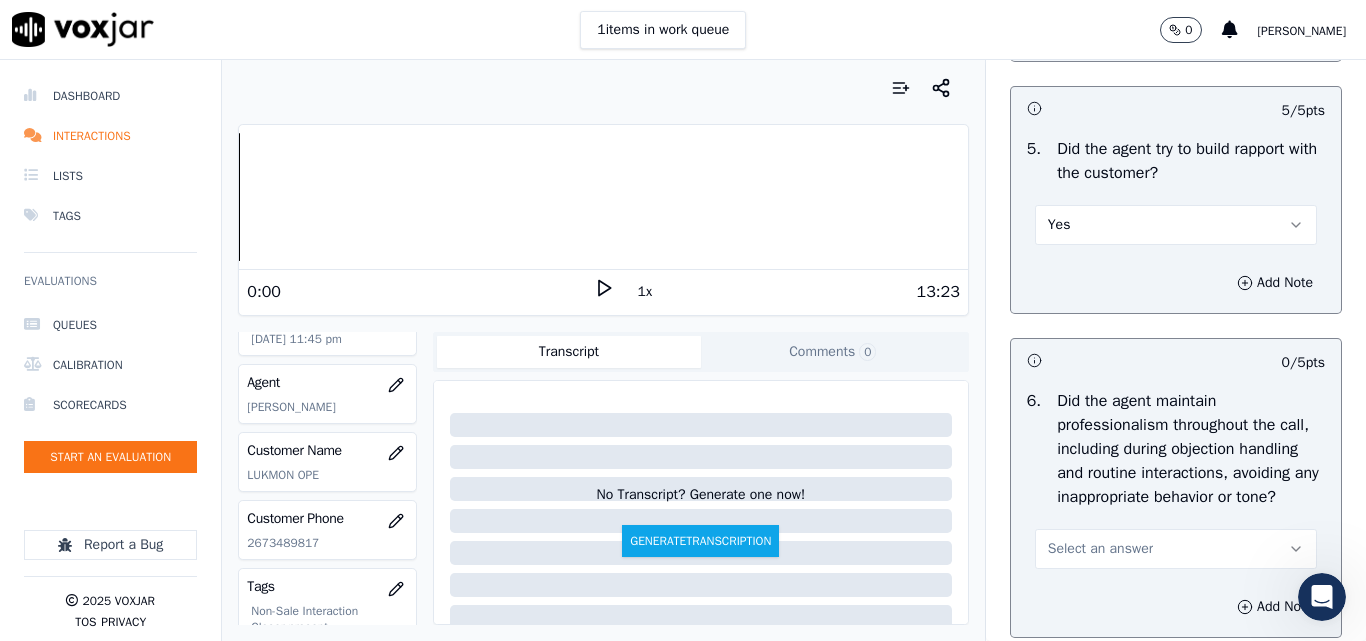 scroll, scrollTop: 2500, scrollLeft: 0, axis: vertical 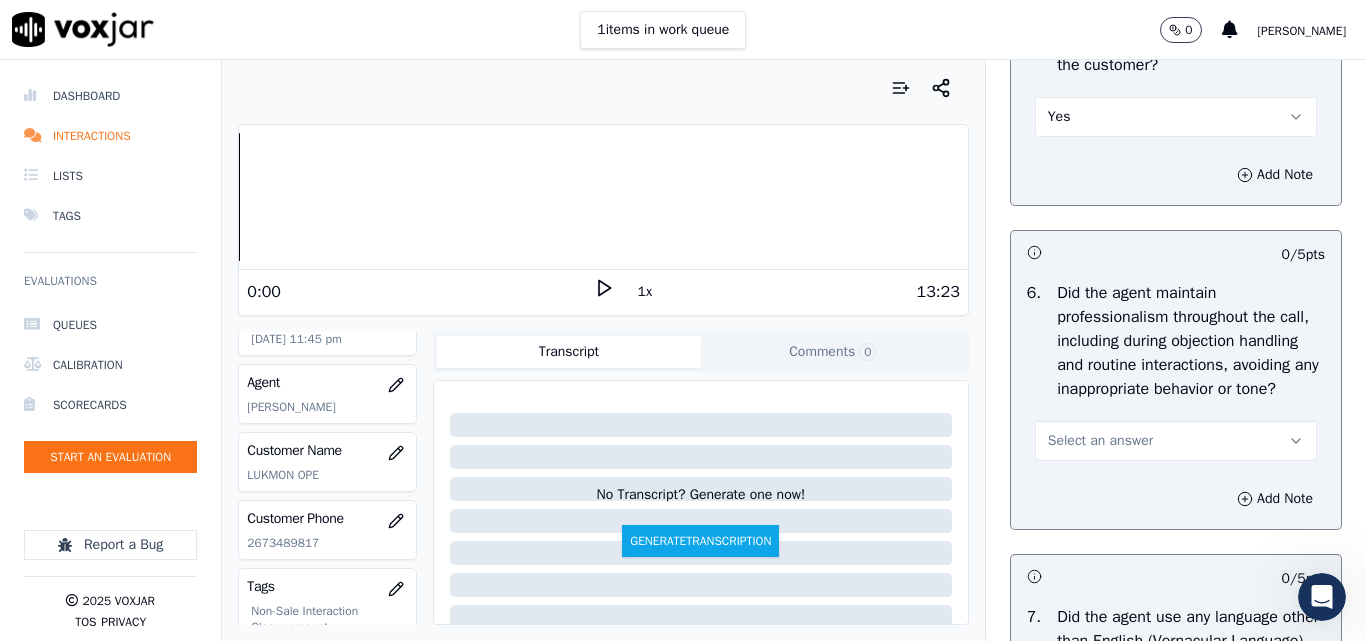 click on "Select an answer" at bounding box center [1100, 441] 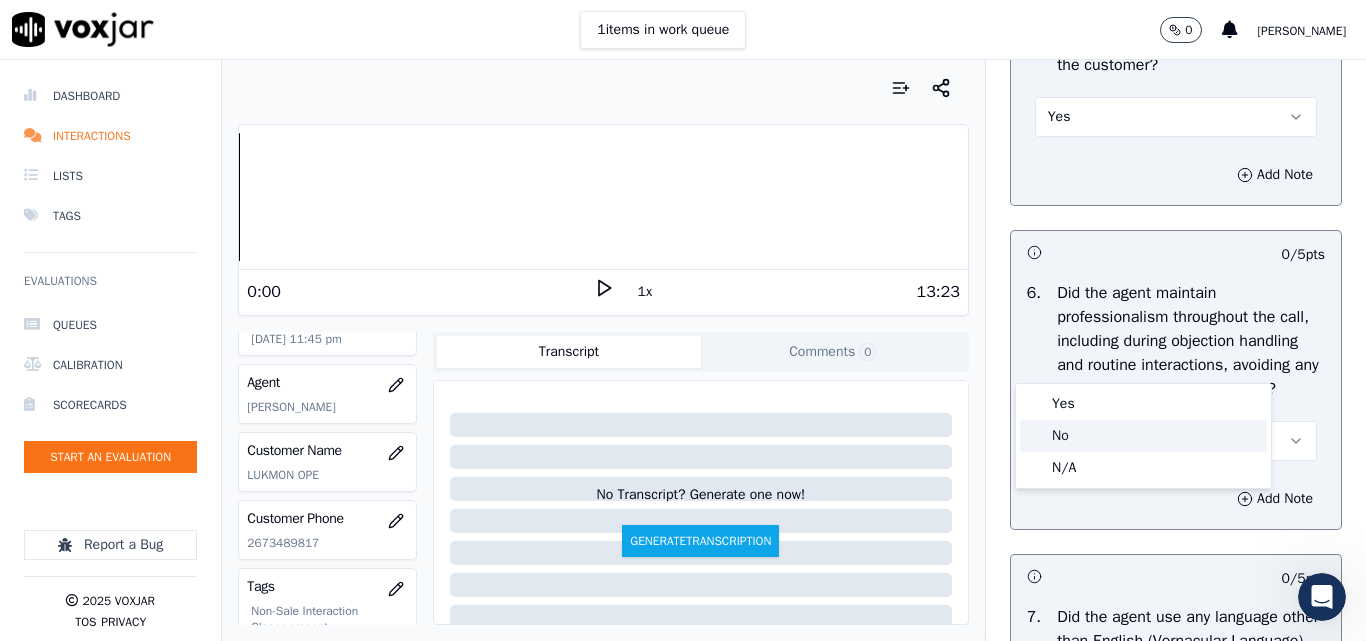 click on "No" 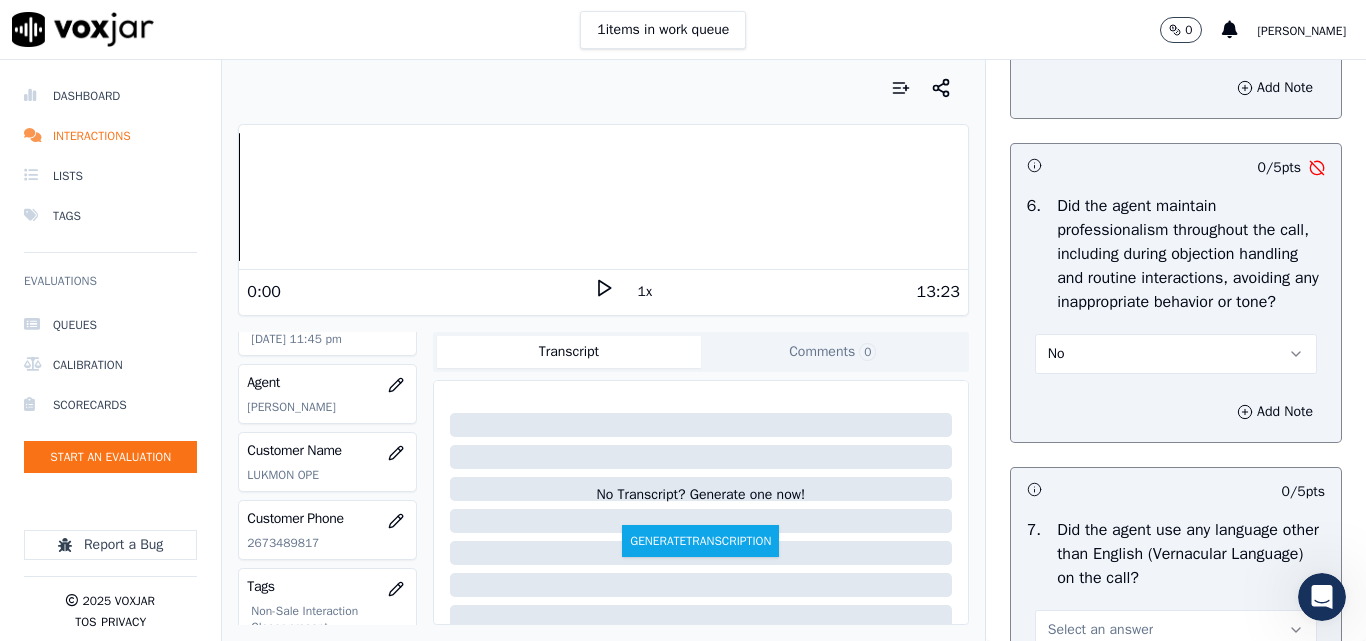 scroll, scrollTop: 2700, scrollLeft: 0, axis: vertical 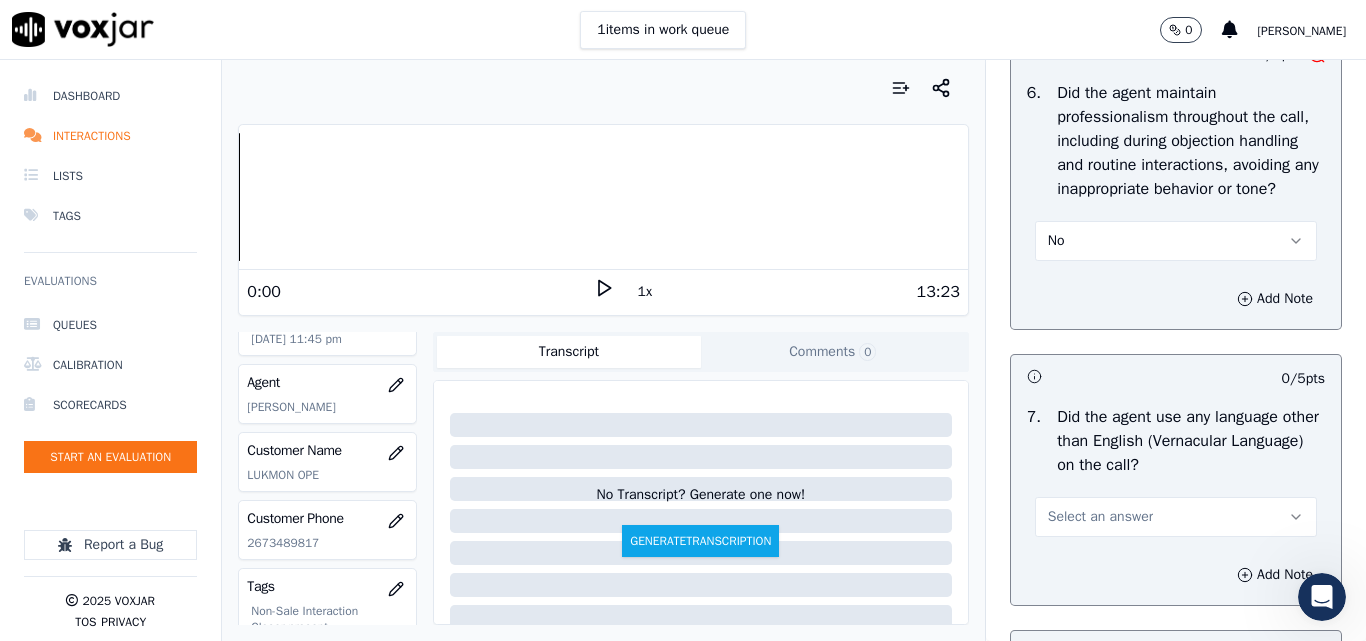 click on "No" at bounding box center (1176, 241) 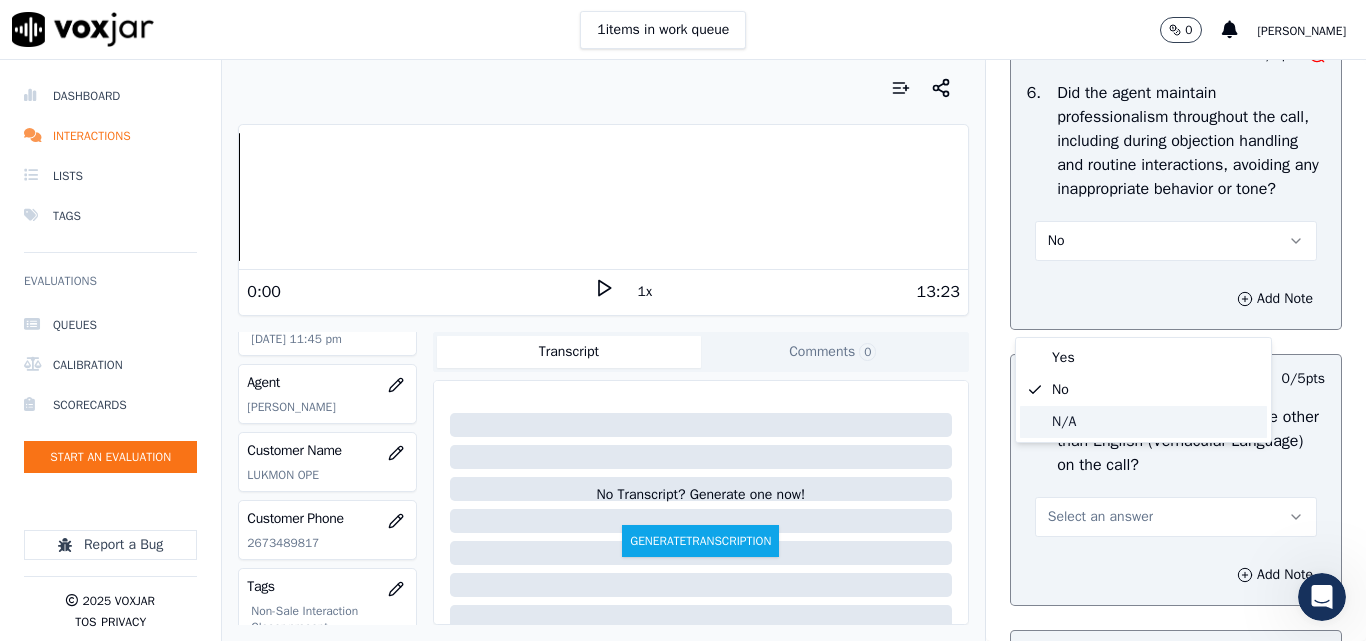 click on "N/A" 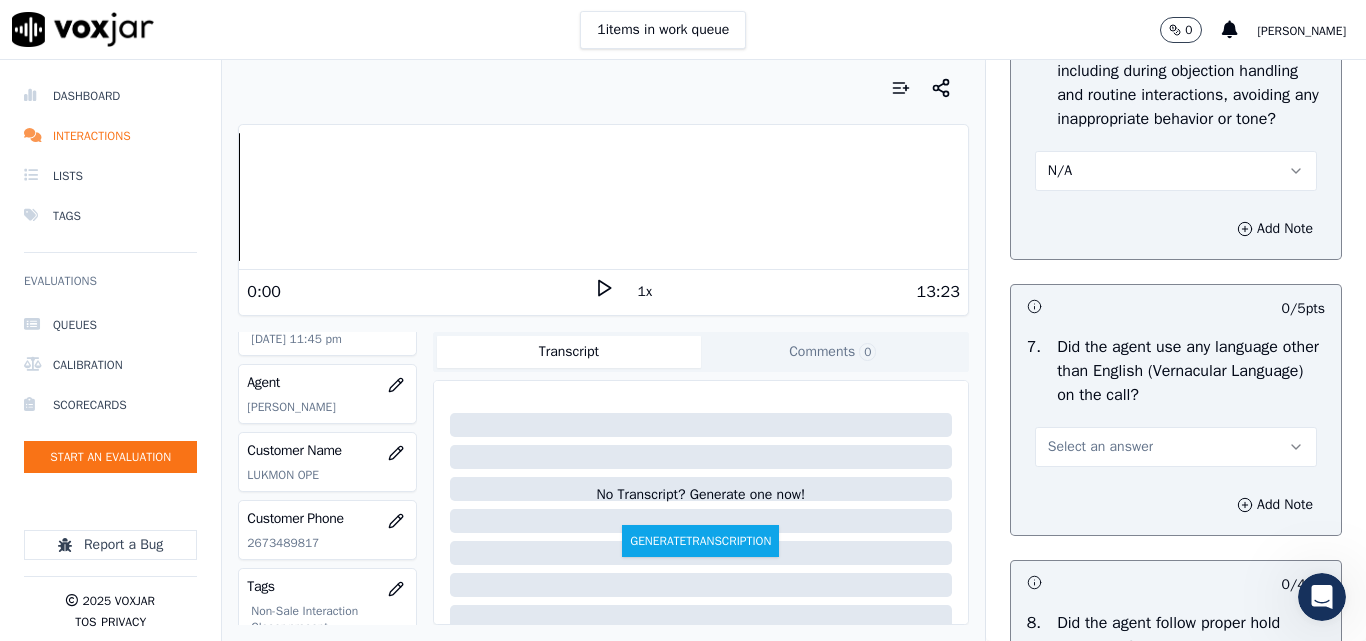 scroll, scrollTop: 2900, scrollLeft: 0, axis: vertical 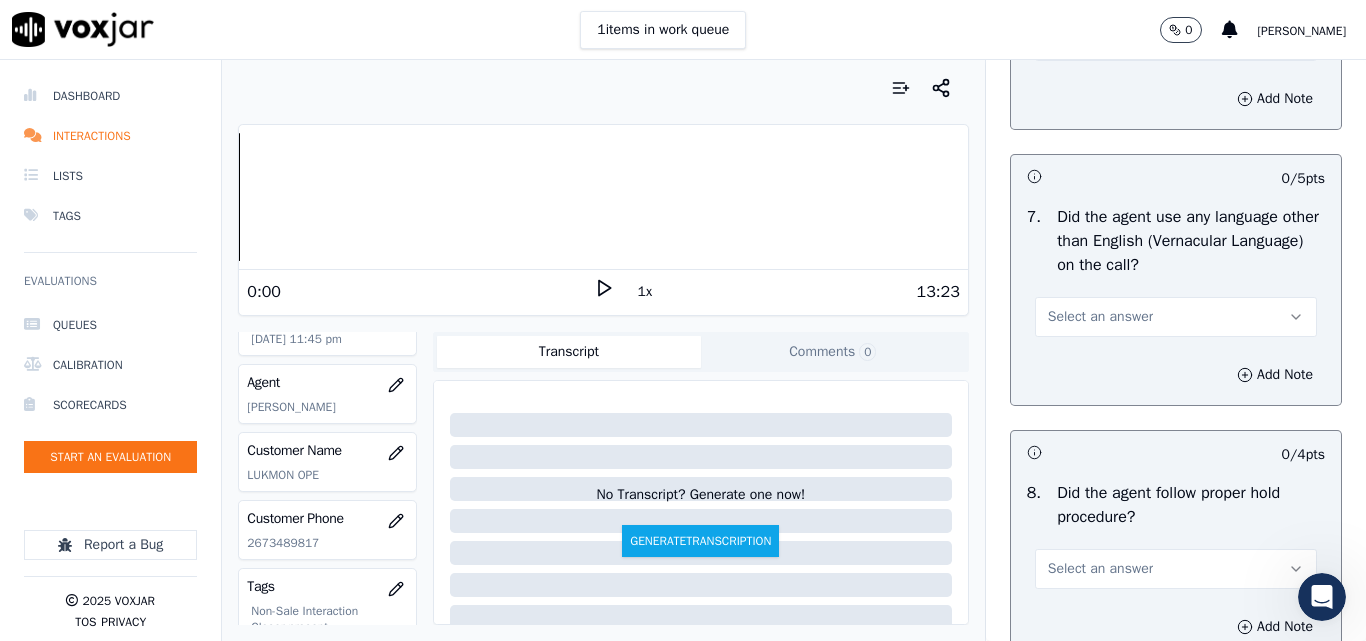 click on "Select an answer" at bounding box center [1100, 317] 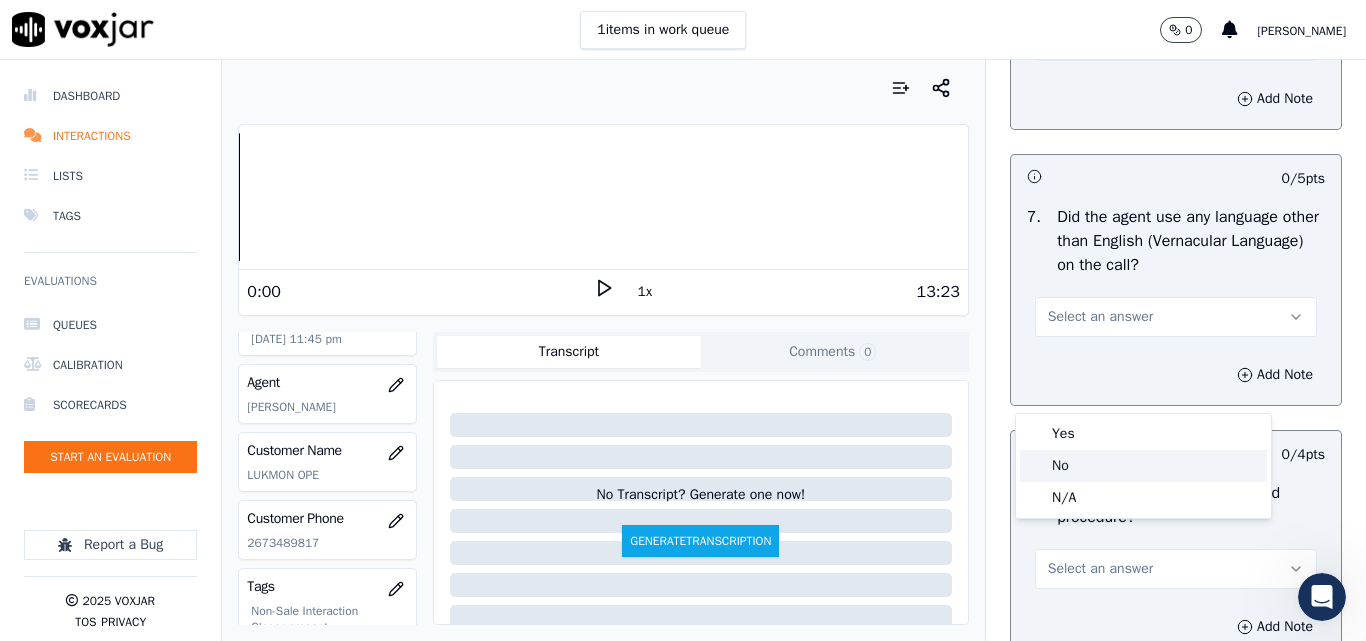 click on "No" 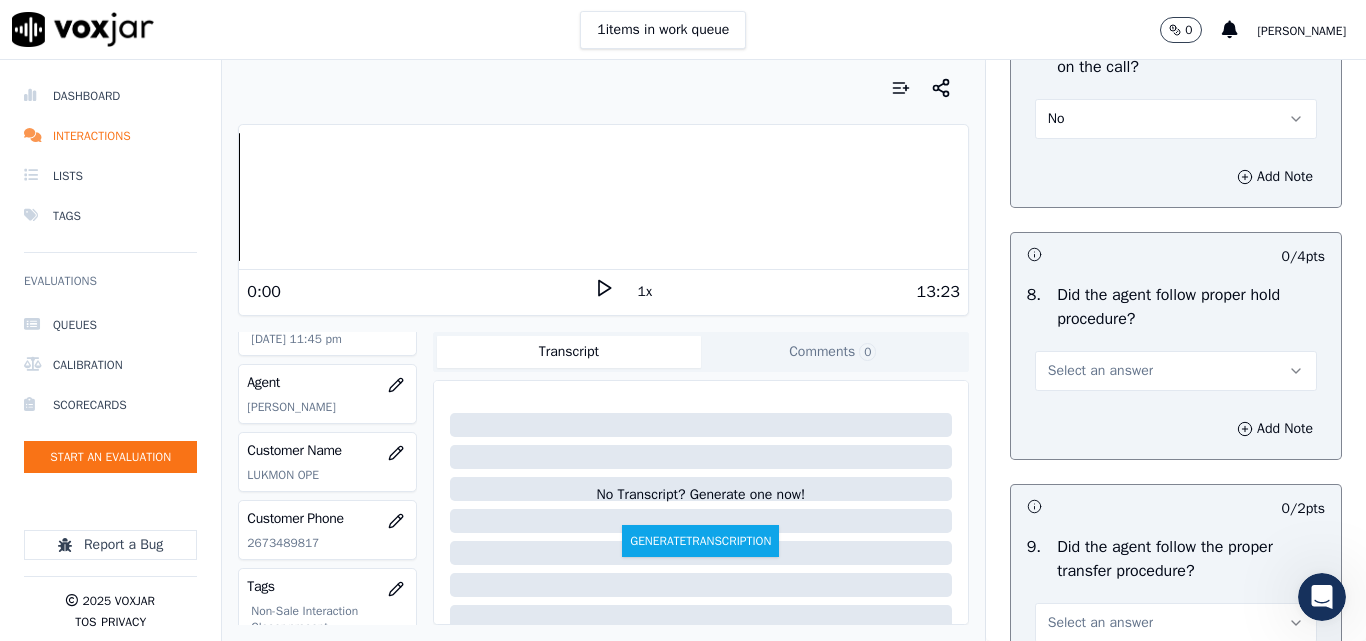 scroll, scrollTop: 3100, scrollLeft: 0, axis: vertical 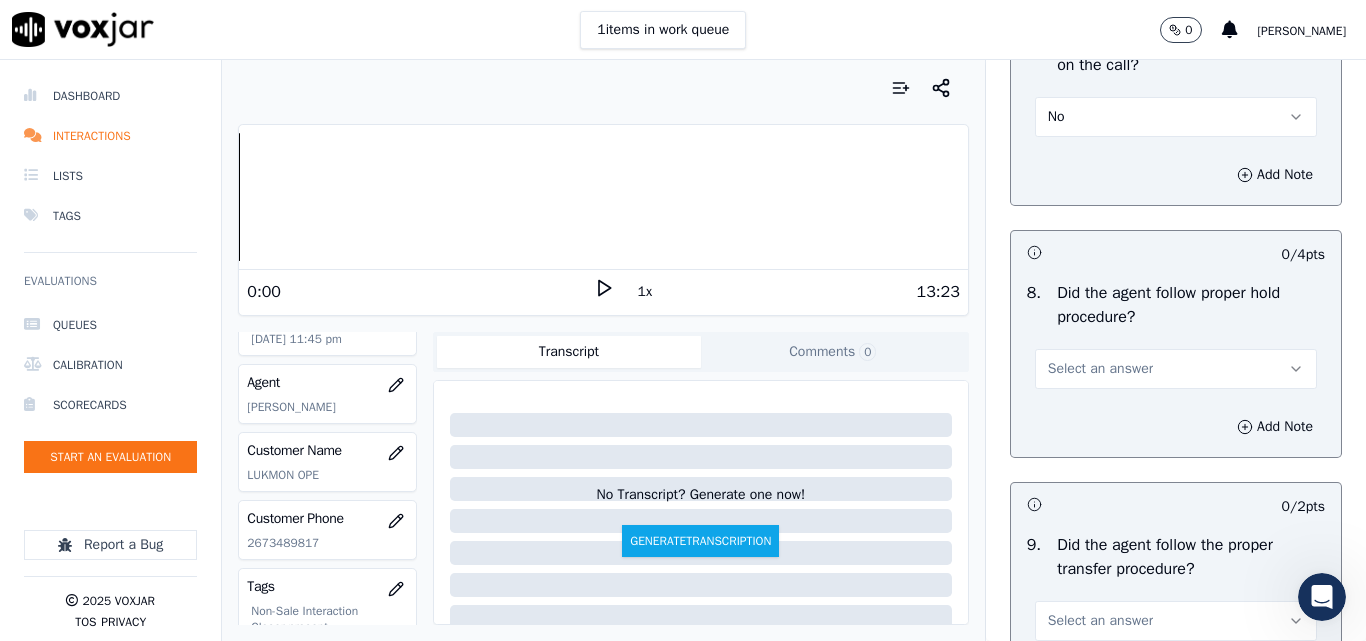 click on "Select an answer" at bounding box center (1100, 369) 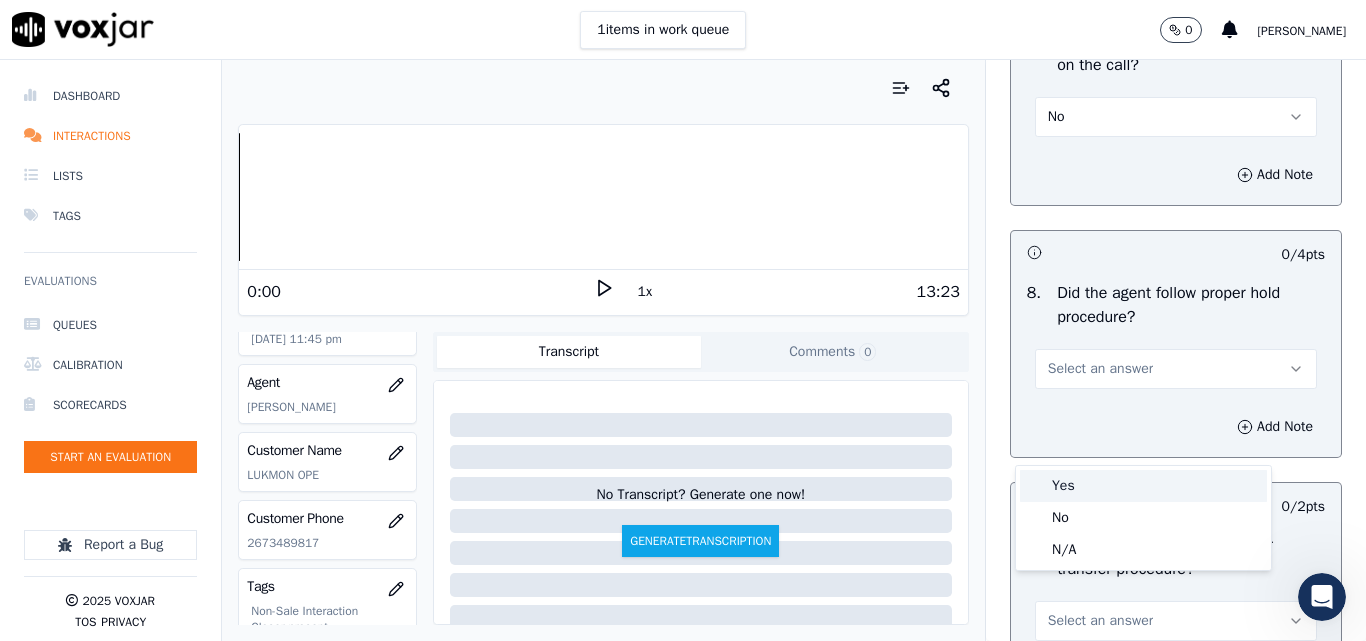 click on "Yes" at bounding box center [1143, 486] 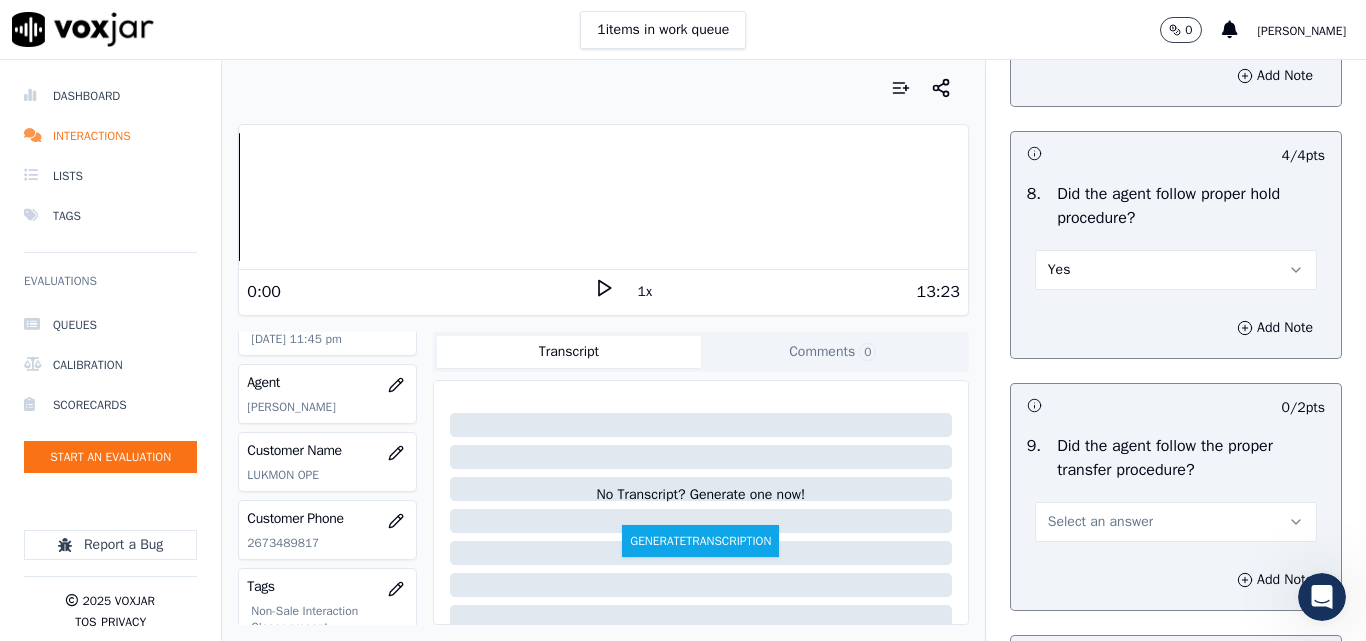 scroll, scrollTop: 3400, scrollLeft: 0, axis: vertical 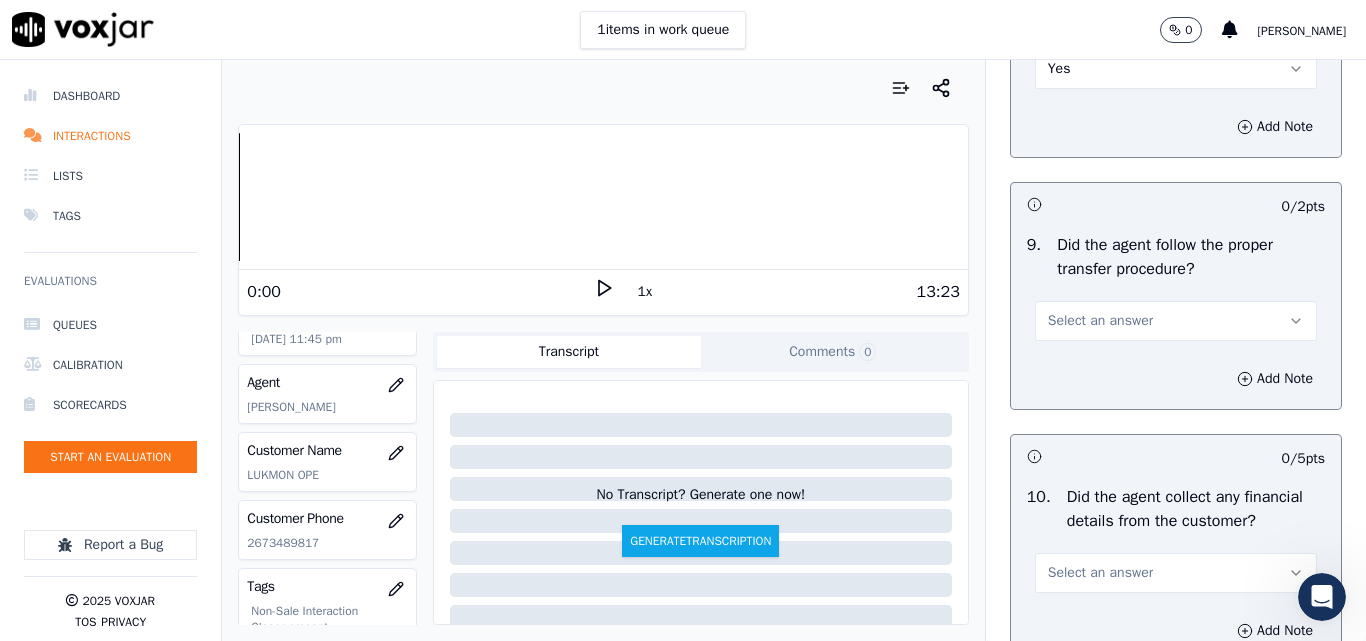 click on "Select an answer" at bounding box center (1100, 321) 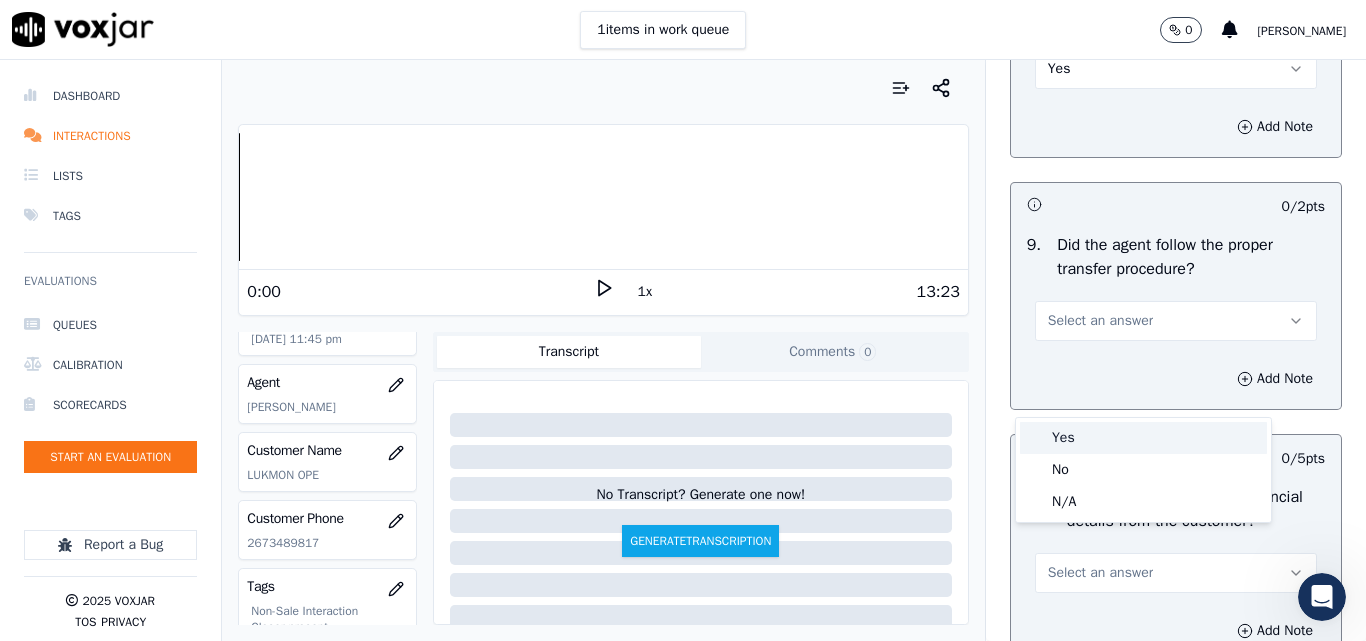 click on "Yes" at bounding box center (1143, 438) 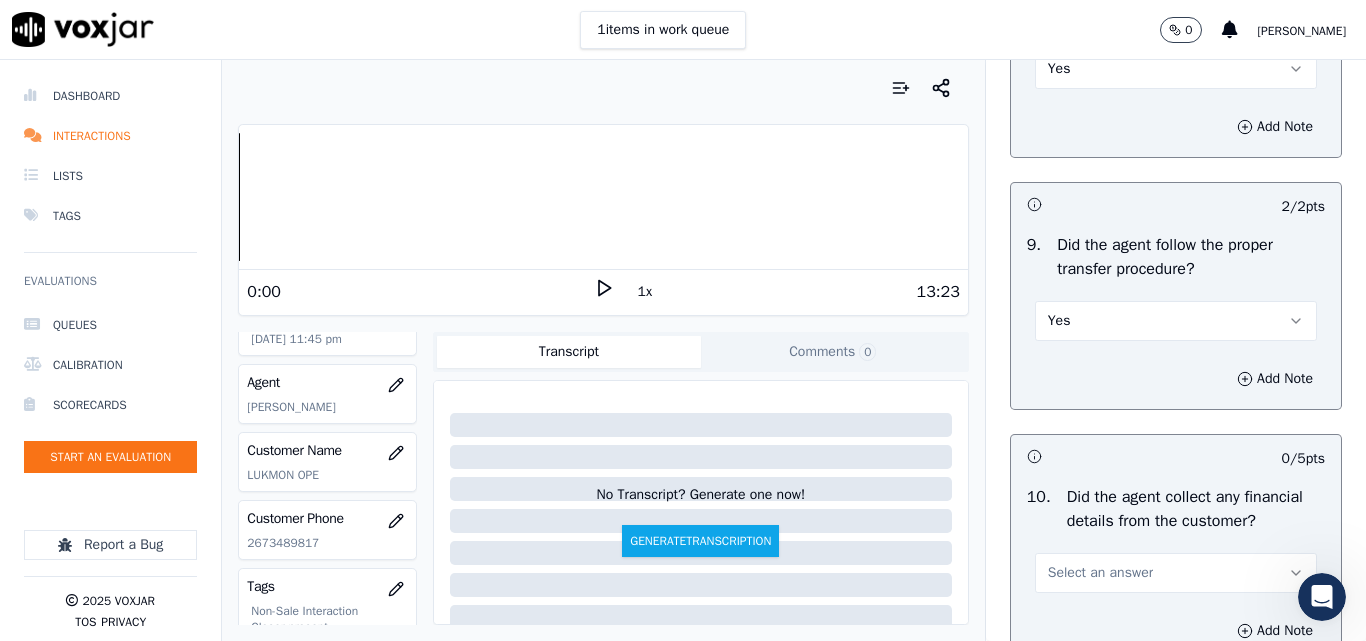 scroll, scrollTop: 3700, scrollLeft: 0, axis: vertical 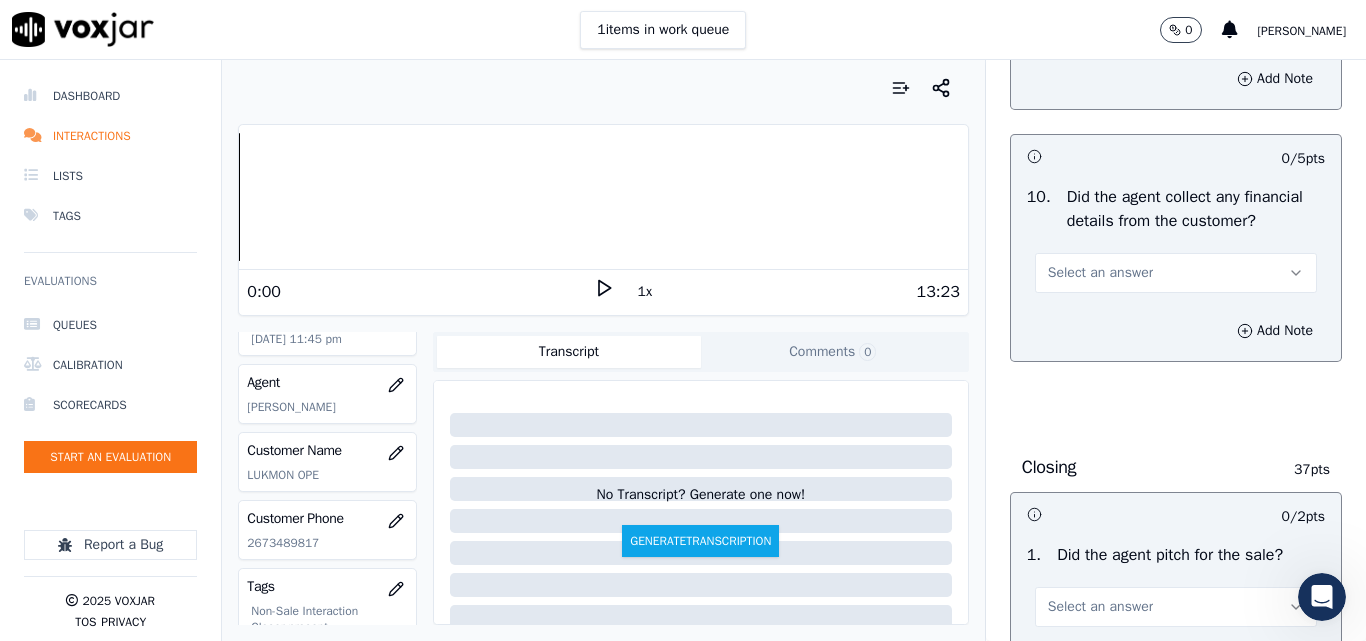 drag, startPoint x: 1105, startPoint y: 370, endPoint x: 1105, endPoint y: 384, distance: 14 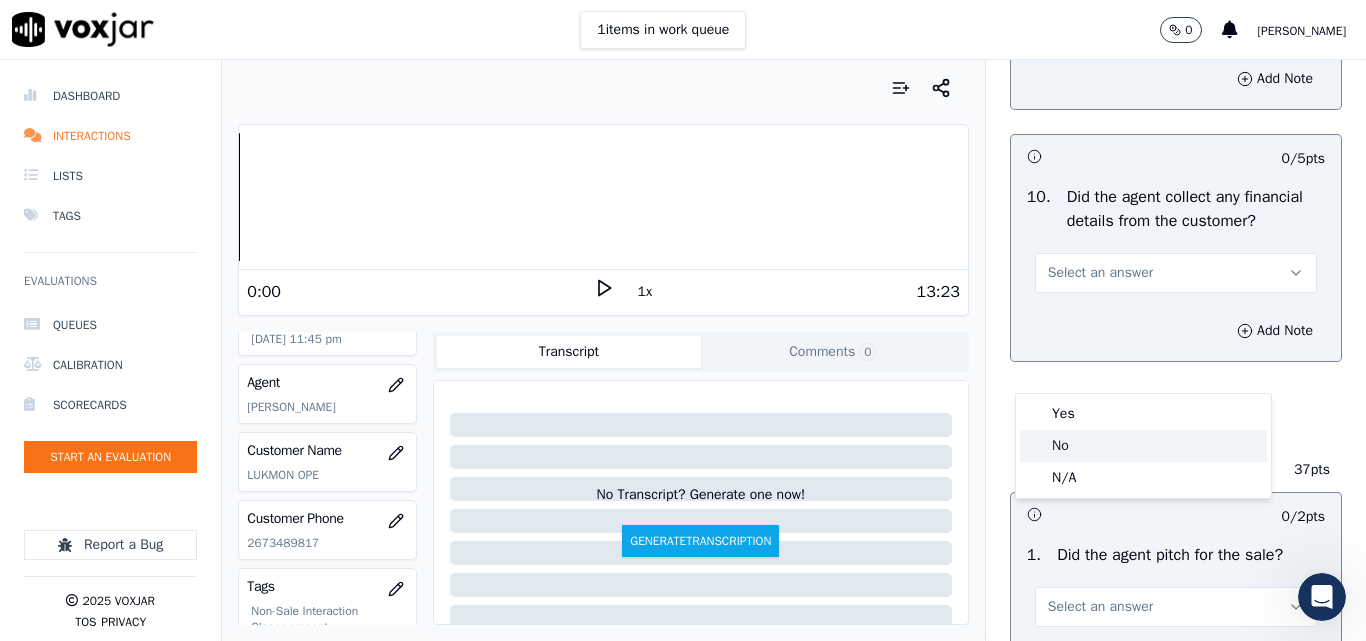 click on "No" 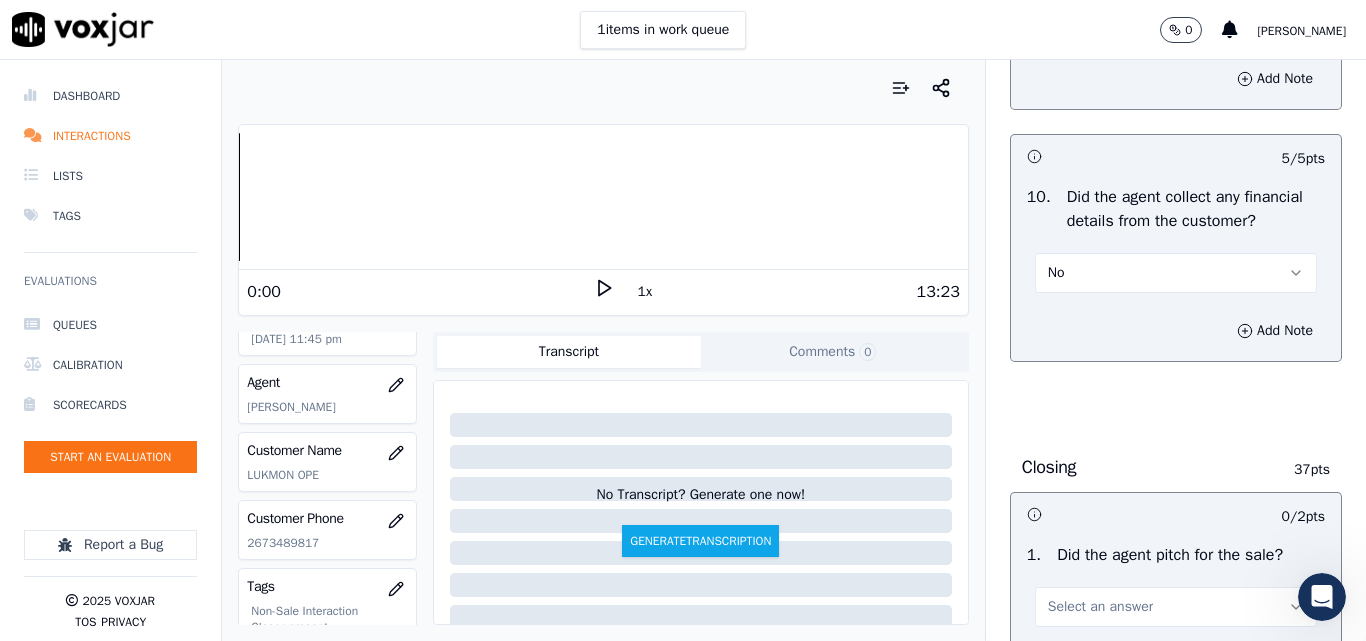 scroll, scrollTop: 3900, scrollLeft: 0, axis: vertical 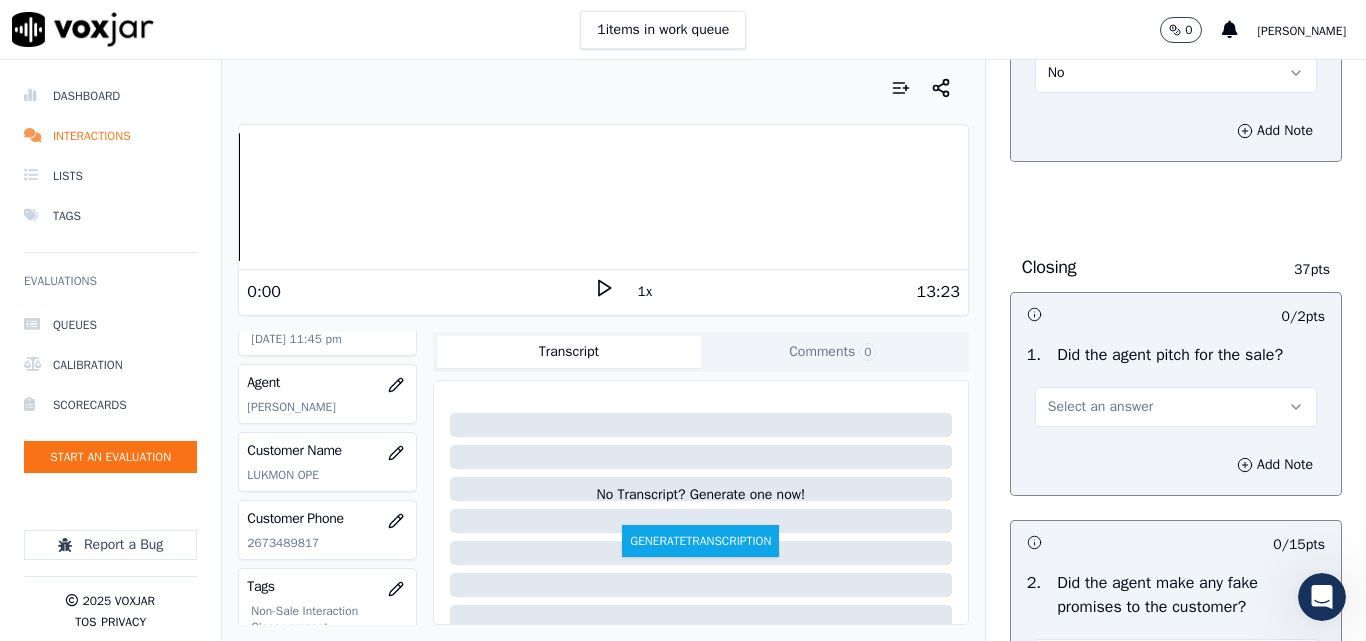 click on "Select an answer" at bounding box center [1100, 407] 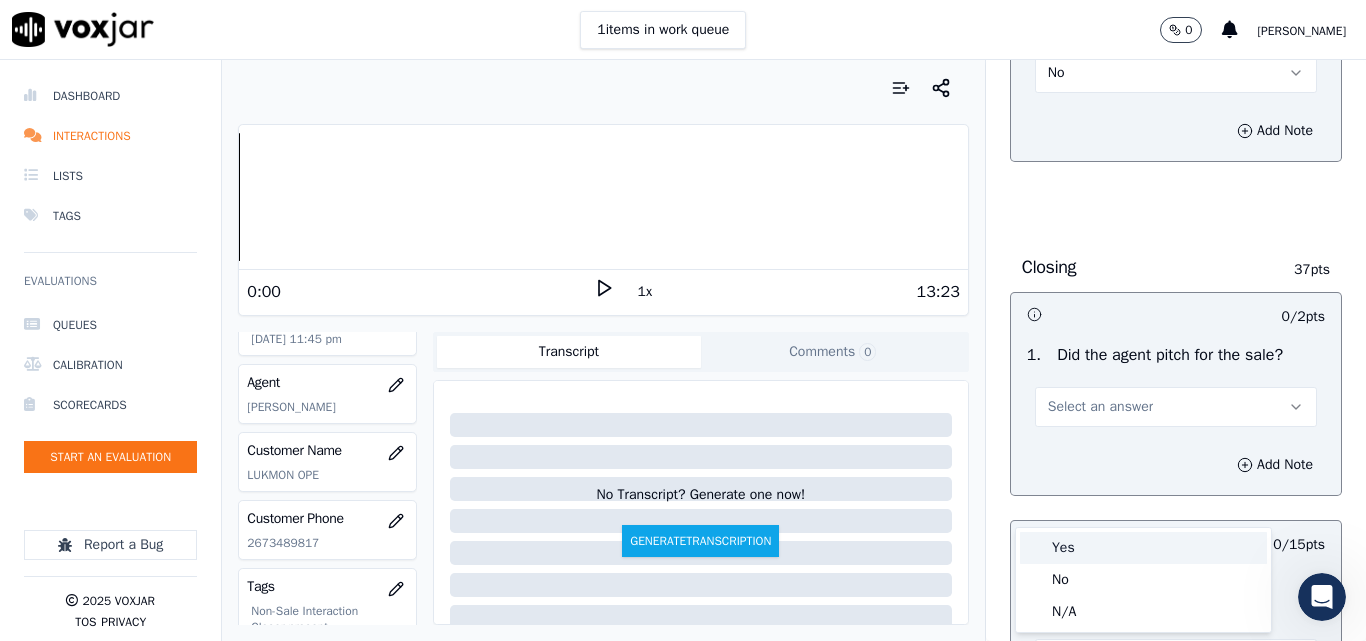 click on "Yes" at bounding box center (1143, 548) 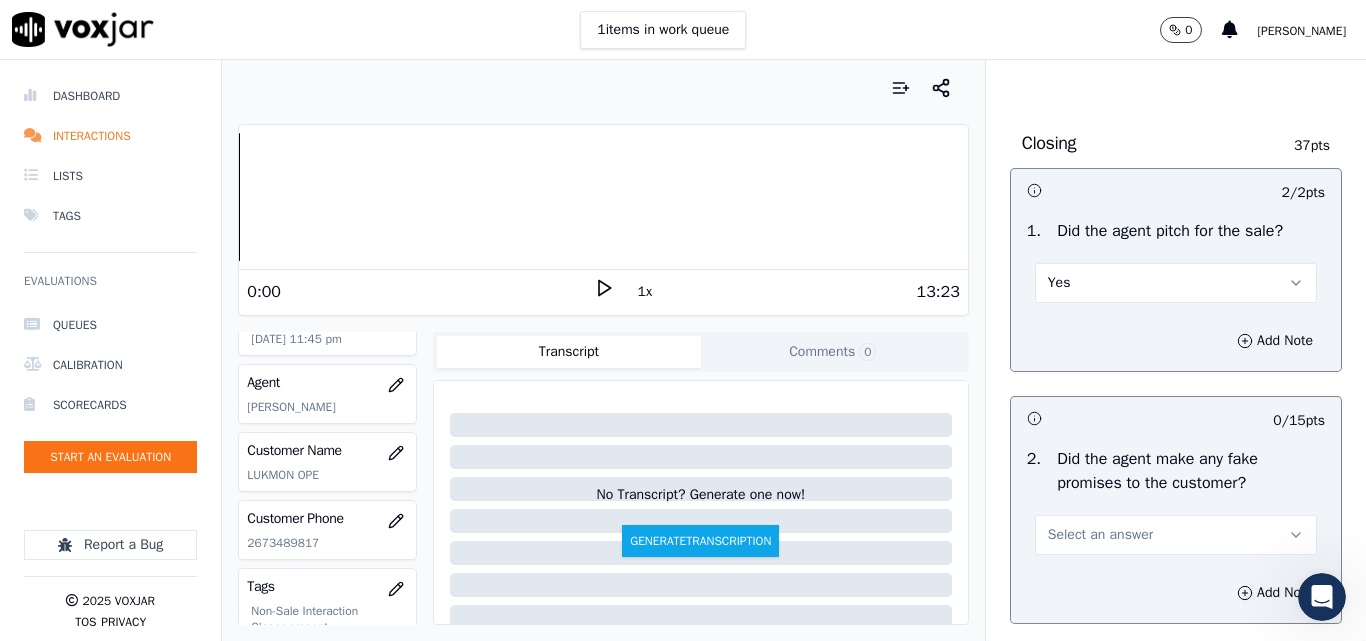 scroll, scrollTop: 4200, scrollLeft: 0, axis: vertical 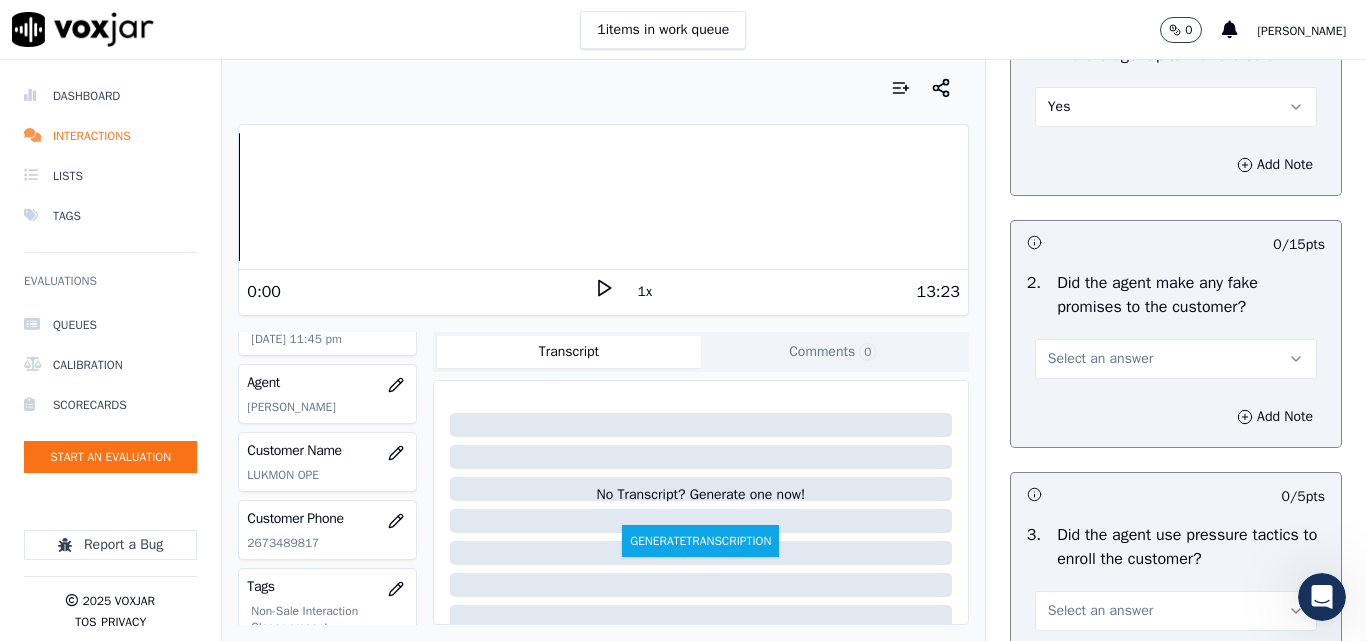 click on "Select an answer" at bounding box center (1100, 359) 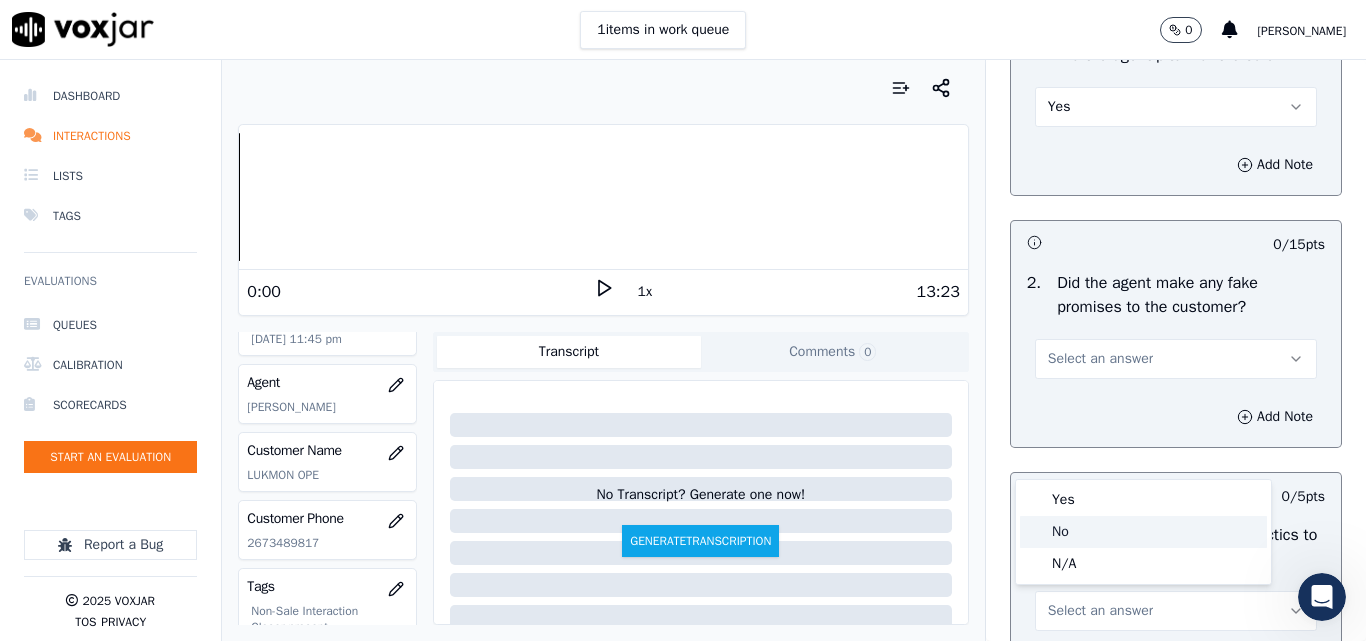 click on "No" 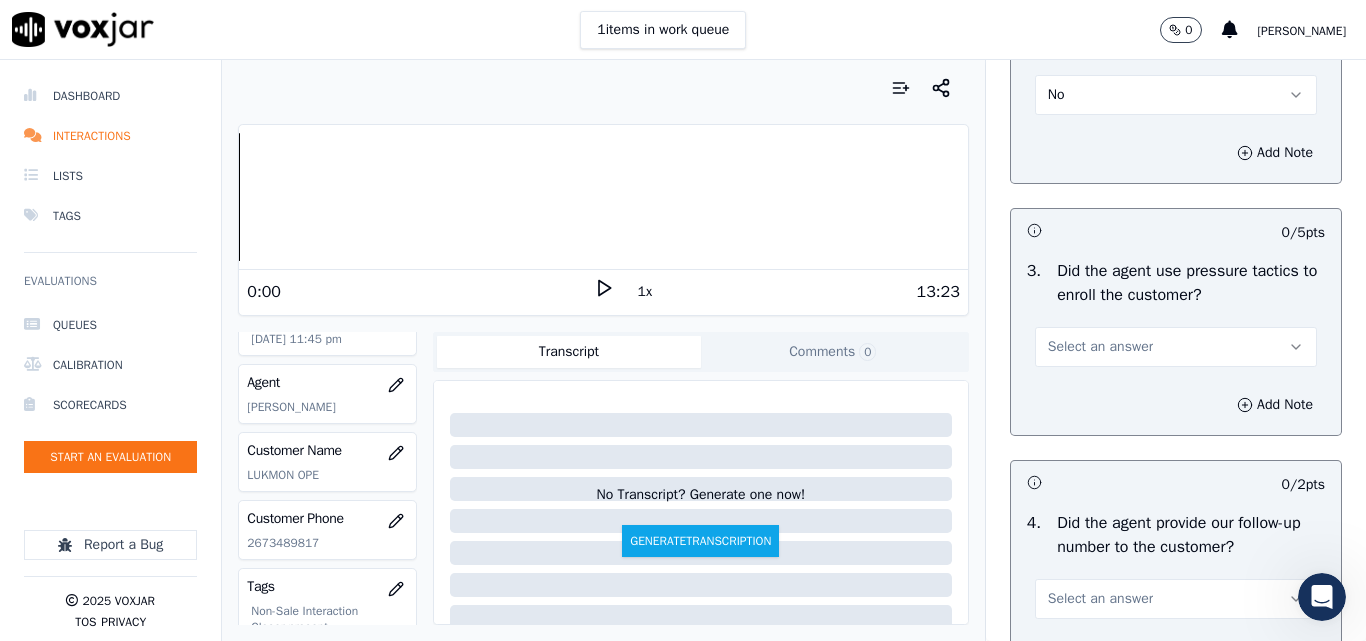 scroll, scrollTop: 4600, scrollLeft: 0, axis: vertical 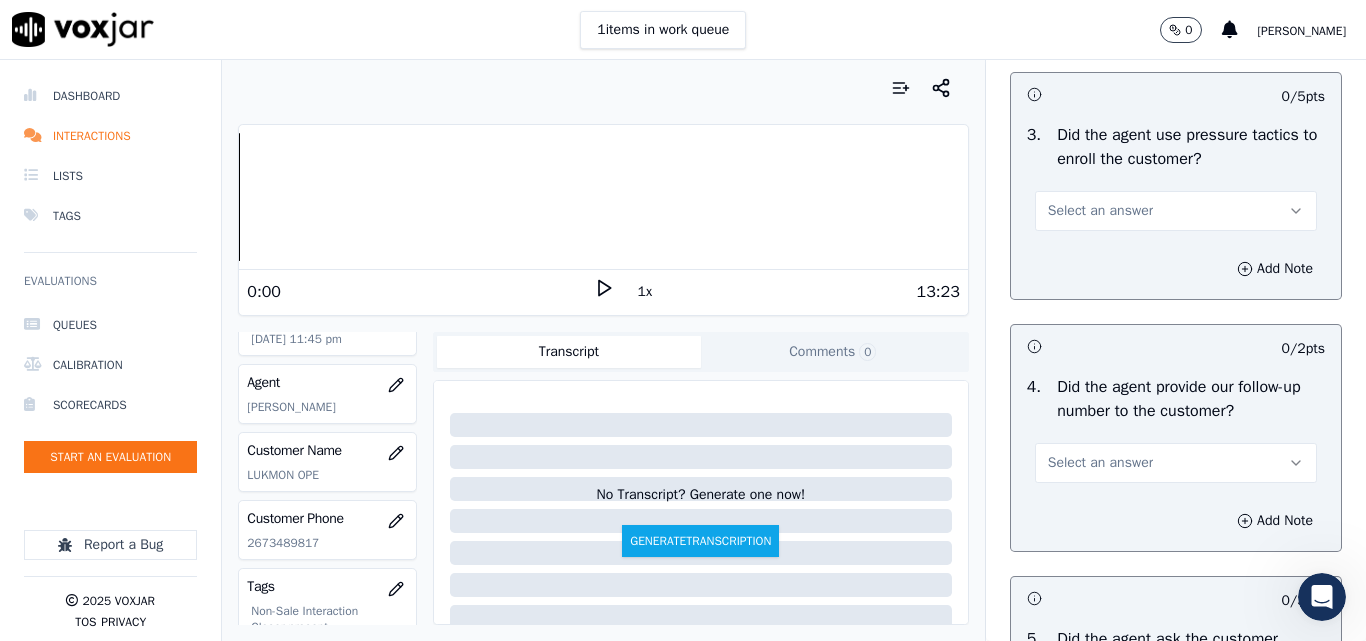 click on "Select an answer" at bounding box center [1100, 211] 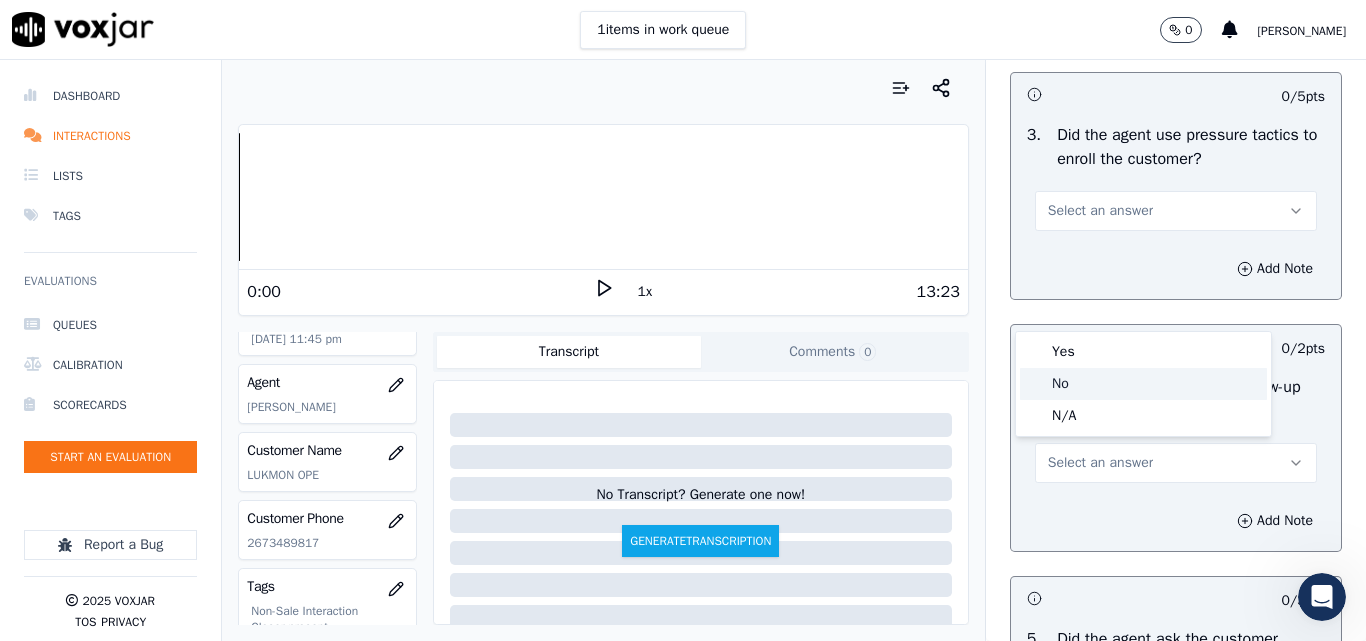 click on "No" 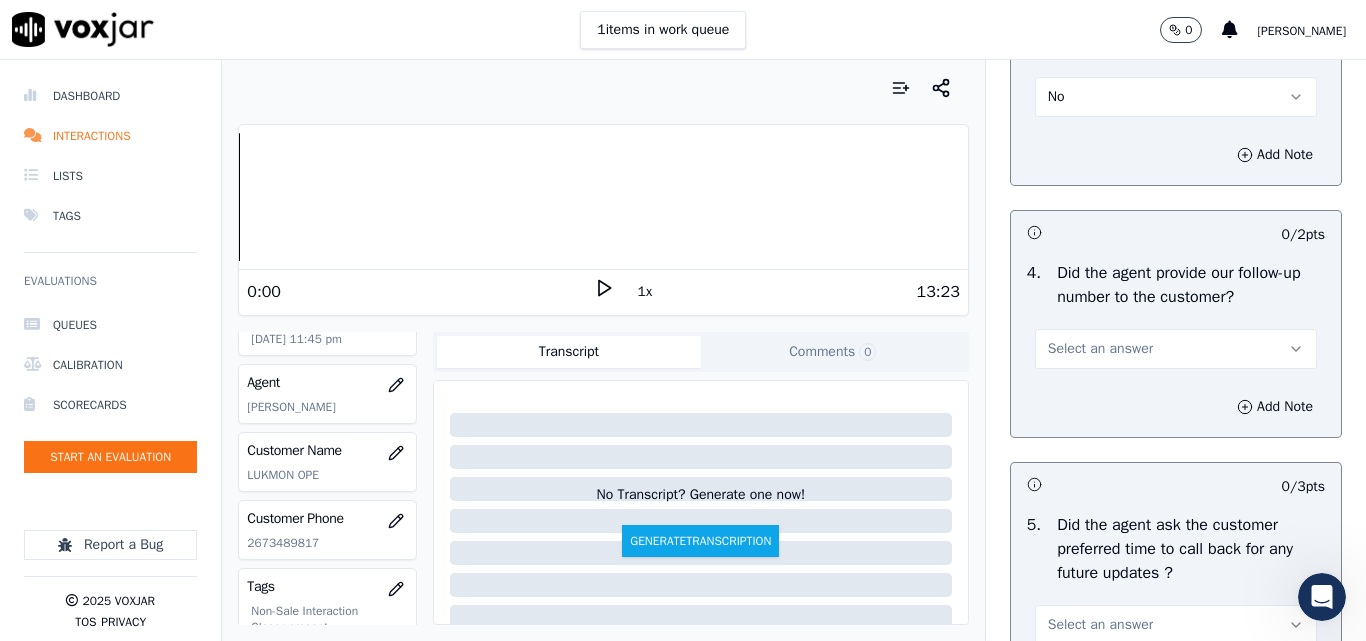 scroll, scrollTop: 4800, scrollLeft: 0, axis: vertical 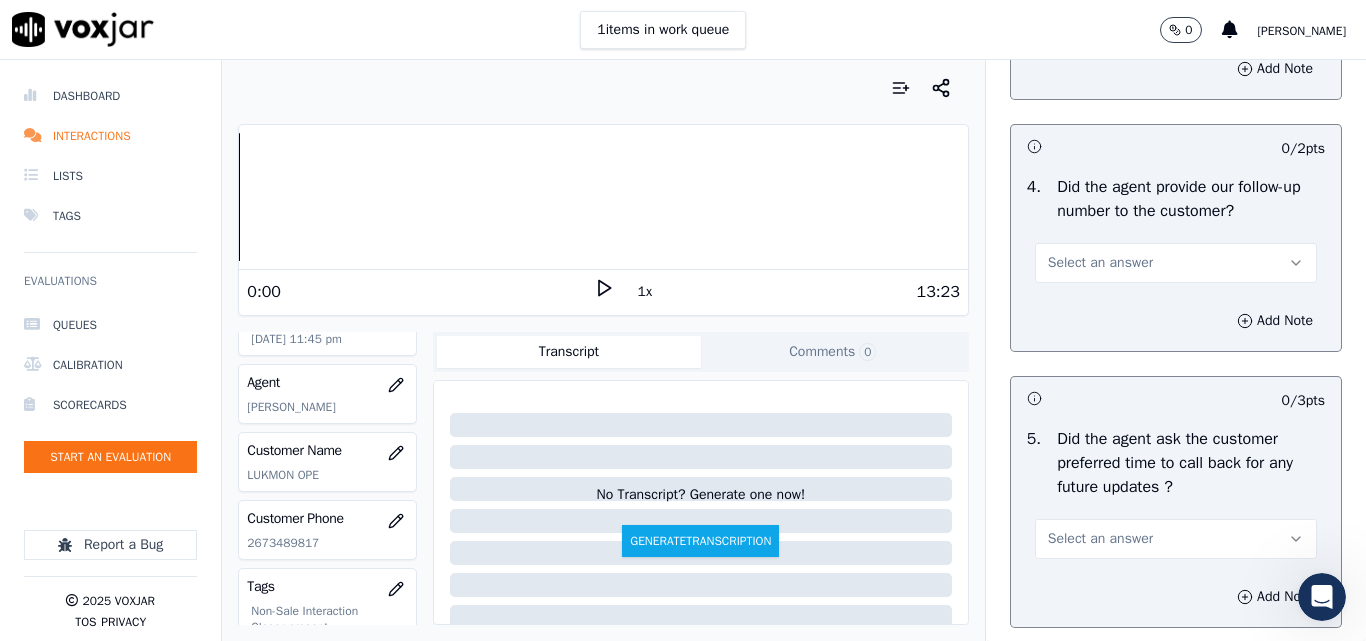 click on "Select an answer" at bounding box center [1100, 263] 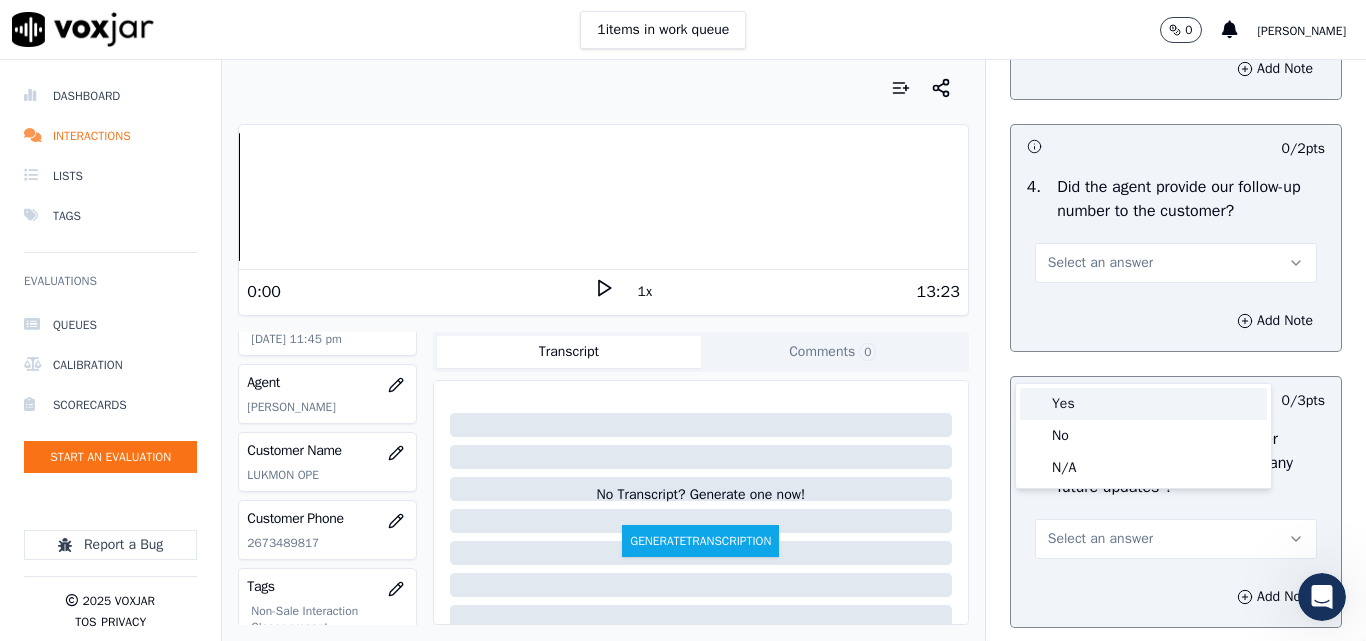 click on "Yes" at bounding box center (1143, 404) 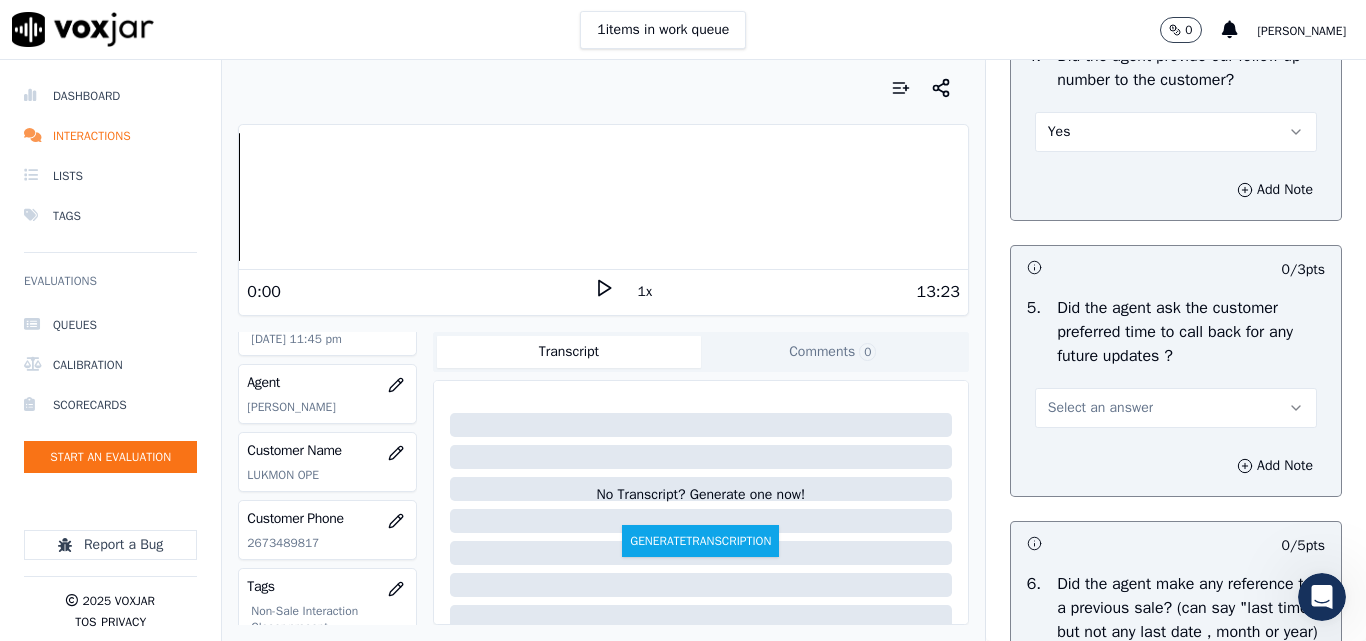 scroll, scrollTop: 5100, scrollLeft: 0, axis: vertical 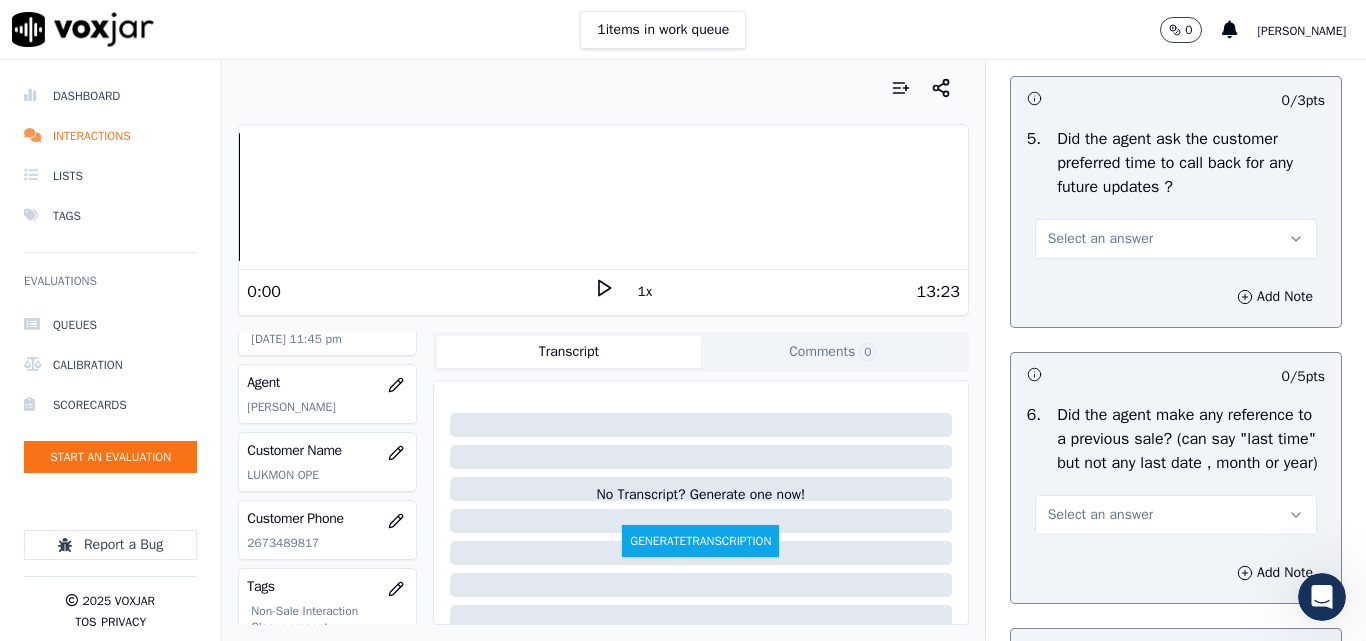 click on "Select an answer" at bounding box center [1100, 239] 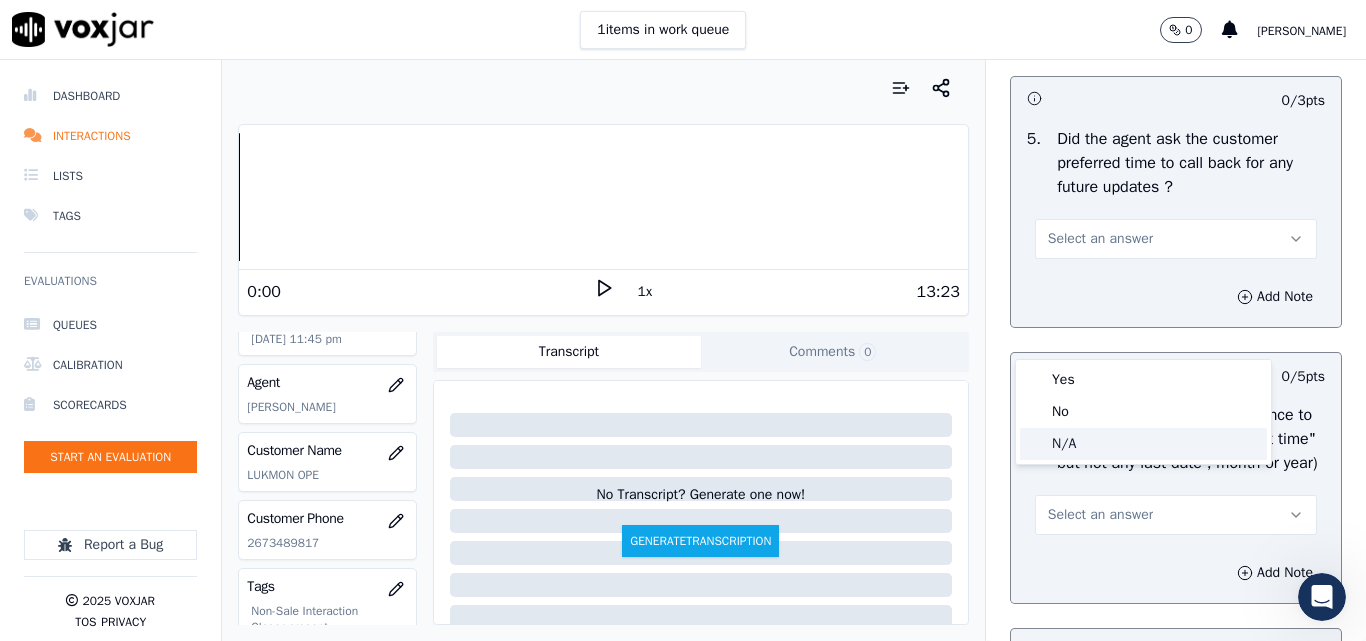 click on "N/A" 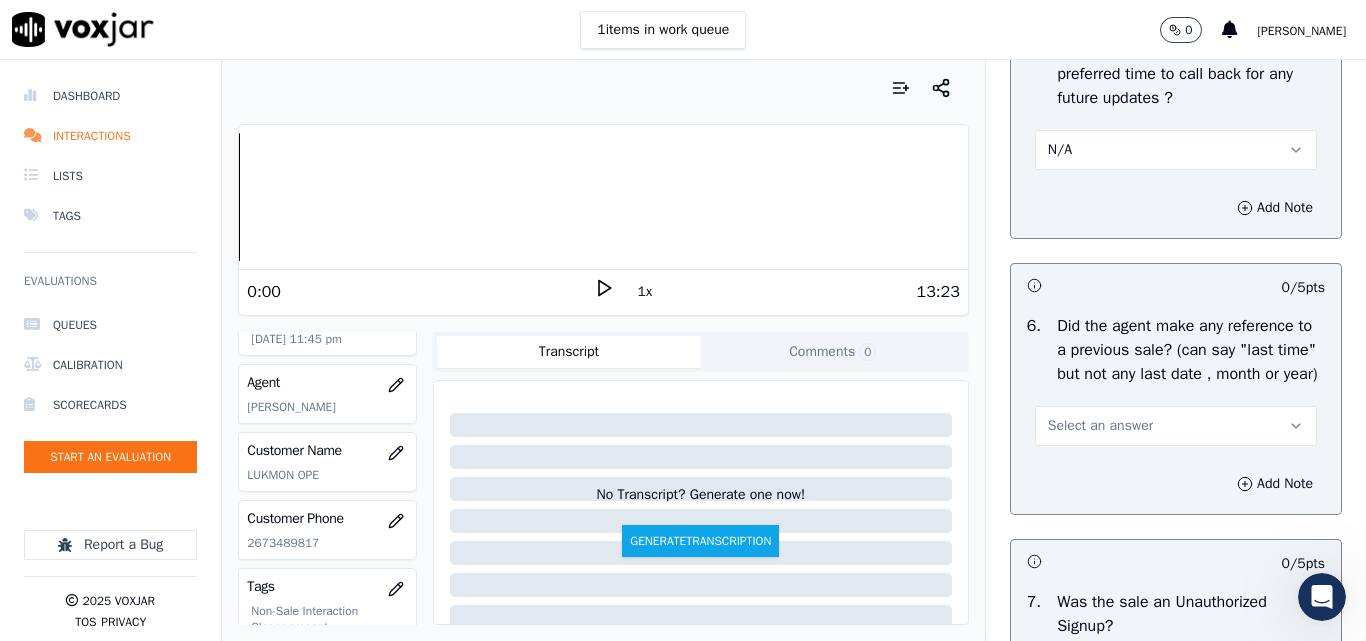 scroll, scrollTop: 5400, scrollLeft: 0, axis: vertical 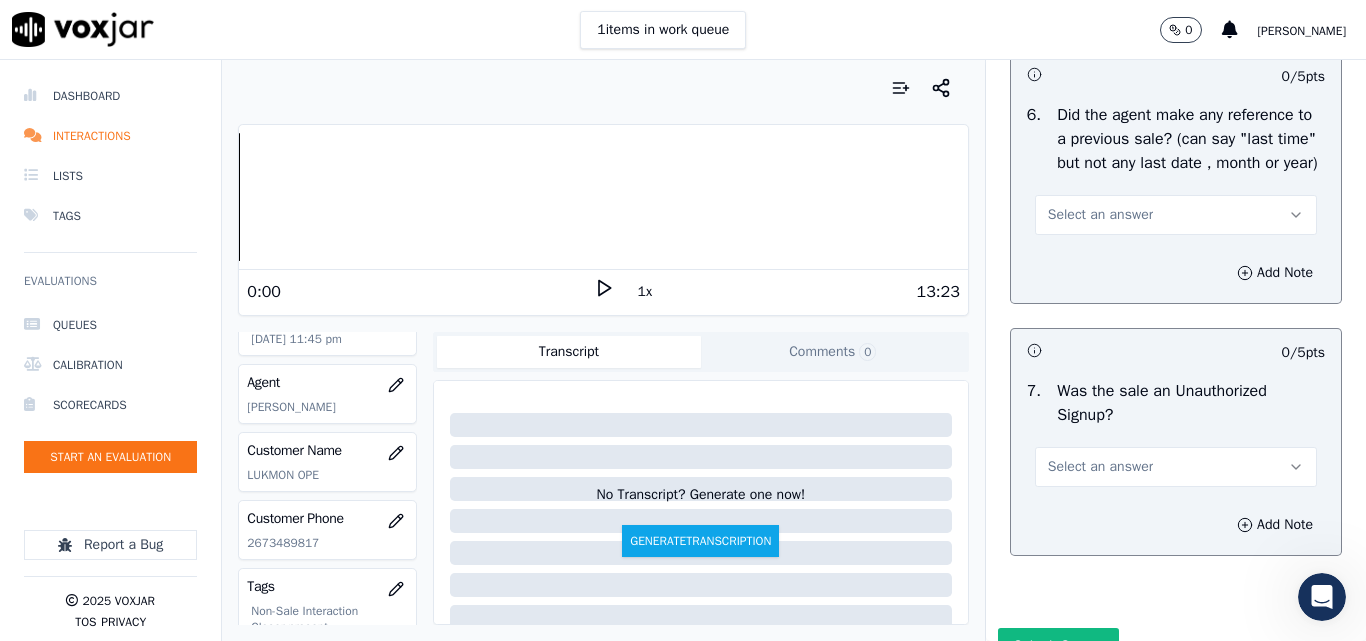 click on "Select an answer" at bounding box center (1176, 215) 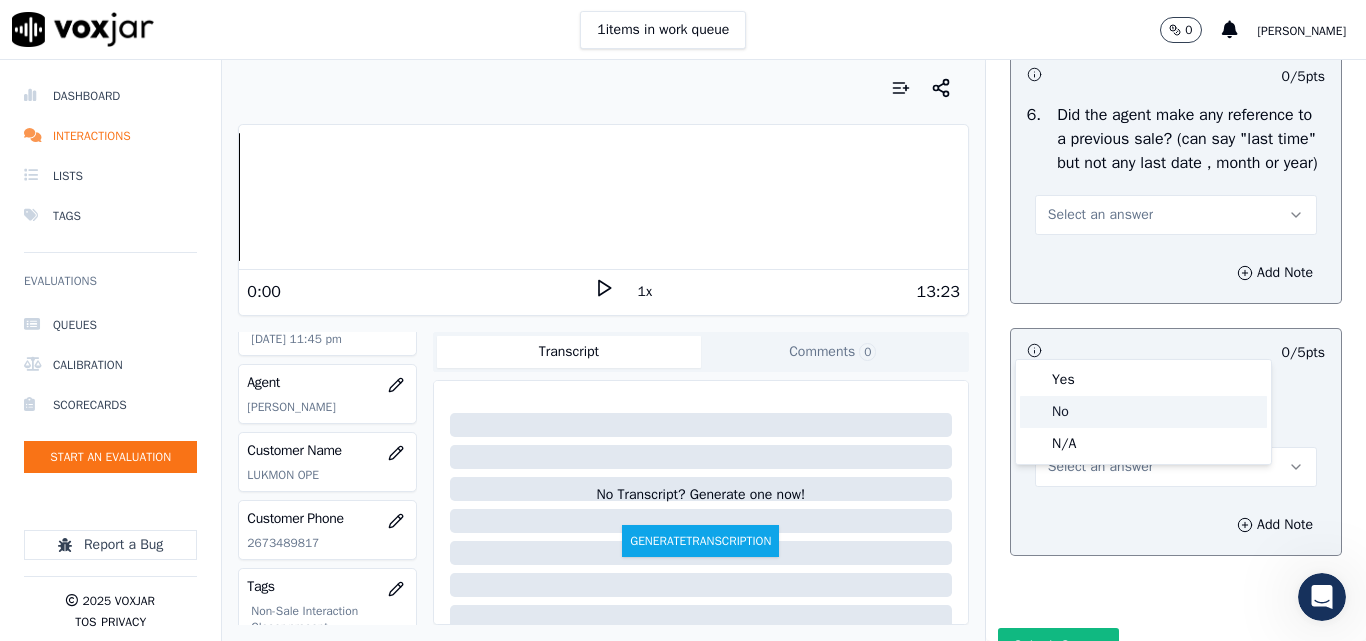 click on "No" 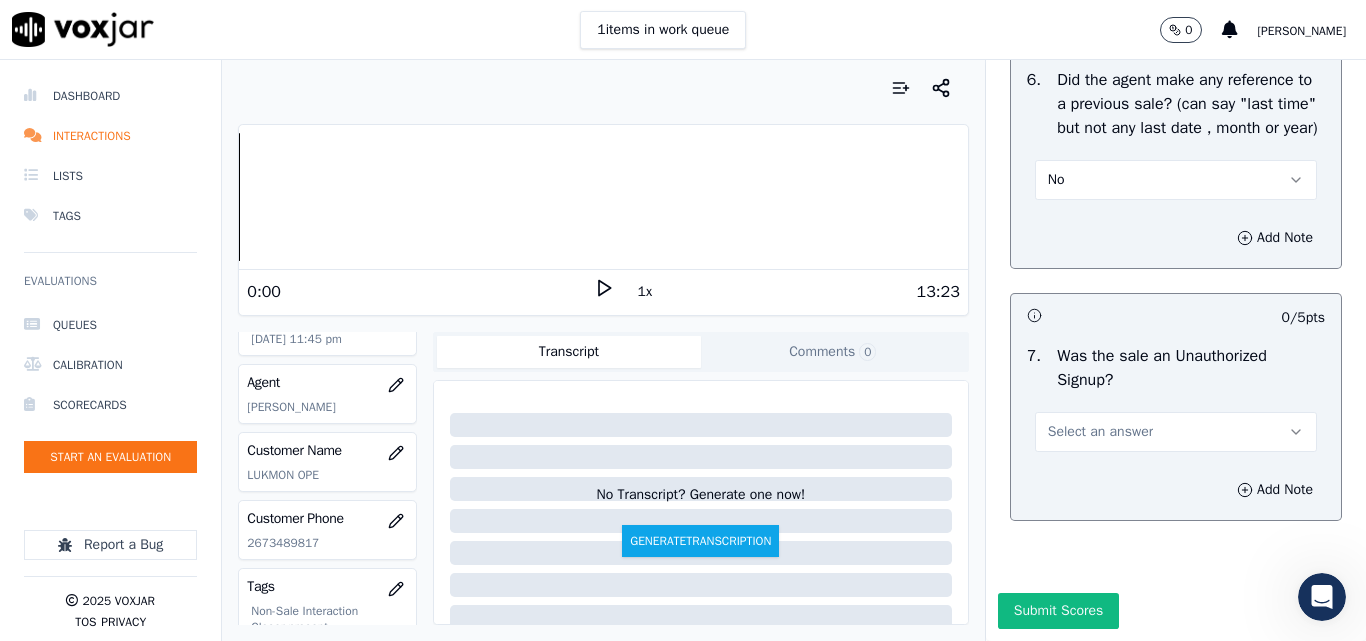 scroll, scrollTop: 5600, scrollLeft: 0, axis: vertical 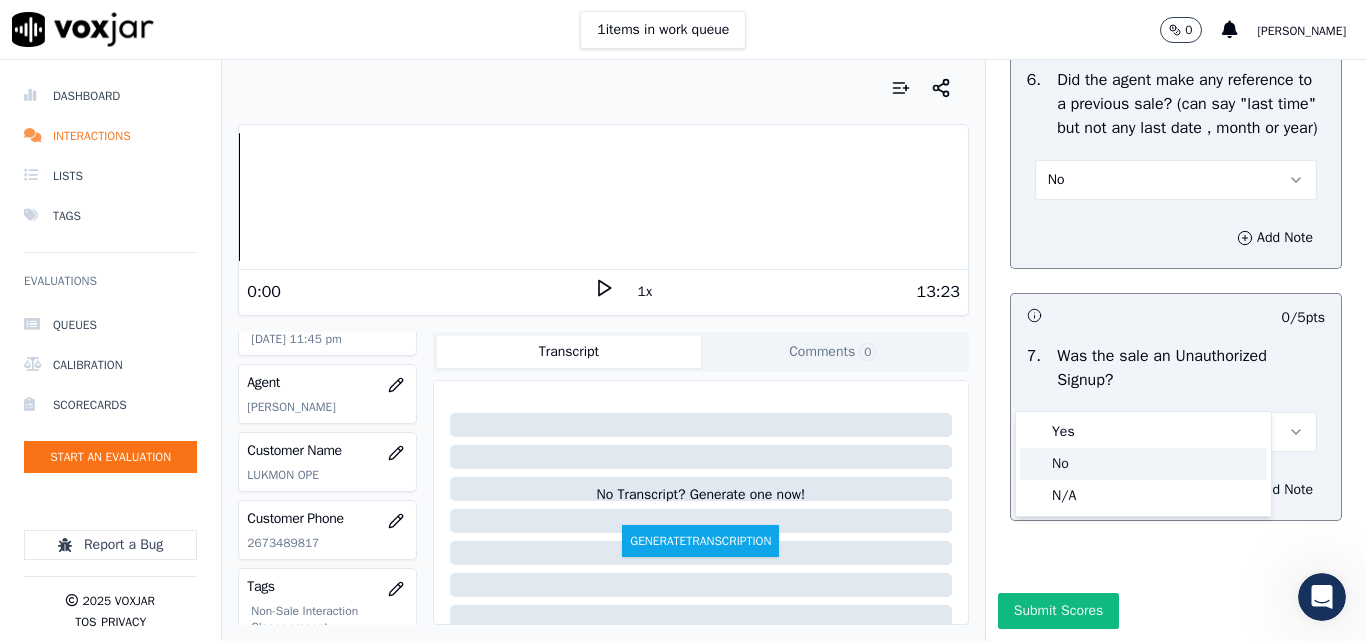 click on "No" 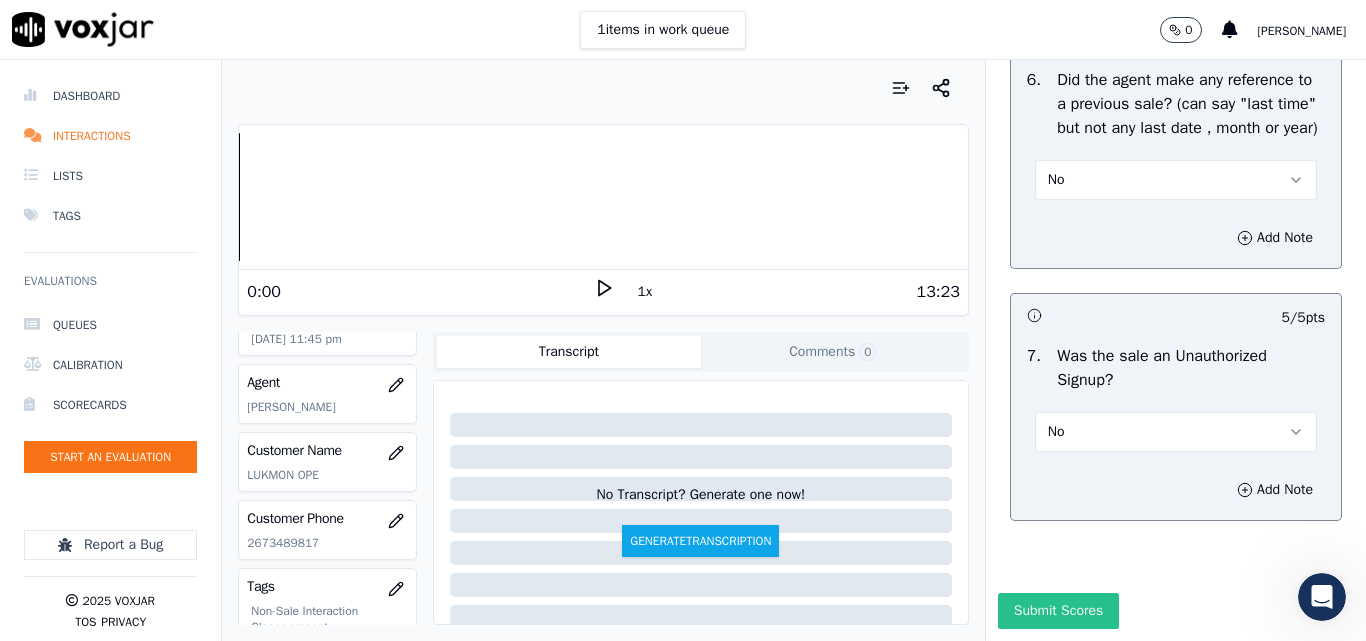 click on "Submit Scores" at bounding box center (1058, 611) 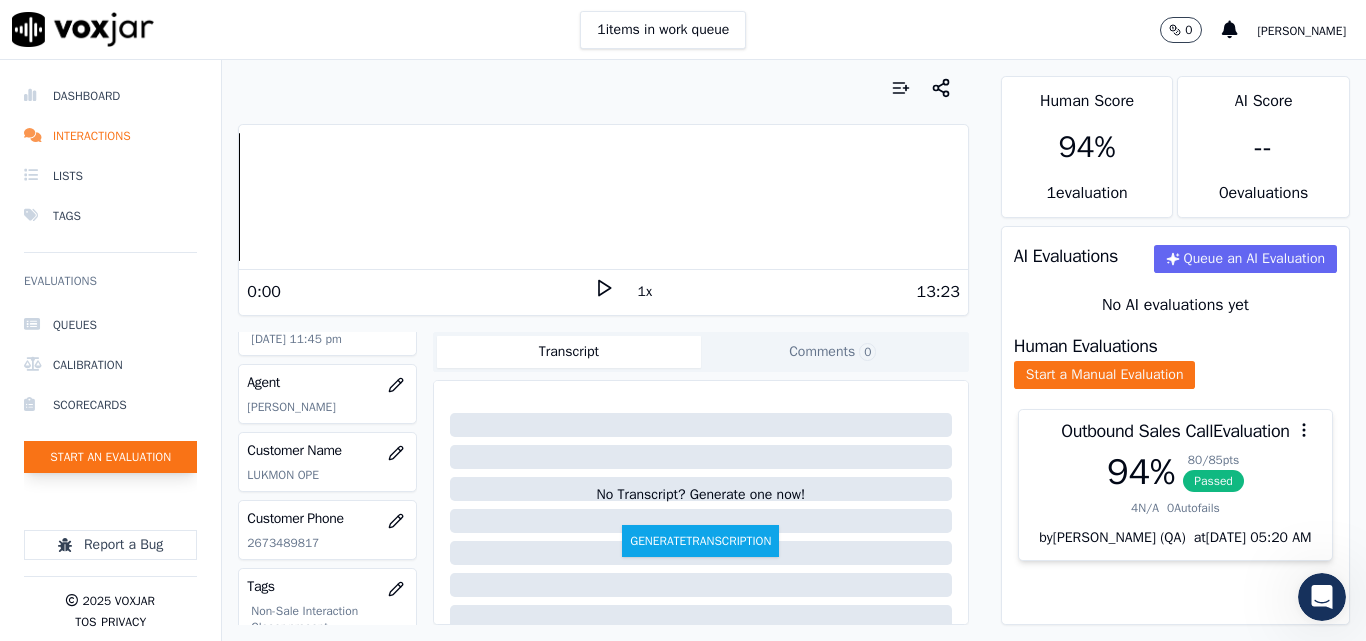 click on "Start an Evaluation" 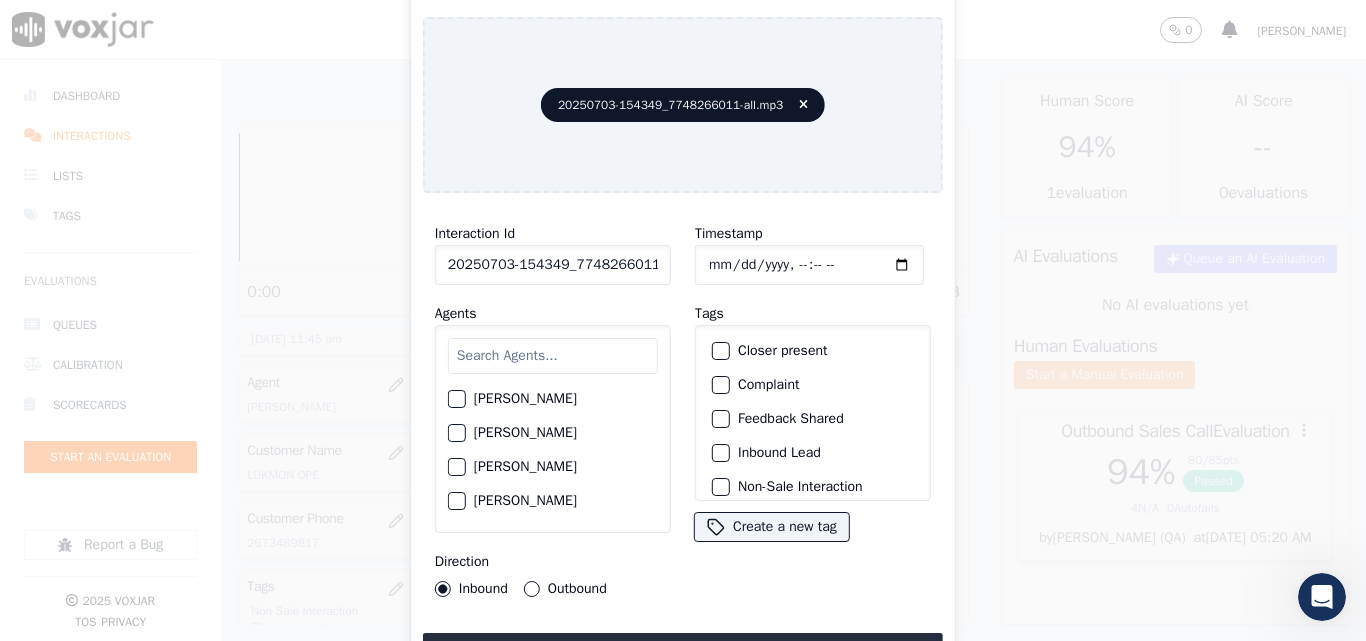 scroll, scrollTop: 0, scrollLeft: 40, axis: horizontal 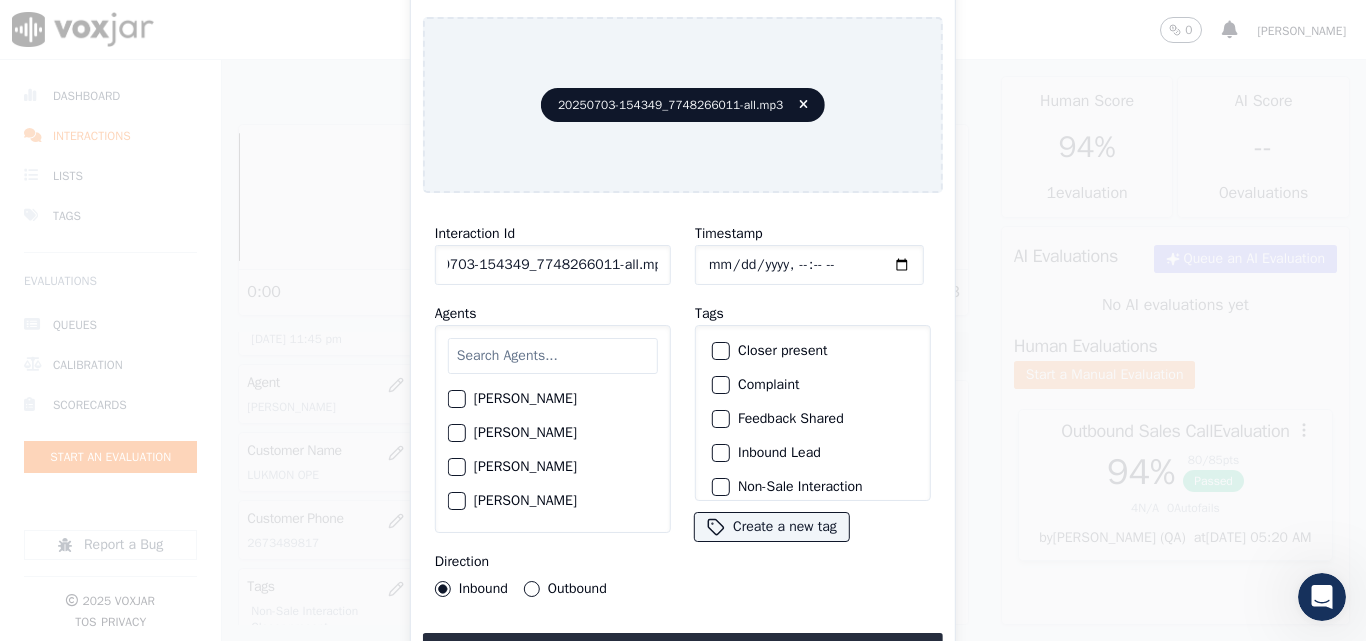 drag, startPoint x: 641, startPoint y: 261, endPoint x: 777, endPoint y: 265, distance: 136.0588 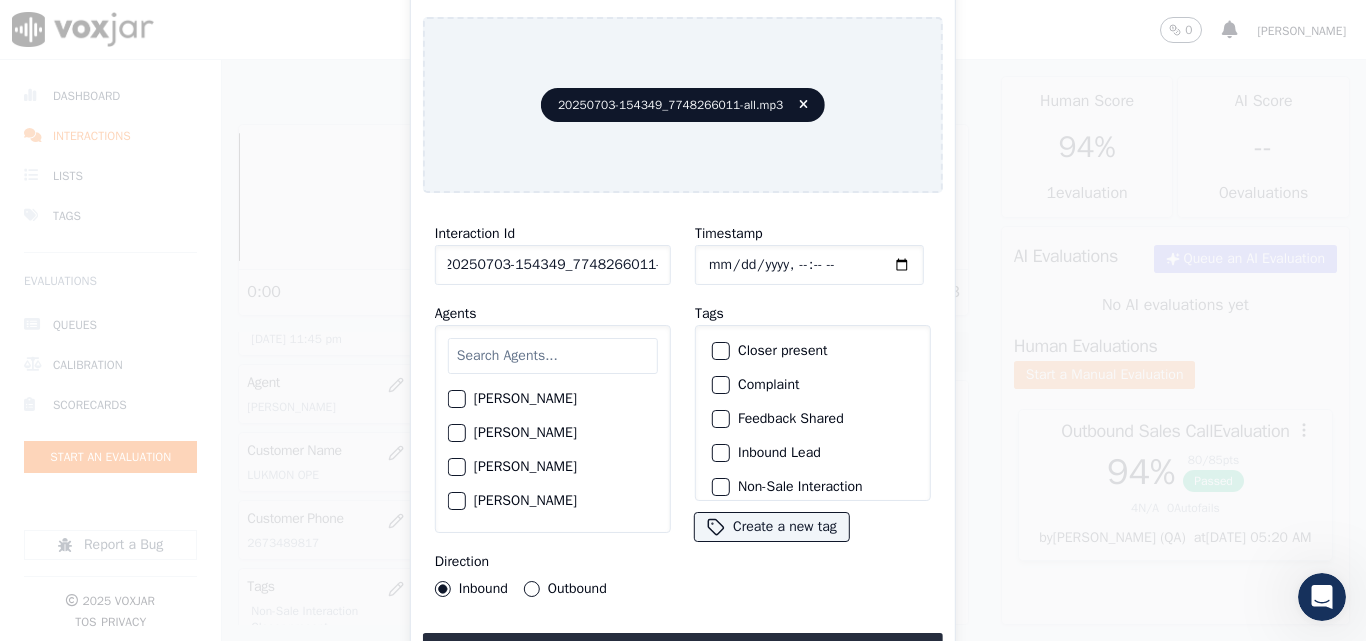 scroll, scrollTop: 0, scrollLeft: 11, axis: horizontal 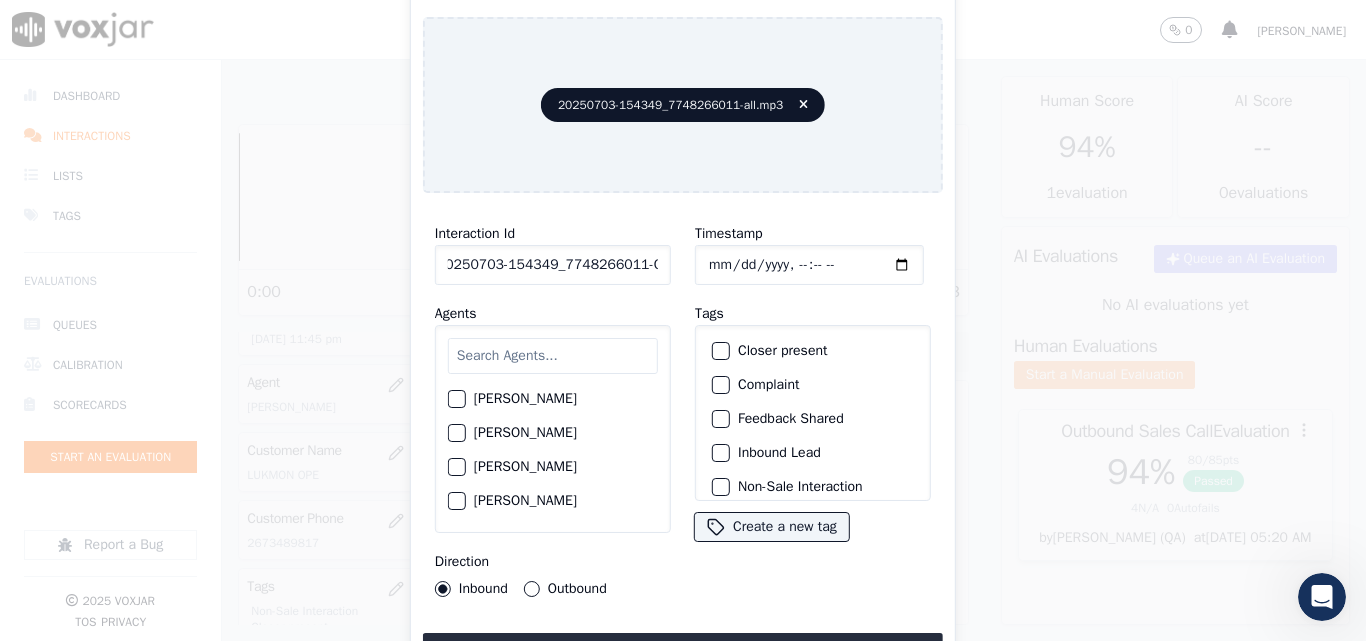type on "20250703-154349_7748266011-C1" 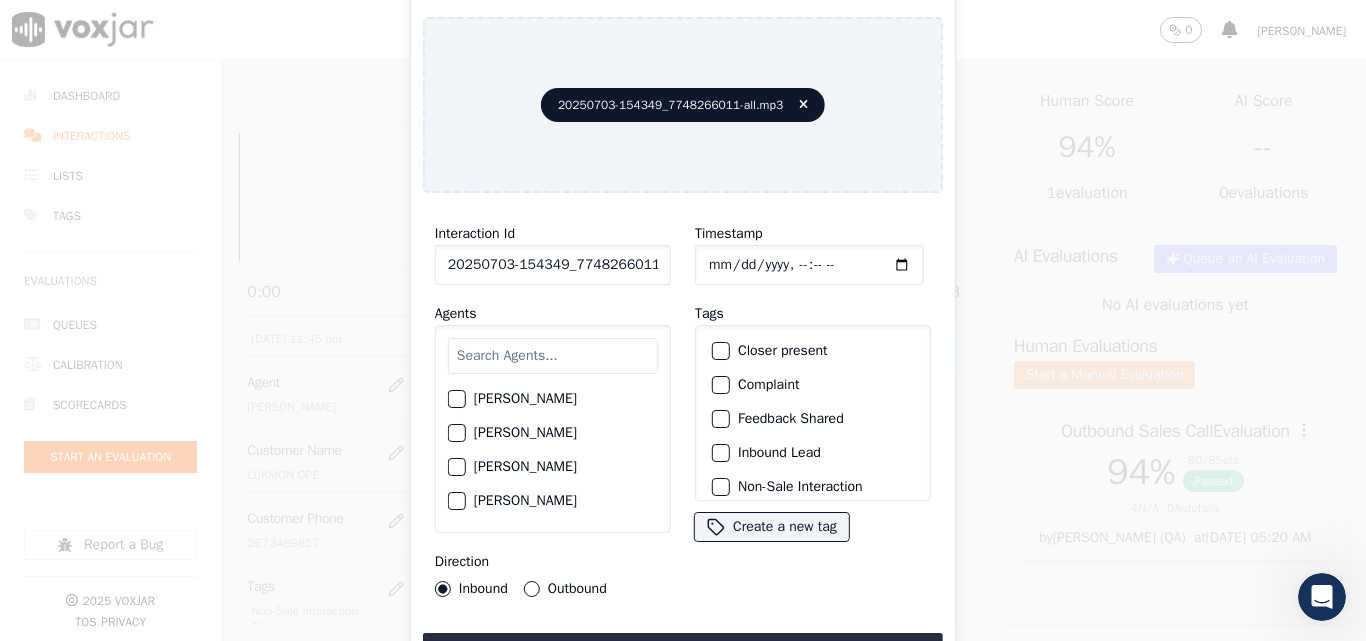 type on "[DATE]T23:51" 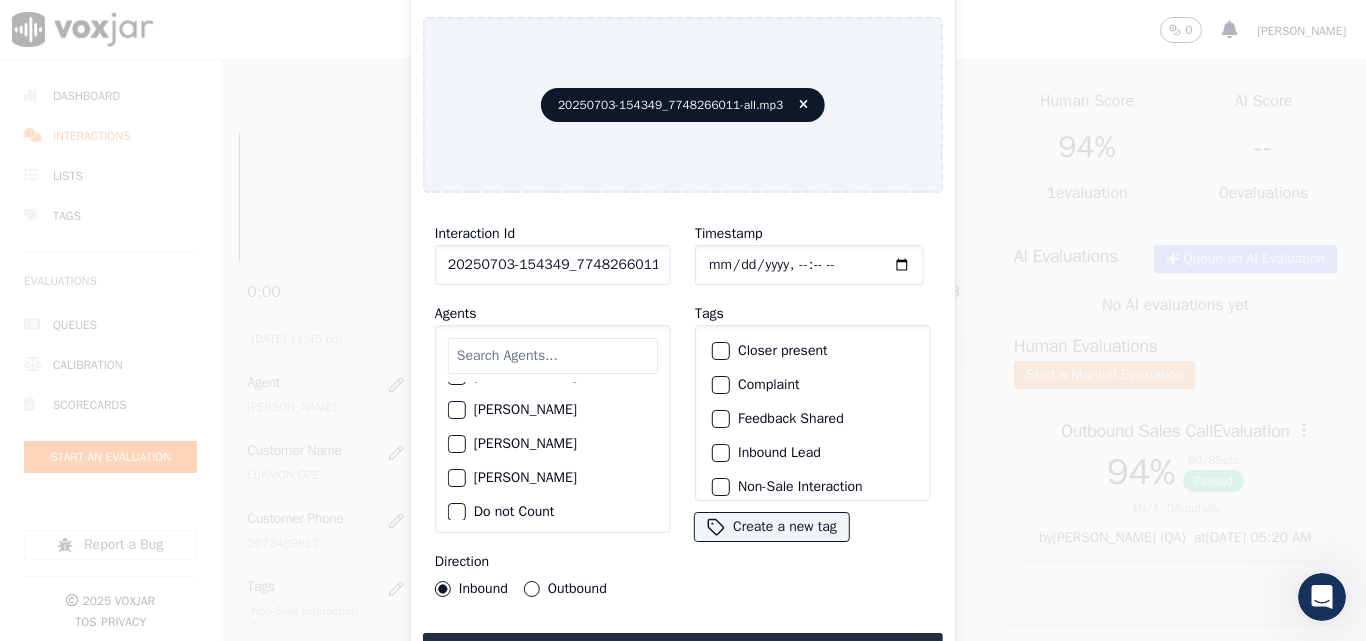 scroll, scrollTop: 500, scrollLeft: 0, axis: vertical 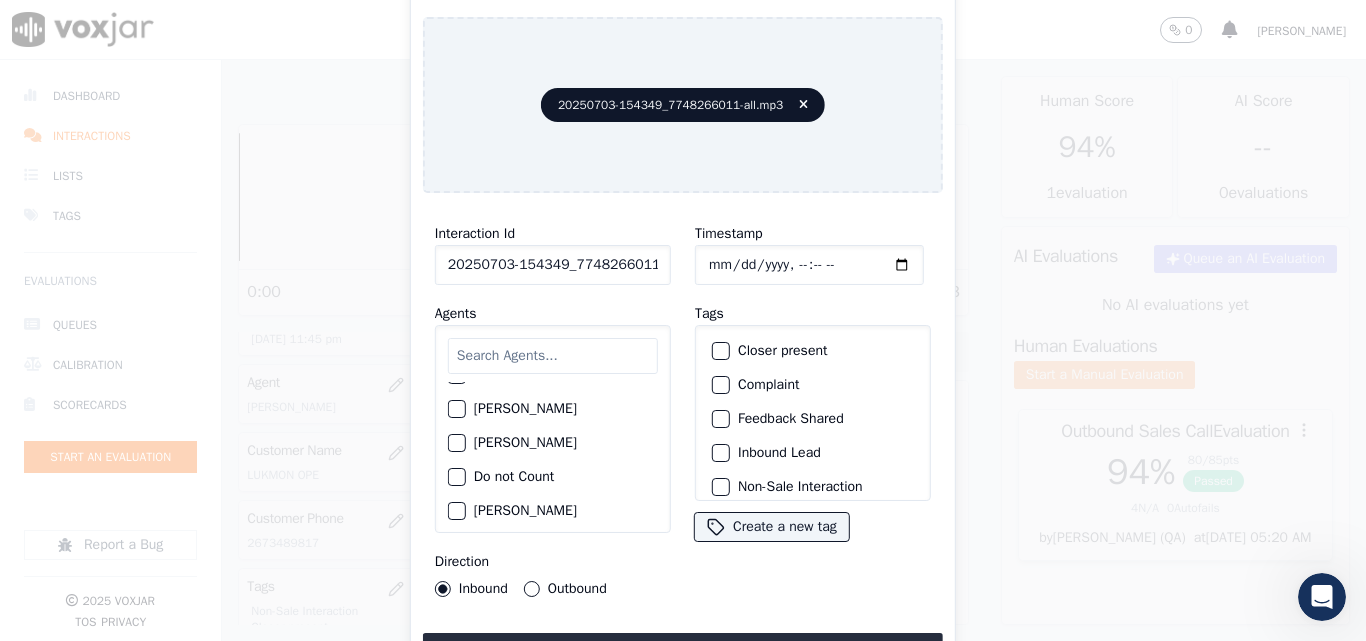 click on "[PERSON_NAME]" 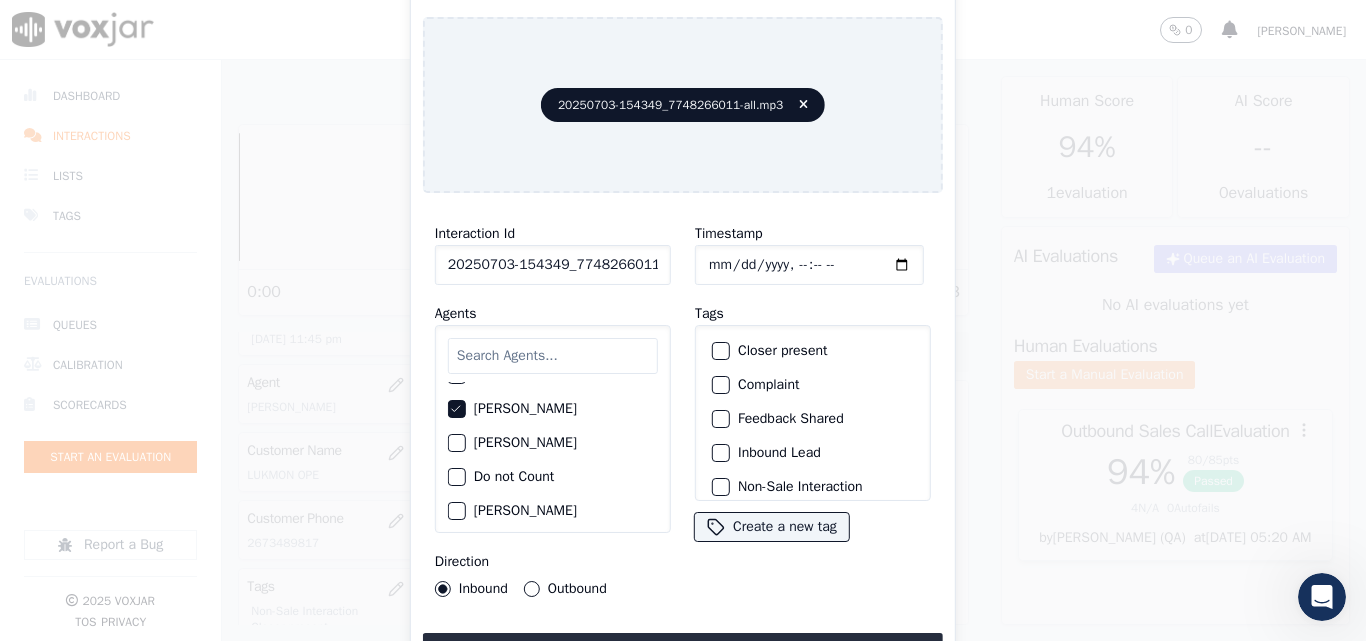 drag, startPoint x: 537, startPoint y: 584, endPoint x: 593, endPoint y: 581, distance: 56.0803 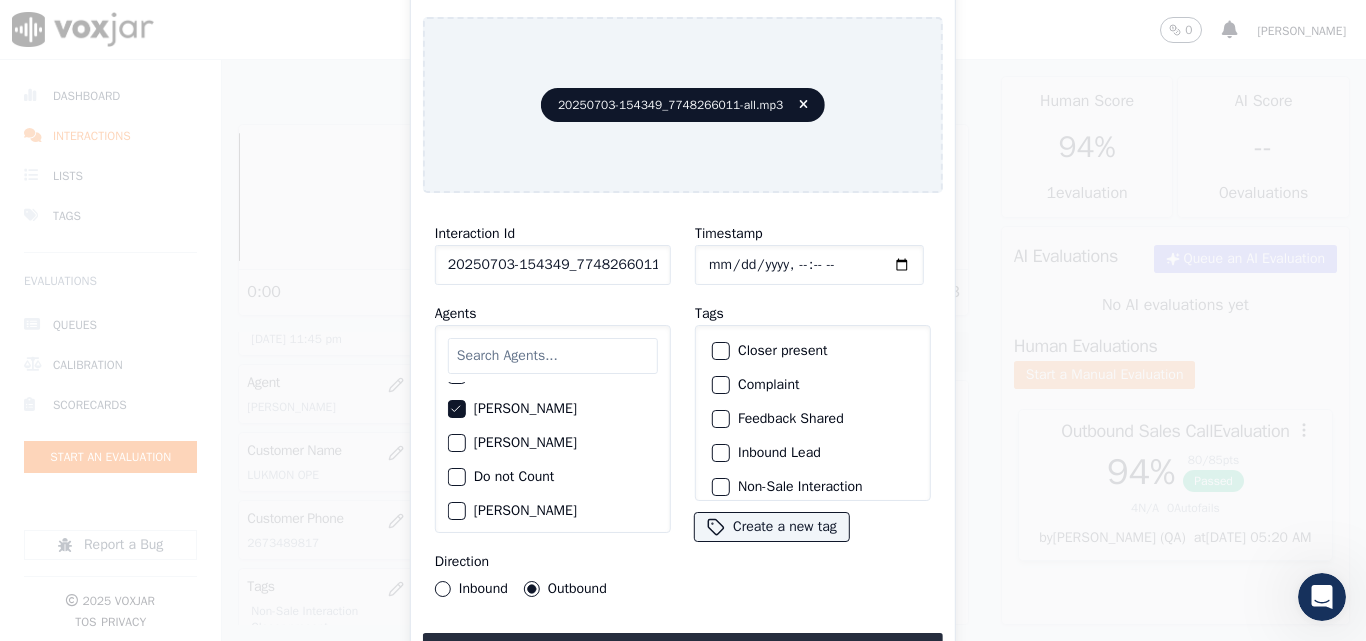 click on "Closer present" 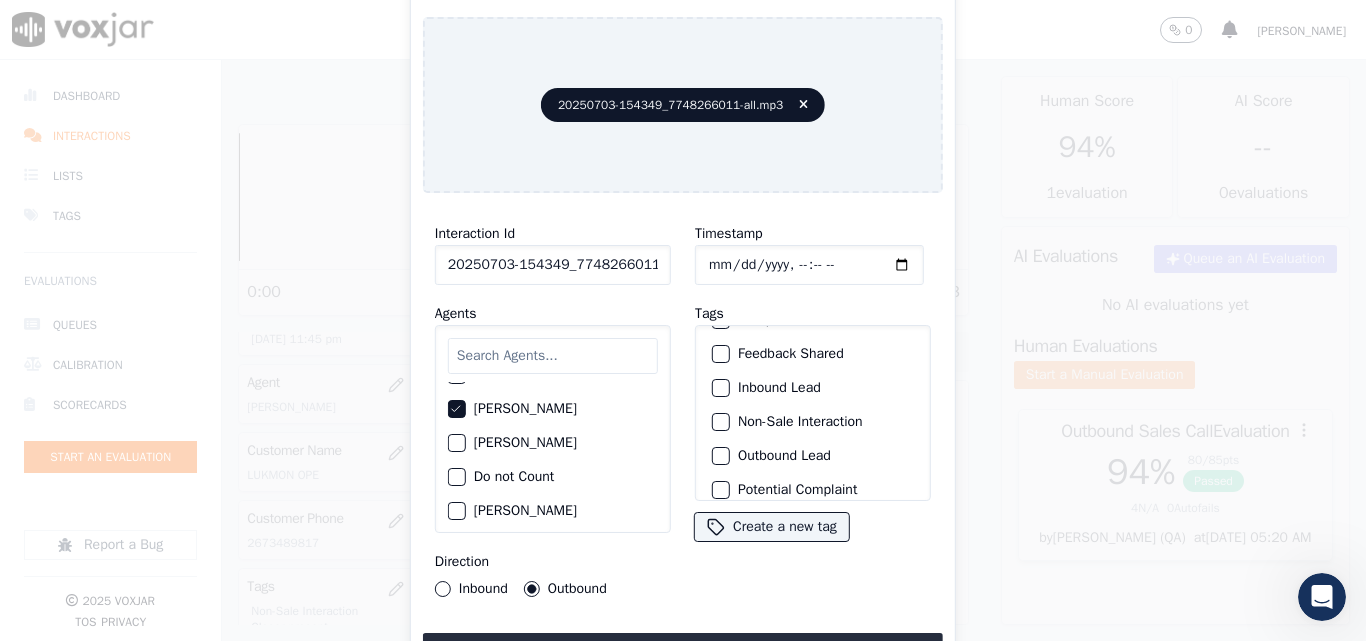 scroll, scrollTop: 100, scrollLeft: 0, axis: vertical 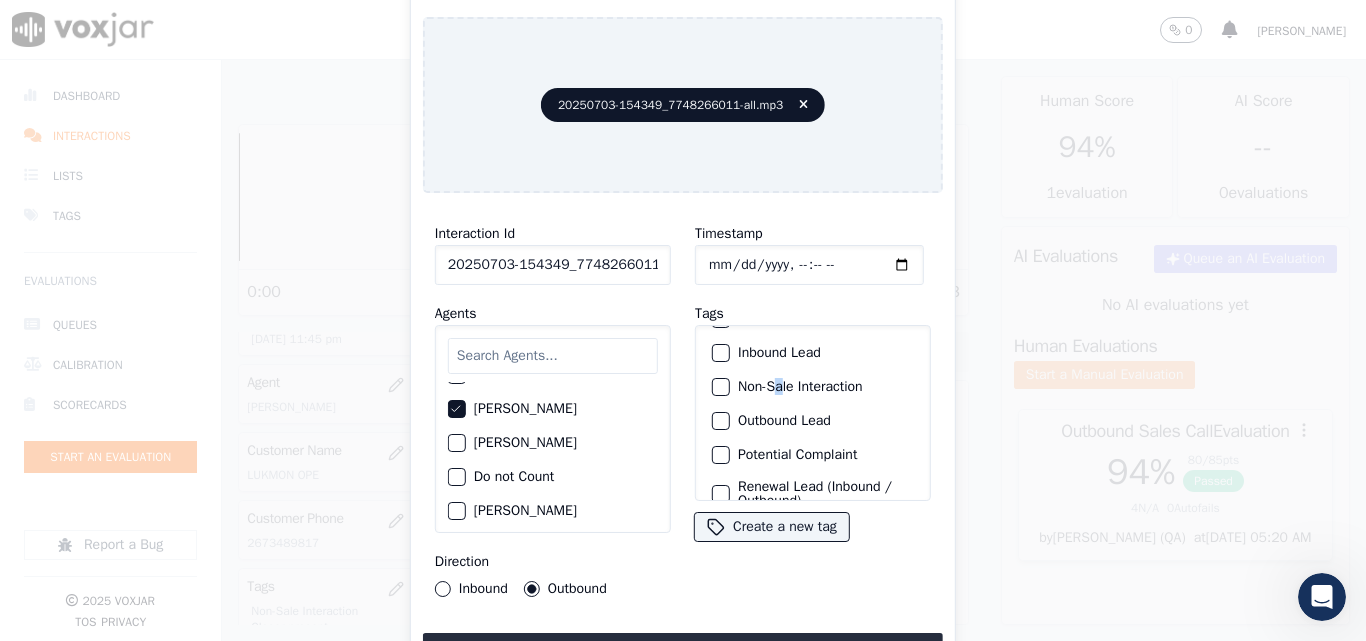 click on "Non-Sale Interaction" 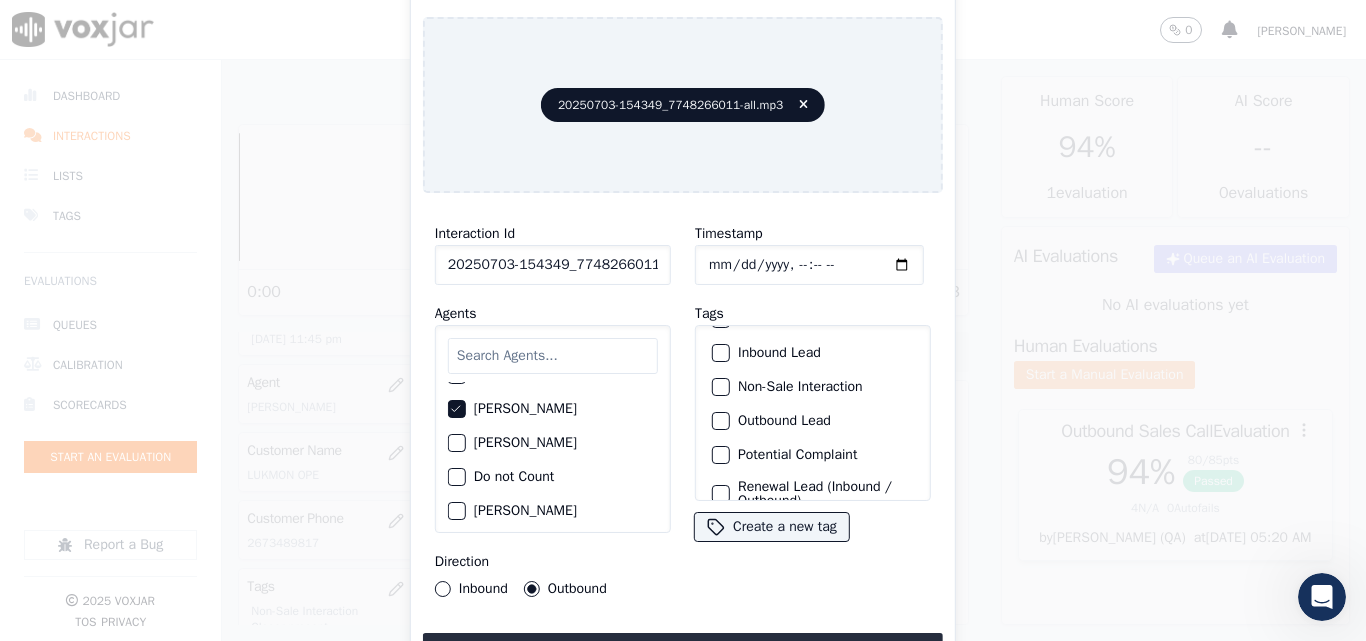 click on "Non-Sale Interaction" at bounding box center (813, 387) 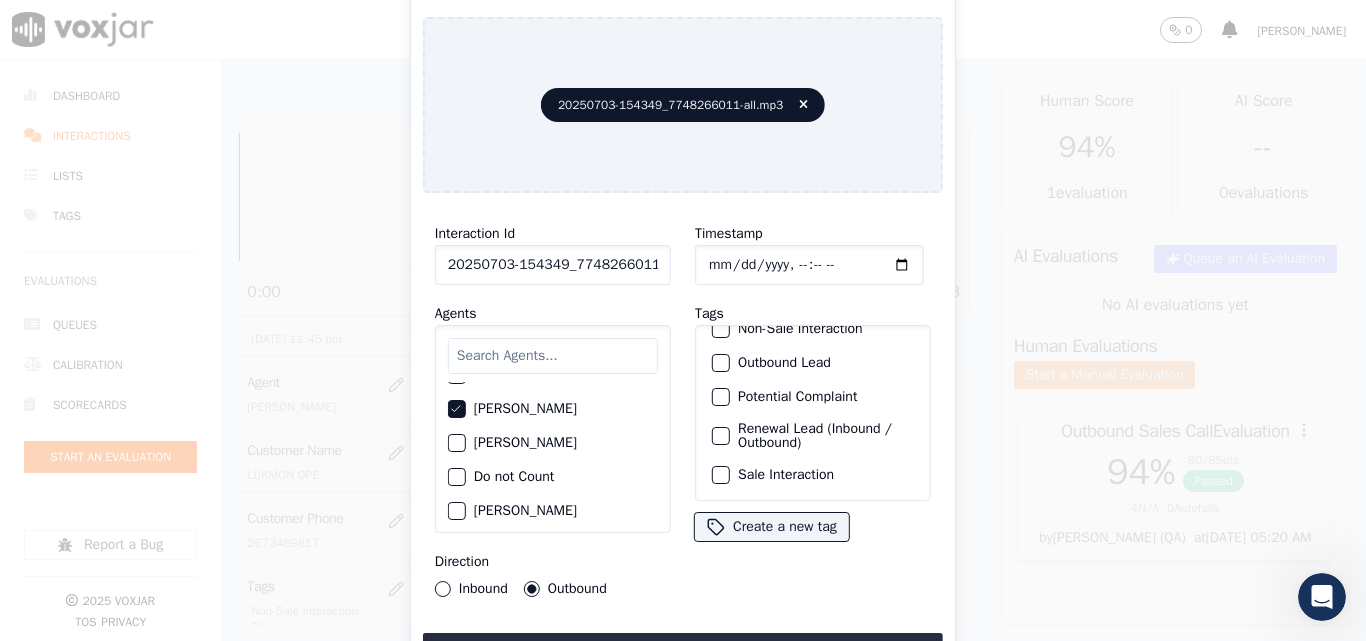 scroll, scrollTop: 73, scrollLeft: 0, axis: vertical 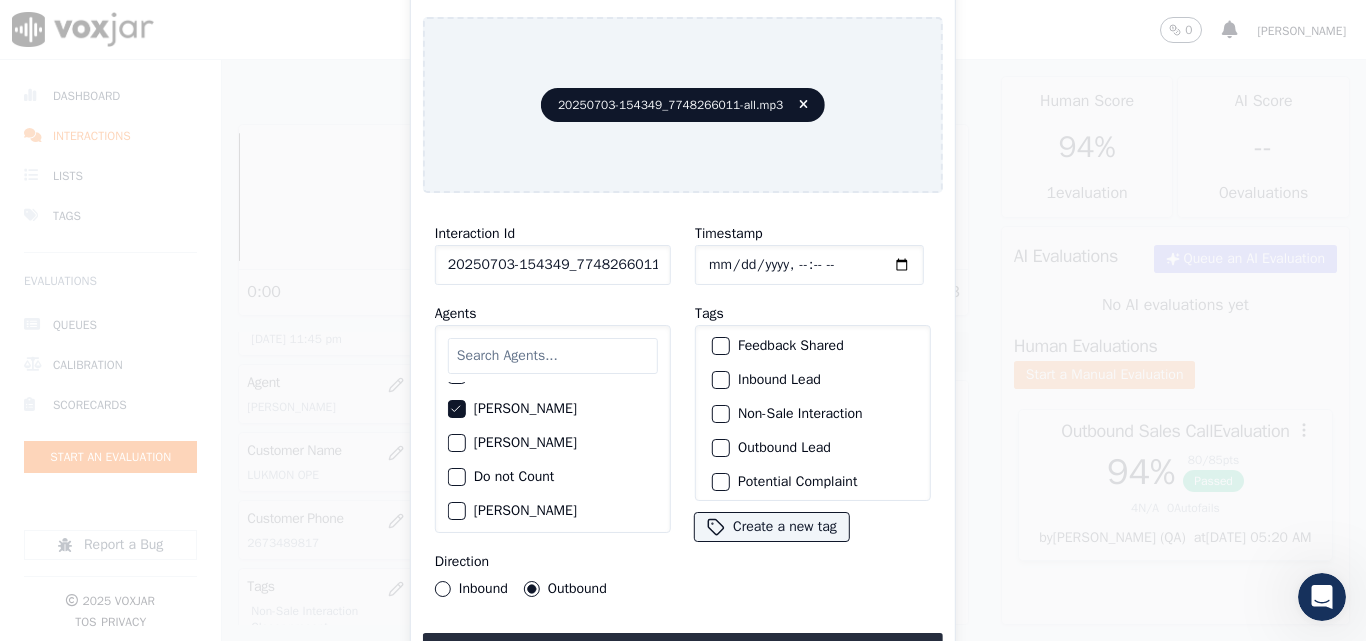drag, startPoint x: 713, startPoint y: 406, endPoint x: 710, endPoint y: 437, distance: 31.144823 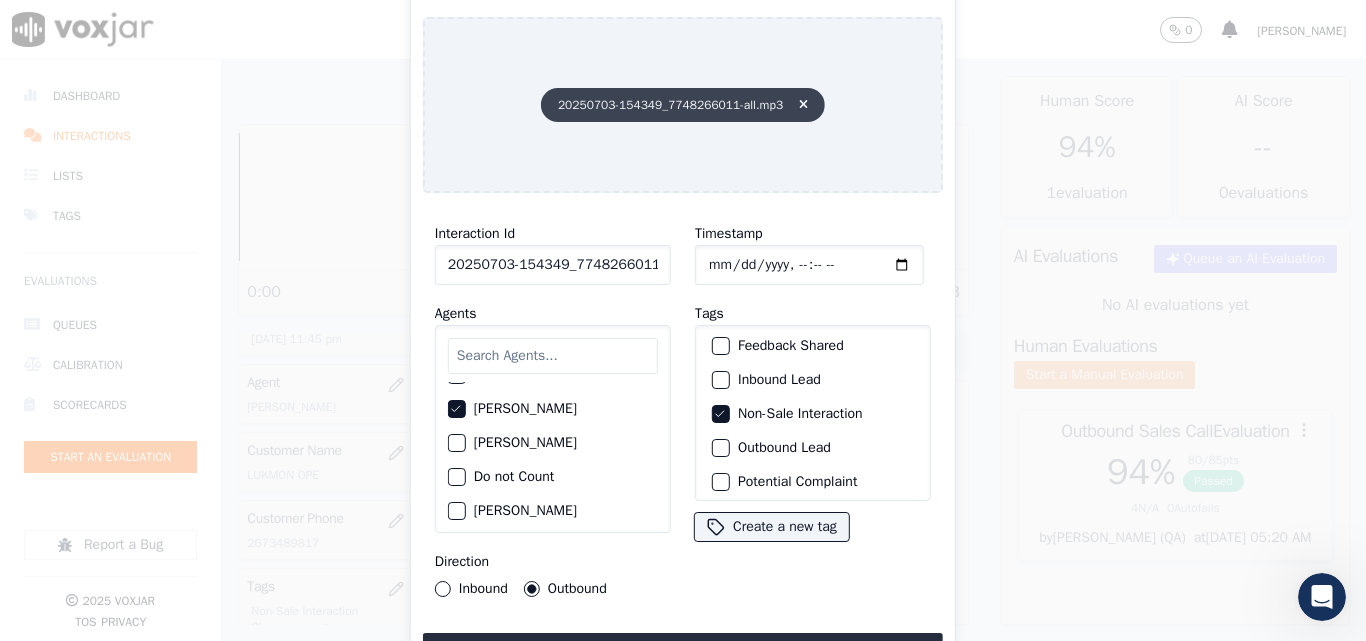 click at bounding box center [803, 105] 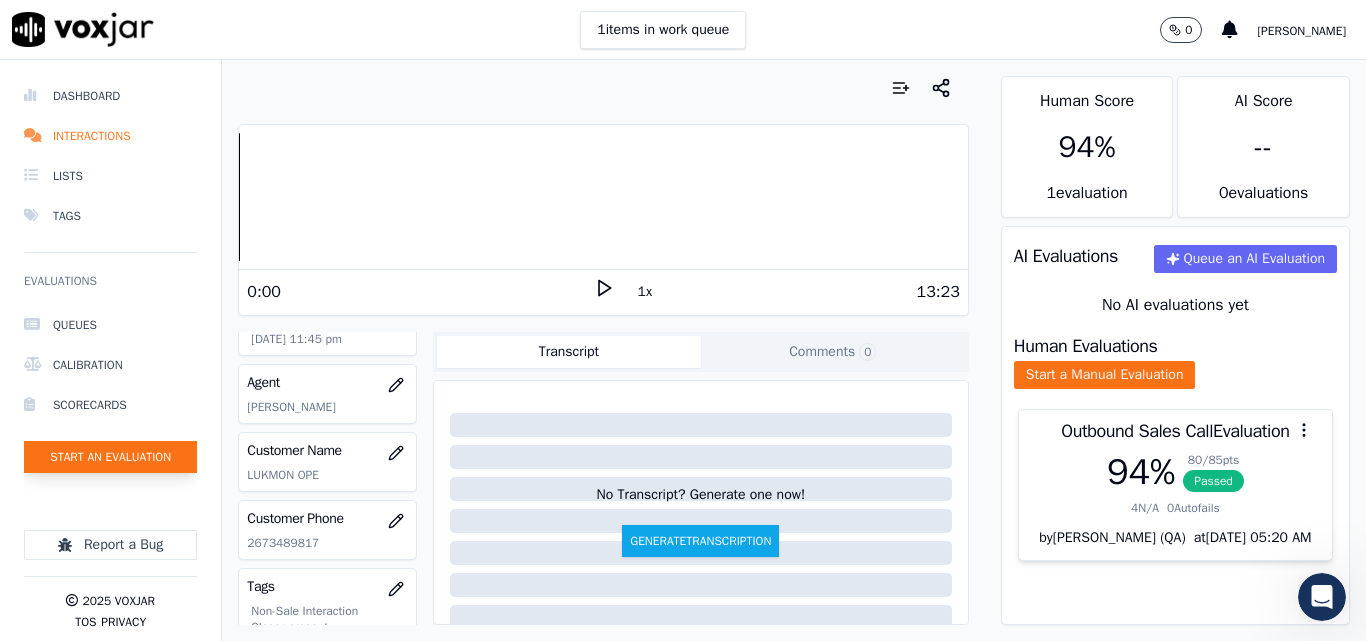 click on "Start an Evaluation" 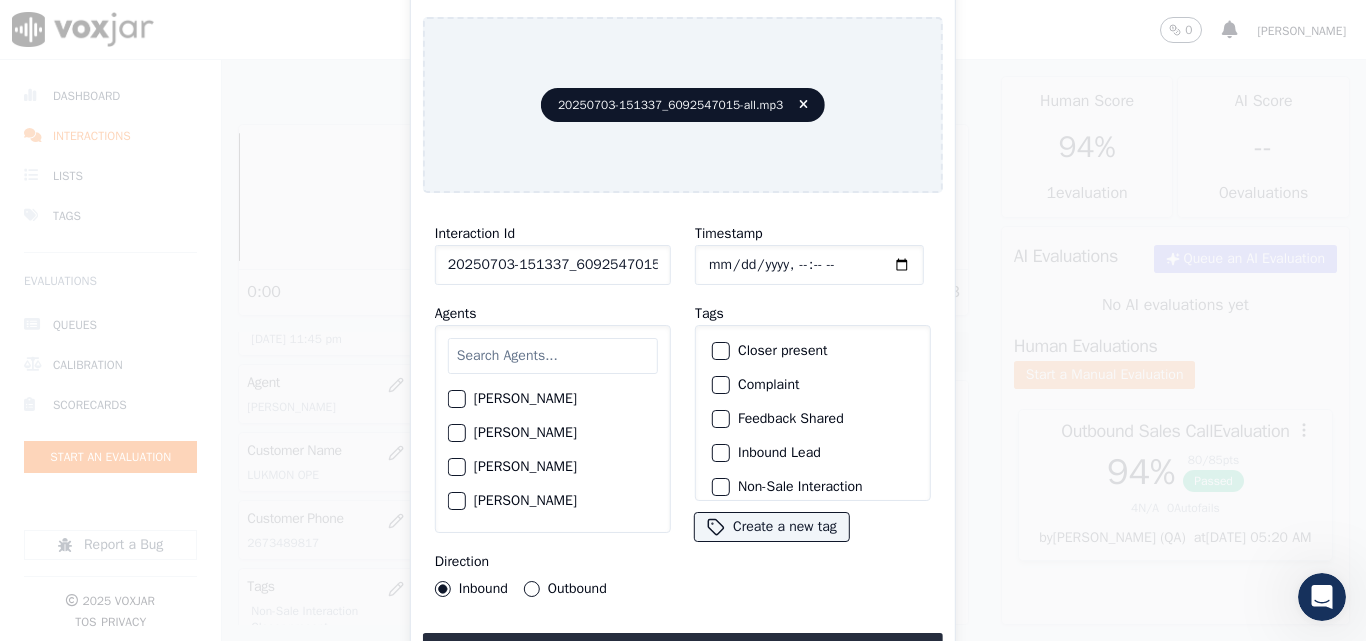 scroll, scrollTop: 0, scrollLeft: 40, axis: horizontal 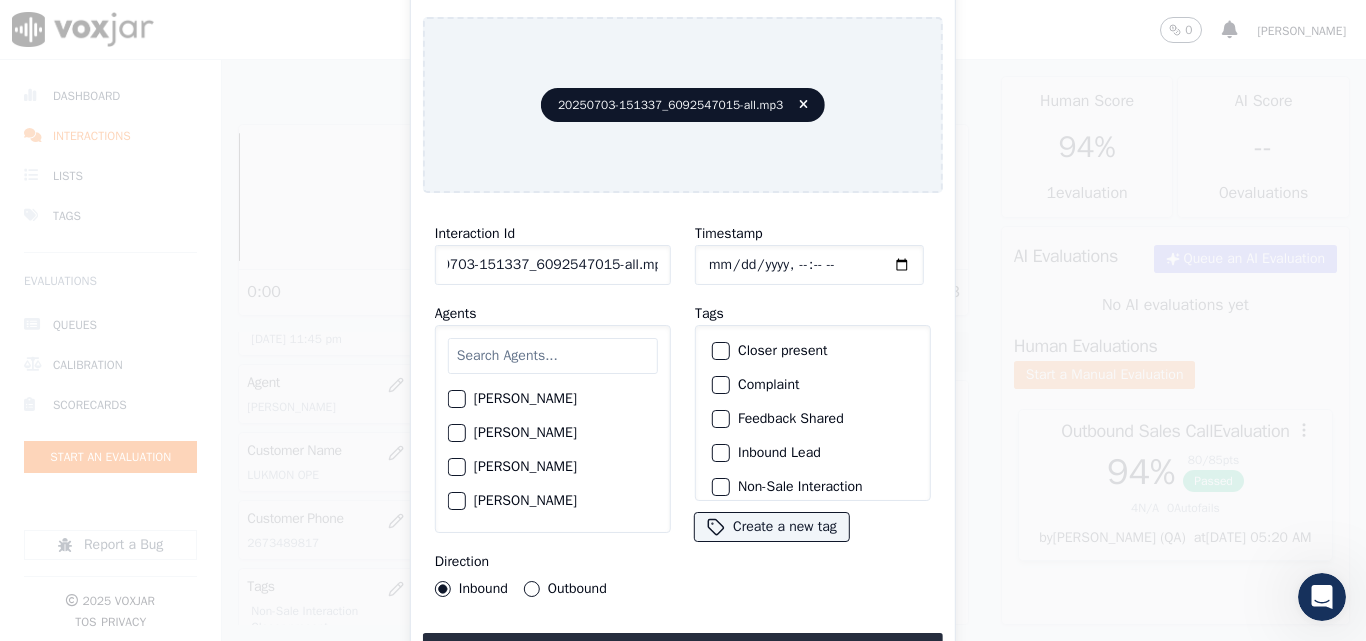 drag, startPoint x: 638, startPoint y: 257, endPoint x: 793, endPoint y: 276, distance: 156.16017 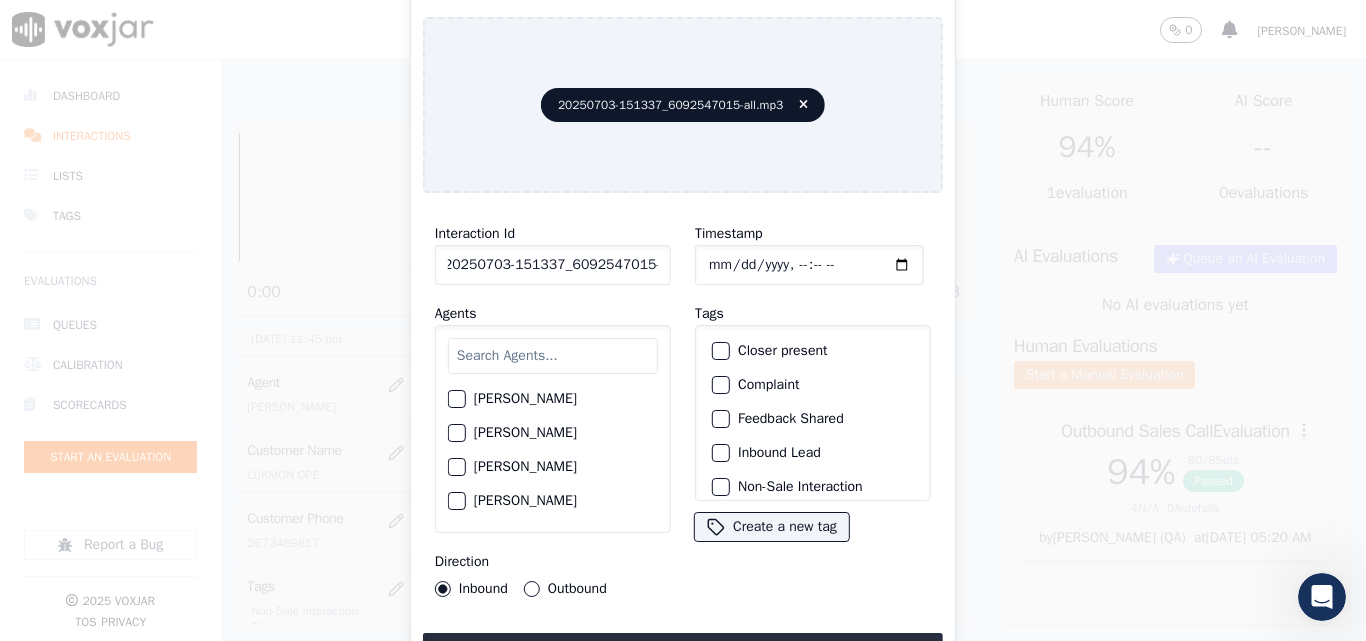 scroll, scrollTop: 0, scrollLeft: 11, axis: horizontal 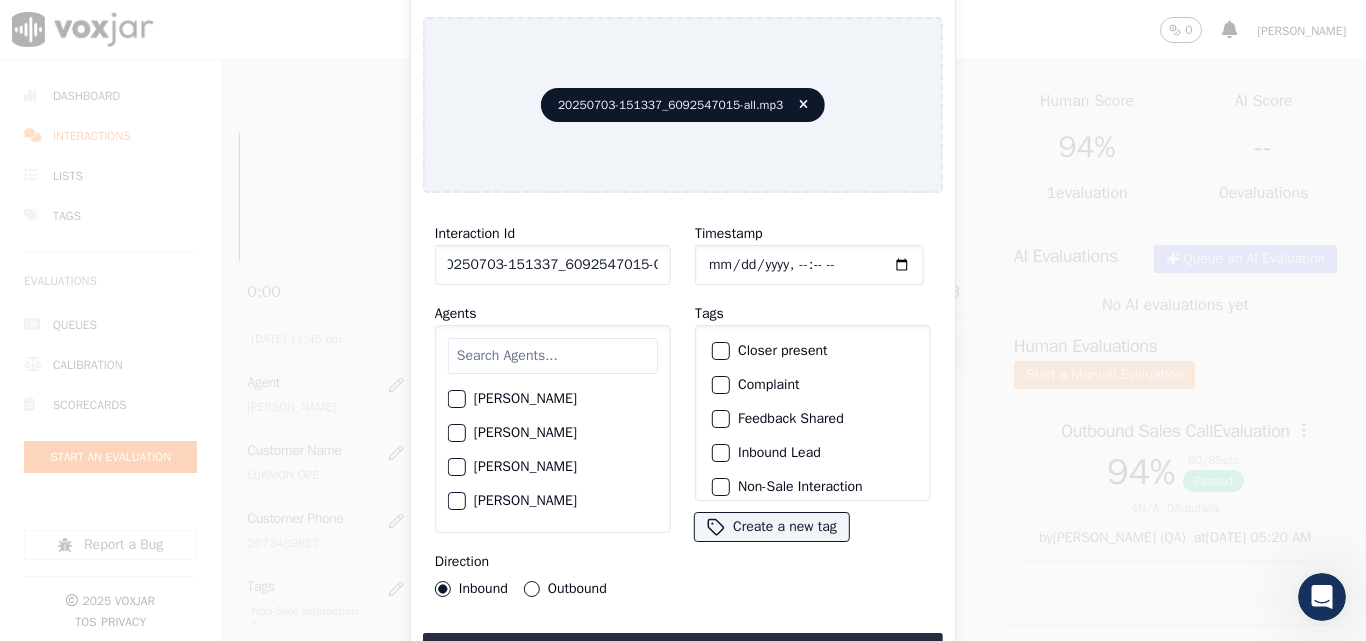 type on "20250703-151337_6092547015-C1" 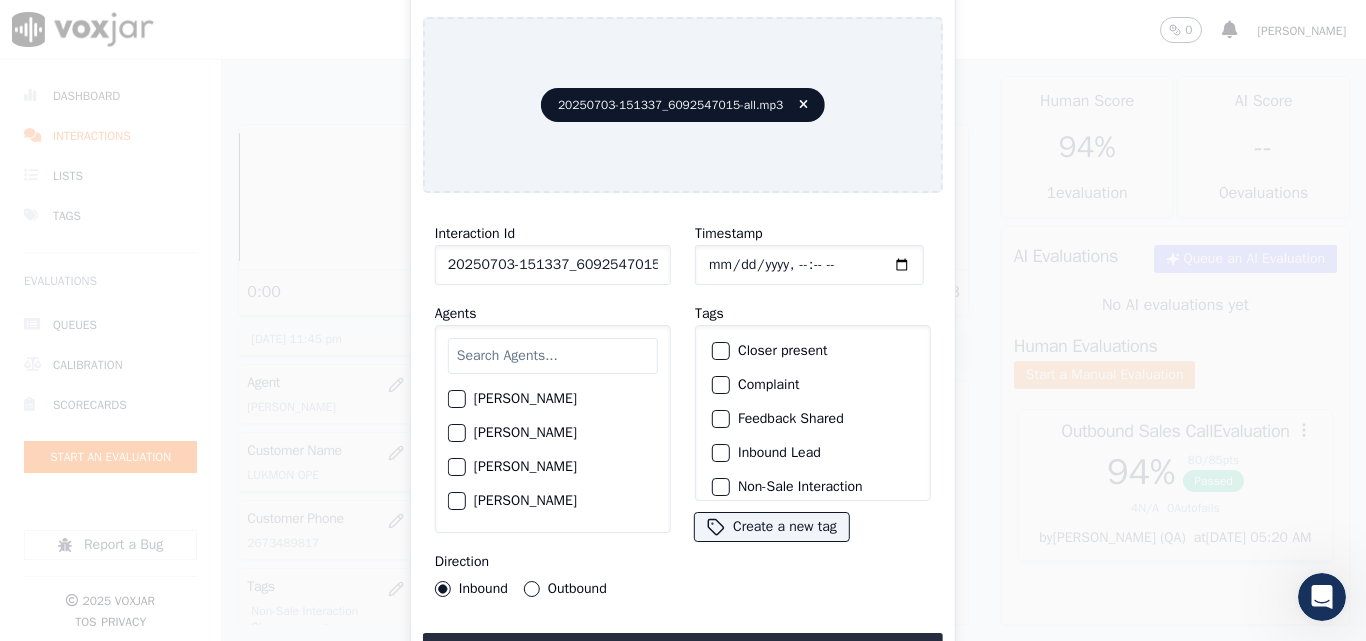 click on "Timestamp" 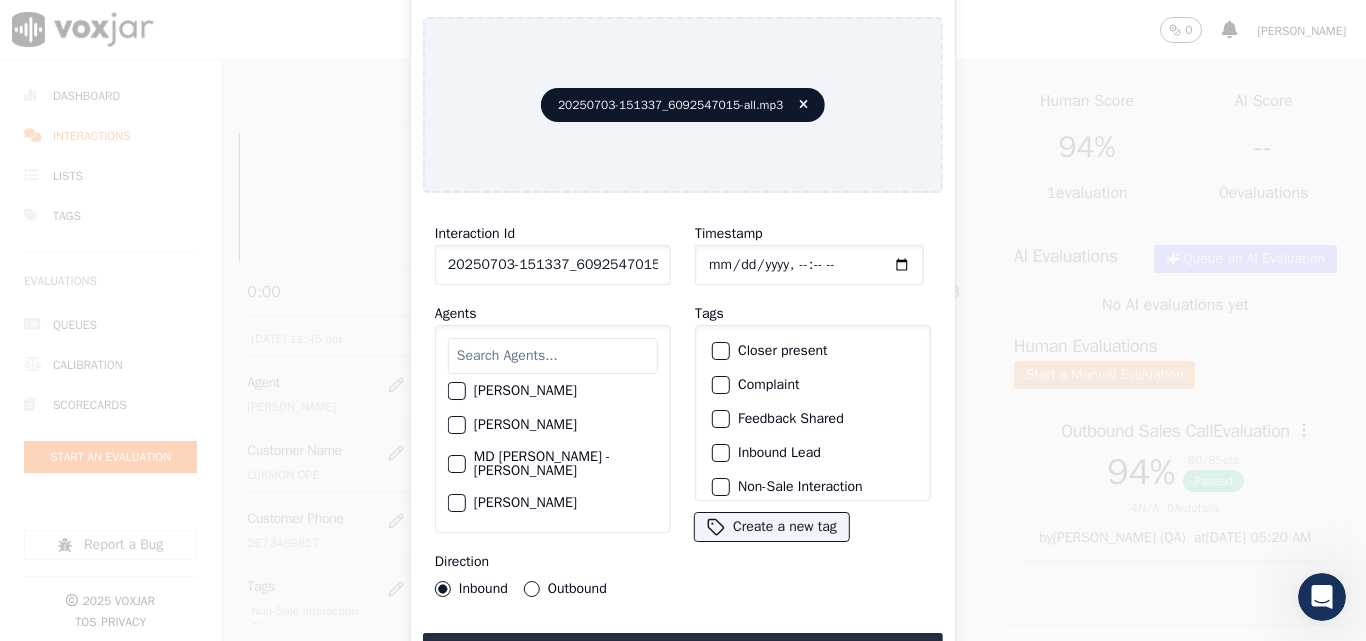 scroll, scrollTop: 1400, scrollLeft: 0, axis: vertical 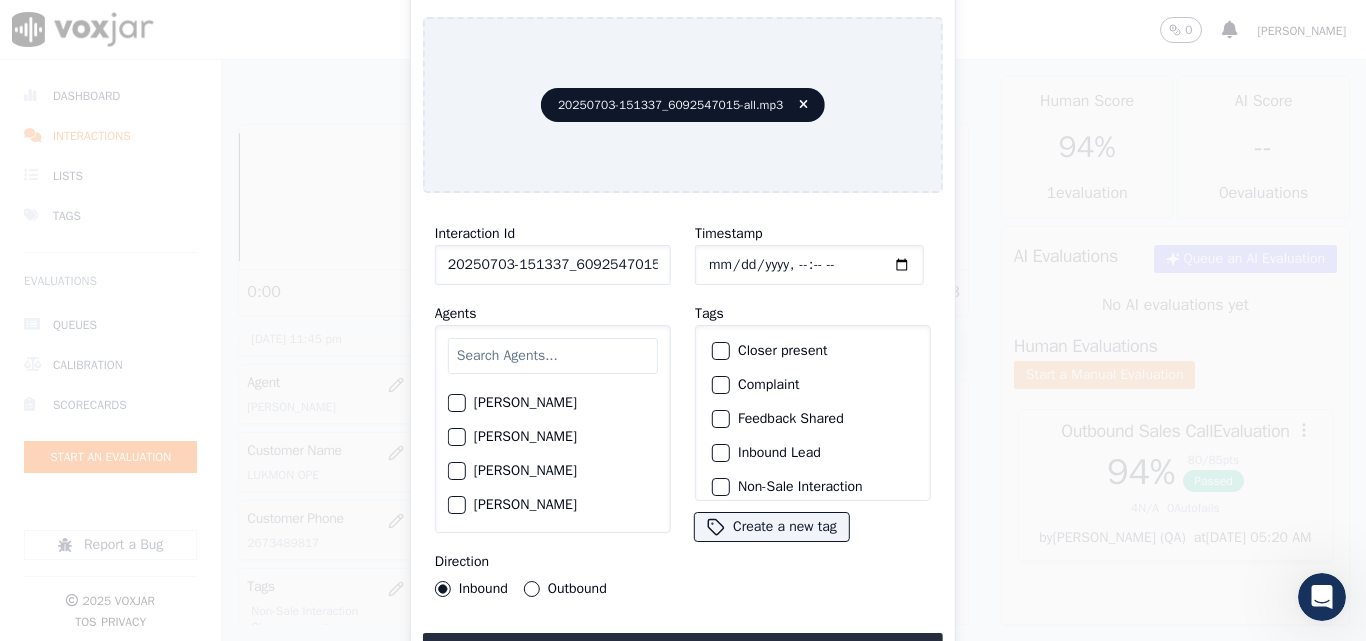 drag, startPoint x: 505, startPoint y: 489, endPoint x: 504, endPoint y: 543, distance: 54.00926 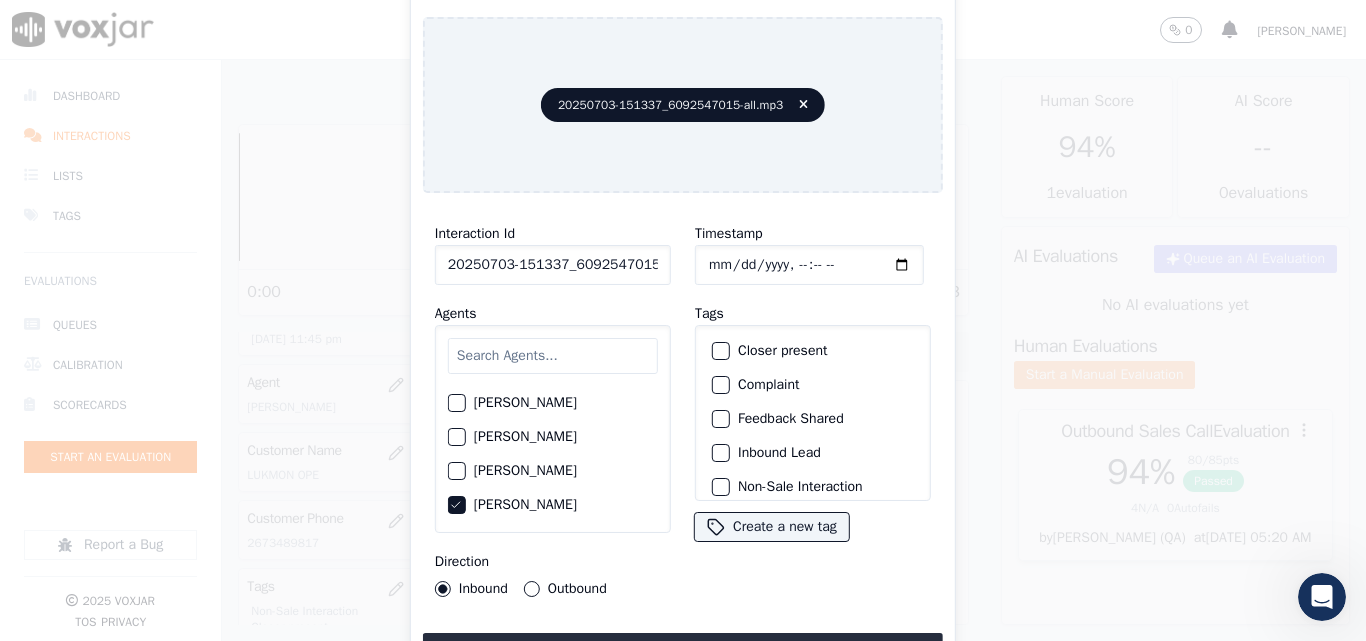 click on "Outbound" at bounding box center [532, 589] 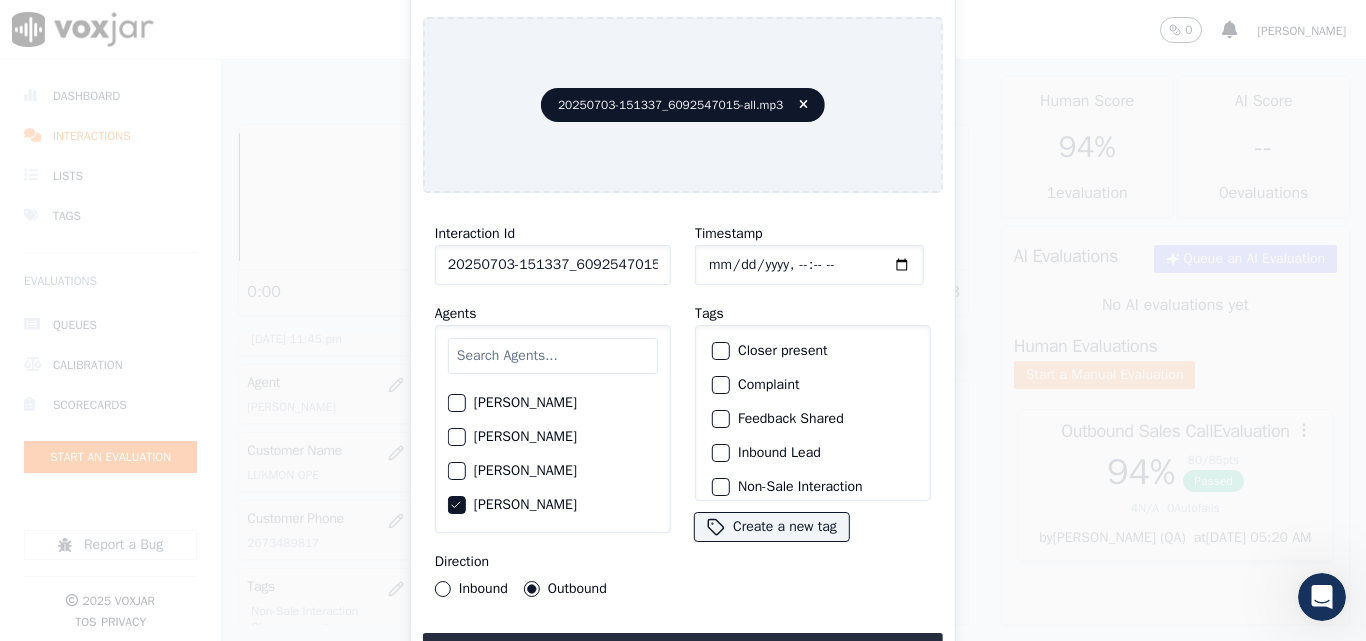 click on "Start an Evaluation   20250703-151337_6092547015-all.mp3       Interaction Id   20250703-151337_6092547015-C1     Agents        [PERSON_NAME]      [PERSON_NAME]     [PERSON_NAME]     [PERSON_NAME]      [PERSON_NAME]     [PERSON_NAME]      [PERSON_NAME]     [PERSON_NAME]     [PERSON_NAME]     [PERSON_NAME]     [PERSON_NAME]     [PERSON_NAME]     [PERSON_NAME]     [PERSON_NAME]     [PERSON_NAME]     [PERSON_NAME]     [PERSON_NAME]     Do not Count     [PERSON_NAME]     [PERSON_NAME]       [PERSON_NAME]     [PERSON_NAME]     [PERSON_NAME]     [PERSON_NAME]     [PERSON_NAME]     [PERSON_NAME]     [PERSON_NAME]     [PERSON_NAME]     [PERSON_NAME]     [PERSON_NAME]     [PERSON_NAME]     [PERSON_NAME]     [PERSON_NAME]     [PERSON_NAME]     [PERSON_NAME]     [PERSON_NAME]     [PERSON_NAME]     [PERSON_NAME]      [PERSON_NAME]     [PERSON_NAME]         MD [PERSON_NAME] - [PERSON_NAME]     [PERSON_NAME]     [PERSON_NAME]     [PERSON_NAME]     [PERSON_NAME]     [PERSON_NAME]     [PERSON_NAME]     [PERSON_NAME]     [PERSON_NAME]" 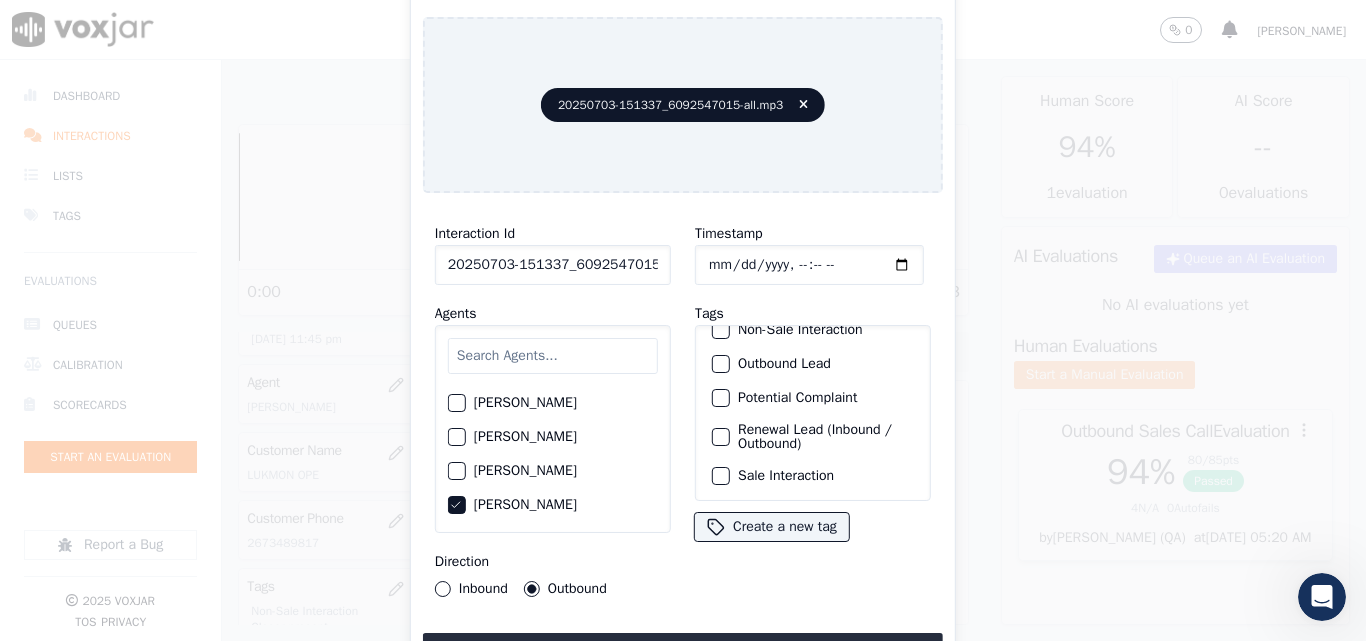 scroll, scrollTop: 173, scrollLeft: 0, axis: vertical 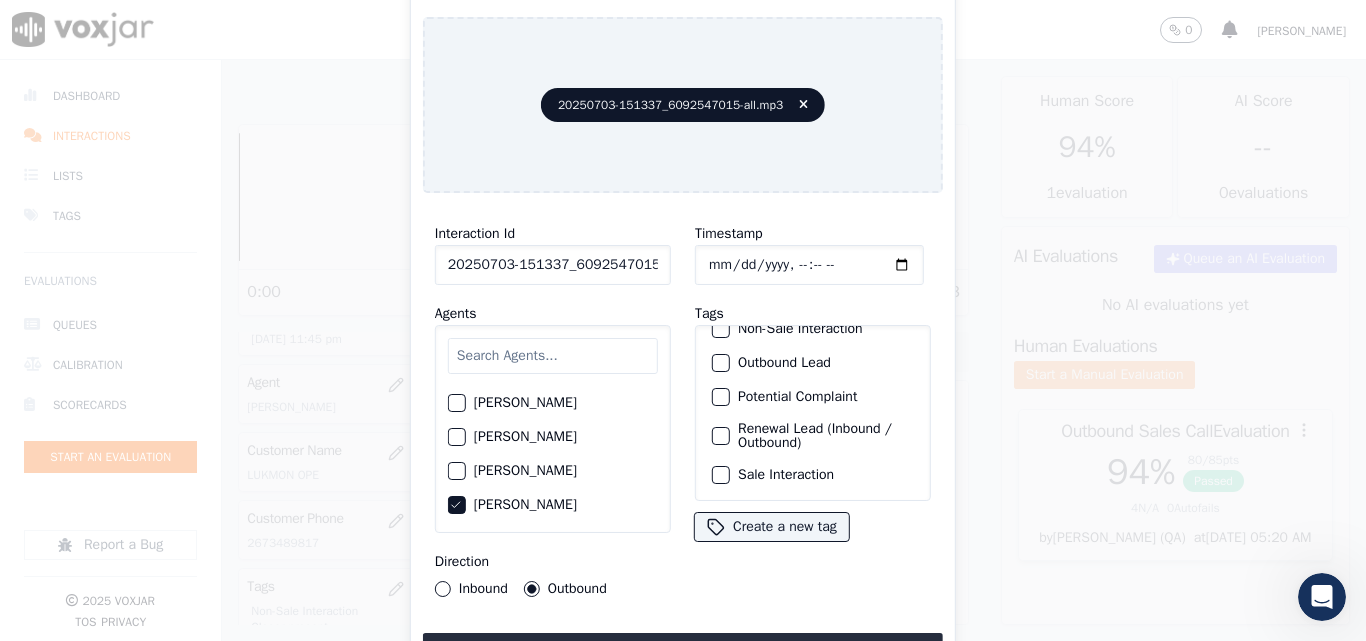 click on "Inbound" 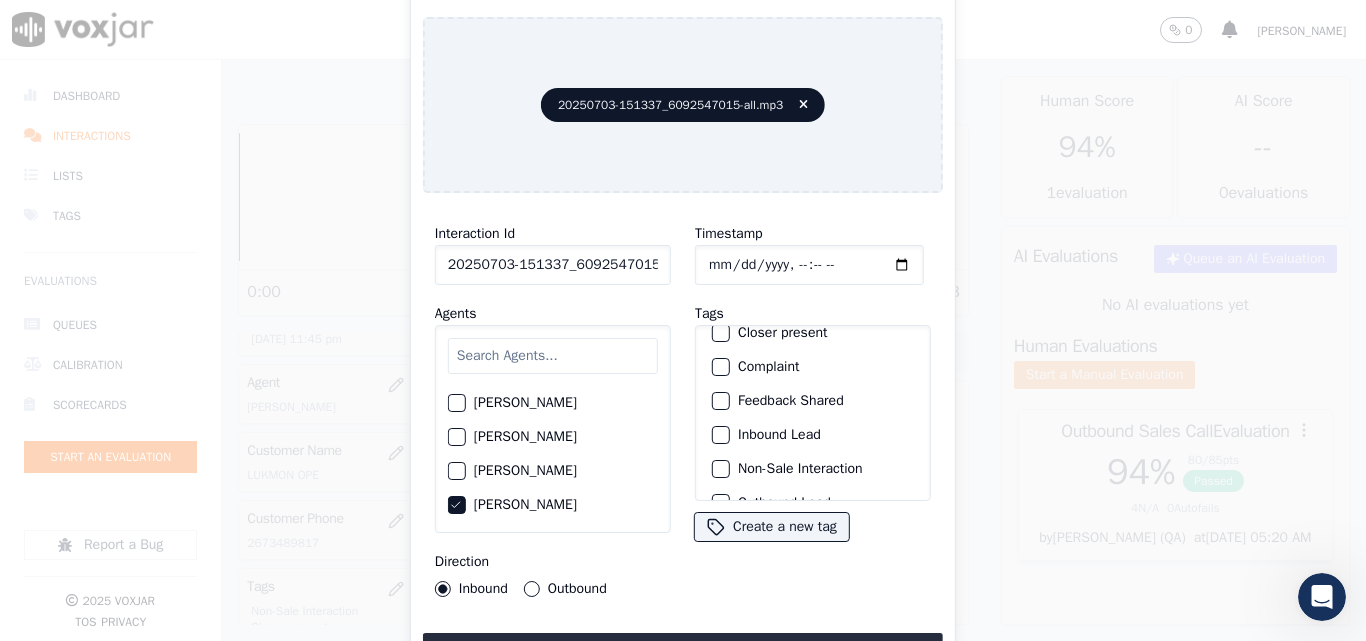 scroll, scrollTop: 0, scrollLeft: 0, axis: both 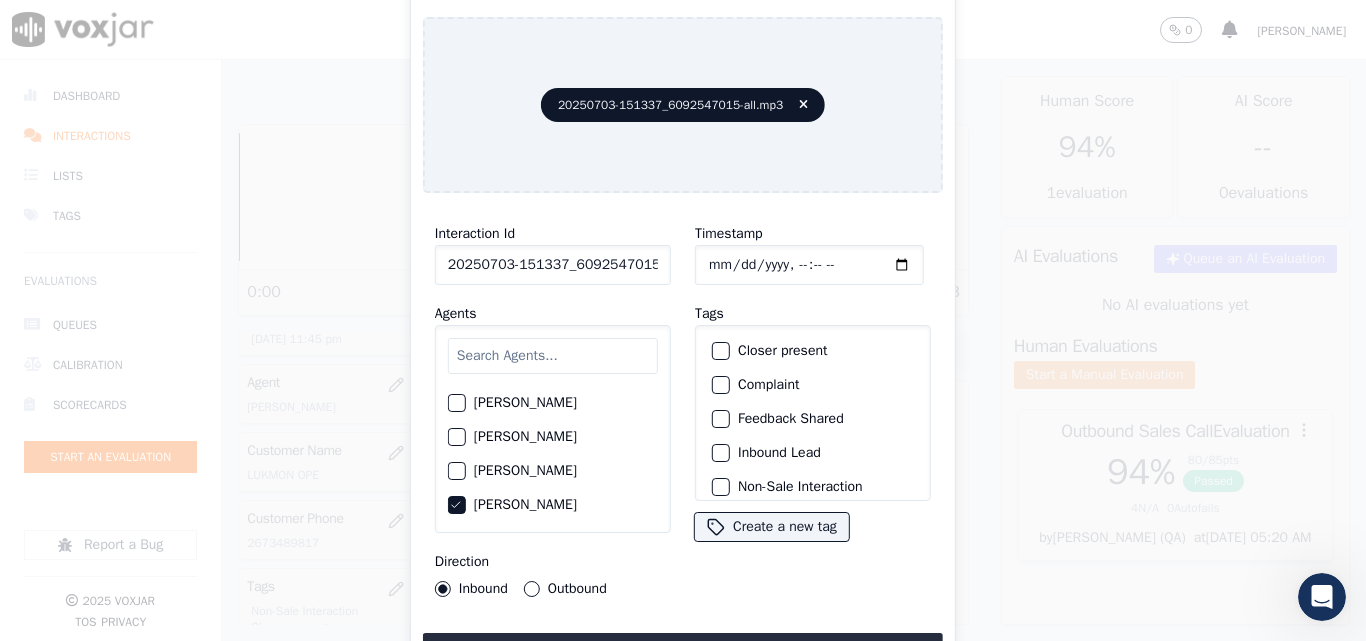 click on "Closer present" 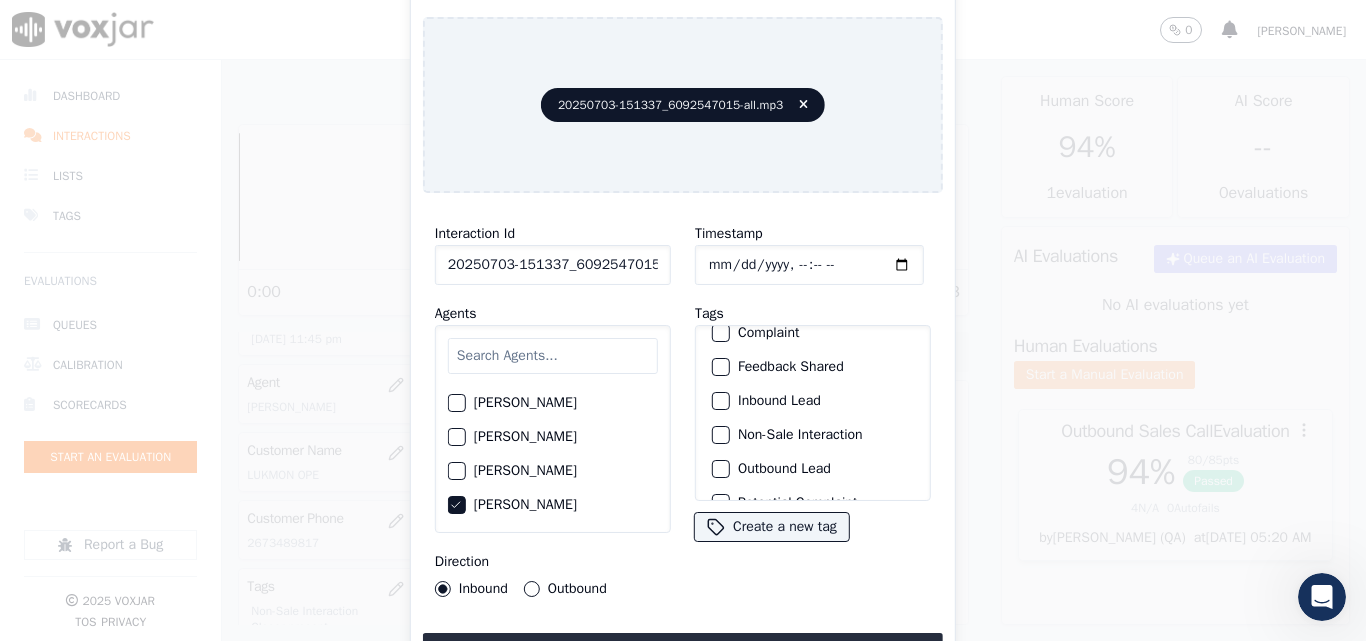 scroll, scrollTop: 100, scrollLeft: 0, axis: vertical 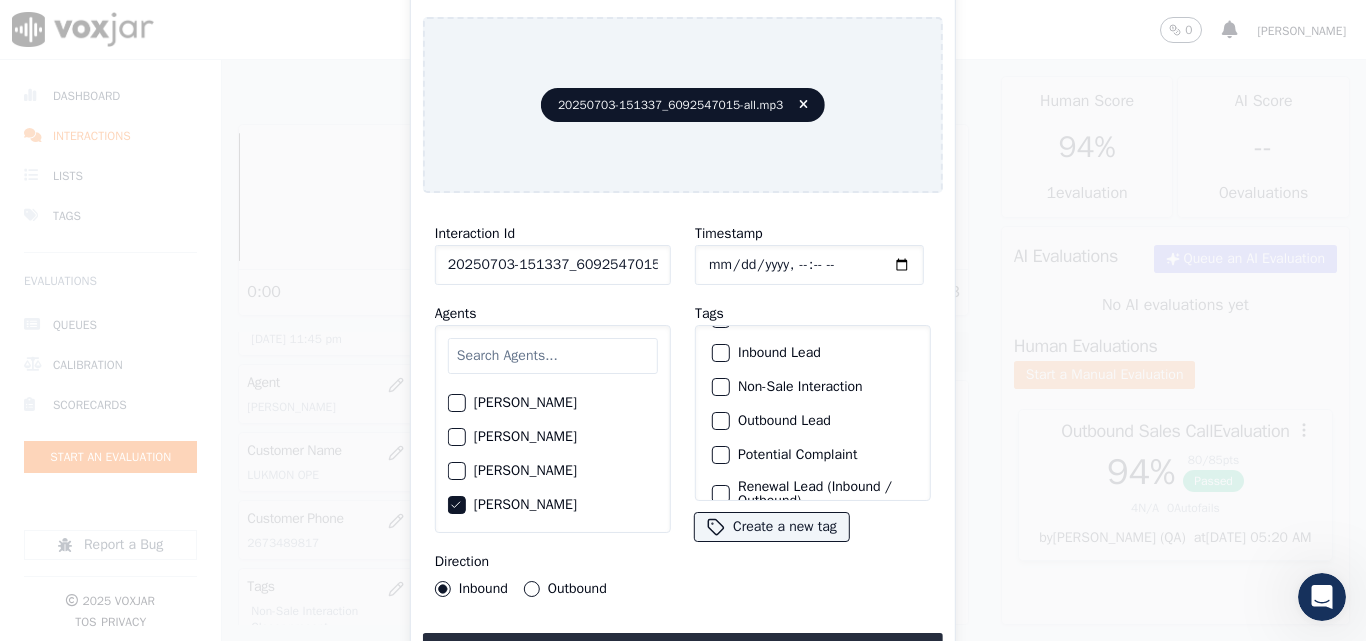 click on "Outbound" at bounding box center [532, 589] 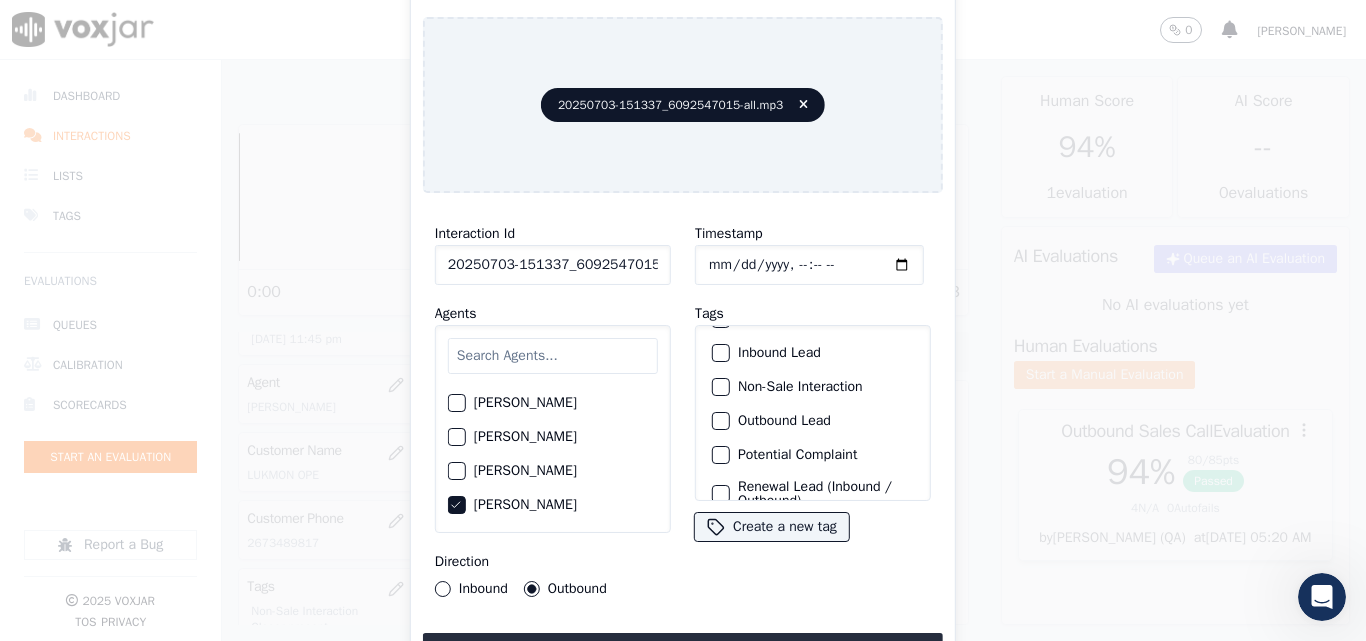 click on "Non-Sale Interaction" 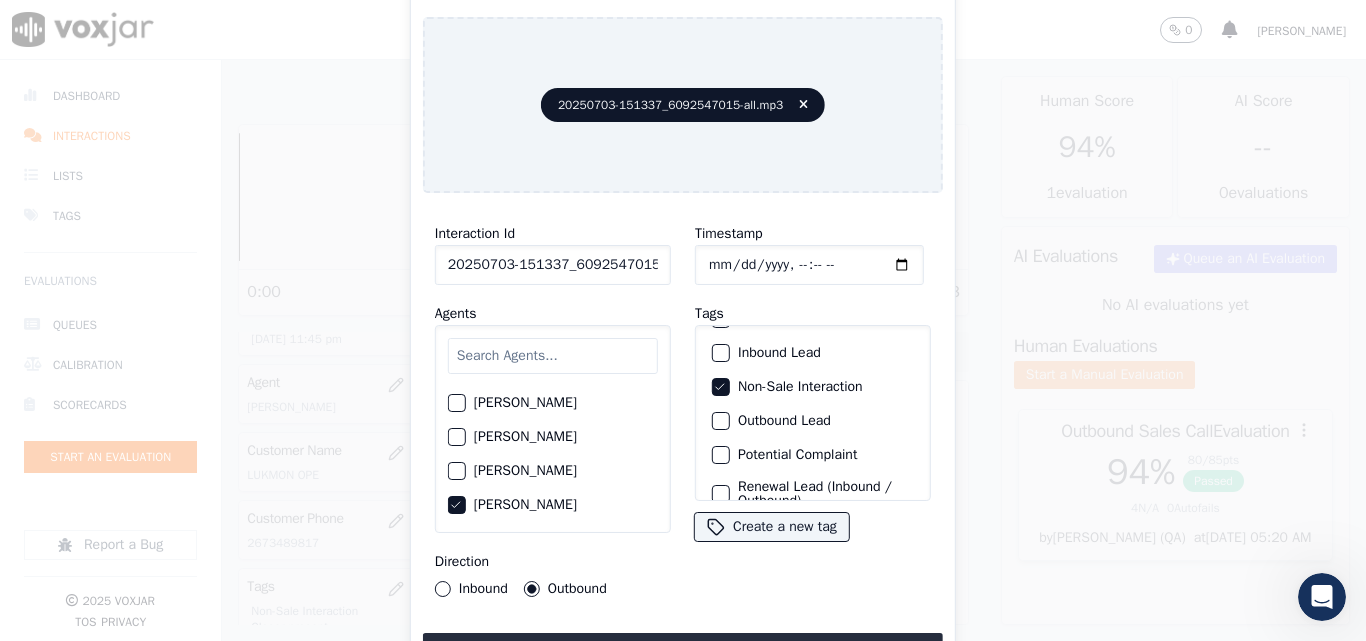scroll, scrollTop: 0, scrollLeft: 0, axis: both 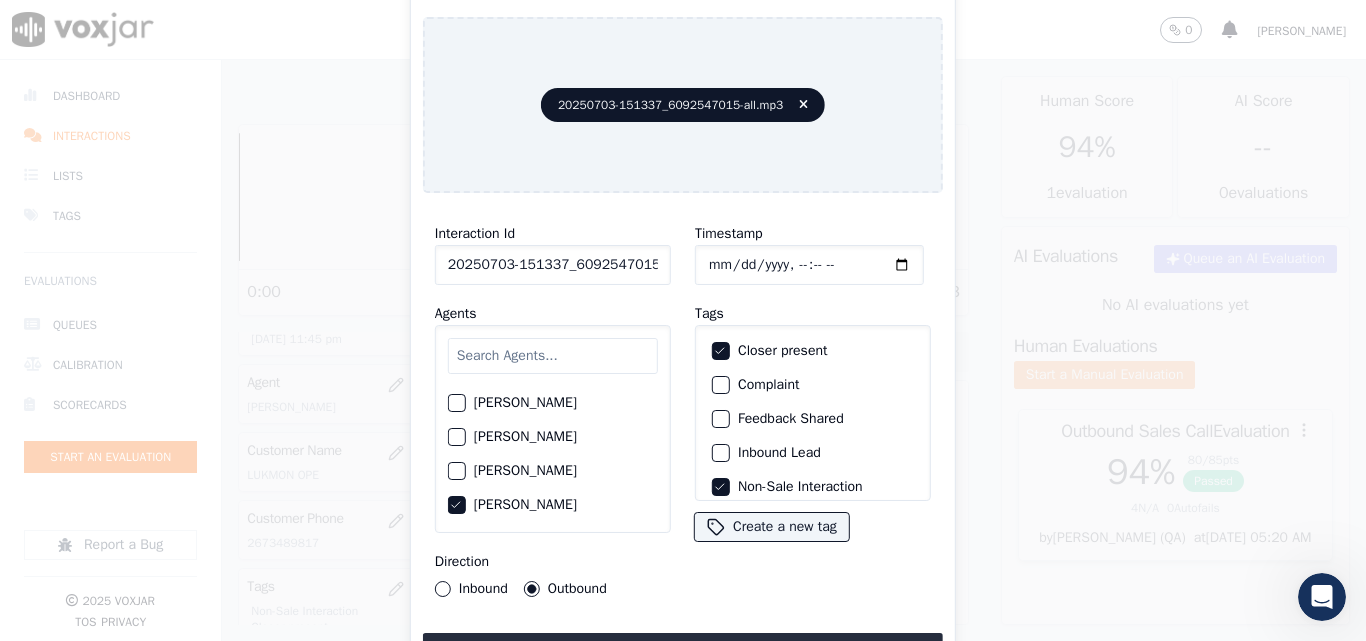 click on "Inbound Lead" 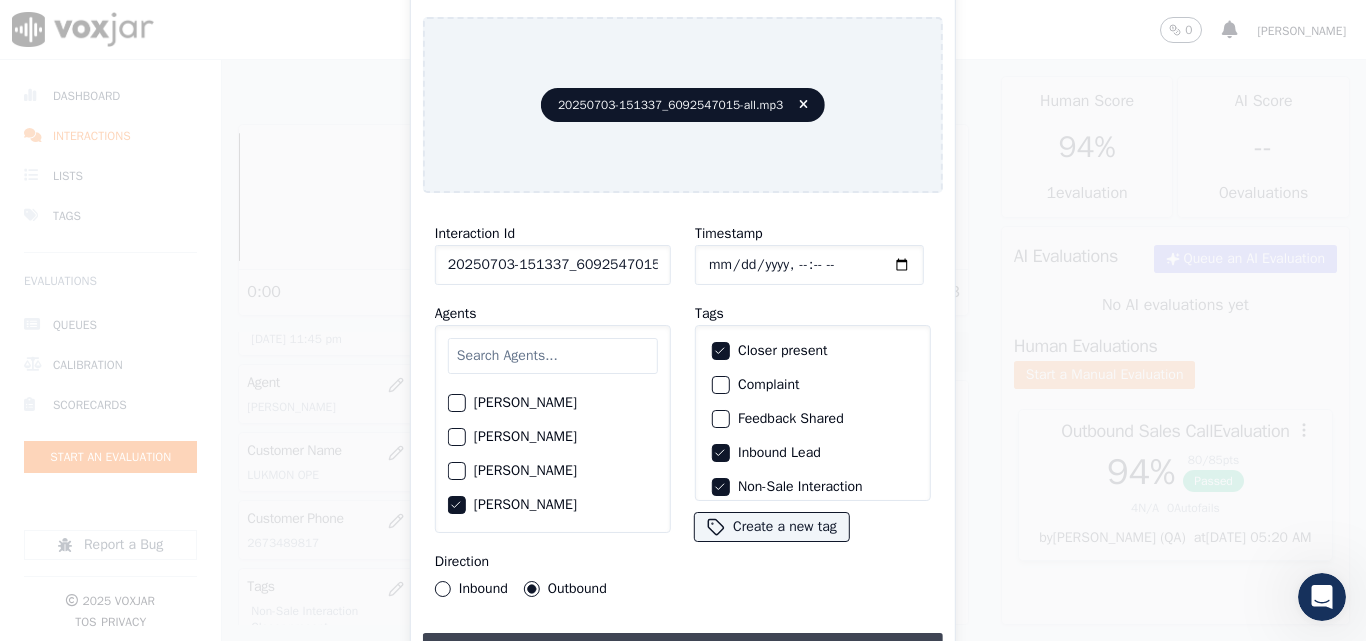 click on "Upload interaction to start evaluation" at bounding box center [683, 651] 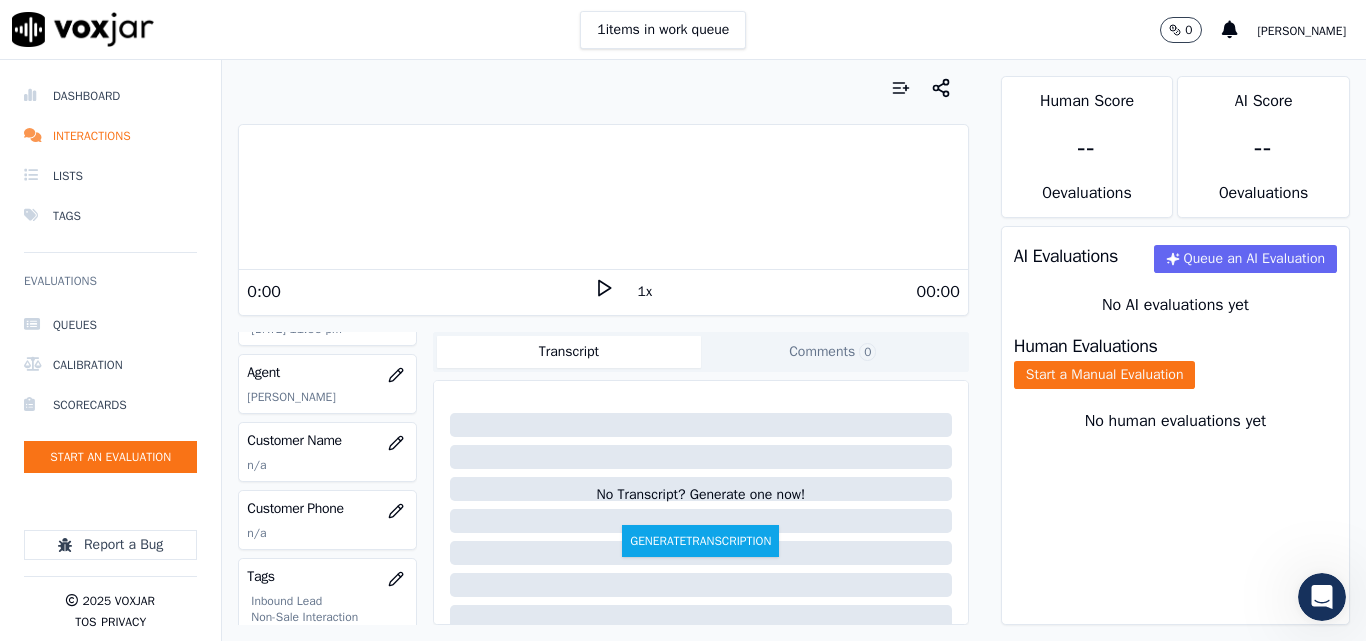 scroll, scrollTop: 200, scrollLeft: 0, axis: vertical 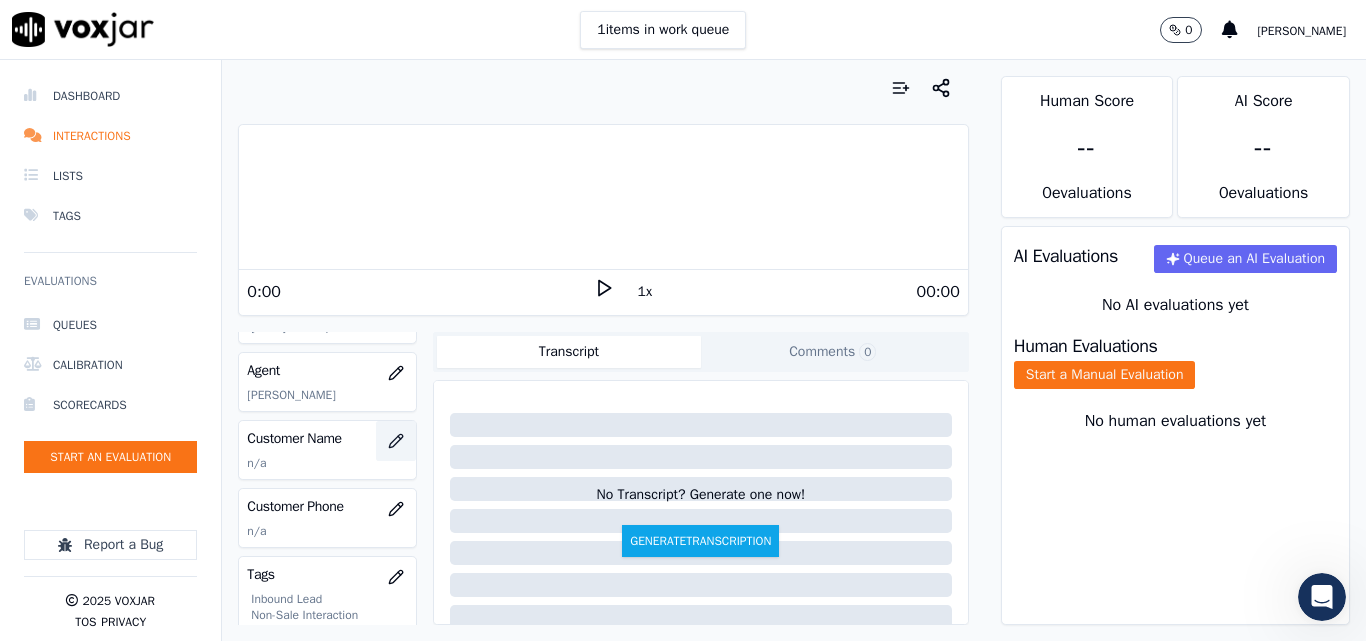 click 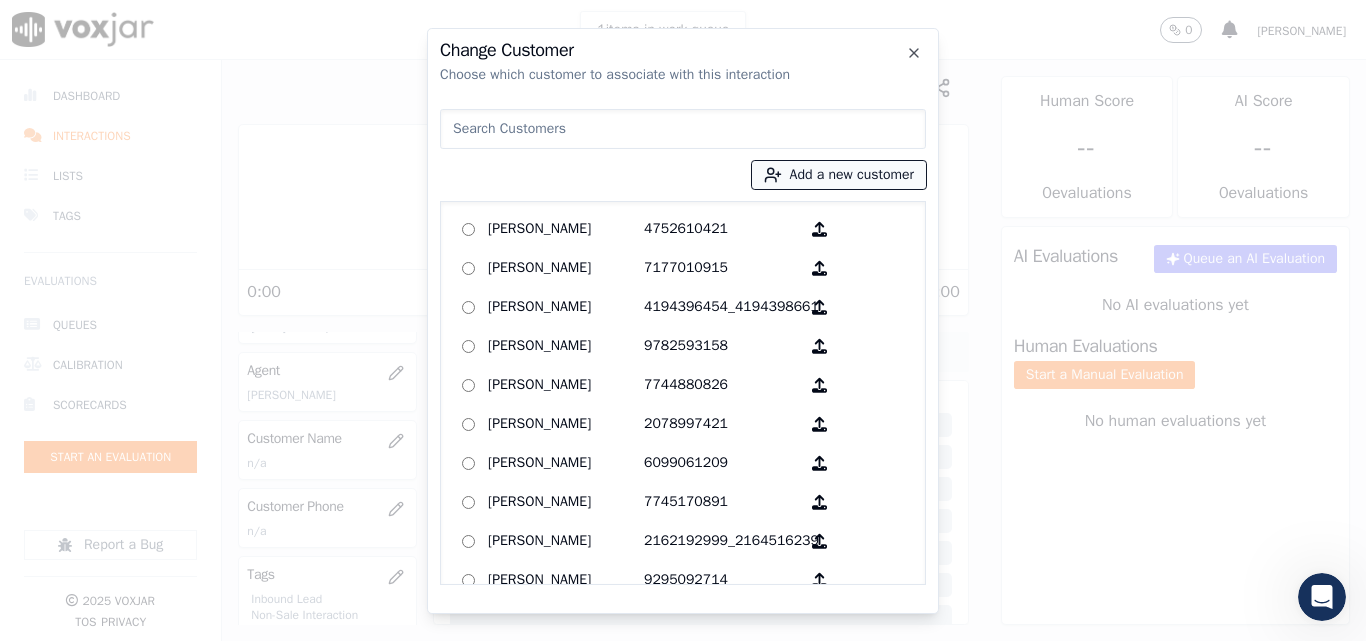 click on "Add a new customer" at bounding box center (839, 175) 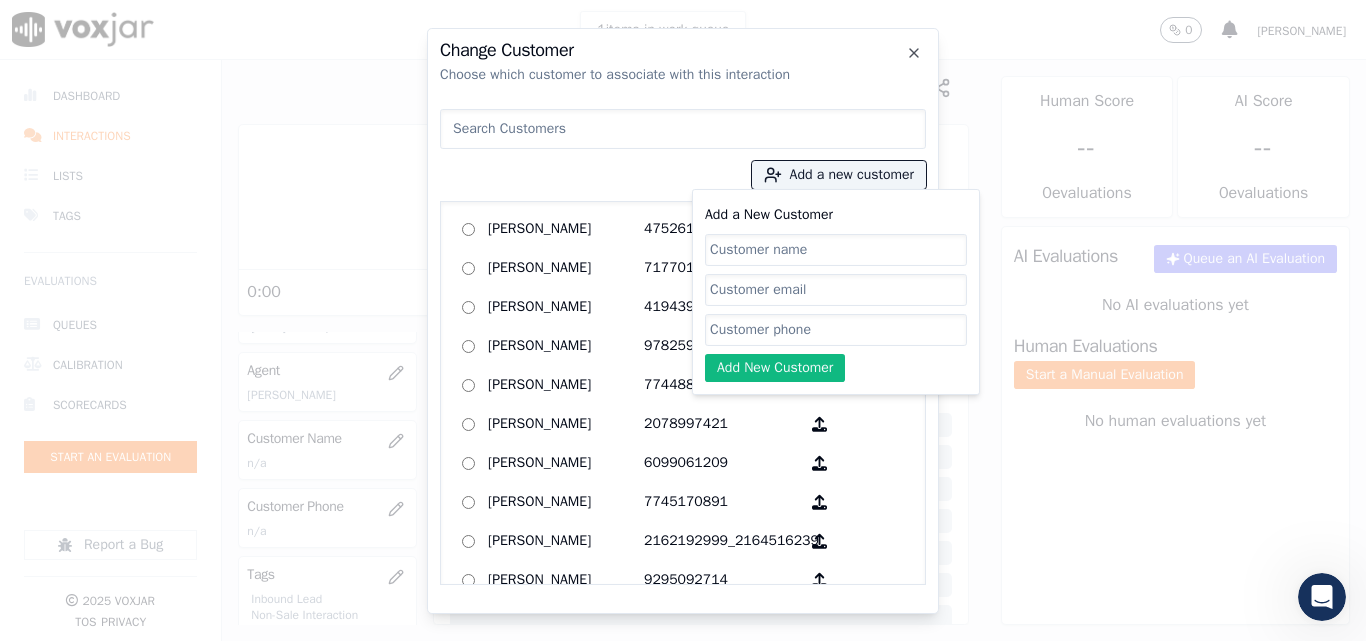 click on "Add a New Customer" 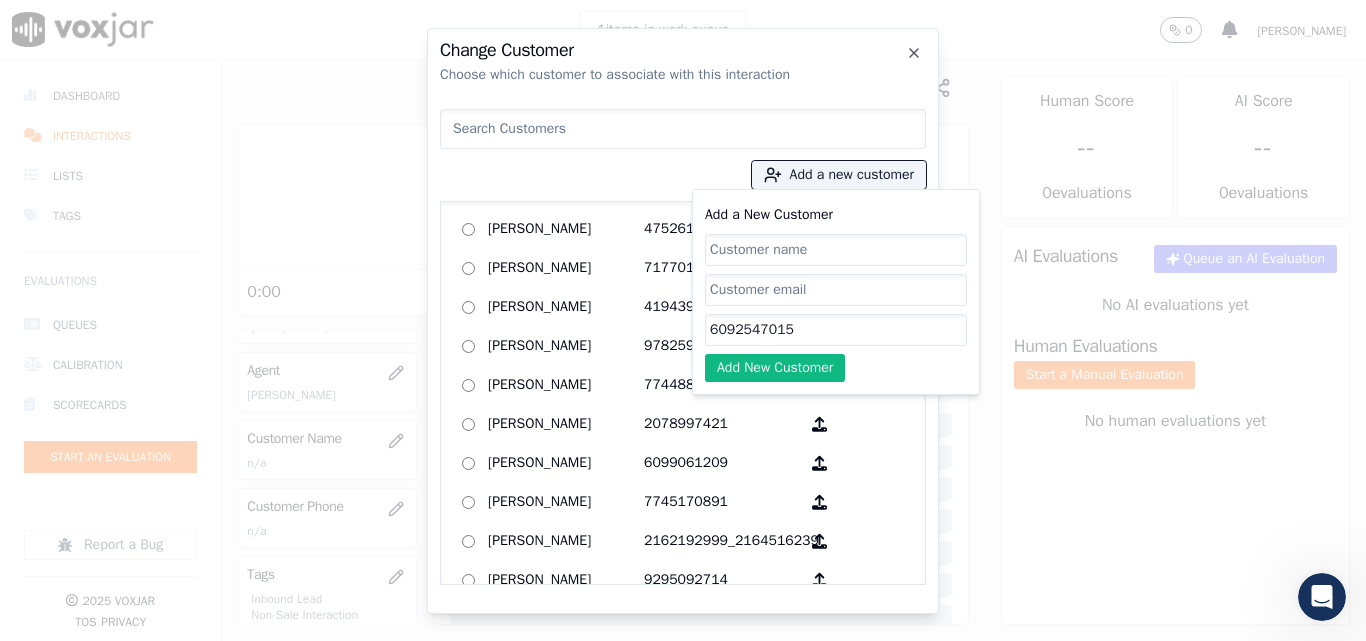 type on "6092547015" 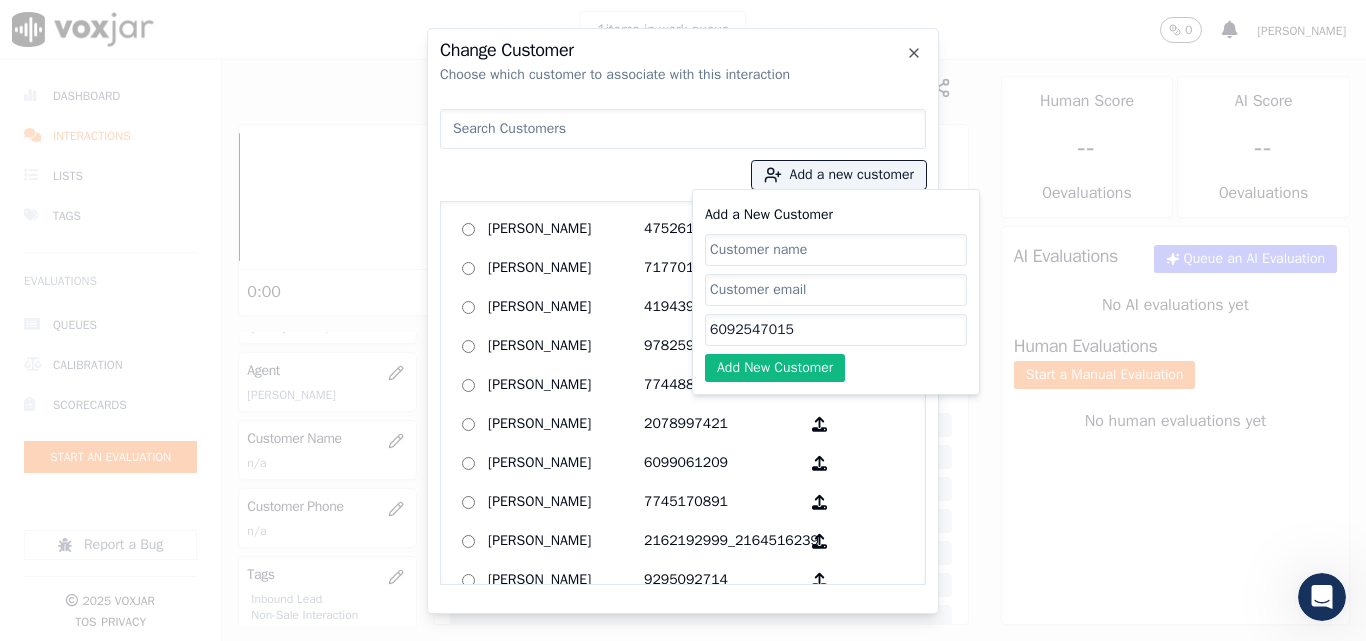 paste on "[PERSON_NAME]" 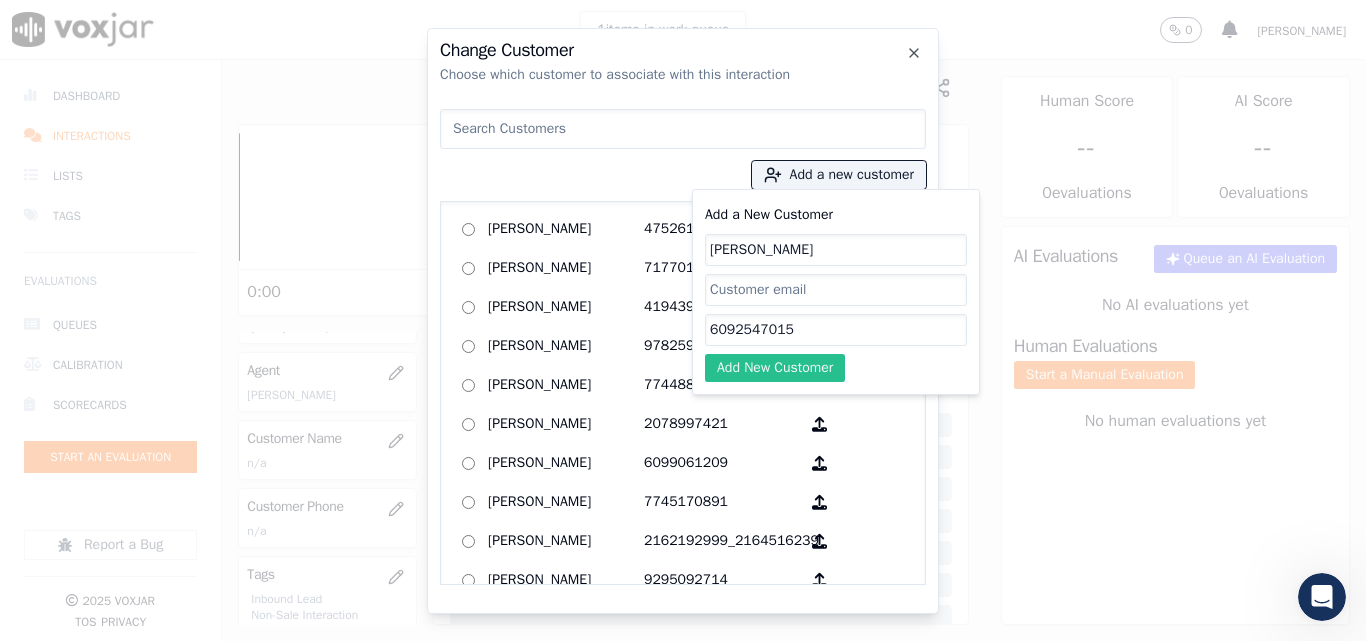 type on "[PERSON_NAME]" 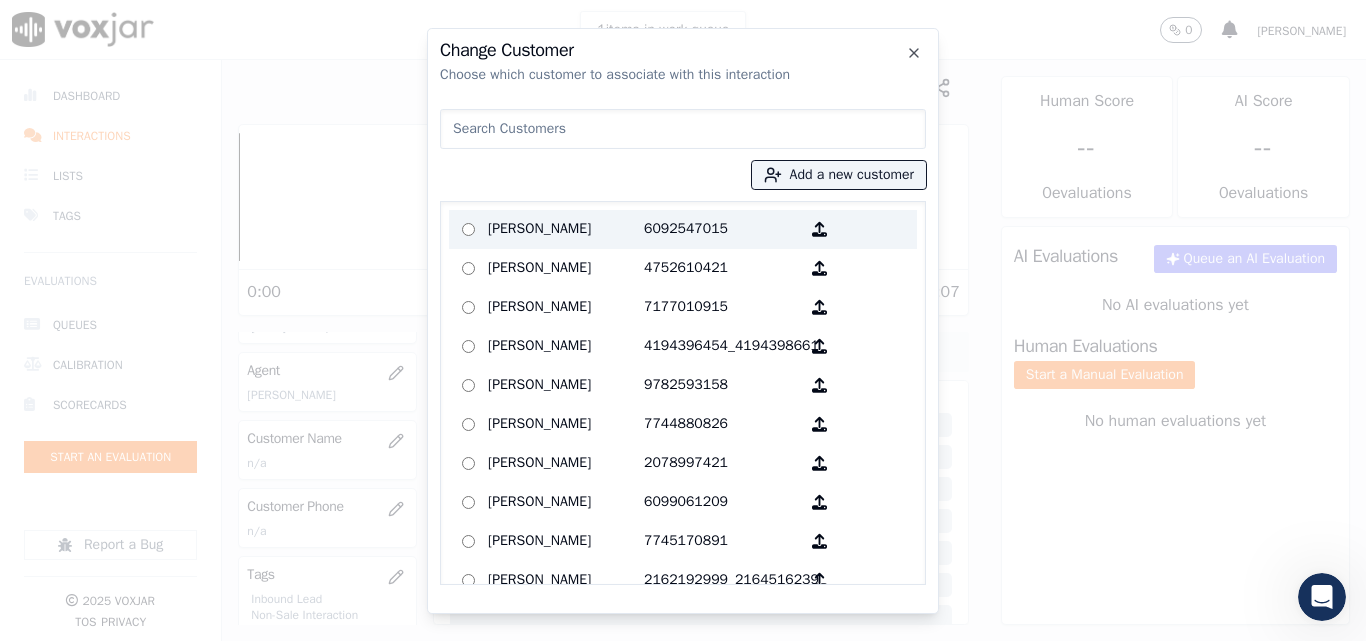 click on "[PERSON_NAME]" at bounding box center [566, 229] 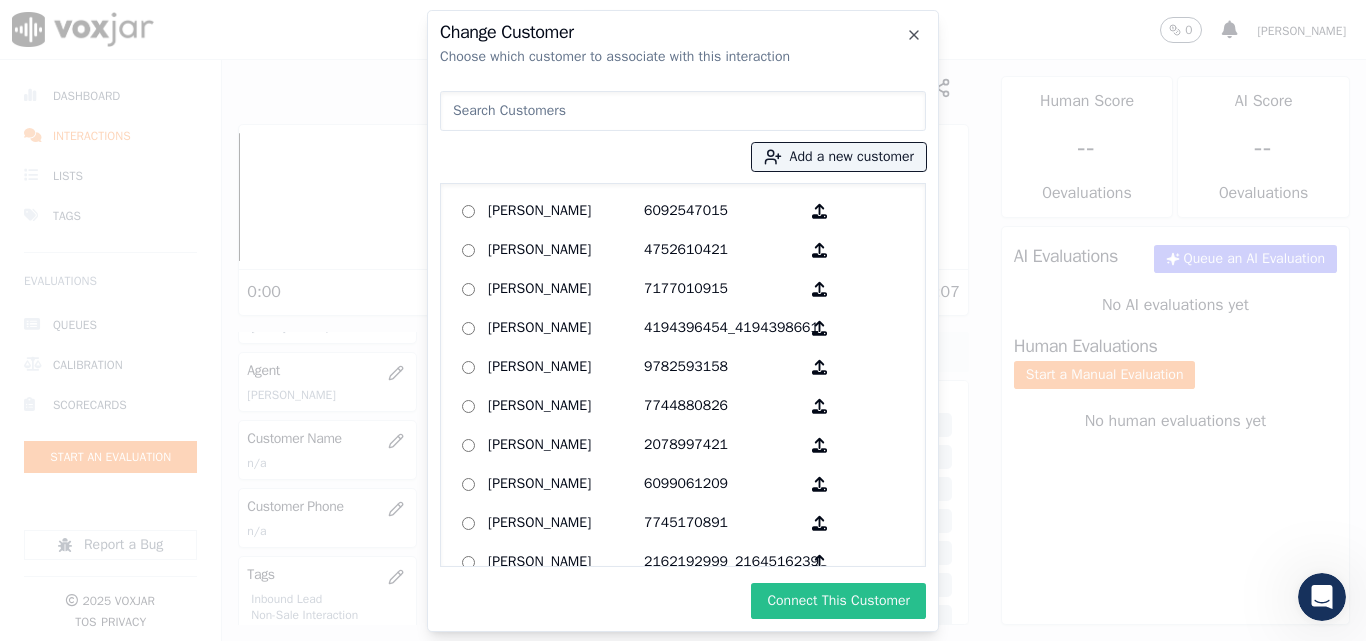 click on "Connect This Customer" at bounding box center (838, 601) 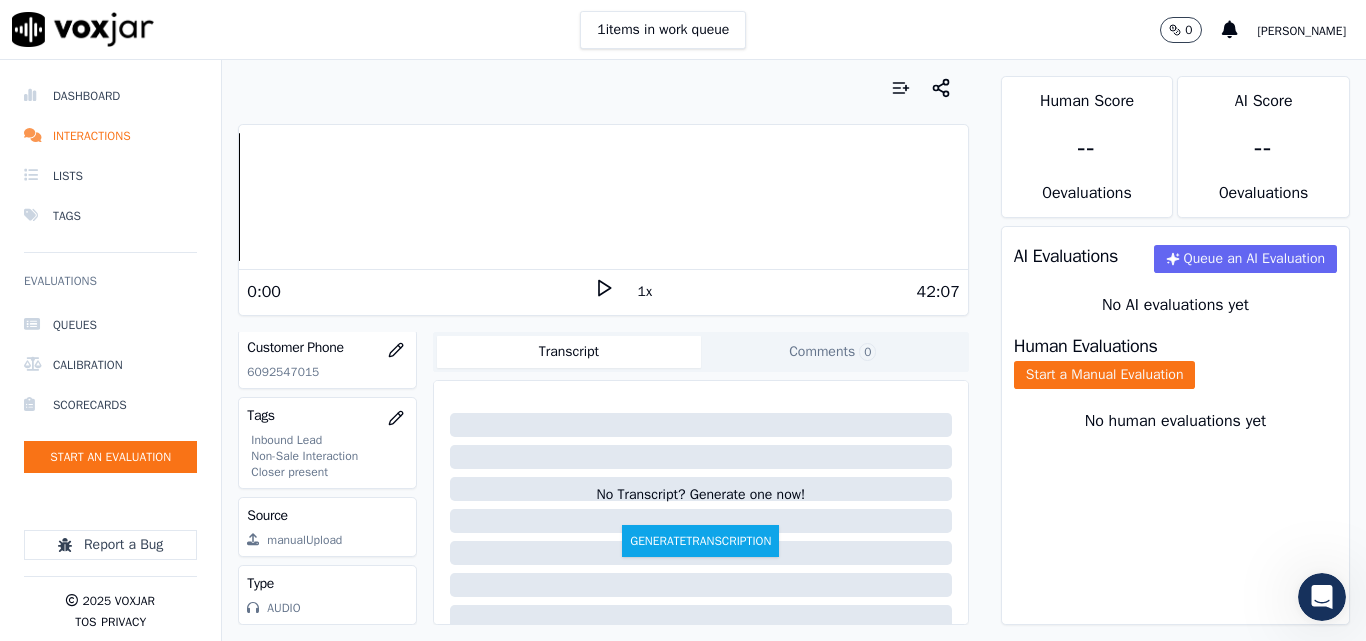 scroll, scrollTop: 404, scrollLeft: 0, axis: vertical 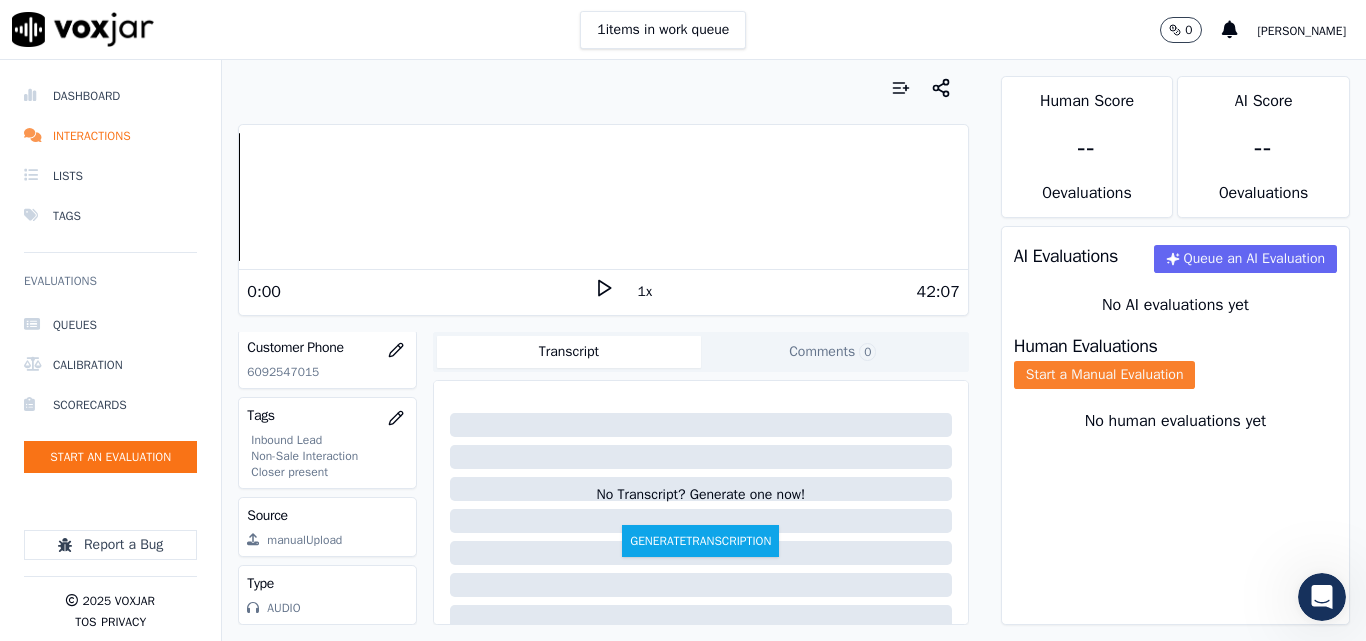 click on "Start a Manual Evaluation" 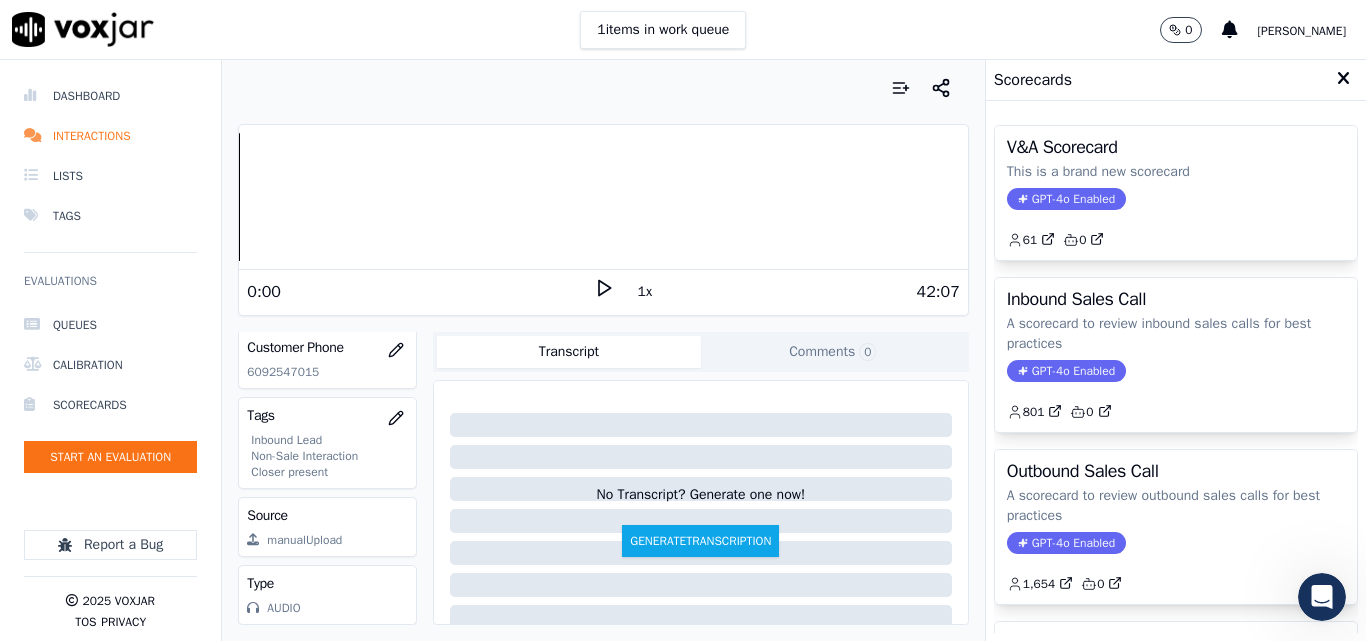 drag, startPoint x: 1192, startPoint y: 512, endPoint x: 1205, endPoint y: 515, distance: 13.341664 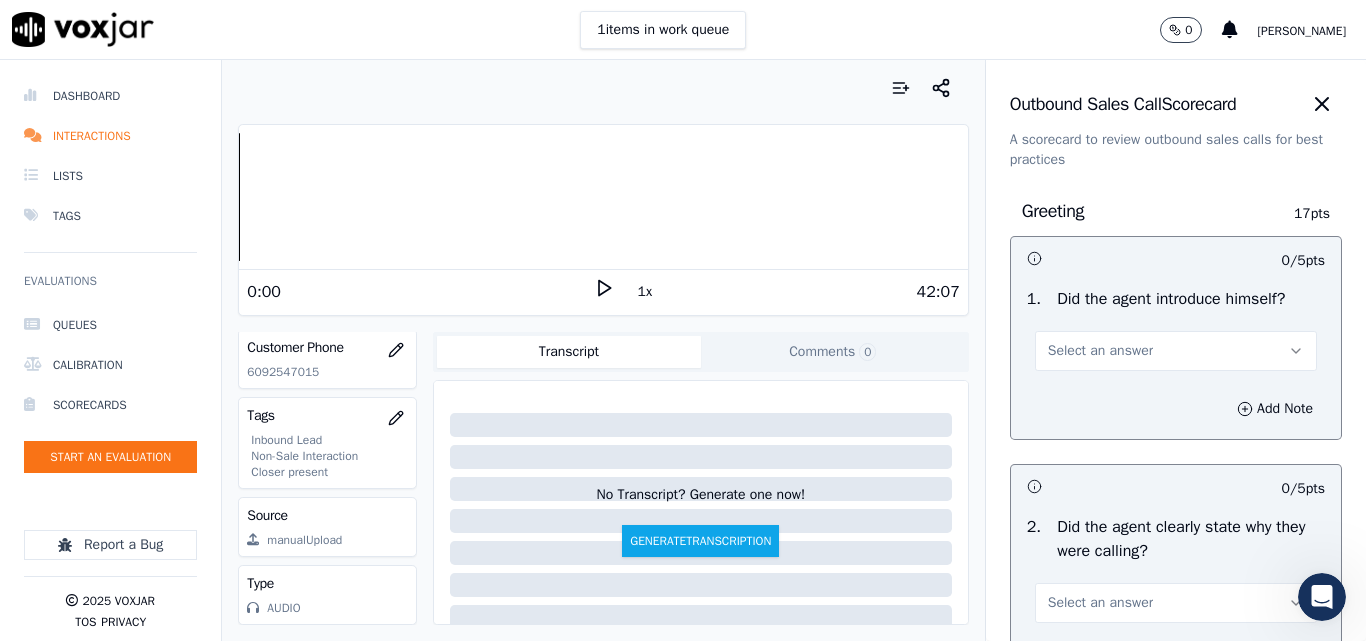 click on "Select an answer" at bounding box center (1100, 351) 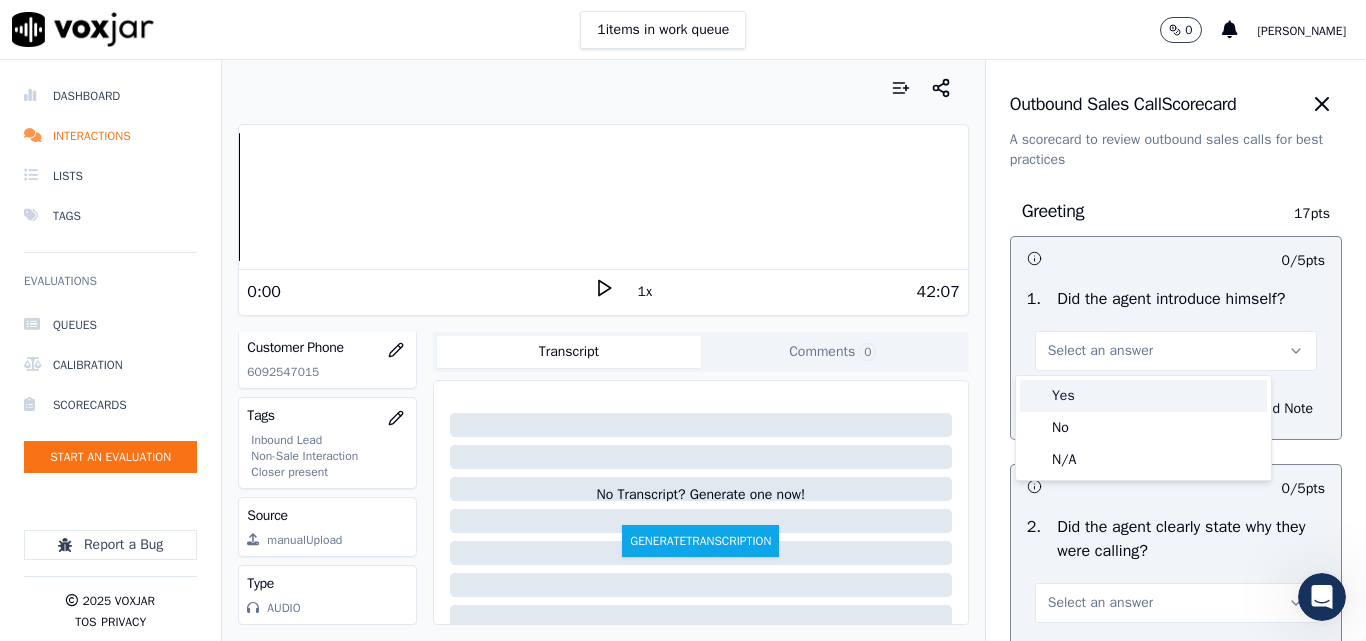 click on "Yes" at bounding box center (1143, 396) 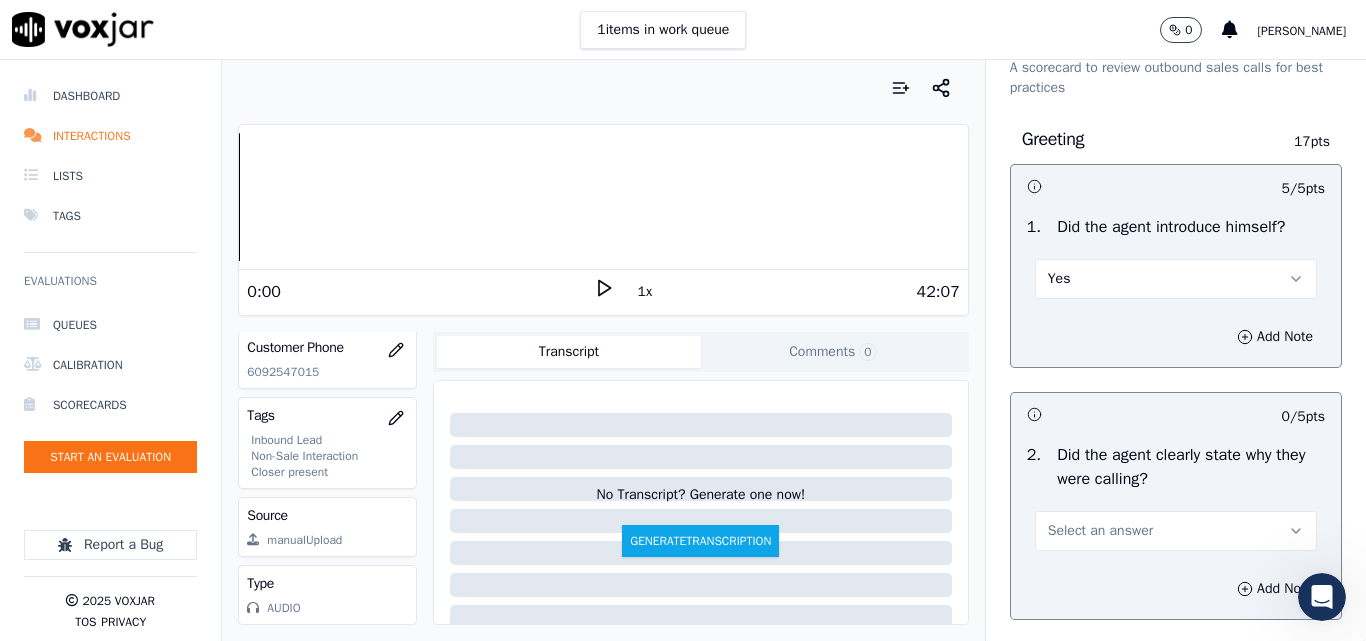 scroll, scrollTop: 200, scrollLeft: 0, axis: vertical 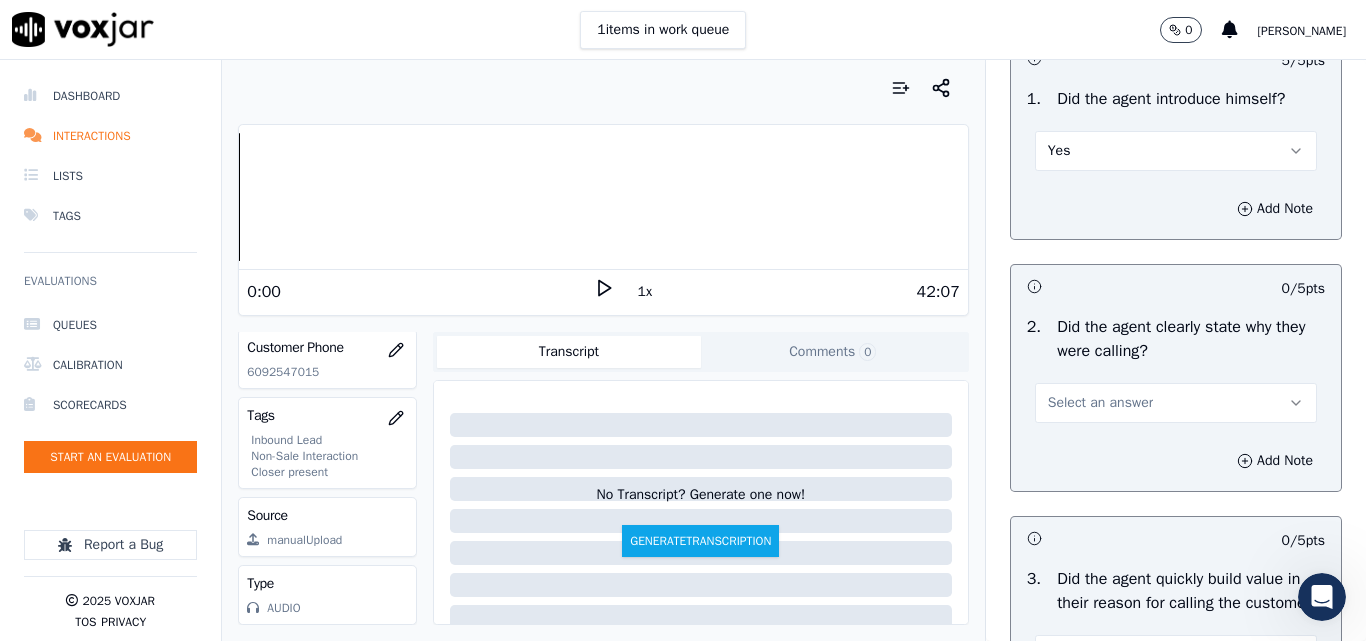 click on "Select an answer" at bounding box center [1100, 403] 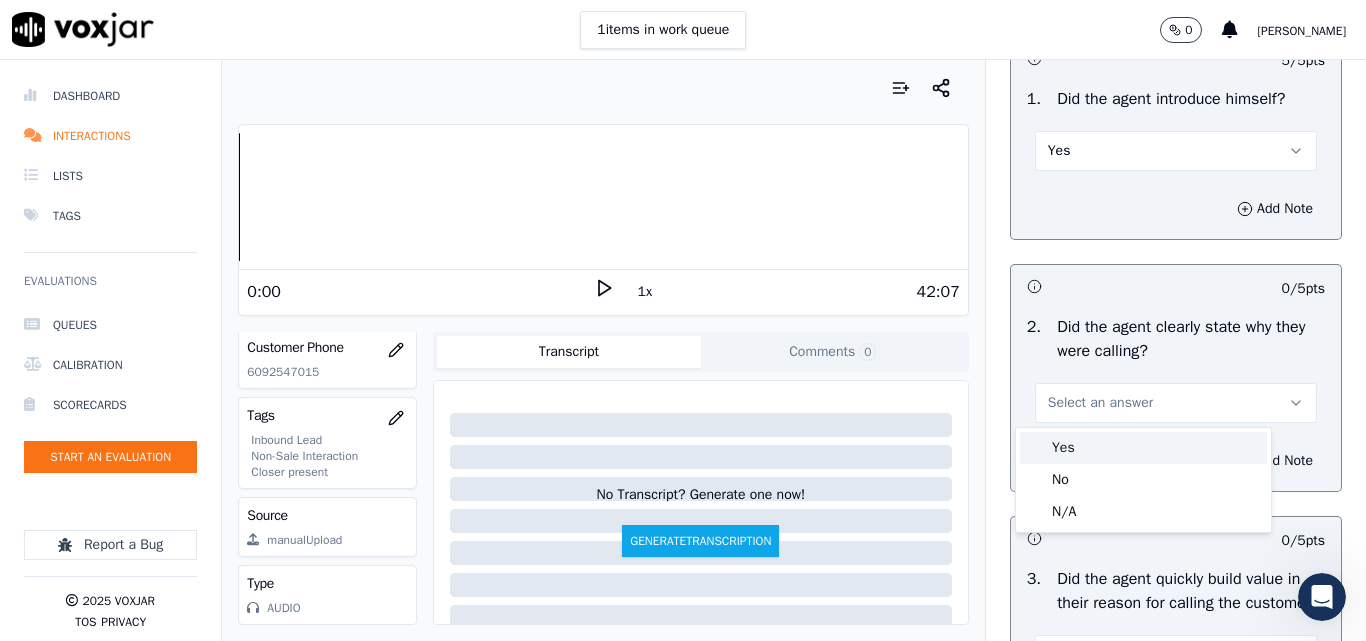 click on "Yes" at bounding box center [1143, 448] 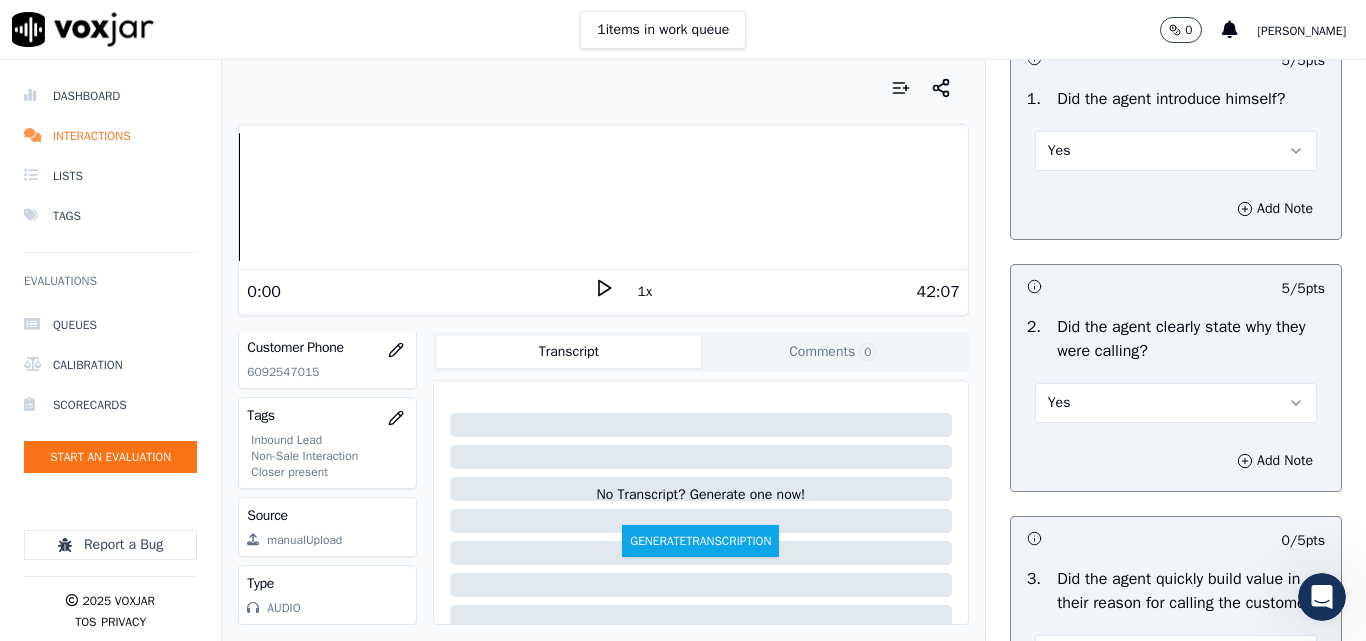 scroll, scrollTop: 400, scrollLeft: 0, axis: vertical 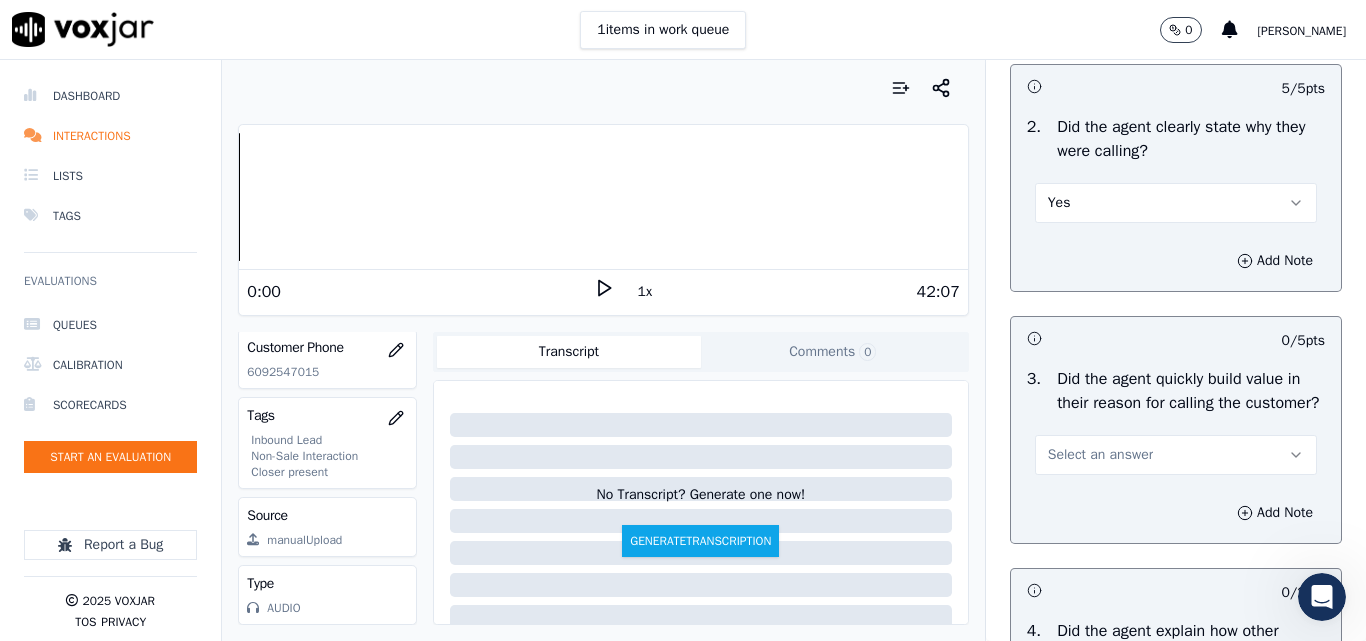 click on "Select an answer" at bounding box center (1100, 455) 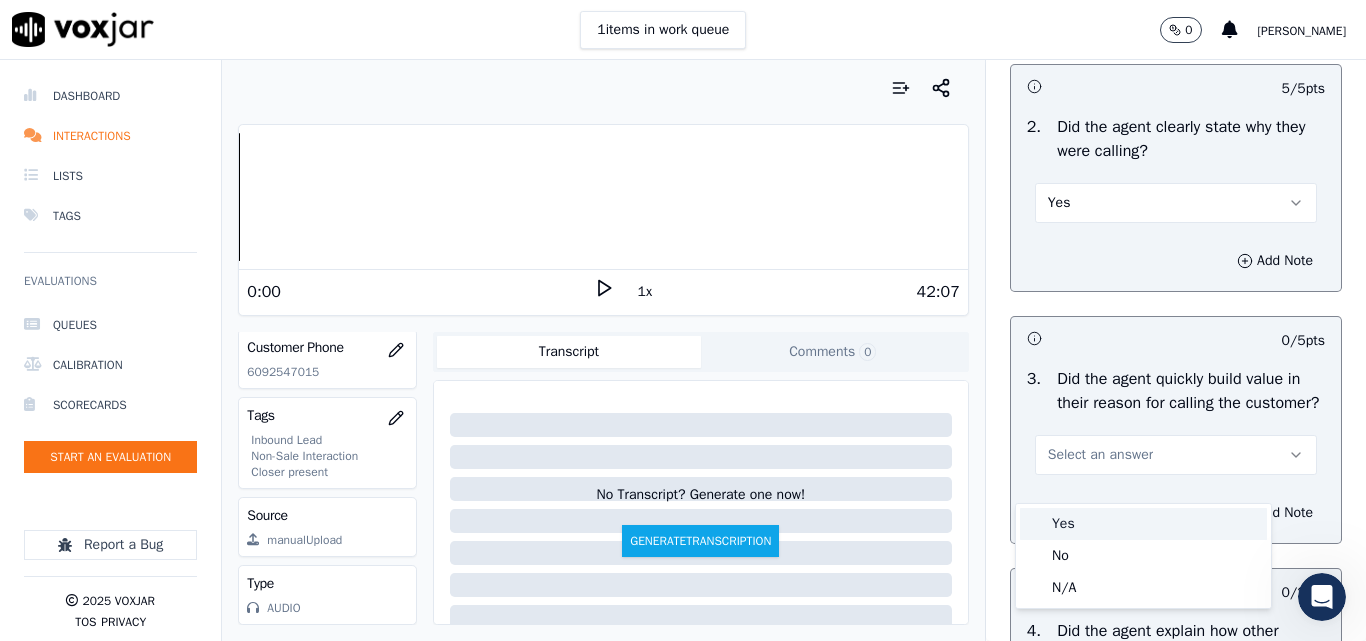 click on "Yes" at bounding box center [1143, 524] 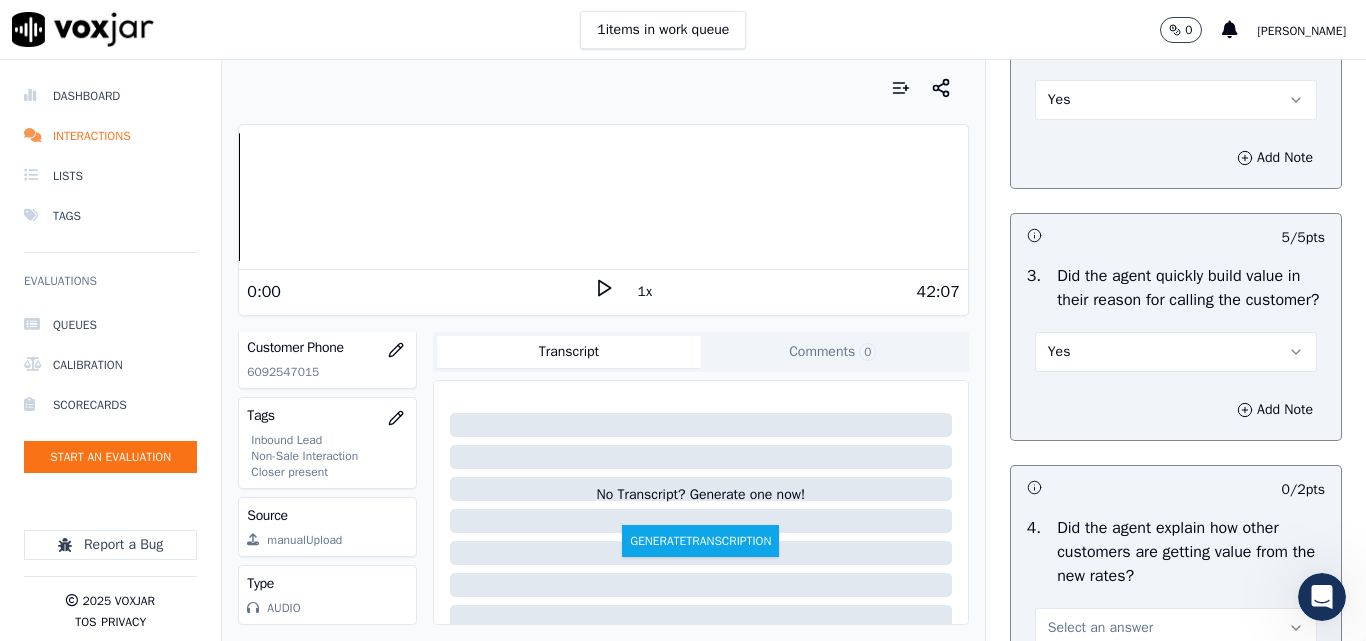 scroll, scrollTop: 600, scrollLeft: 0, axis: vertical 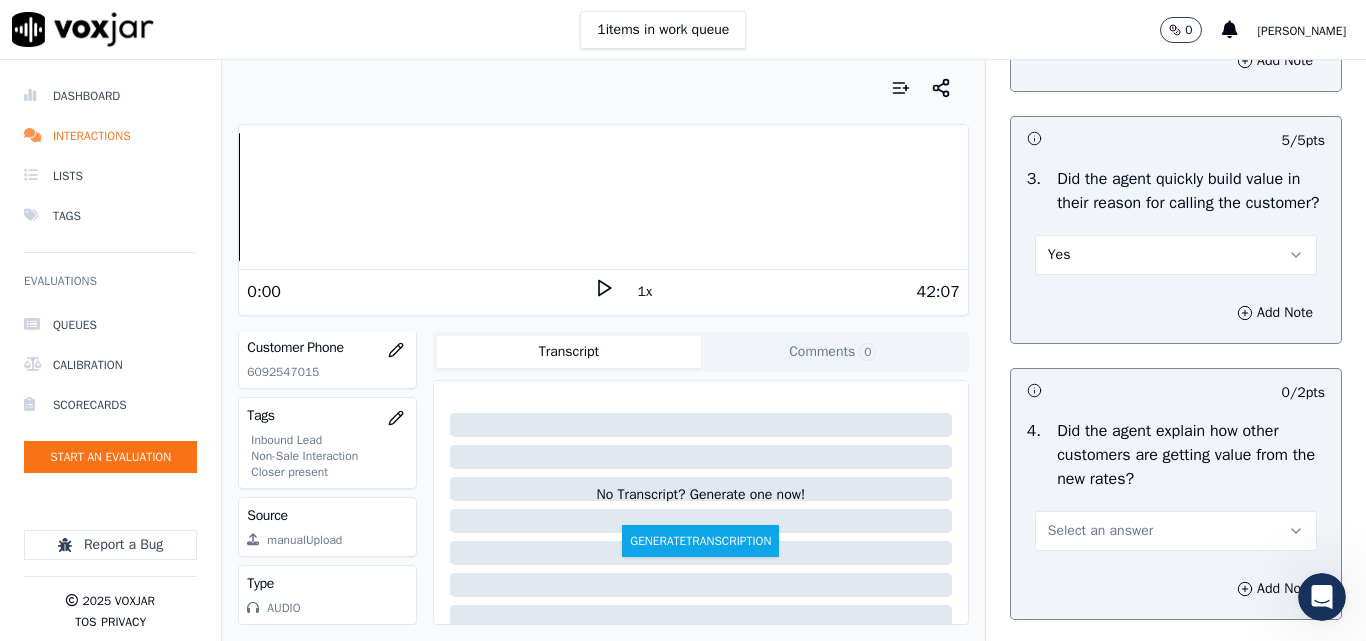 drag, startPoint x: 1067, startPoint y: 556, endPoint x: 1071, endPoint y: 602, distance: 46.173584 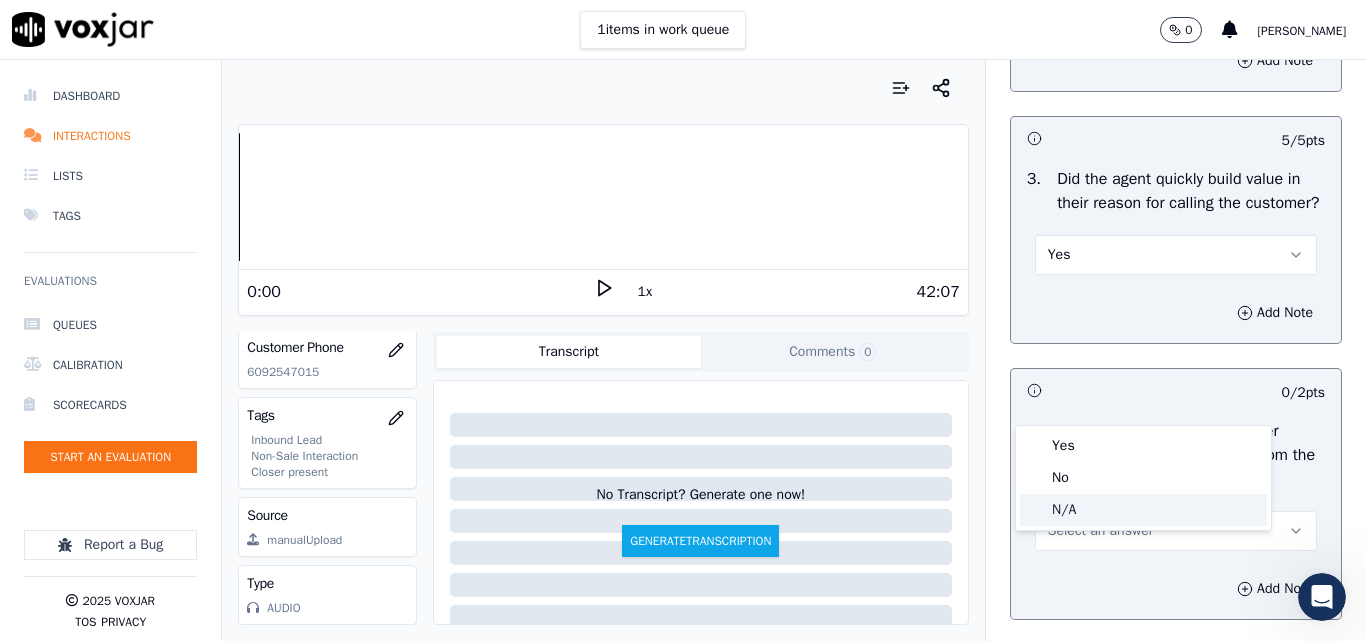 click on "N/A" 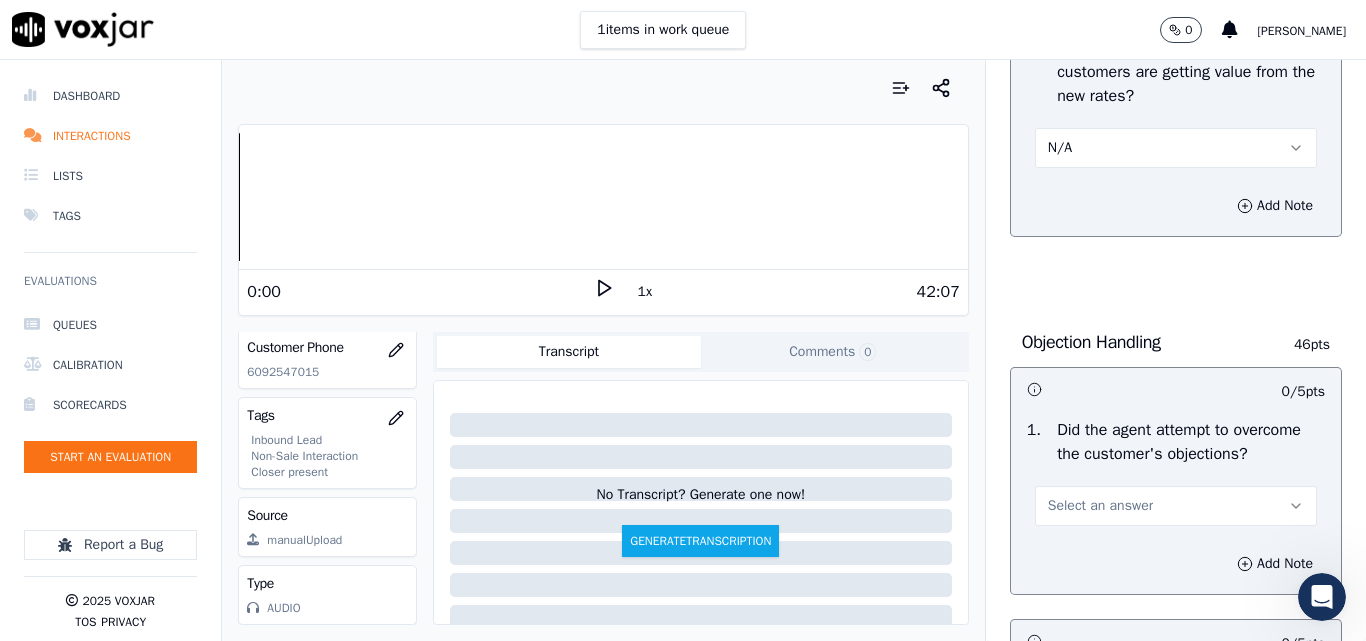 scroll, scrollTop: 1100, scrollLeft: 0, axis: vertical 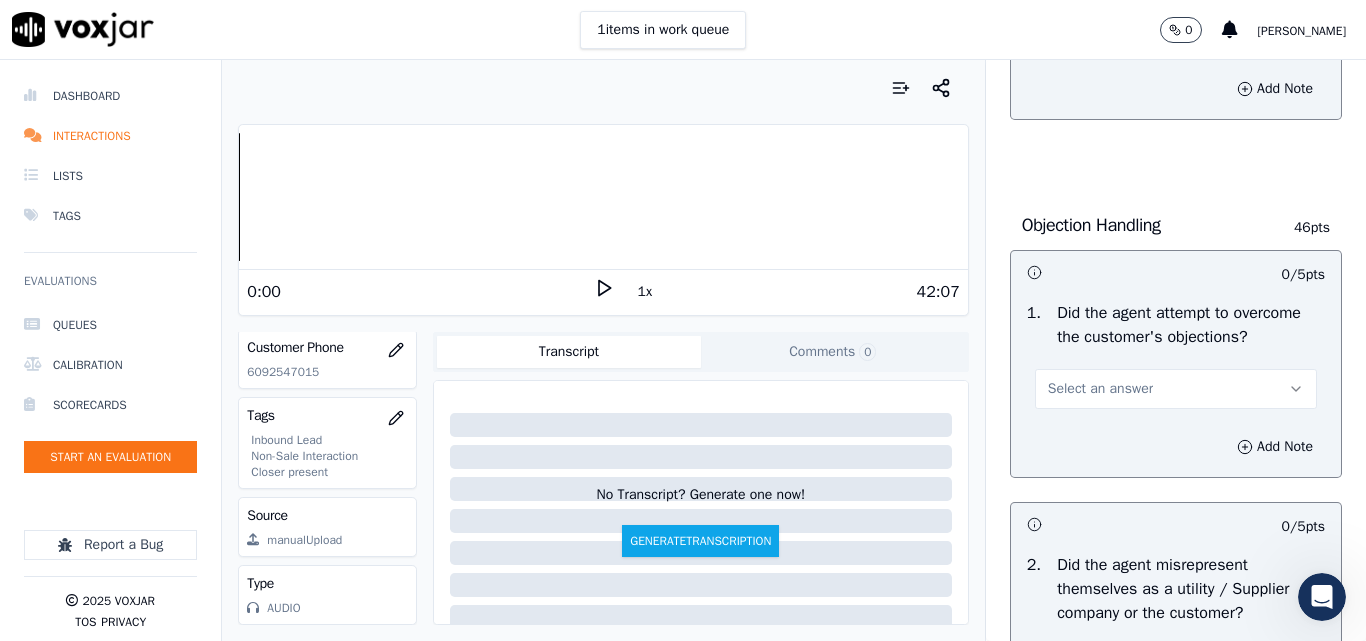 click on "Select an answer" at bounding box center (1100, 389) 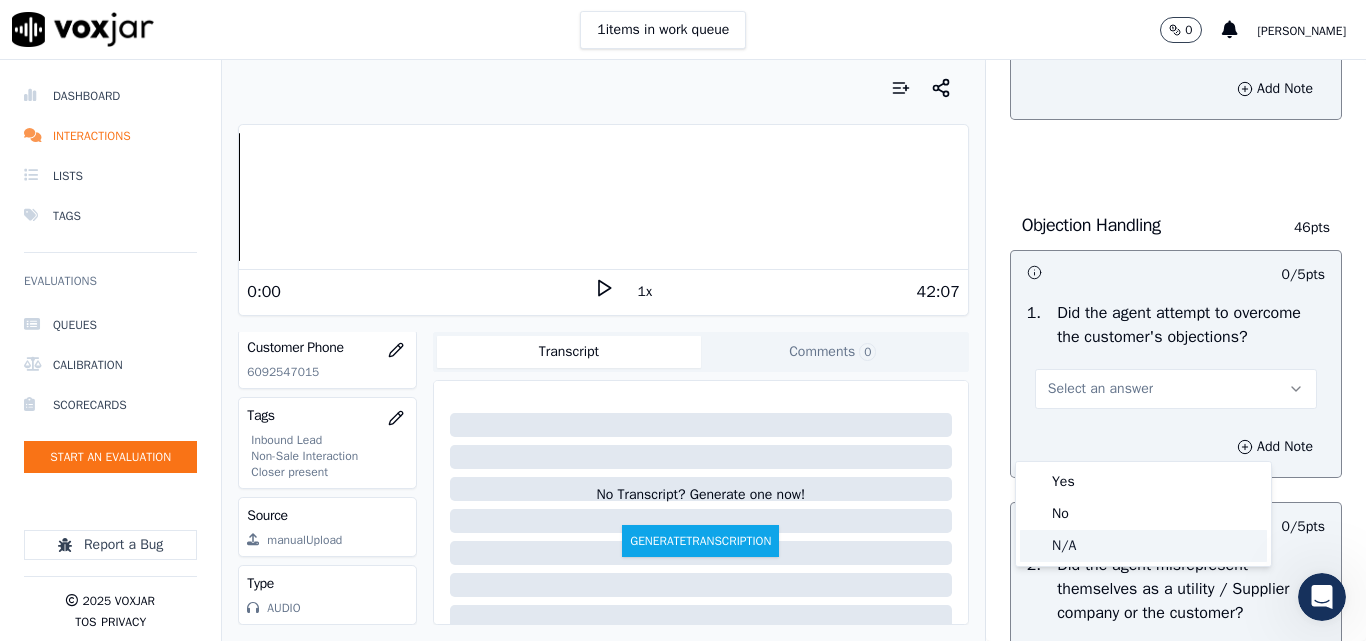 click on "N/A" 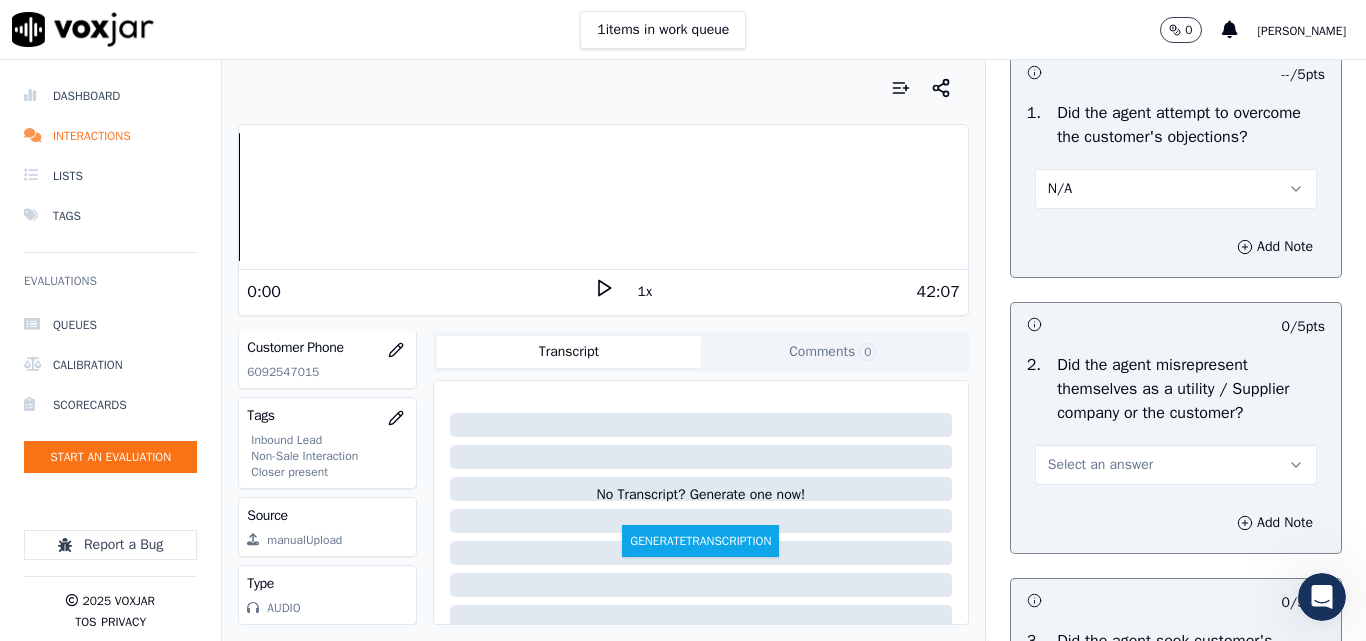 scroll, scrollTop: 1400, scrollLeft: 0, axis: vertical 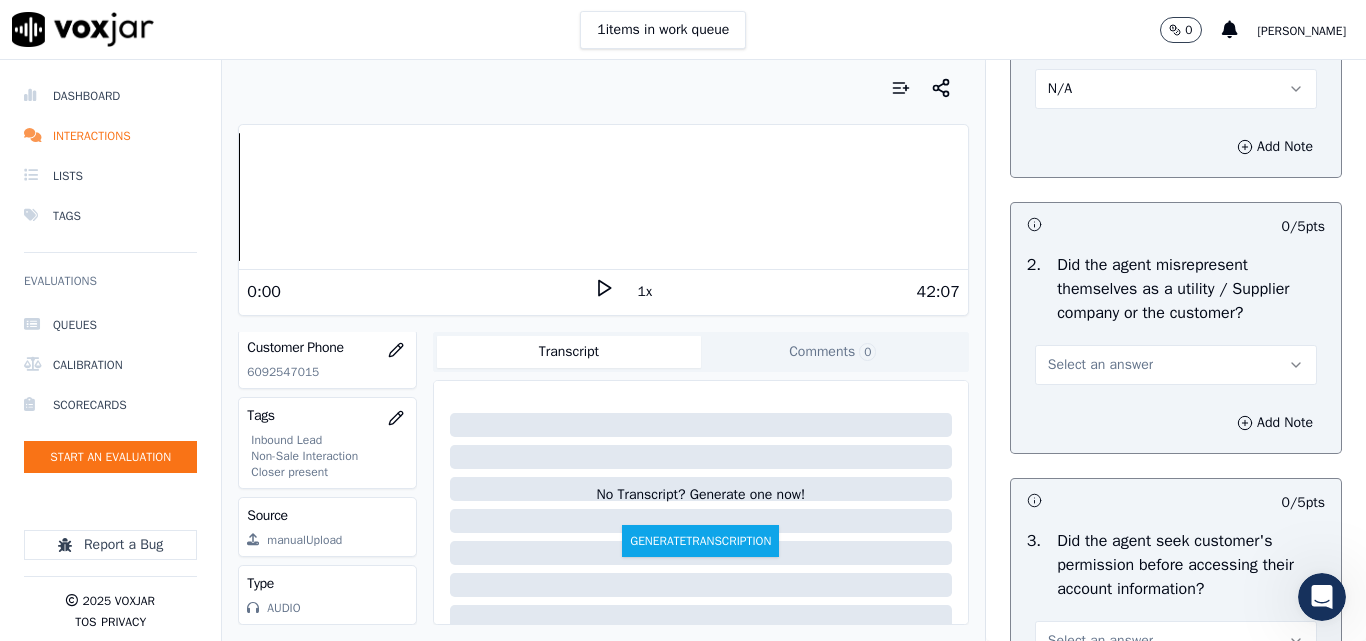 click on "Select an answer" at bounding box center [1100, 365] 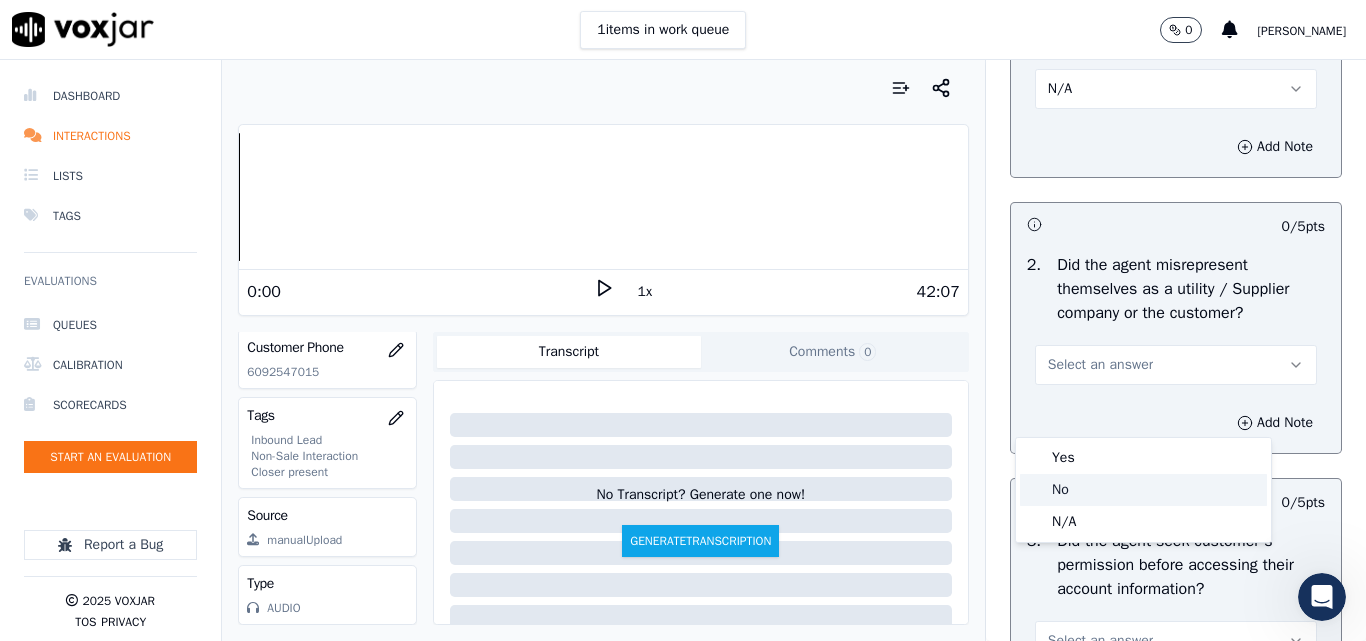 drag, startPoint x: 1085, startPoint y: 483, endPoint x: 1140, endPoint y: 411, distance: 90.60353 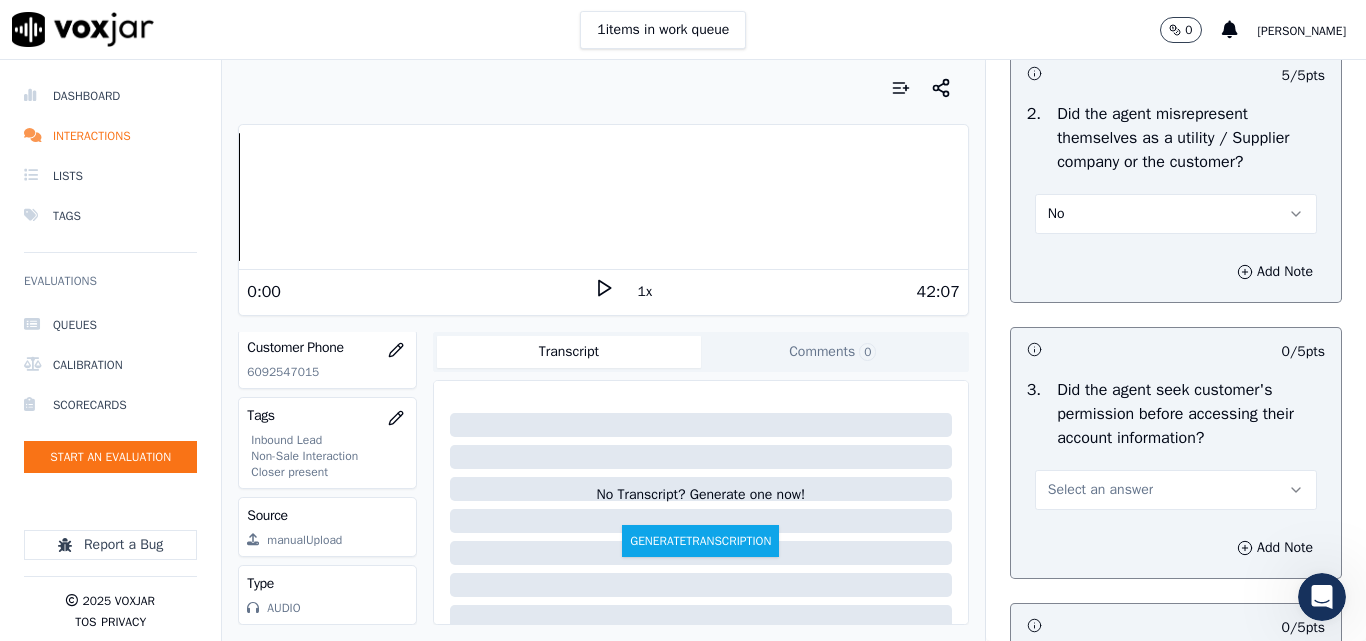 scroll, scrollTop: 1700, scrollLeft: 0, axis: vertical 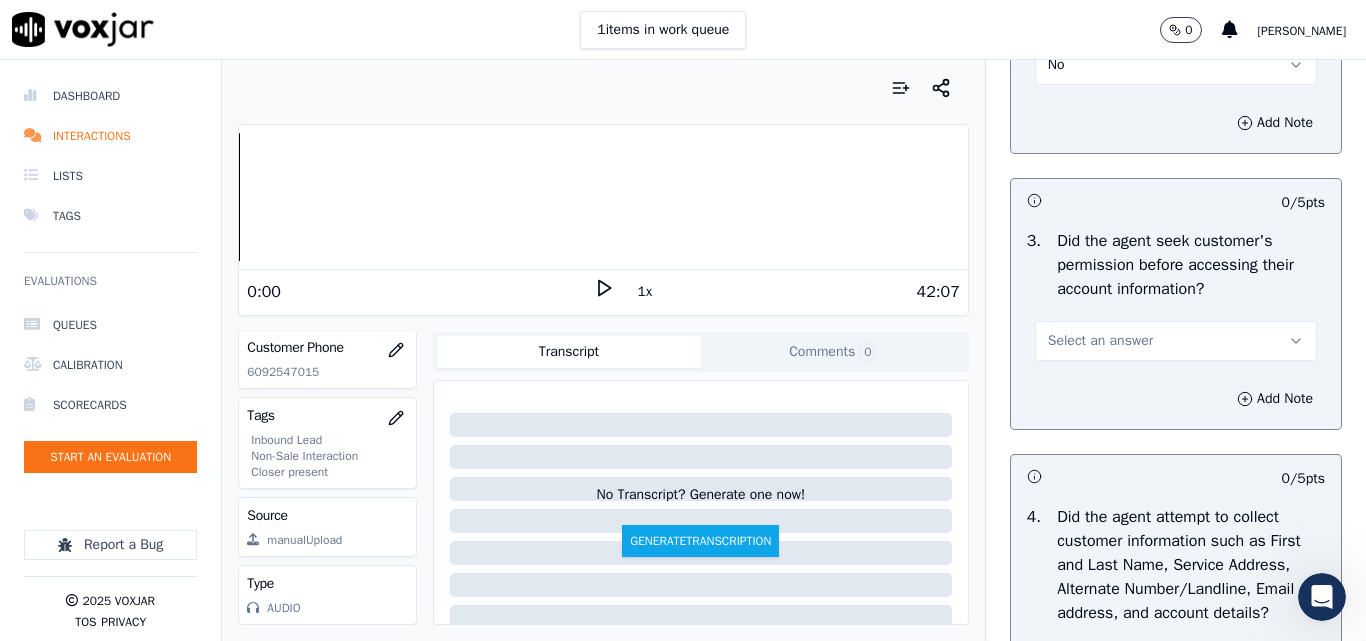 click on "Select an answer" at bounding box center [1100, 341] 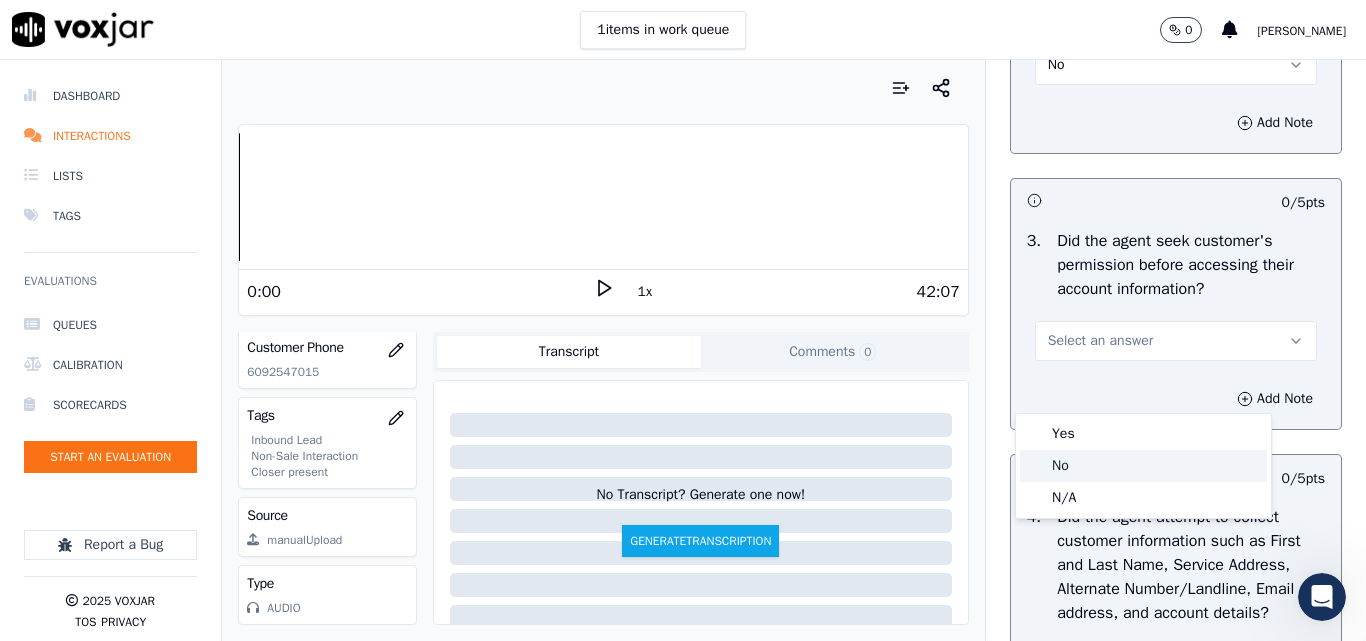 drag, startPoint x: 1086, startPoint y: 464, endPoint x: 1101, endPoint y: 456, distance: 17 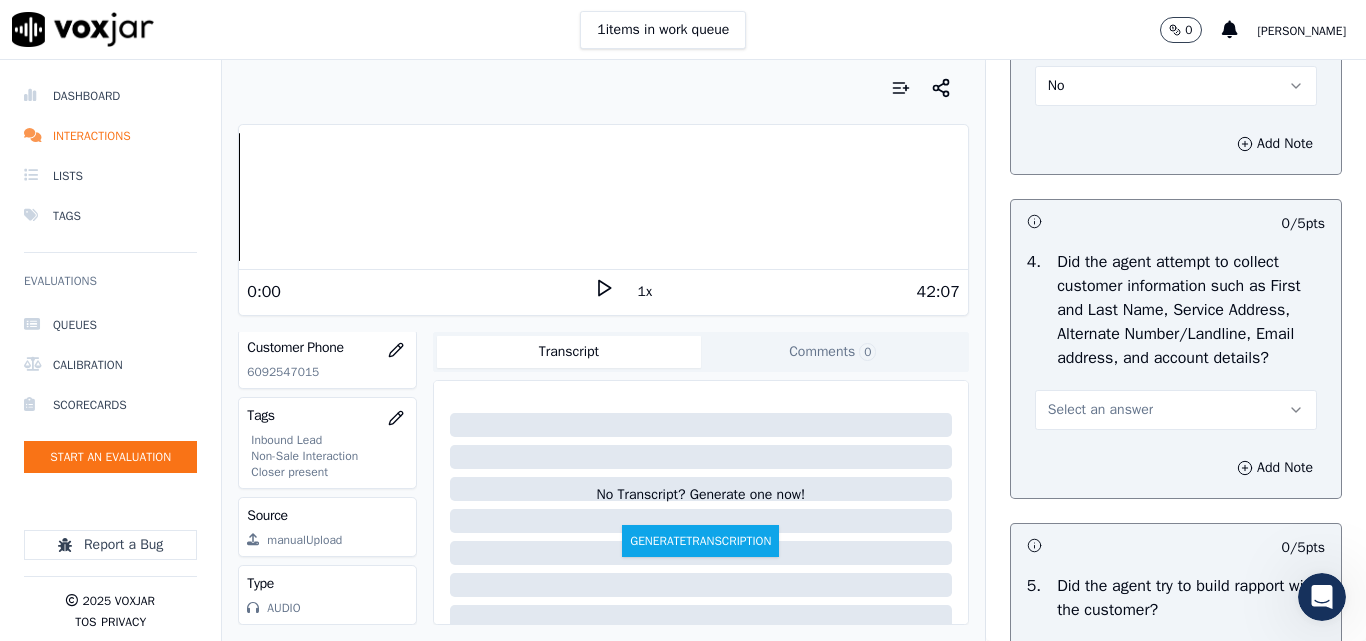 scroll, scrollTop: 2000, scrollLeft: 0, axis: vertical 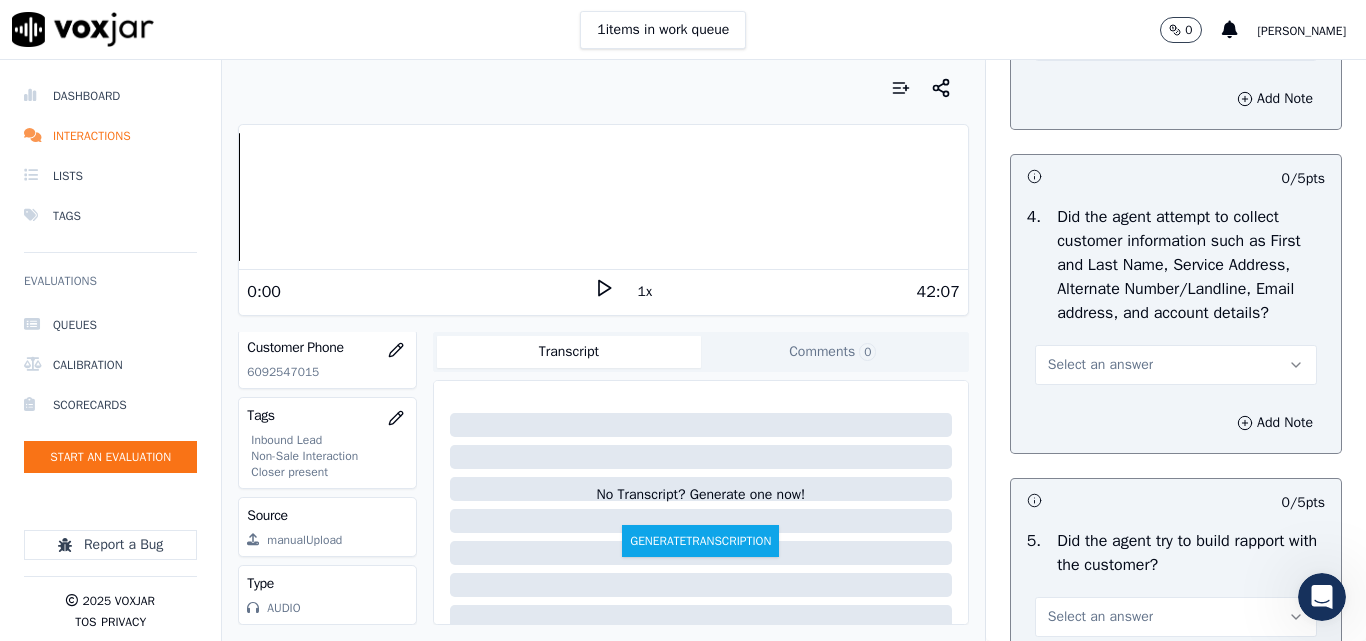 click on "Select an answer" at bounding box center [1100, 365] 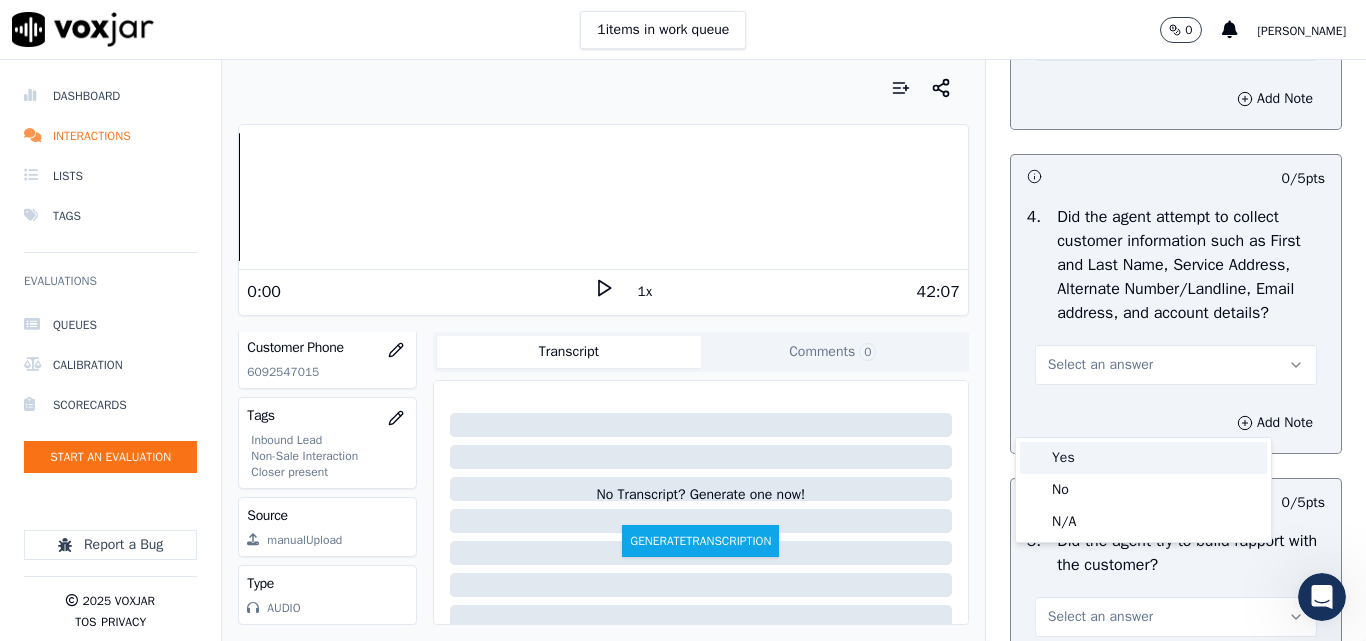 click on "Yes" at bounding box center (1143, 458) 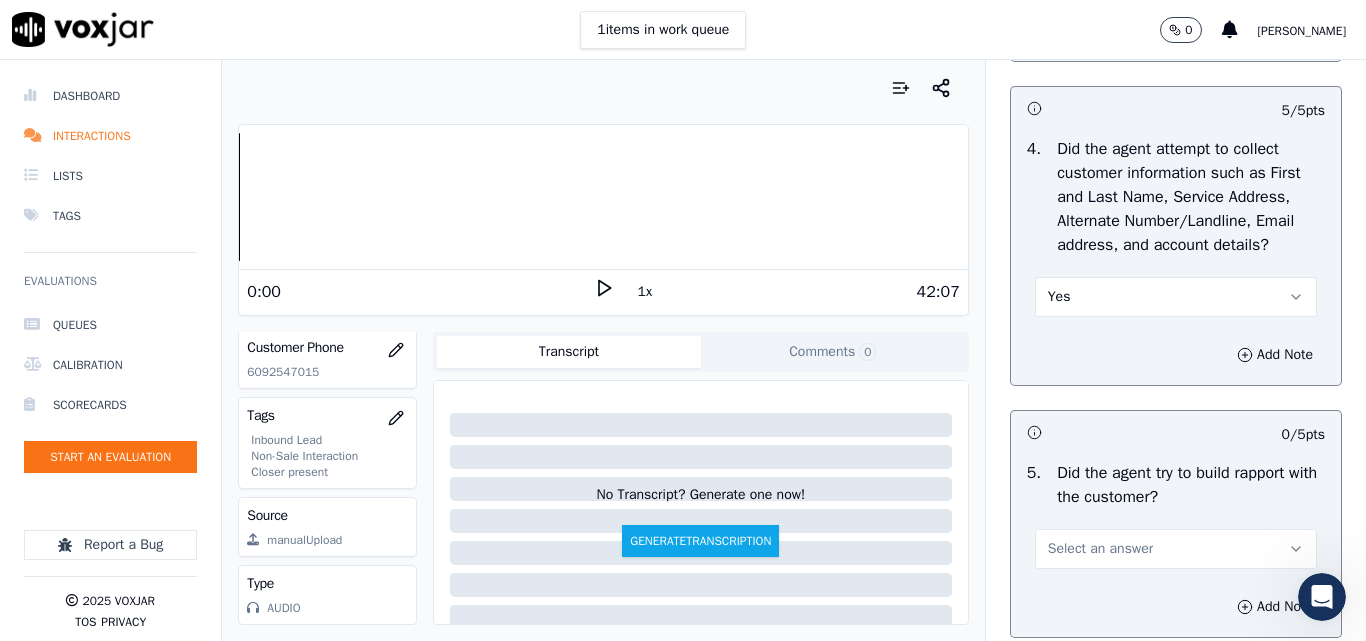 scroll, scrollTop: 2200, scrollLeft: 0, axis: vertical 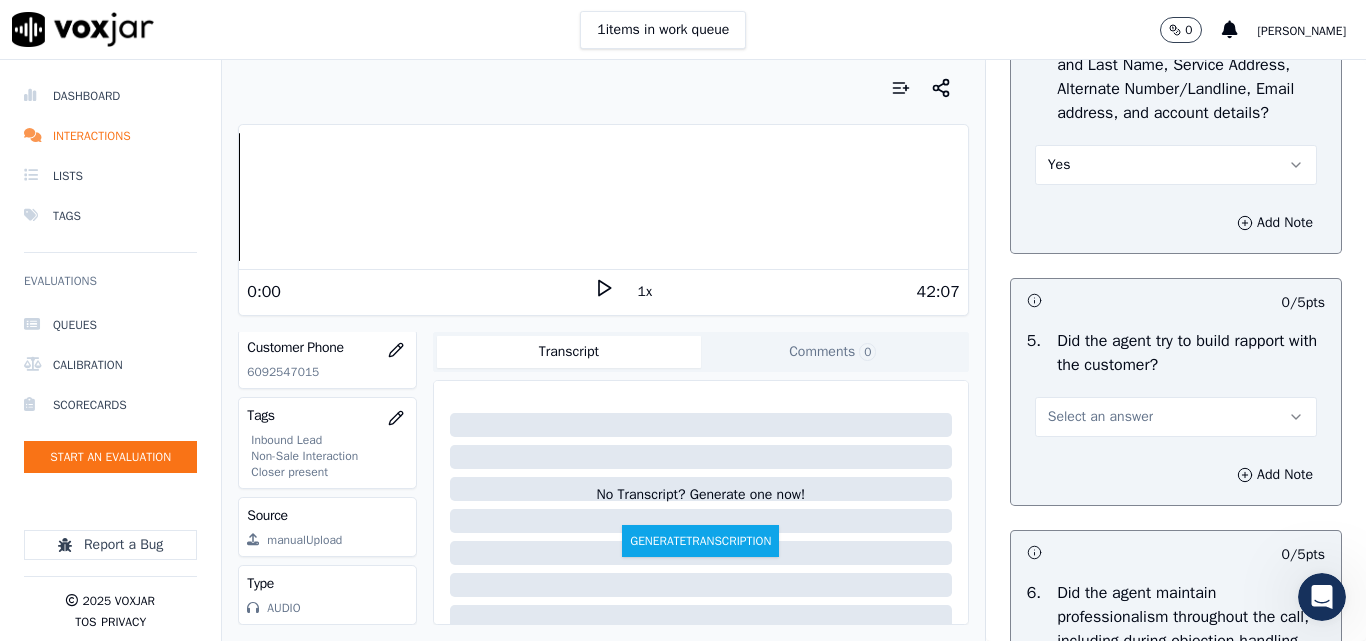 click on "Select an answer" at bounding box center [1100, 417] 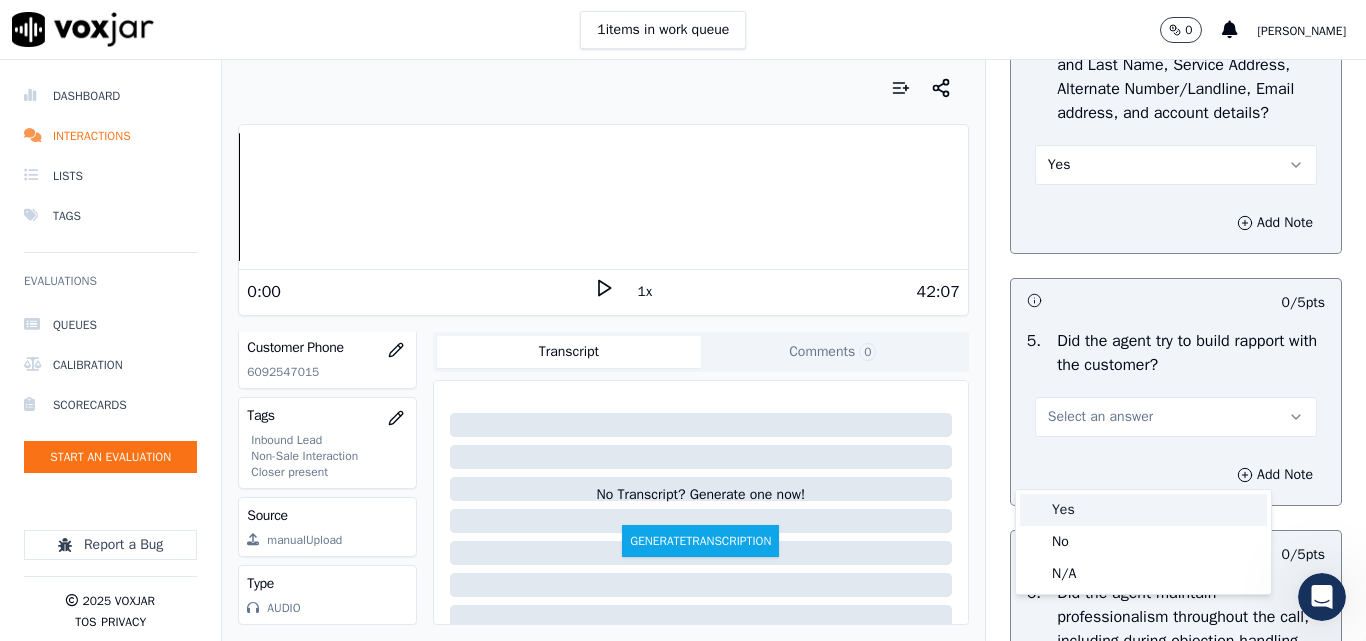 drag, startPoint x: 1074, startPoint y: 512, endPoint x: 1099, endPoint y: 502, distance: 26.925823 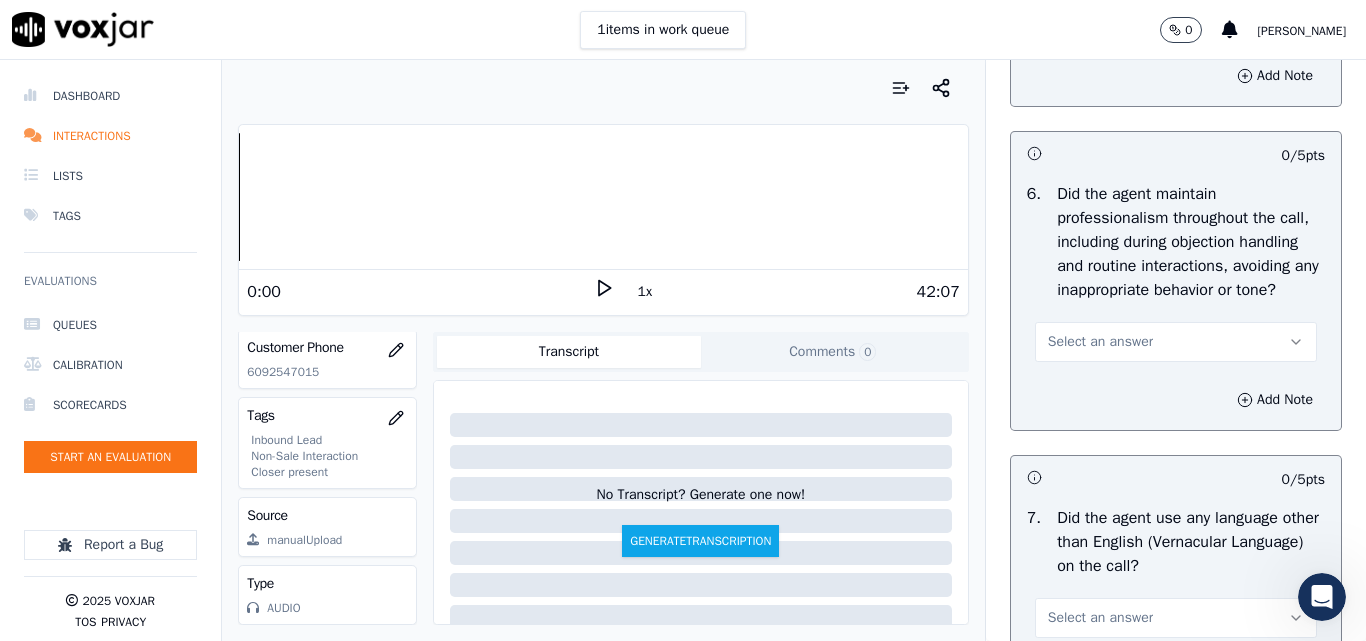 scroll, scrollTop: 2600, scrollLeft: 0, axis: vertical 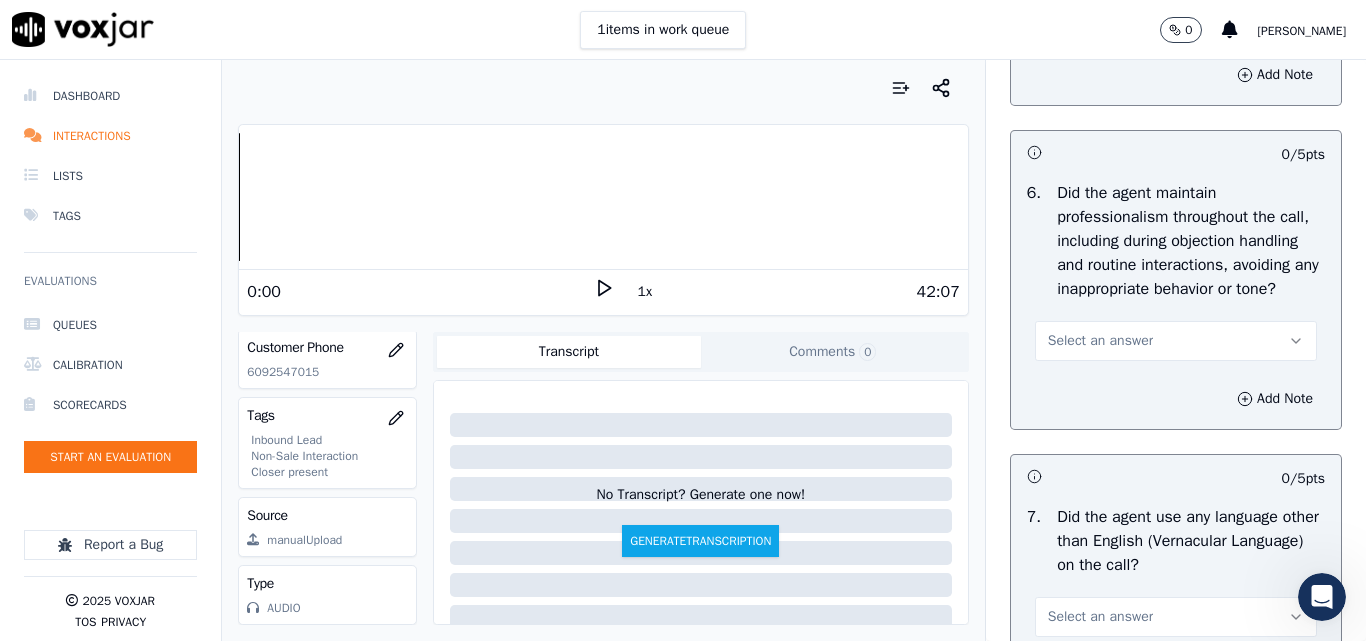 click on "Select an answer" at bounding box center [1100, 341] 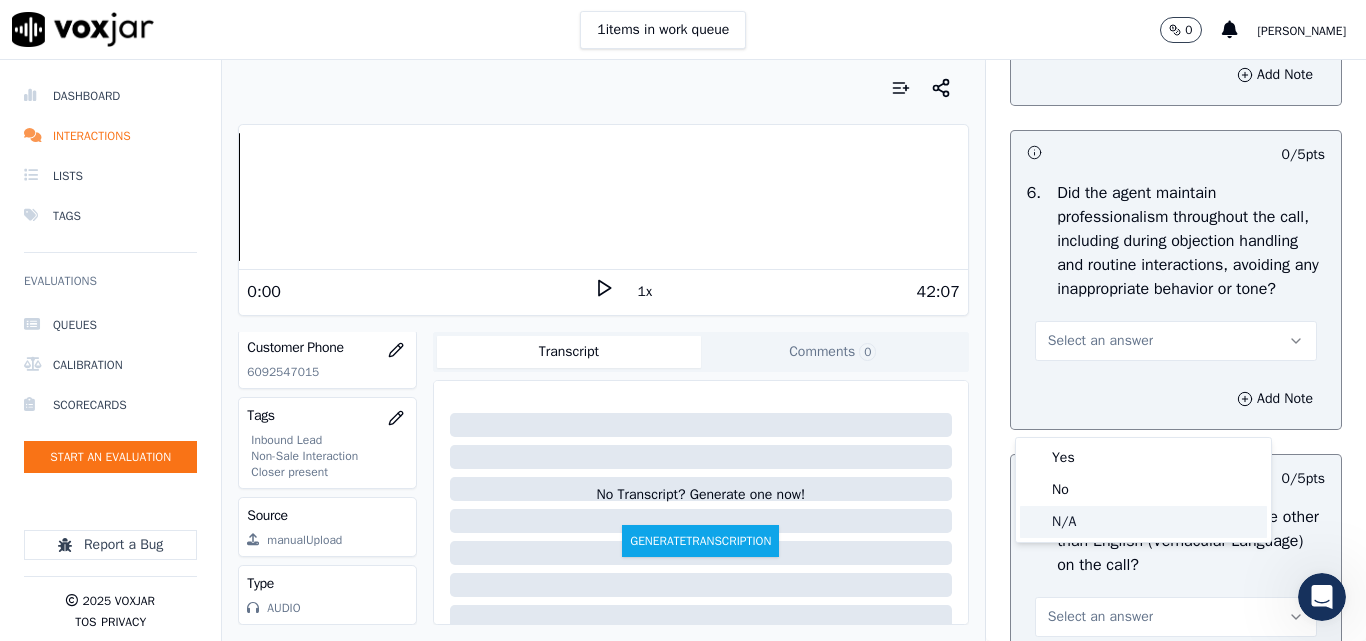 drag, startPoint x: 1075, startPoint y: 526, endPoint x: 1097, endPoint y: 496, distance: 37.202152 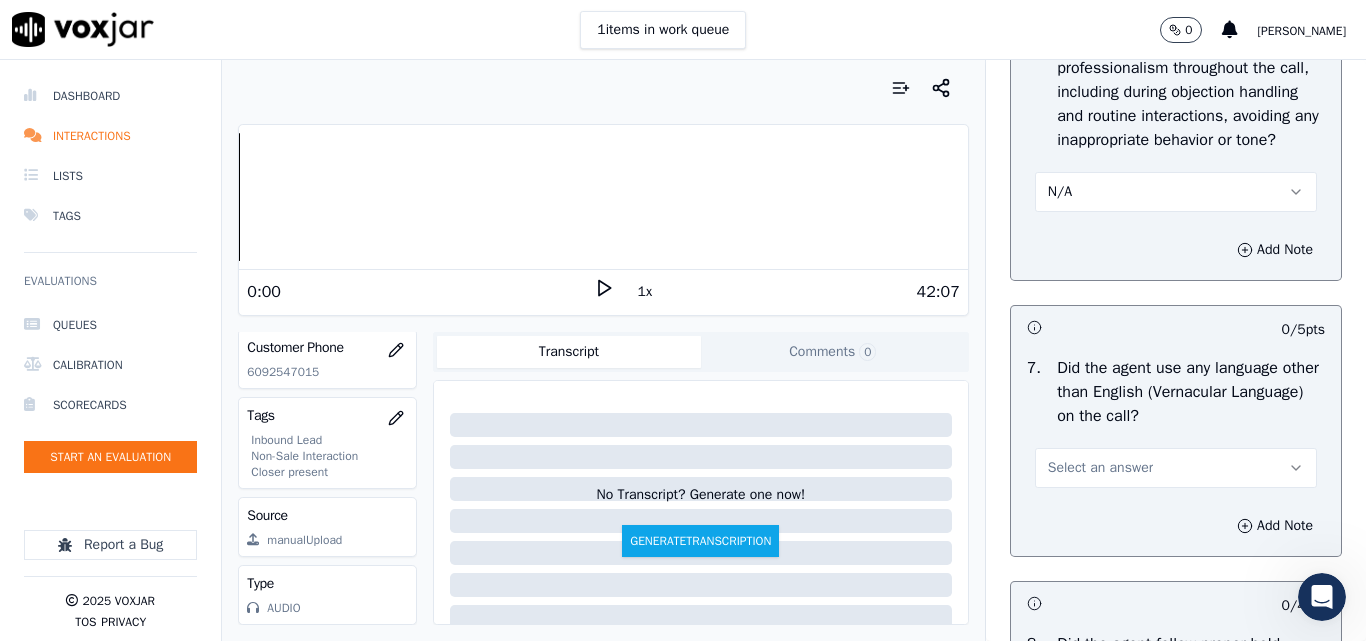 scroll, scrollTop: 2900, scrollLeft: 0, axis: vertical 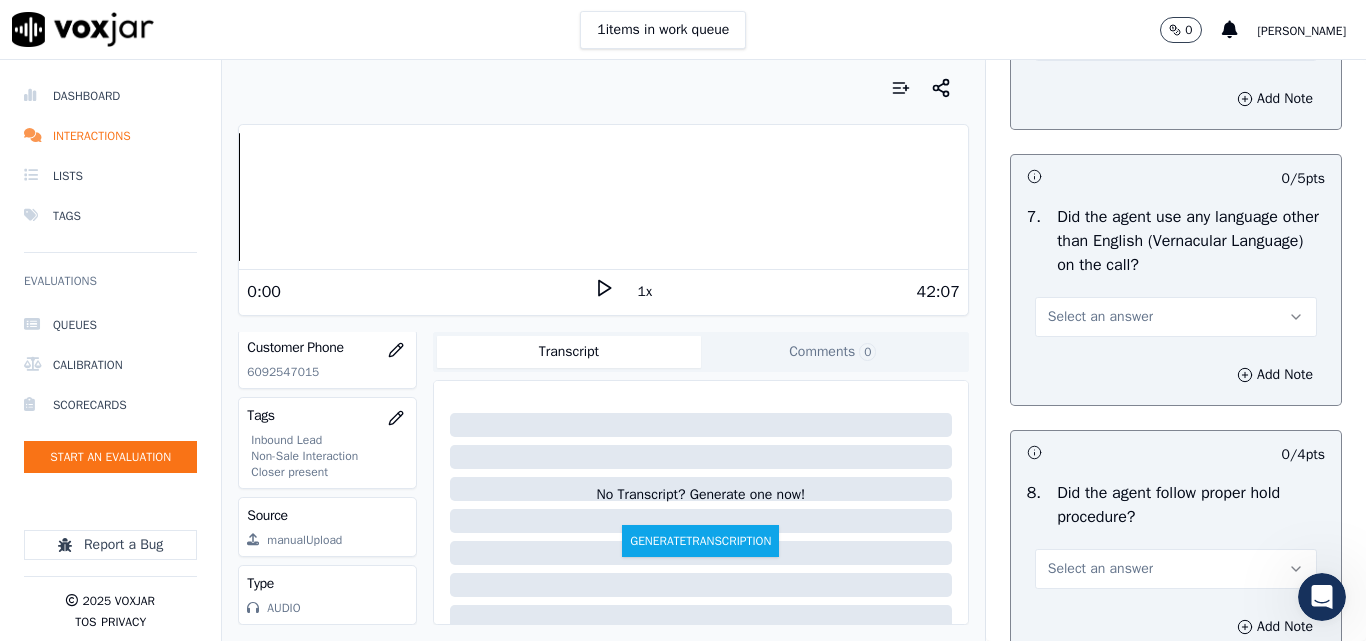 click on "Select an answer" at bounding box center [1100, 317] 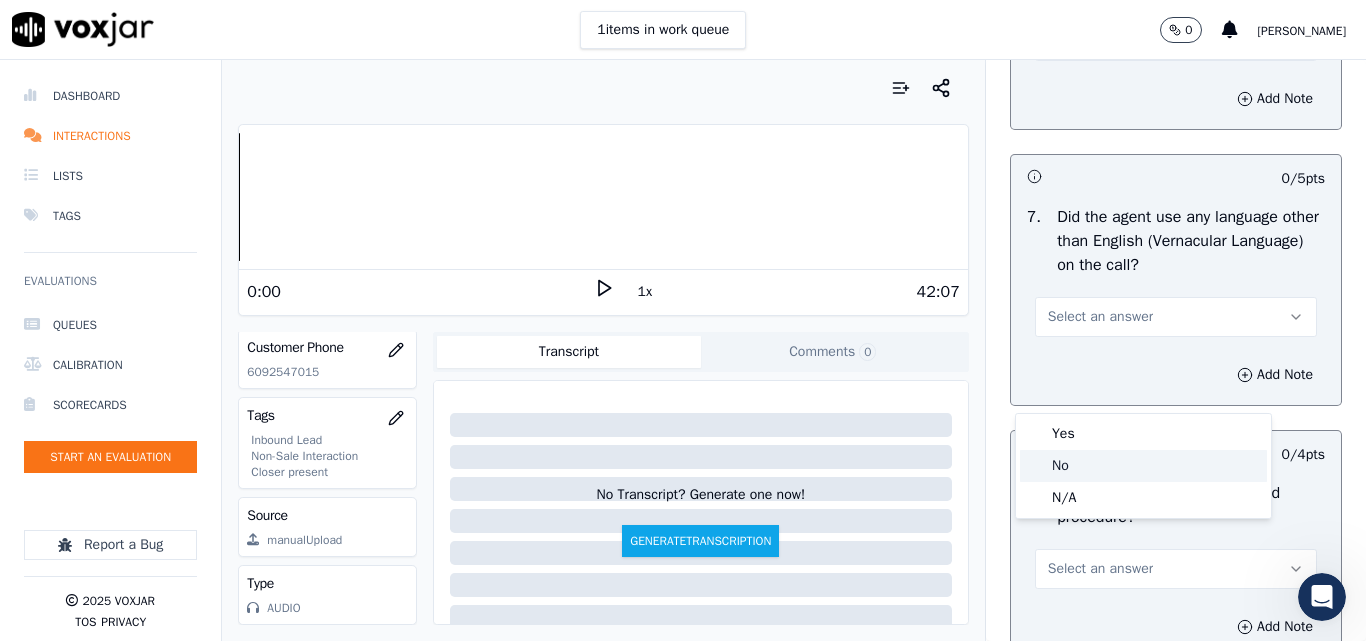 click on "No" 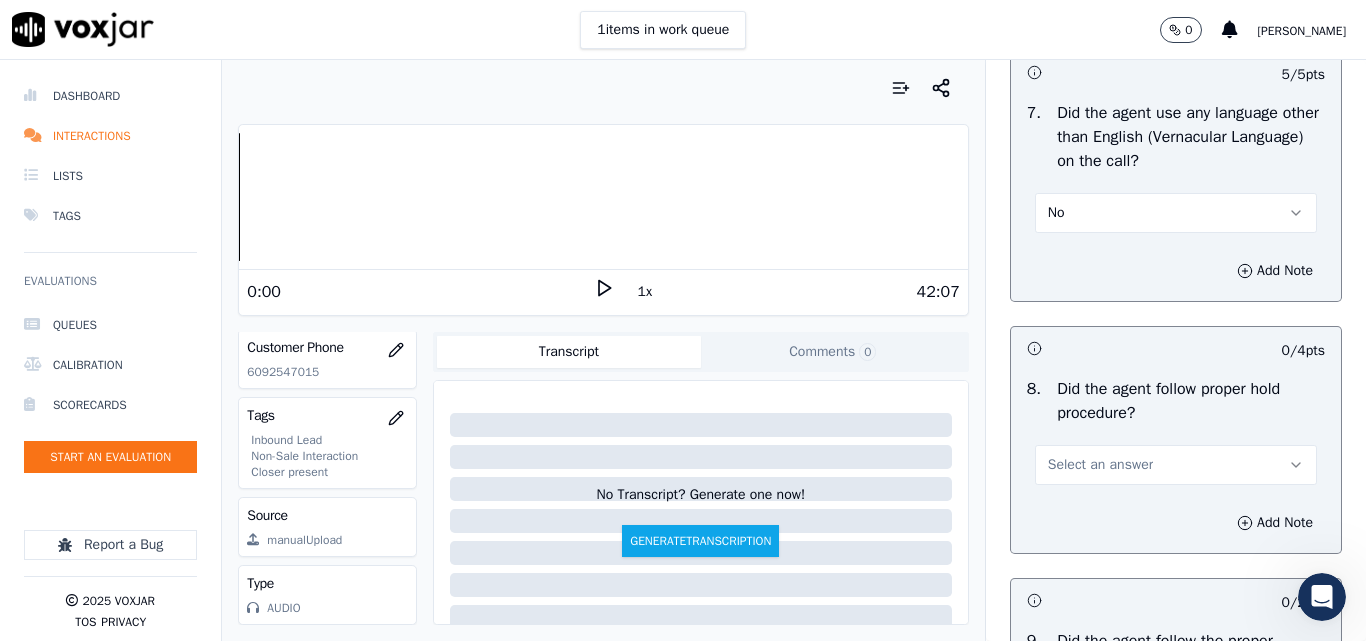 scroll, scrollTop: 3100, scrollLeft: 0, axis: vertical 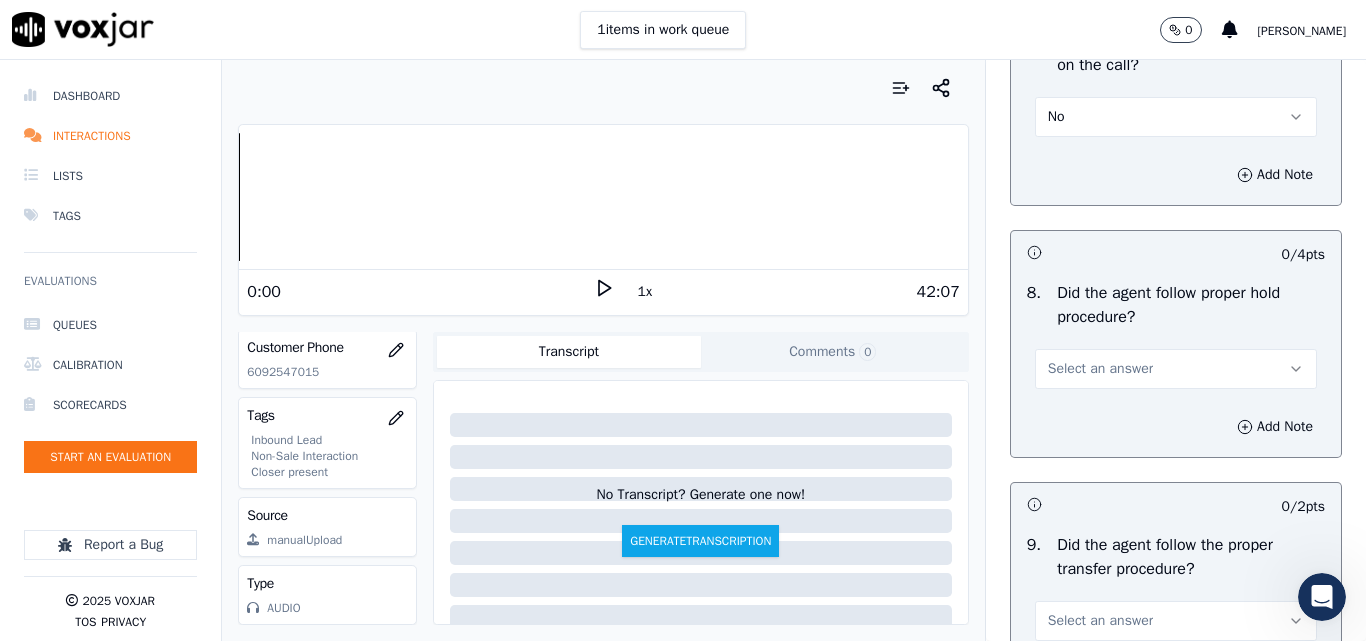 click on "Select an answer" at bounding box center (1100, 369) 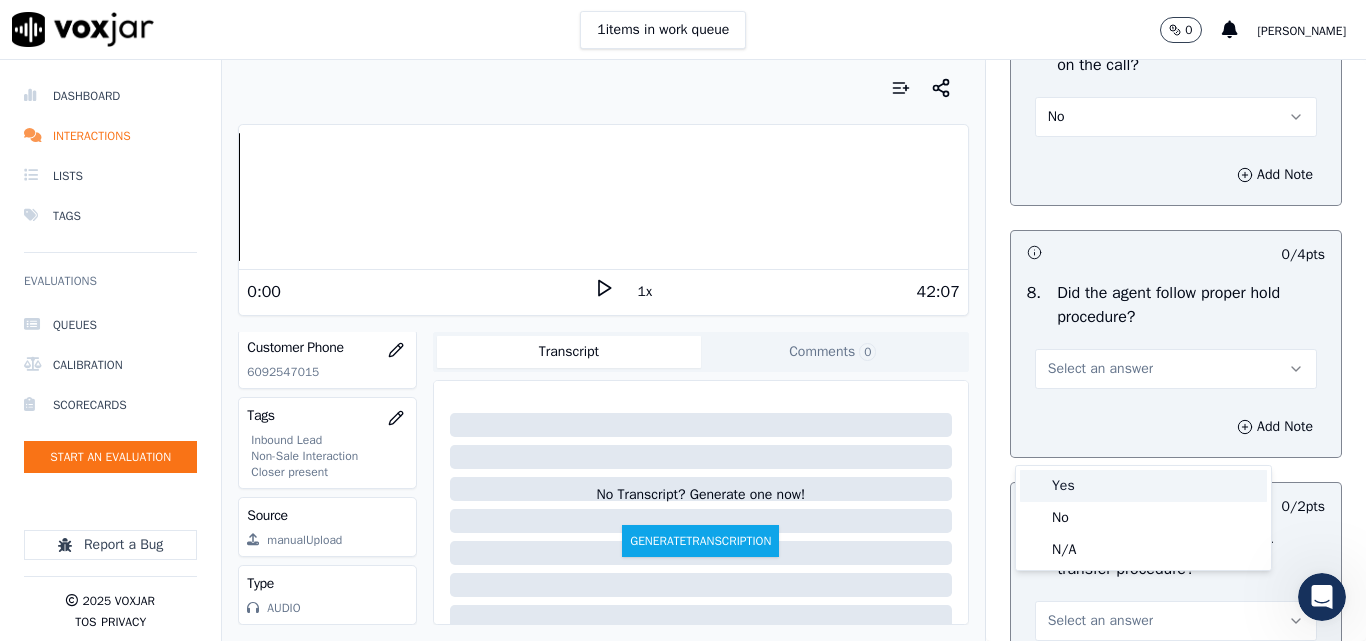 click on "Yes" at bounding box center [1143, 486] 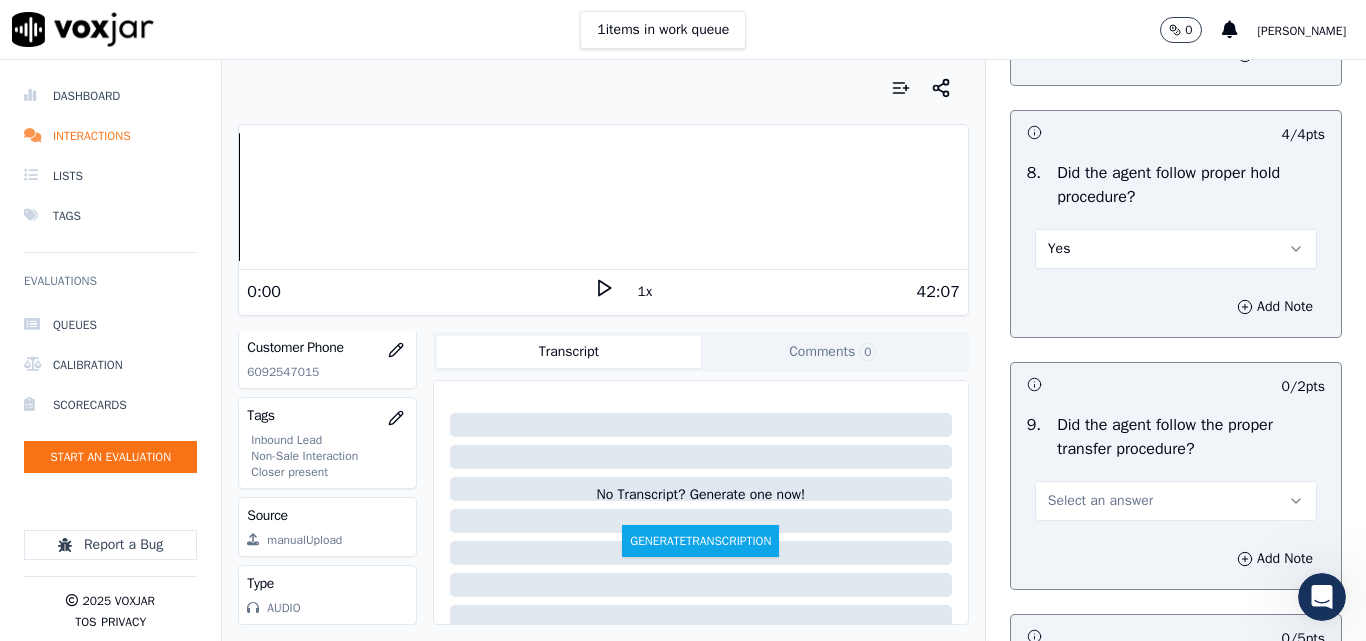 scroll, scrollTop: 3400, scrollLeft: 0, axis: vertical 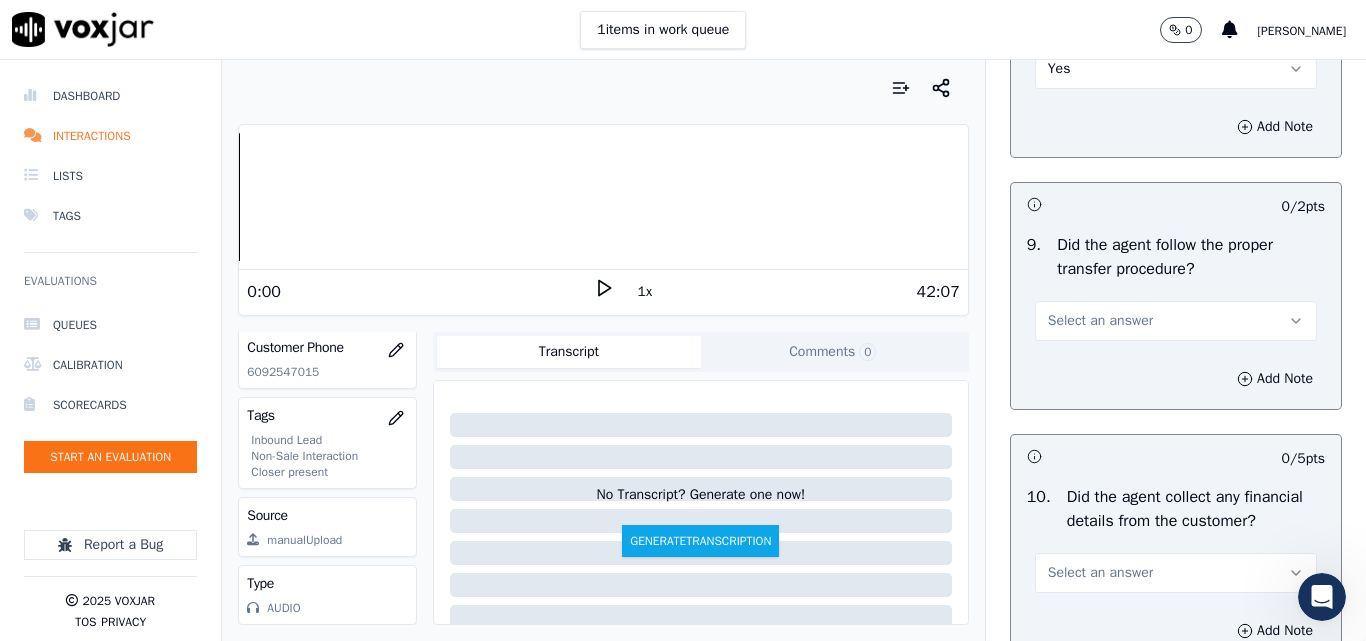 click on "Select an answer" at bounding box center [1100, 321] 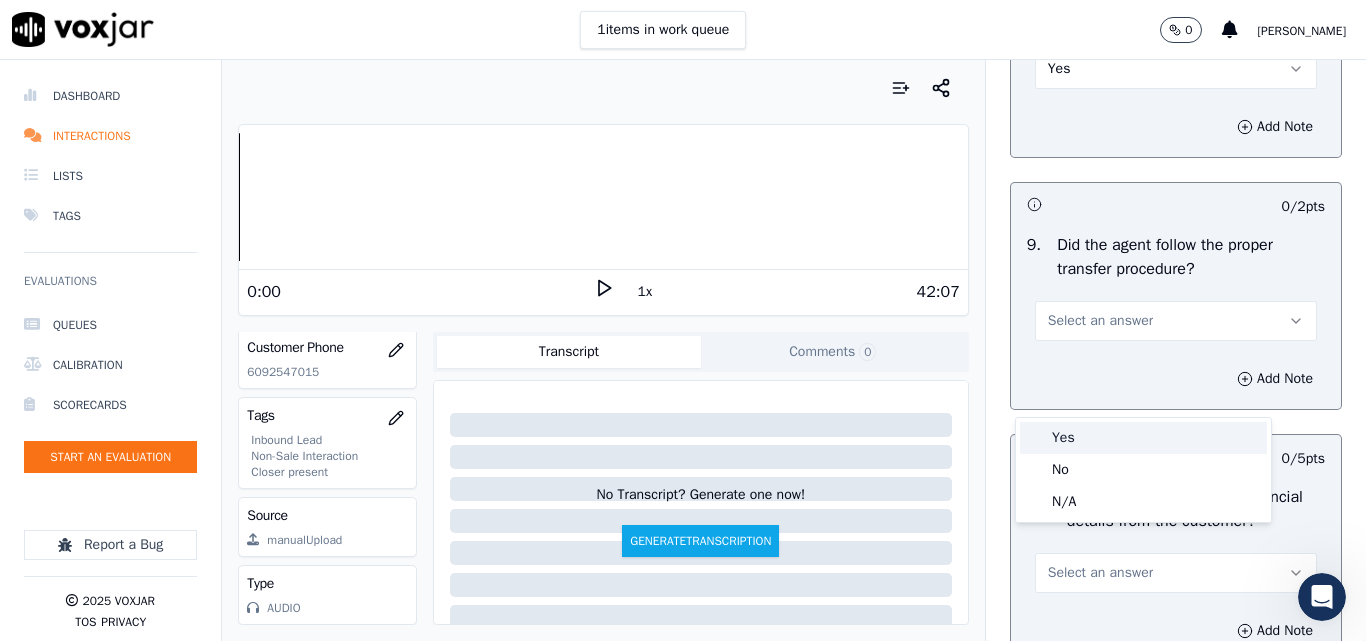 click on "Yes" at bounding box center [1143, 438] 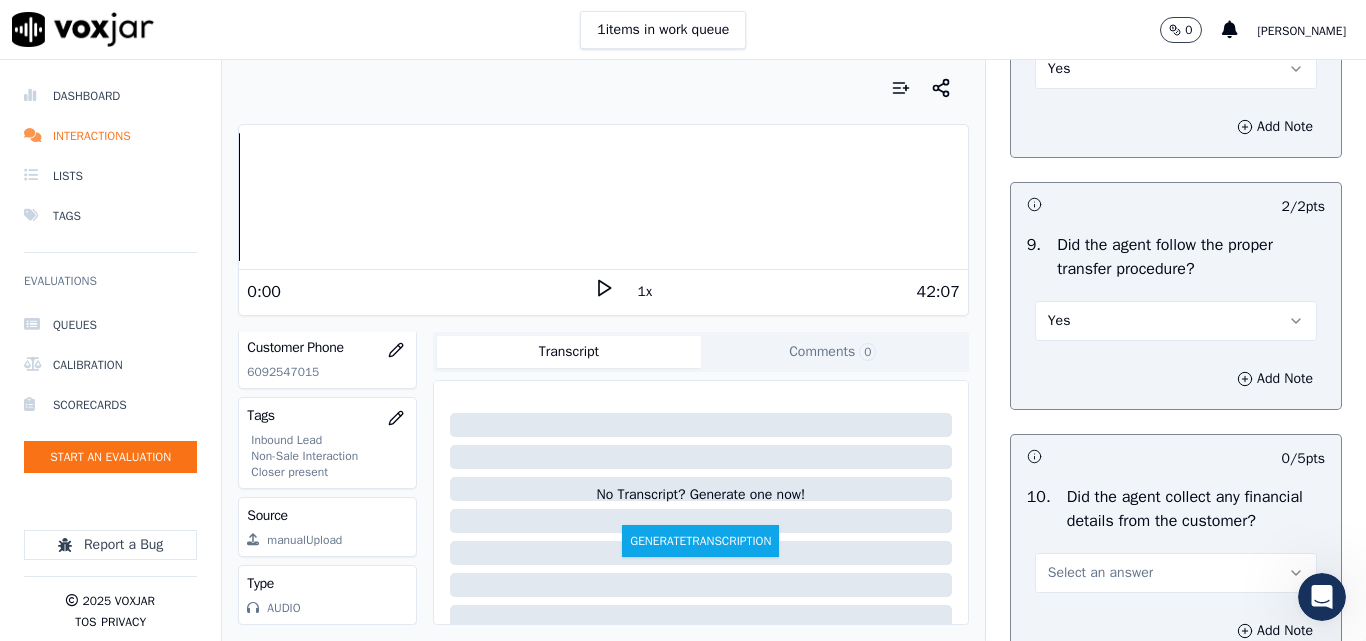 scroll, scrollTop: 3700, scrollLeft: 0, axis: vertical 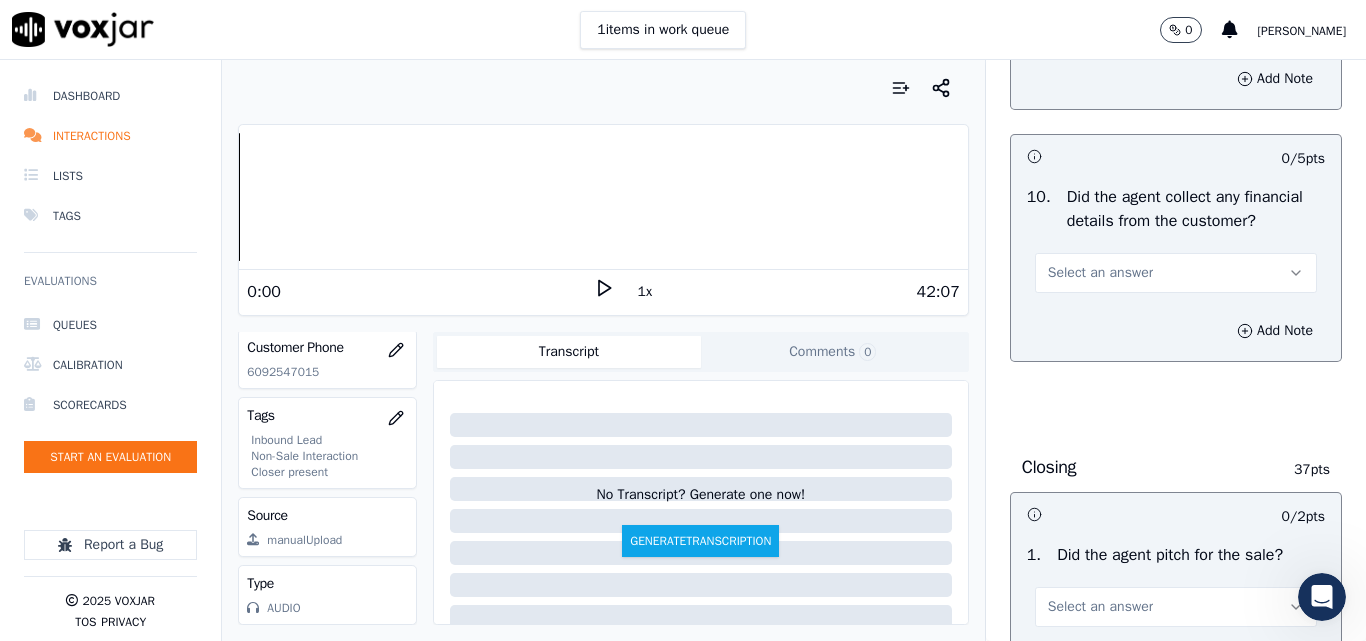 click on "Select an answer" at bounding box center [1176, 273] 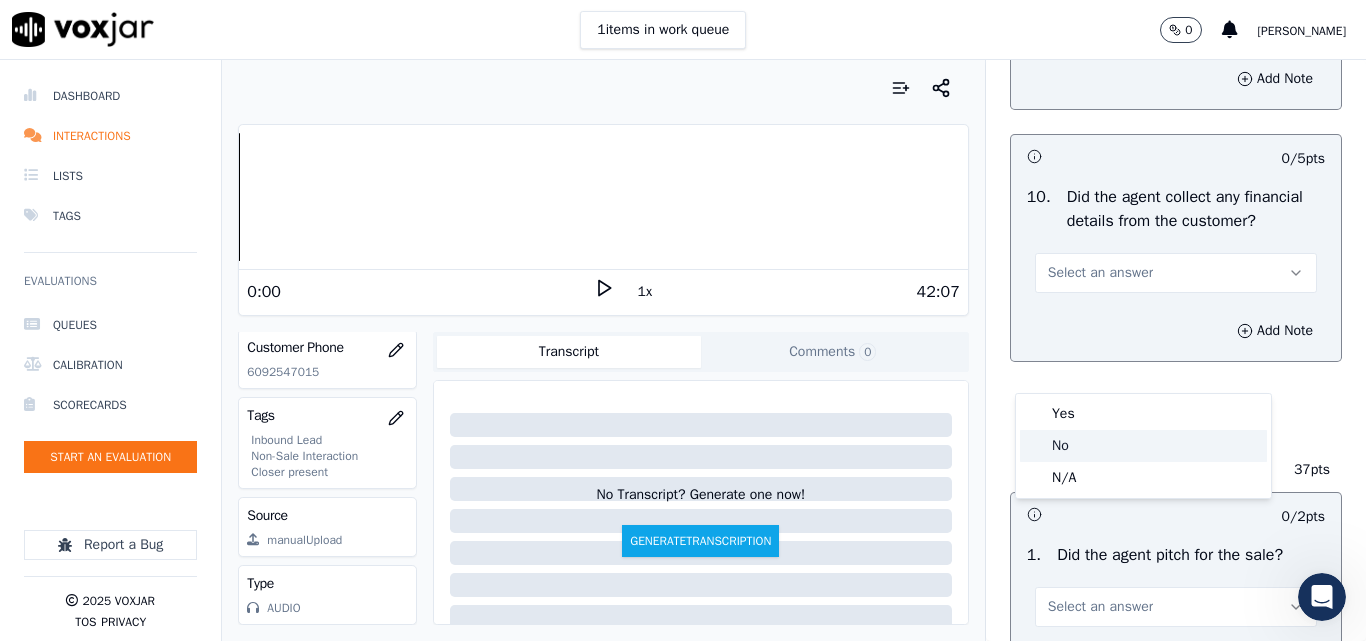 click on "No" 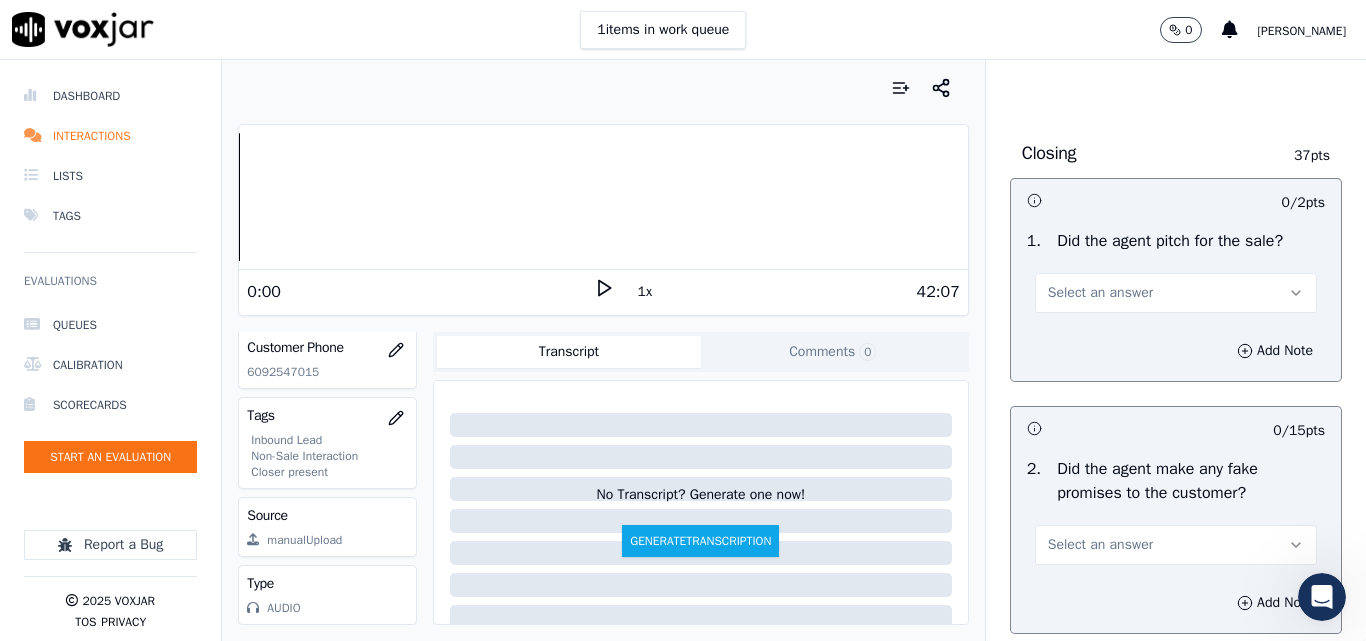 scroll, scrollTop: 4100, scrollLeft: 0, axis: vertical 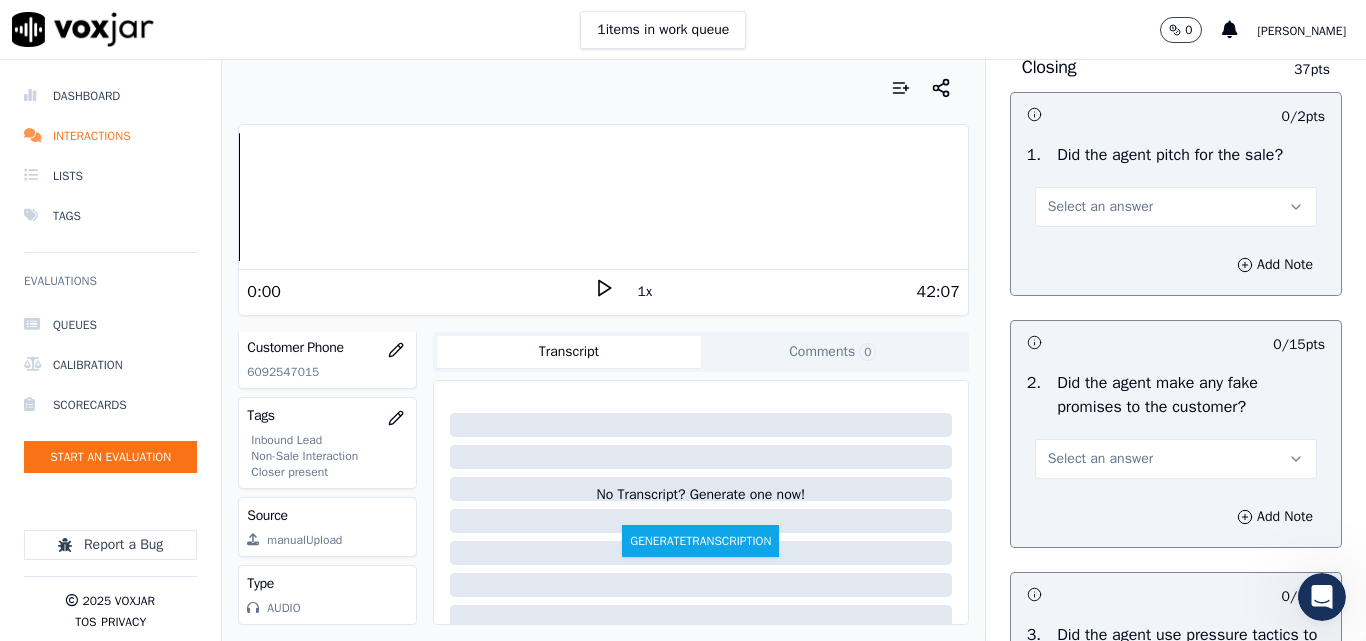 click on "Select an answer" at bounding box center [1100, 207] 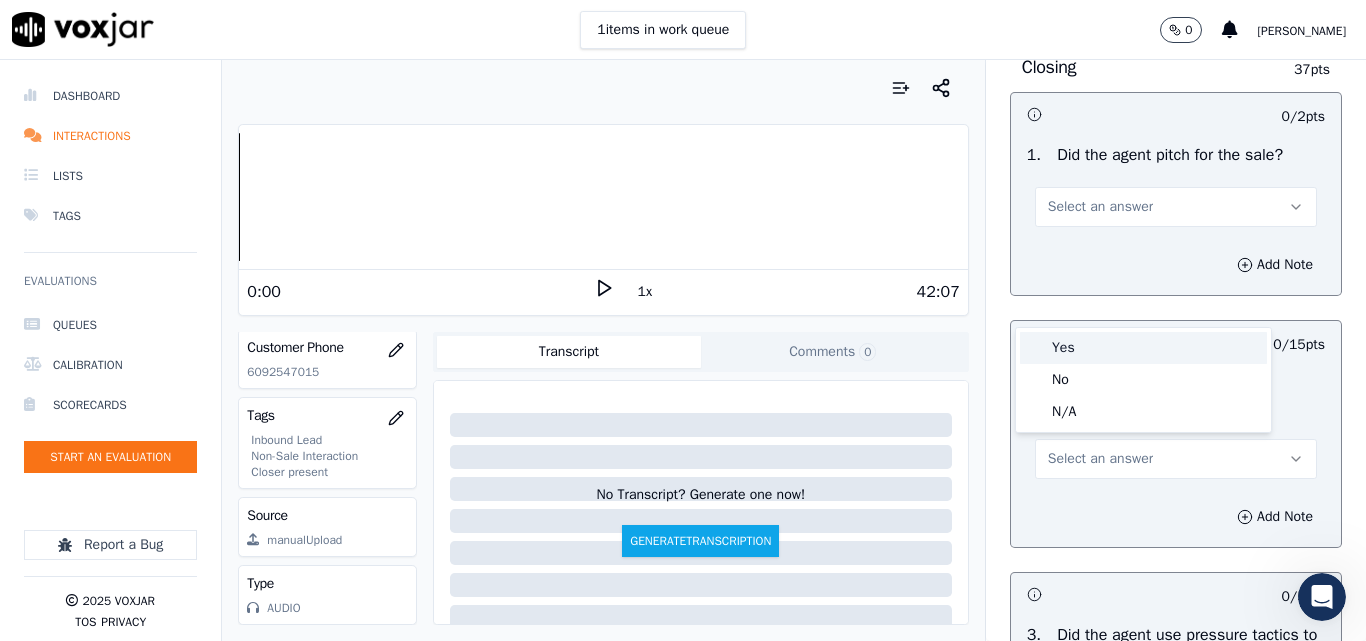 drag, startPoint x: 1069, startPoint y: 353, endPoint x: 1116, endPoint y: 321, distance: 56.859474 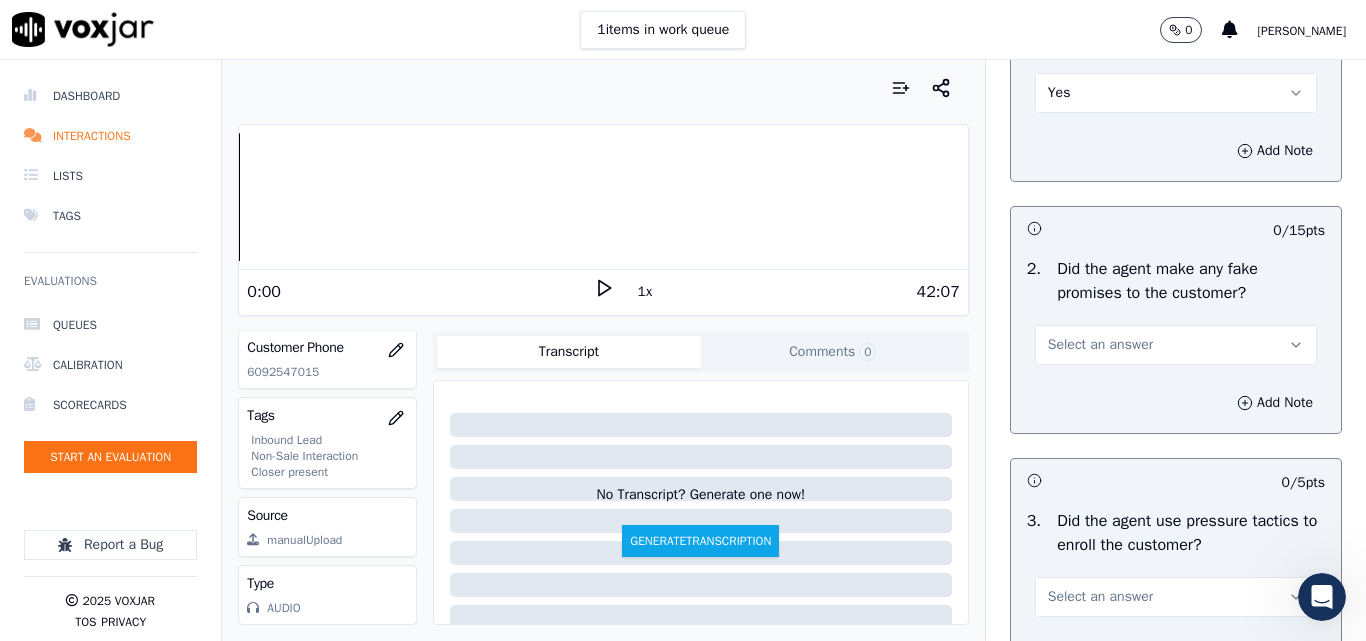 scroll, scrollTop: 4300, scrollLeft: 0, axis: vertical 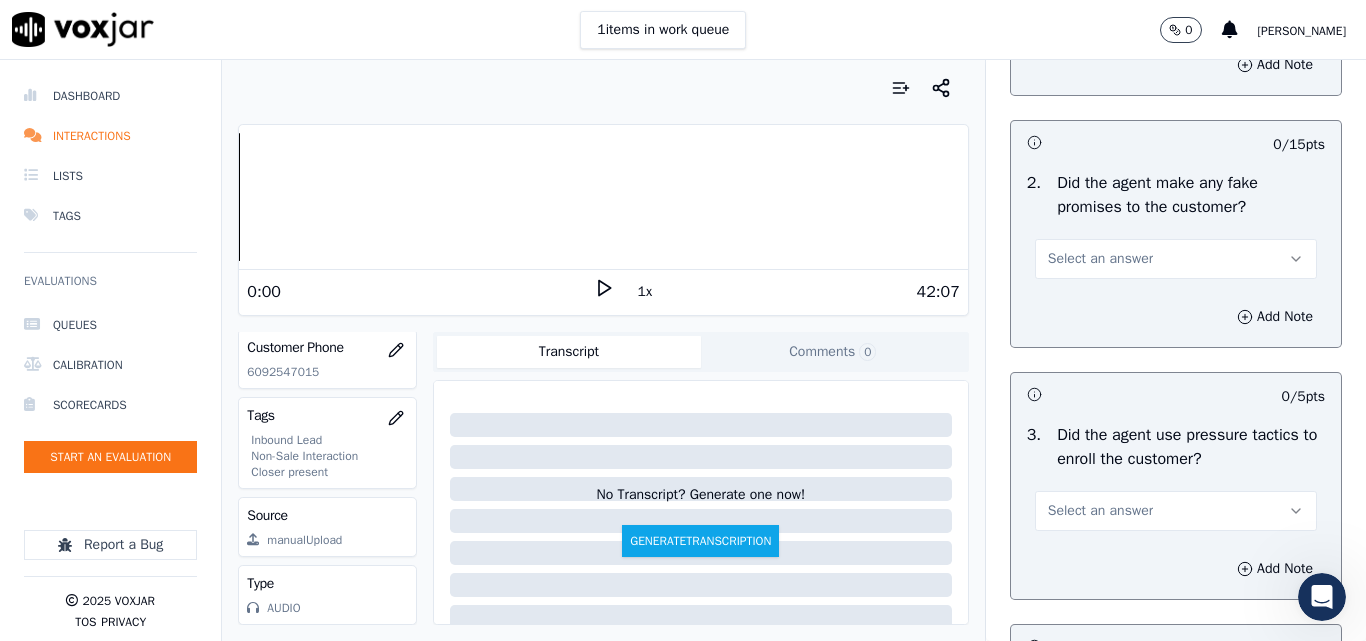 click on "Select an answer" at bounding box center [1100, 259] 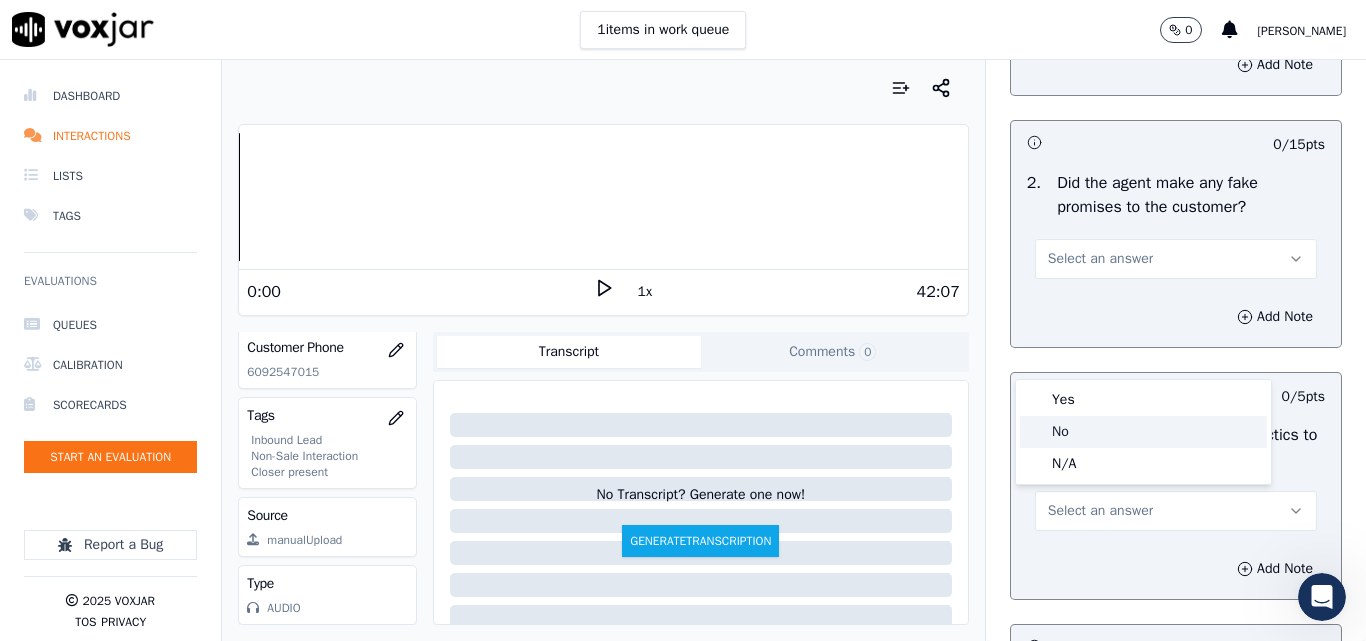 click on "No" 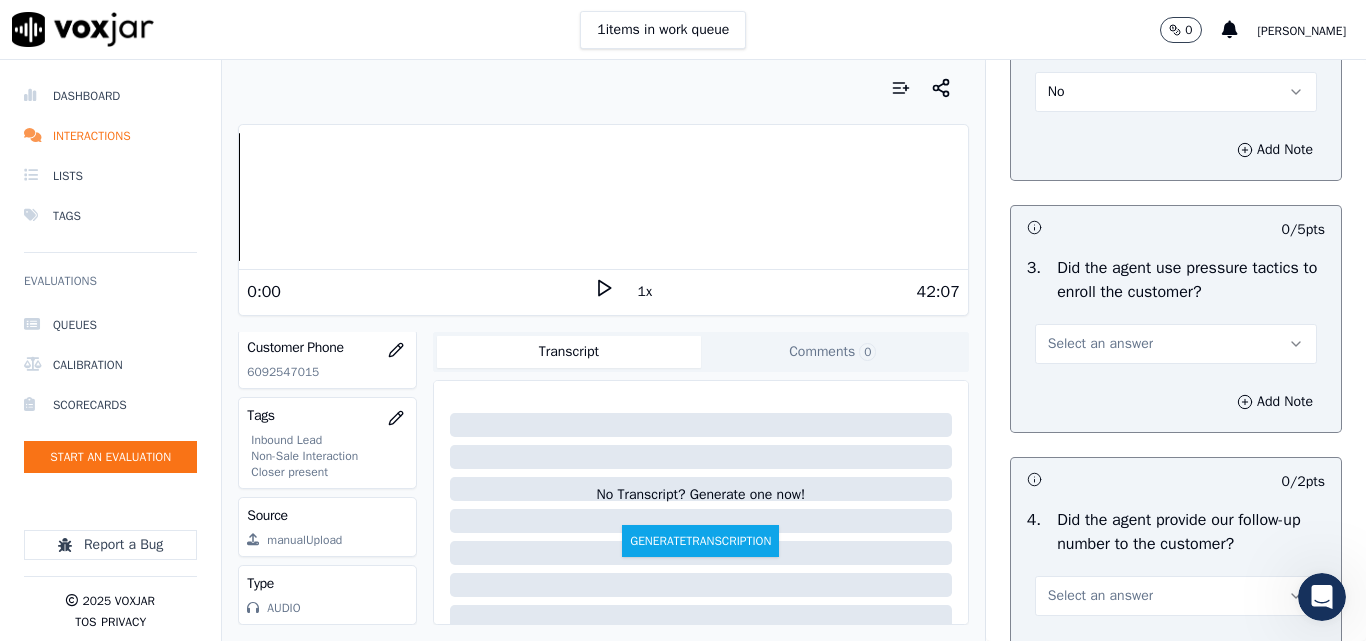 scroll, scrollTop: 4600, scrollLeft: 0, axis: vertical 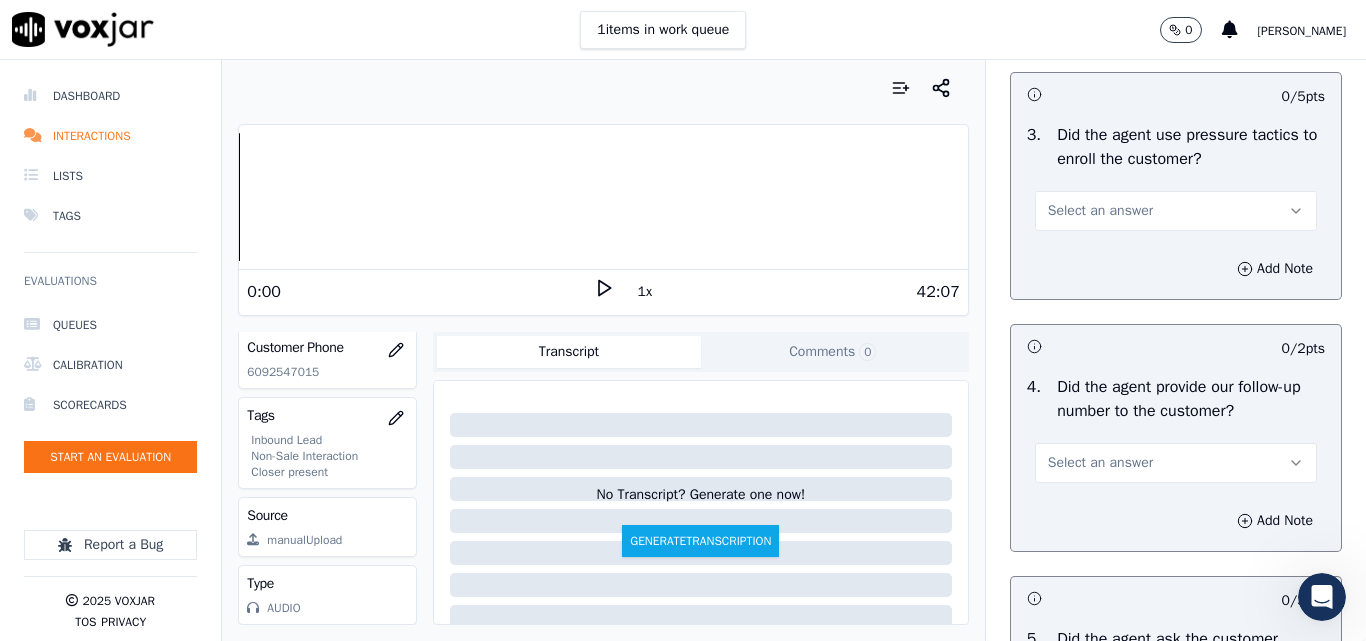 click on "Select an answer" at bounding box center (1100, 211) 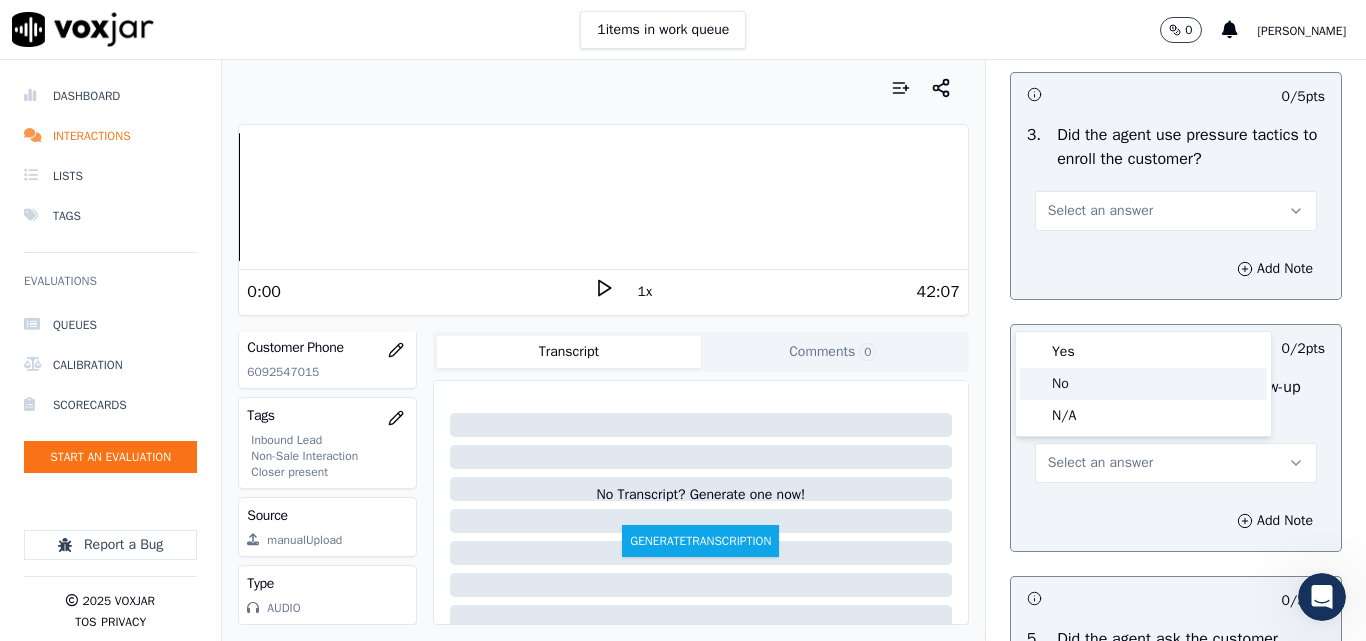 drag, startPoint x: 1067, startPoint y: 376, endPoint x: 1107, endPoint y: 348, distance: 48.82622 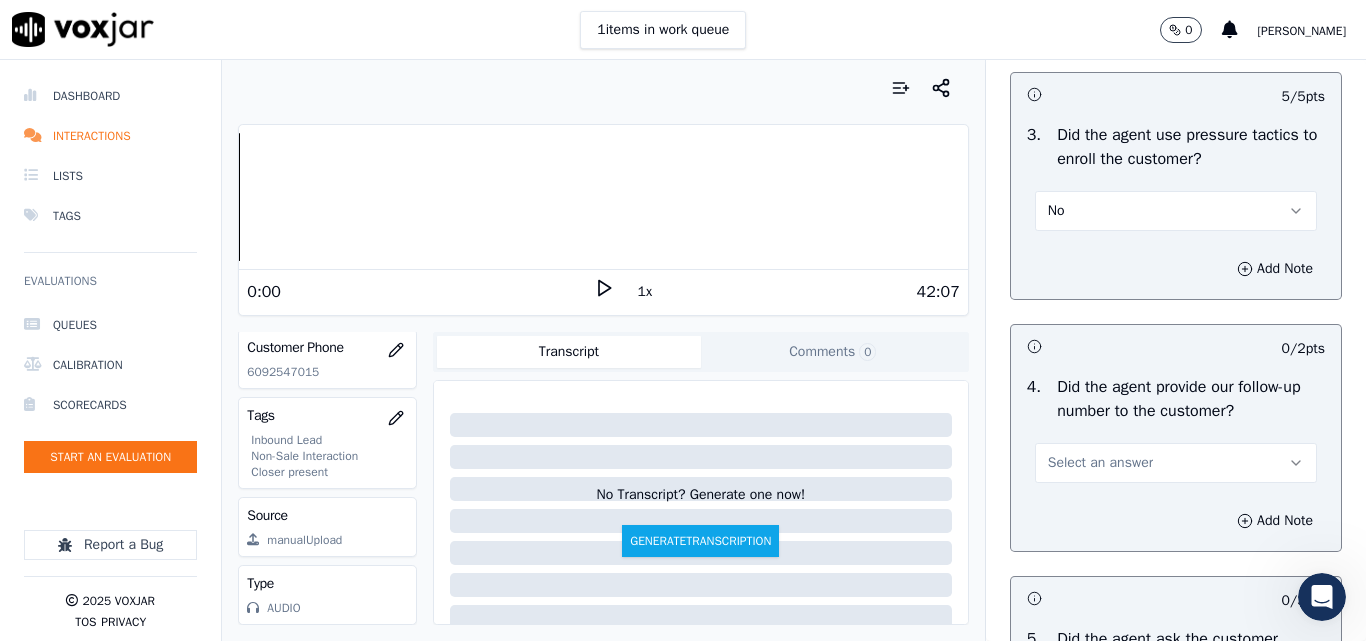 scroll, scrollTop: 4800, scrollLeft: 0, axis: vertical 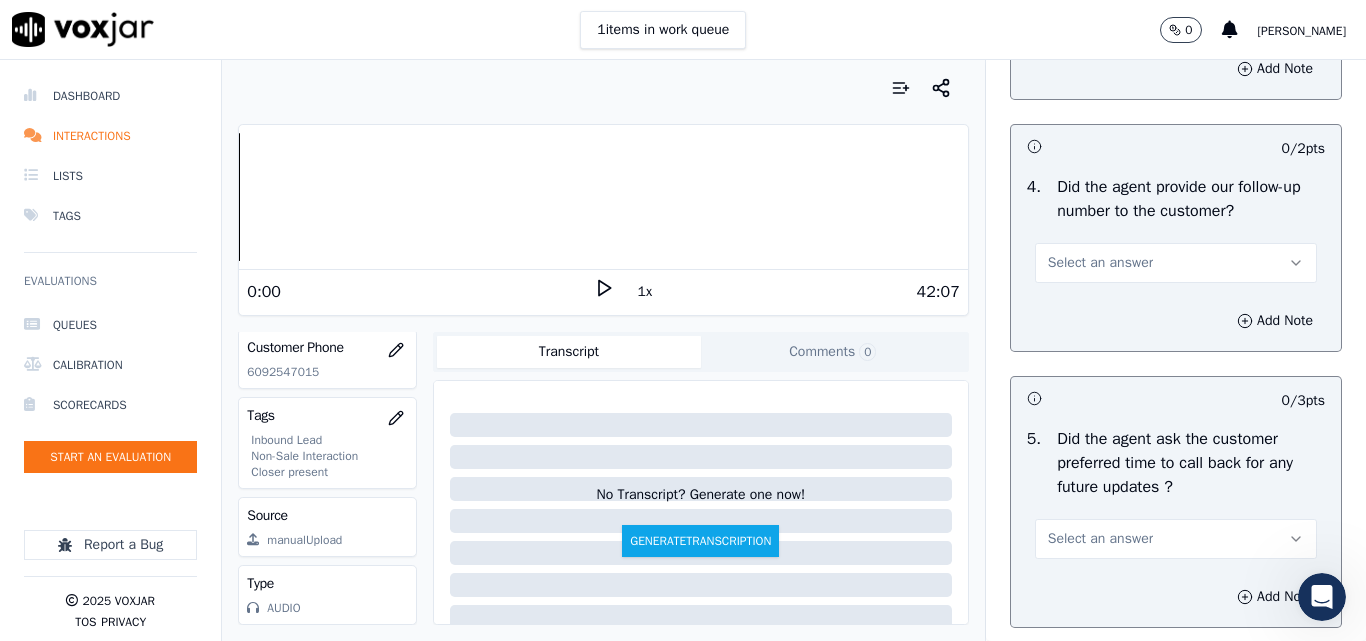 click on "Select an answer" at bounding box center [1100, 263] 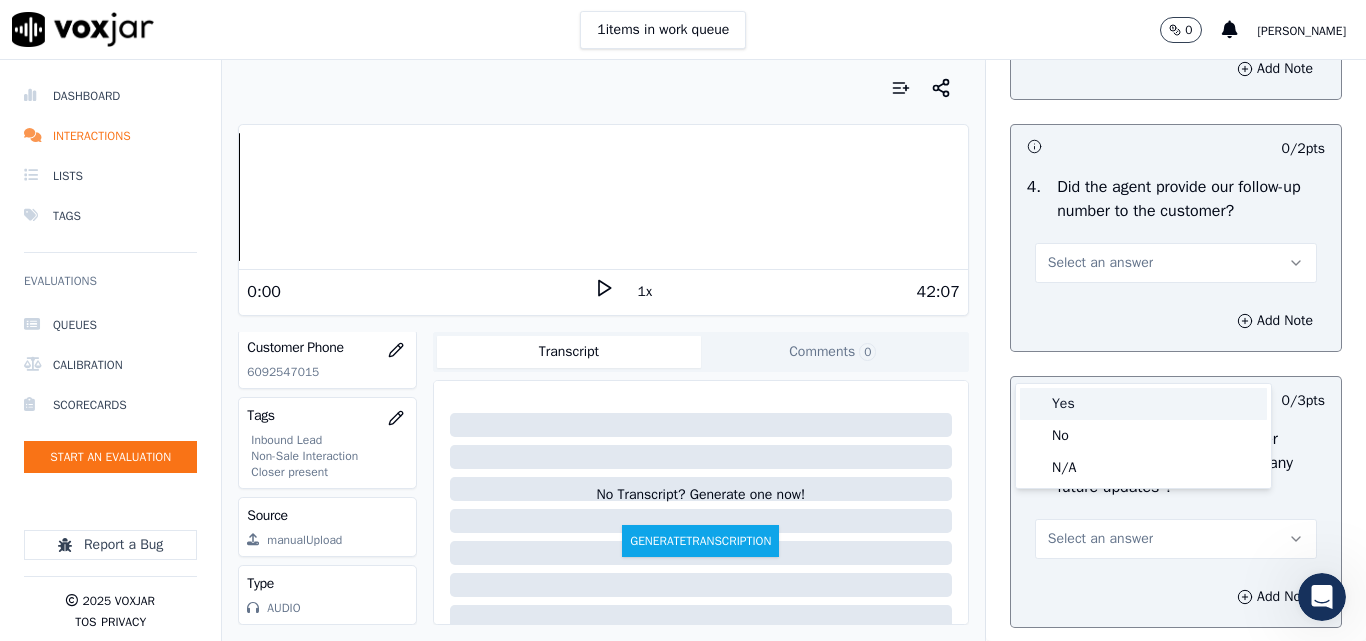 click on "Yes" at bounding box center (1143, 404) 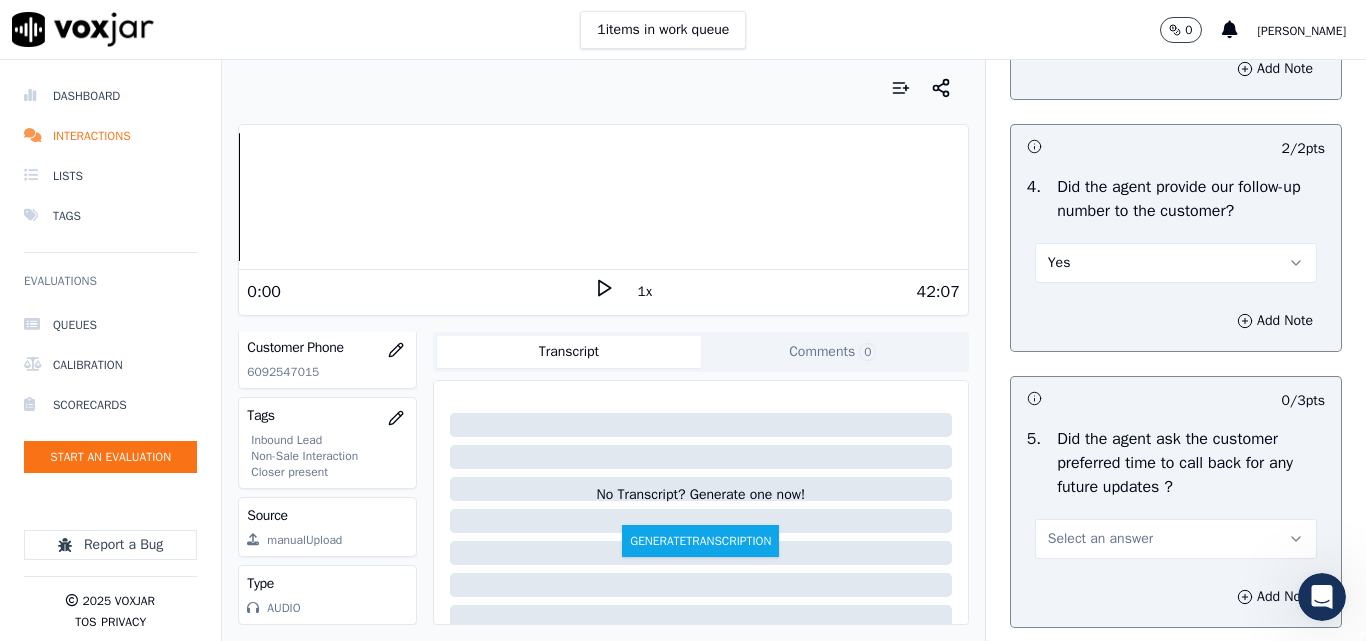 drag, startPoint x: 1086, startPoint y: 356, endPoint x: 1081, endPoint y: 373, distance: 17.720045 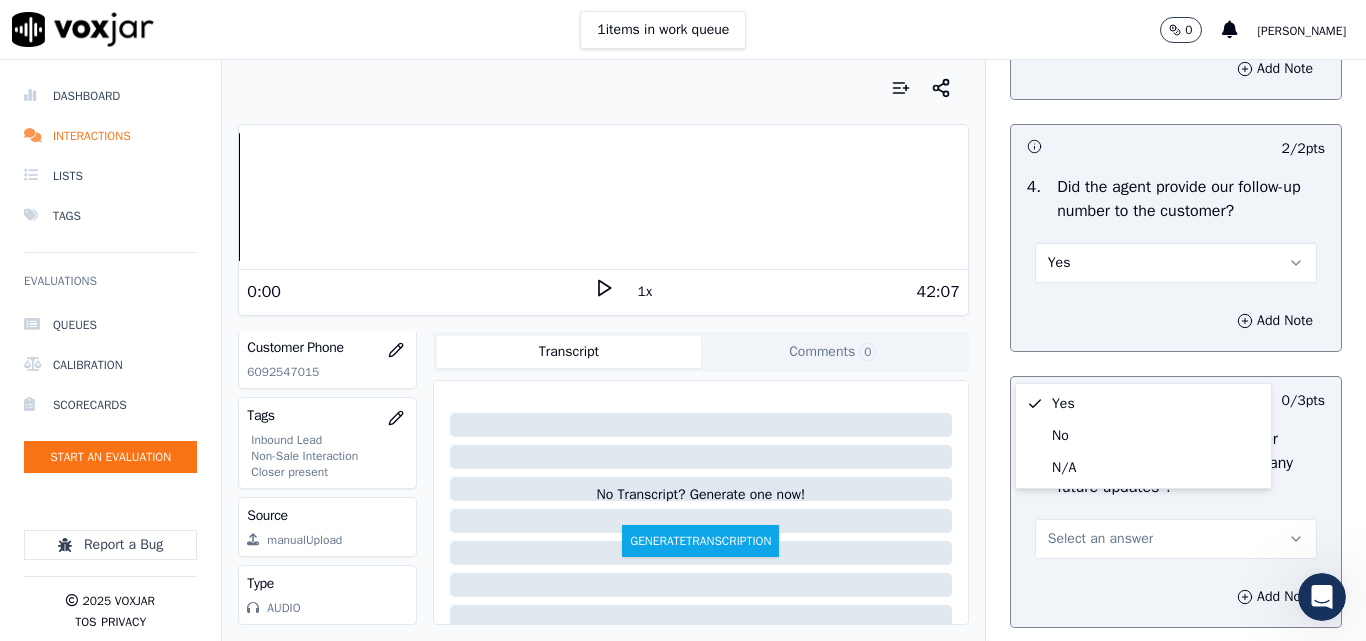 click on "Yes" at bounding box center [1176, 263] 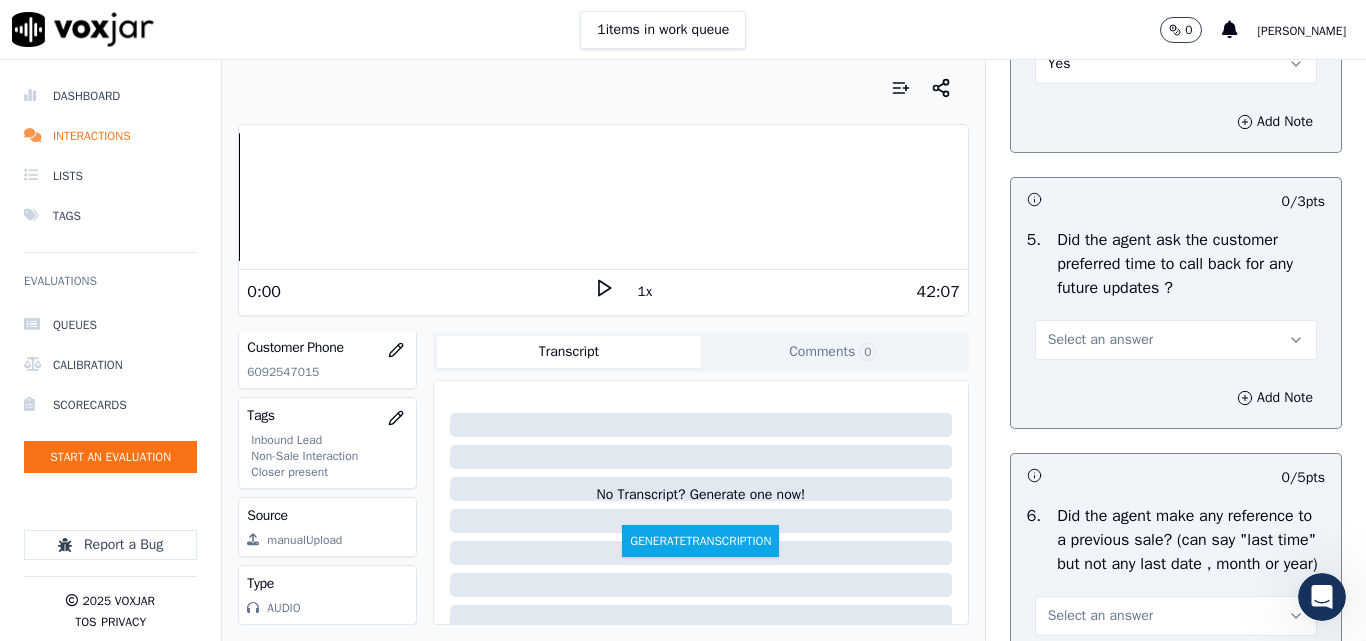 scroll, scrollTop: 5000, scrollLeft: 0, axis: vertical 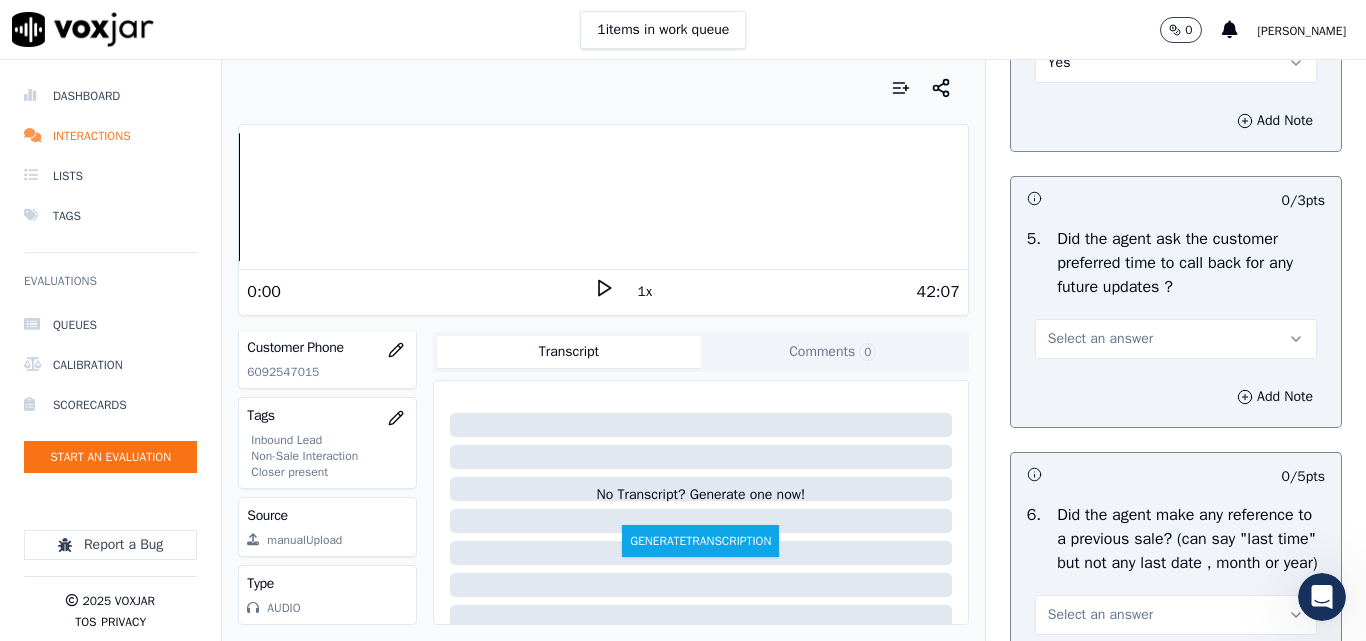 click on "Select an answer" at bounding box center [1100, 339] 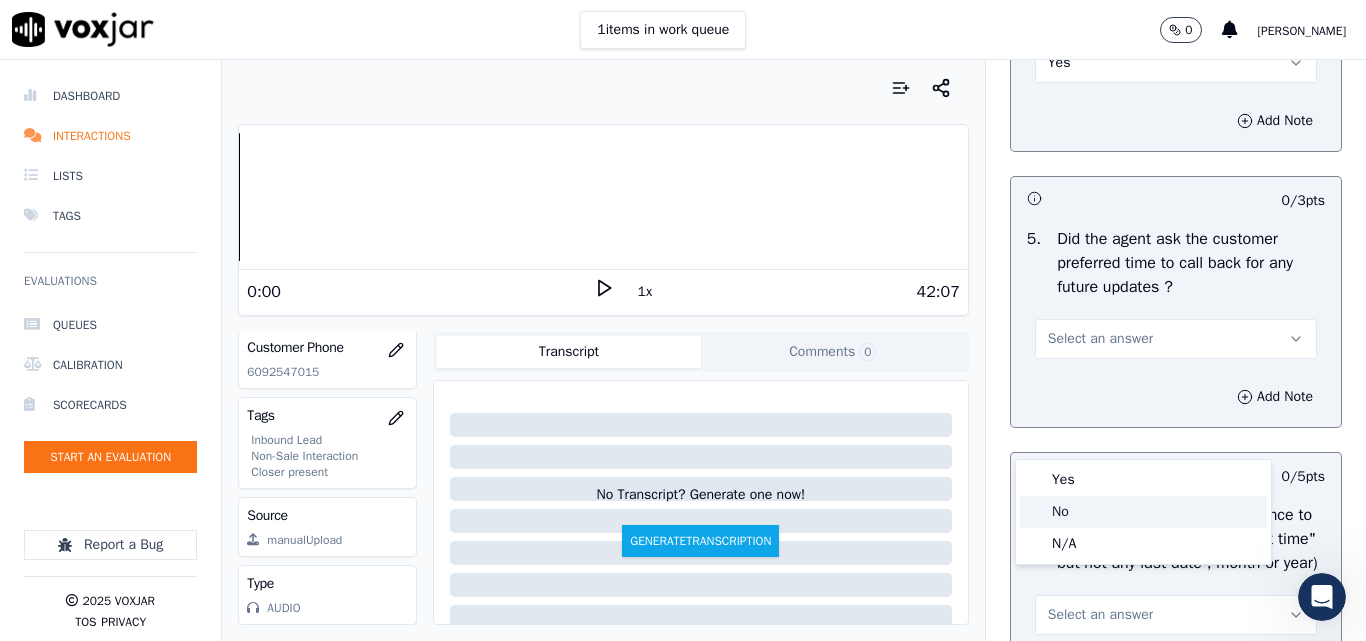 click on "No" 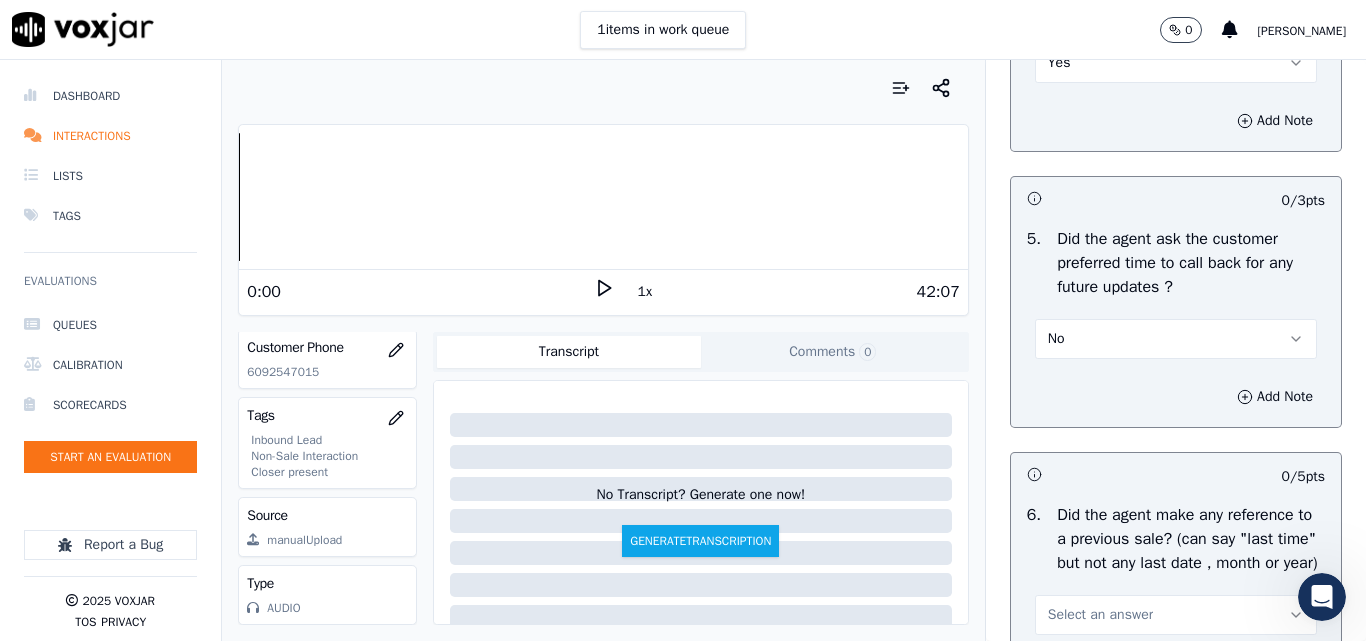 click on "No" at bounding box center [1176, 339] 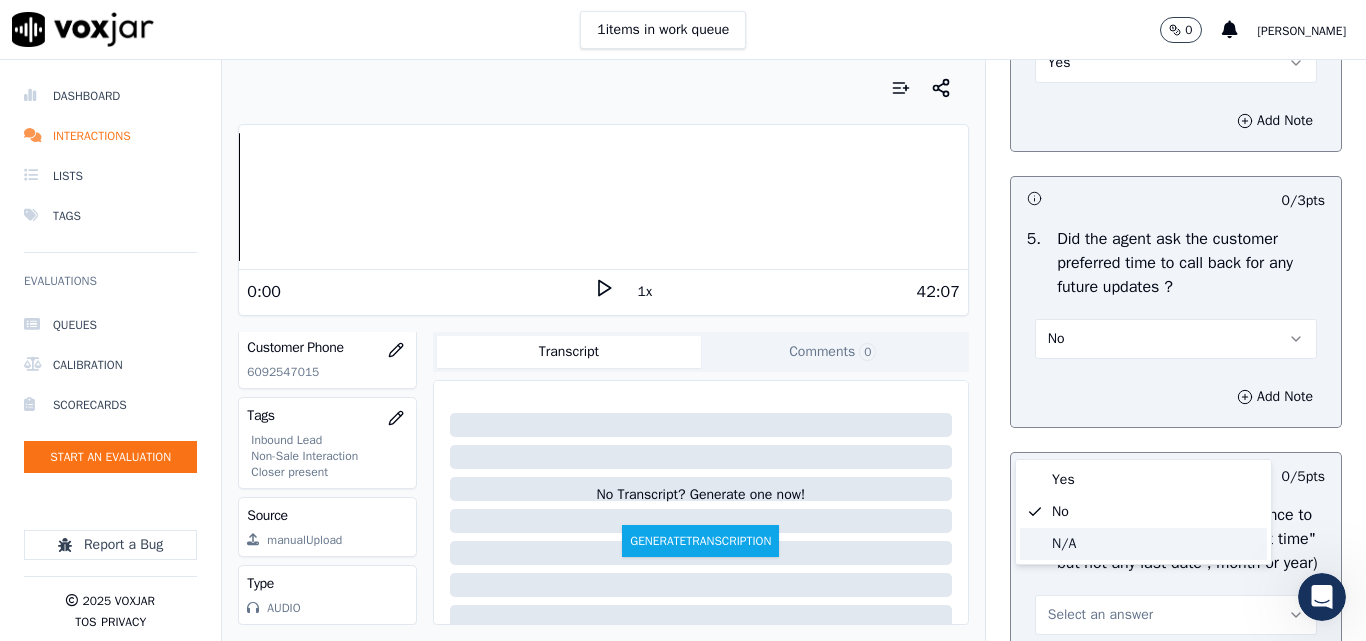 click on "N/A" 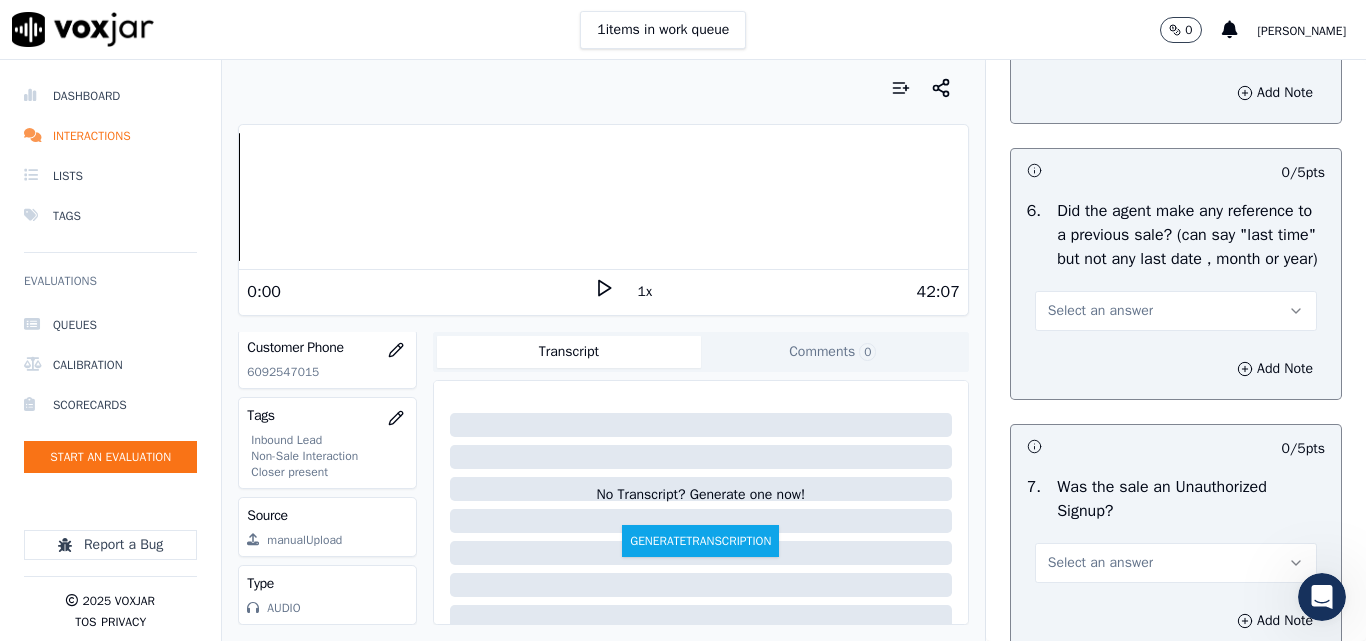 scroll, scrollTop: 5400, scrollLeft: 0, axis: vertical 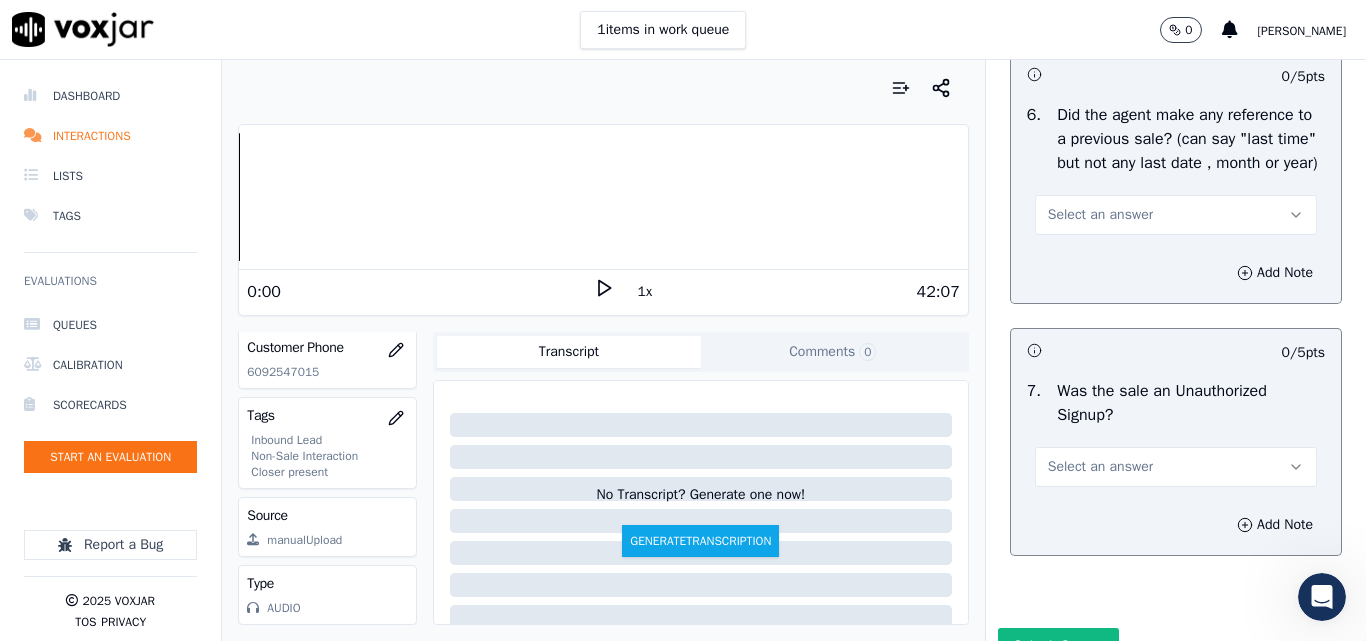 drag, startPoint x: 1103, startPoint y: 323, endPoint x: 1103, endPoint y: 344, distance: 21 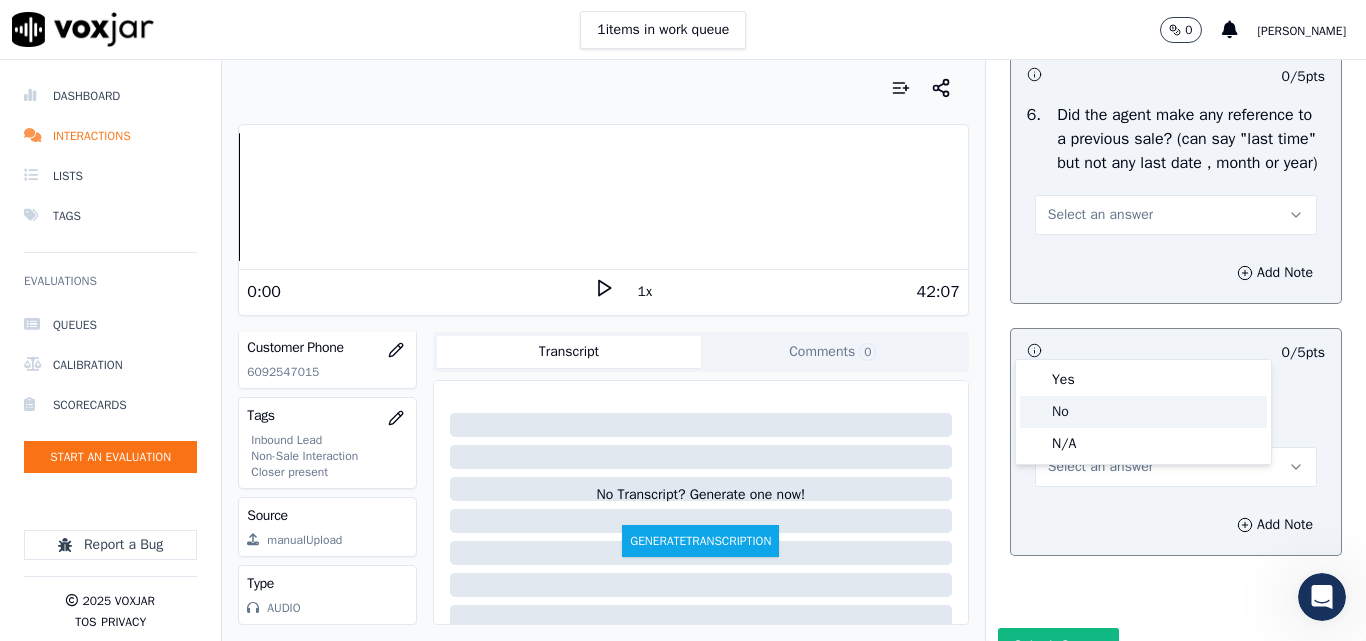 click on "No" 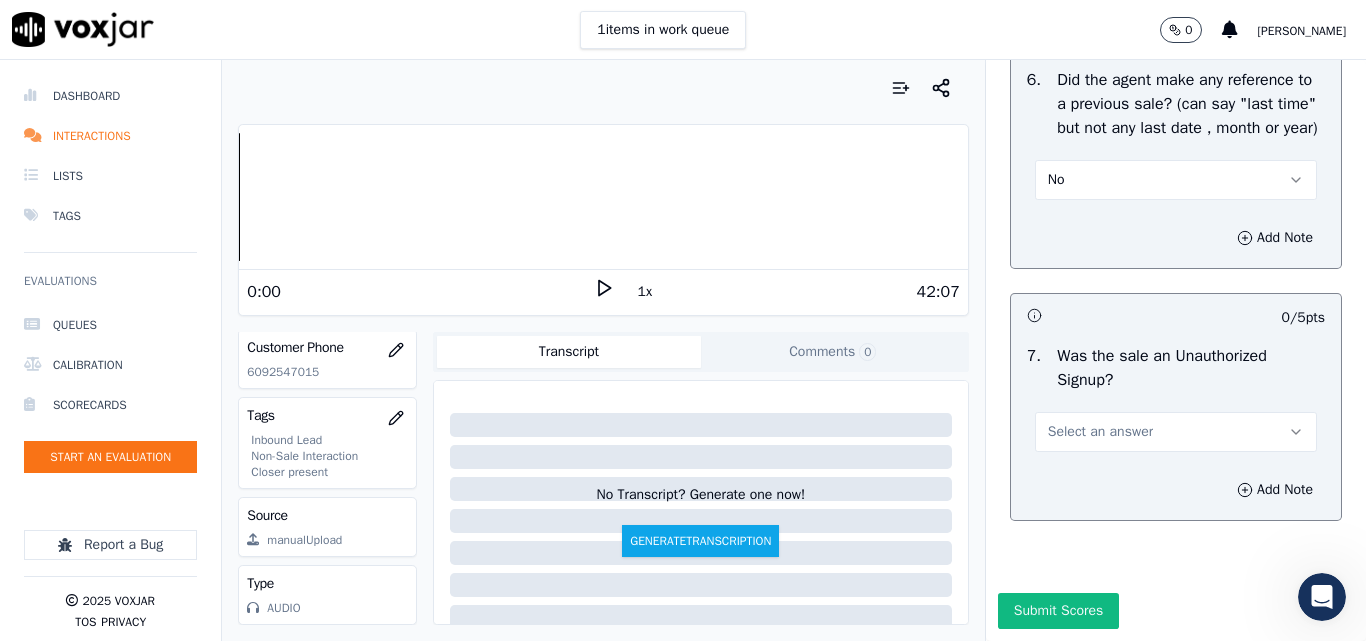 scroll, scrollTop: 5600, scrollLeft: 0, axis: vertical 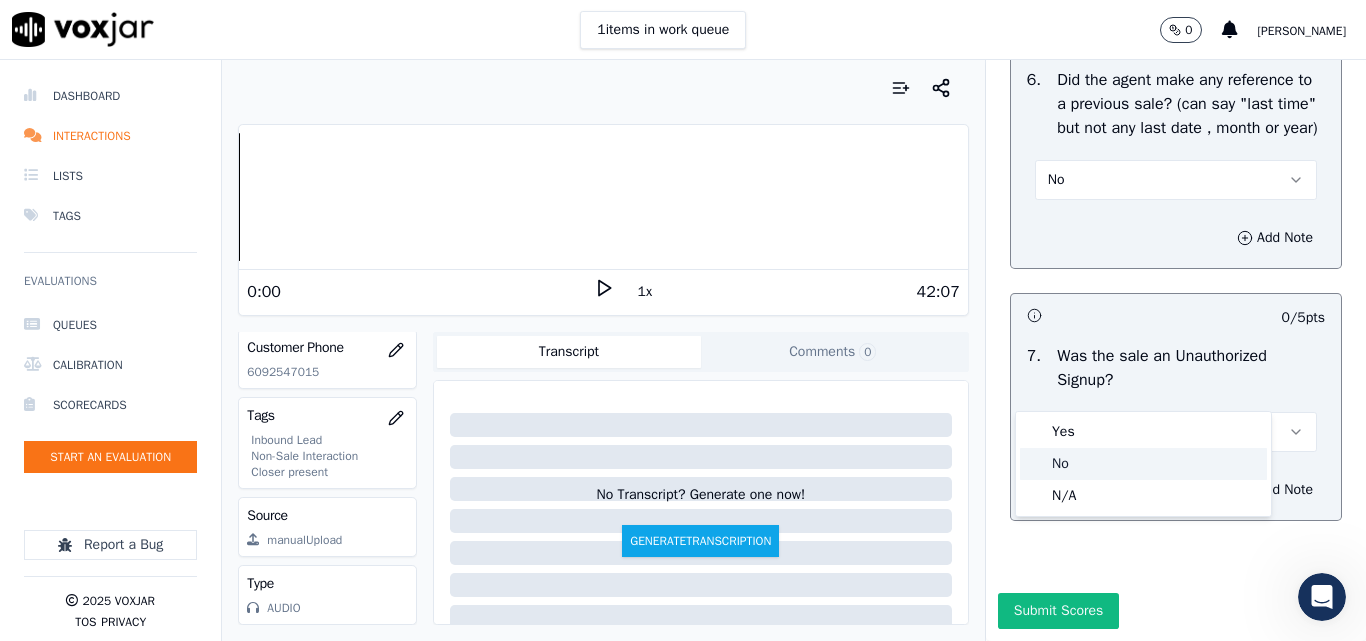 click on "No" 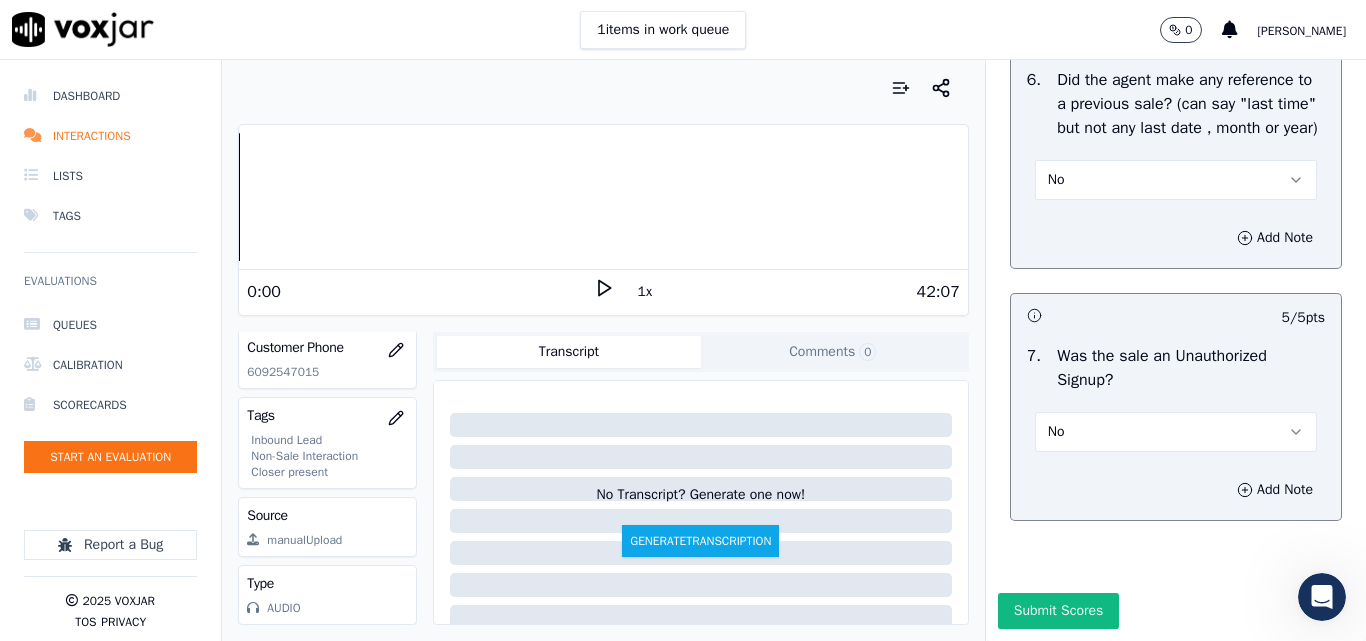 scroll, scrollTop: 5600, scrollLeft: 0, axis: vertical 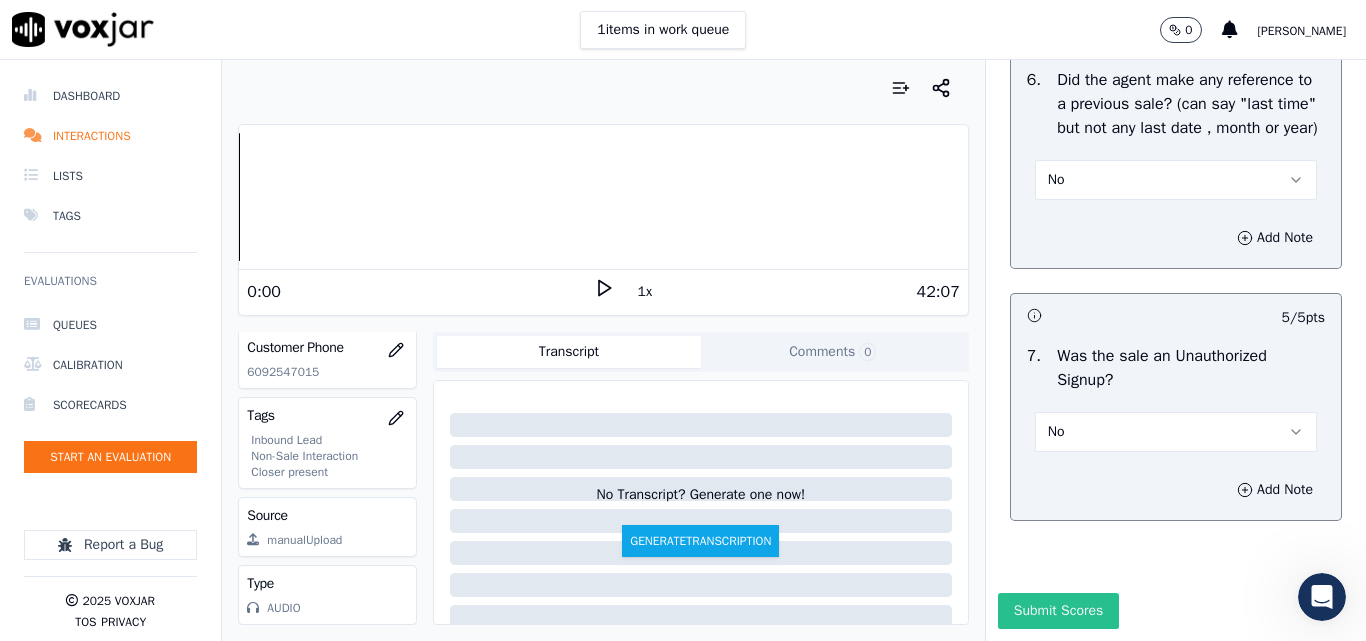 click on "Submit Scores" at bounding box center [1058, 611] 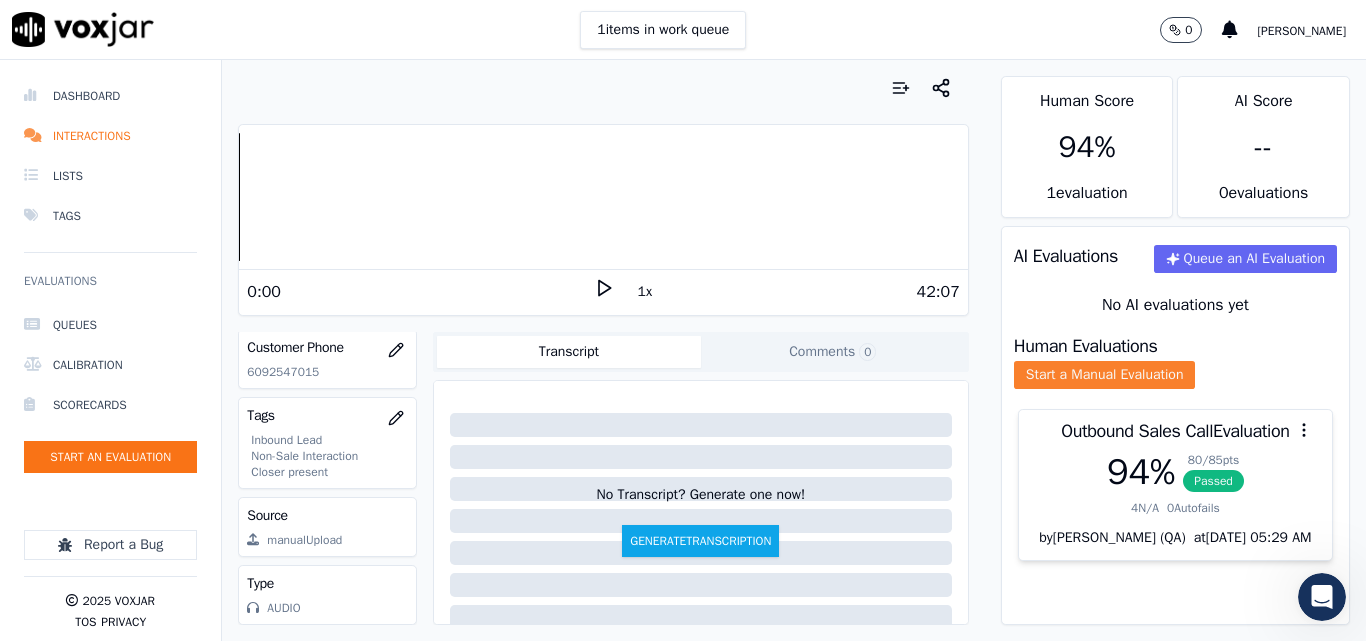 click on "Start a Manual Evaluation" 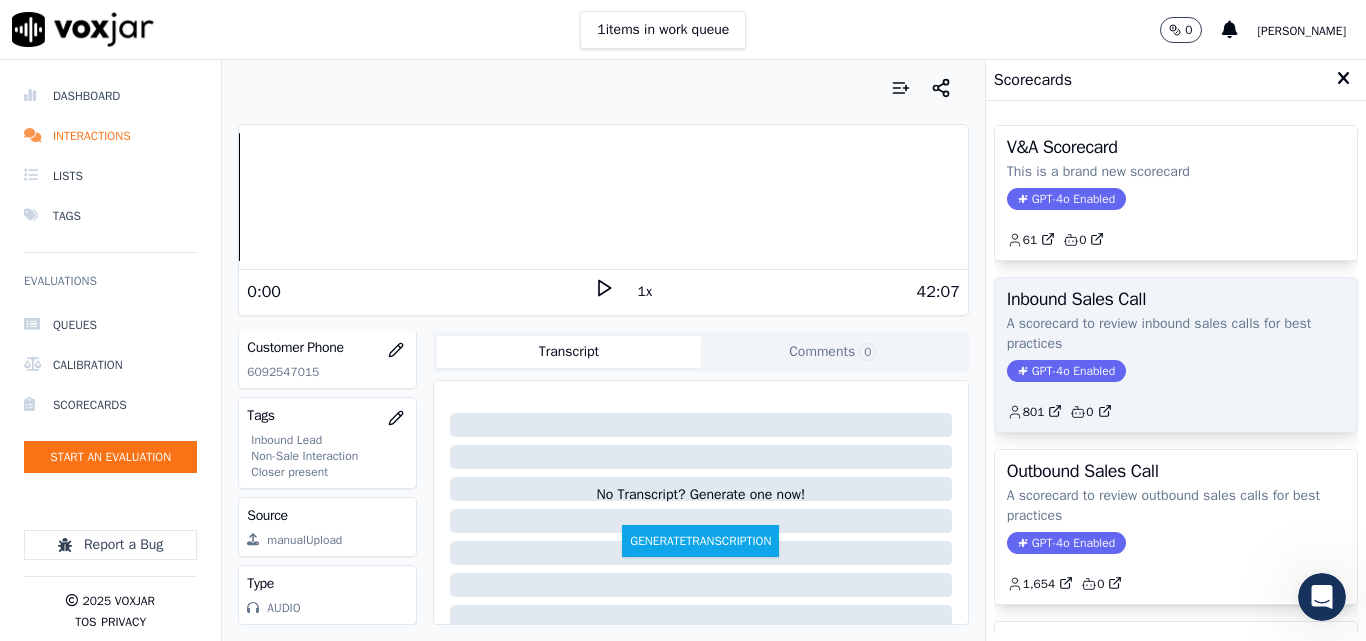 click on "A scorecard to review inbound sales calls for best practices" 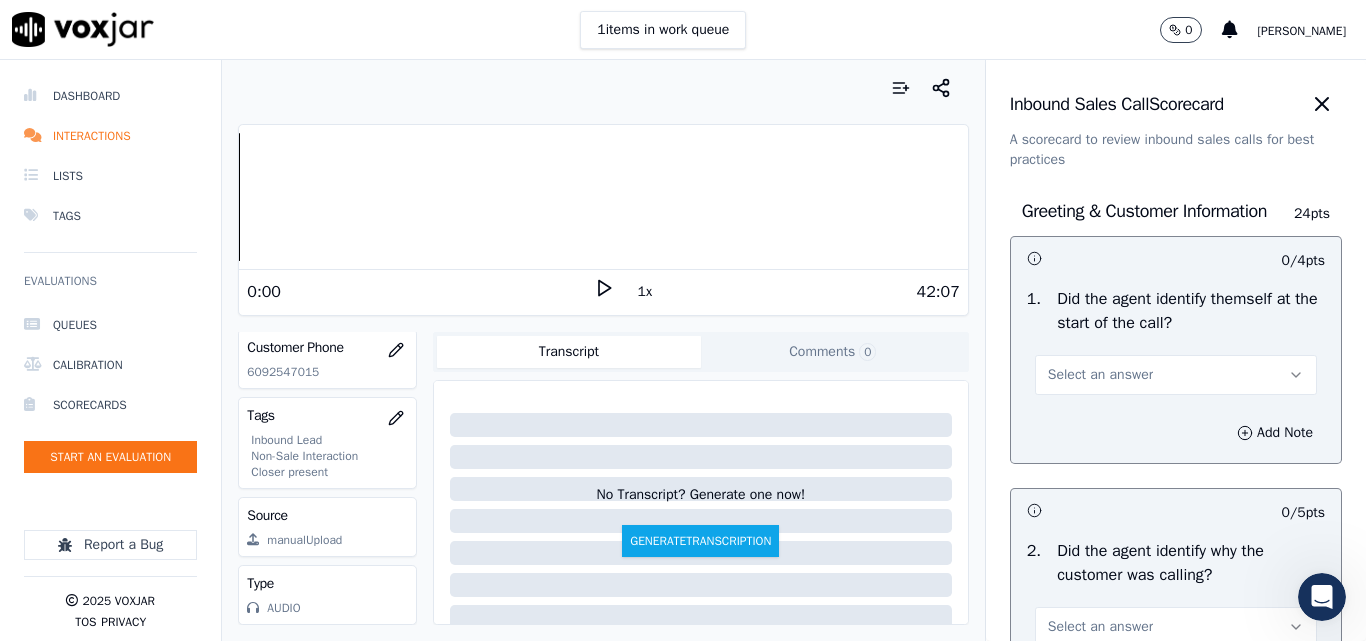 drag, startPoint x: 1113, startPoint y: 382, endPoint x: 1100, endPoint y: 393, distance: 17.029387 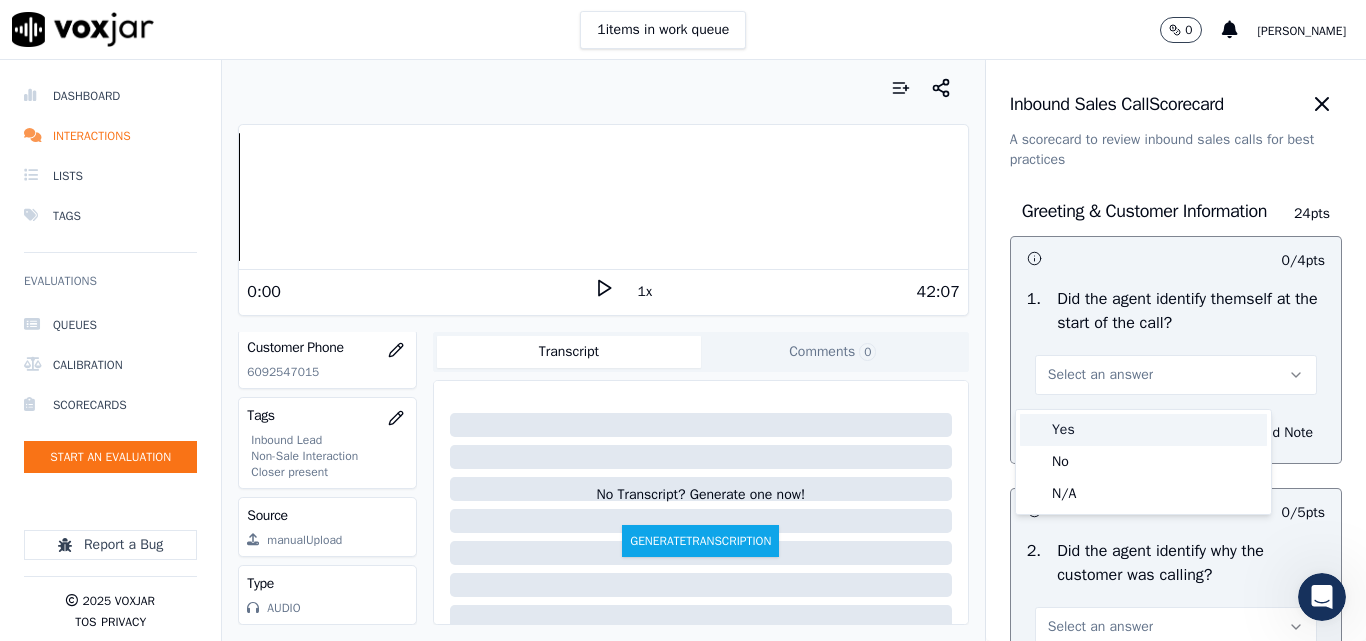 click on "Yes" at bounding box center (1143, 430) 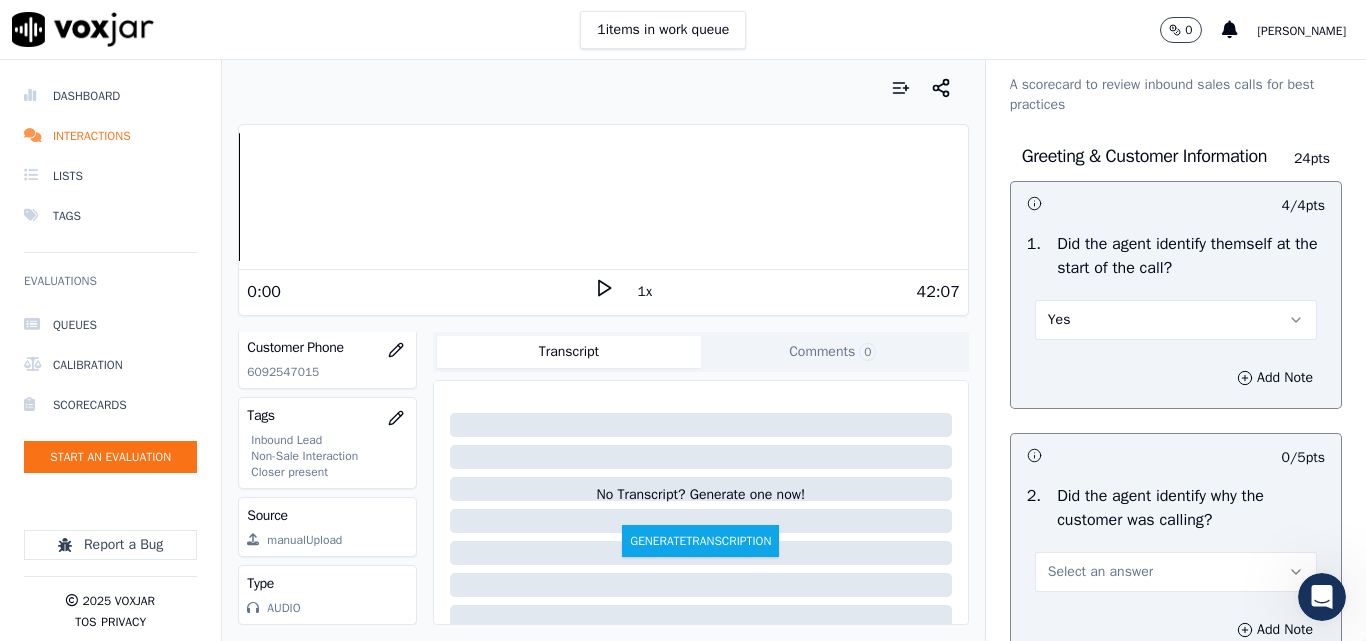 scroll, scrollTop: 100, scrollLeft: 0, axis: vertical 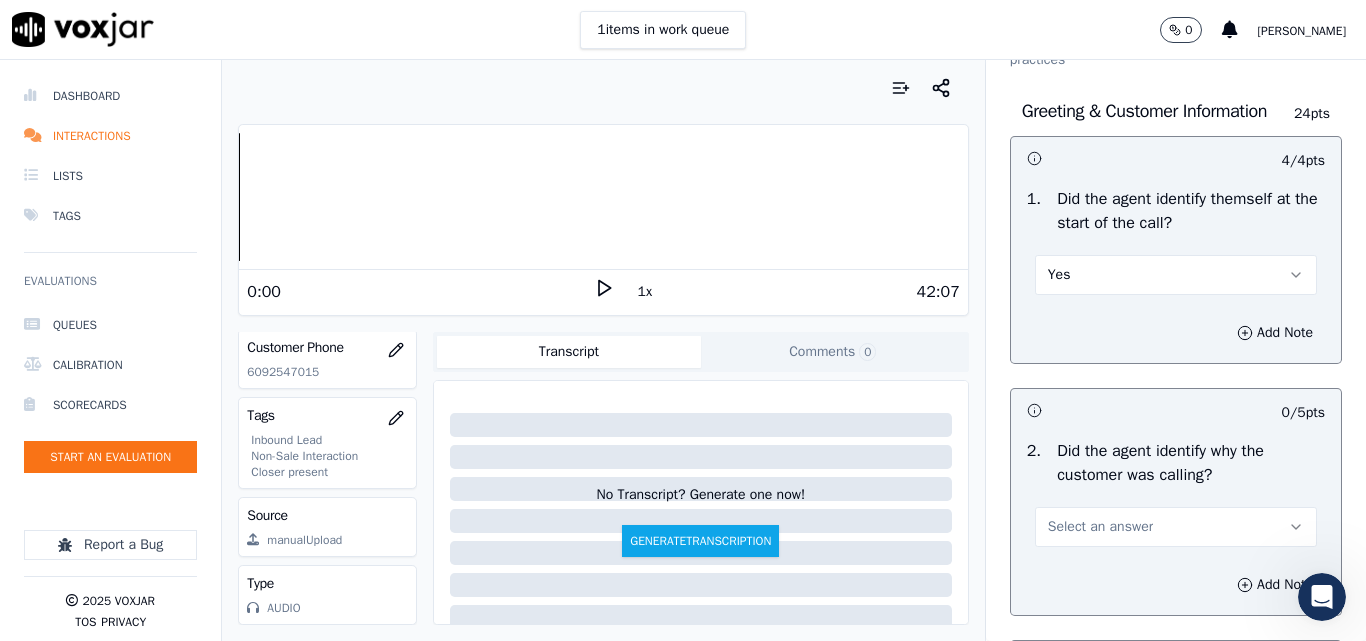 click on "Select an answer" at bounding box center (1100, 527) 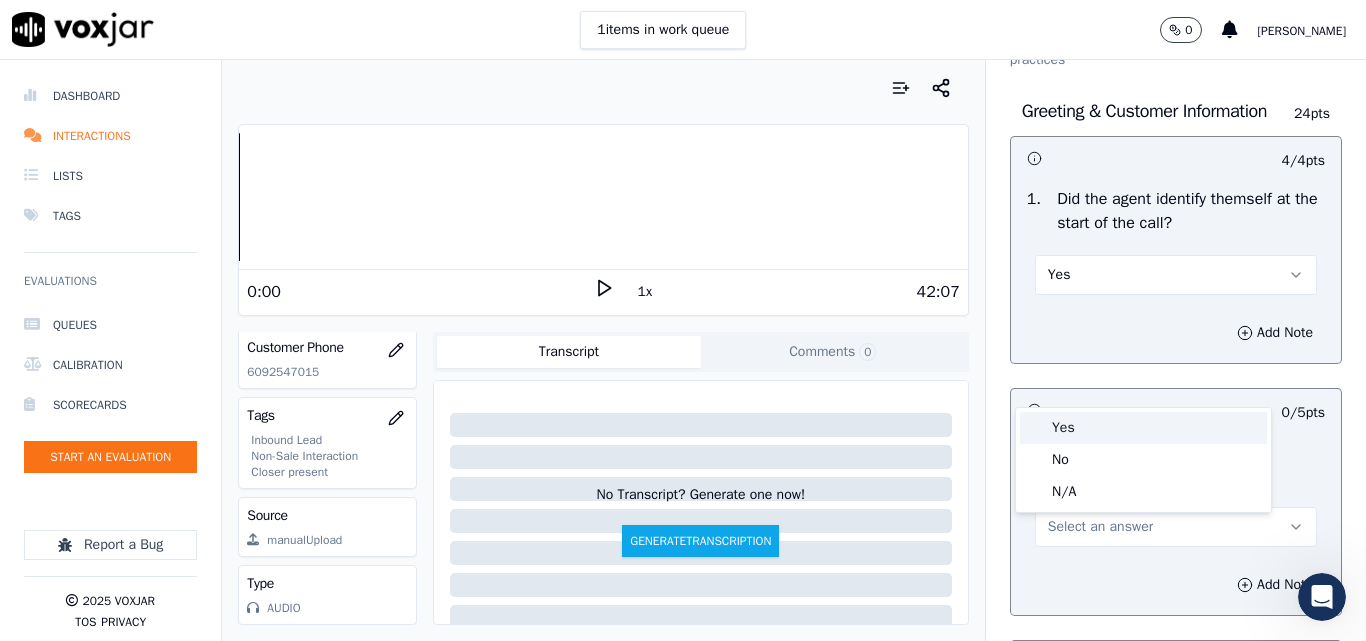 click on "Yes" at bounding box center [1143, 428] 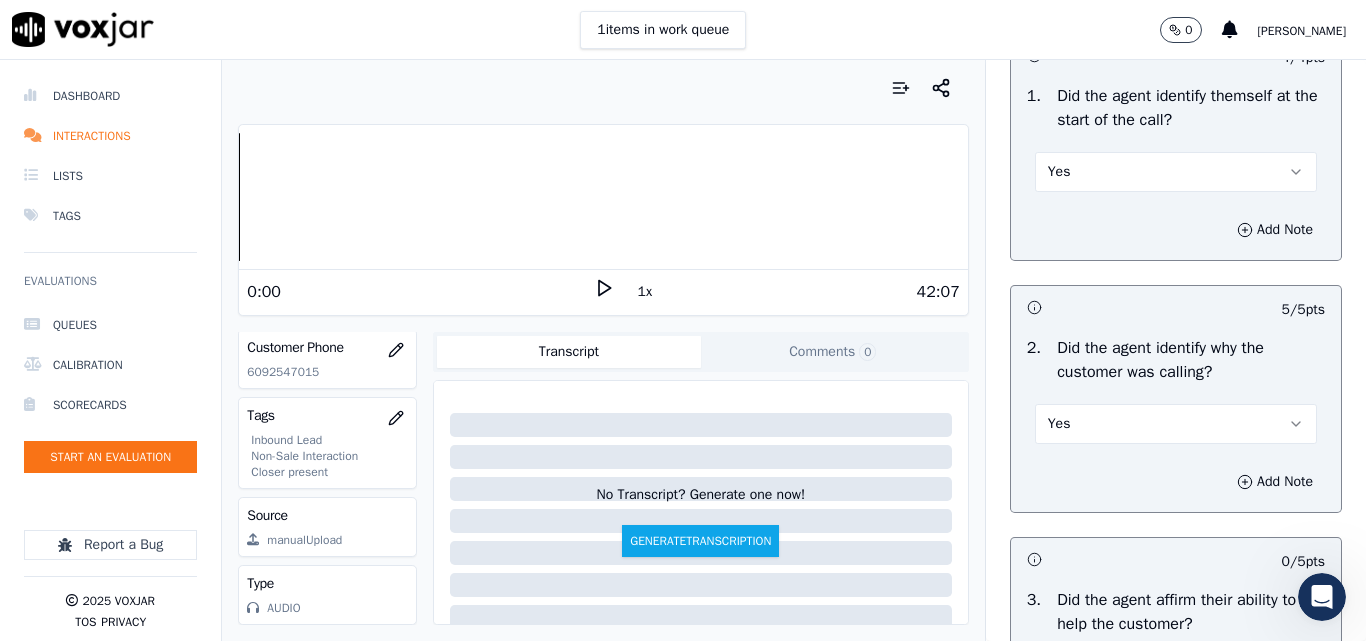 scroll, scrollTop: 500, scrollLeft: 0, axis: vertical 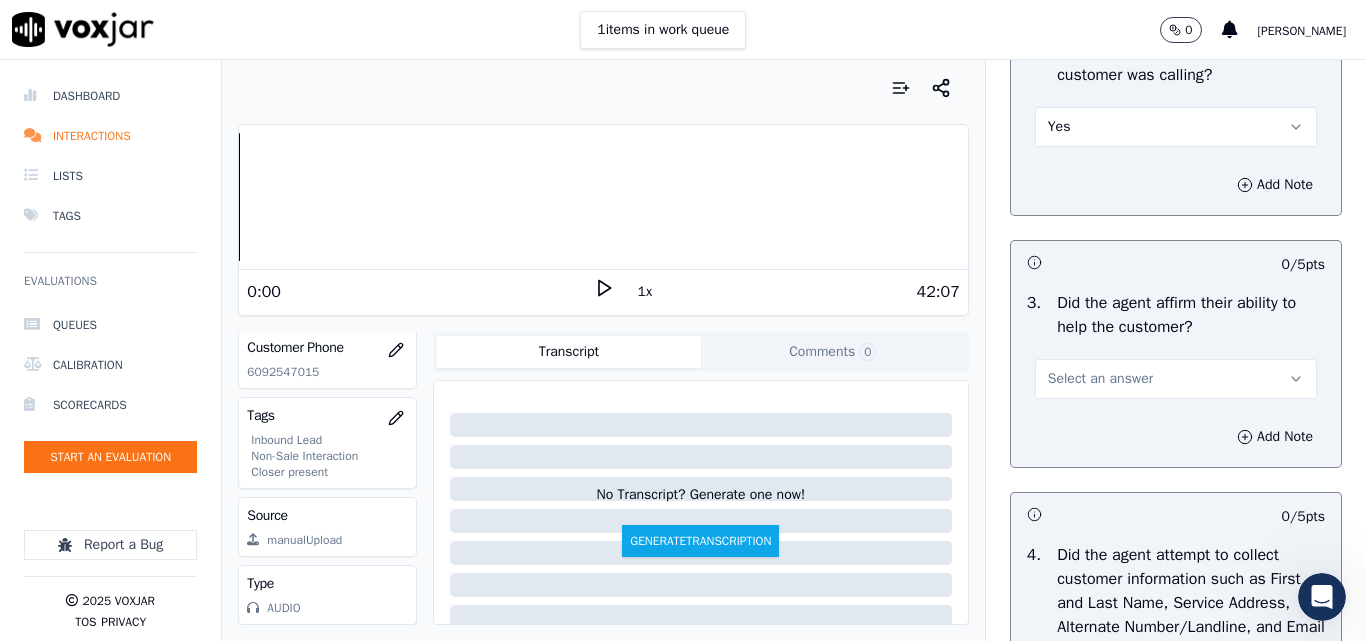 click on "Select an answer" at bounding box center (1176, 379) 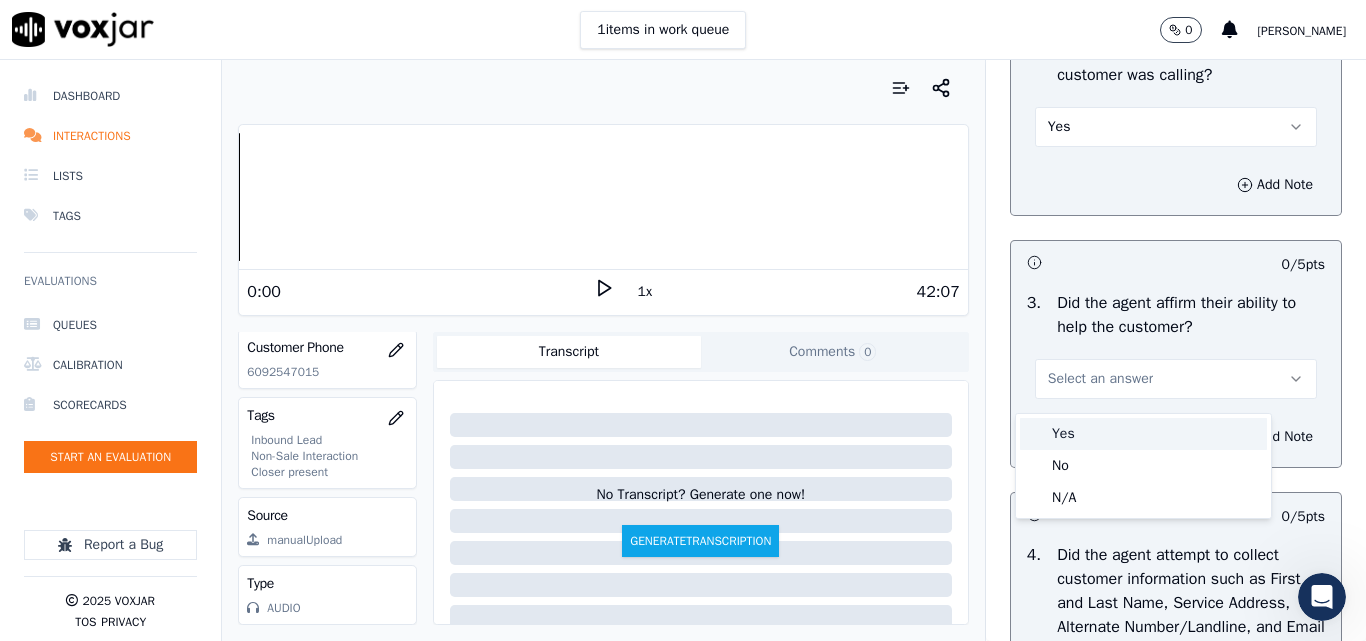 drag, startPoint x: 1078, startPoint y: 429, endPoint x: 1098, endPoint y: 426, distance: 20.22375 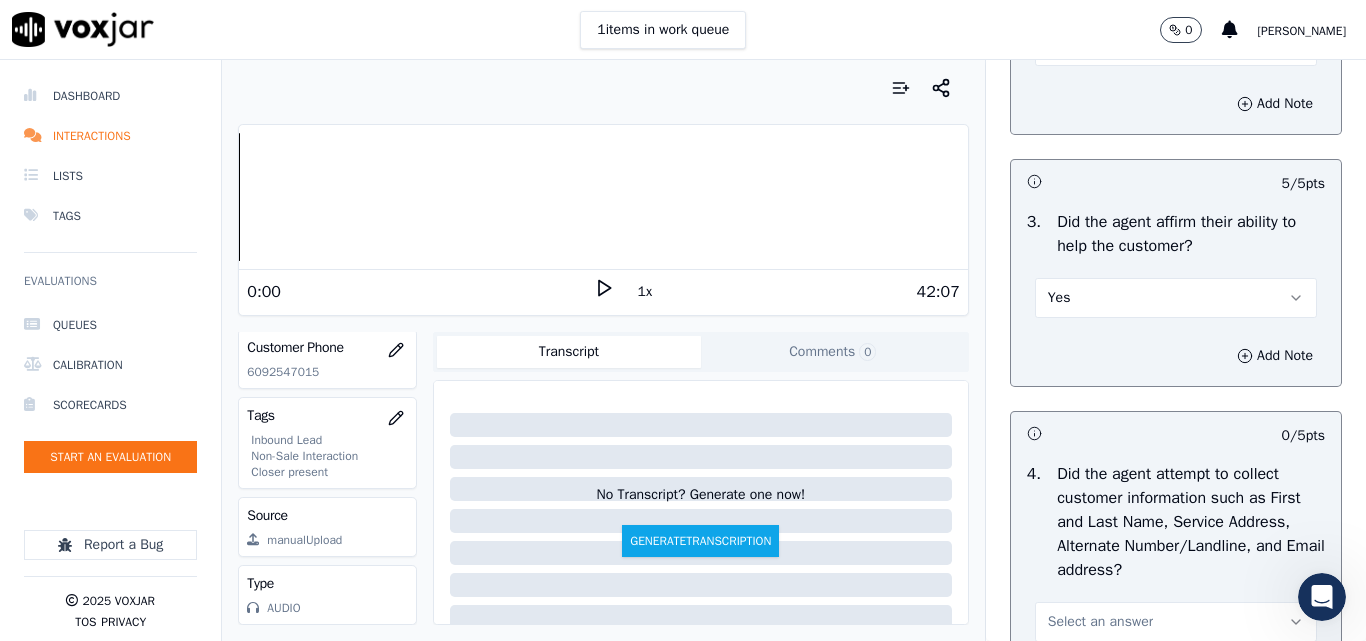 scroll, scrollTop: 700, scrollLeft: 0, axis: vertical 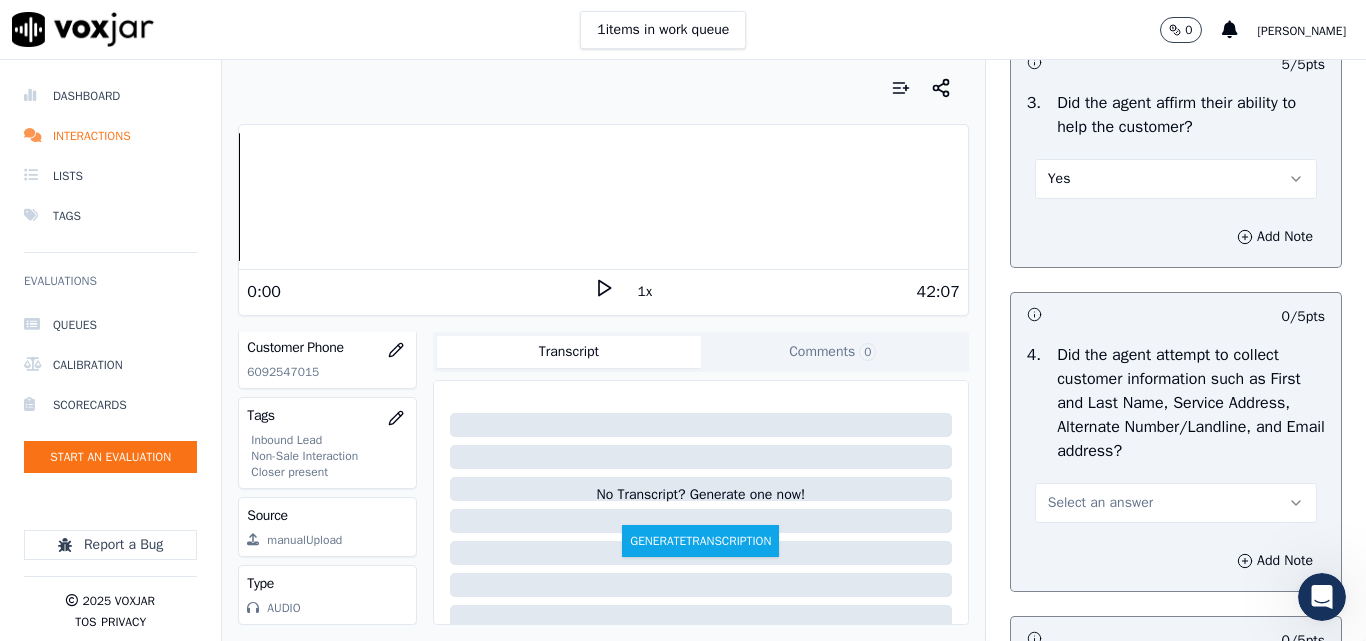click on "Select an answer" at bounding box center (1100, 503) 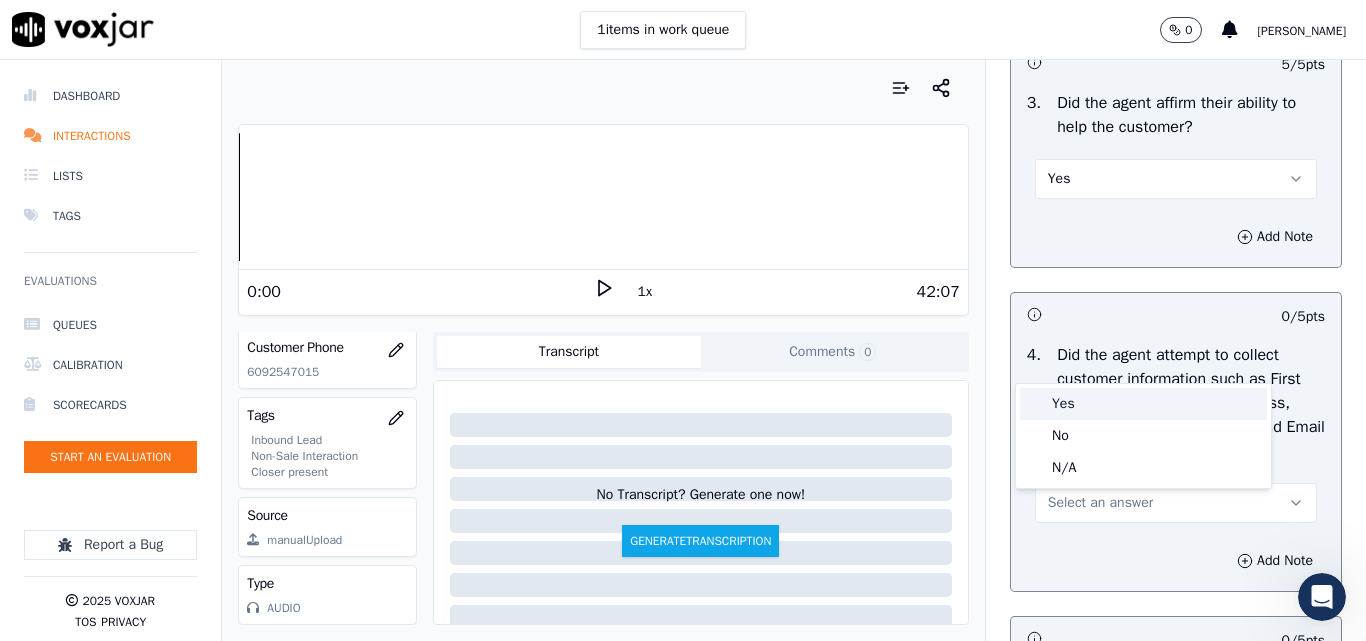 click on "Yes" at bounding box center (1143, 404) 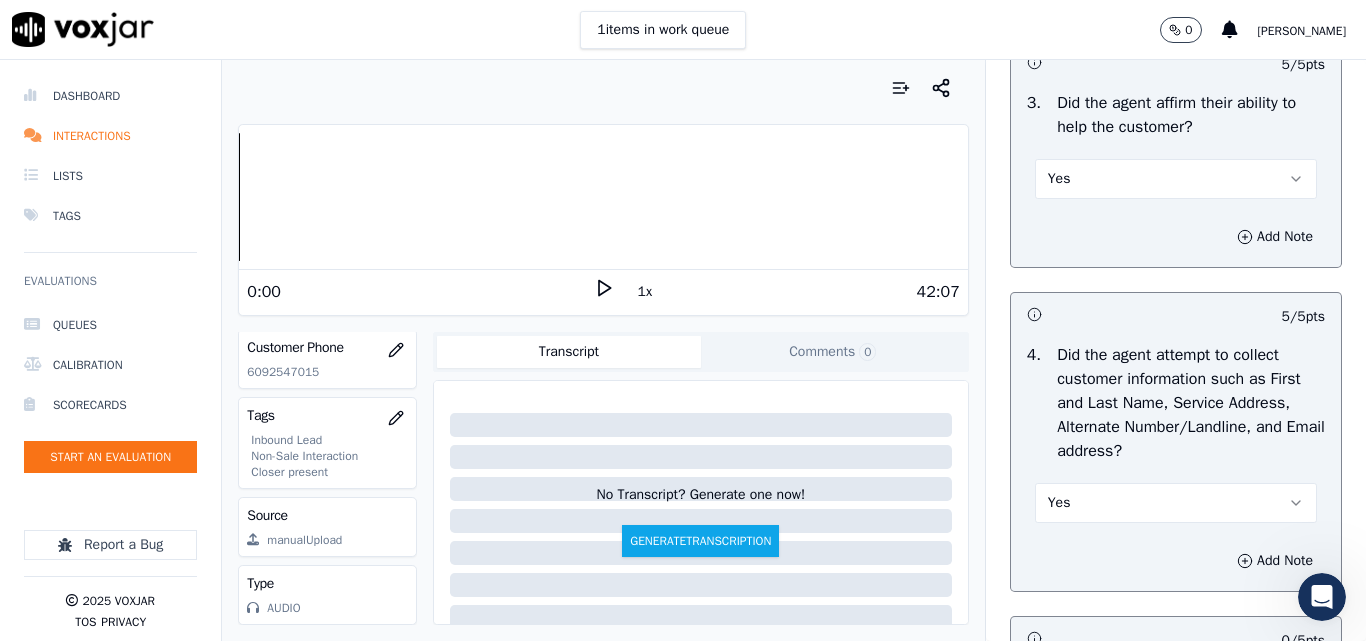 scroll, scrollTop: 1000, scrollLeft: 0, axis: vertical 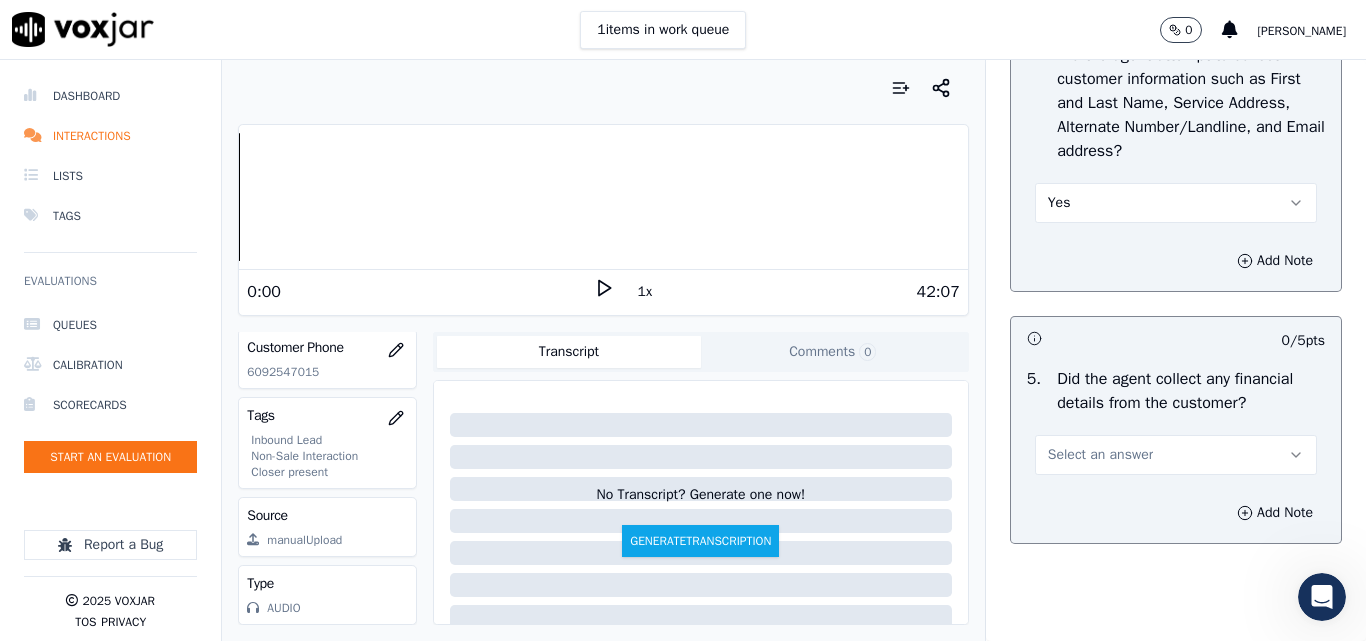 click on "Select an answer" at bounding box center (1100, 455) 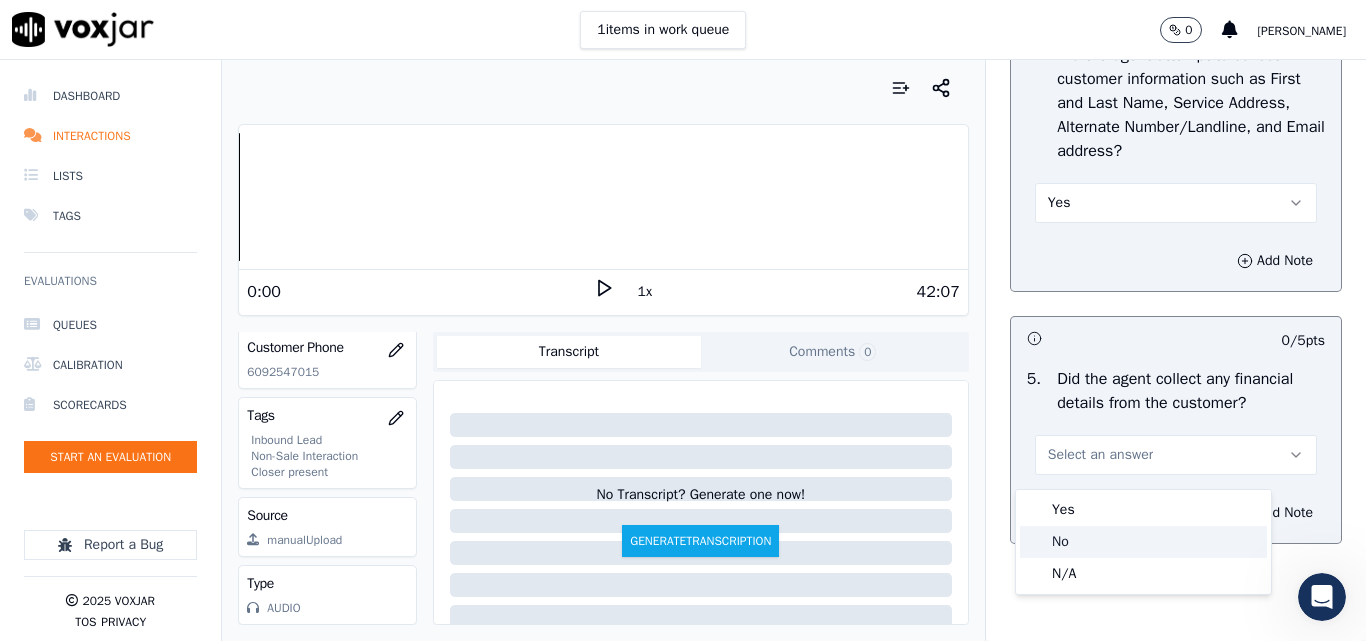 click on "No" 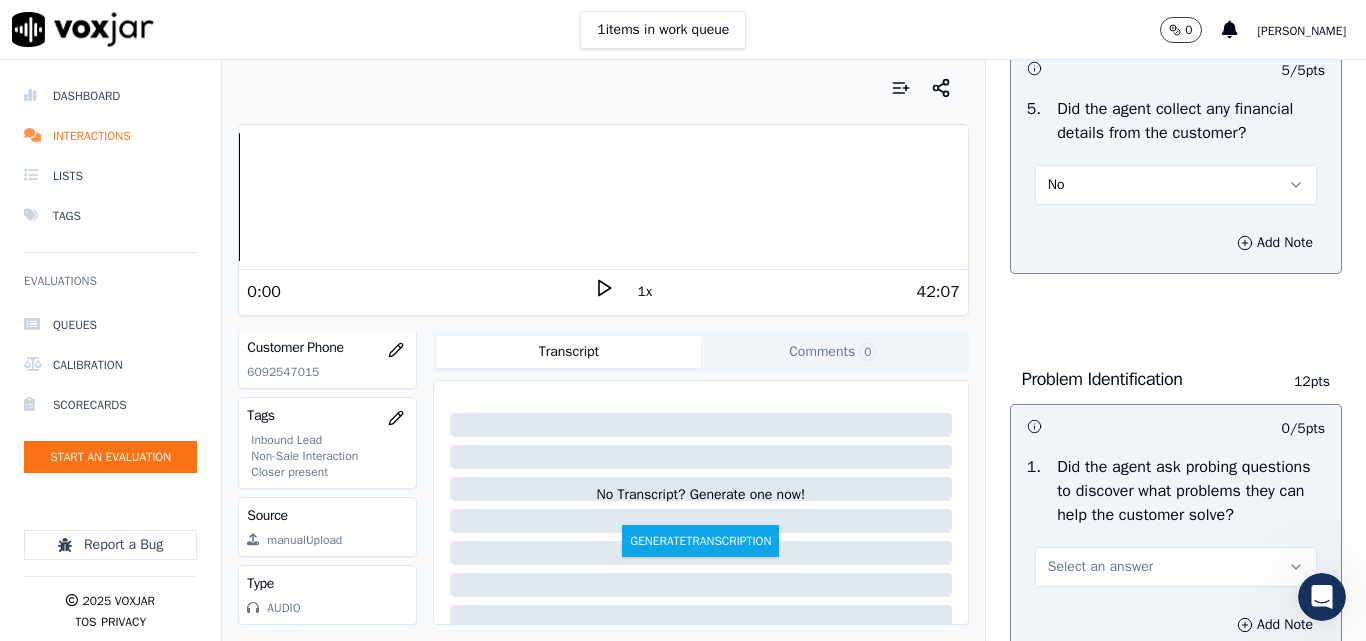 scroll, scrollTop: 1400, scrollLeft: 0, axis: vertical 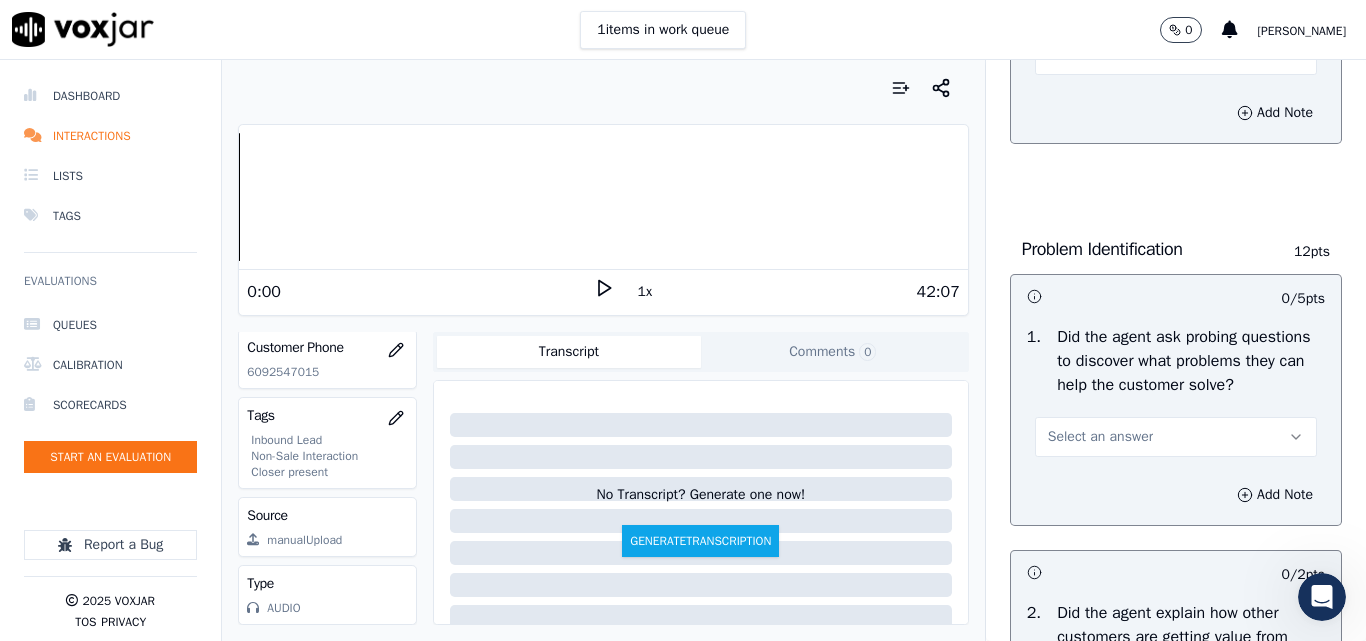 click on "Select an answer" at bounding box center [1100, 437] 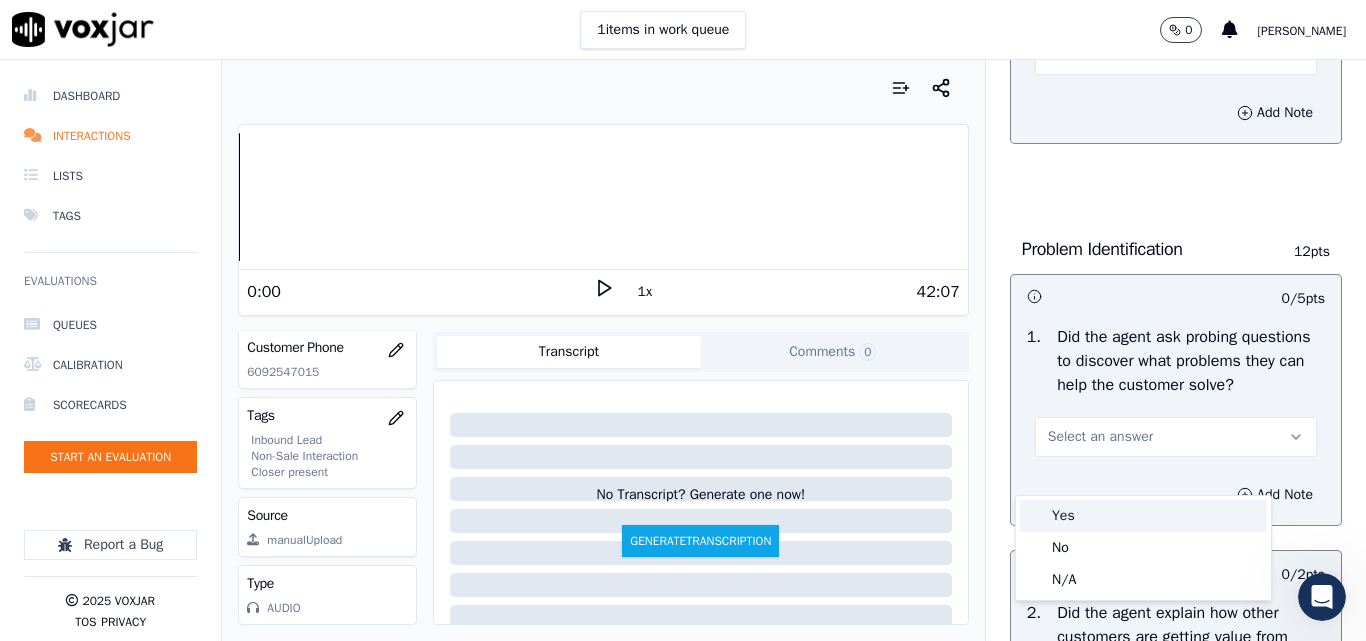 click on "Yes" at bounding box center (1143, 516) 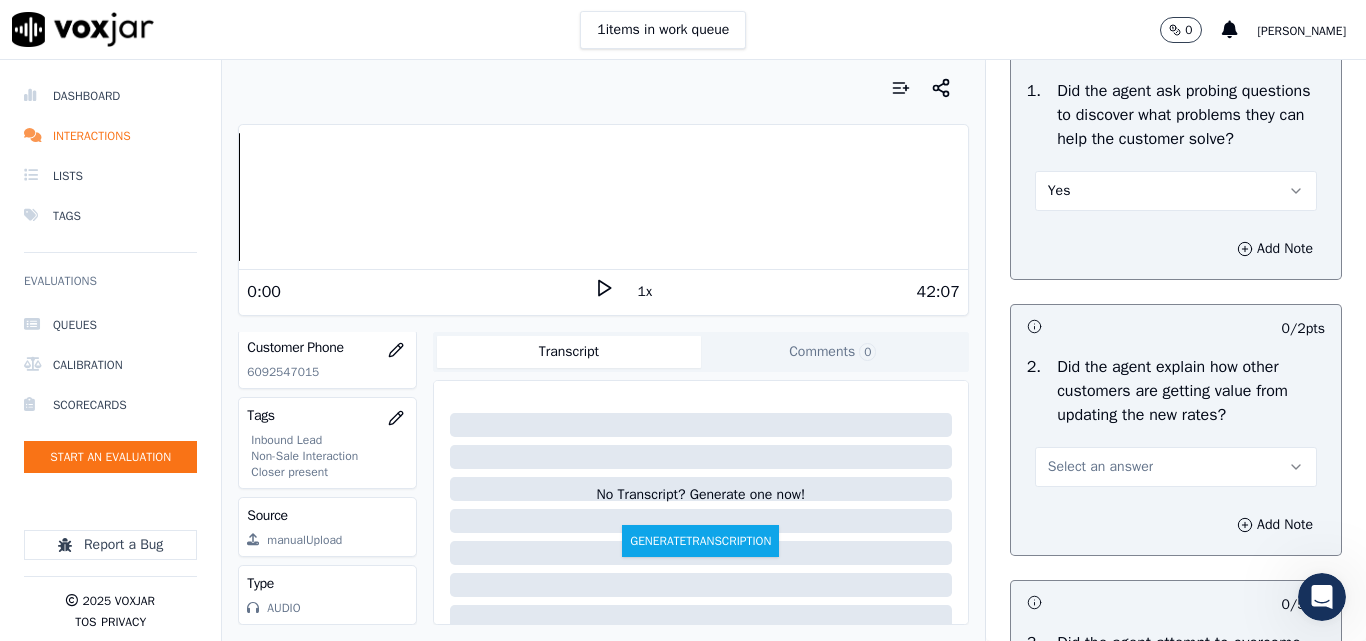 scroll, scrollTop: 1900, scrollLeft: 0, axis: vertical 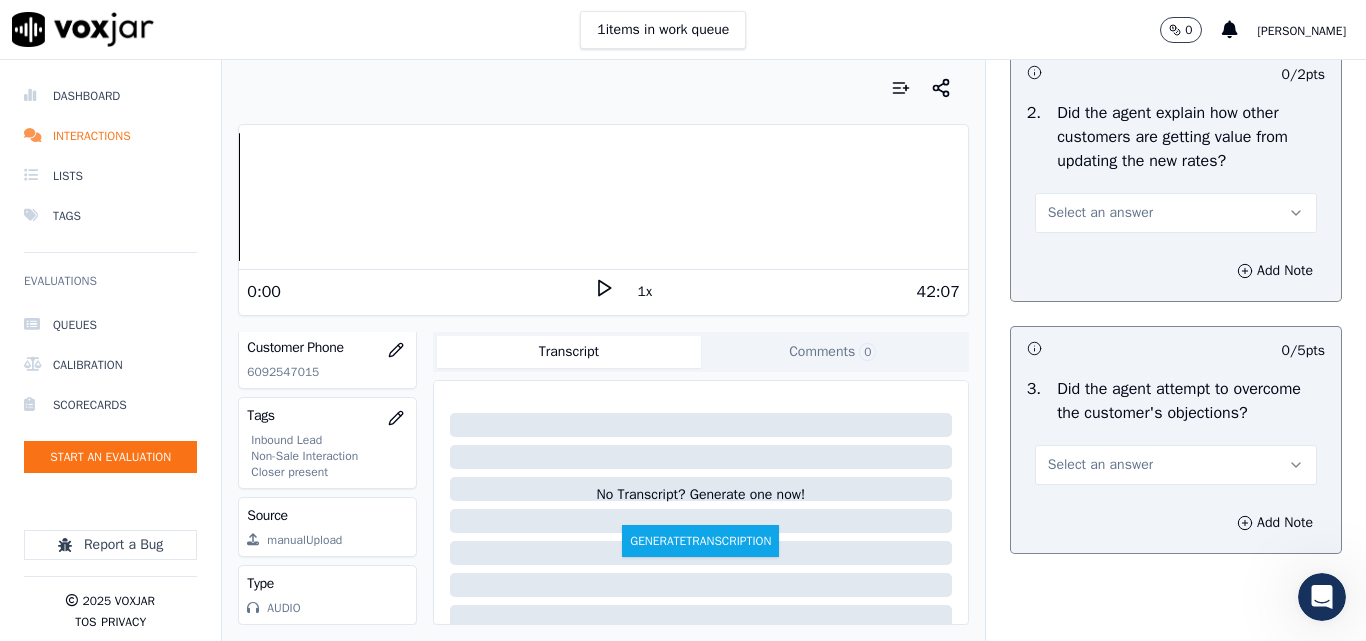 click on "Select an answer" at bounding box center (1100, 213) 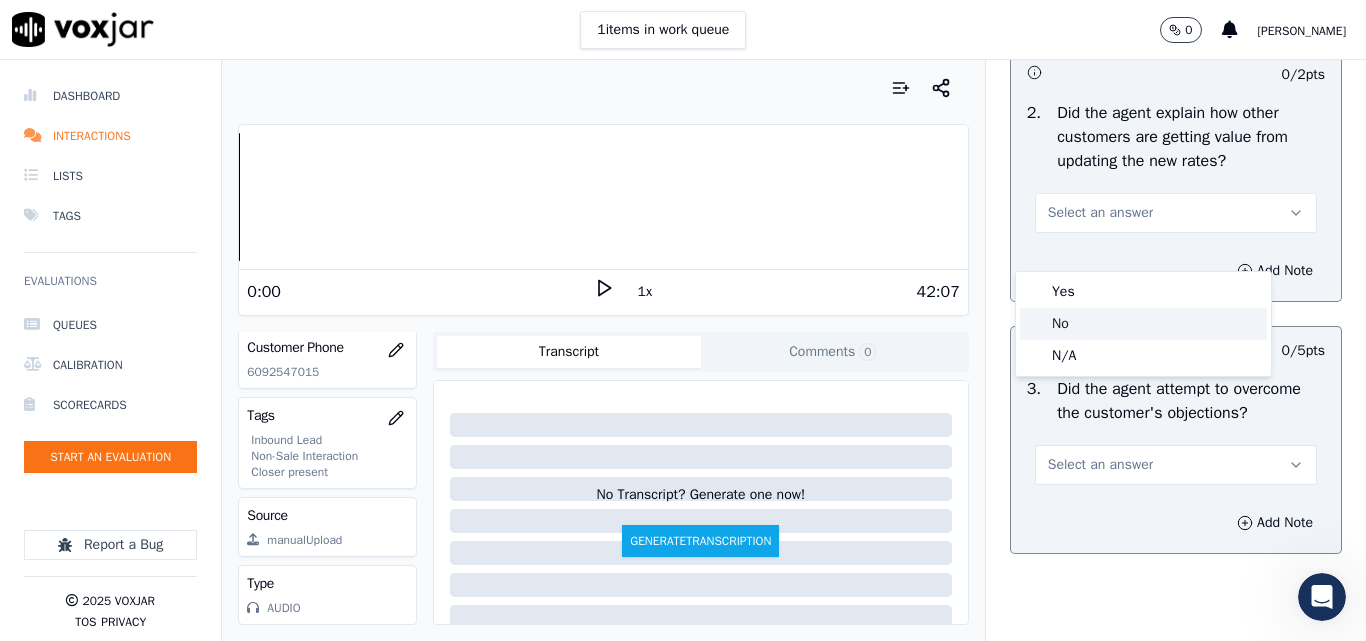 click on "No" 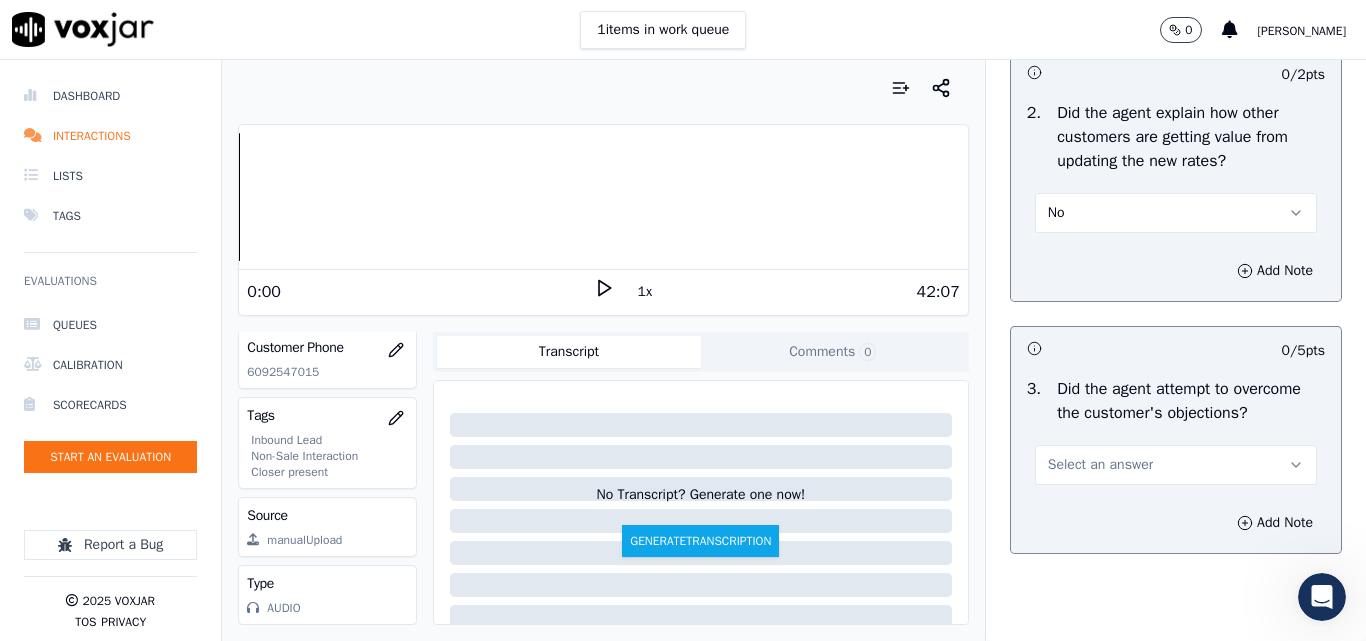 click on "No" at bounding box center (1176, 213) 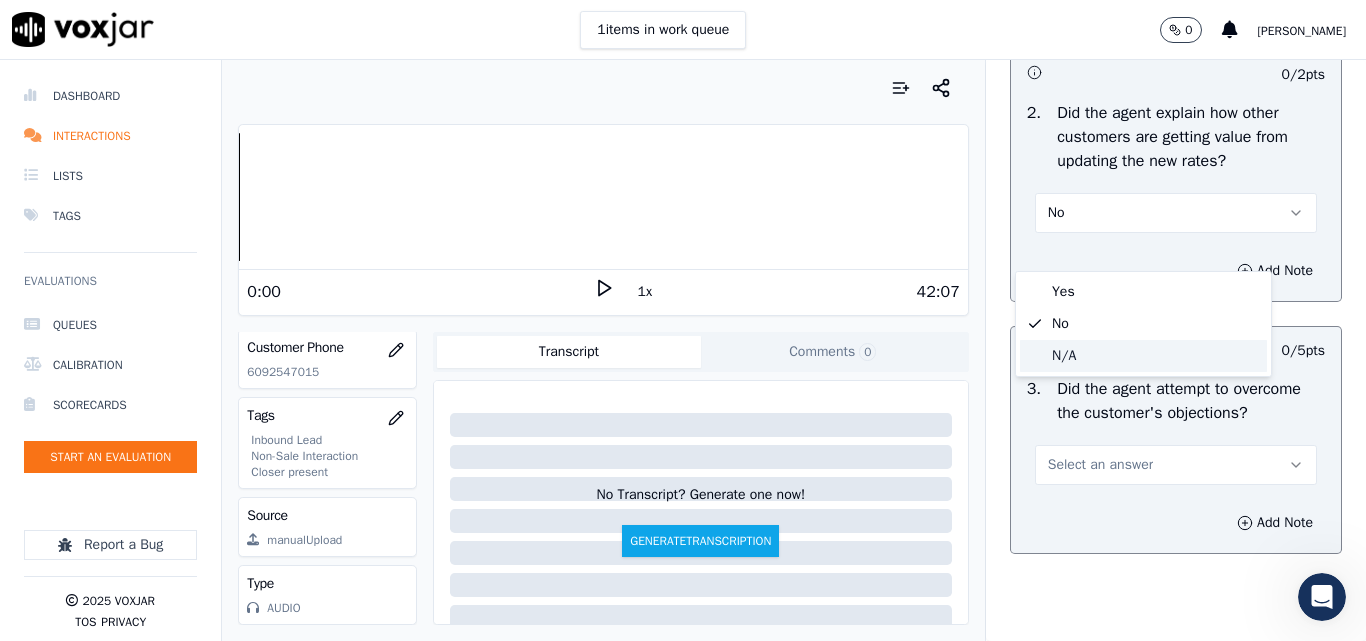 click on "N/A" 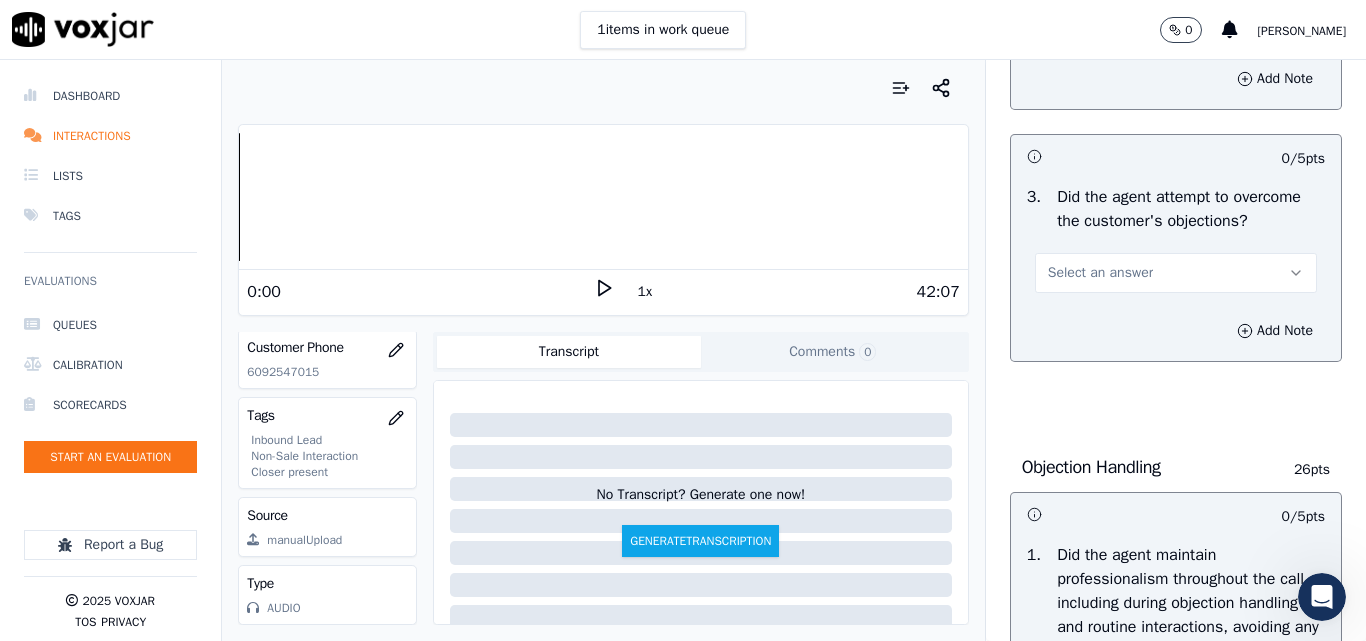 scroll, scrollTop: 2100, scrollLeft: 0, axis: vertical 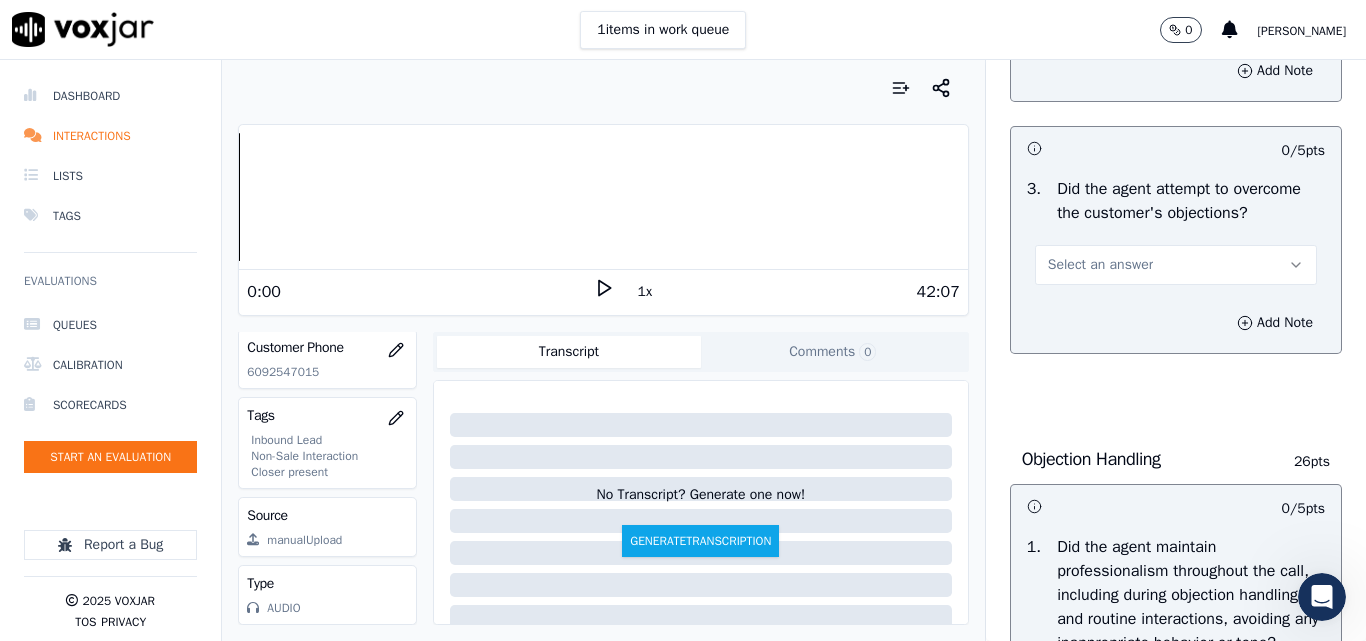 click on "Select an answer" at bounding box center [1100, 265] 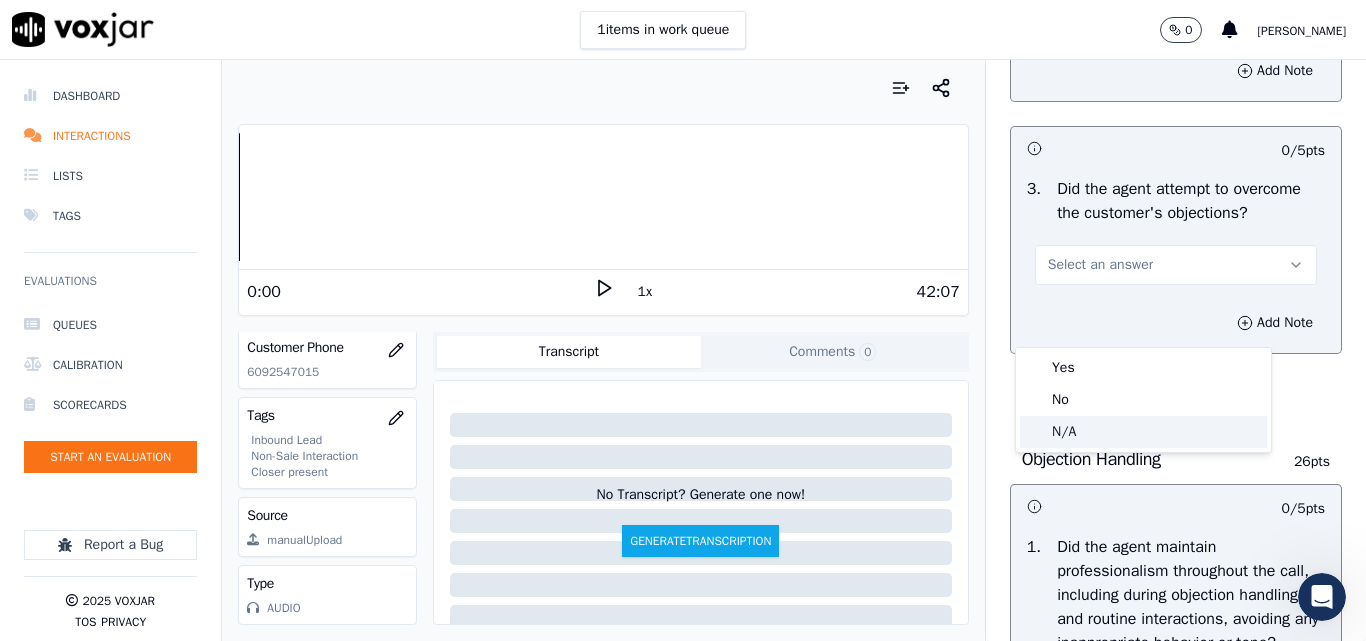 click on "N/A" 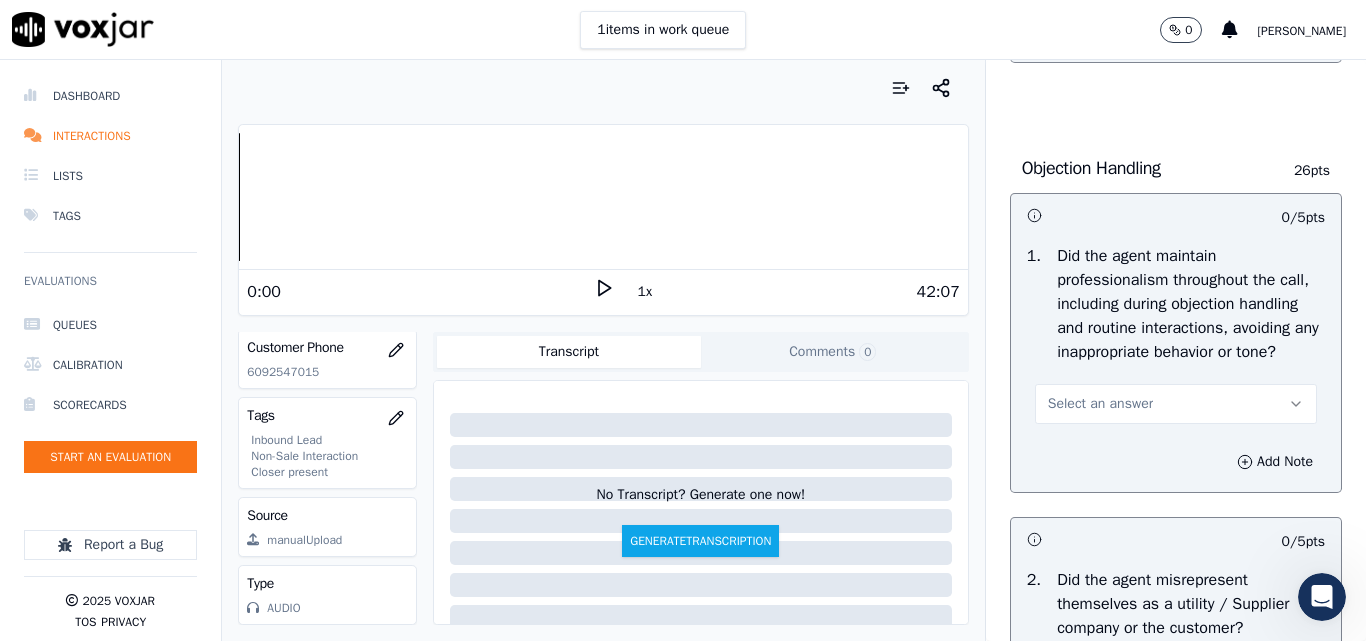 scroll, scrollTop: 2500, scrollLeft: 0, axis: vertical 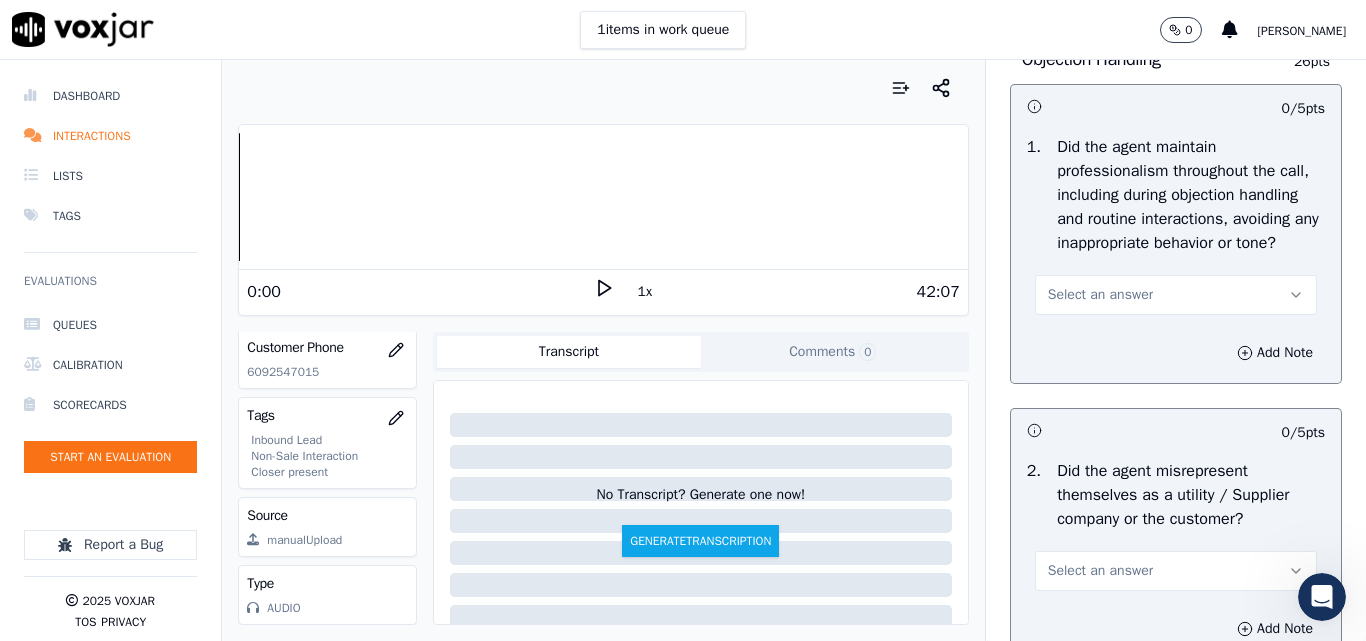 click on "Select an answer" at bounding box center (1100, 295) 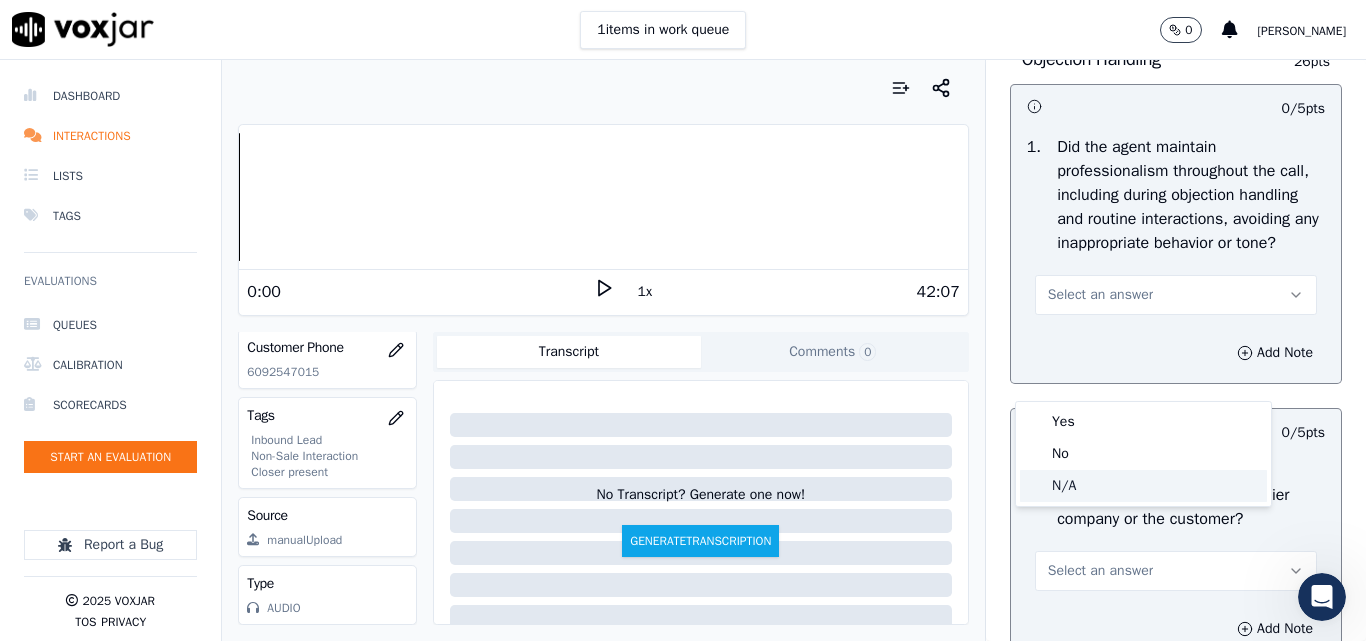 click on "N/A" 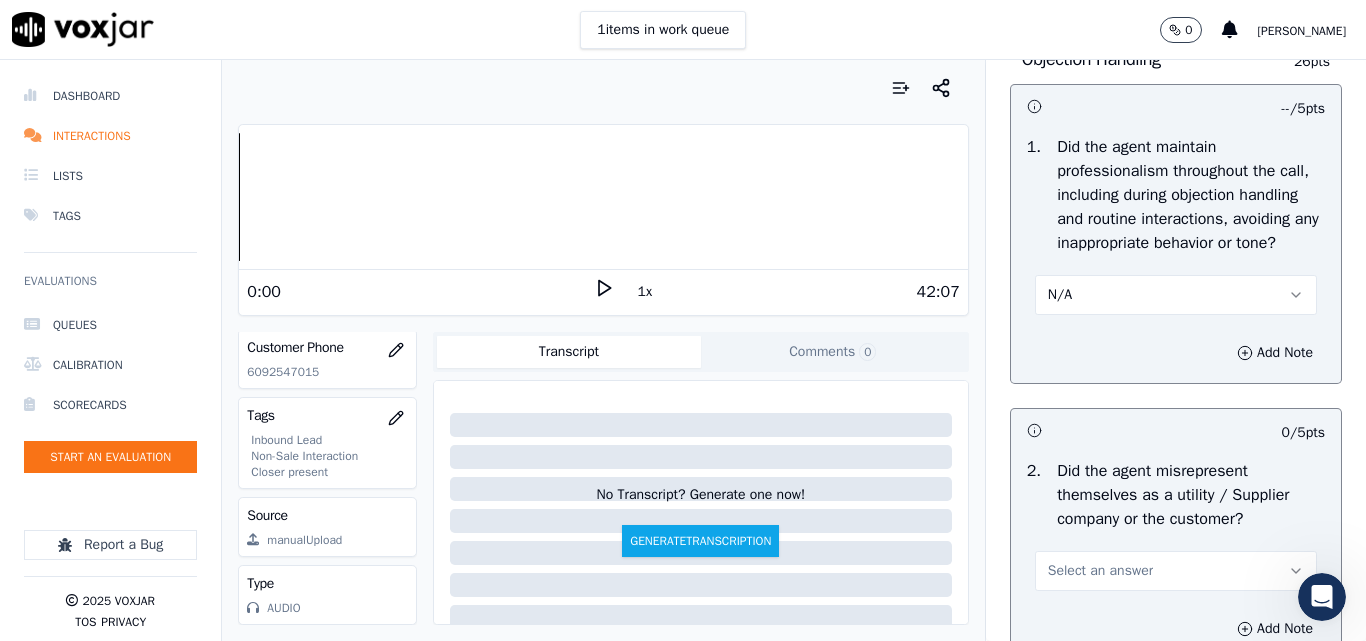 click on "N/A" at bounding box center [1176, 295] 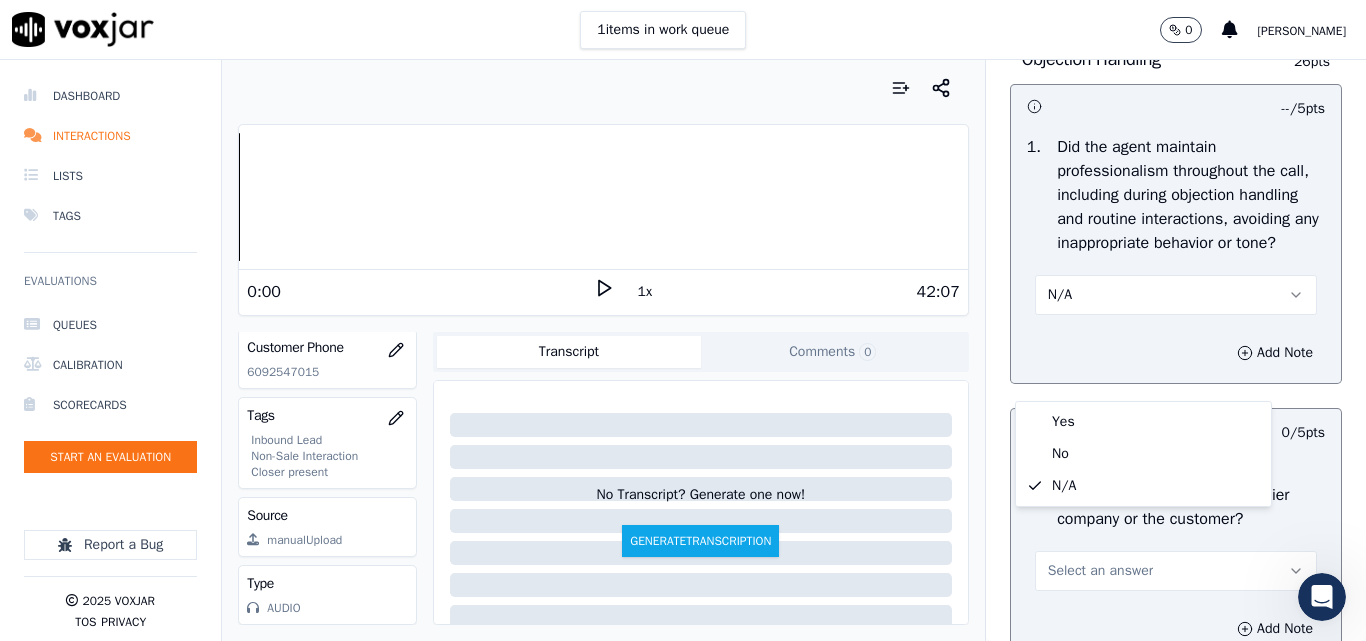 click on "N/A" at bounding box center (1176, 295) 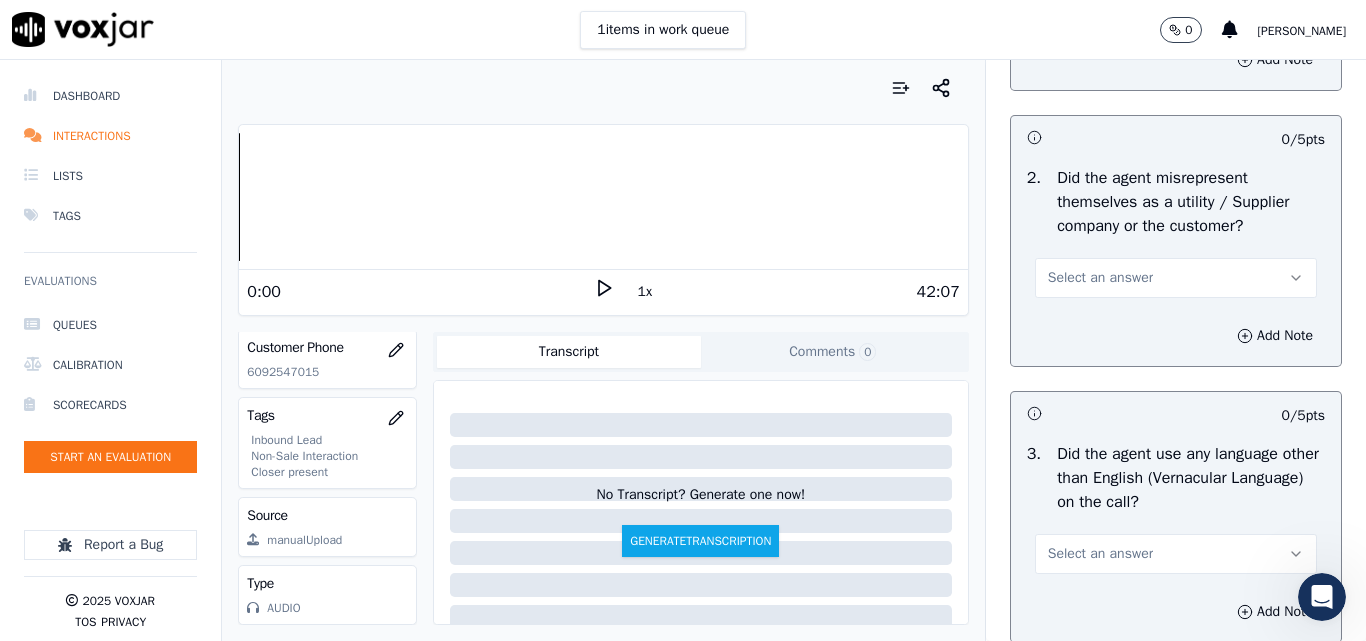 scroll, scrollTop: 2800, scrollLeft: 0, axis: vertical 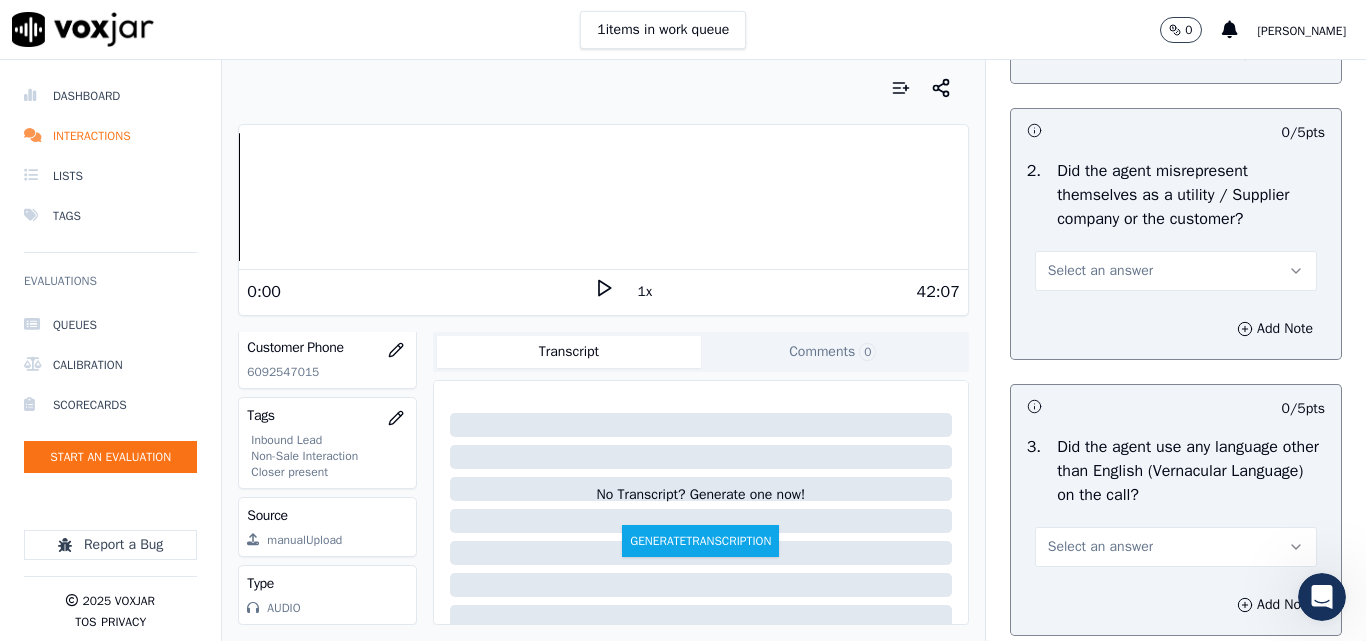 click on "Select an answer" at bounding box center (1100, 271) 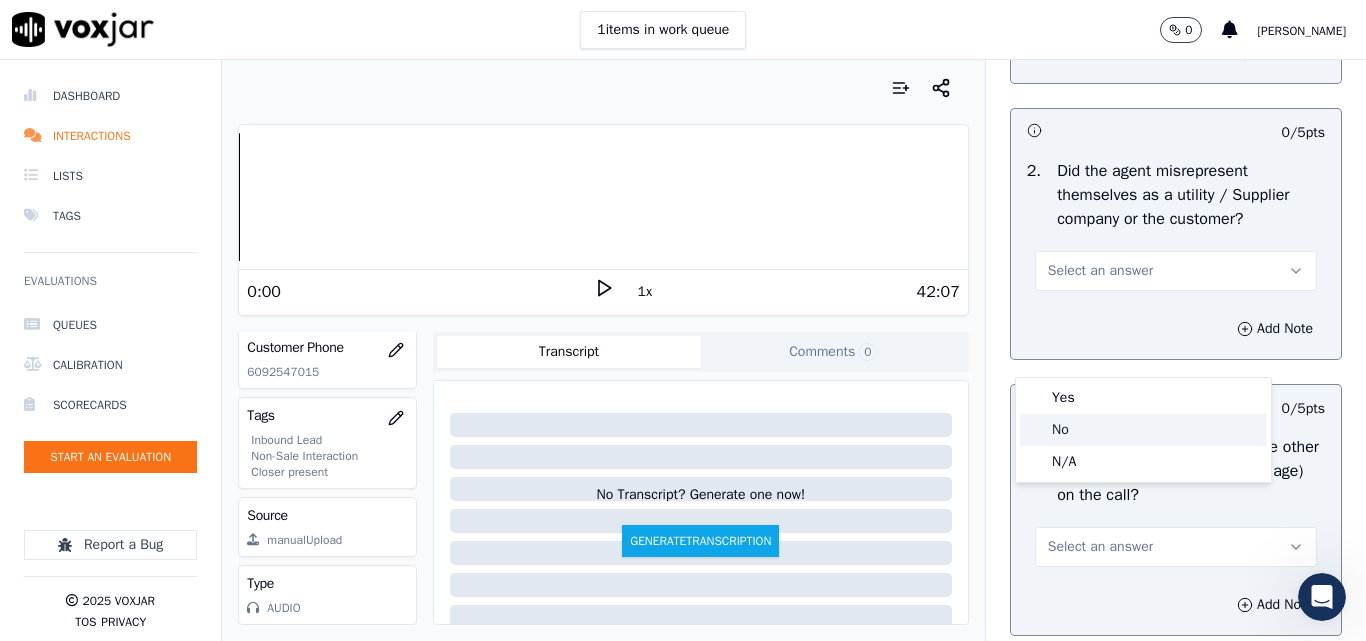 click on "No" 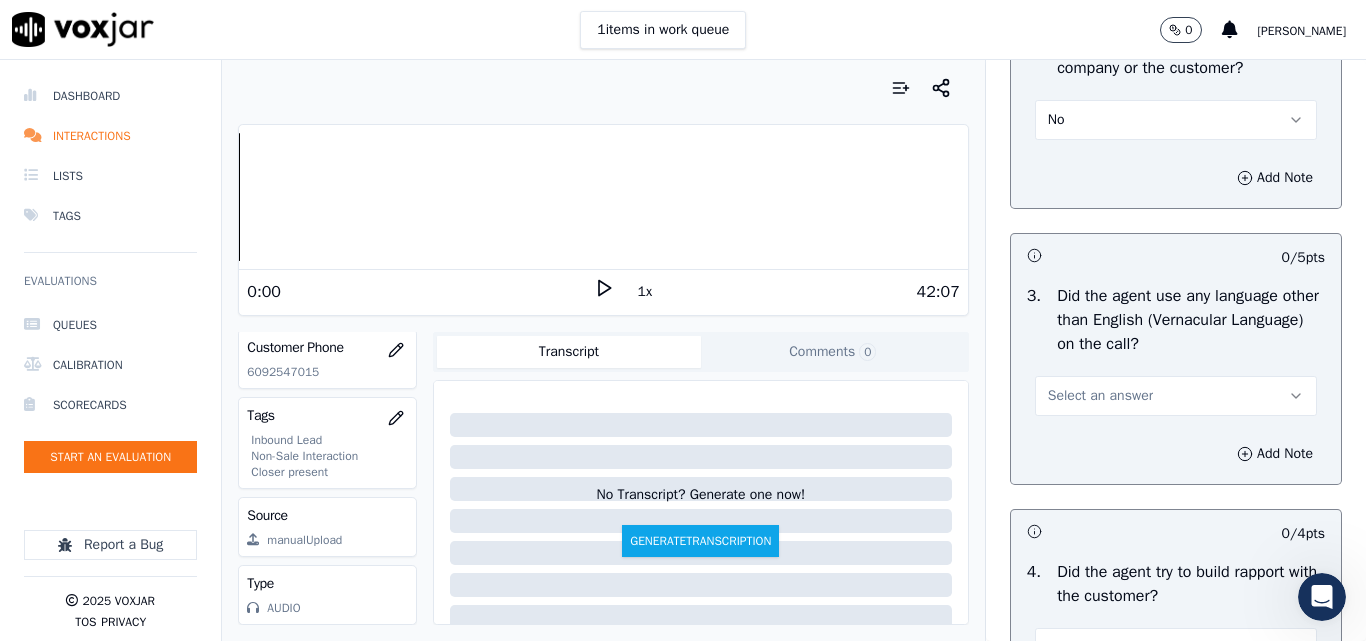 scroll, scrollTop: 3000, scrollLeft: 0, axis: vertical 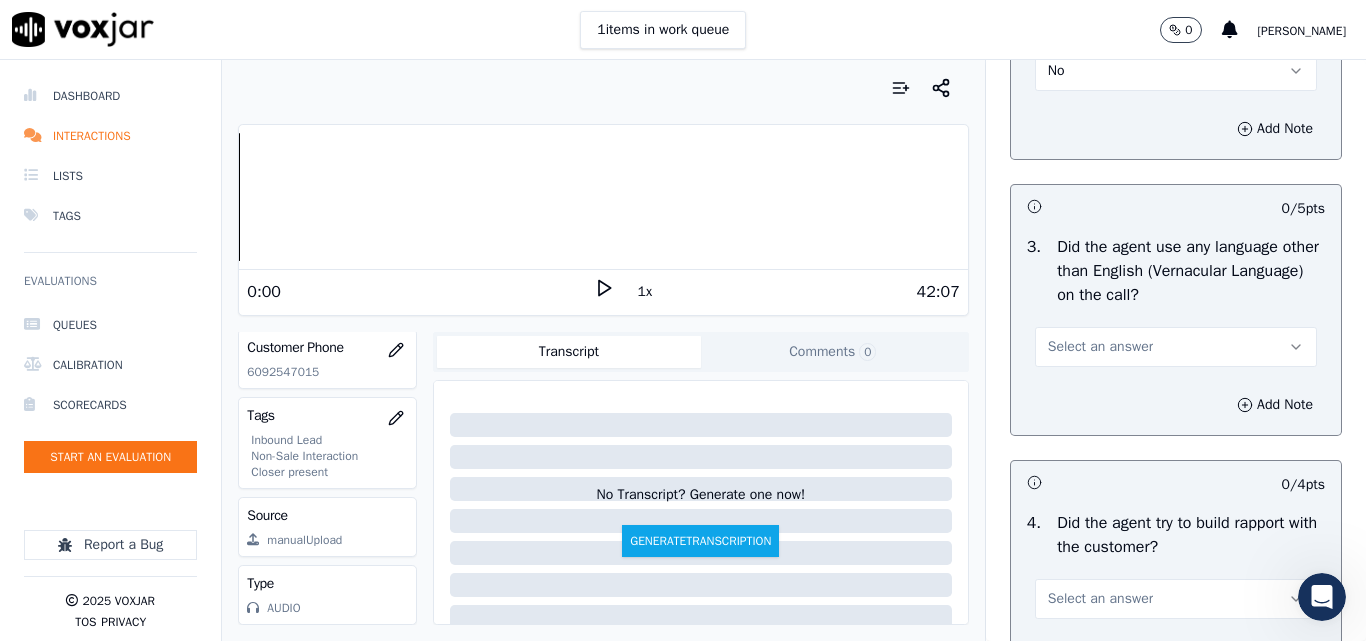 click on "Select an answer" at bounding box center [1176, 347] 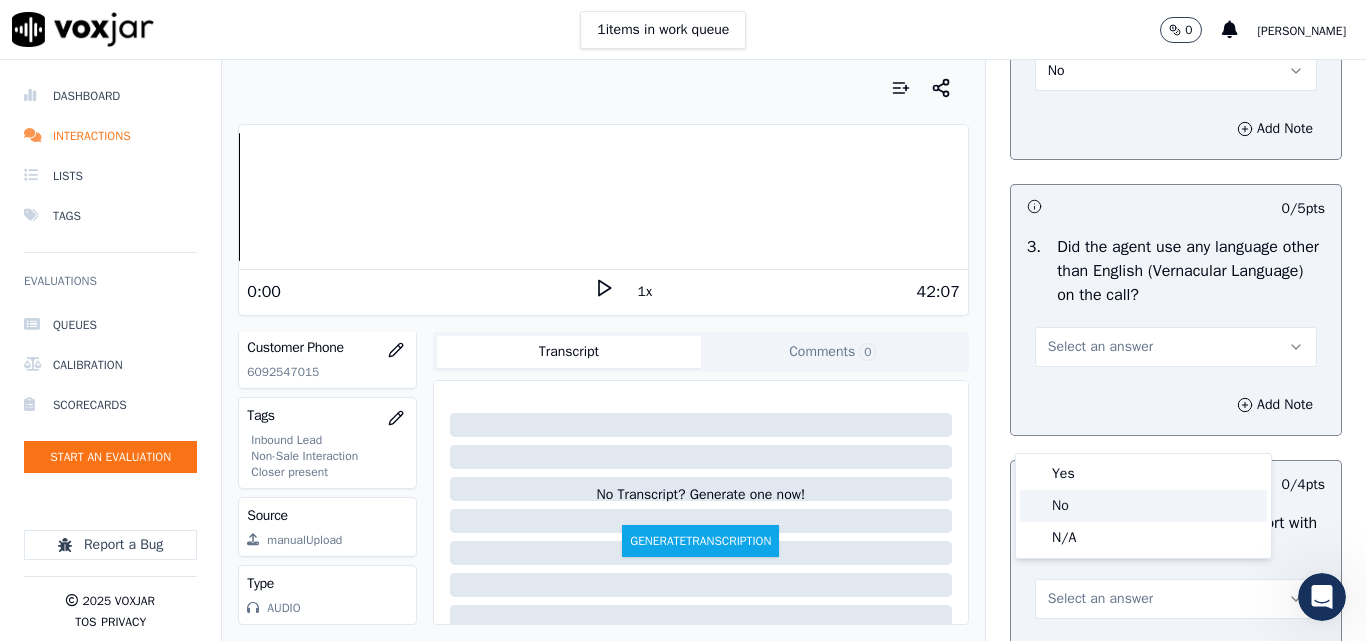click on "No" 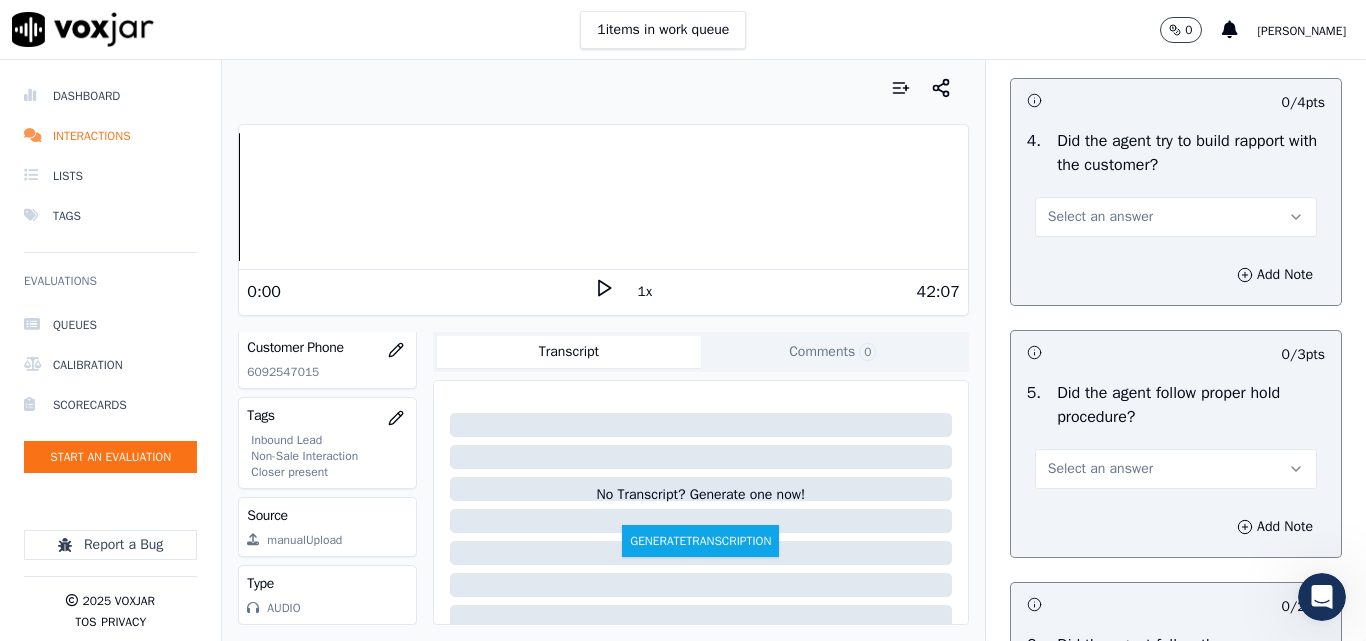scroll, scrollTop: 3400, scrollLeft: 0, axis: vertical 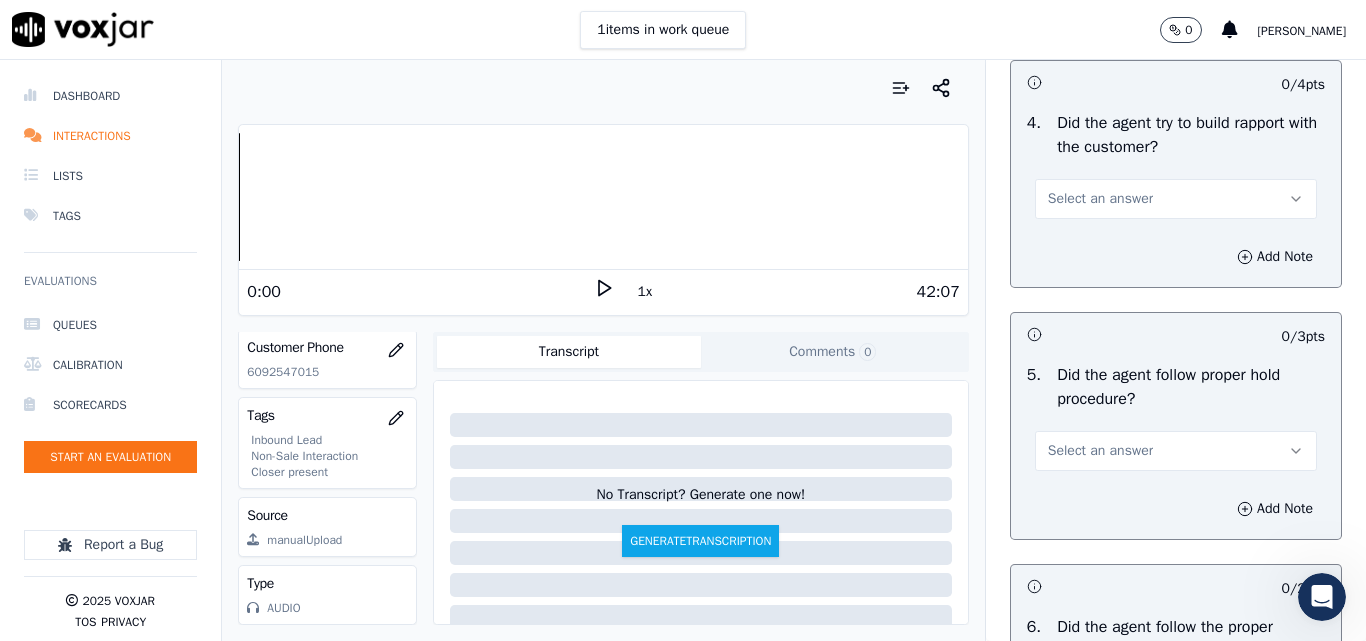 click on "Select an answer" at bounding box center (1100, 199) 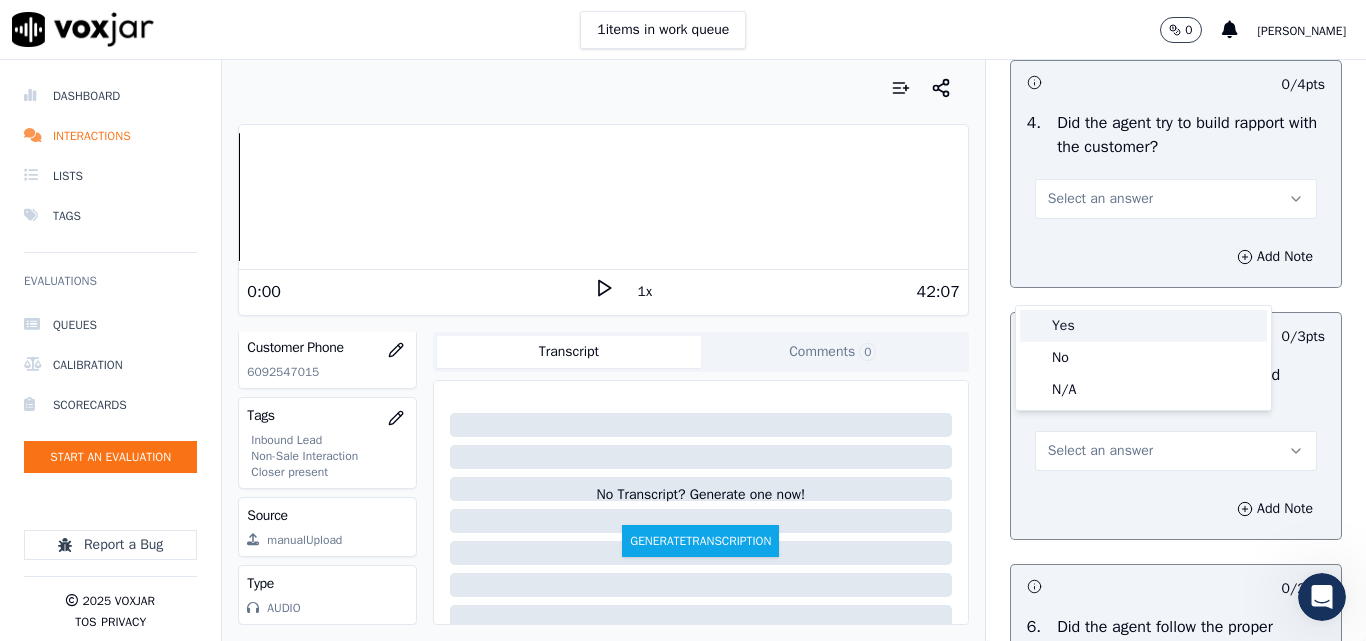 click on "Yes" at bounding box center (1143, 326) 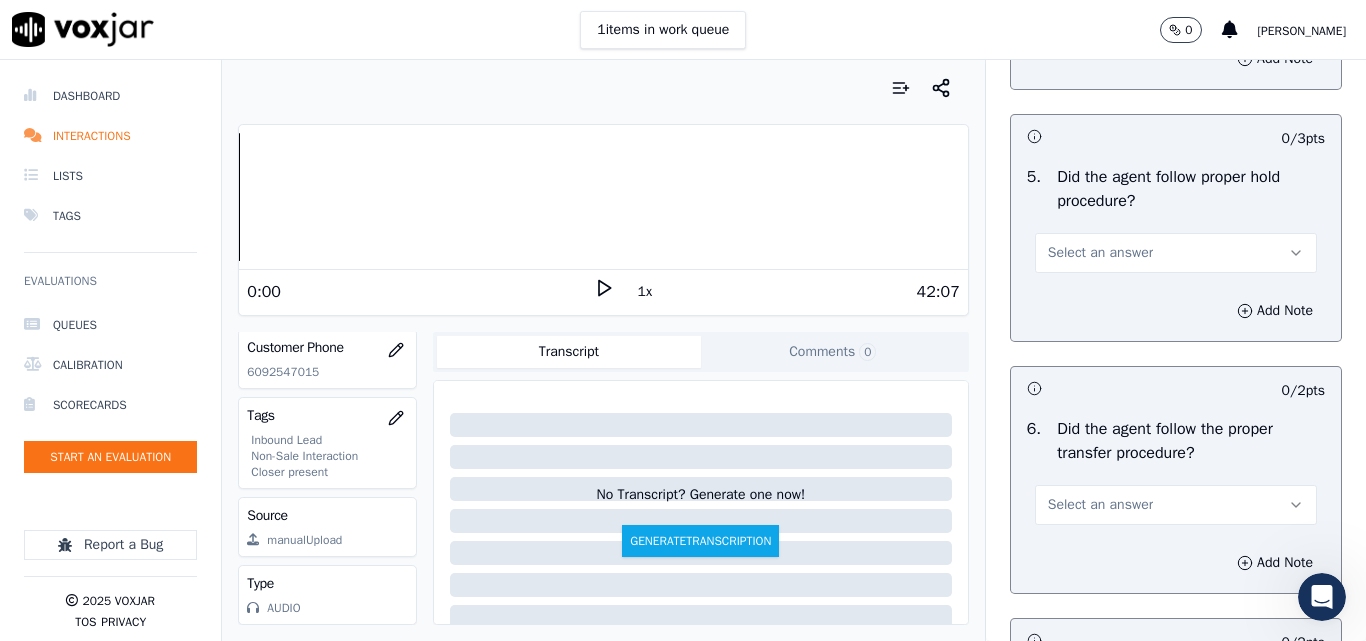 scroll, scrollTop: 3600, scrollLeft: 0, axis: vertical 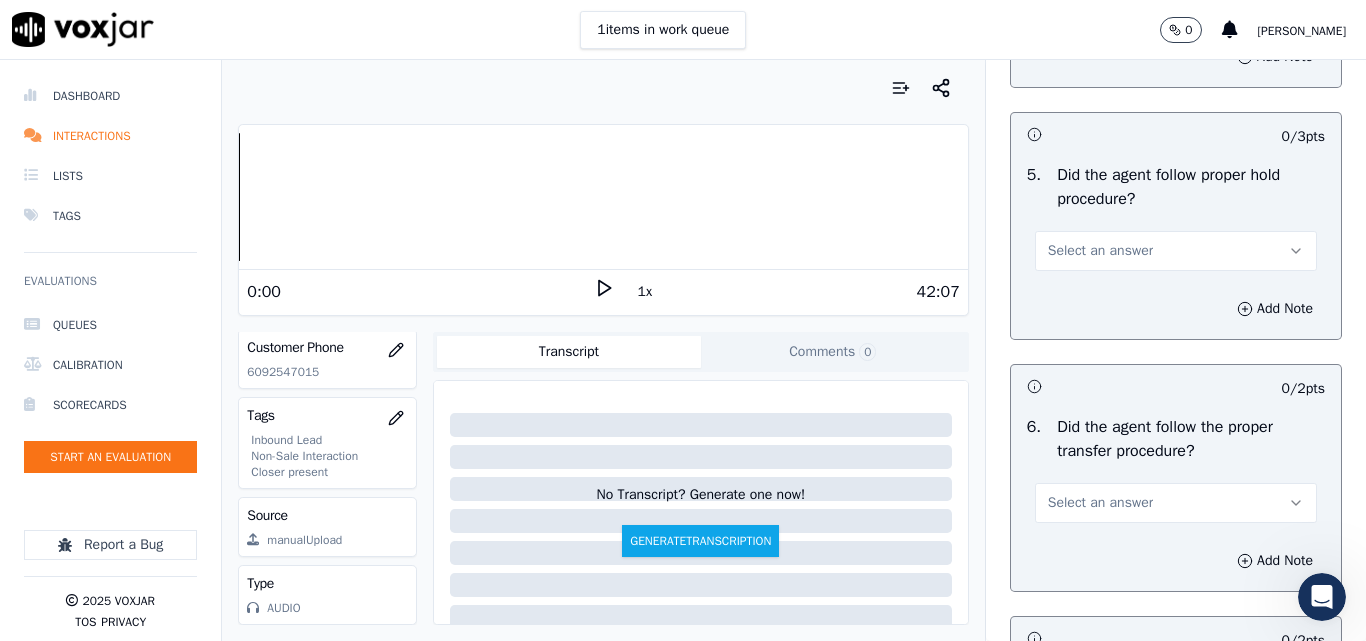 click on "Select an answer" at bounding box center (1100, 251) 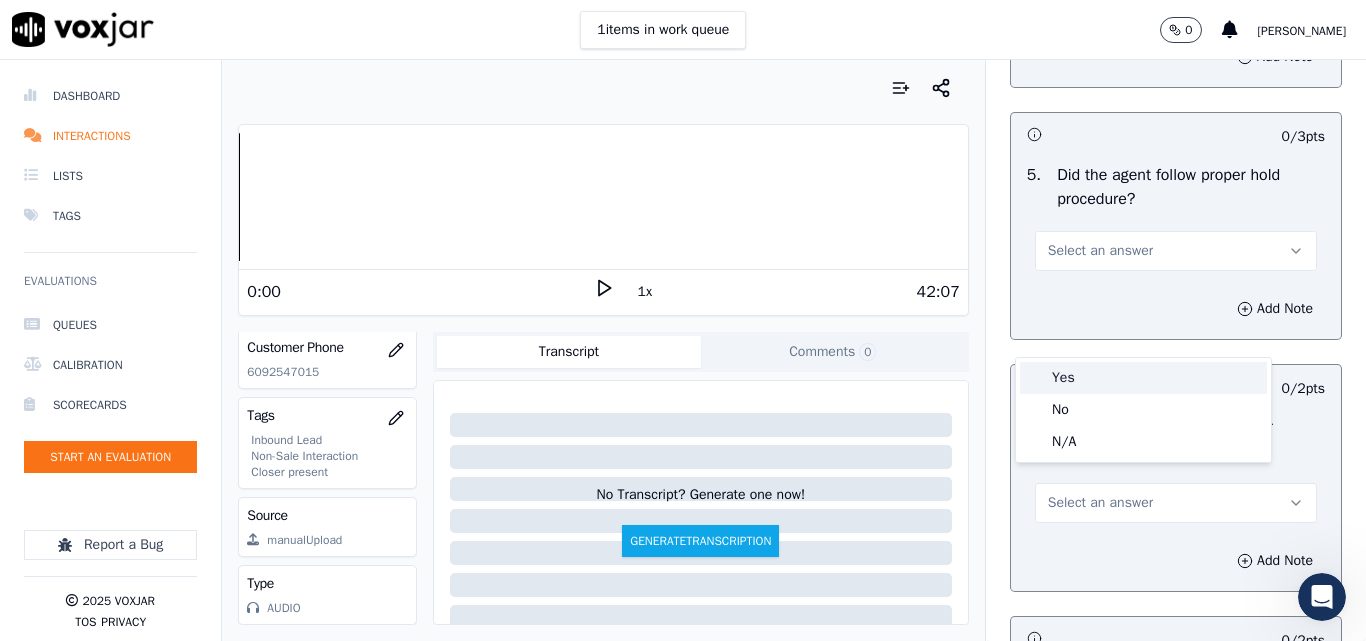 click on "Yes" at bounding box center (1143, 378) 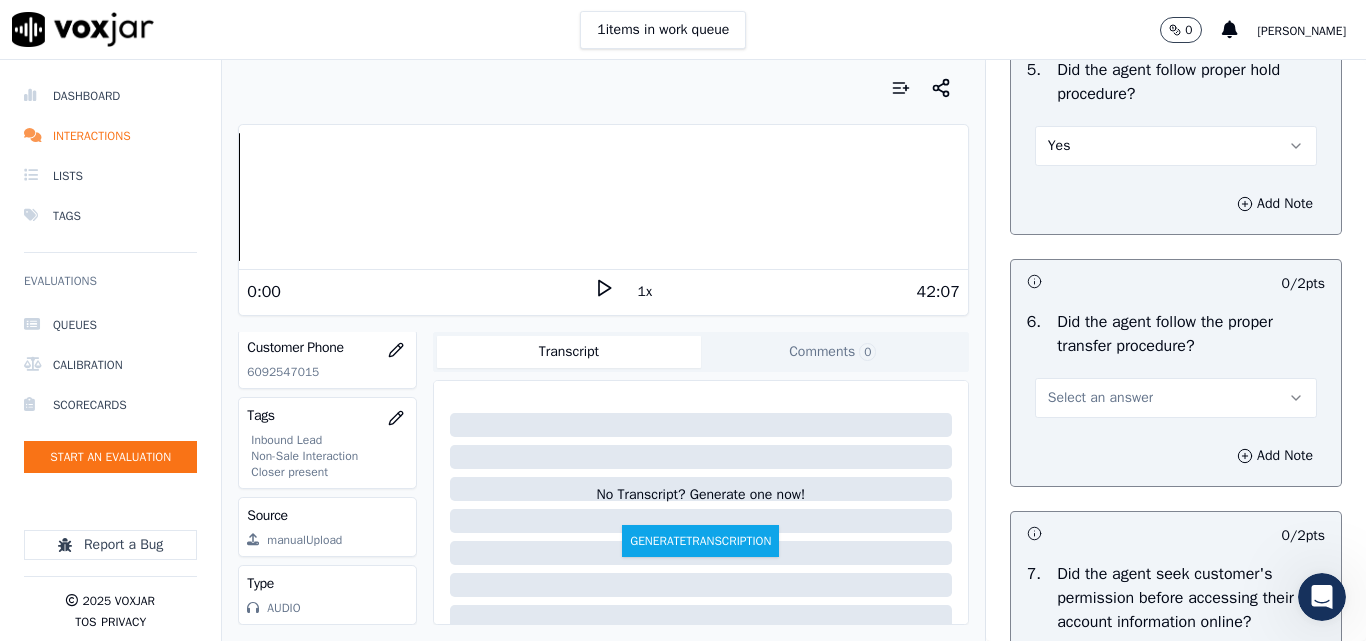 scroll, scrollTop: 3800, scrollLeft: 0, axis: vertical 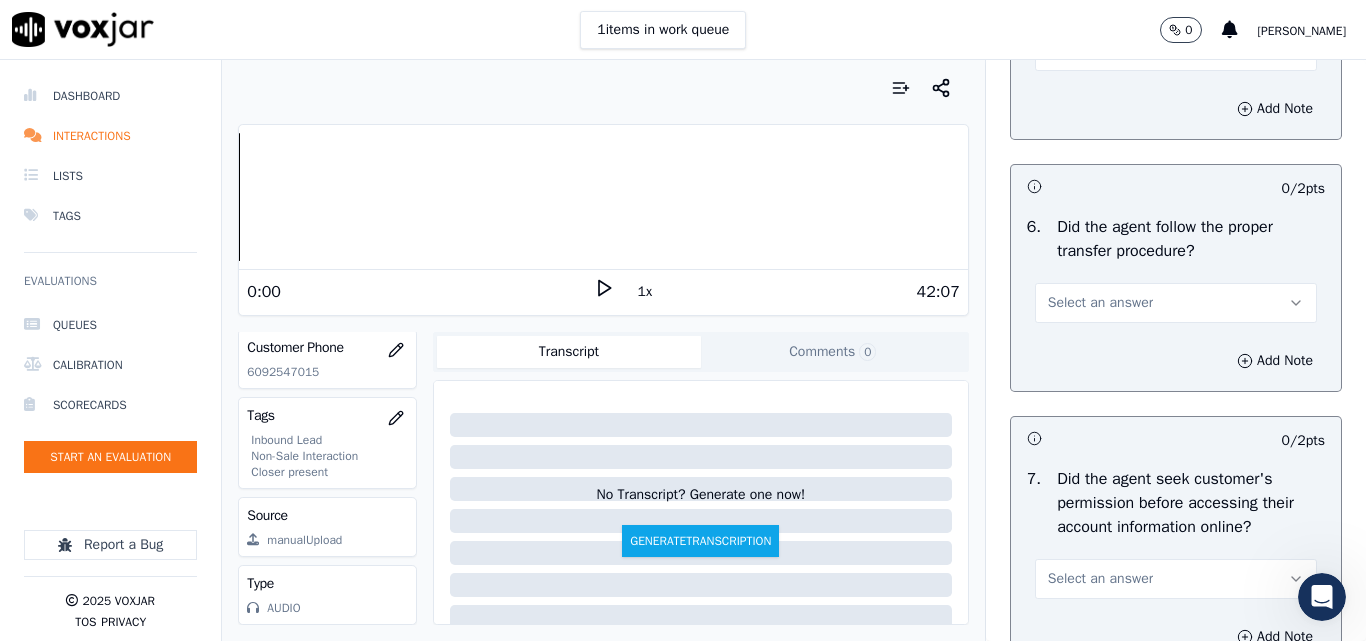 click on "Select an answer" at bounding box center [1176, 303] 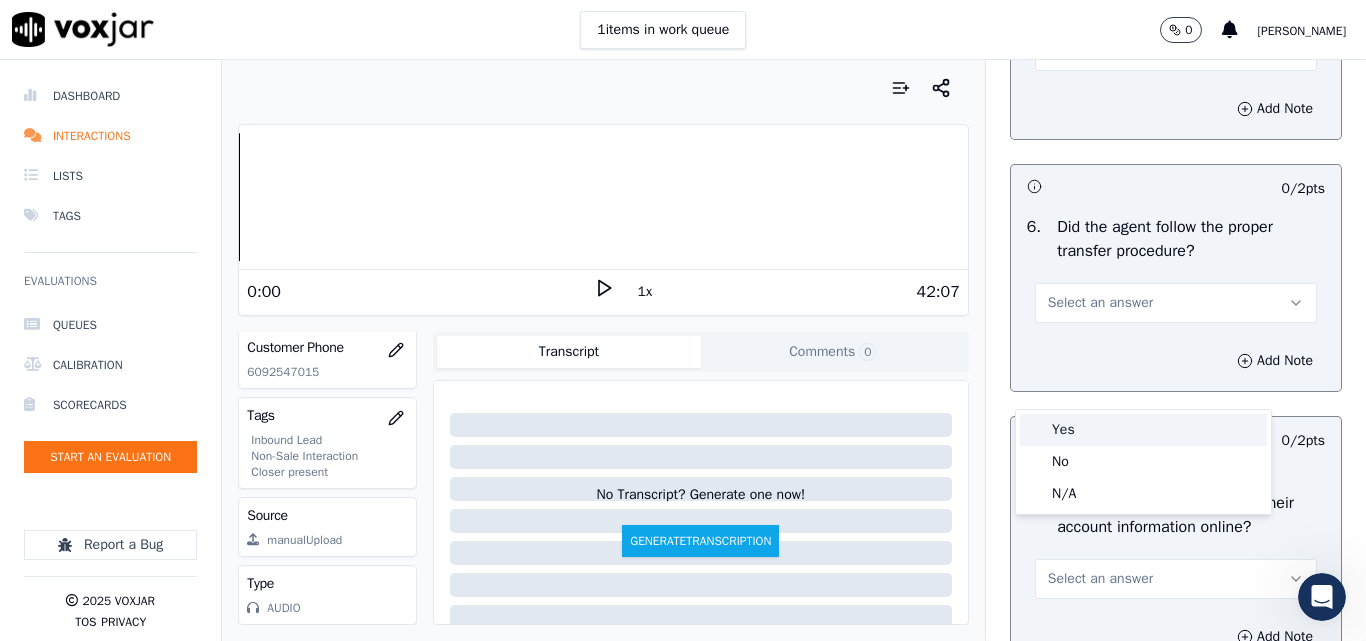 click on "Yes" at bounding box center (1143, 430) 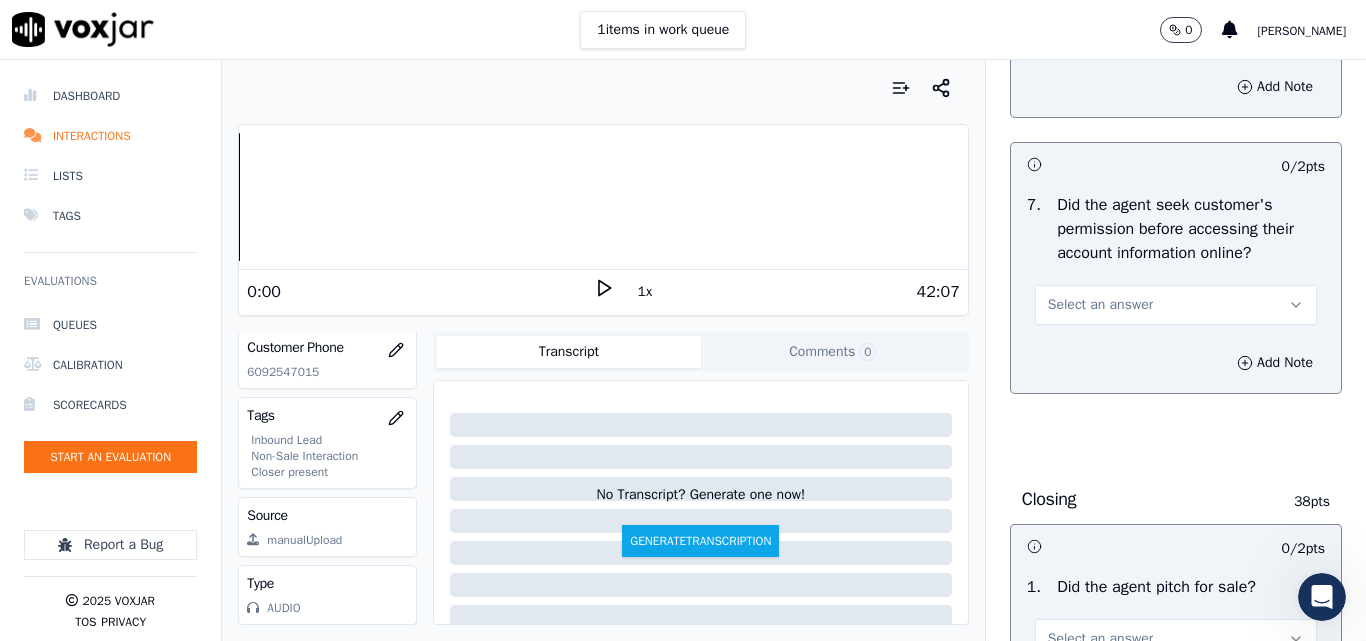 scroll, scrollTop: 4100, scrollLeft: 0, axis: vertical 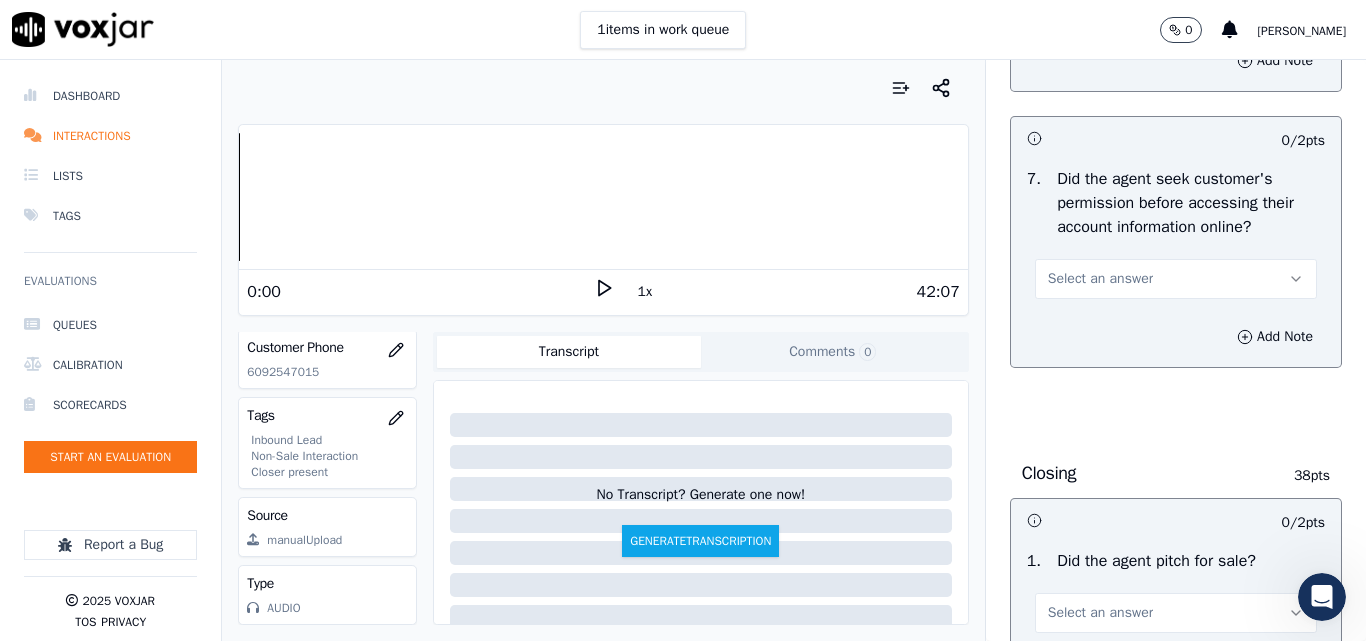 click on "Select an answer" at bounding box center (1100, 279) 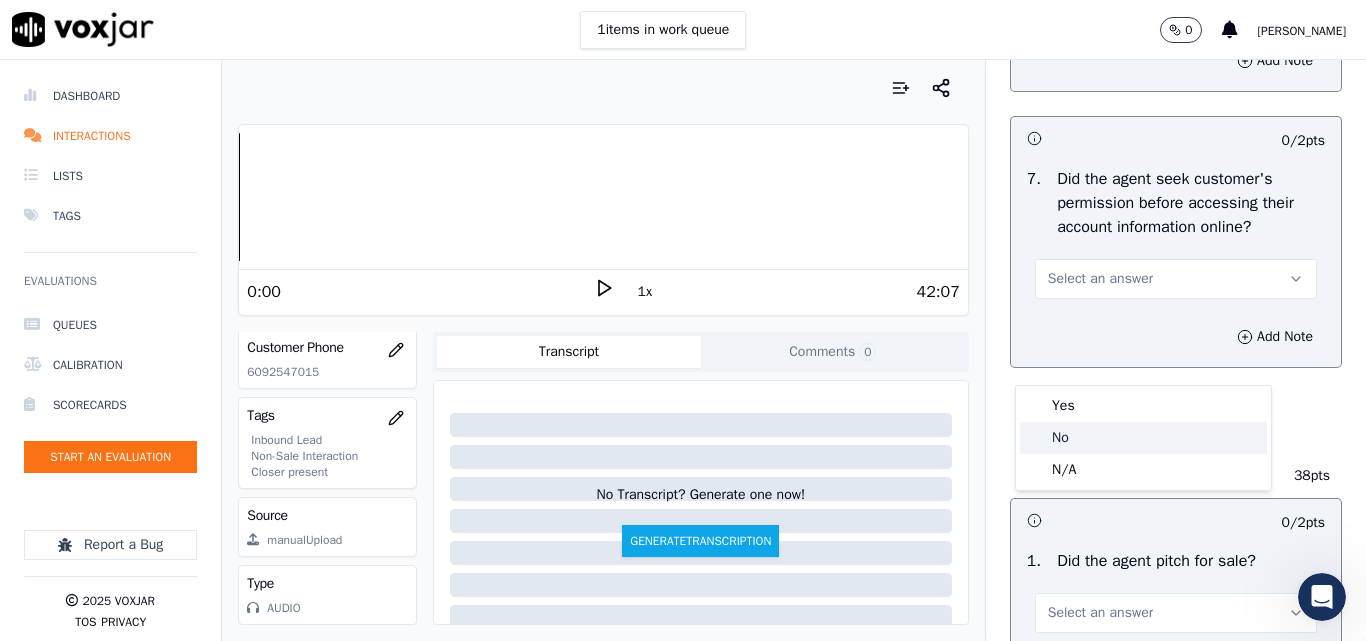 click on "No" 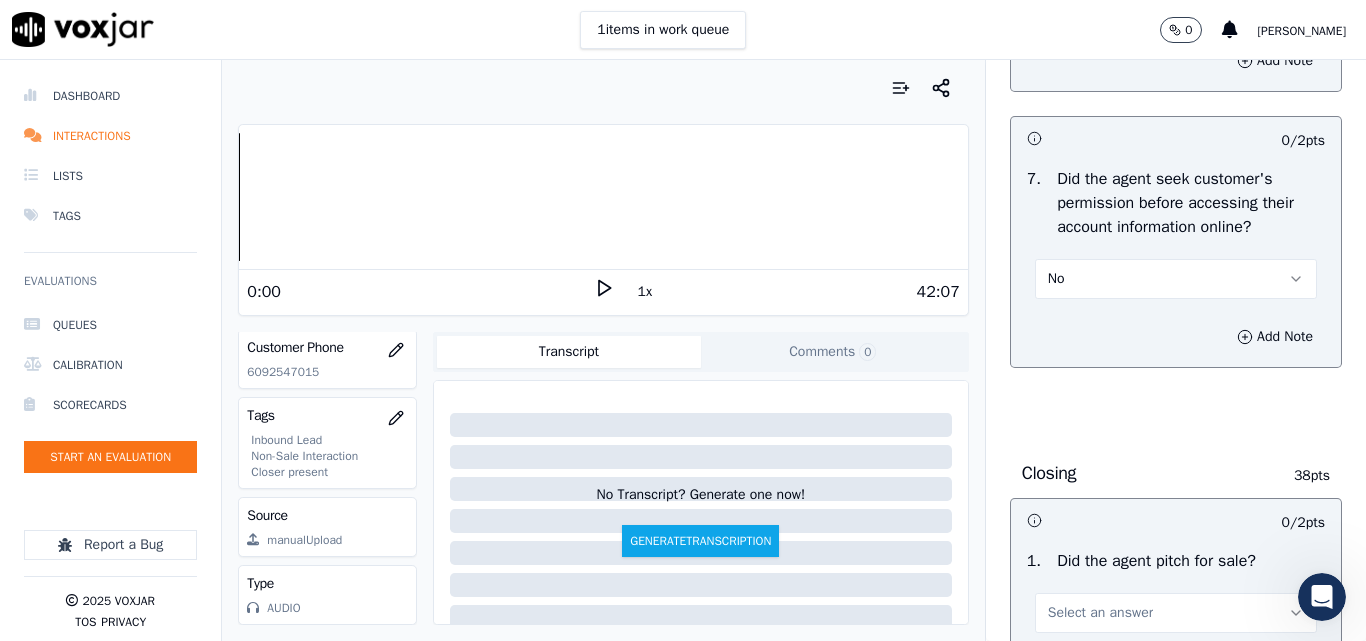 scroll, scrollTop: 4400, scrollLeft: 0, axis: vertical 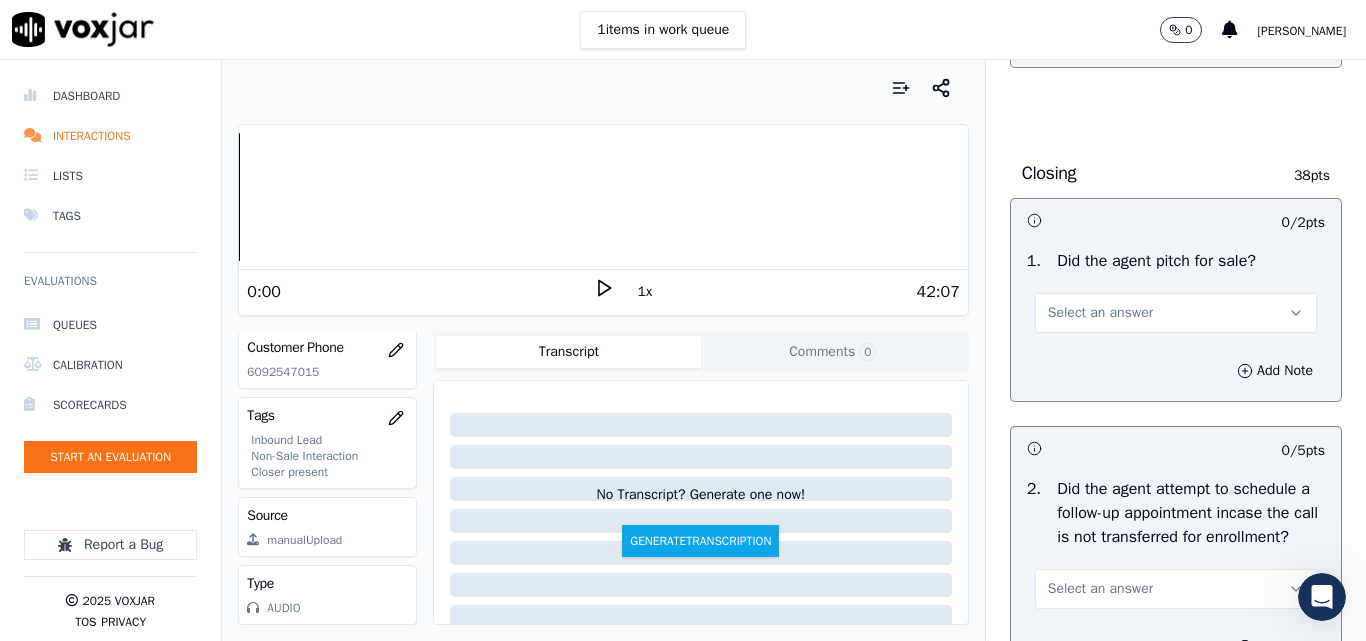 click on "Select an answer" at bounding box center (1176, 313) 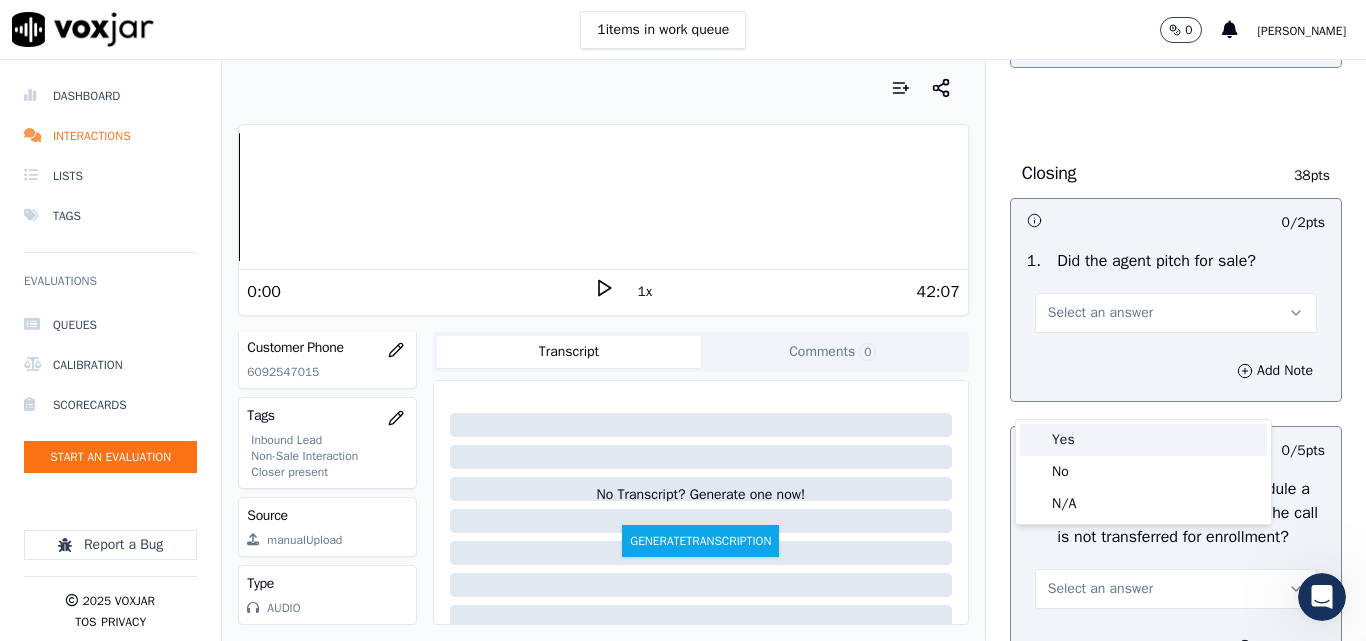 click on "Yes" at bounding box center [1143, 440] 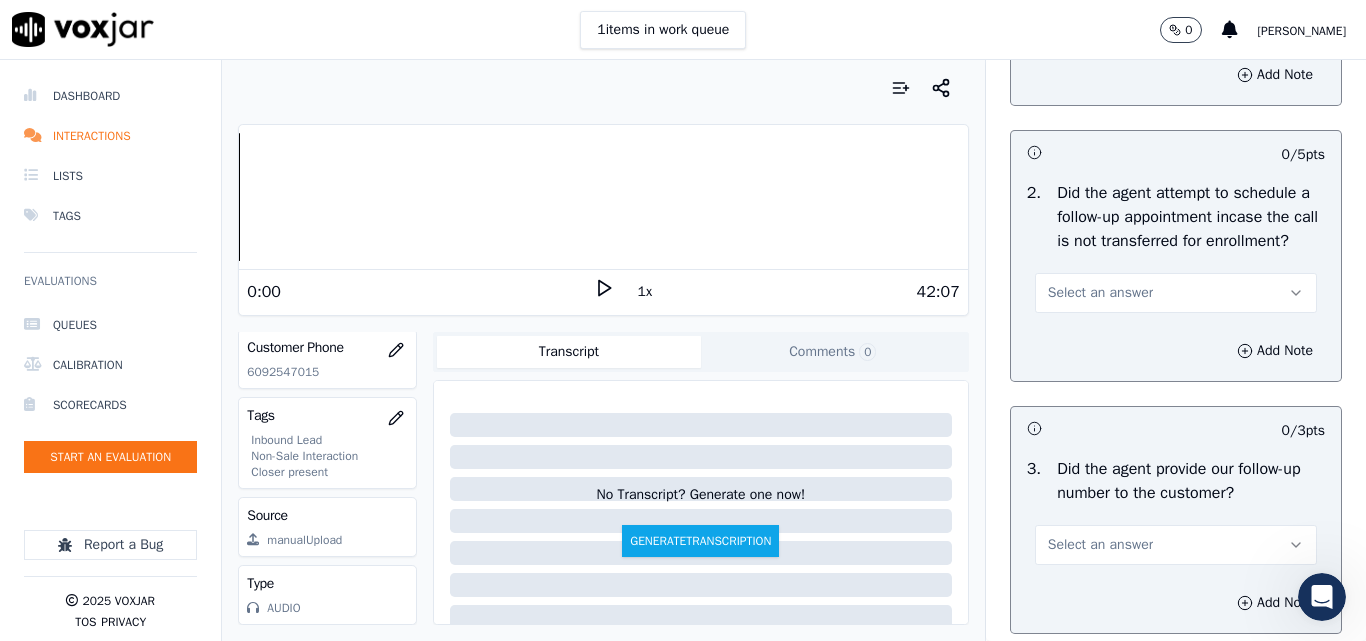 scroll, scrollTop: 4700, scrollLeft: 0, axis: vertical 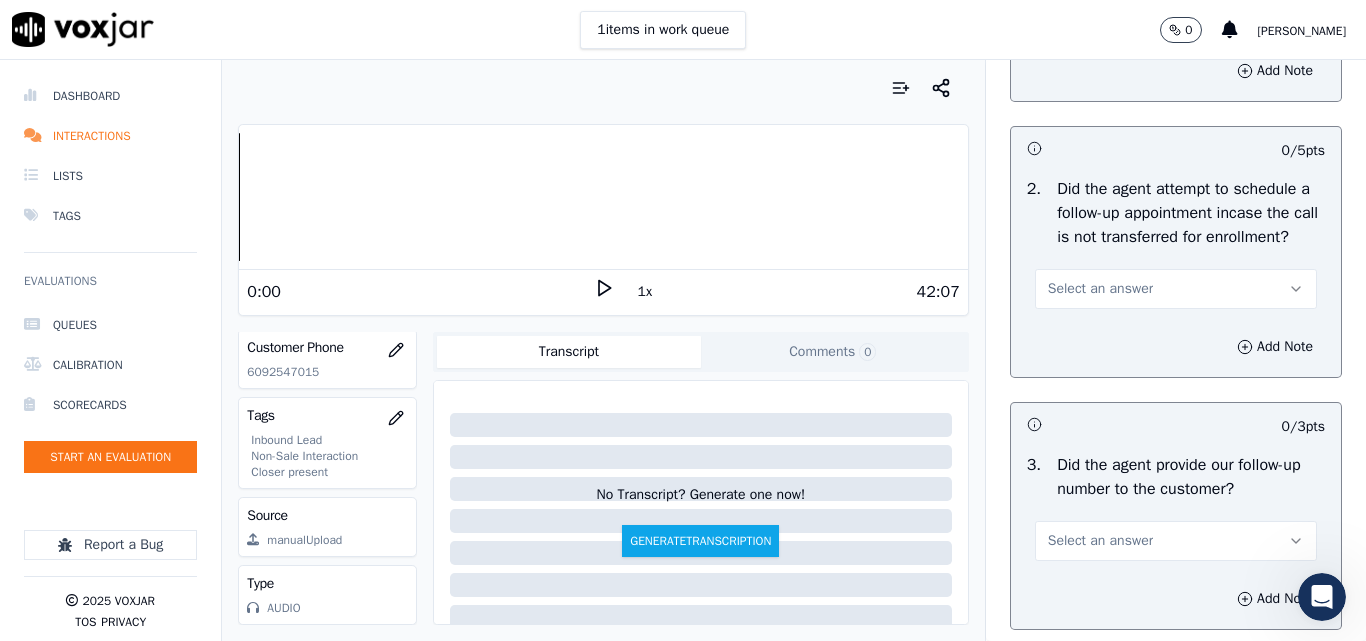 click on "Select an answer" at bounding box center (1100, 289) 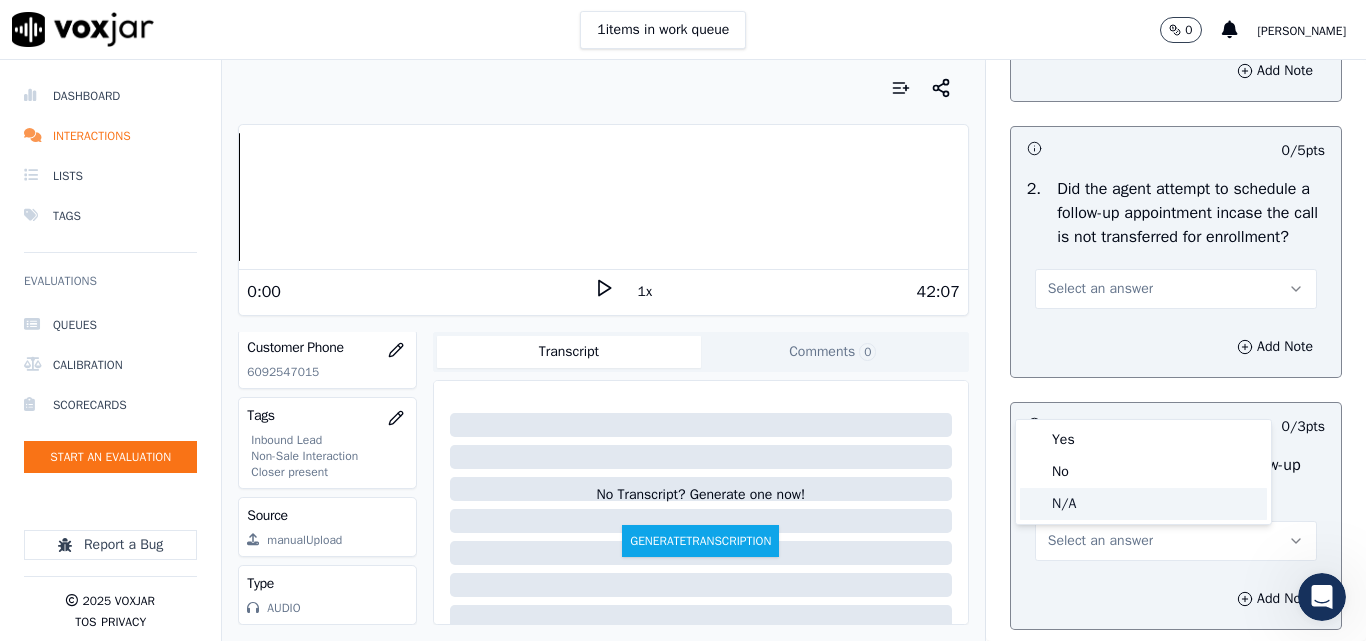 click on "N/A" 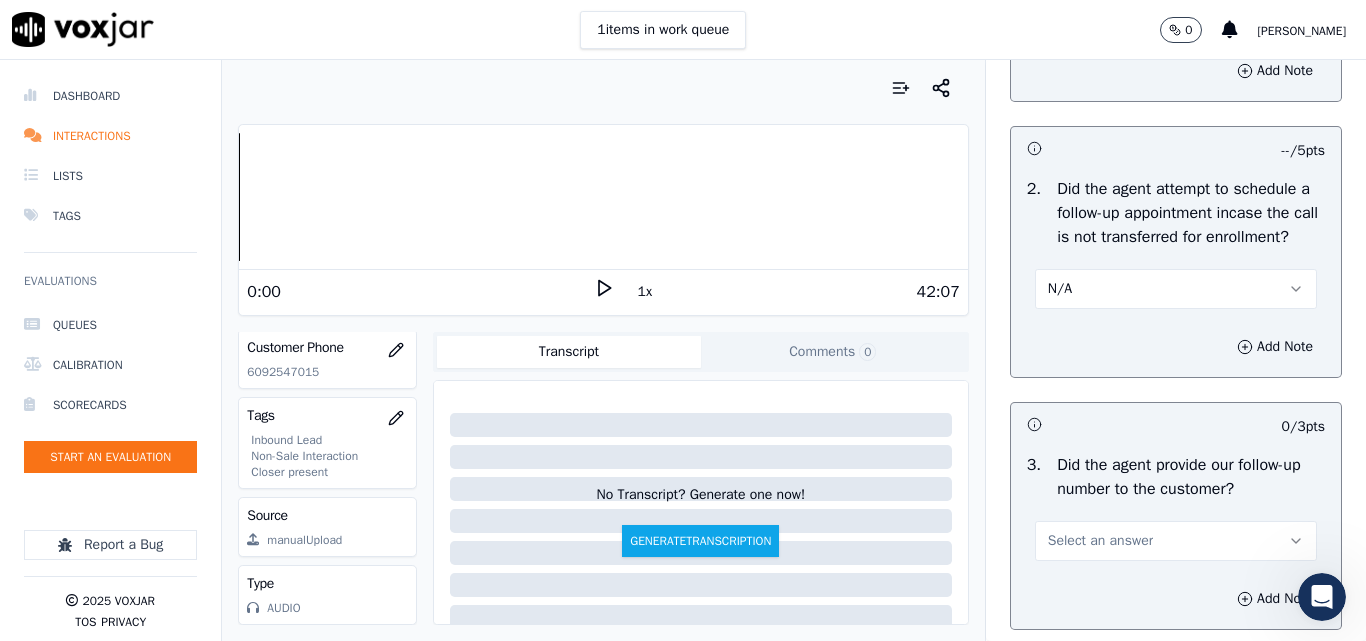 scroll, scrollTop: 5100, scrollLeft: 0, axis: vertical 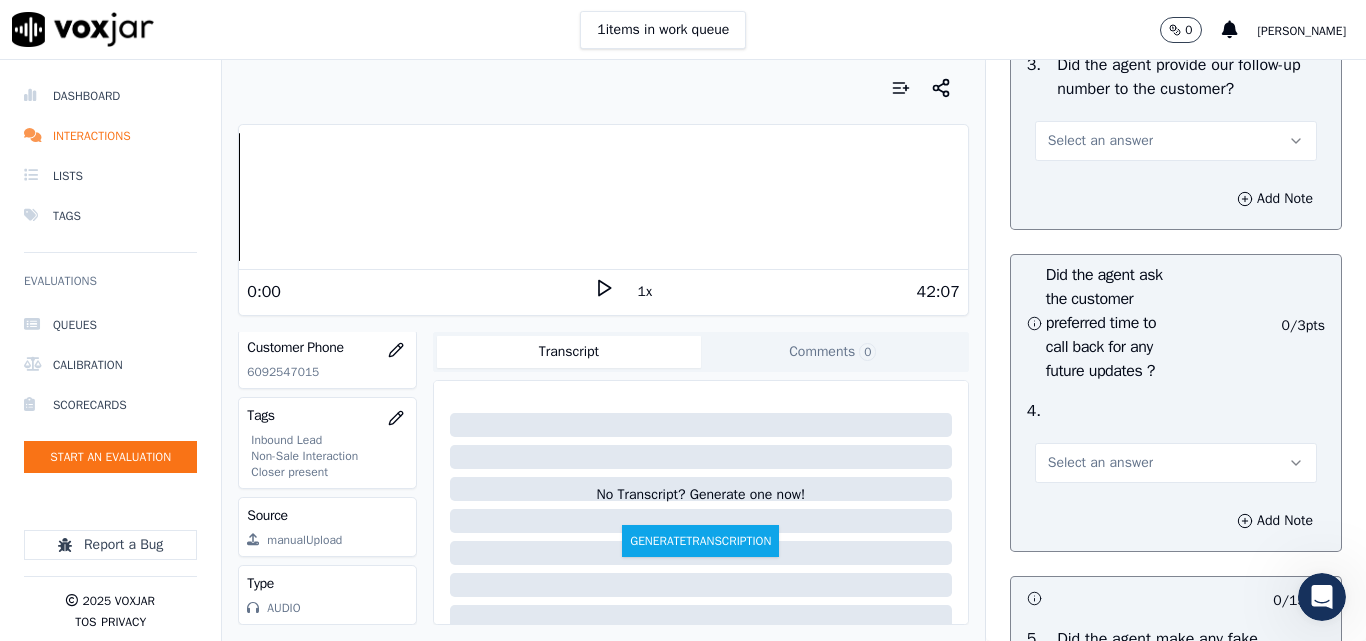 click on "Select an answer" at bounding box center (1100, 141) 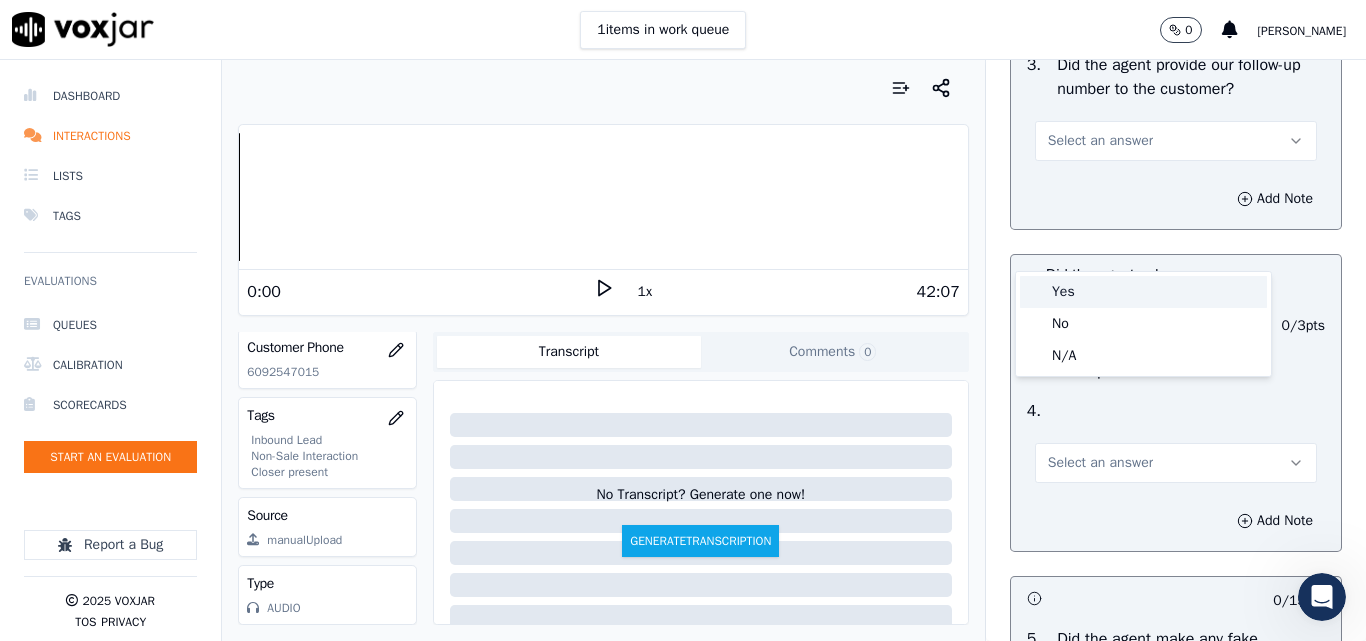 click on "Yes" at bounding box center (1143, 292) 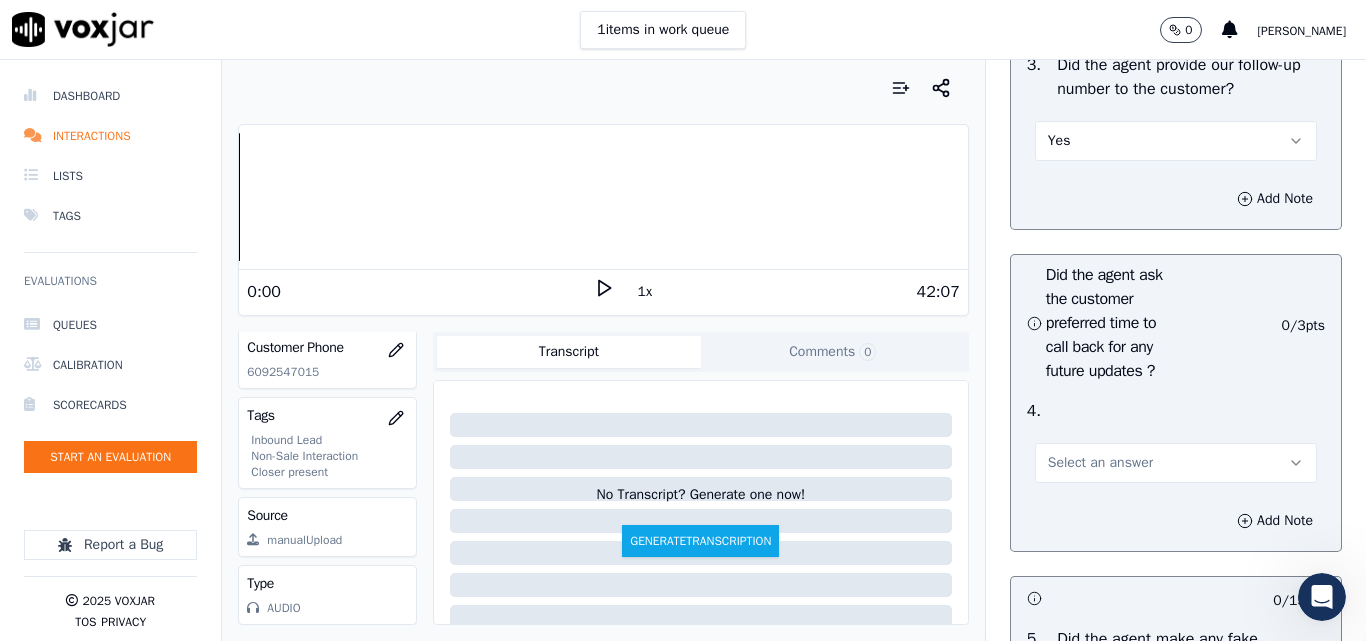 scroll, scrollTop: 5400, scrollLeft: 0, axis: vertical 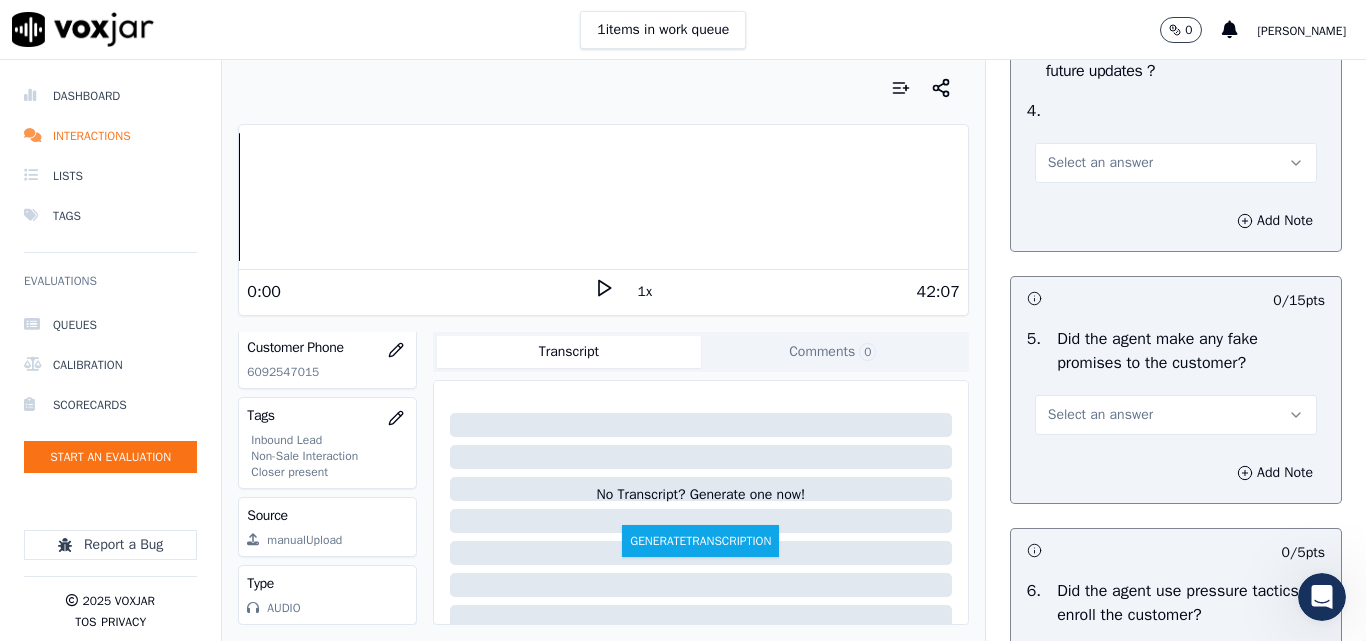 click on "Select an answer" at bounding box center [1176, 163] 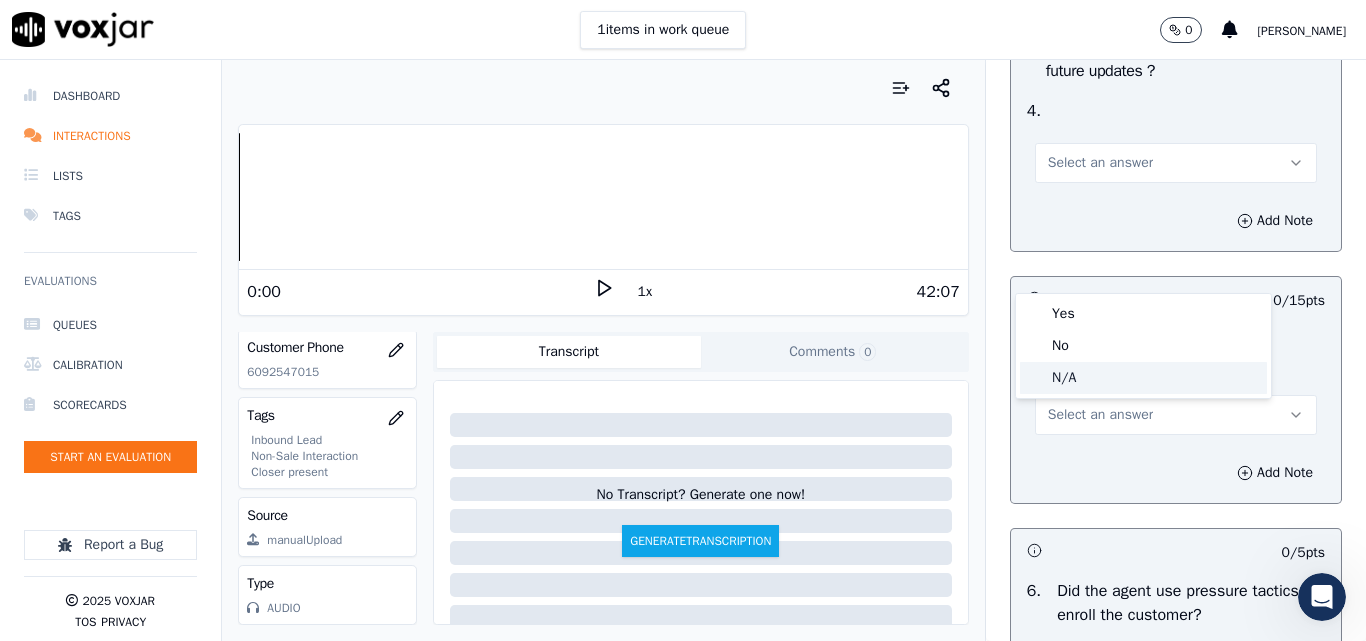 click on "N/A" 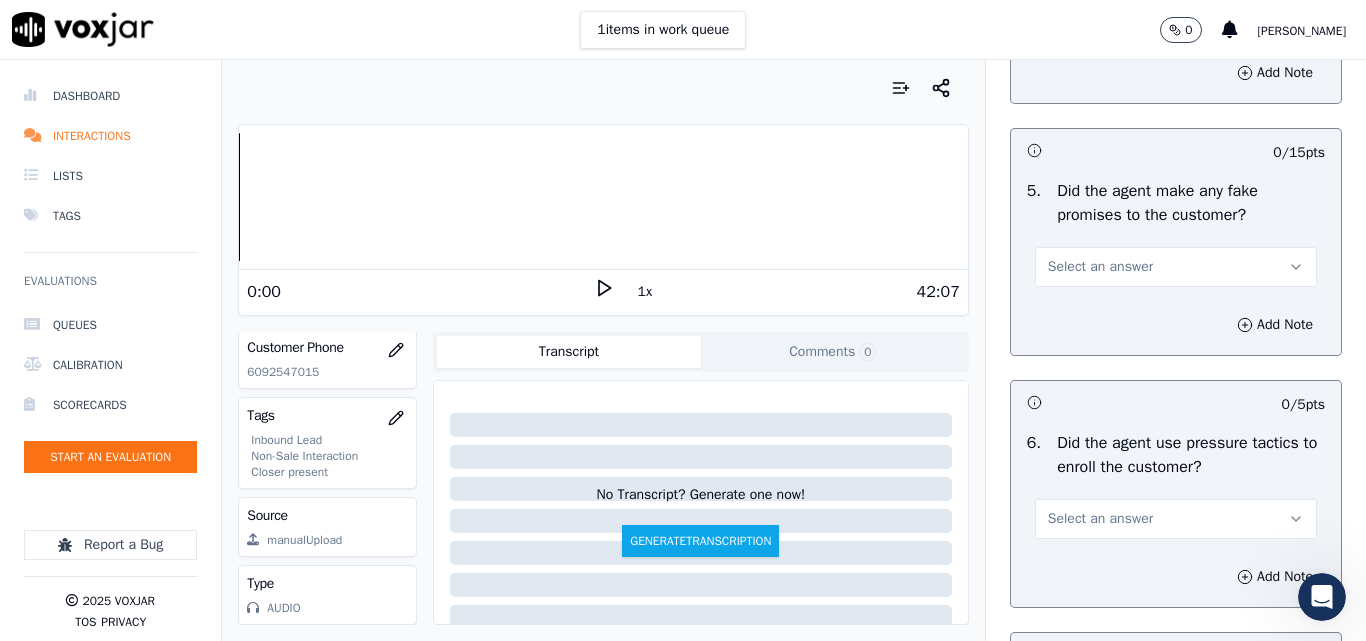 scroll, scrollTop: 5700, scrollLeft: 0, axis: vertical 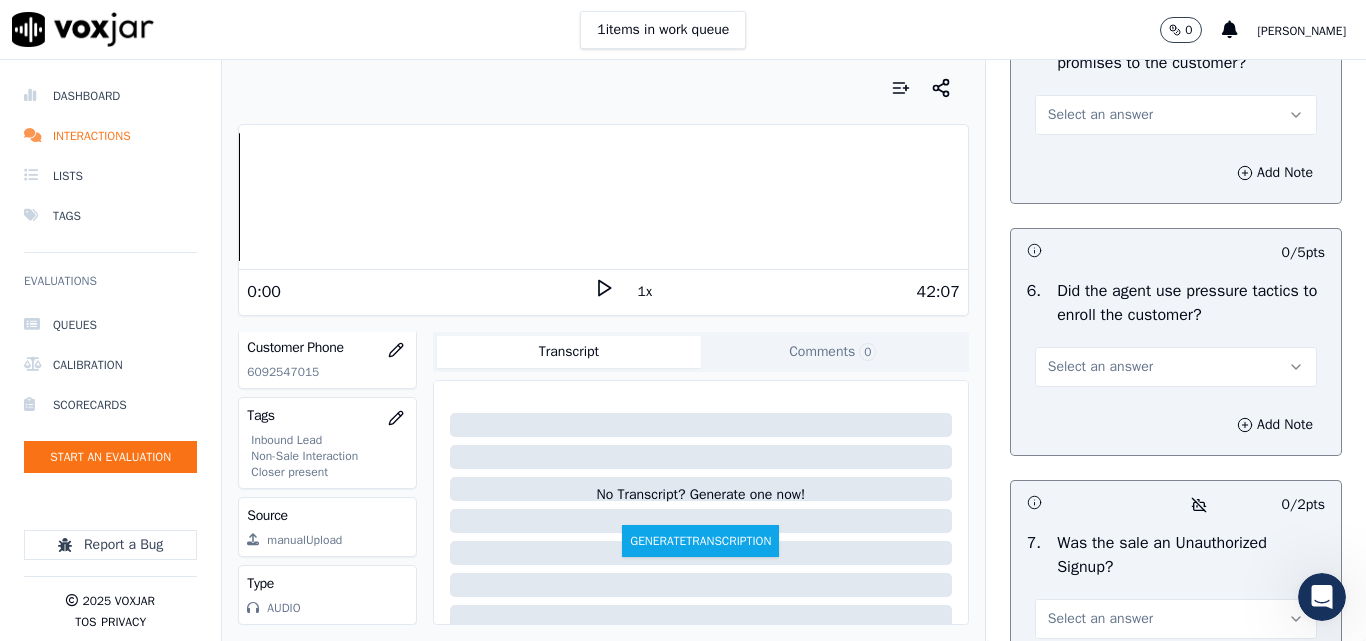 click on "Select an answer" at bounding box center [1100, 115] 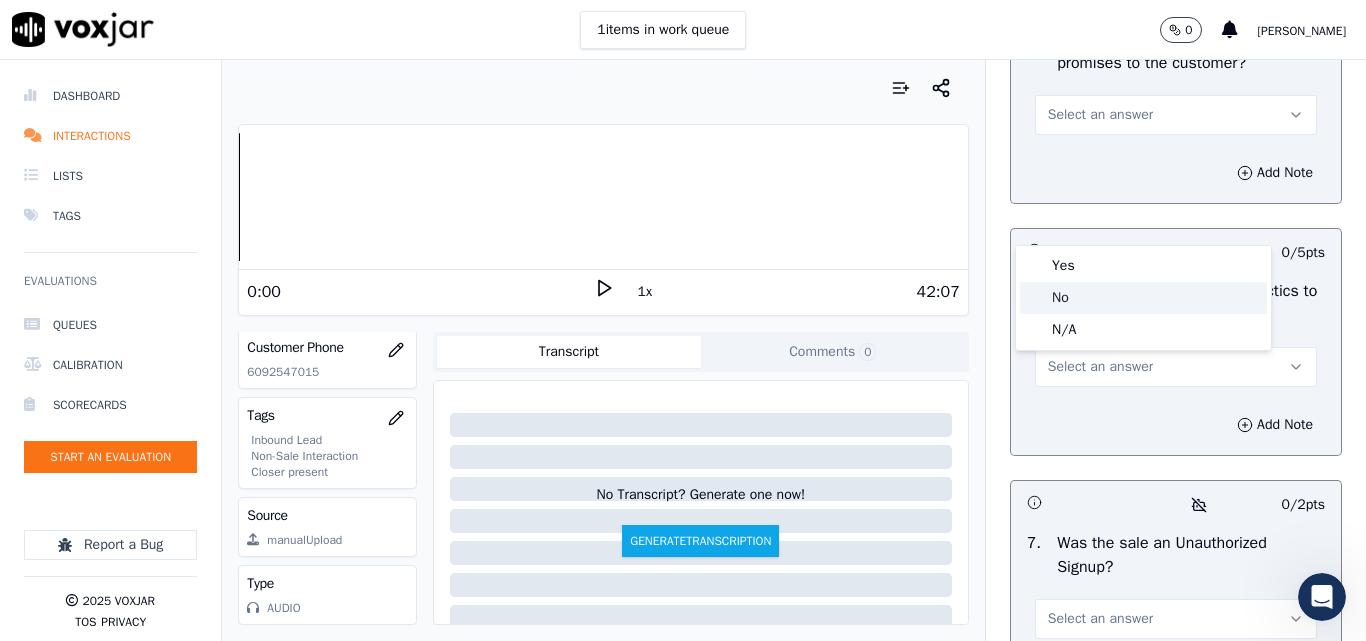 click on "No" 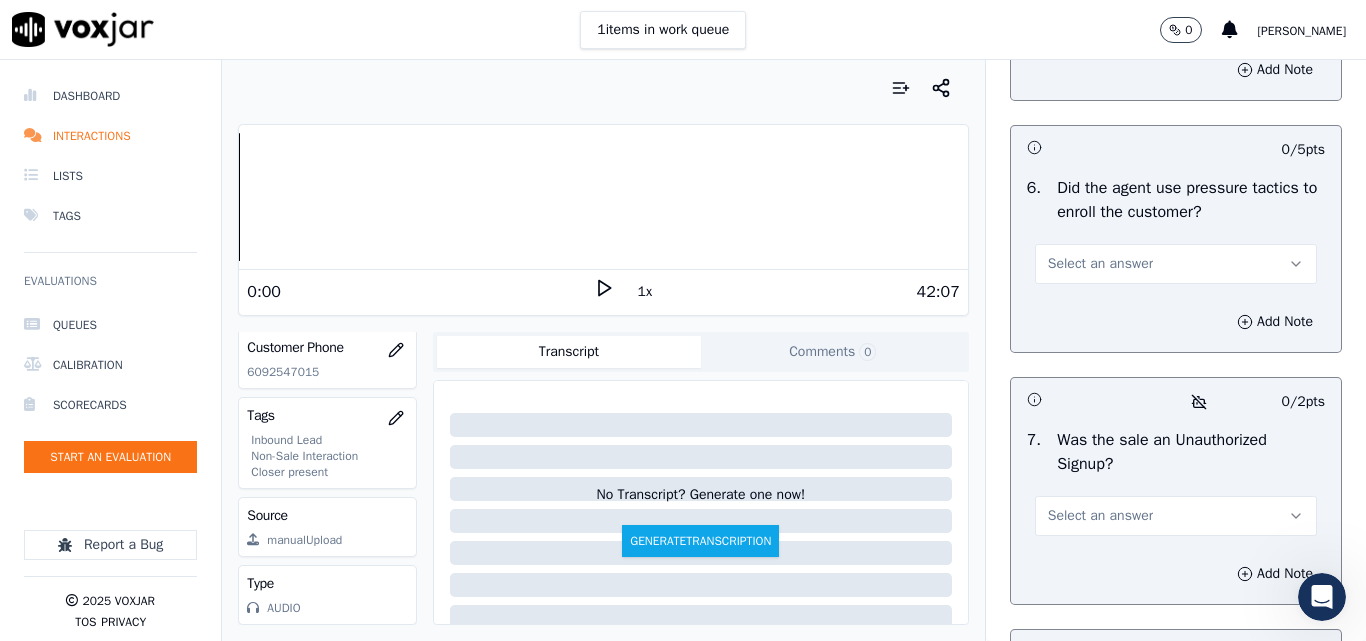 scroll, scrollTop: 5900, scrollLeft: 0, axis: vertical 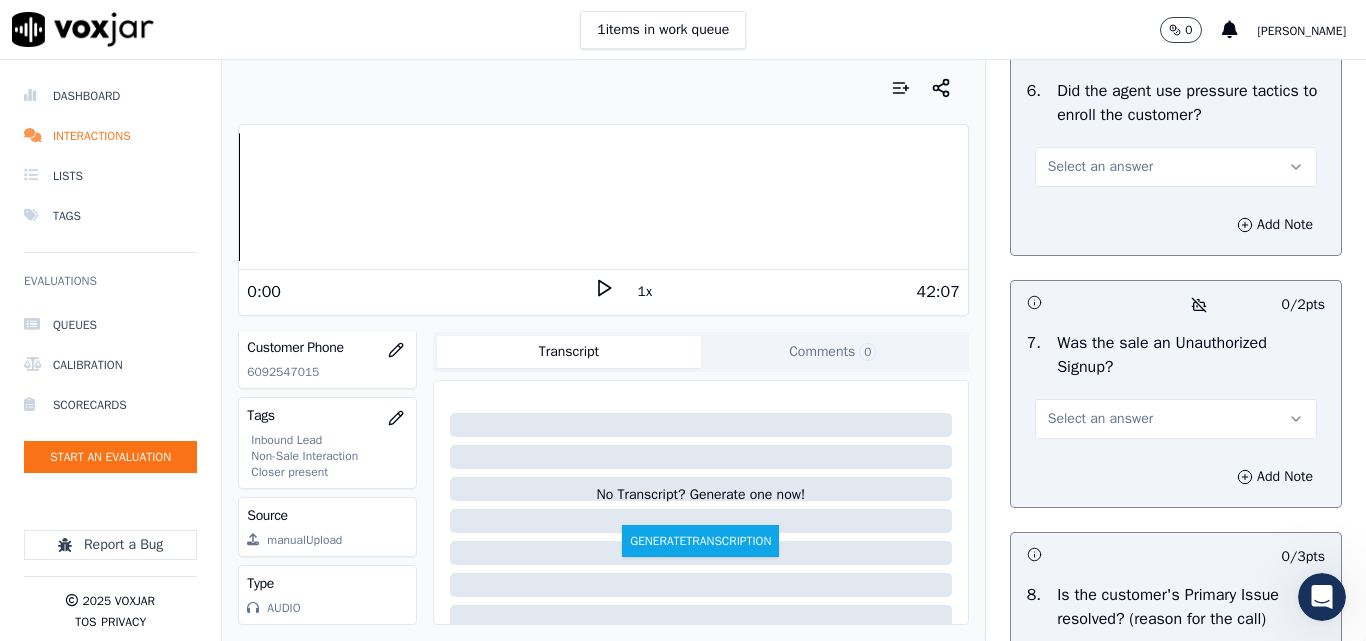 click on "Select an answer" at bounding box center (1100, 167) 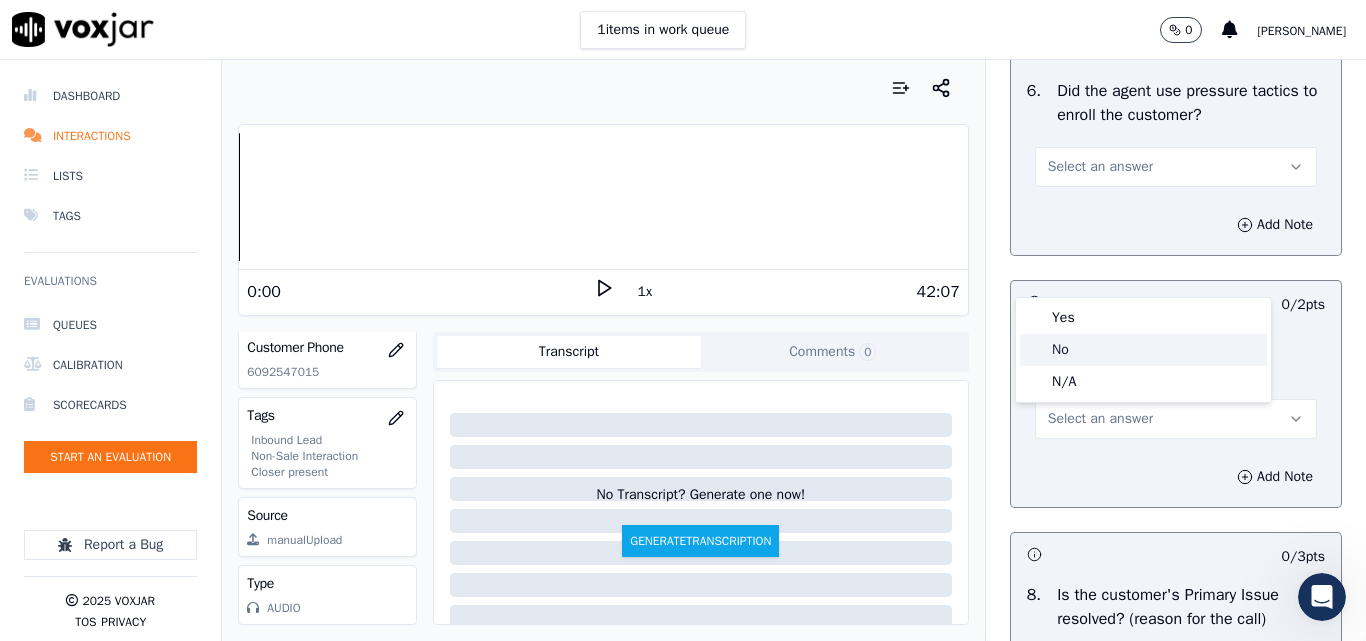 click on "No" 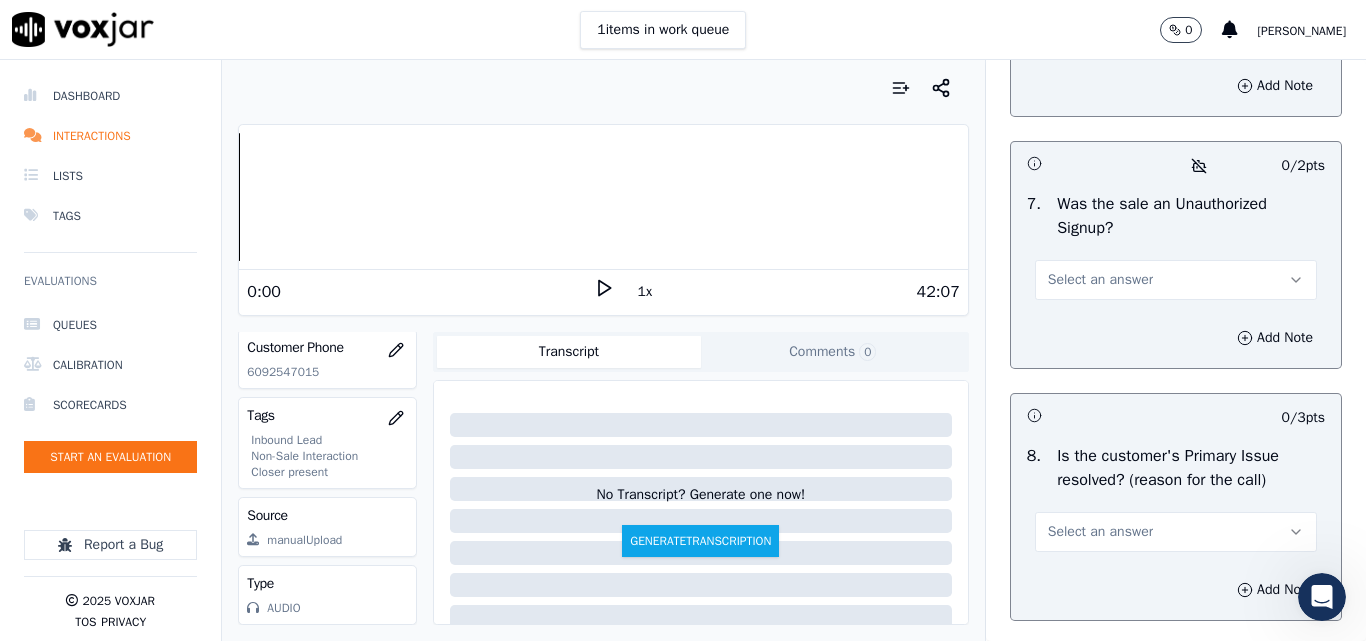 scroll, scrollTop: 6290, scrollLeft: 0, axis: vertical 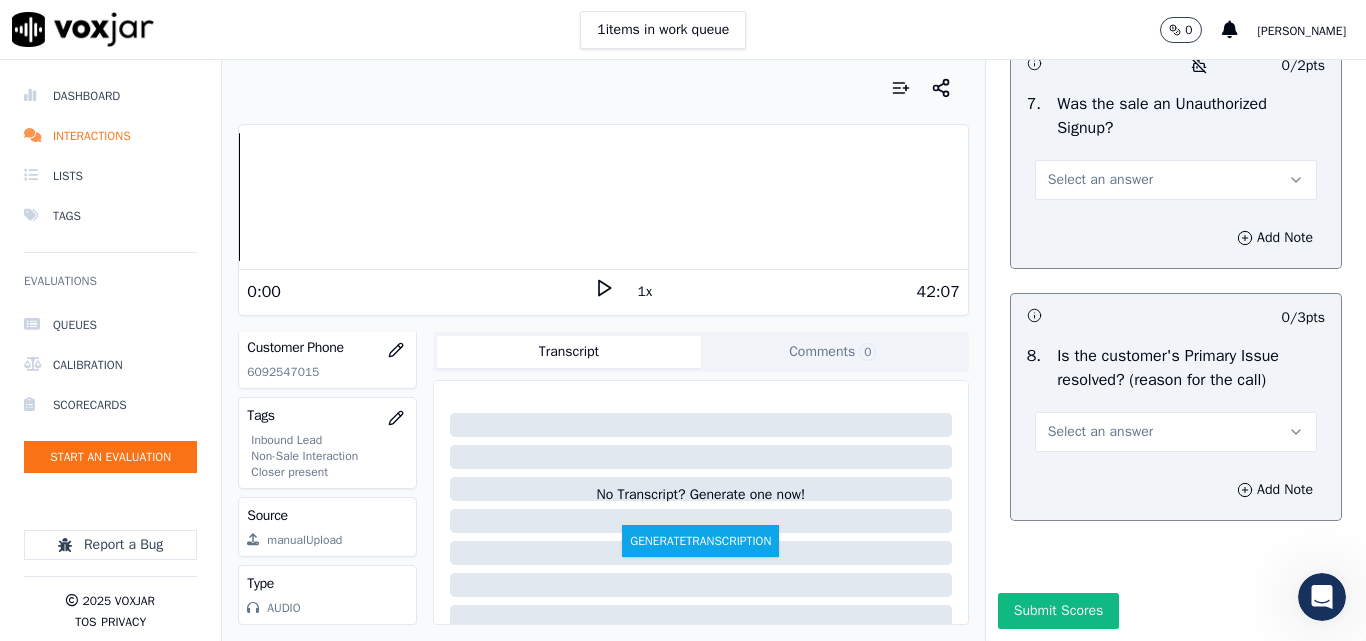 click on "Select an answer" at bounding box center (1100, 180) 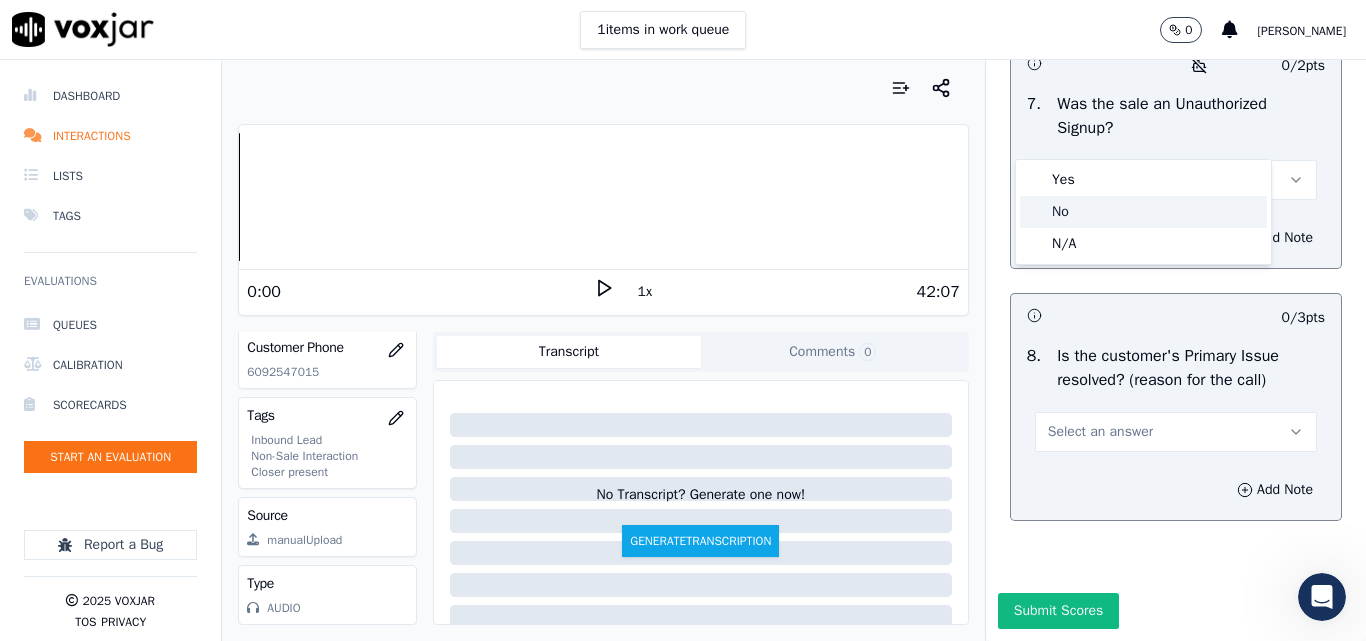 drag, startPoint x: 1093, startPoint y: 207, endPoint x: 1099, endPoint y: 219, distance: 13.416408 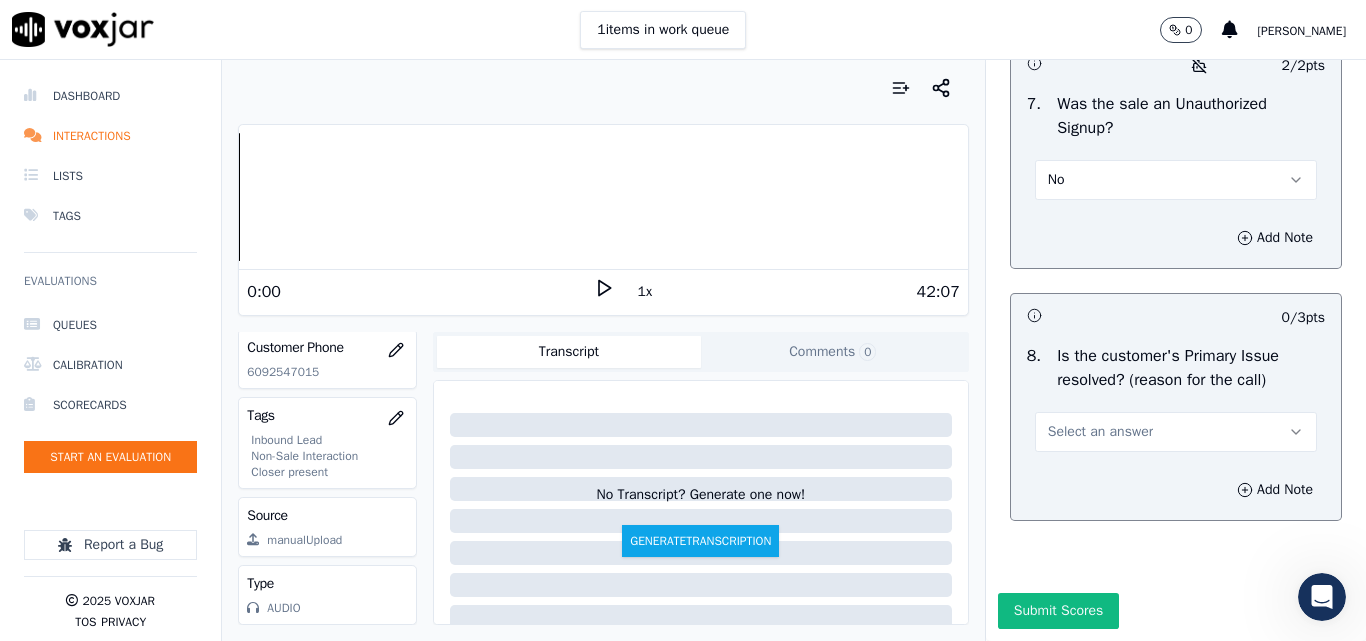 drag, startPoint x: 1076, startPoint y: 378, endPoint x: 1075, endPoint y: 398, distance: 20.024984 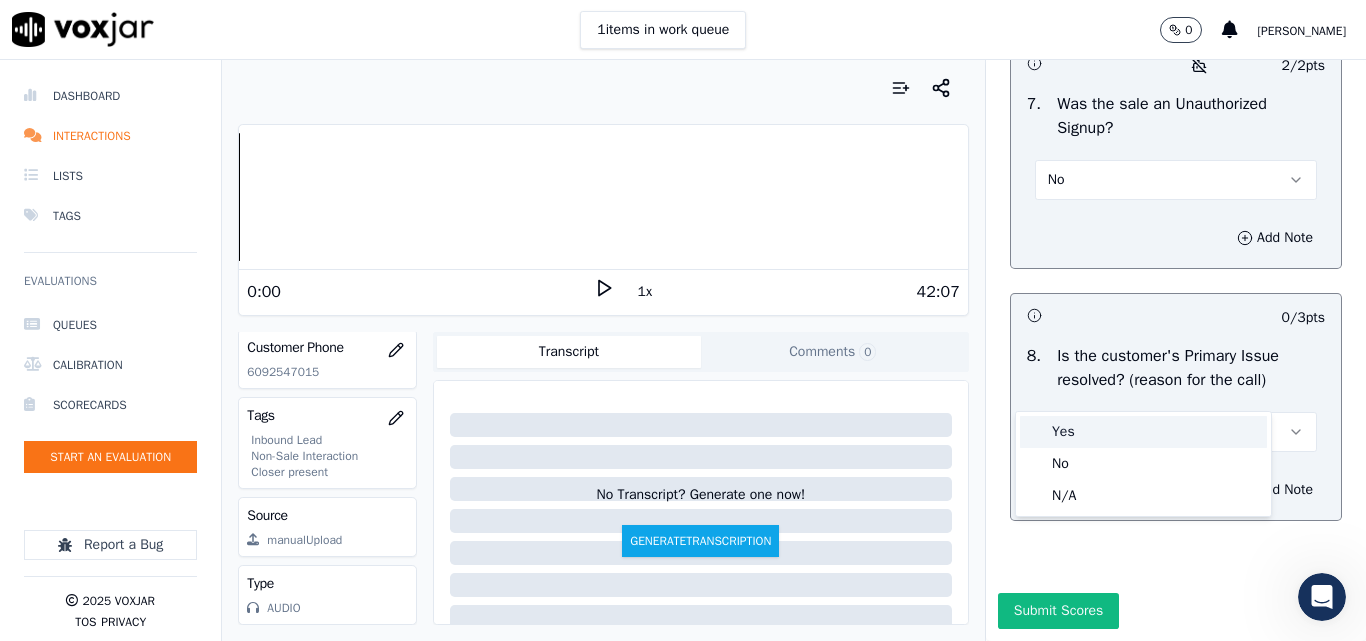 click on "Yes" at bounding box center (1143, 432) 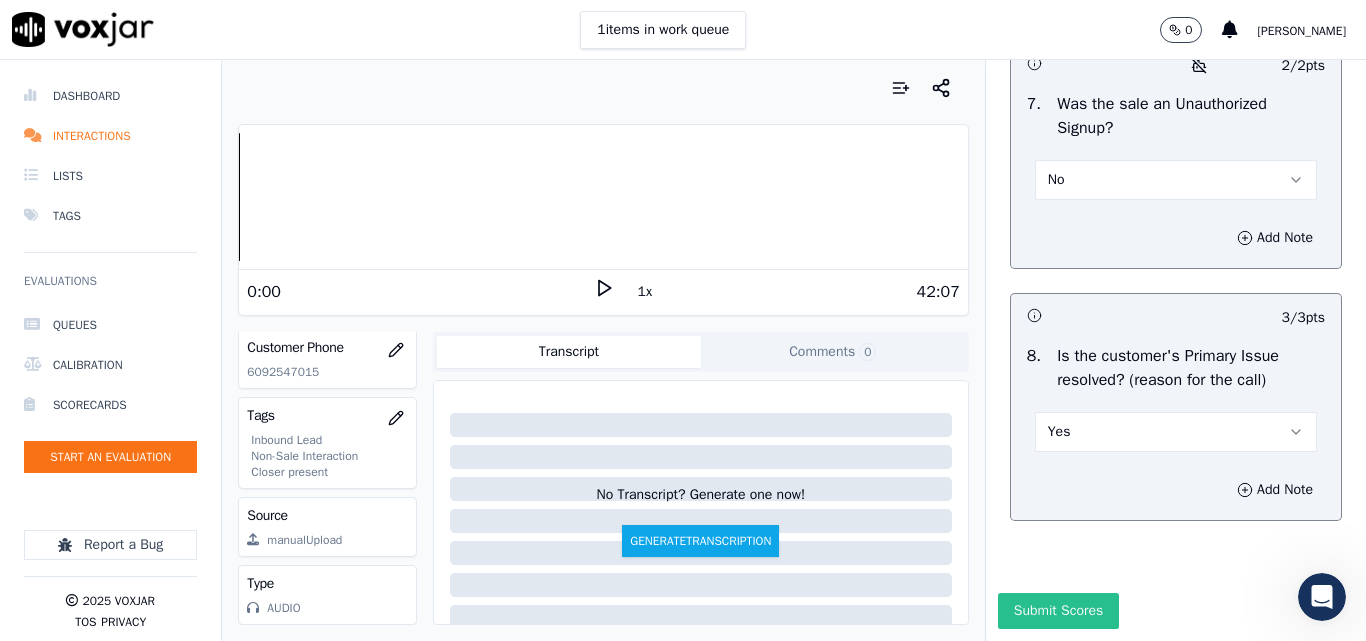 click on "Submit Scores" at bounding box center [1058, 611] 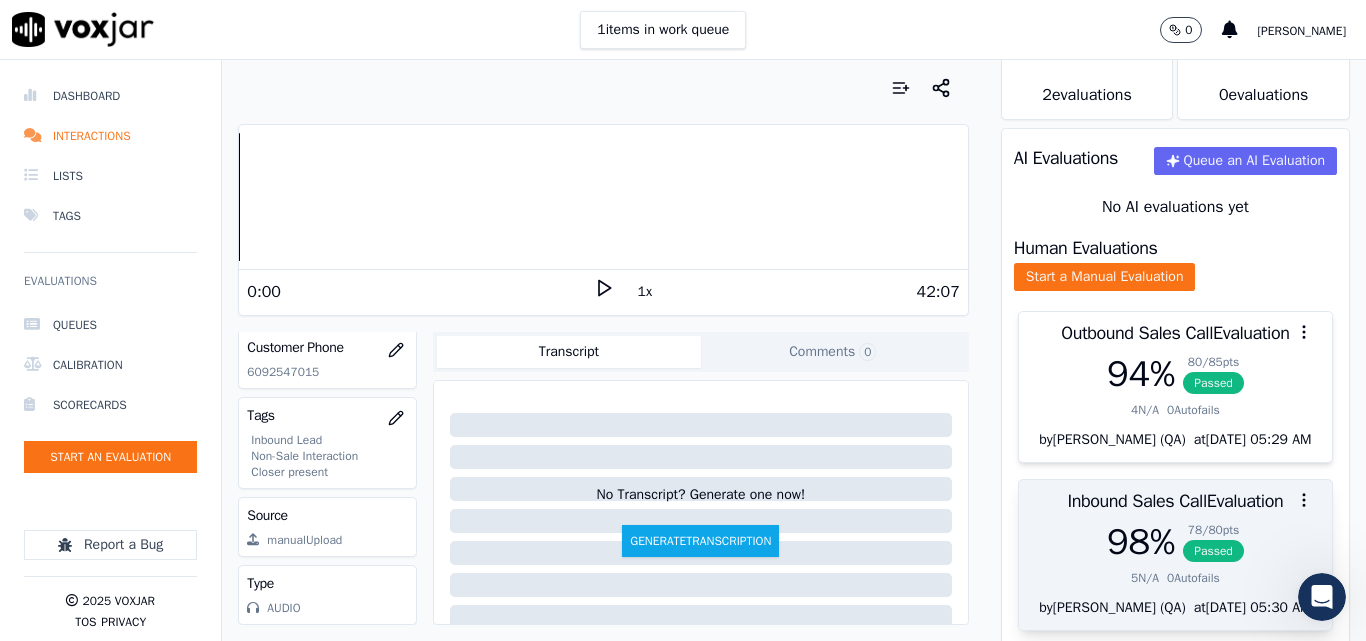 scroll, scrollTop: 192, scrollLeft: 0, axis: vertical 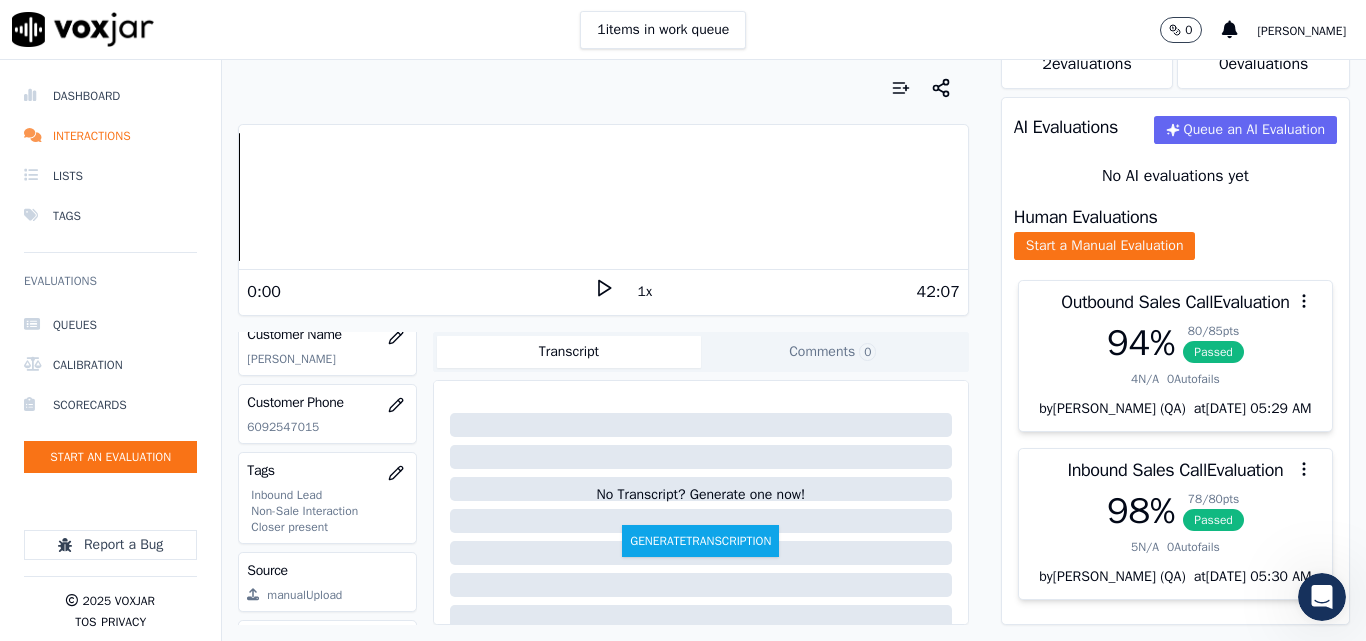 click on "6092547015" 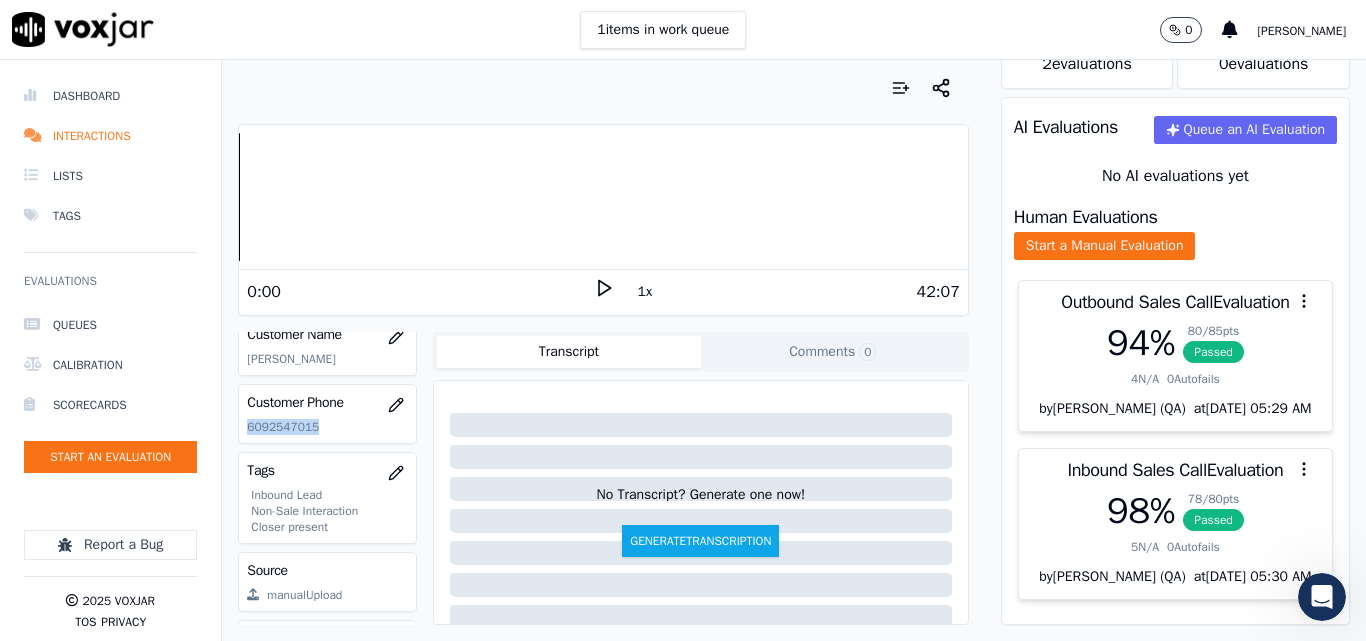 click on "6092547015" 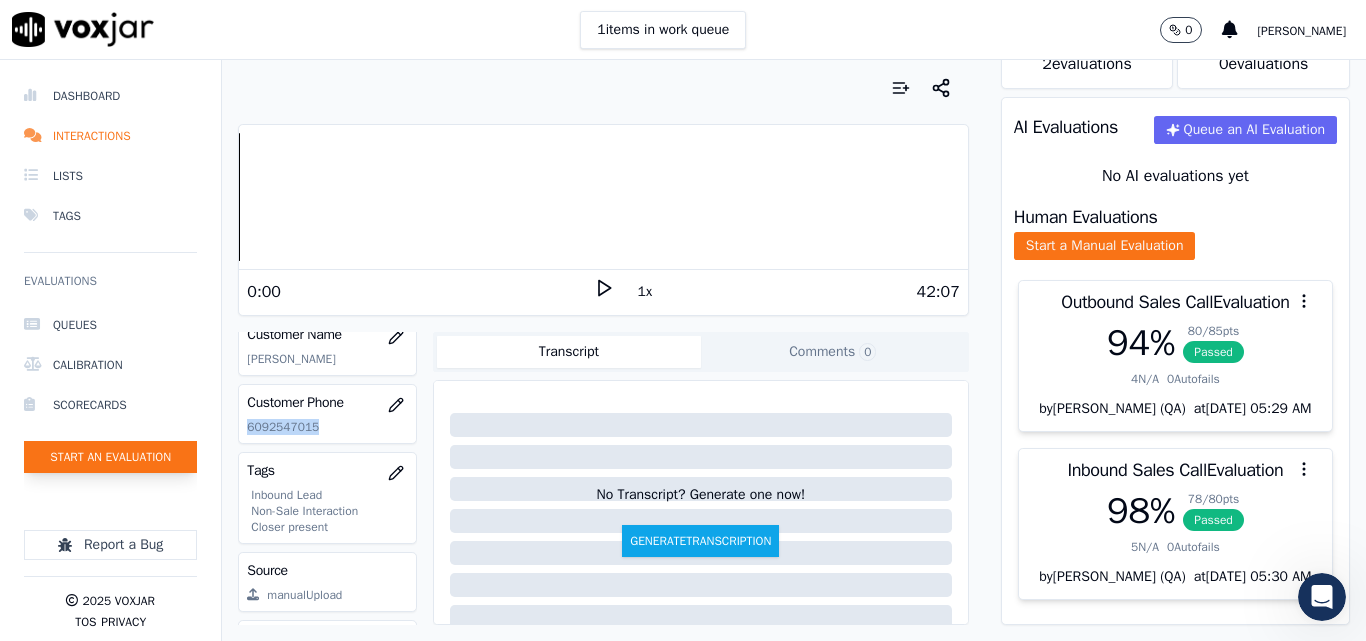 click on "Start an Evaluation" 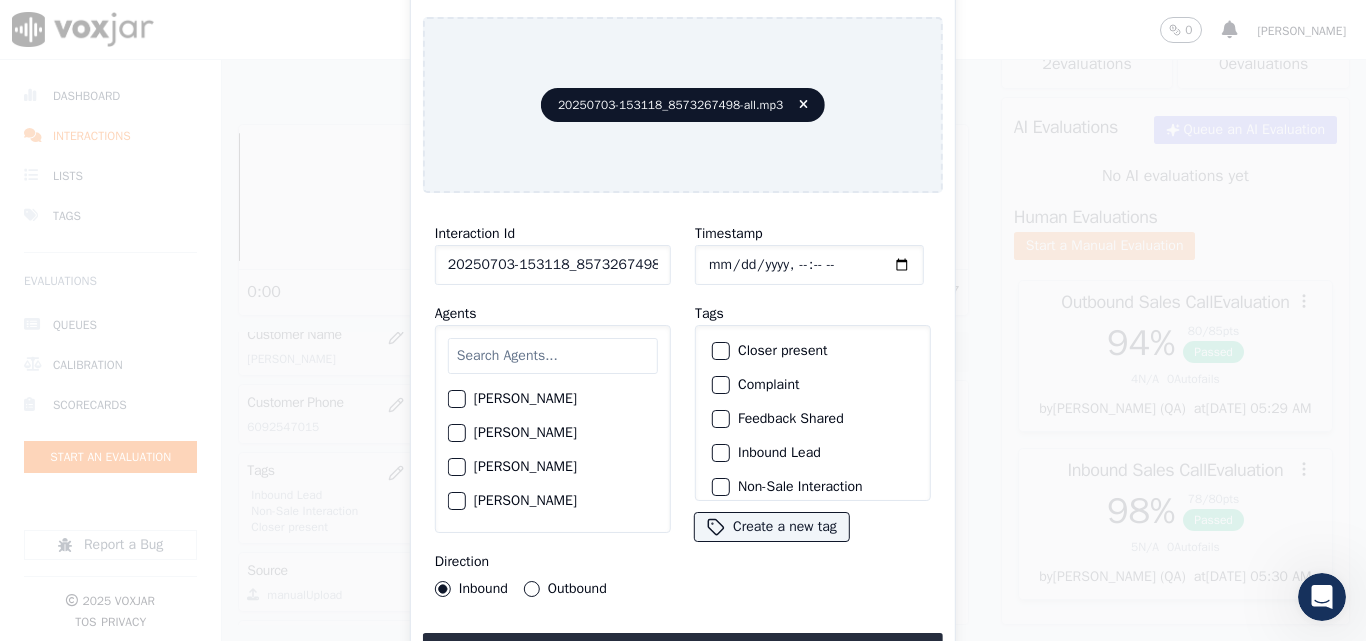 scroll, scrollTop: 0, scrollLeft: 40, axis: horizontal 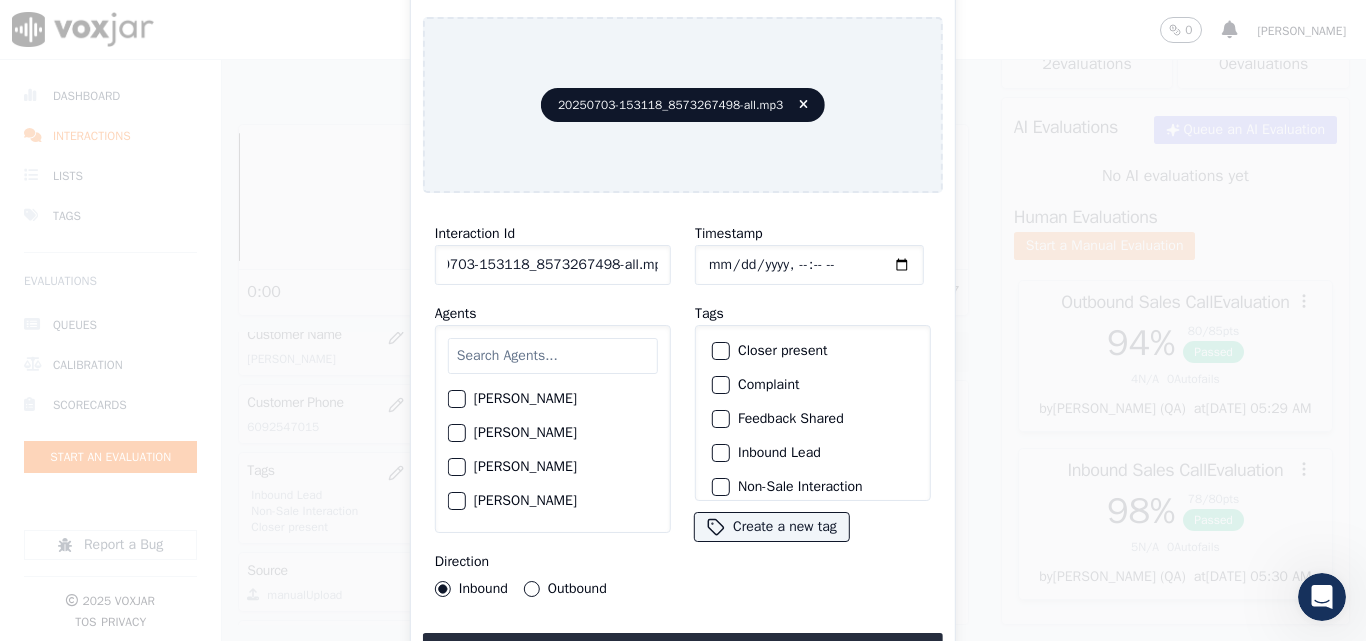 drag, startPoint x: 639, startPoint y: 256, endPoint x: 822, endPoint y: 256, distance: 183 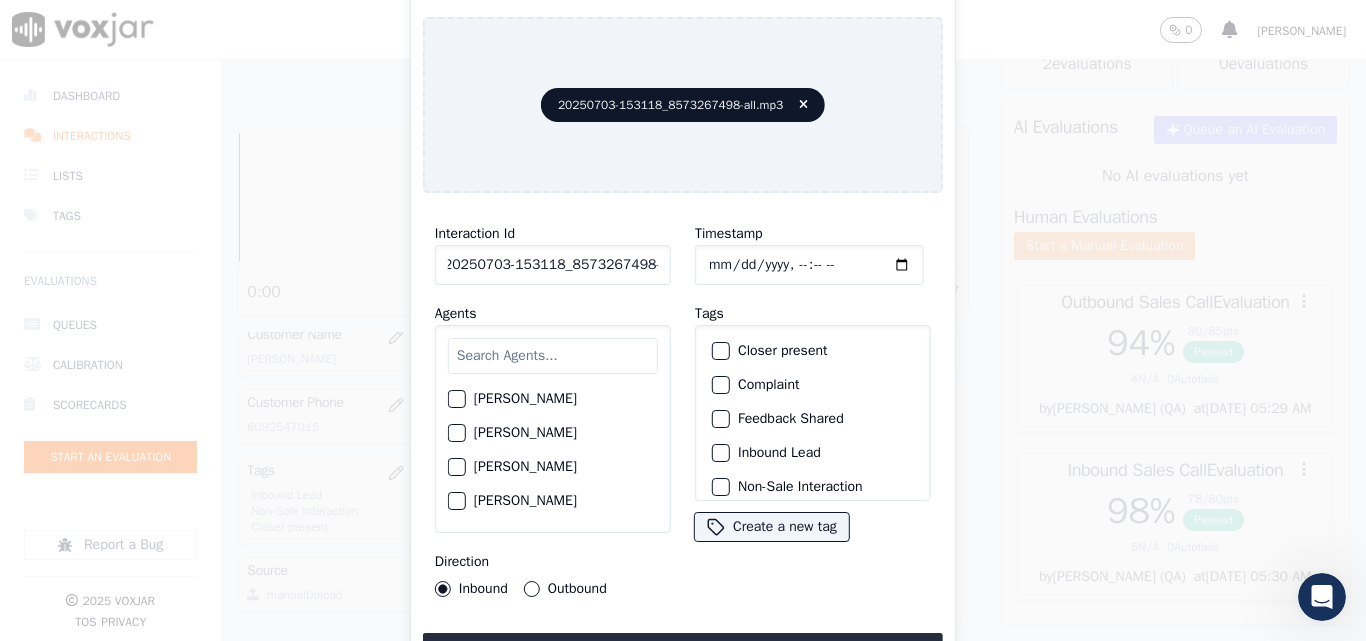 scroll, scrollTop: 0, scrollLeft: 11, axis: horizontal 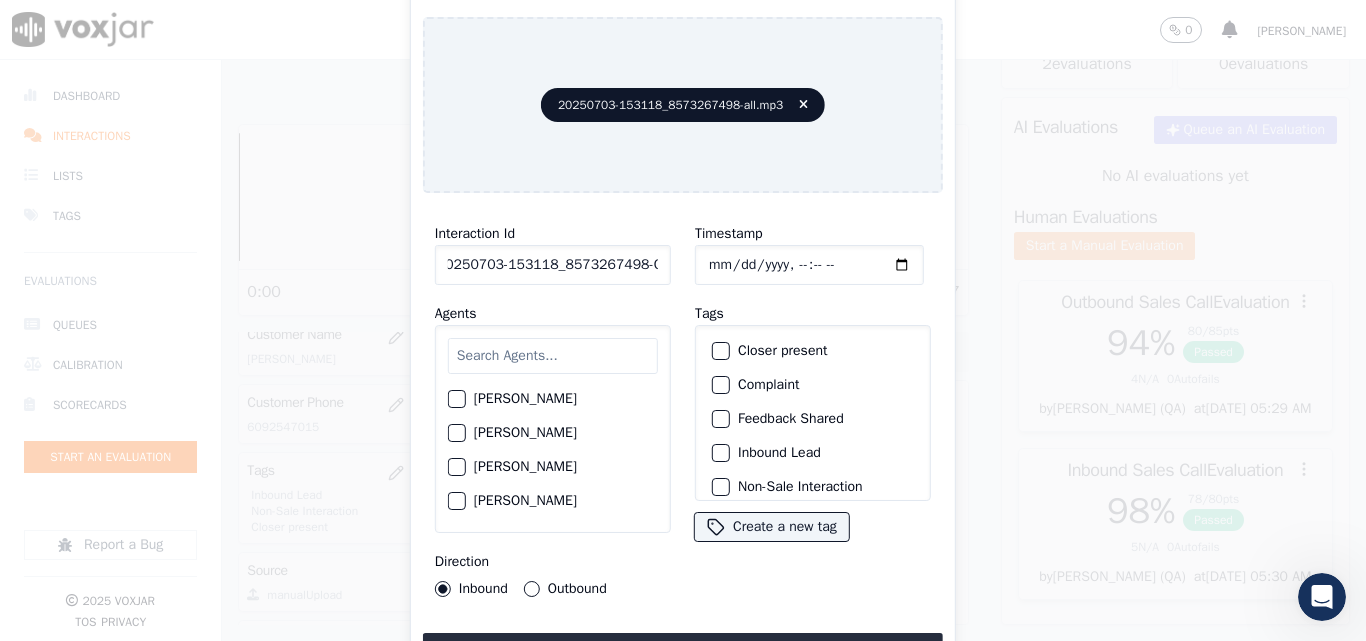 type on "20250703-153118_8573267498-C1" 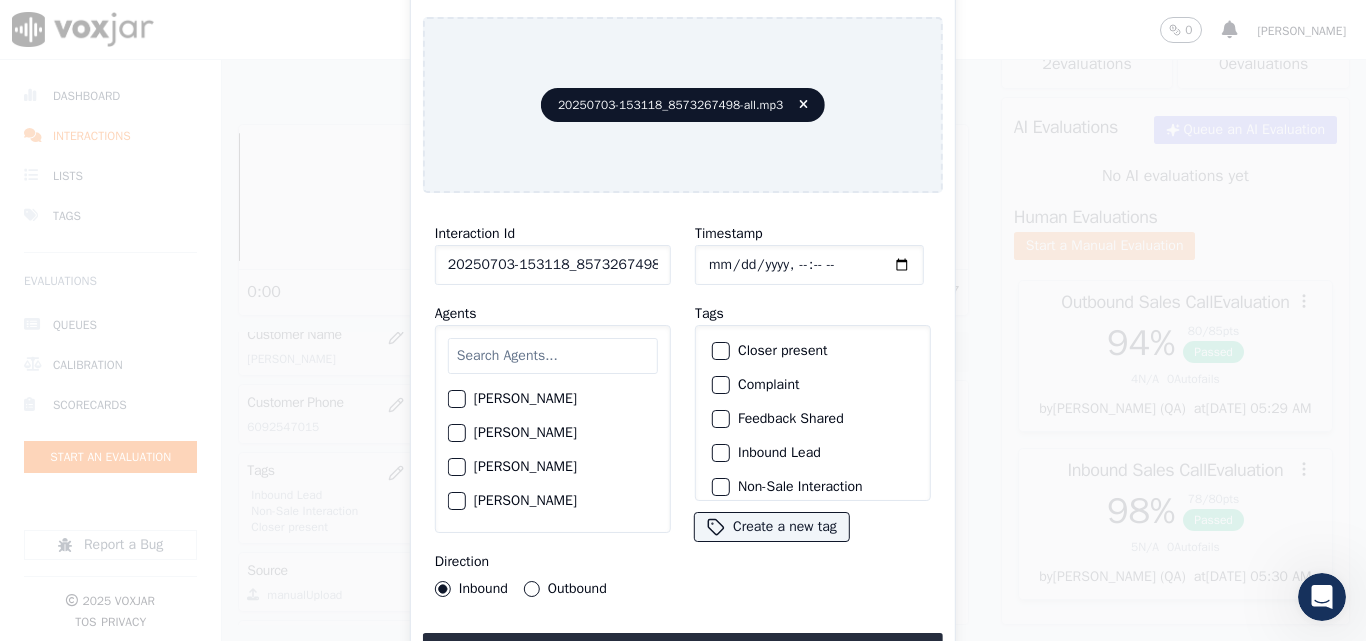 click on "Timestamp" 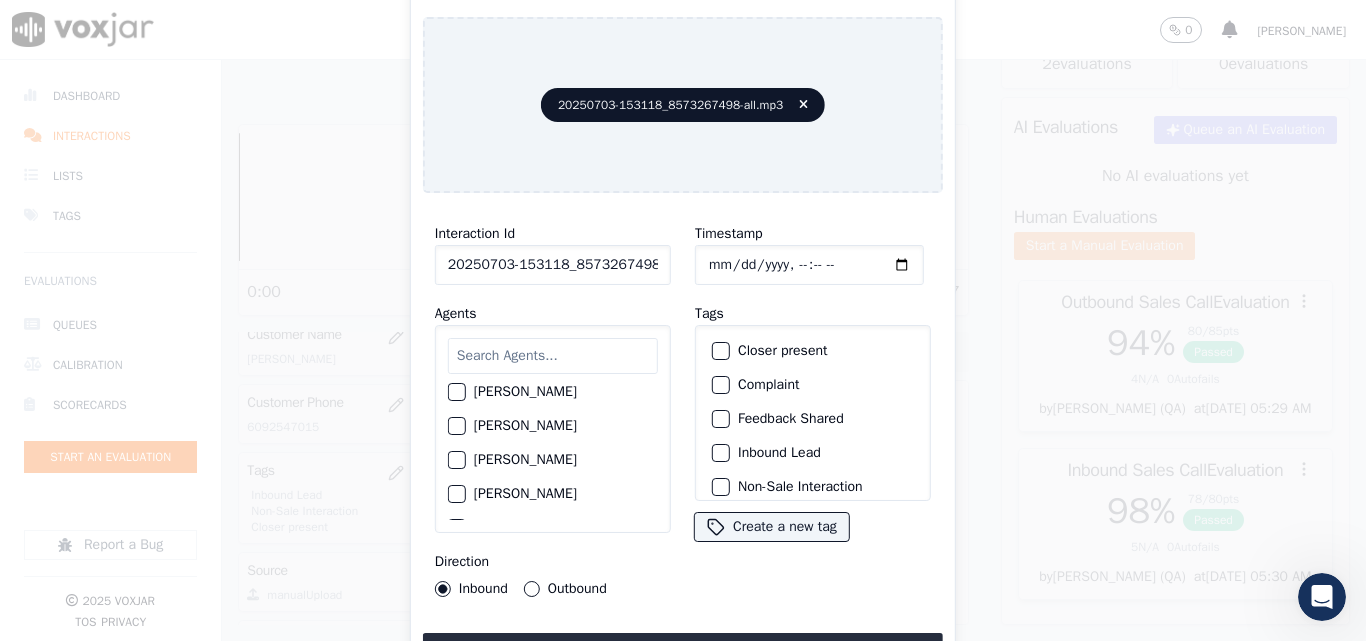scroll, scrollTop: 700, scrollLeft: 0, axis: vertical 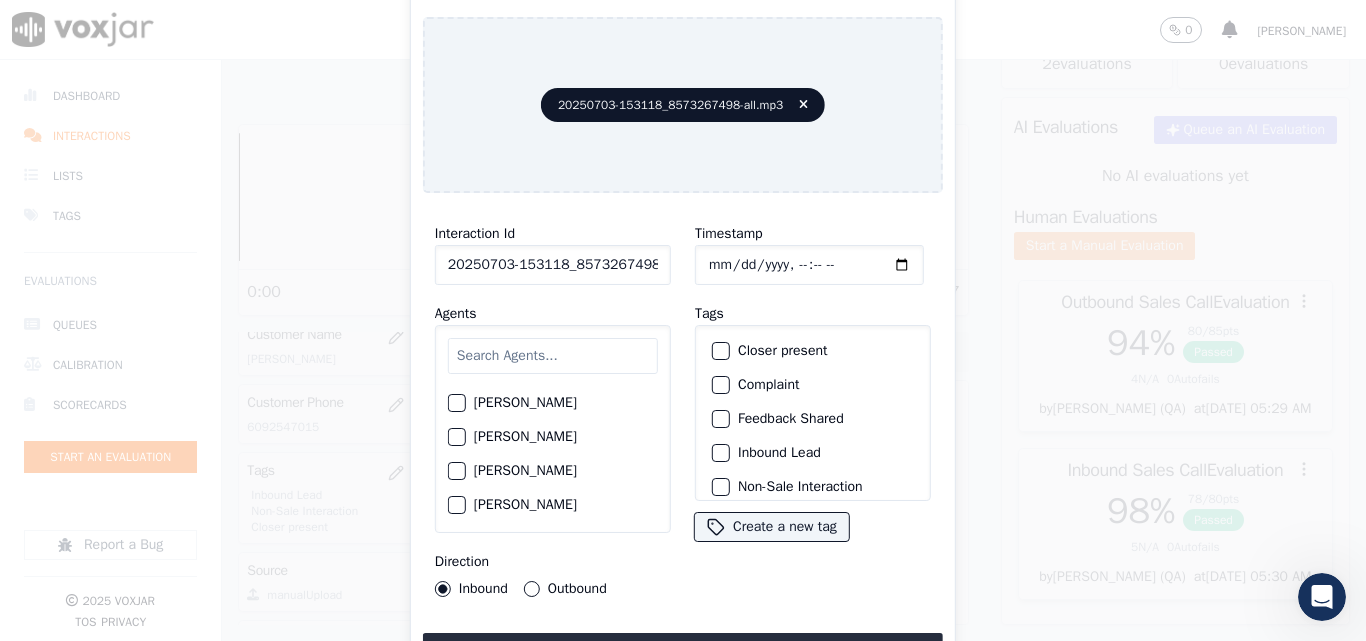 click on "[PERSON_NAME]" 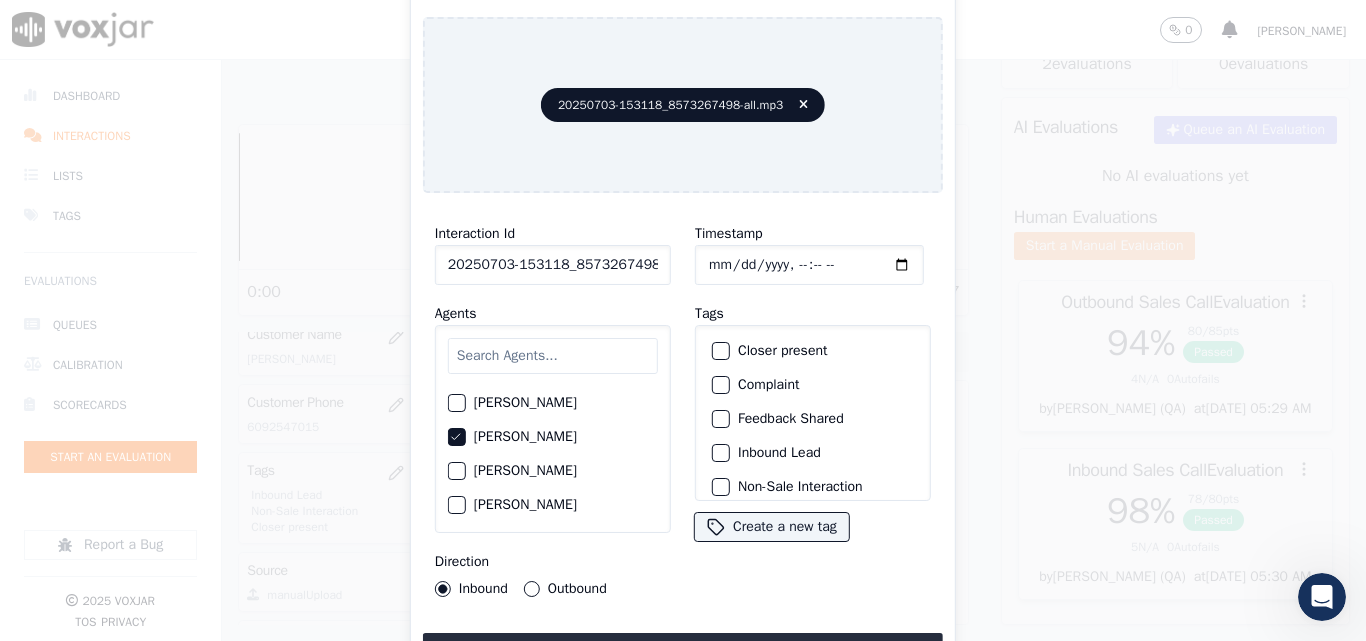 click on "Outbound" at bounding box center (532, 589) 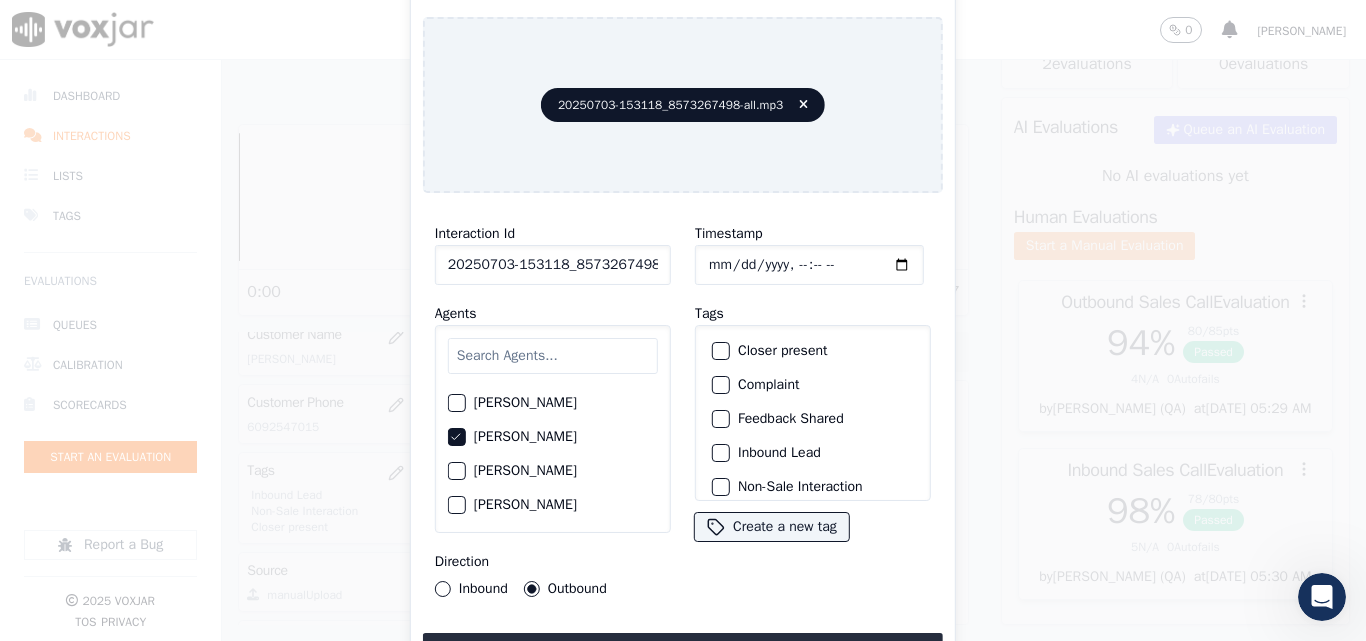 click on "Inbound" 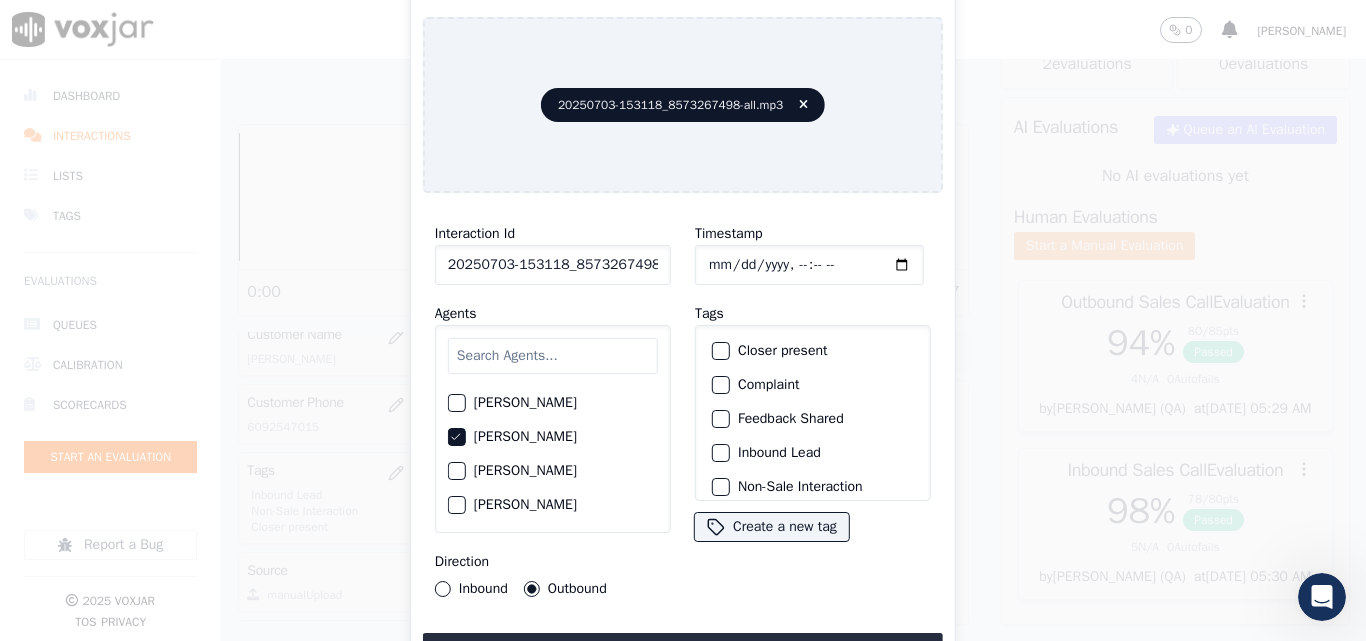 click on "Inbound" at bounding box center [443, 589] 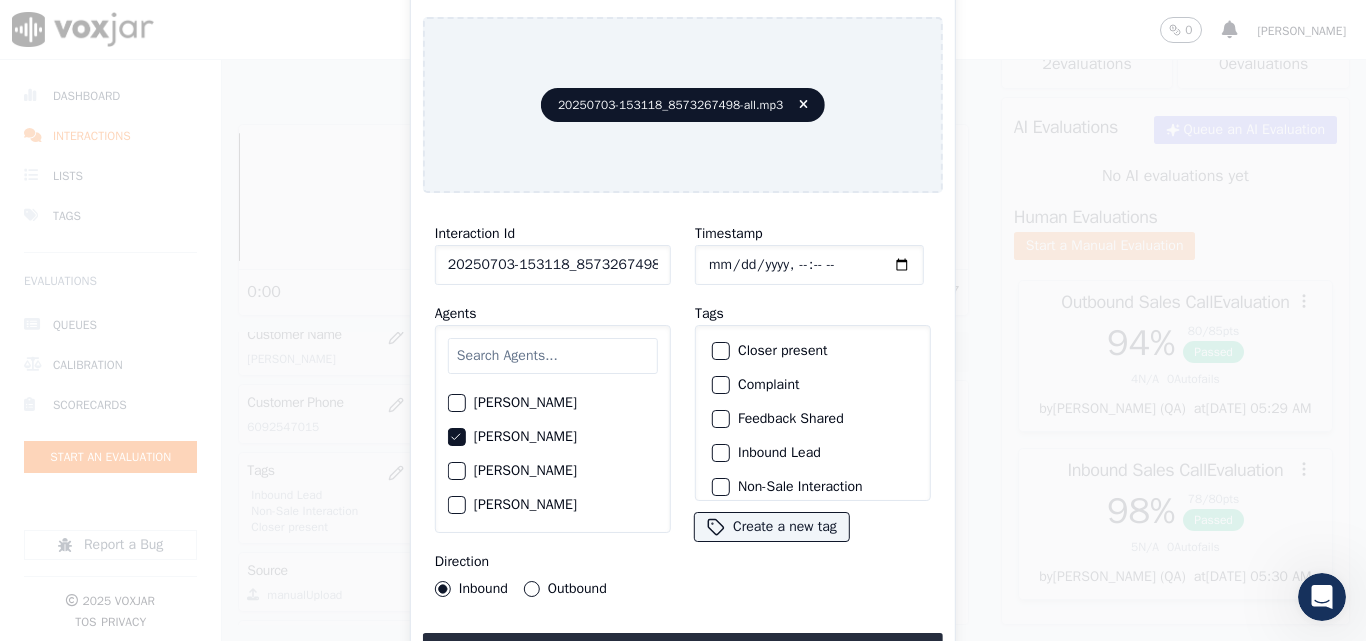 click on "Closer present" 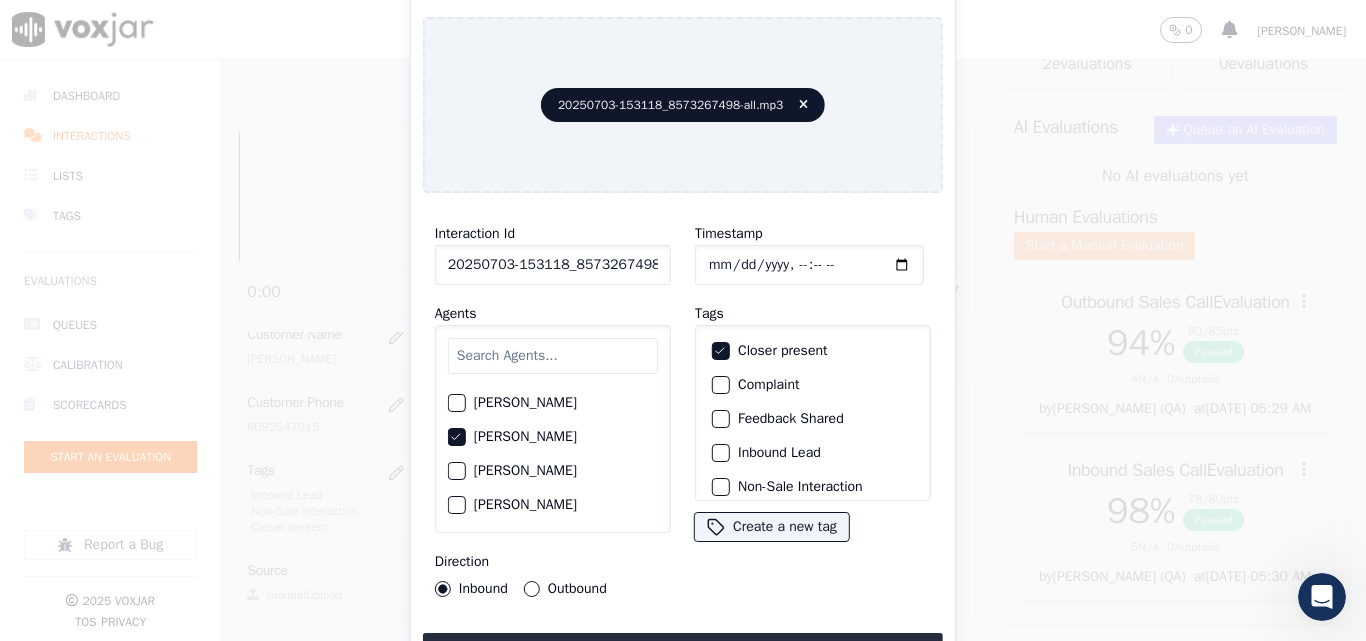 click on "Inbound Lead" 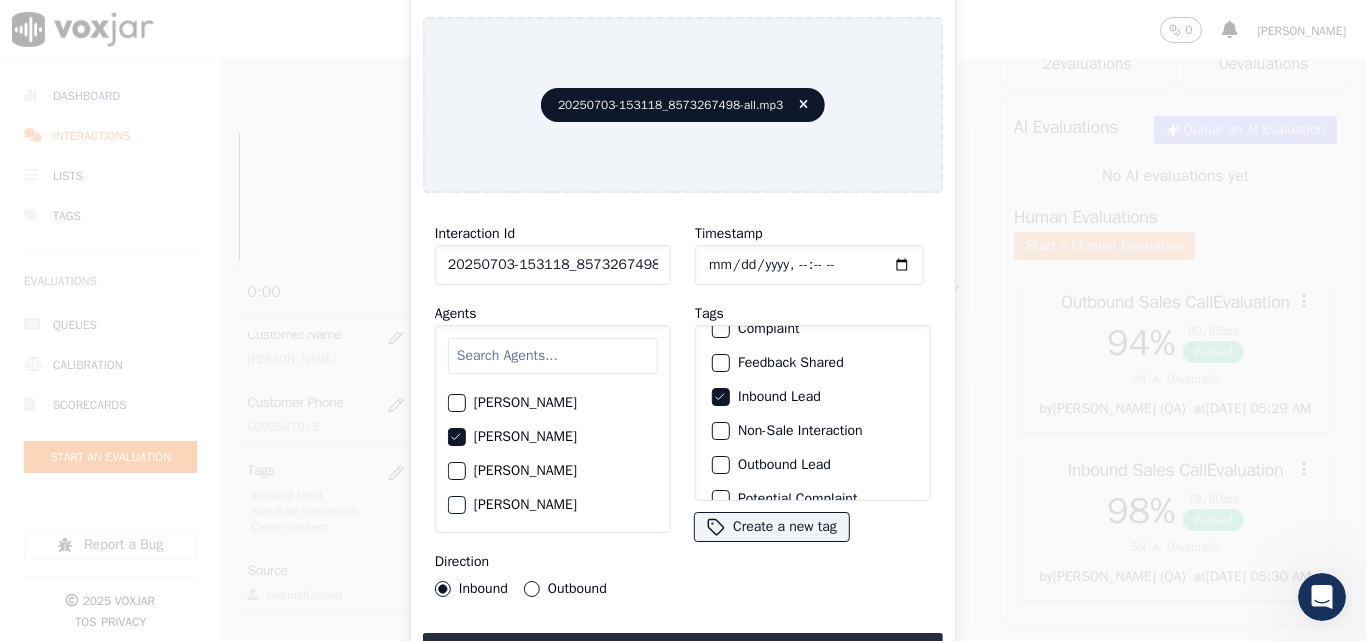 scroll, scrollTop: 100, scrollLeft: 0, axis: vertical 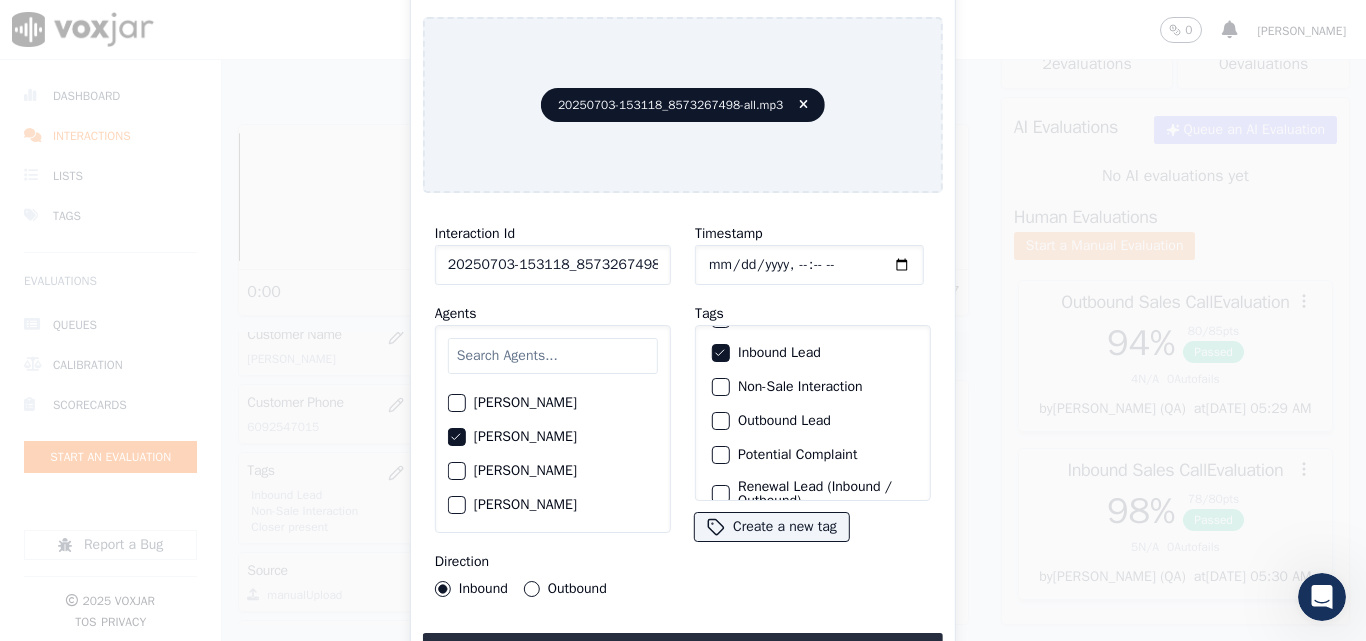 click on "Non-Sale Interaction" 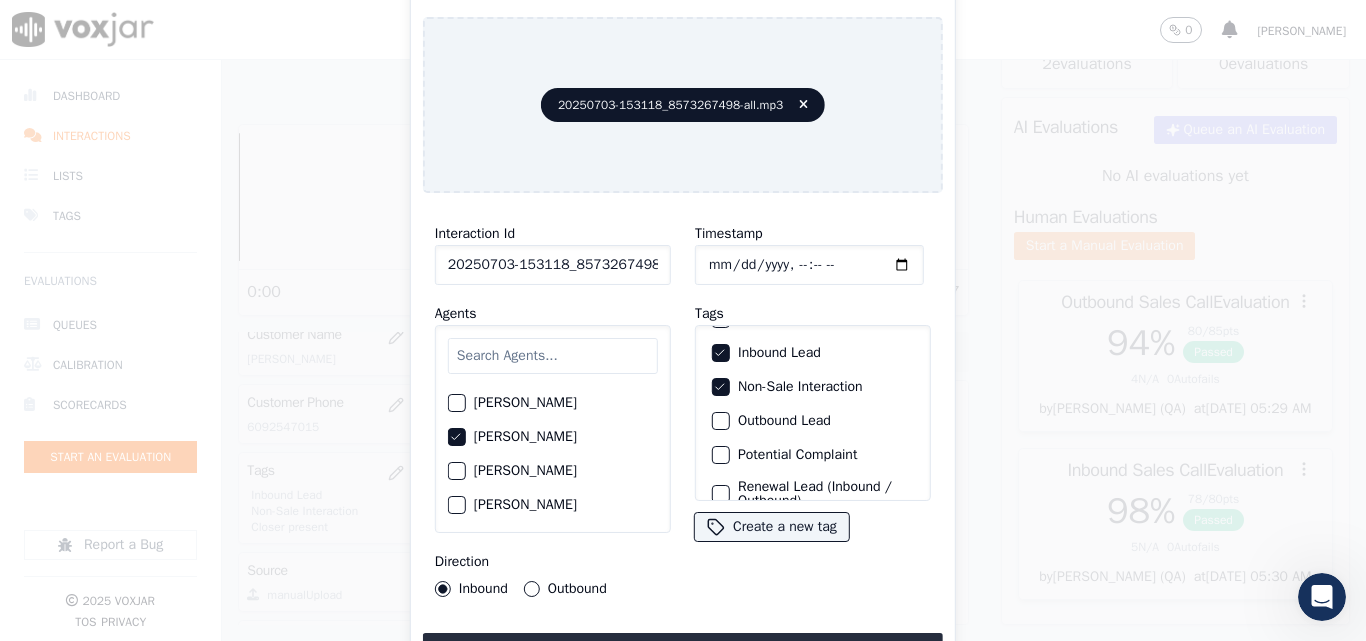 click on "Outbound" 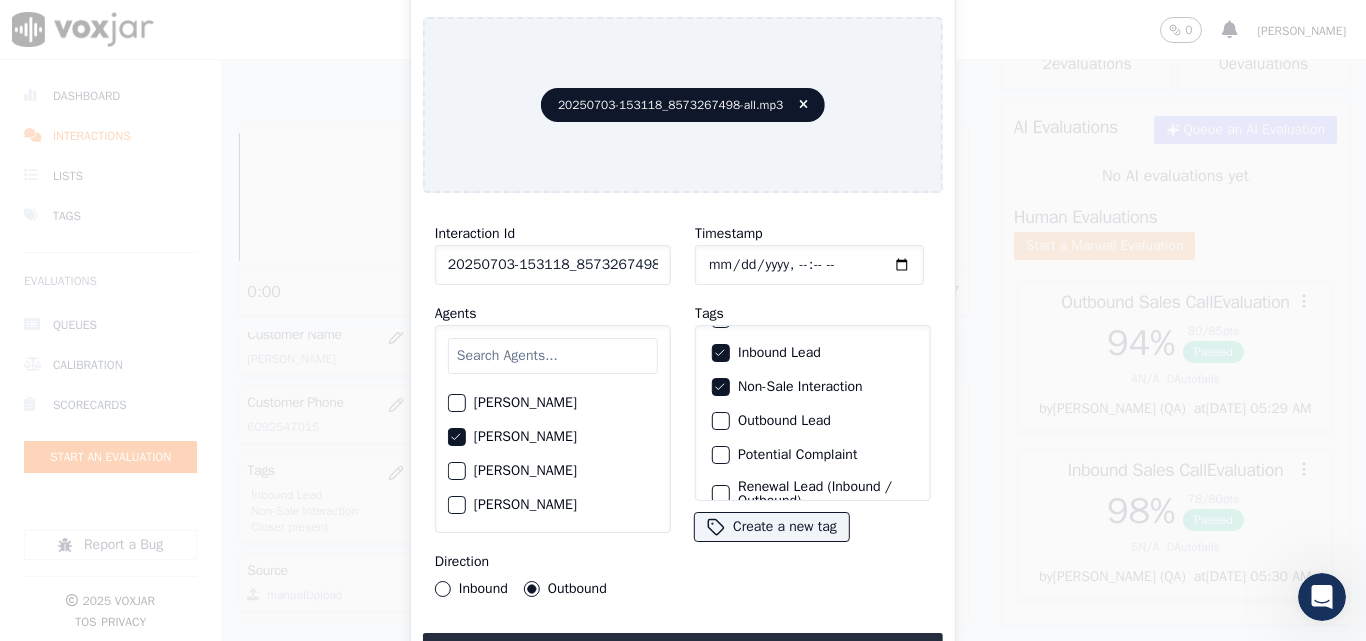 scroll, scrollTop: 0, scrollLeft: 0, axis: both 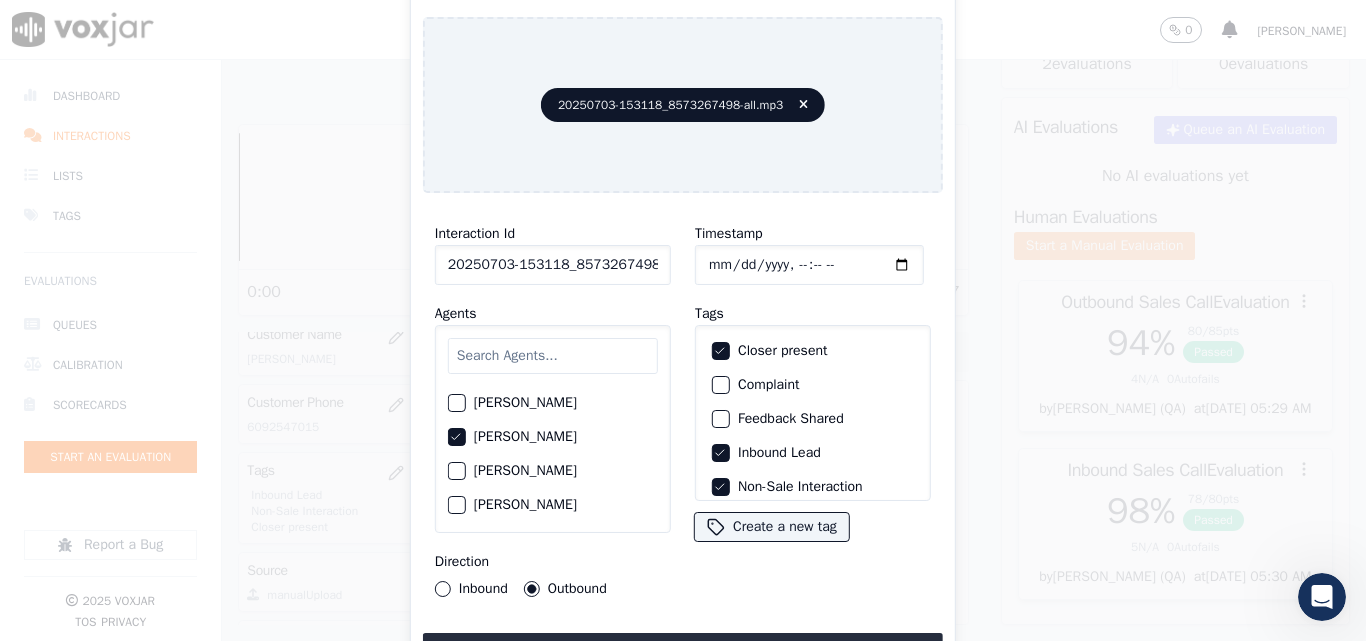 click on "Inbound Lead" 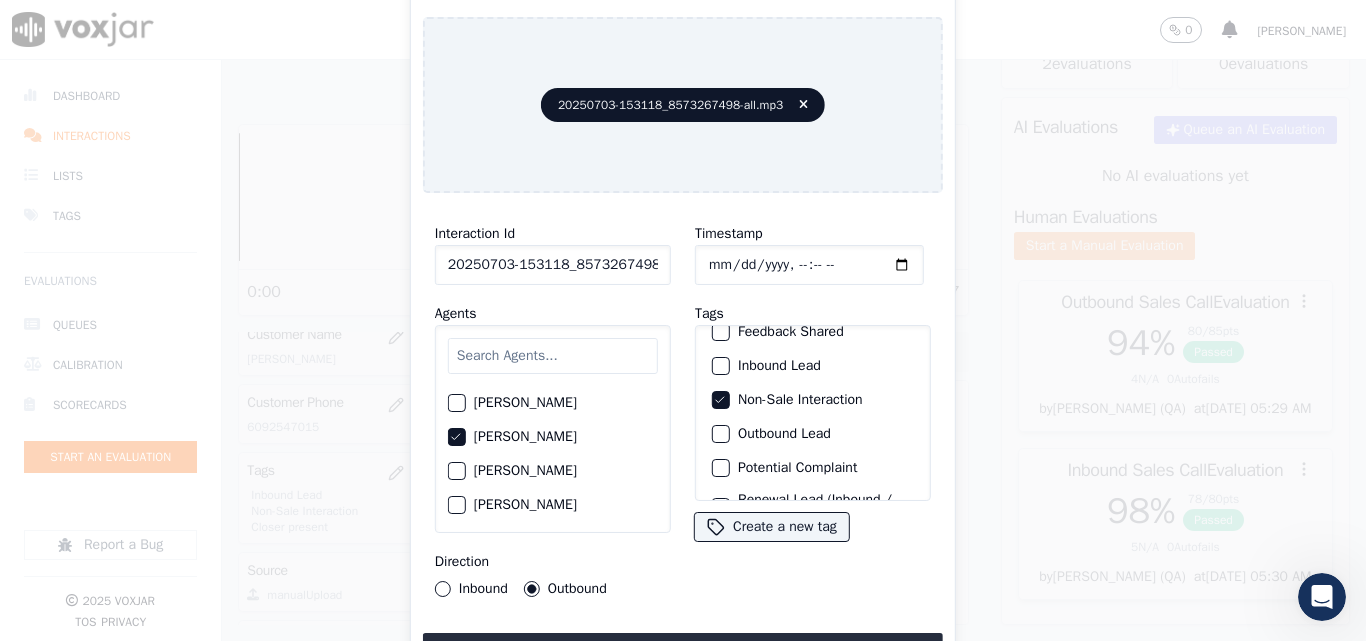 scroll, scrollTop: 173, scrollLeft: 0, axis: vertical 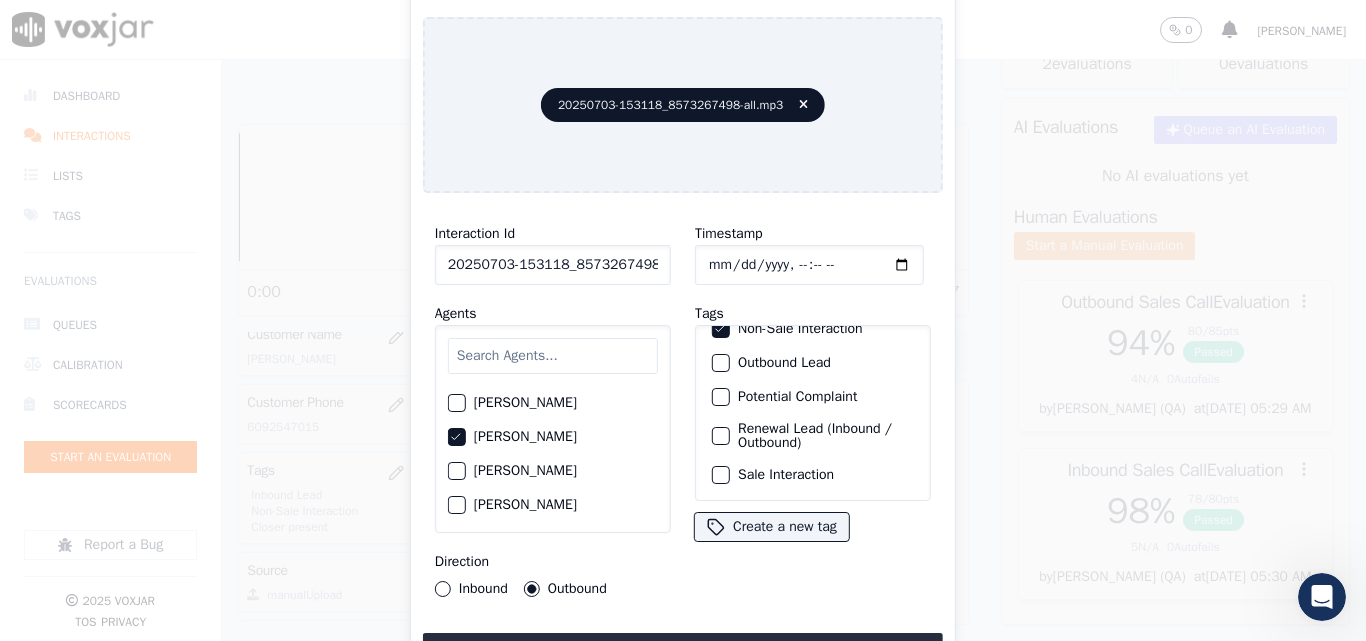 drag, startPoint x: 791, startPoint y: 423, endPoint x: 751, endPoint y: 426, distance: 40.112343 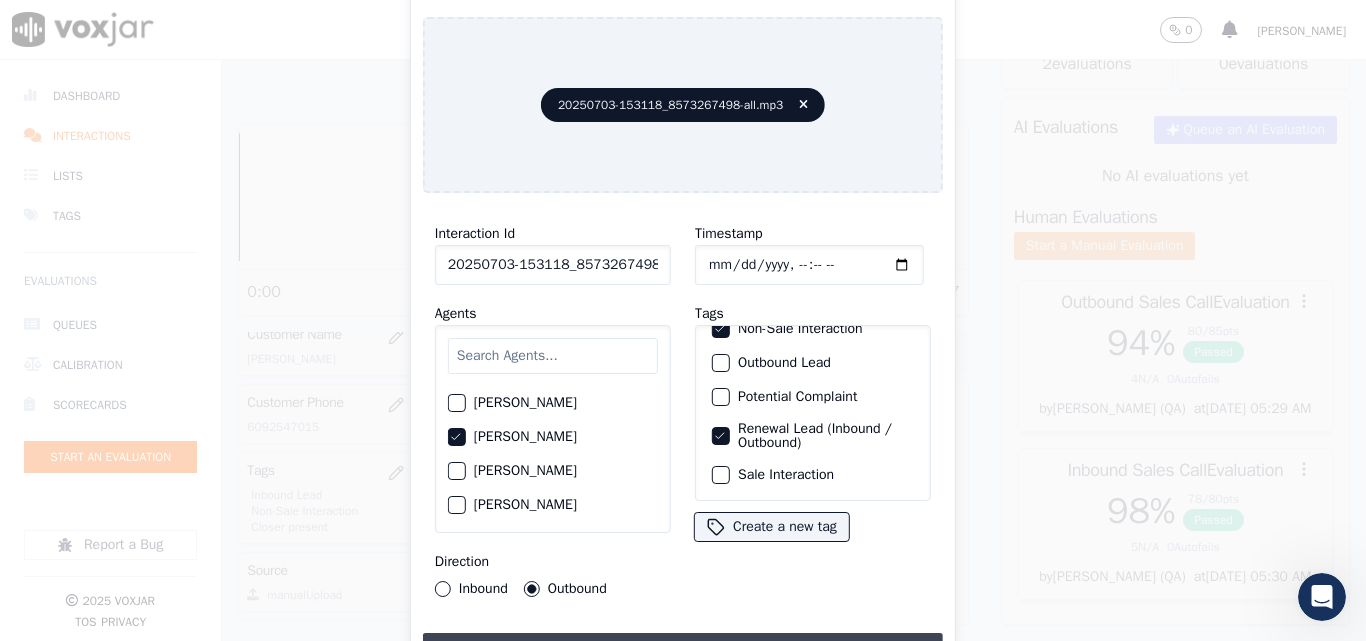click on "Upload interaction to start evaluation" at bounding box center [683, 651] 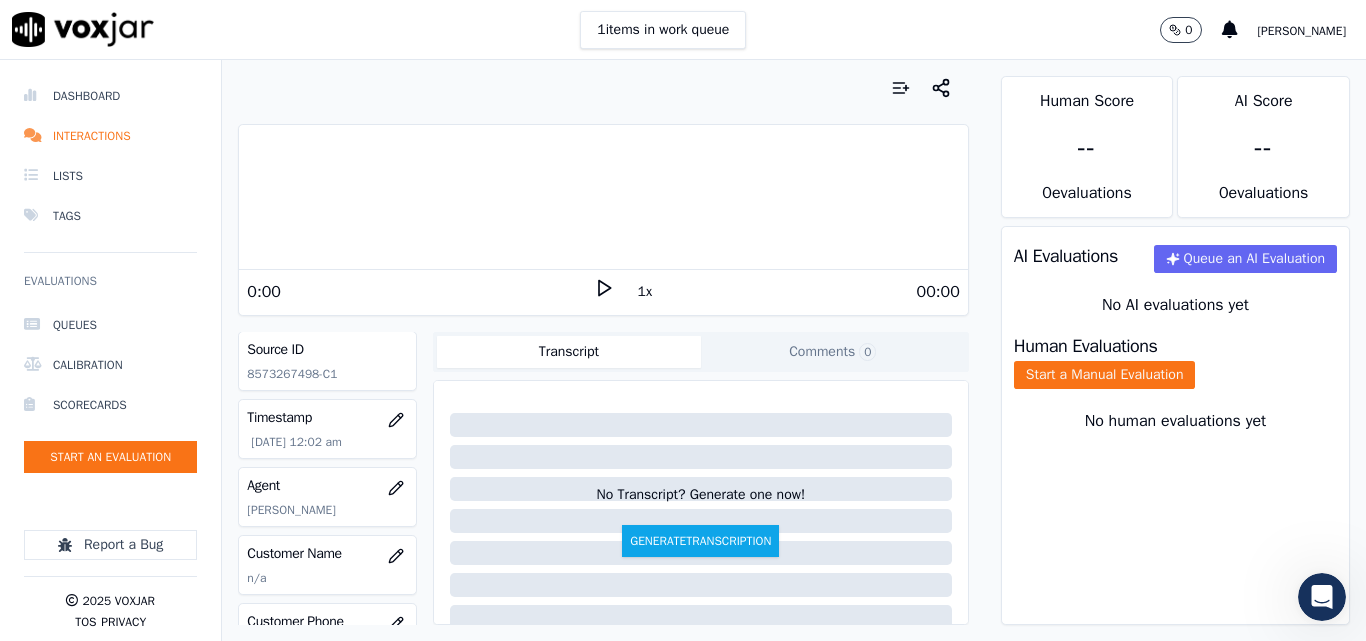 scroll, scrollTop: 200, scrollLeft: 0, axis: vertical 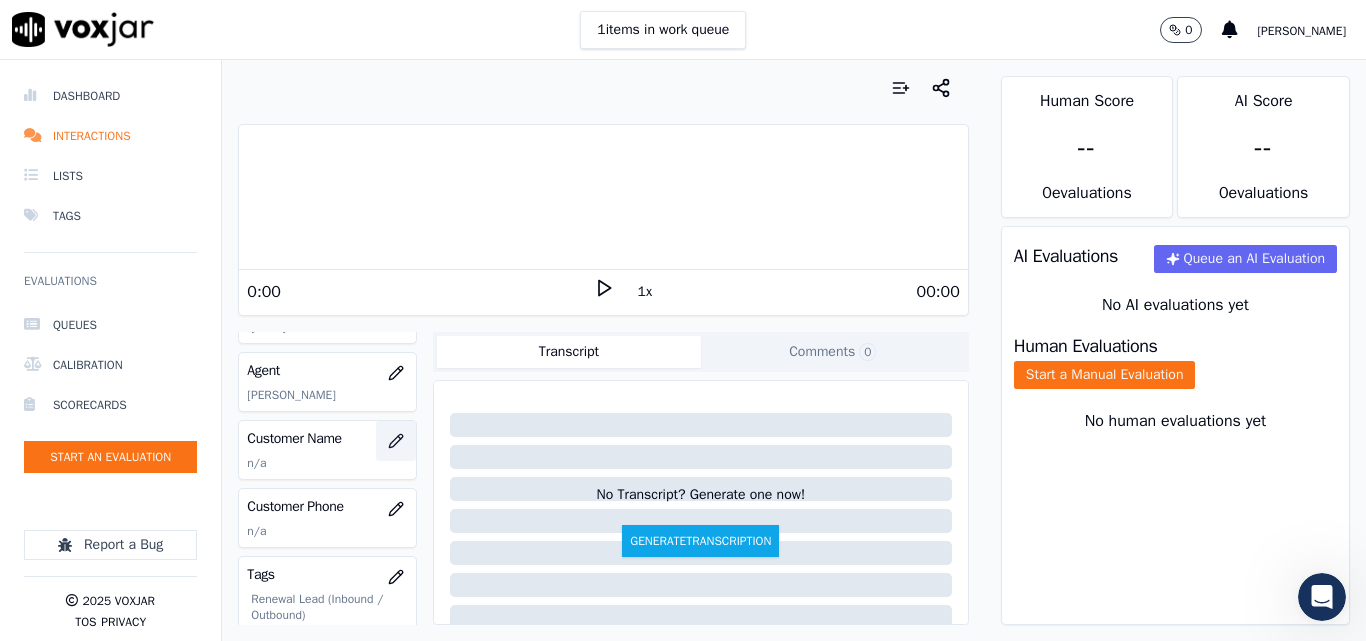 click 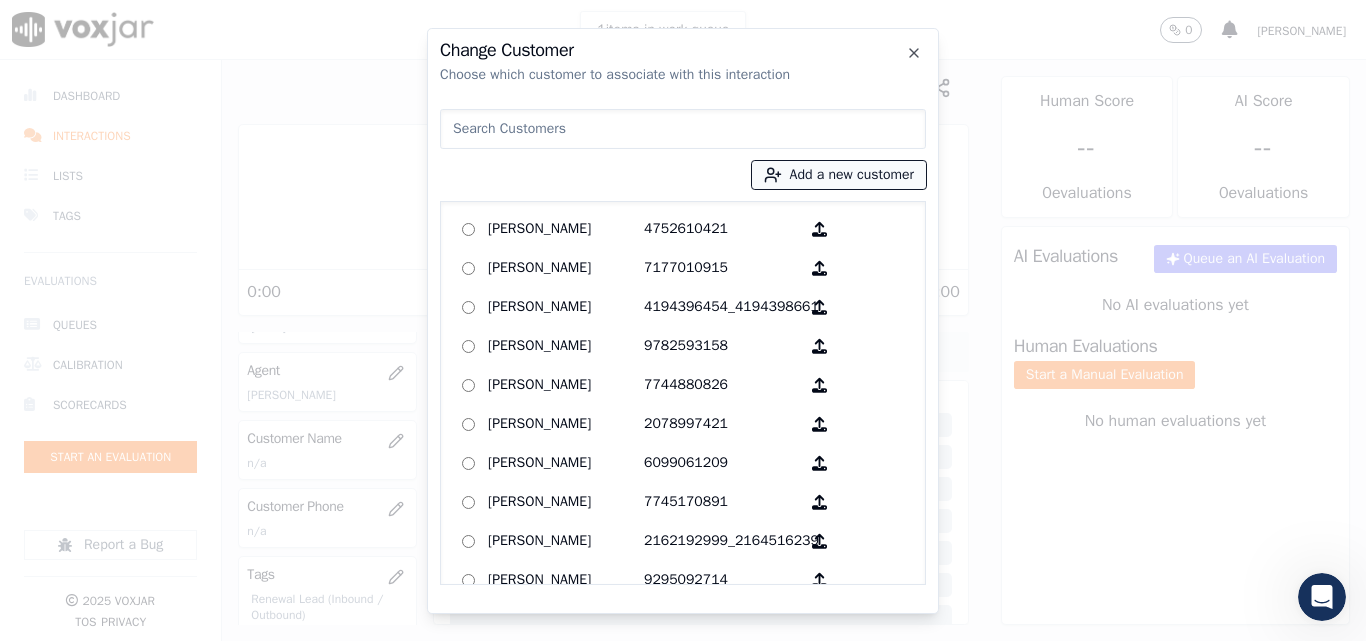 click on "Add a new customer" at bounding box center [839, 175] 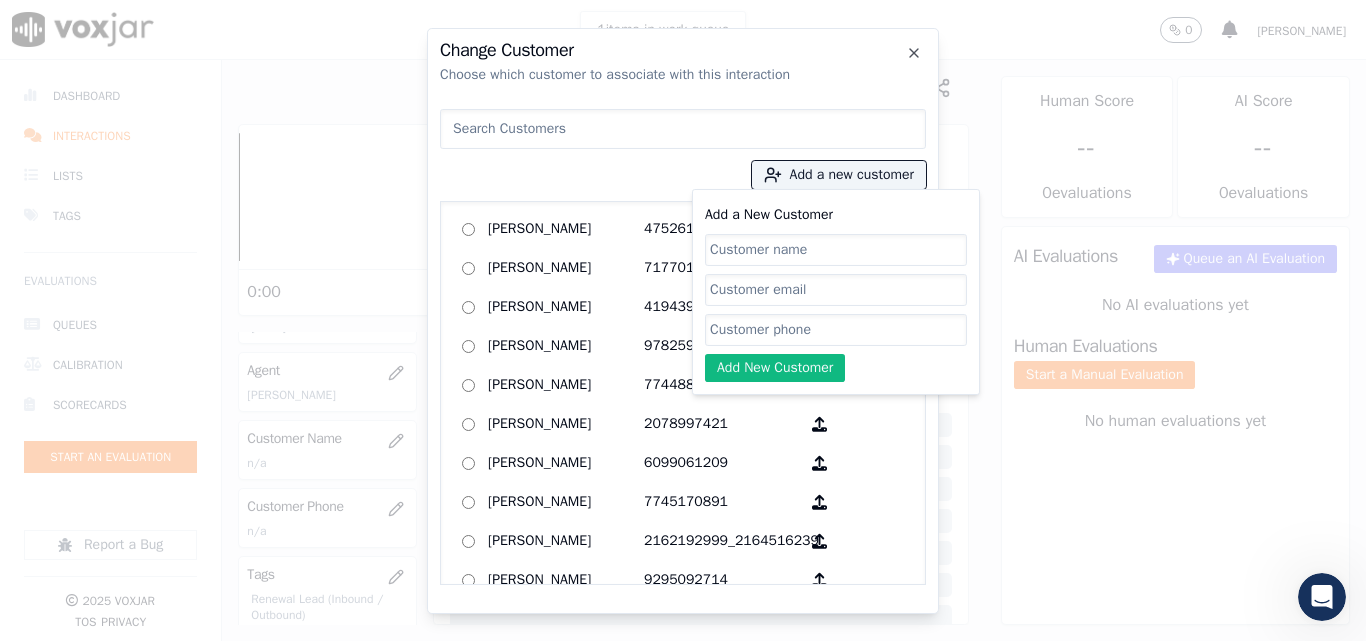 click on "Add a New Customer" 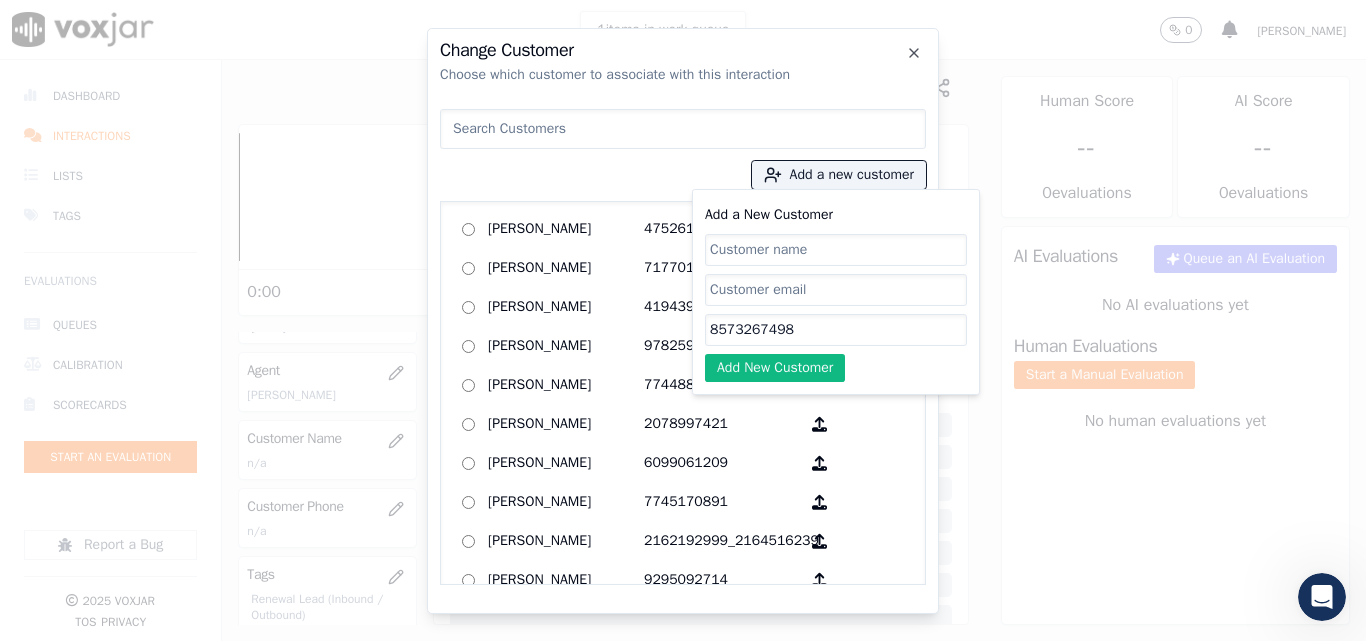 type on "8573267498" 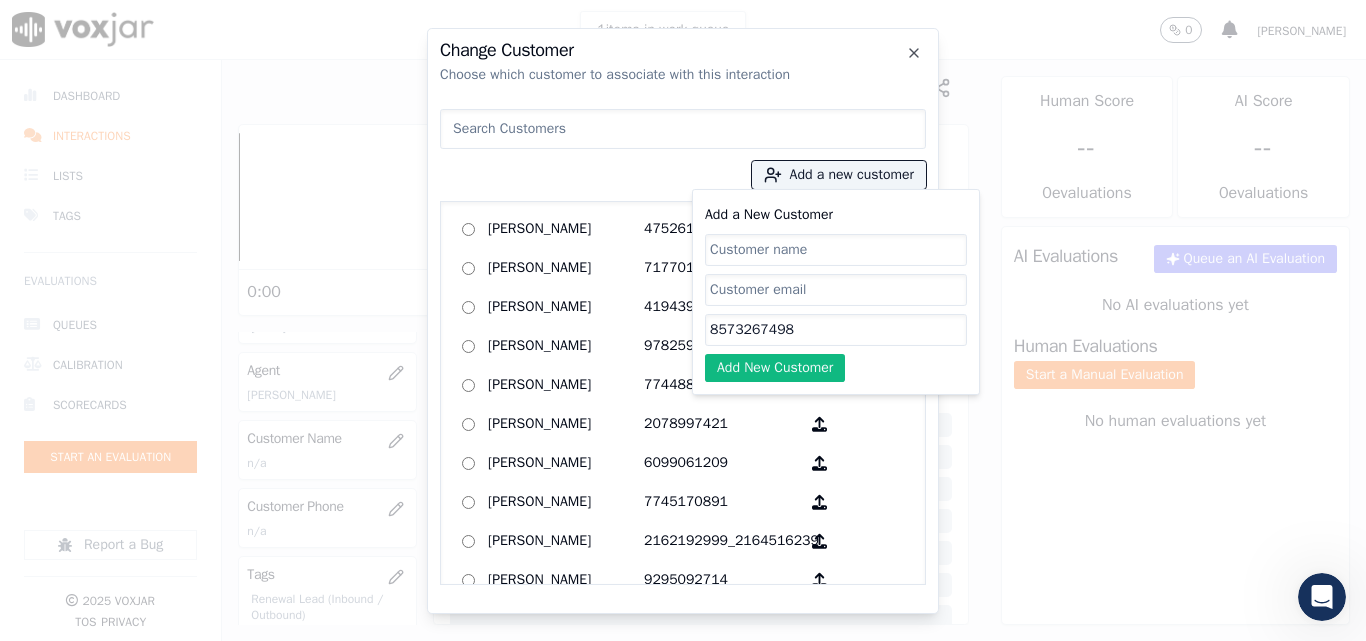 paste on "[PERSON_NAME]" 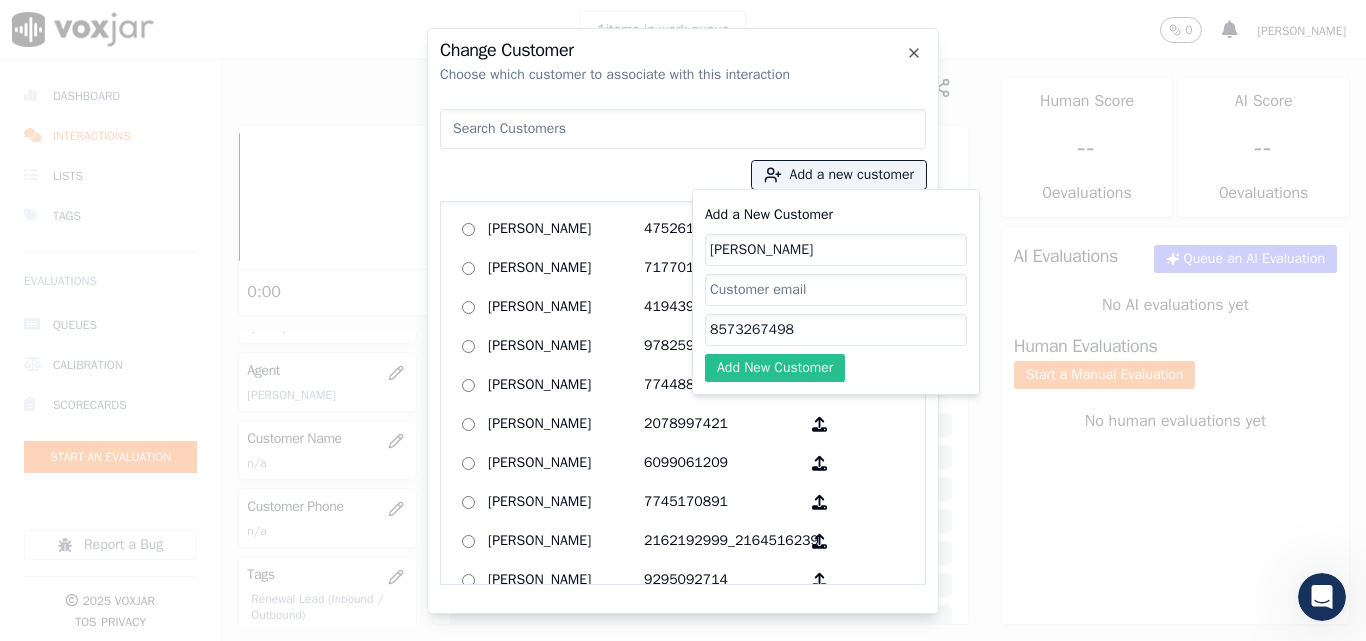 type on "[PERSON_NAME]" 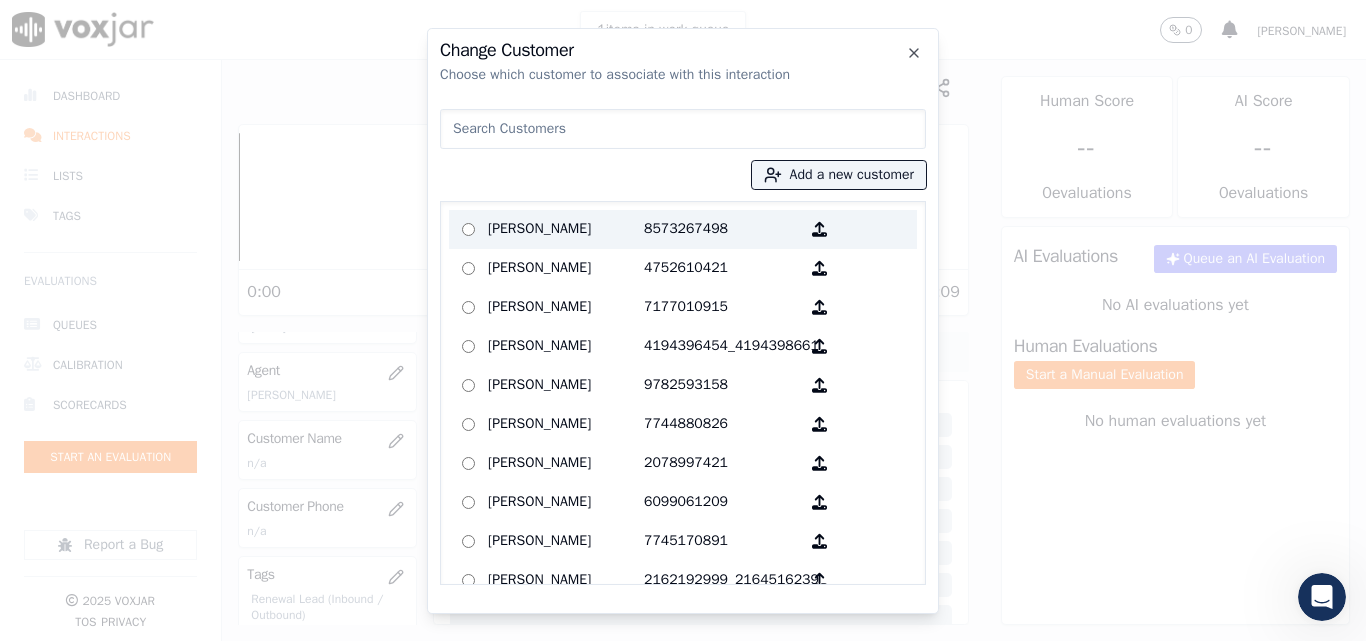 click on "[PERSON_NAME]" at bounding box center (566, 229) 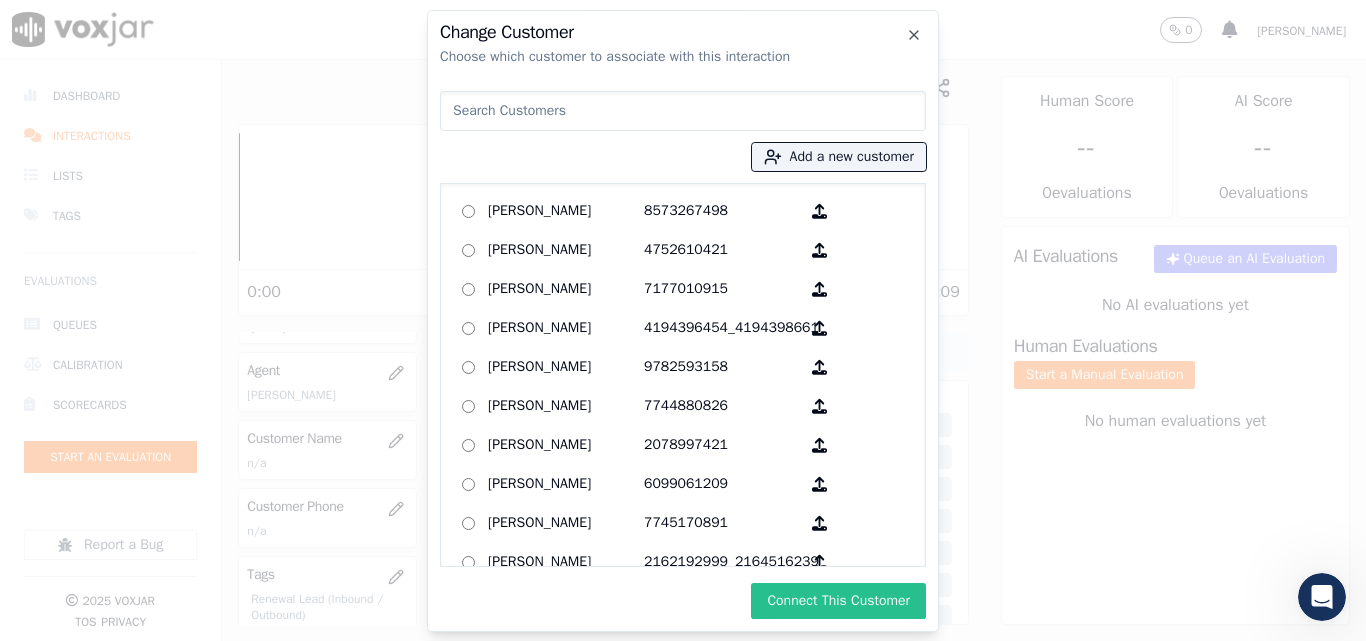 click on "Connect This Customer" at bounding box center (838, 601) 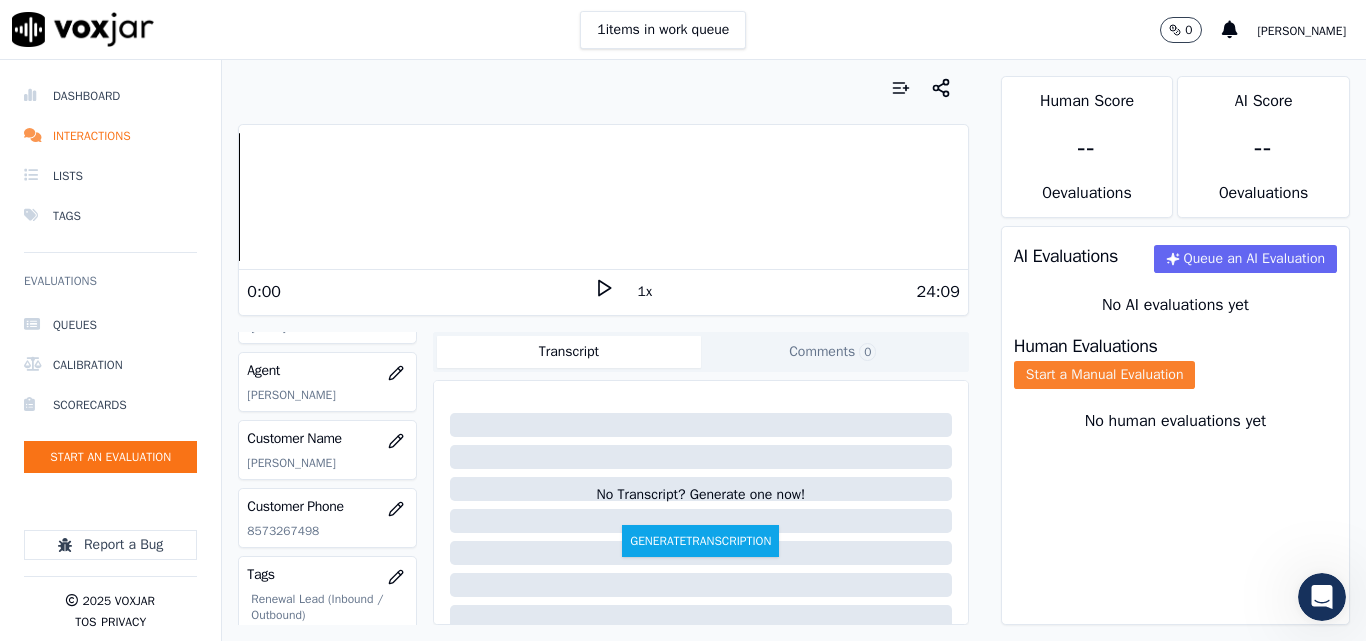 click on "Start a Manual Evaluation" 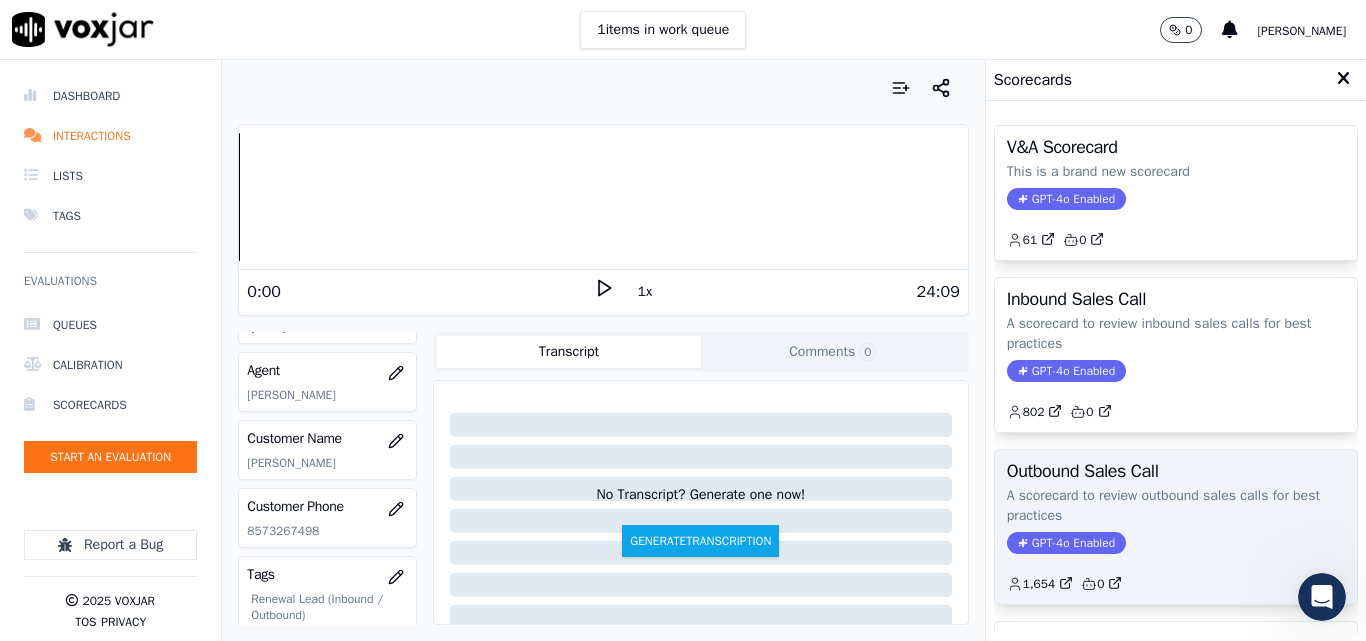 click on "Outbound Sales Call   A scorecard to review outbound sales calls for best practices     GPT-4o Enabled       1,654         0" at bounding box center [1176, 527] 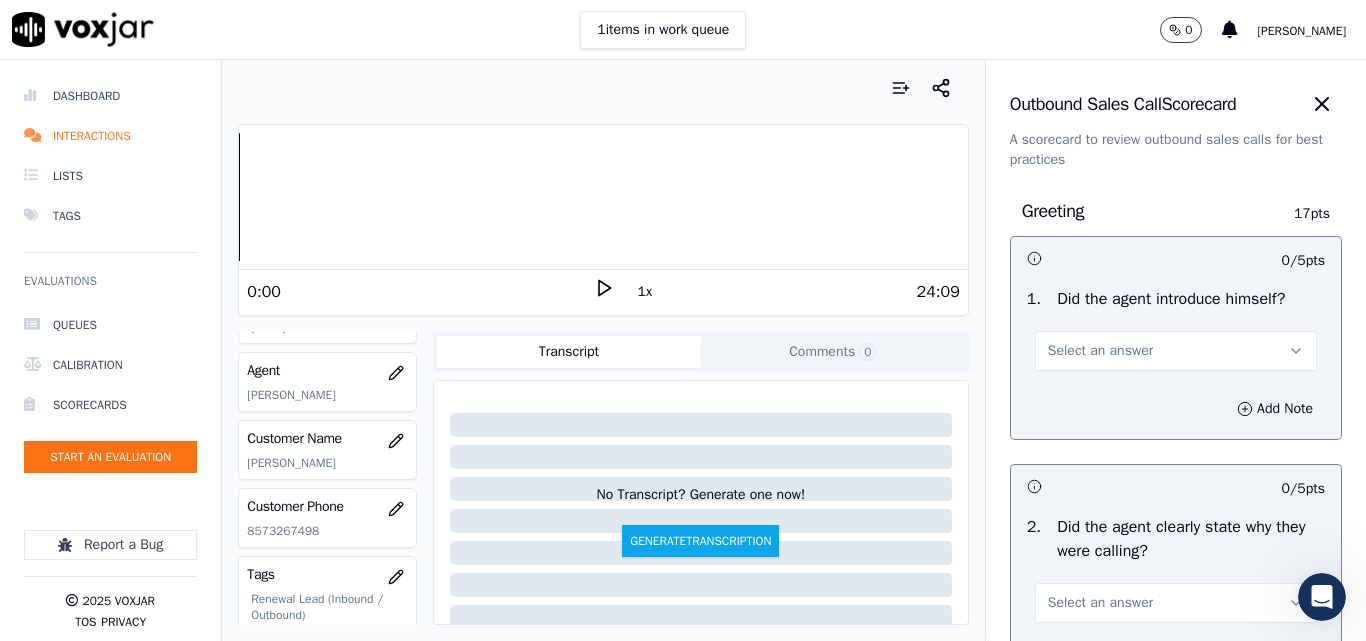 click on "Select an answer" at bounding box center (1100, 351) 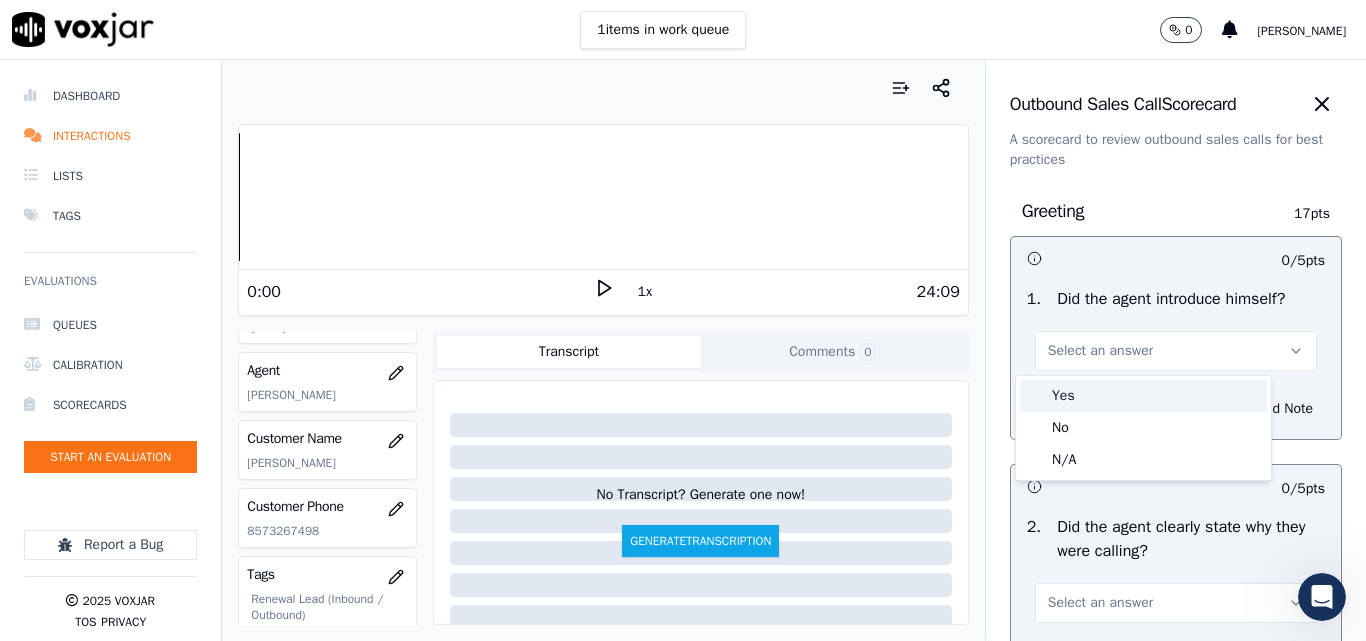 click on "Yes" at bounding box center [1143, 396] 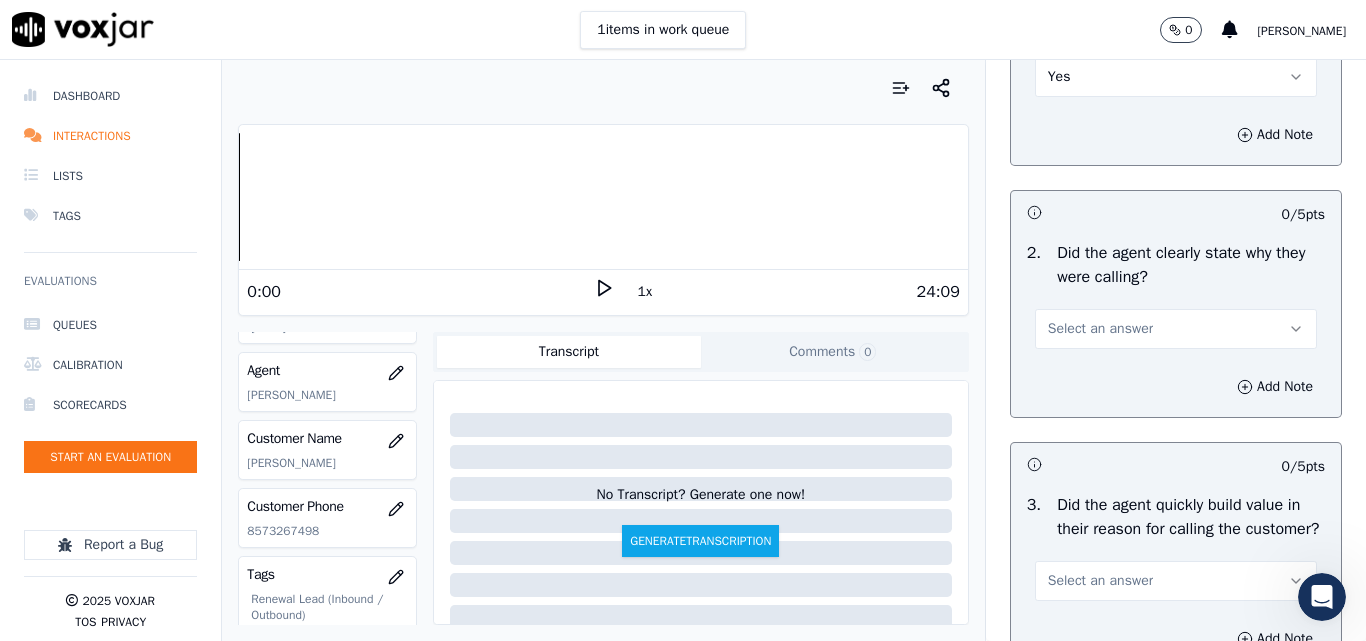 scroll, scrollTop: 300, scrollLeft: 0, axis: vertical 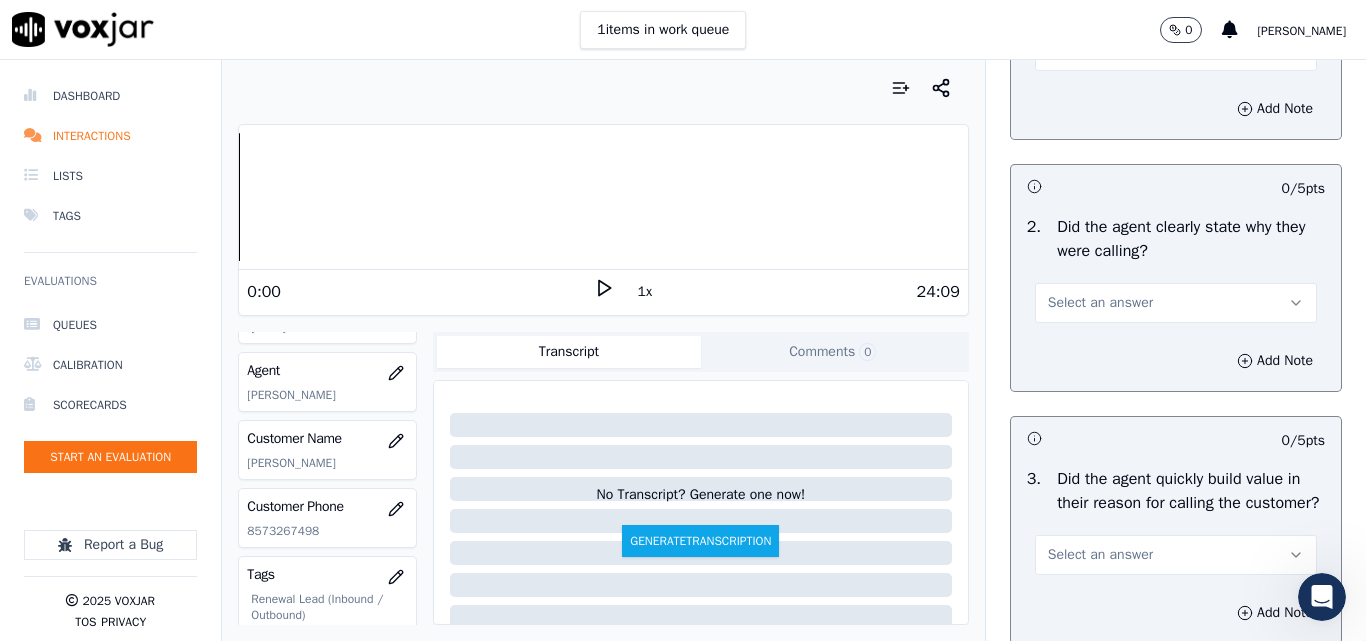 click on "Select an answer" at bounding box center [1100, 303] 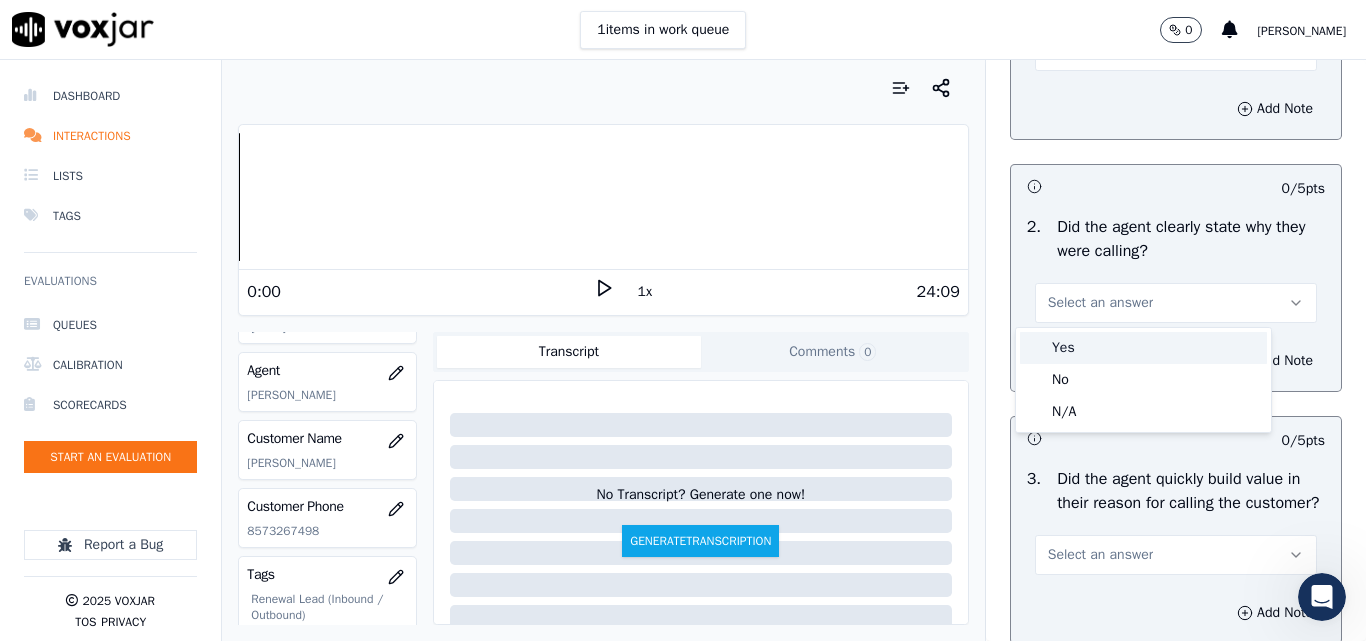 click on "Yes" at bounding box center [1143, 348] 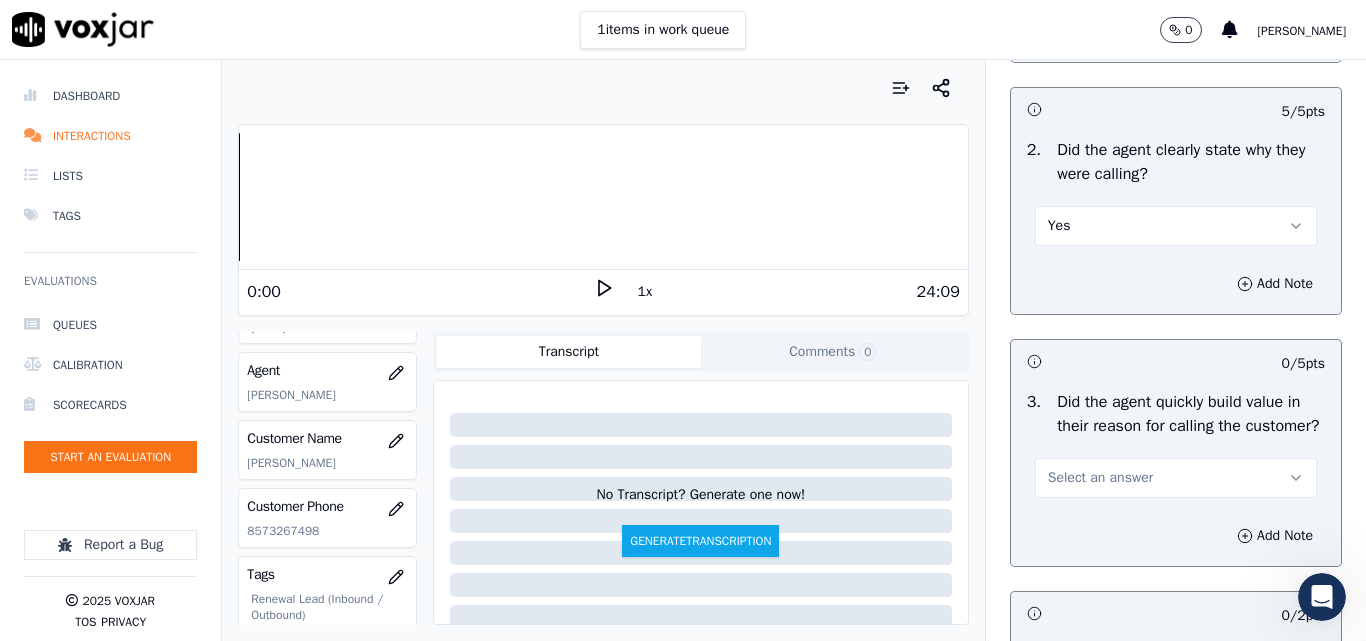 scroll, scrollTop: 500, scrollLeft: 0, axis: vertical 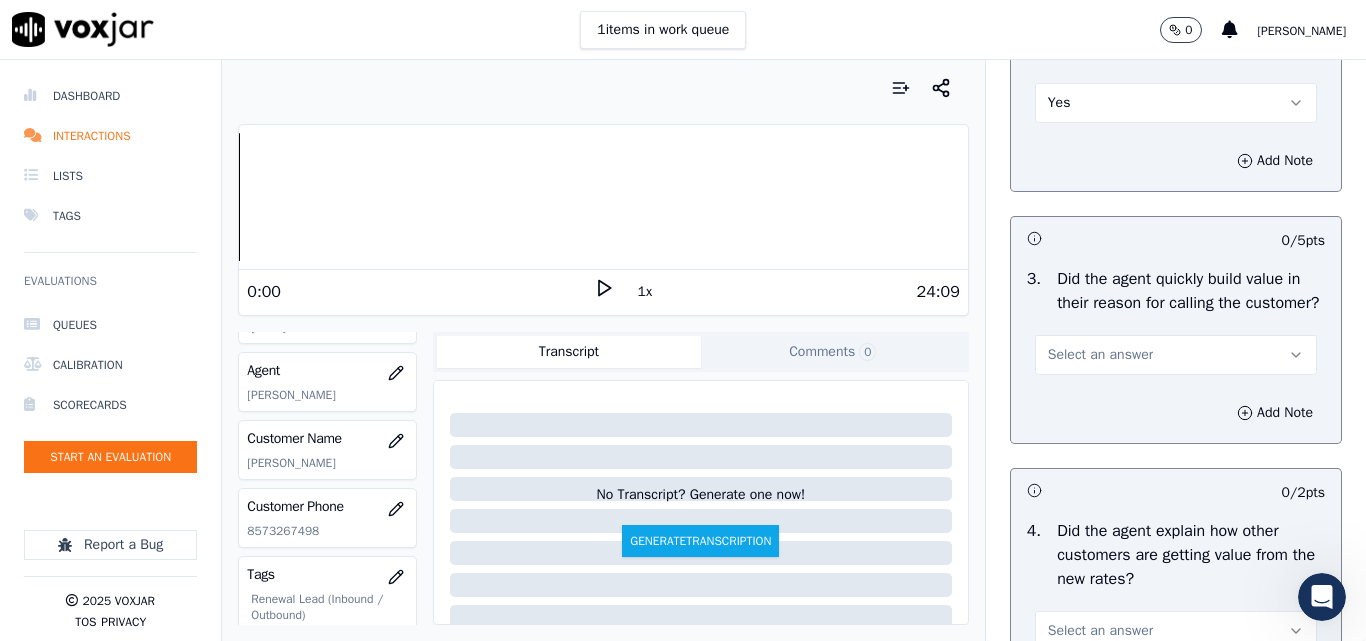click on "Select an answer" at bounding box center (1100, 355) 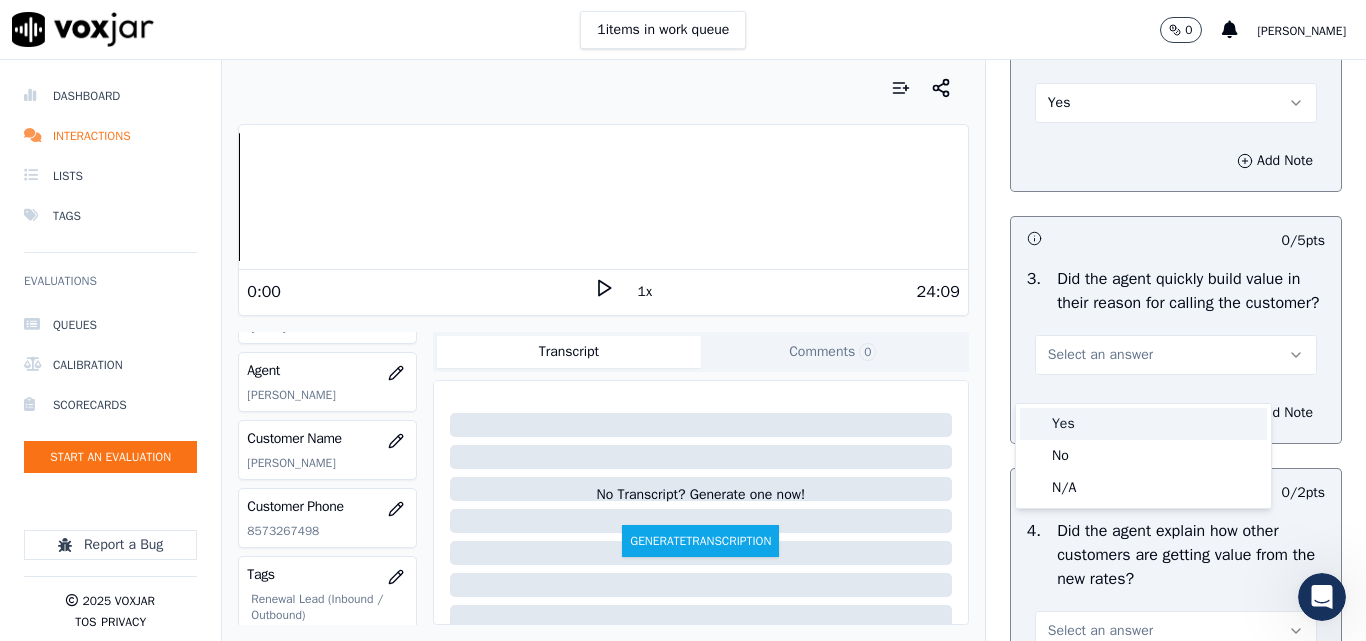 click on "Yes" at bounding box center [1143, 424] 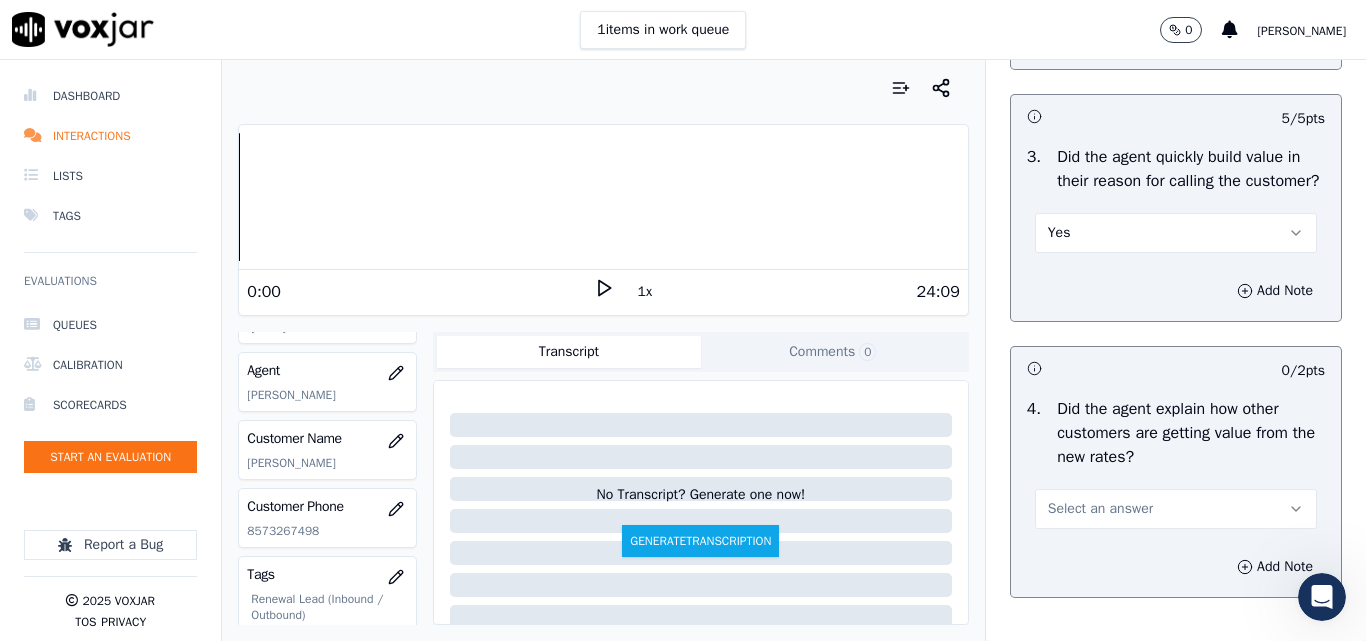scroll, scrollTop: 800, scrollLeft: 0, axis: vertical 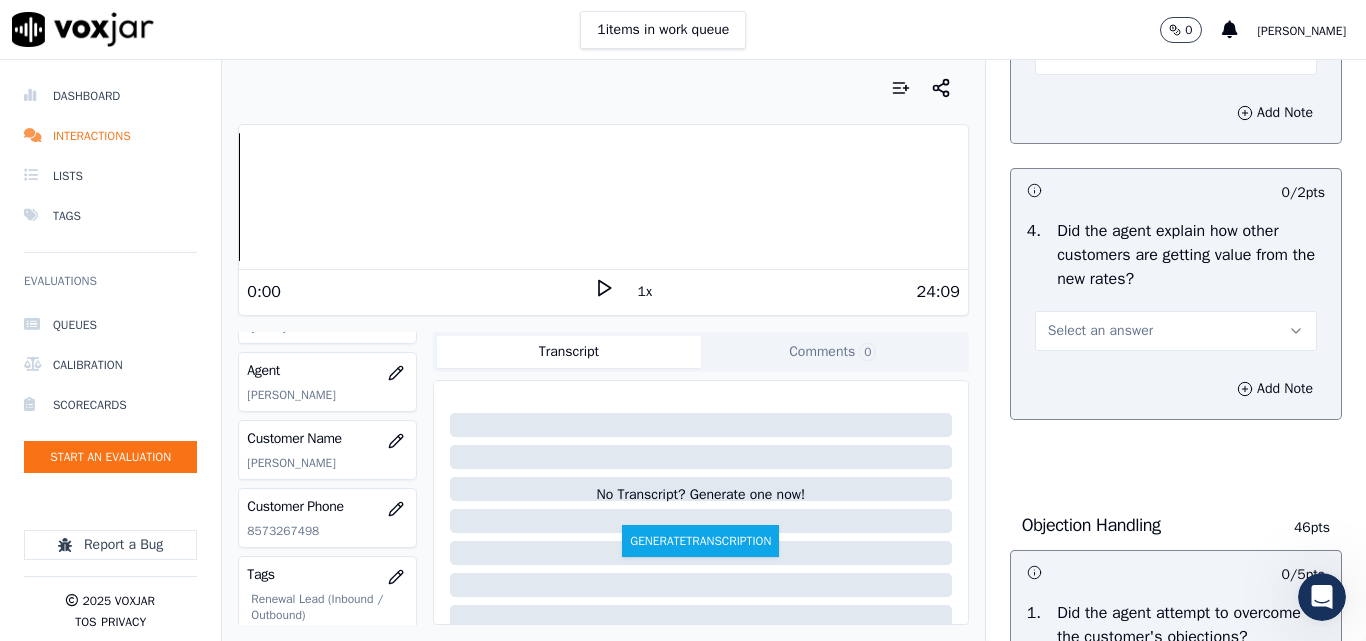drag, startPoint x: 1082, startPoint y: 352, endPoint x: 1080, endPoint y: 372, distance: 20.09975 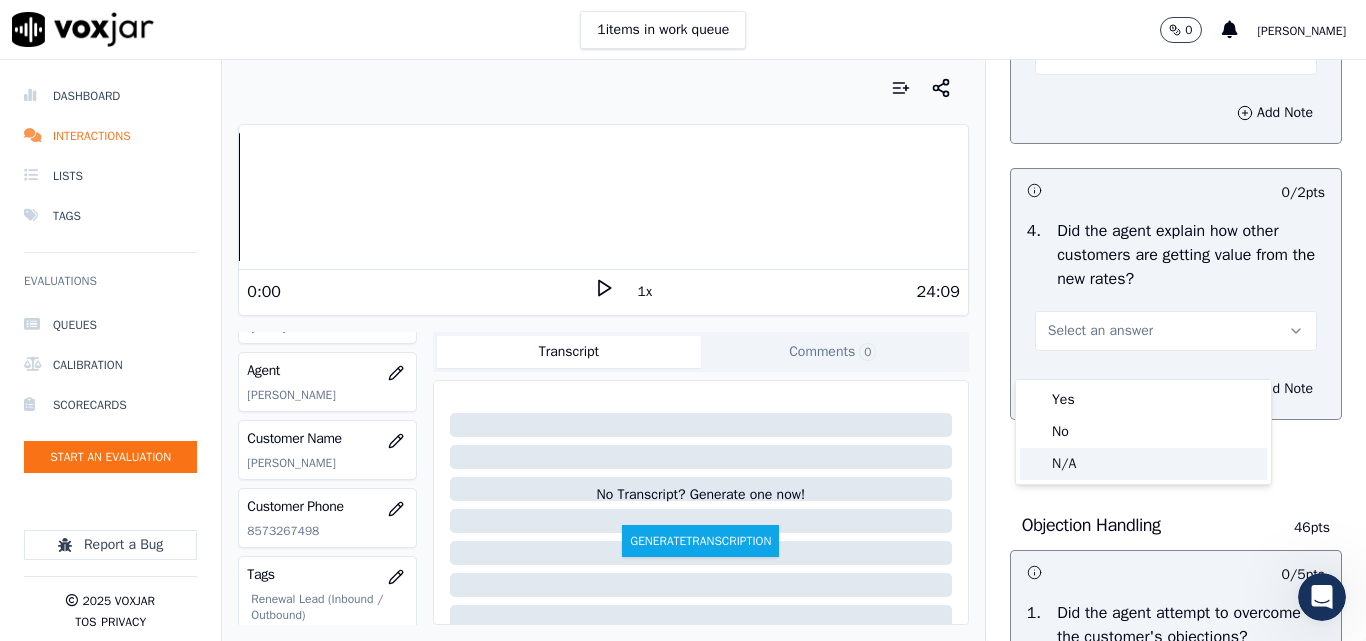 click on "N/A" 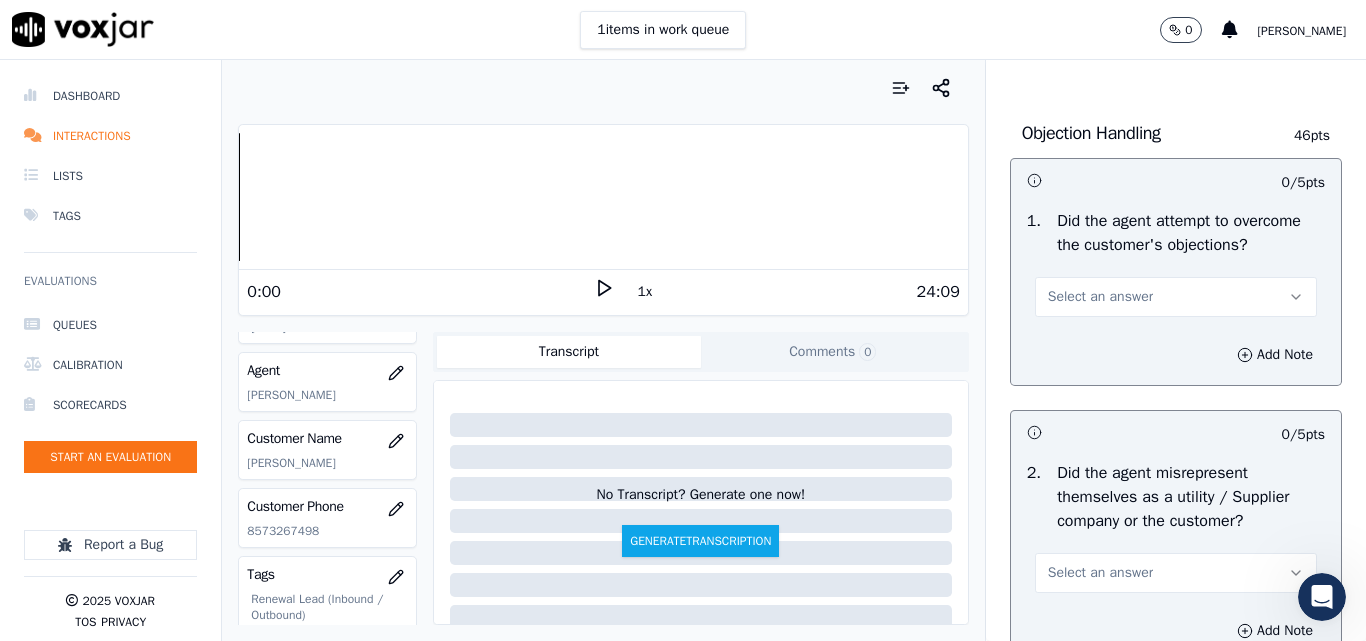 scroll, scrollTop: 1200, scrollLeft: 0, axis: vertical 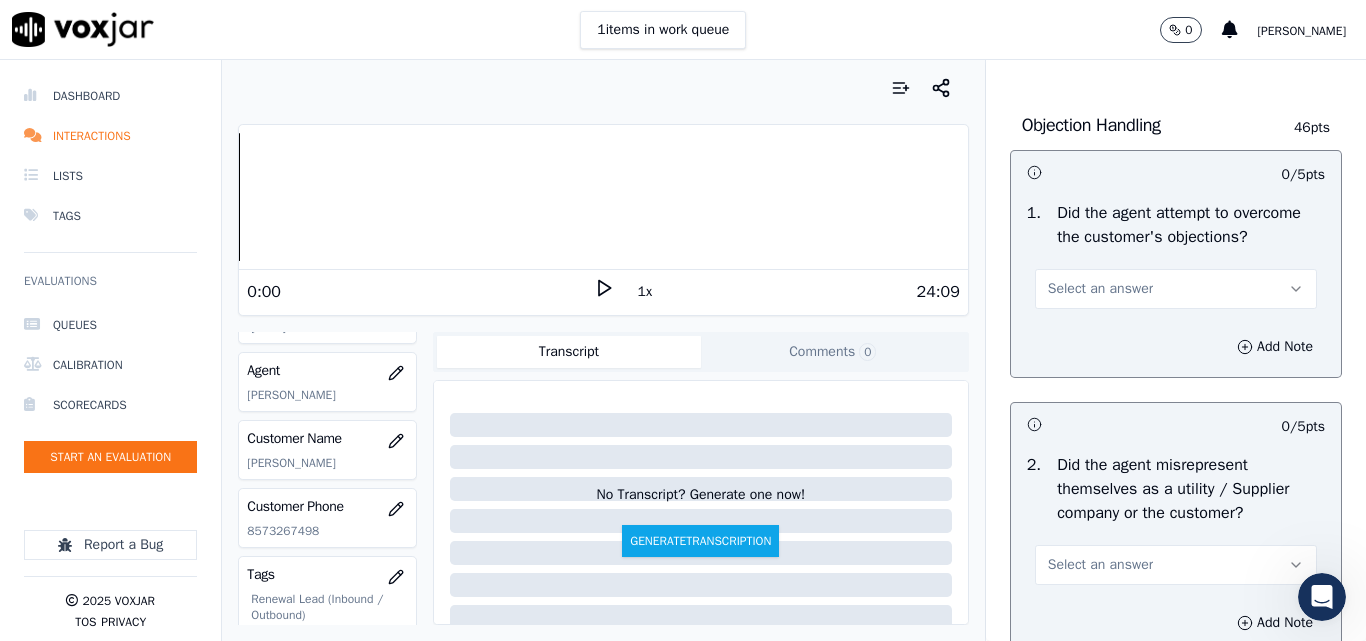 drag, startPoint x: 1072, startPoint y: 330, endPoint x: 1073, endPoint y: 348, distance: 18.027756 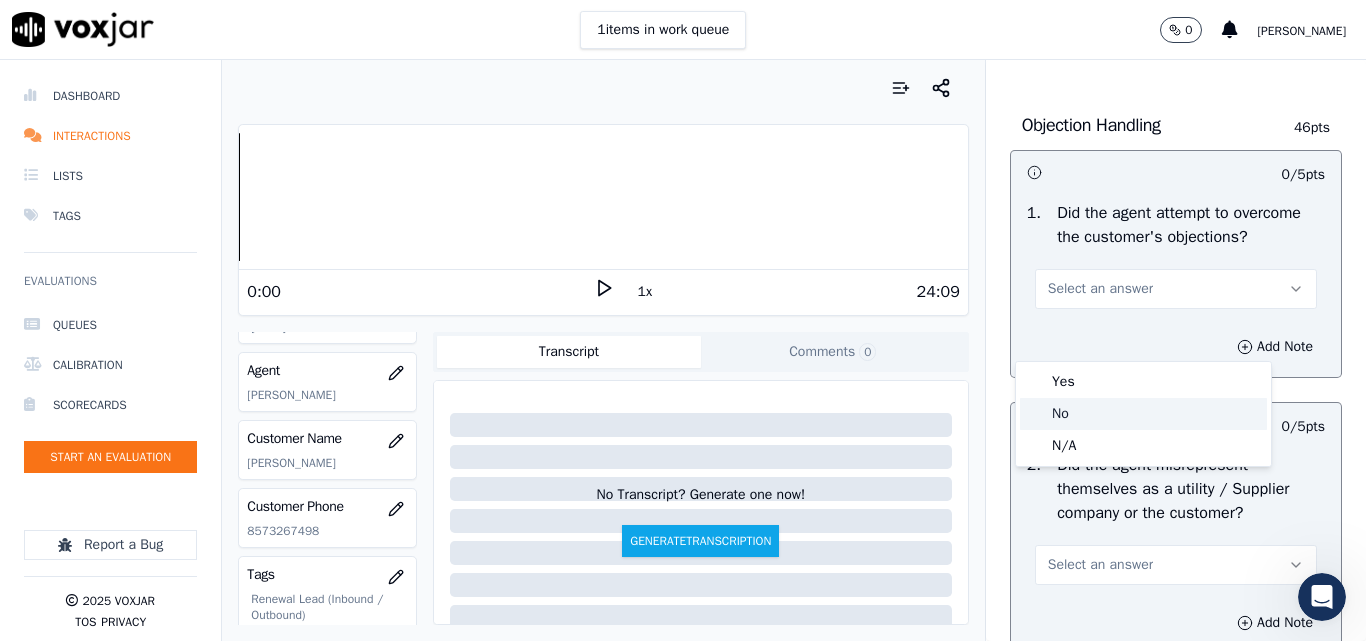click on "No" 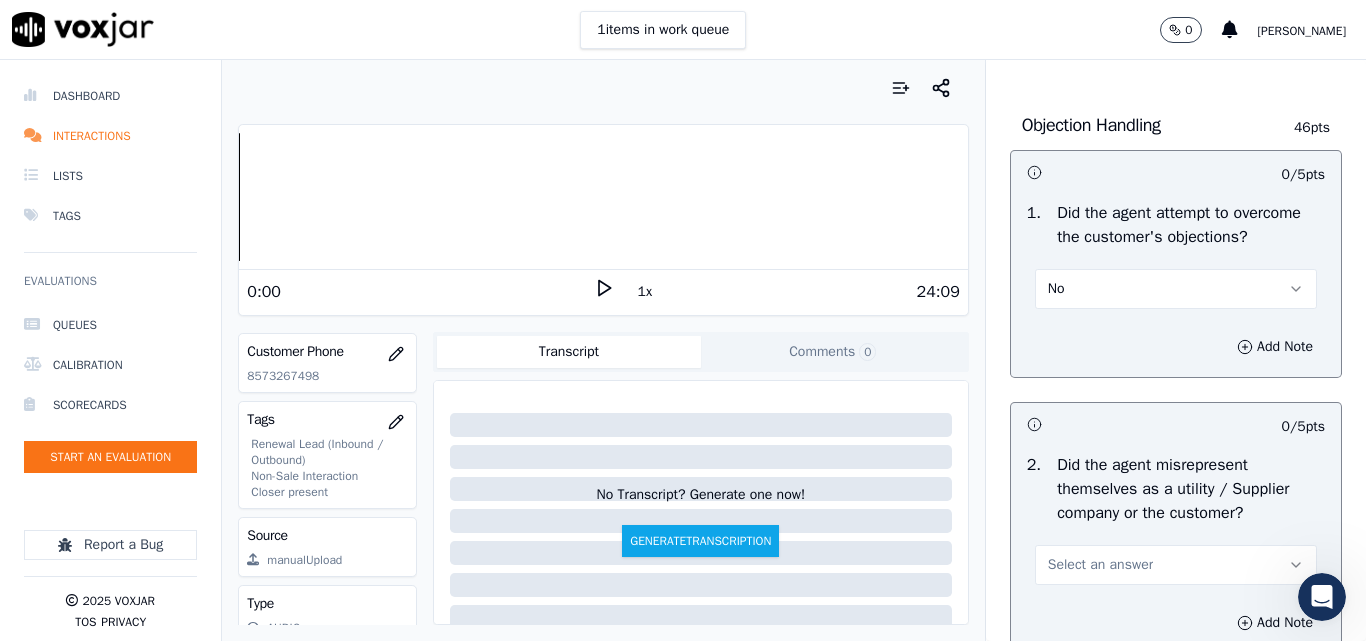 scroll, scrollTop: 320, scrollLeft: 0, axis: vertical 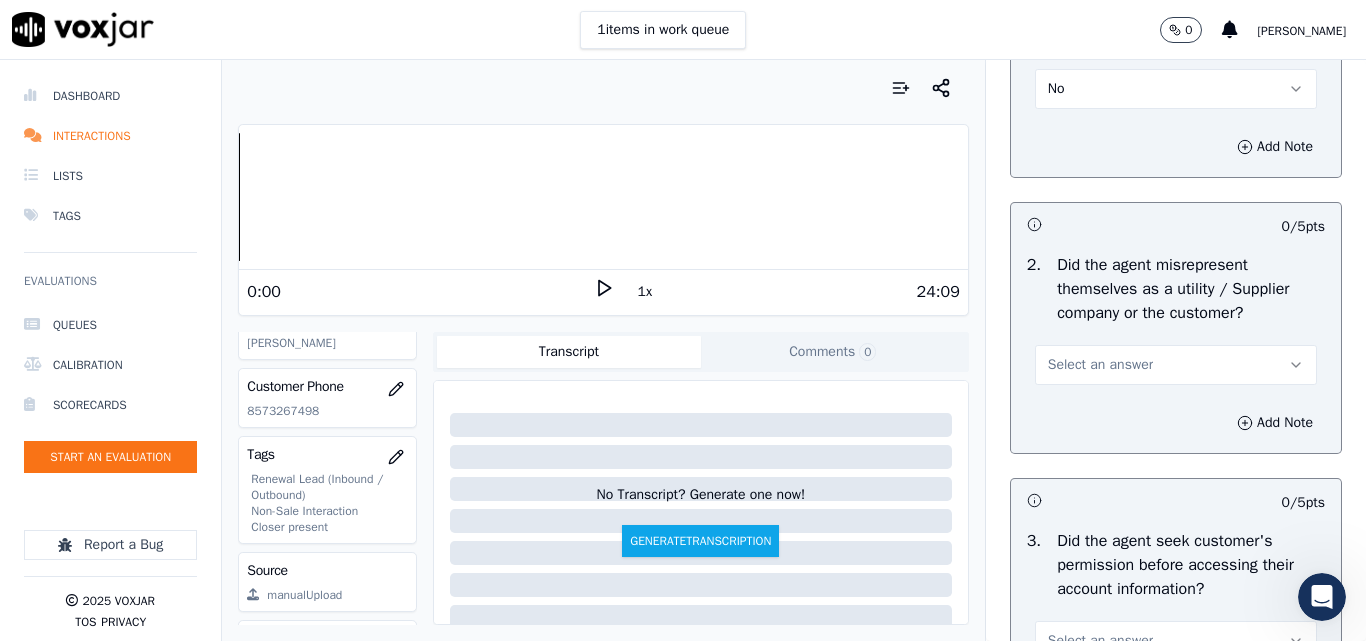 click on "Select an answer" at bounding box center (1100, 365) 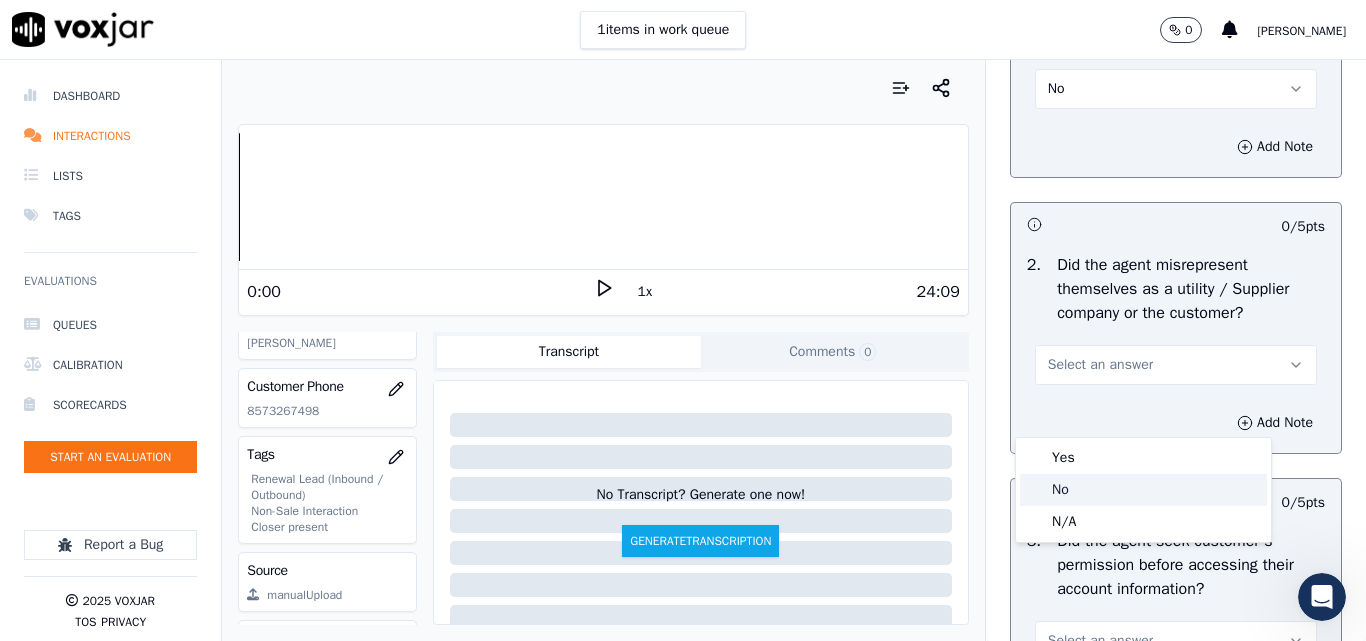 drag, startPoint x: 1069, startPoint y: 494, endPoint x: 1089, endPoint y: 497, distance: 20.22375 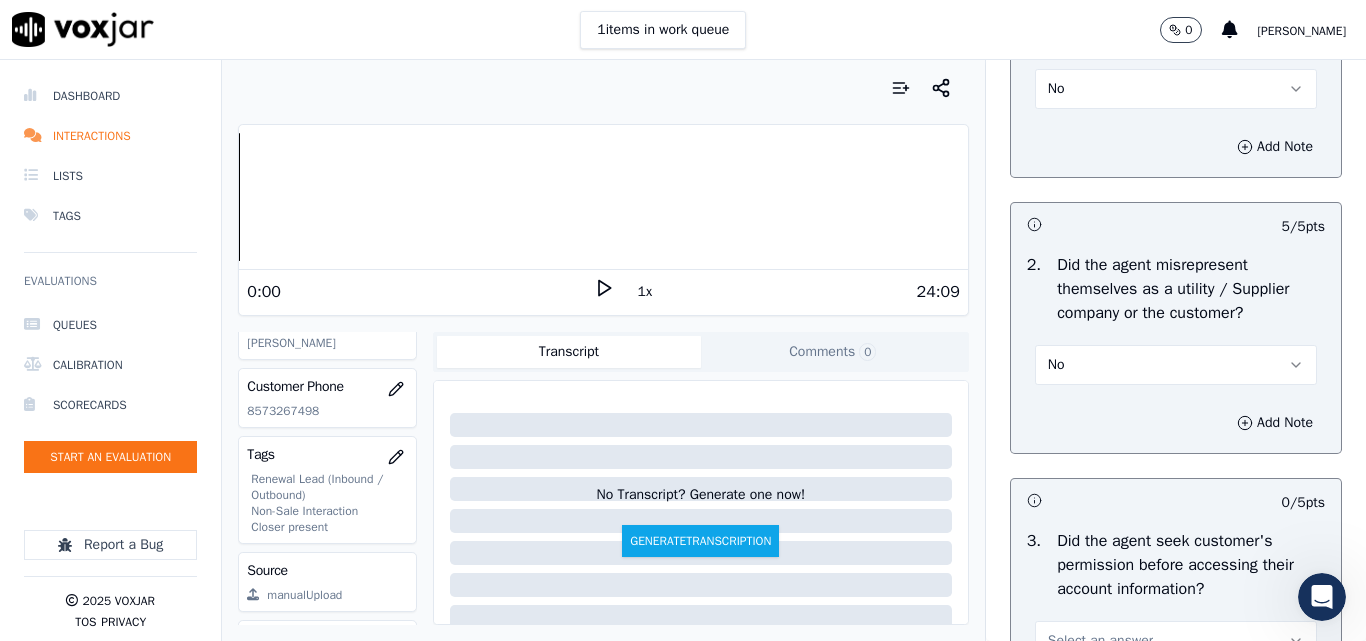 scroll, scrollTop: 1600, scrollLeft: 0, axis: vertical 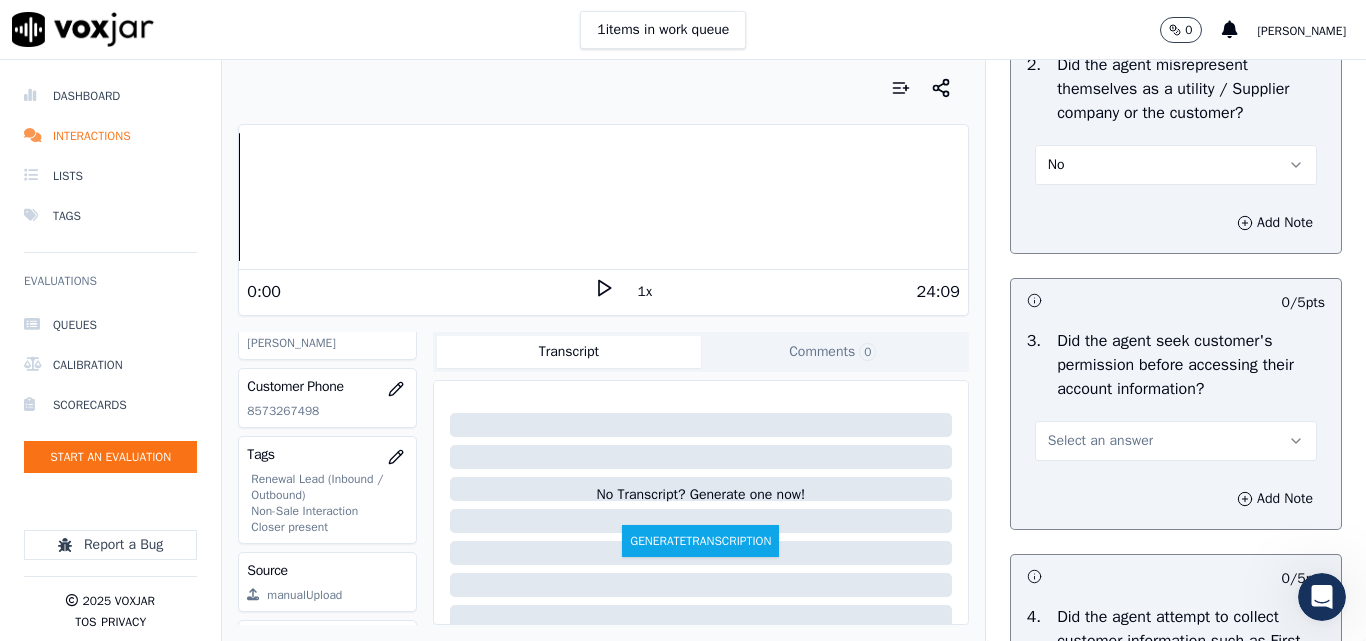 click on "Select an answer" at bounding box center (1100, 441) 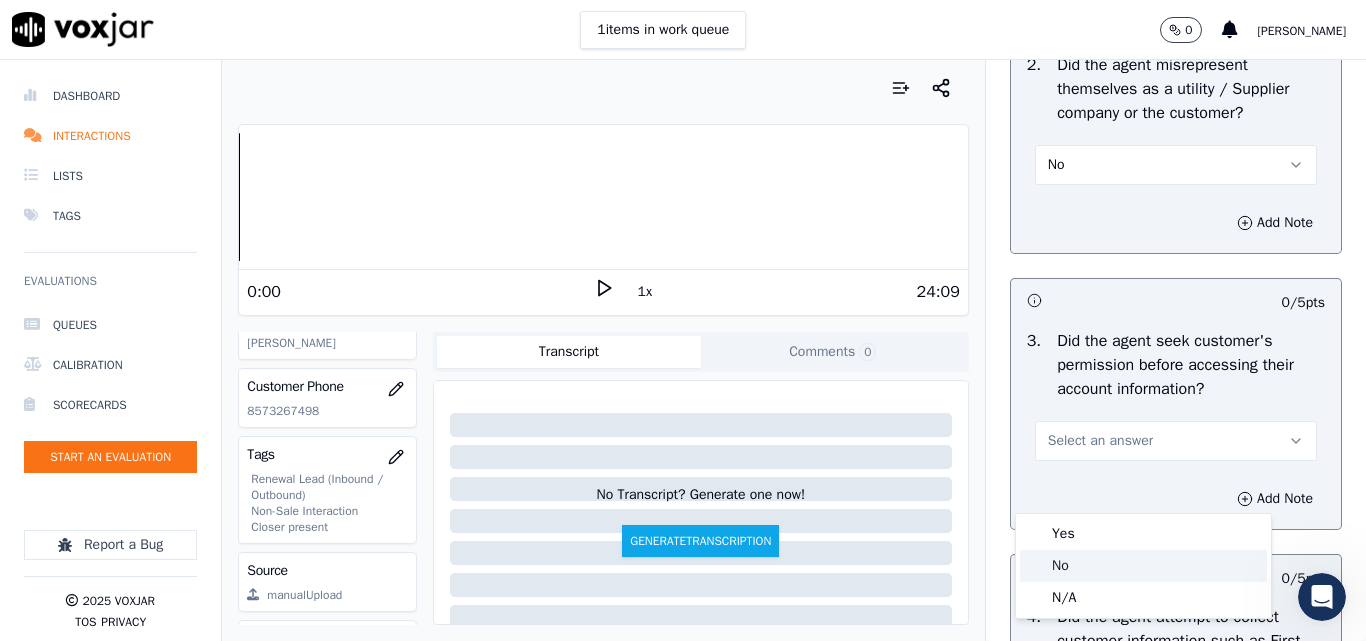 click on "No" 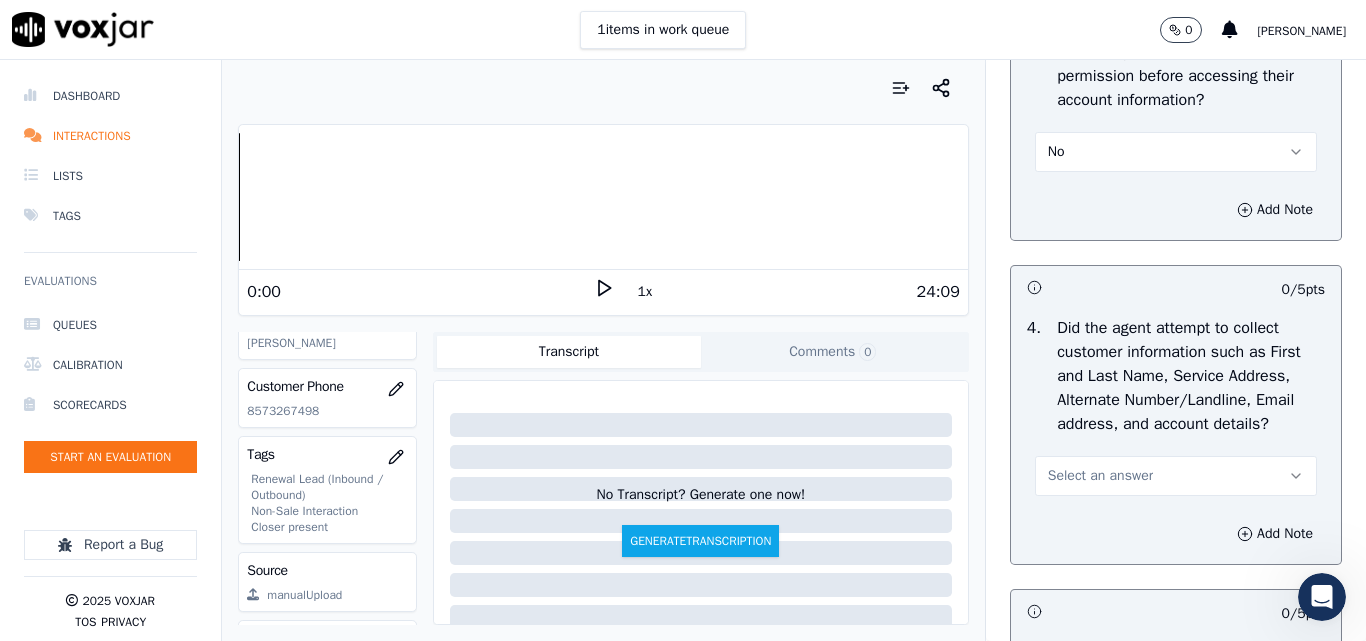 scroll, scrollTop: 1900, scrollLeft: 0, axis: vertical 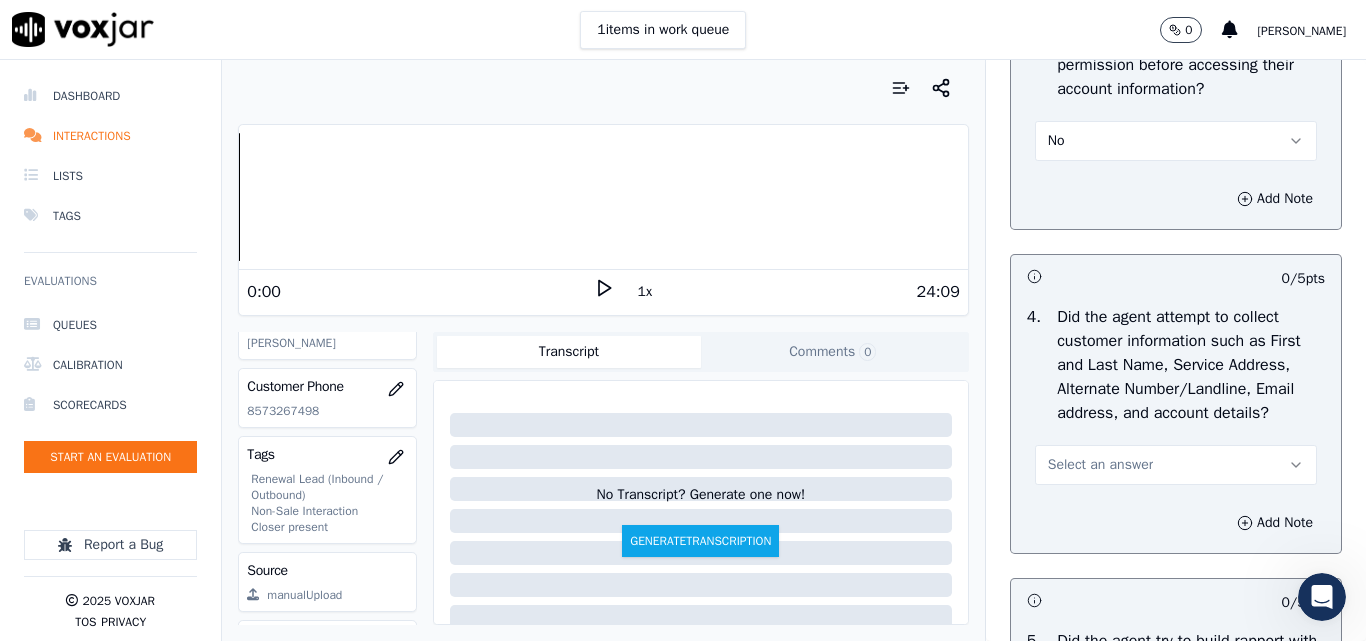 click on "Select an answer" at bounding box center (1100, 465) 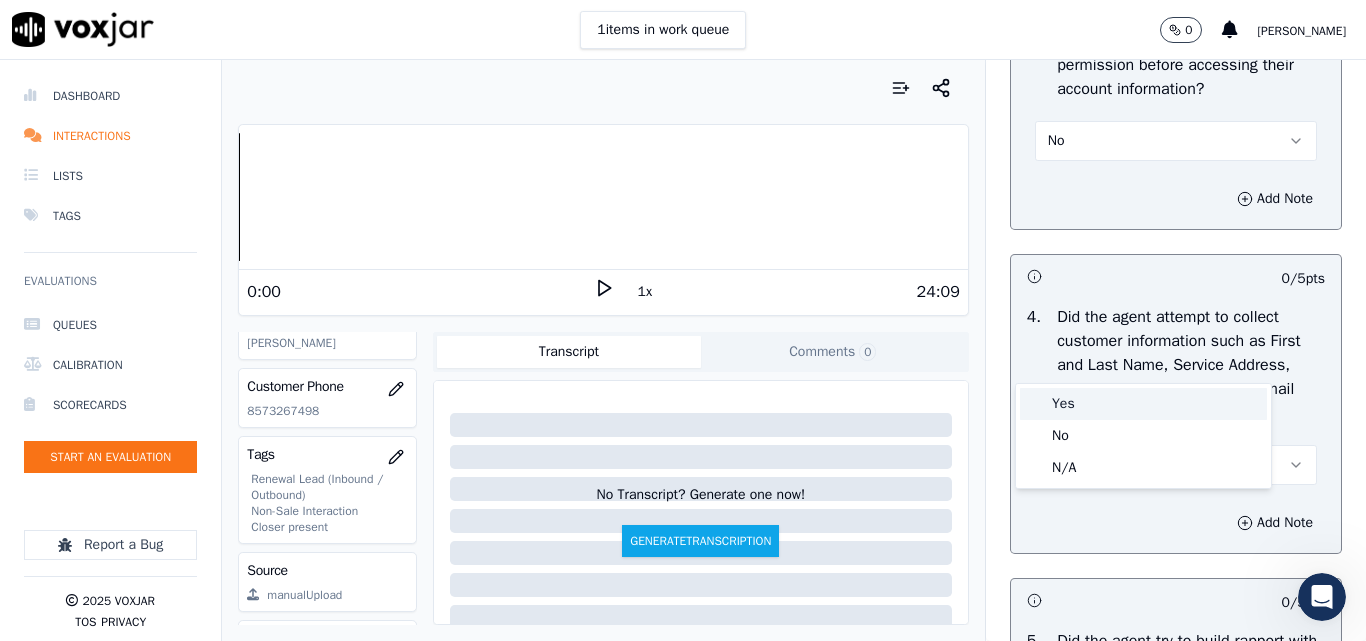 click on "Yes" at bounding box center (1143, 404) 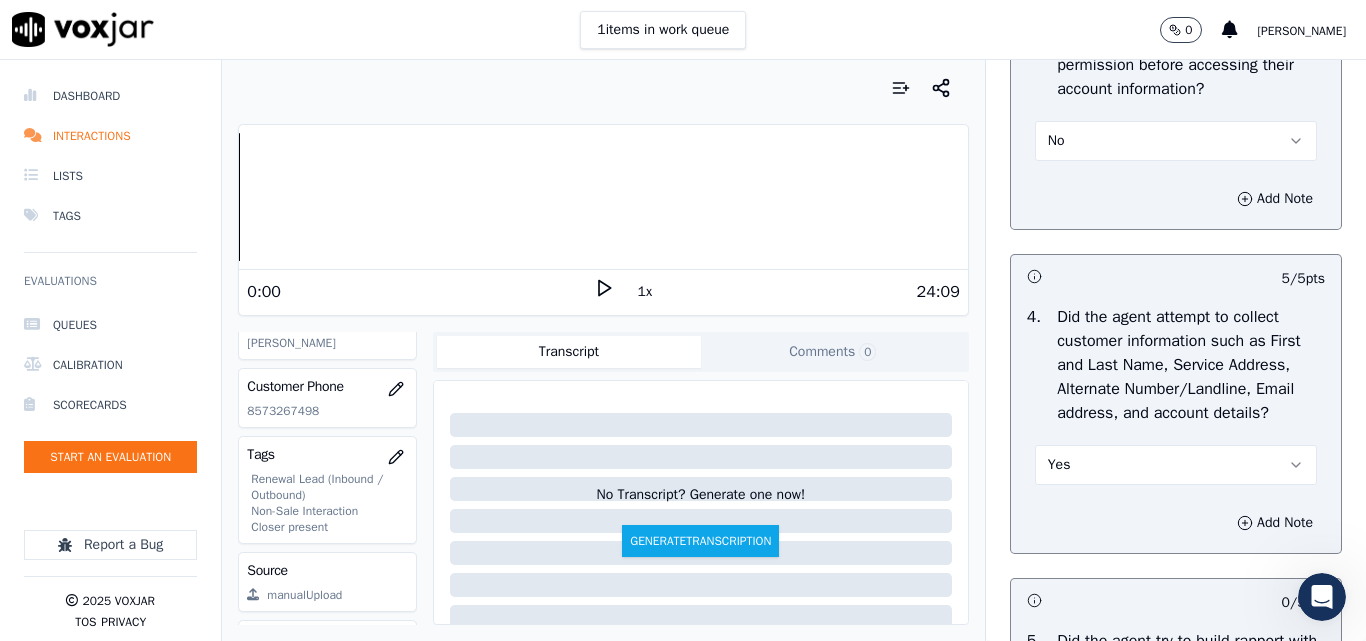 click on "Yes" at bounding box center (1176, 465) 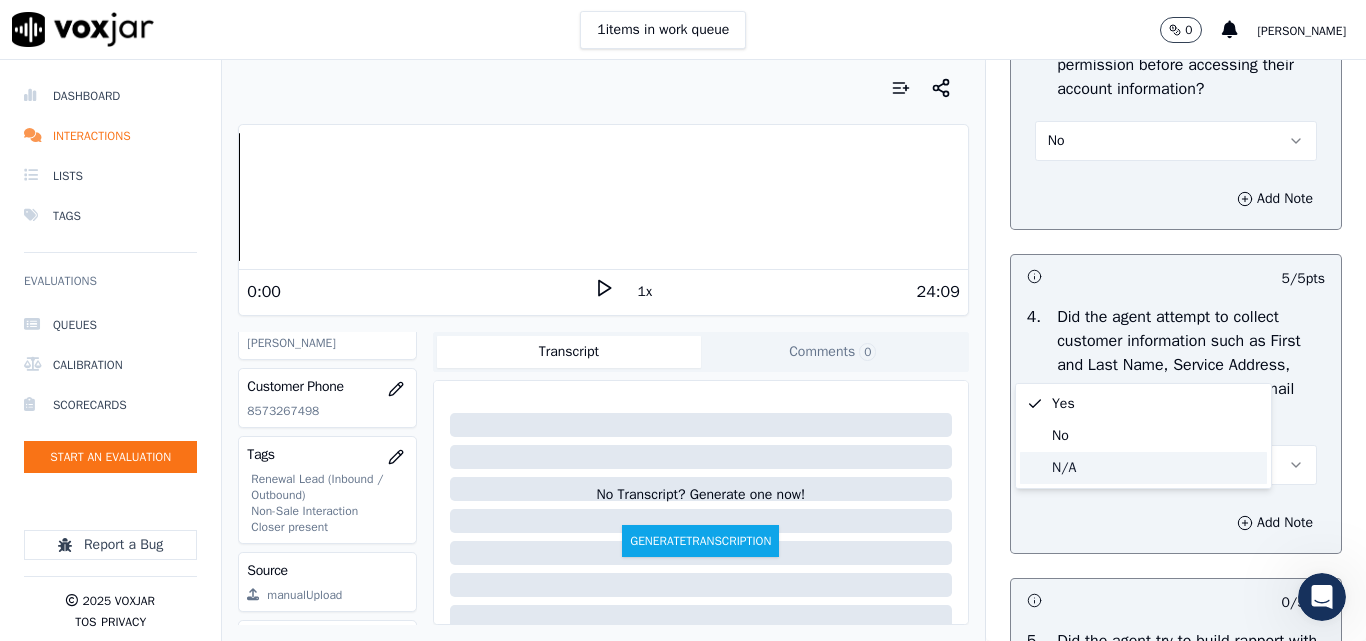 drag, startPoint x: 1065, startPoint y: 468, endPoint x: 1157, endPoint y: 386, distance: 123.2396 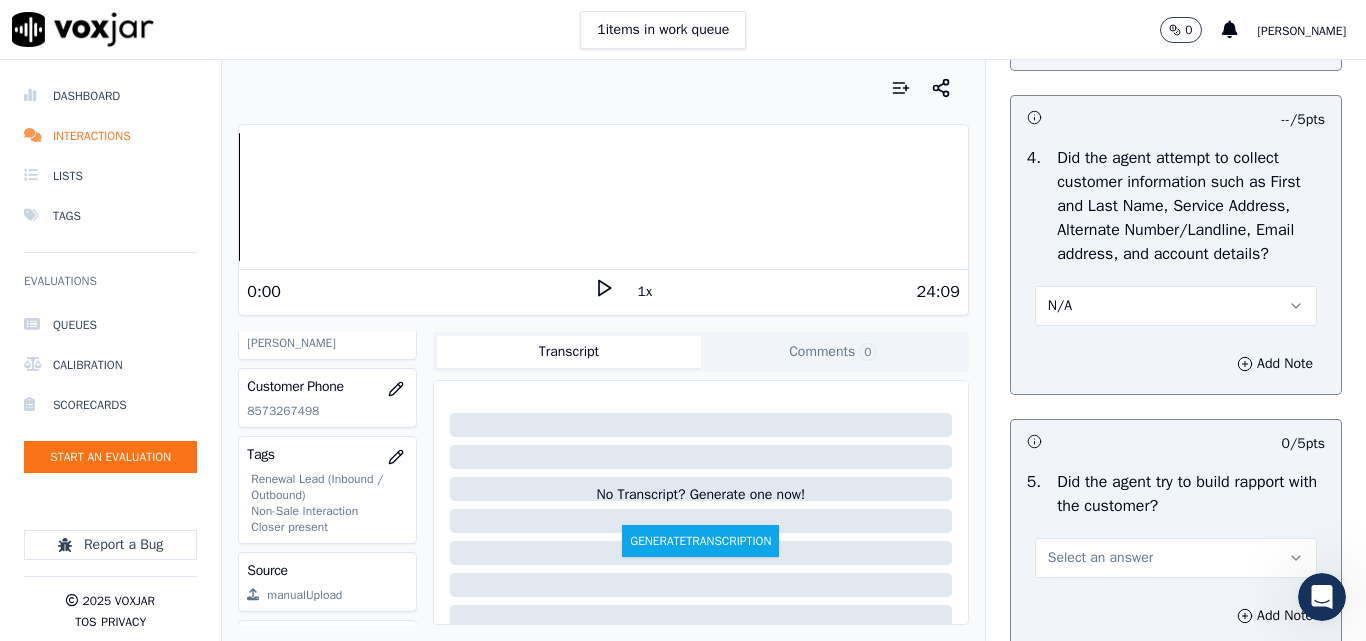 scroll, scrollTop: 2200, scrollLeft: 0, axis: vertical 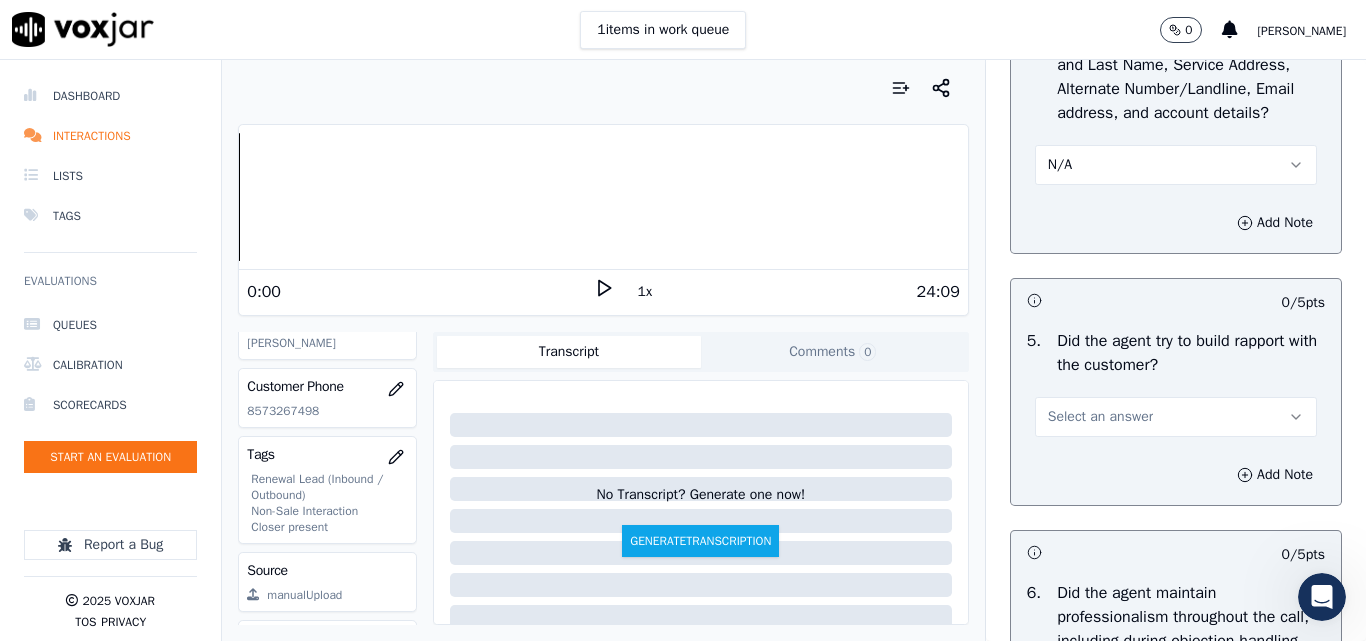 click on "Select an answer" at bounding box center (1100, 417) 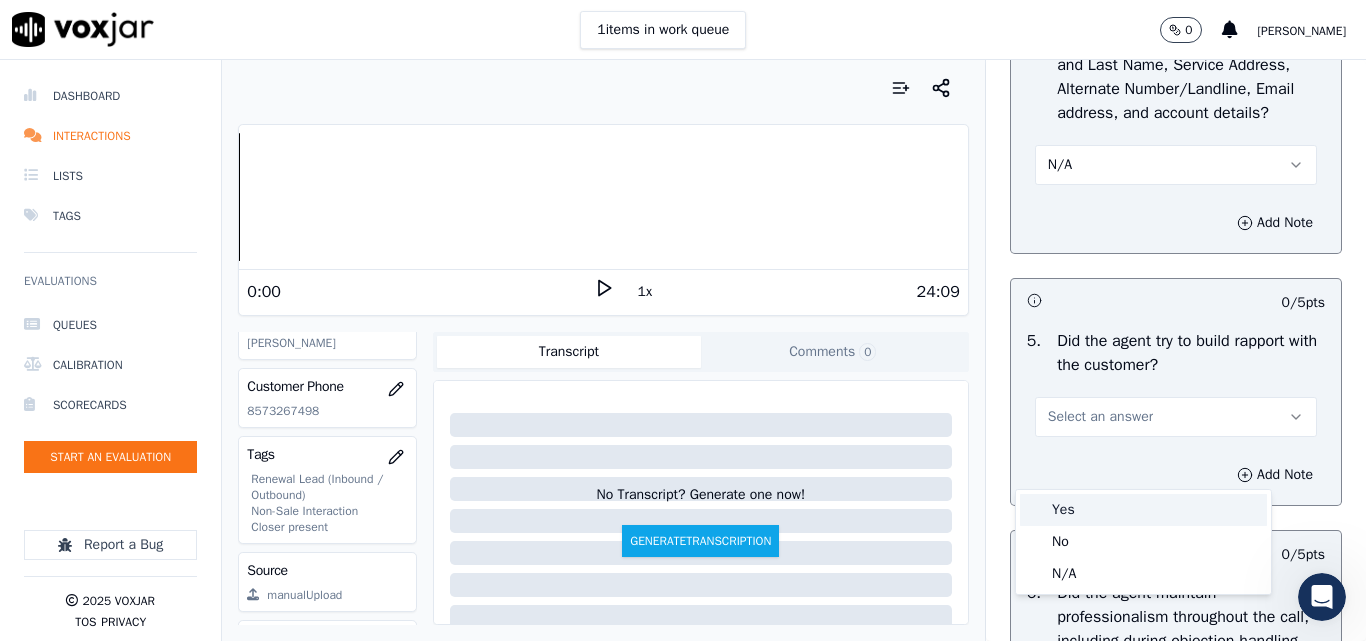 drag, startPoint x: 1059, startPoint y: 512, endPoint x: 1095, endPoint y: 470, distance: 55.31727 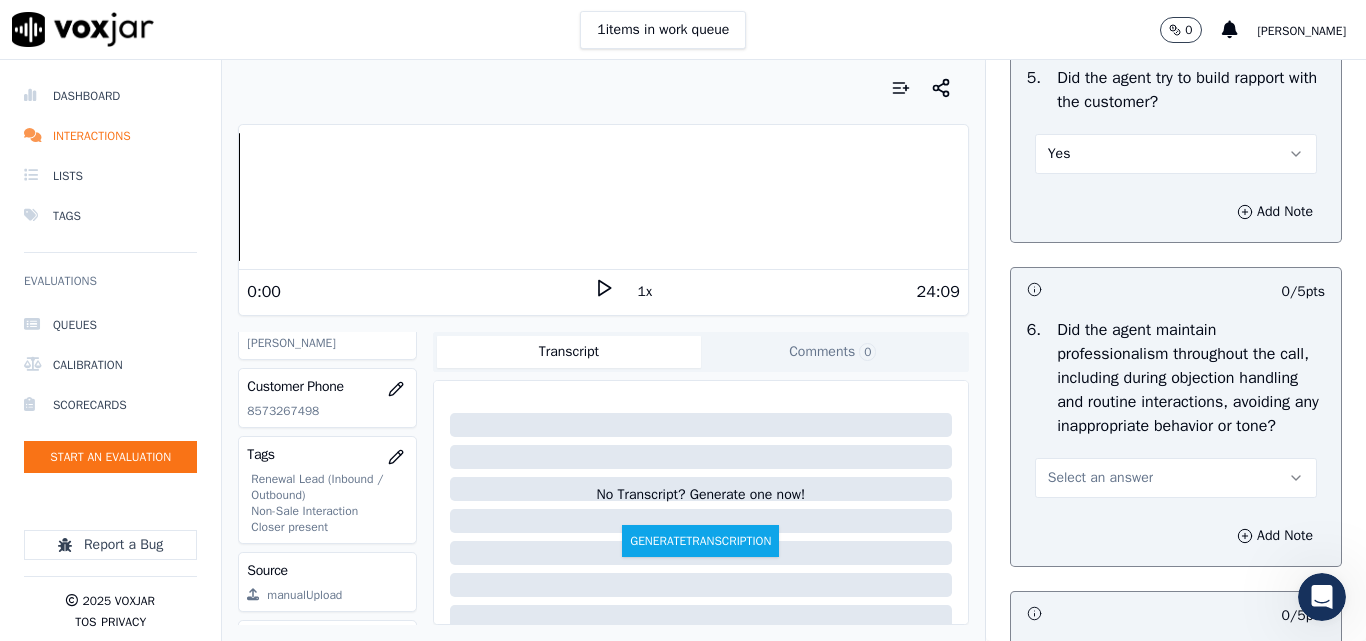 scroll, scrollTop: 2700, scrollLeft: 0, axis: vertical 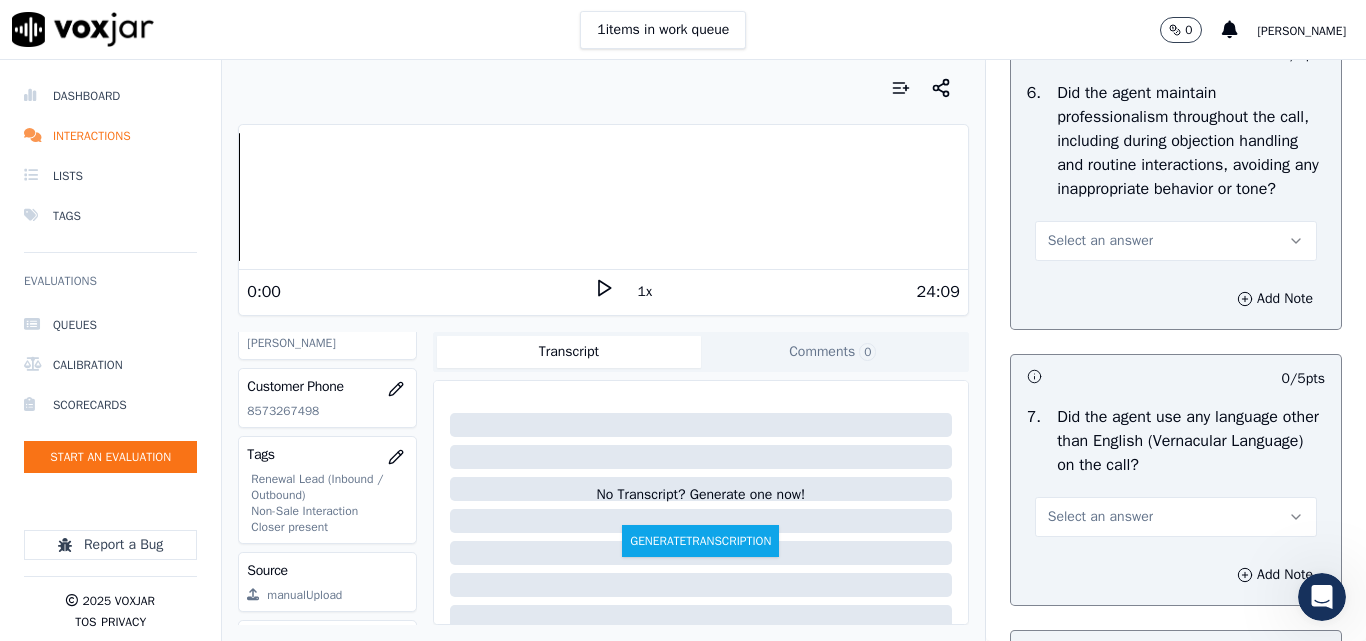 drag, startPoint x: 1059, startPoint y: 303, endPoint x: 1063, endPoint y: 327, distance: 24.33105 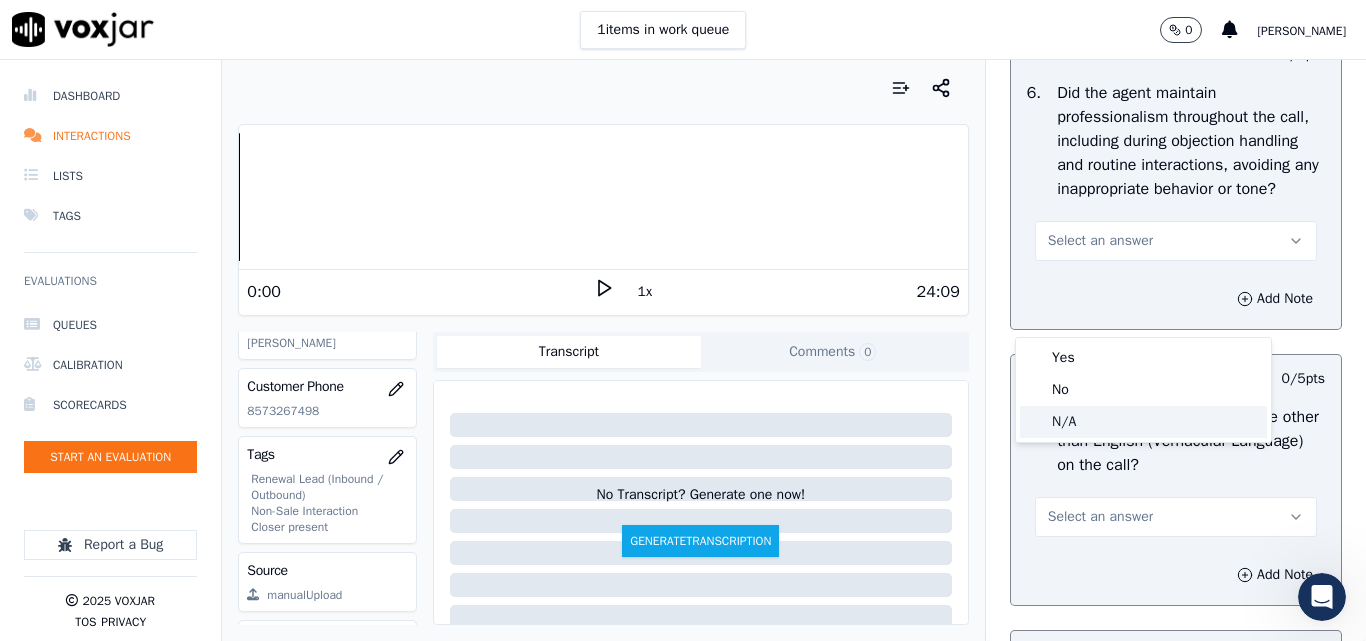 click on "N/A" 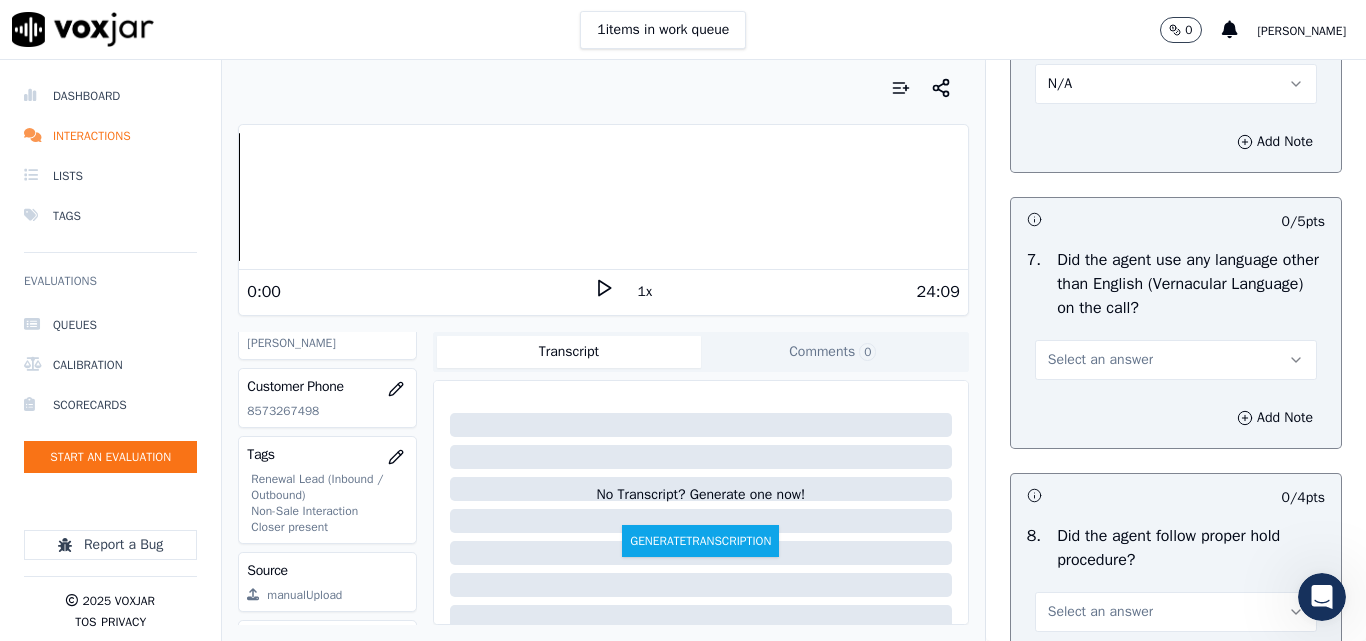 scroll, scrollTop: 3000, scrollLeft: 0, axis: vertical 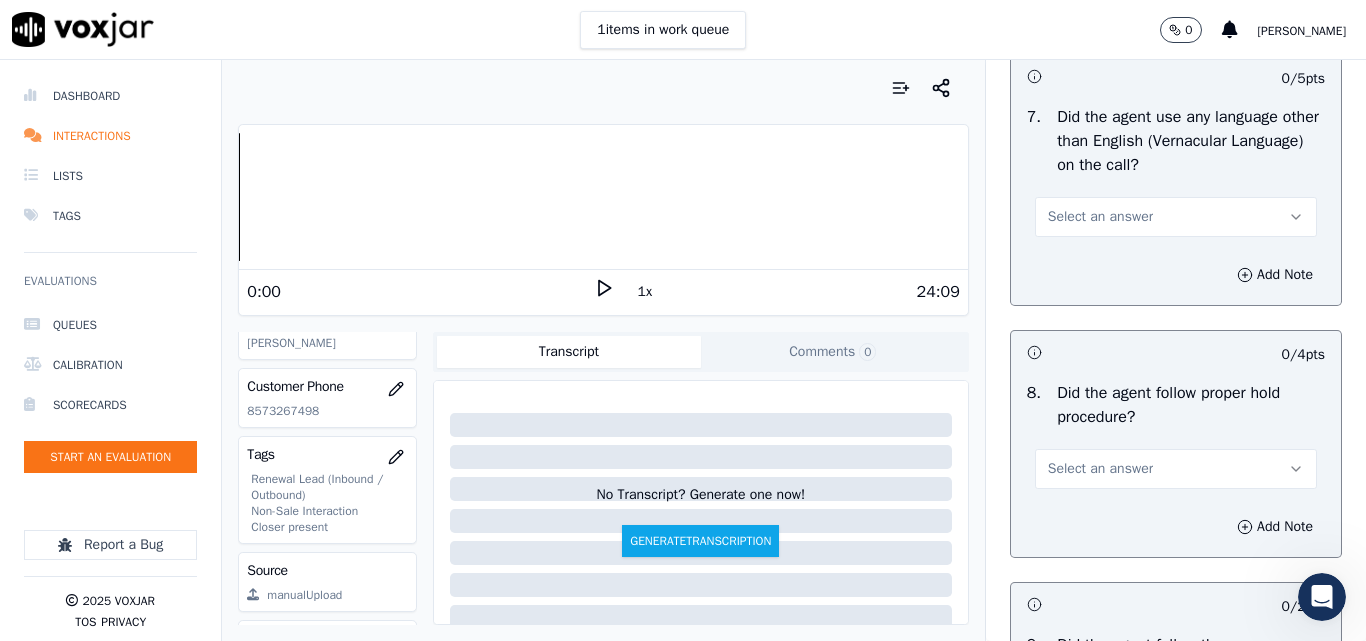 click on "Select an answer" at bounding box center (1100, 217) 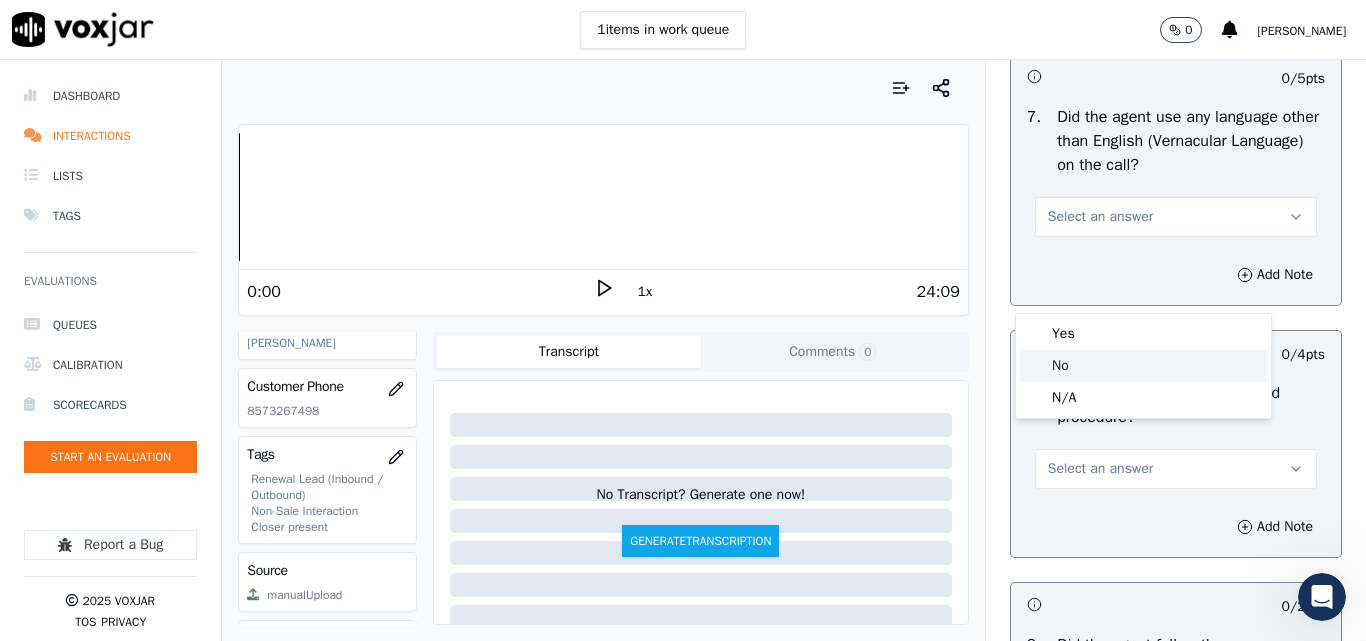 click on "No" 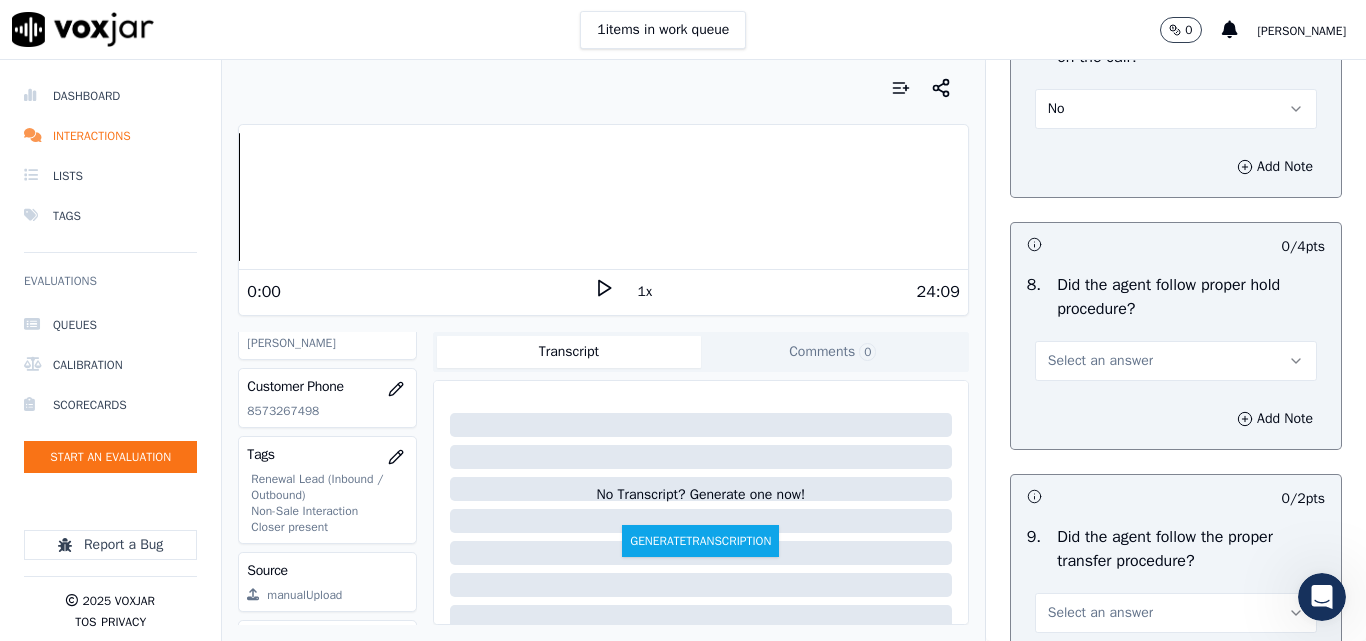 scroll, scrollTop: 3200, scrollLeft: 0, axis: vertical 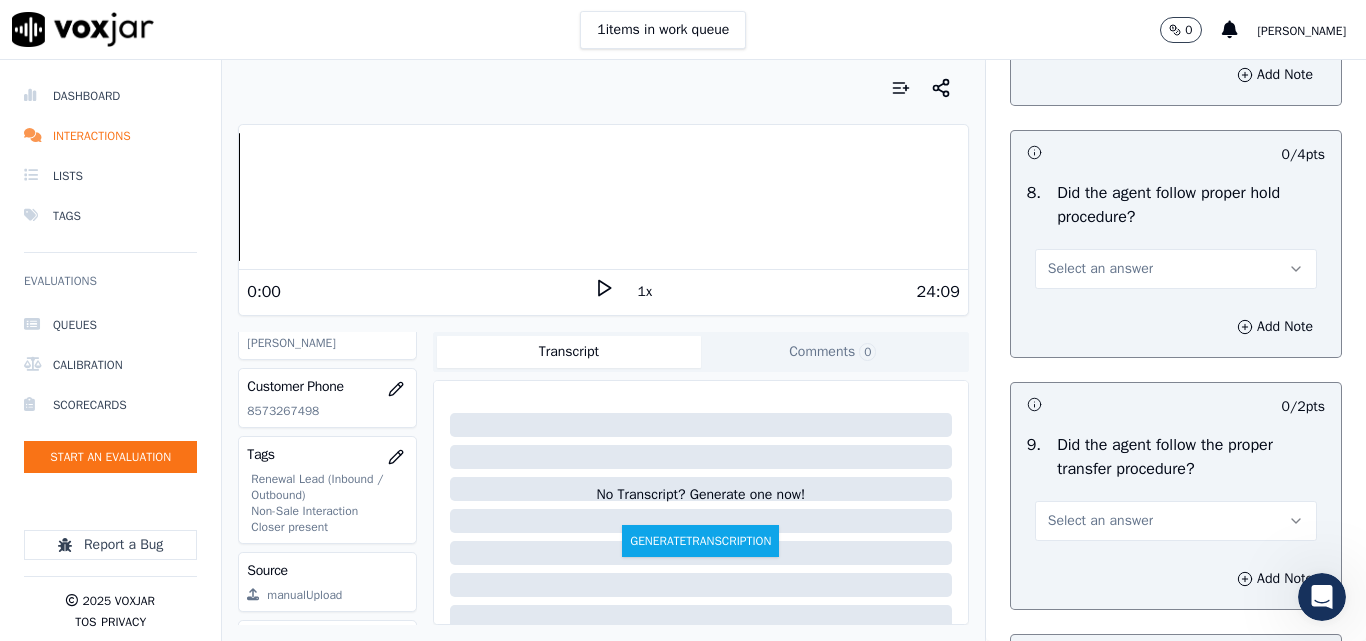 click on "Select an answer" at bounding box center [1176, 269] 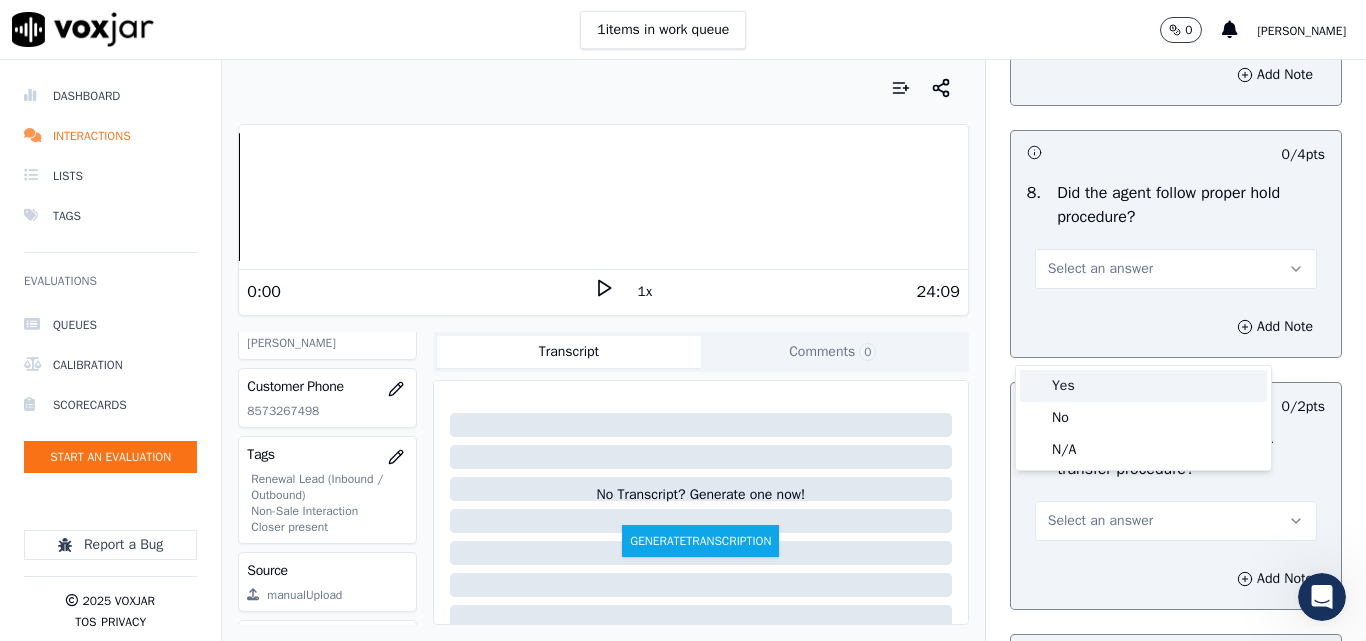 drag, startPoint x: 1092, startPoint y: 385, endPoint x: 1100, endPoint y: 372, distance: 15.264338 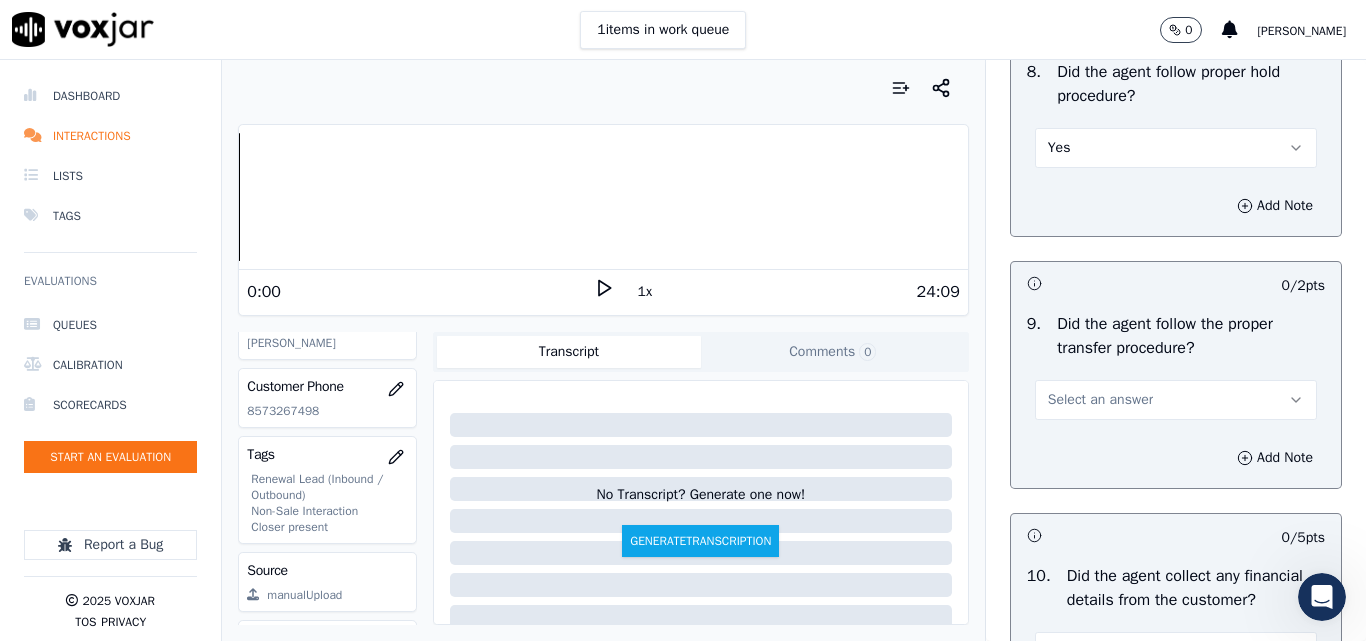 scroll, scrollTop: 3500, scrollLeft: 0, axis: vertical 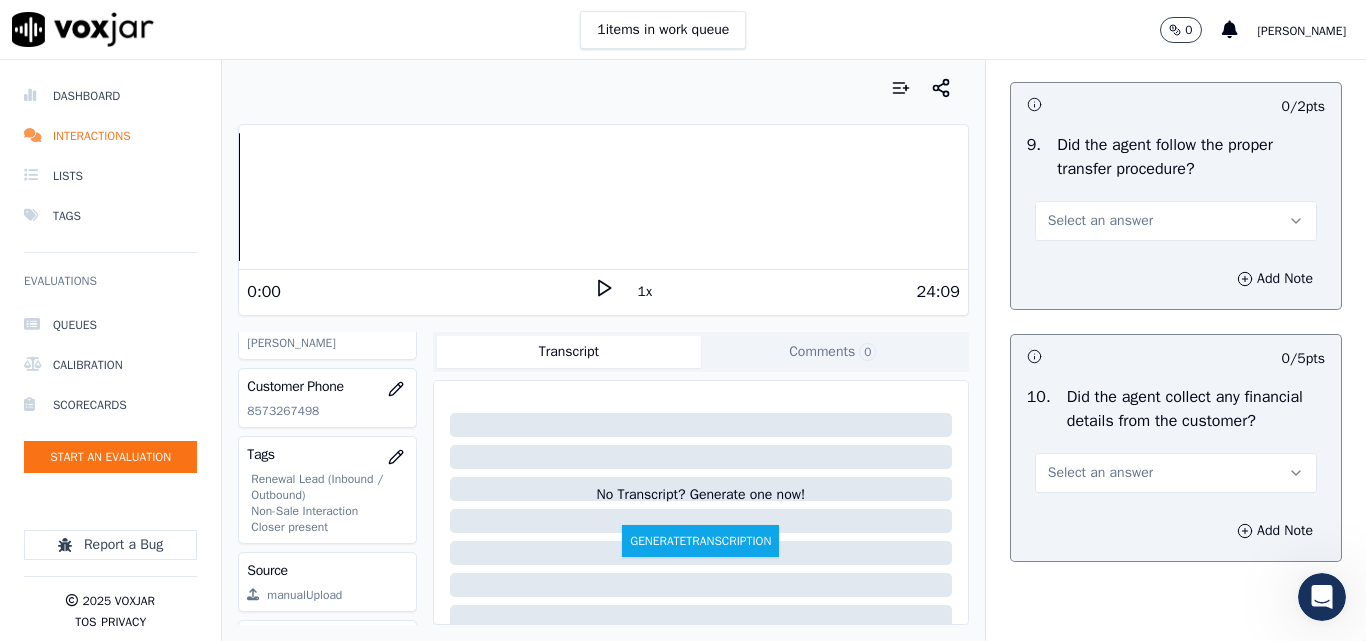 click on "Select an answer" at bounding box center (1100, 221) 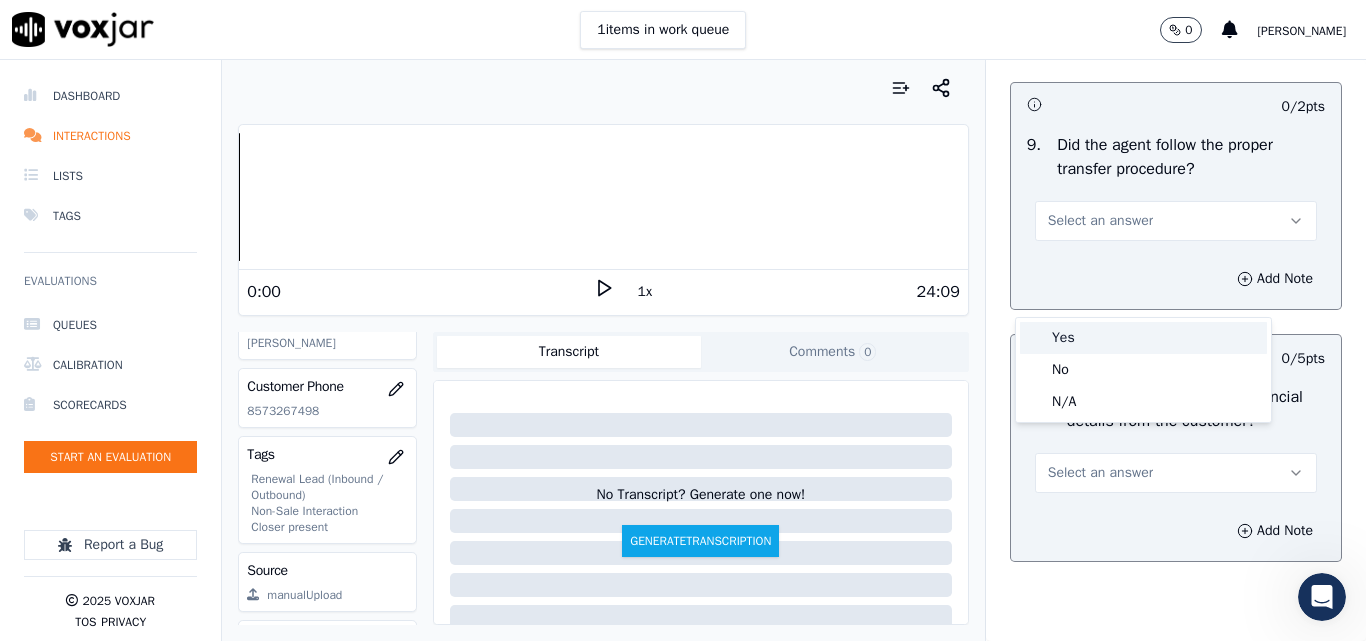 drag, startPoint x: 1078, startPoint y: 334, endPoint x: 1079, endPoint y: 312, distance: 22.022715 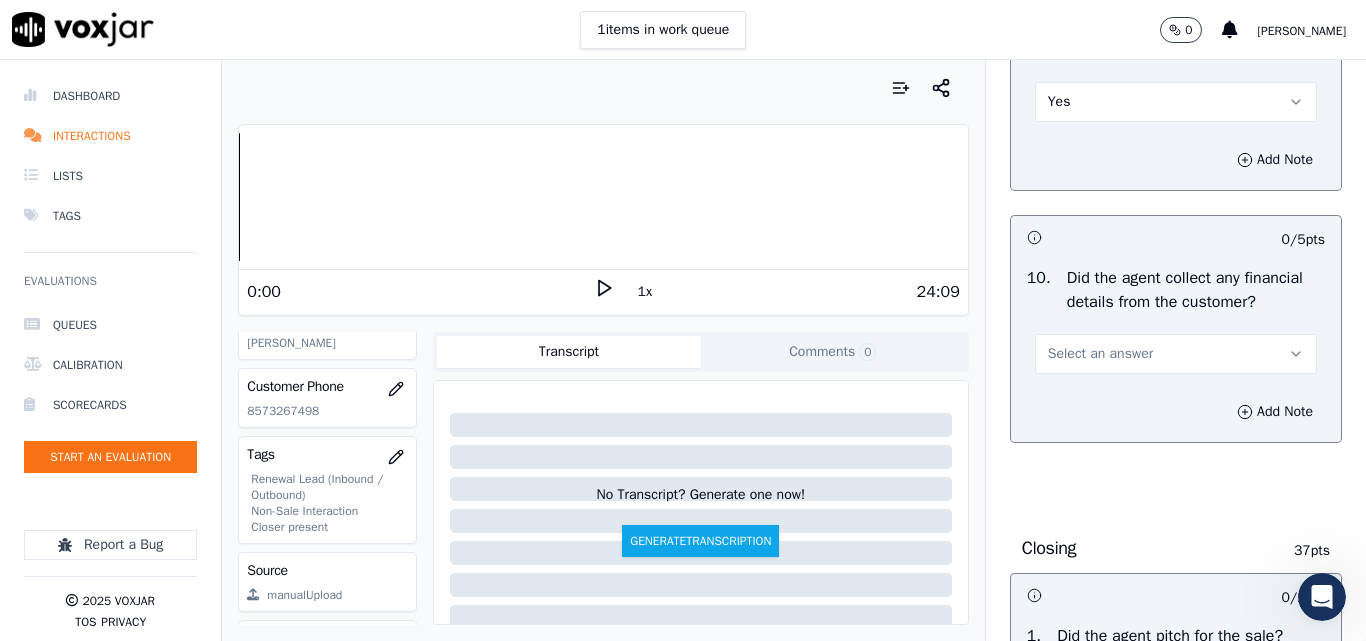 scroll, scrollTop: 3800, scrollLeft: 0, axis: vertical 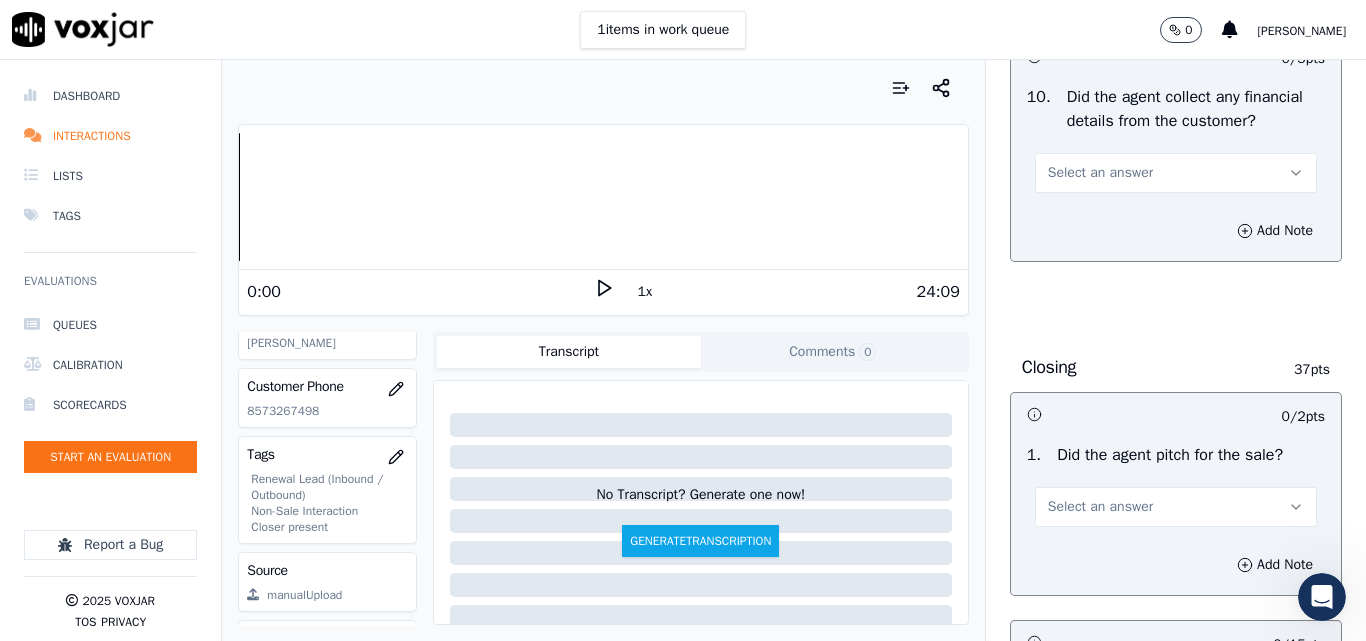 click on "Select an answer" at bounding box center (1100, 173) 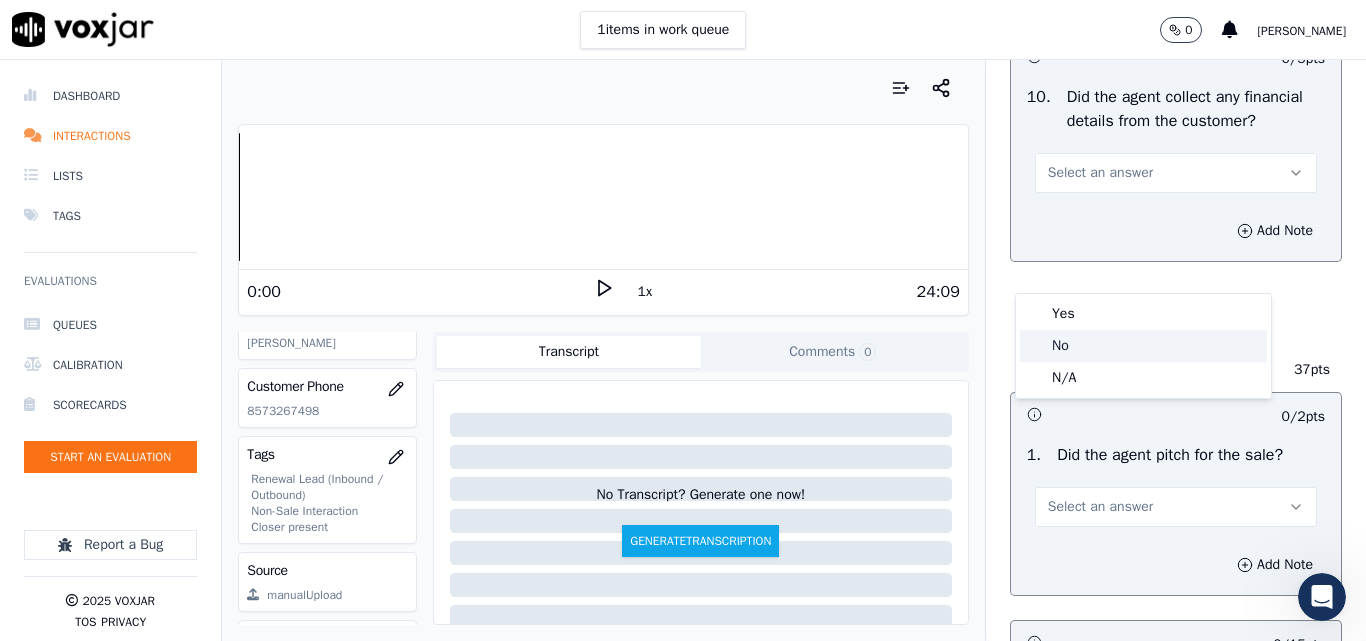 click on "No" 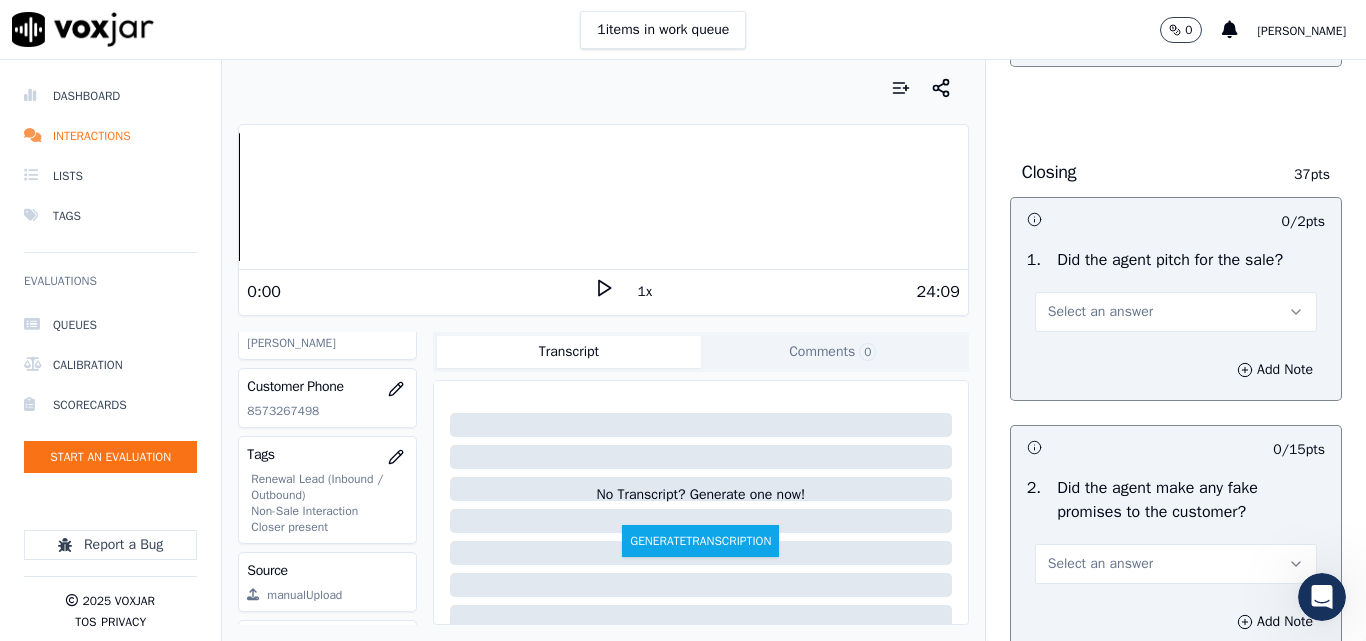 scroll, scrollTop: 4100, scrollLeft: 0, axis: vertical 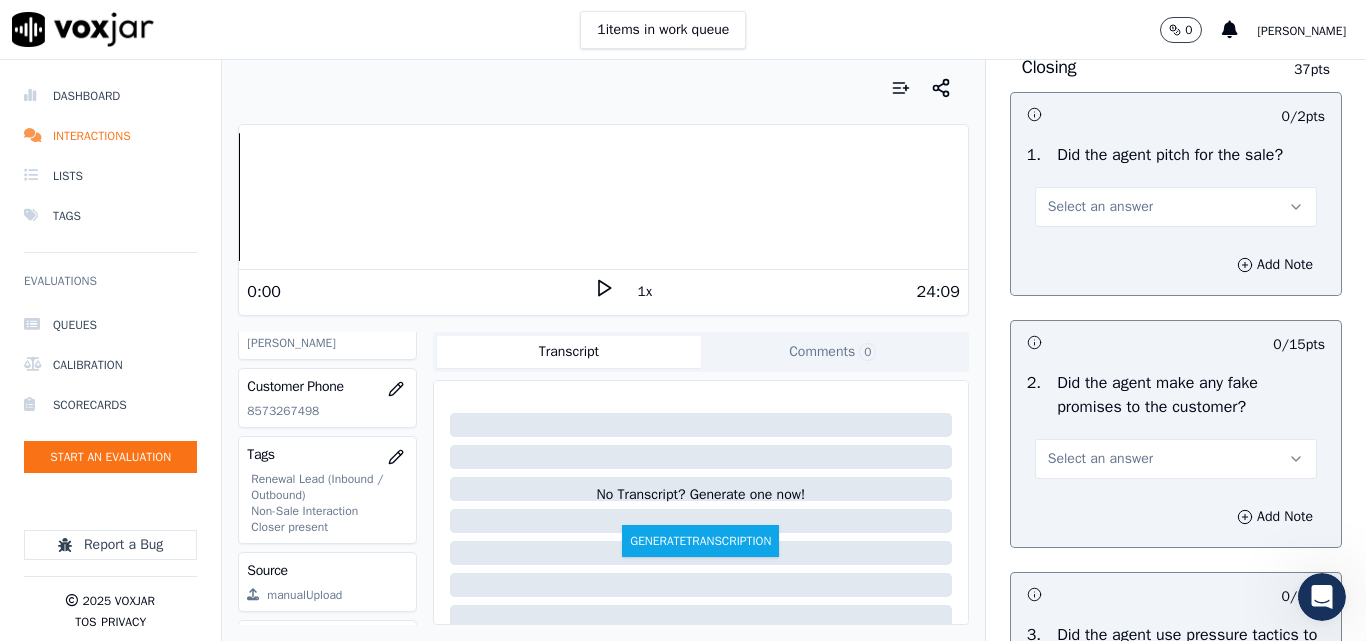click on "Select an answer" at bounding box center (1100, 207) 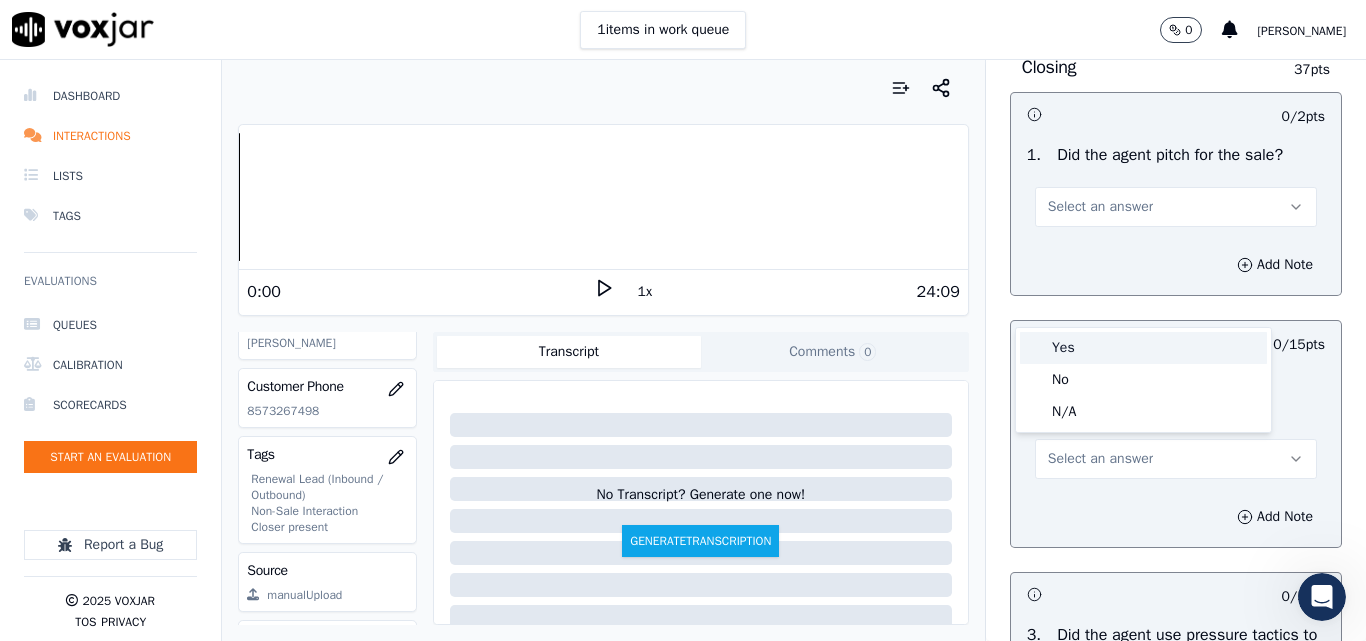 click on "Yes" at bounding box center (1143, 348) 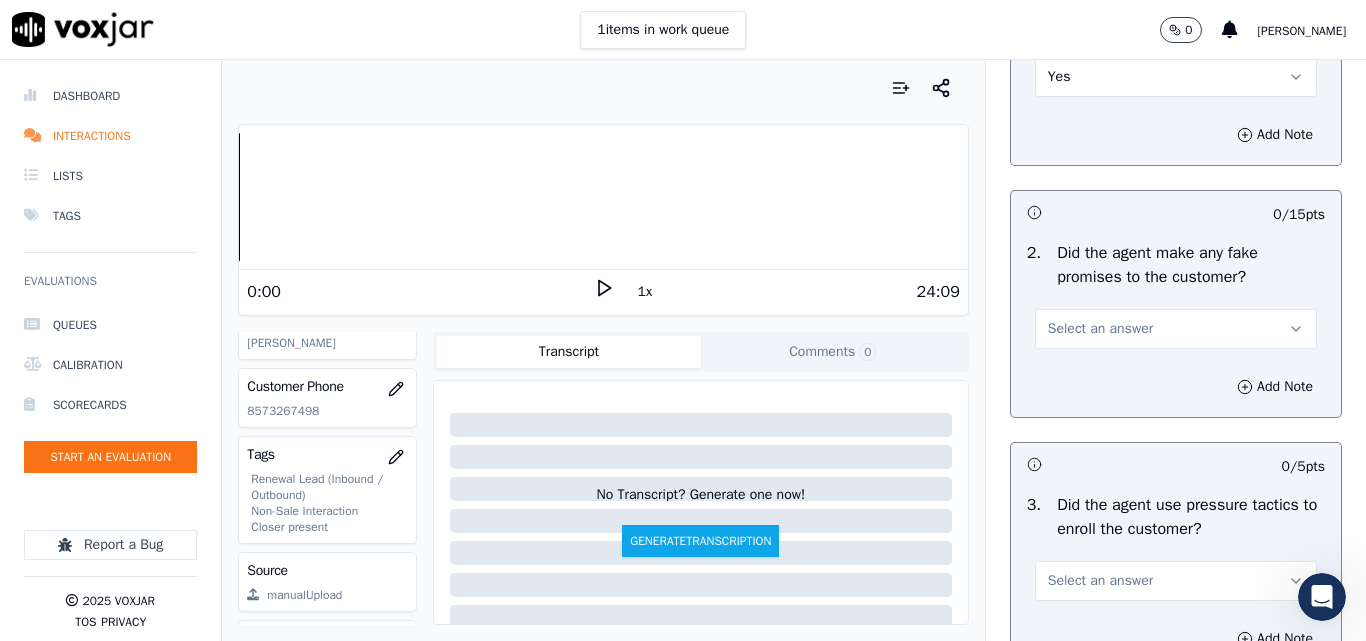 scroll, scrollTop: 4400, scrollLeft: 0, axis: vertical 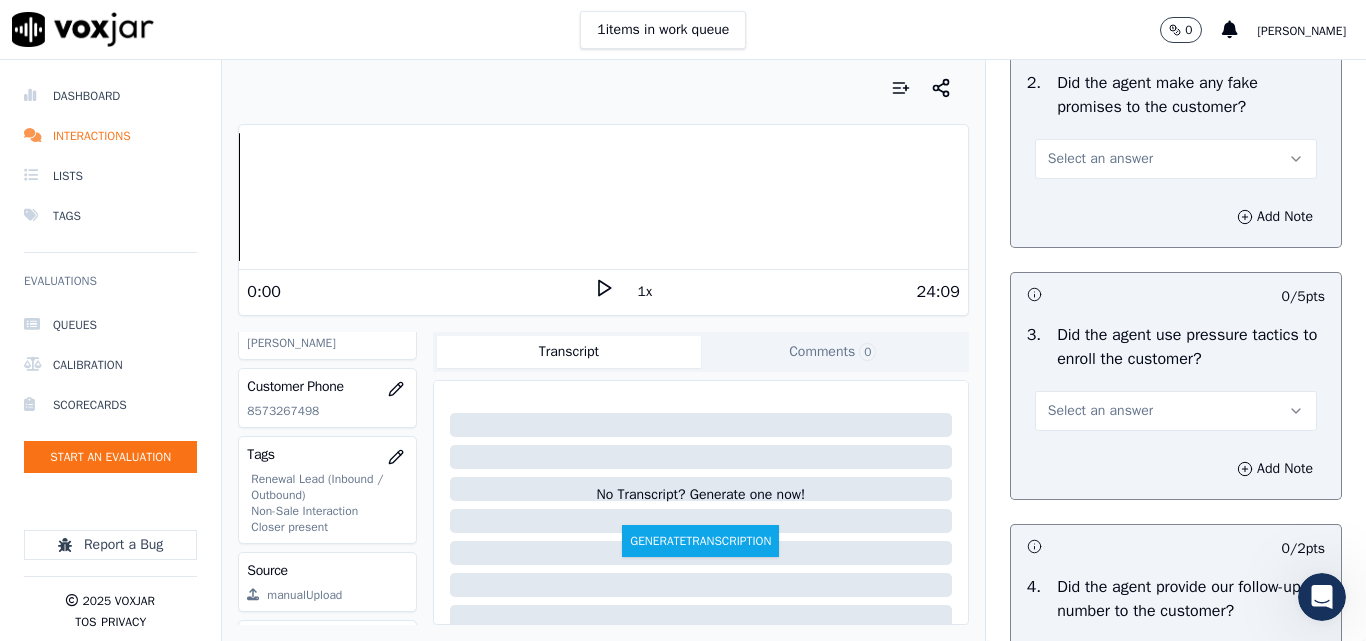 click on "Select an answer" at bounding box center [1100, 159] 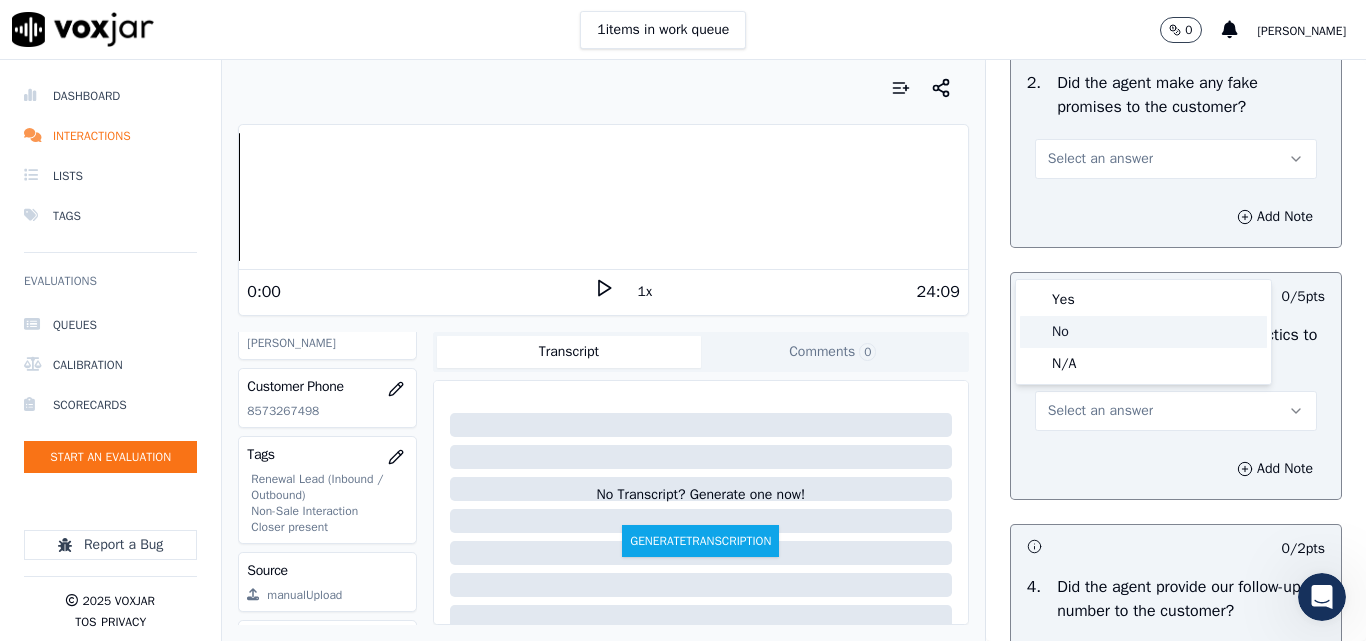 drag, startPoint x: 1093, startPoint y: 340, endPoint x: 1112, endPoint y: 336, distance: 19.416489 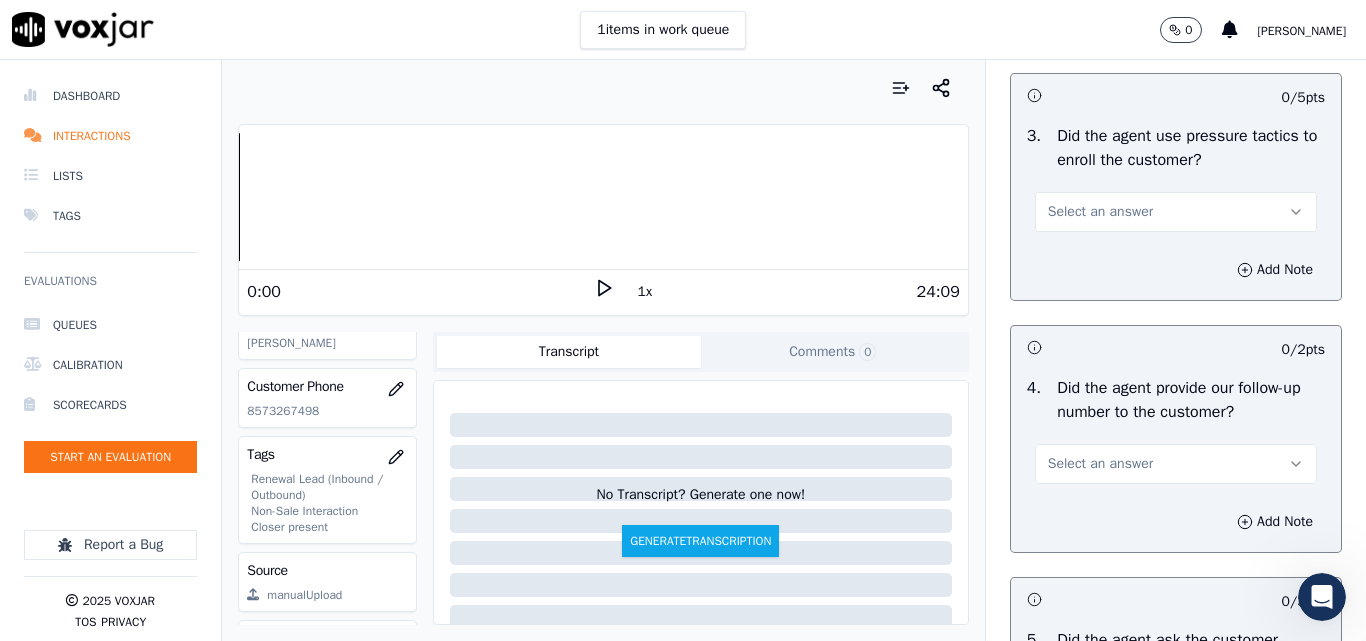 scroll, scrollTop: 4600, scrollLeft: 0, axis: vertical 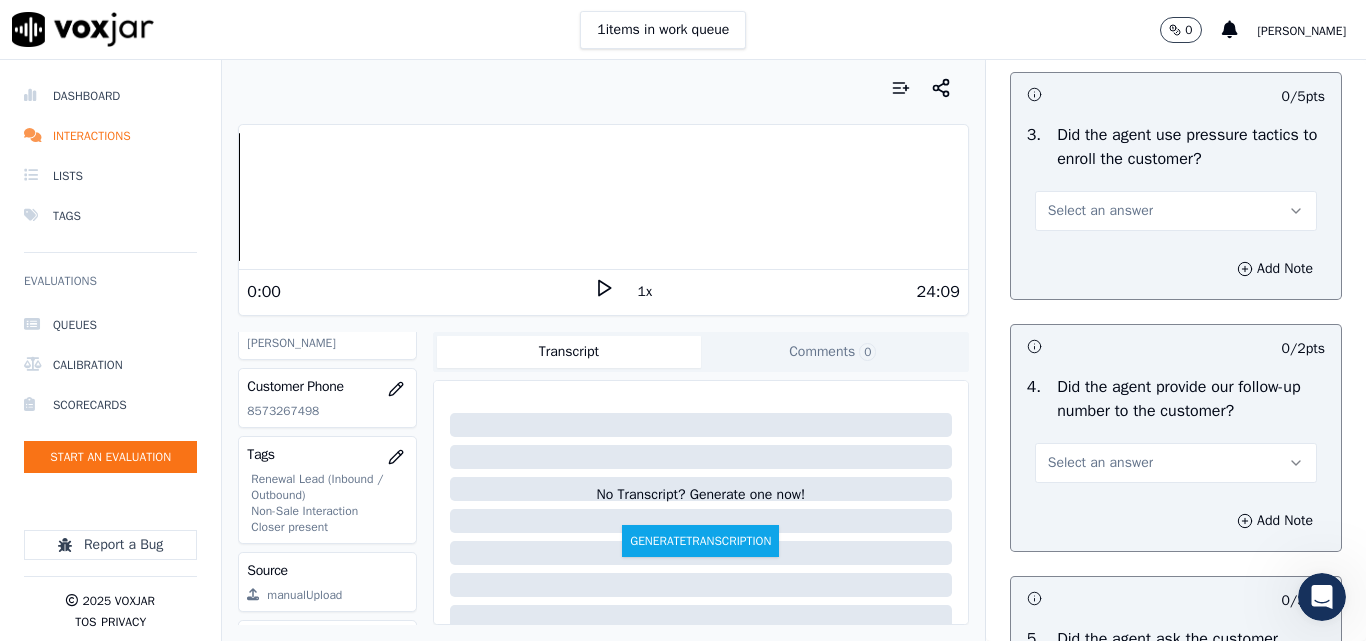 click on "Select an answer" at bounding box center [1100, 211] 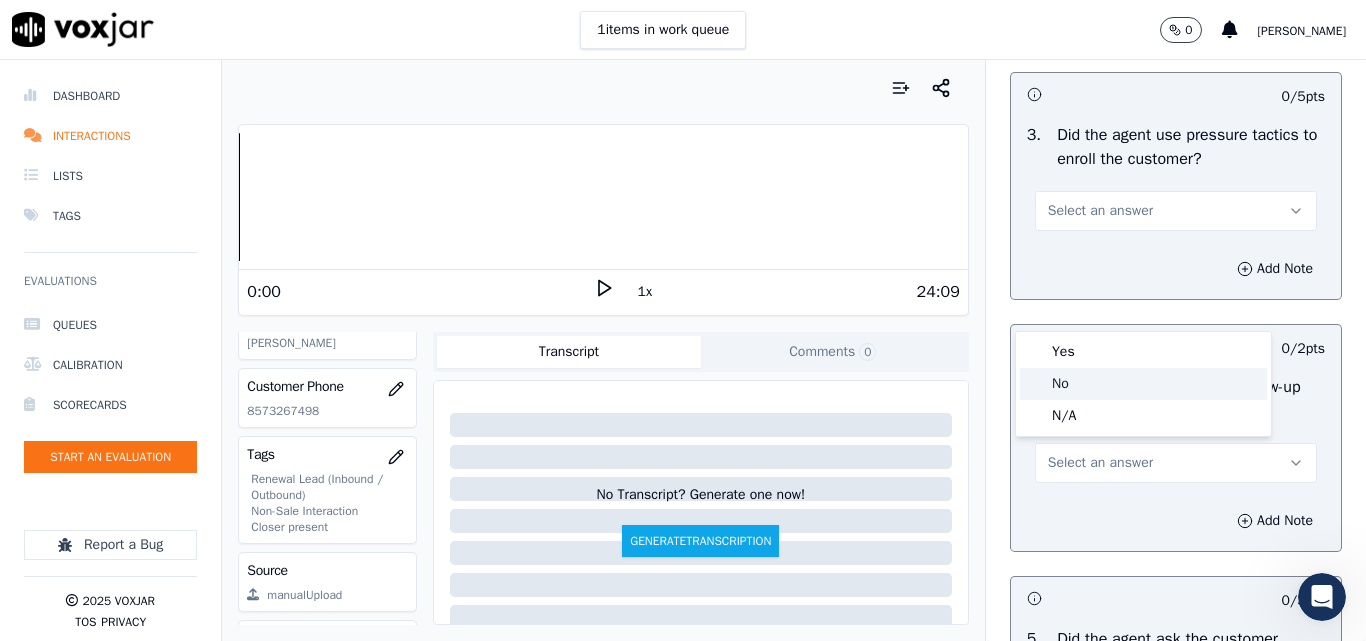 click on "No" 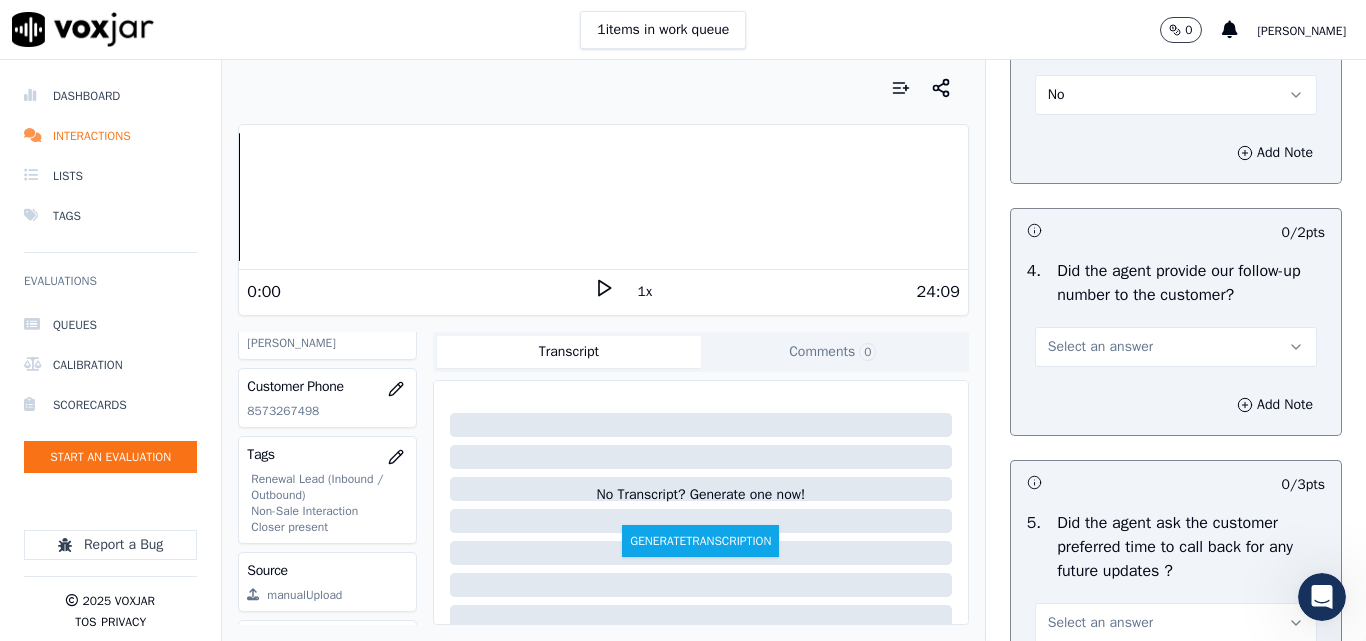 scroll, scrollTop: 4800, scrollLeft: 0, axis: vertical 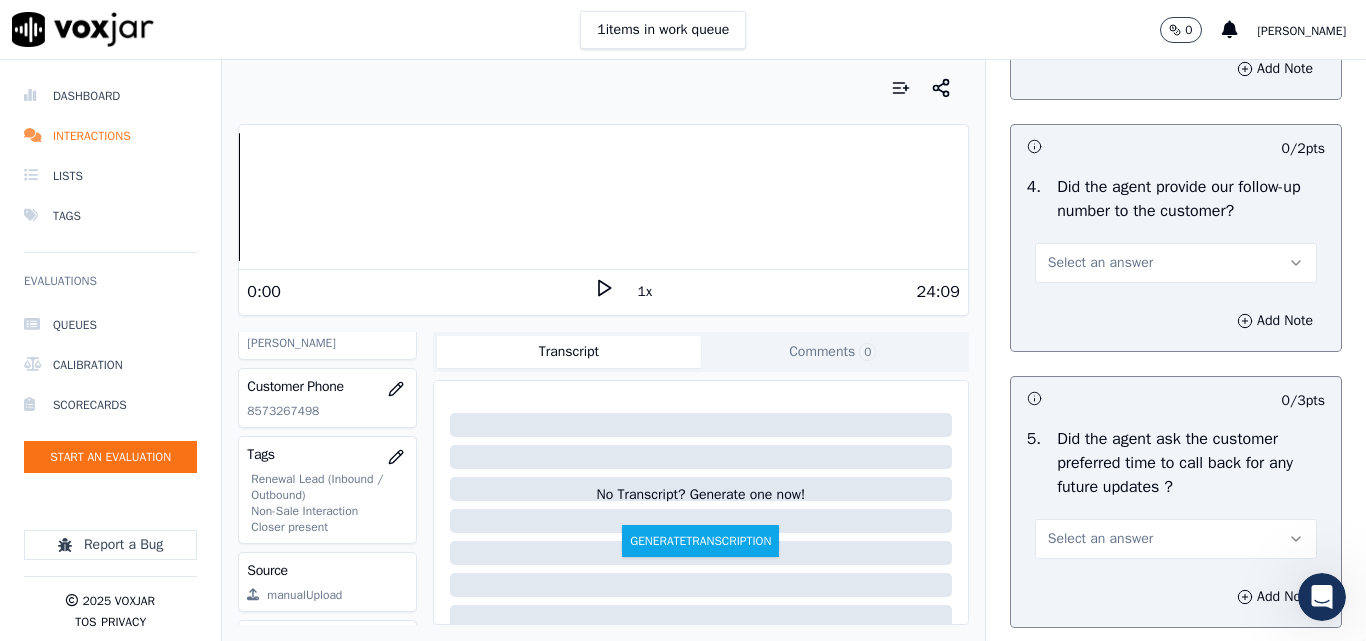 click on "Select an answer" at bounding box center [1100, 263] 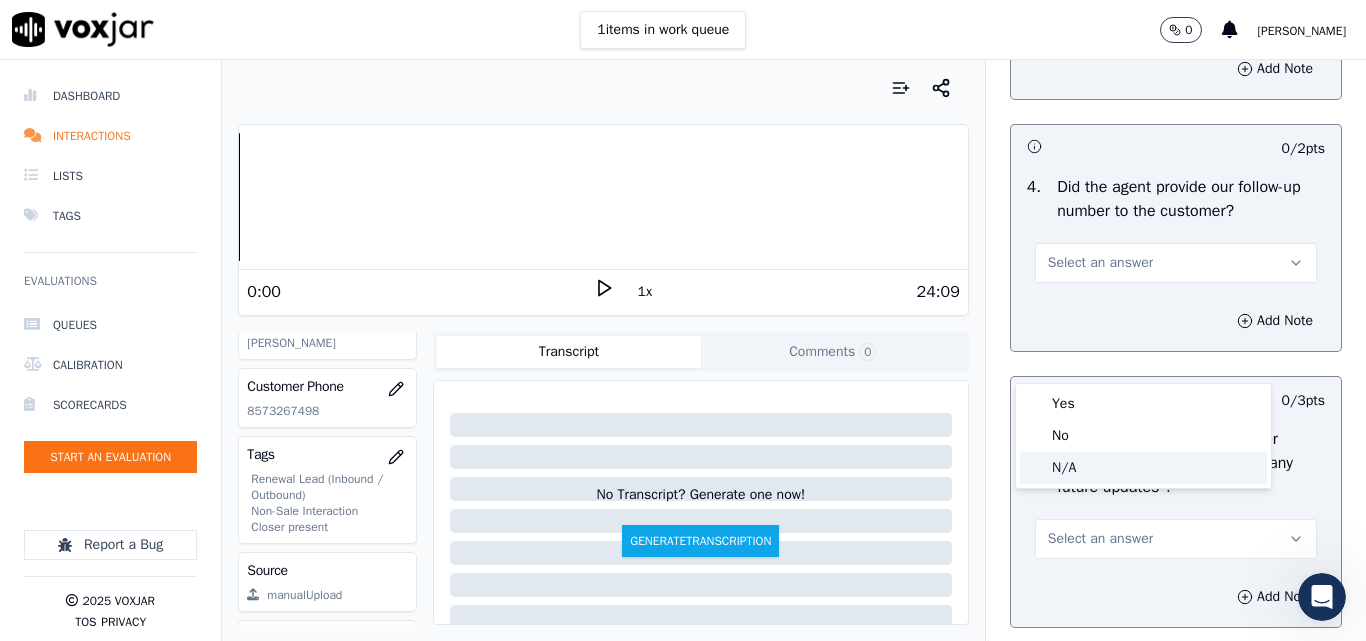 click on "N/A" 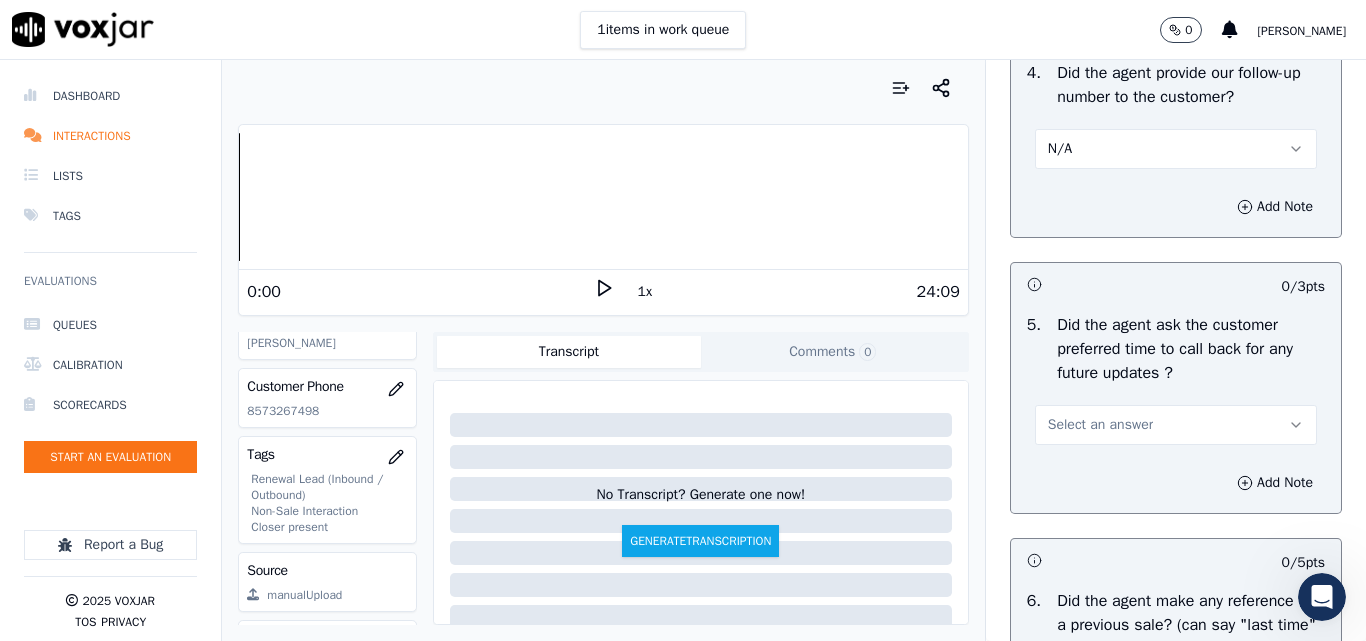 scroll, scrollTop: 5100, scrollLeft: 0, axis: vertical 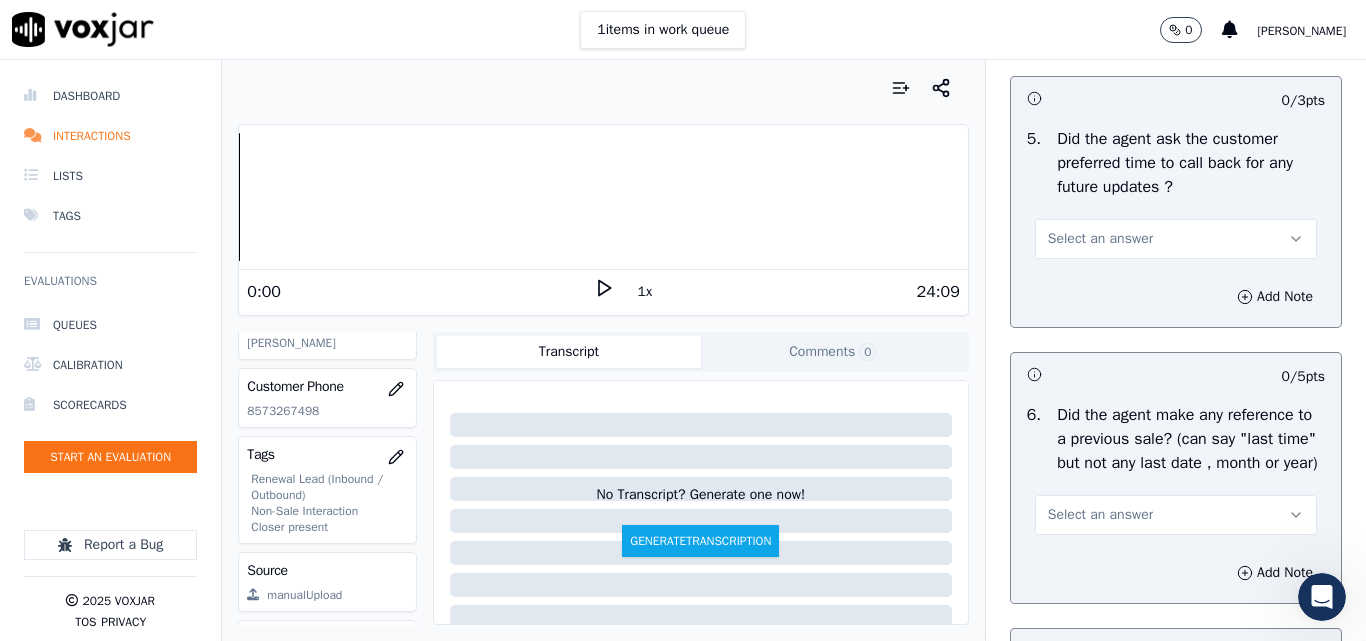 click on "Select an answer" at bounding box center [1100, 239] 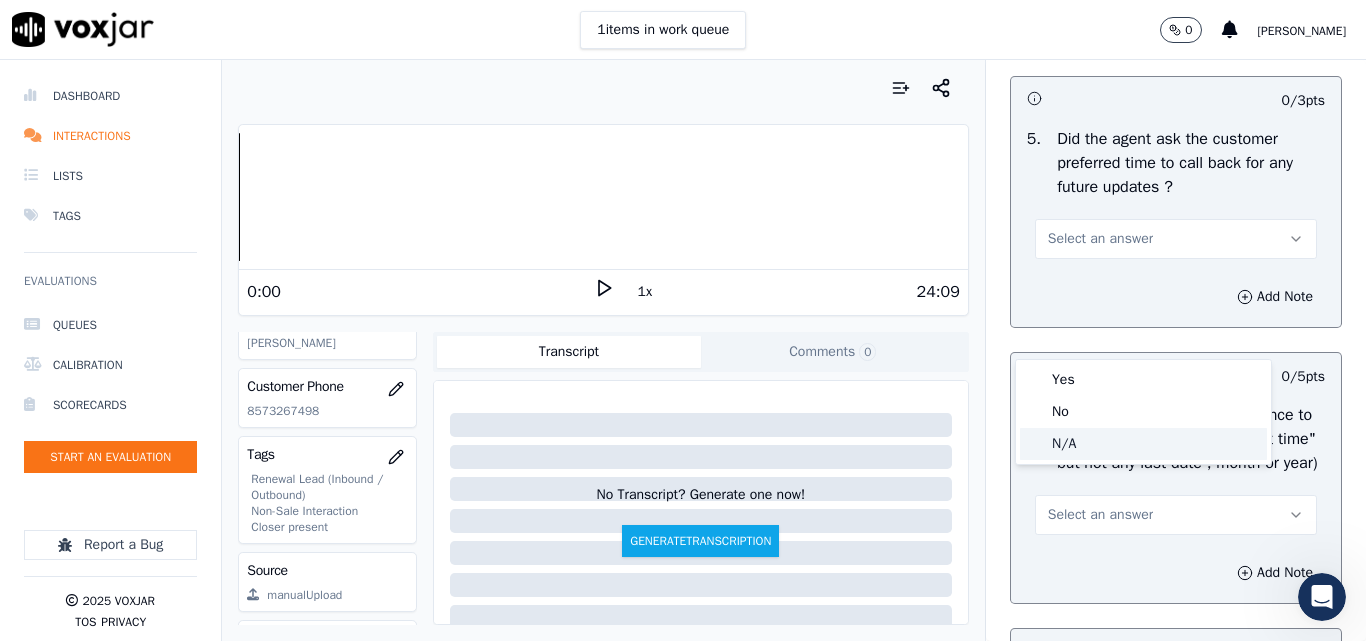 drag, startPoint x: 1072, startPoint y: 448, endPoint x: 1099, endPoint y: 441, distance: 27.89265 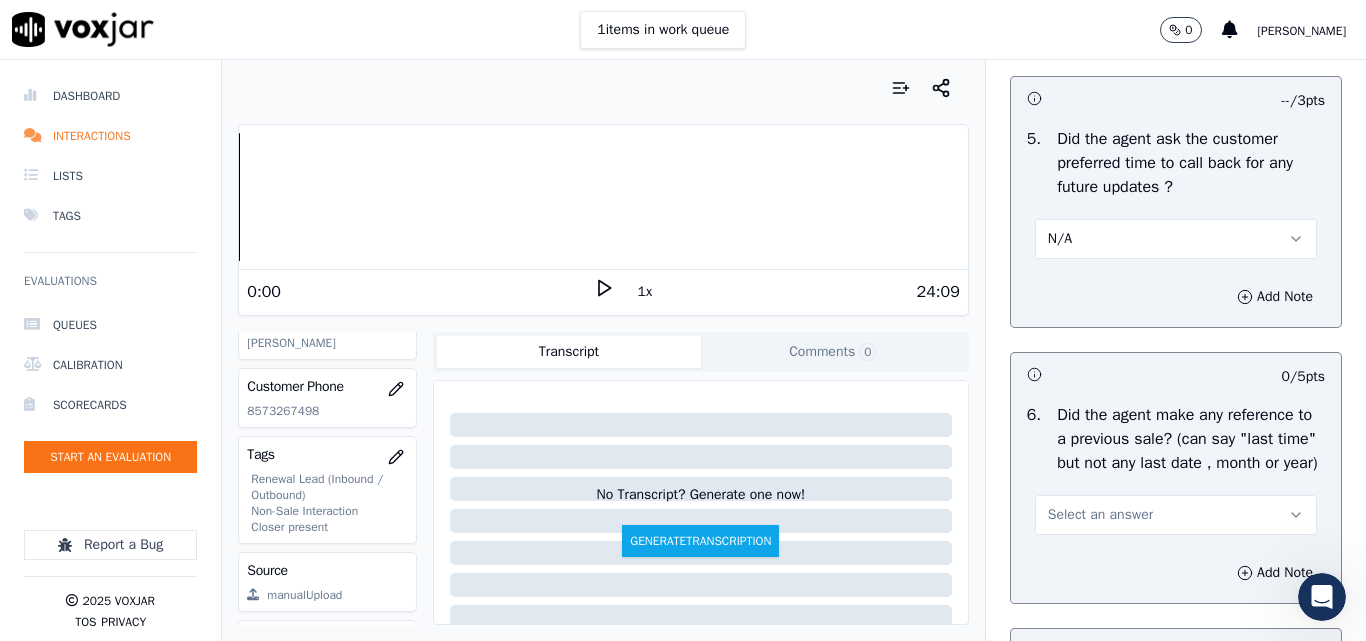 scroll, scrollTop: 5300, scrollLeft: 0, axis: vertical 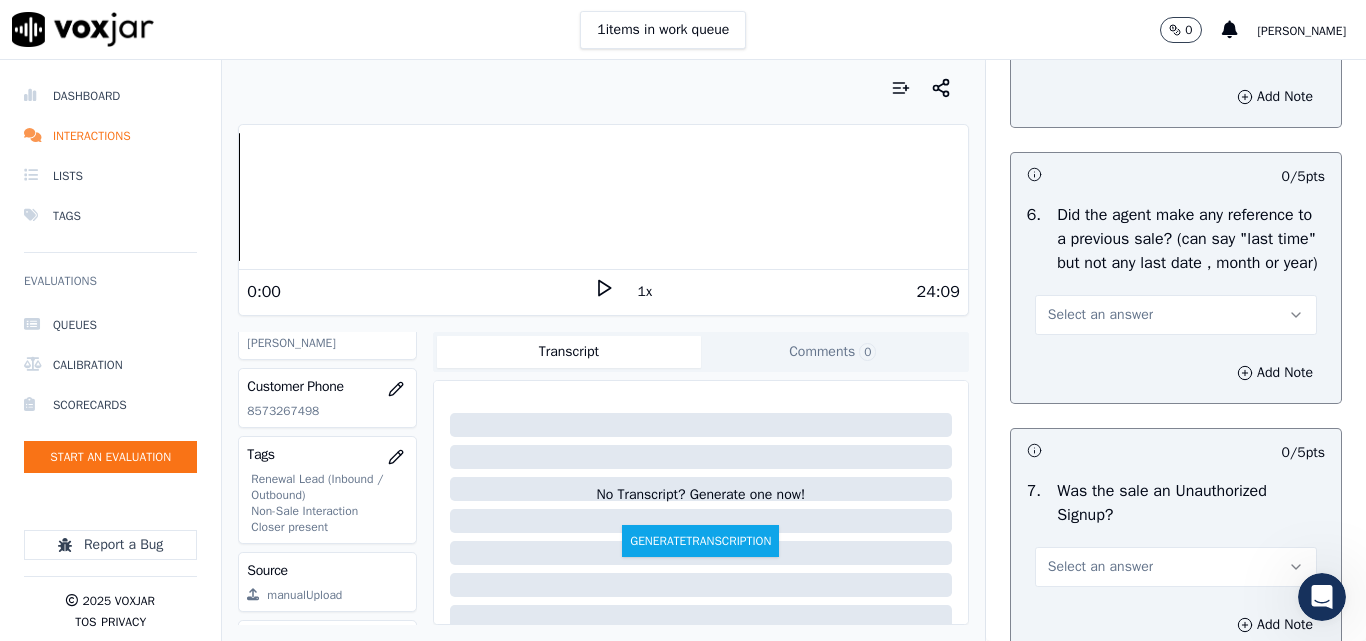drag, startPoint x: 1080, startPoint y: 432, endPoint x: 1082, endPoint y: 456, distance: 24.083189 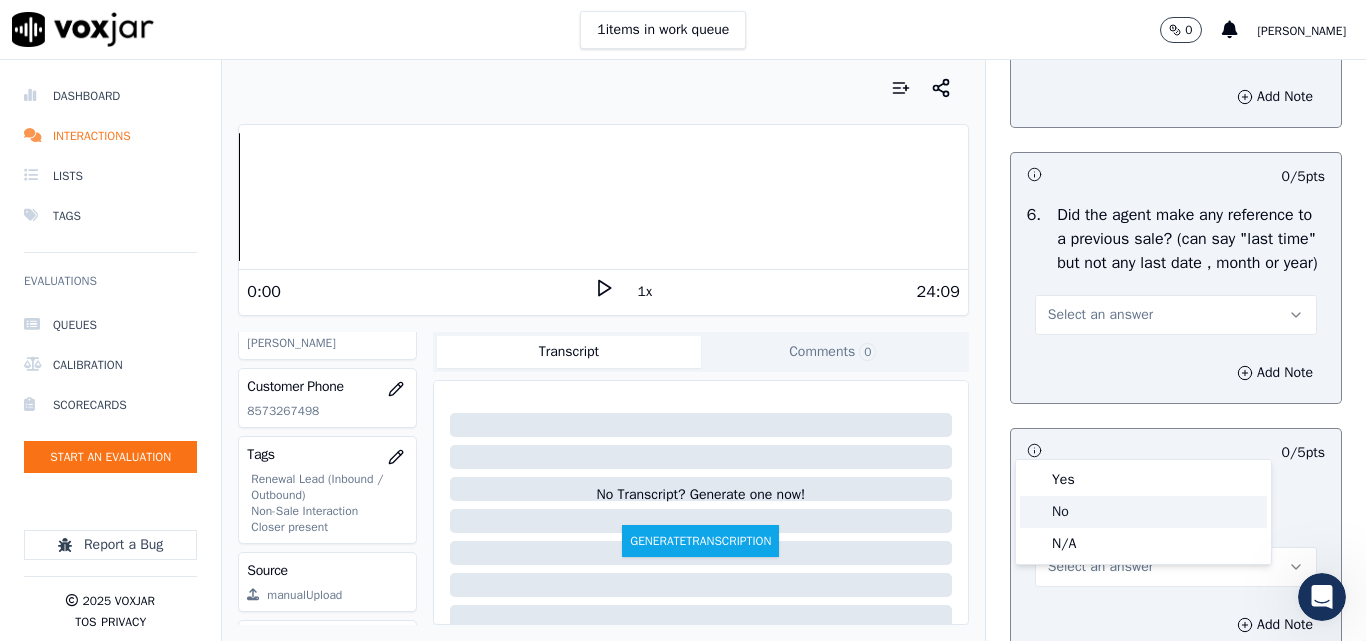 click on "No" 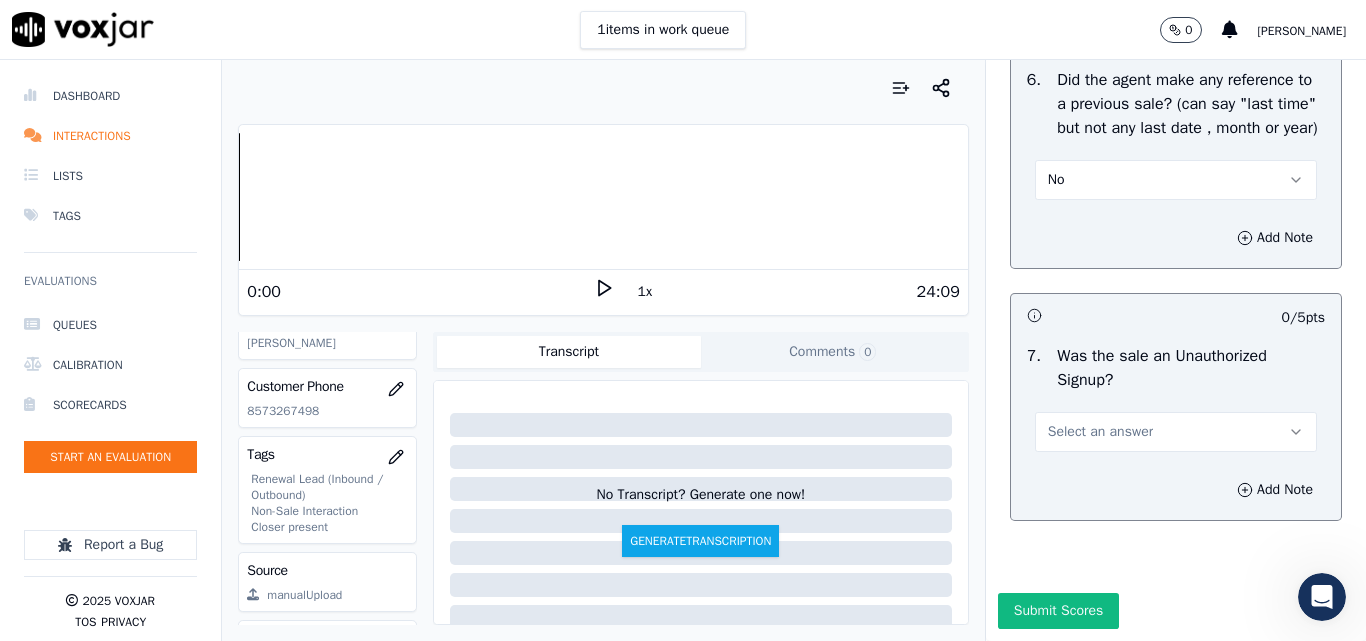 scroll, scrollTop: 5600, scrollLeft: 0, axis: vertical 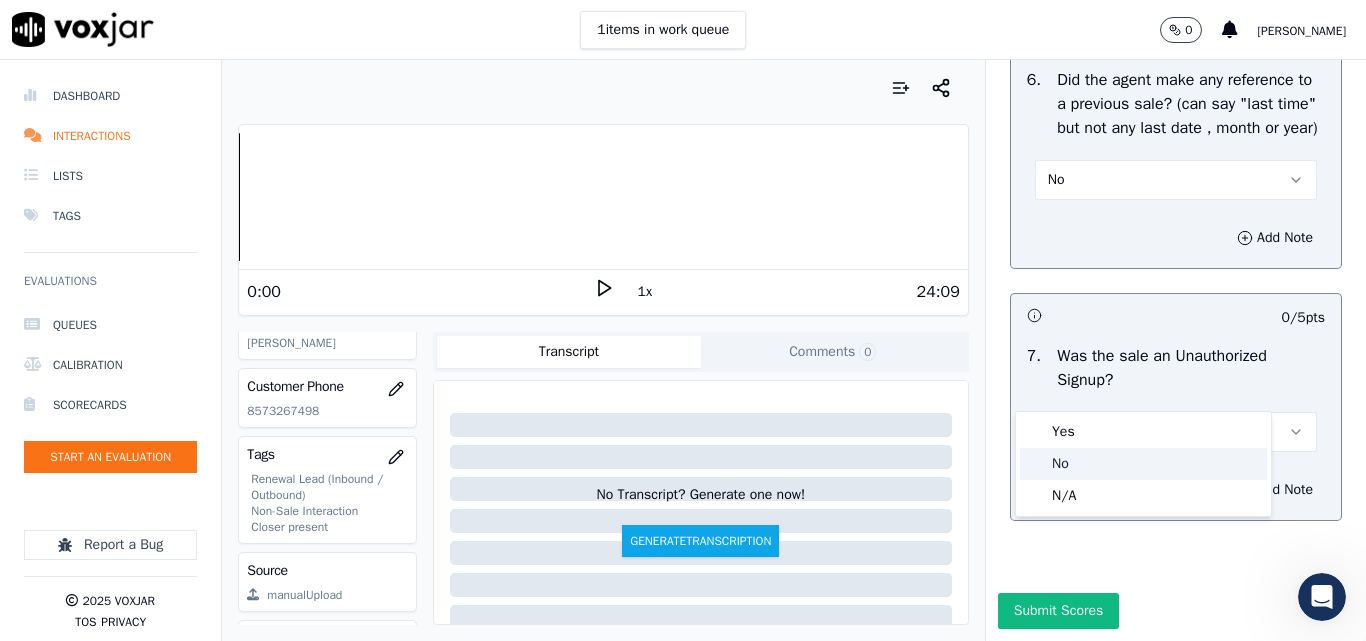 drag, startPoint x: 1066, startPoint y: 451, endPoint x: 1065, endPoint y: 462, distance: 11.045361 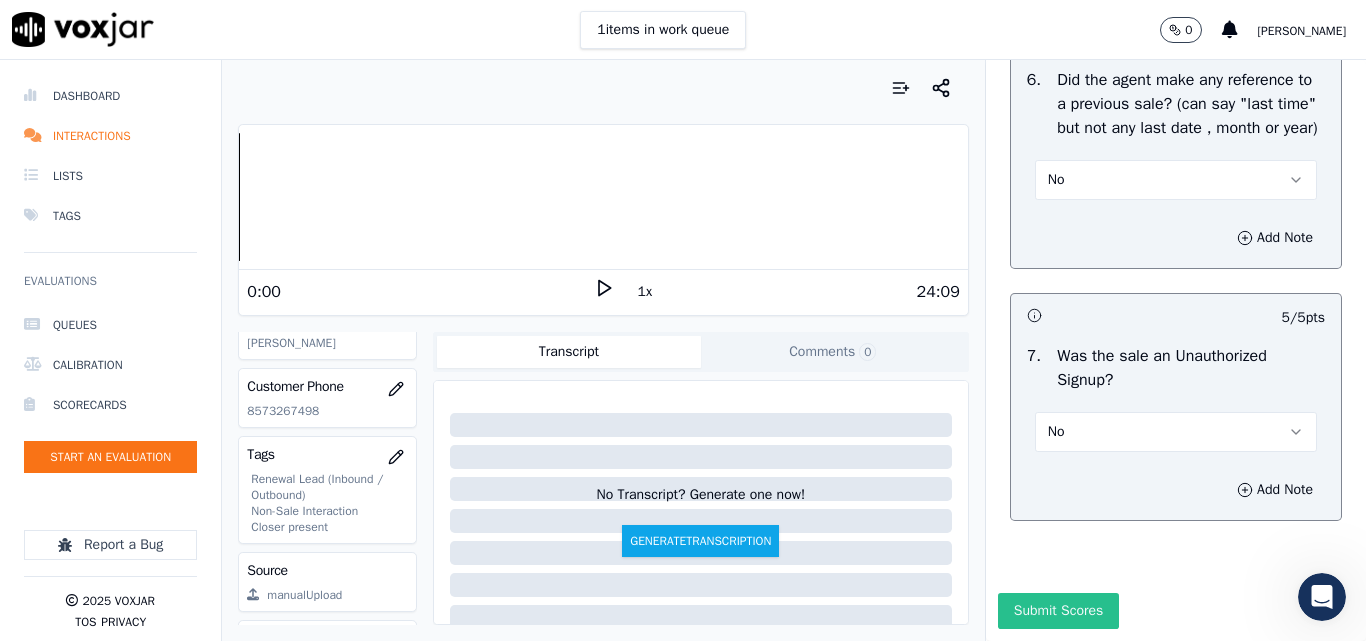 click on "Submit Scores" at bounding box center [1058, 611] 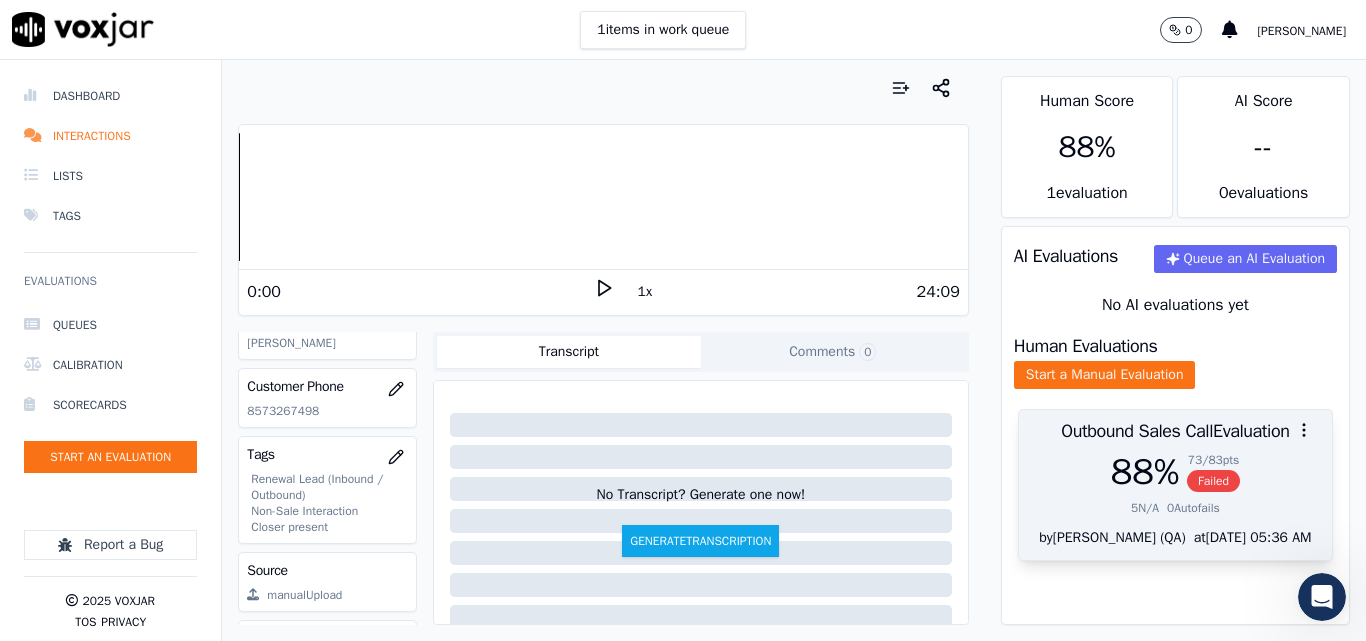 click on "Failed" at bounding box center [1213, 481] 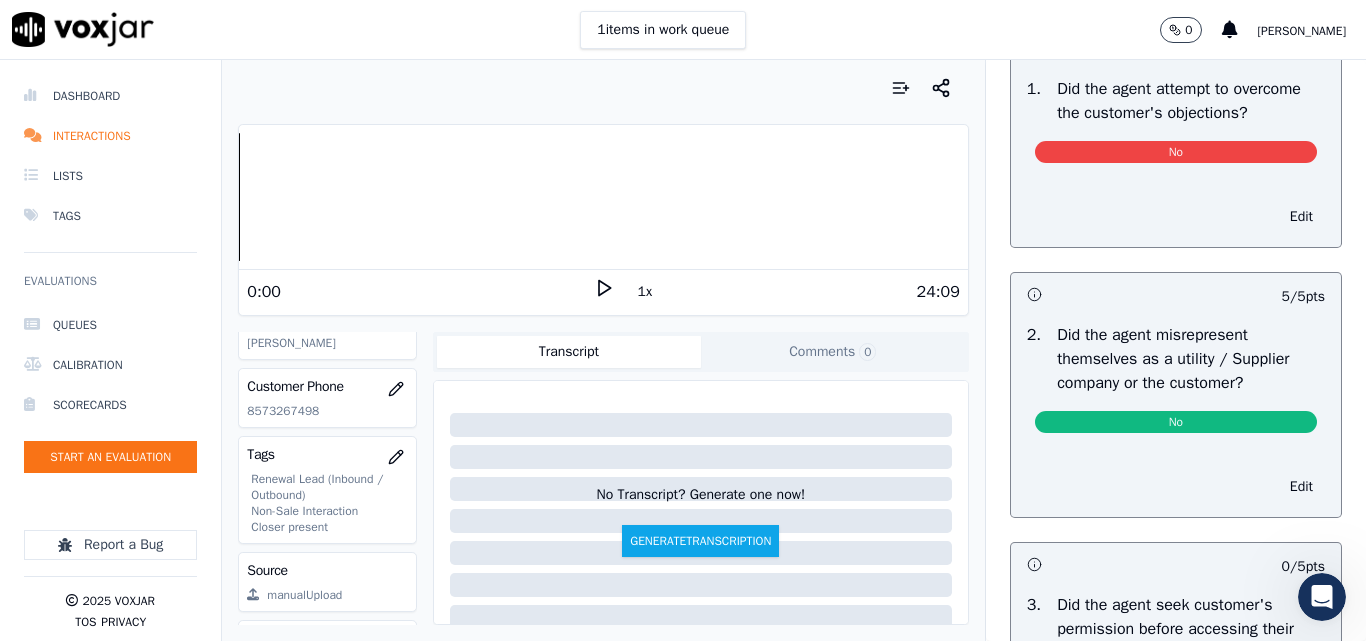scroll, scrollTop: 1200, scrollLeft: 0, axis: vertical 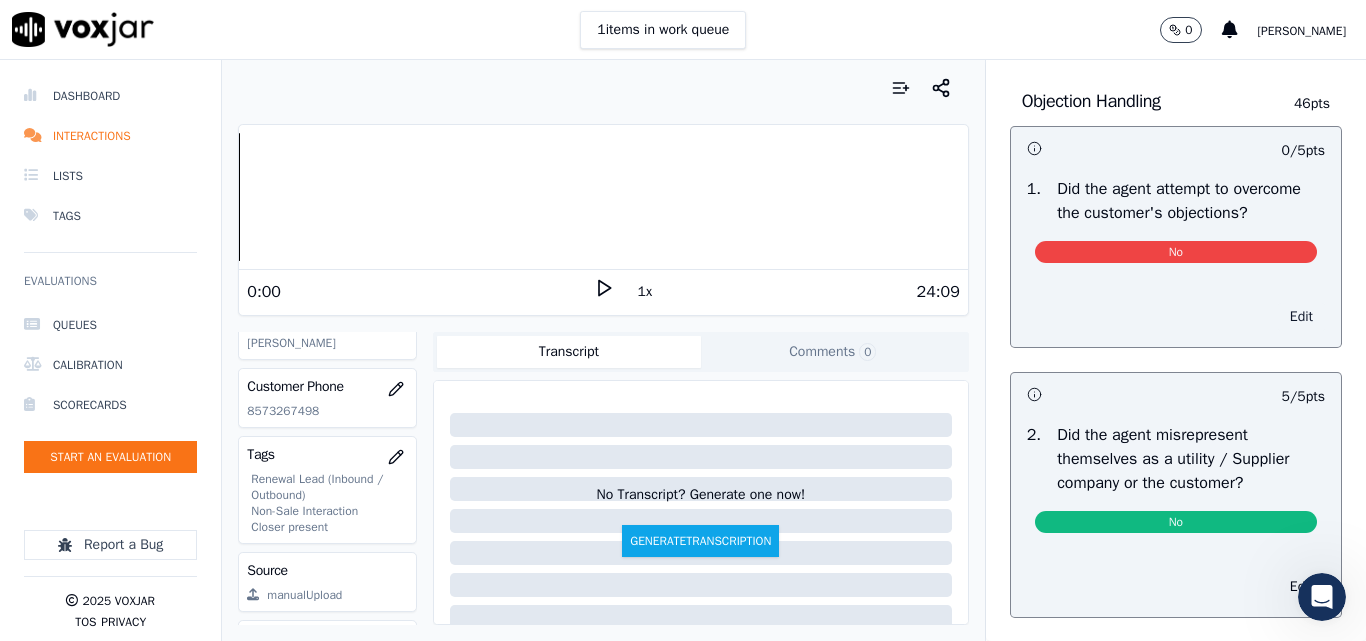 click on "Edit" at bounding box center [1301, 317] 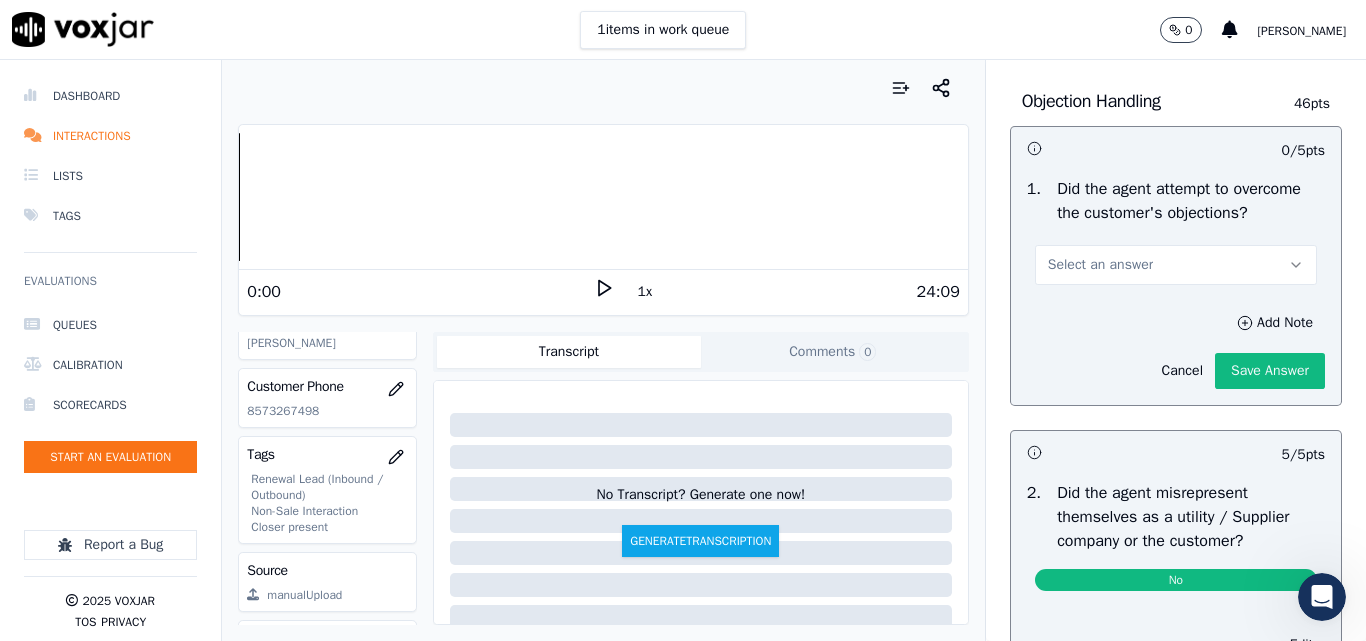click on "Select an answer" at bounding box center (1100, 265) 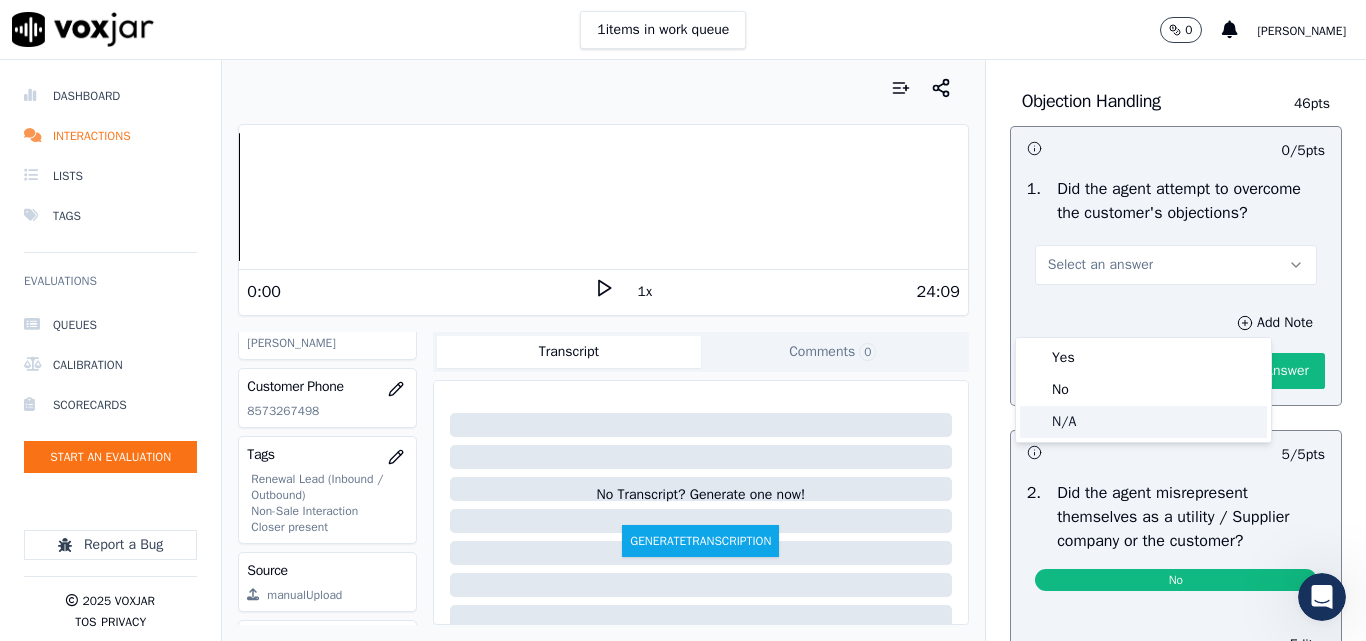 click on "N/A" 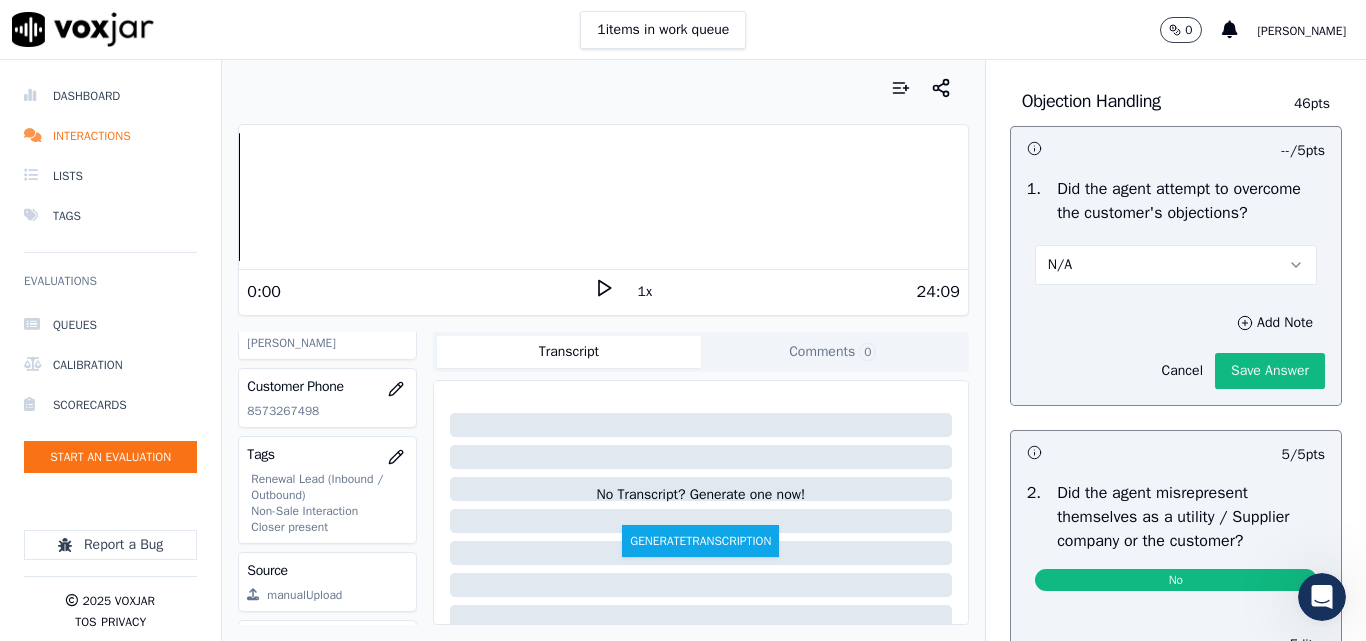 click on "Save Answer" 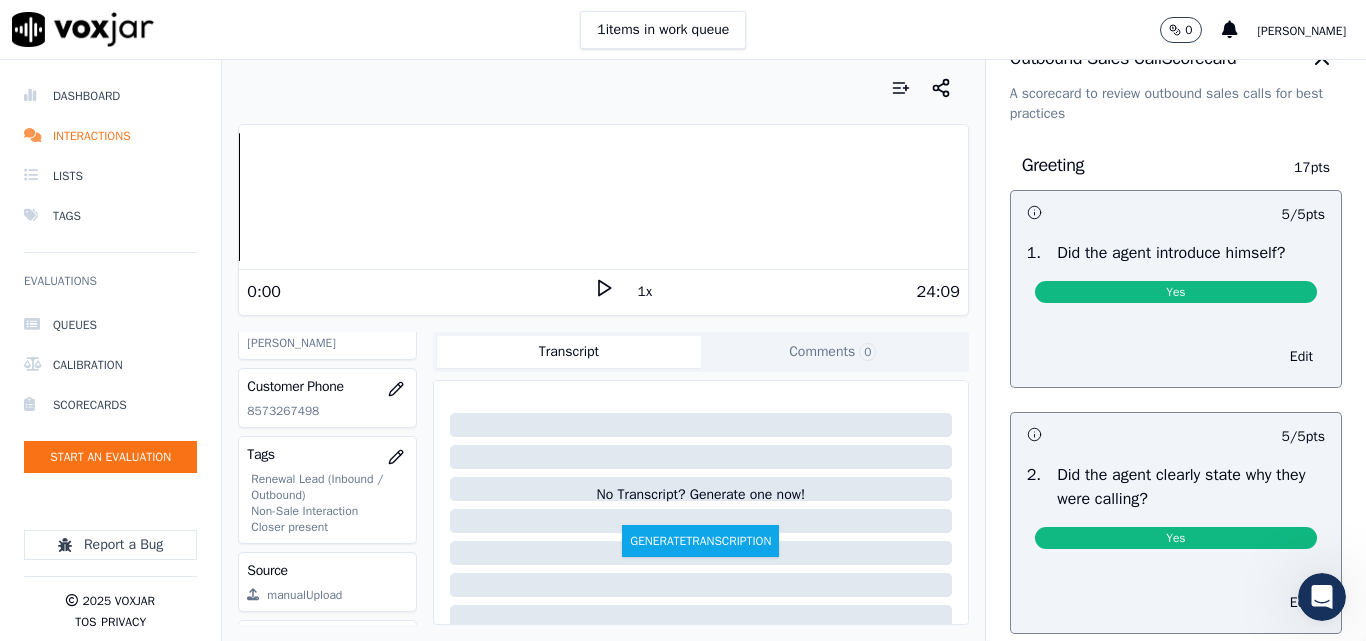 scroll, scrollTop: 0, scrollLeft: 0, axis: both 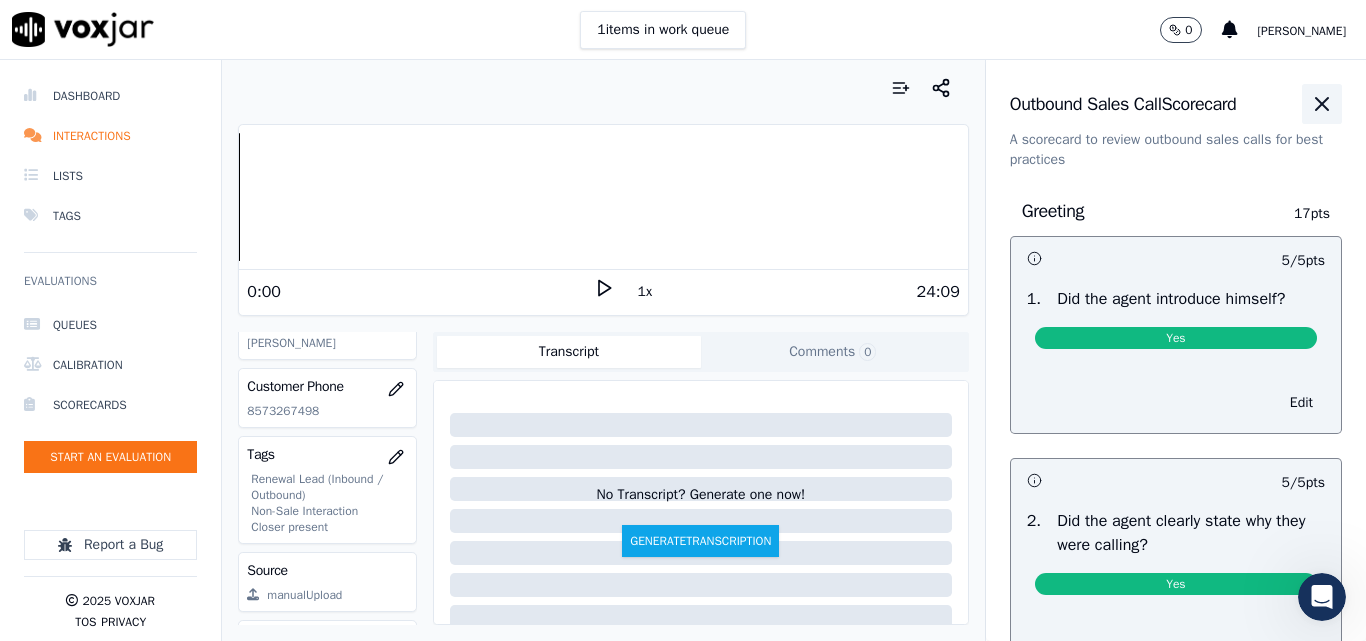 click 